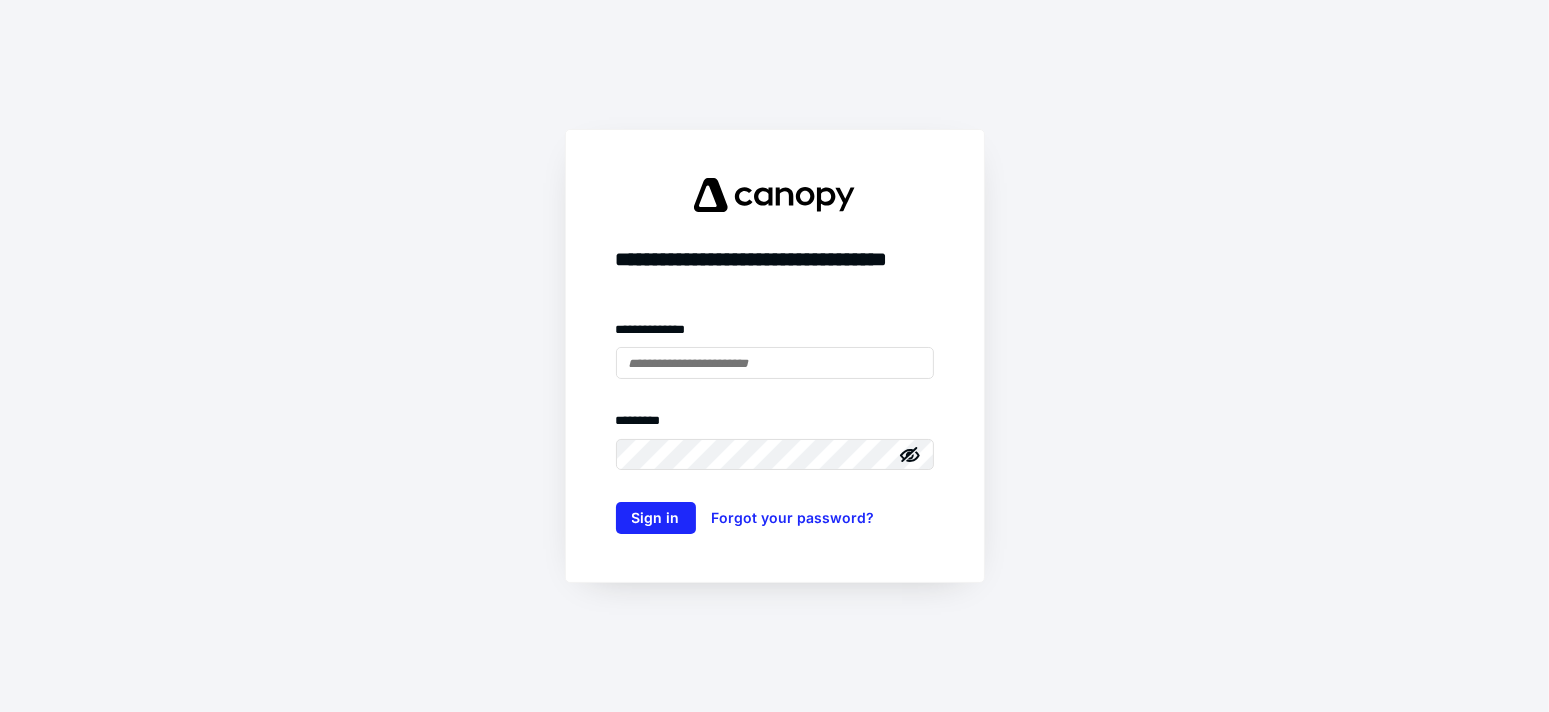scroll, scrollTop: 0, scrollLeft: 0, axis: both 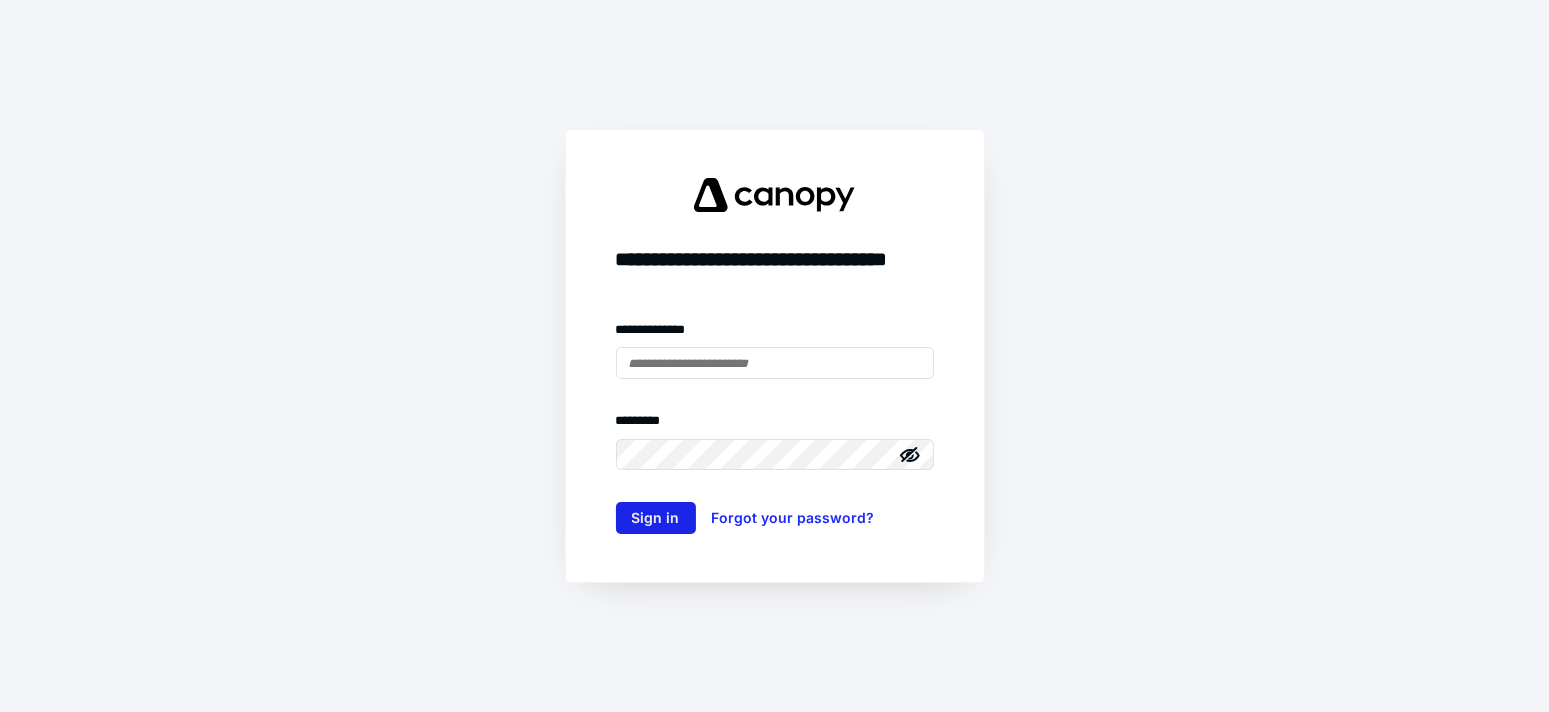 type on "**********" 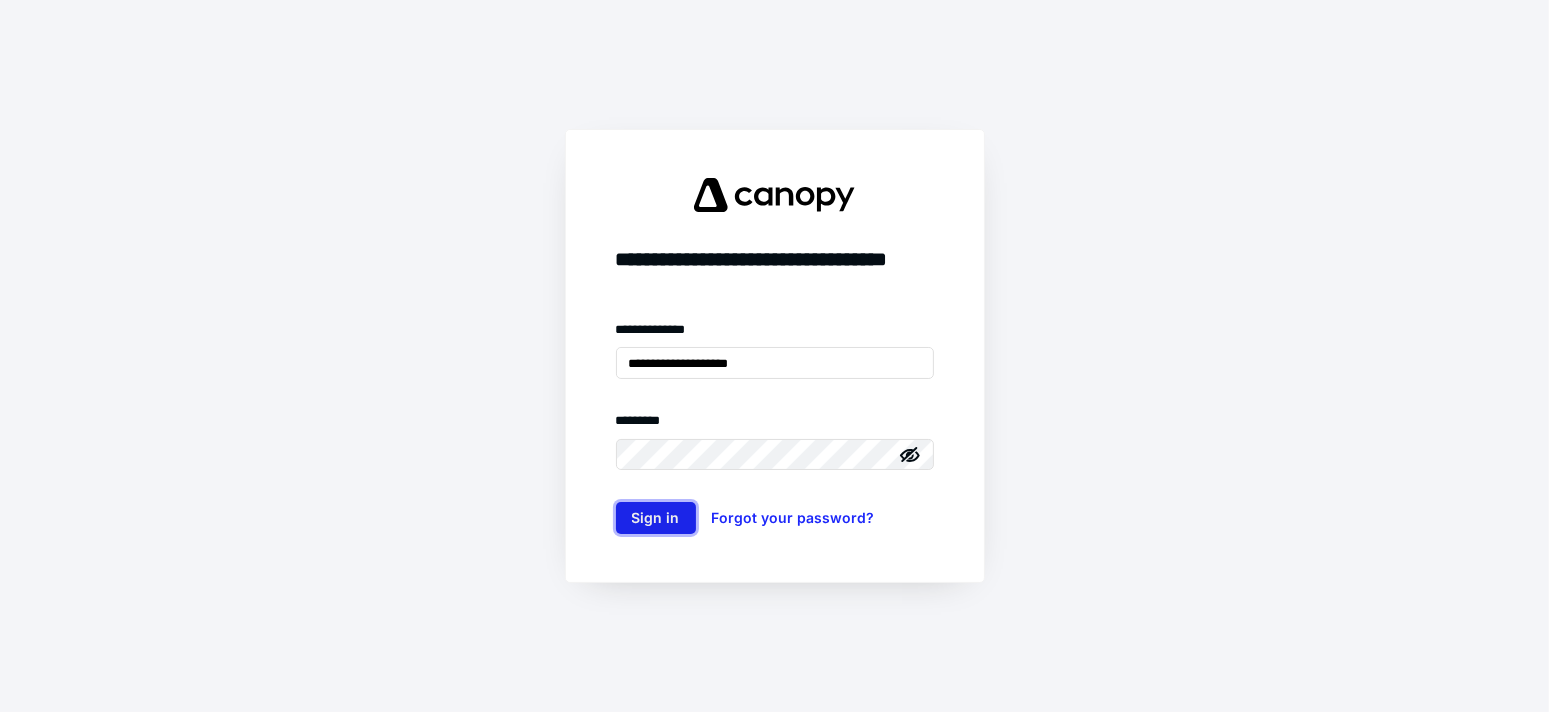 click on "Sign in" at bounding box center [656, 518] 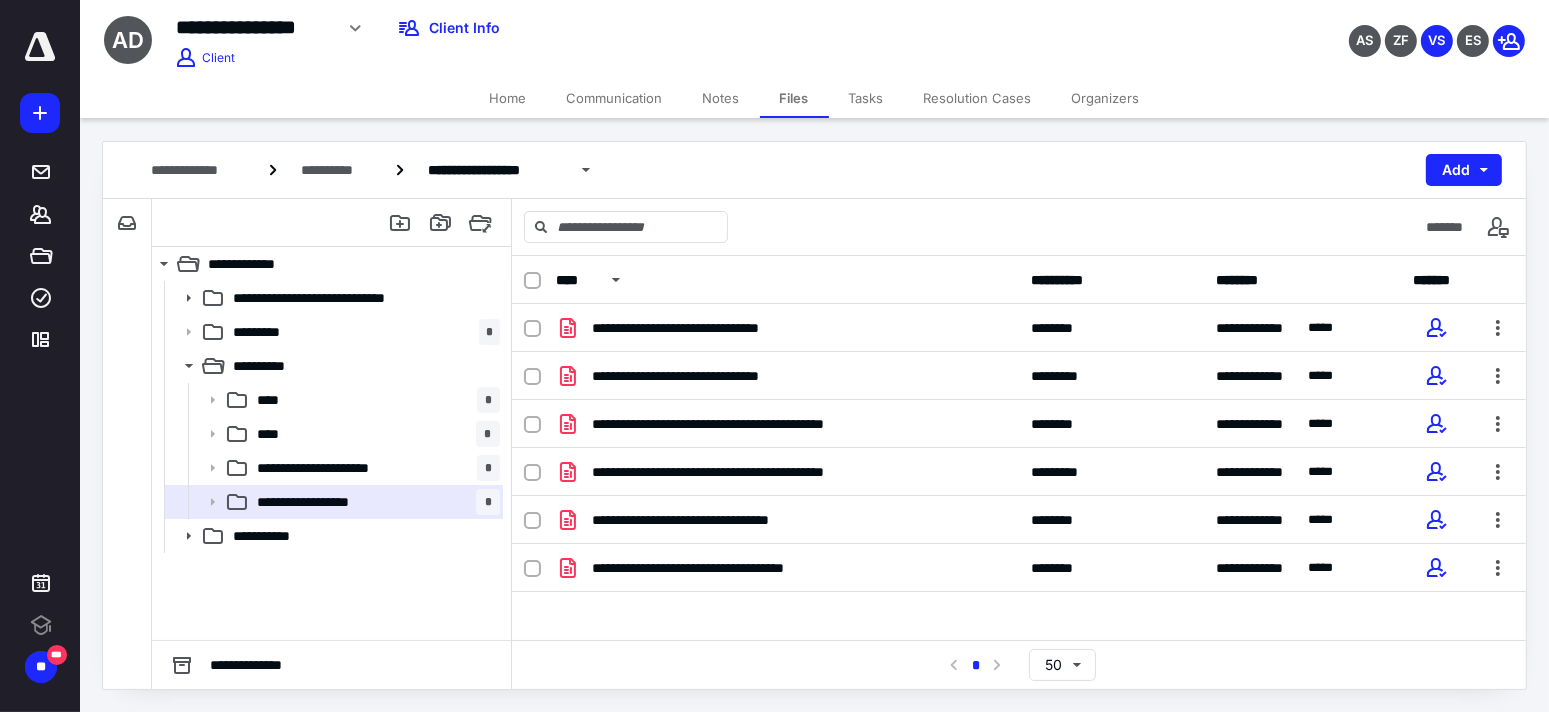 scroll, scrollTop: 0, scrollLeft: 0, axis: both 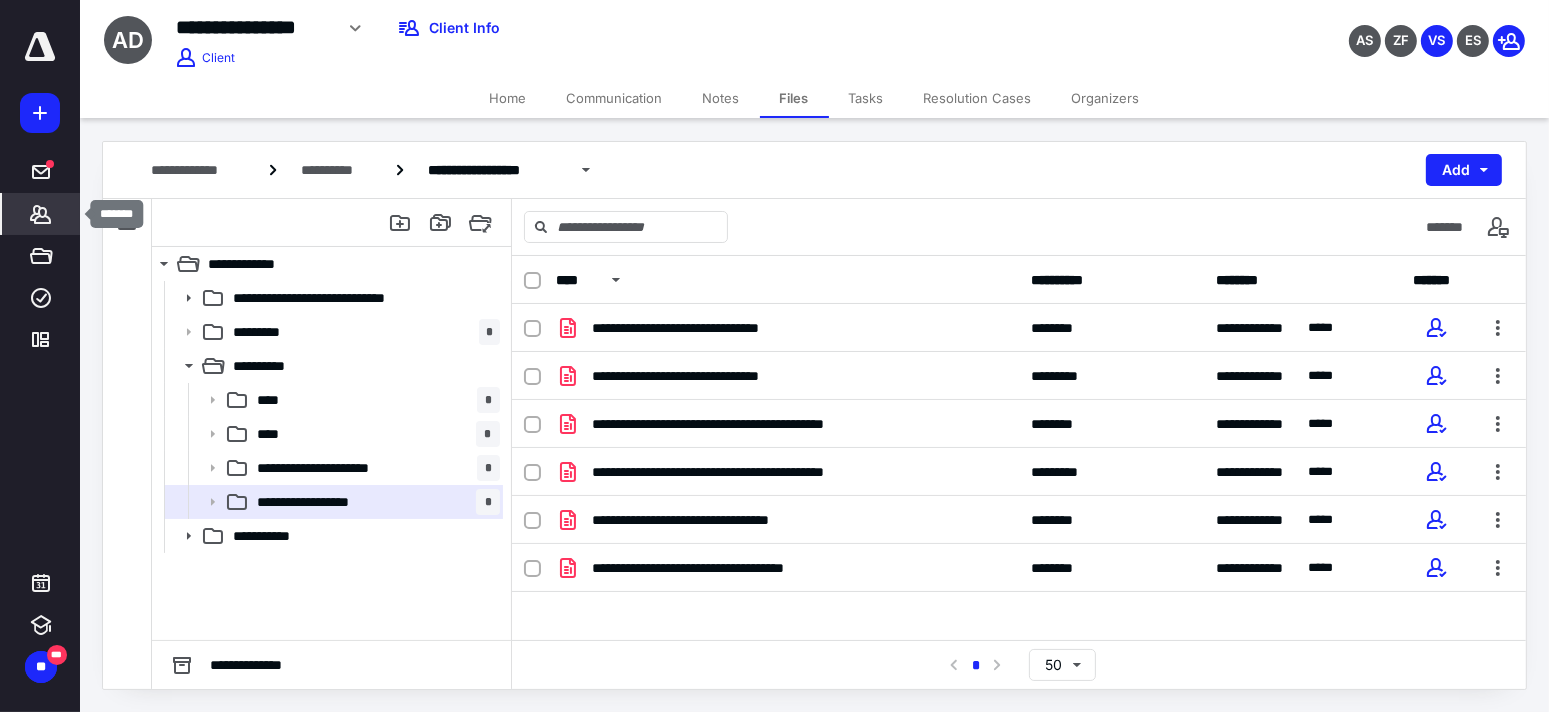 click 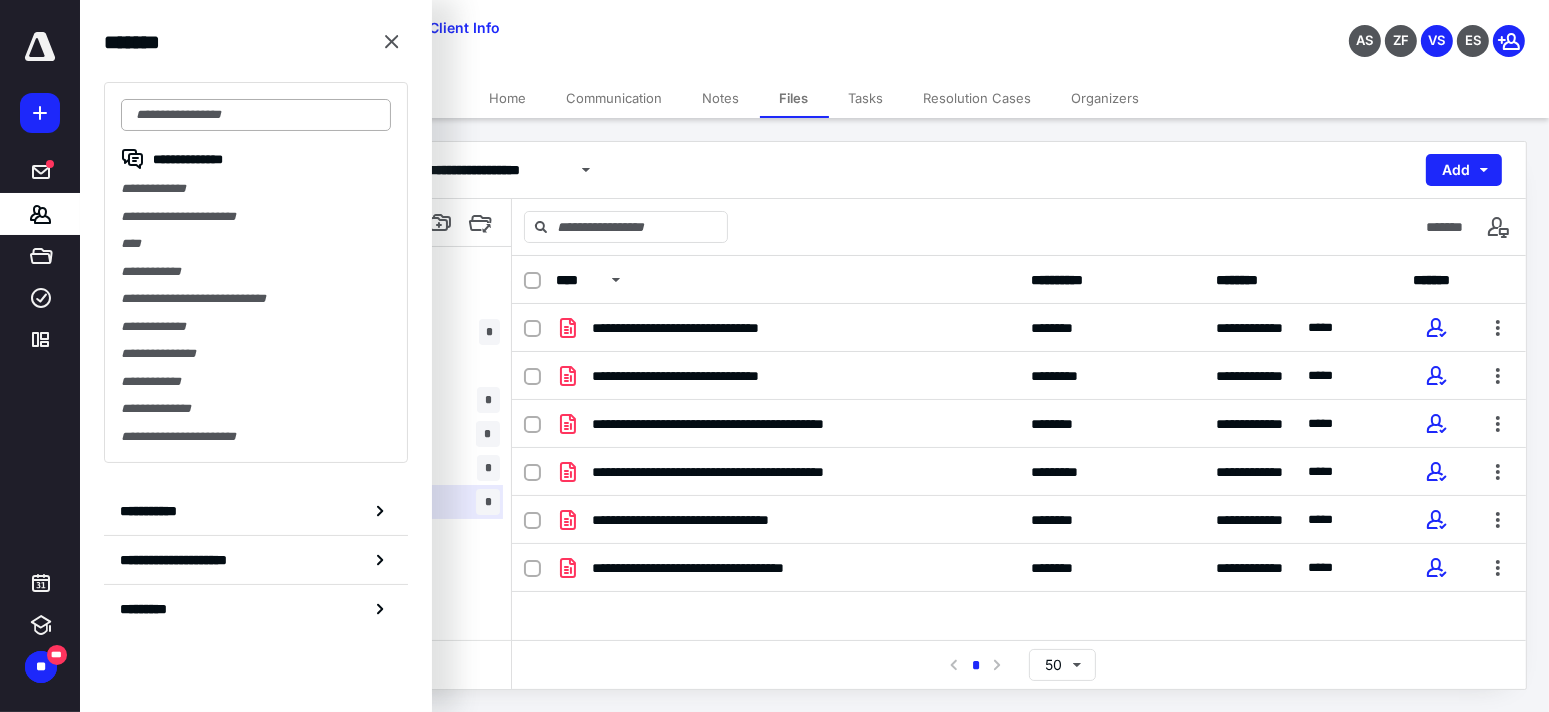 click at bounding box center (256, 115) 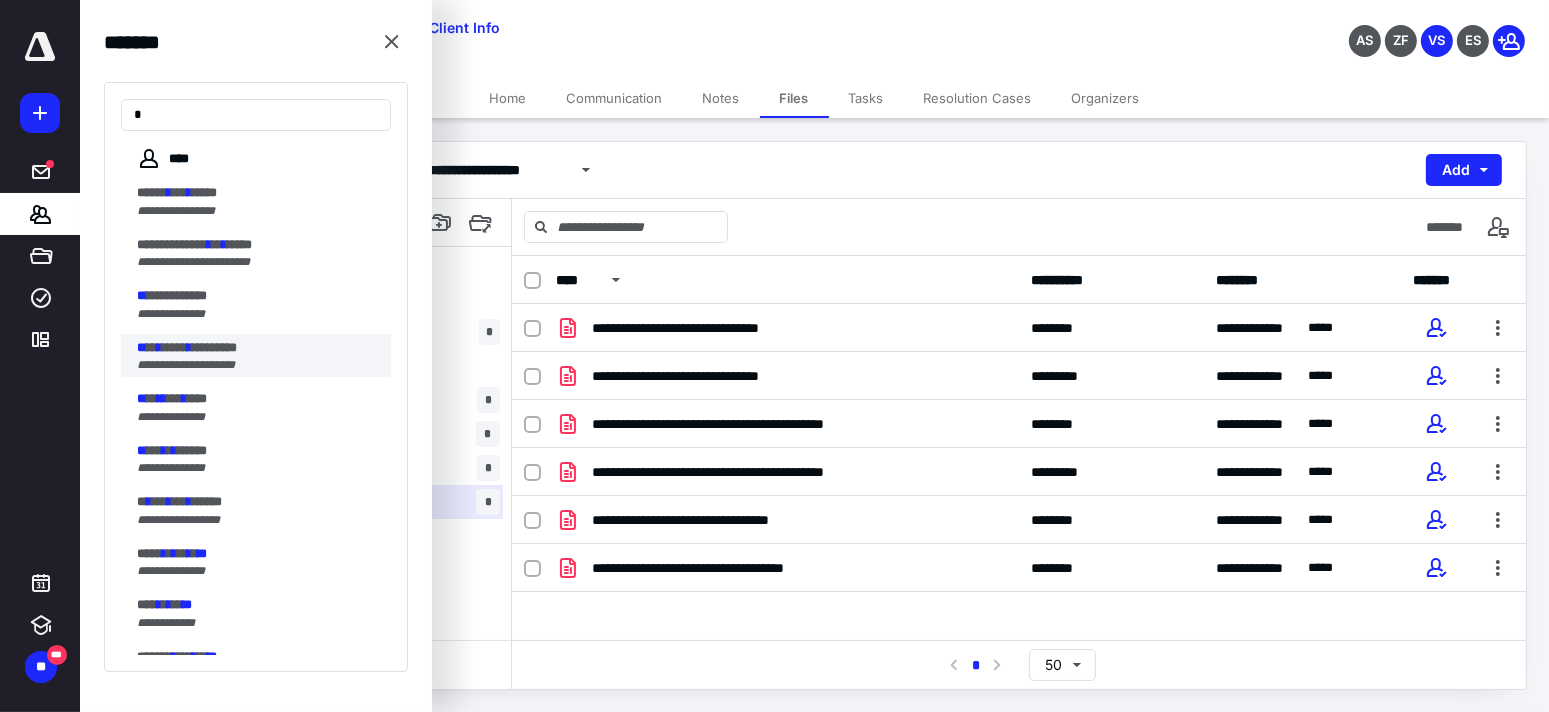 type on "*" 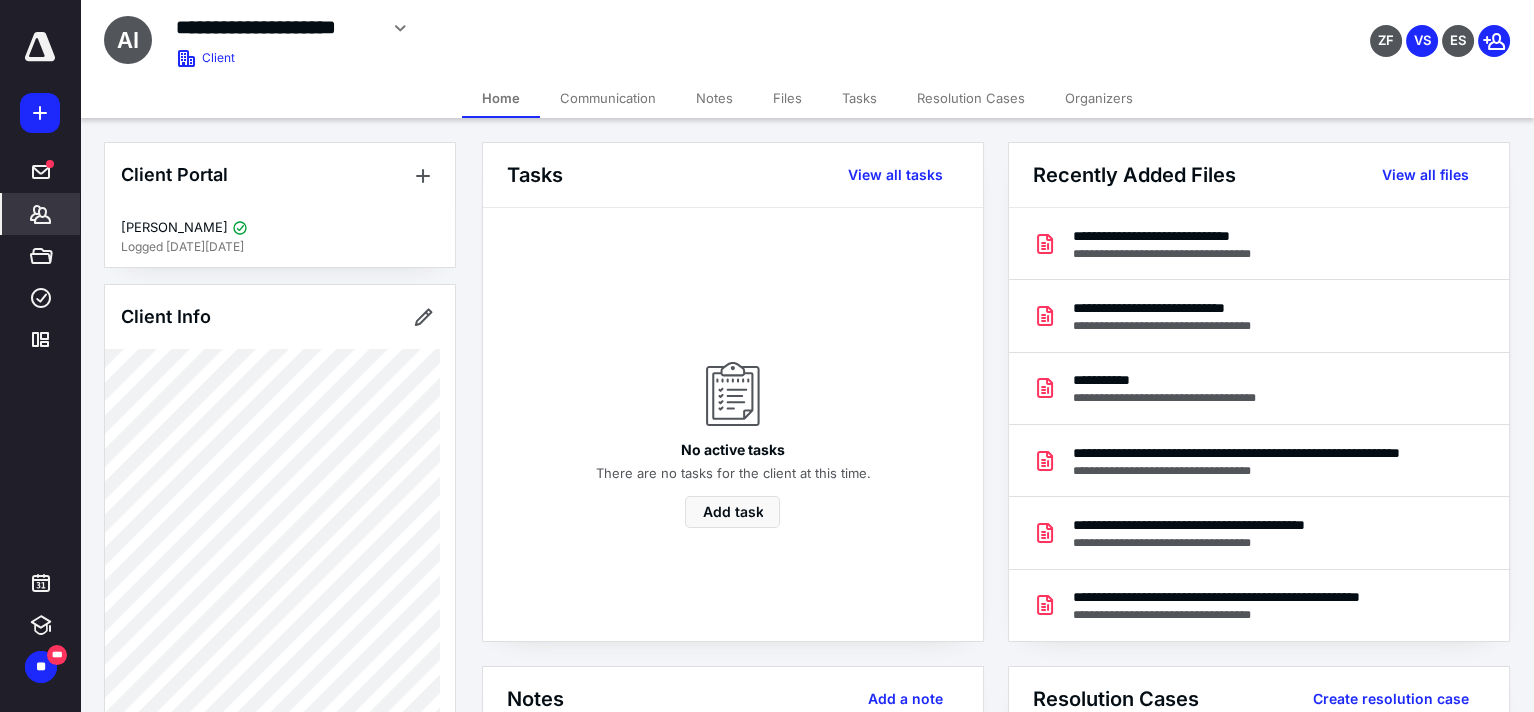 click on "Files" at bounding box center (787, 98) 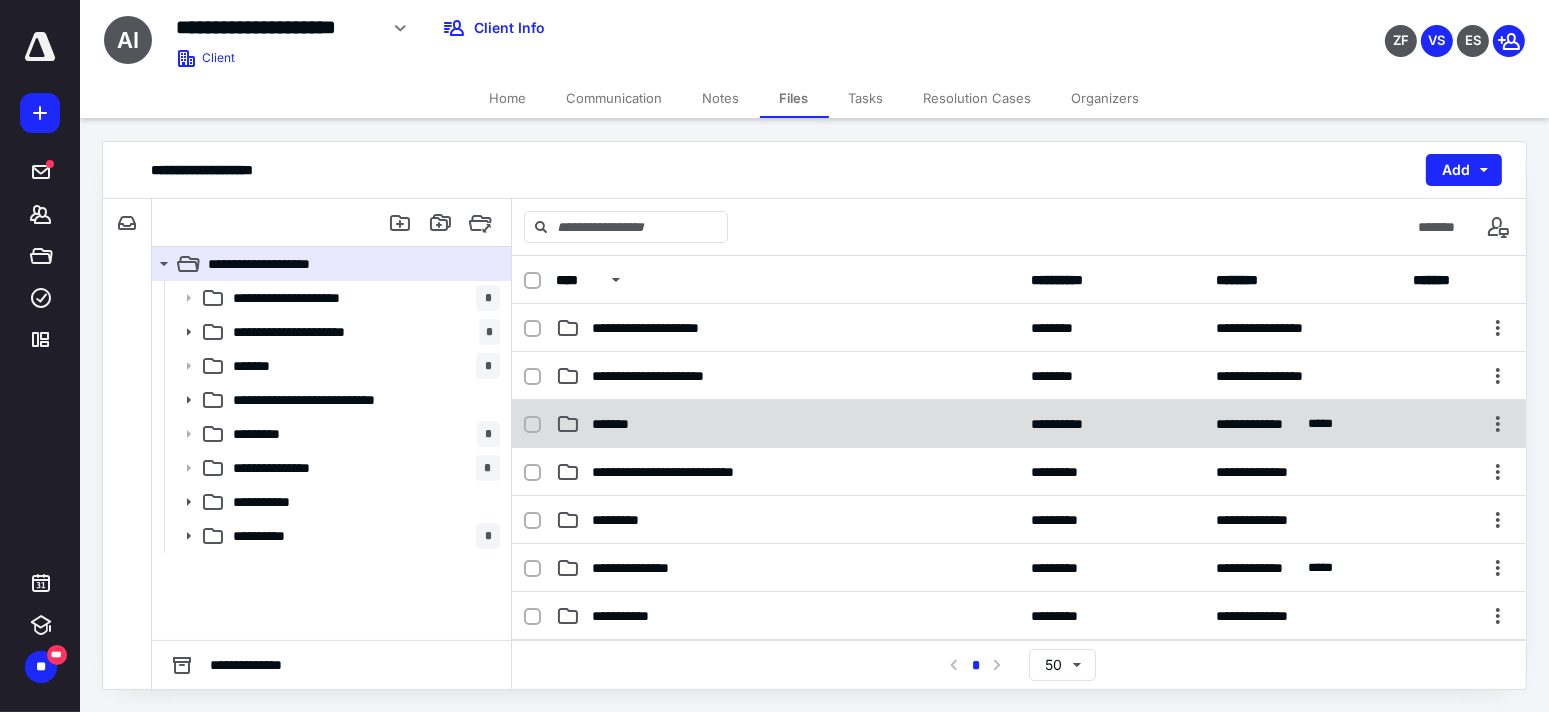 click on "*******" at bounding box center [787, 424] 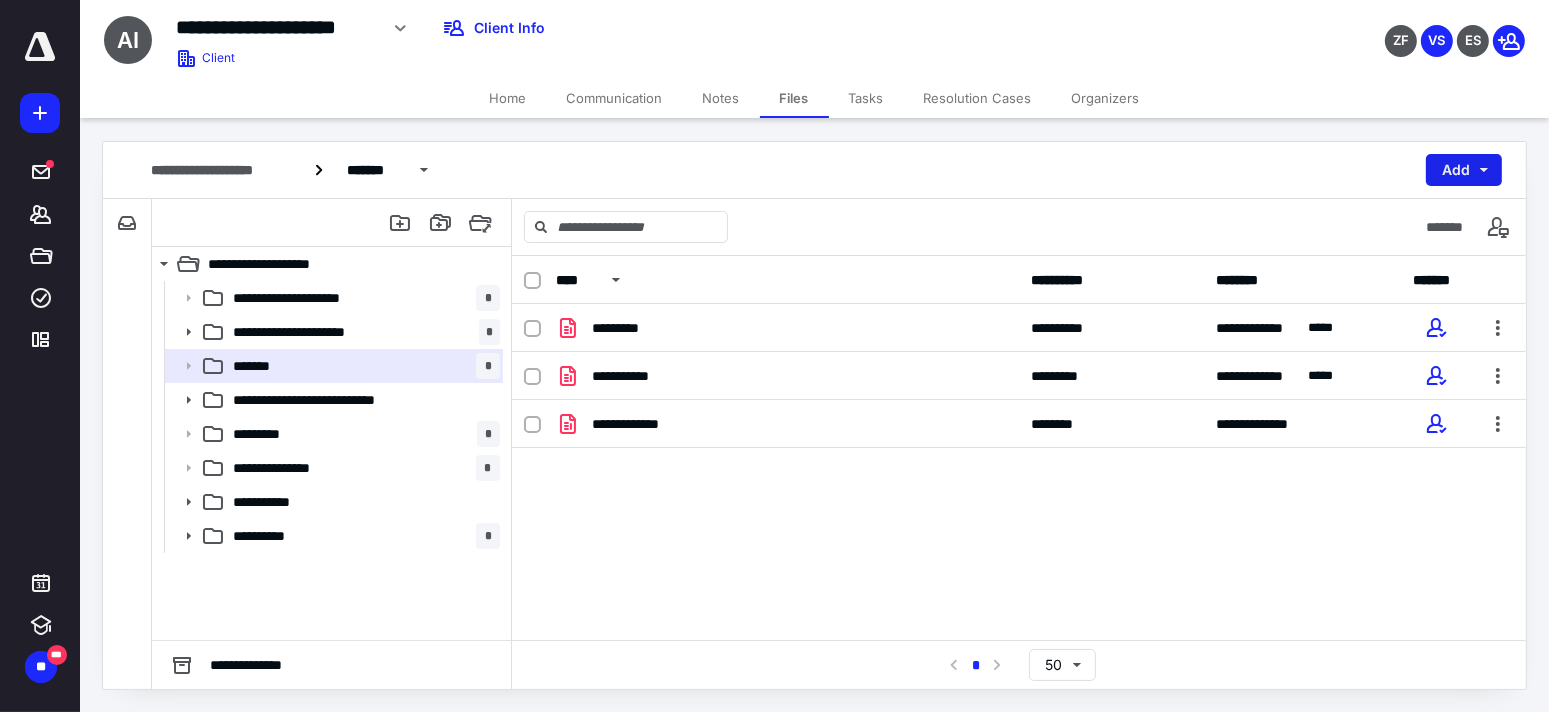 click on "Add" at bounding box center (1464, 170) 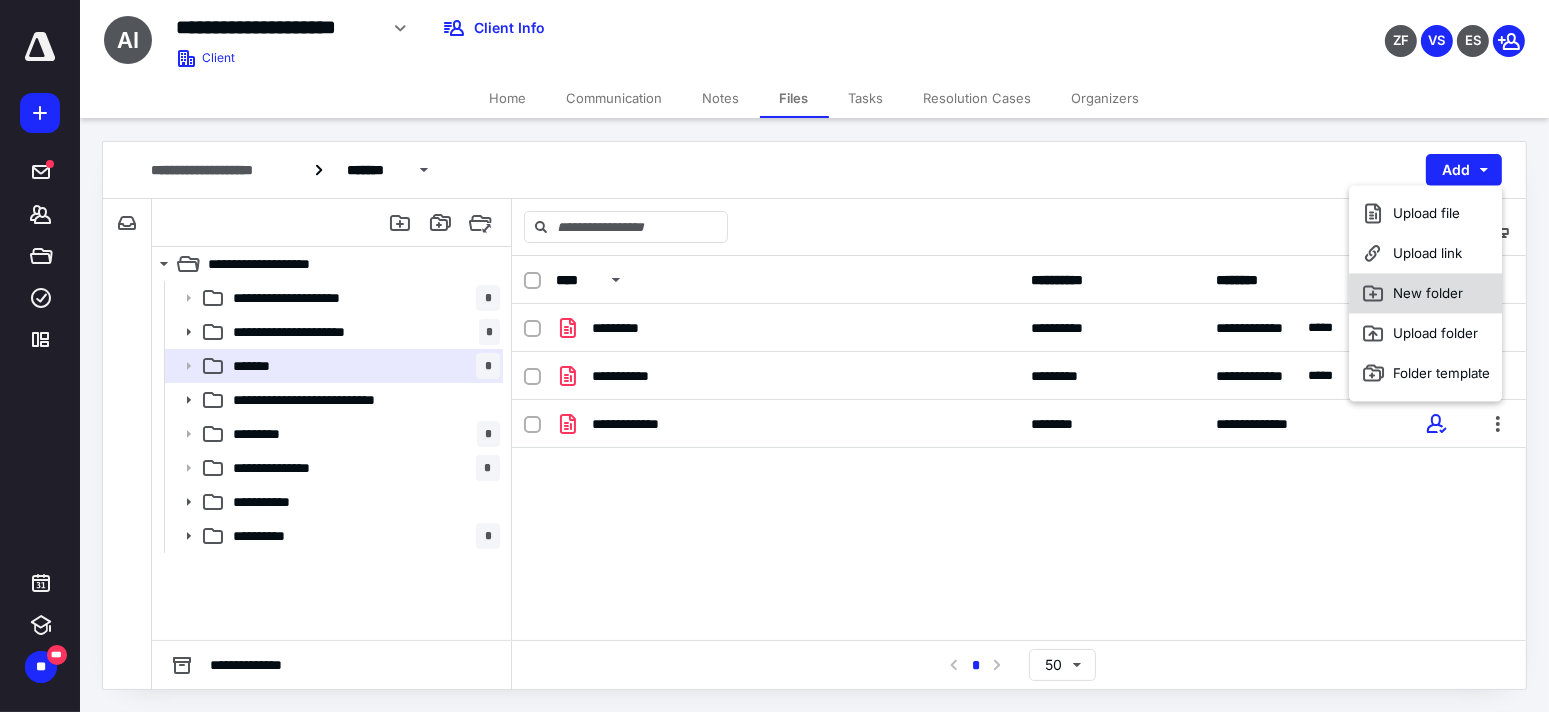 click on "New folder" at bounding box center [1425, 293] 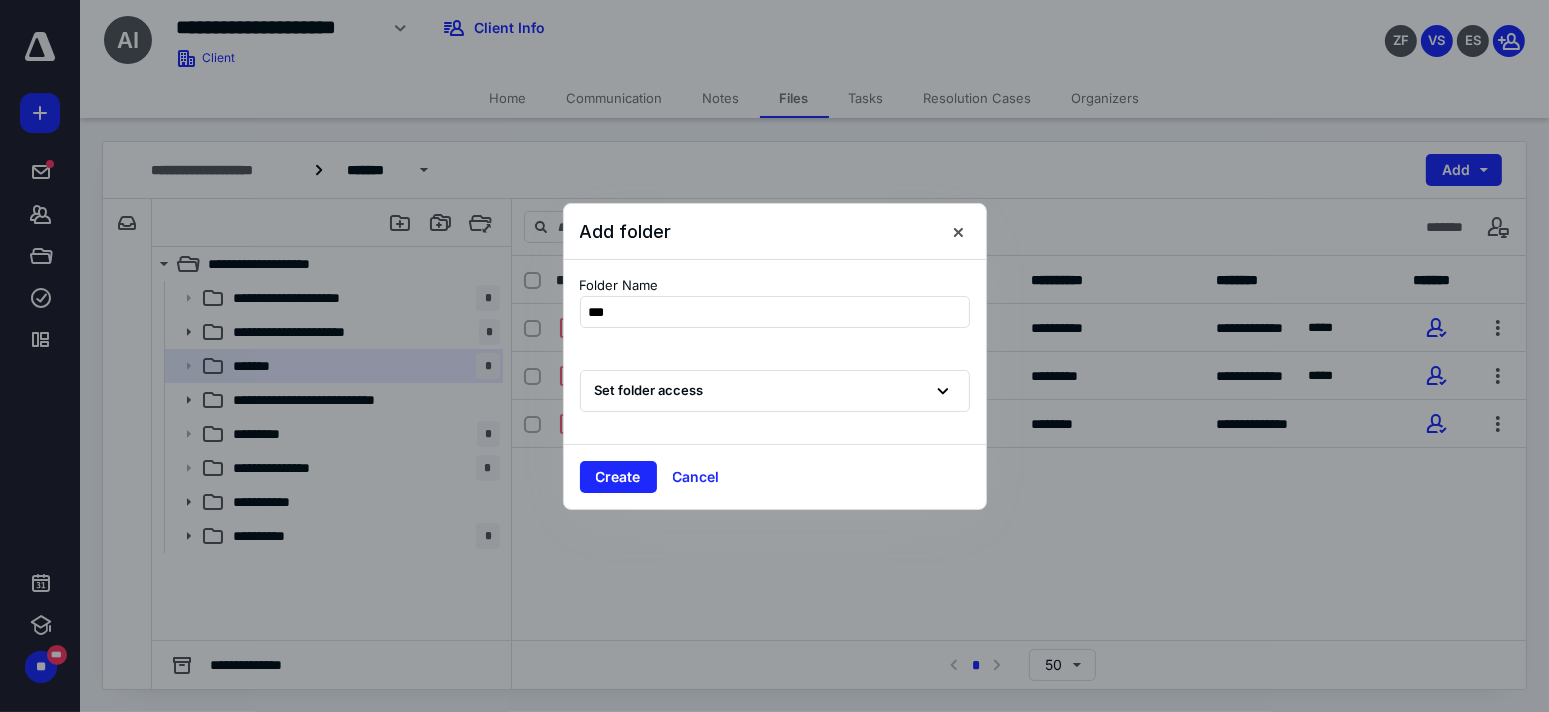 type on "****" 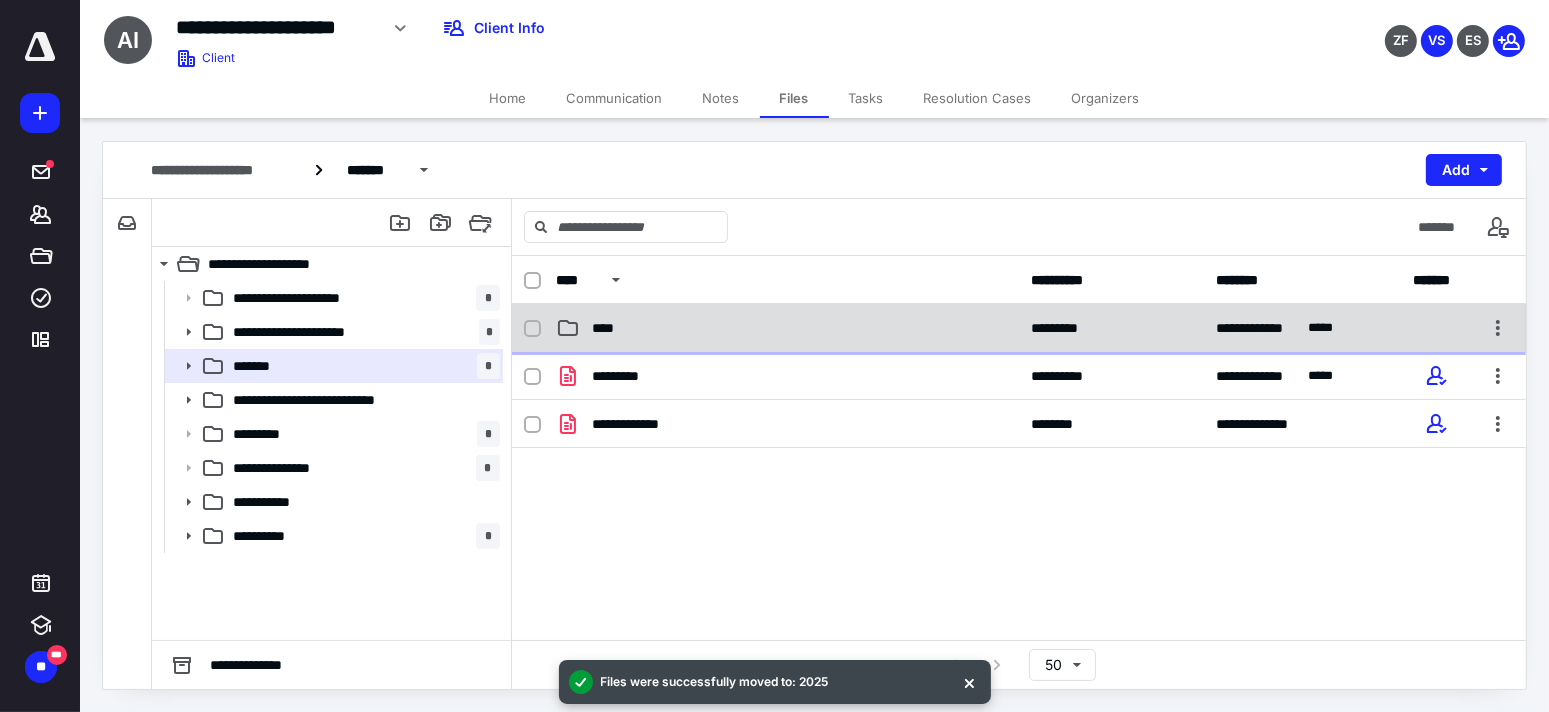 click on "****" at bounding box center [787, 328] 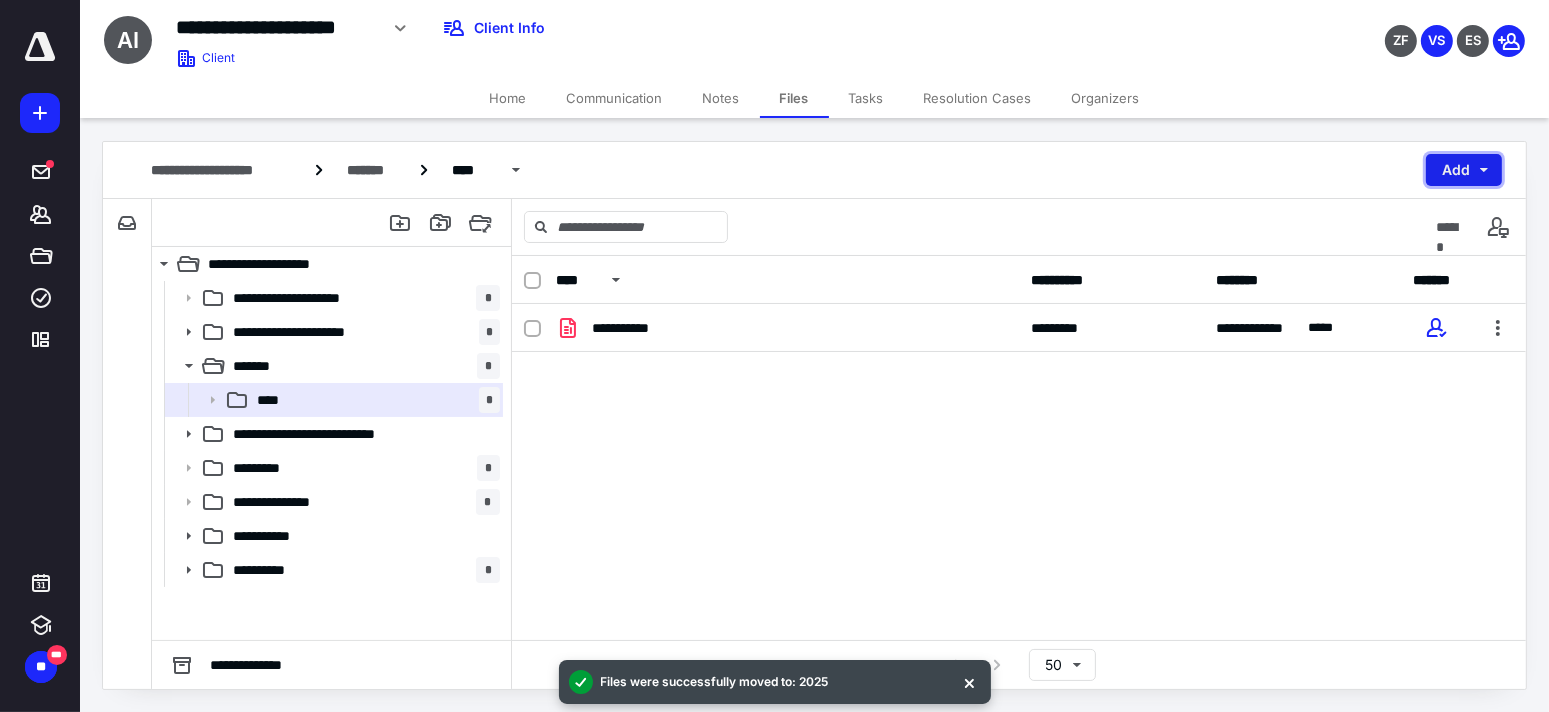 click on "Add" at bounding box center (1464, 170) 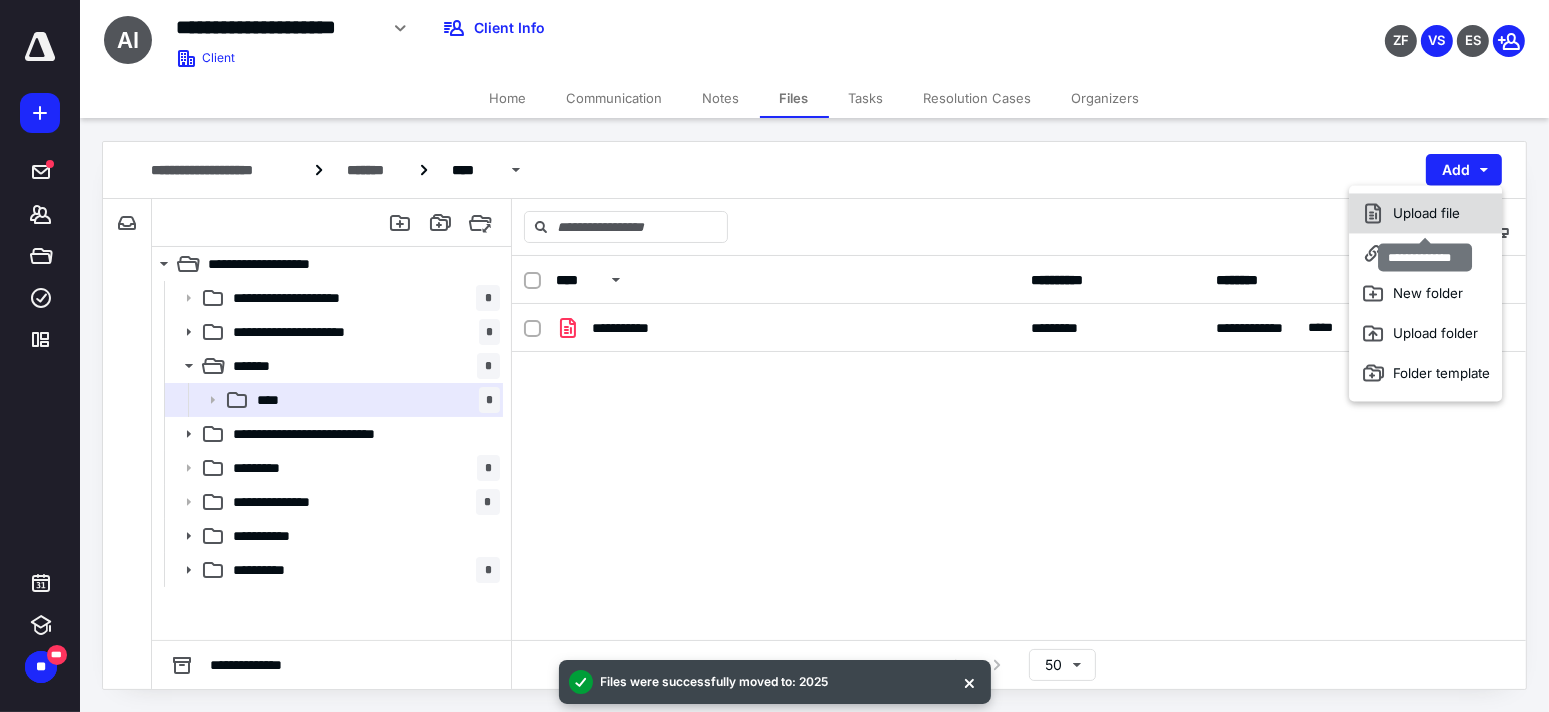 click on "Upload file" at bounding box center (1425, 213) 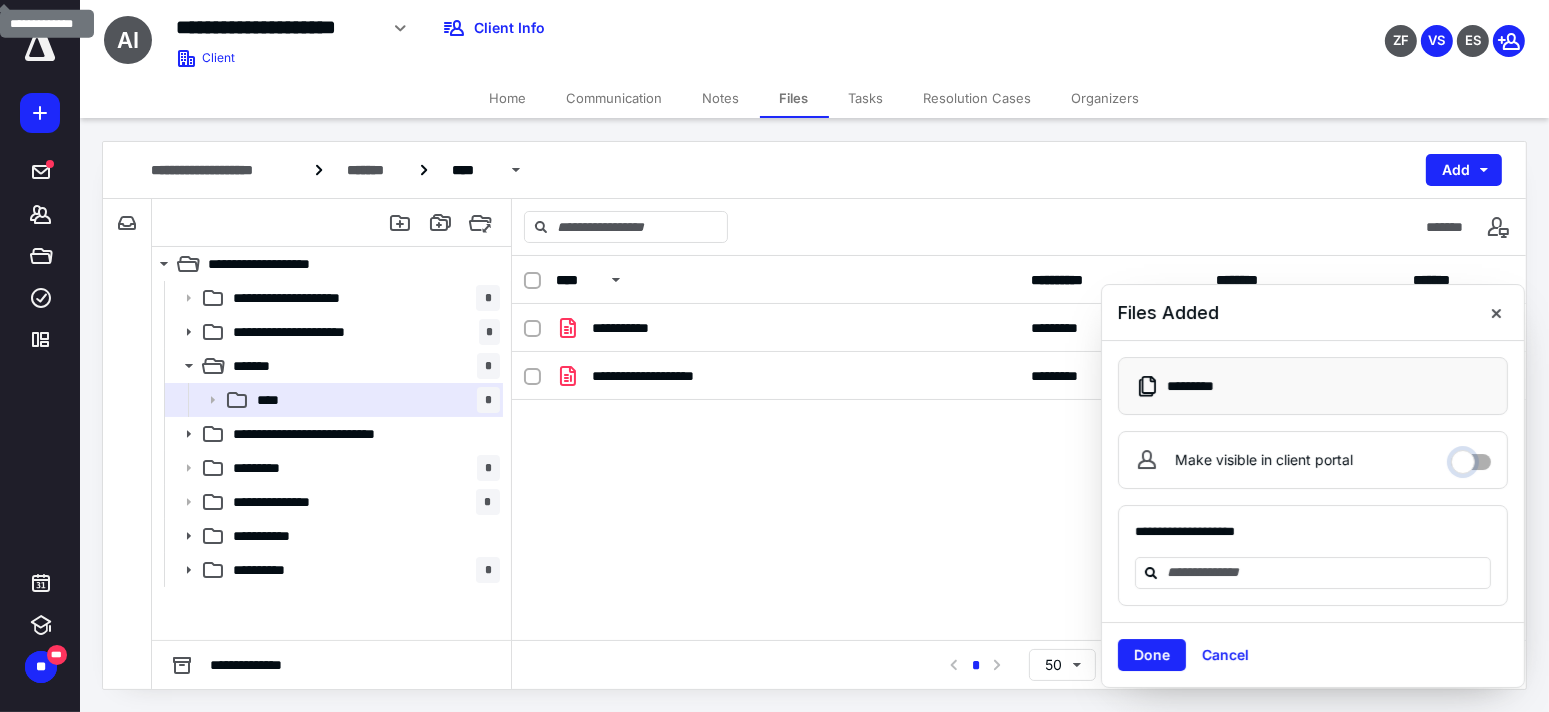 click on "Make visible in client portal" at bounding box center (1471, 457) 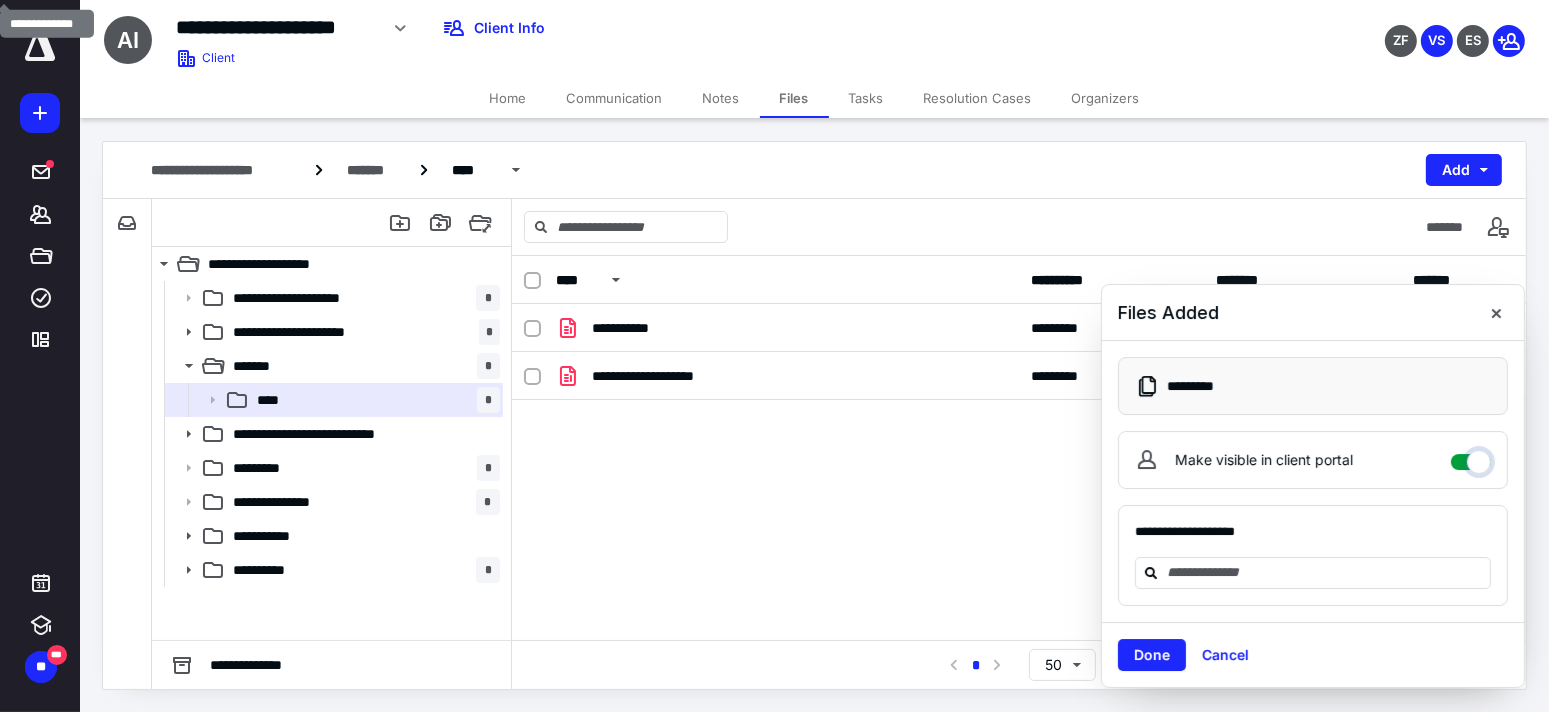 checkbox on "****" 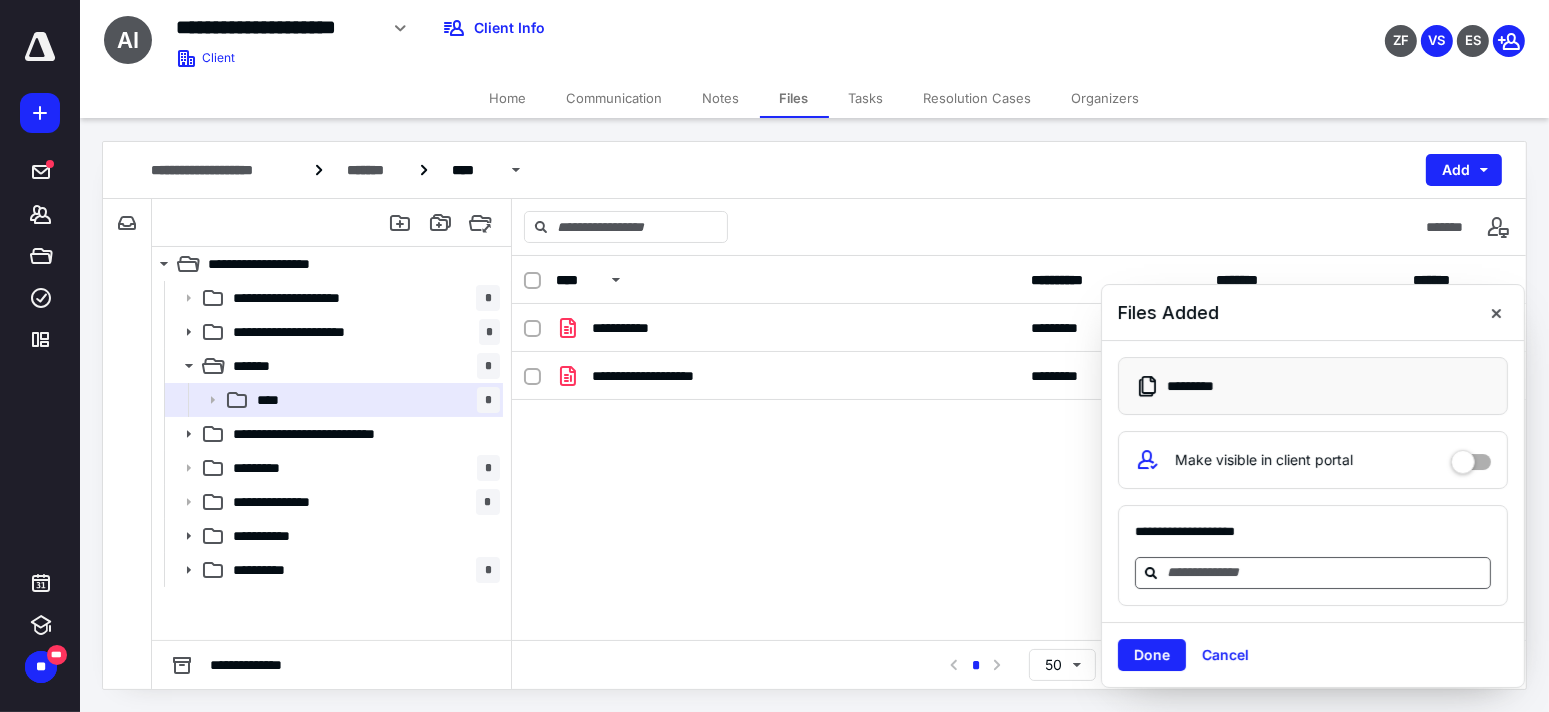 click at bounding box center (1325, 572) 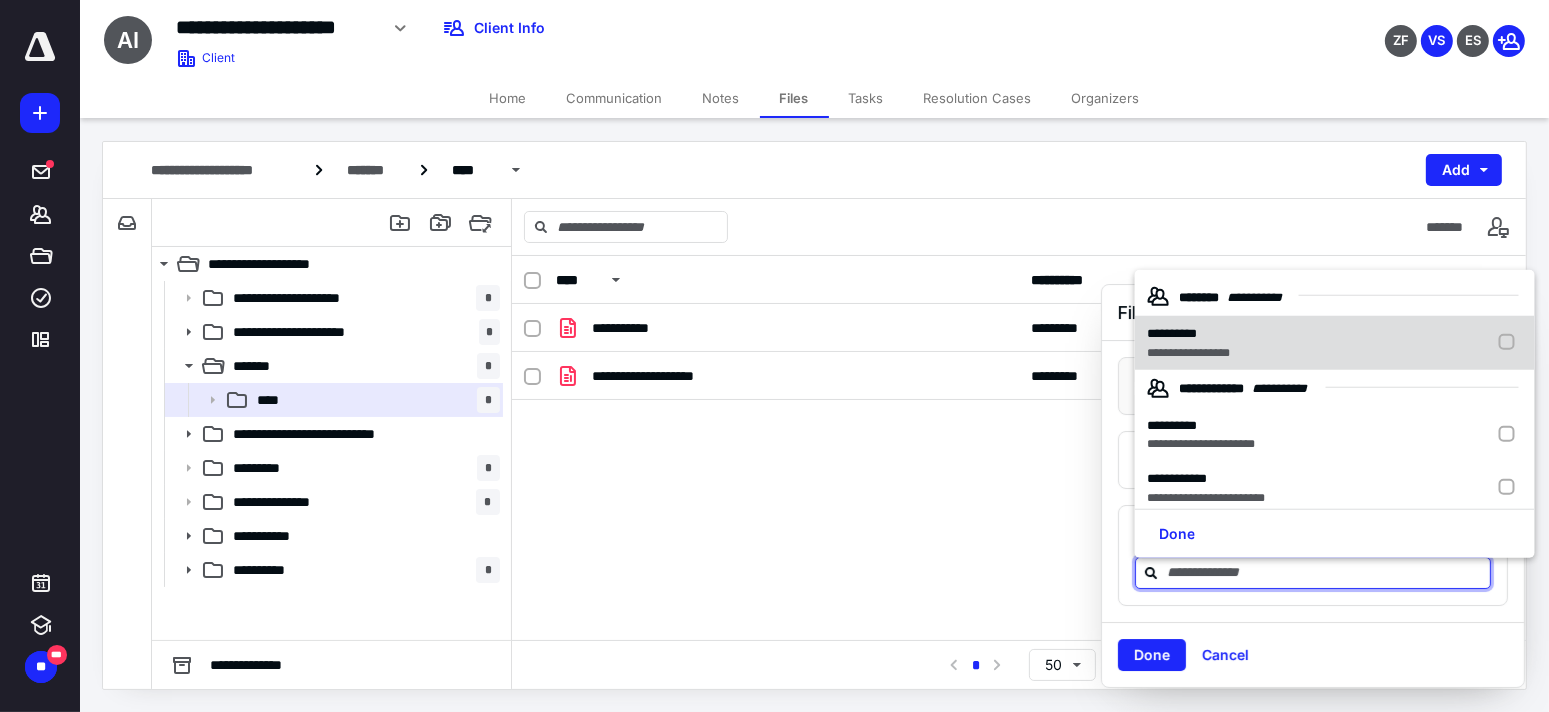 click on "**********" at bounding box center [1188, 352] 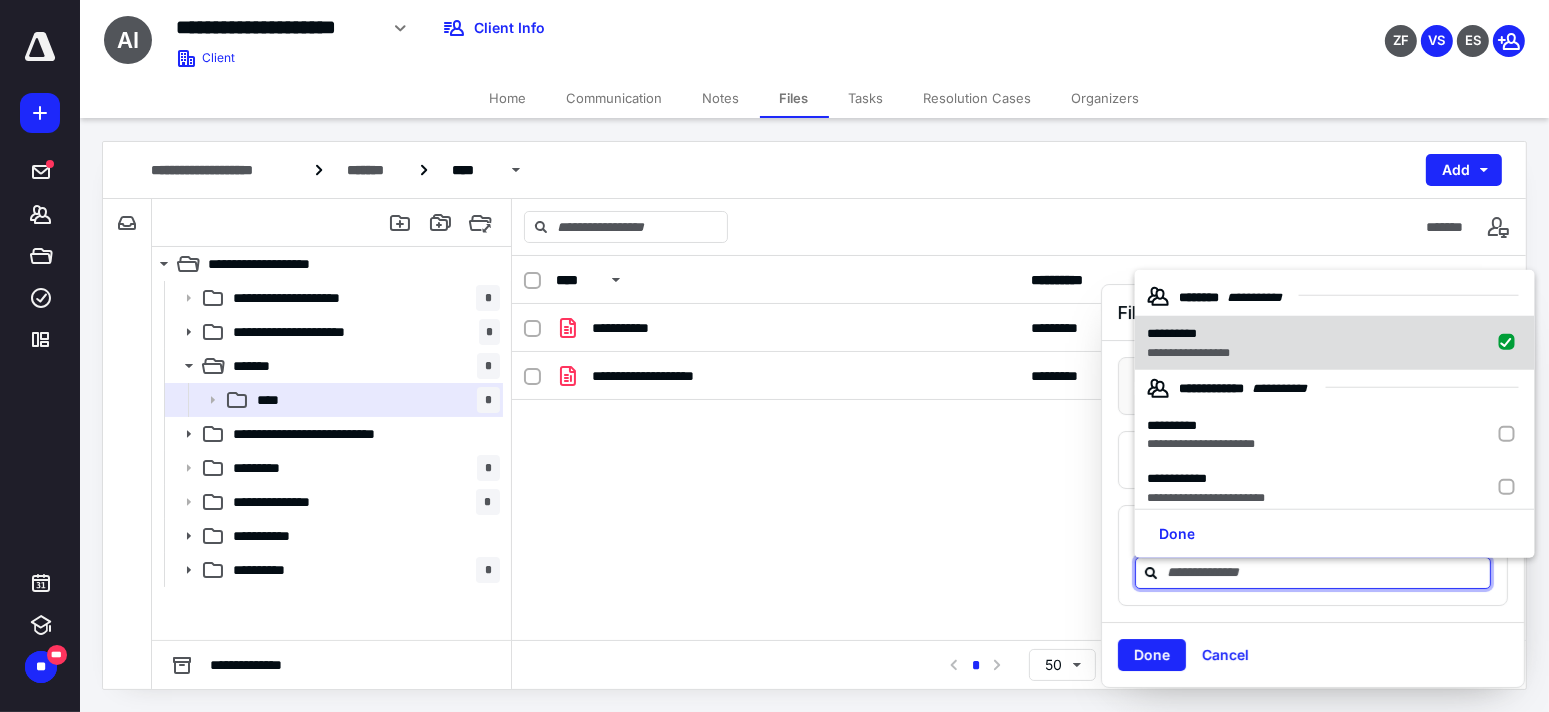 checkbox on "true" 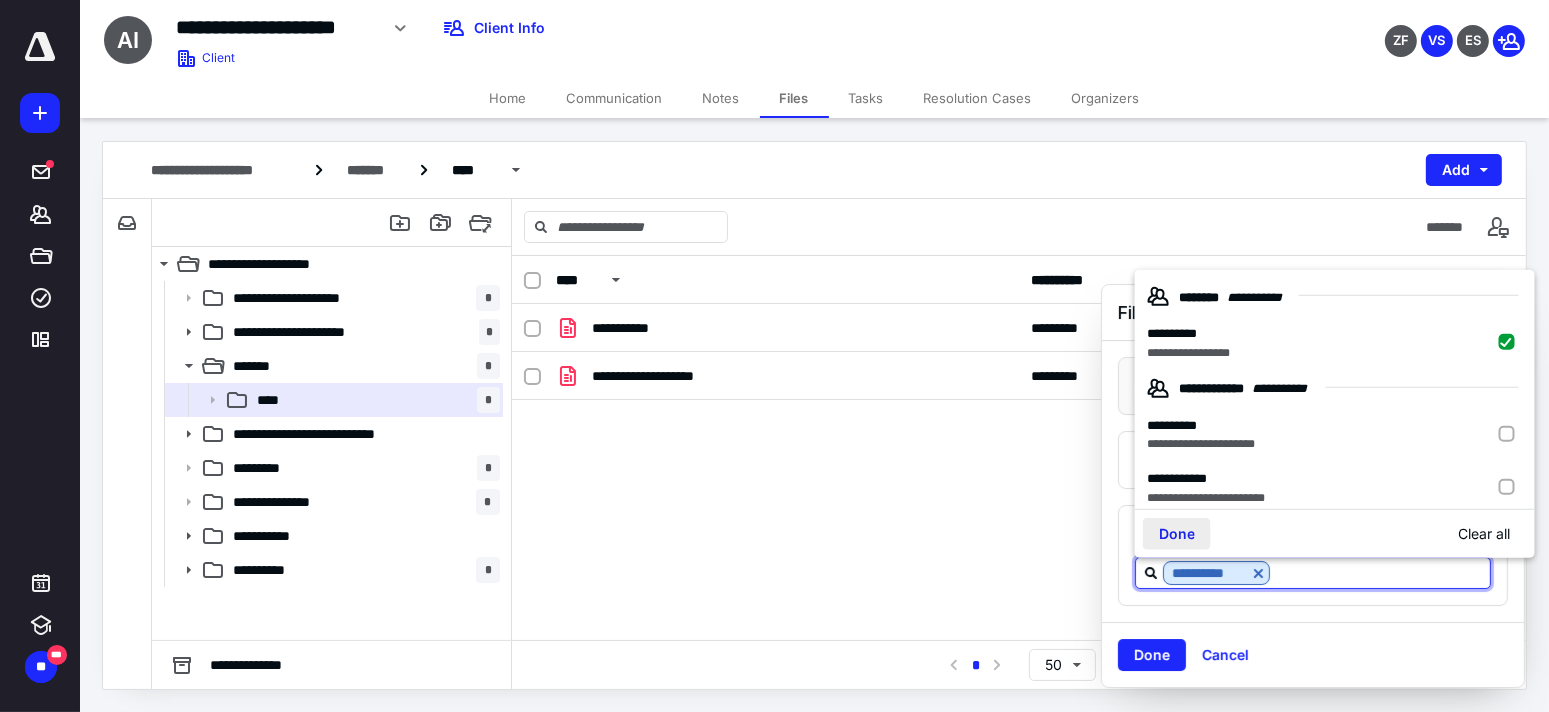 click on "Done" at bounding box center [1177, 534] 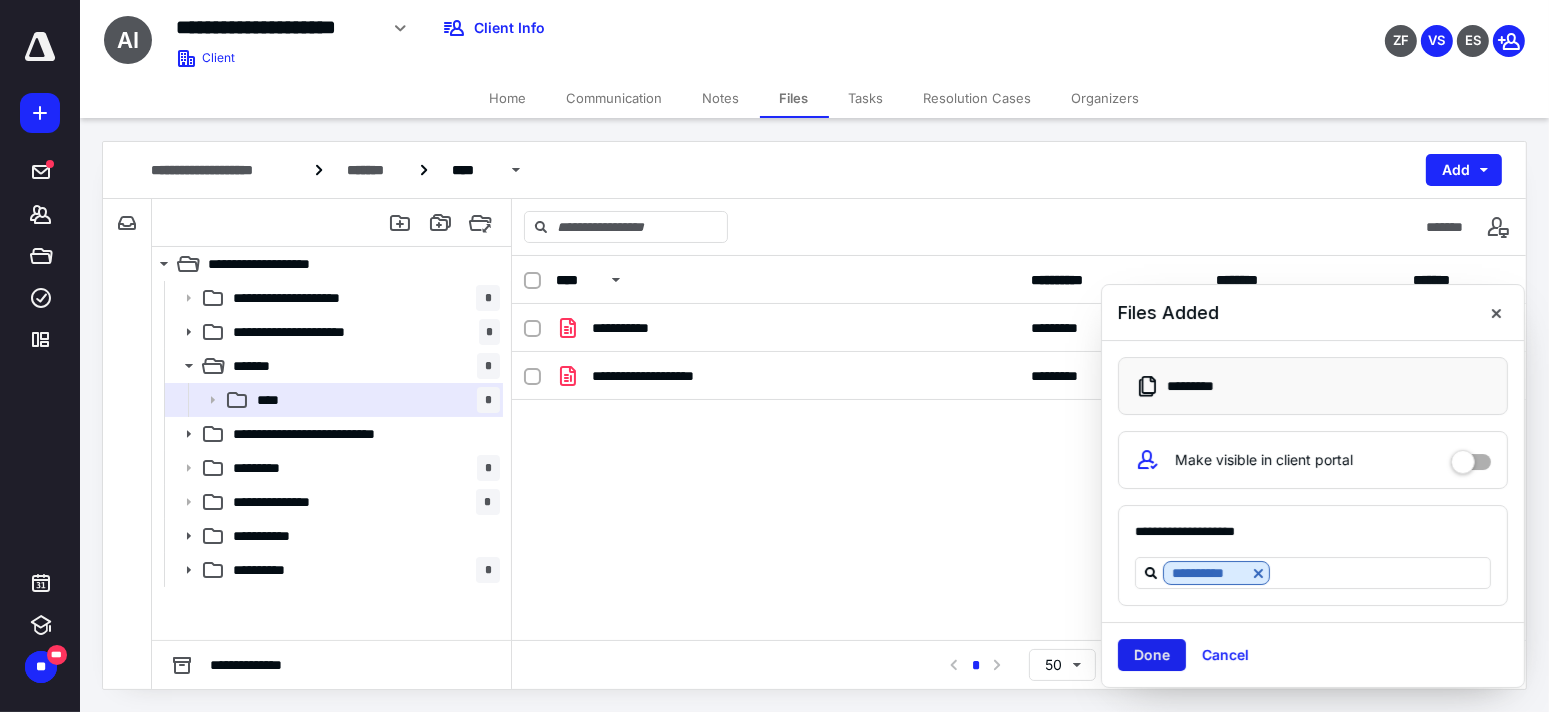click on "Done" at bounding box center [1152, 655] 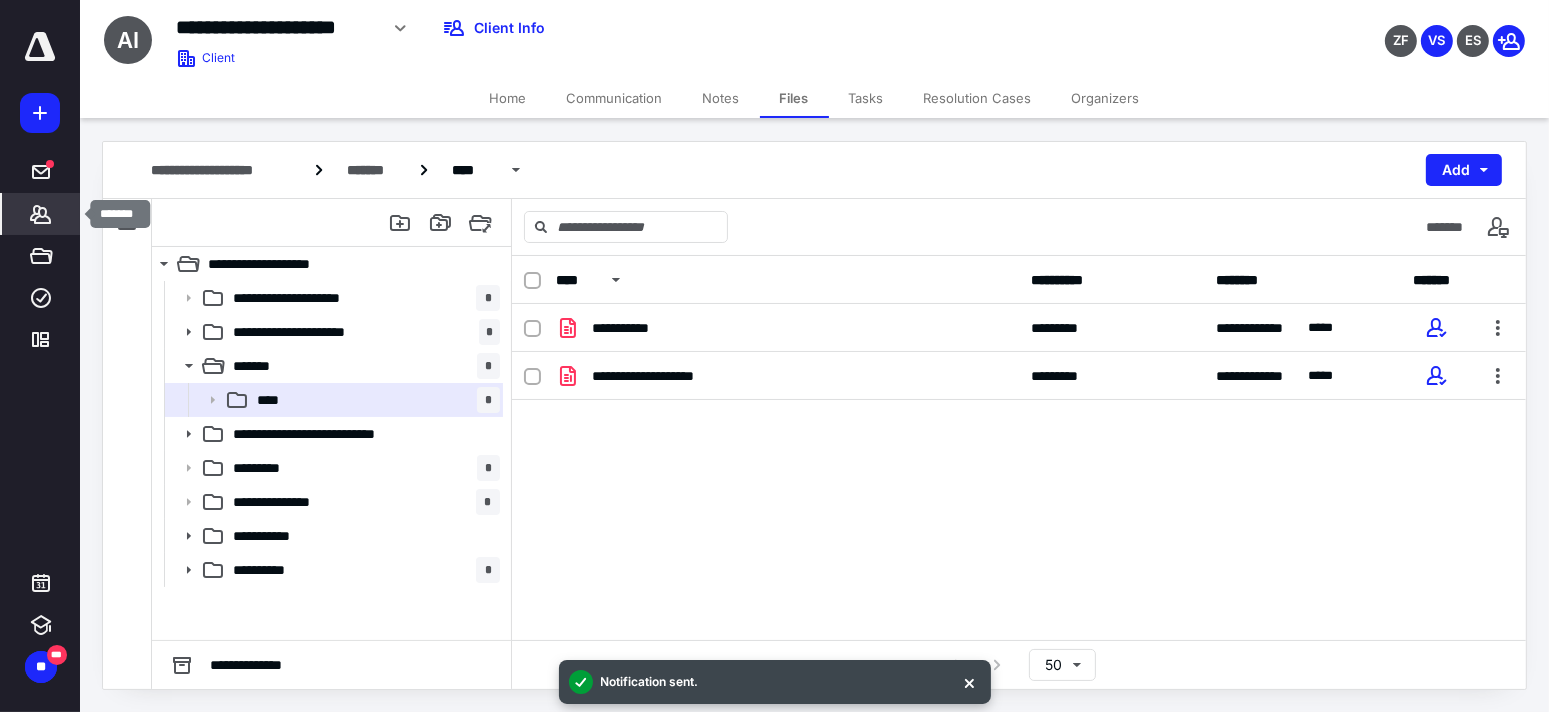 click 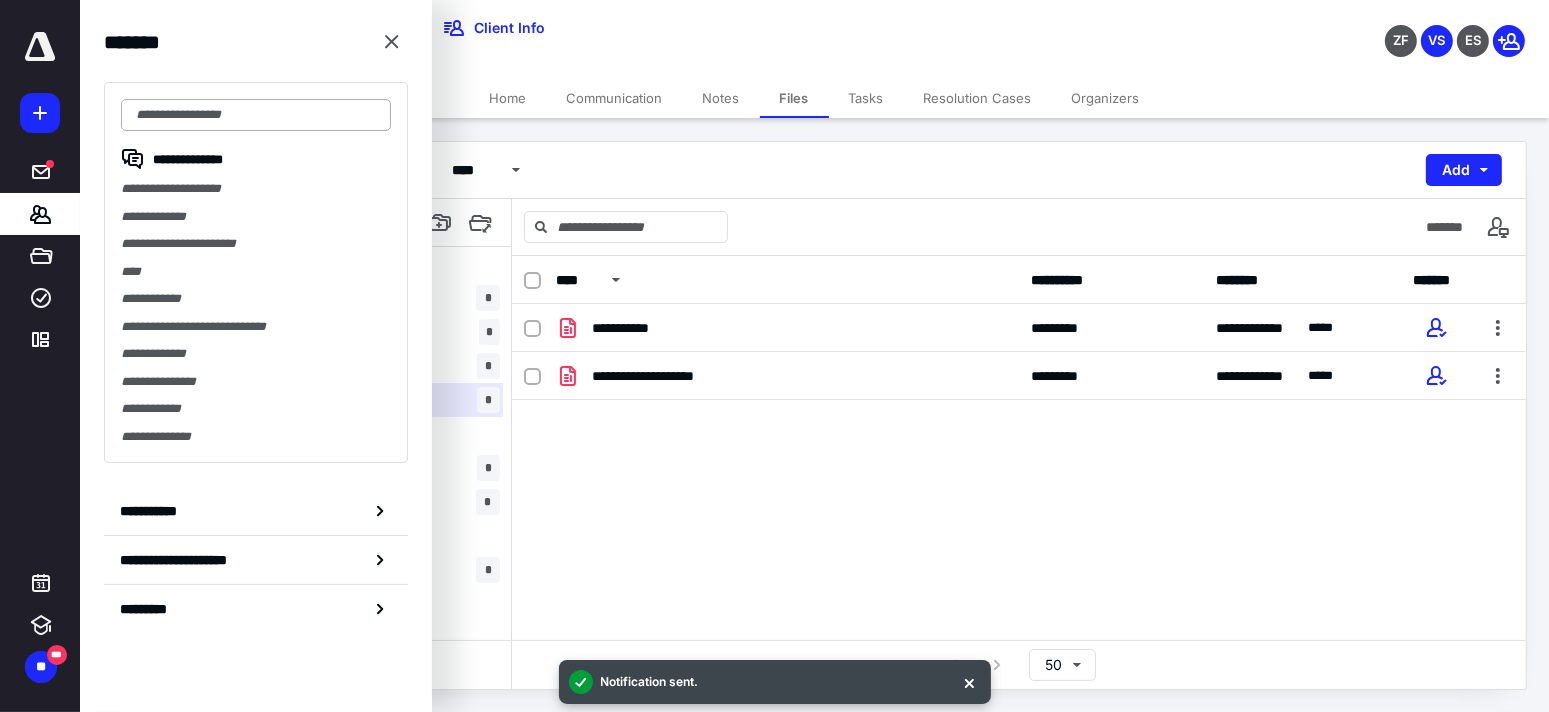 click at bounding box center (256, 115) 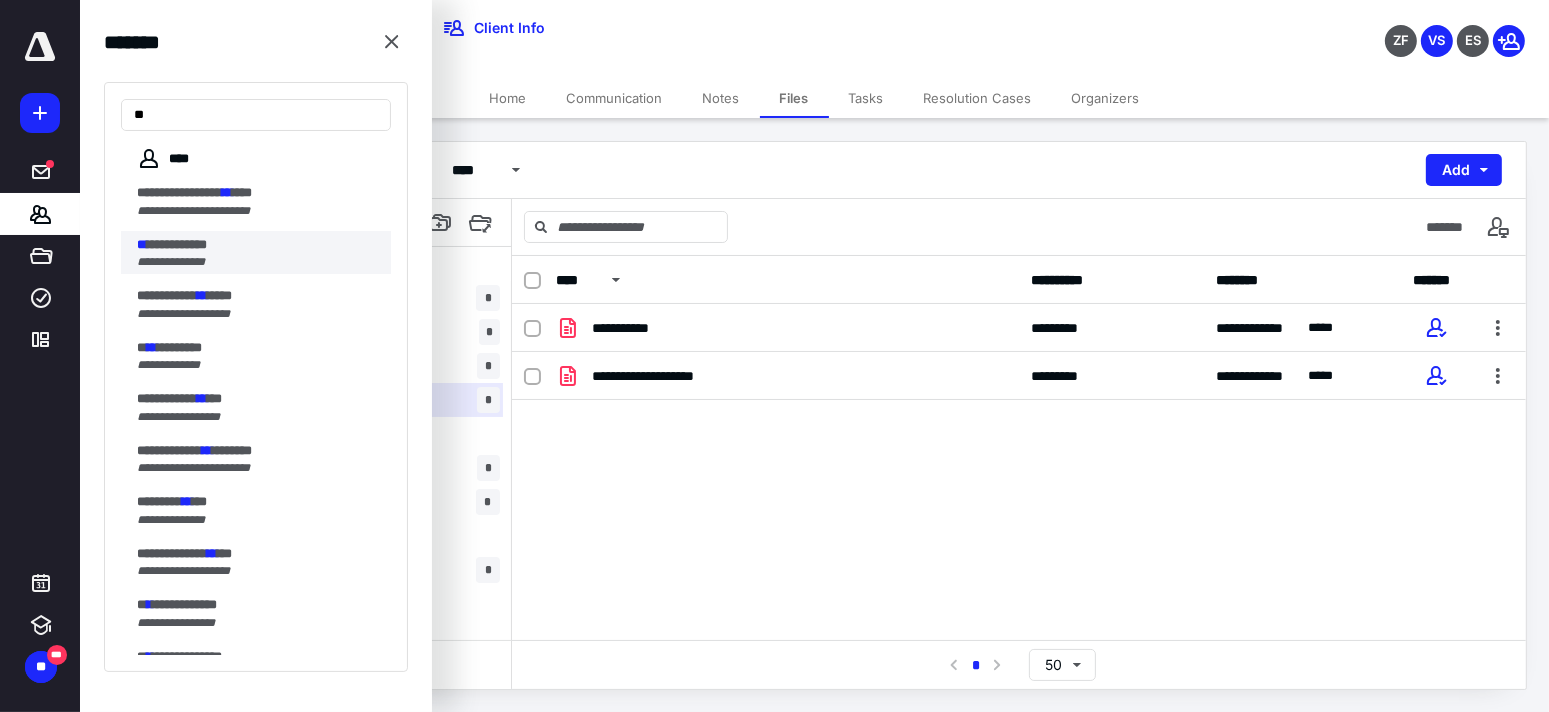 type on "**" 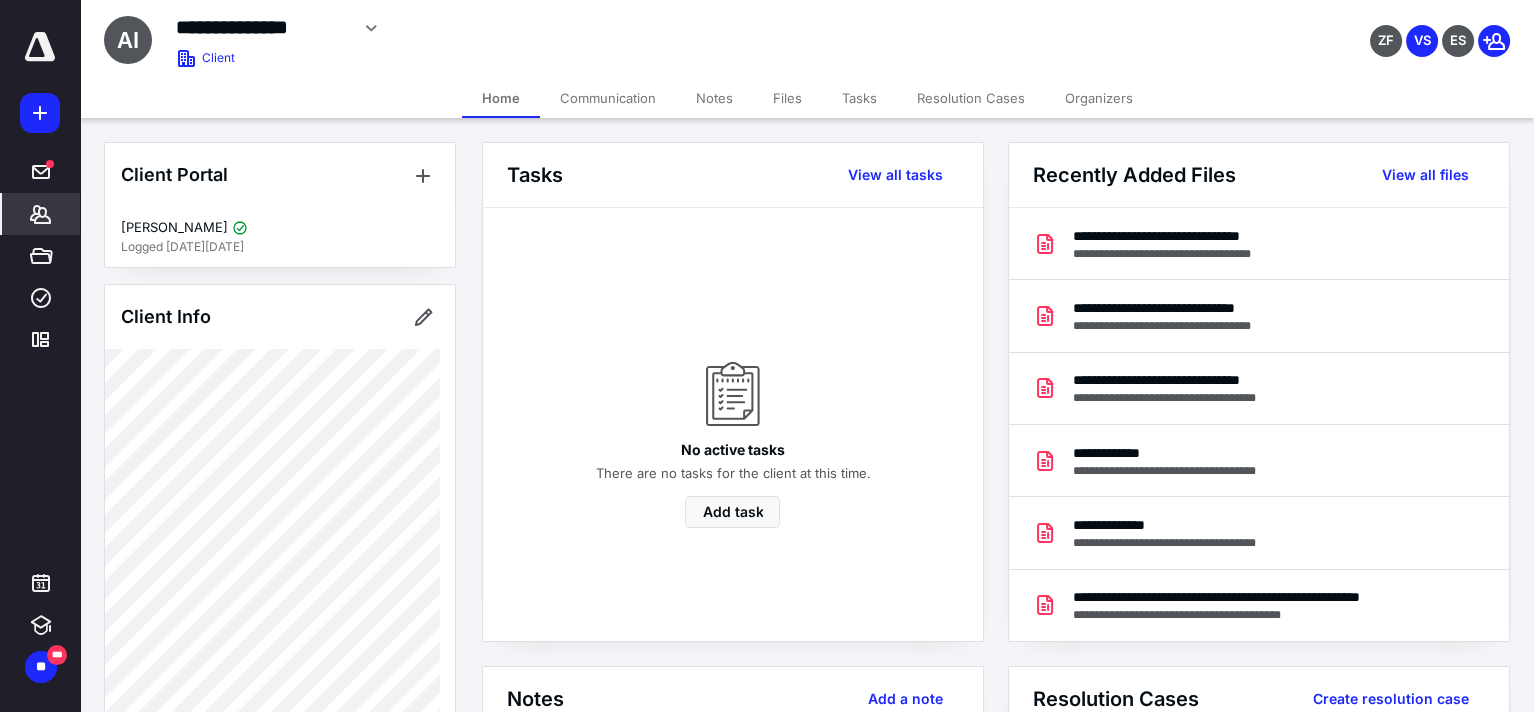 click on "Files" at bounding box center [787, 98] 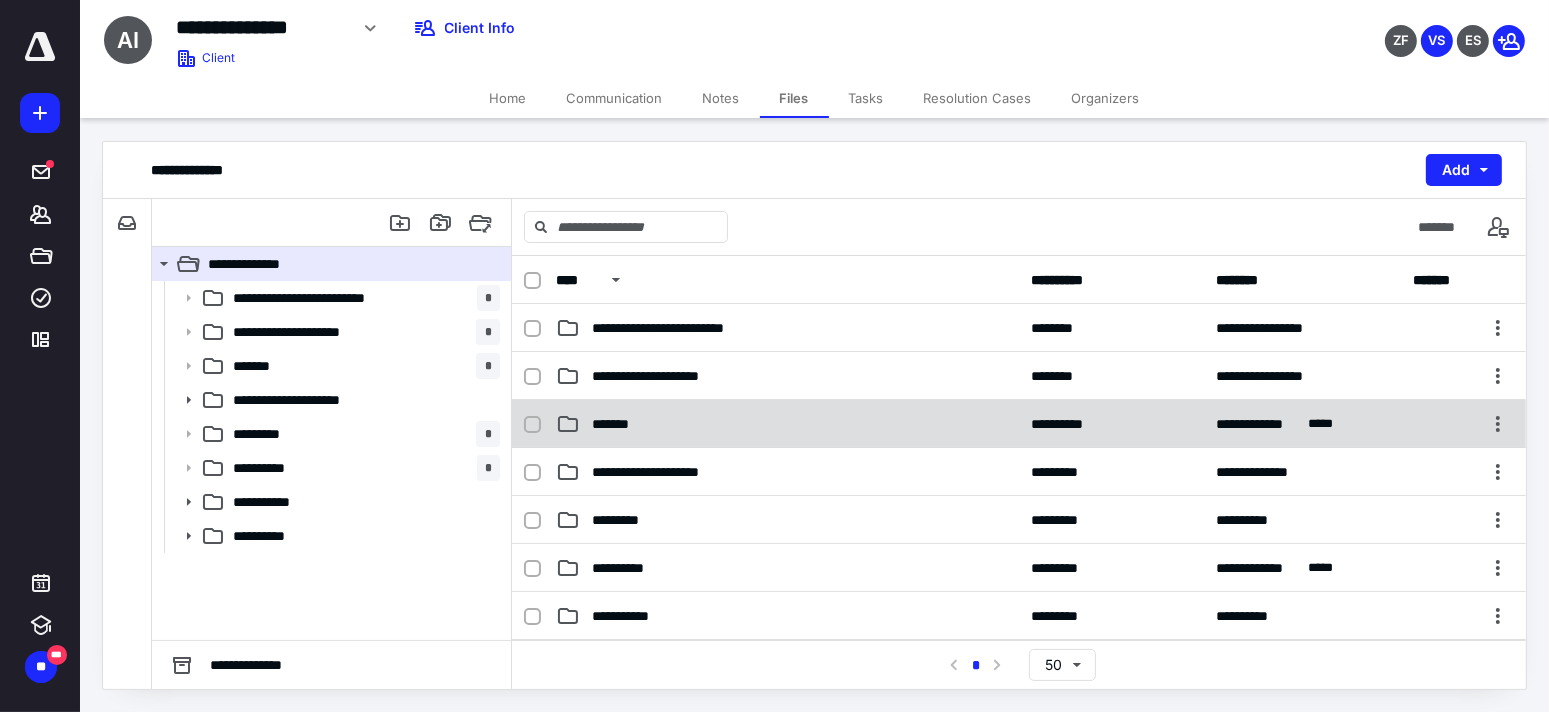 click on "*******" at bounding box center (787, 424) 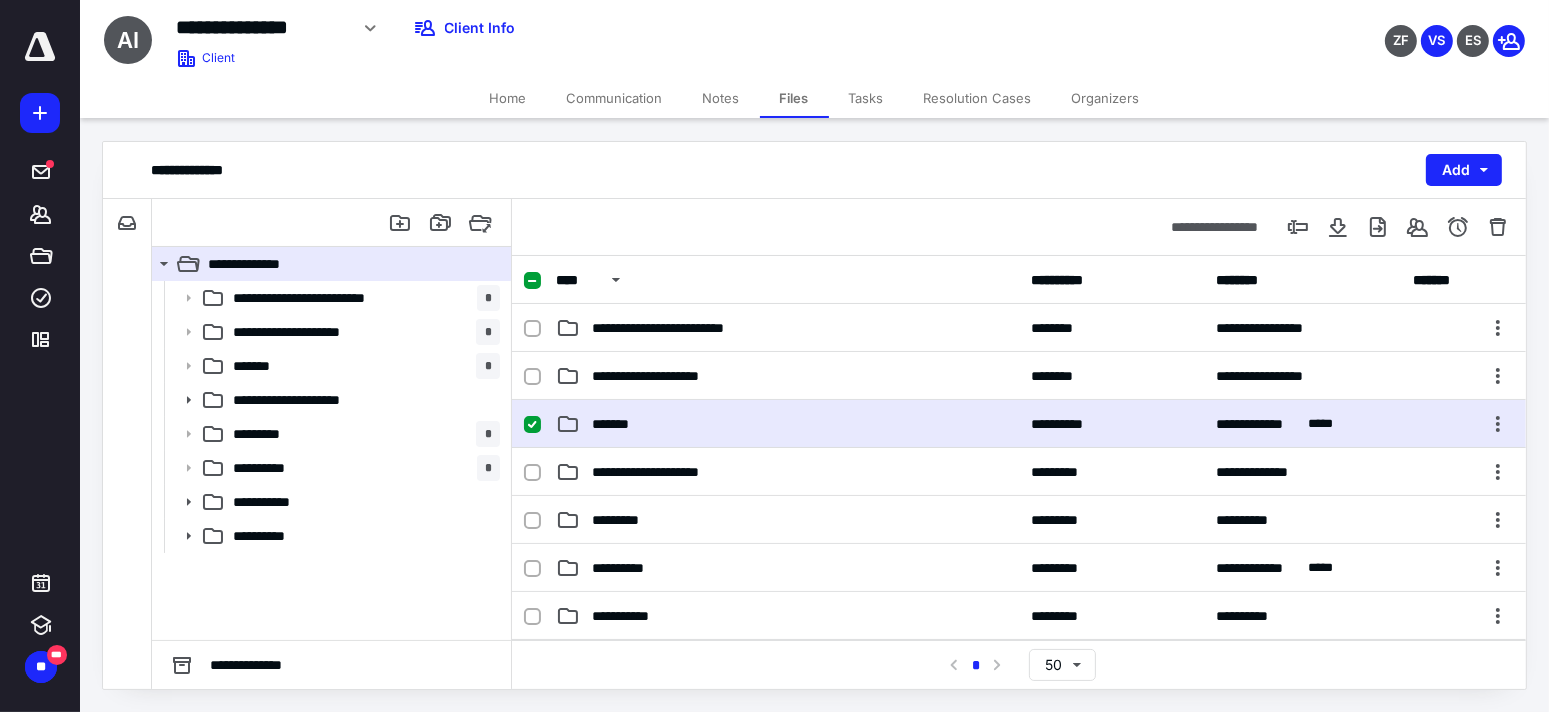 click on "*******" at bounding box center [787, 424] 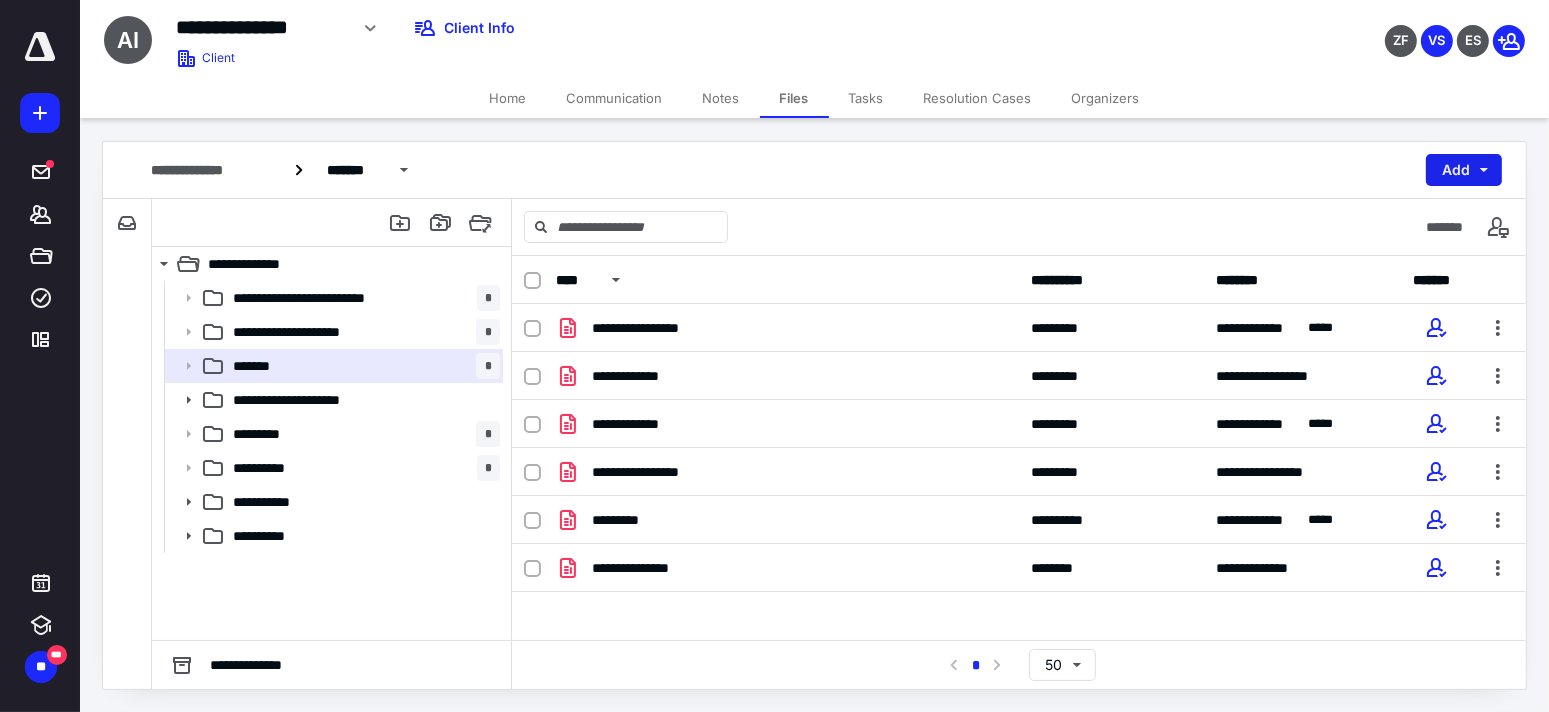 click on "Add" at bounding box center (1464, 170) 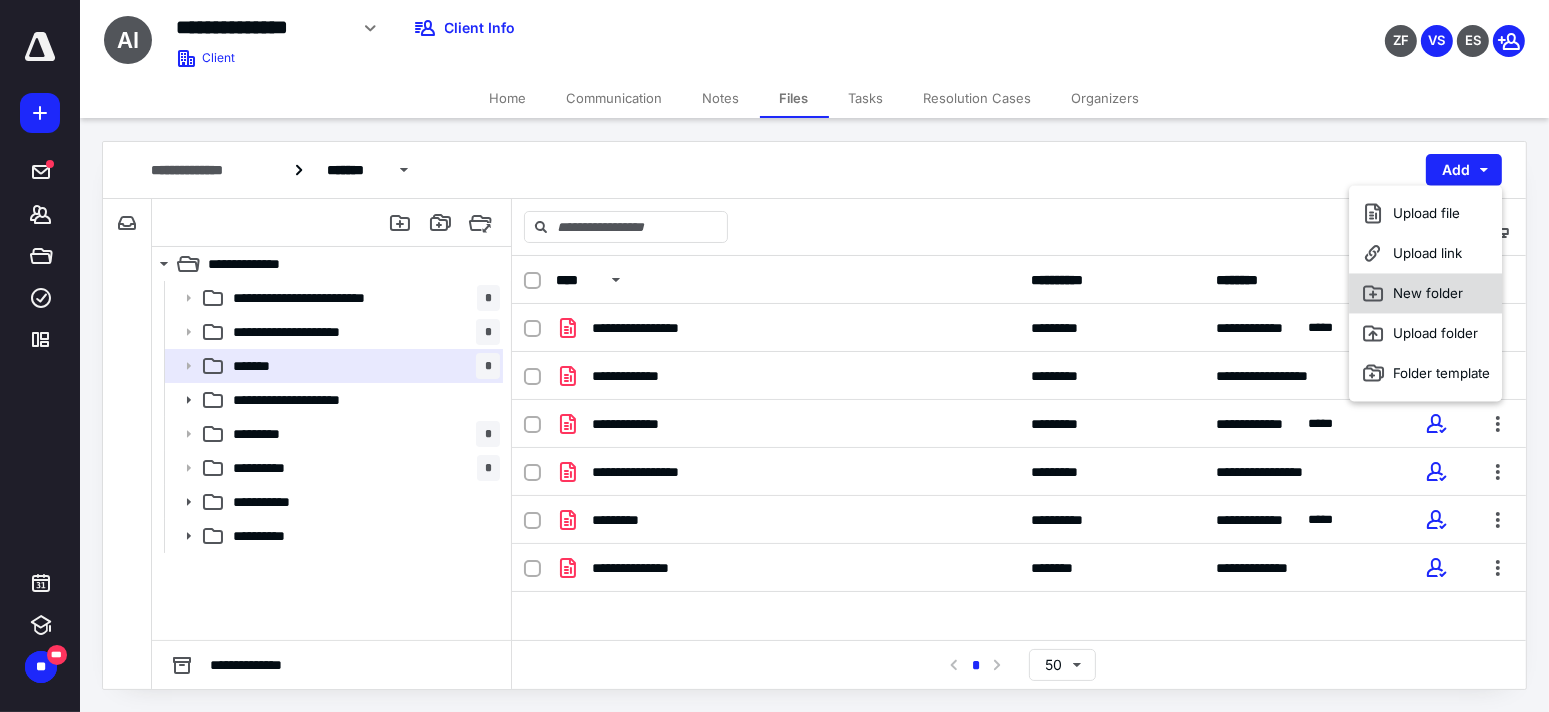 click on "New folder" at bounding box center (1425, 293) 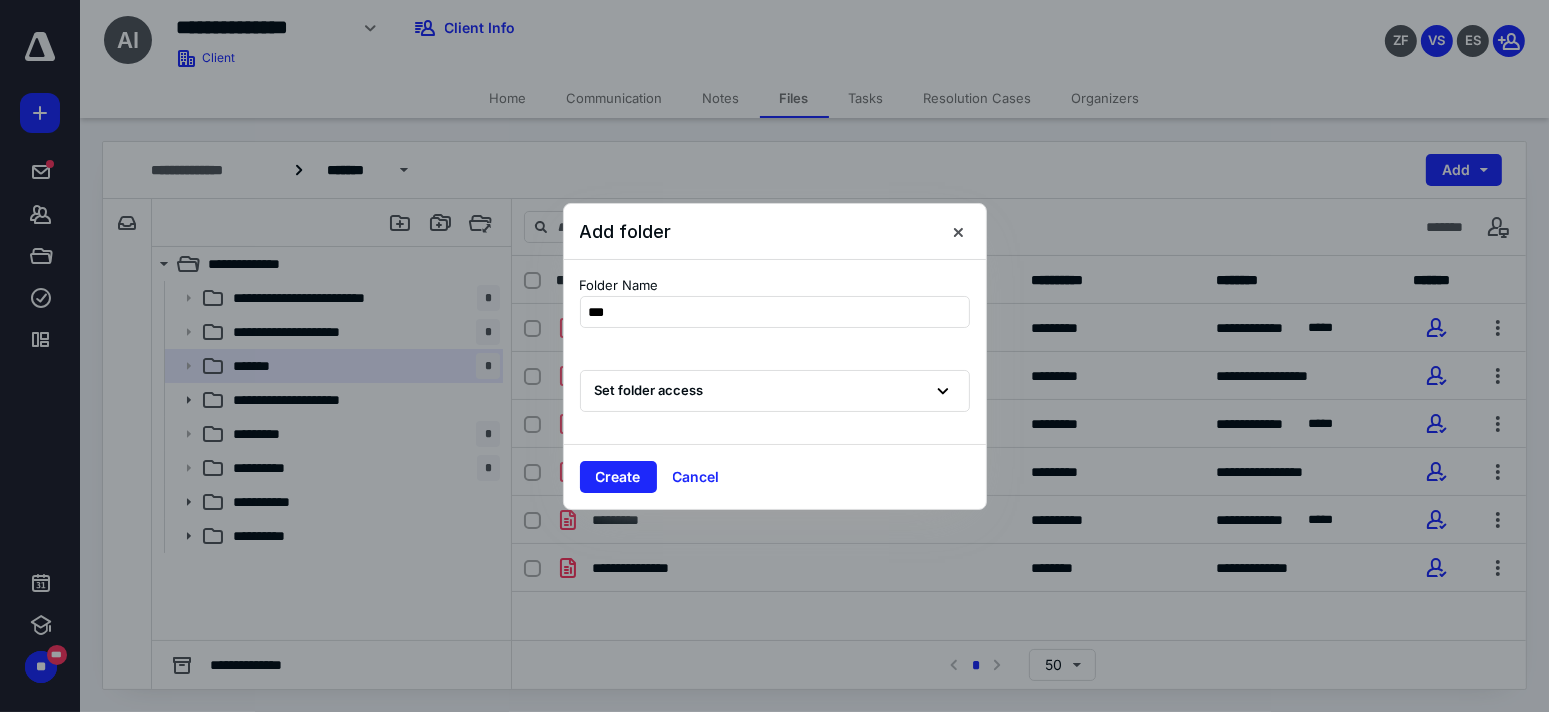 type on "****" 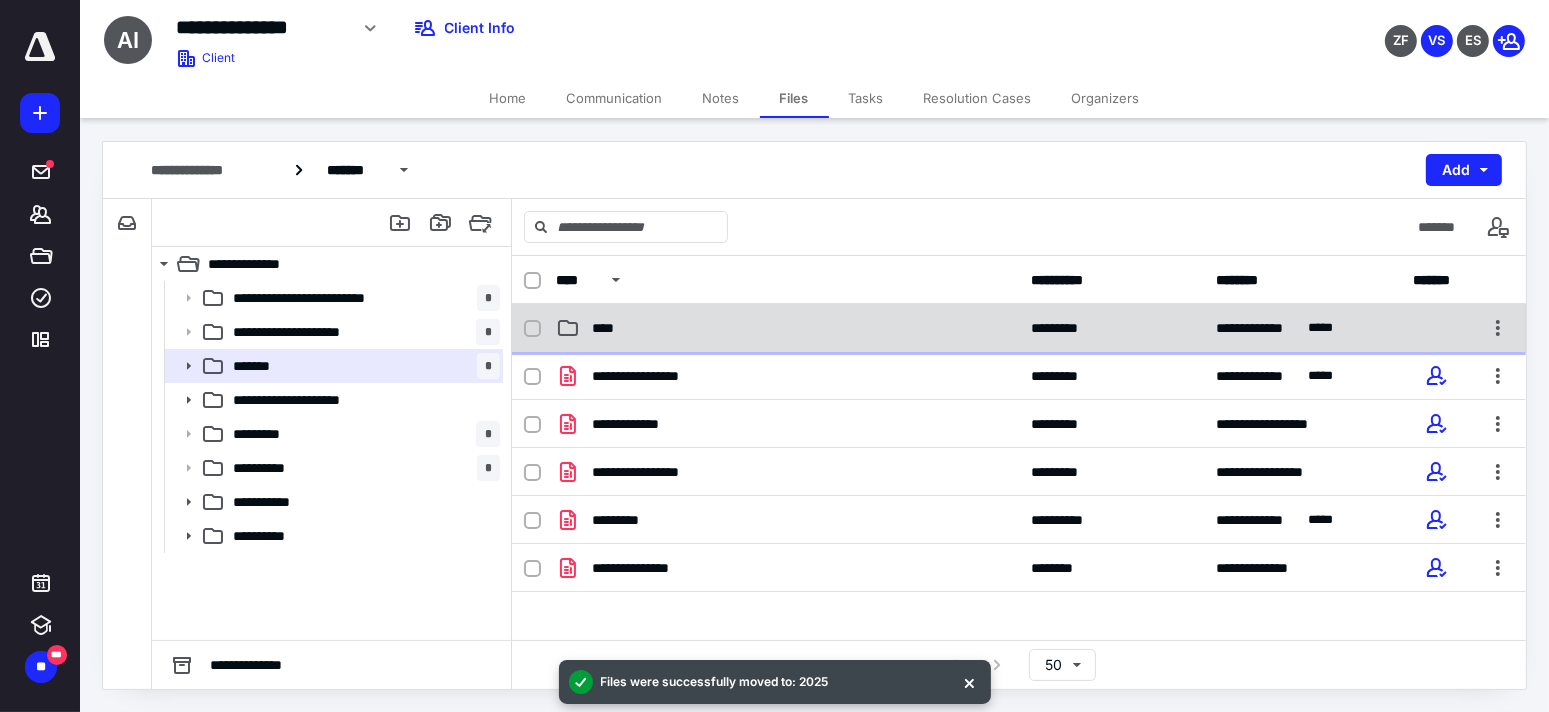 click on "****" at bounding box center [787, 328] 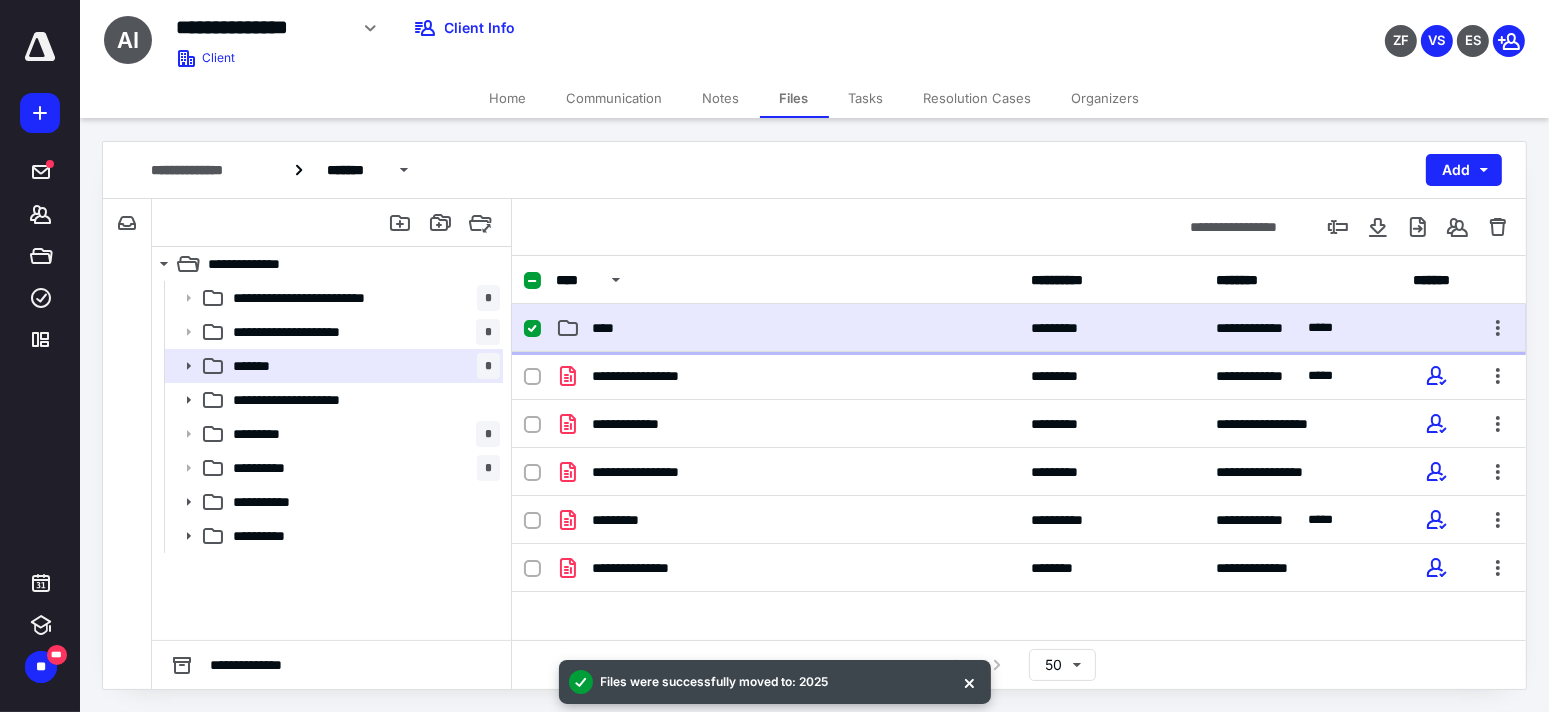 click on "****" at bounding box center (787, 328) 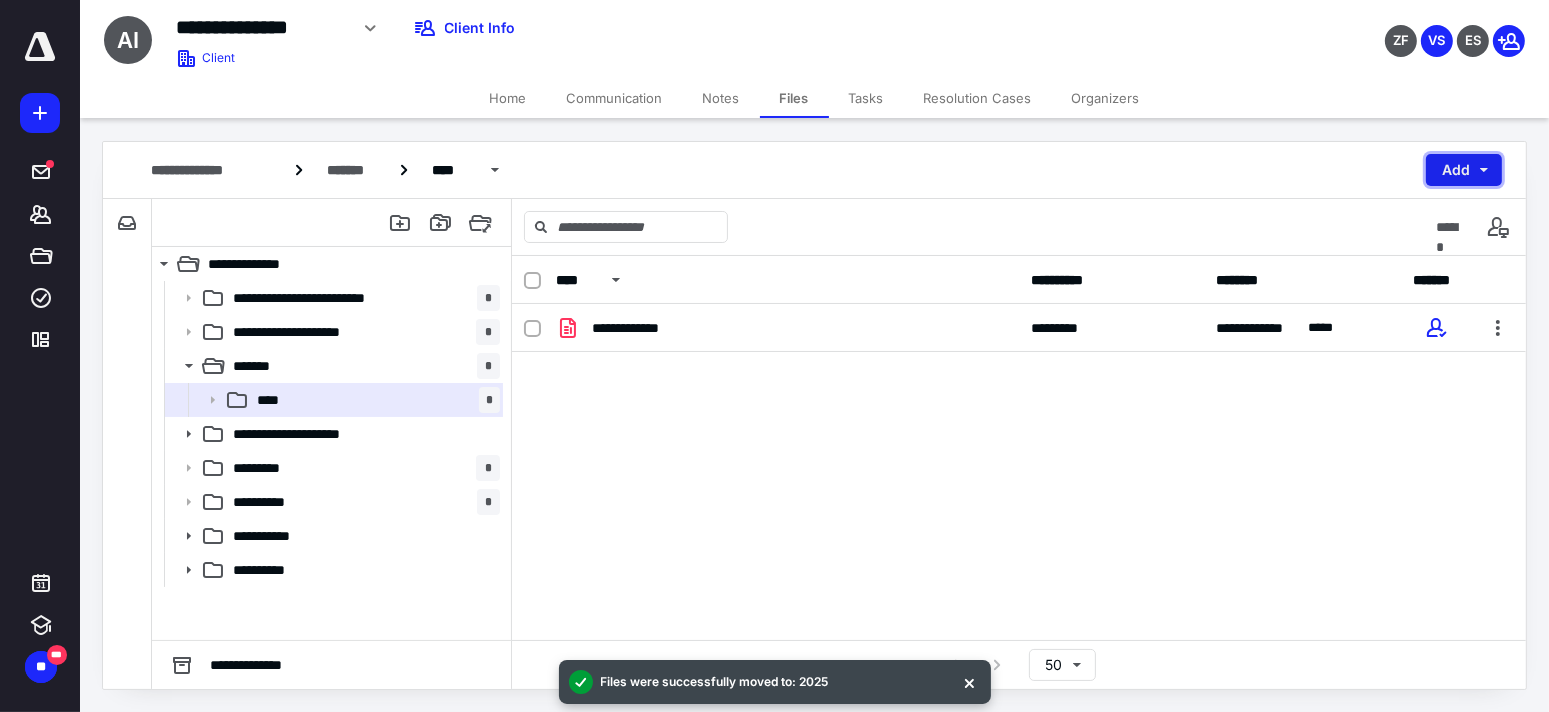 click on "Add" at bounding box center [1464, 170] 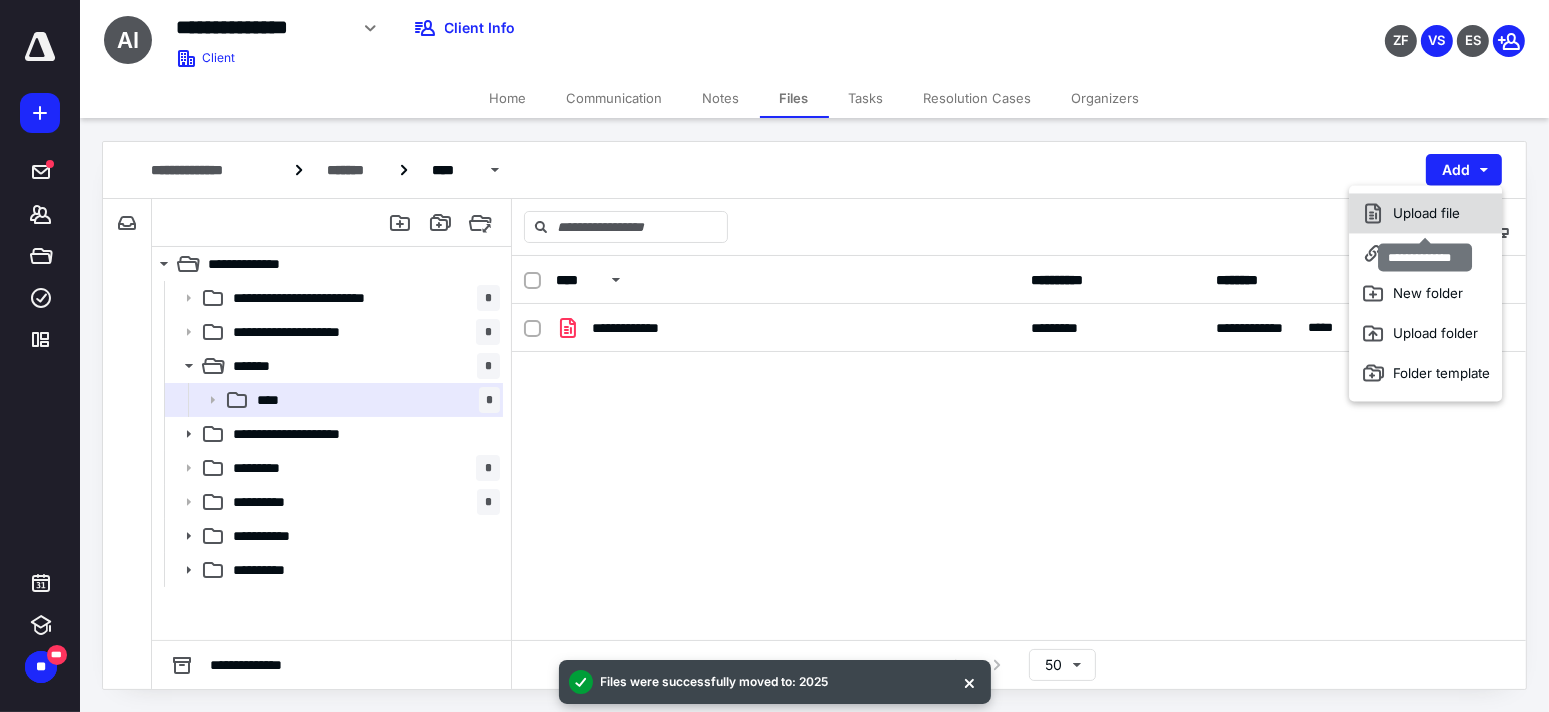 click on "Upload file" at bounding box center (1425, 213) 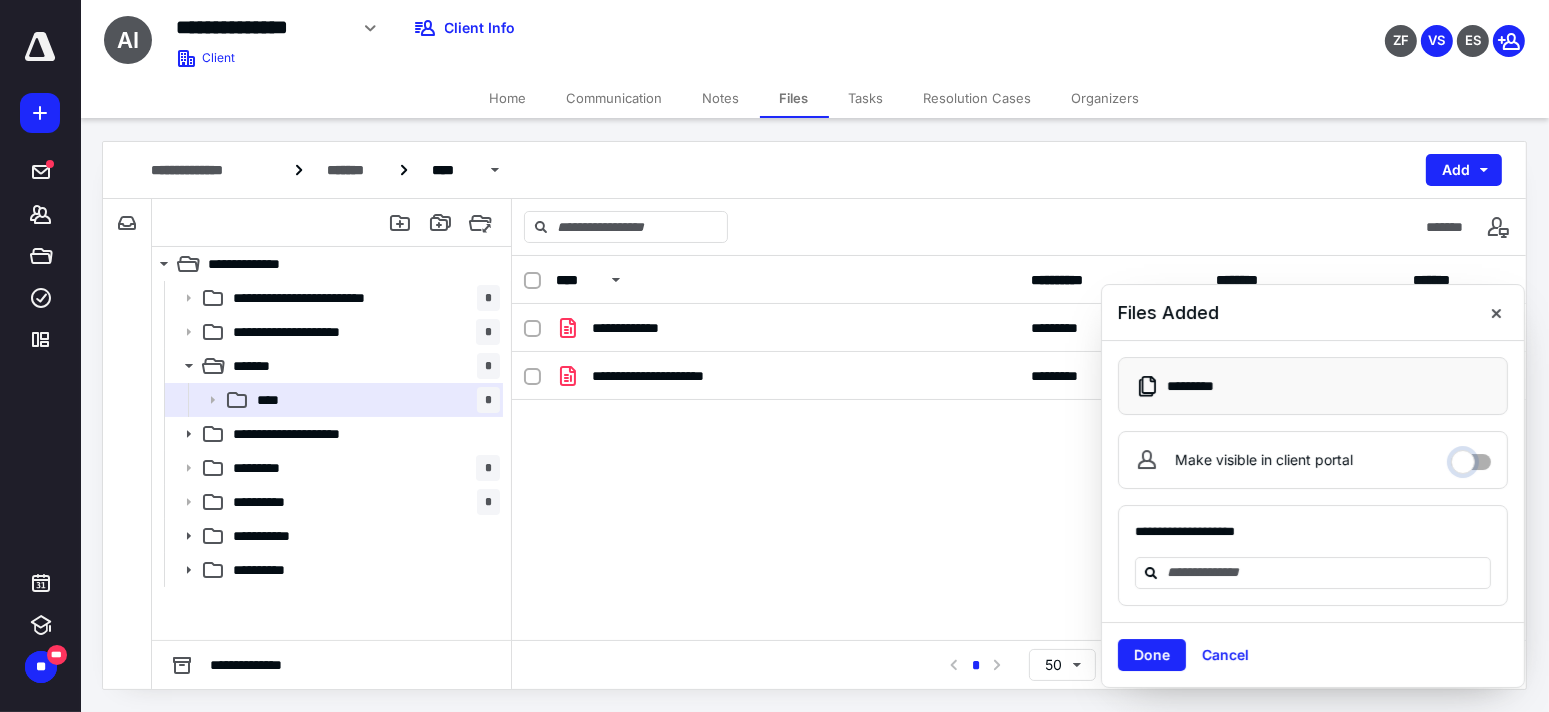 click on "Make visible in client portal" at bounding box center [1471, 457] 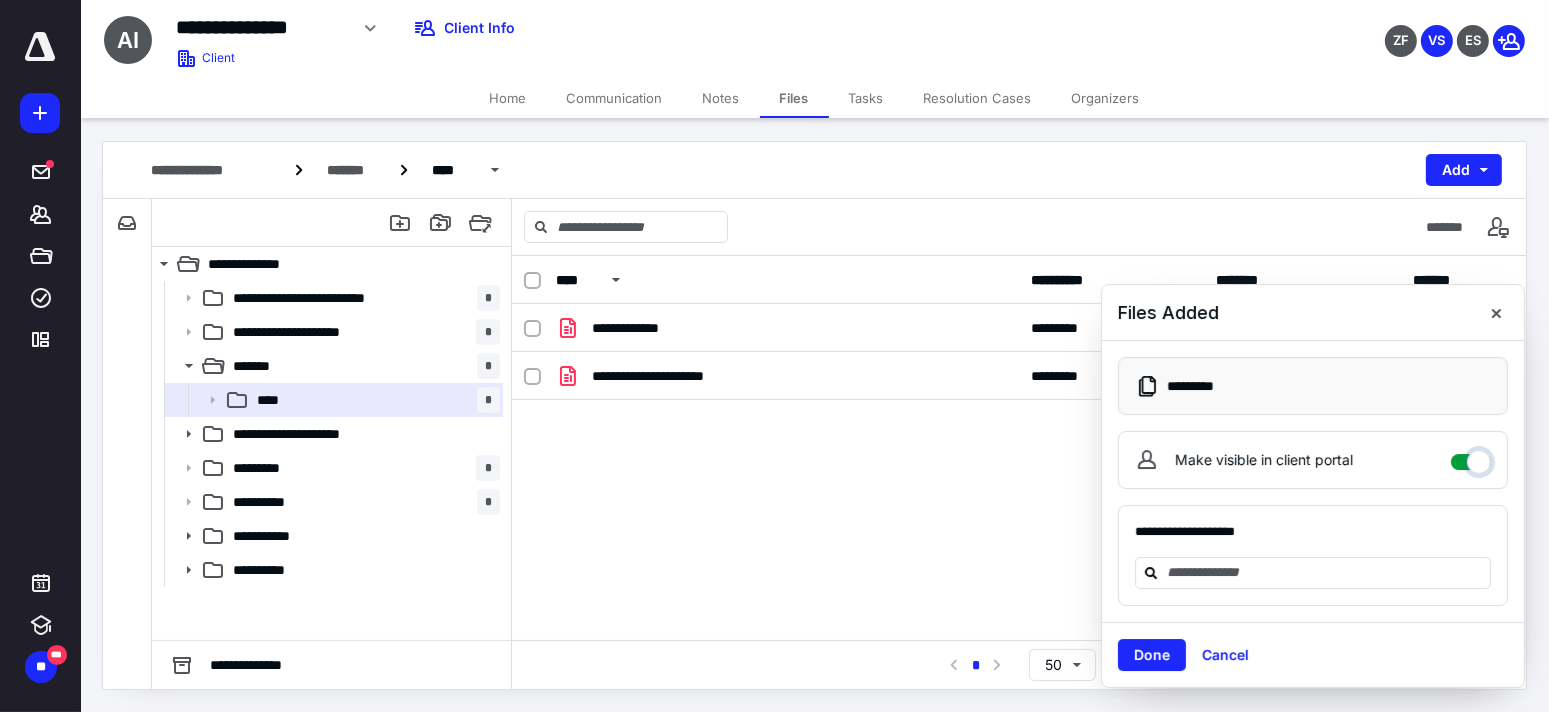 checkbox on "****" 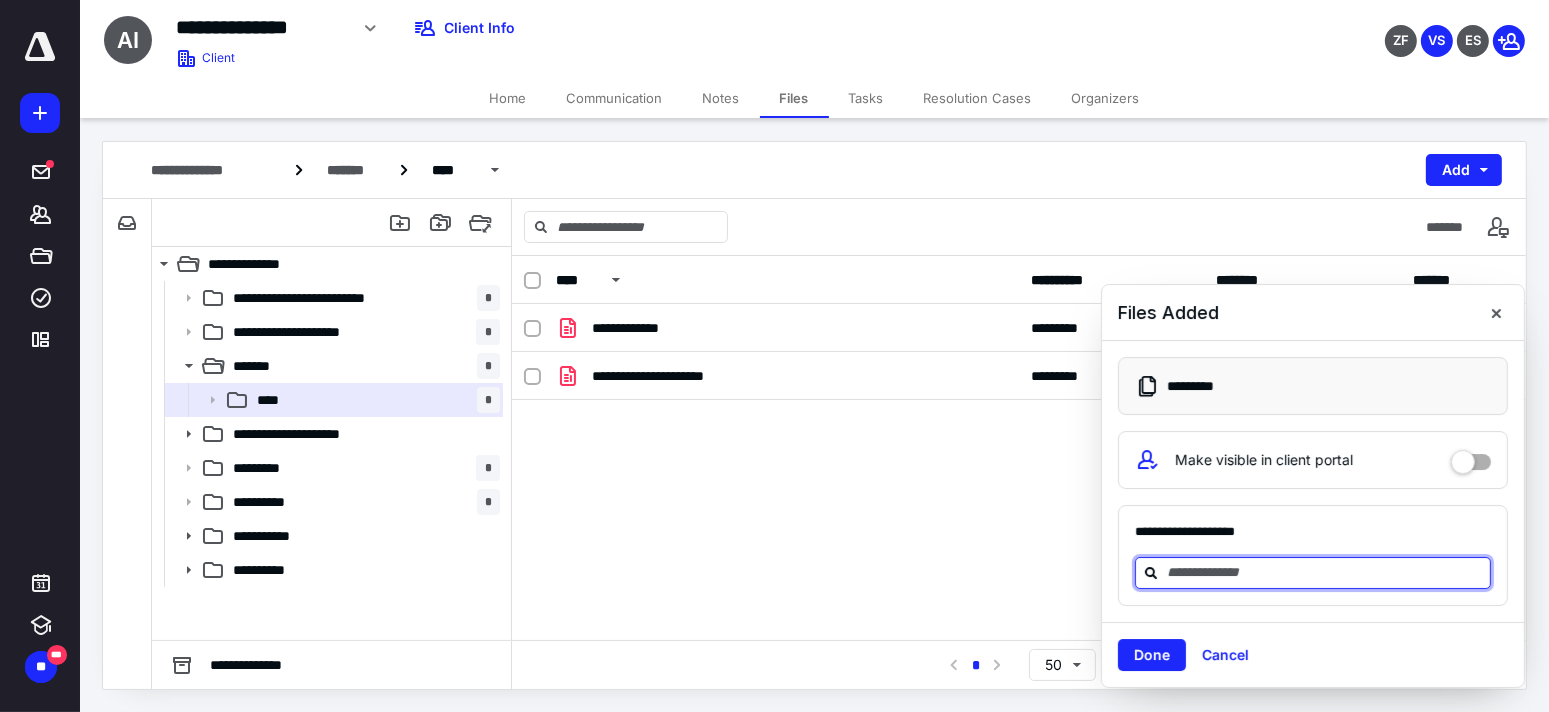 drag, startPoint x: 1287, startPoint y: 572, endPoint x: 1267, endPoint y: 562, distance: 22.36068 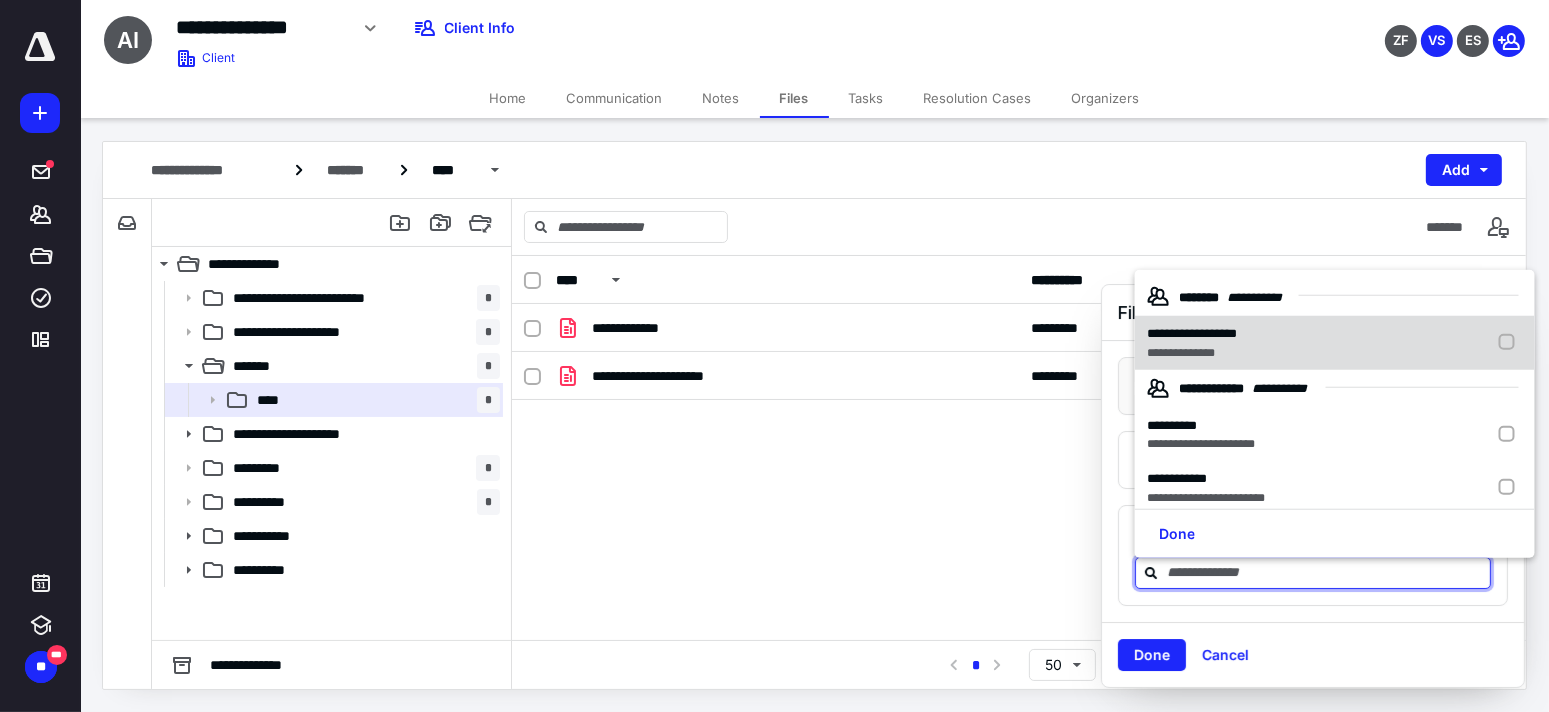 click on "**********" at bounding box center [1192, 333] 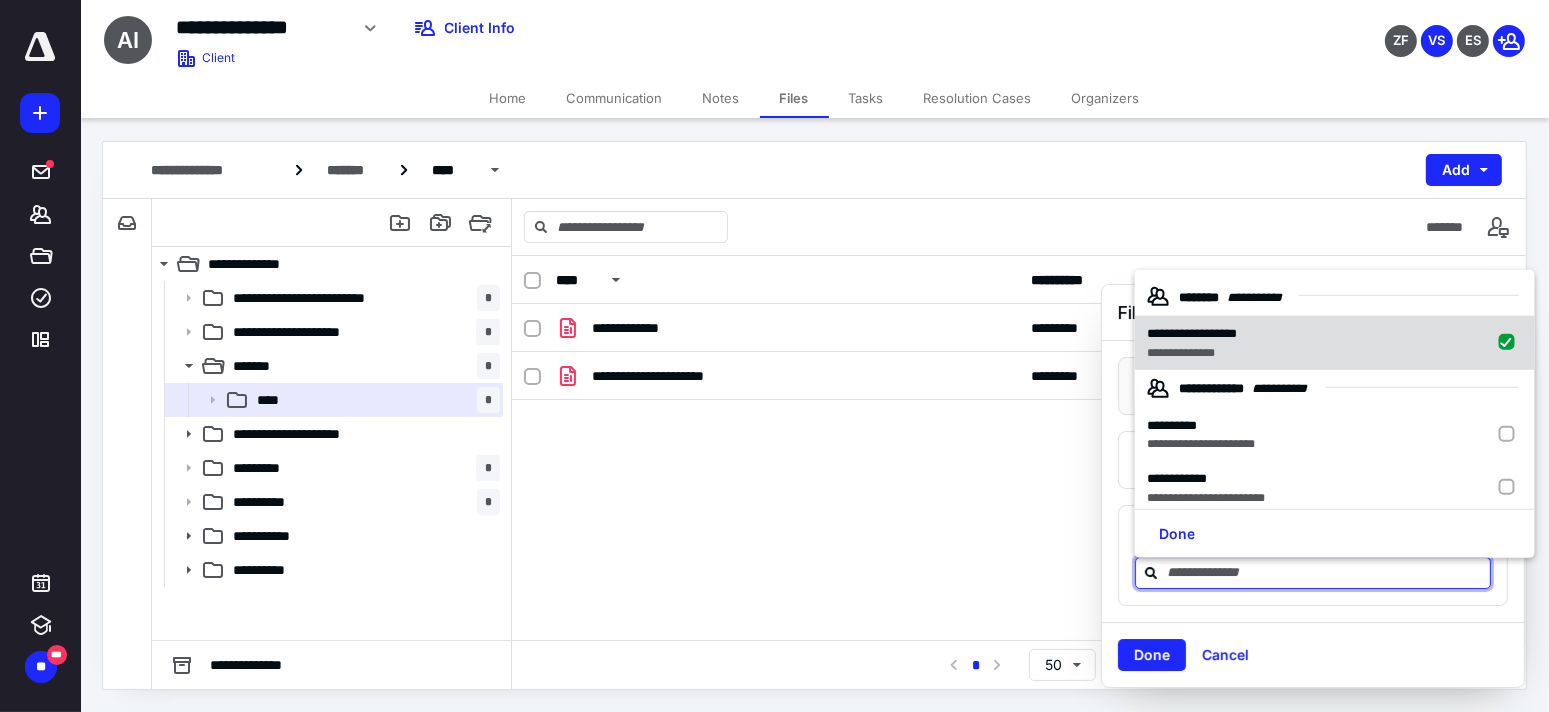 checkbox on "true" 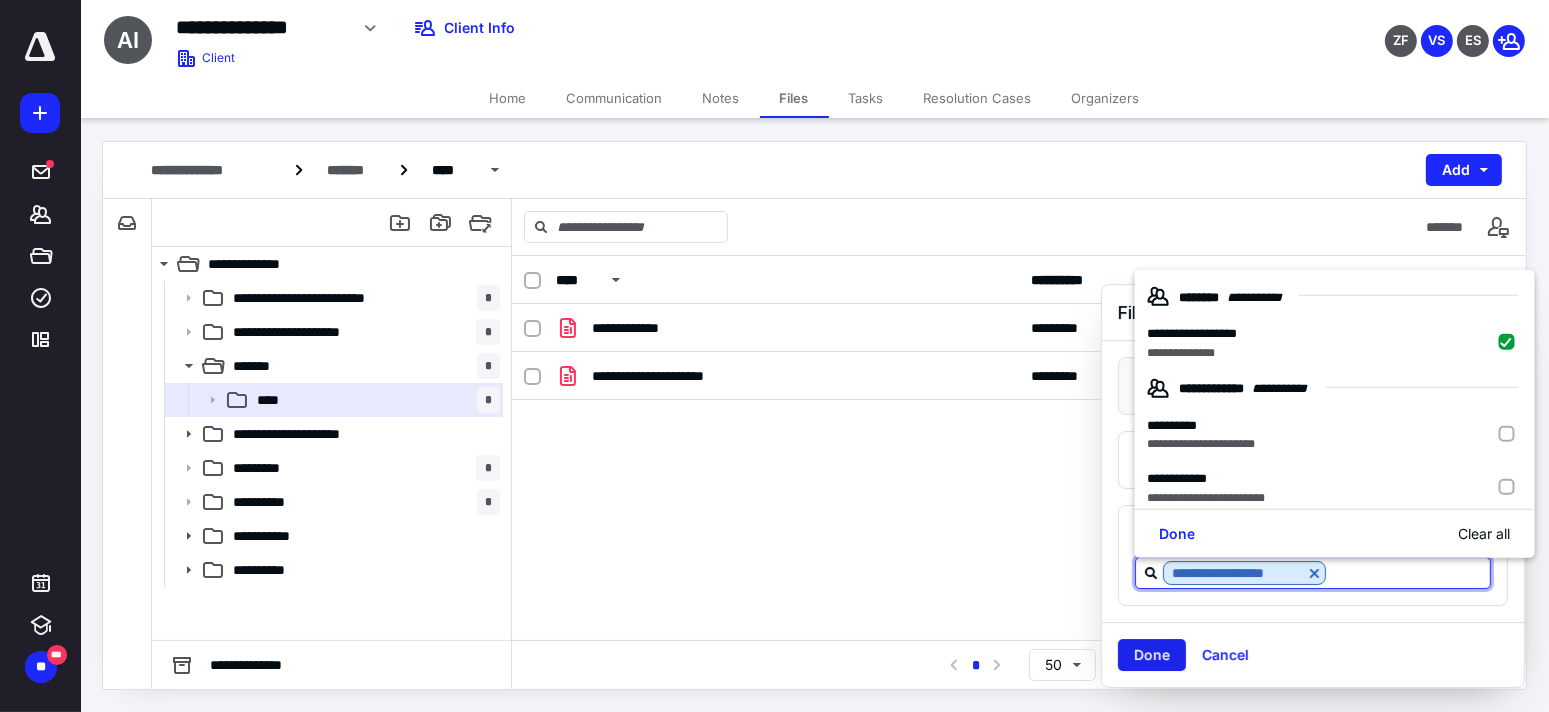 drag, startPoint x: 1144, startPoint y: 654, endPoint x: 1129, endPoint y: 645, distance: 17.492855 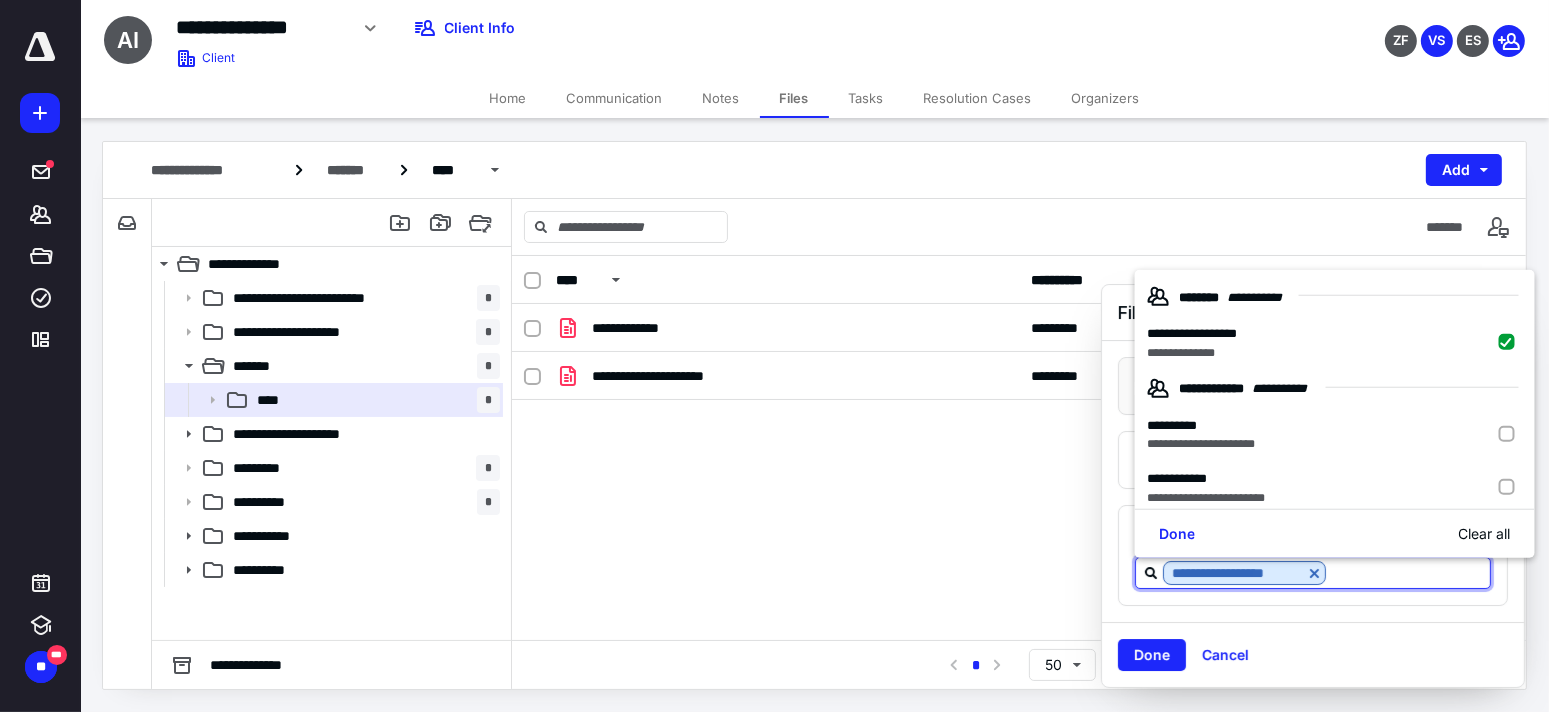 click on "Done" at bounding box center [1152, 655] 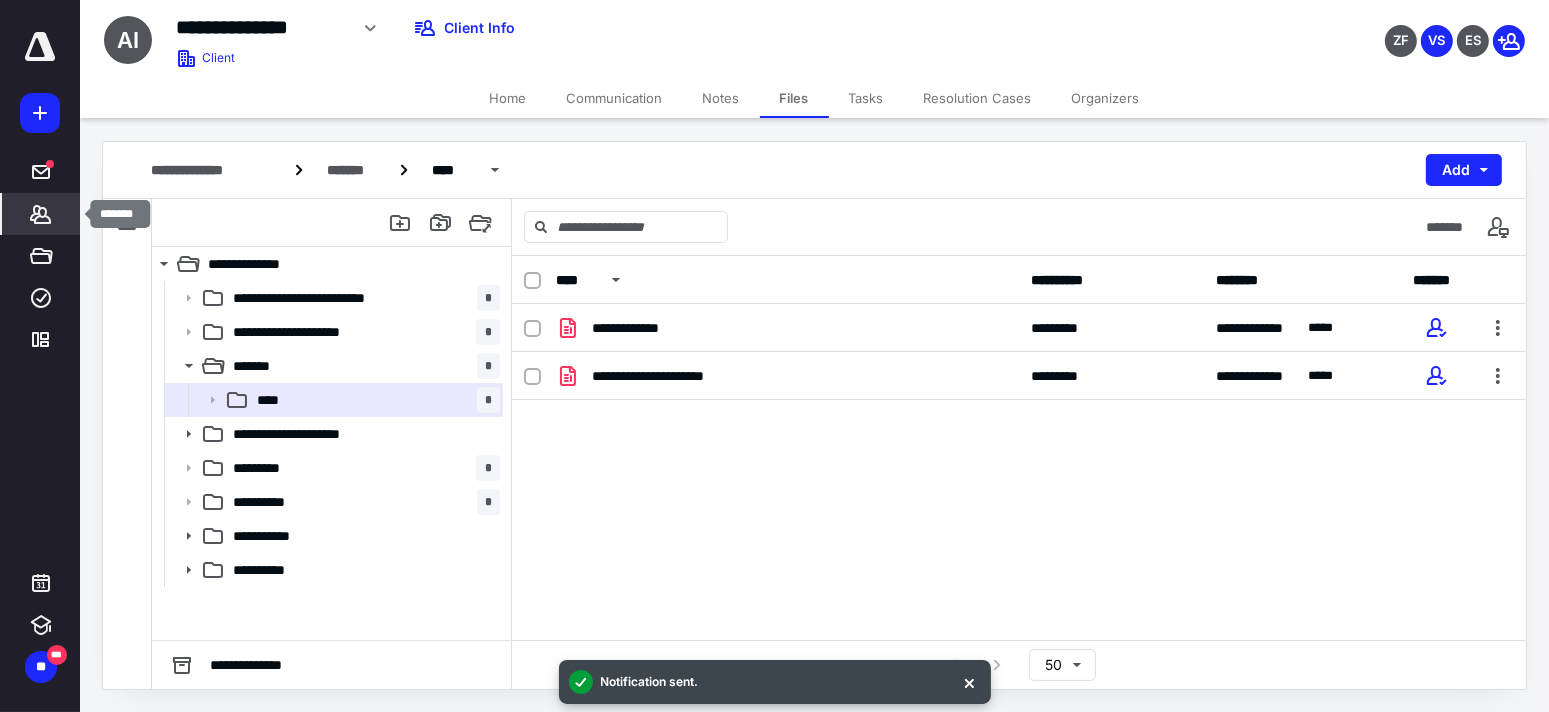 click 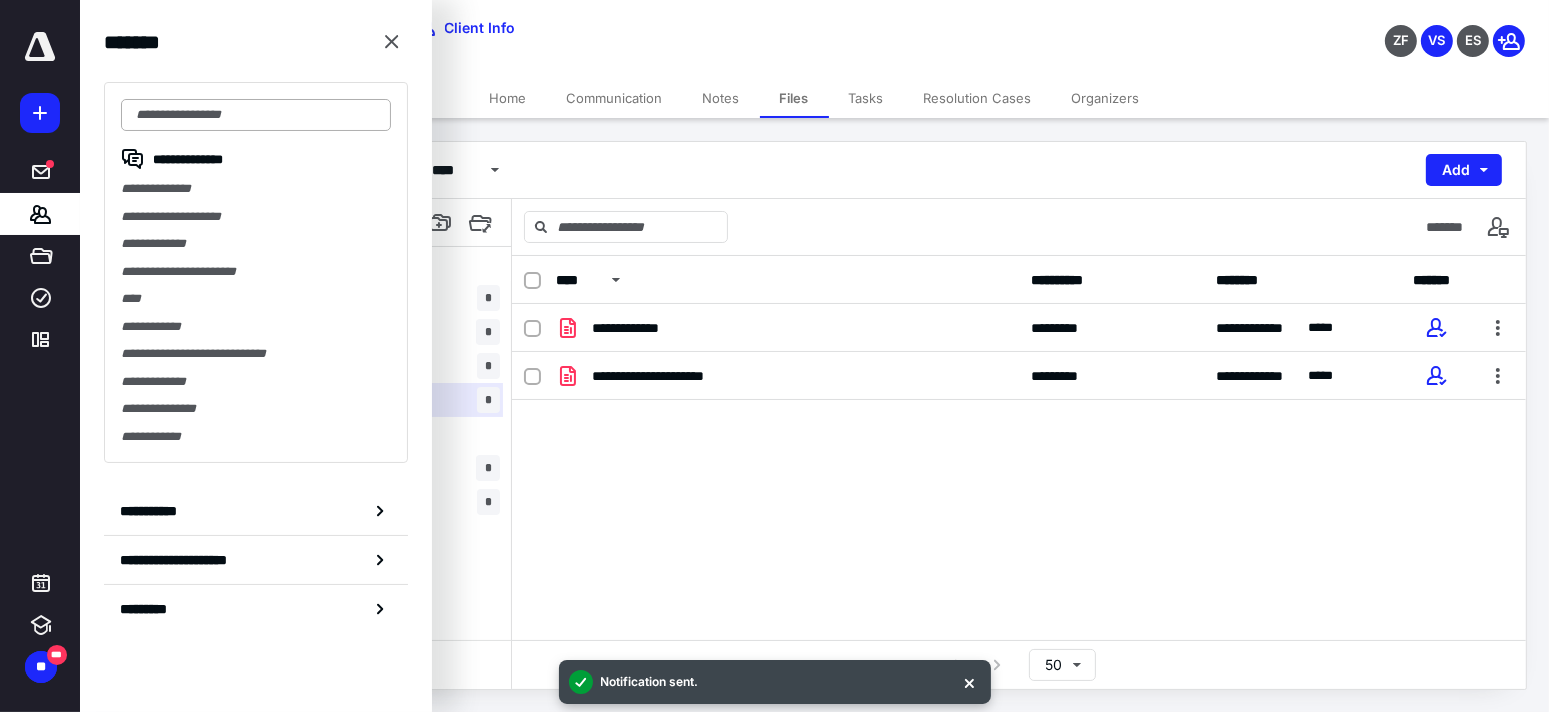 click at bounding box center (256, 115) 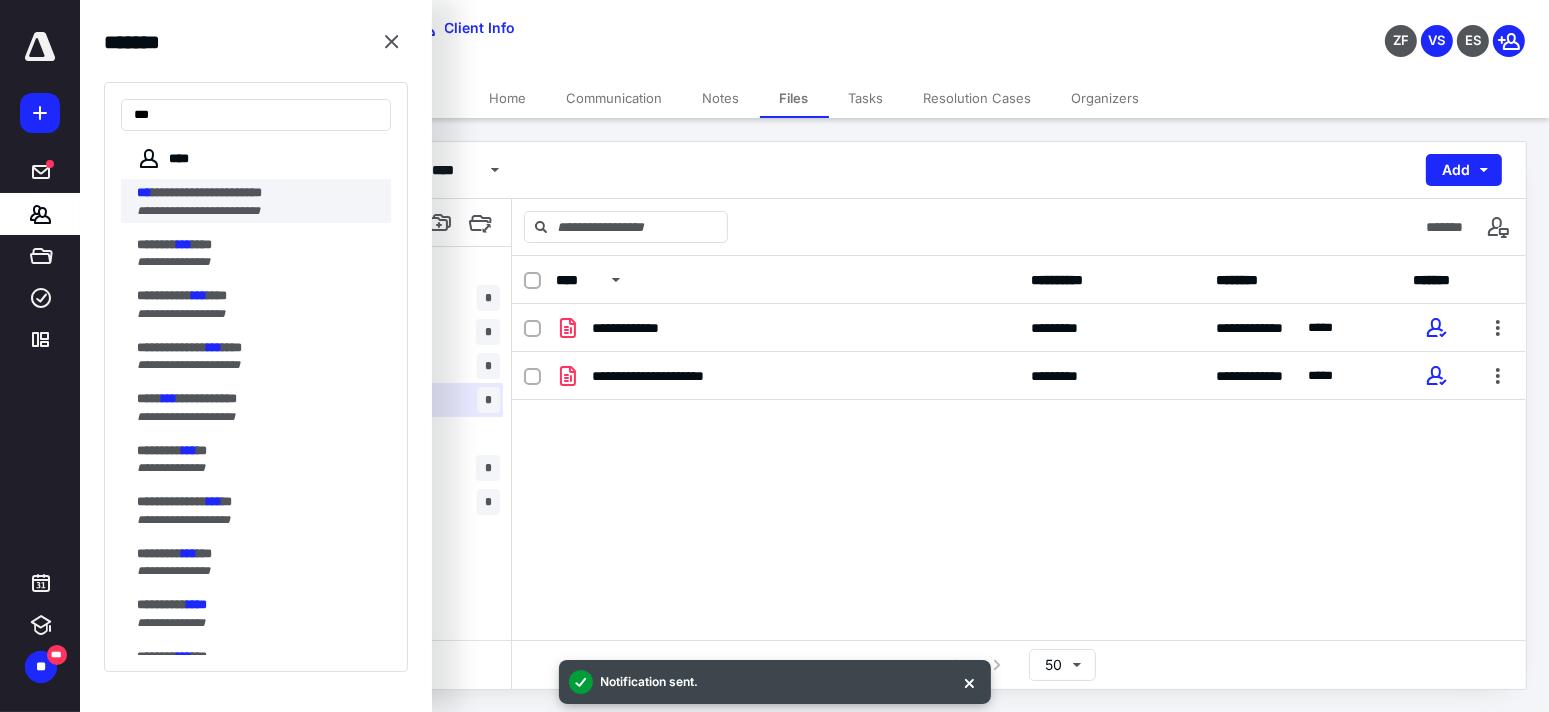 type on "***" 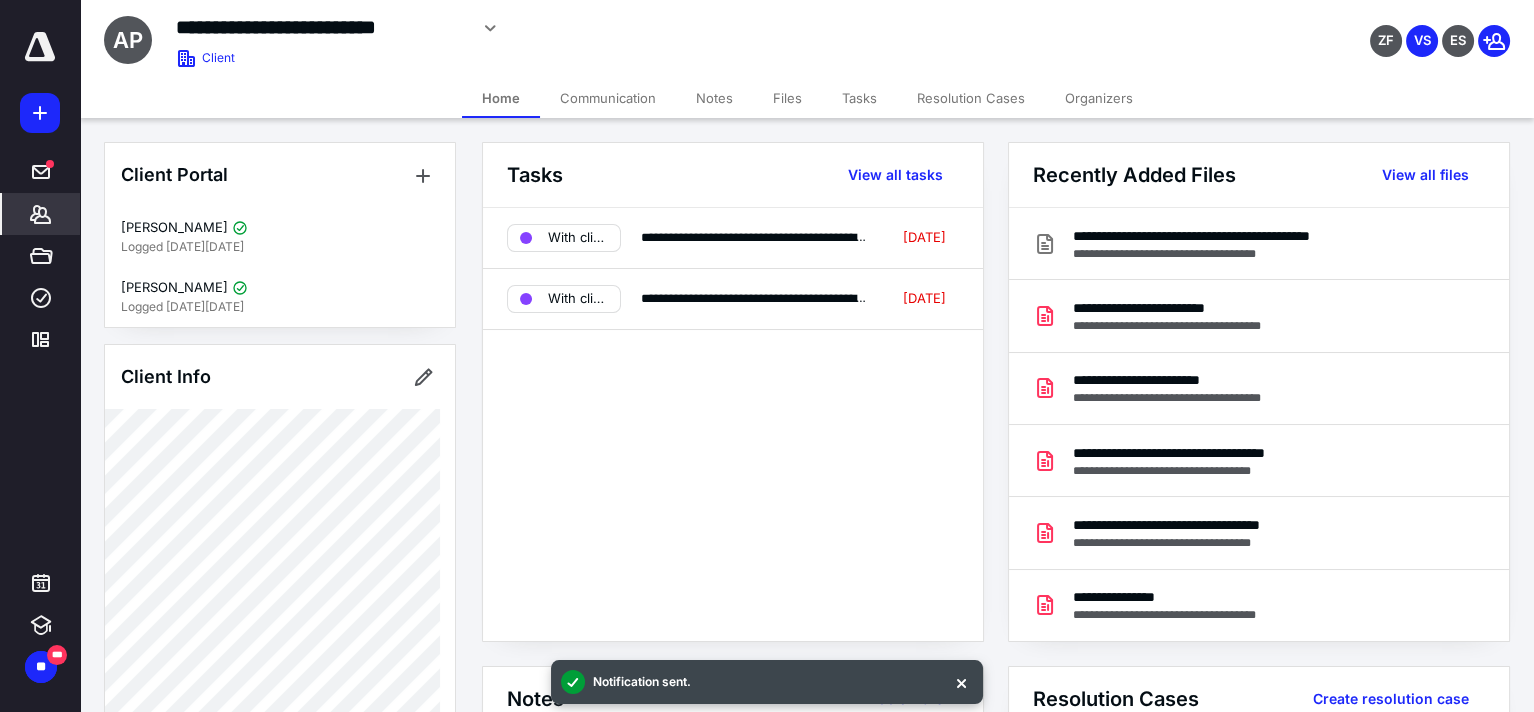 click on "Files" at bounding box center [787, 98] 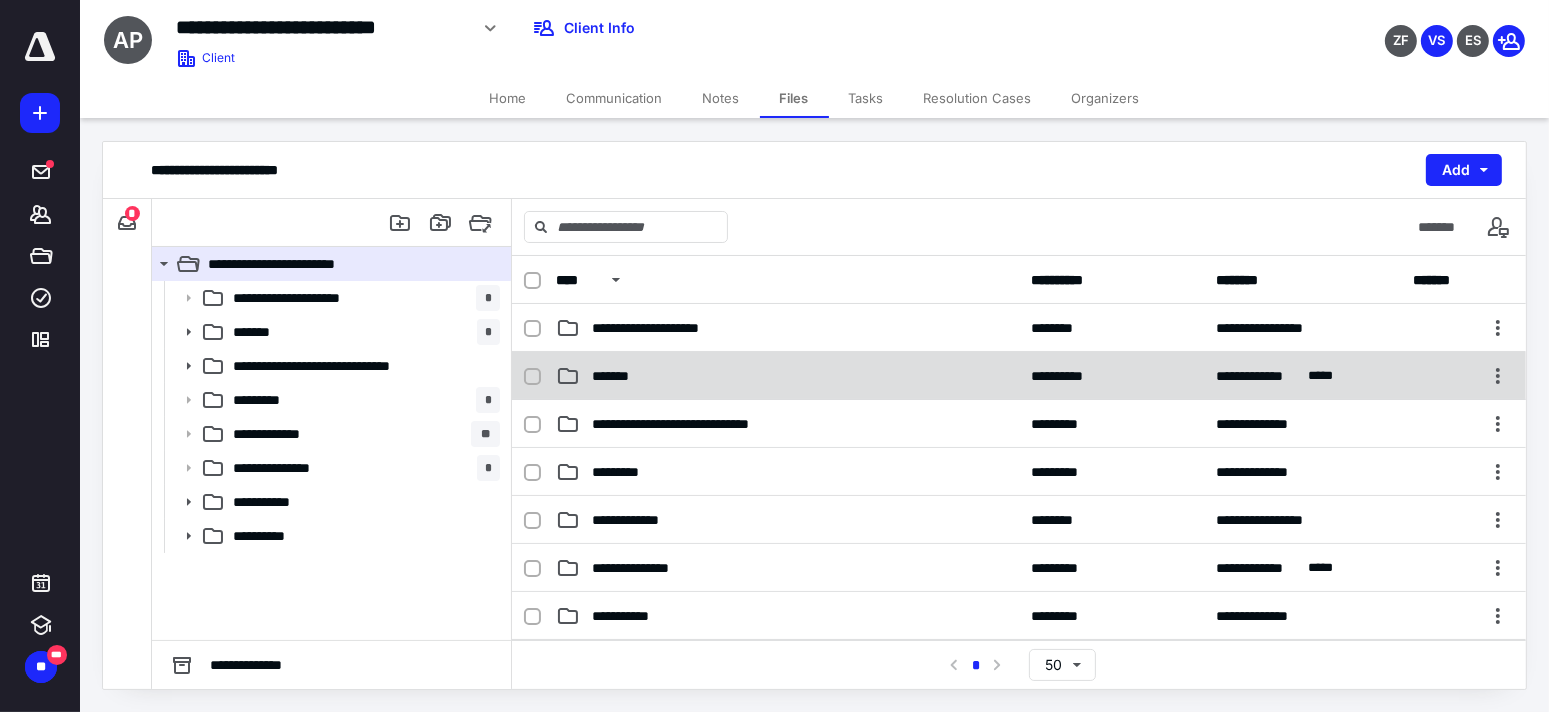 click on "*******" at bounding box center (615, 376) 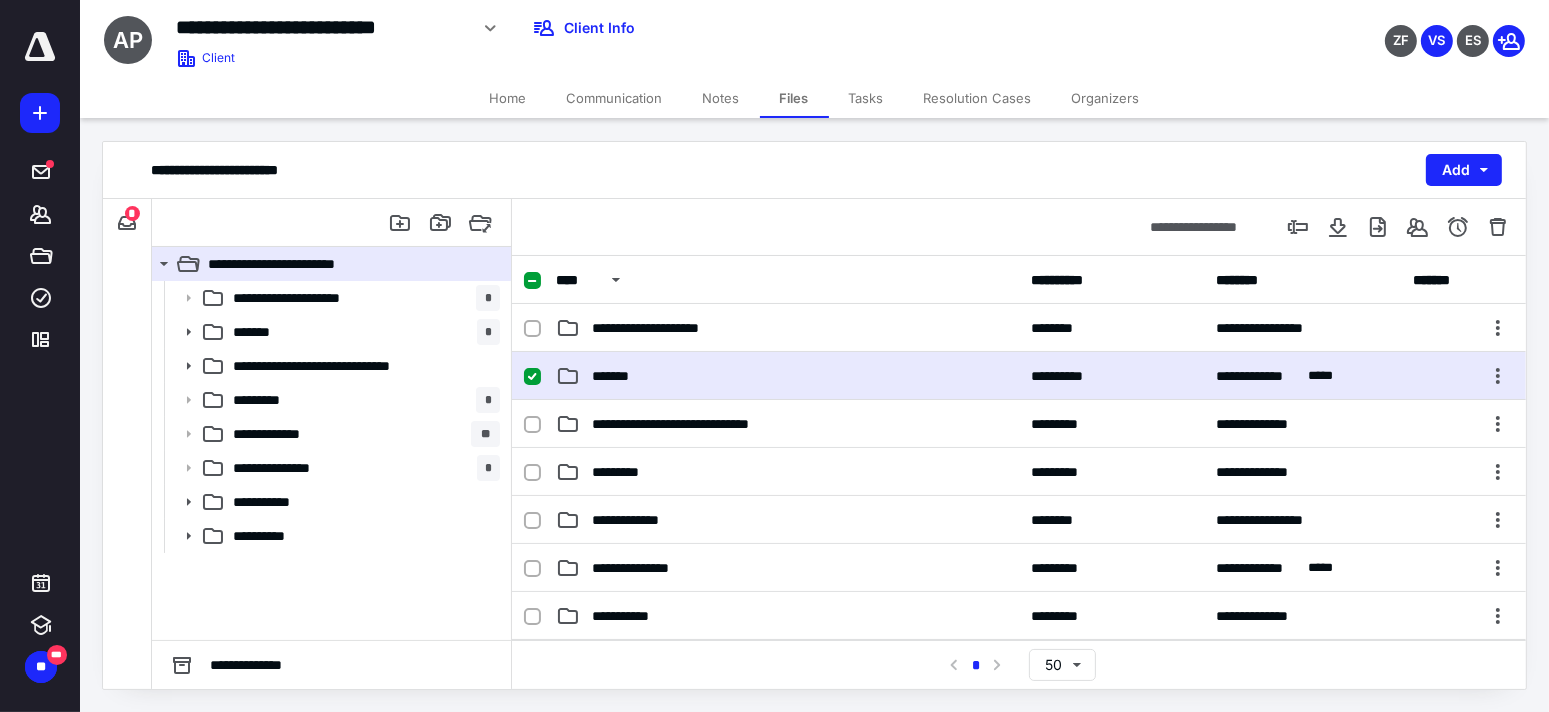 click on "*******" at bounding box center [615, 376] 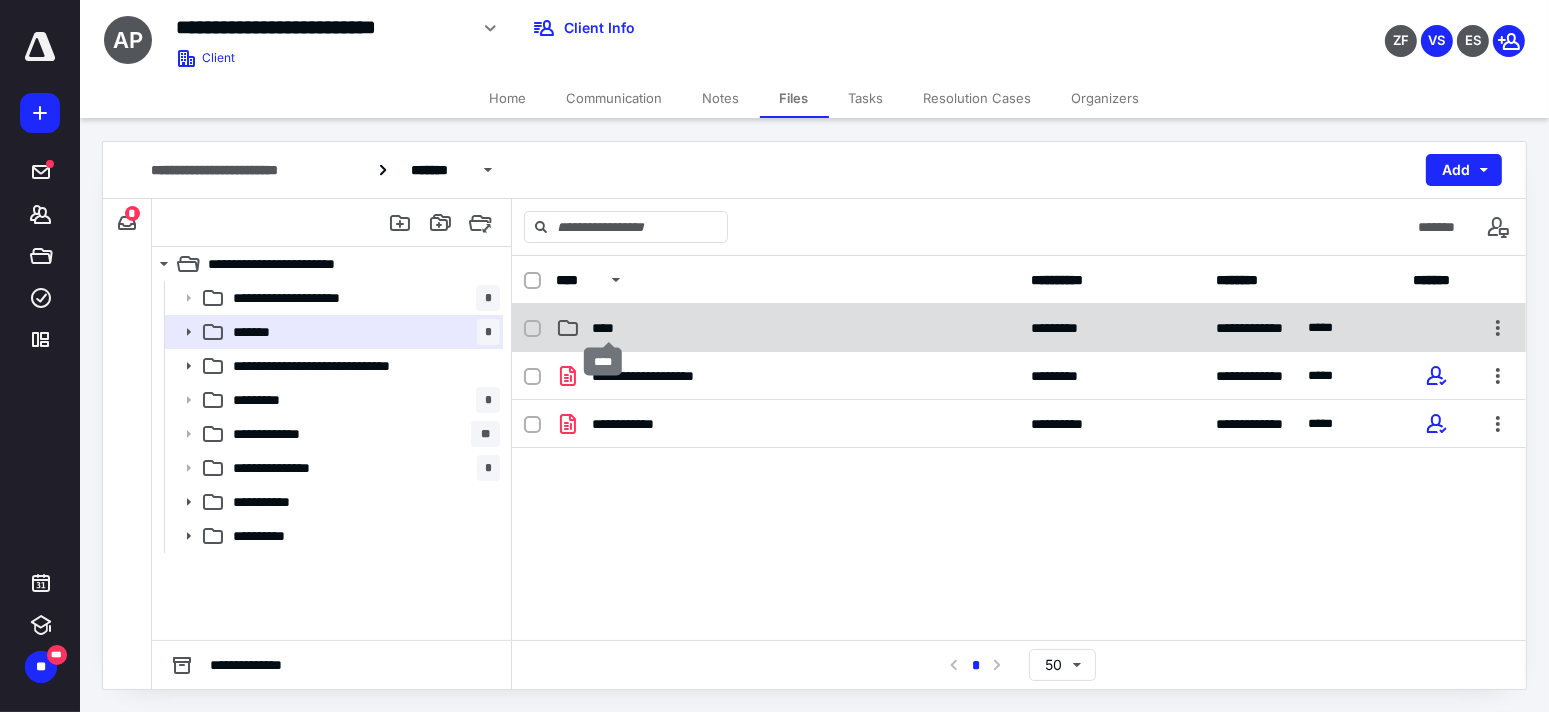 click on "****" at bounding box center [609, 328] 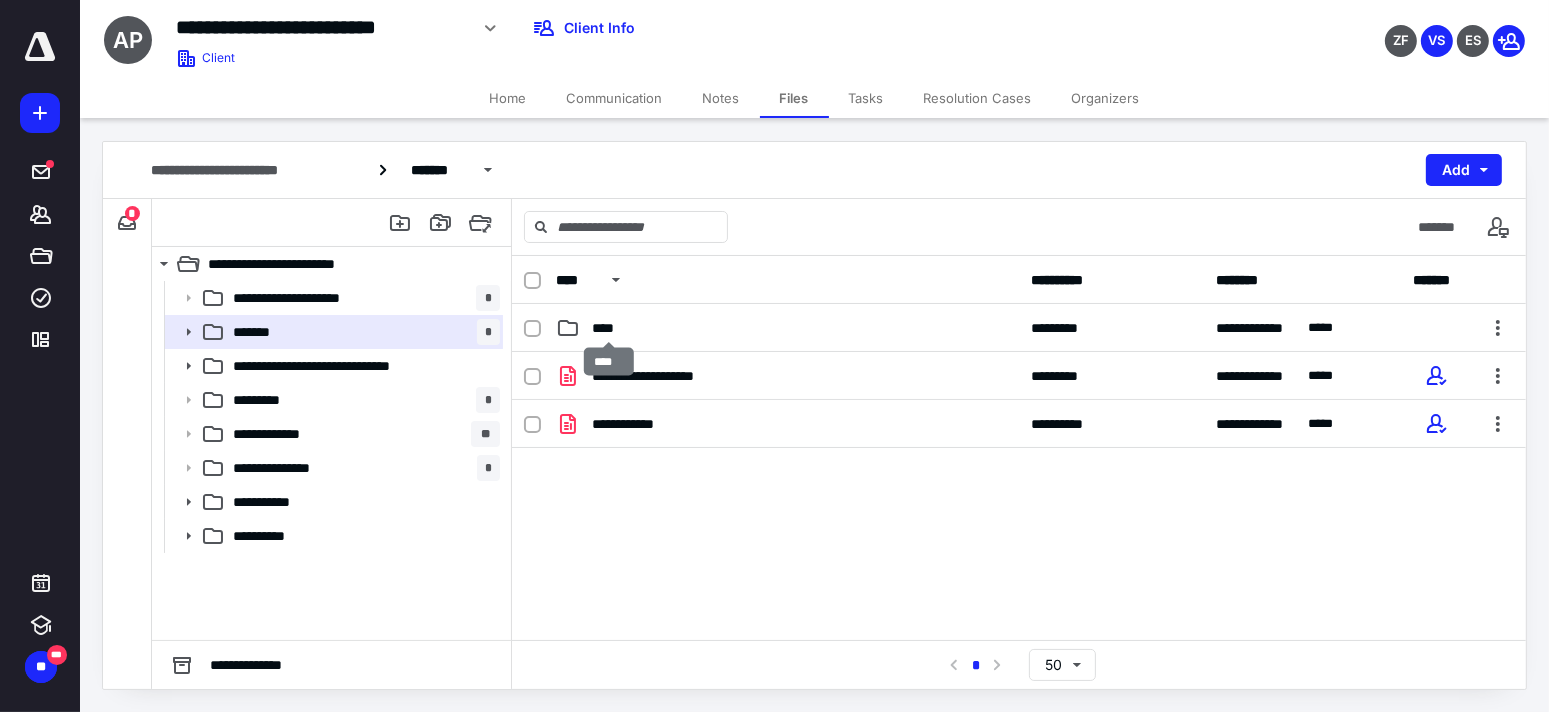click on "****" at bounding box center [609, 328] 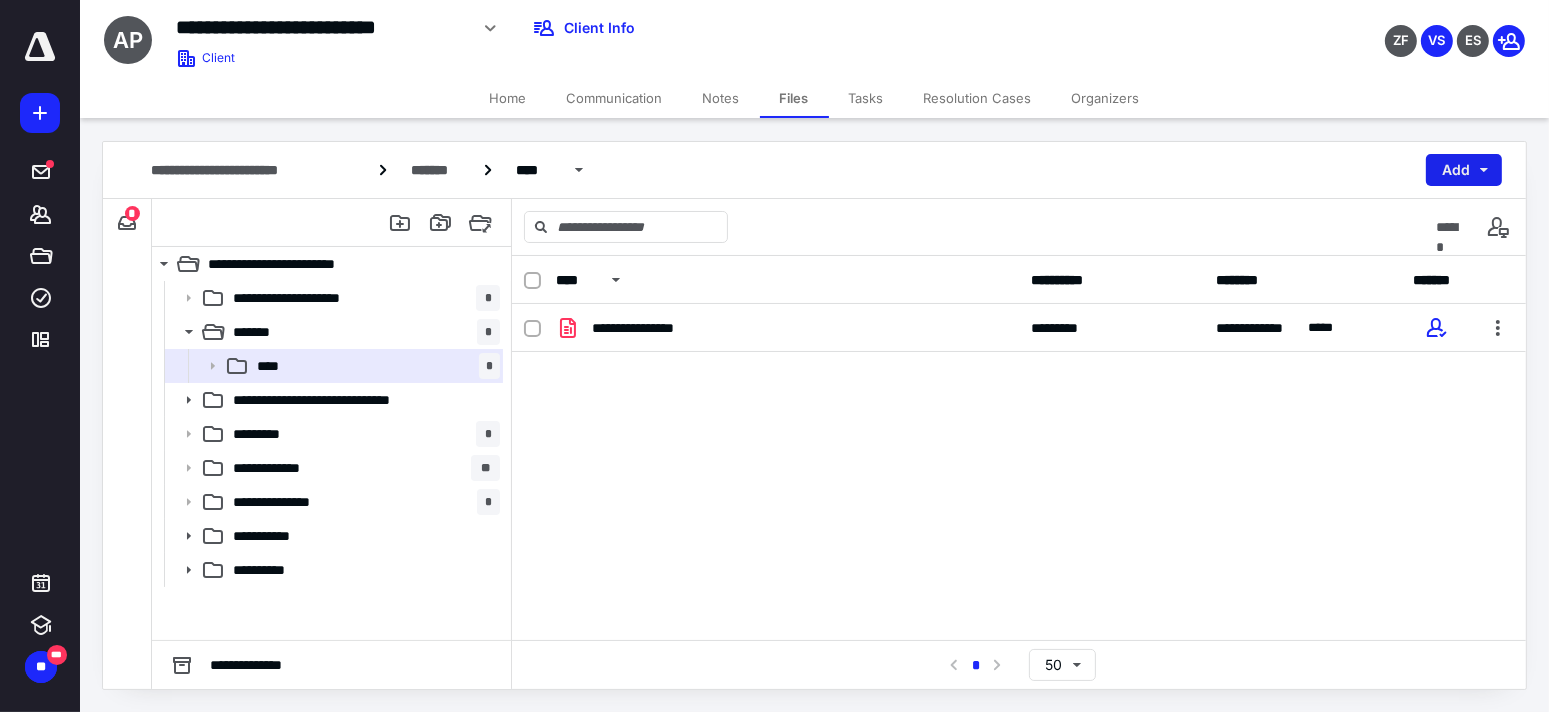 click on "Add" at bounding box center [1464, 170] 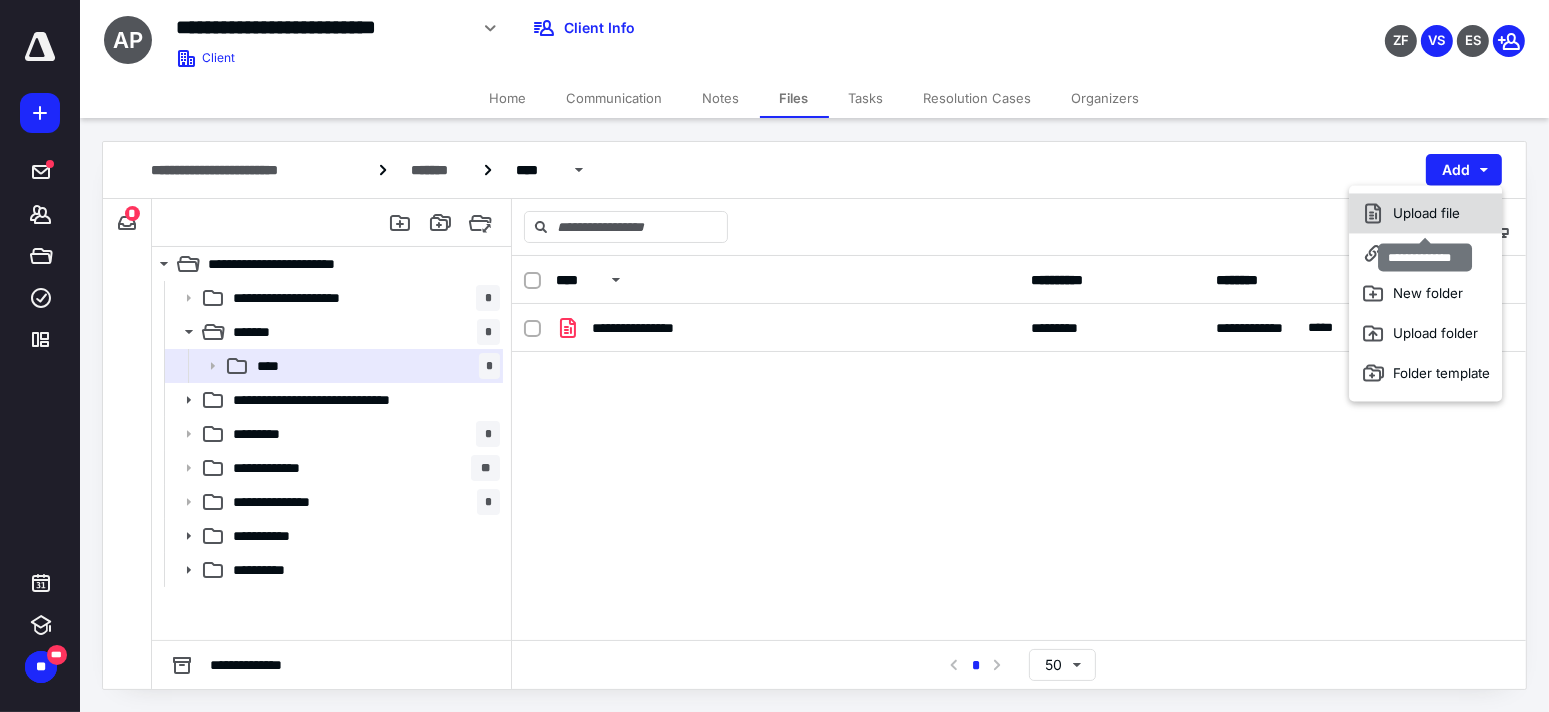 click on "Upload file" at bounding box center [1425, 213] 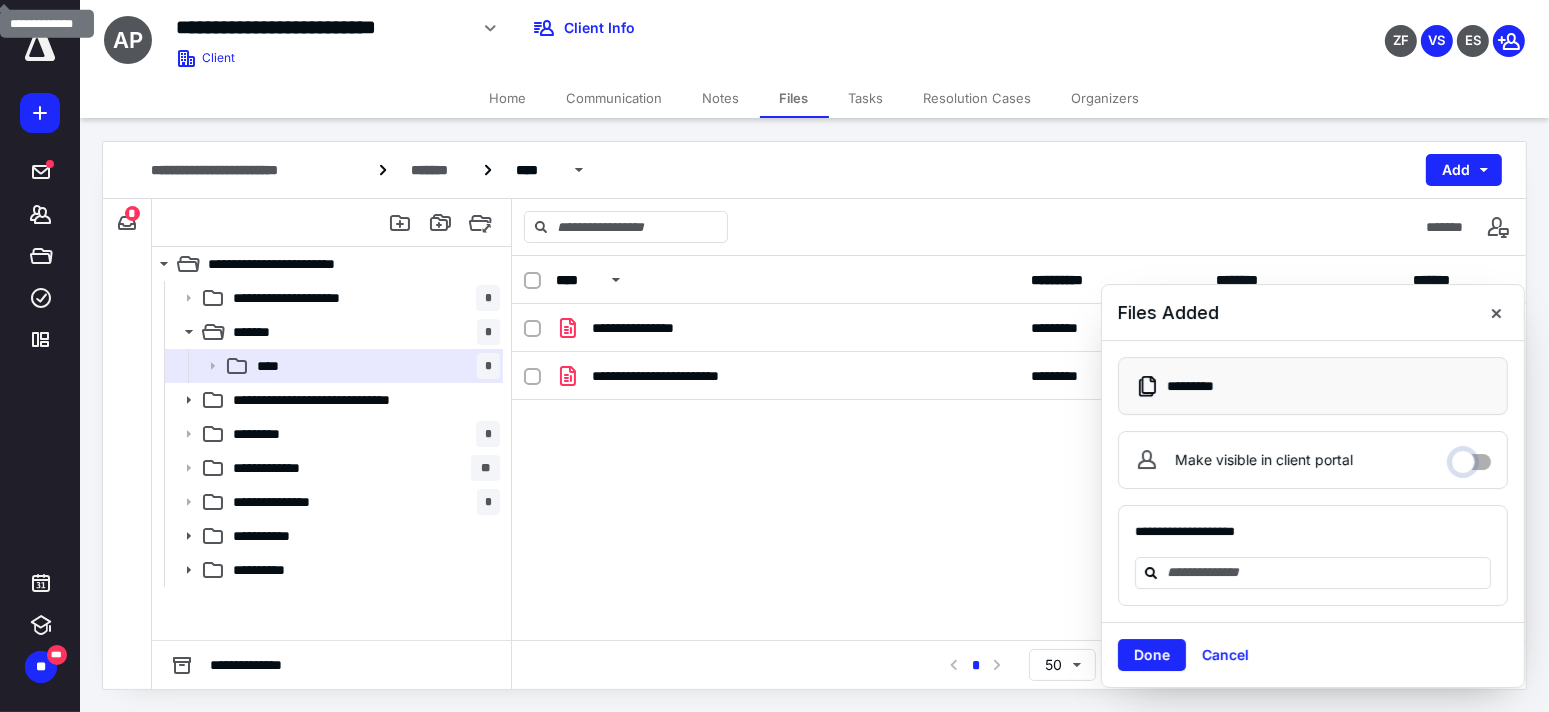 click on "Make visible in client portal" at bounding box center (1471, 457) 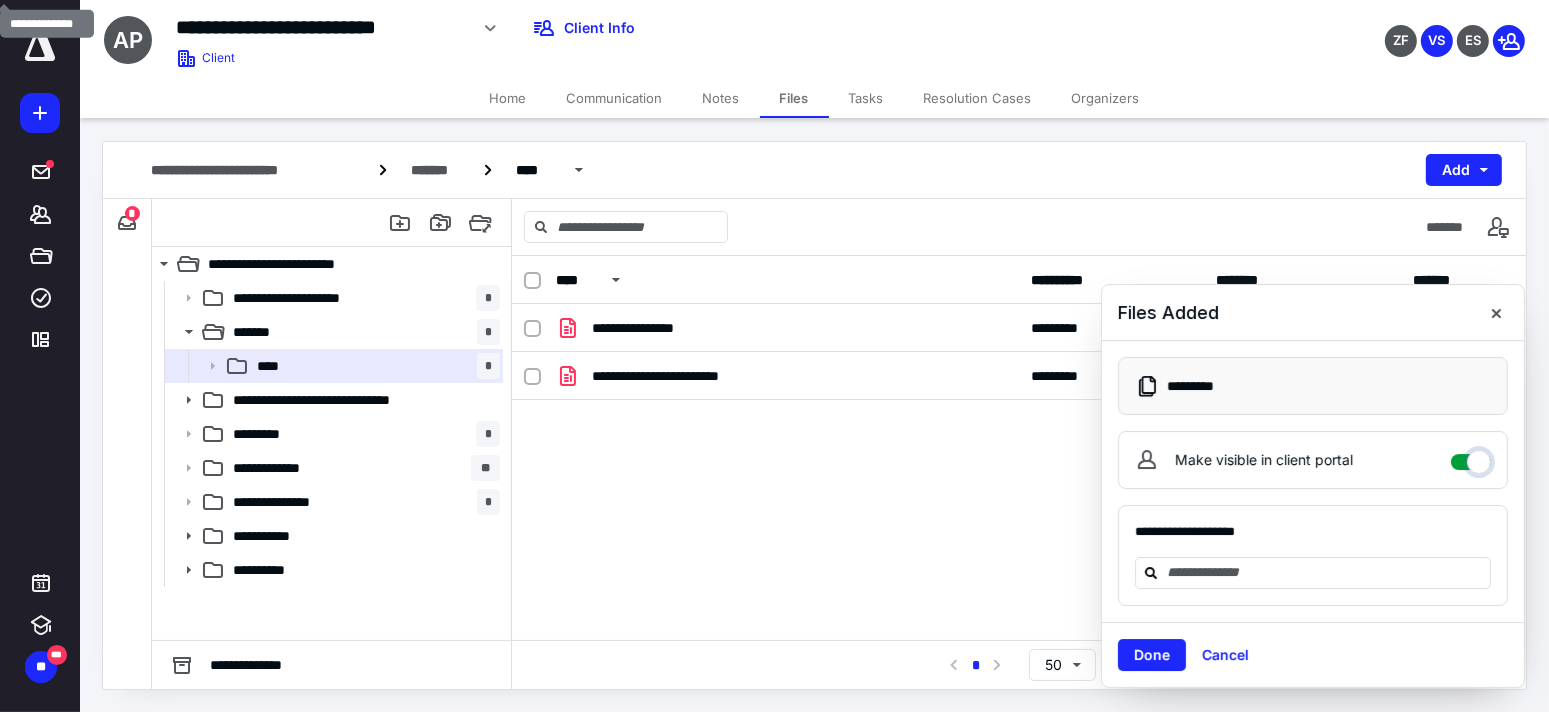 checkbox on "****" 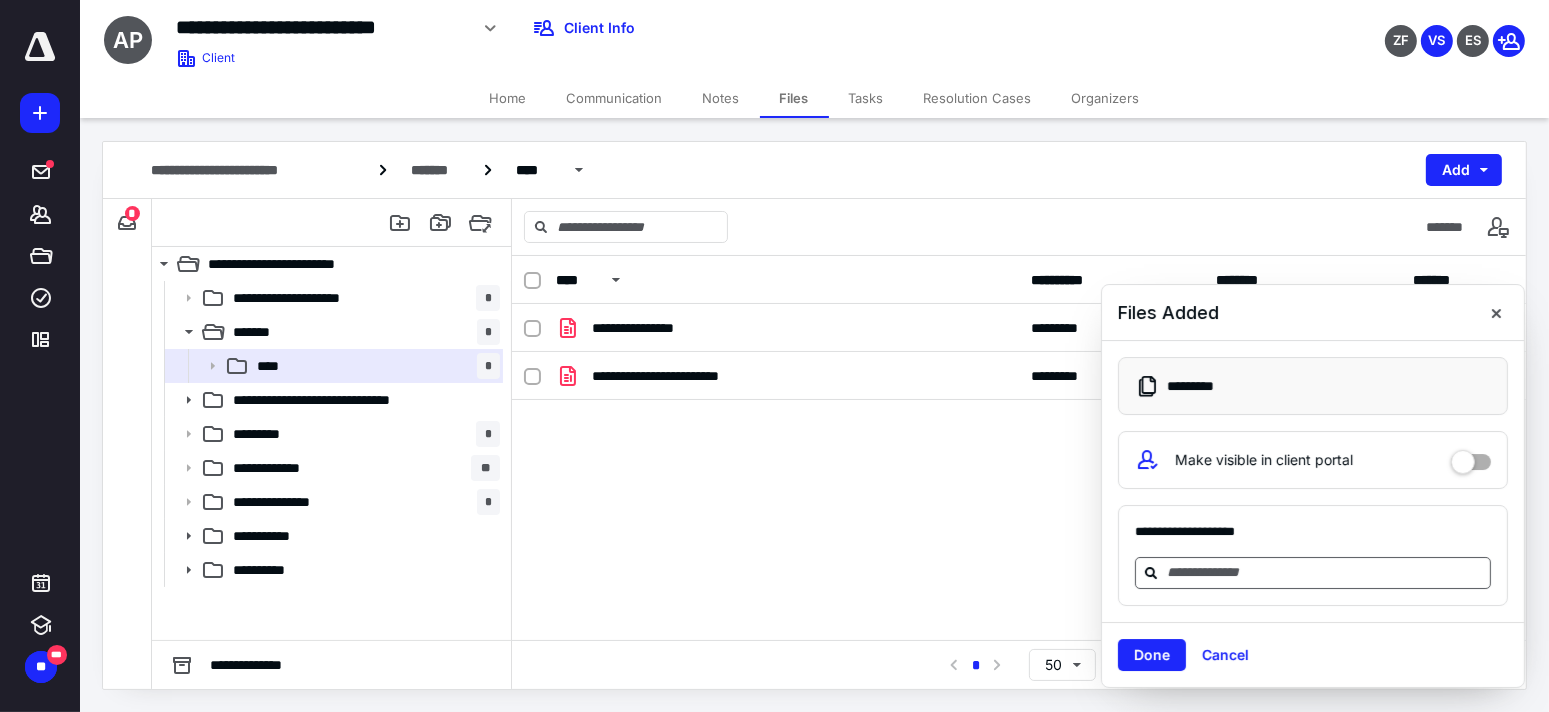 click at bounding box center [1325, 572] 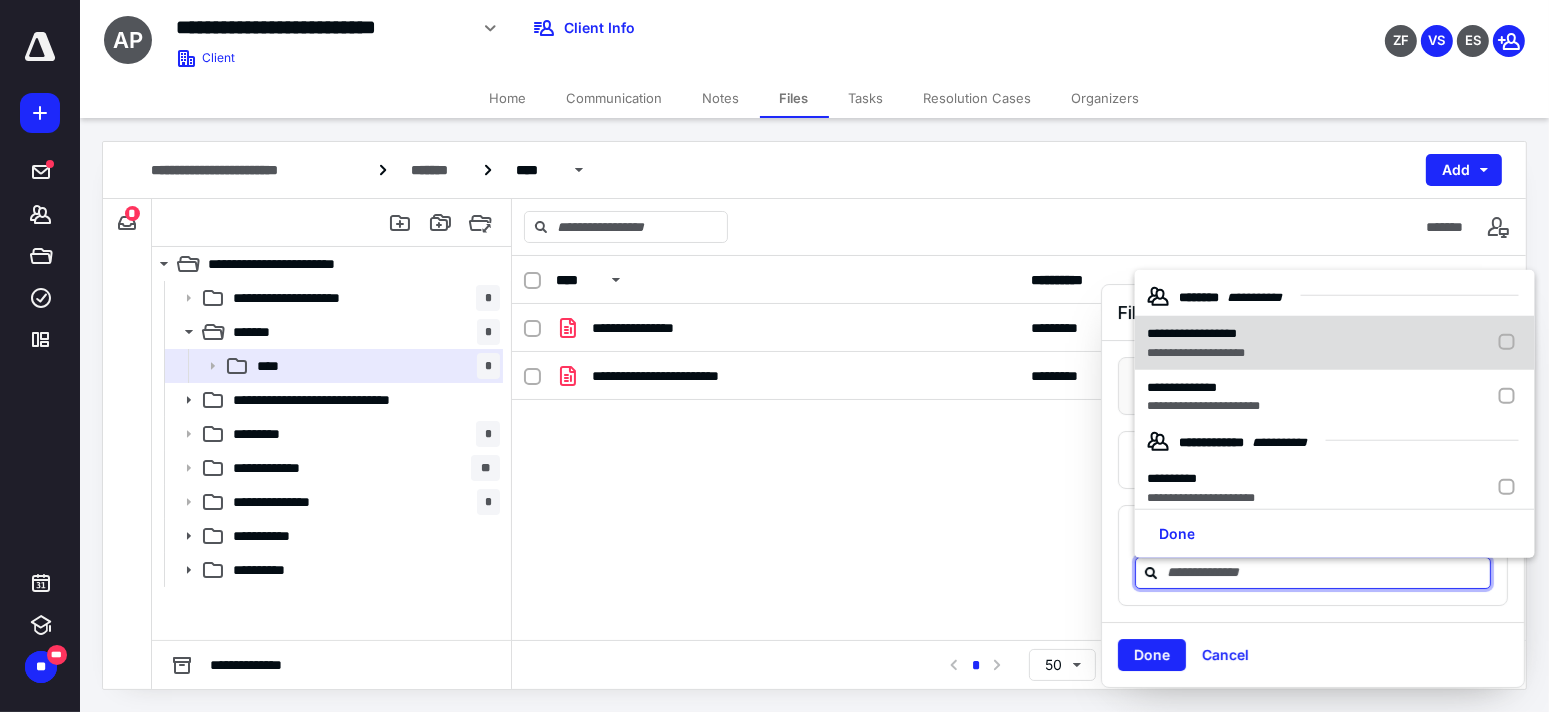 click at bounding box center [1511, 343] 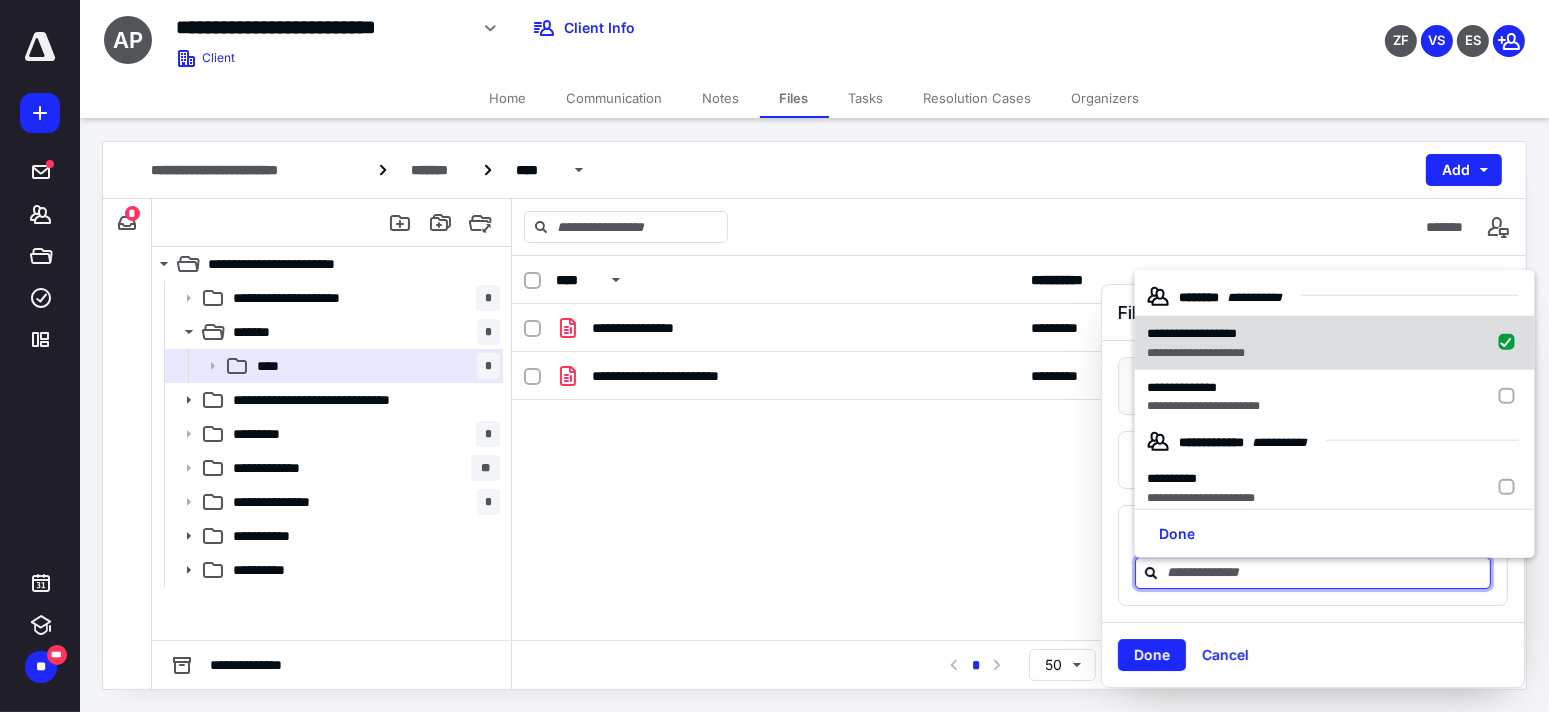 checkbox on "true" 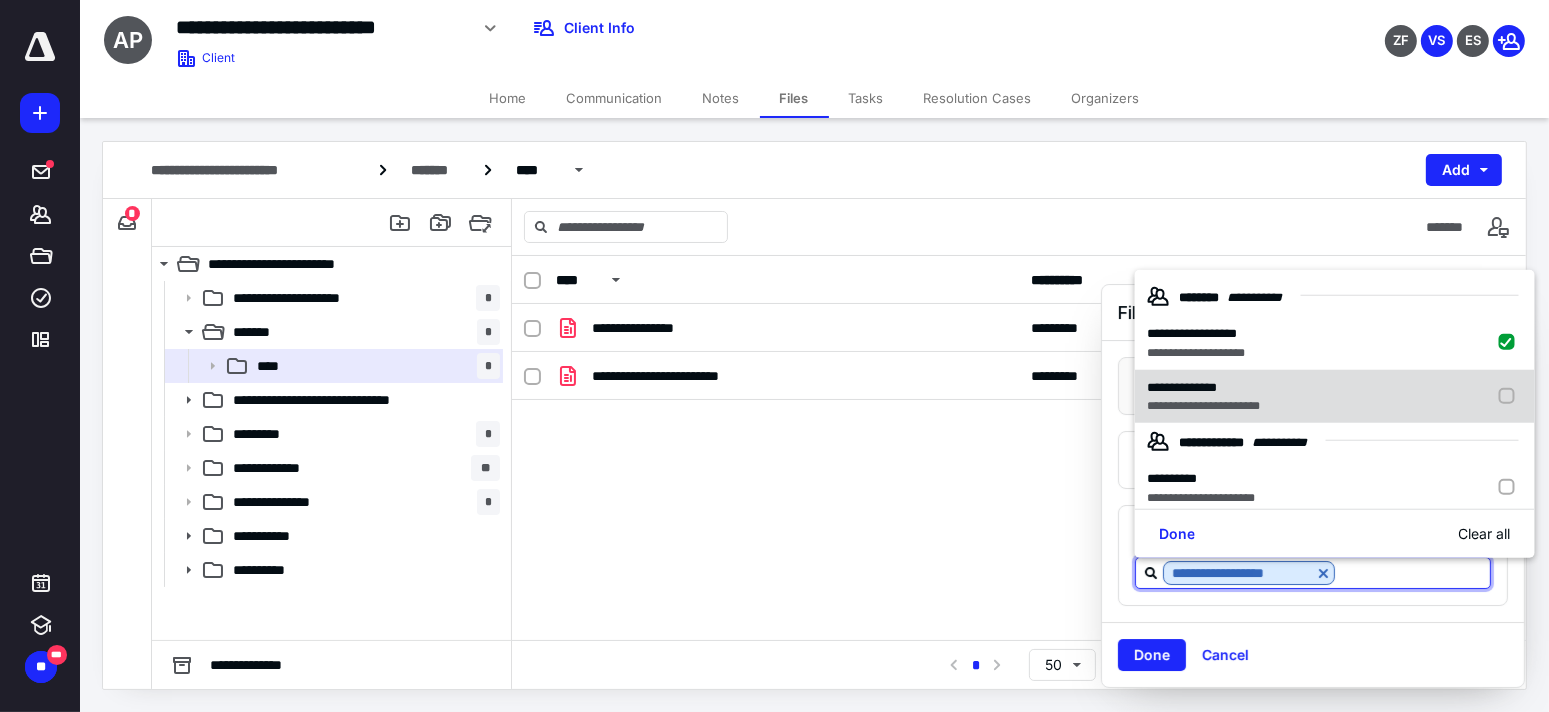 click at bounding box center (1511, 396) 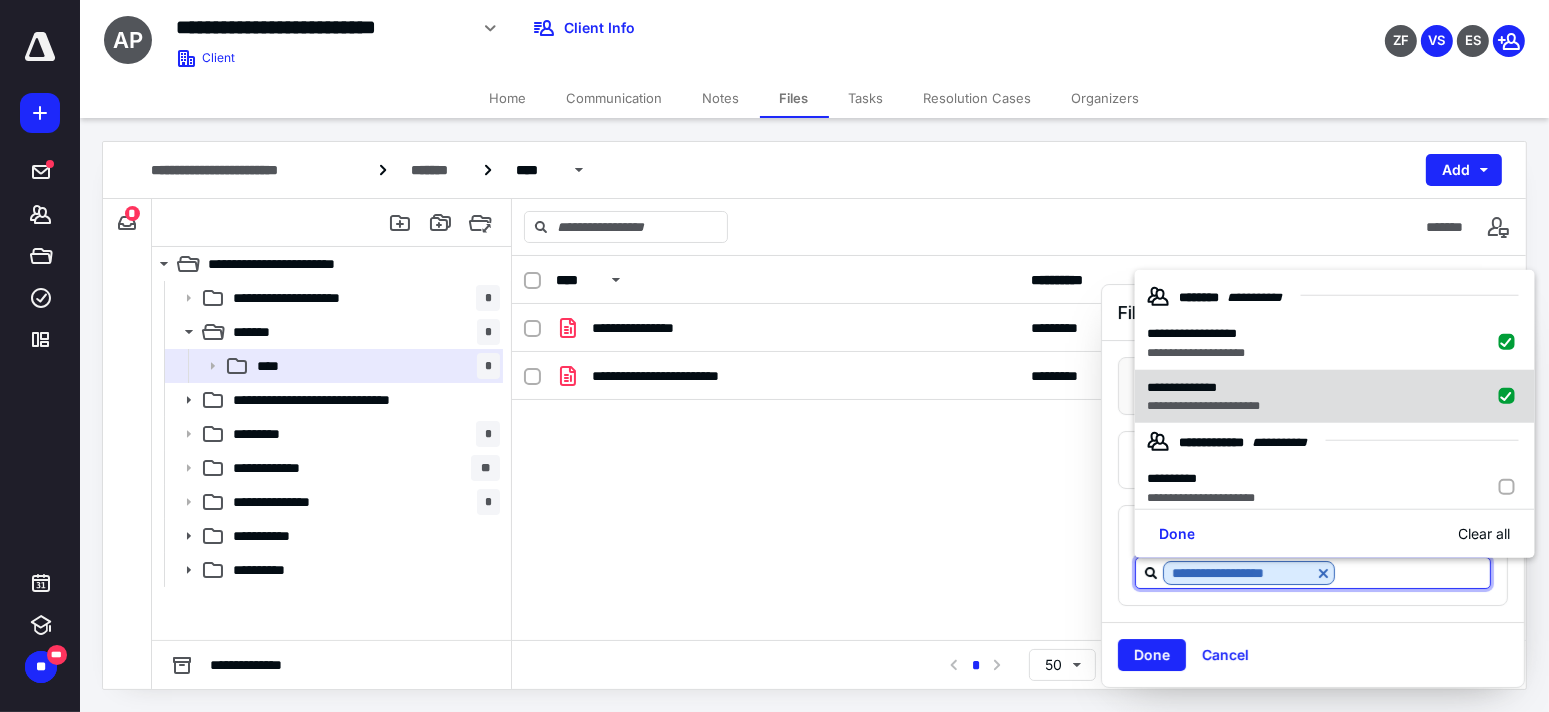 checkbox on "true" 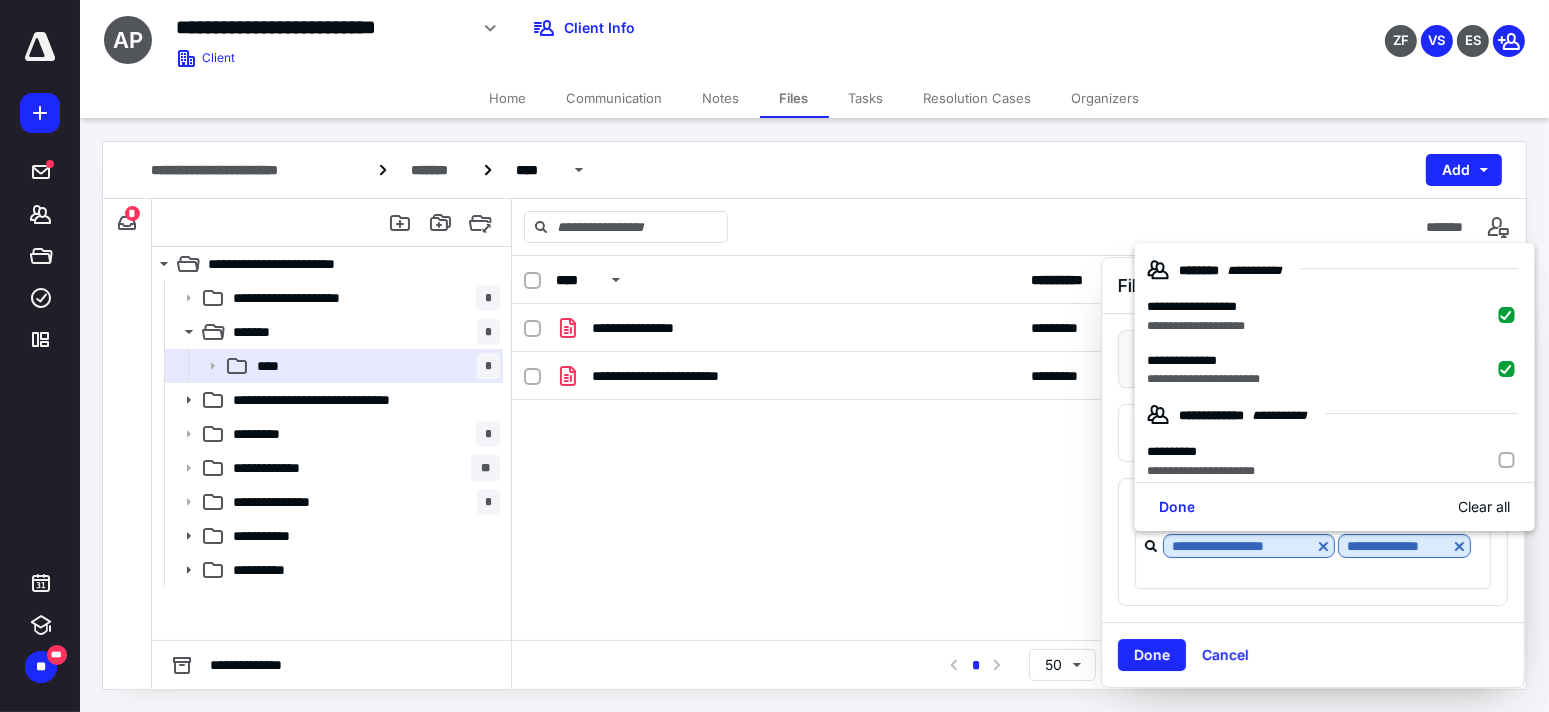 drag, startPoint x: 1148, startPoint y: 653, endPoint x: 1134, endPoint y: 651, distance: 14.142136 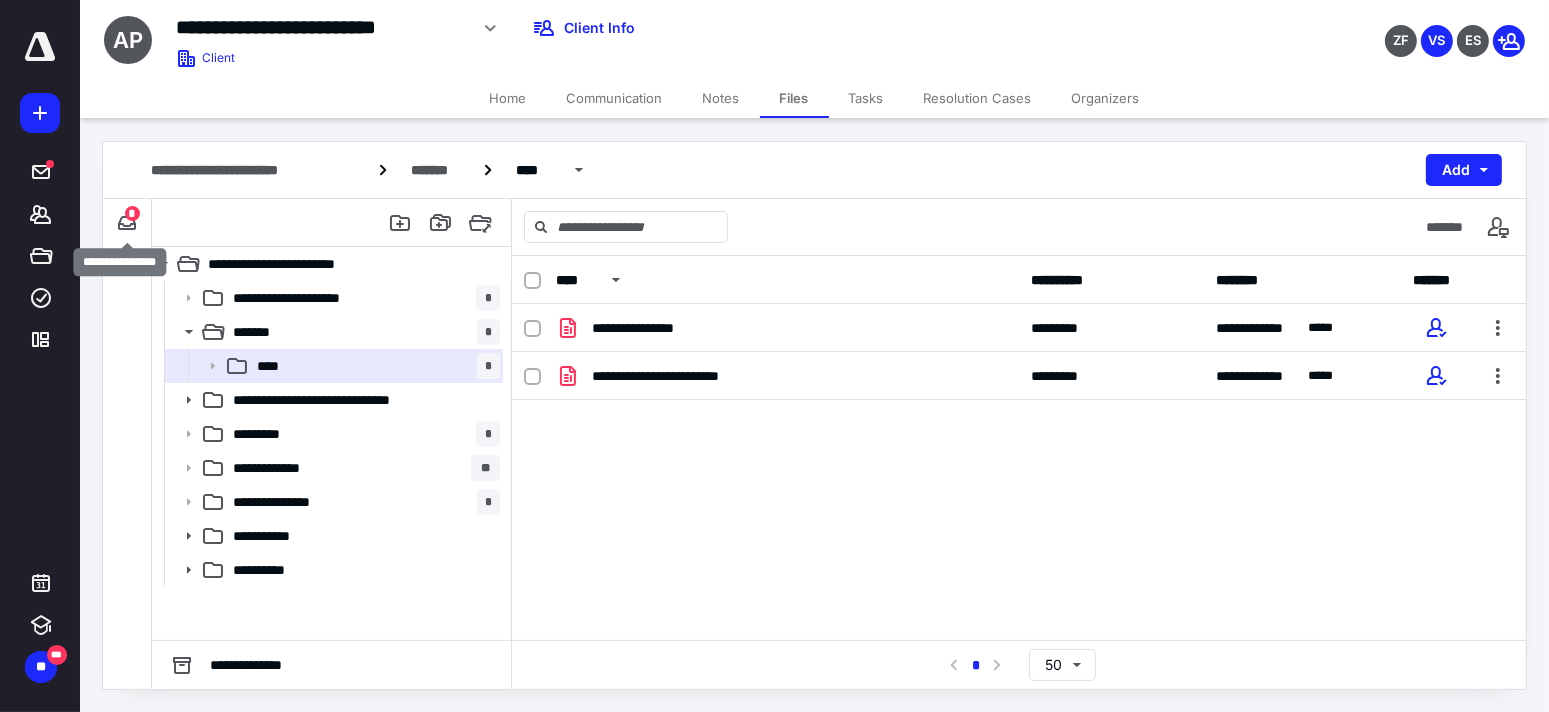 click on "*" at bounding box center (132, 213) 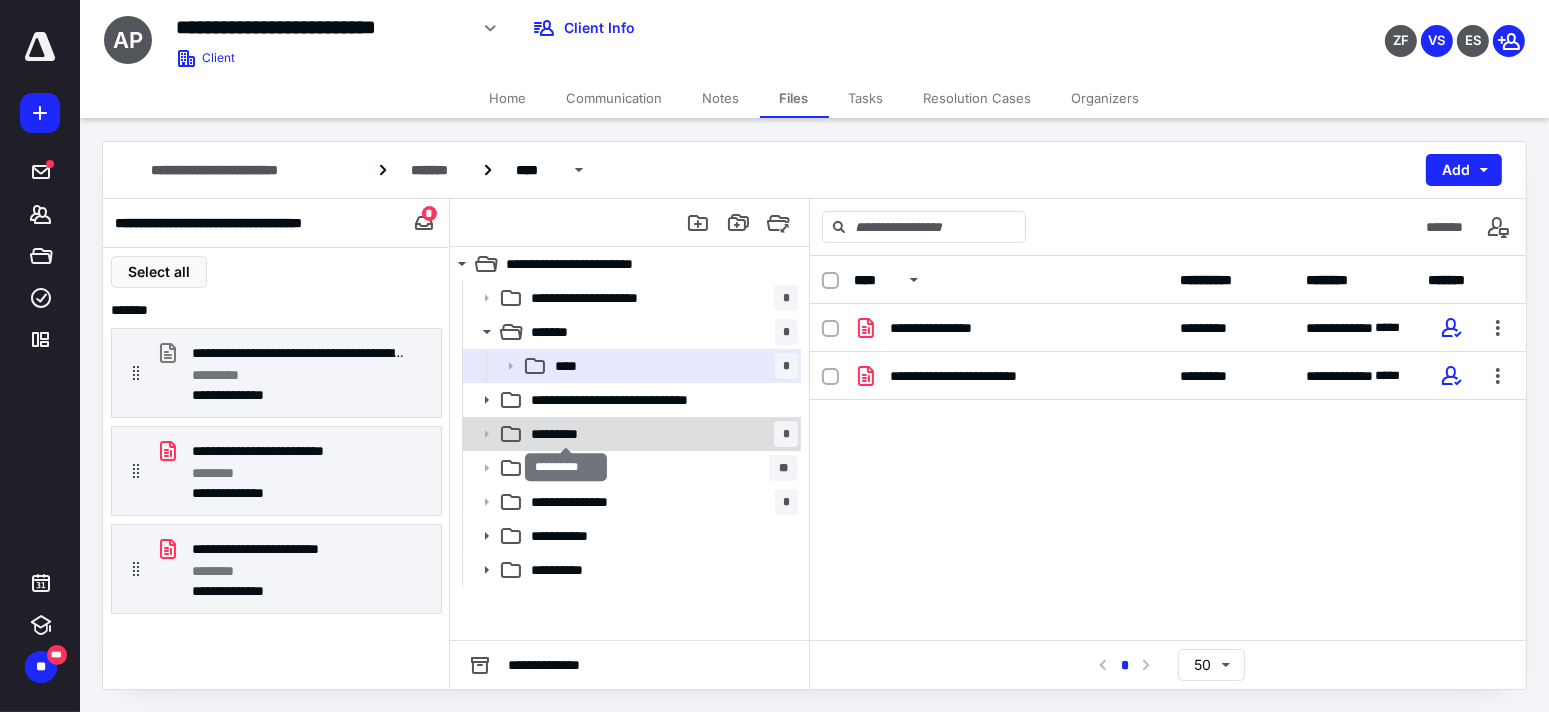 click on "*********" at bounding box center [567, 434] 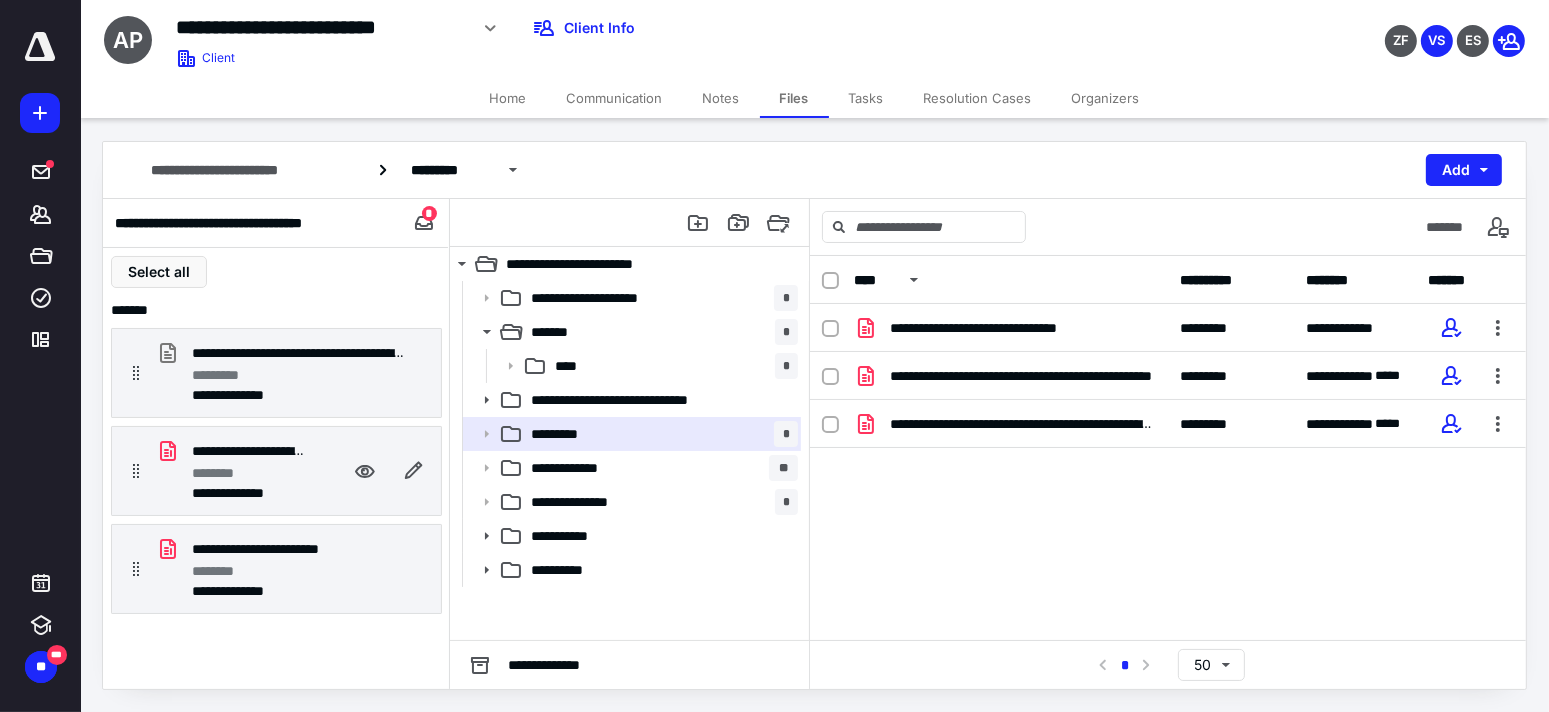 click on "********" at bounding box center [248, 473] 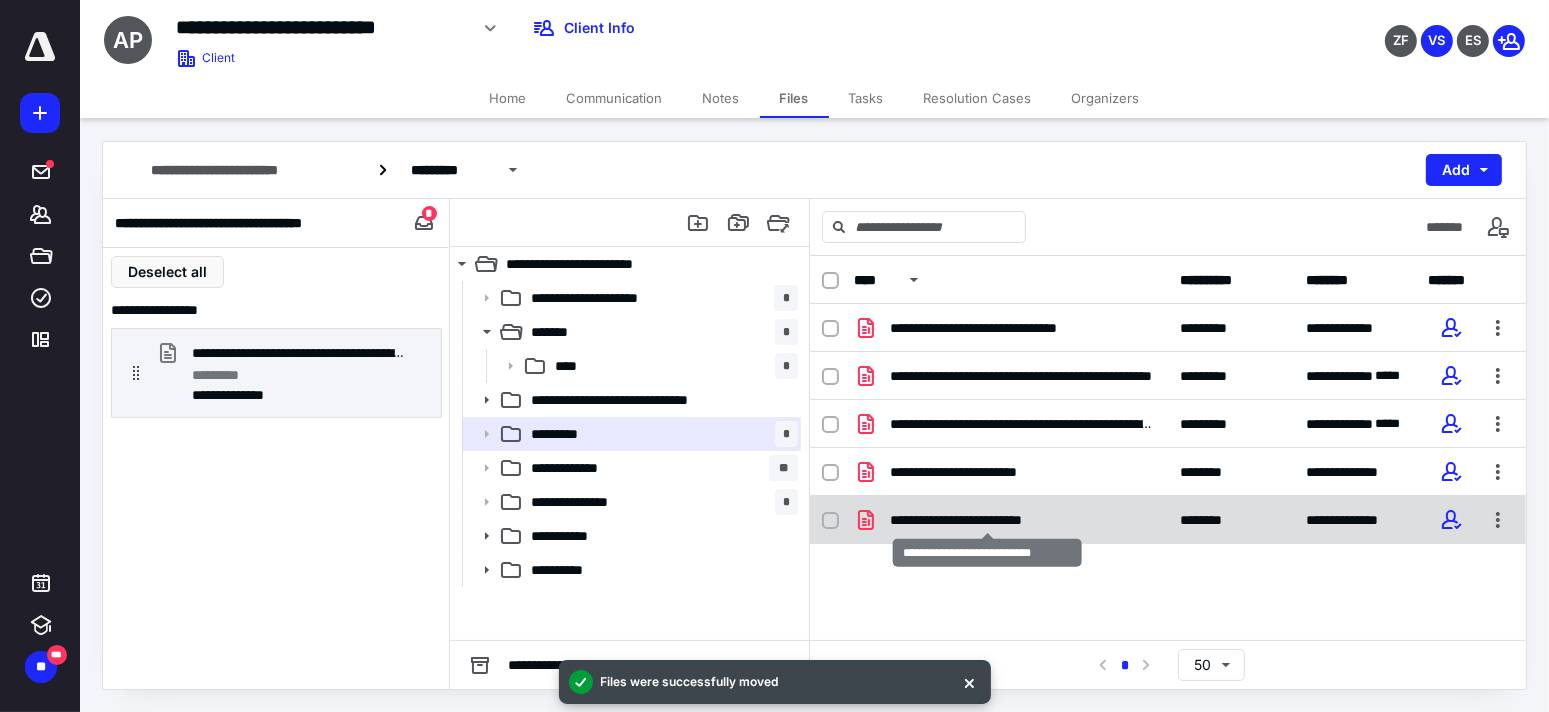 checkbox on "true" 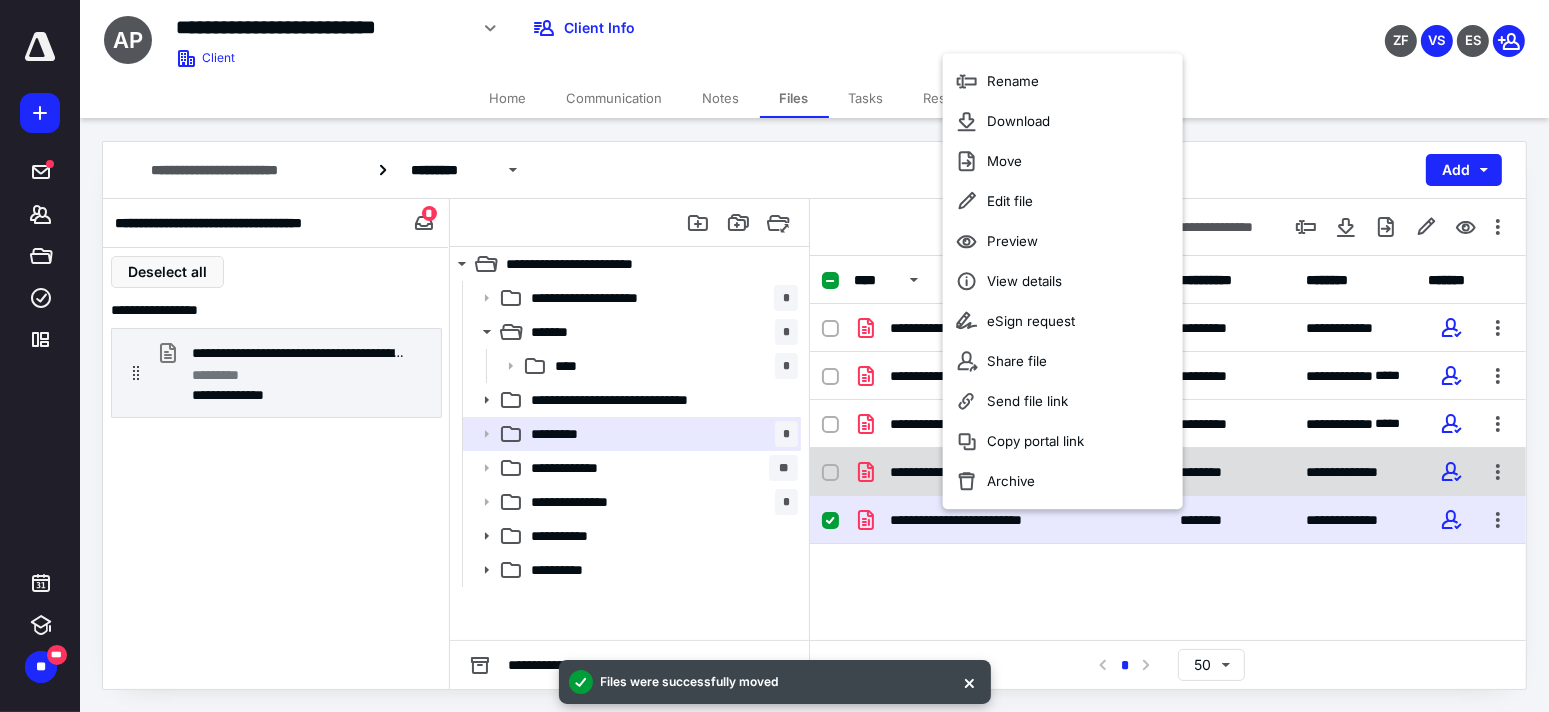 click on "**********" at bounding box center [982, 472] 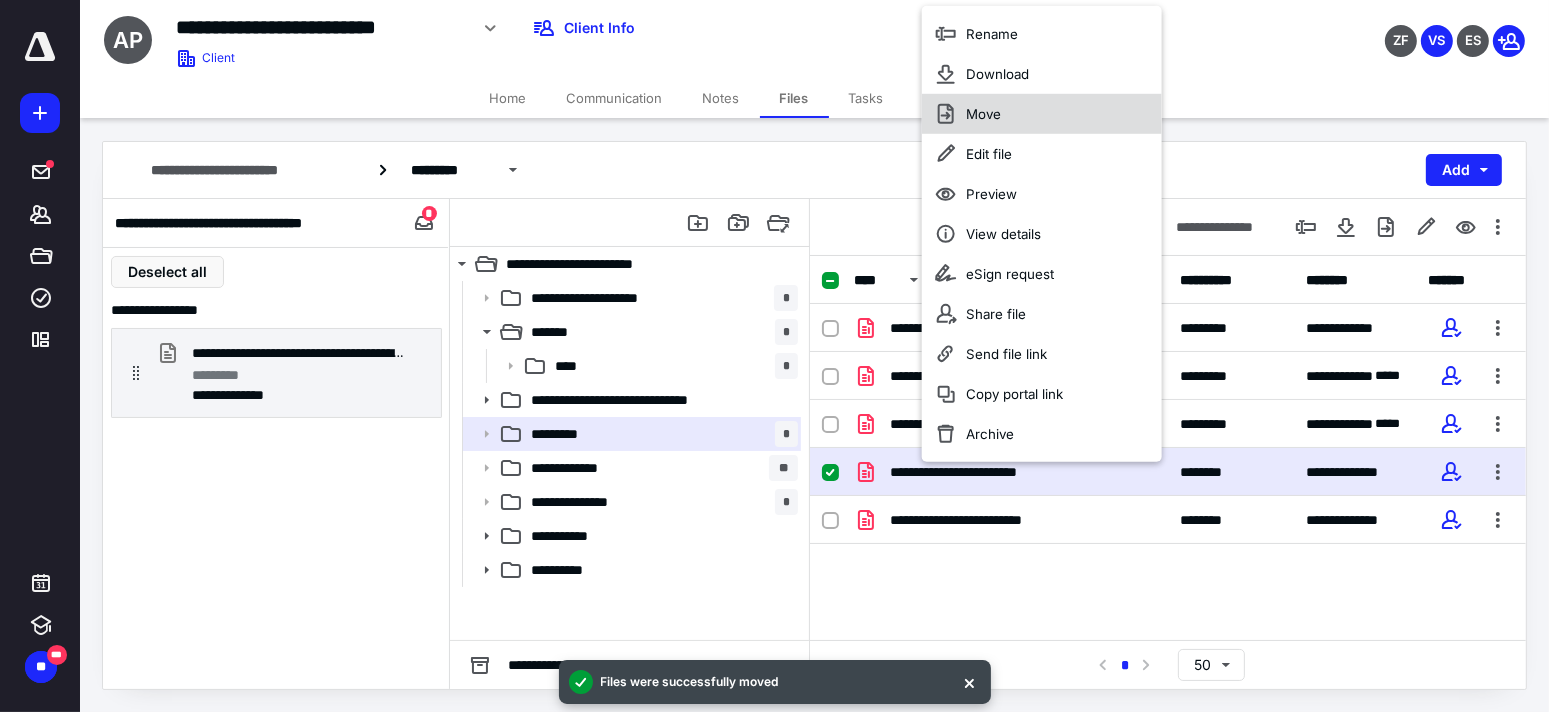 click on "Move" at bounding box center [983, 114] 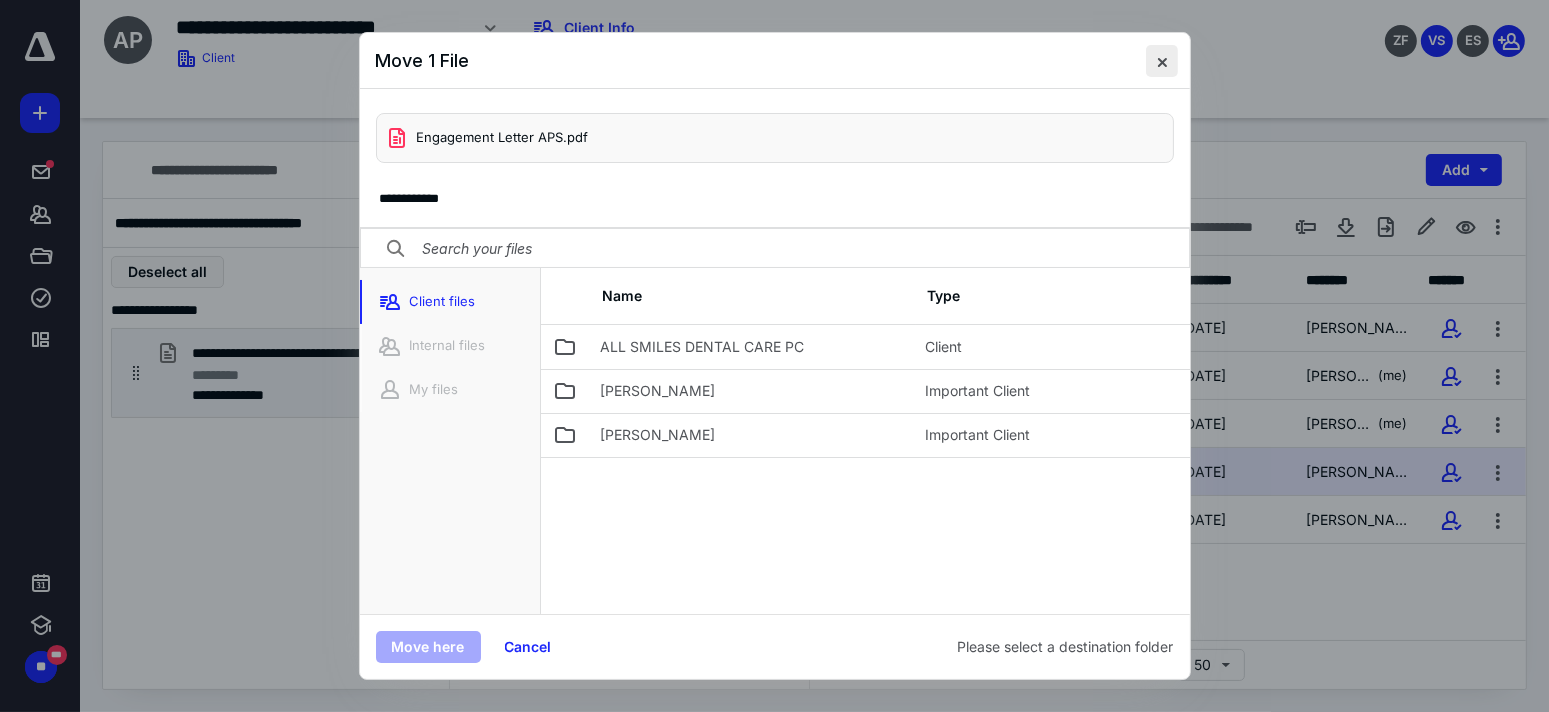 click at bounding box center (1162, 61) 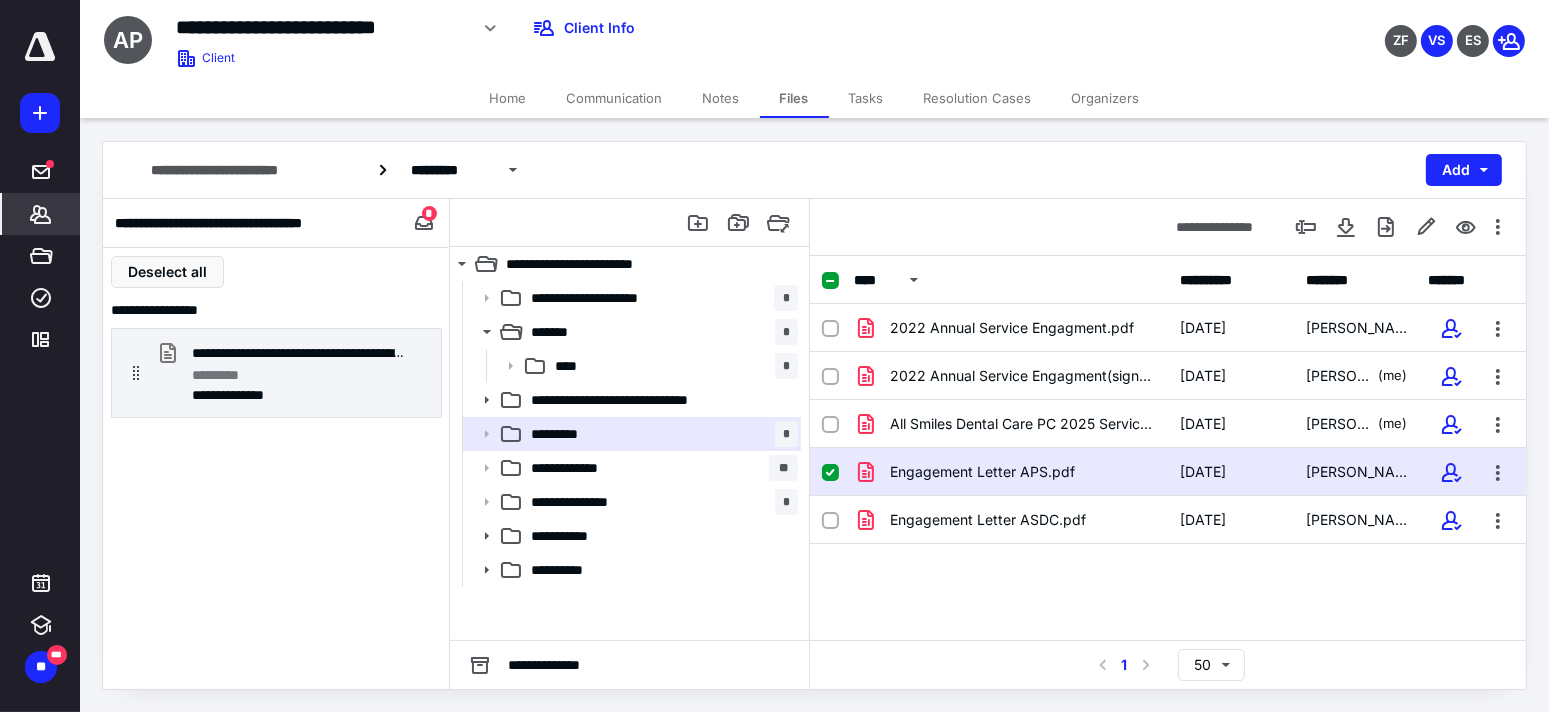 click 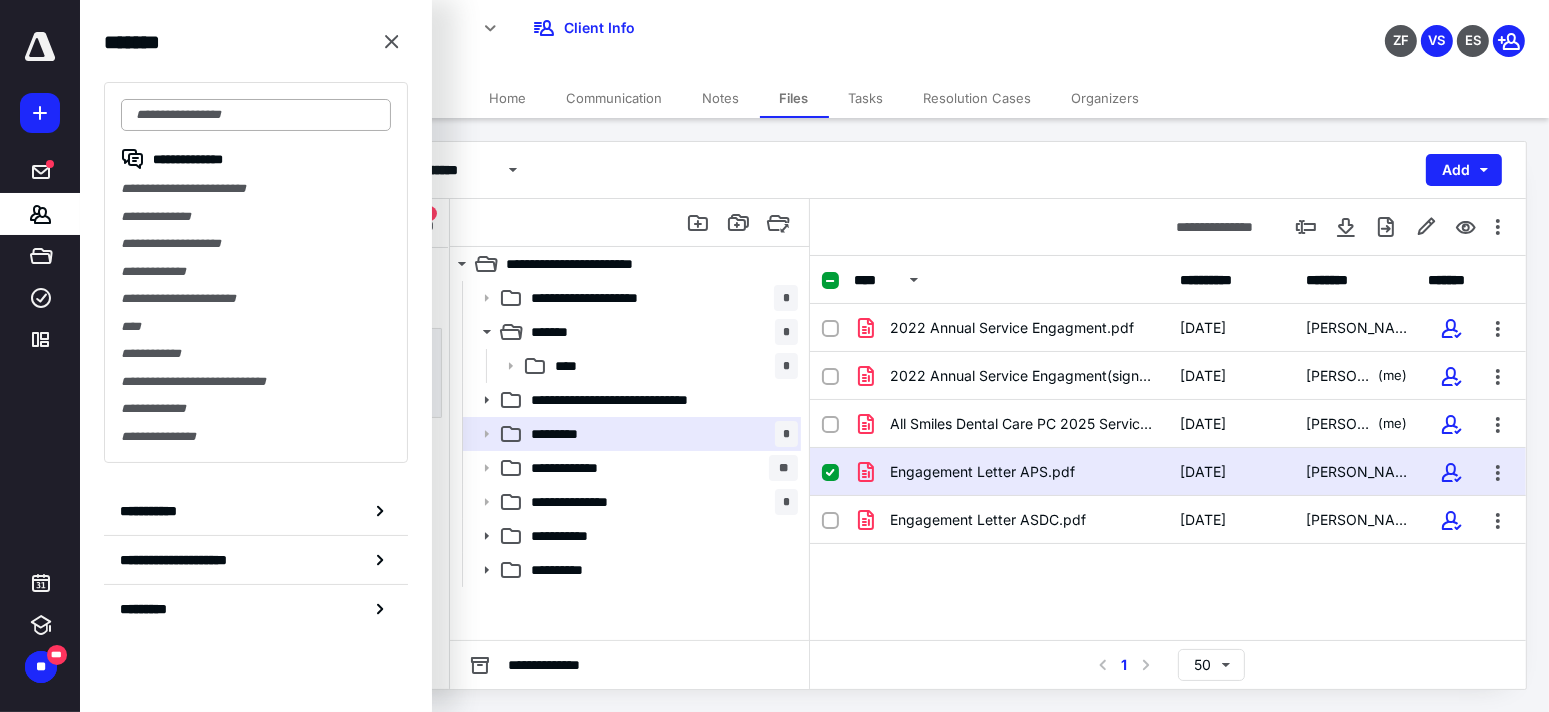 click at bounding box center [256, 115] 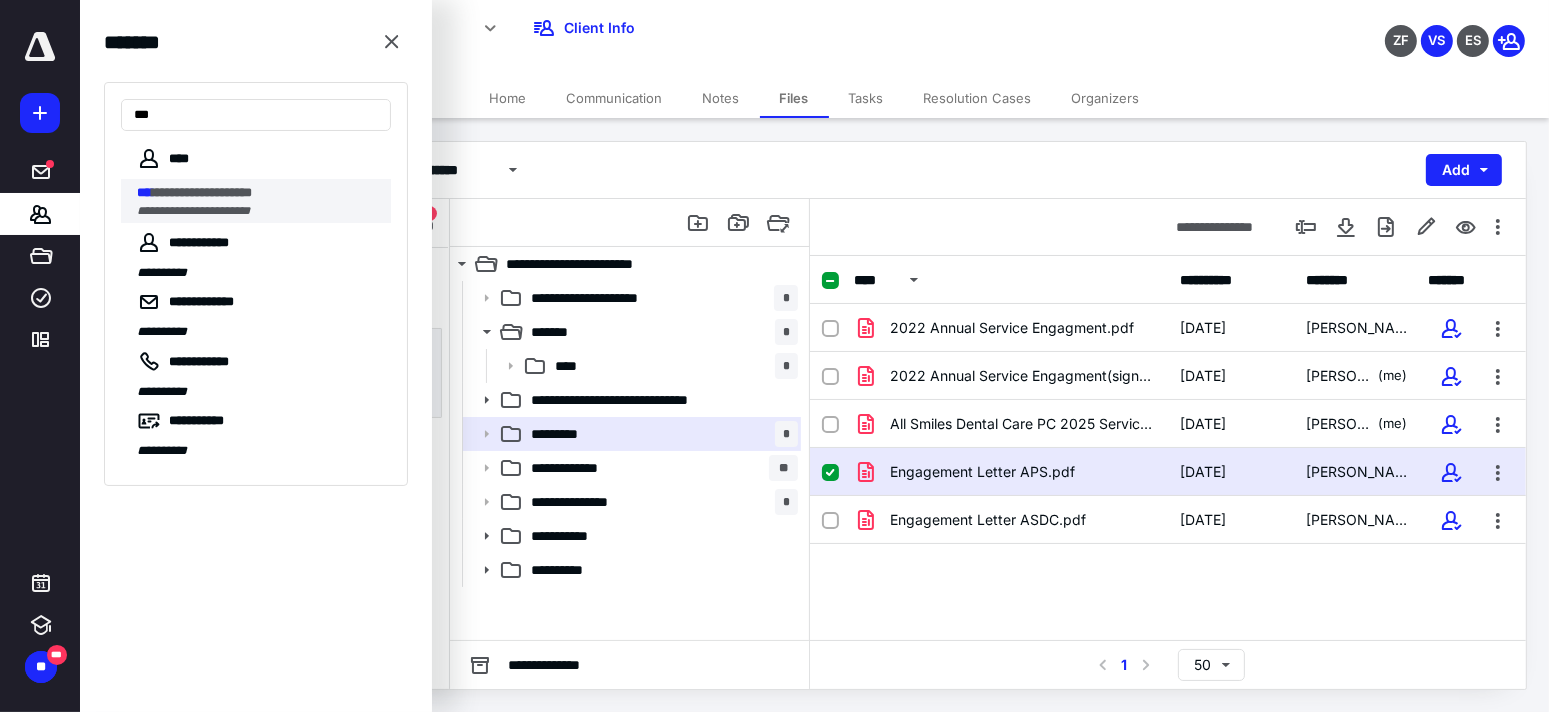 type on "***" 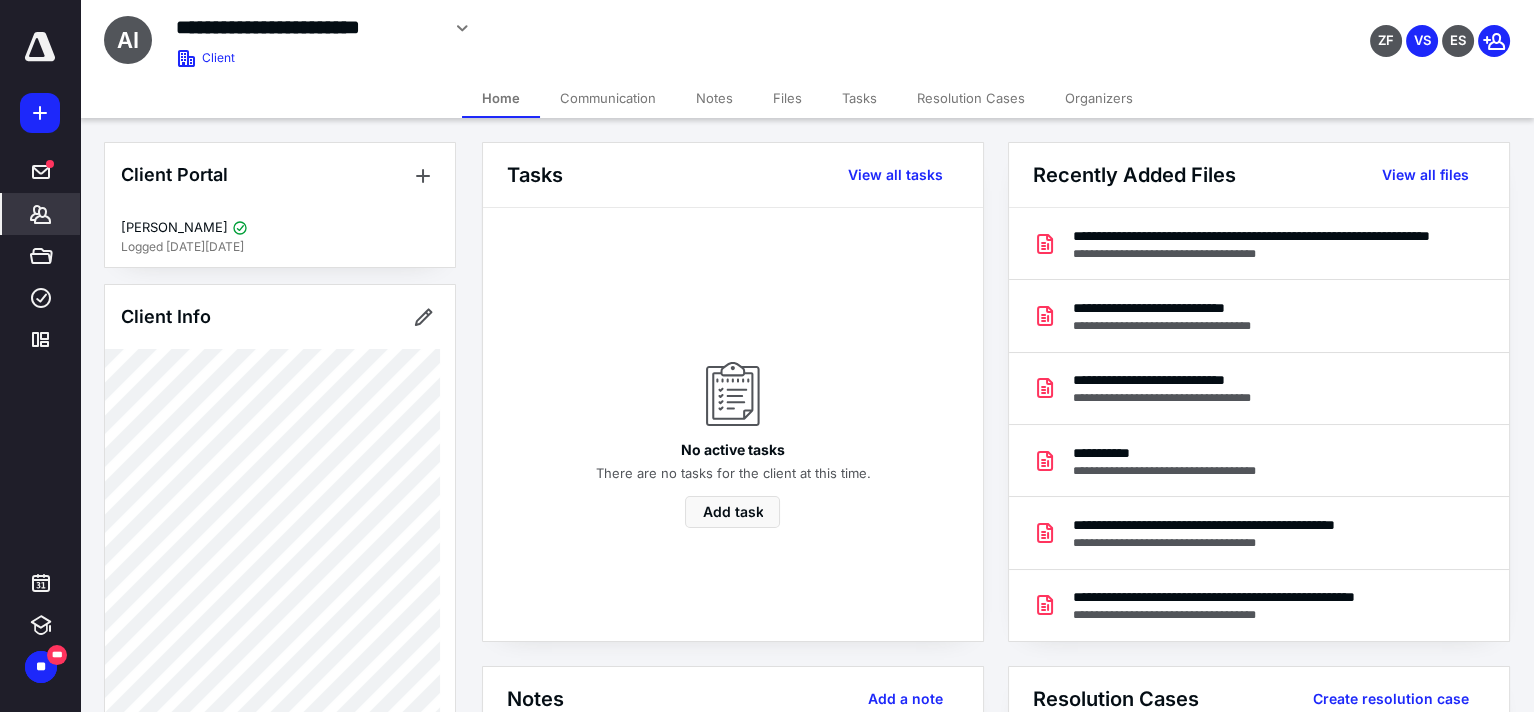click on "Files" at bounding box center [787, 98] 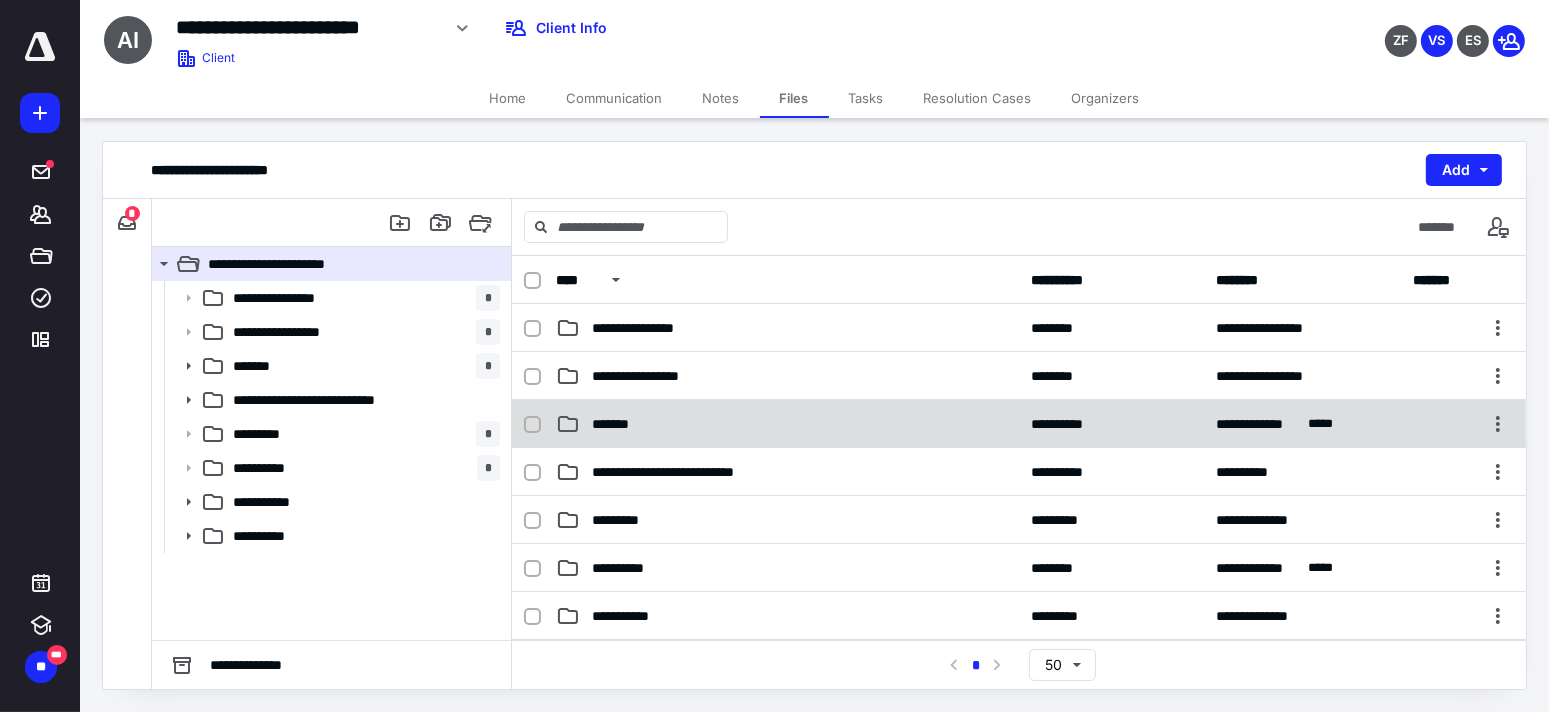 click on "*******" at bounding box center (615, 424) 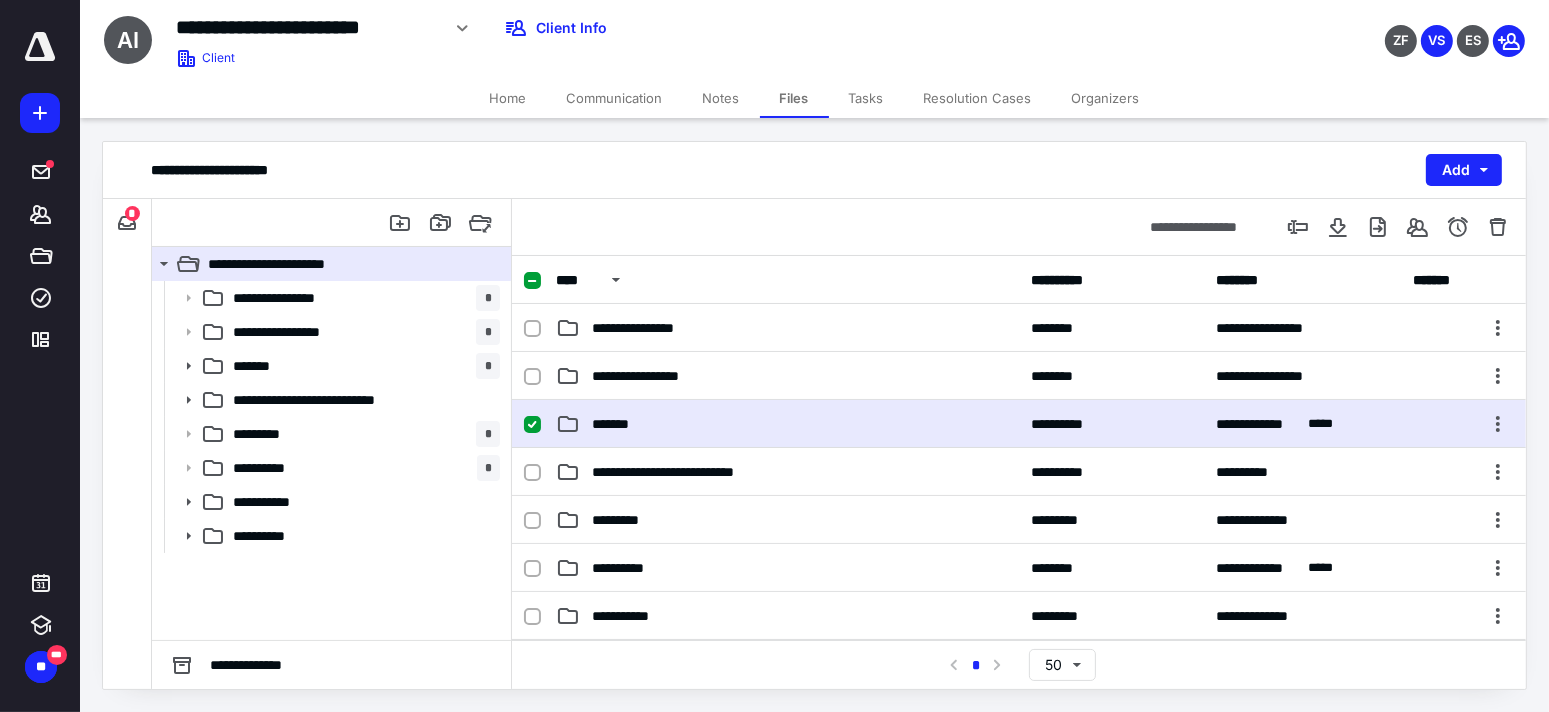 click on "*******" at bounding box center [615, 424] 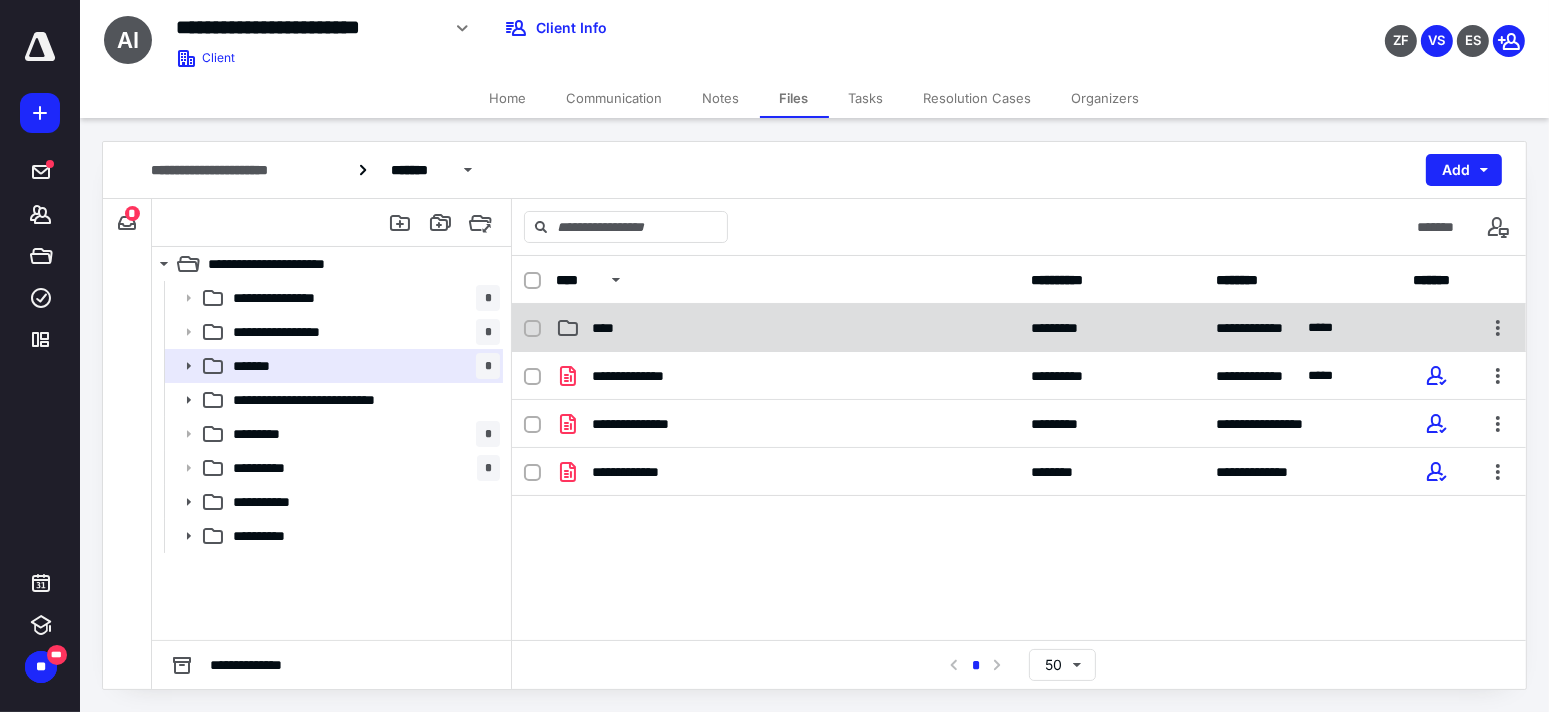 click on "****" at bounding box center (609, 328) 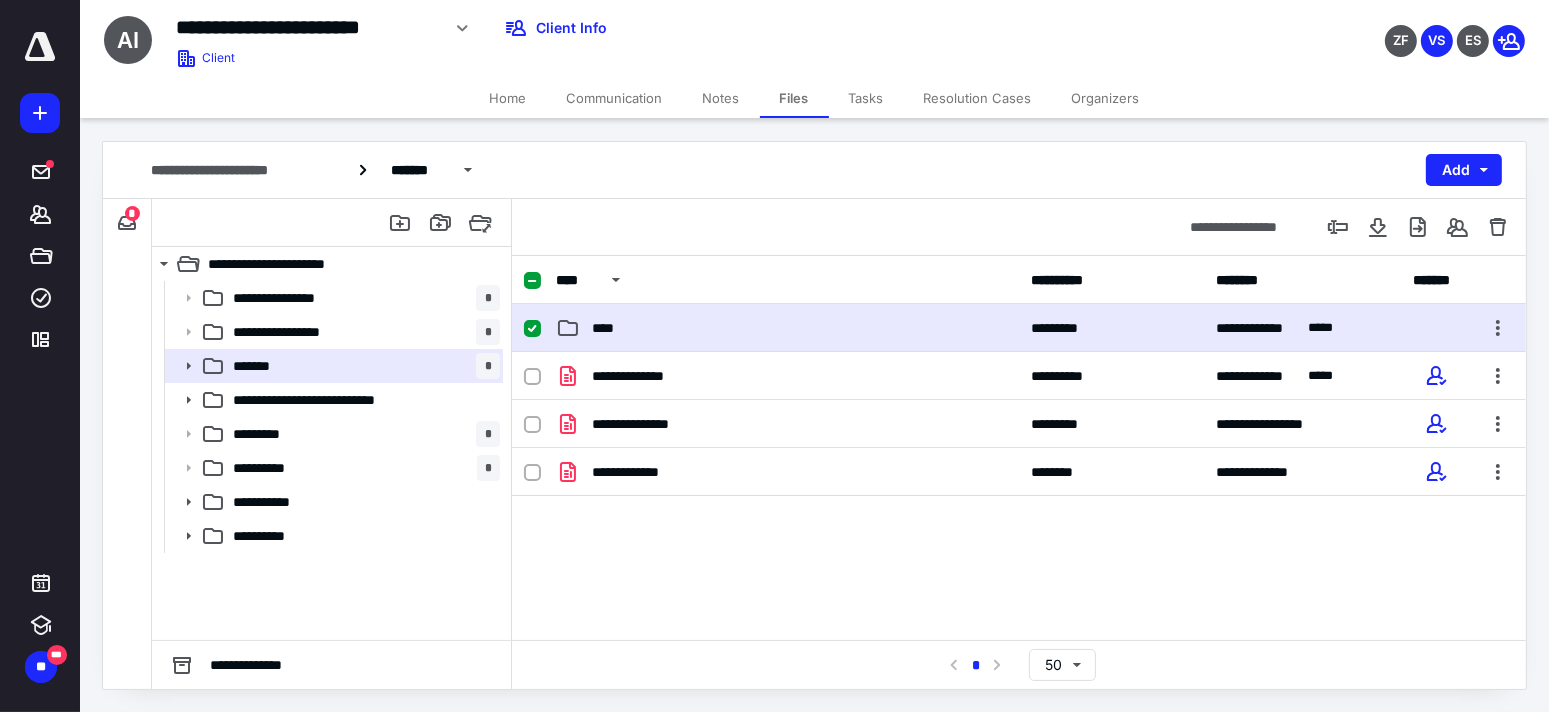 click on "****" at bounding box center [609, 328] 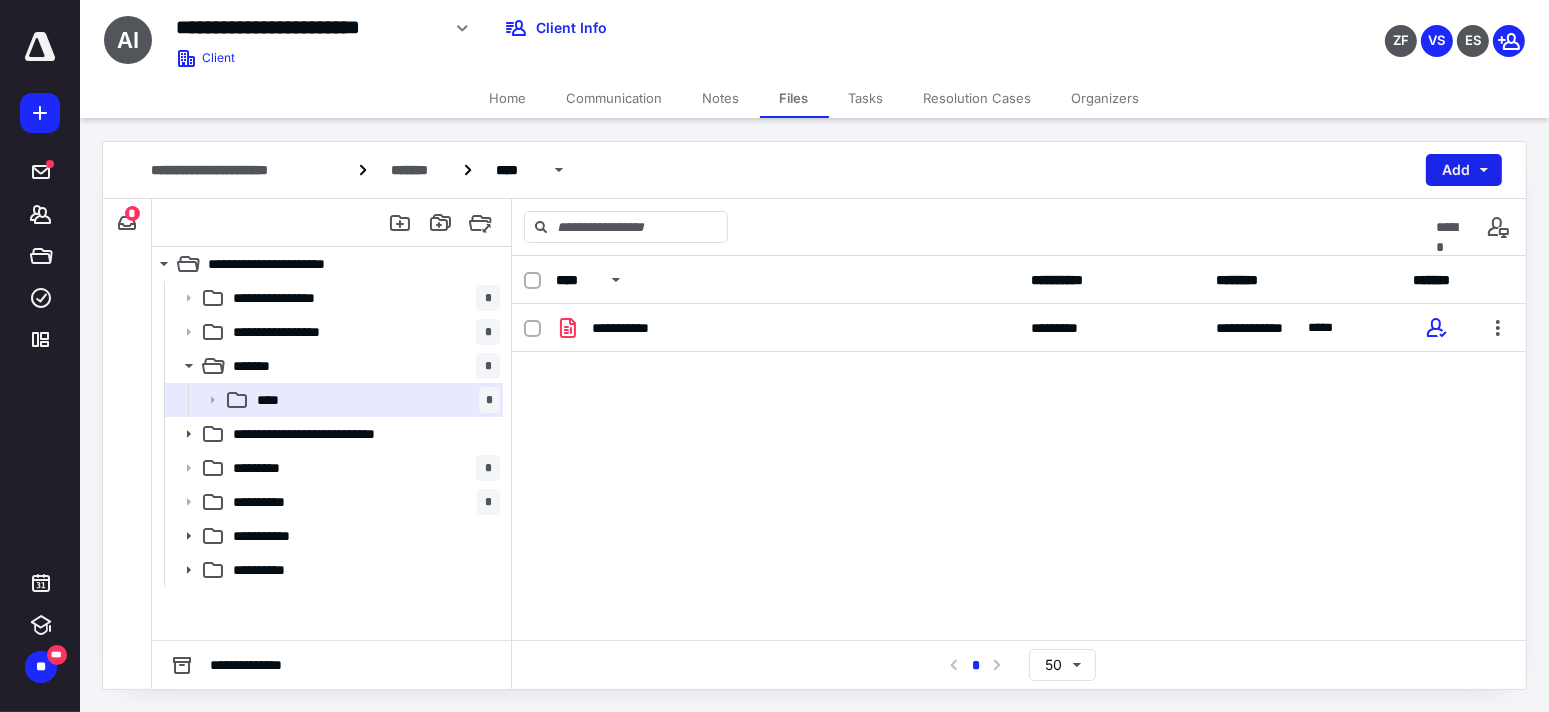 click on "Add" at bounding box center [1464, 170] 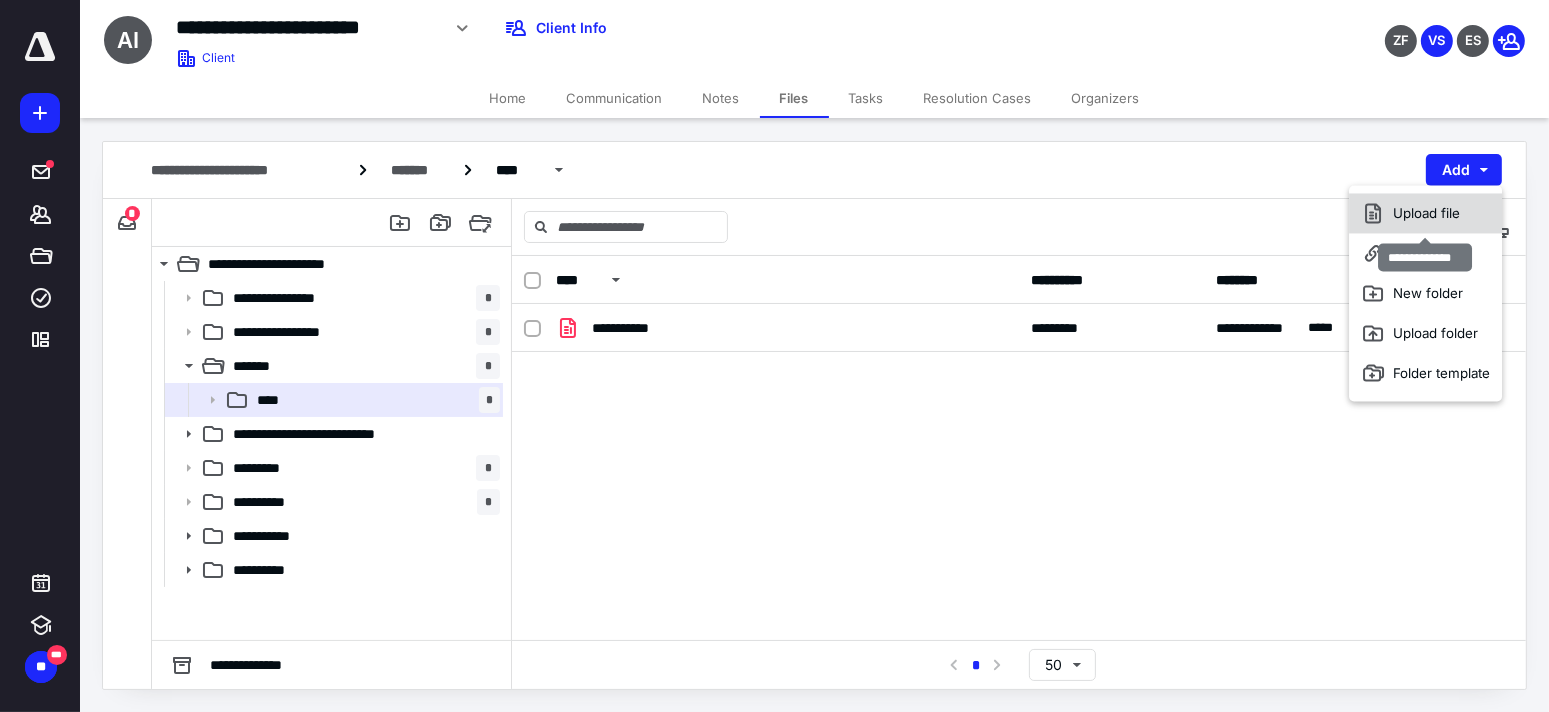 click on "Upload file" at bounding box center [1425, 213] 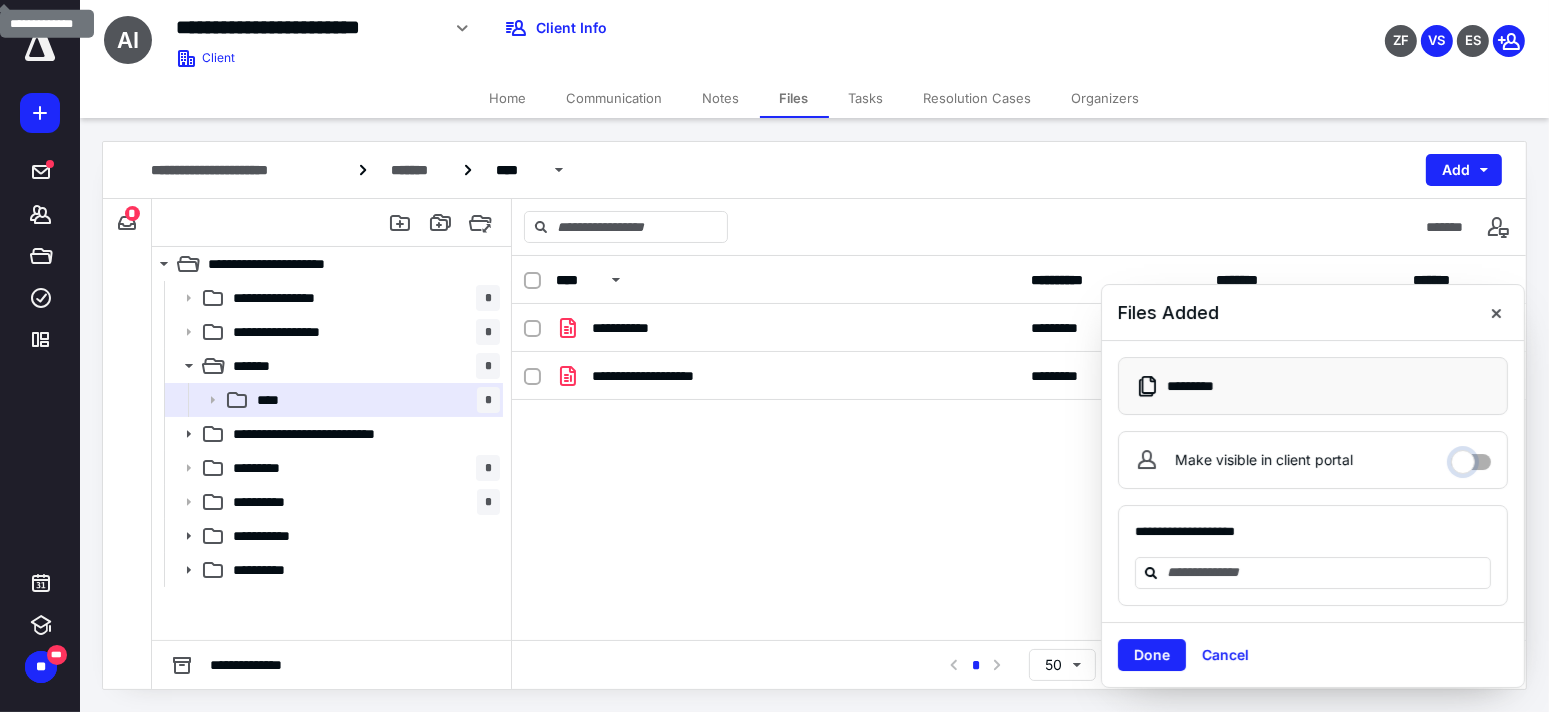click on "Make visible in client portal" at bounding box center (1471, 457) 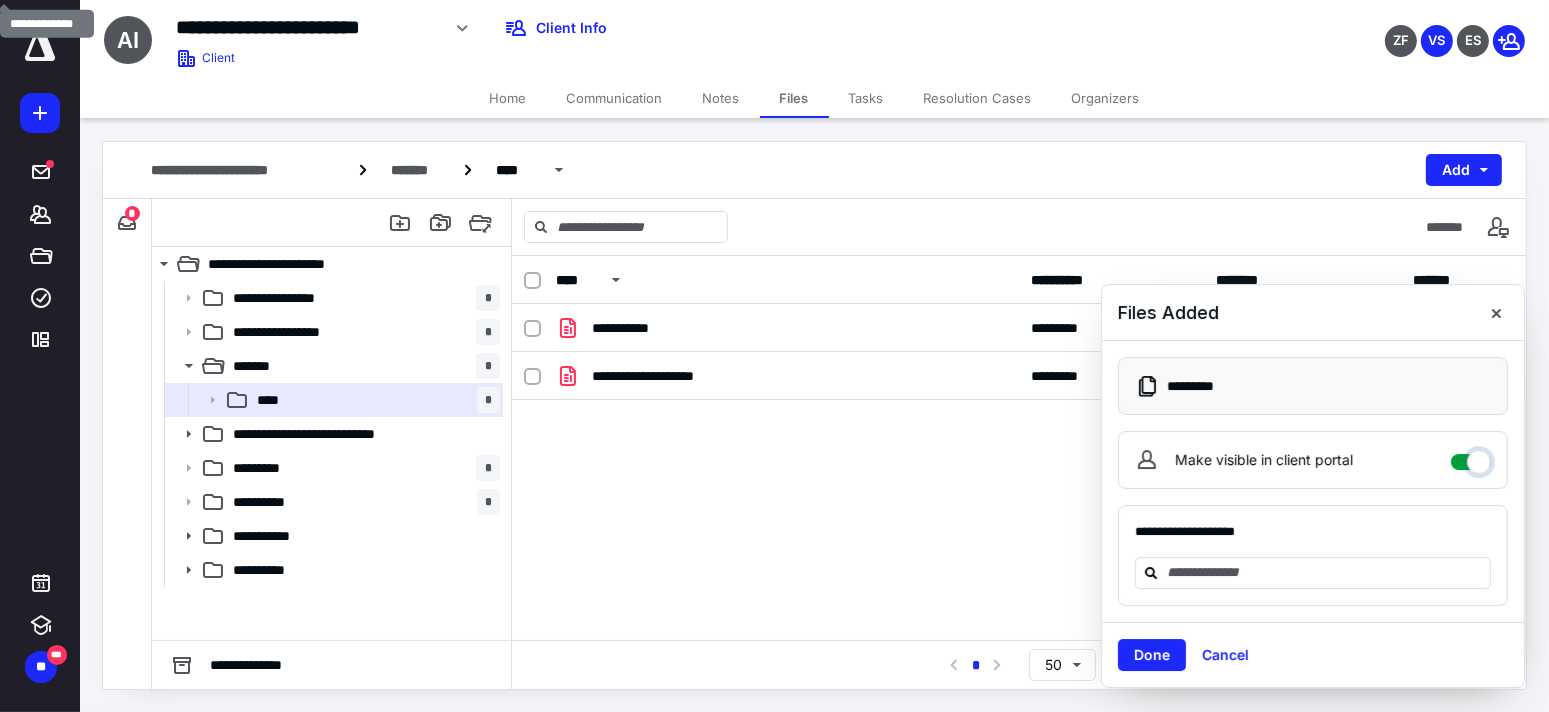 checkbox on "****" 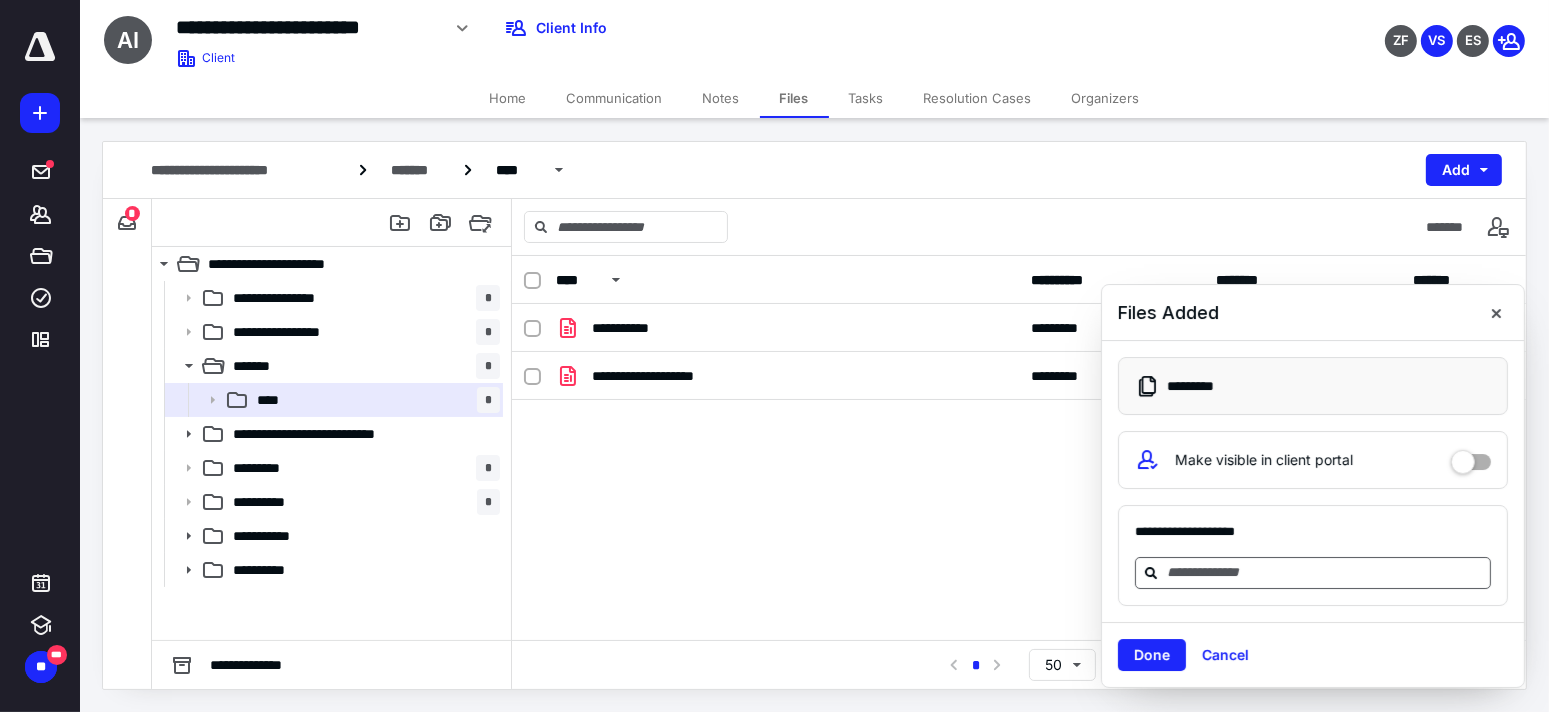 click at bounding box center (1325, 572) 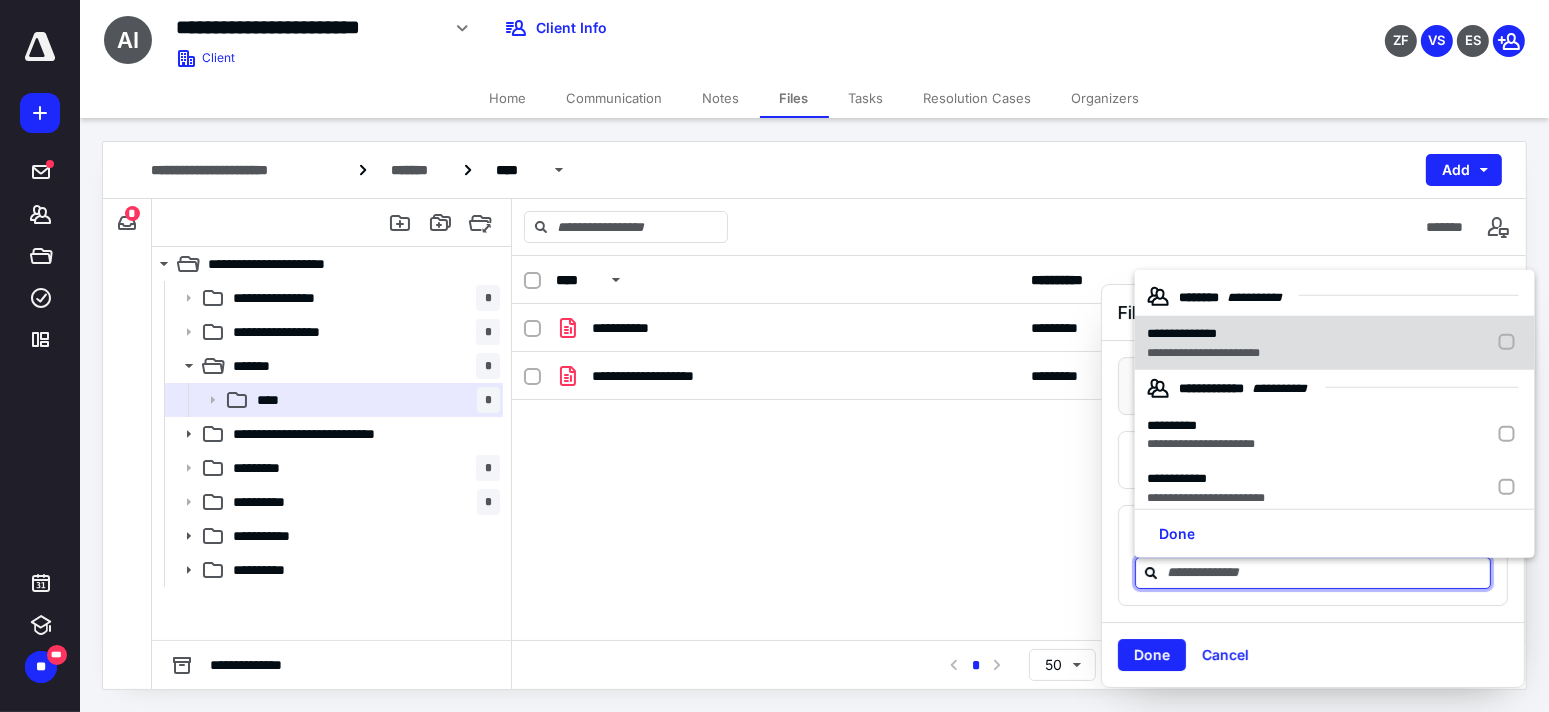 click on "**********" at bounding box center [1203, 334] 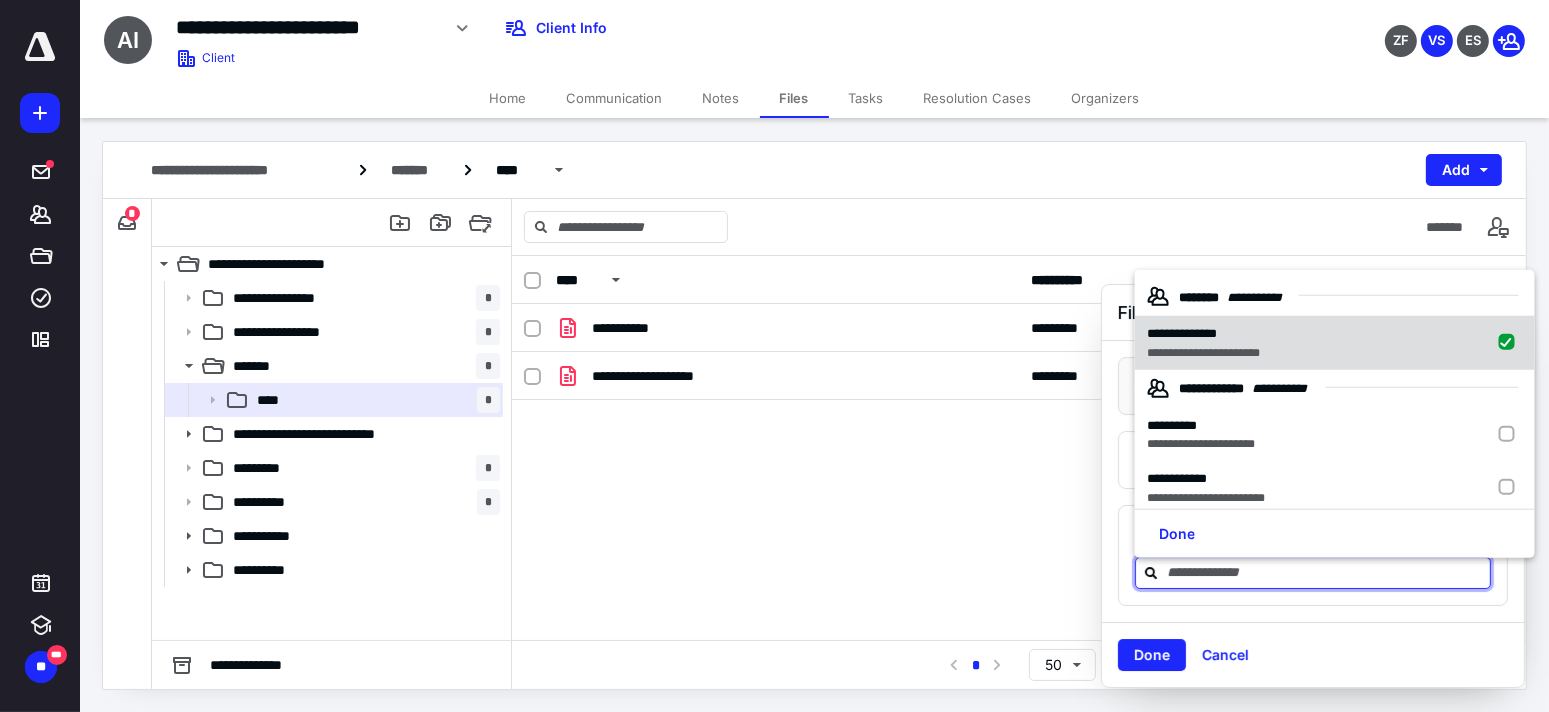 checkbox on "true" 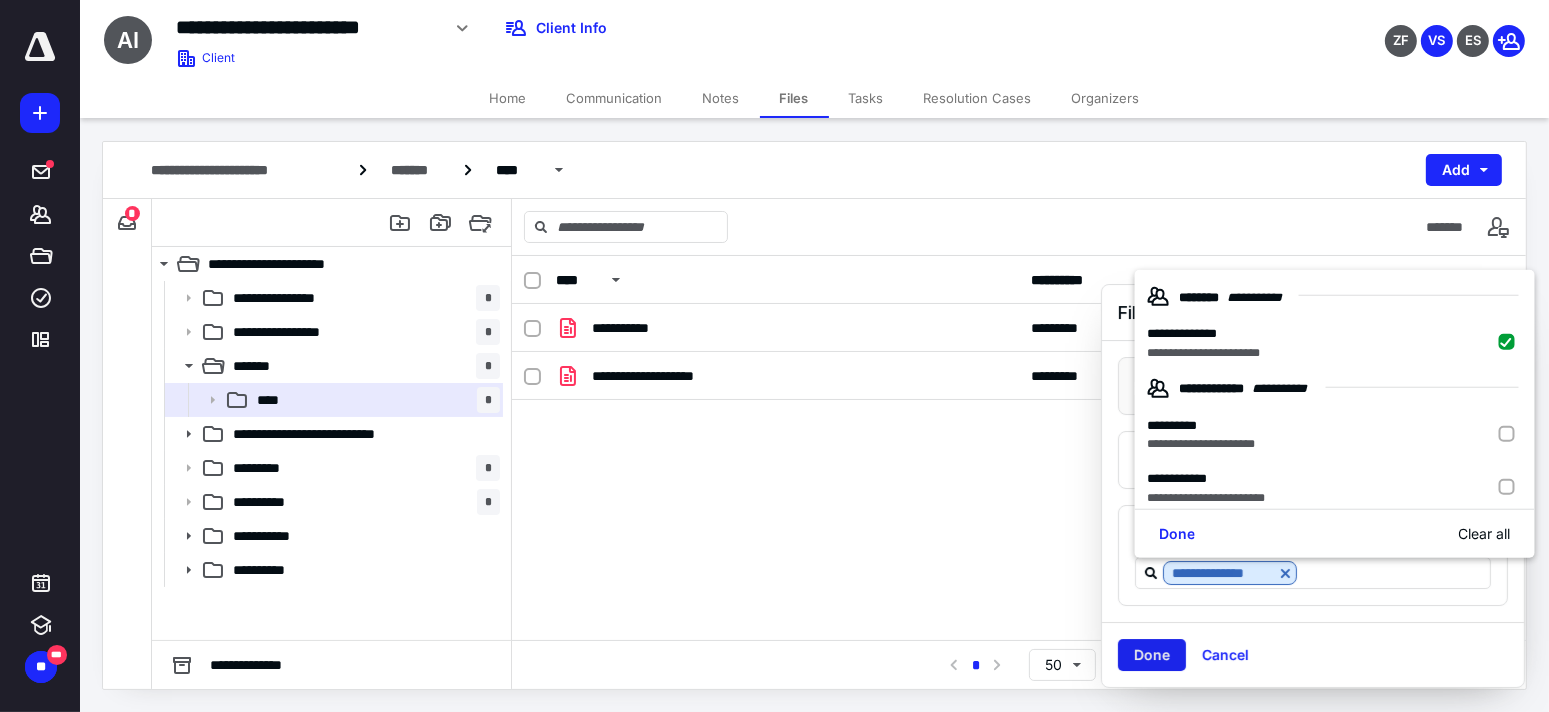 click on "Done" at bounding box center [1152, 655] 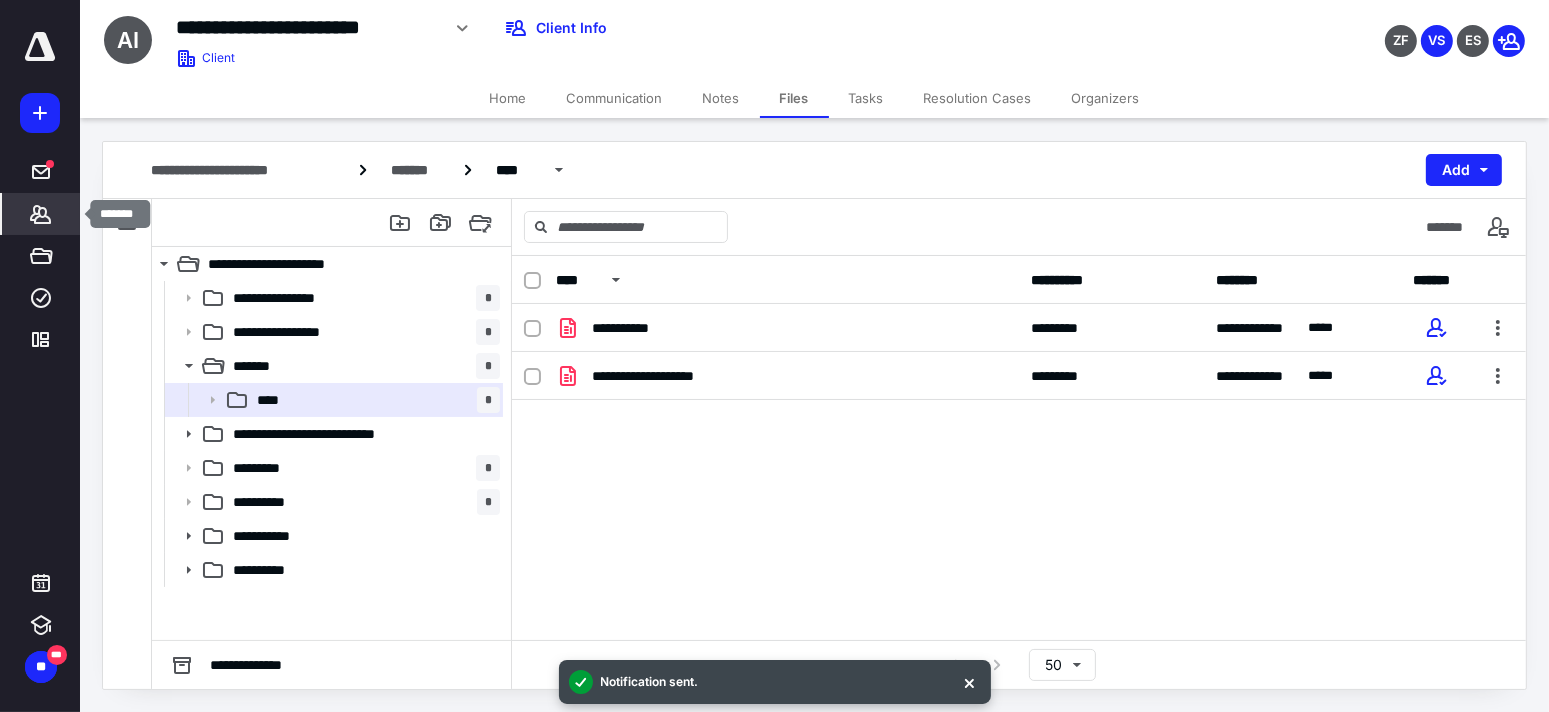 click 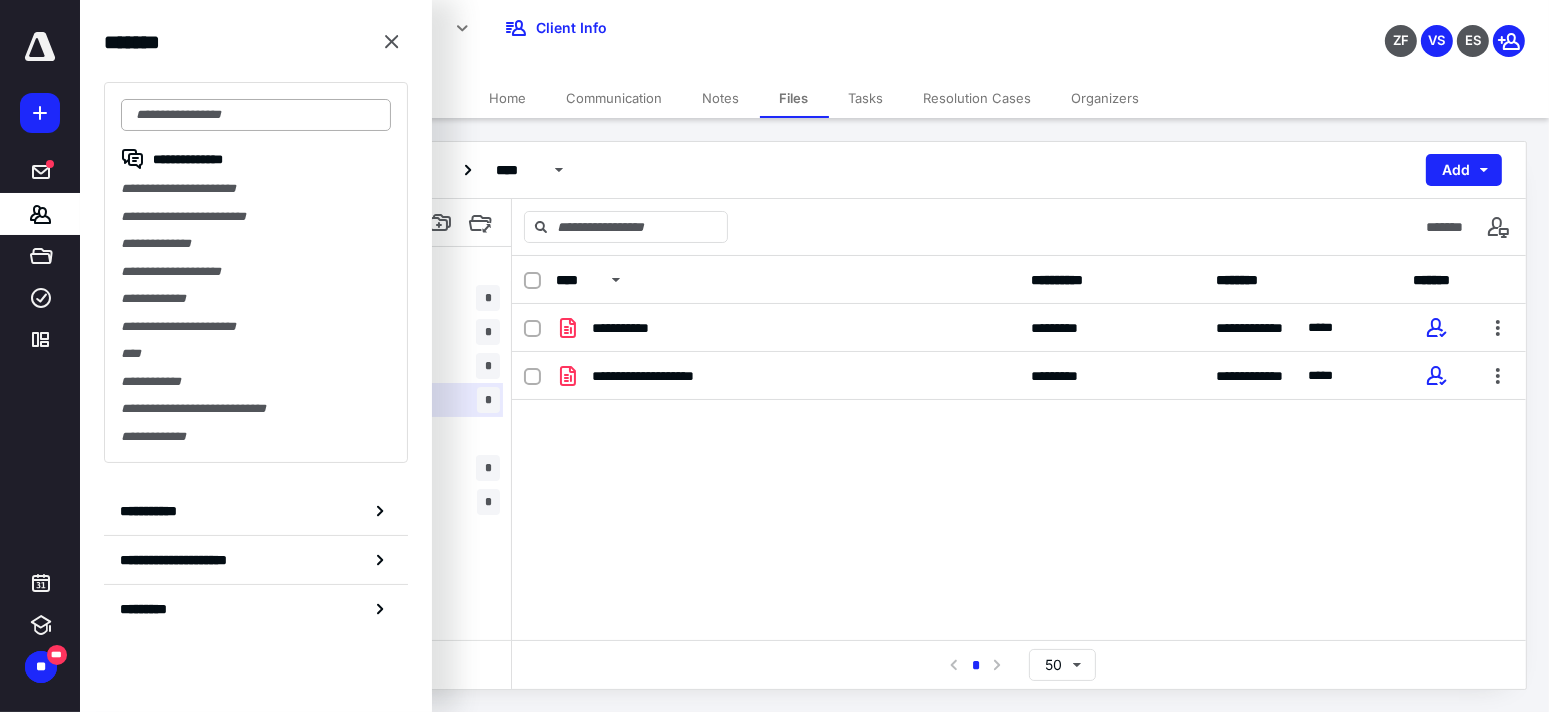 click at bounding box center [256, 115] 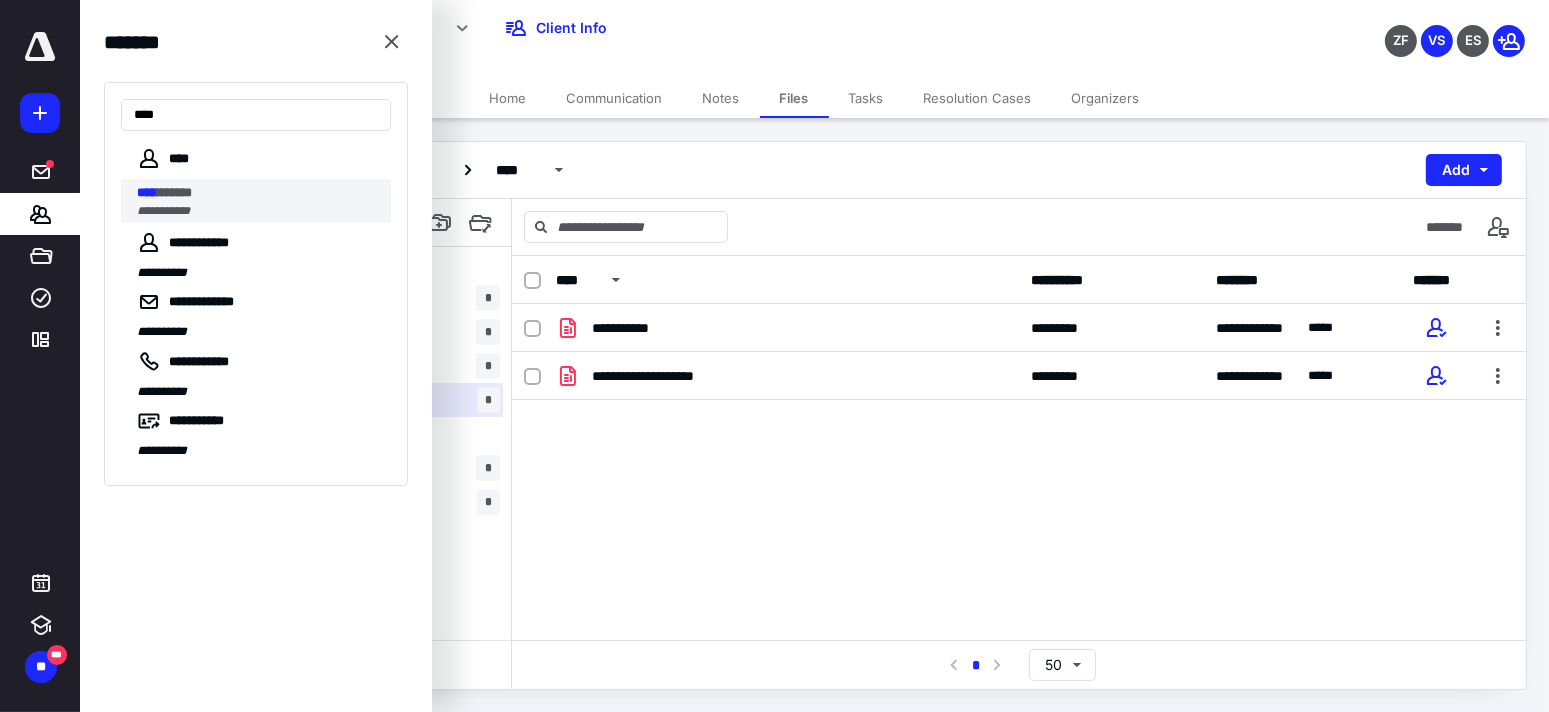 type on "****" 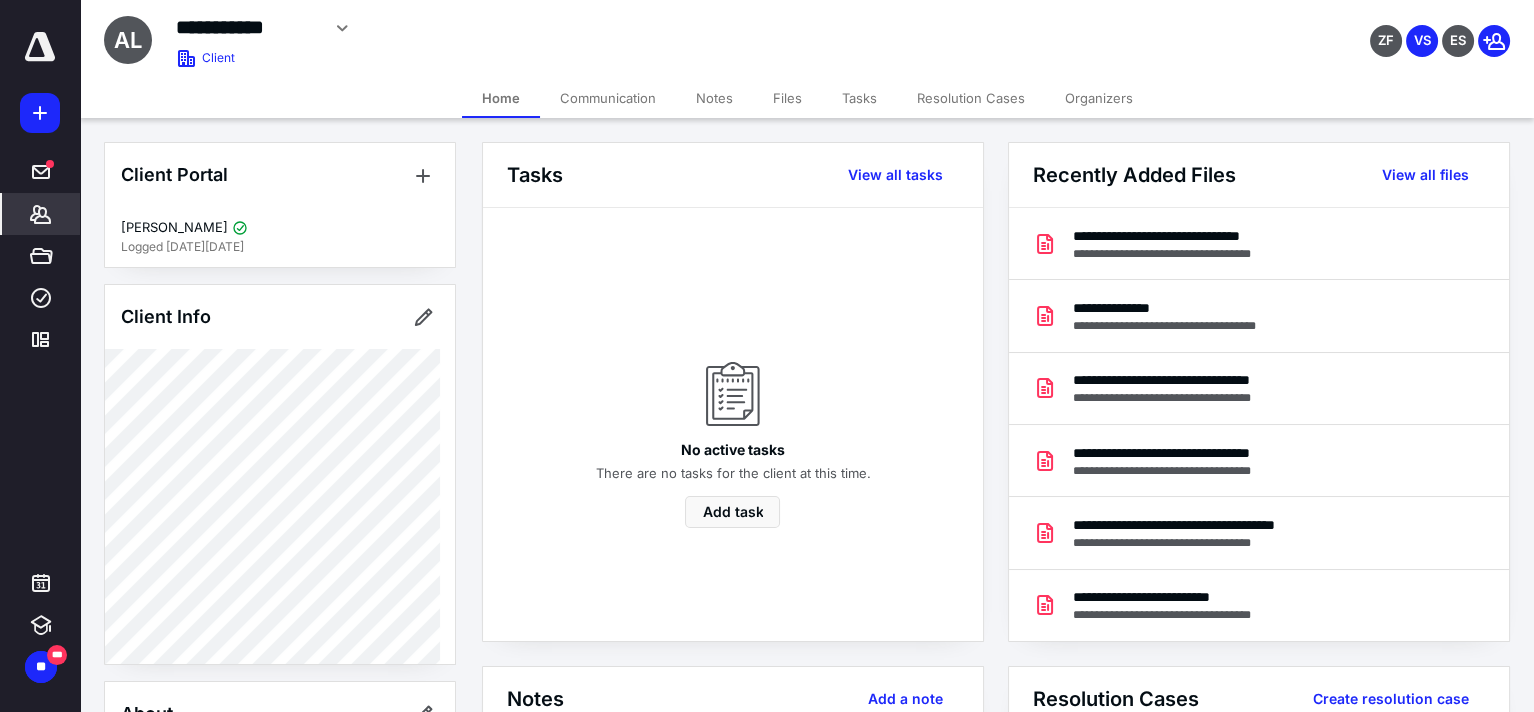 click on "Files" at bounding box center [787, 98] 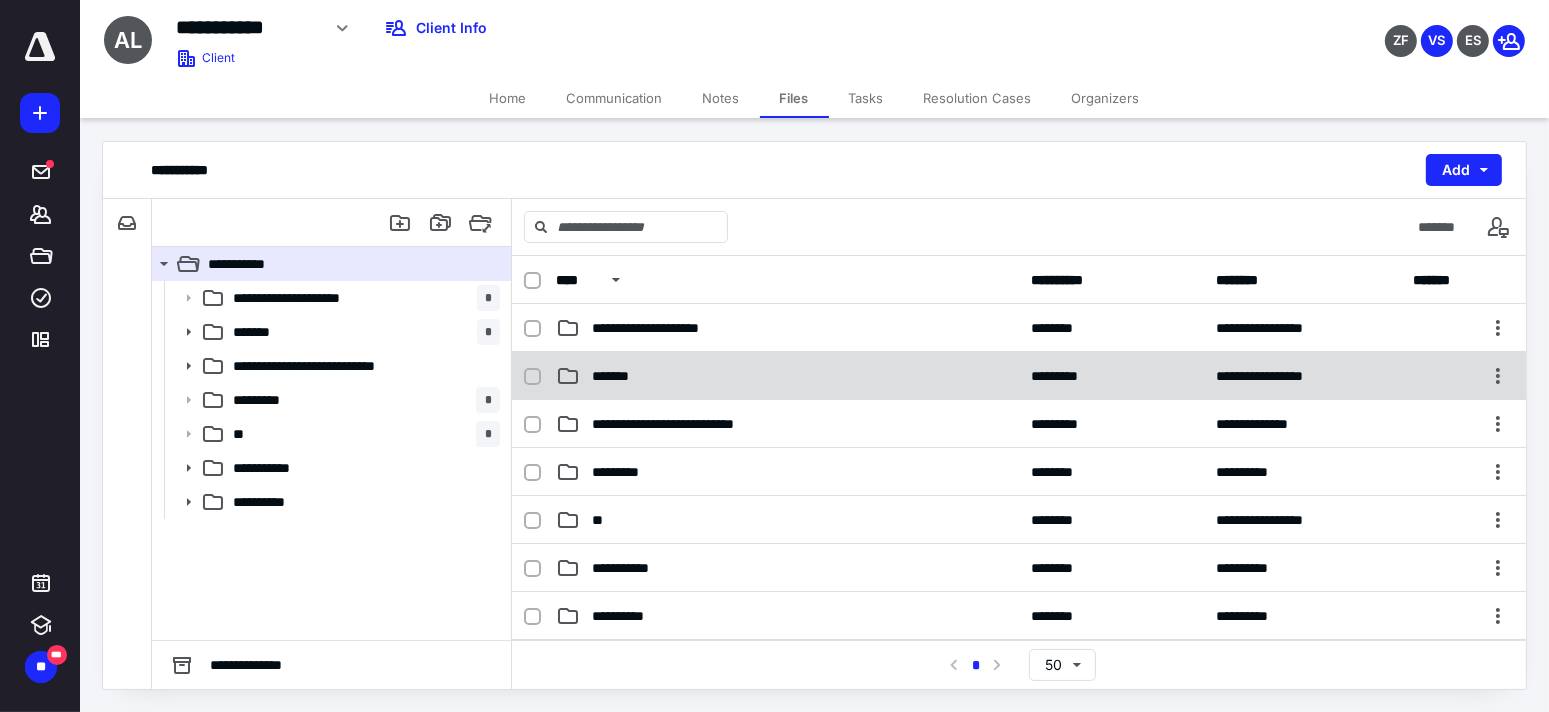 click on "*******" at bounding box center (615, 376) 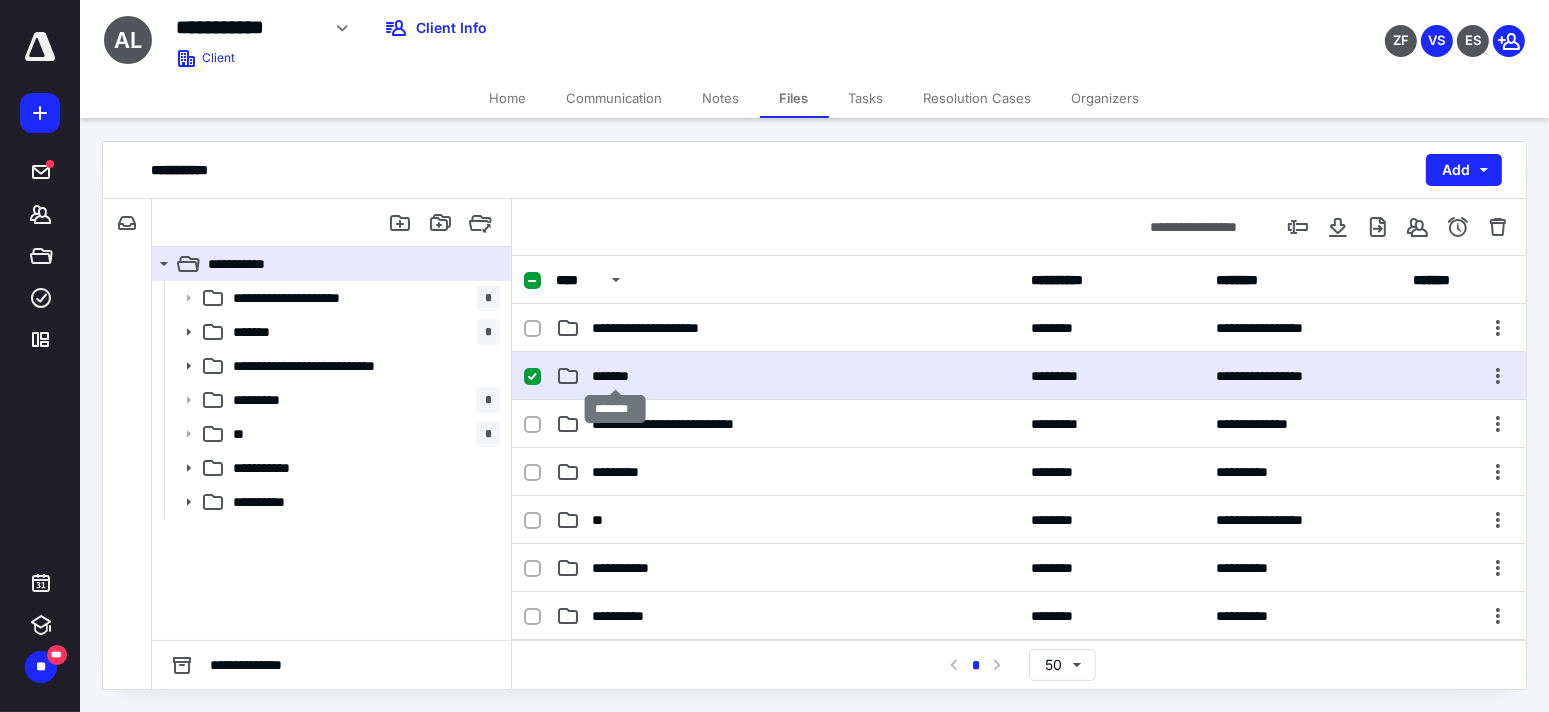 click on "*******" at bounding box center (615, 376) 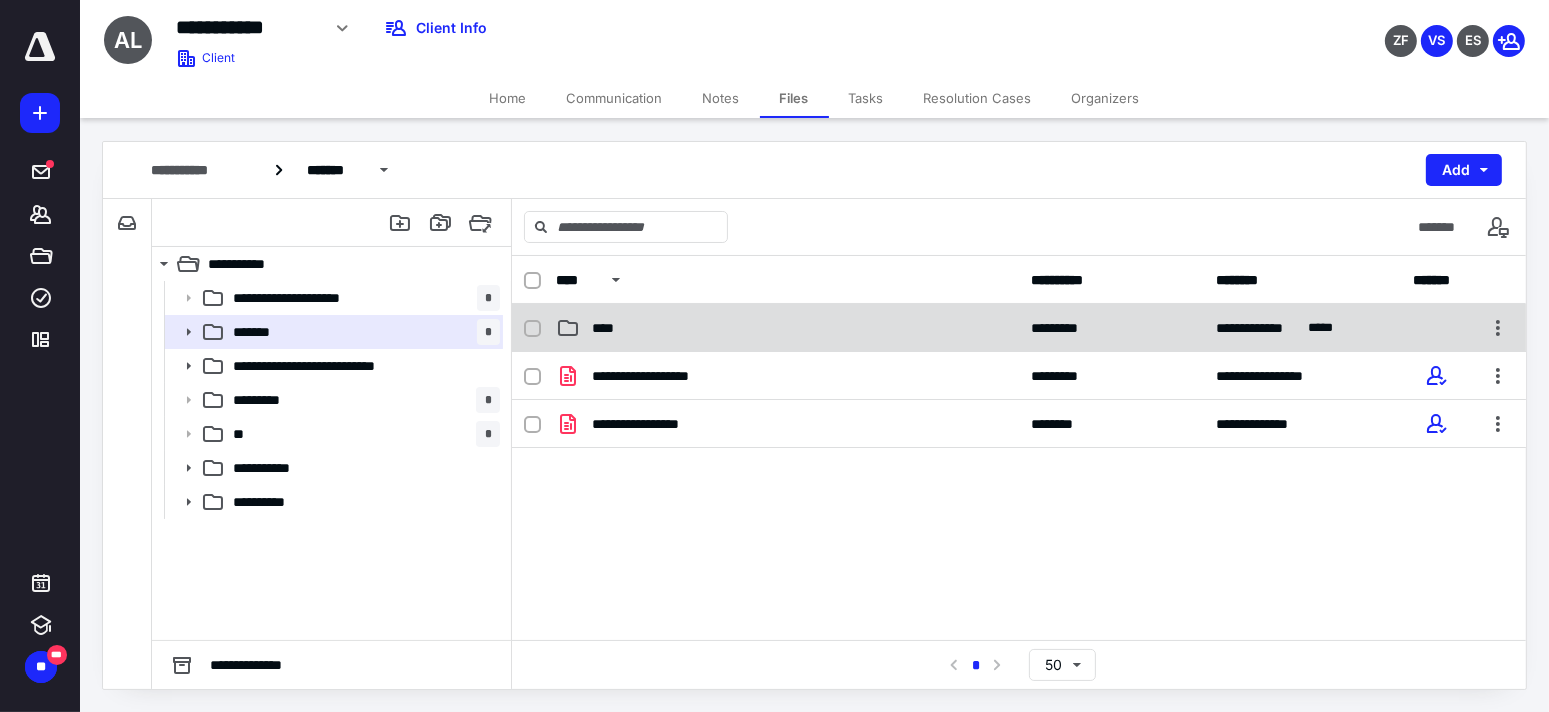 click on "****" at bounding box center [609, 328] 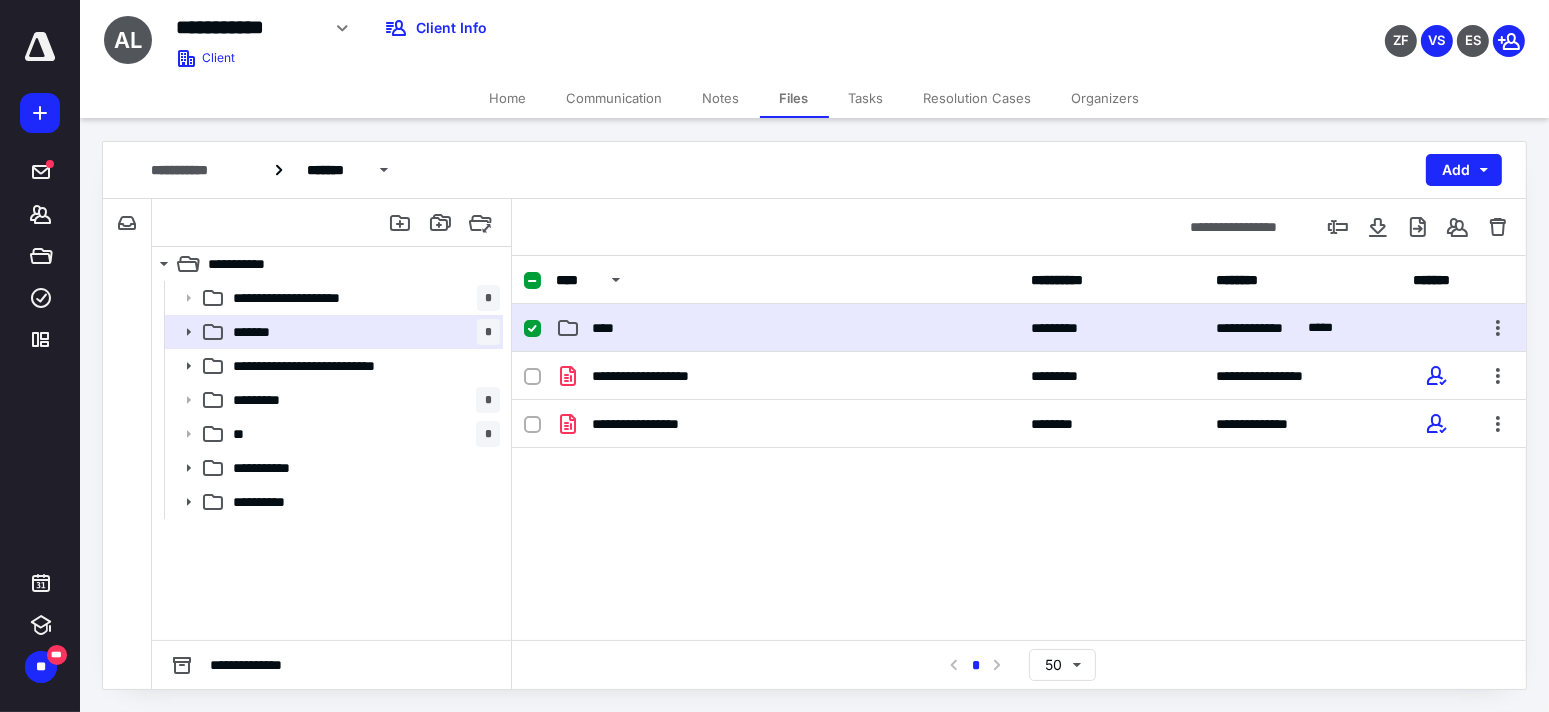 click on "****" at bounding box center (609, 328) 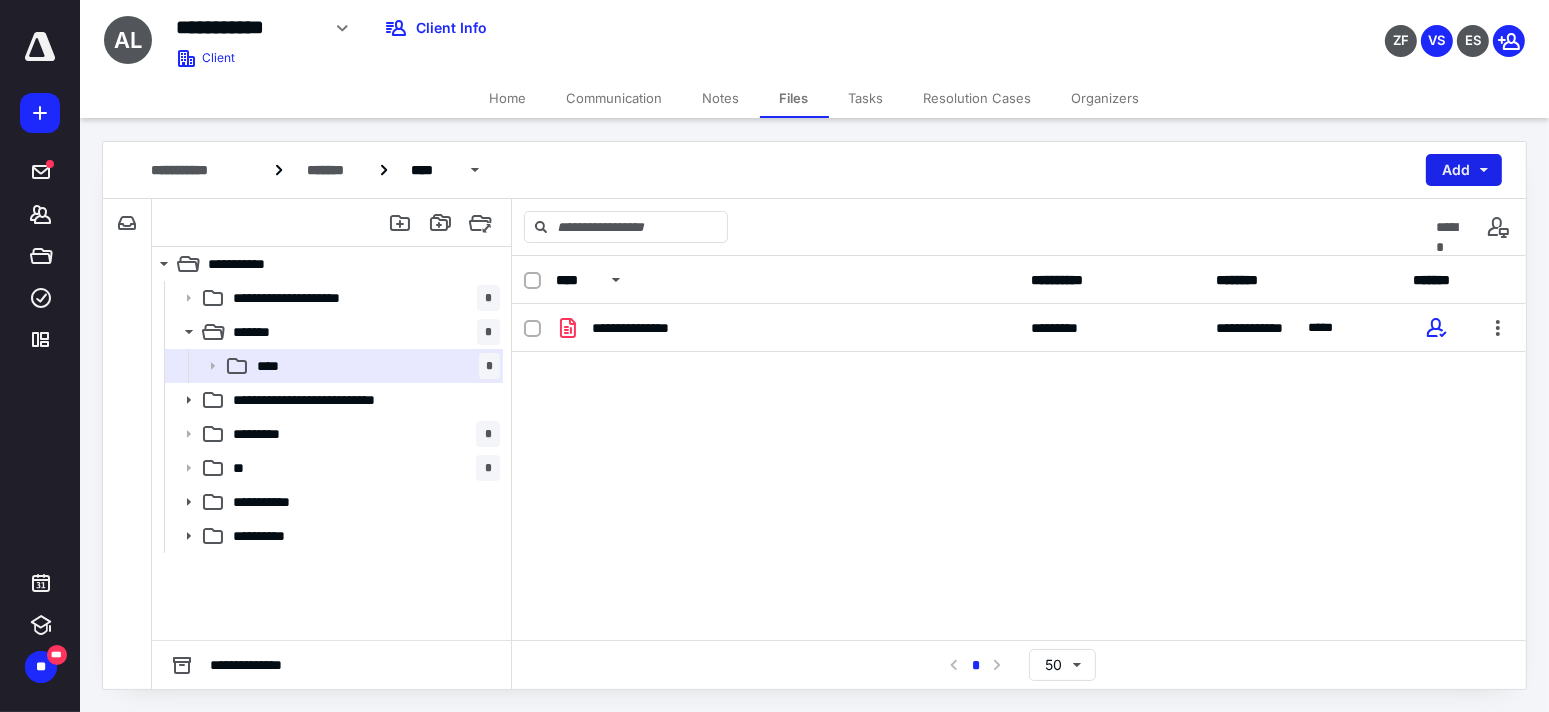 click on "Add" at bounding box center [1464, 170] 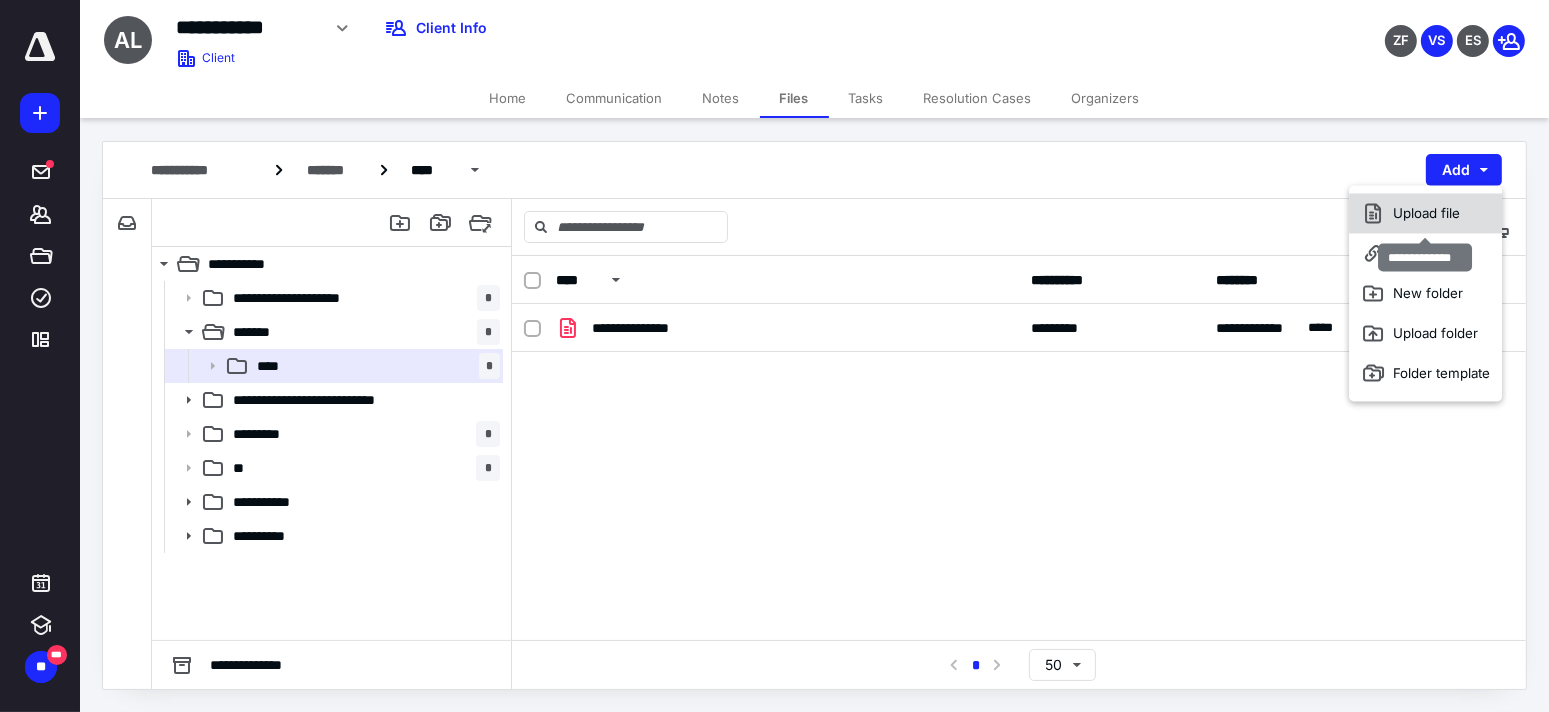 click on "Upload file" at bounding box center [1425, 213] 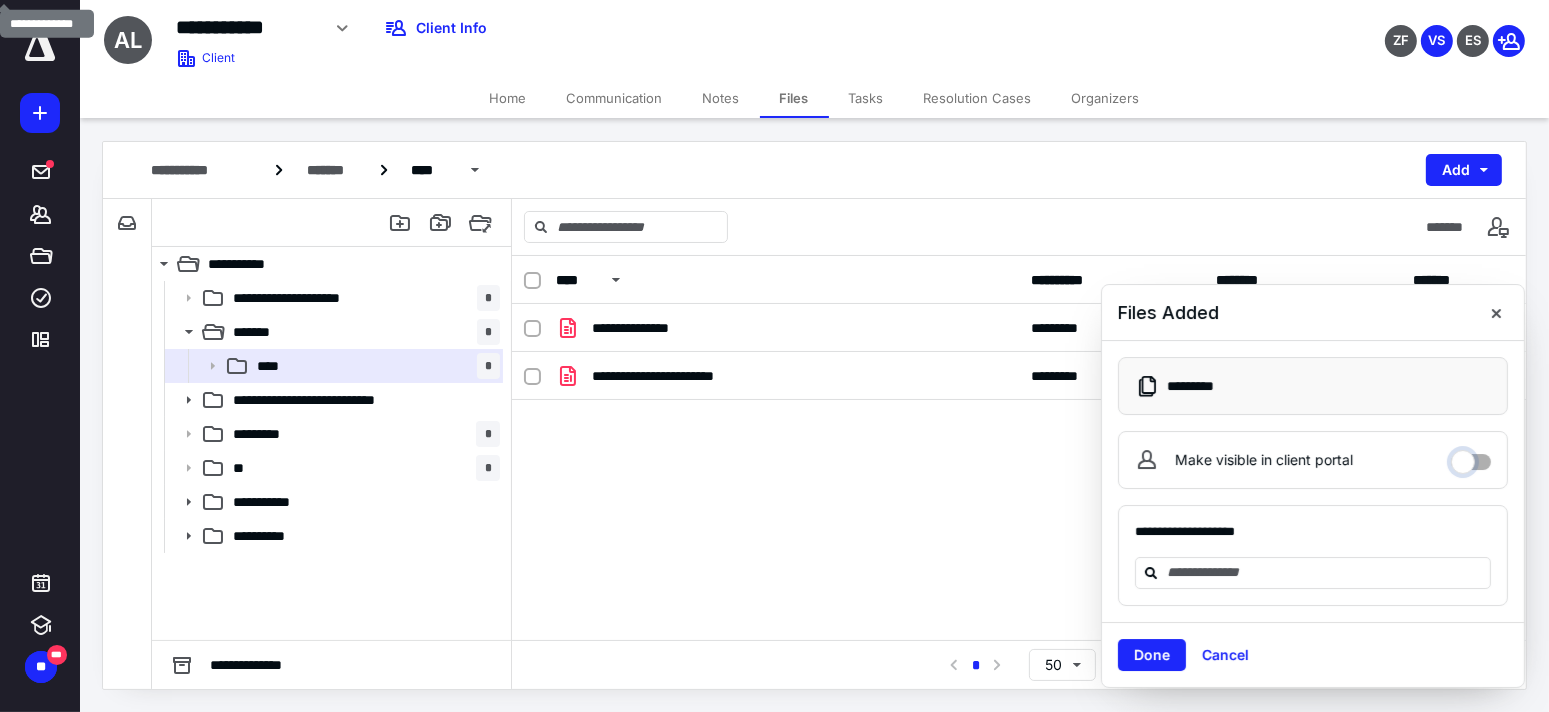 click on "Make visible in client portal" at bounding box center (1471, 457) 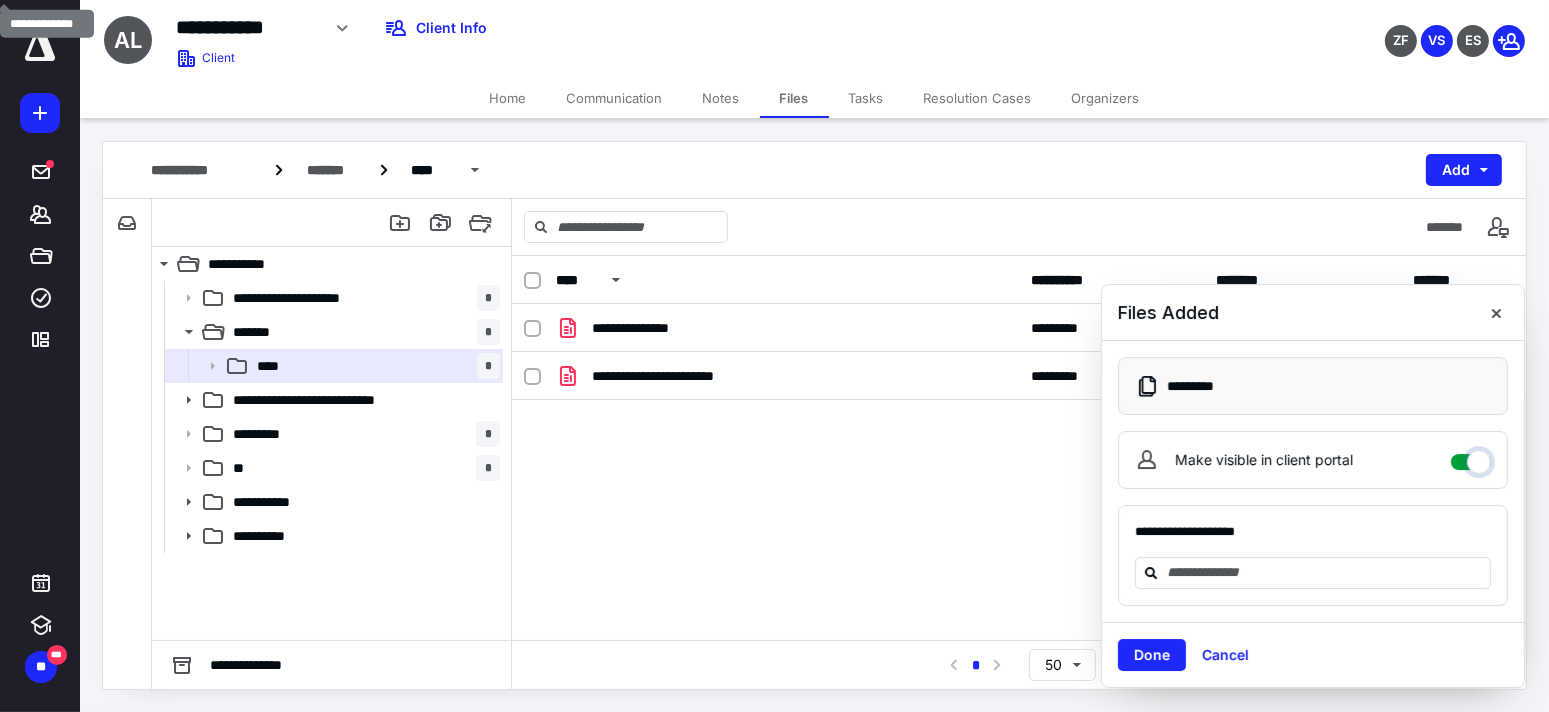 checkbox on "****" 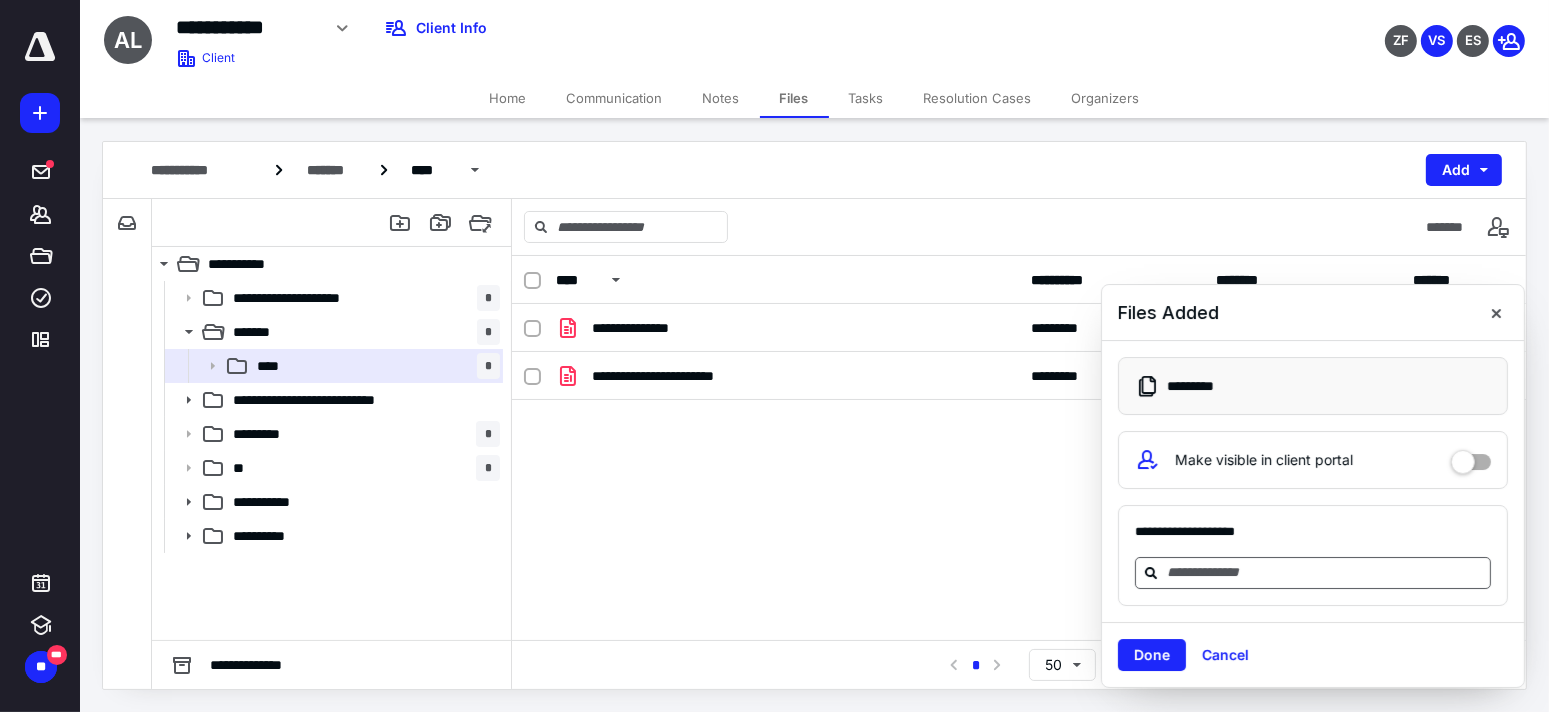 click at bounding box center (1325, 572) 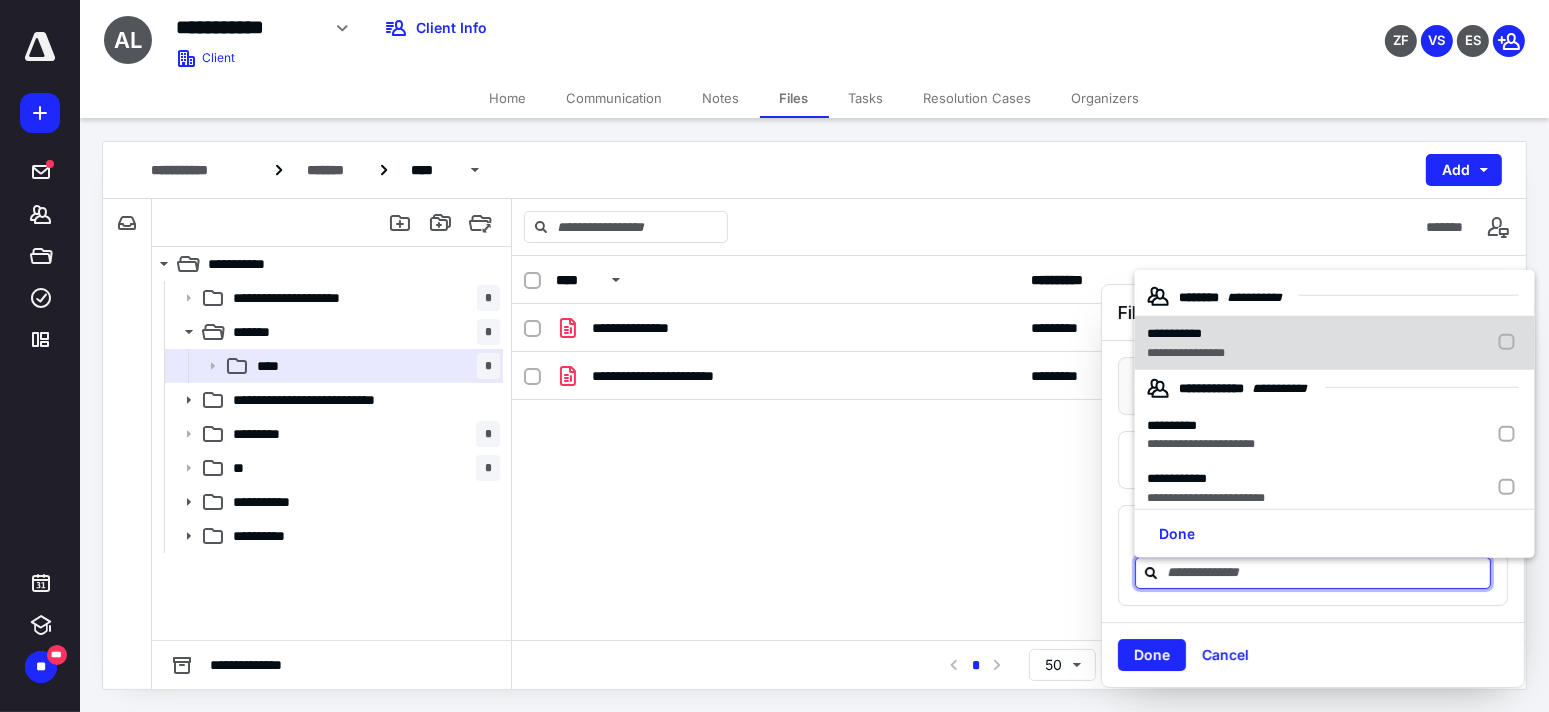 click on "**********" at bounding box center (1174, 333) 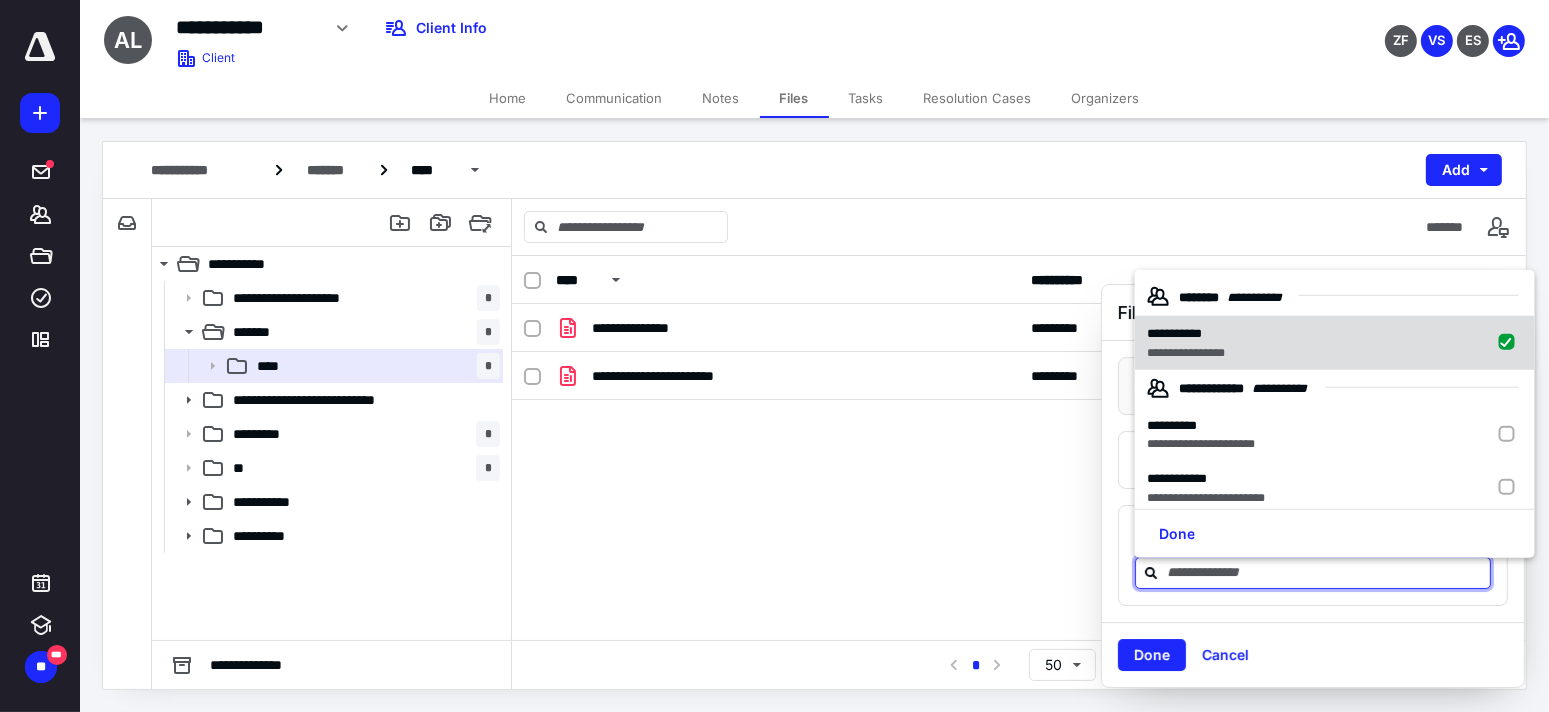 checkbox on "true" 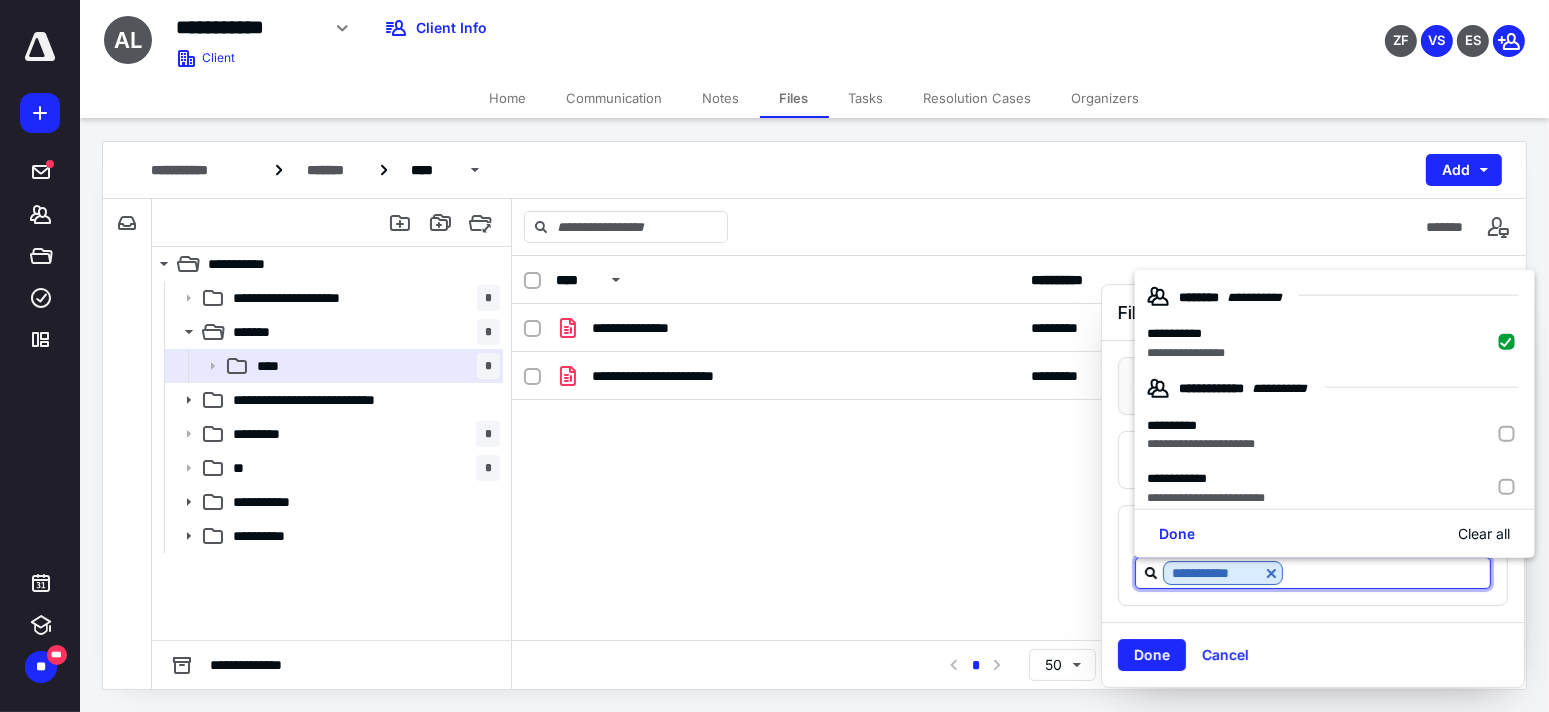 drag, startPoint x: 1150, startPoint y: 653, endPoint x: 1133, endPoint y: 662, distance: 19.235384 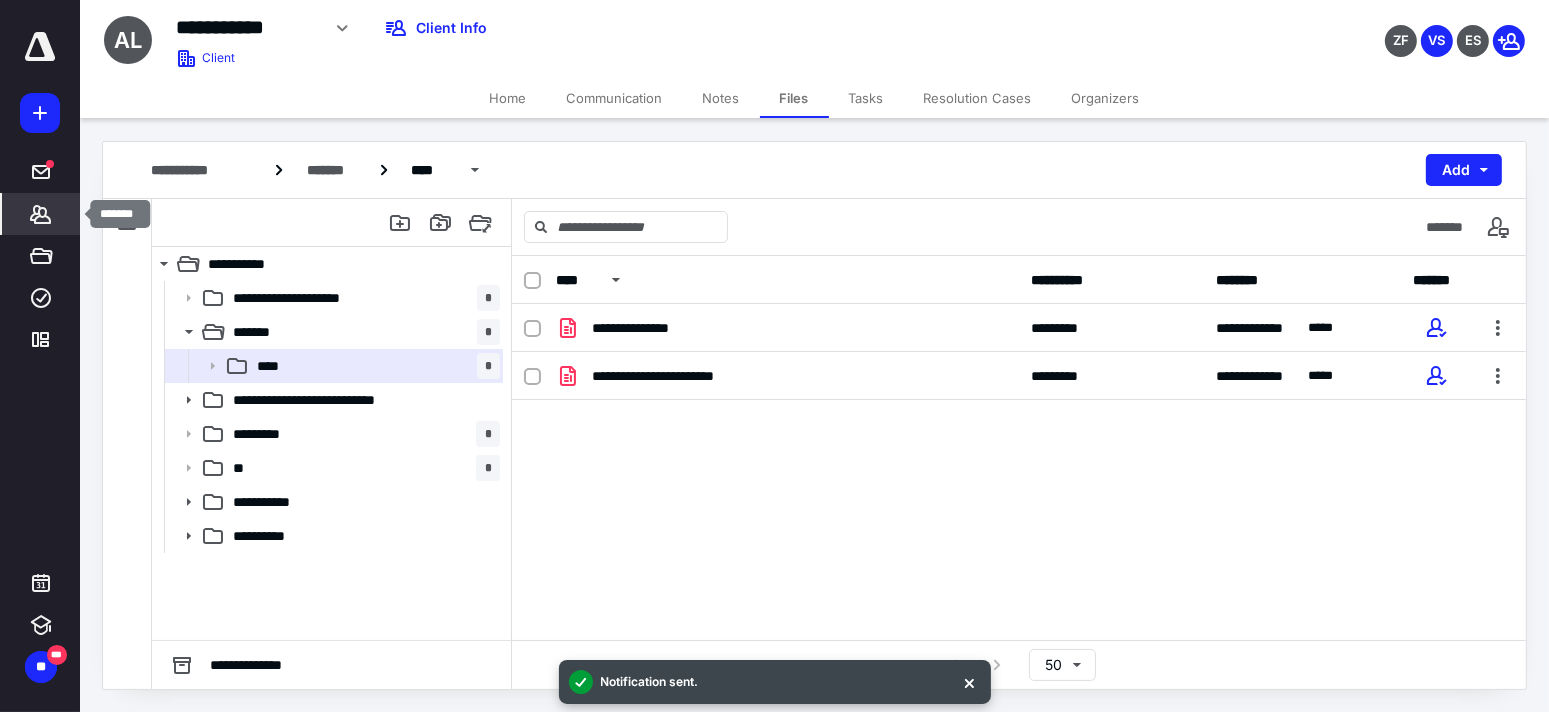 click 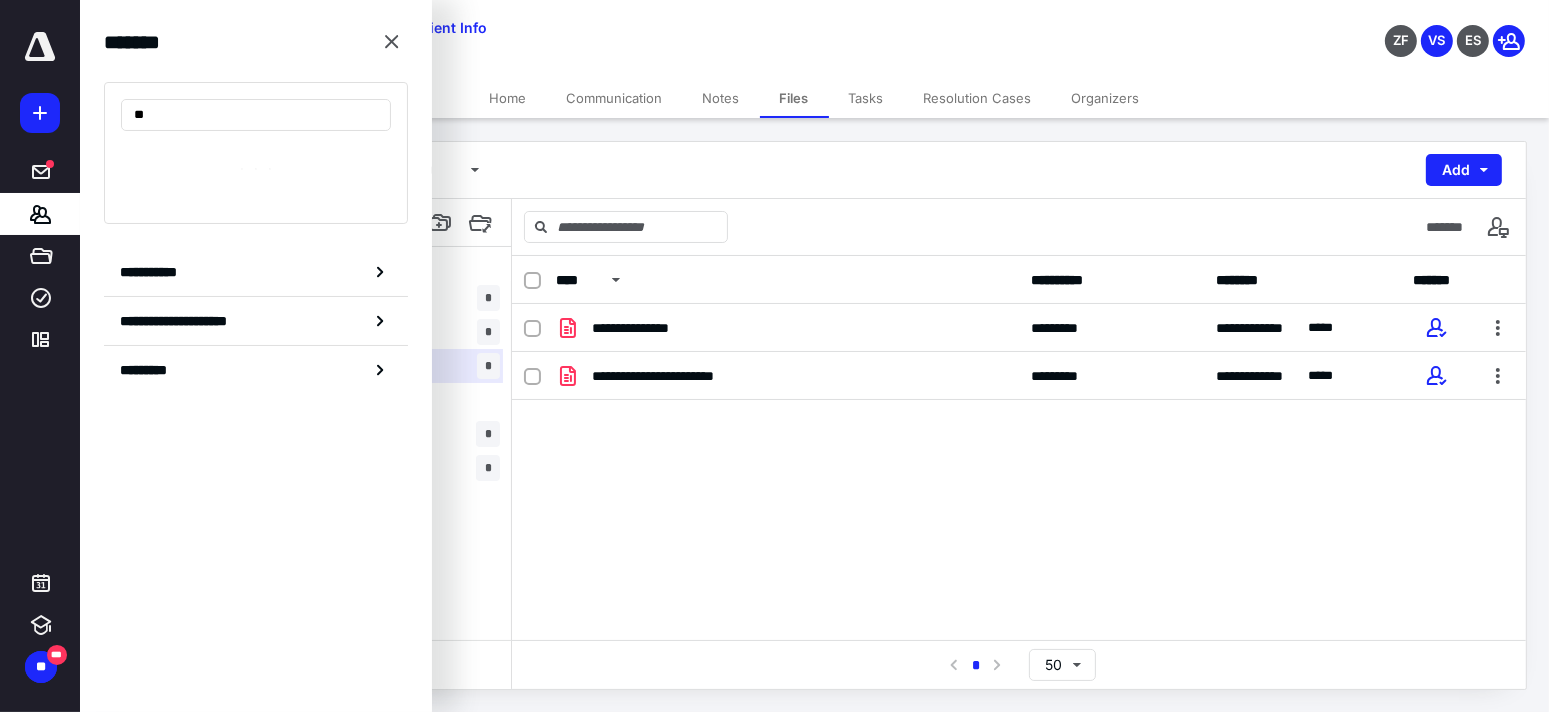 type on "*" 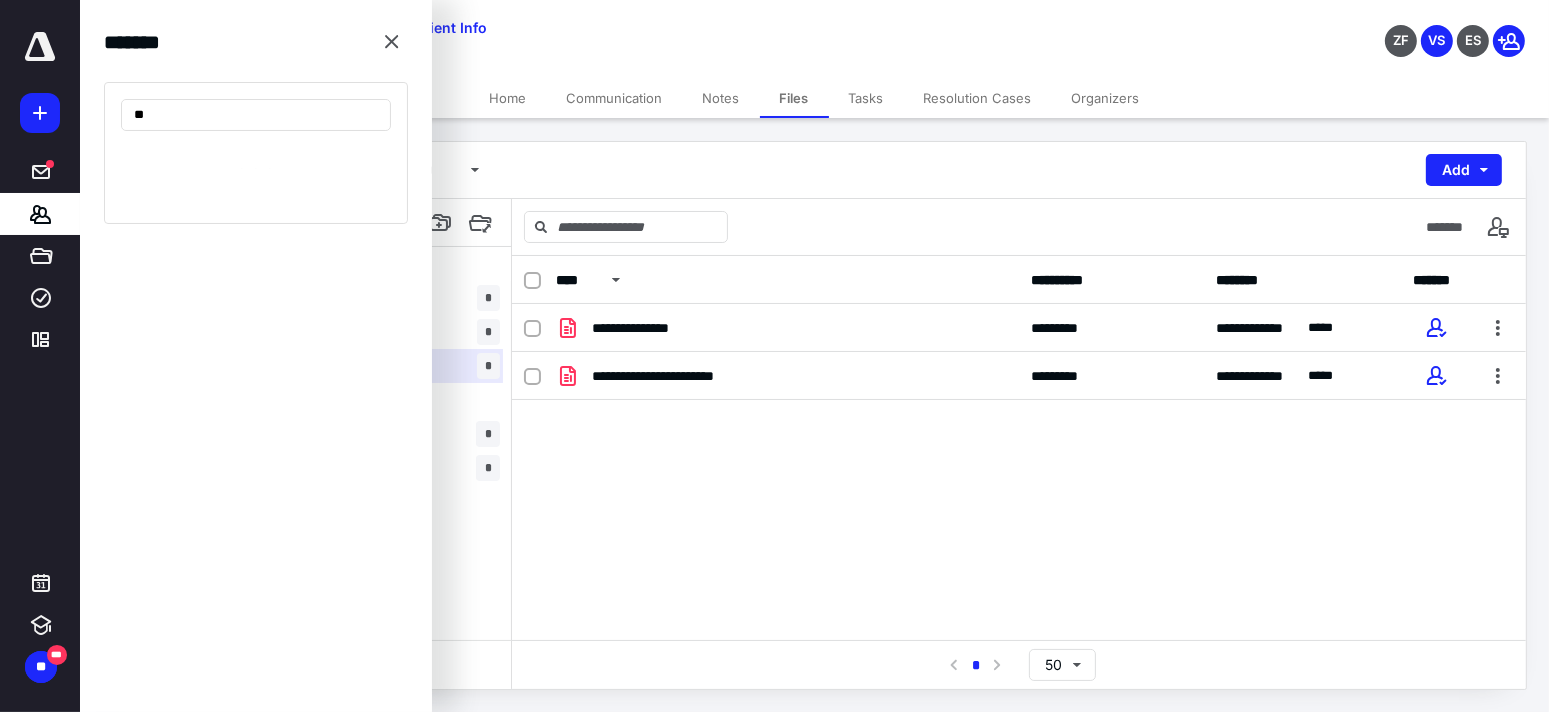 type on "*" 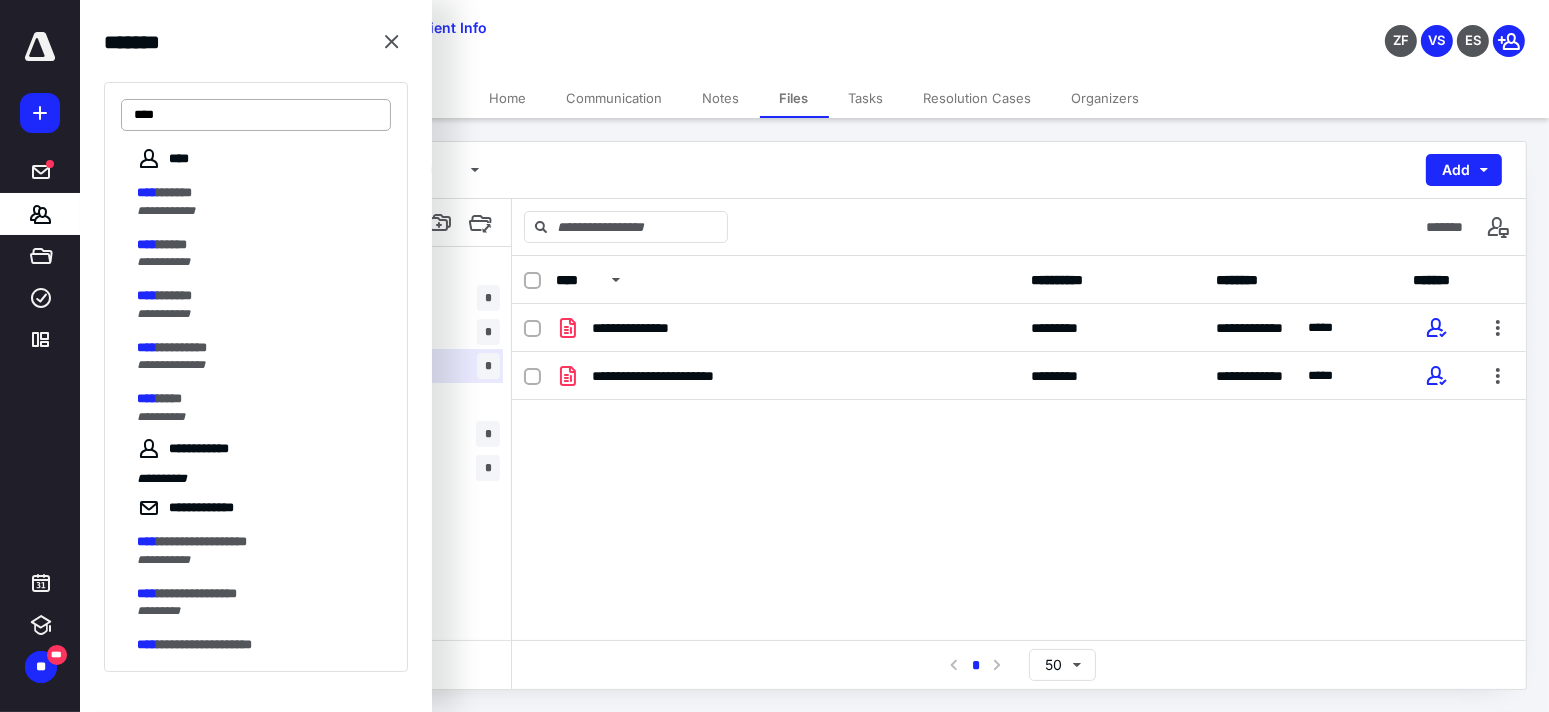 drag, startPoint x: 192, startPoint y: 121, endPoint x: 143, endPoint y: 115, distance: 49.365982 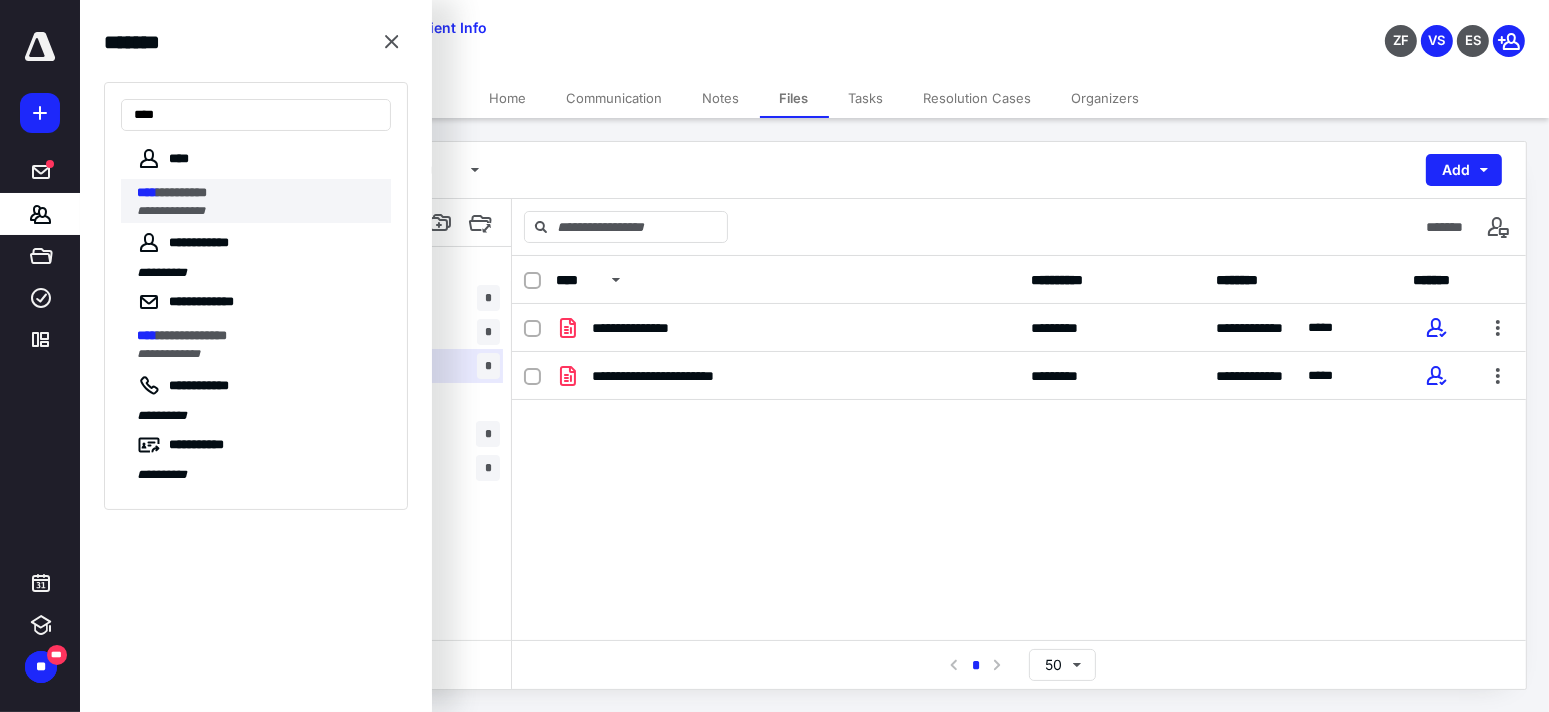type on "****" 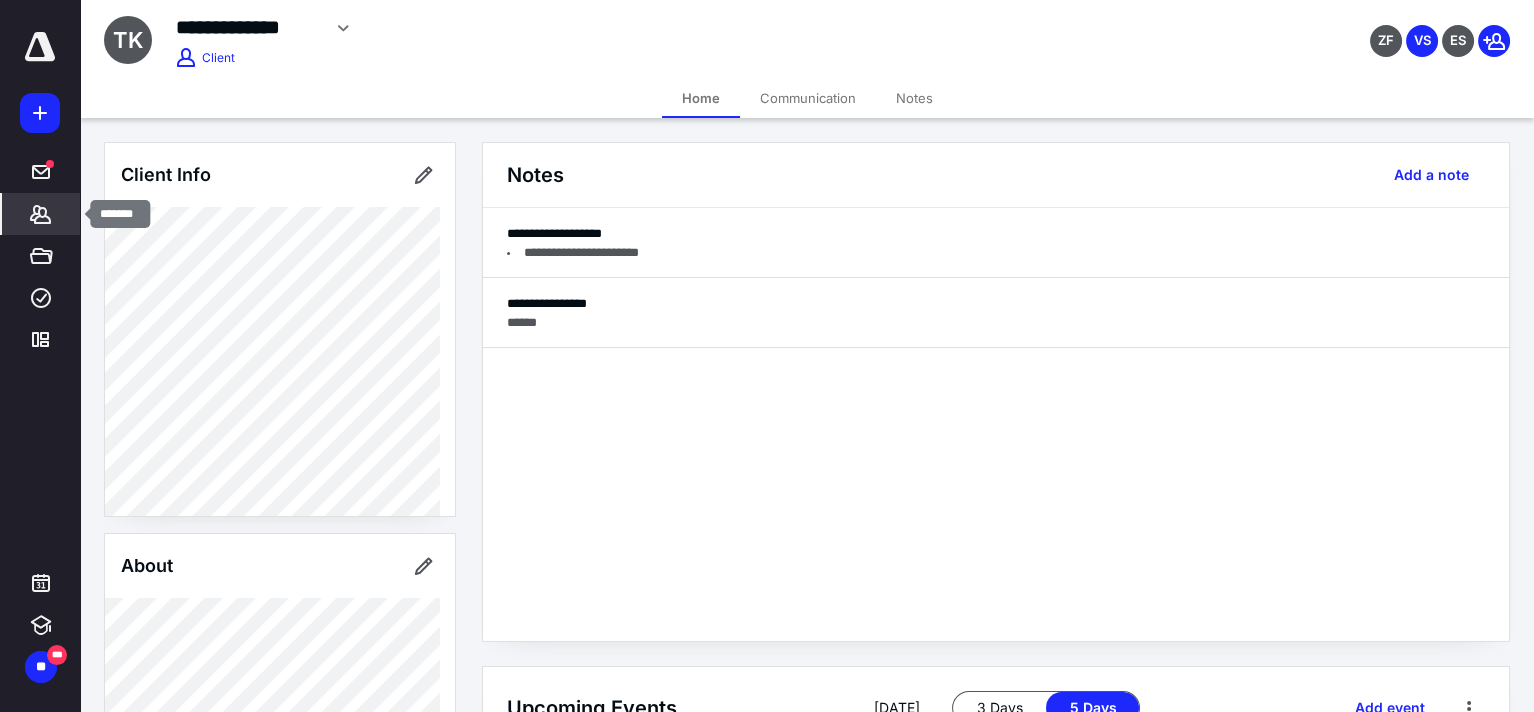click 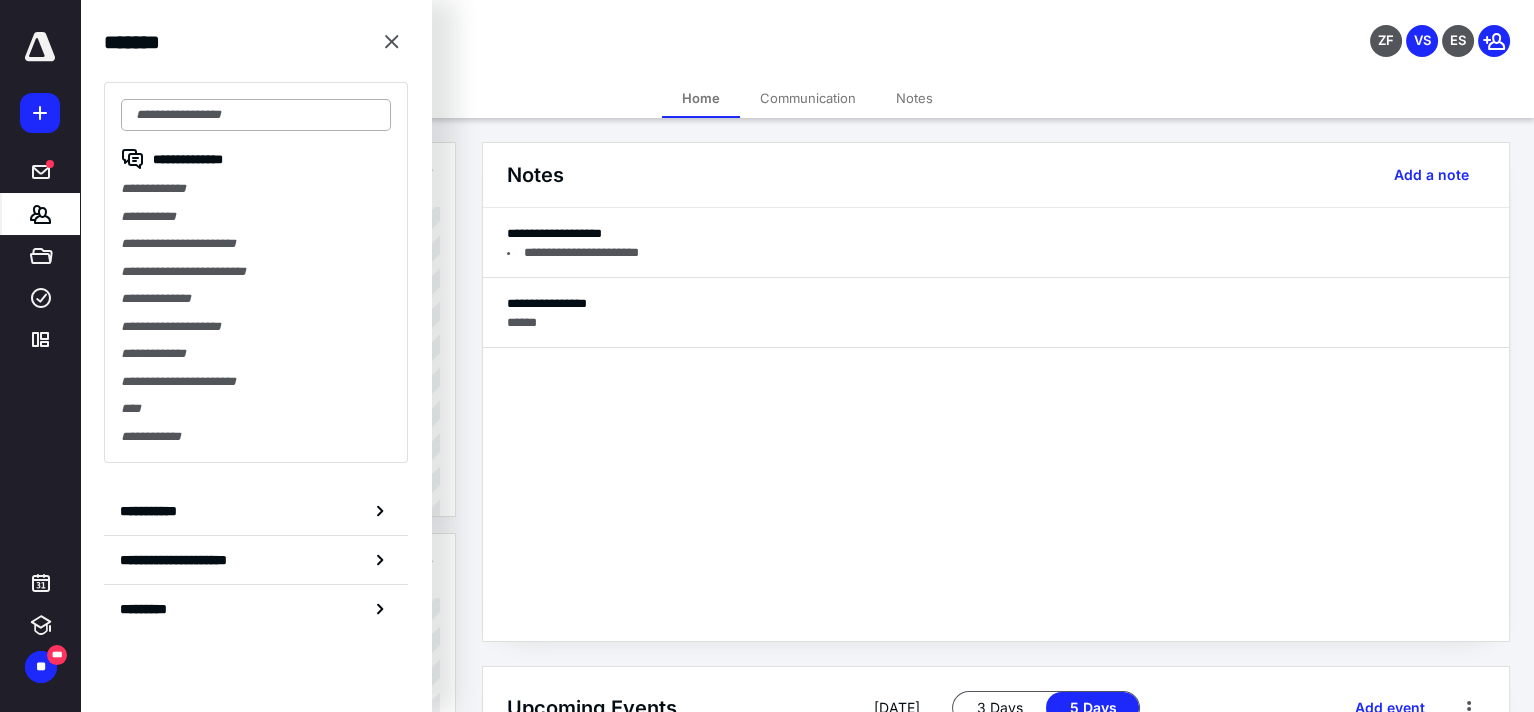 click at bounding box center (256, 115) 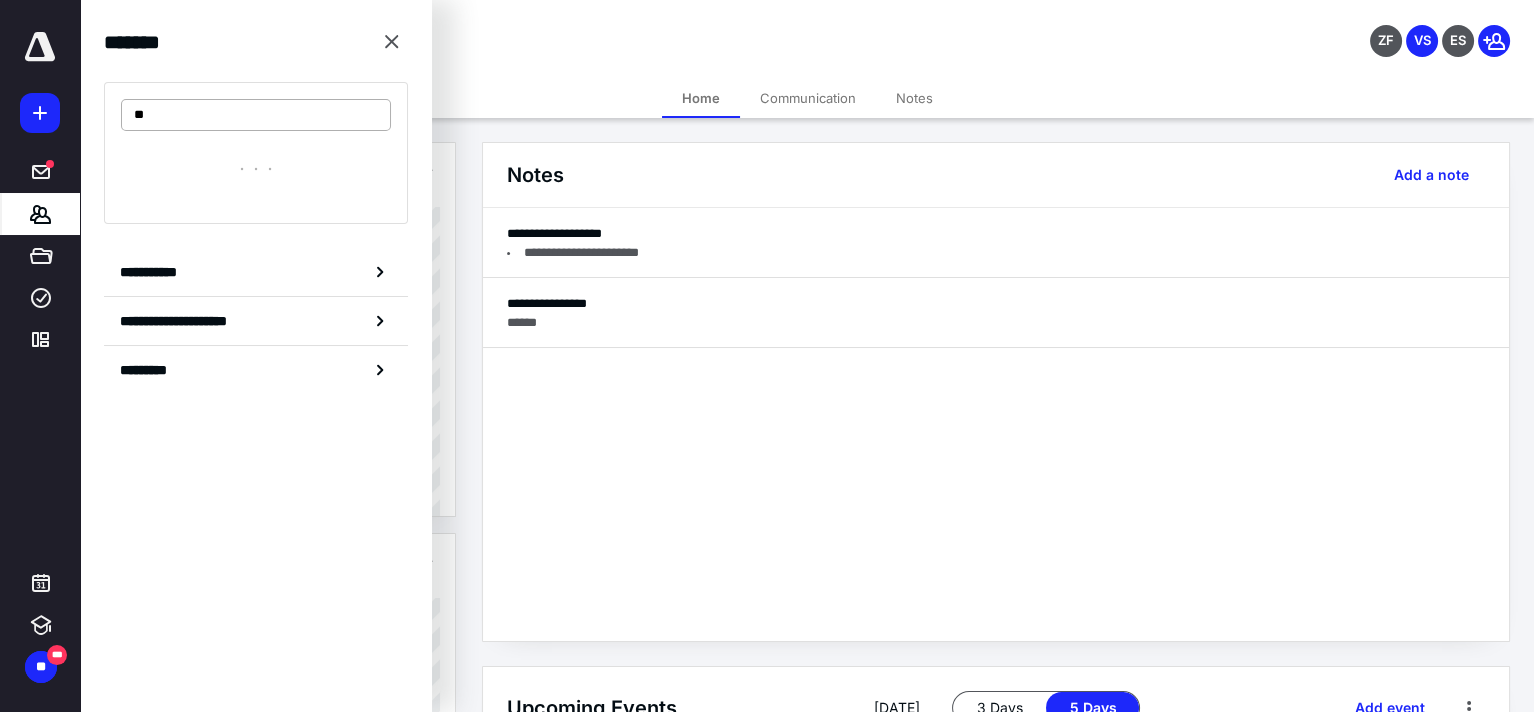 type on "*" 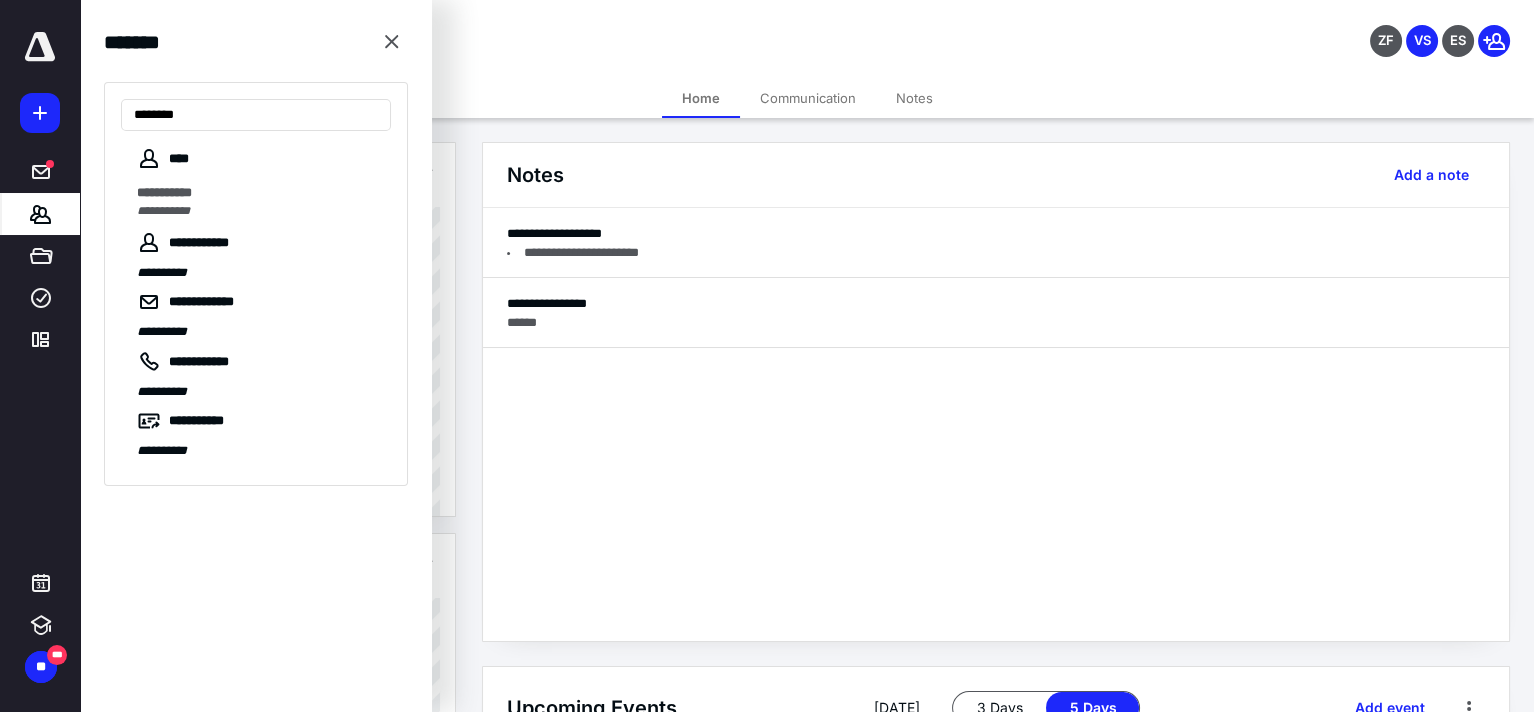 type on "********" 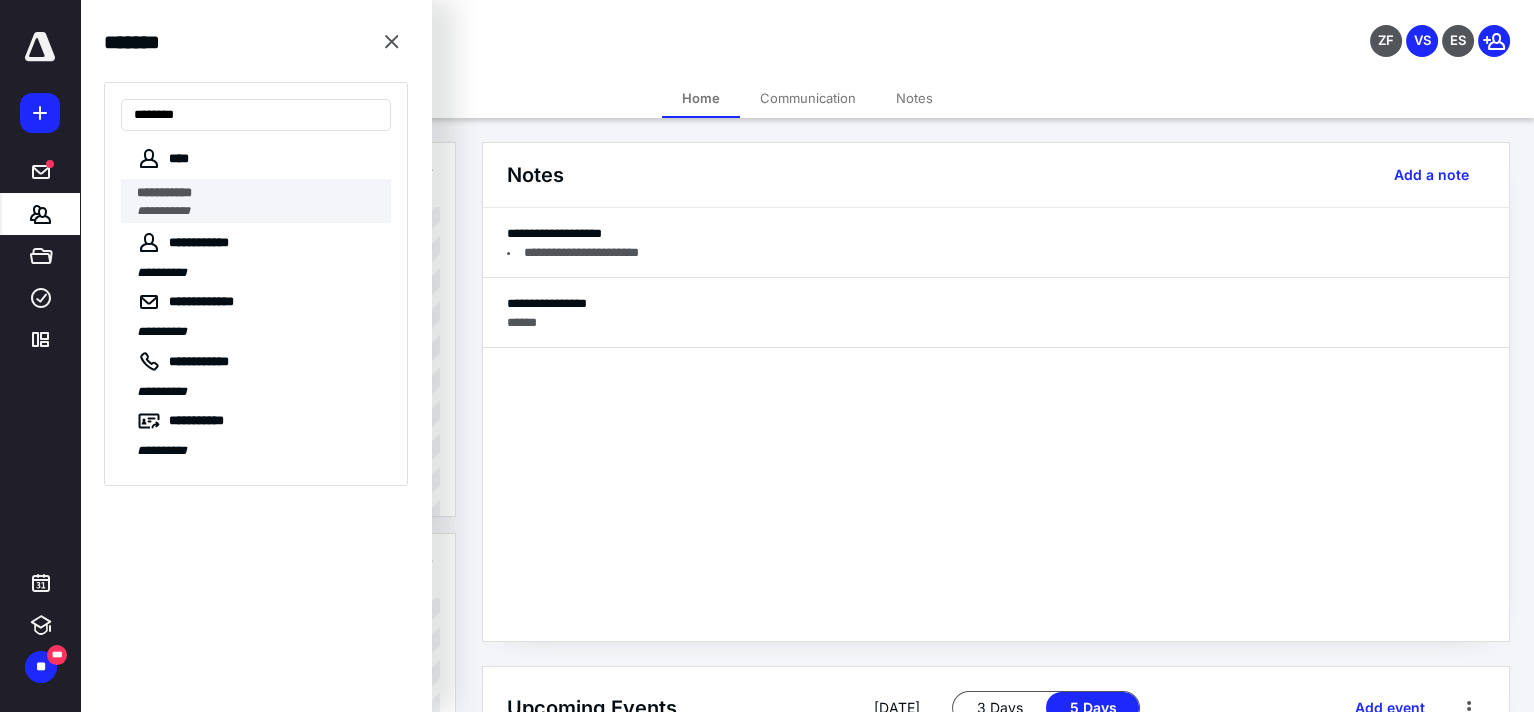 click on "**********" at bounding box center [164, 192] 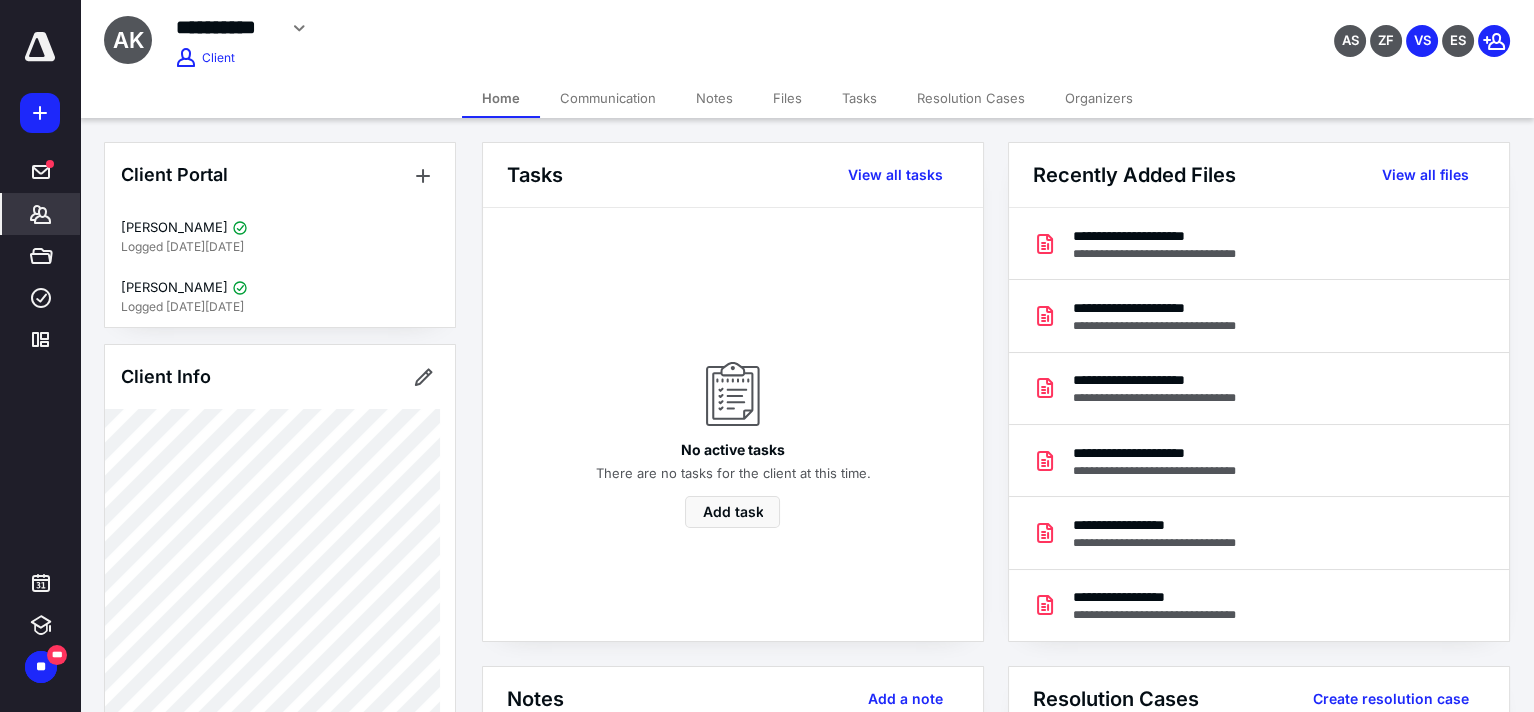 click on "Files" at bounding box center (787, 98) 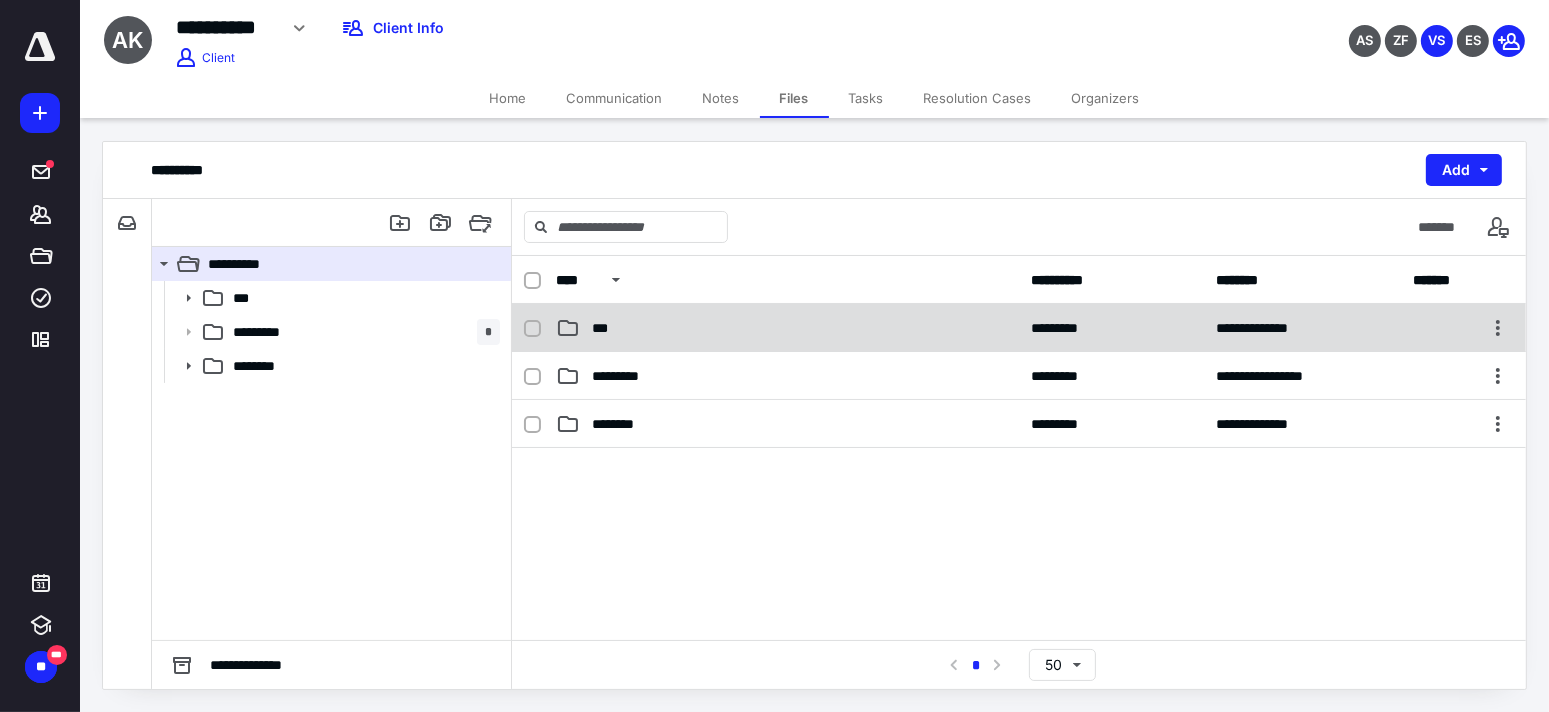 click on "***" at bounding box center (787, 328) 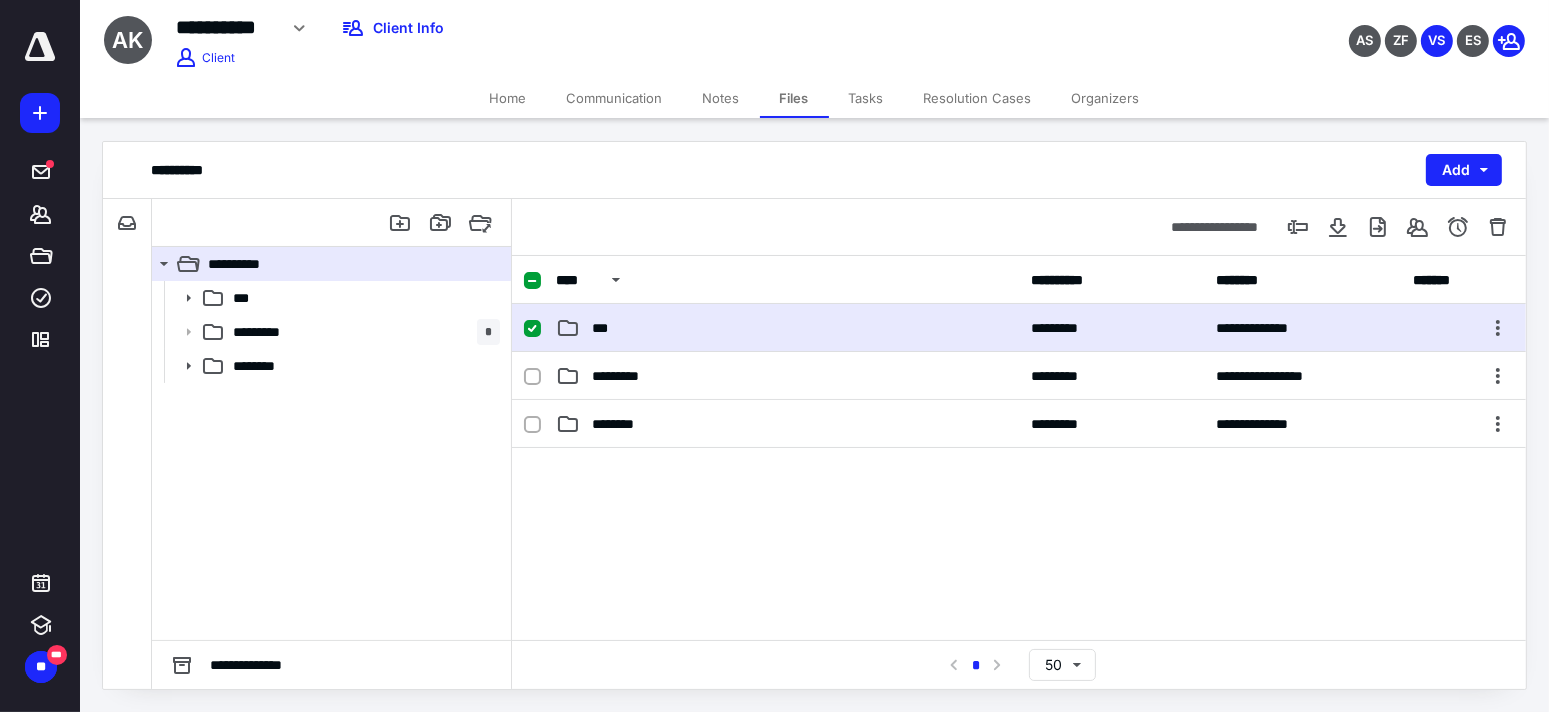 click on "***" at bounding box center (787, 328) 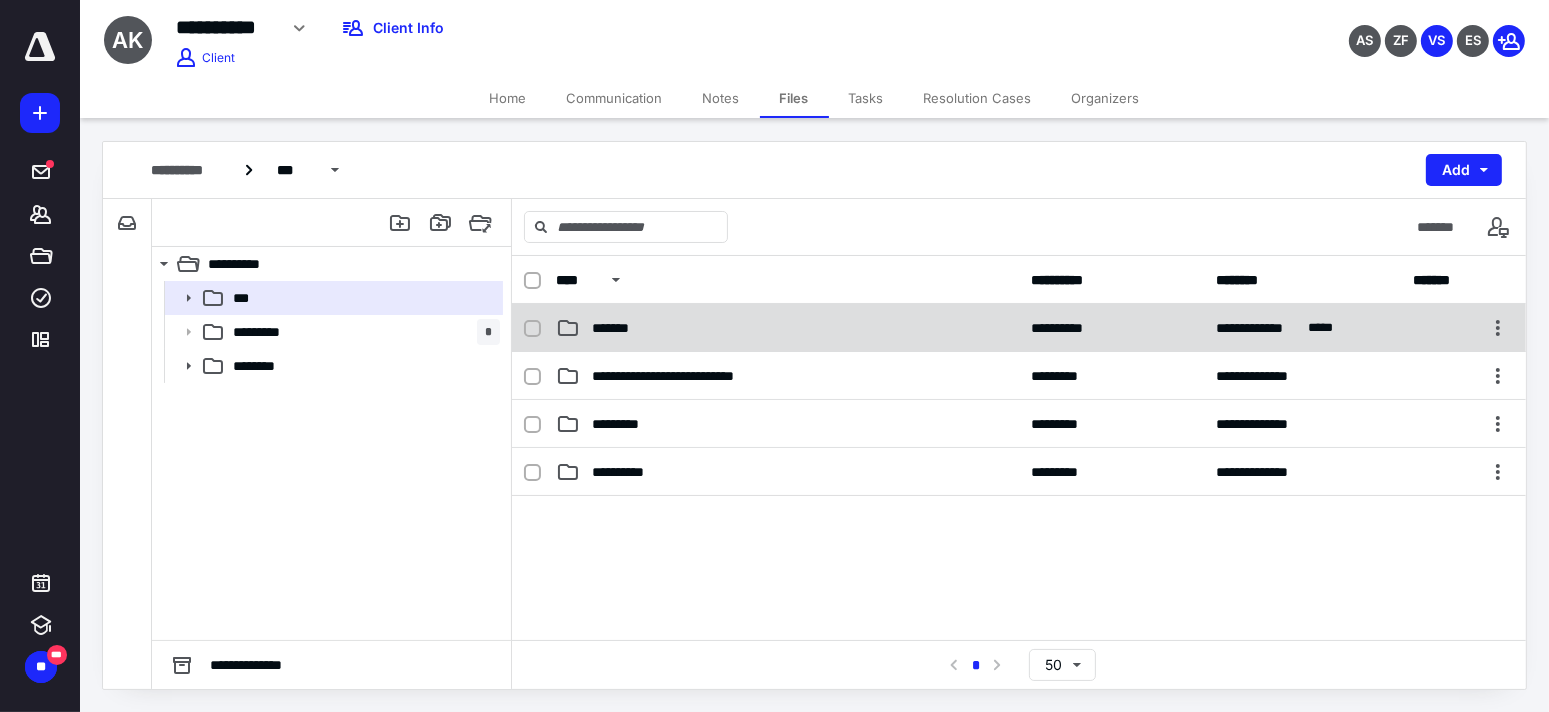 click on "*******" at bounding box center (787, 328) 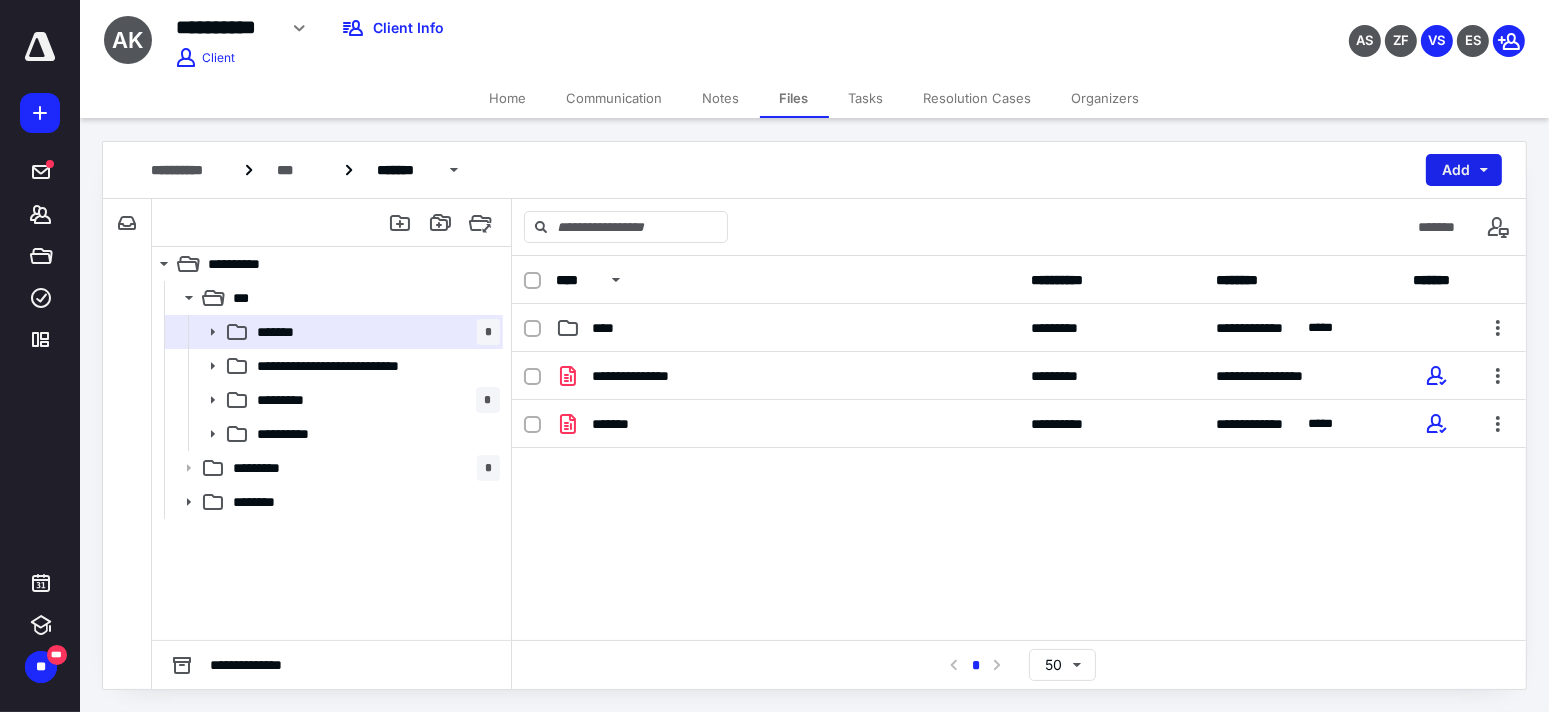 click on "Add" at bounding box center (1464, 170) 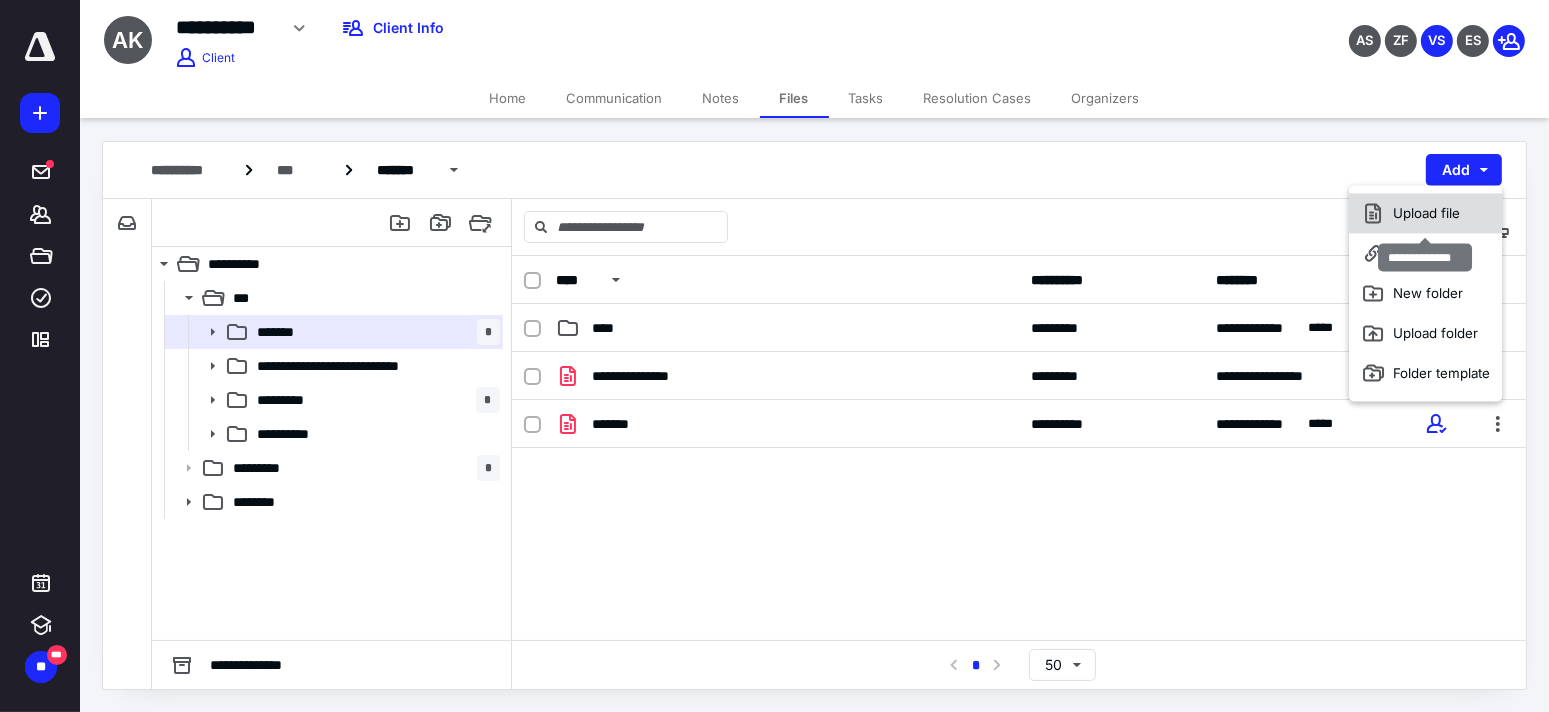 click on "Upload file" at bounding box center (1425, 213) 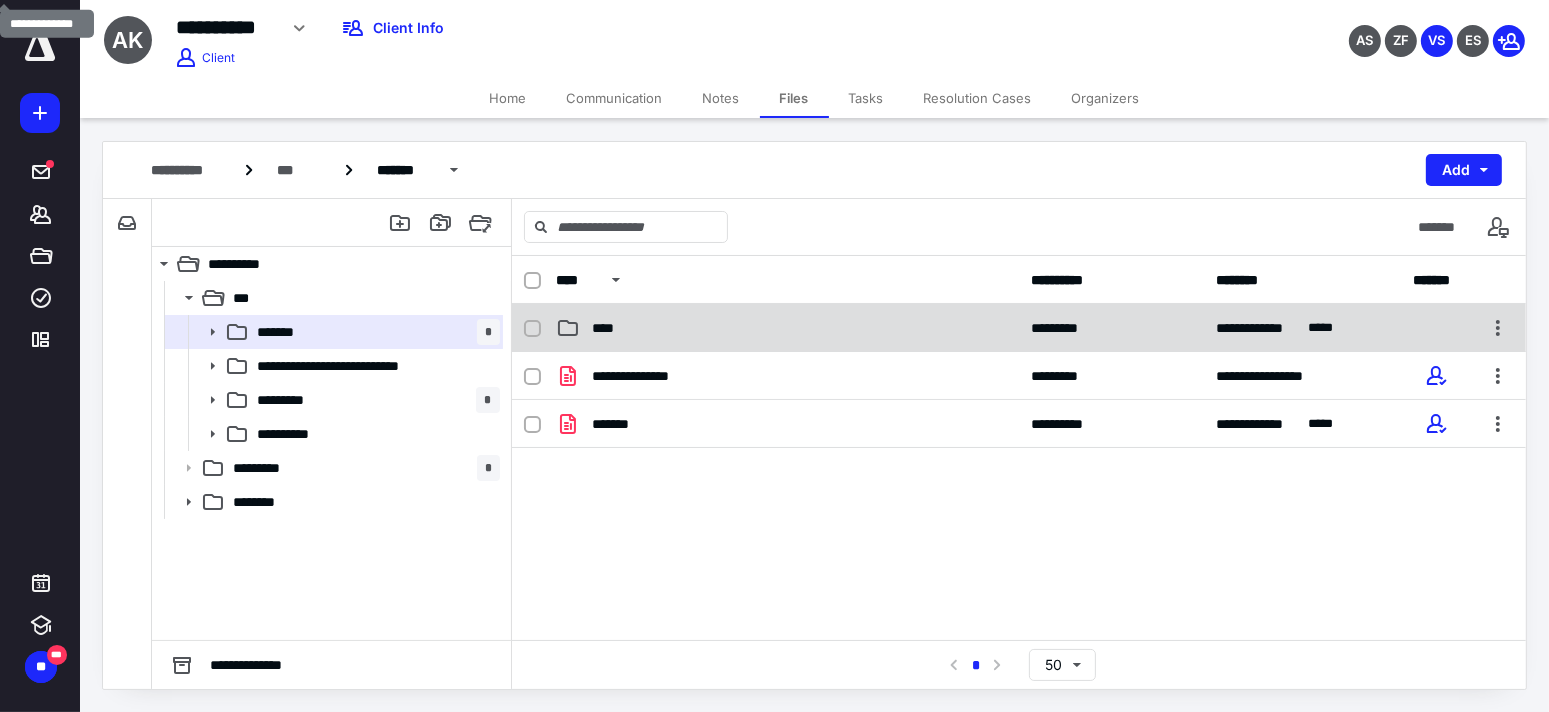click on "****" at bounding box center (787, 328) 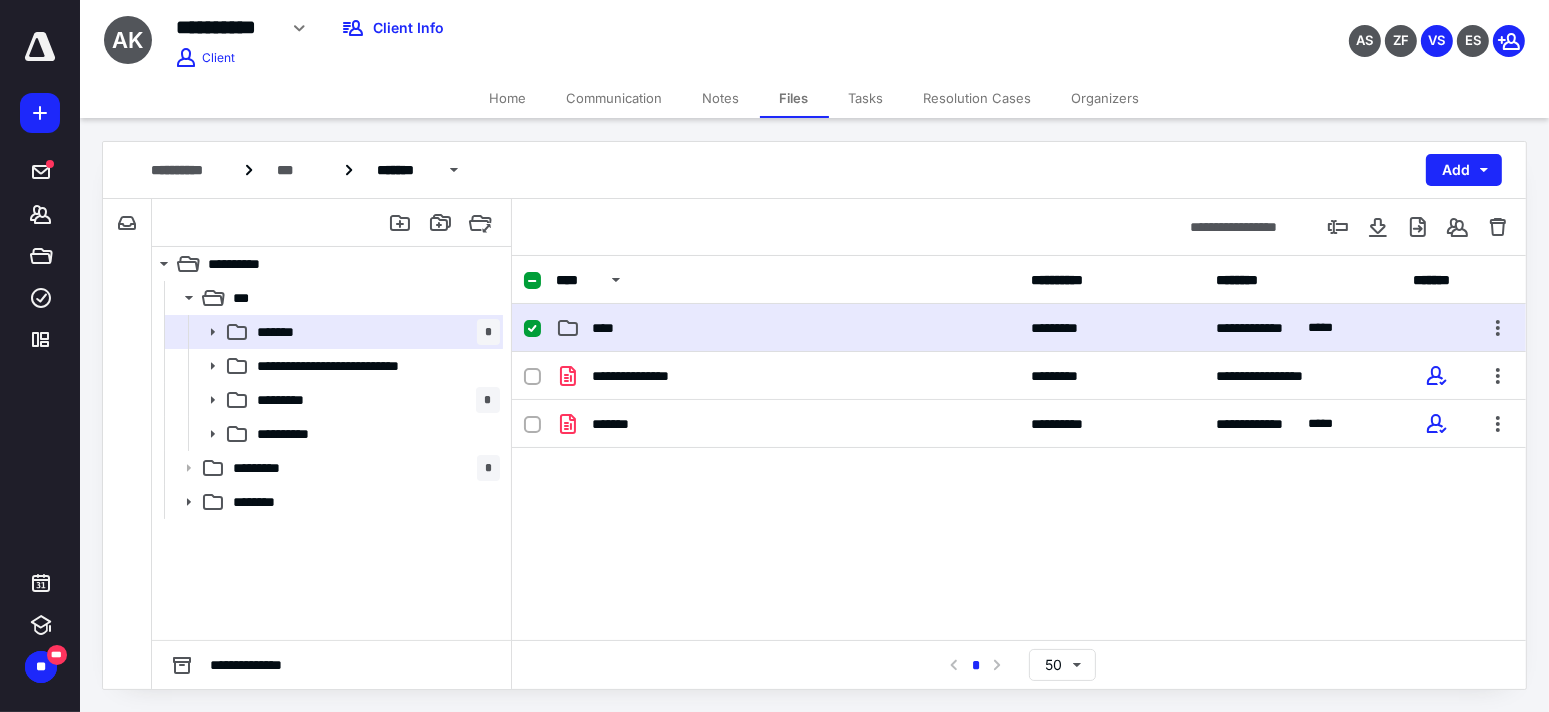 click on "****" at bounding box center (787, 328) 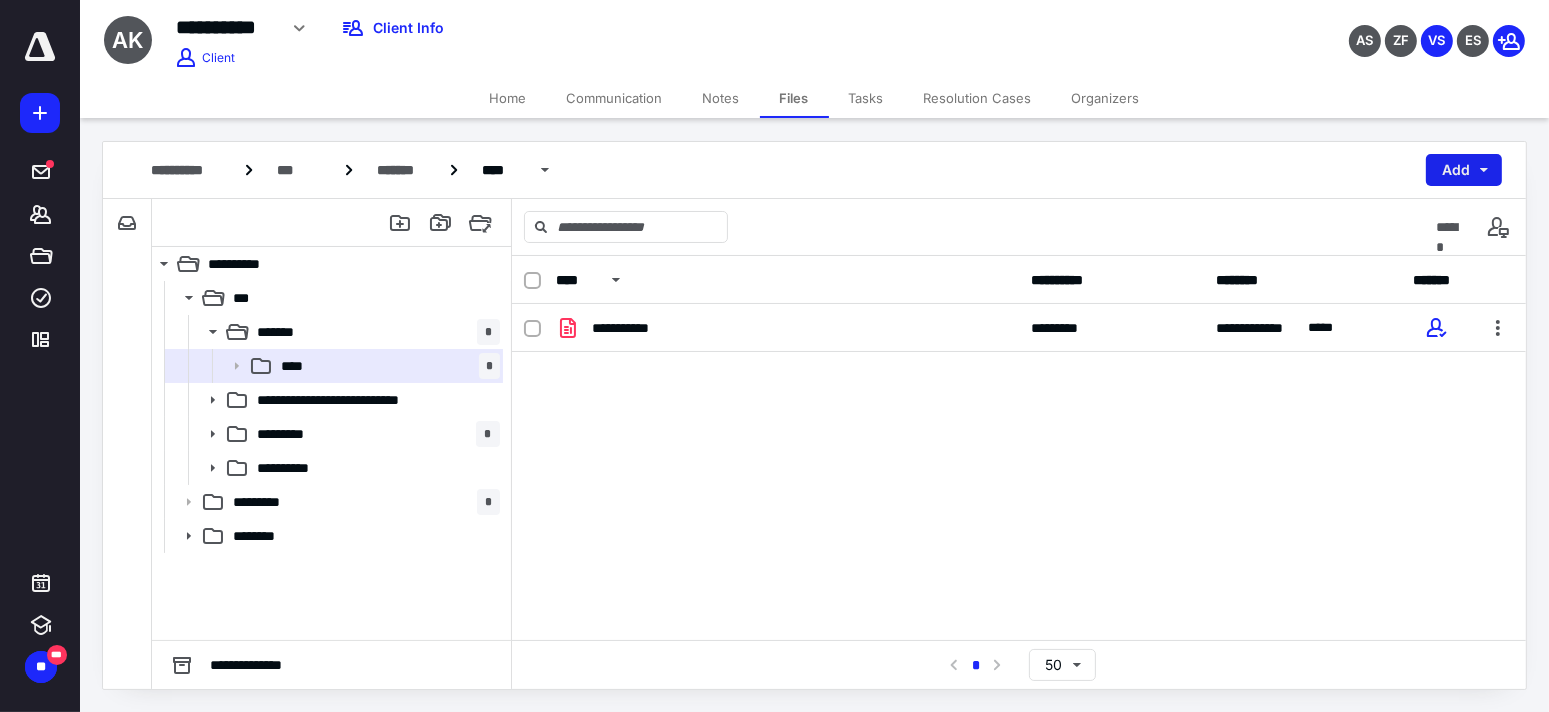 click on "Add" at bounding box center [1464, 170] 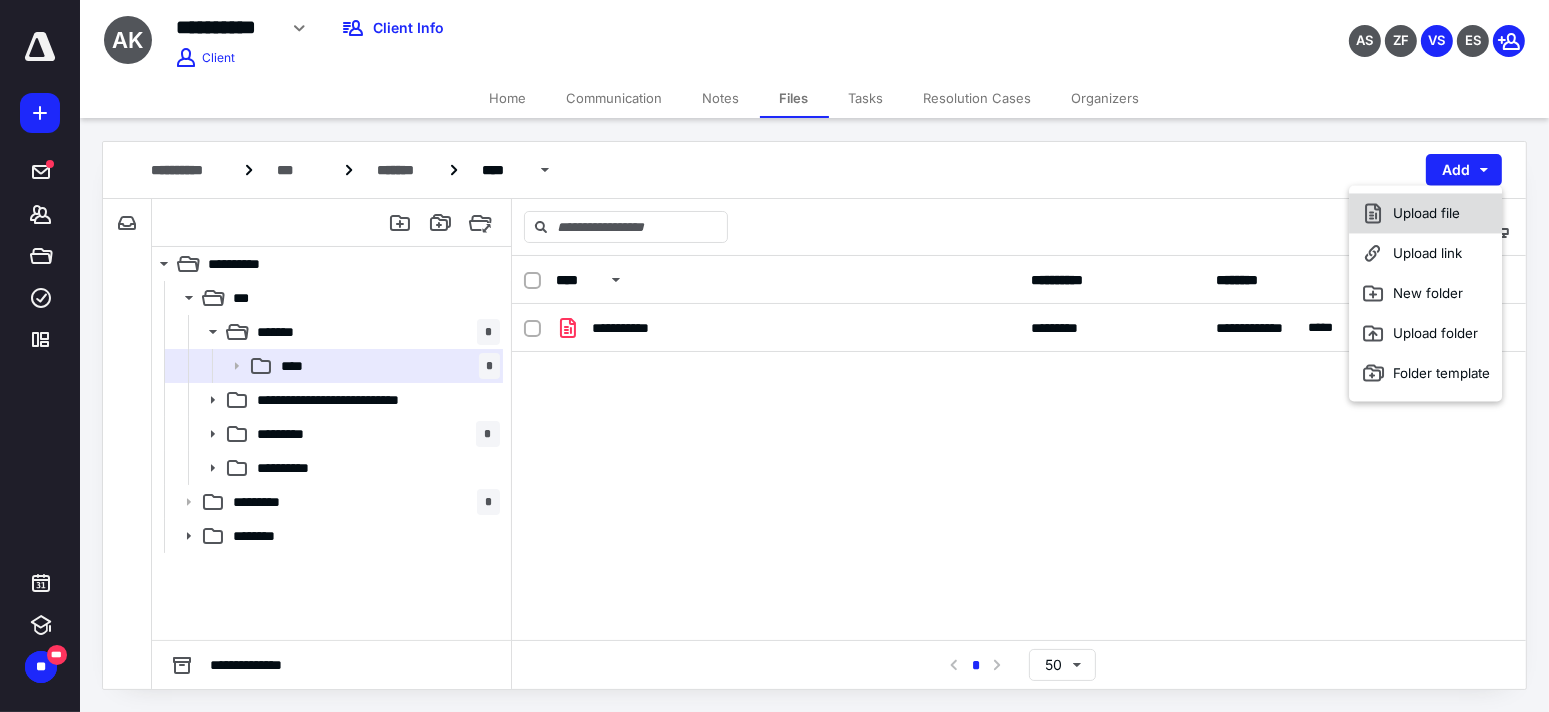 click on "Upload file" at bounding box center [1425, 213] 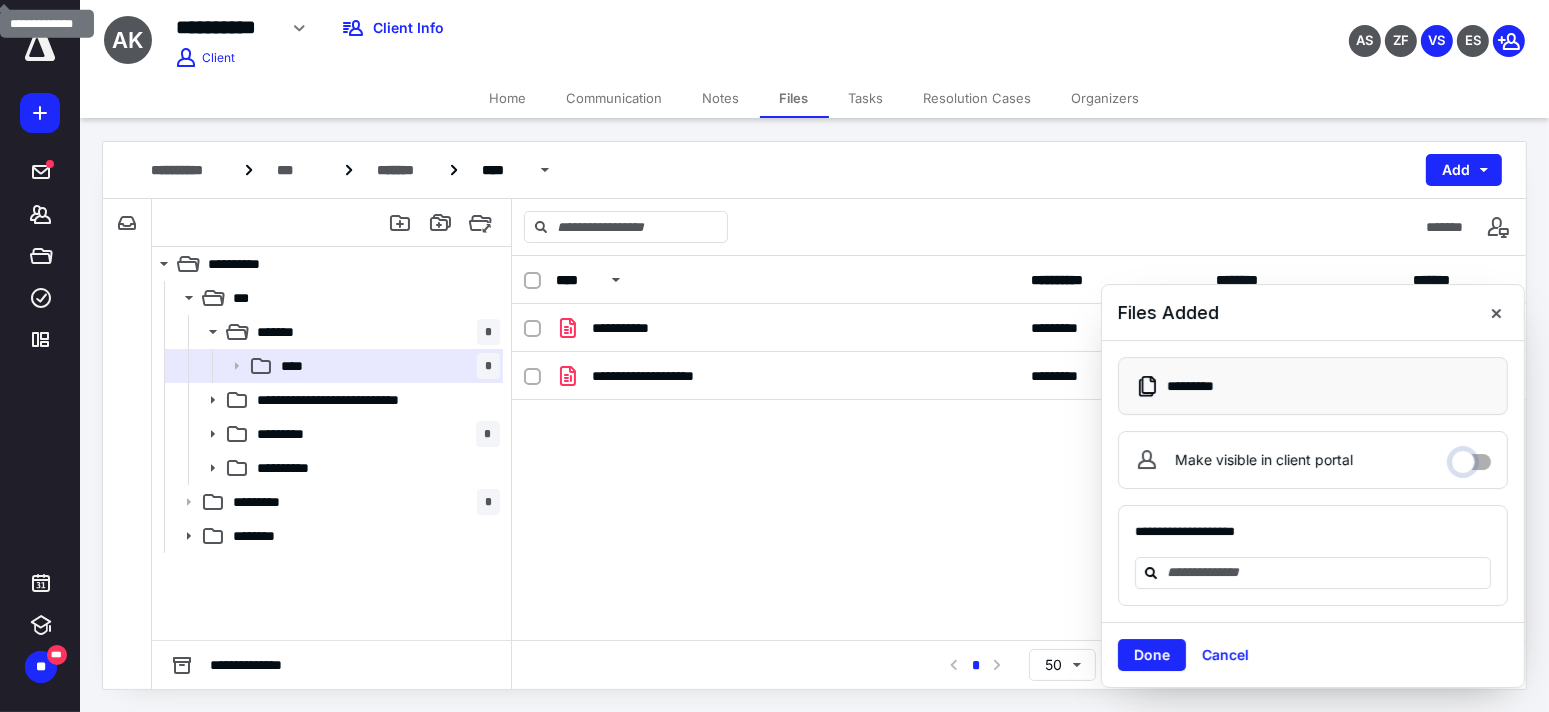 click on "Make visible in client portal" at bounding box center [1471, 457] 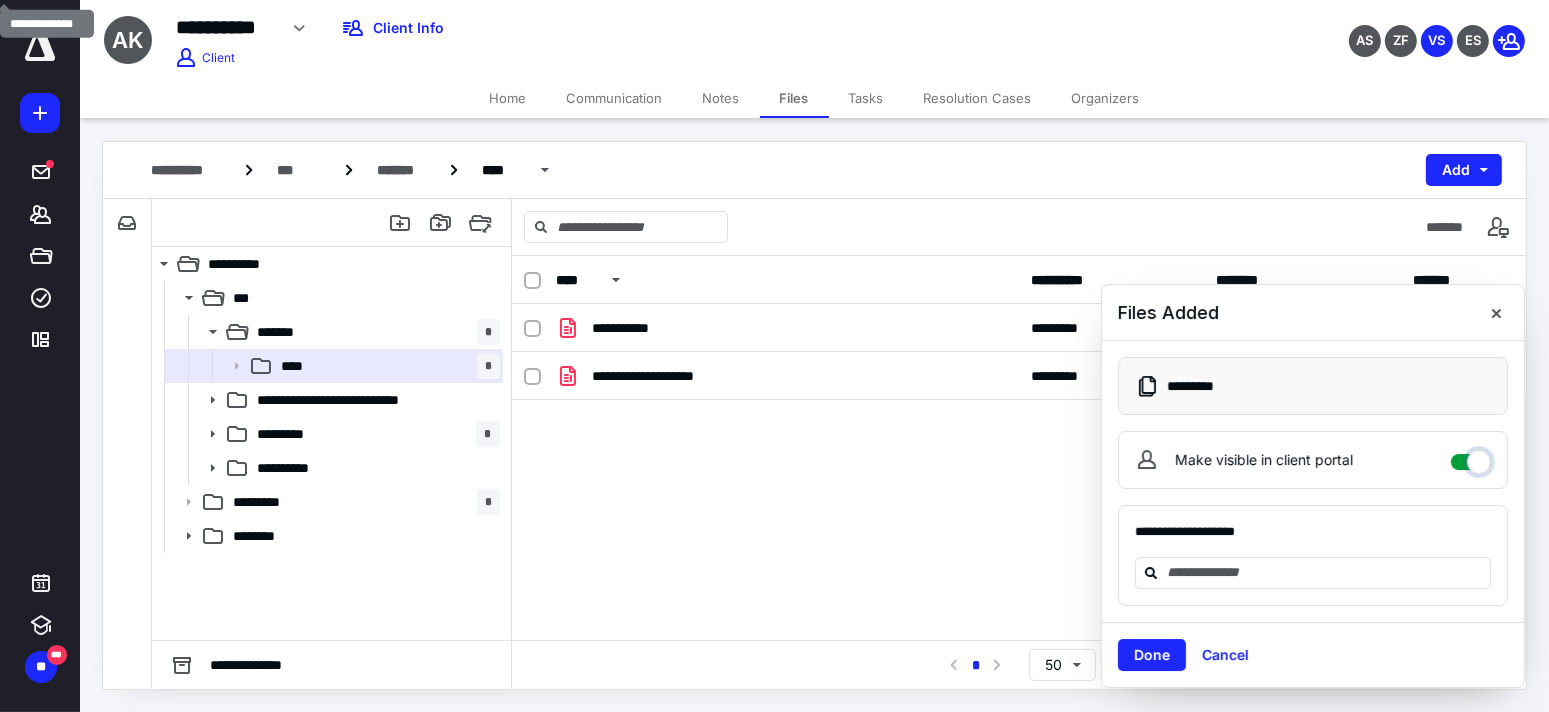 checkbox on "****" 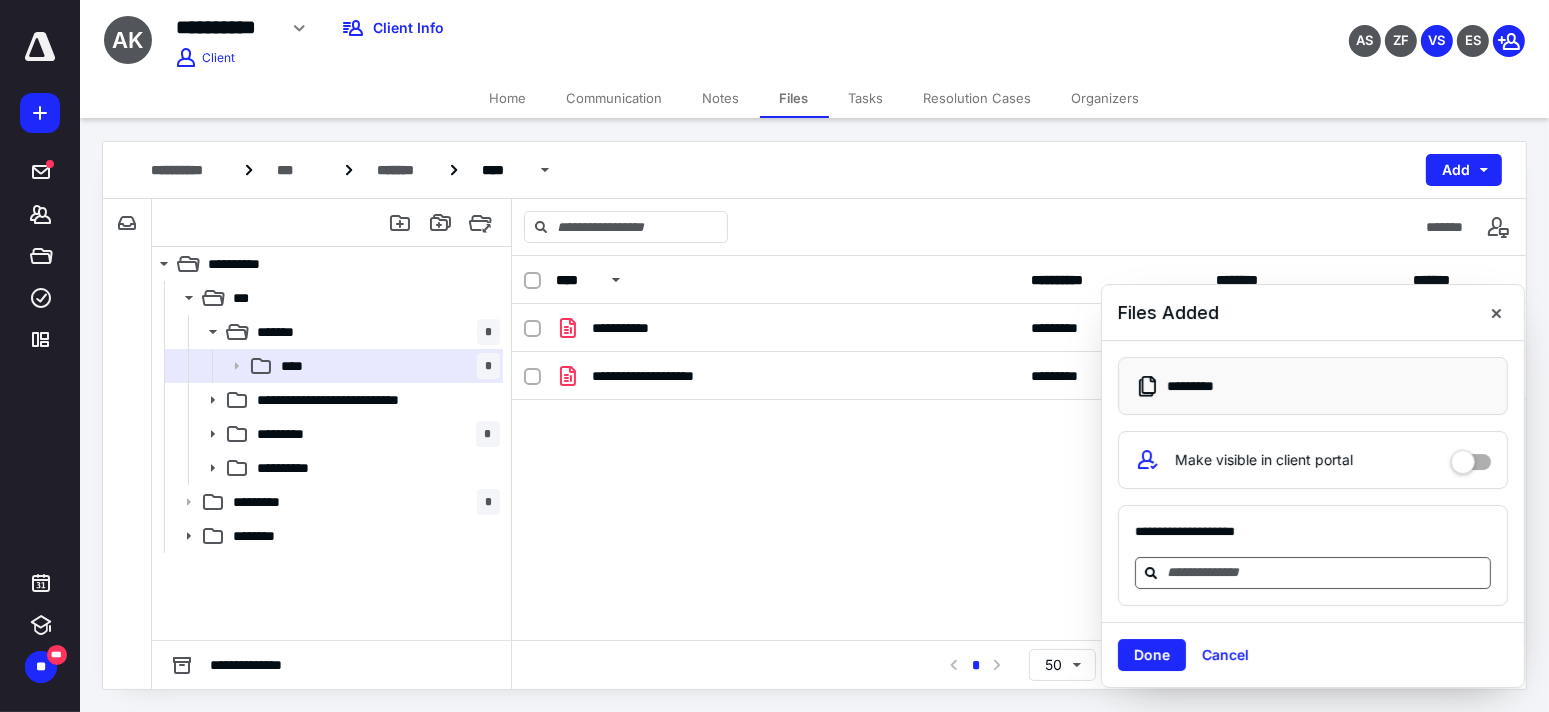 click at bounding box center [1313, 573] 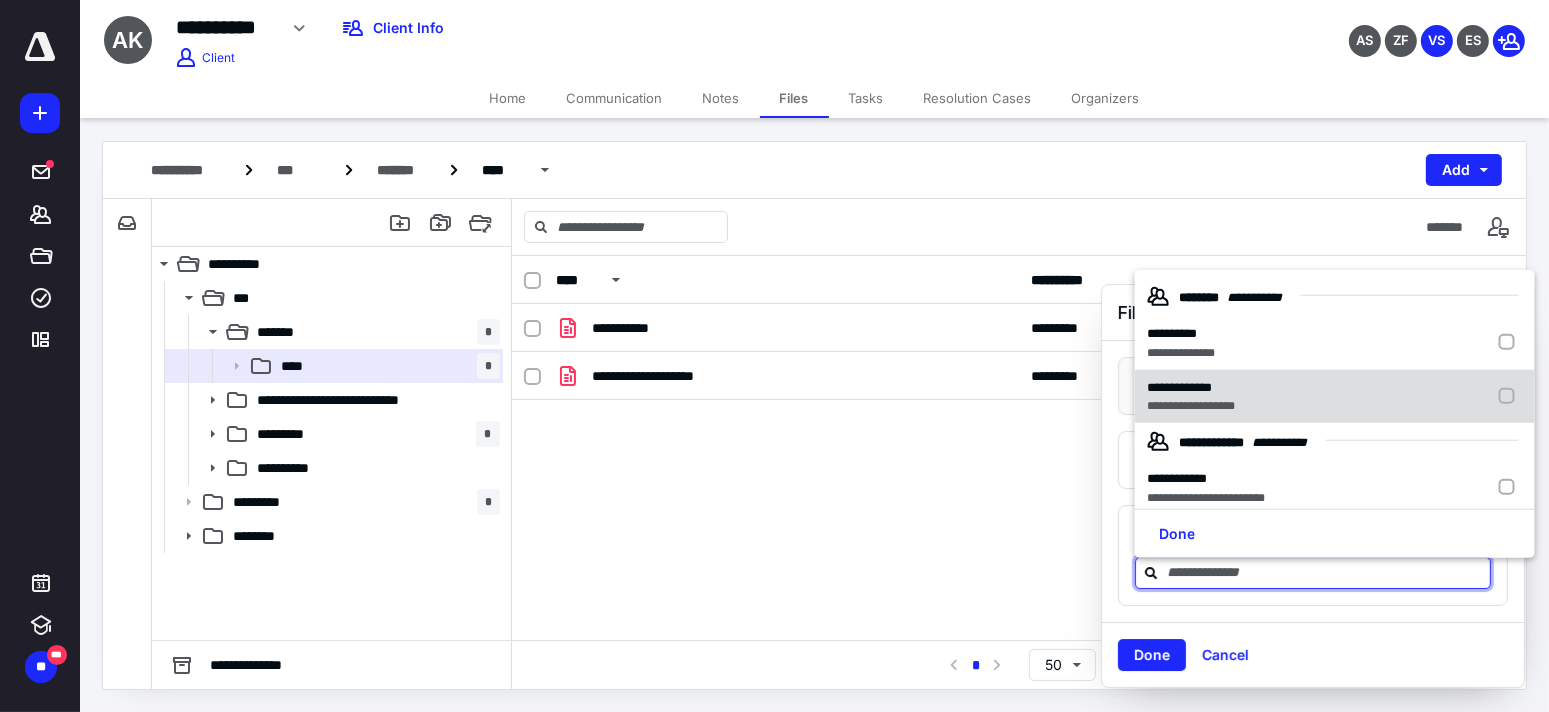 click at bounding box center (1511, 396) 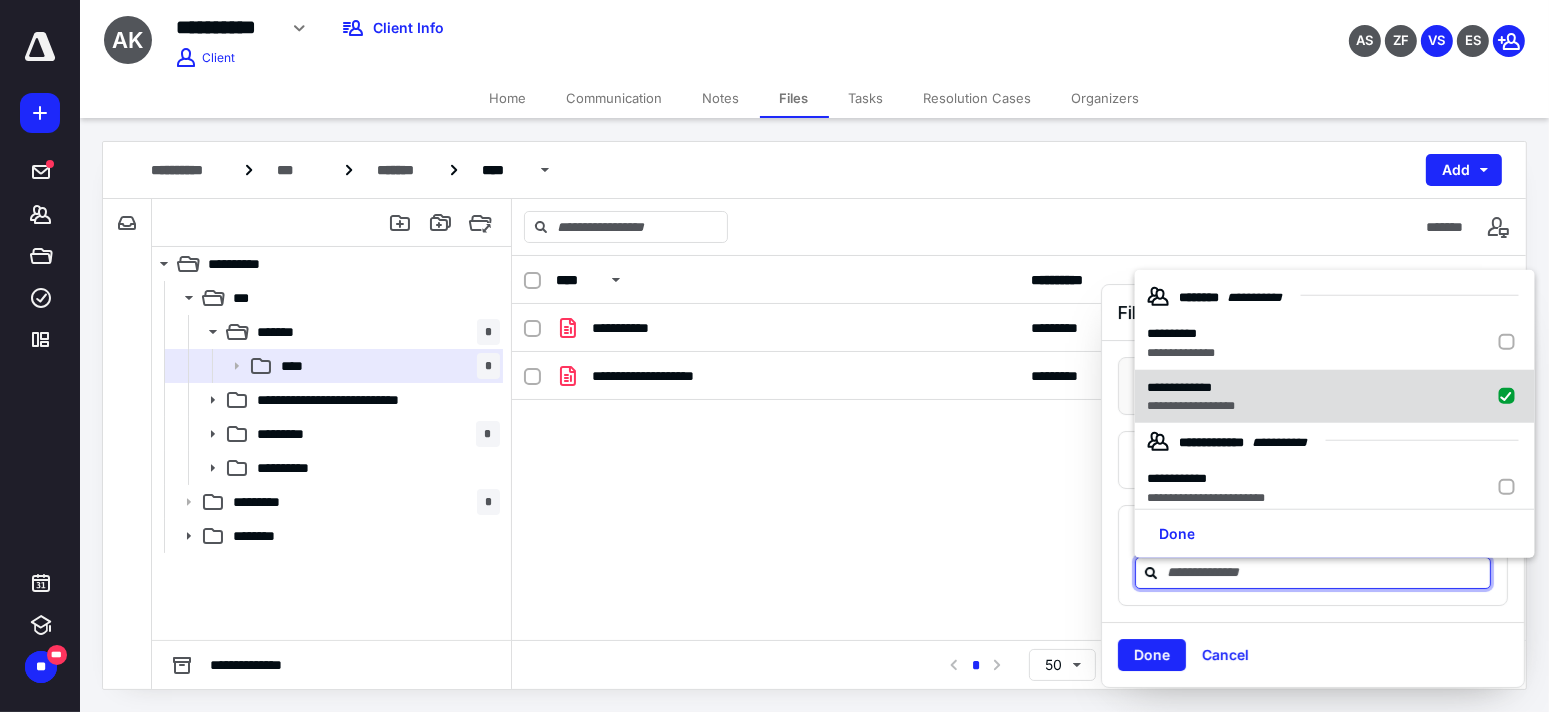 checkbox on "true" 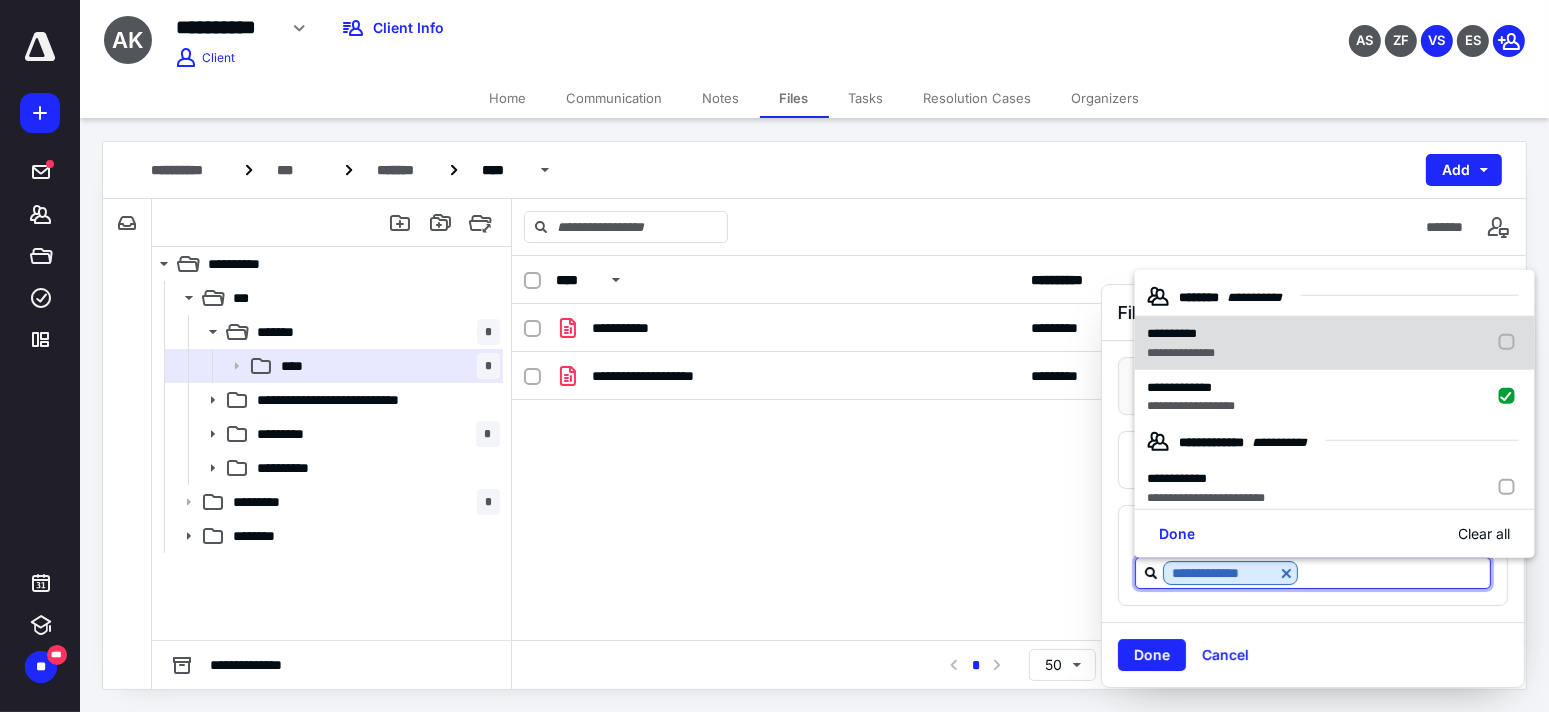 click at bounding box center [1511, 343] 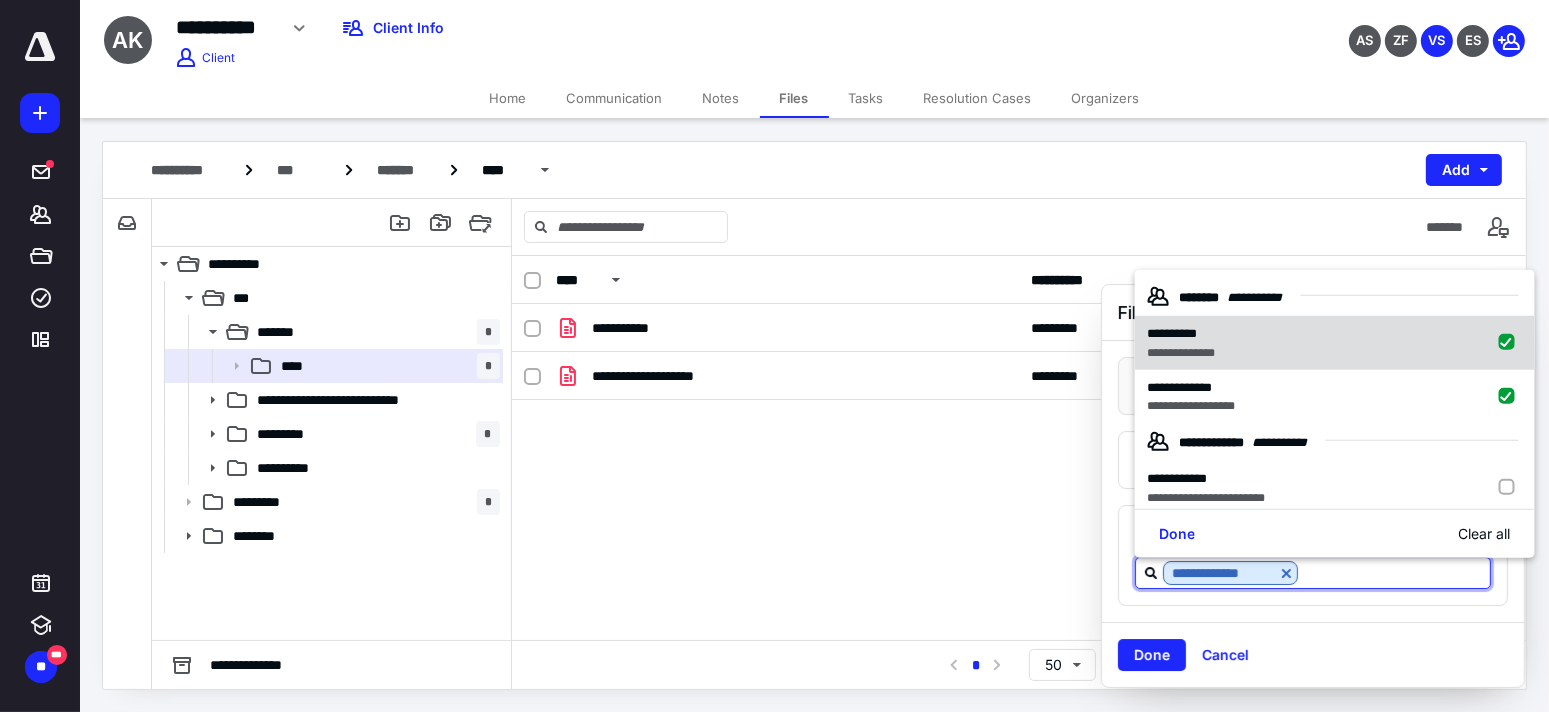 checkbox on "true" 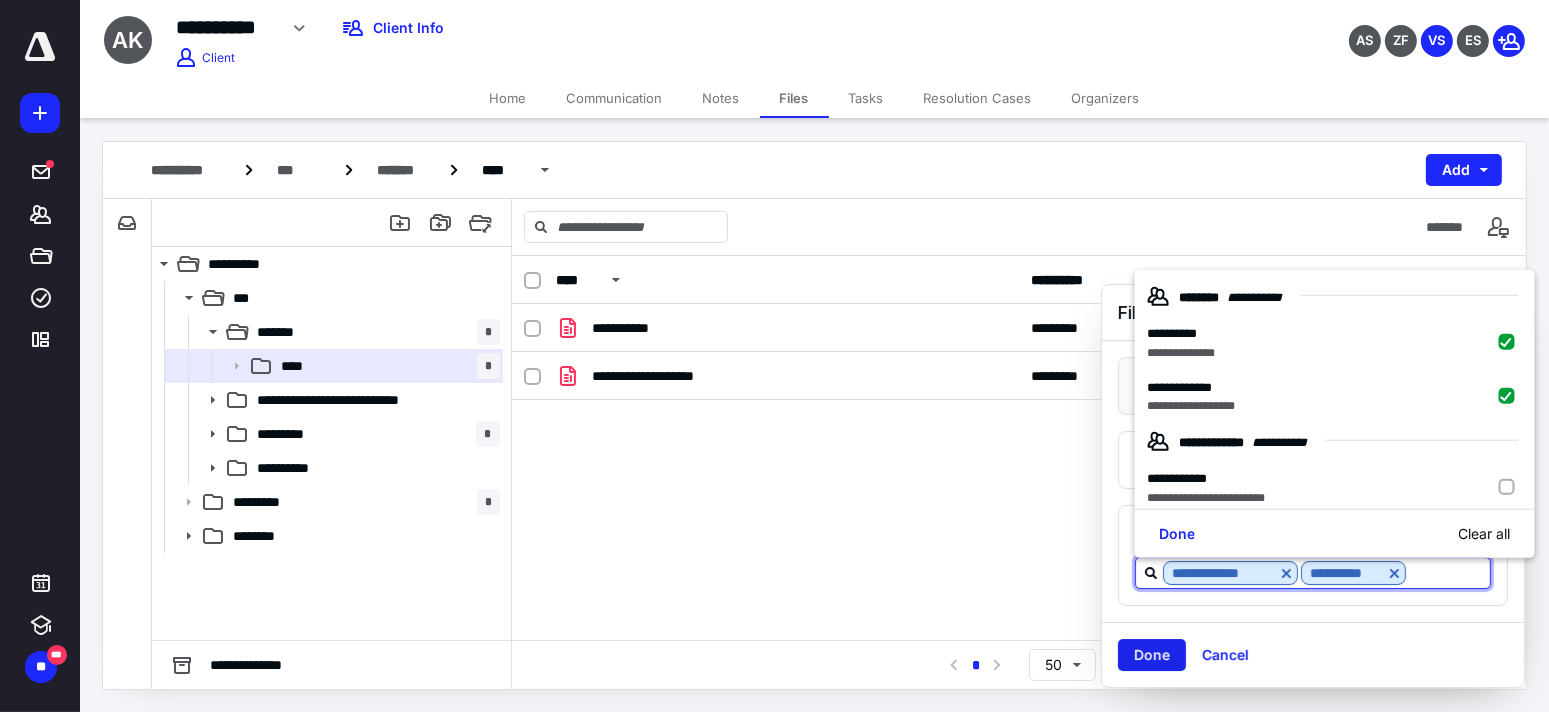 click on "Done" at bounding box center [1152, 655] 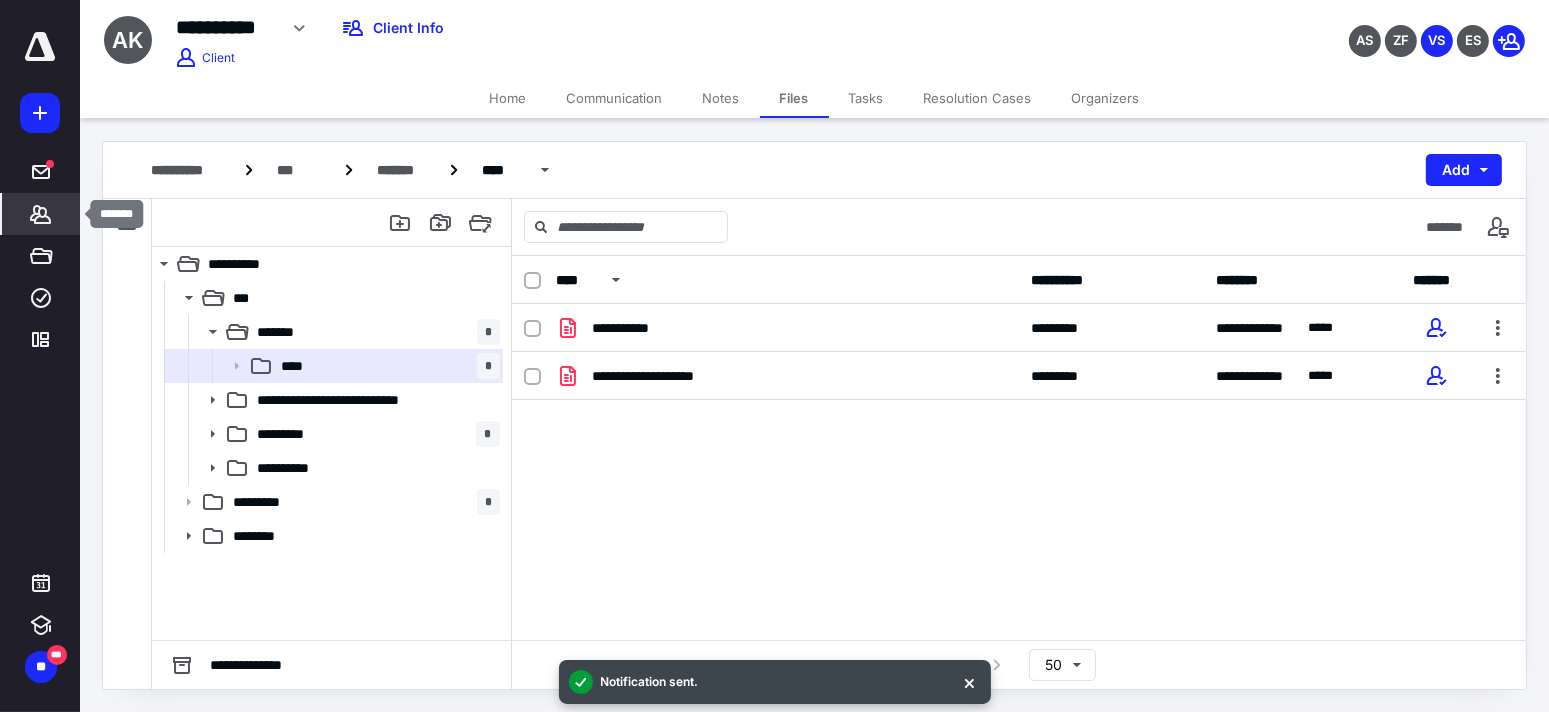 click 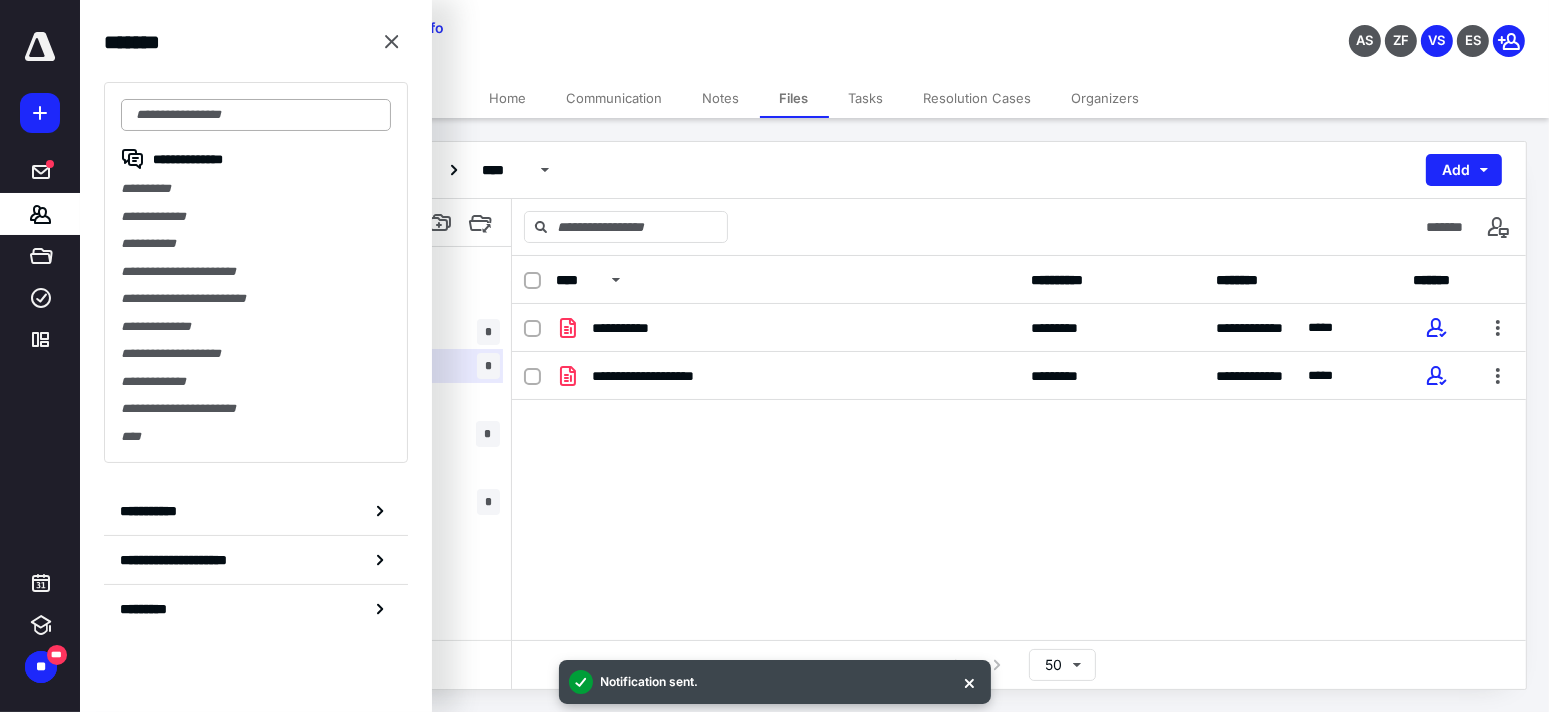 click at bounding box center (256, 115) 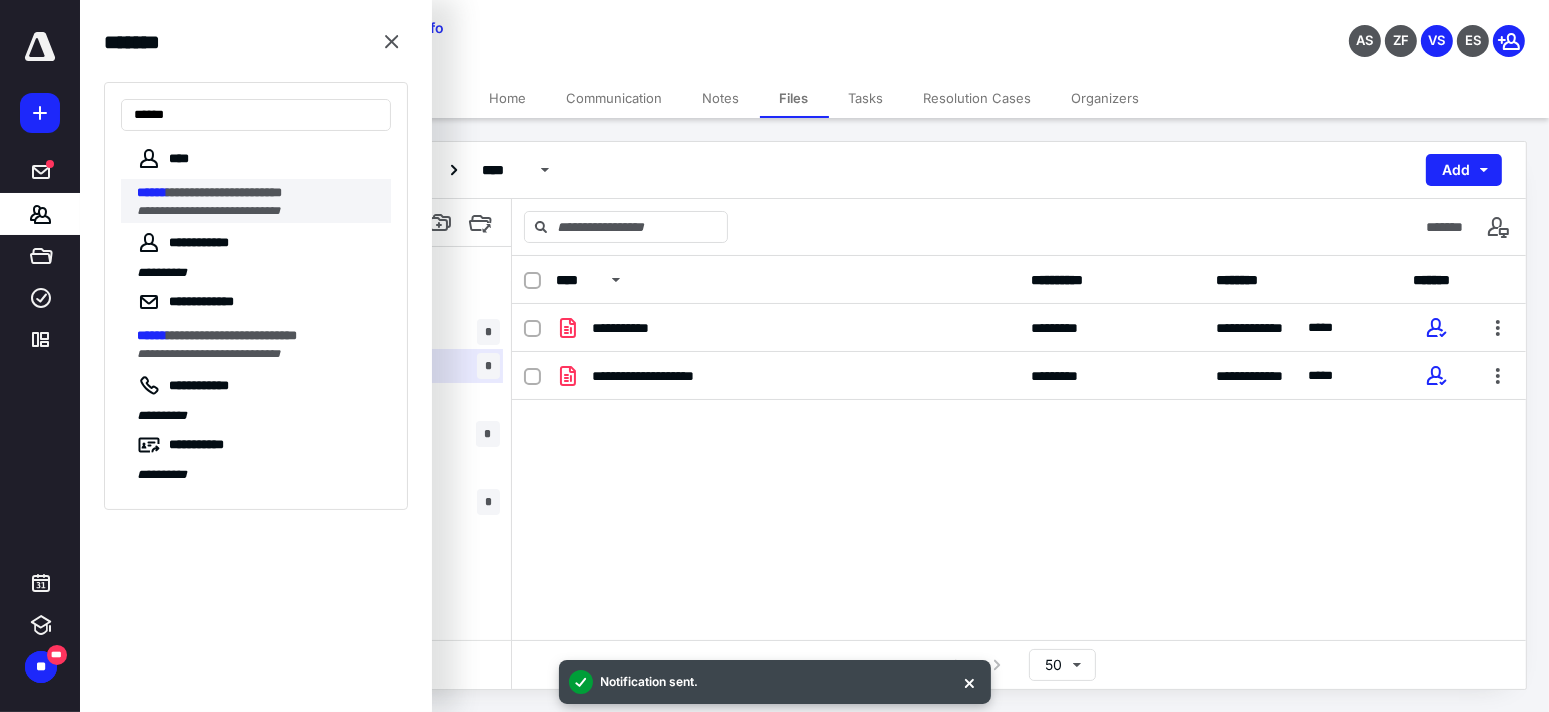 type on "******" 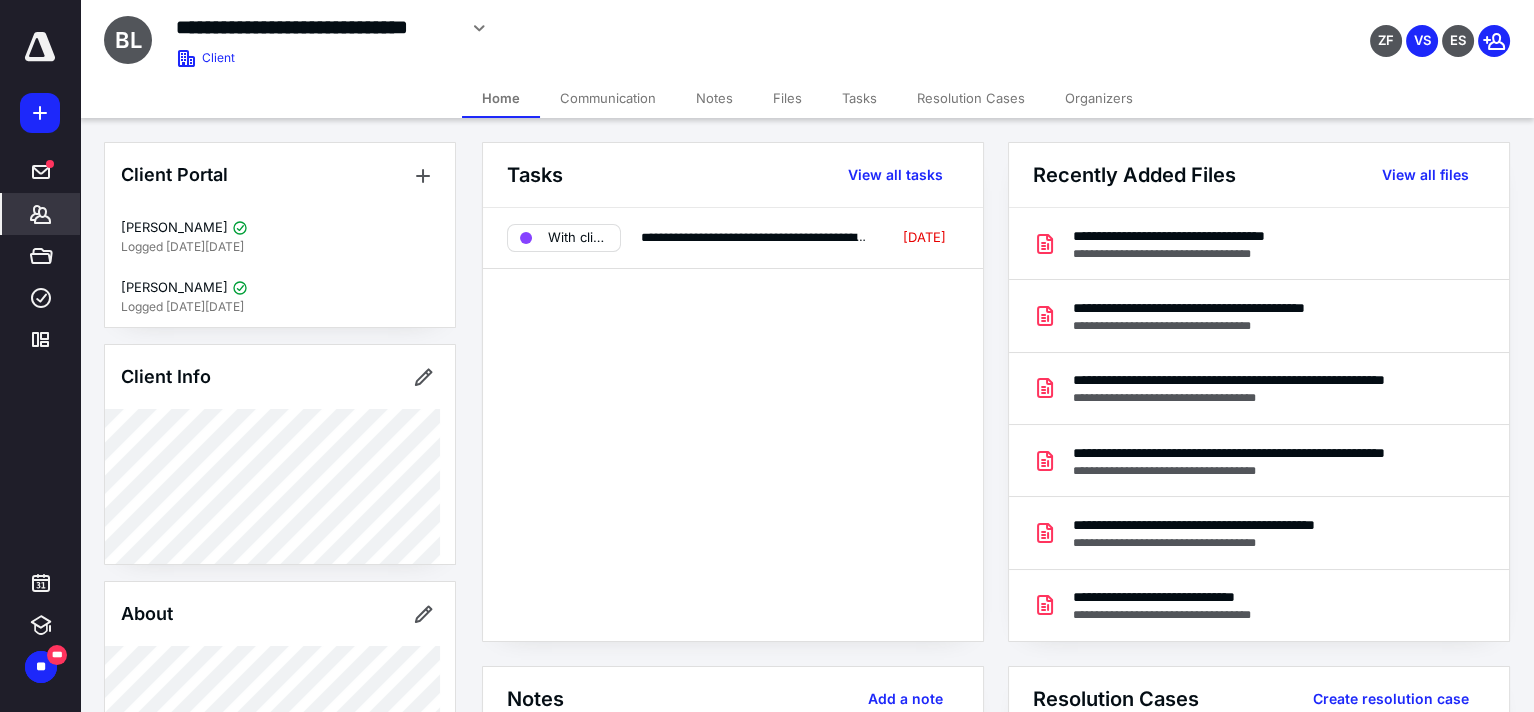 click on "Files" at bounding box center (787, 98) 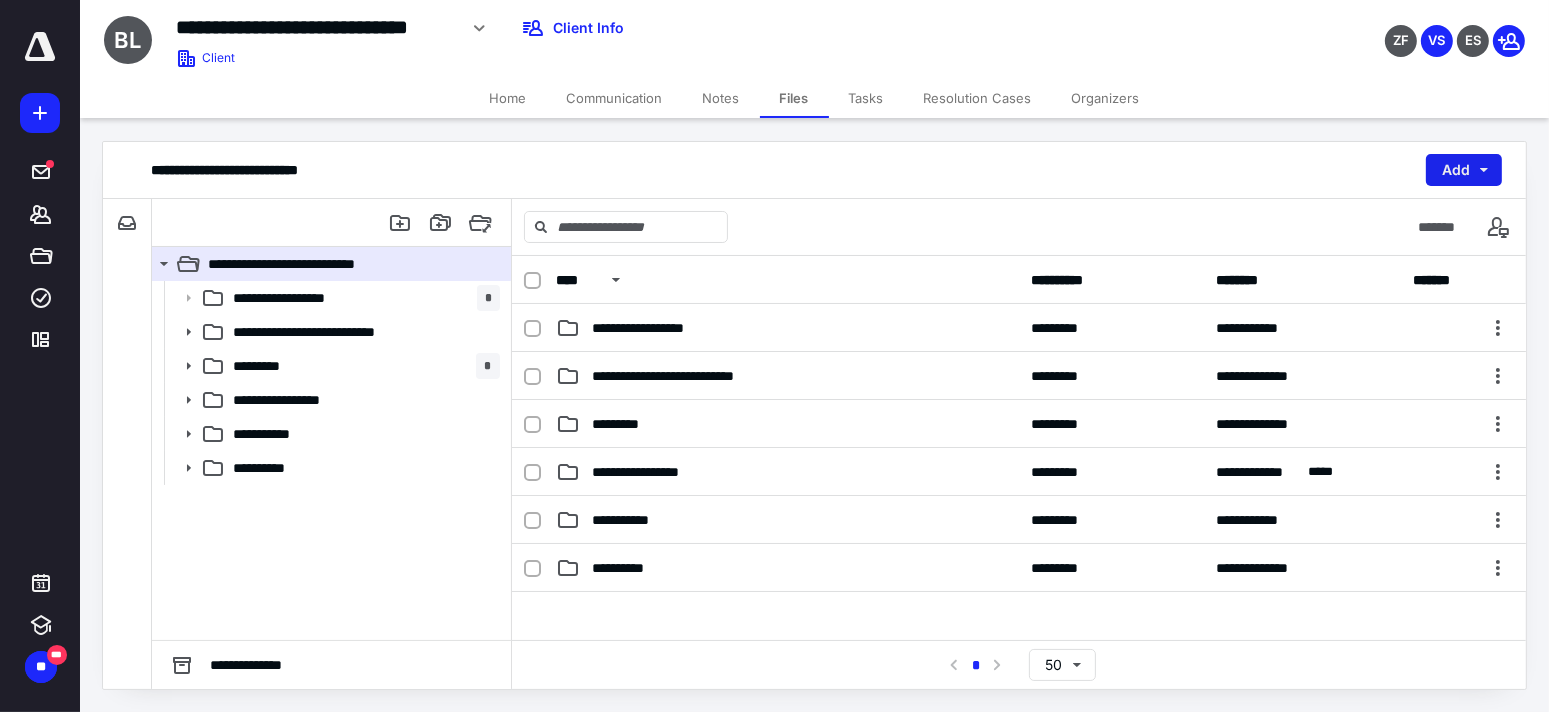 click on "Add" at bounding box center [1464, 170] 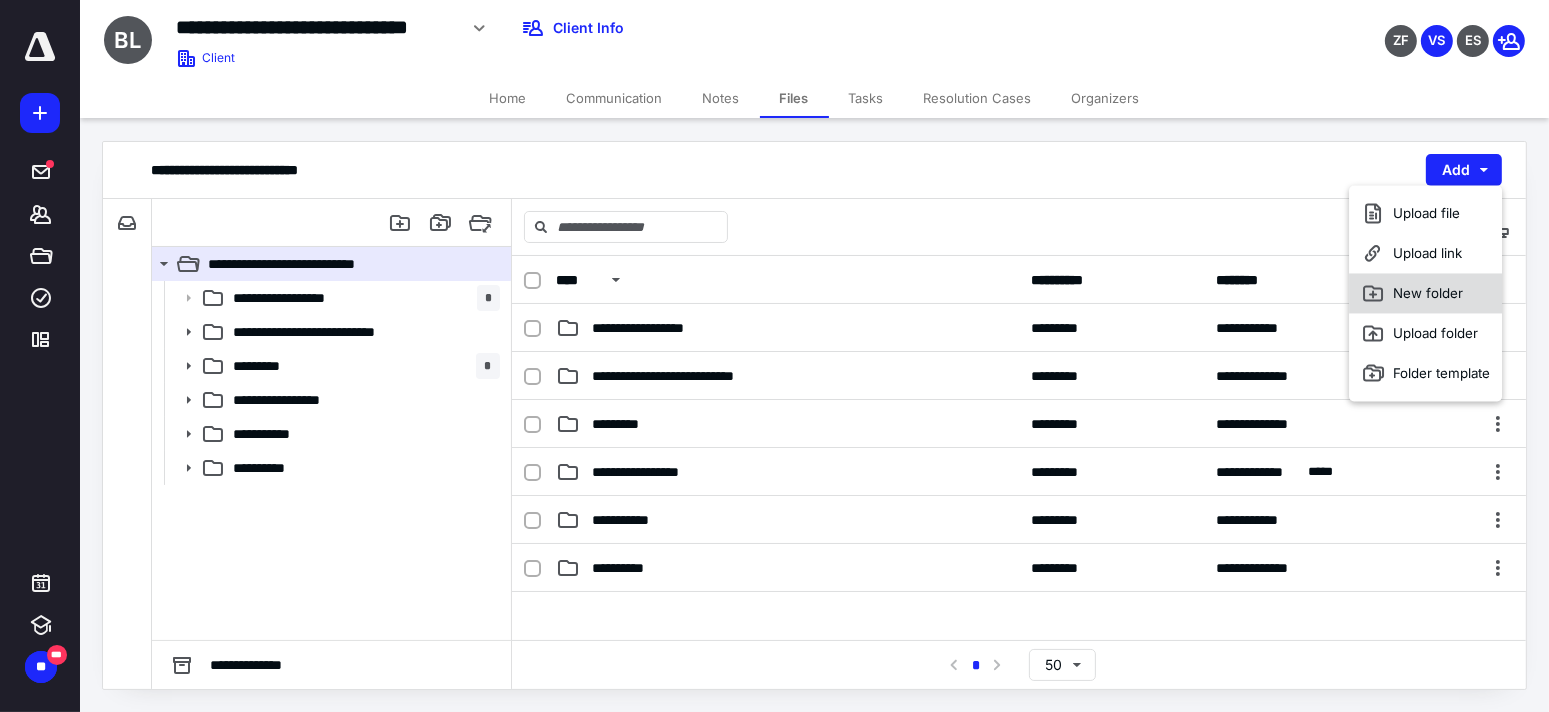click on "New folder" at bounding box center (1425, 293) 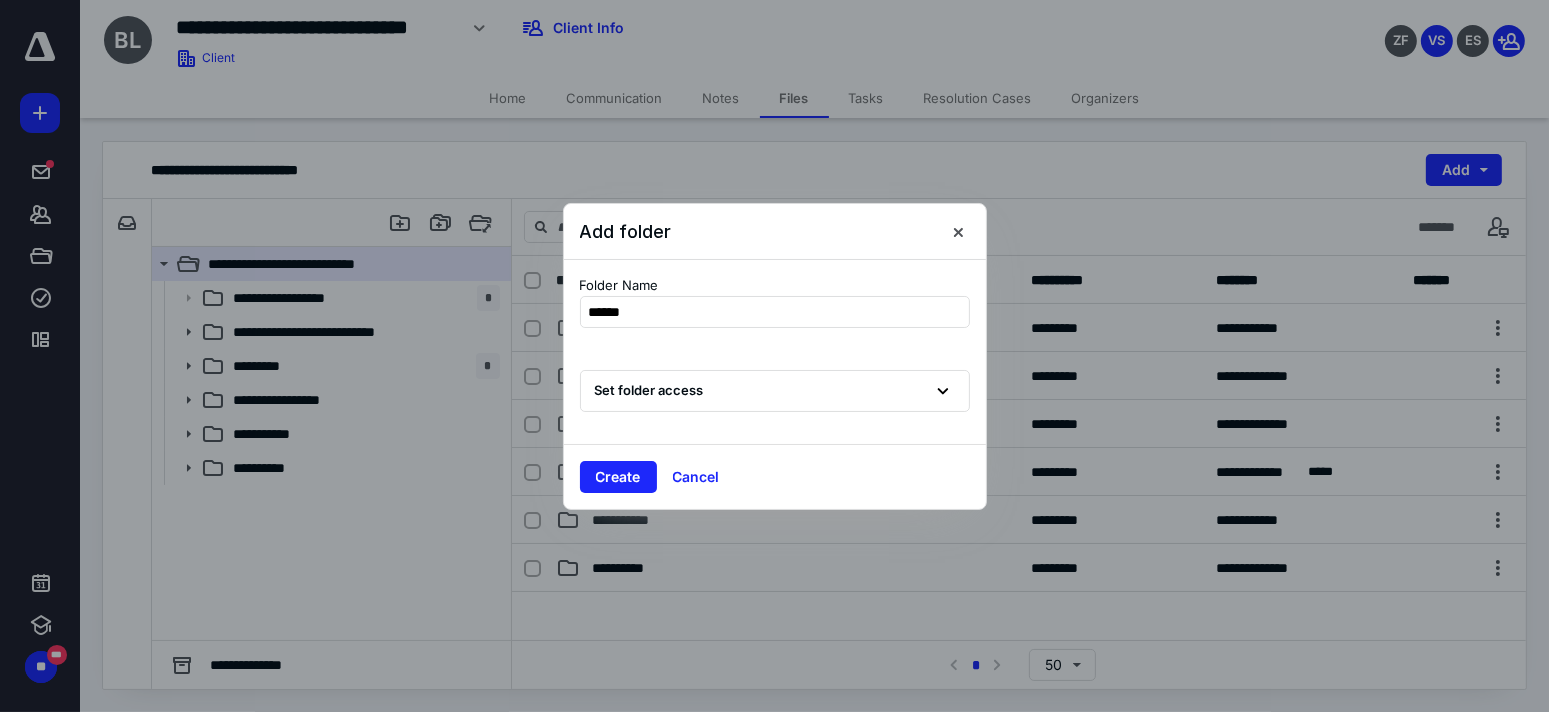 type on "*******" 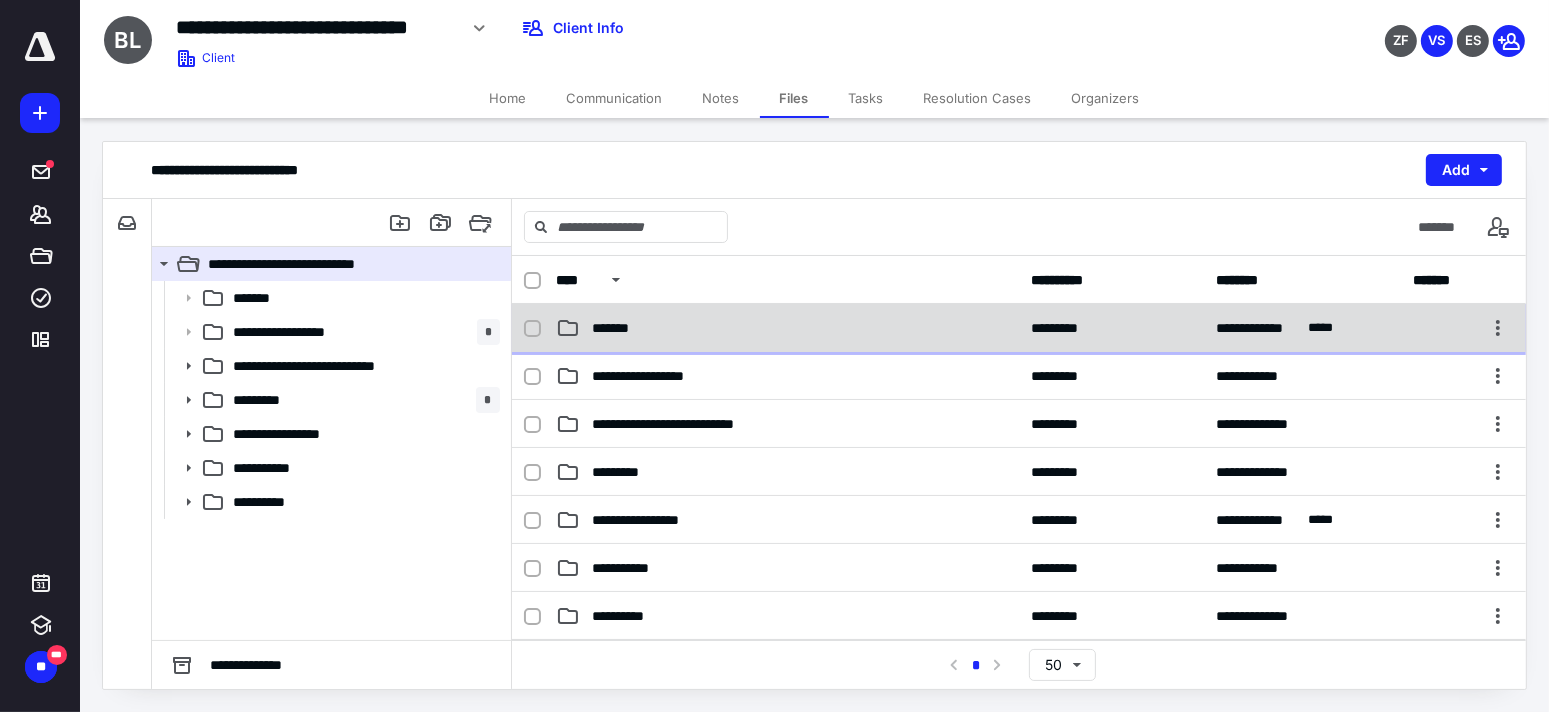 click on "*******" at bounding box center [787, 328] 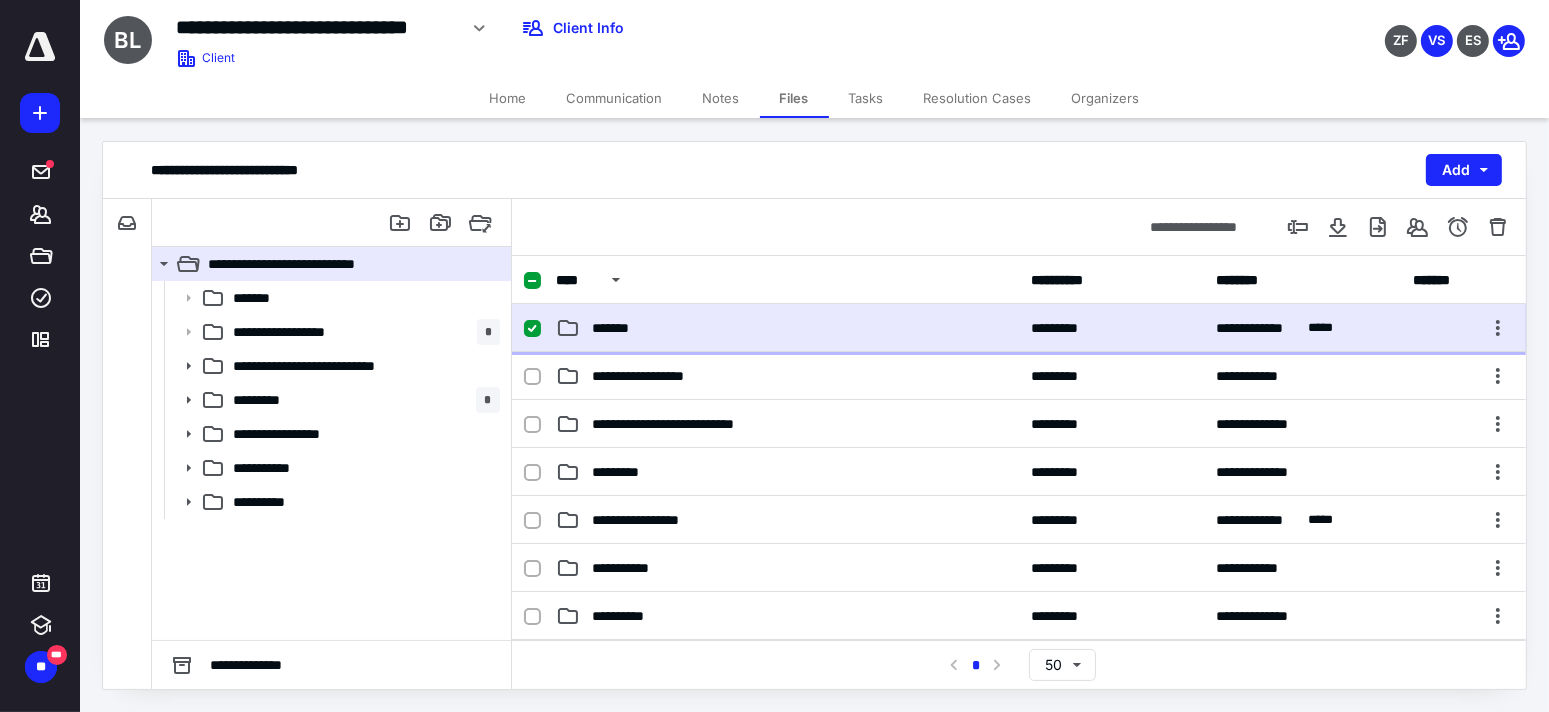 click on "*******" at bounding box center (787, 328) 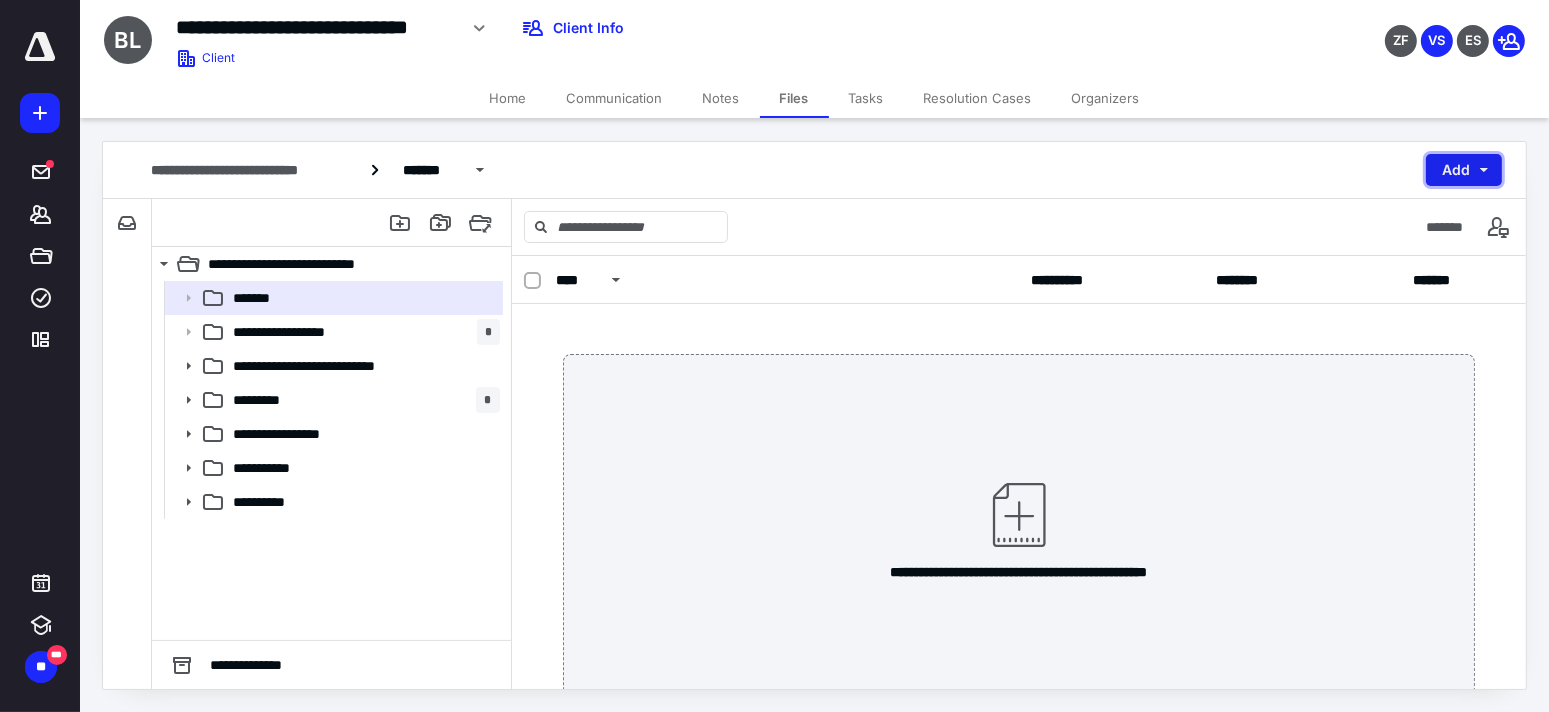 click on "Add" at bounding box center [1464, 170] 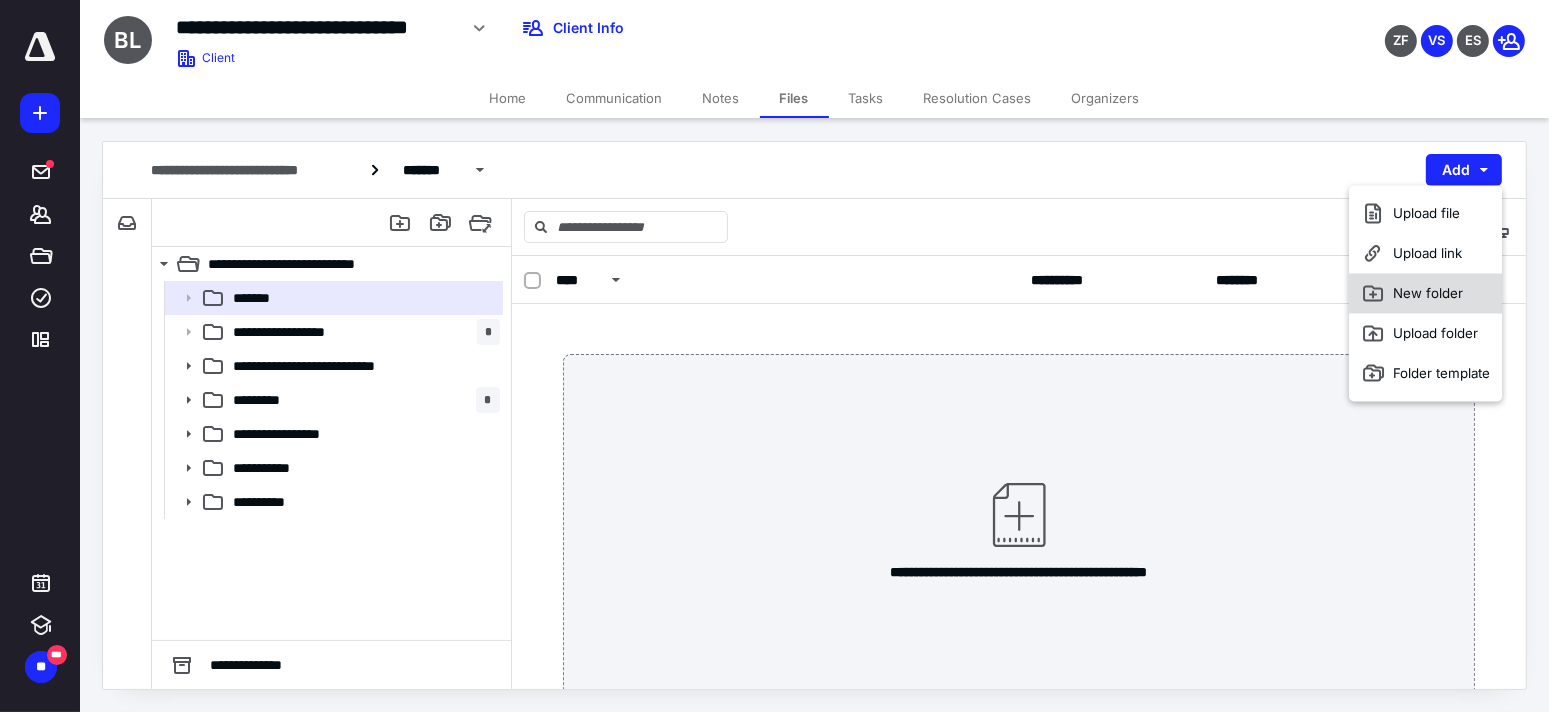 click on "New folder" at bounding box center [1425, 293] 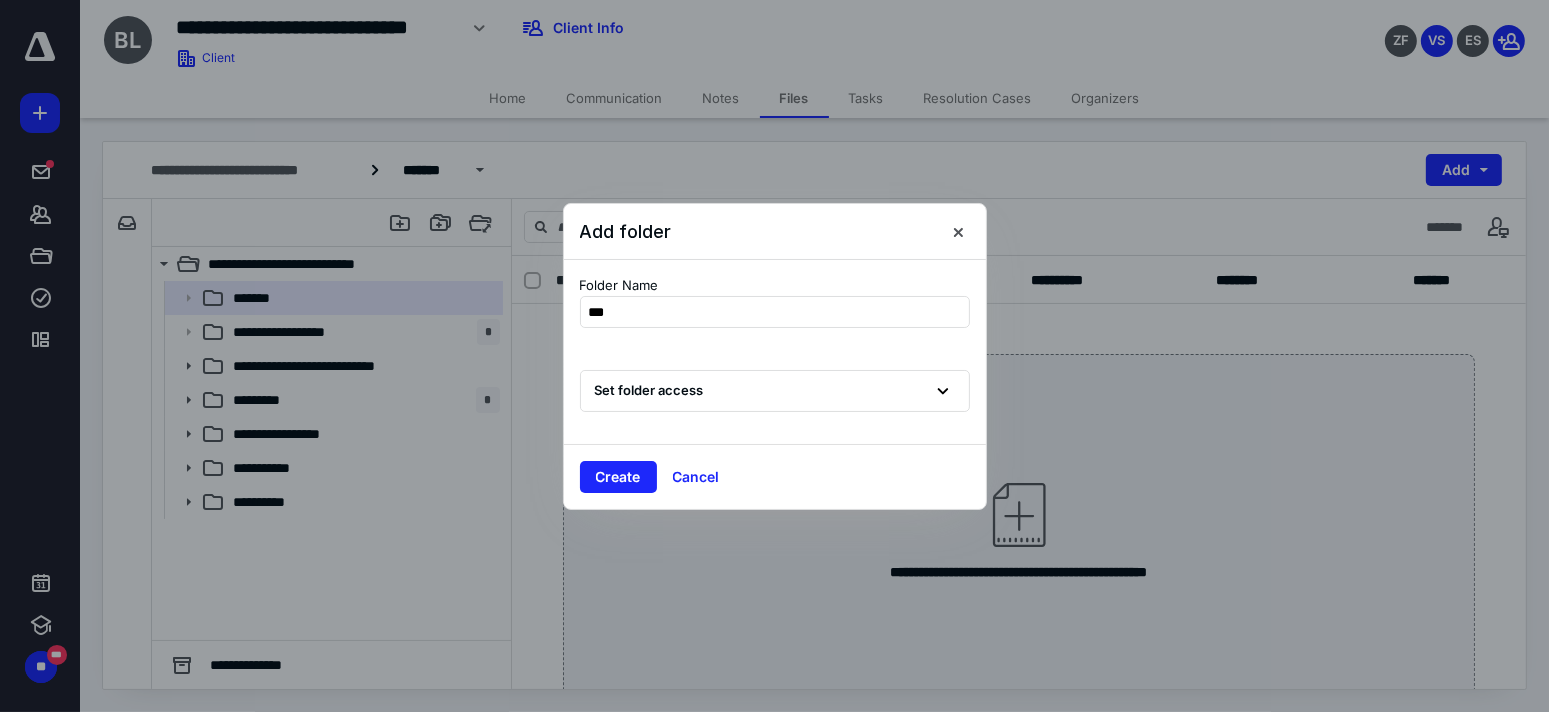 type on "****" 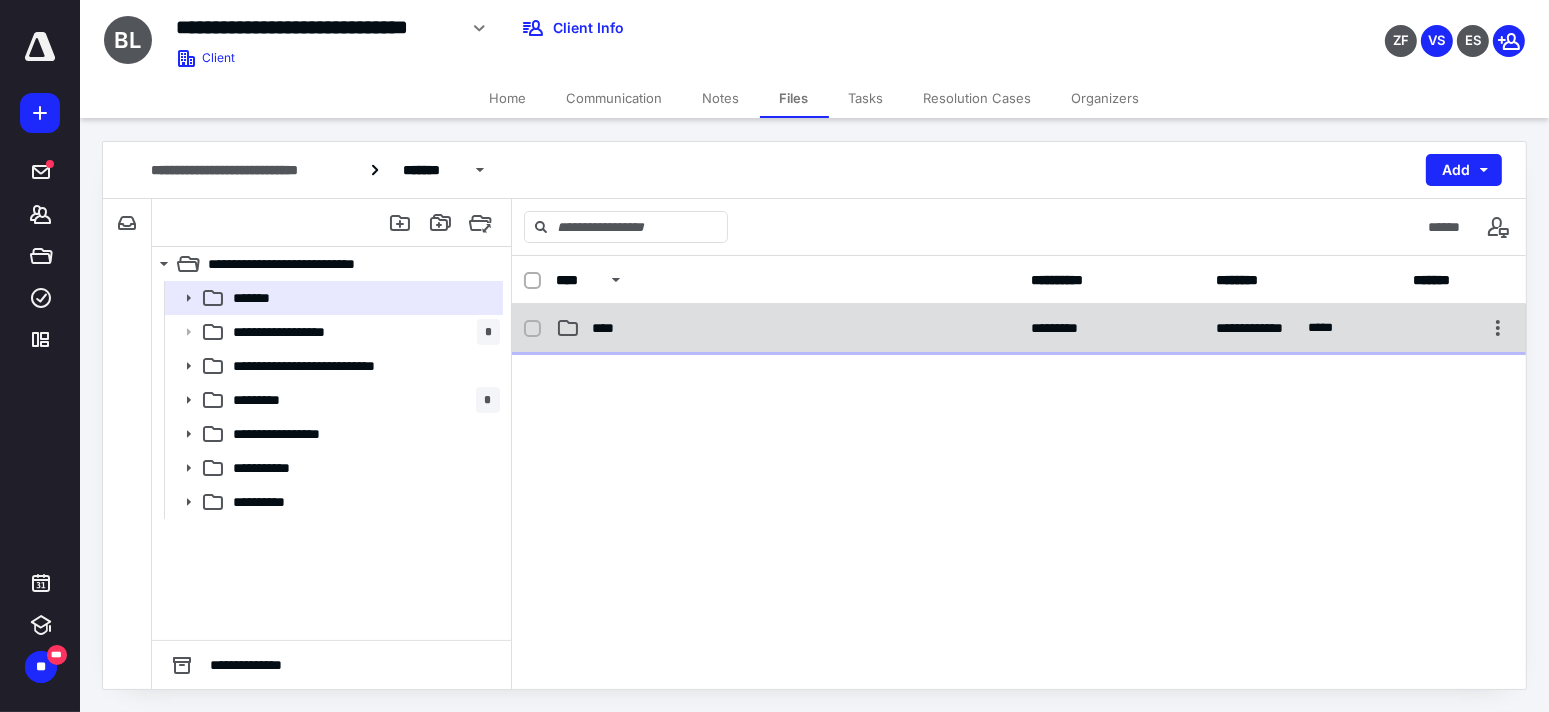 click on "****" at bounding box center (787, 328) 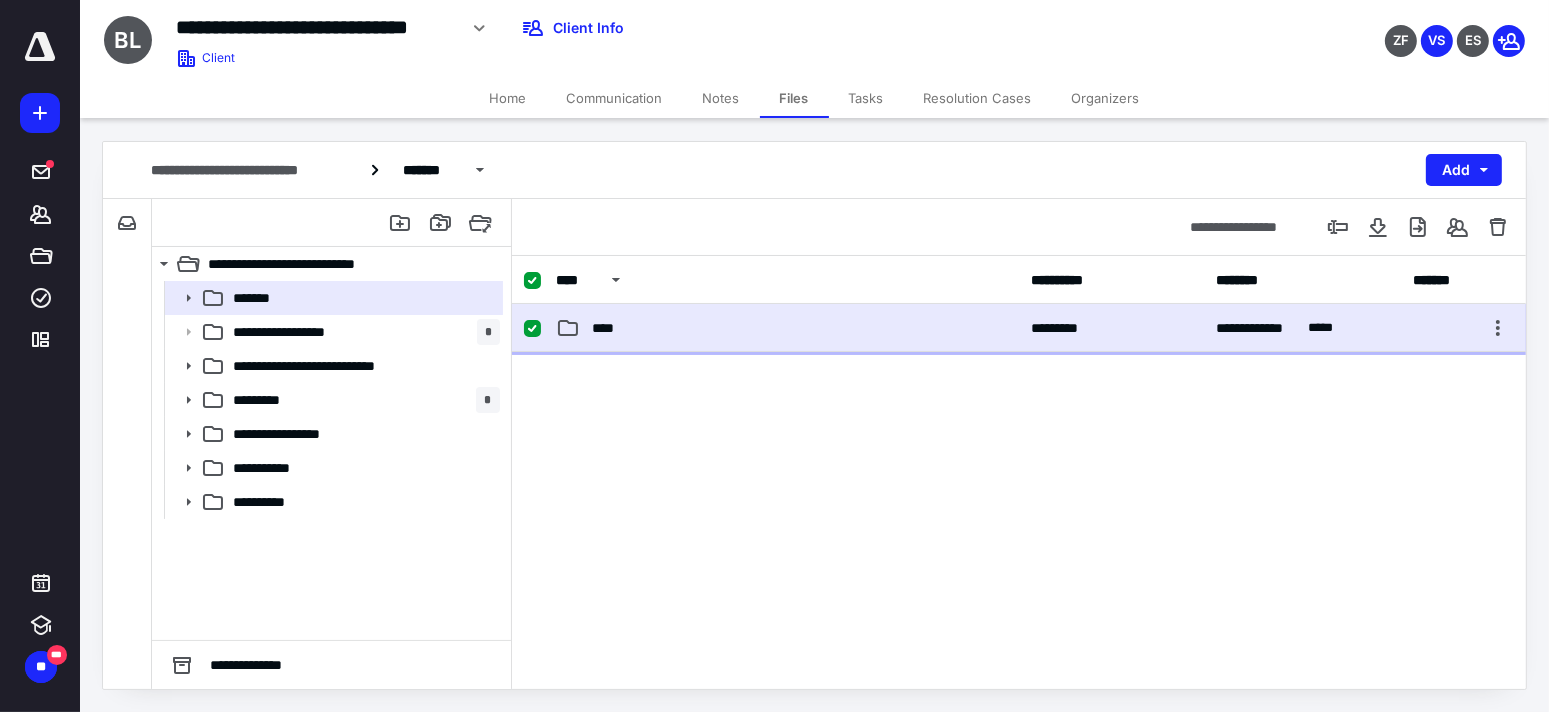 click on "****" at bounding box center (787, 328) 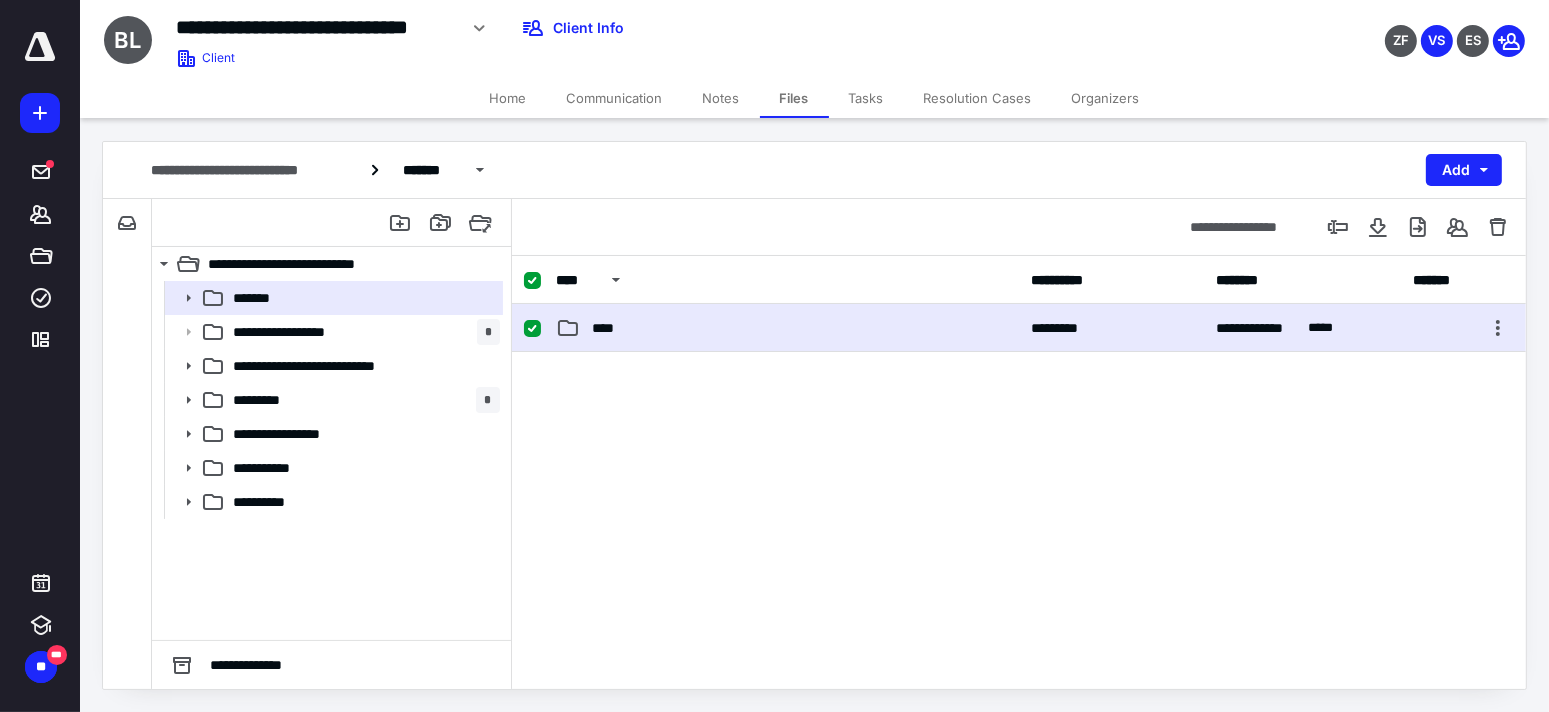 checkbox on "false" 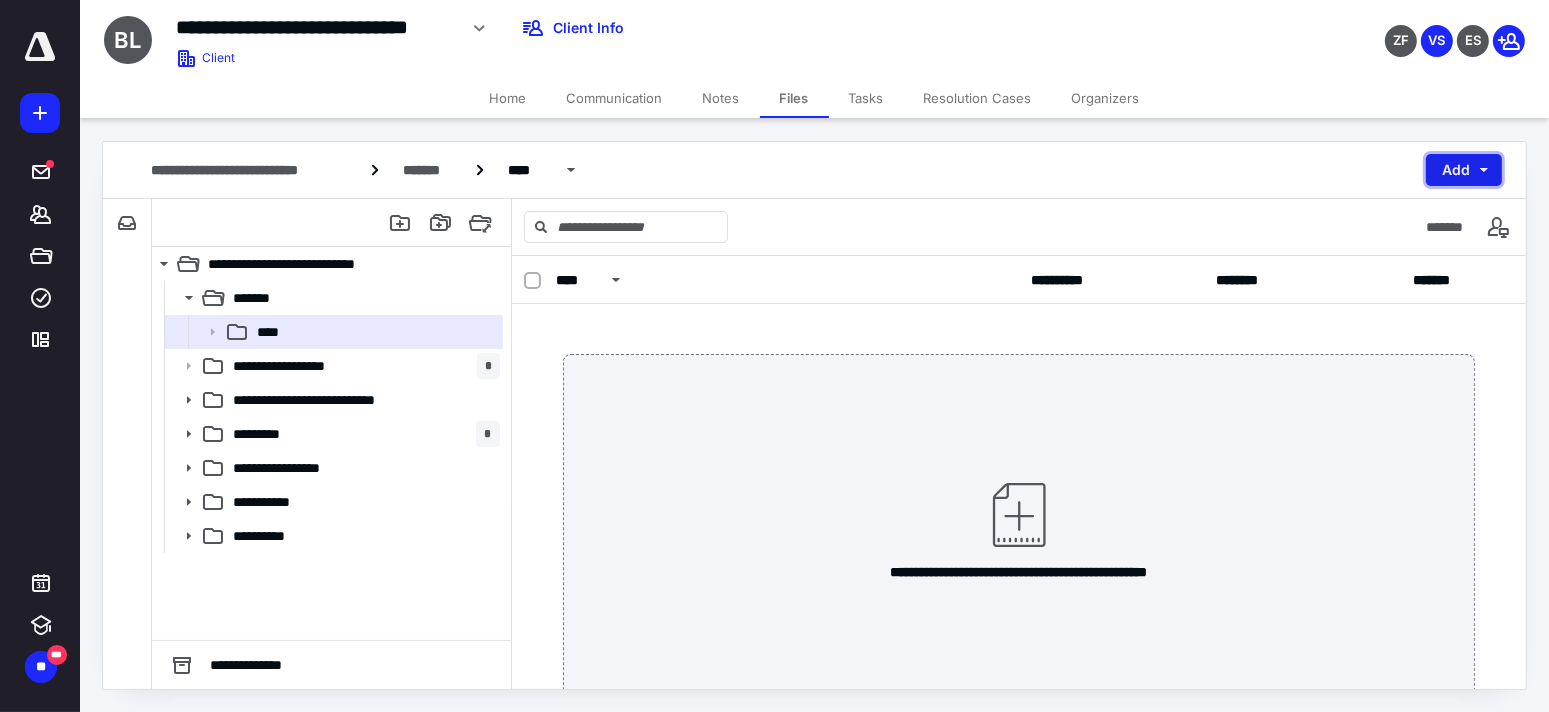 click on "Add" at bounding box center [1464, 170] 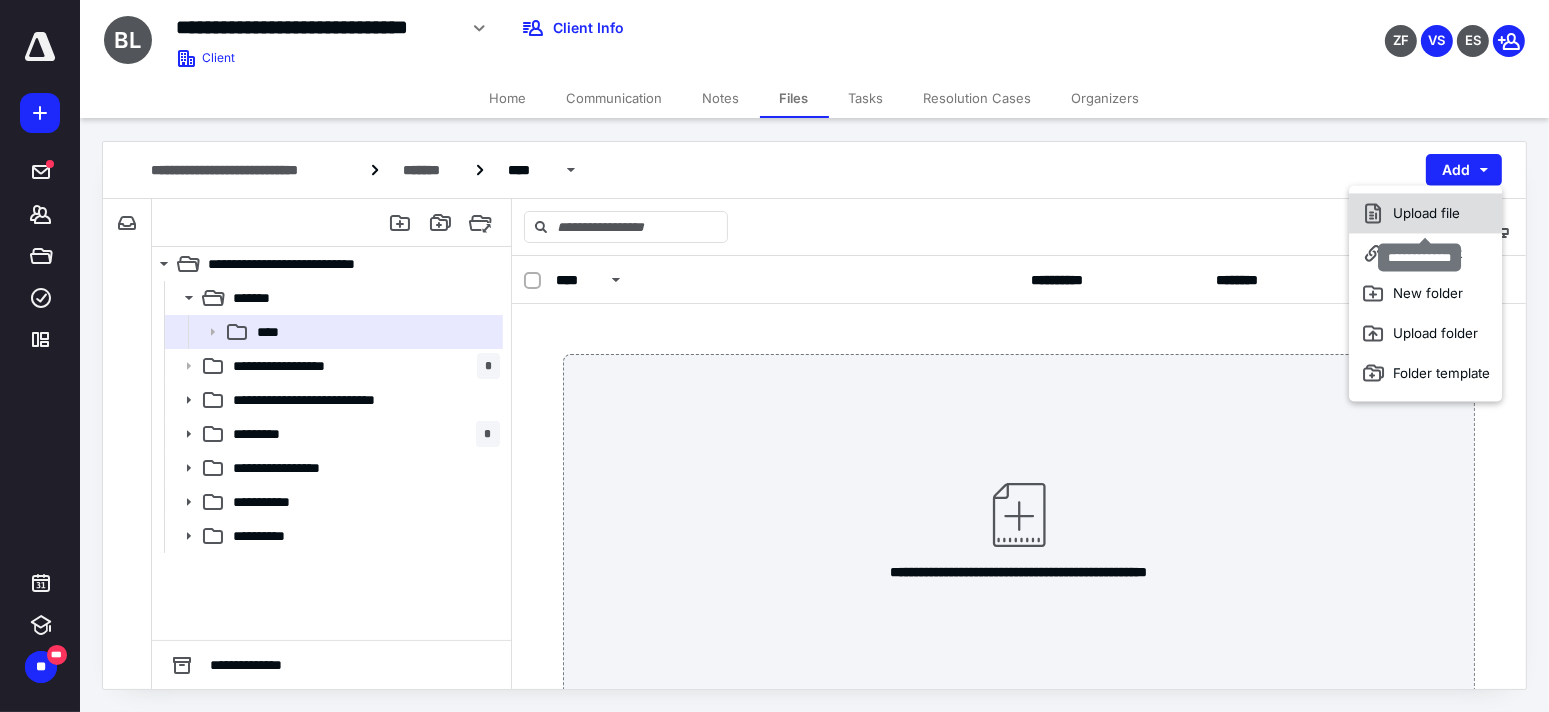 click on "Upload file" at bounding box center (1425, 213) 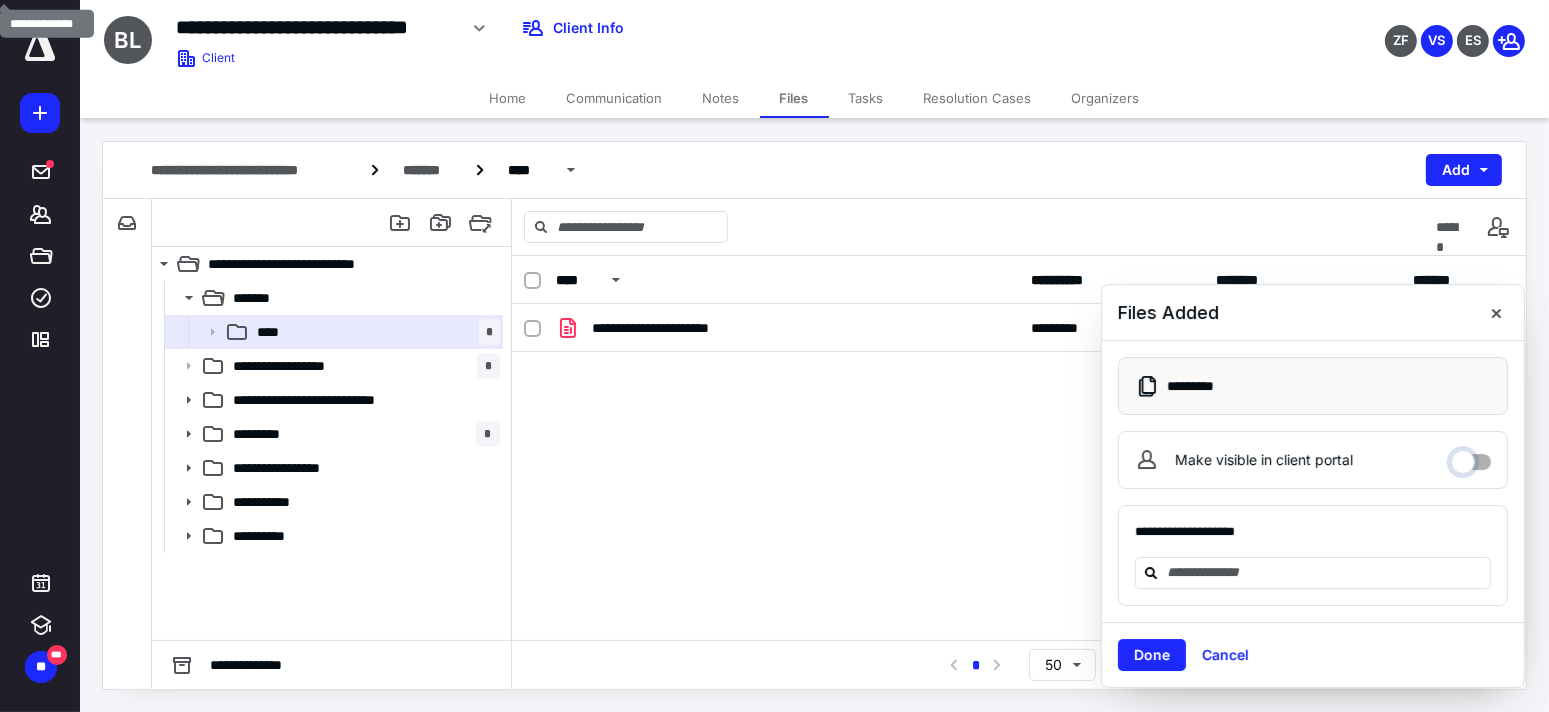 click on "Make visible in client portal" at bounding box center (1471, 457) 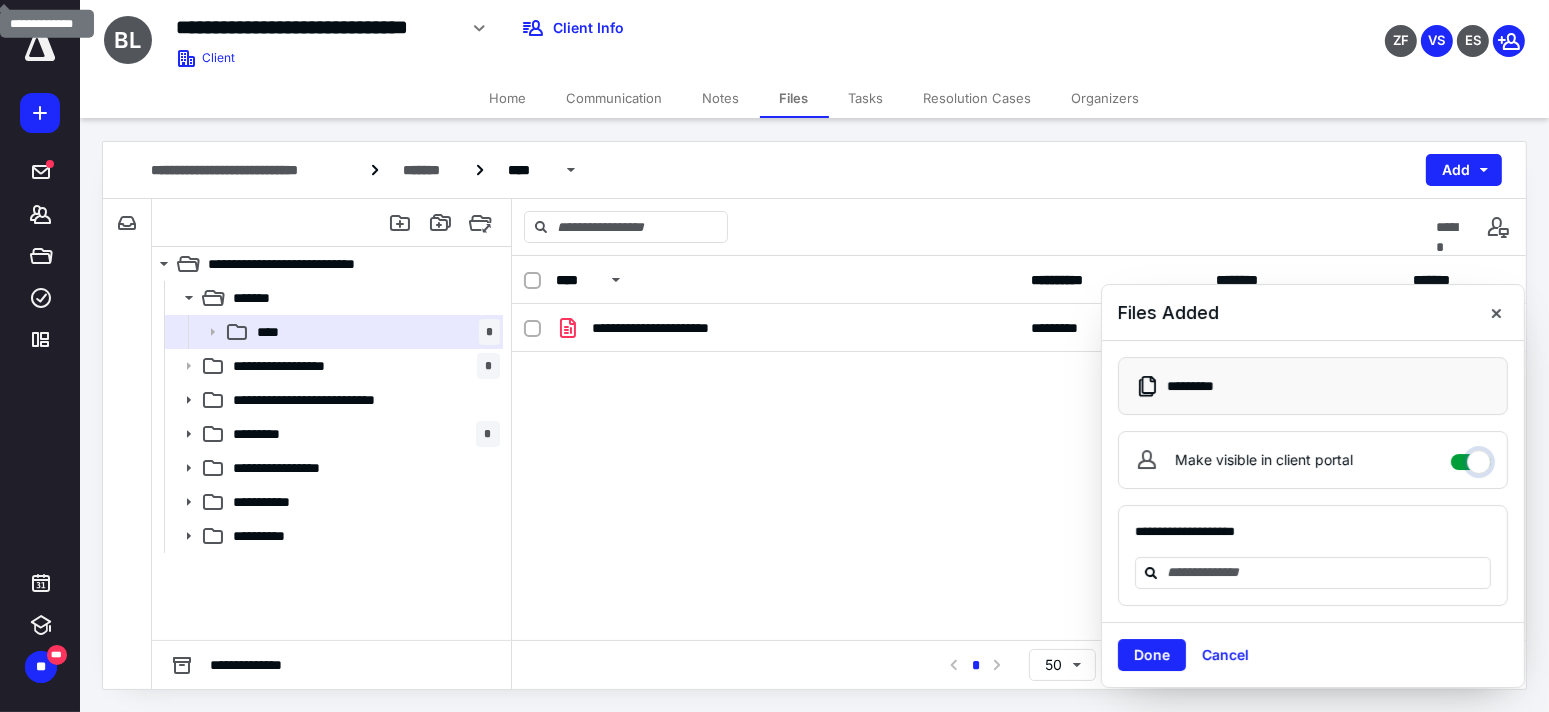 checkbox on "****" 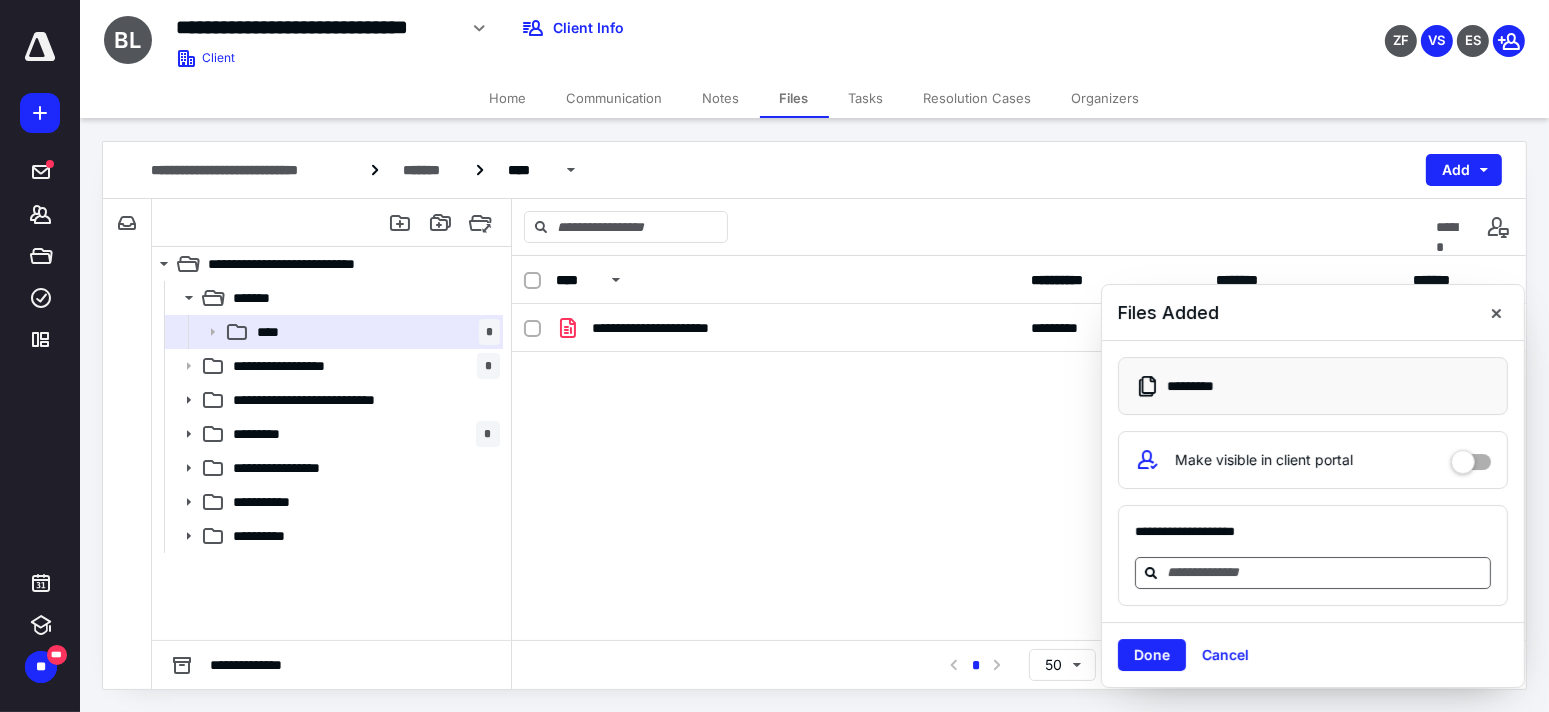 click at bounding box center [1325, 572] 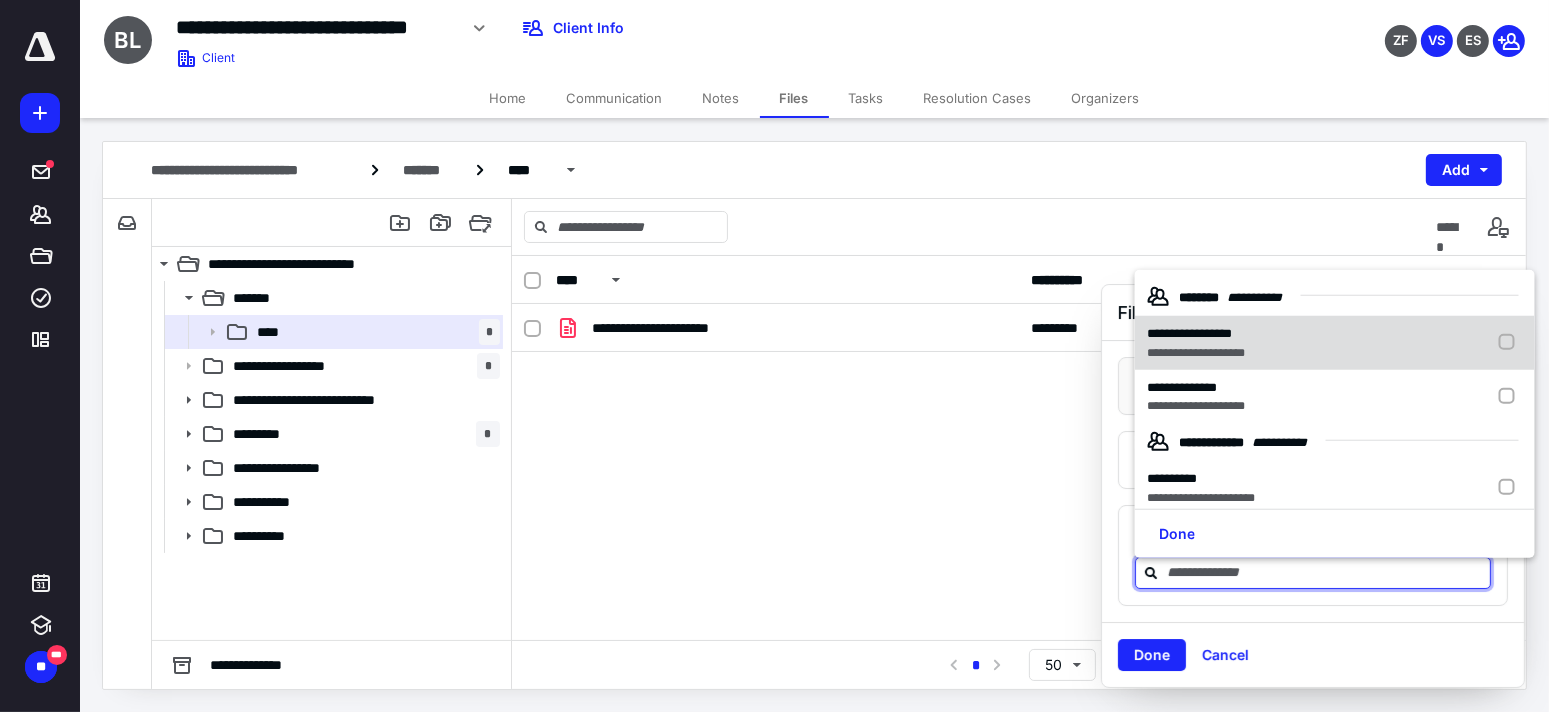 click at bounding box center [1511, 343] 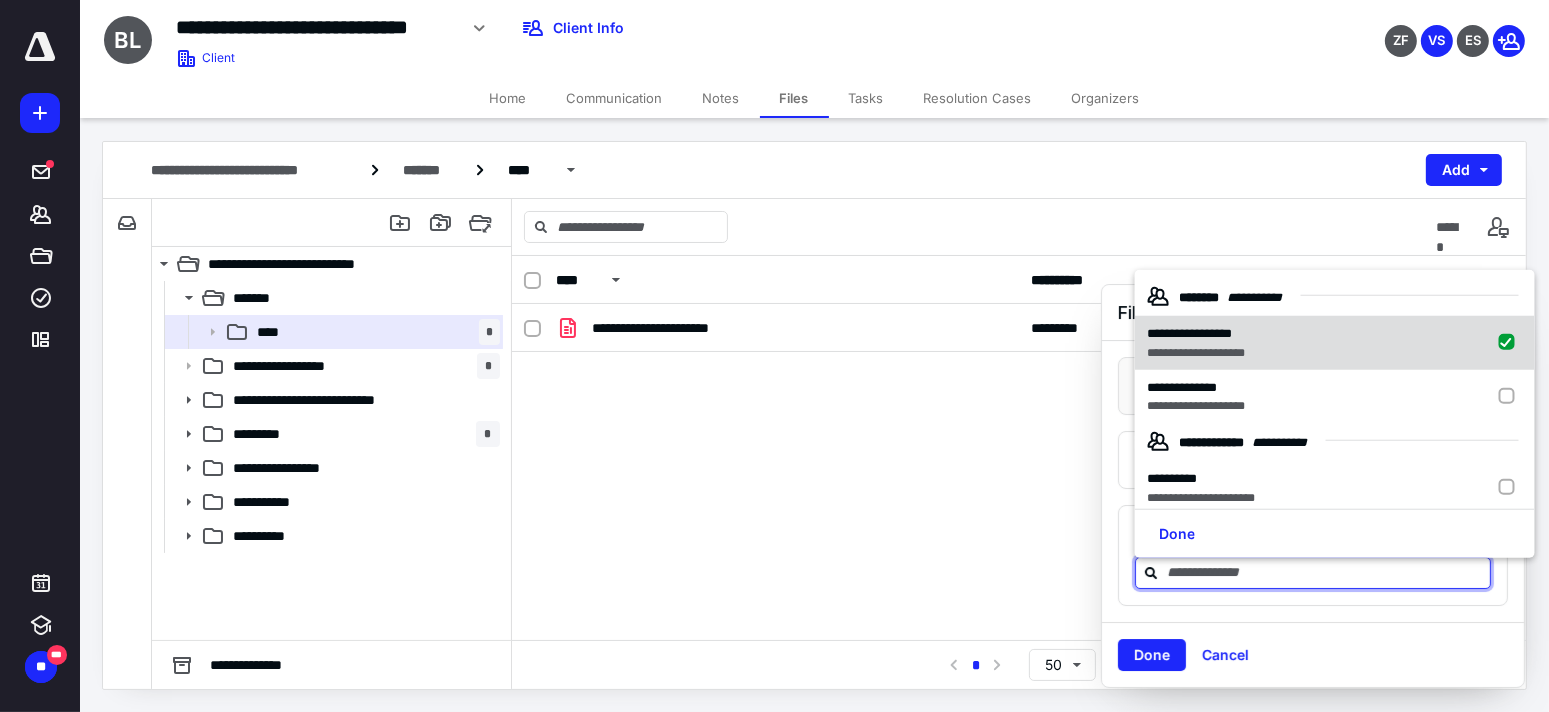 checkbox on "true" 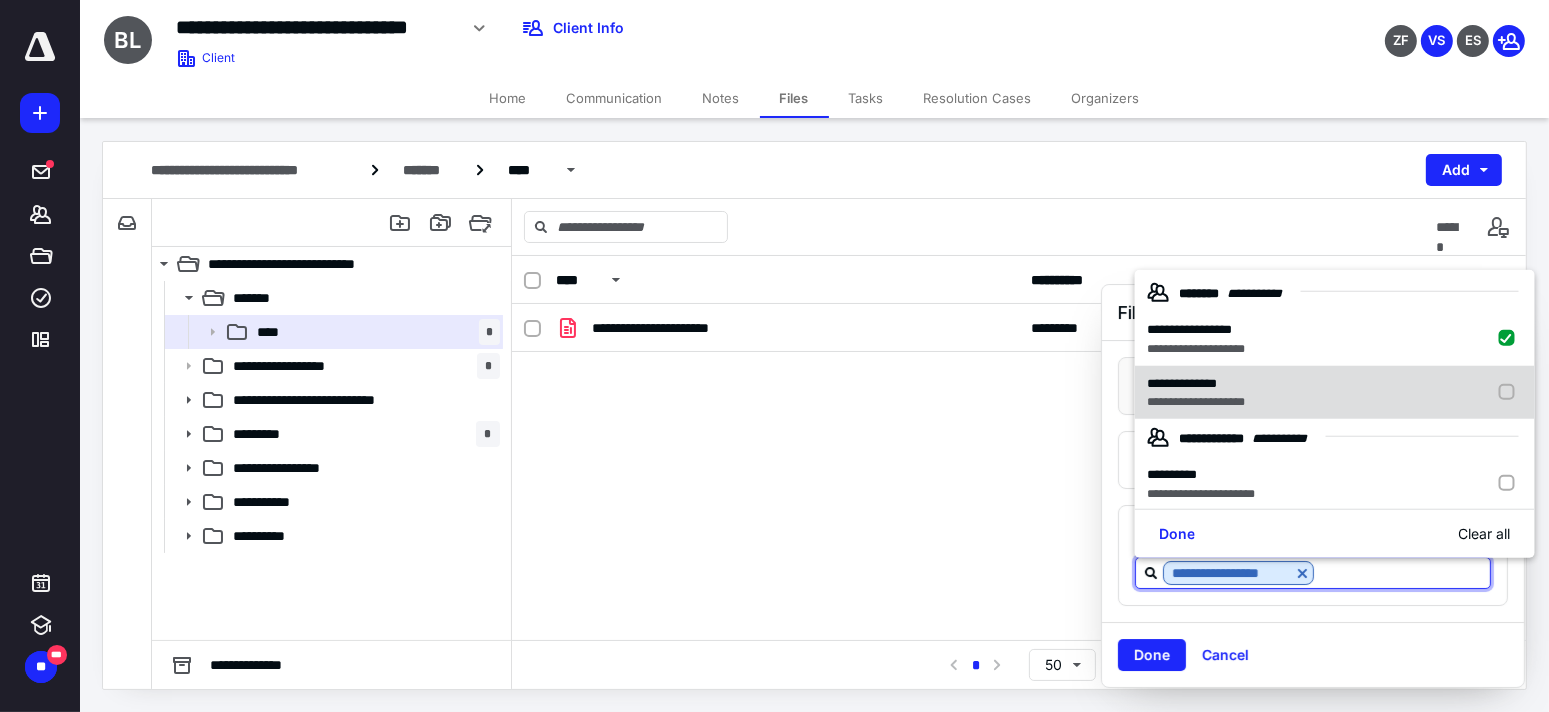scroll, scrollTop: 0, scrollLeft: 0, axis: both 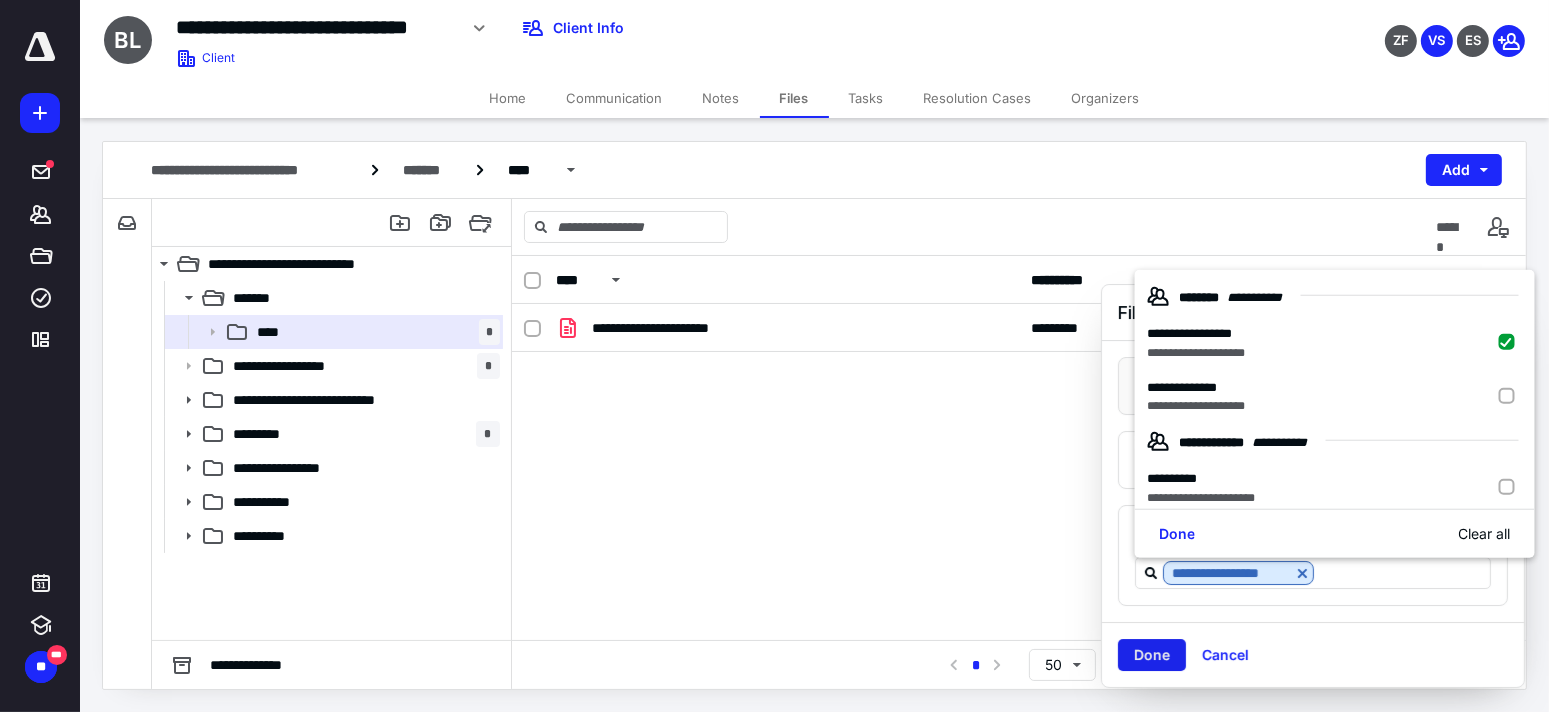 click on "Done" at bounding box center (1152, 655) 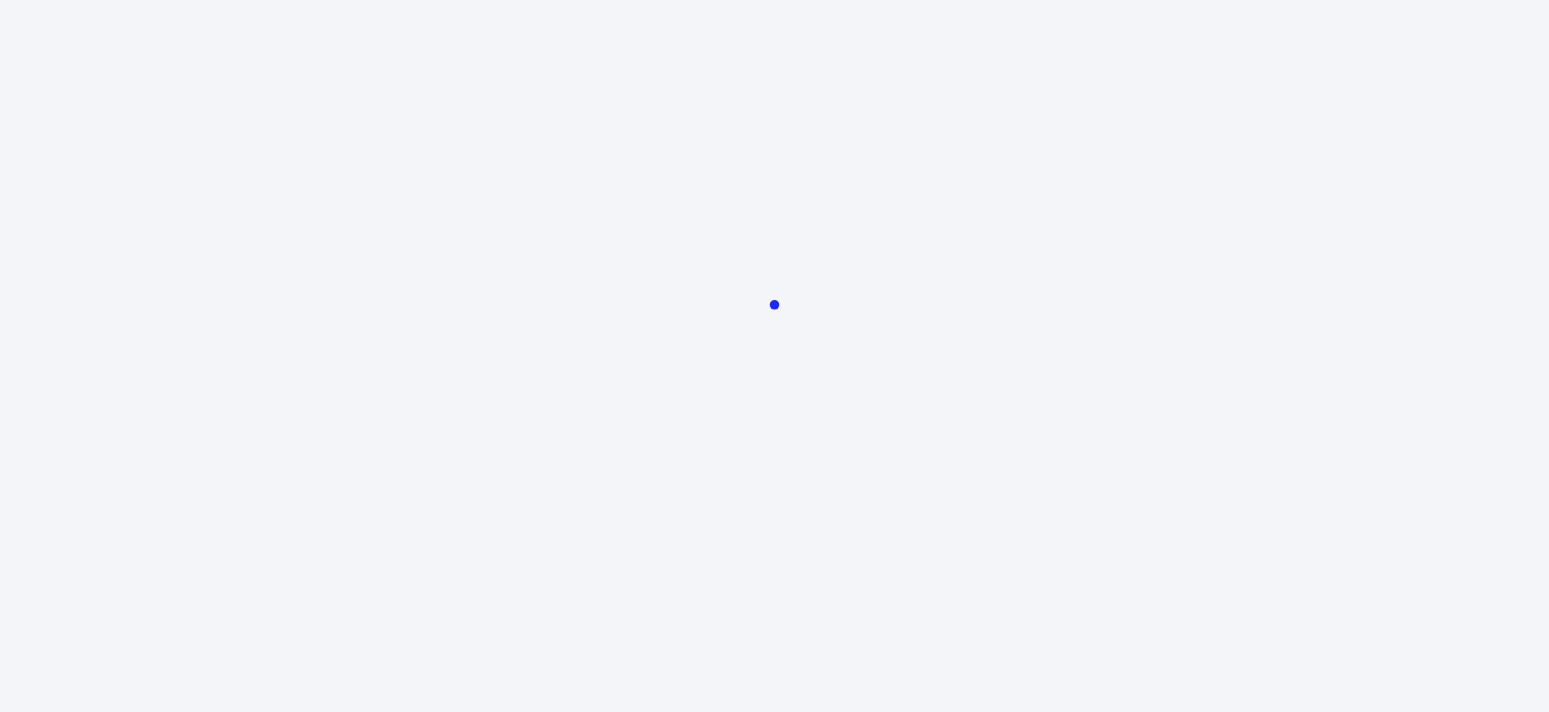 scroll, scrollTop: 0, scrollLeft: 0, axis: both 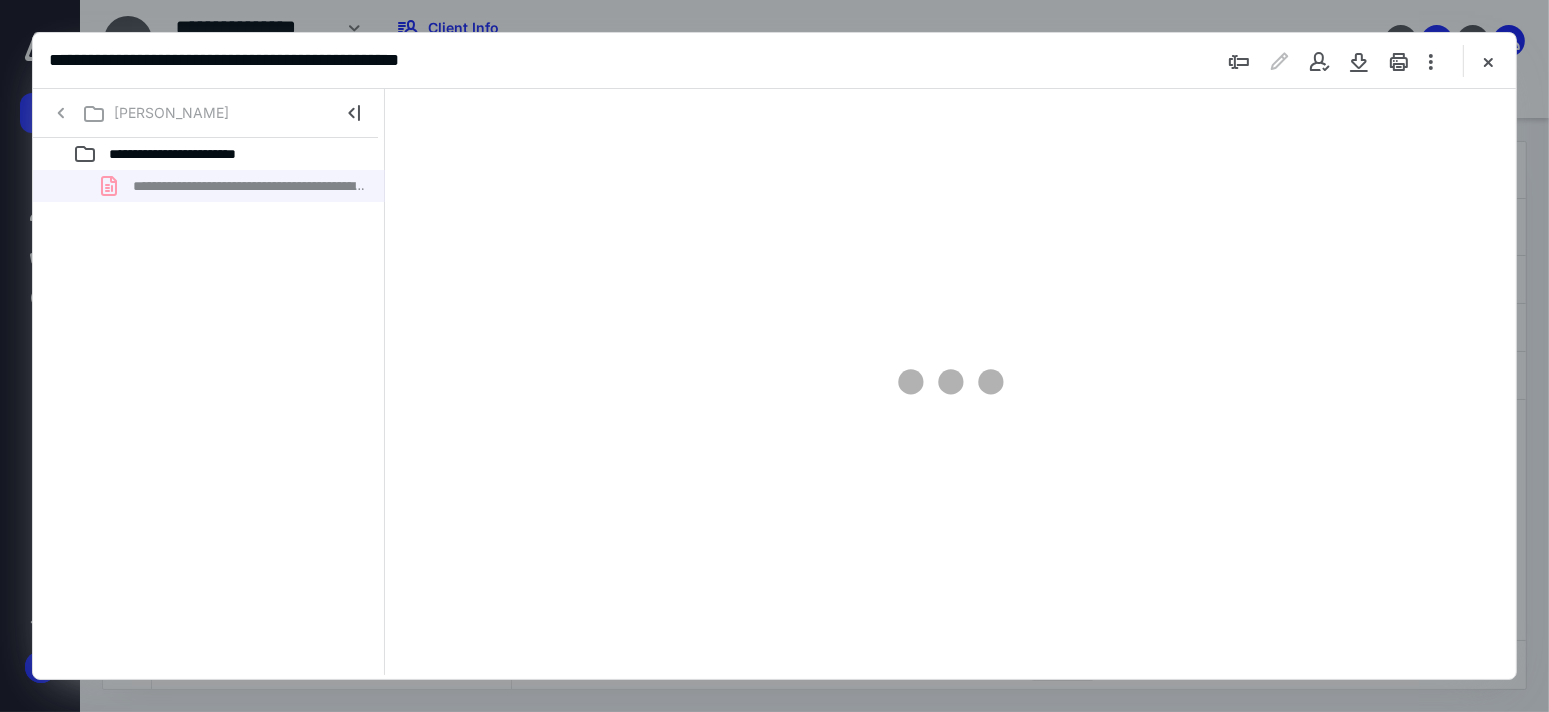 type on "64" 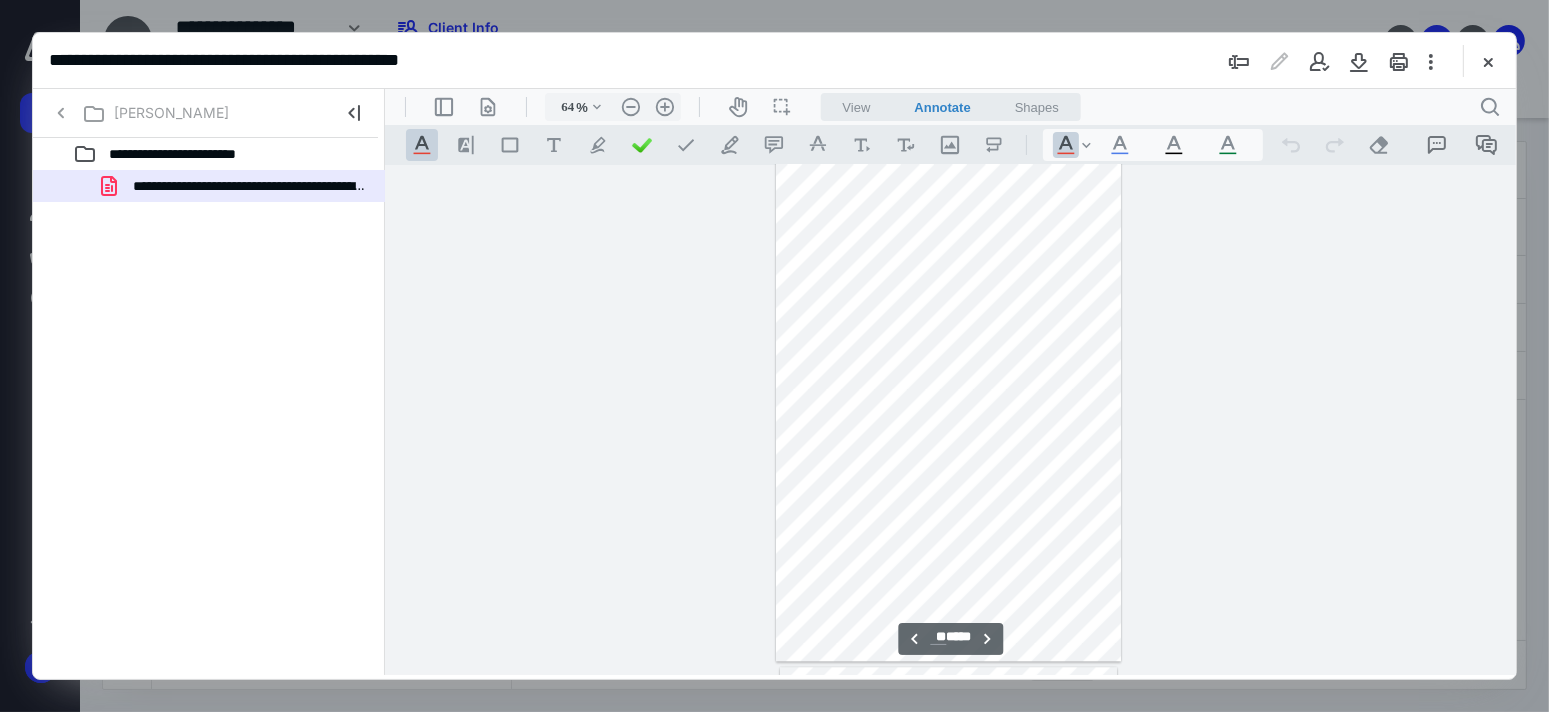 scroll, scrollTop: 5110, scrollLeft: 0, axis: vertical 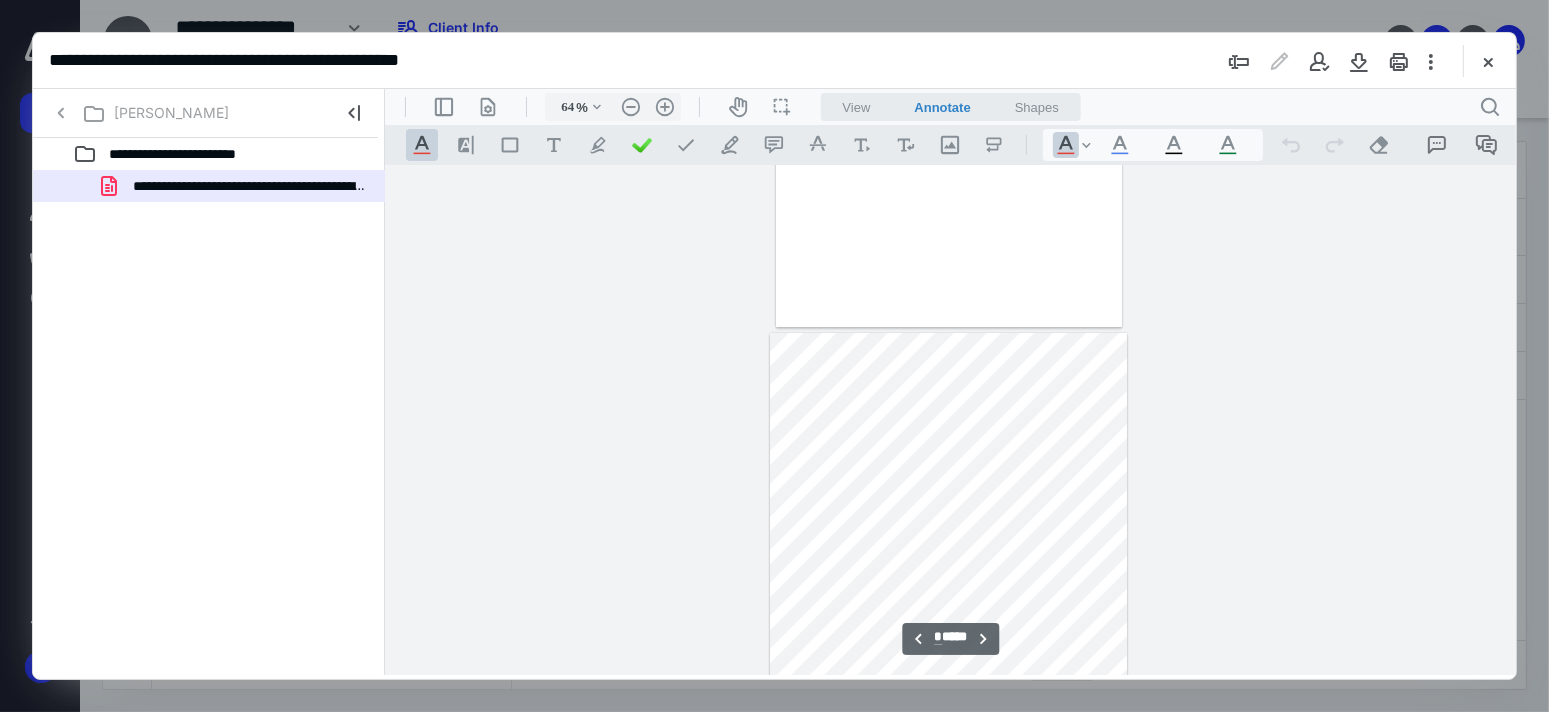 type on "*" 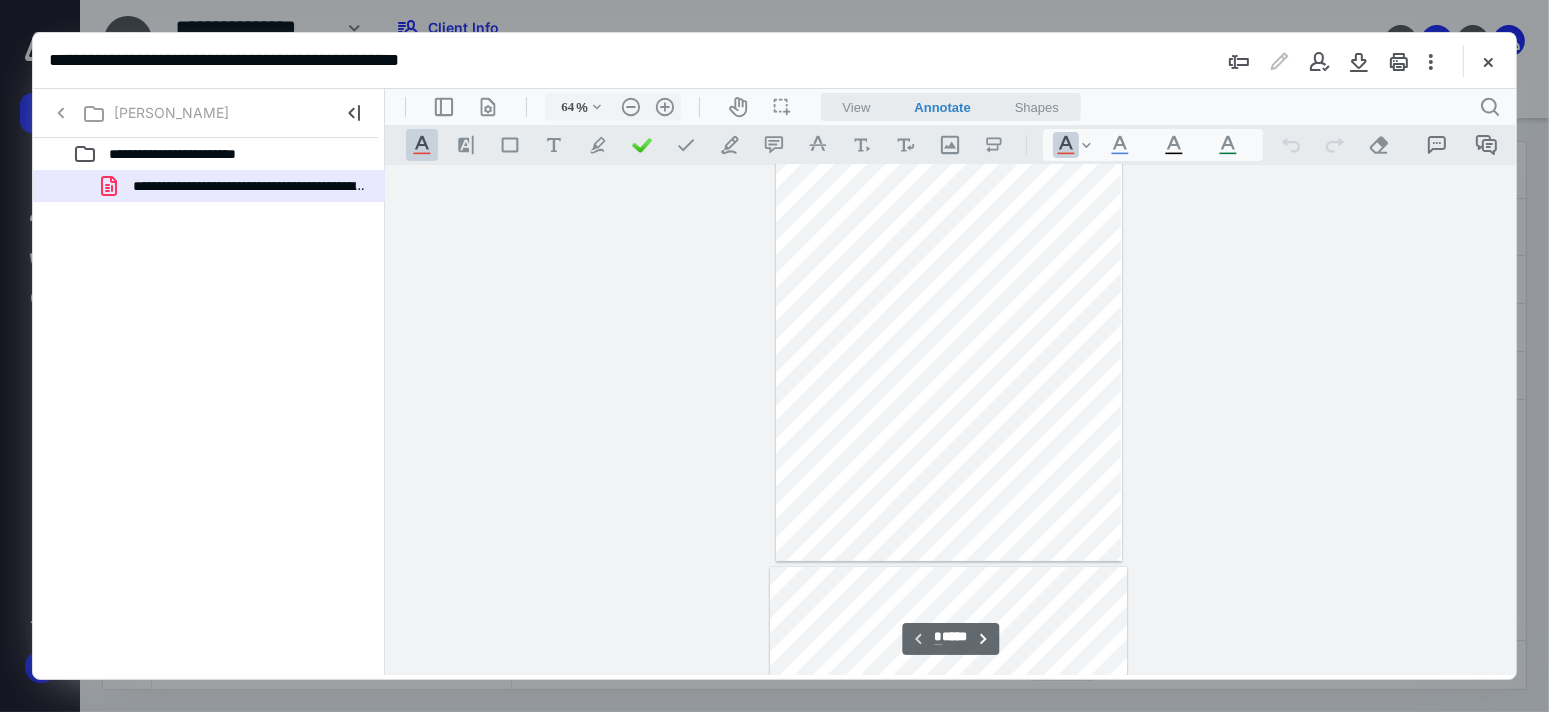 scroll, scrollTop: 0, scrollLeft: 0, axis: both 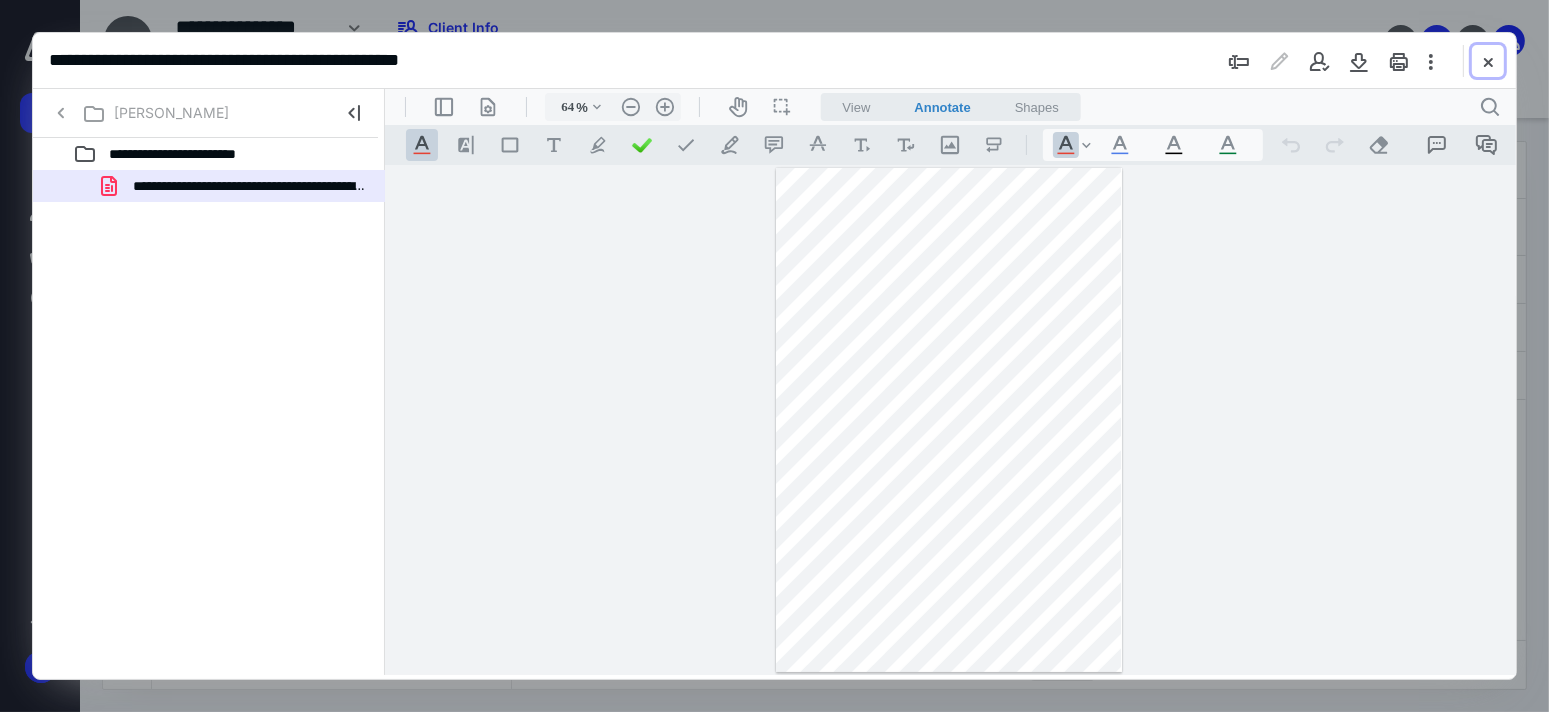 click at bounding box center (1488, 61) 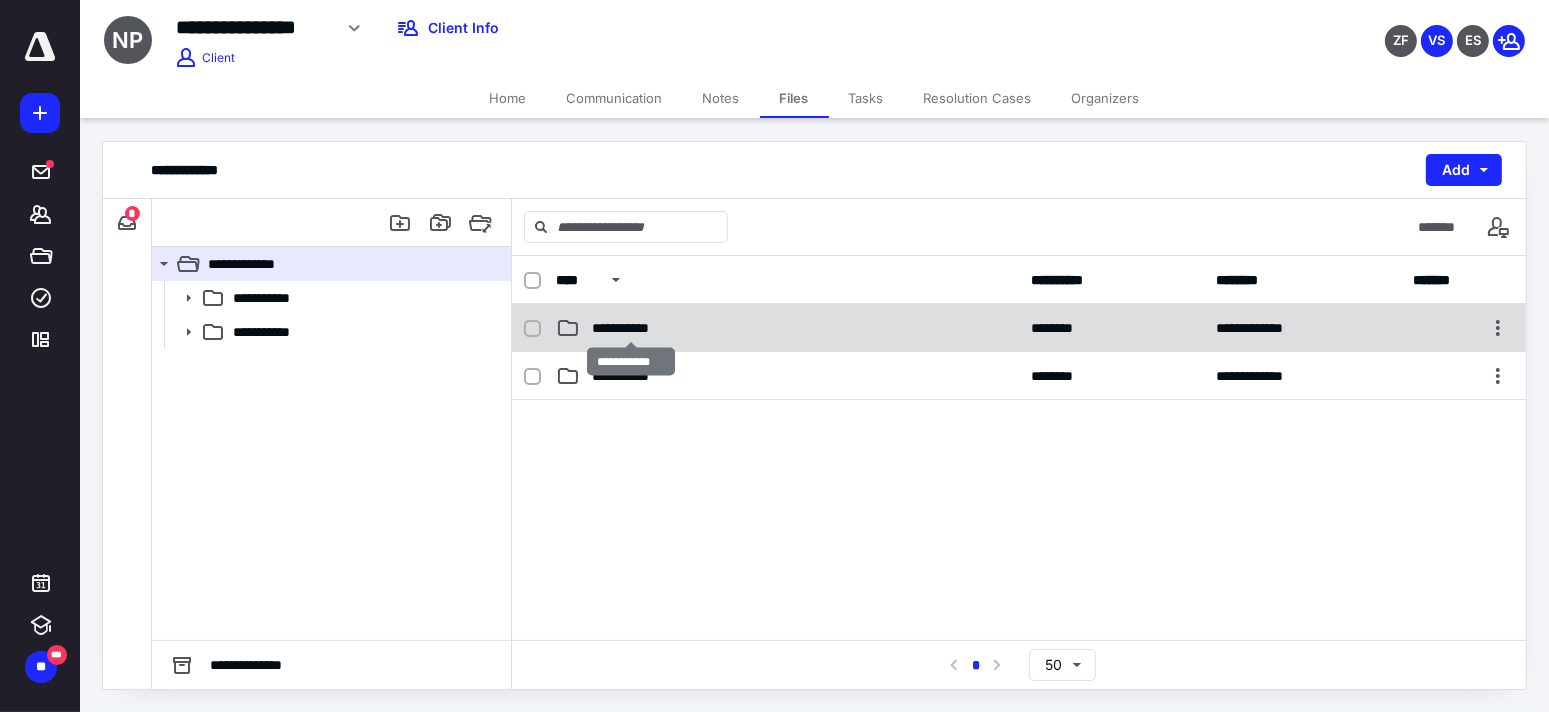 click on "**********" at bounding box center [631, 328] 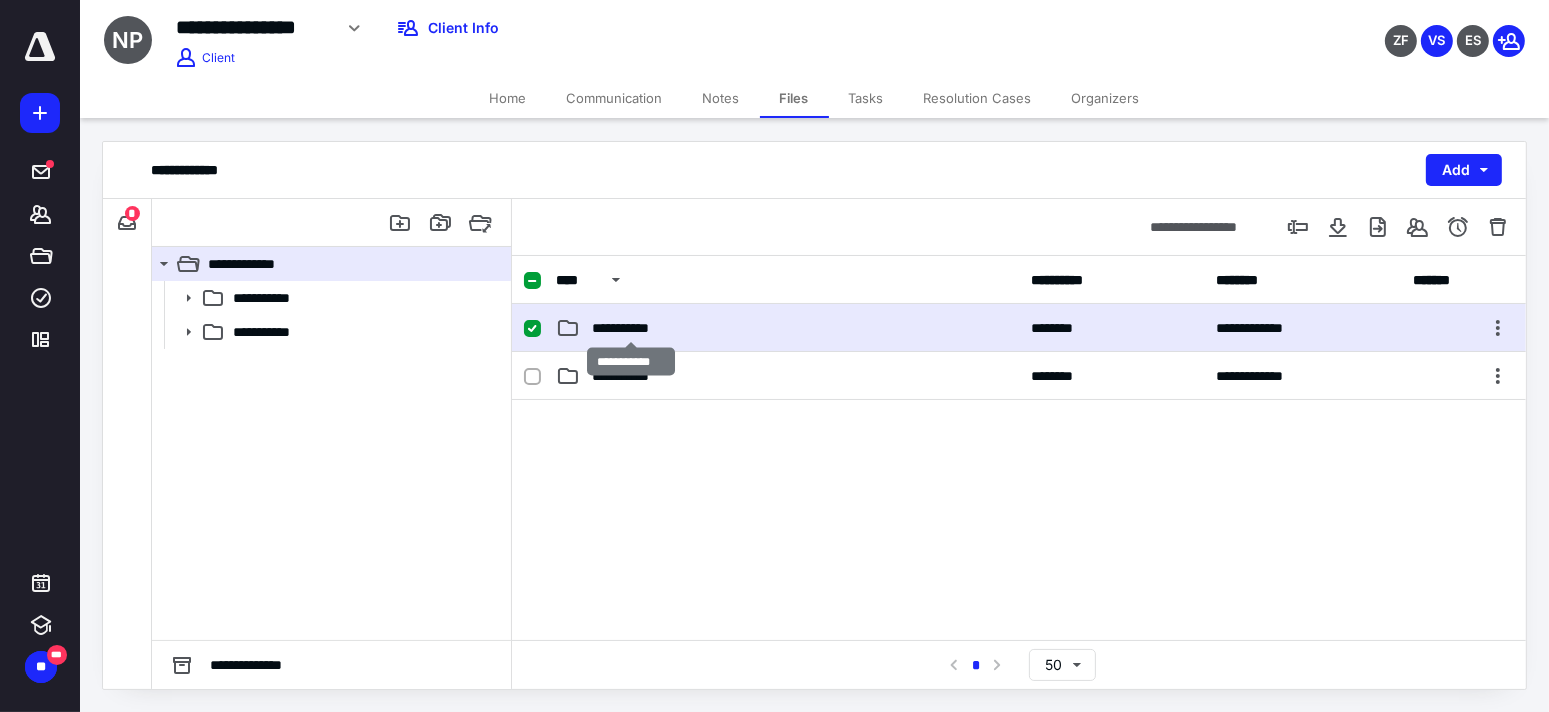 click on "**********" at bounding box center [631, 328] 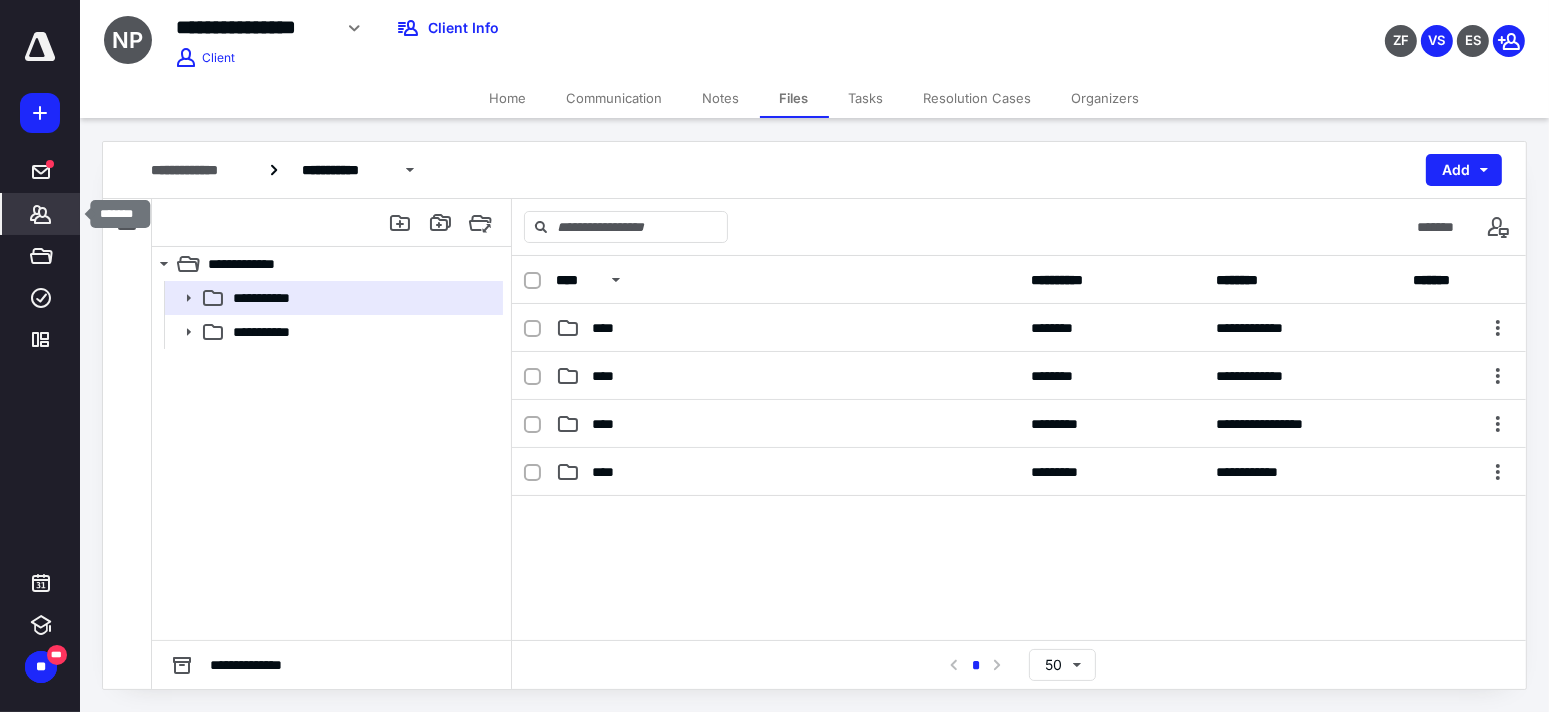 click 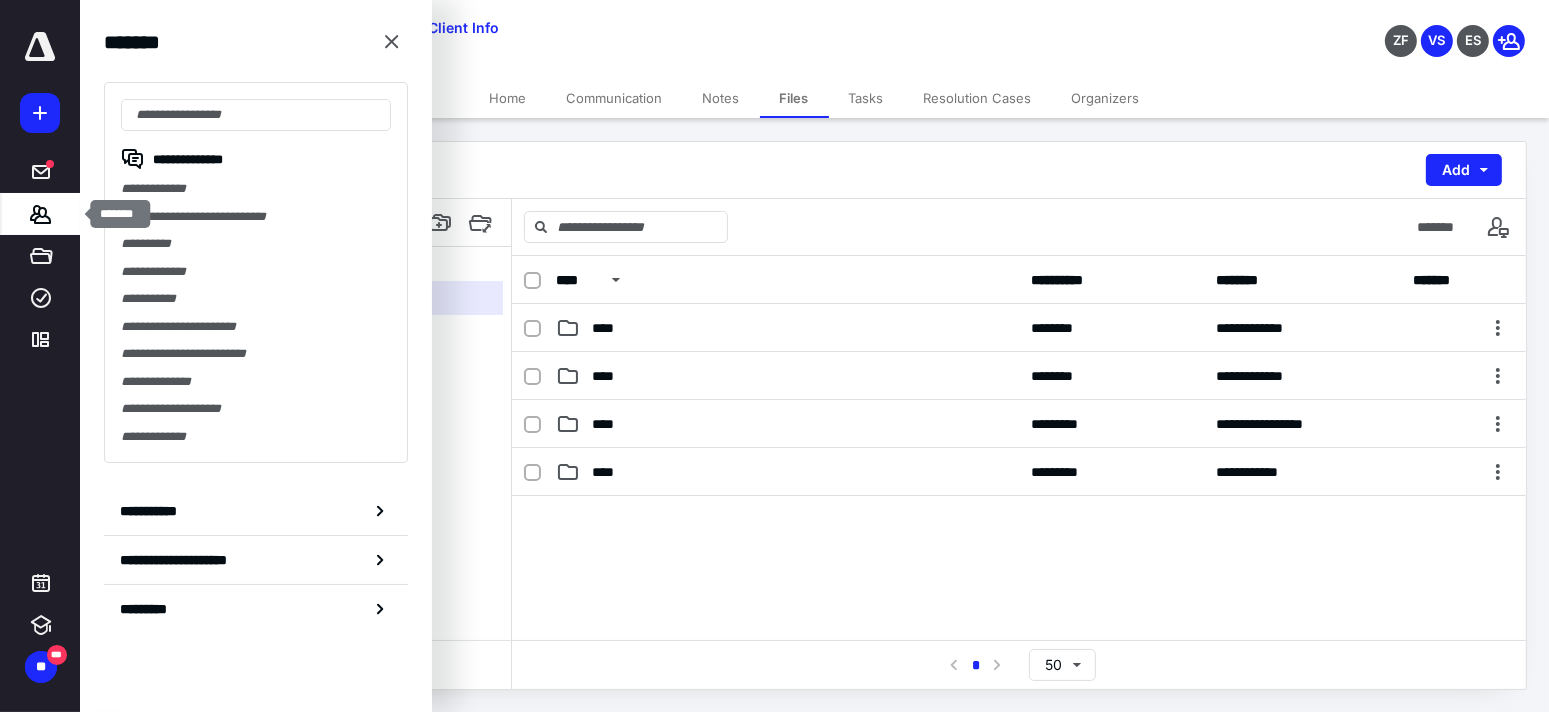 click 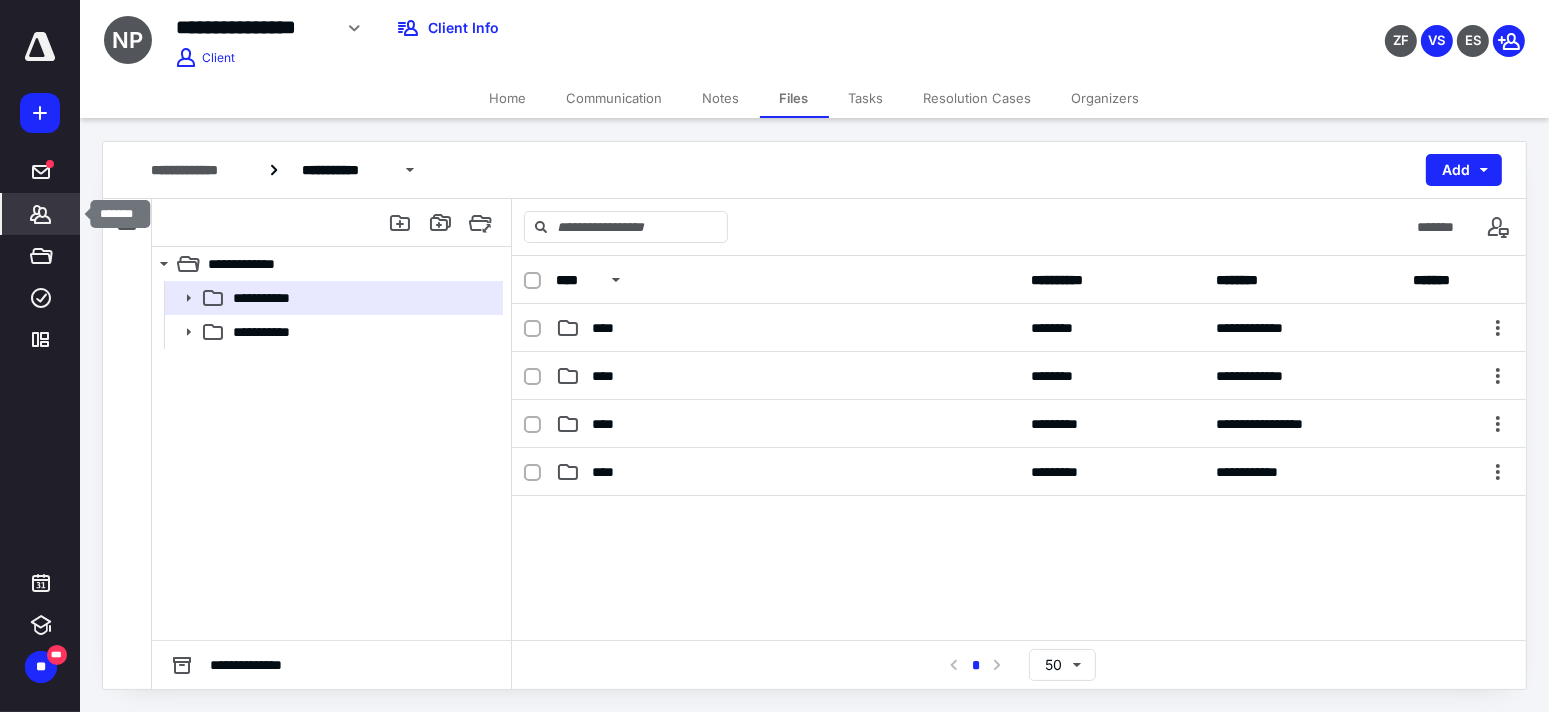 click 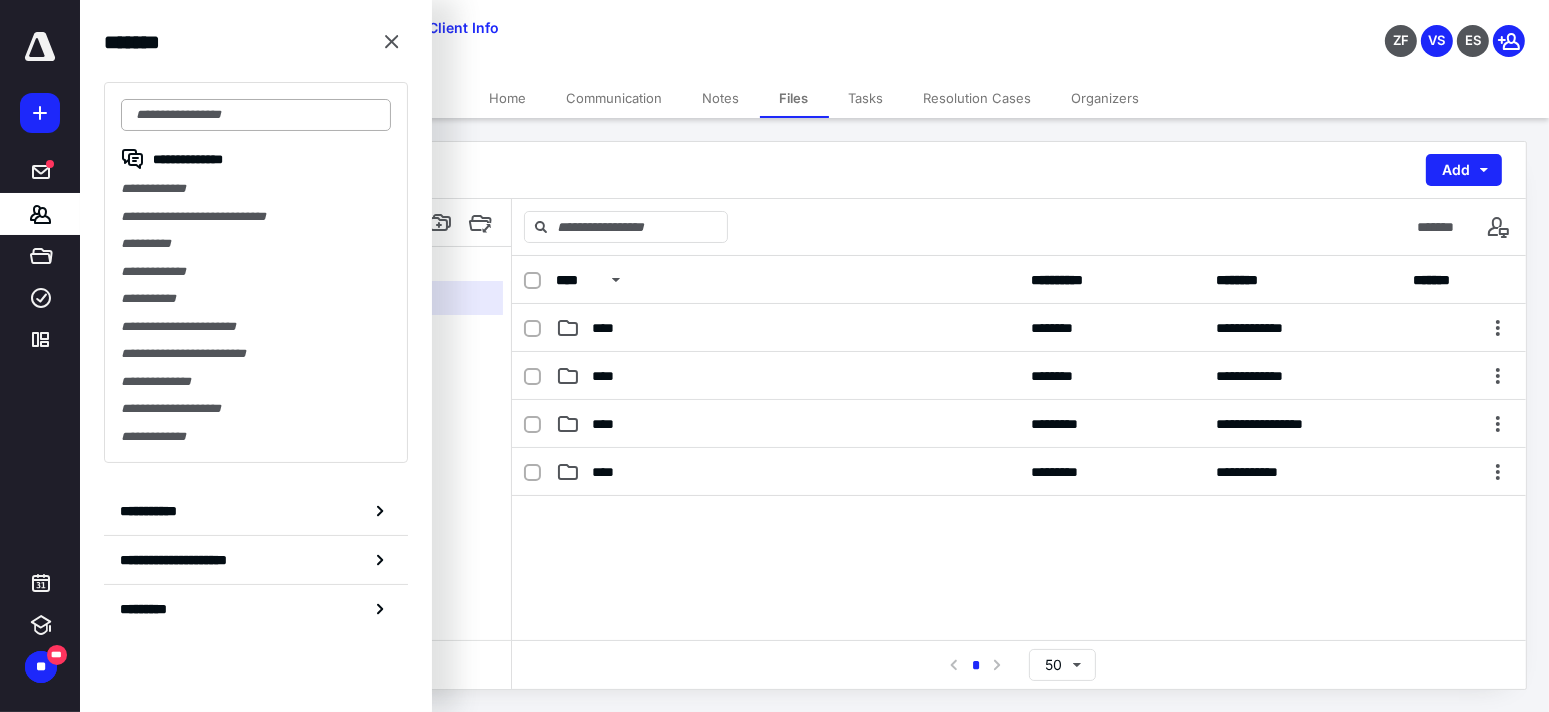 click at bounding box center [256, 115] 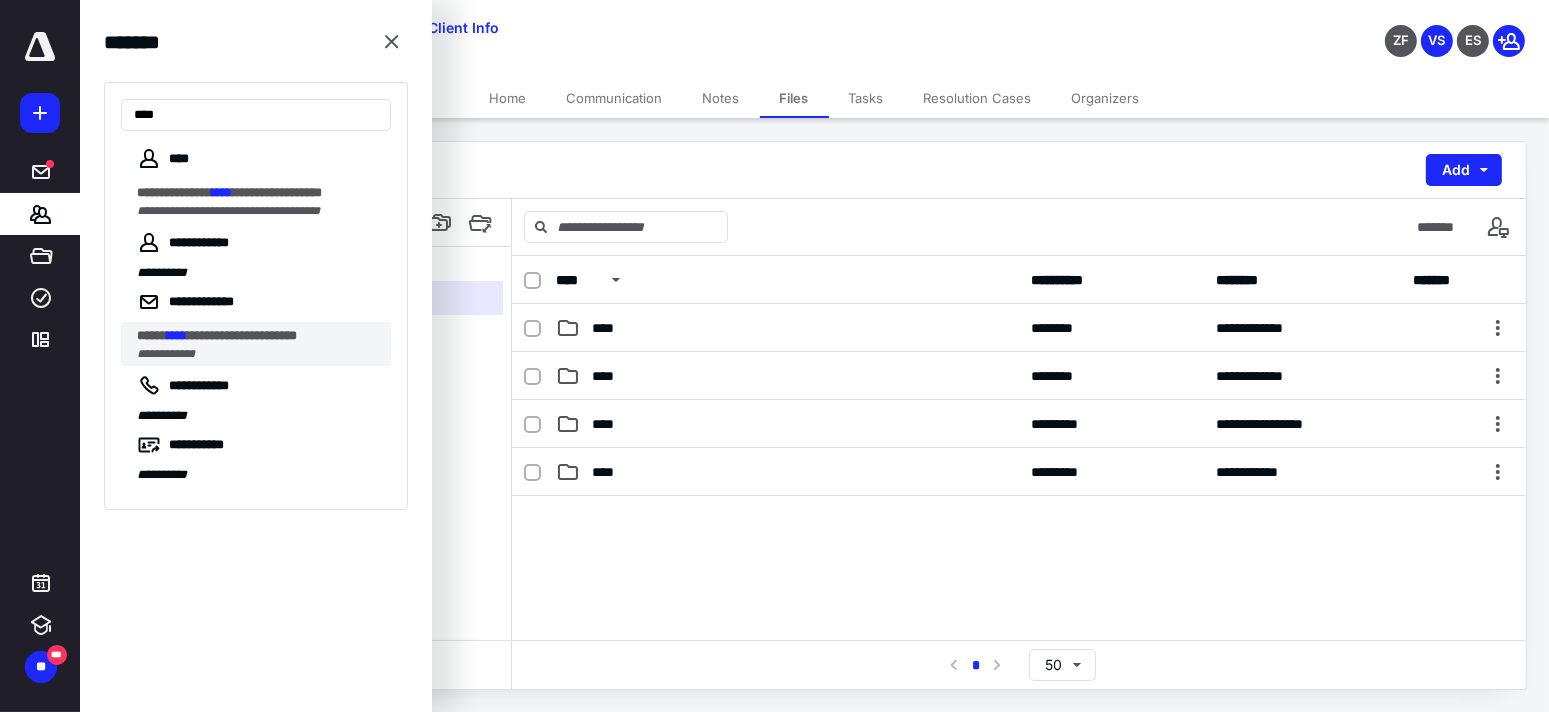 type on "****" 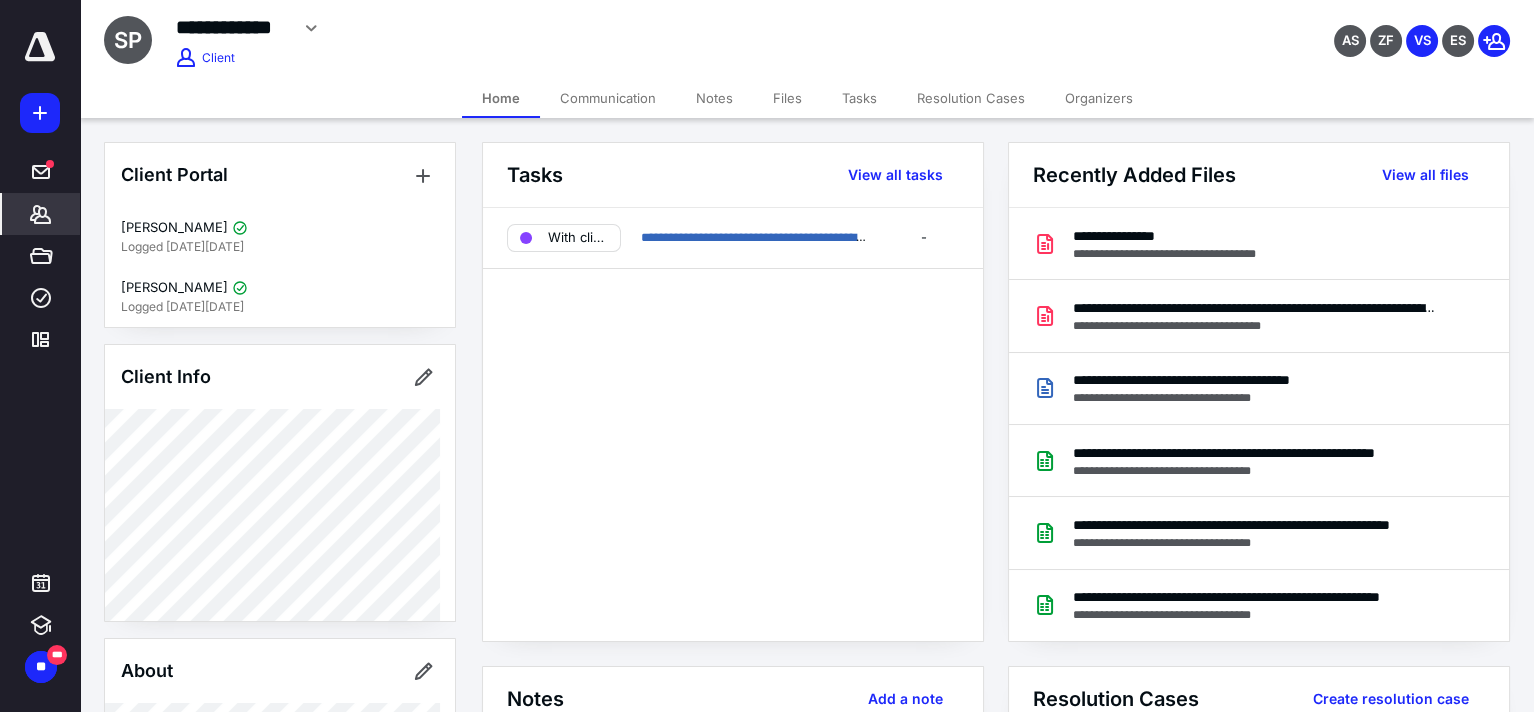 click on "Files" at bounding box center [787, 98] 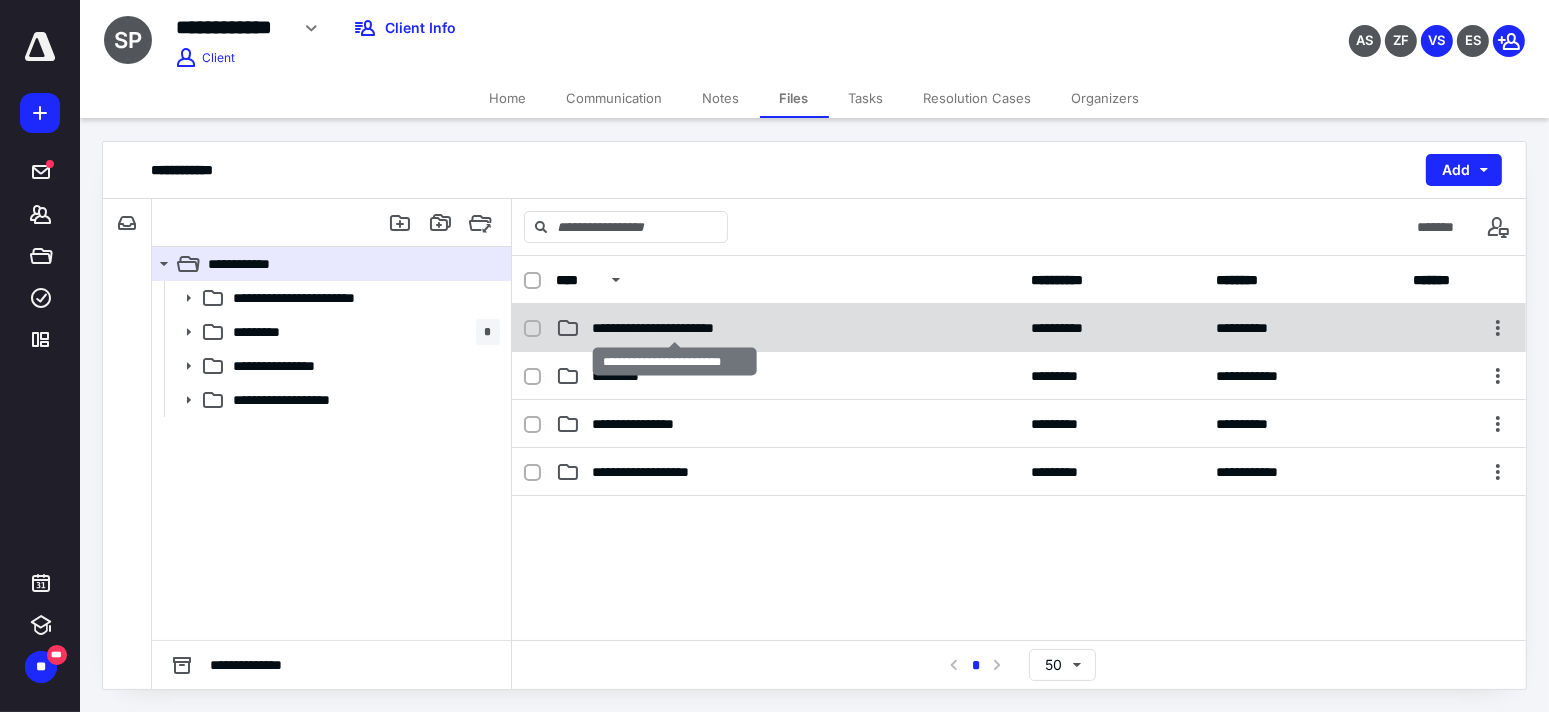 click on "**********" at bounding box center [675, 328] 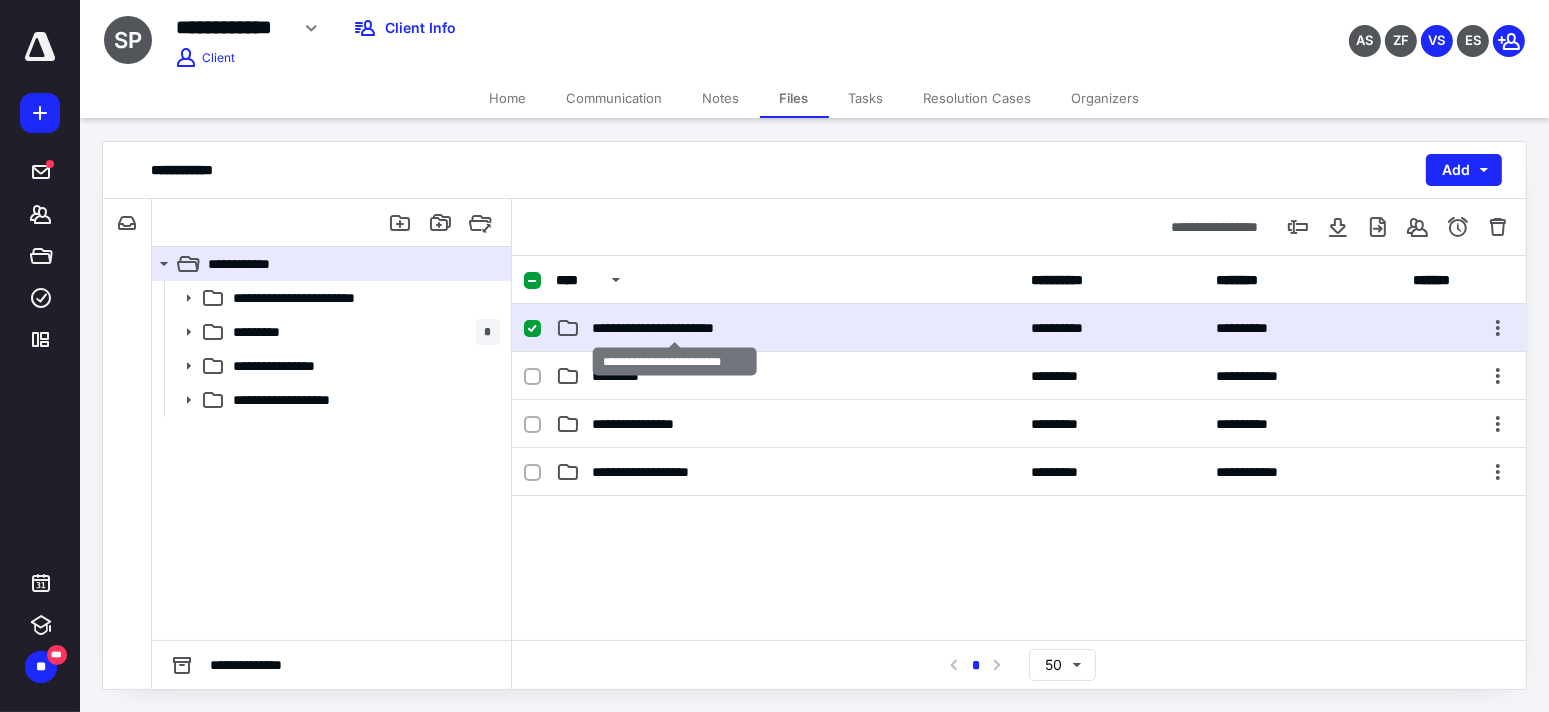 click on "**********" at bounding box center [675, 328] 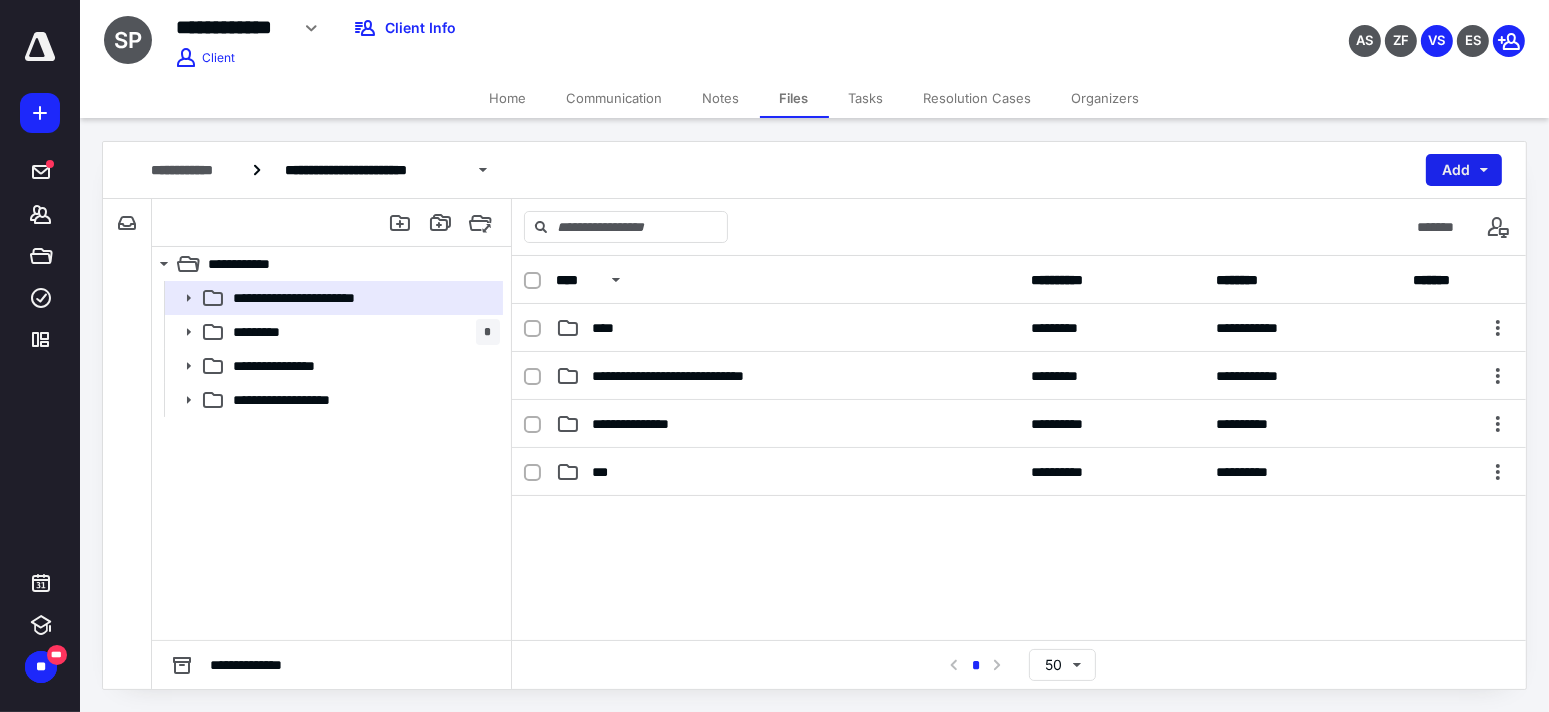 click on "Add" at bounding box center (1464, 170) 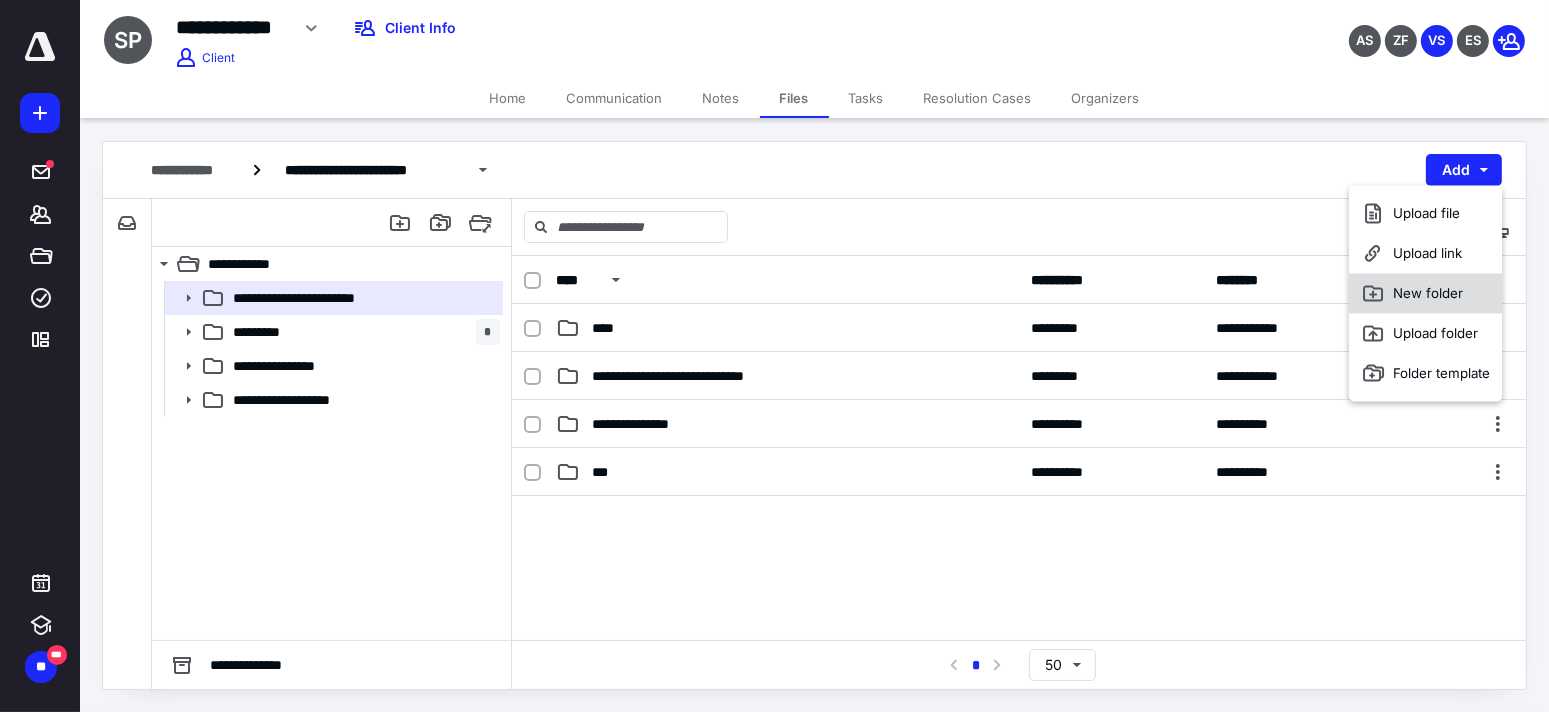 click on "New folder" at bounding box center [1425, 293] 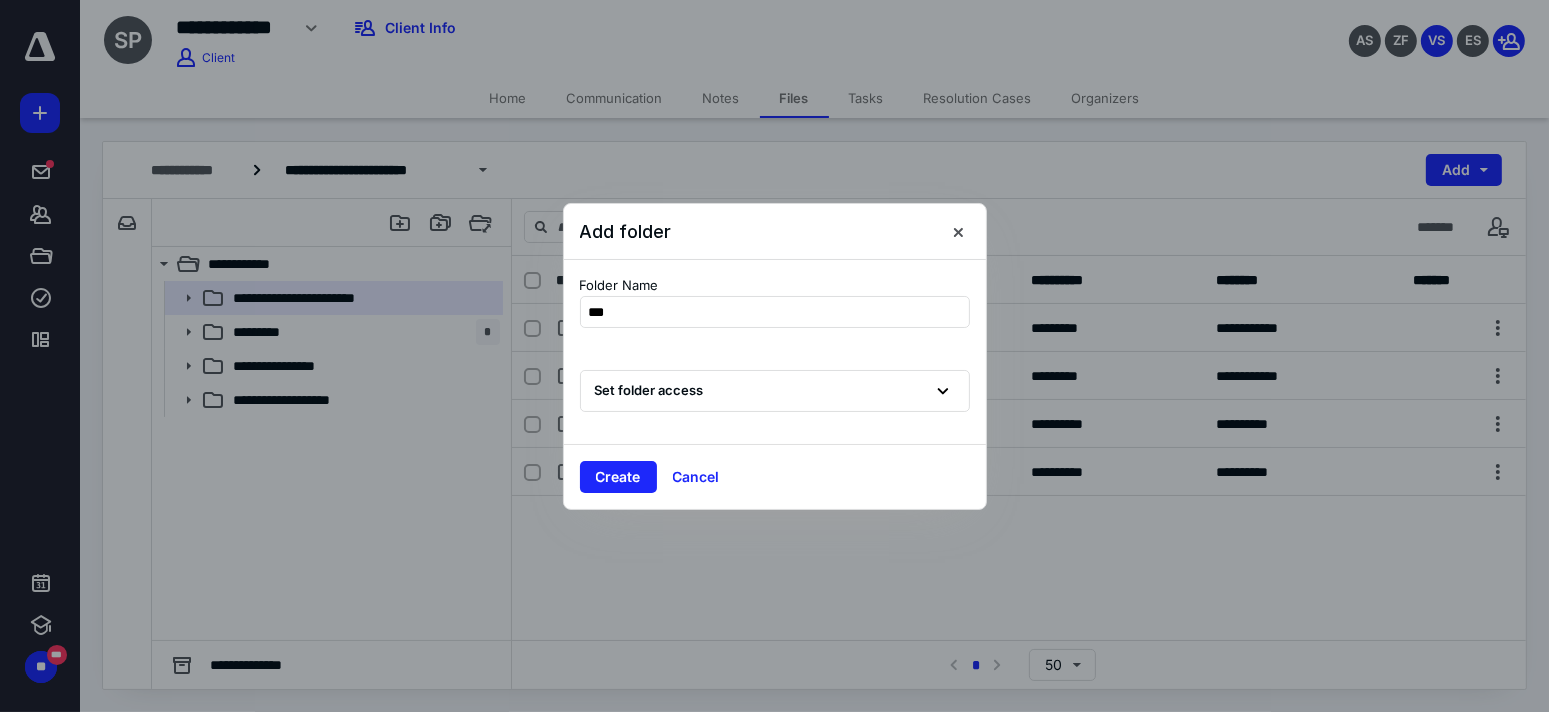 type on "****" 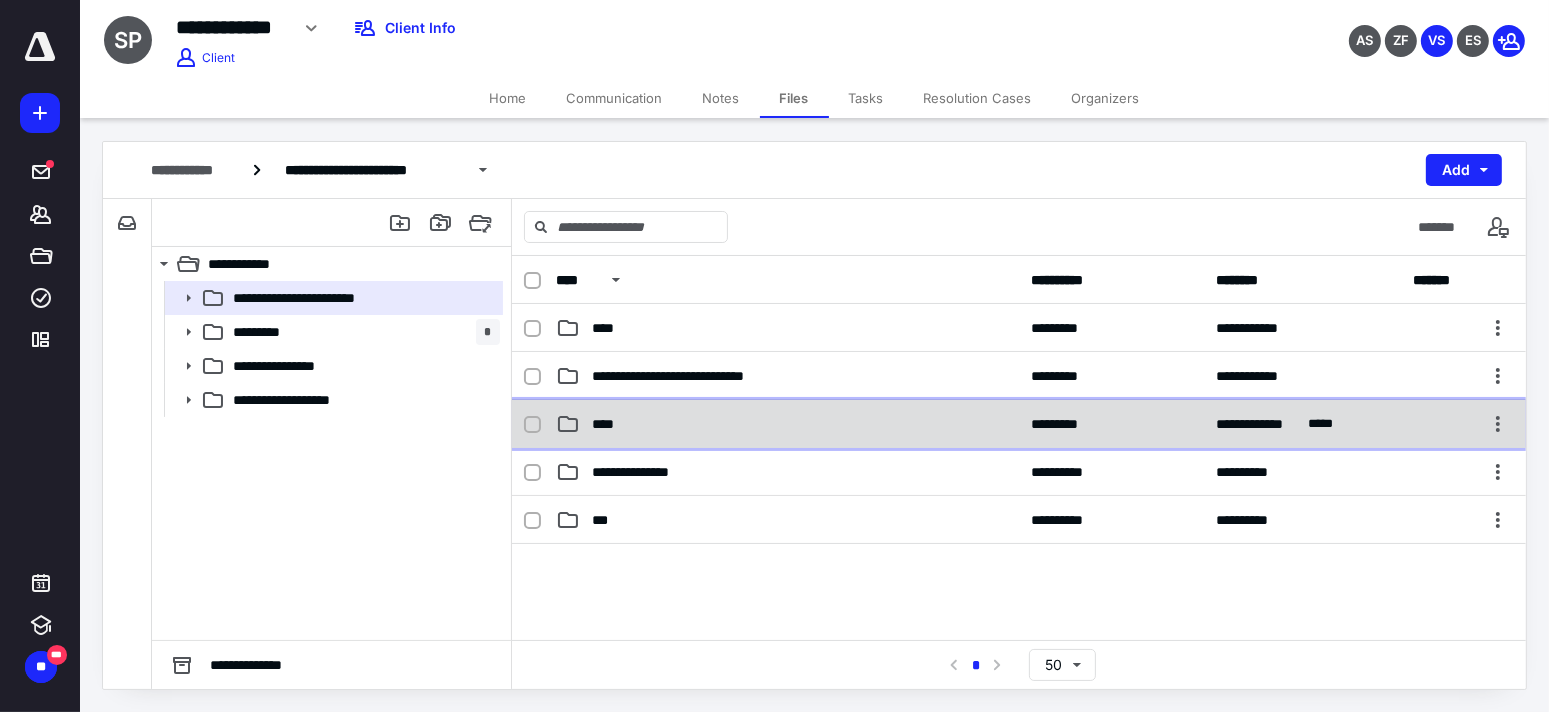 checkbox on "true" 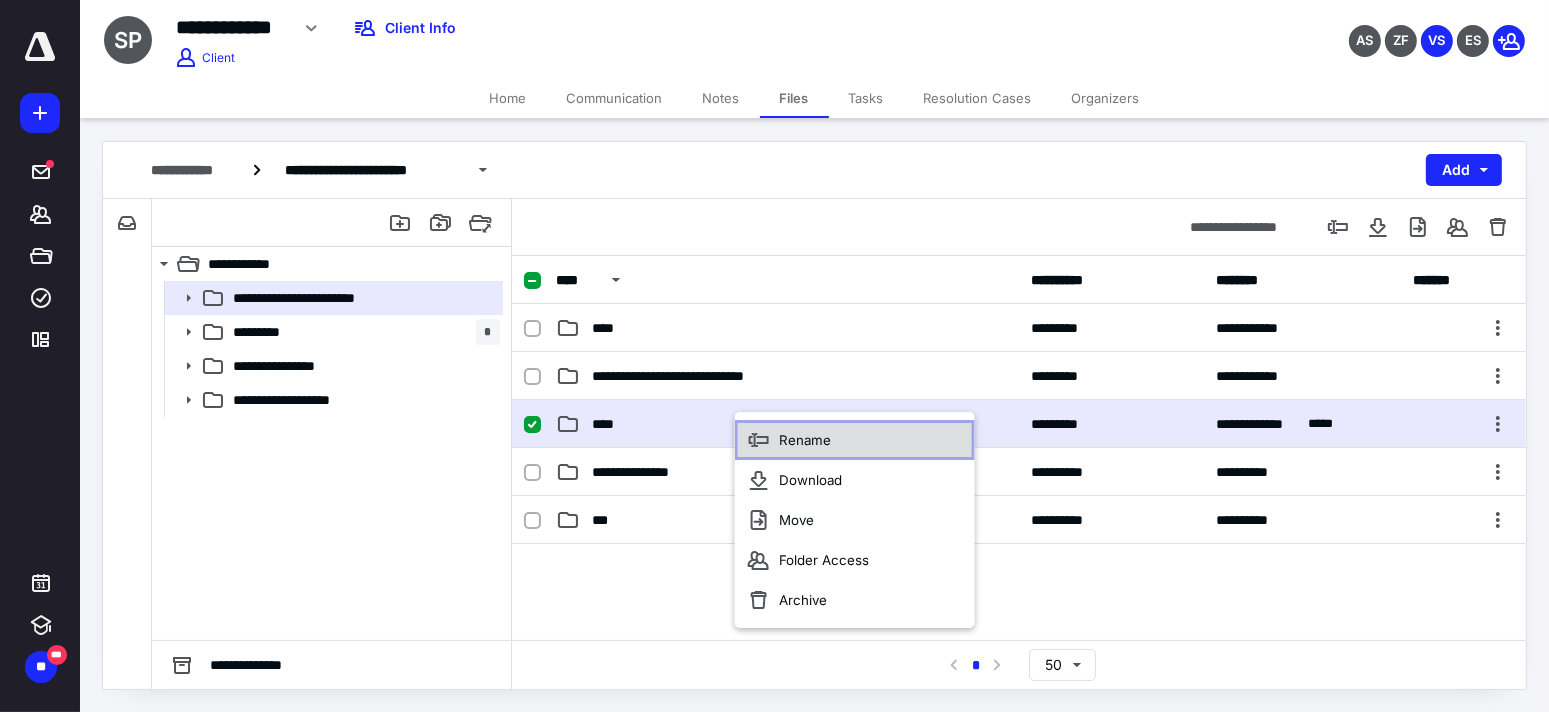 click on "Rename" at bounding box center [805, 440] 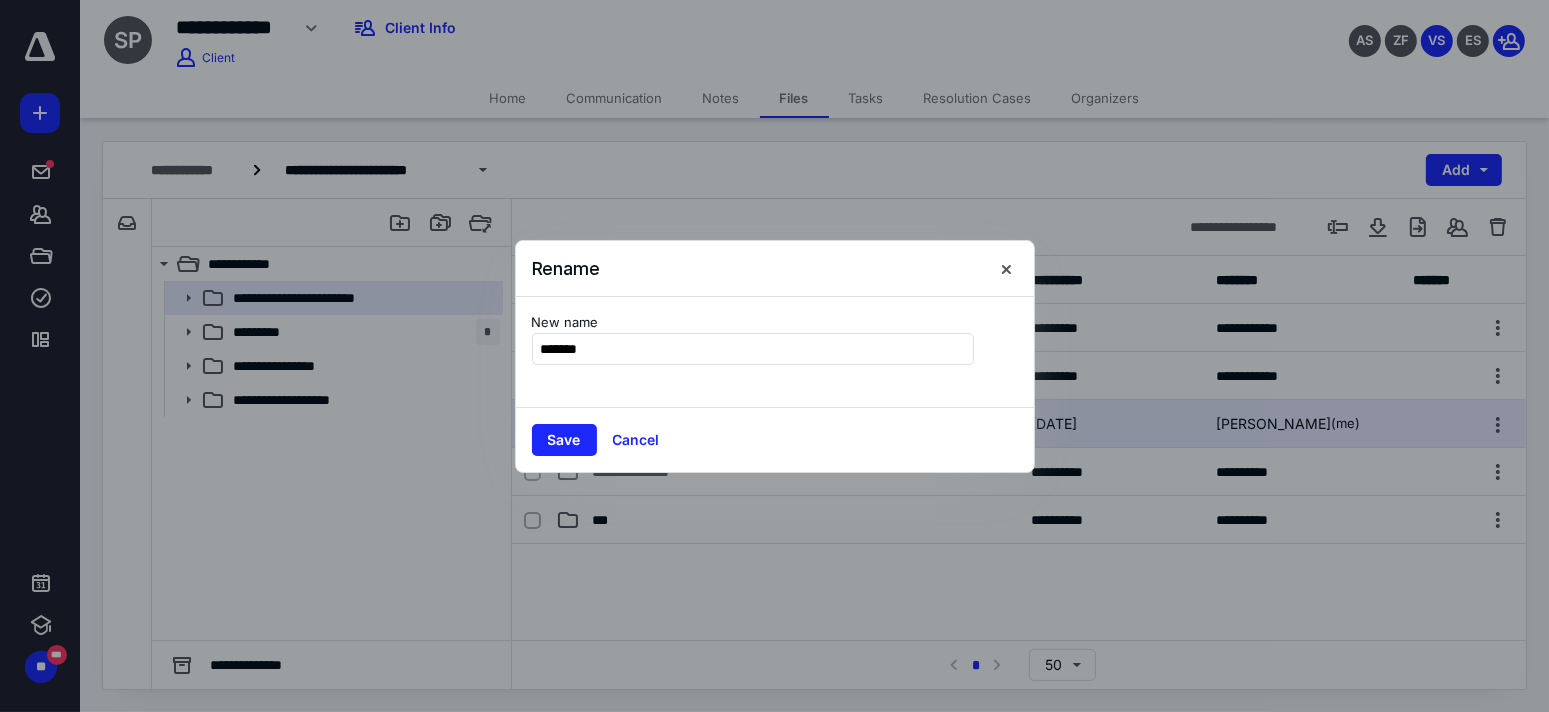 type on "*******" 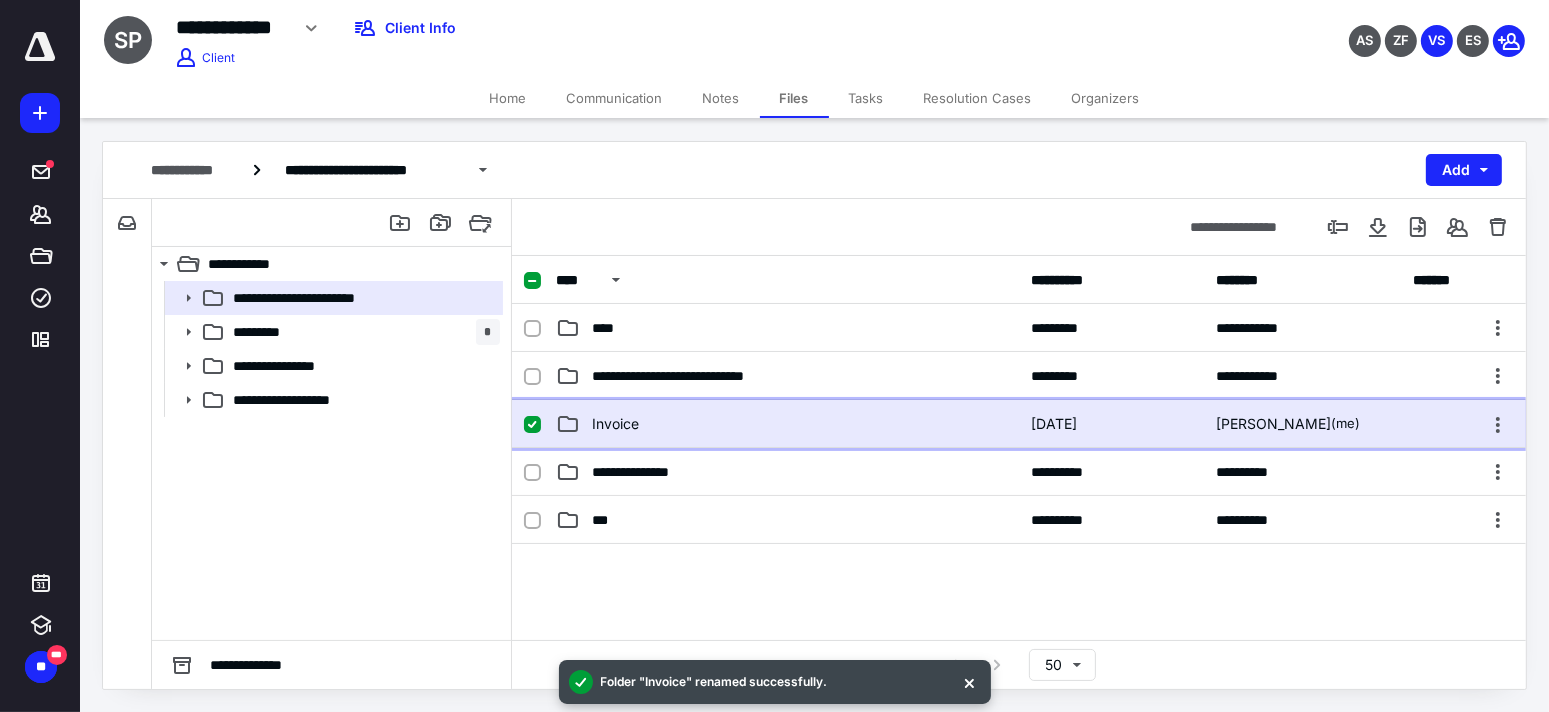 click on "Invoice" at bounding box center [787, 424] 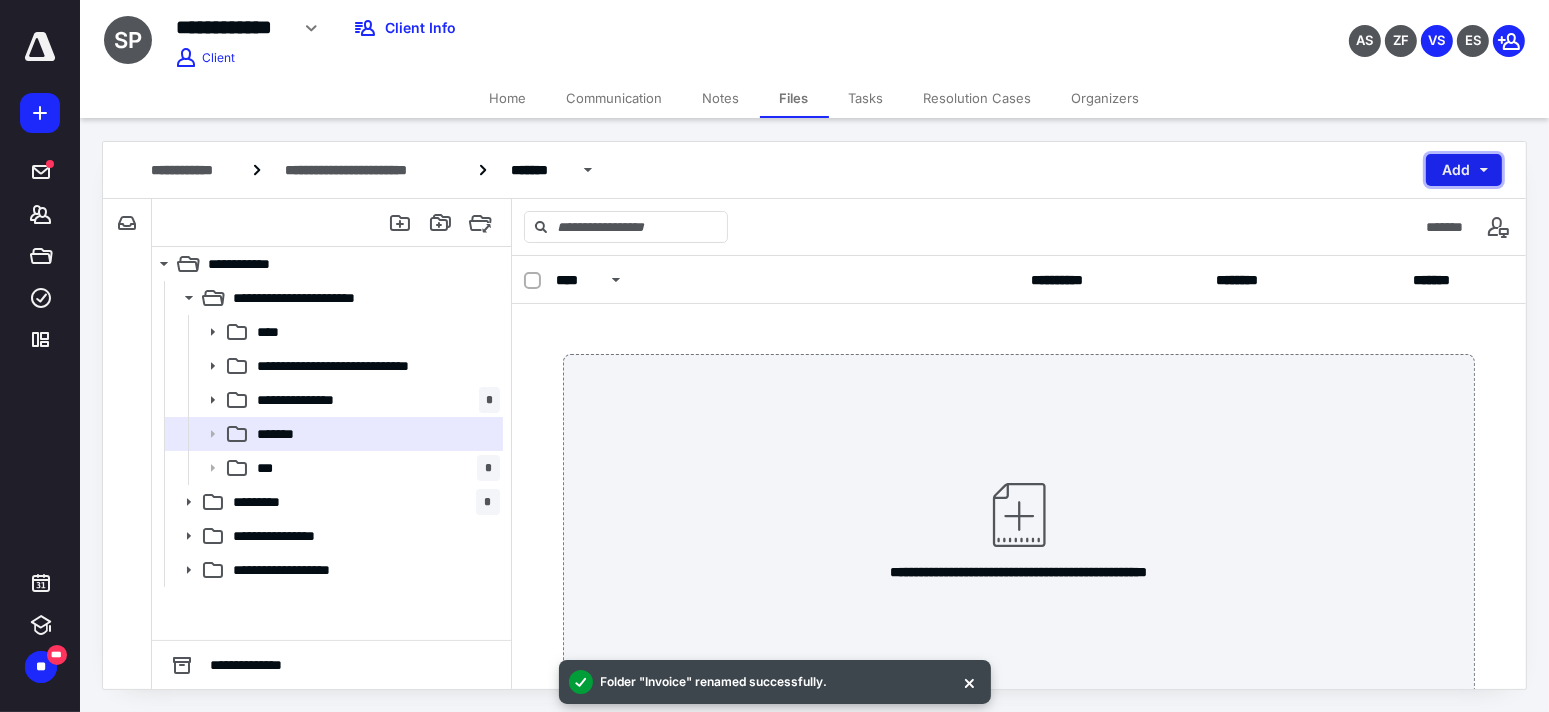 click on "Add" at bounding box center (1464, 170) 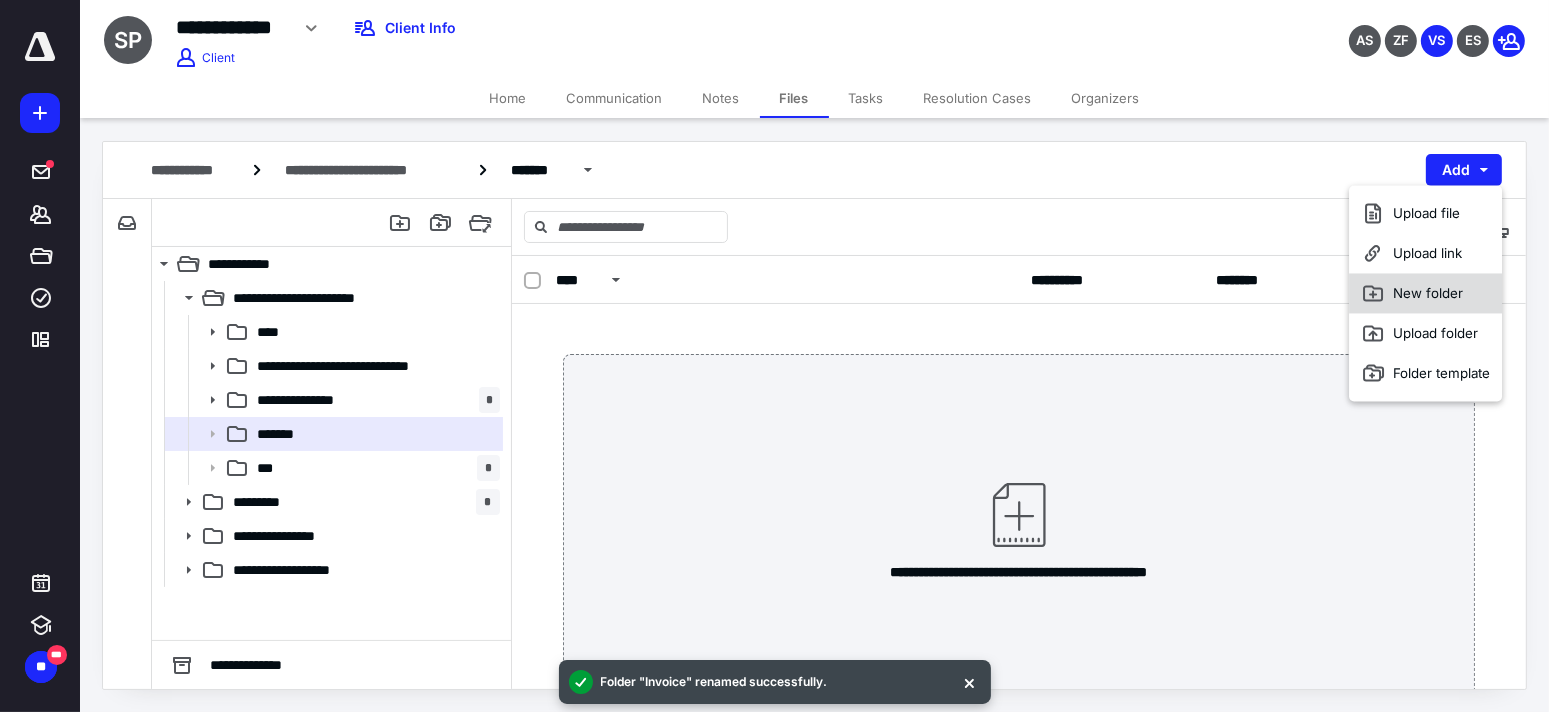 click on "New folder" at bounding box center [1425, 293] 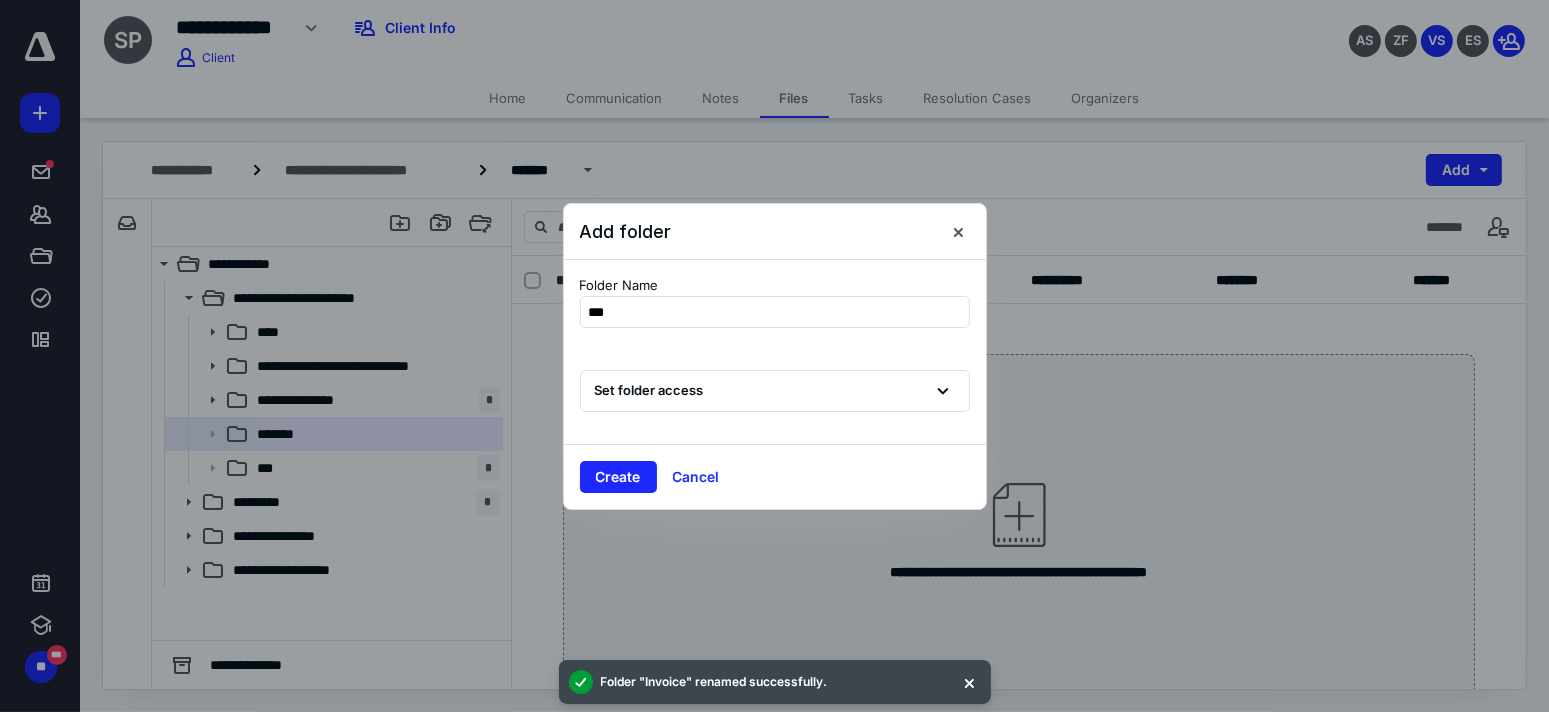 type on "****" 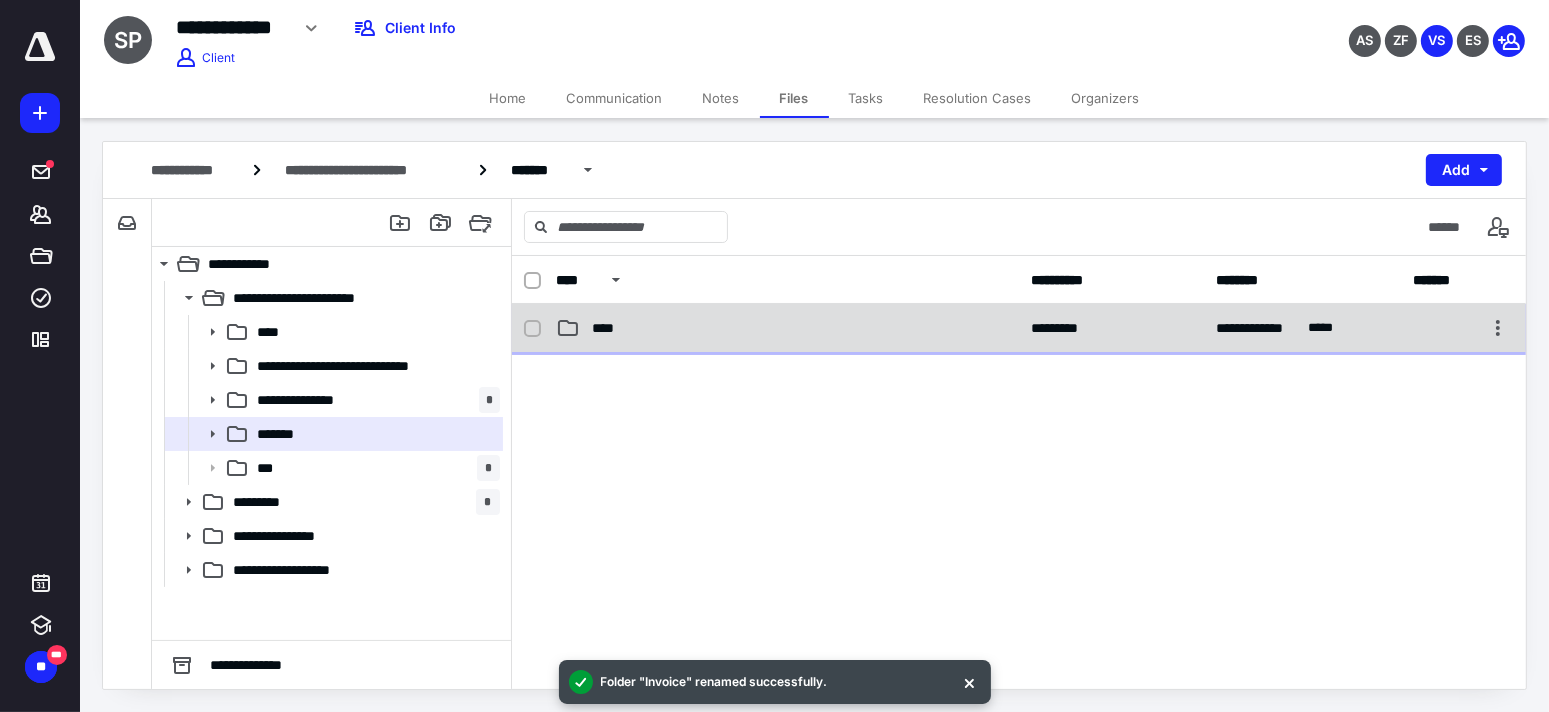 click on "****" at bounding box center [609, 328] 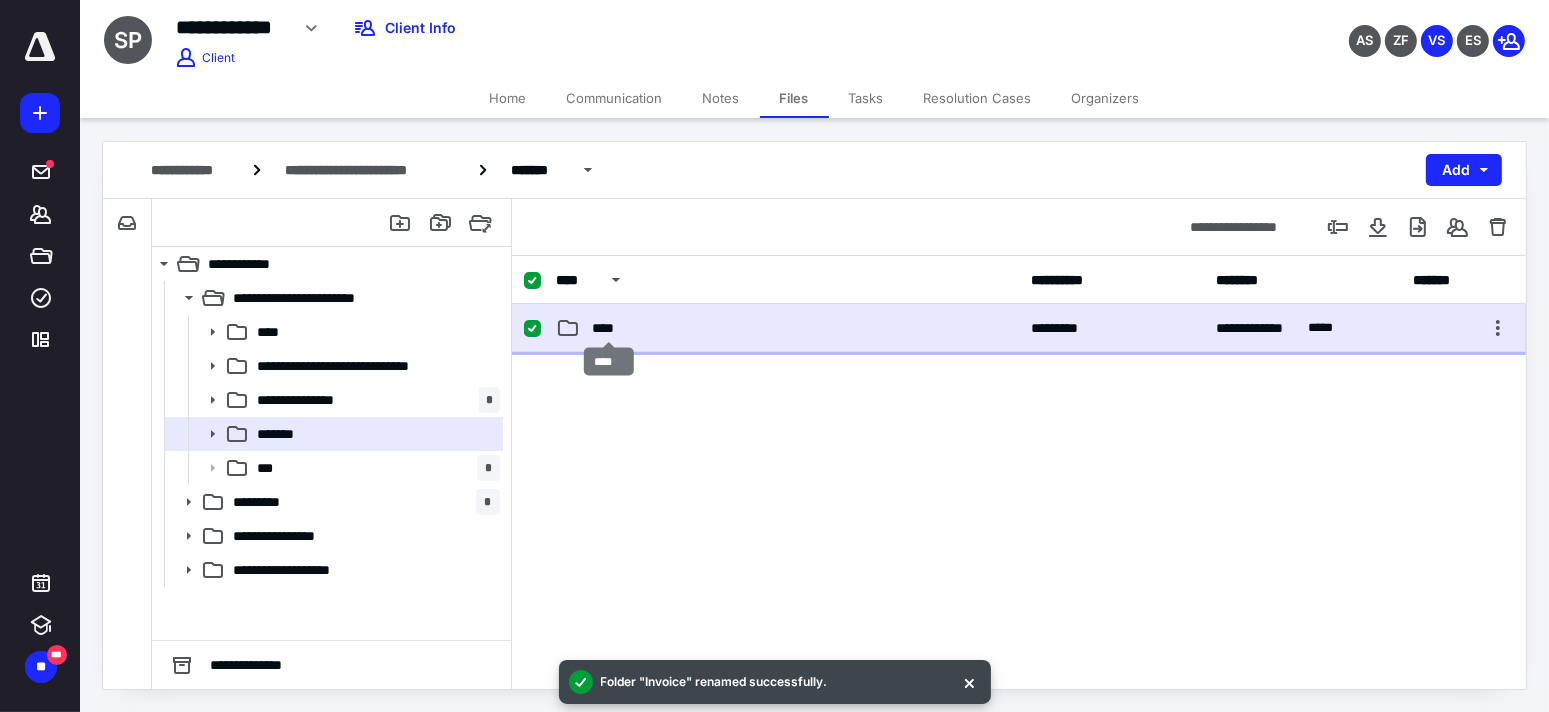 drag, startPoint x: 620, startPoint y: 328, endPoint x: 641, endPoint y: 316, distance: 24.186773 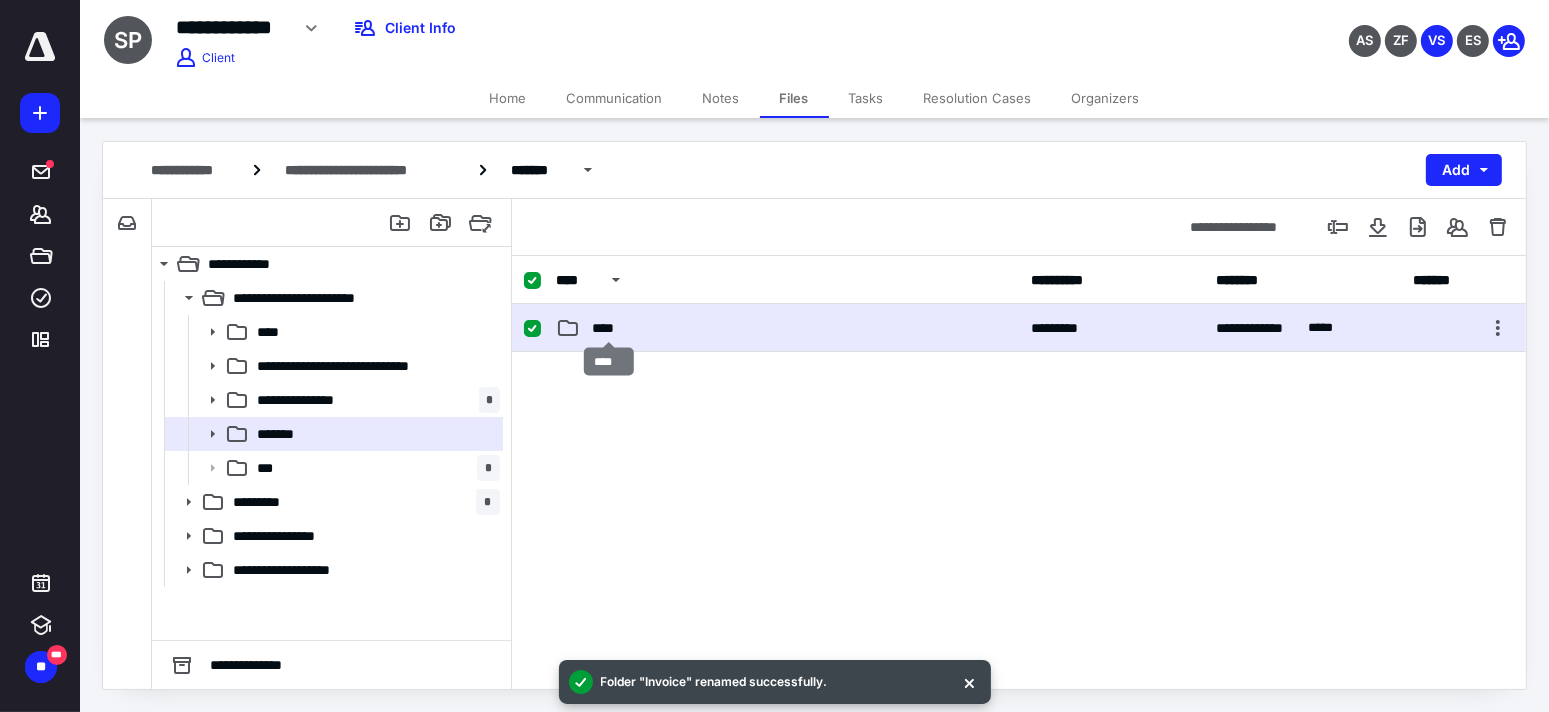 checkbox on "false" 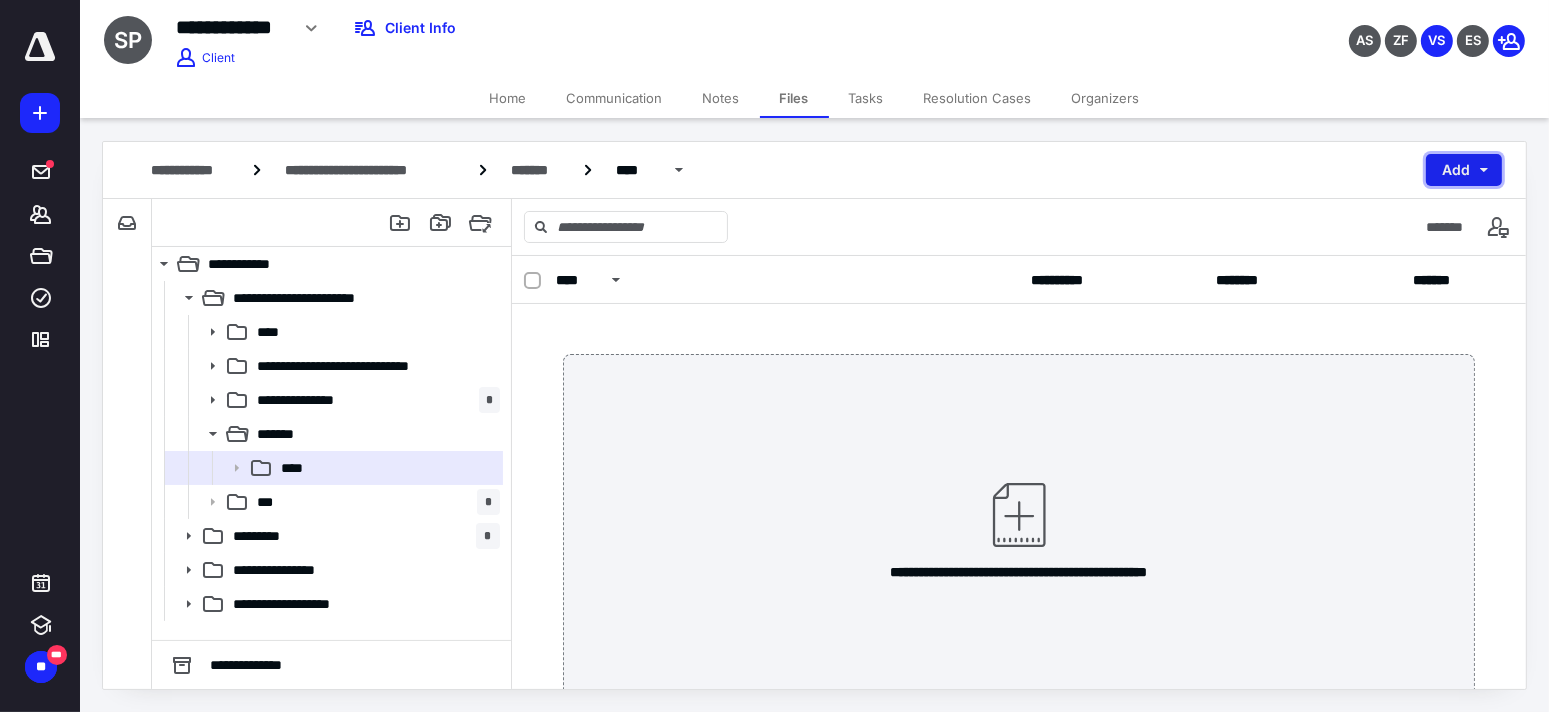 click on "Add" at bounding box center [1464, 170] 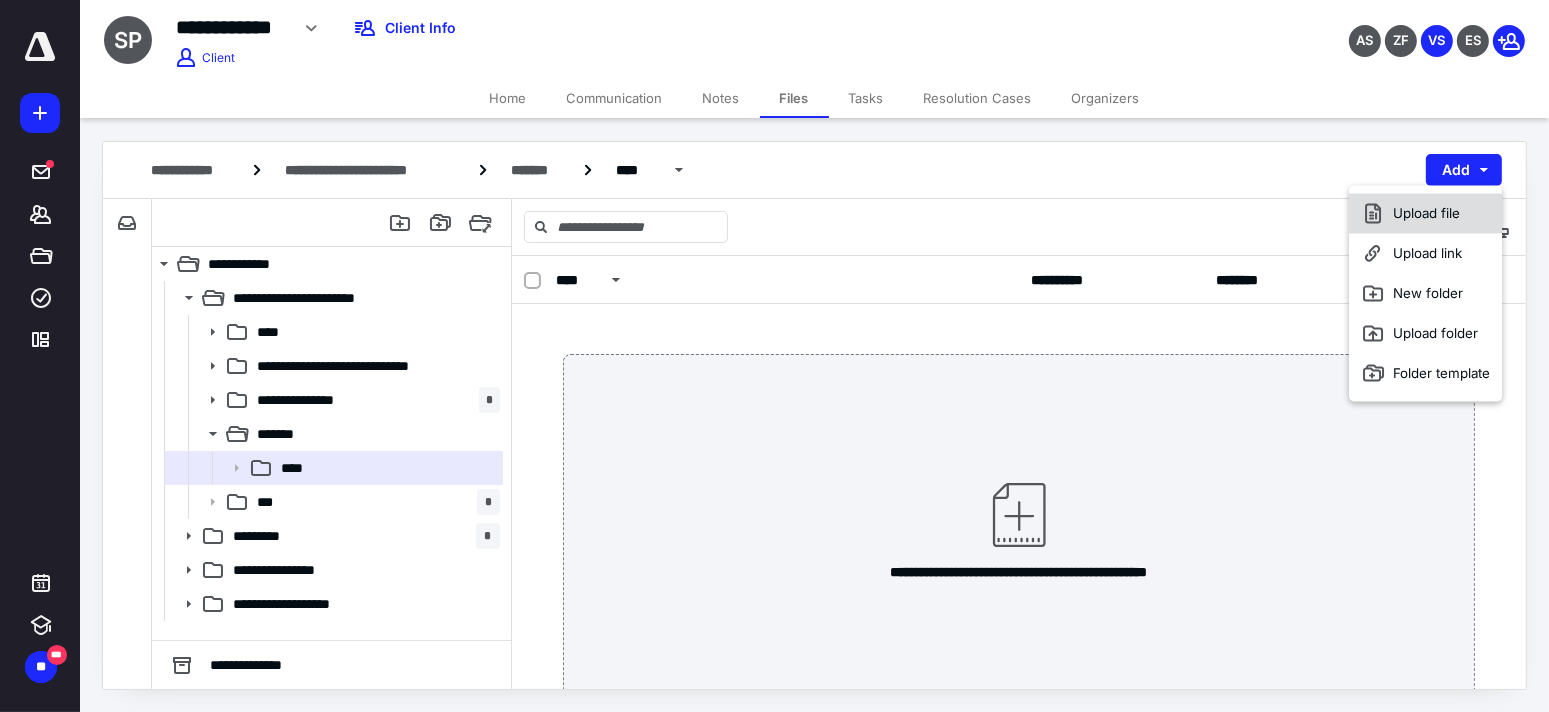 click on "Upload file" at bounding box center (1425, 213) 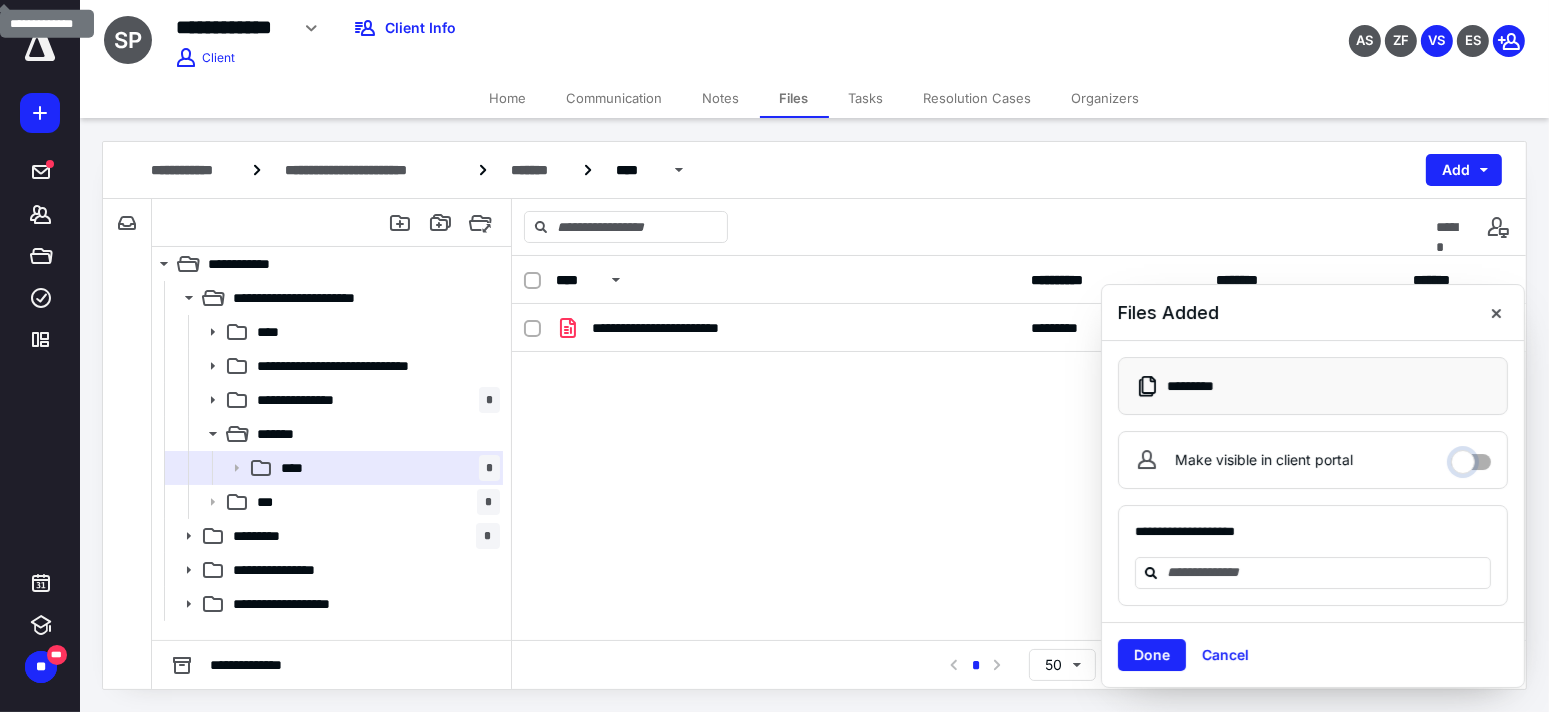 click on "Make visible in client portal" at bounding box center (1471, 457) 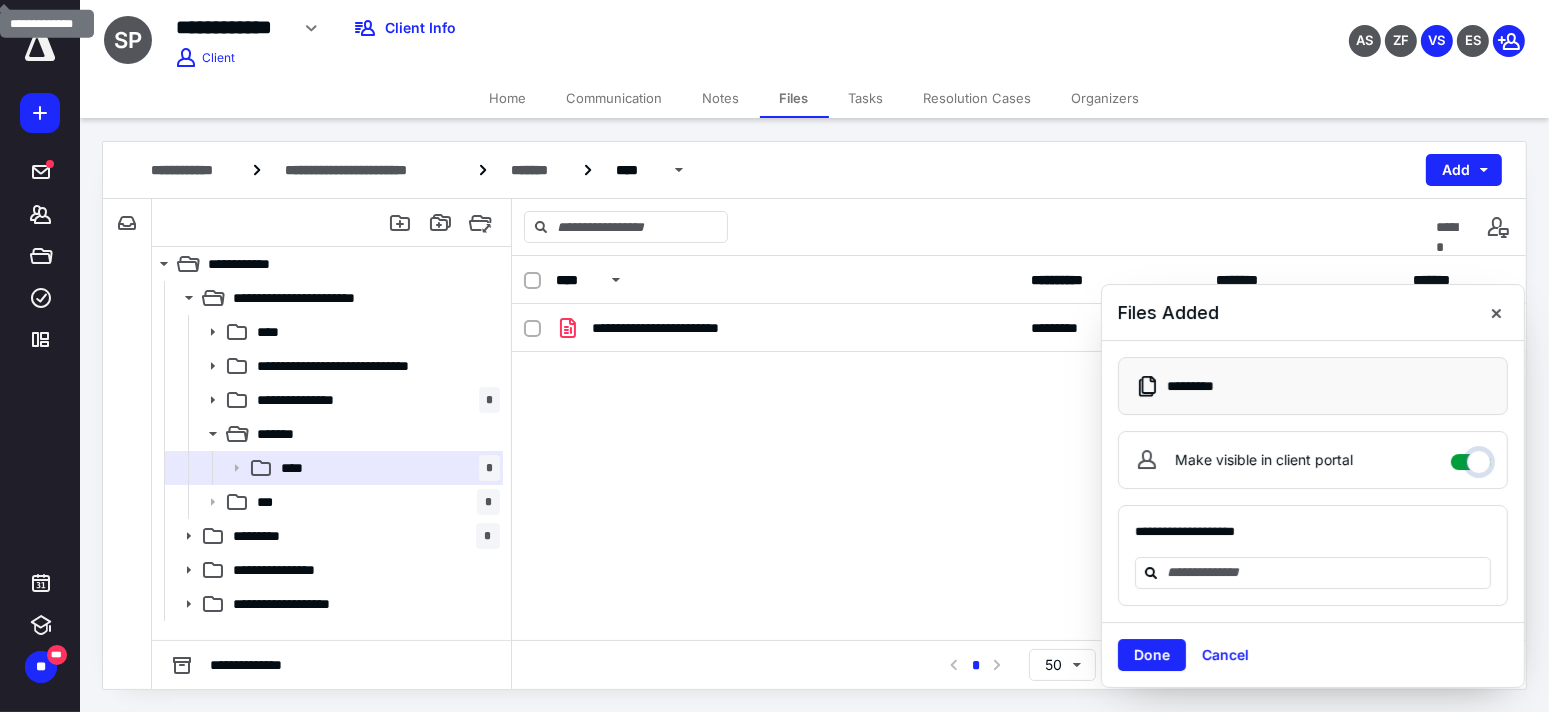 checkbox on "****" 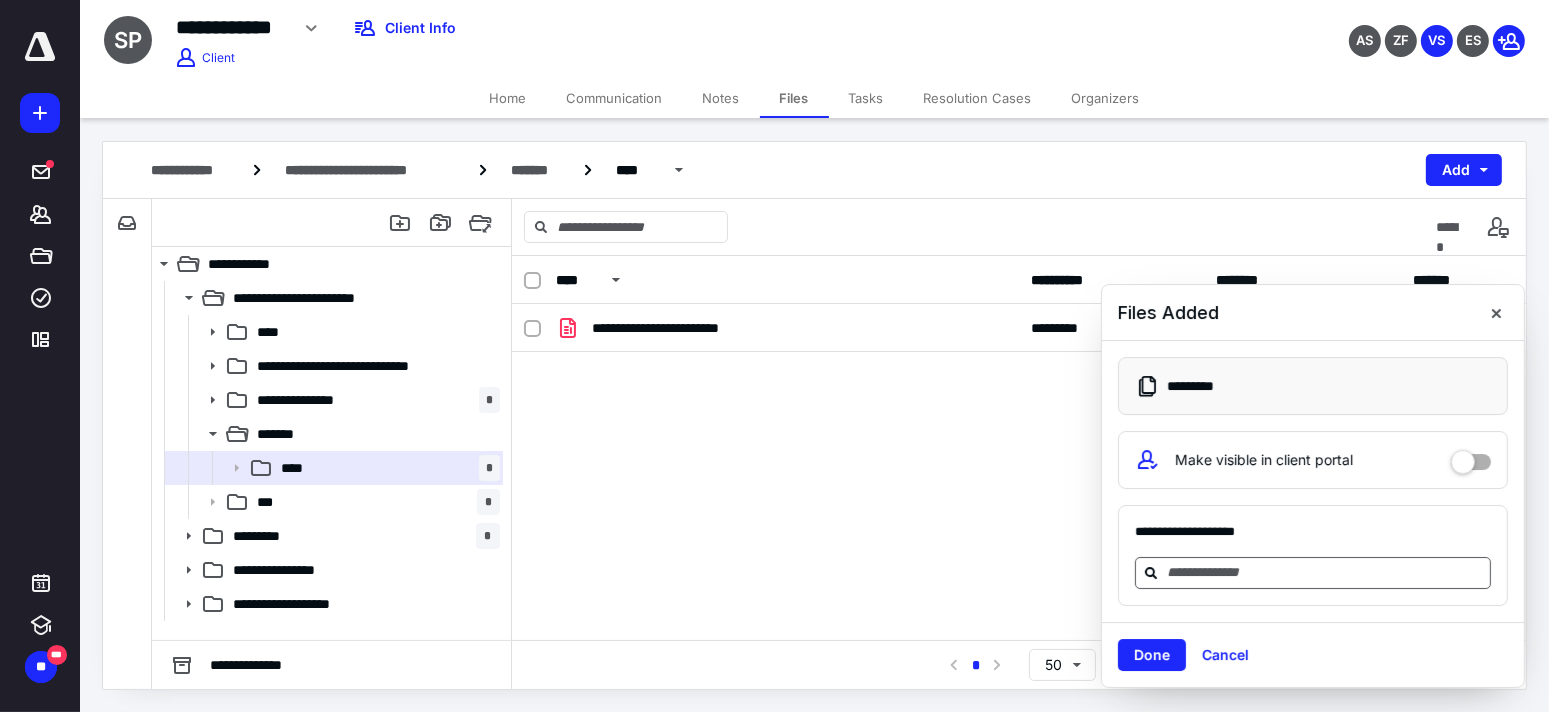 click at bounding box center (1325, 572) 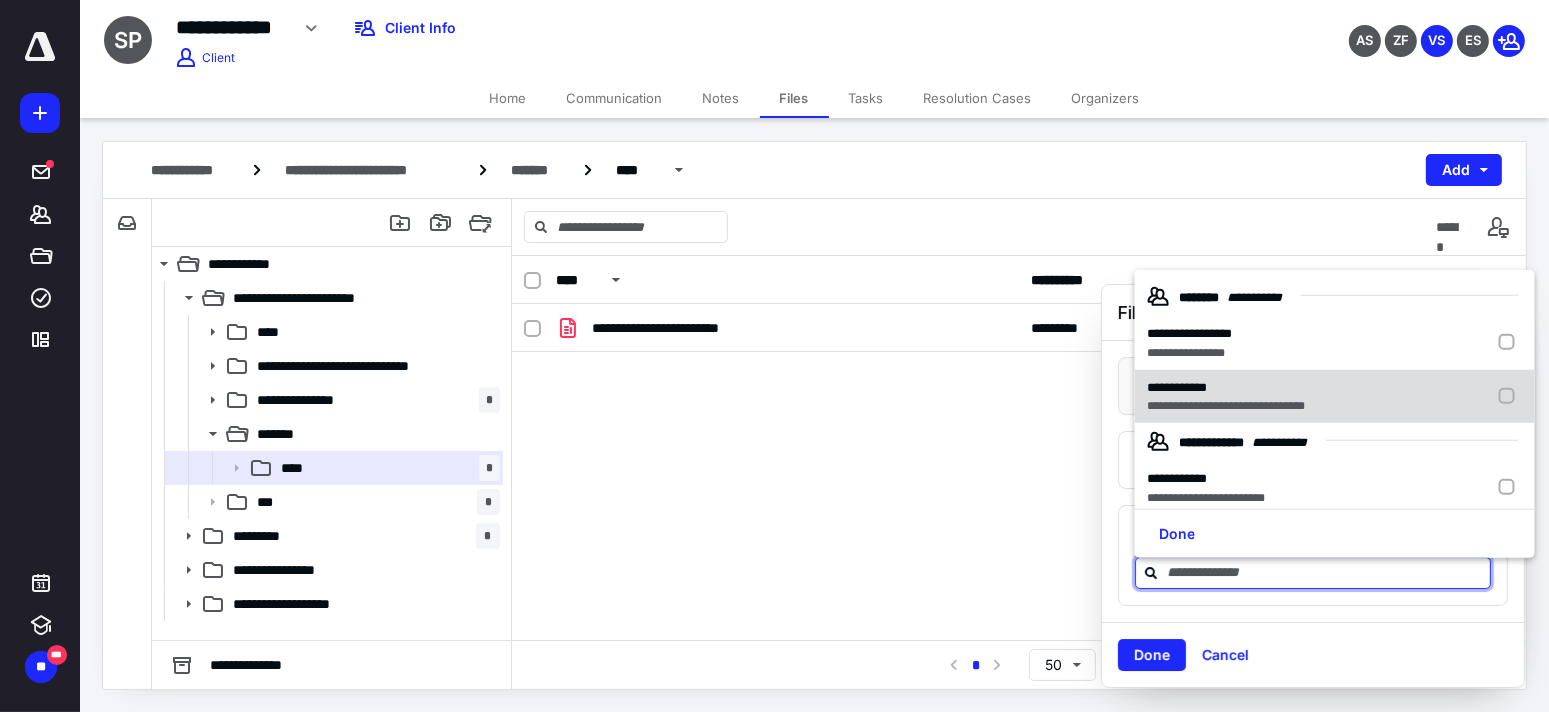 click on "**********" at bounding box center (1177, 386) 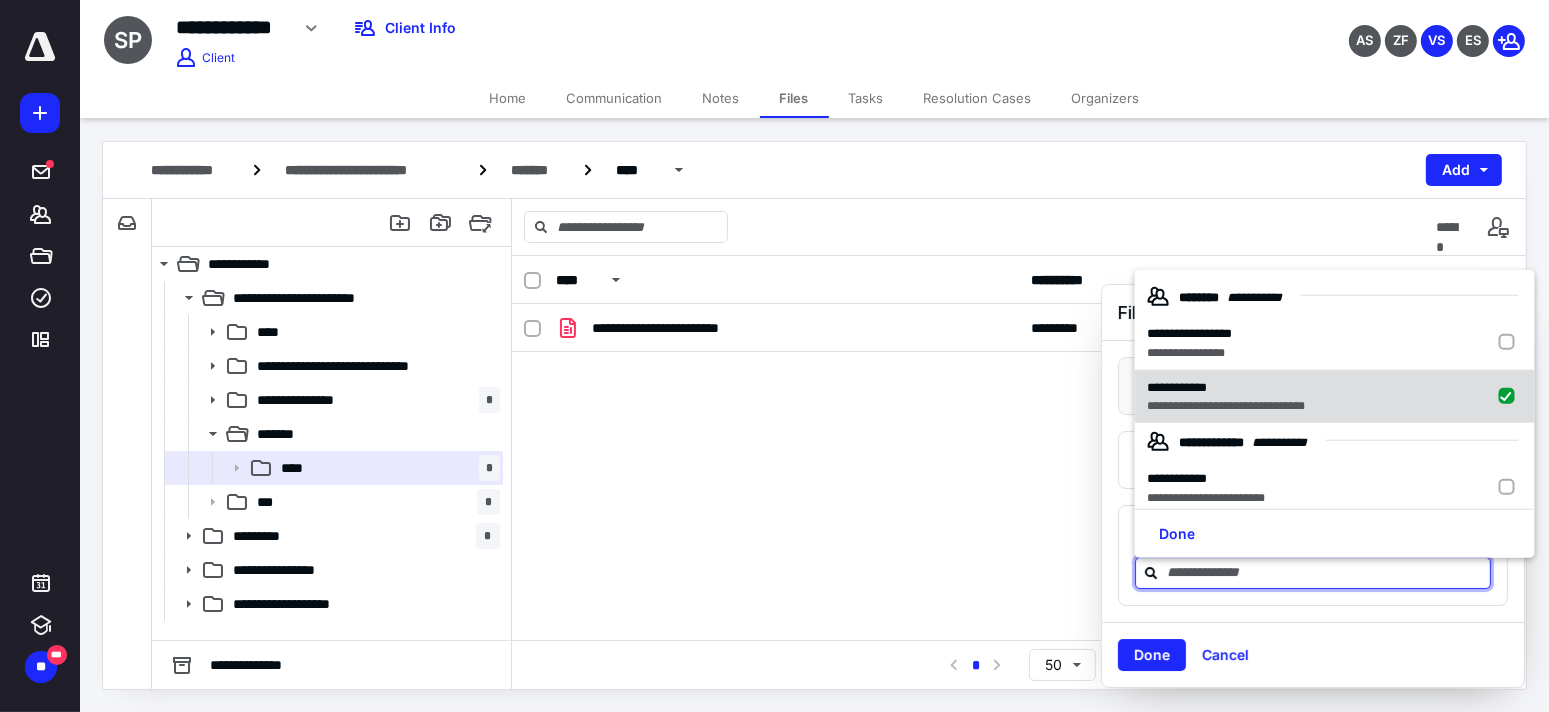 checkbox on "true" 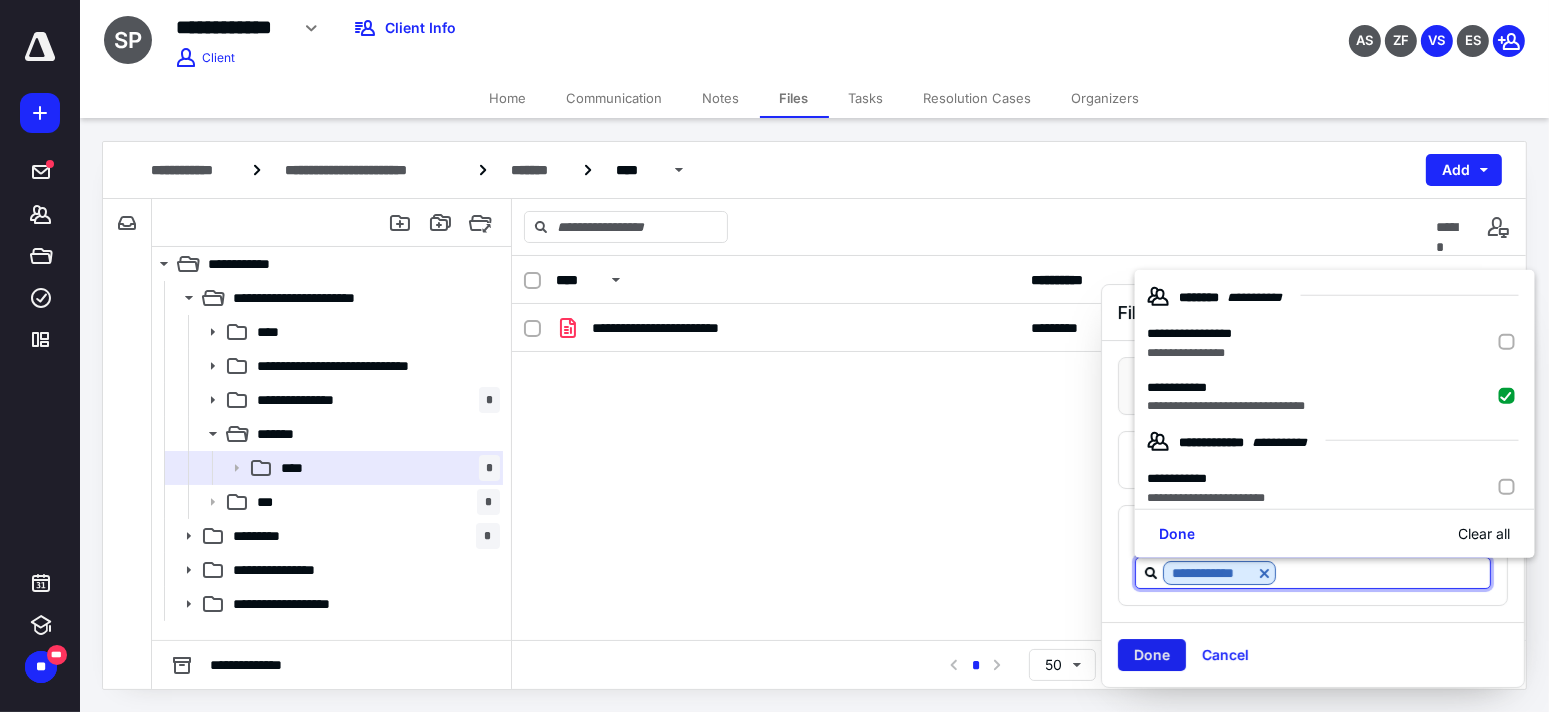 click on "Done" at bounding box center [1152, 655] 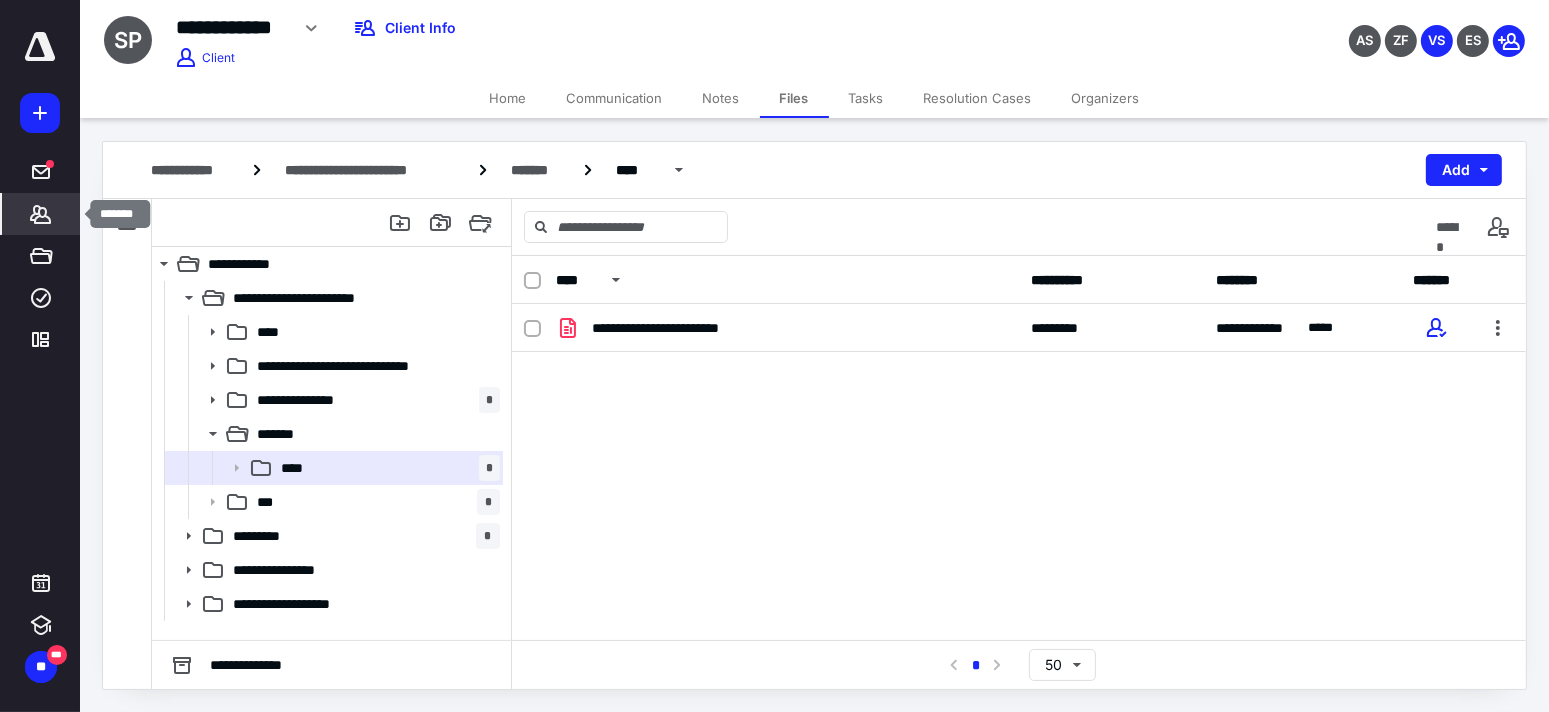 click 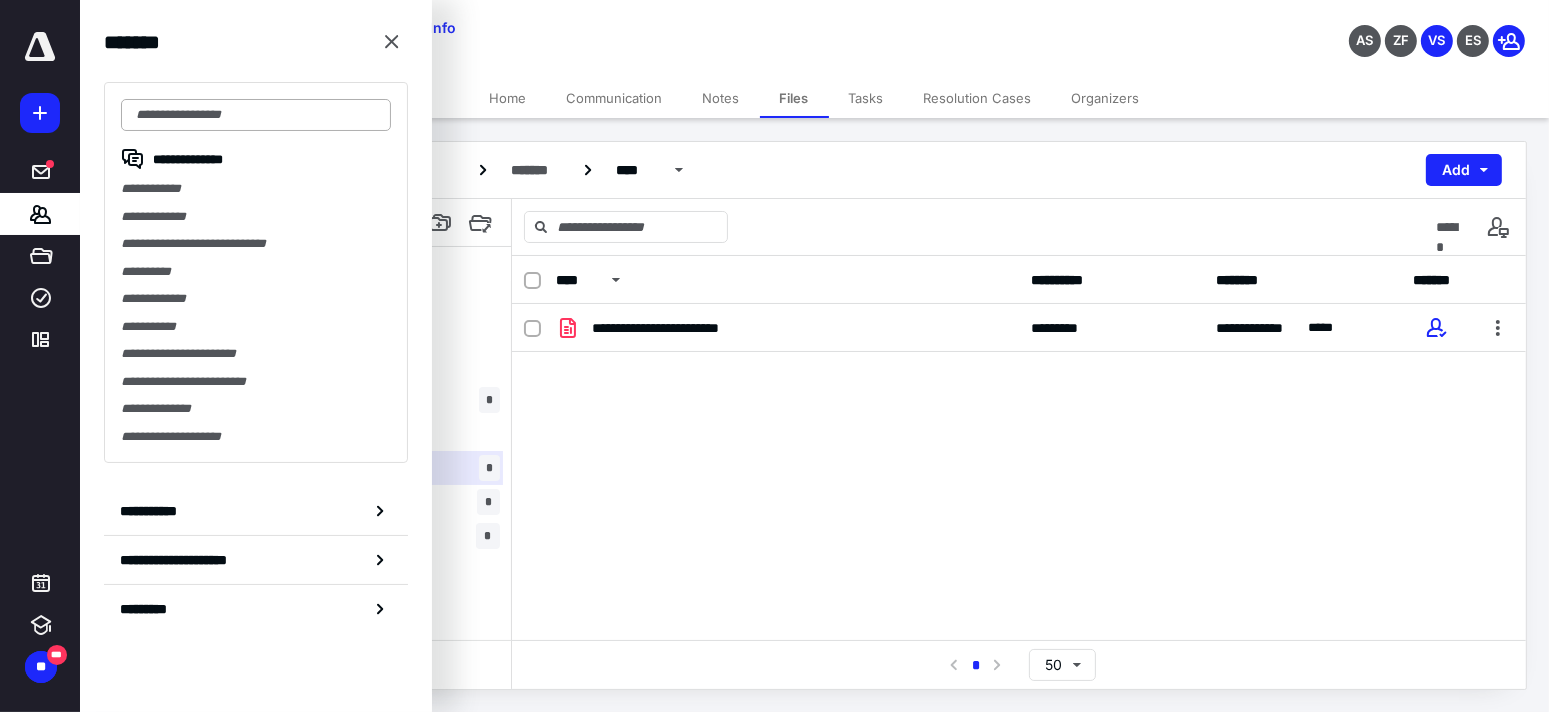 click at bounding box center [256, 115] 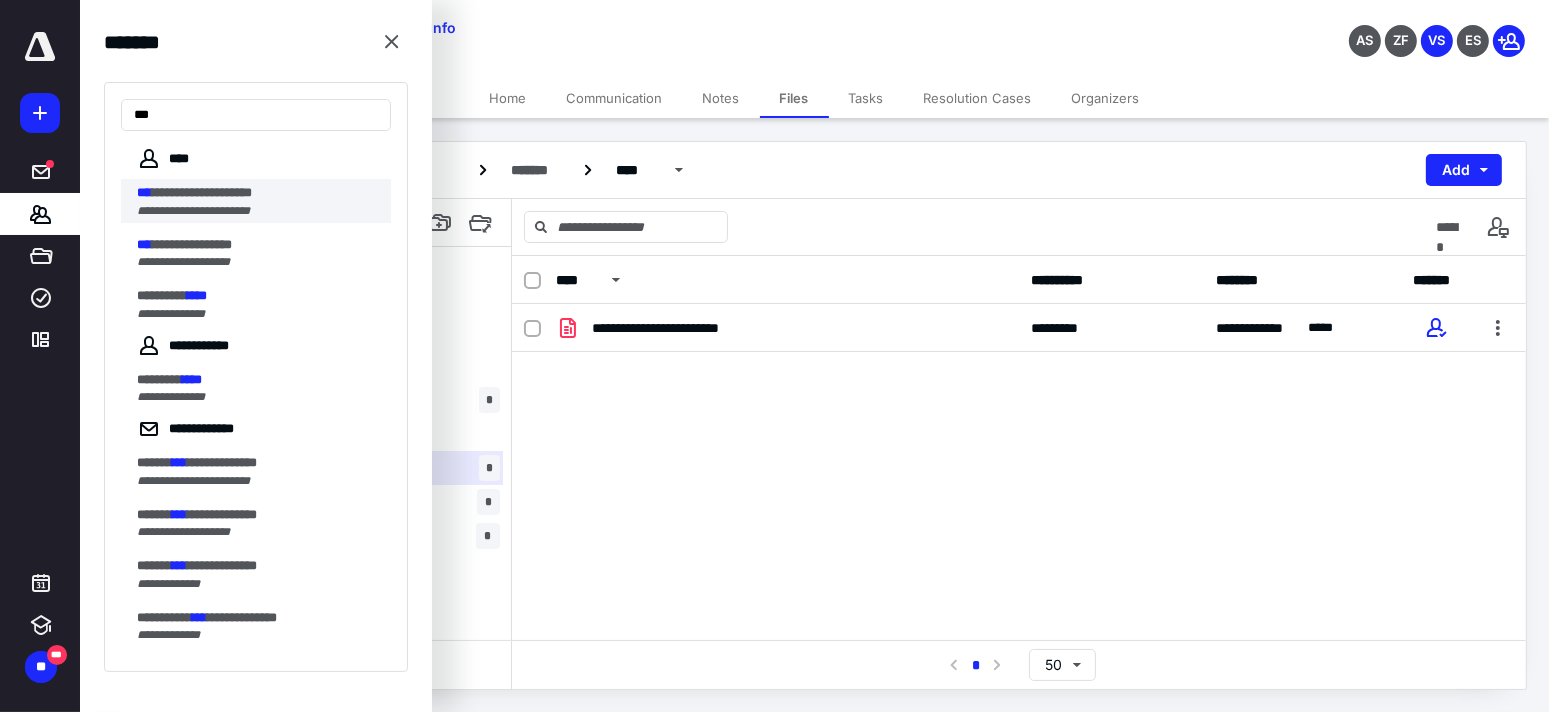type on "***" 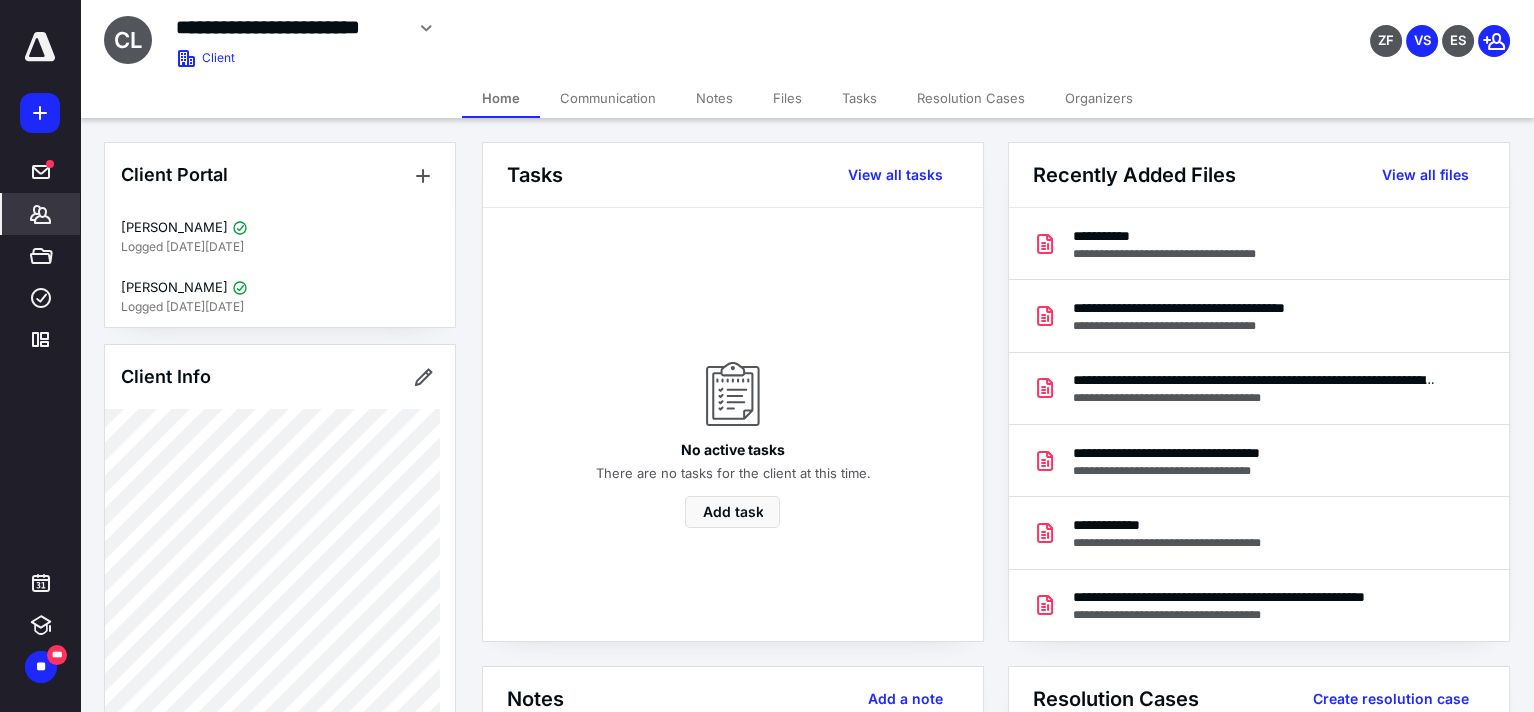 click on "Files" at bounding box center (787, 98) 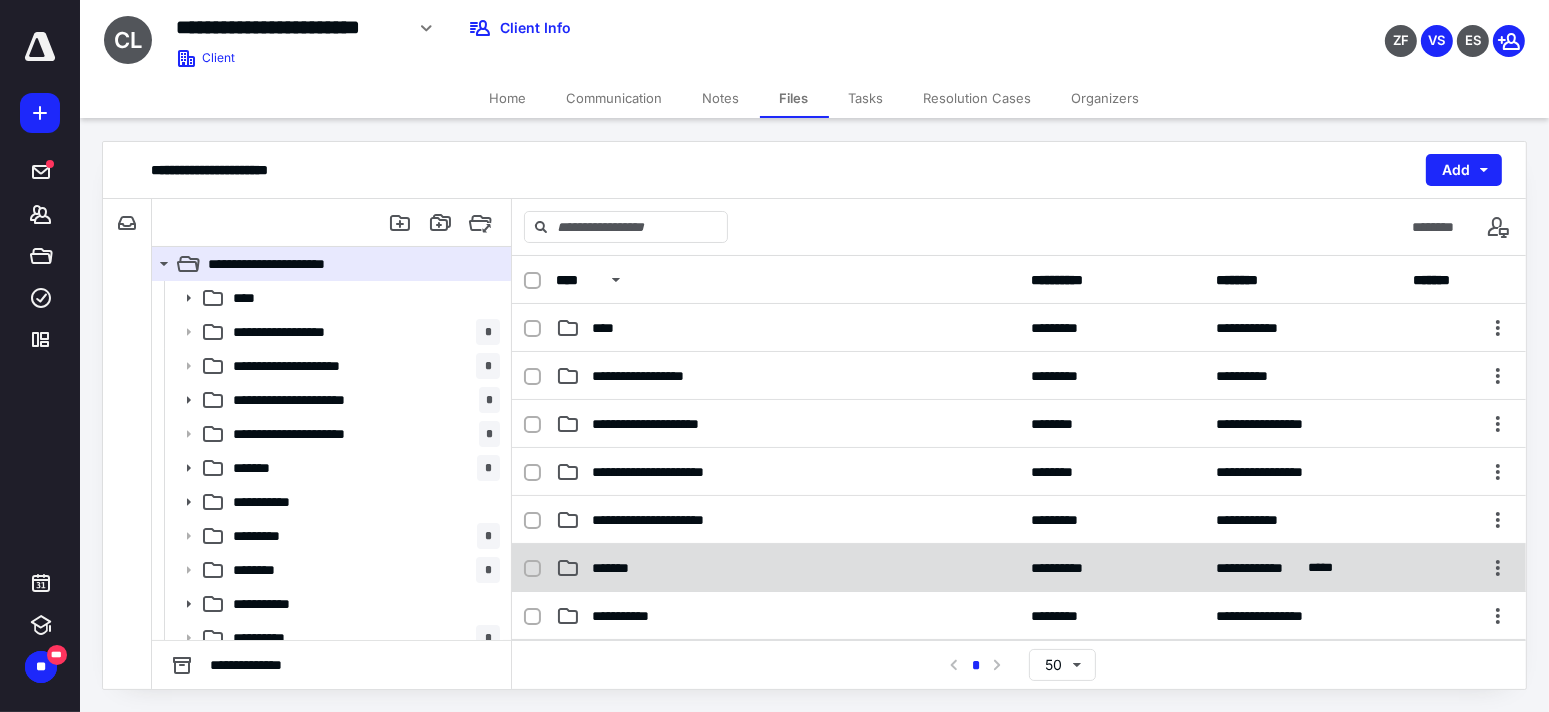 click on "*******" at bounding box center [615, 568] 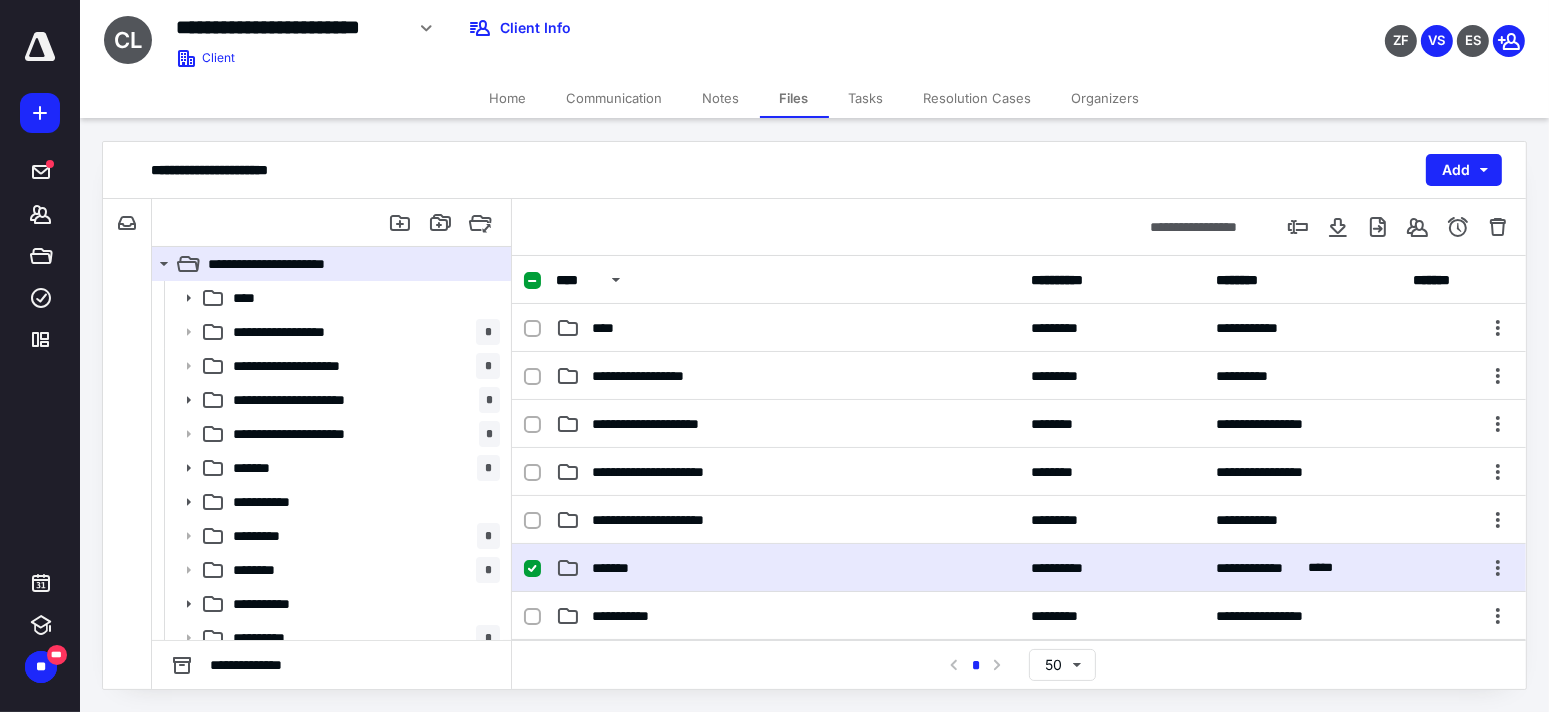click on "*******" at bounding box center [615, 568] 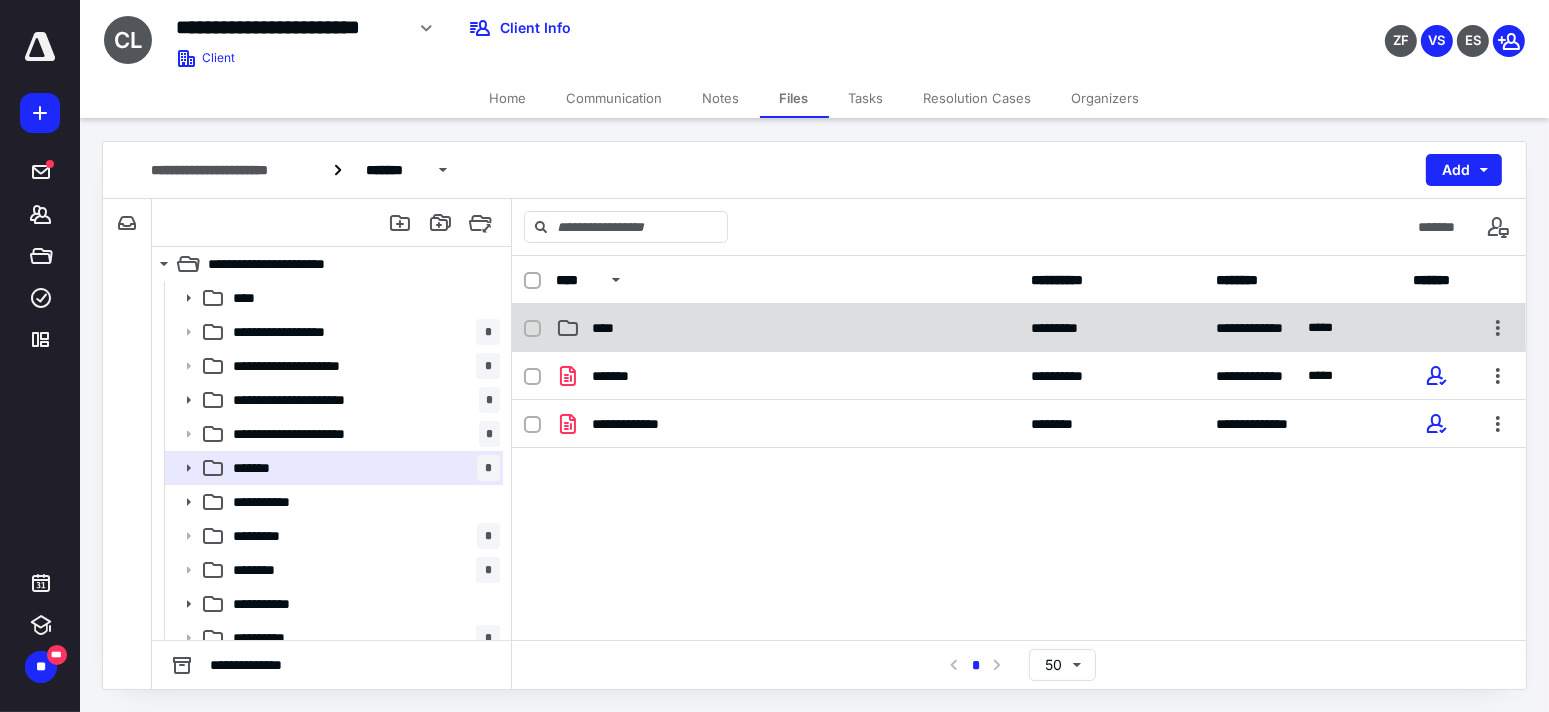 click on "****" at bounding box center (787, 328) 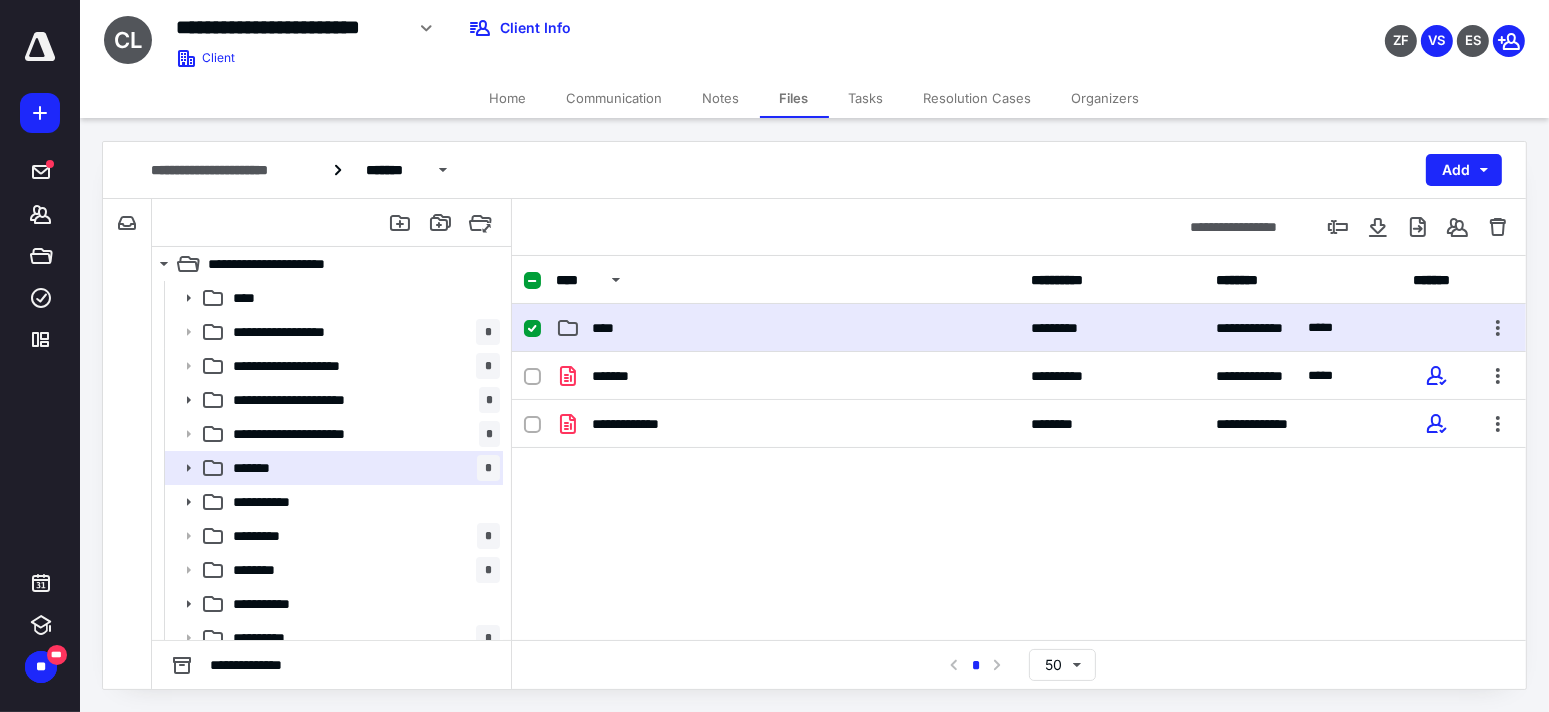 click on "****" at bounding box center (787, 328) 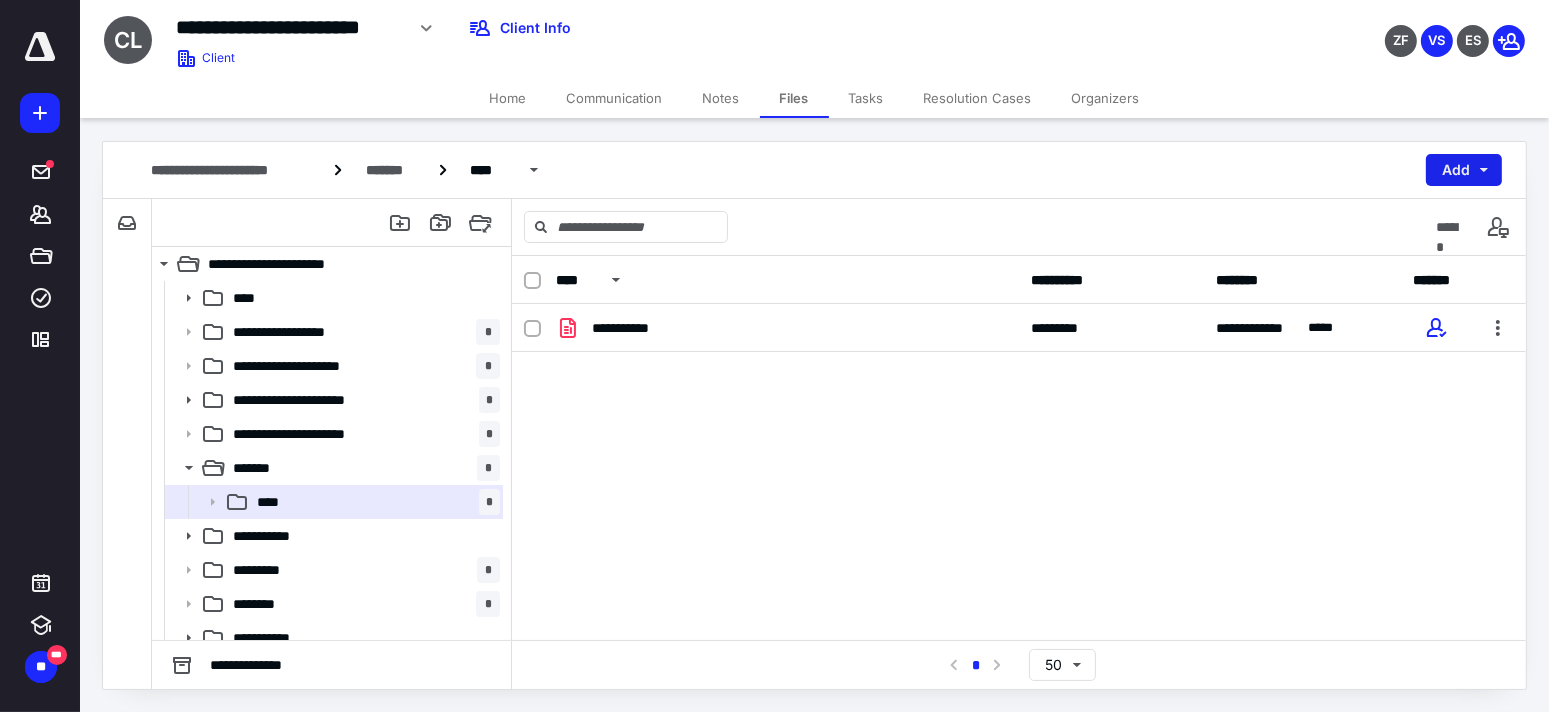 click on "Add" at bounding box center (1464, 170) 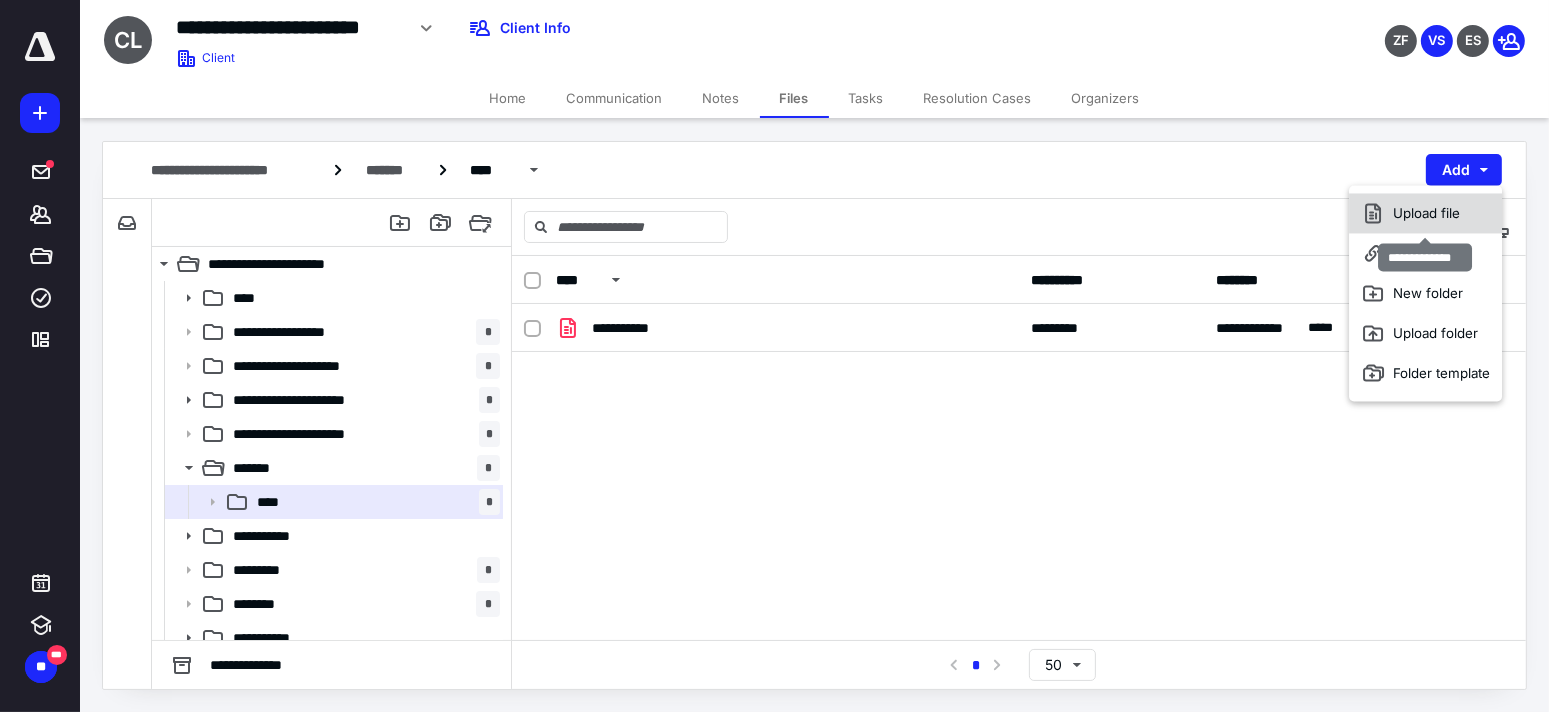 click on "Upload file" at bounding box center [1425, 213] 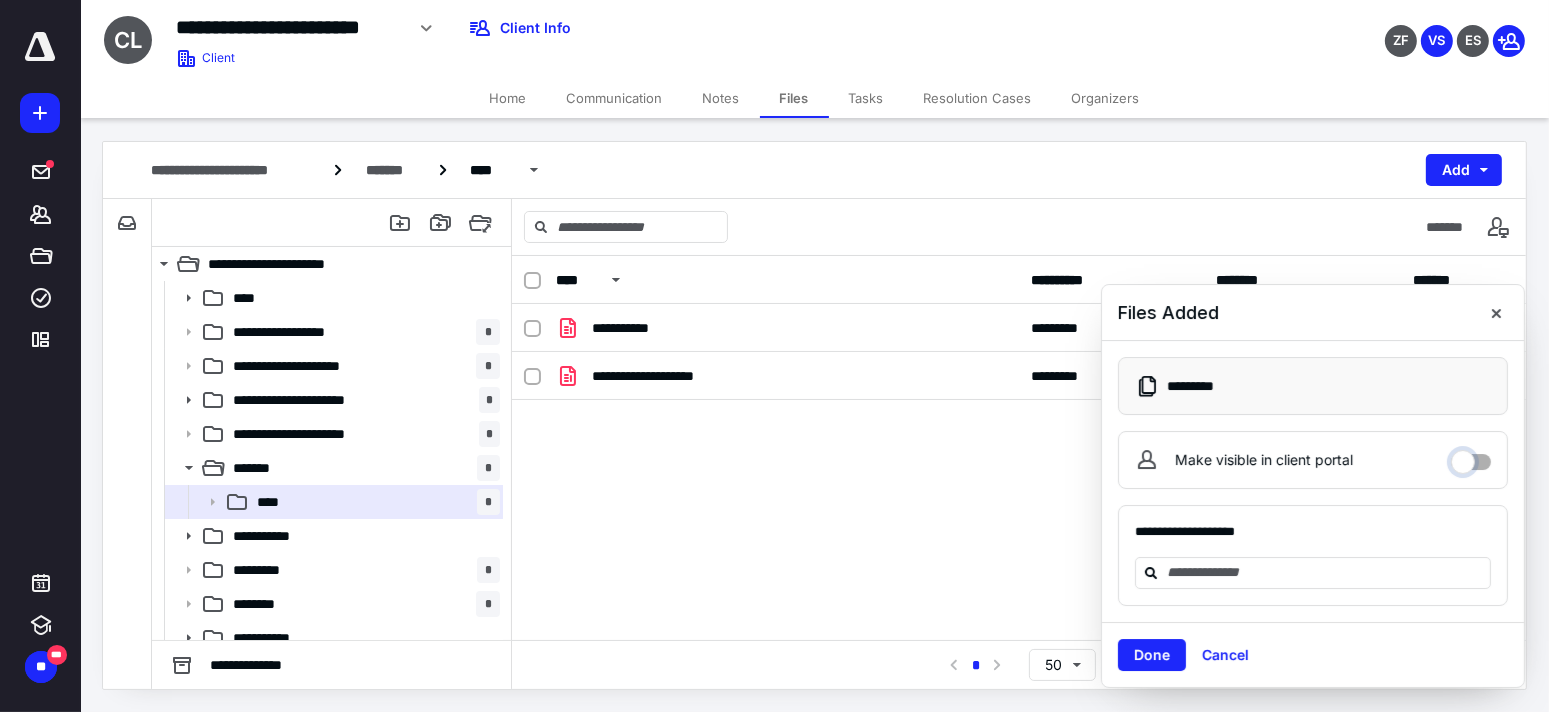 click on "Make visible in client portal" at bounding box center (1471, 457) 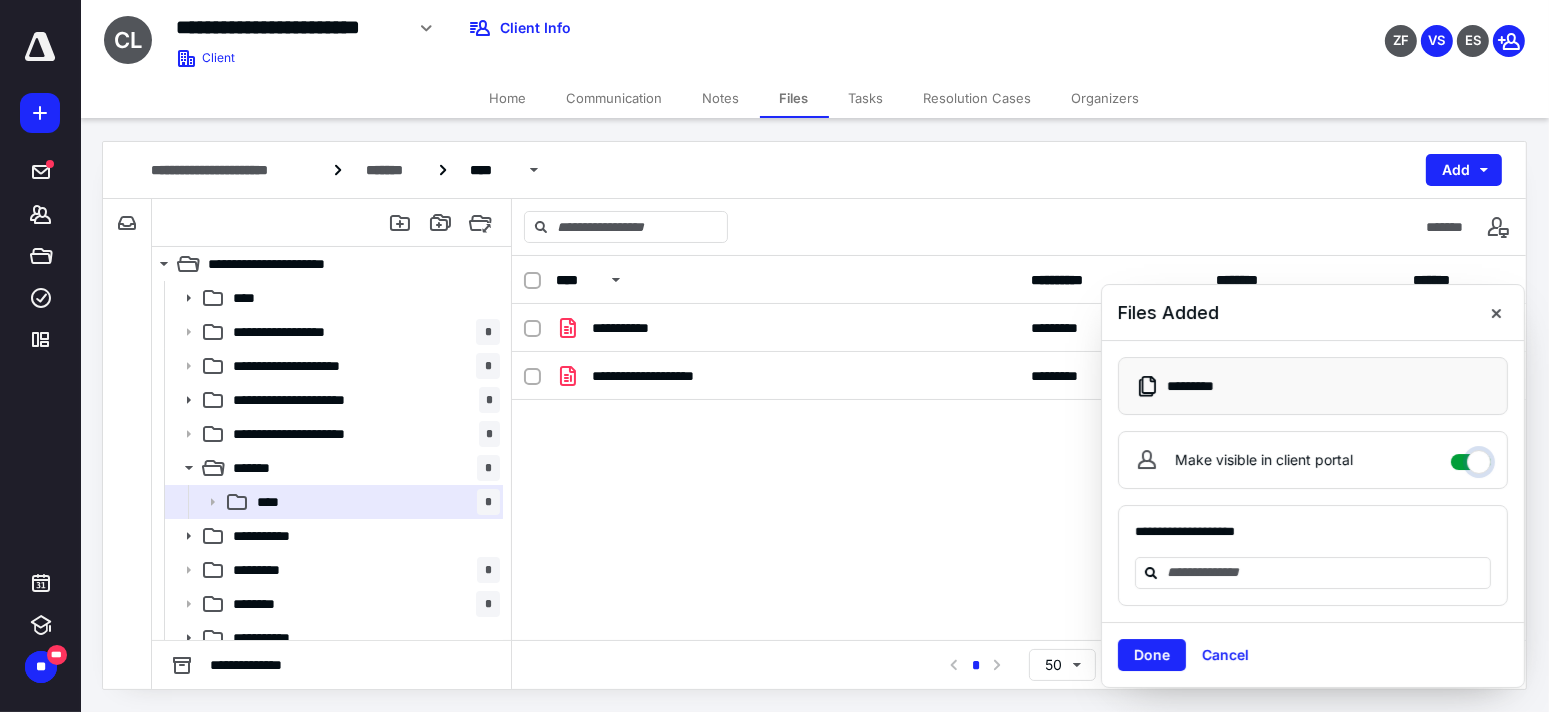 checkbox on "****" 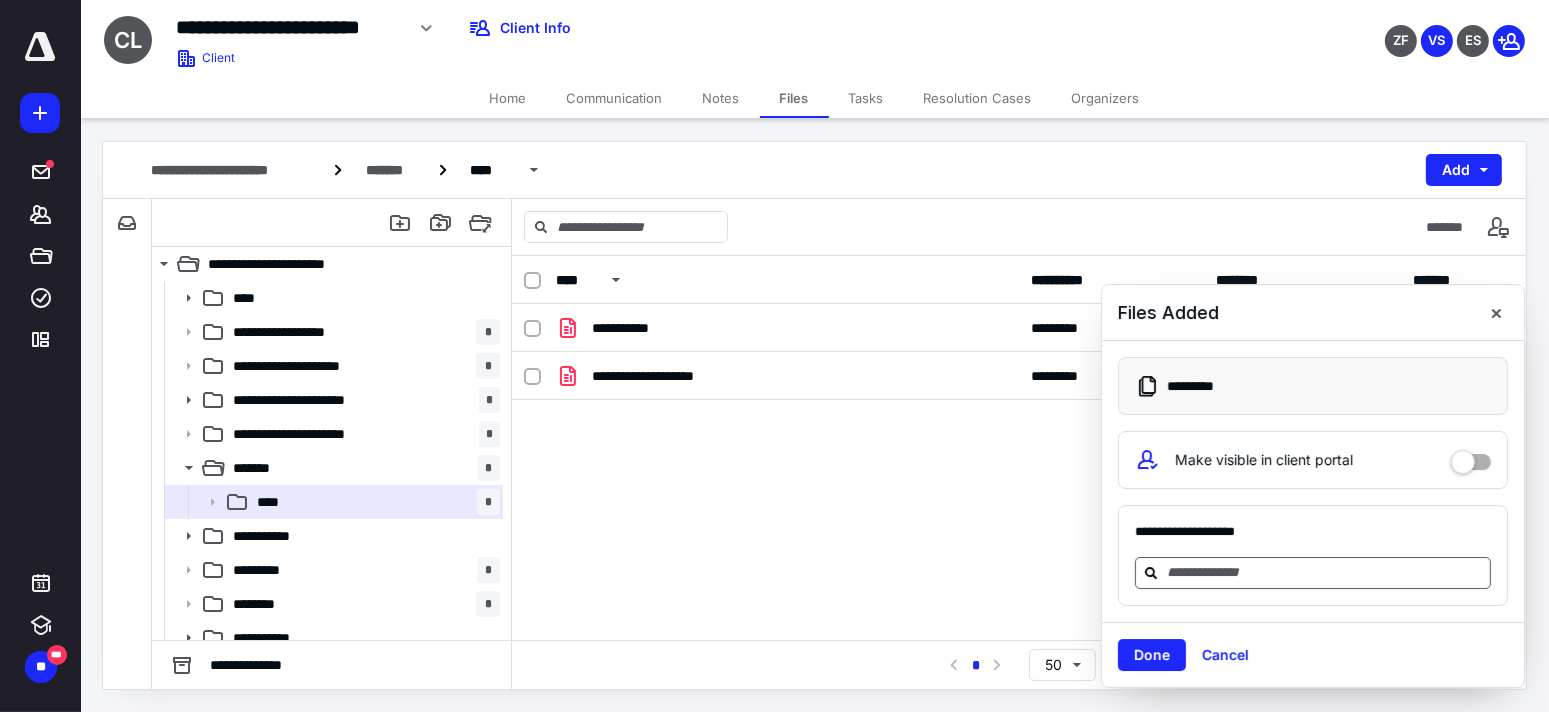 click at bounding box center (1325, 572) 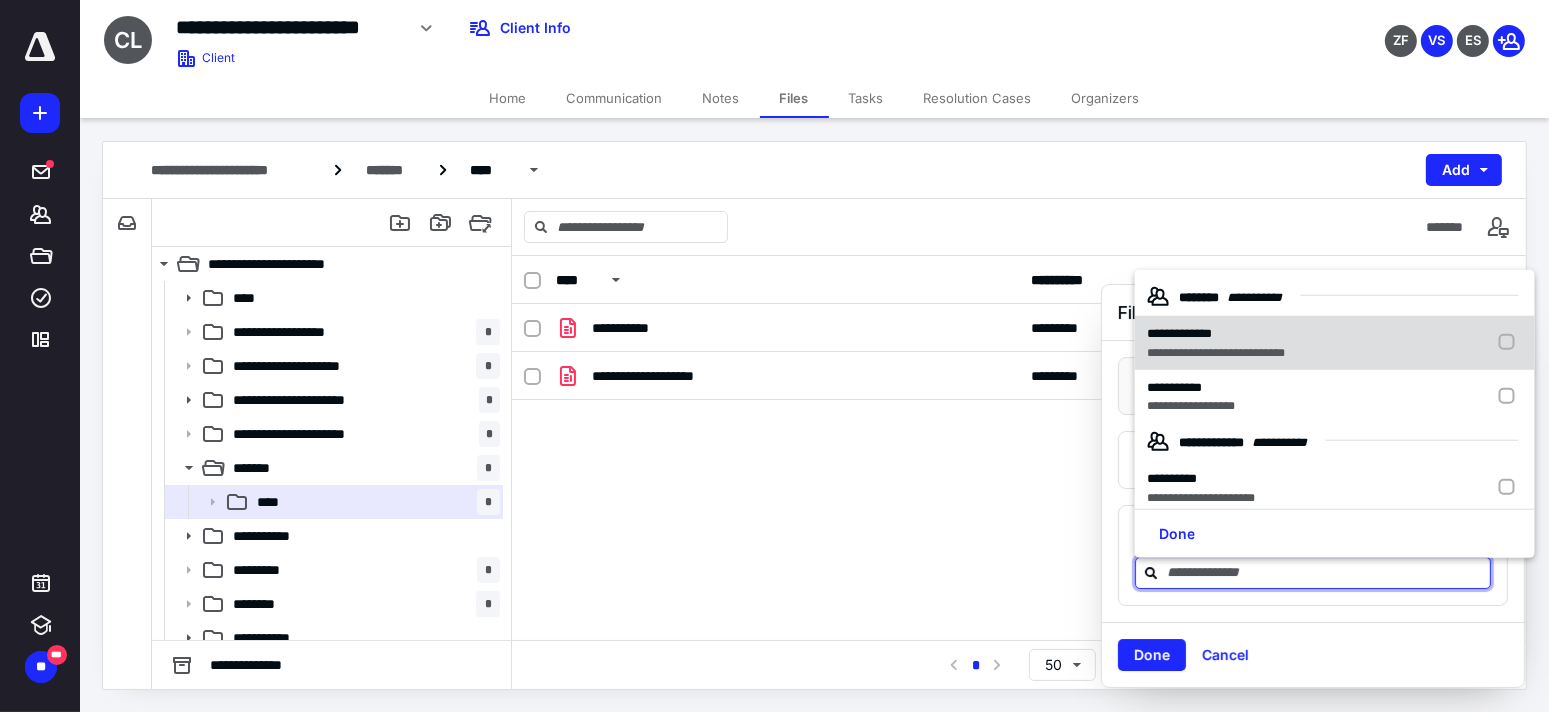 click at bounding box center (1511, 343) 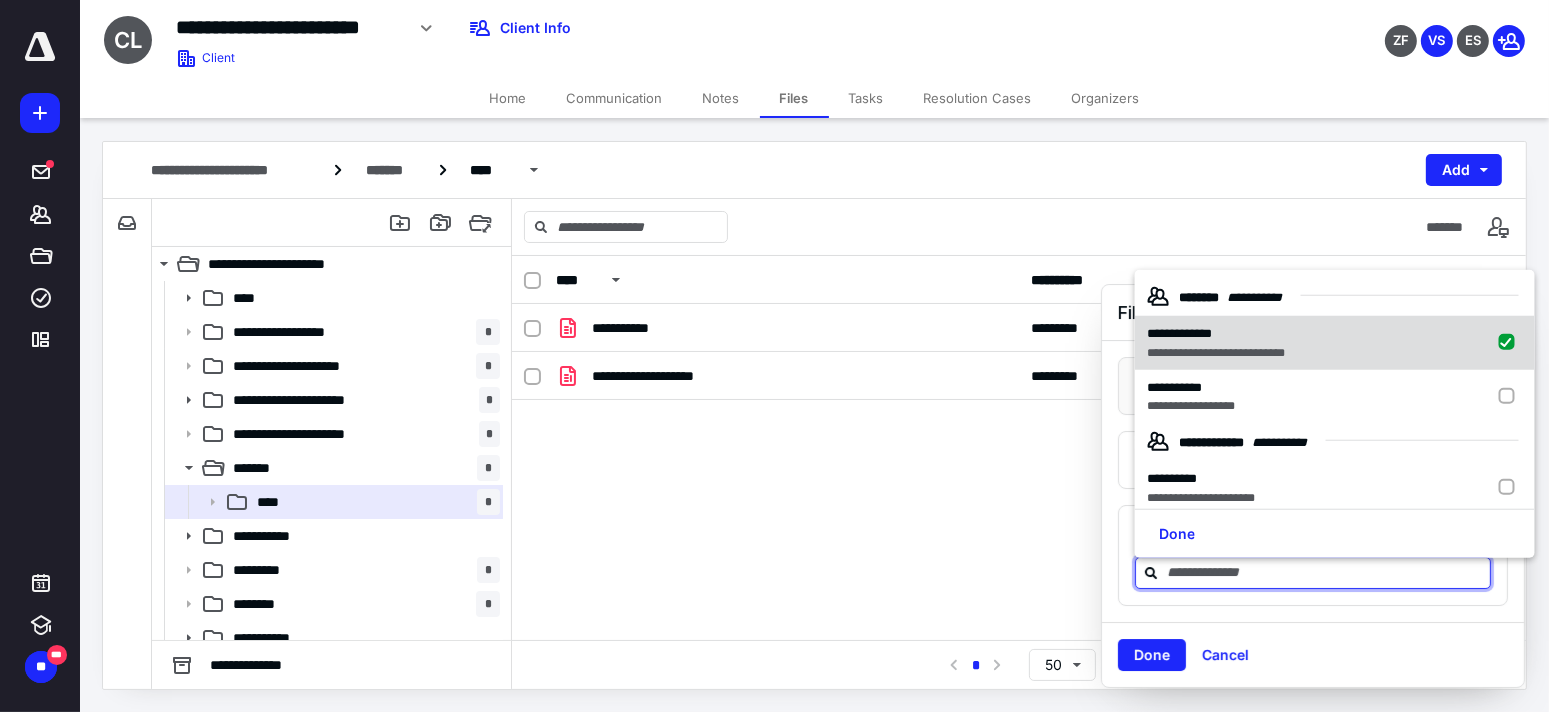 checkbox on "true" 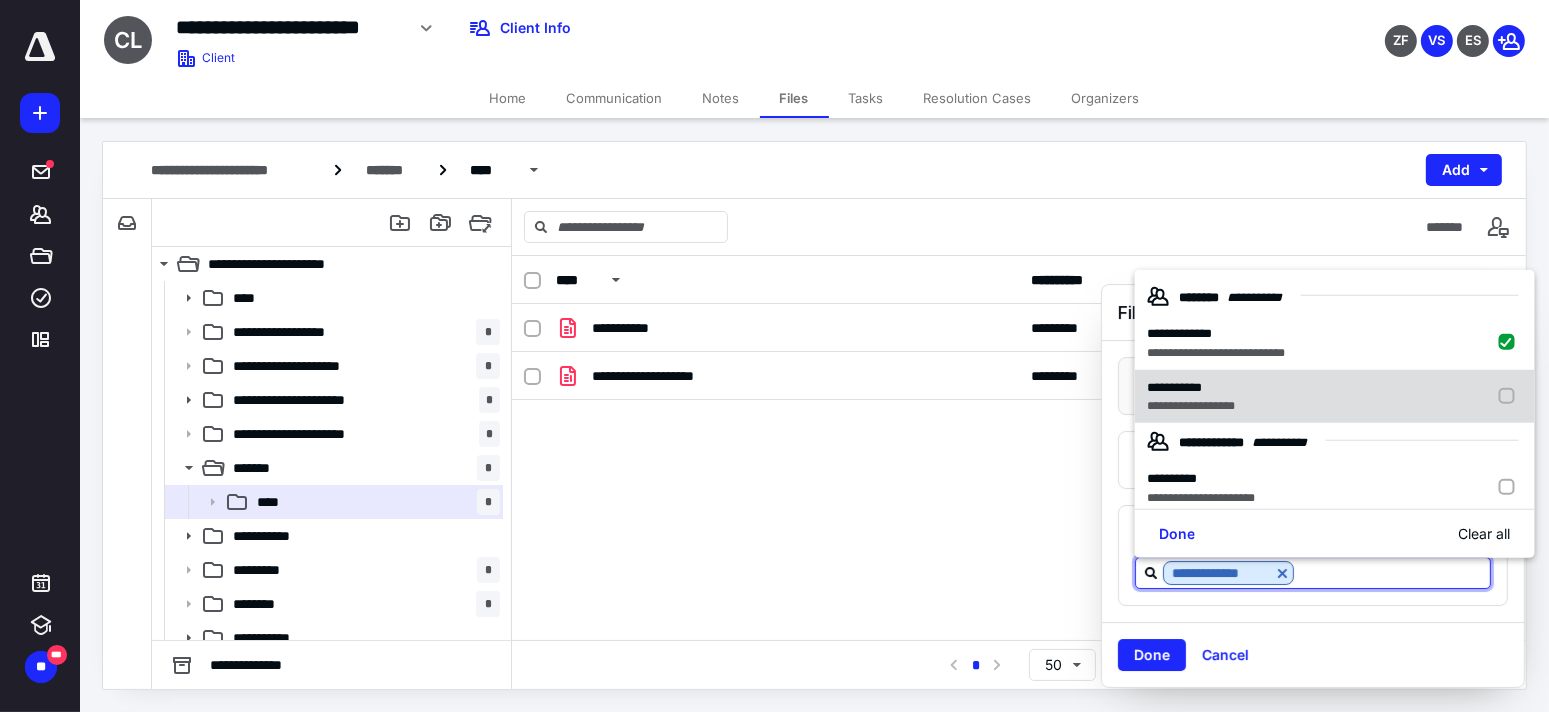 click at bounding box center (1511, 396) 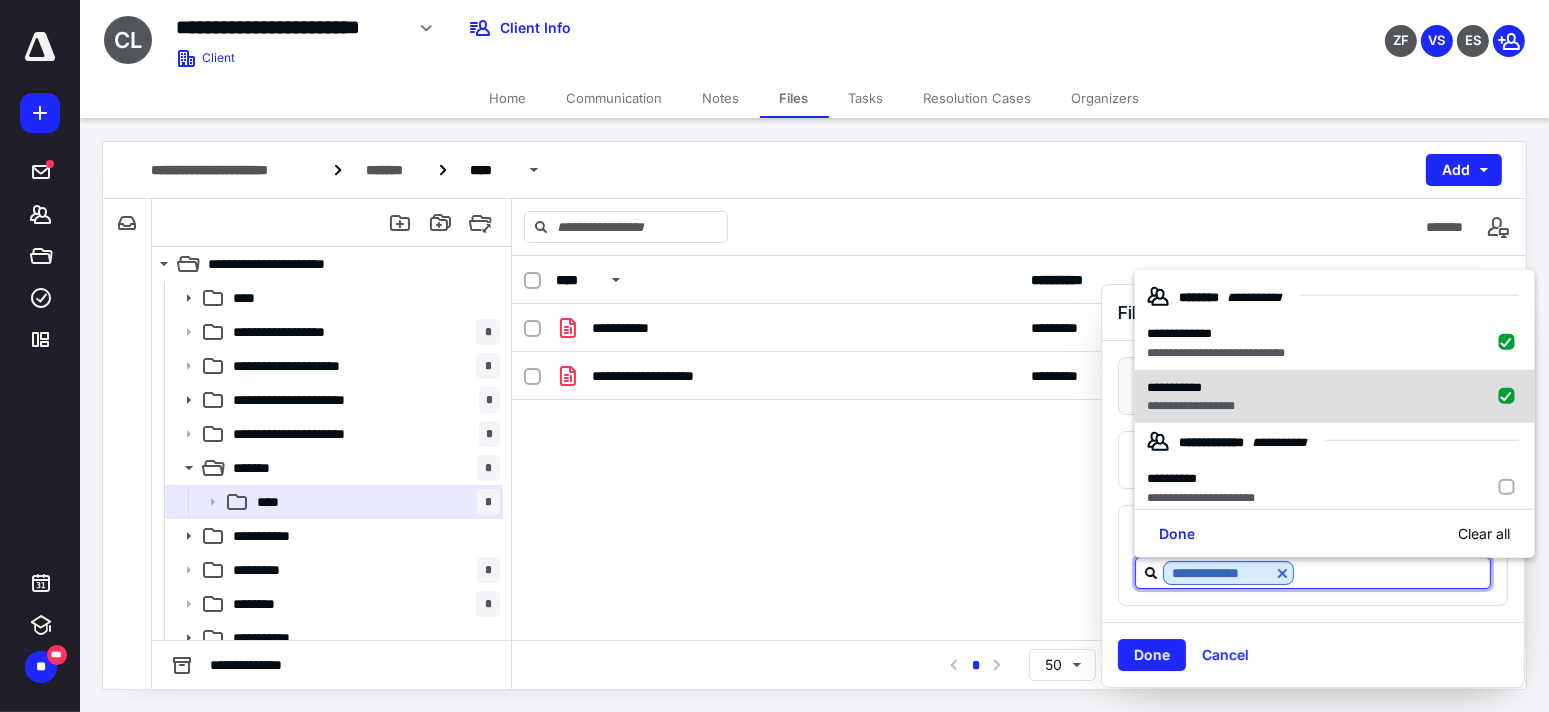 checkbox on "true" 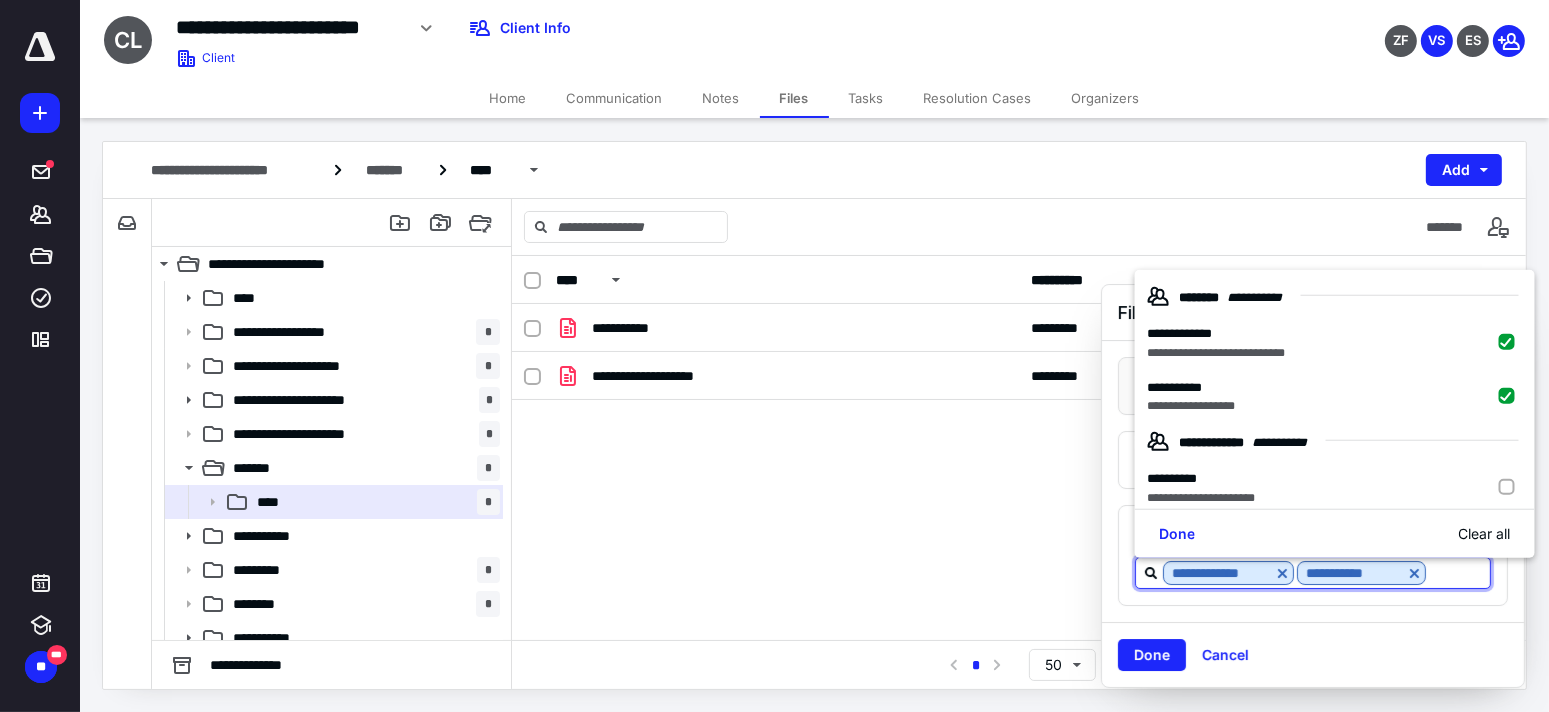 click on "Done" at bounding box center (1152, 655) 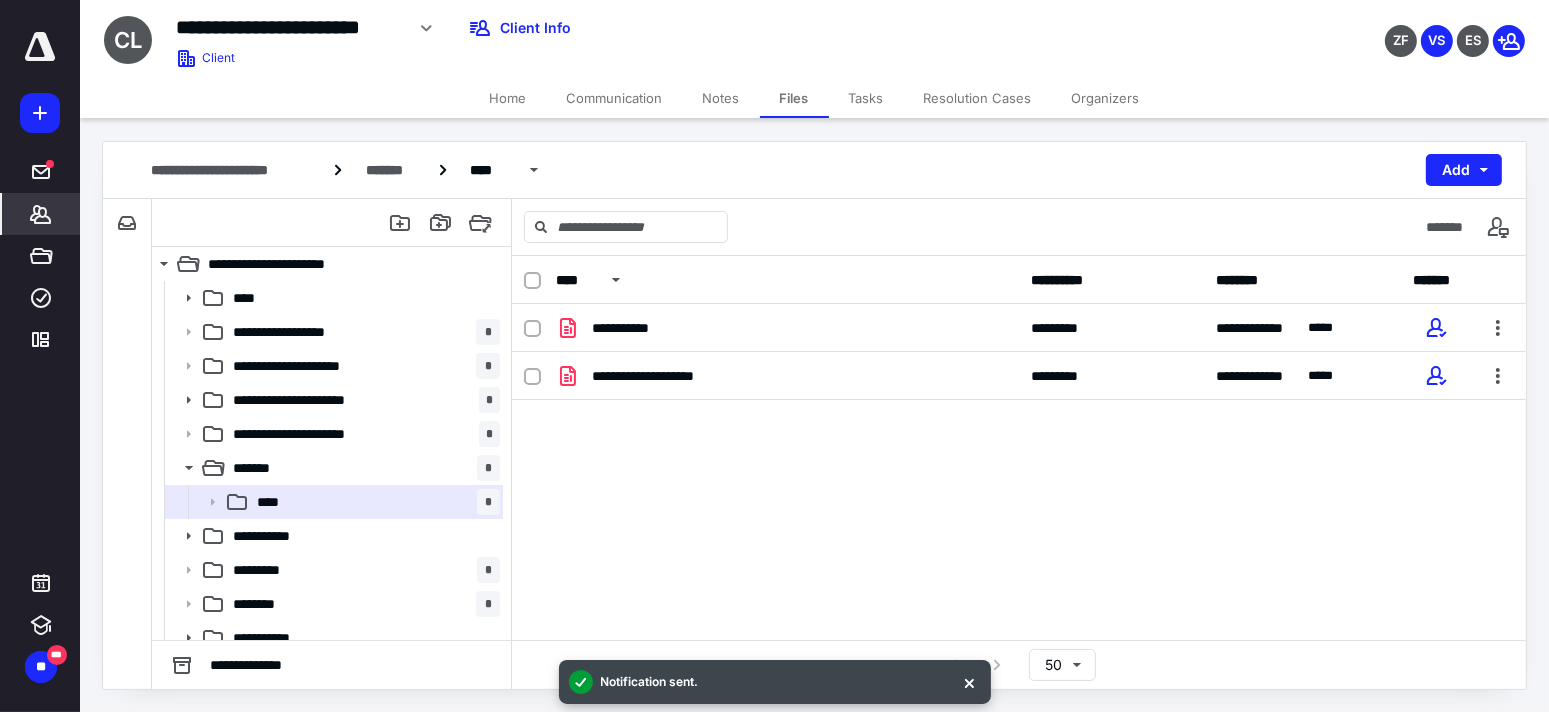 click 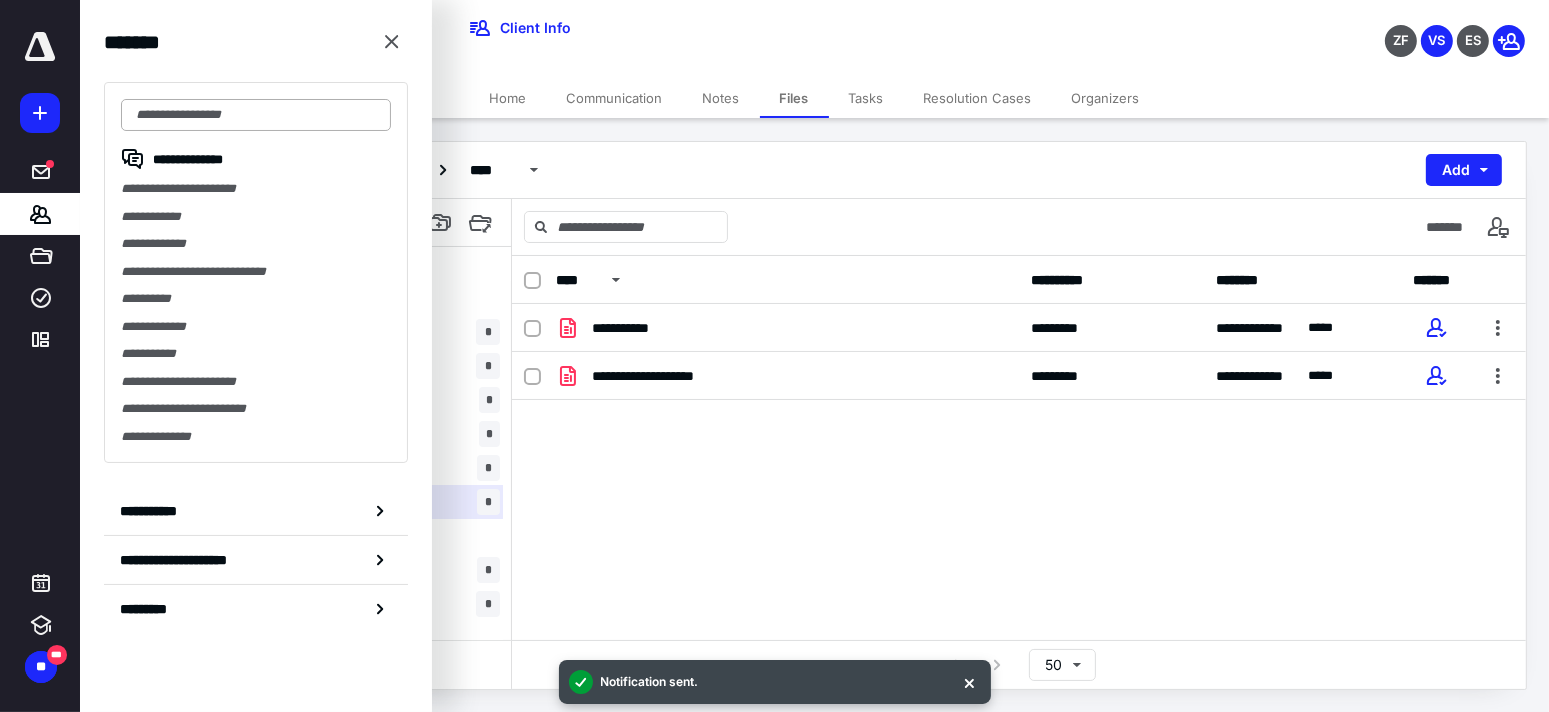 click at bounding box center [256, 115] 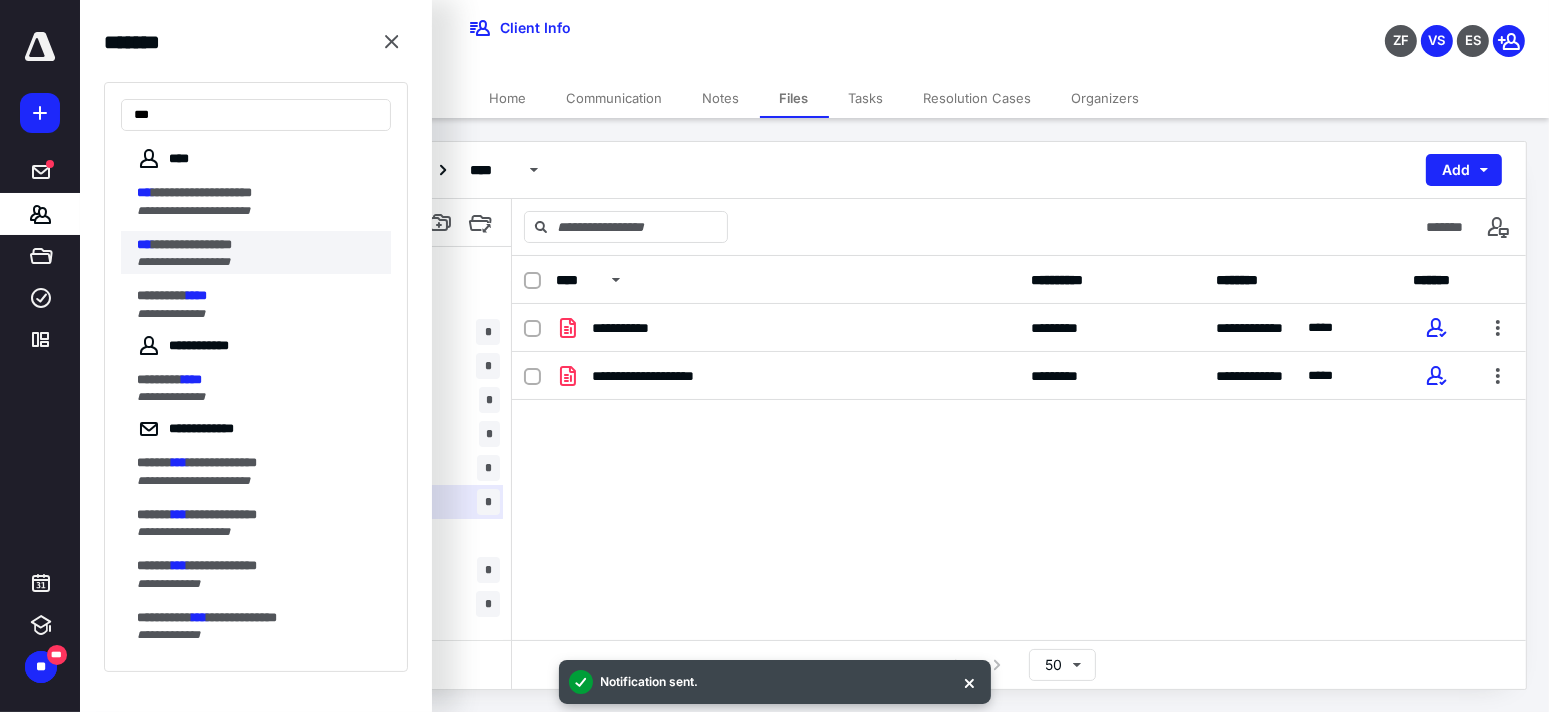 type on "***" 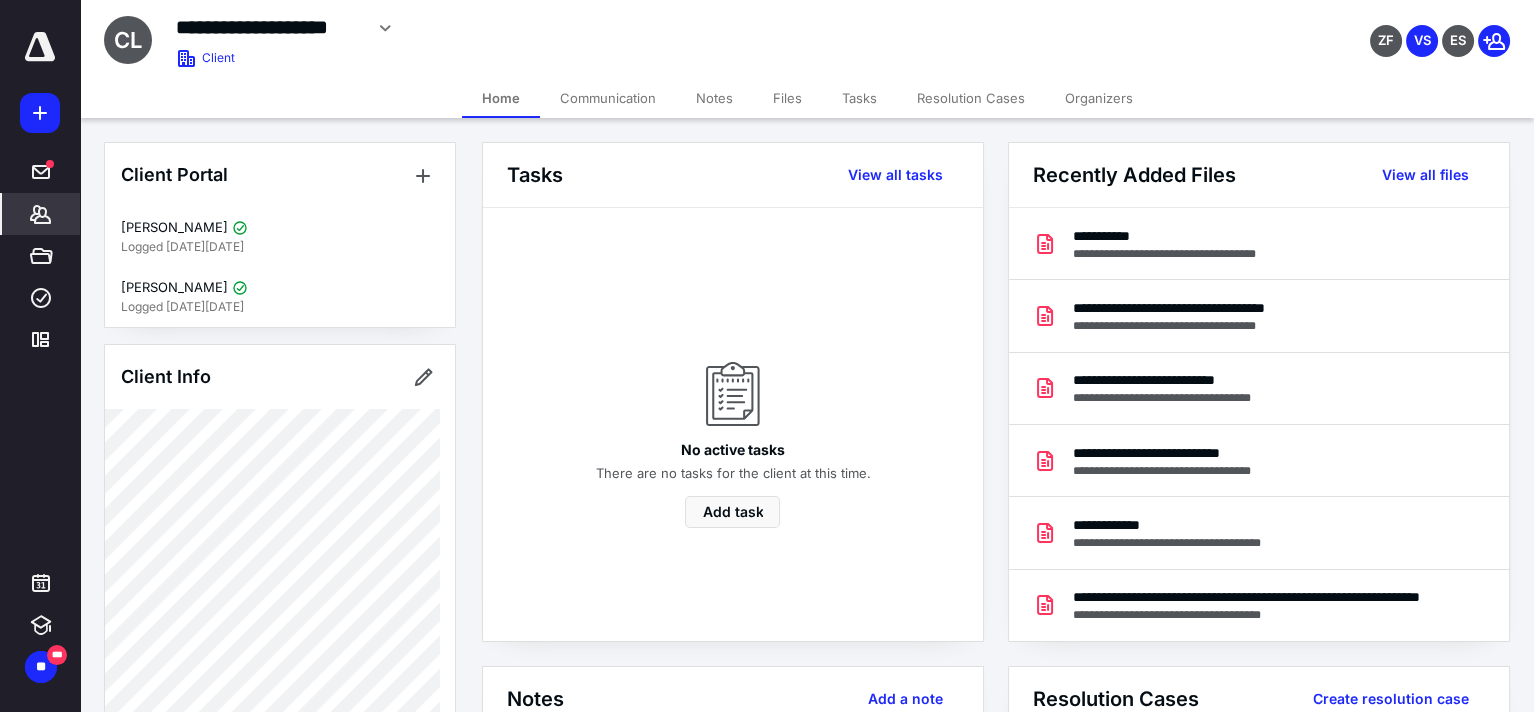 click on "Files" at bounding box center [787, 98] 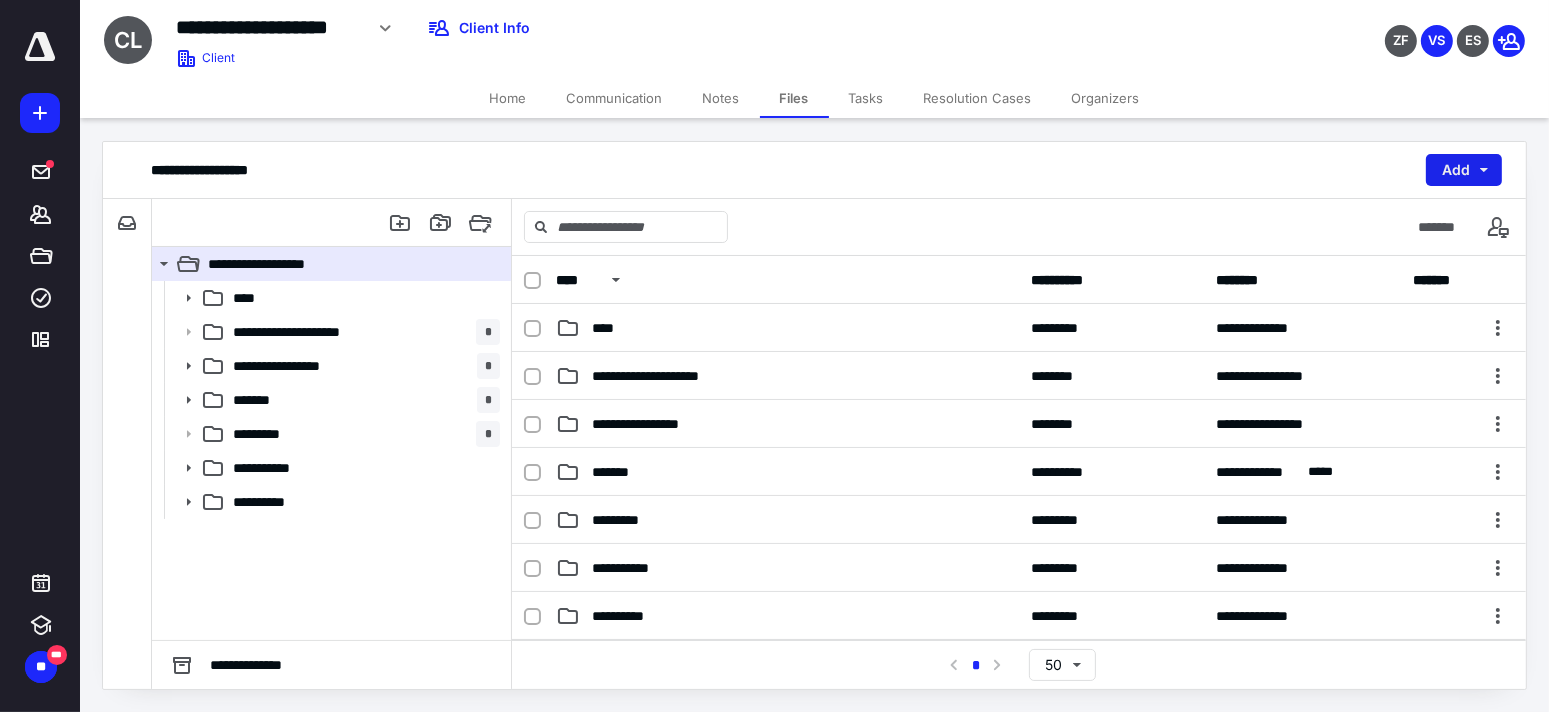 click on "Add" at bounding box center [1464, 170] 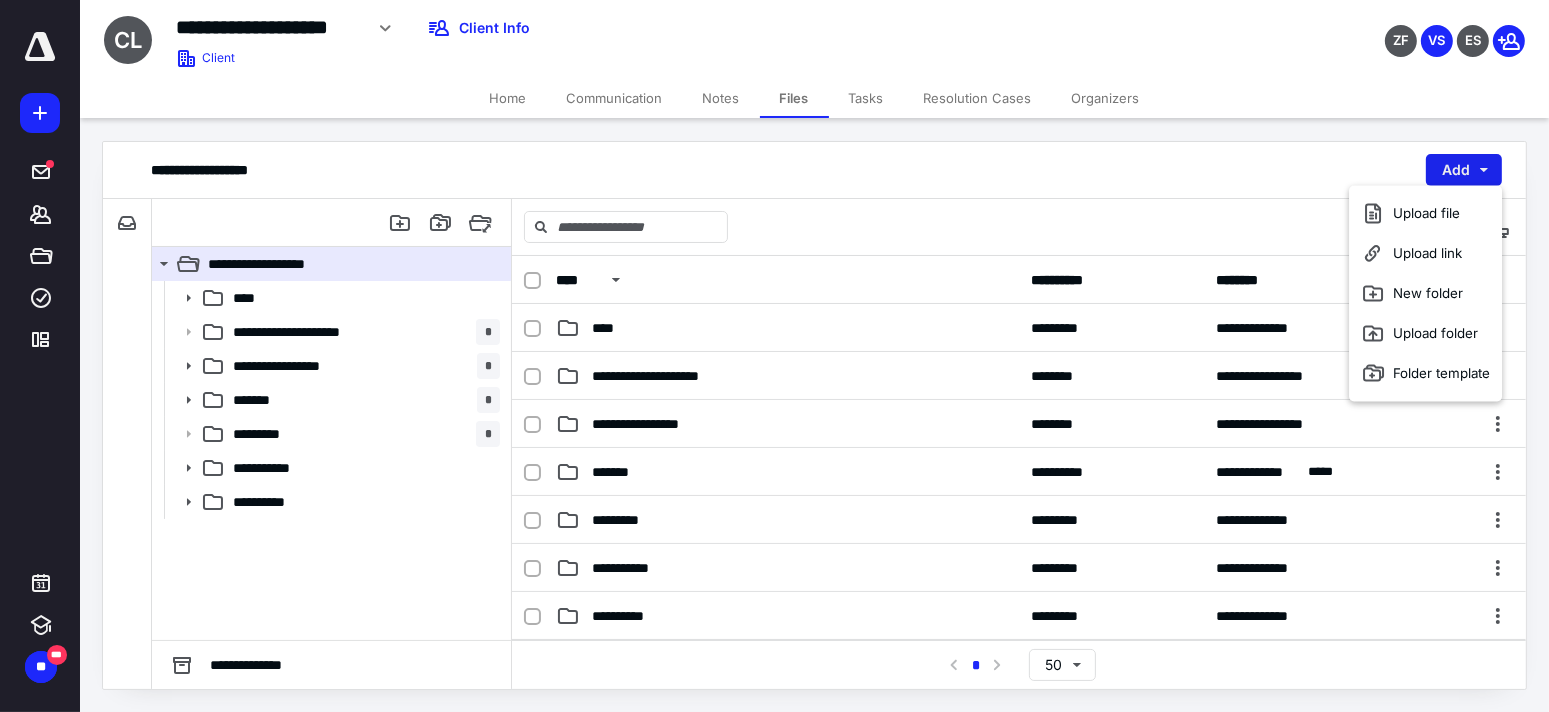 click on "Add" at bounding box center (1464, 170) 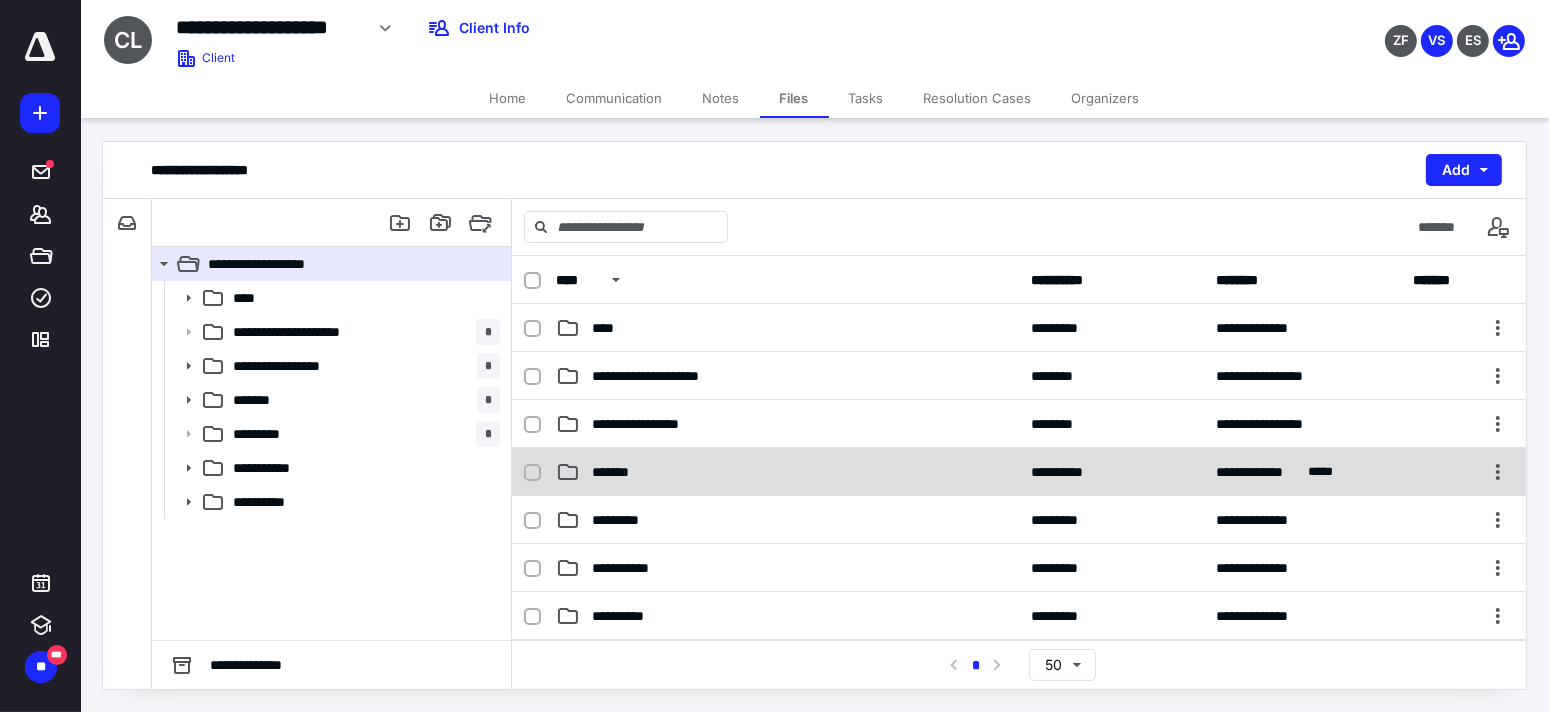 click on "*******" at bounding box center [787, 472] 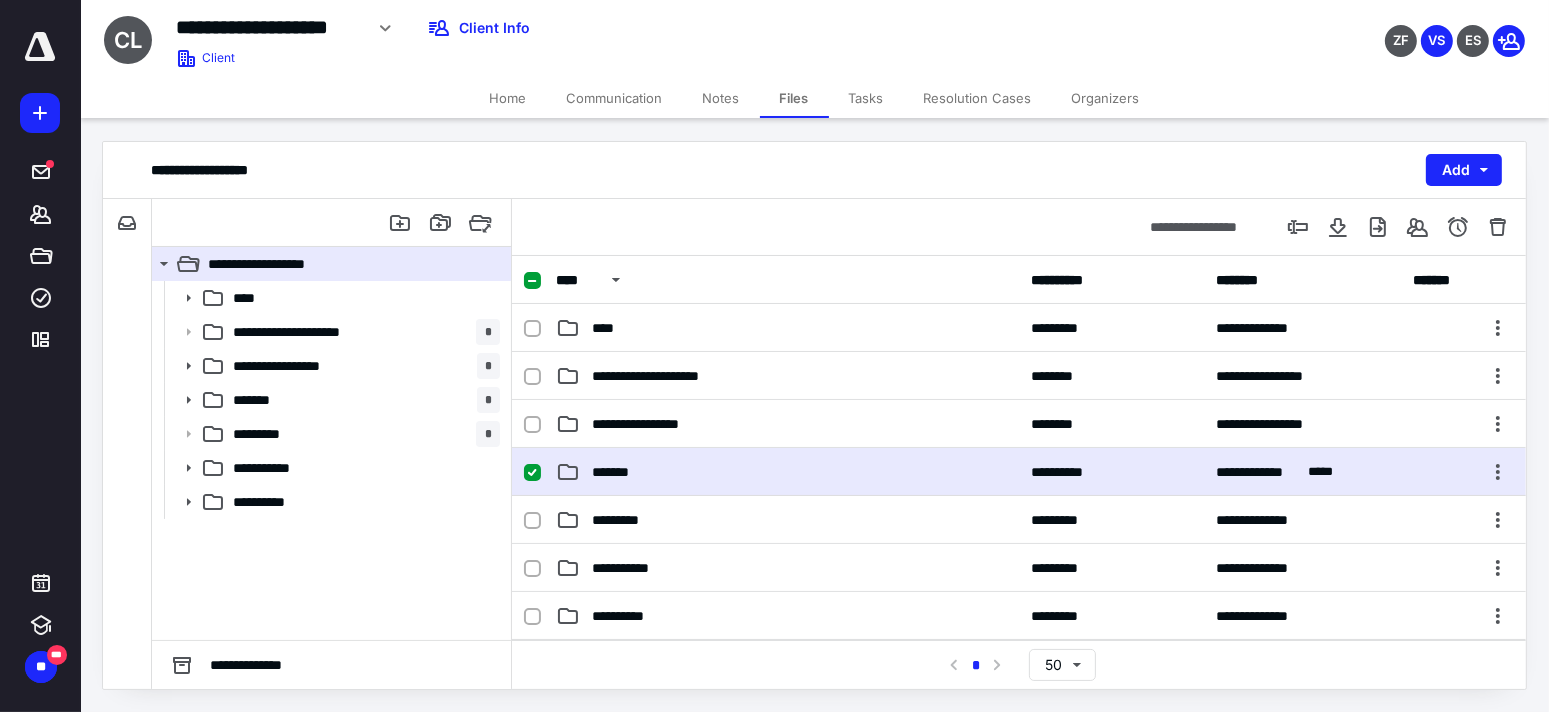 click on "*******" at bounding box center (787, 472) 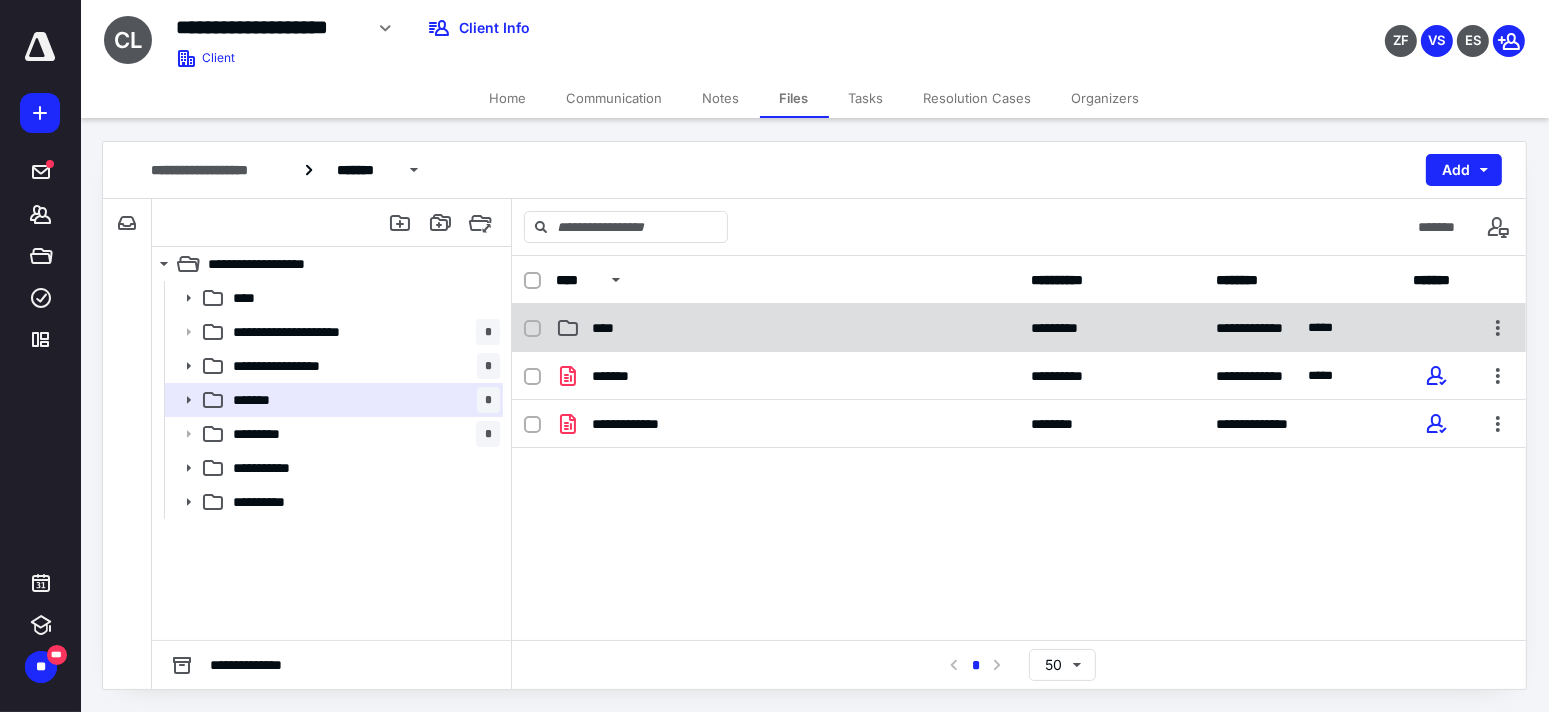 click on "****" at bounding box center [787, 328] 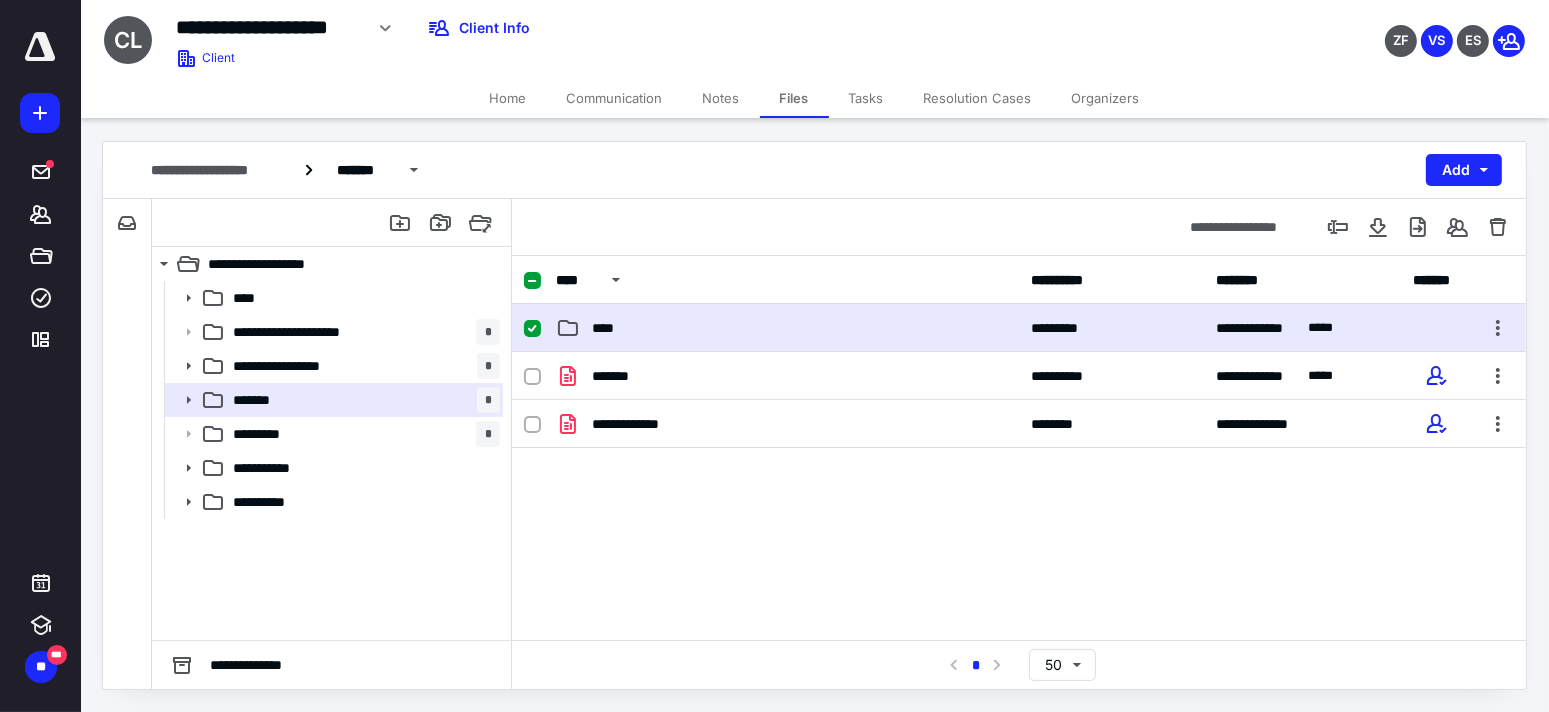 click on "****" at bounding box center (787, 328) 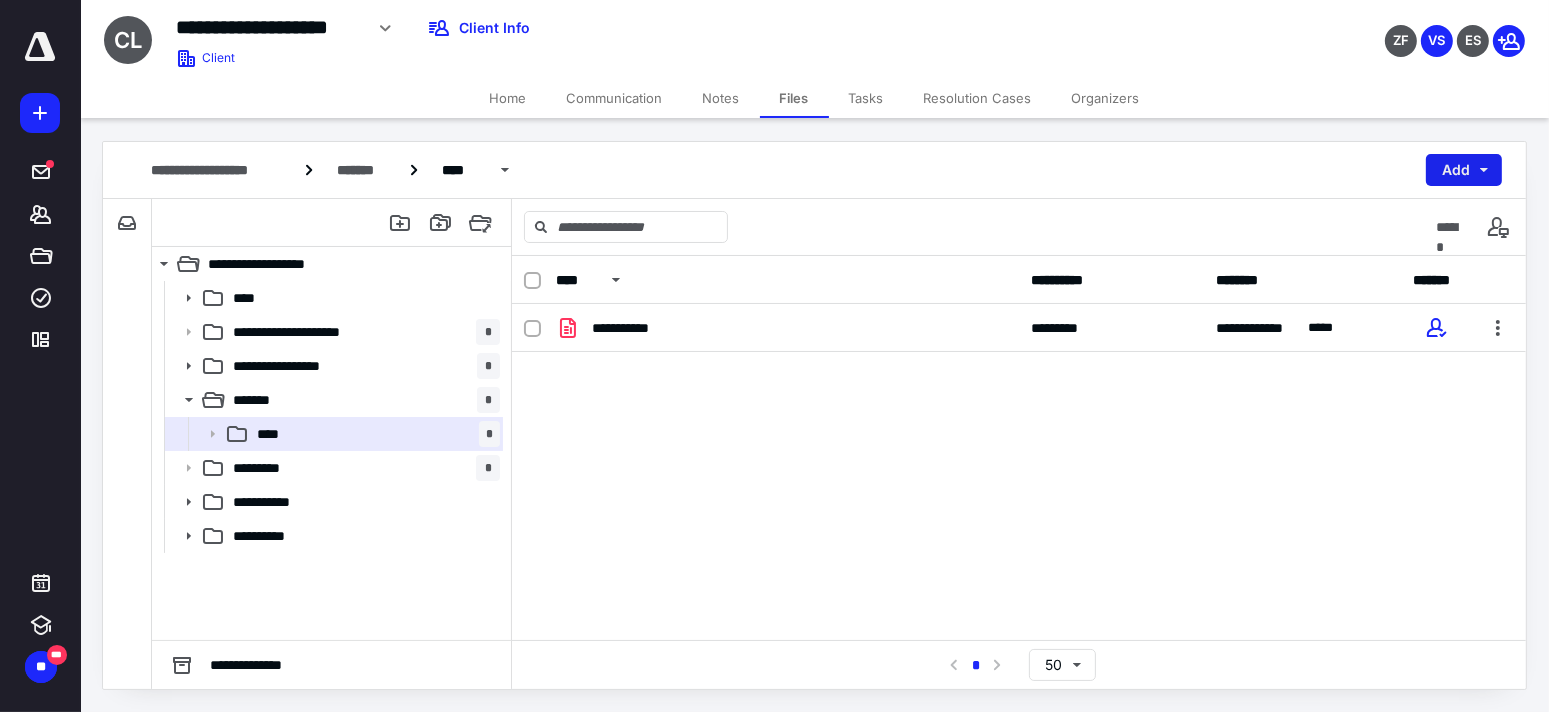 click on "Add" at bounding box center [1464, 170] 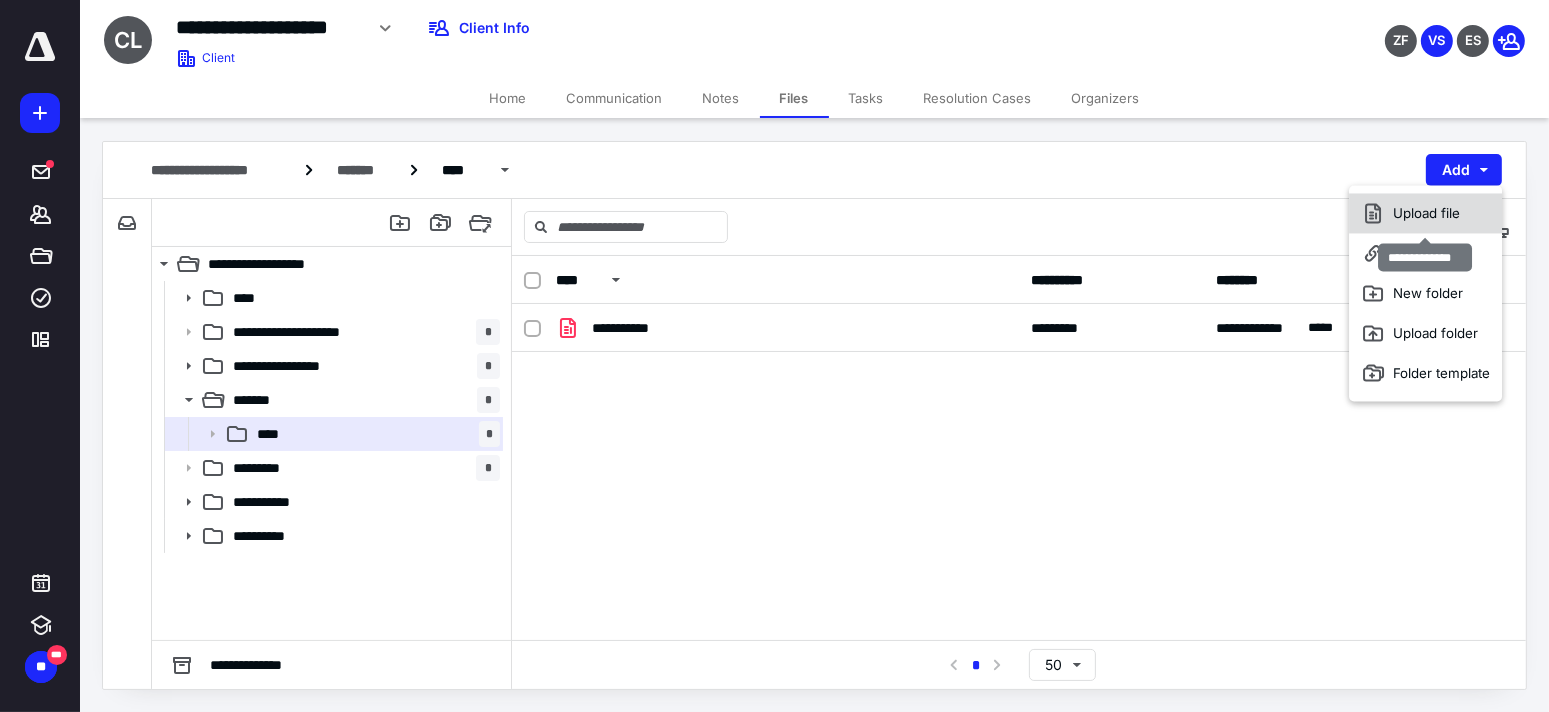 click on "Upload file" at bounding box center [1425, 213] 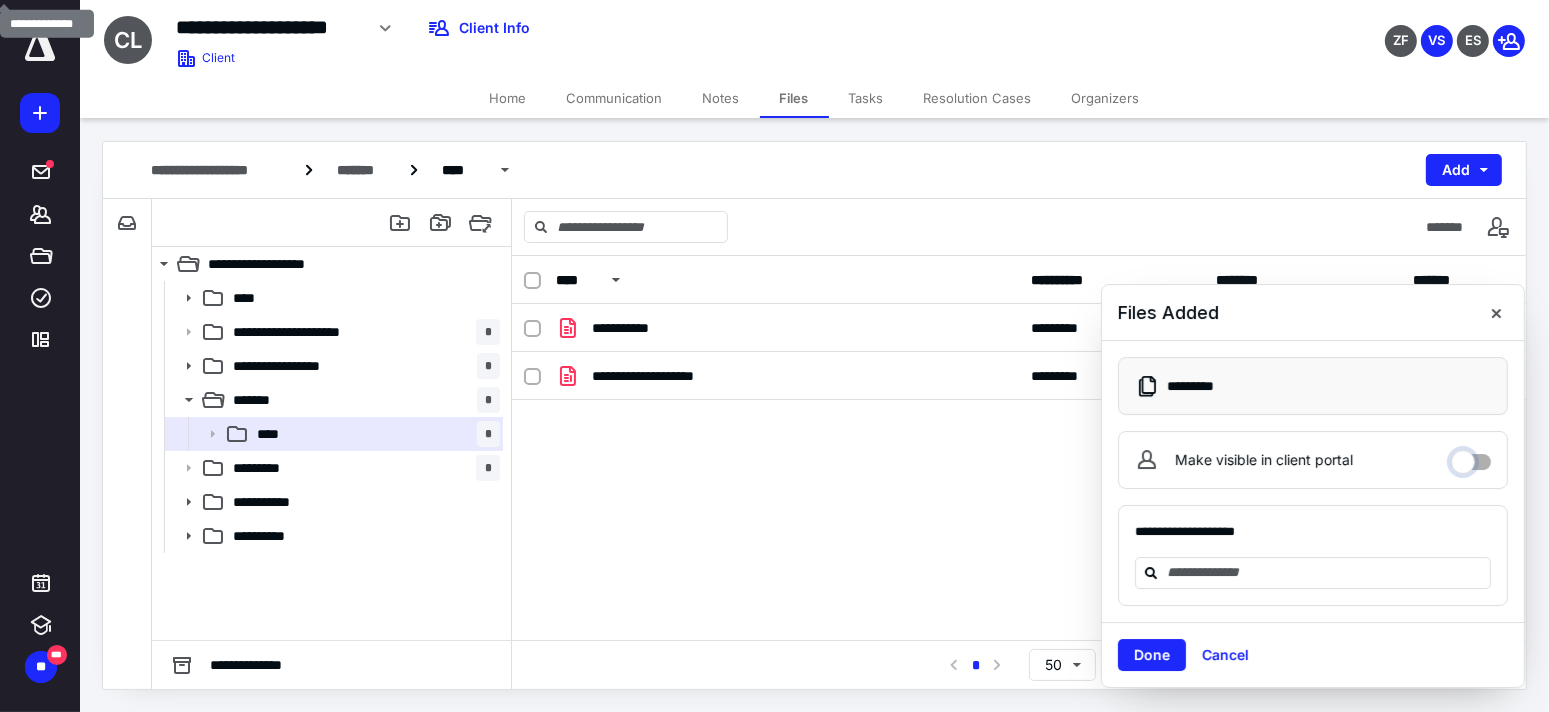 click on "Make visible in client portal" at bounding box center (1471, 457) 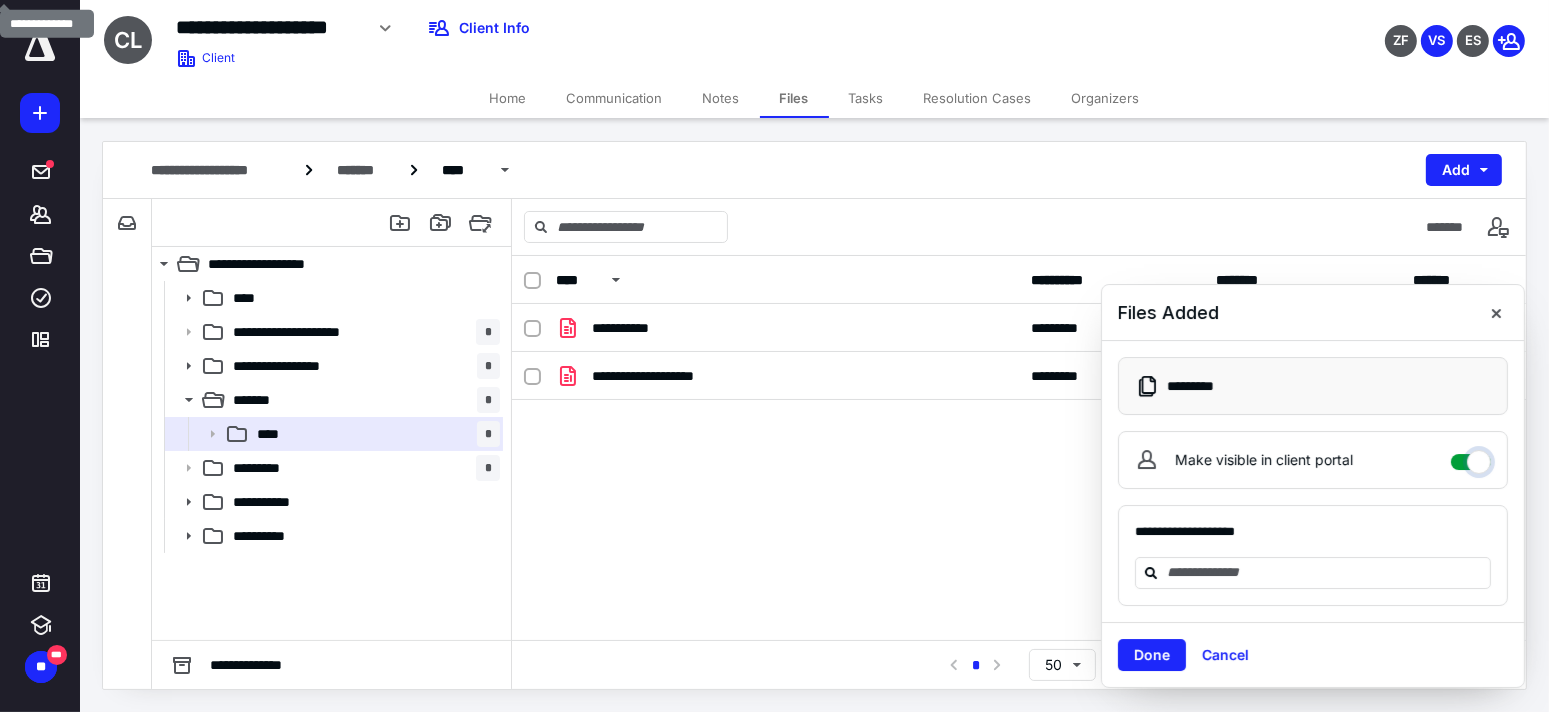 checkbox on "****" 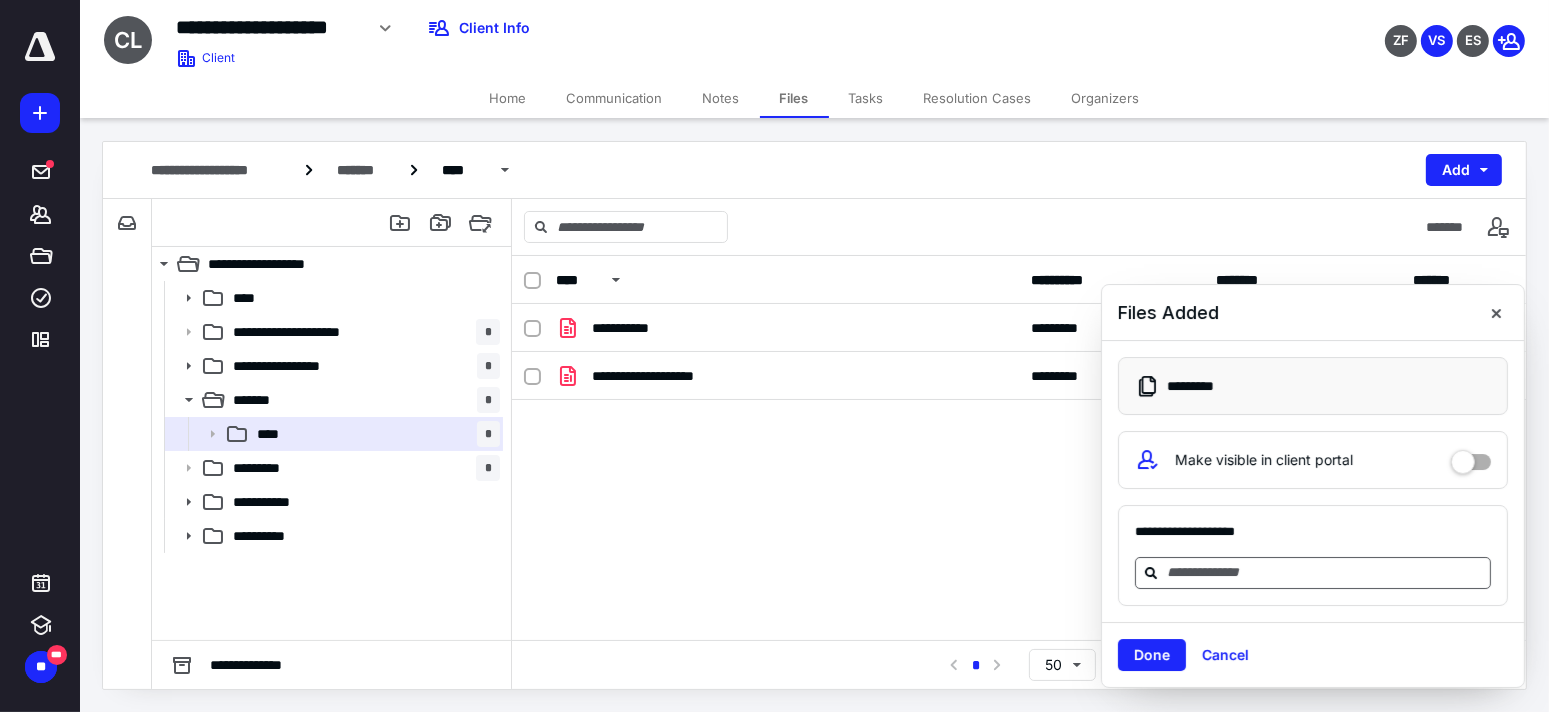 click at bounding box center (1325, 572) 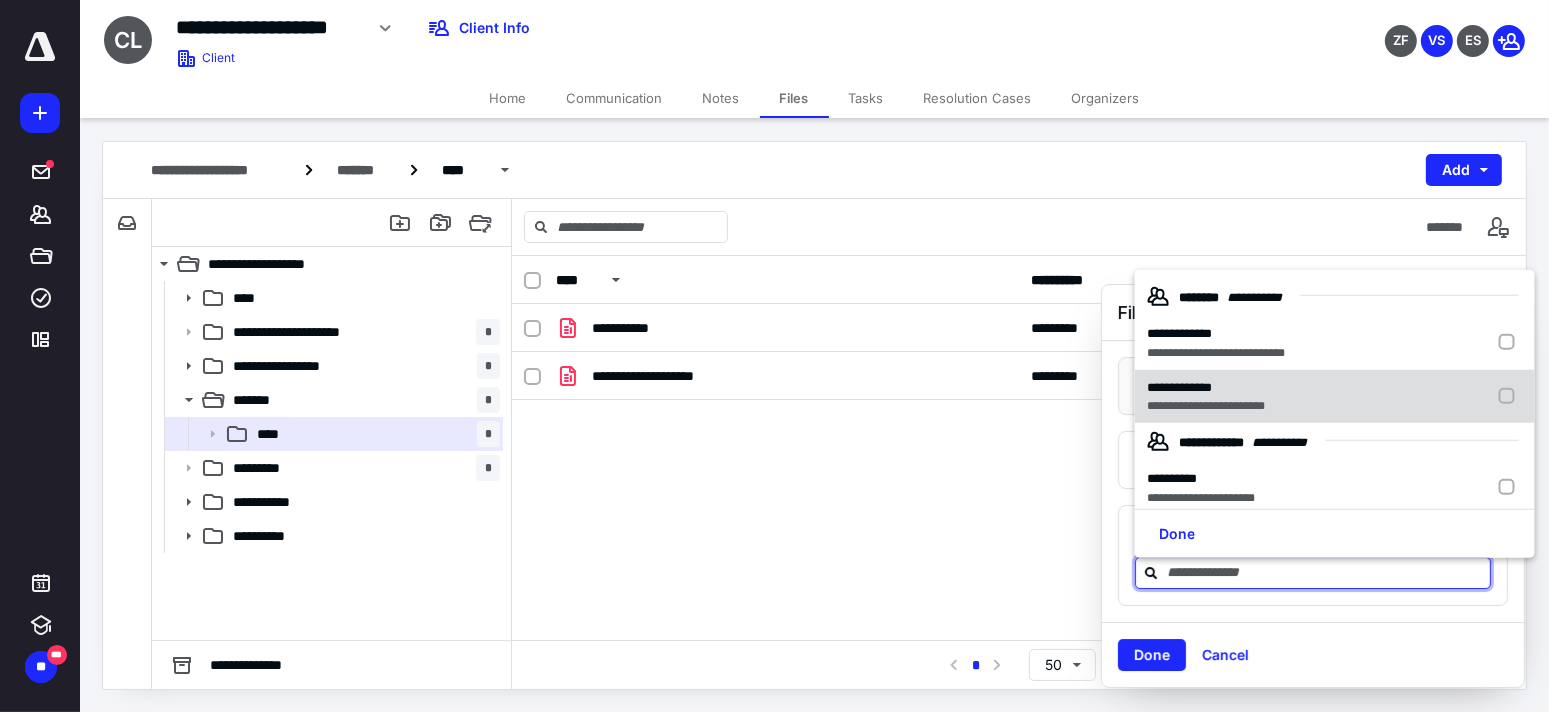 click on "**********" at bounding box center [1206, 406] 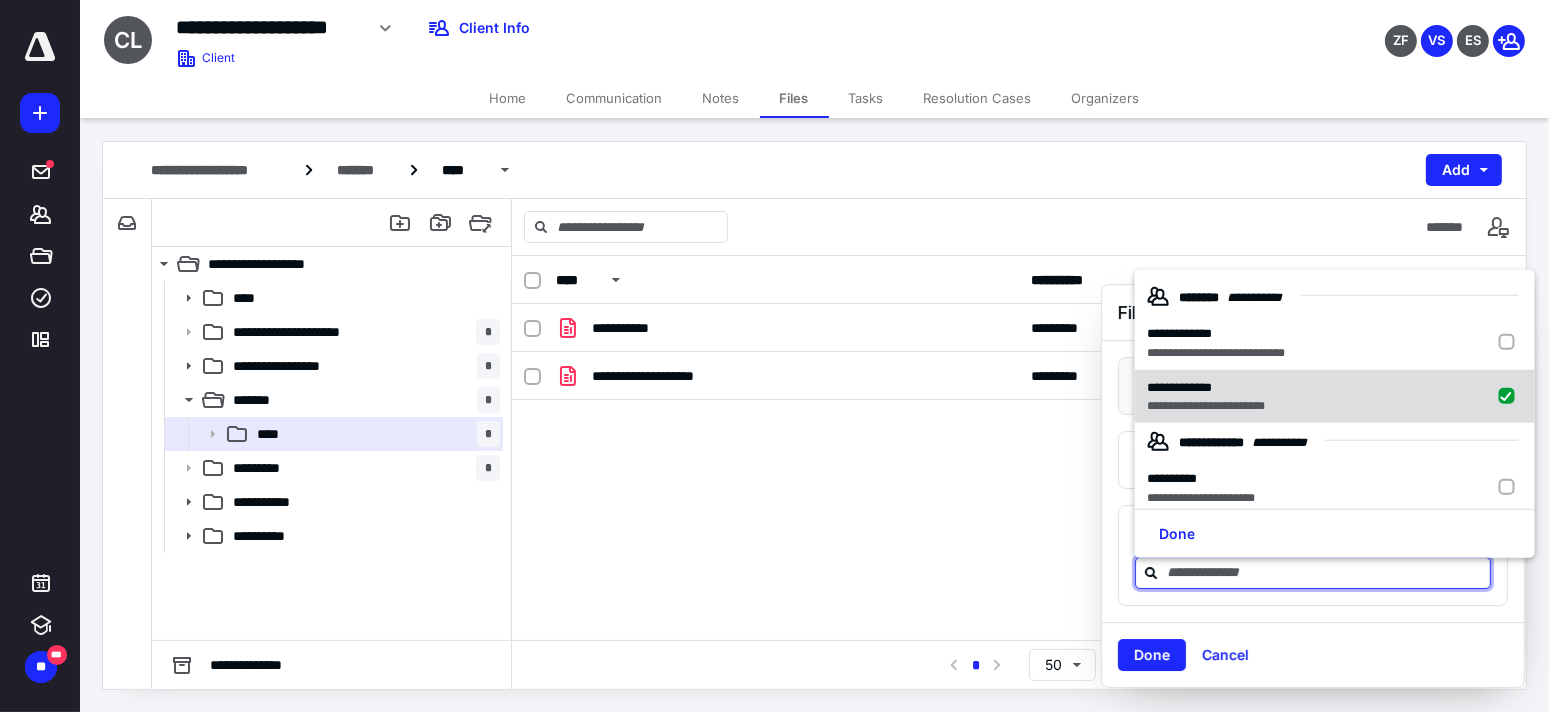 checkbox on "true" 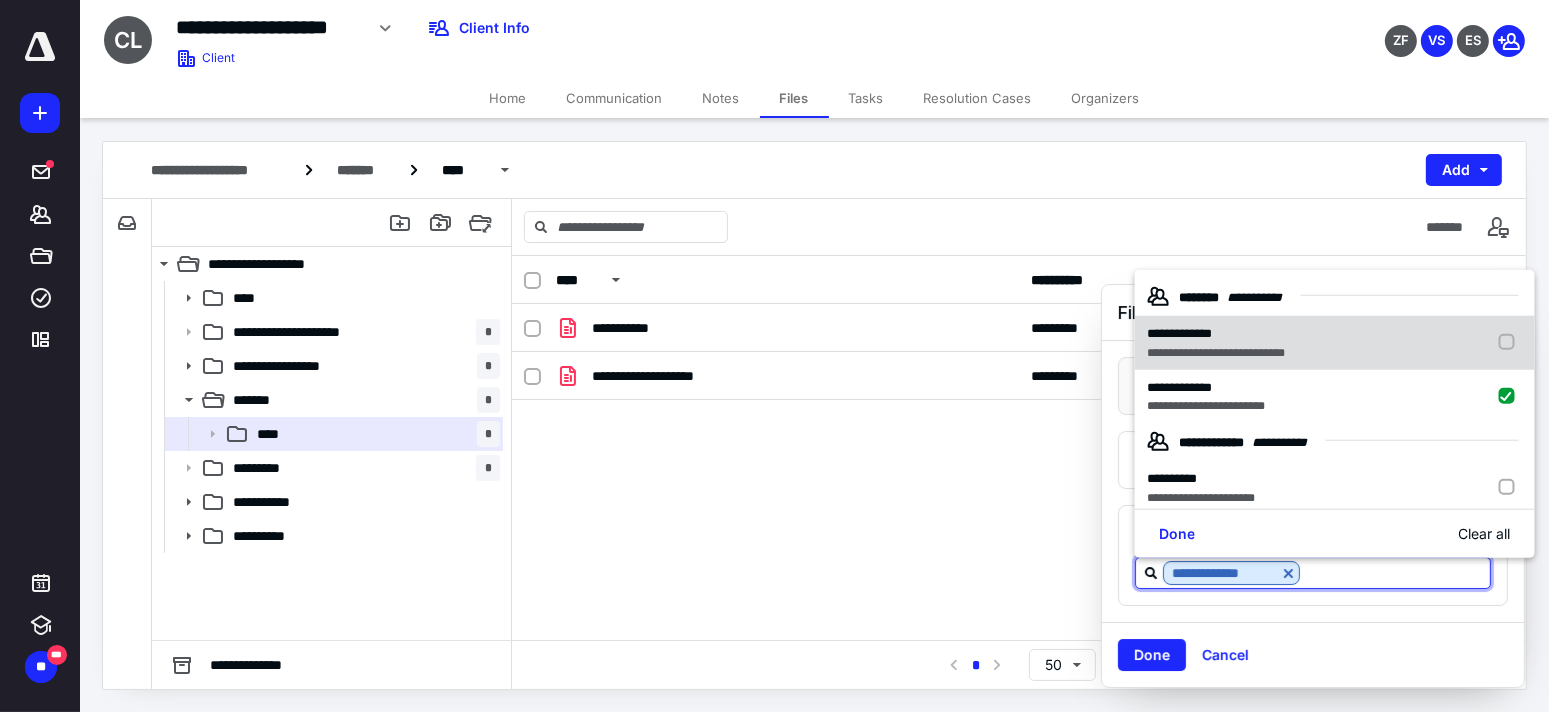 click on "**********" at bounding box center [1216, 352] 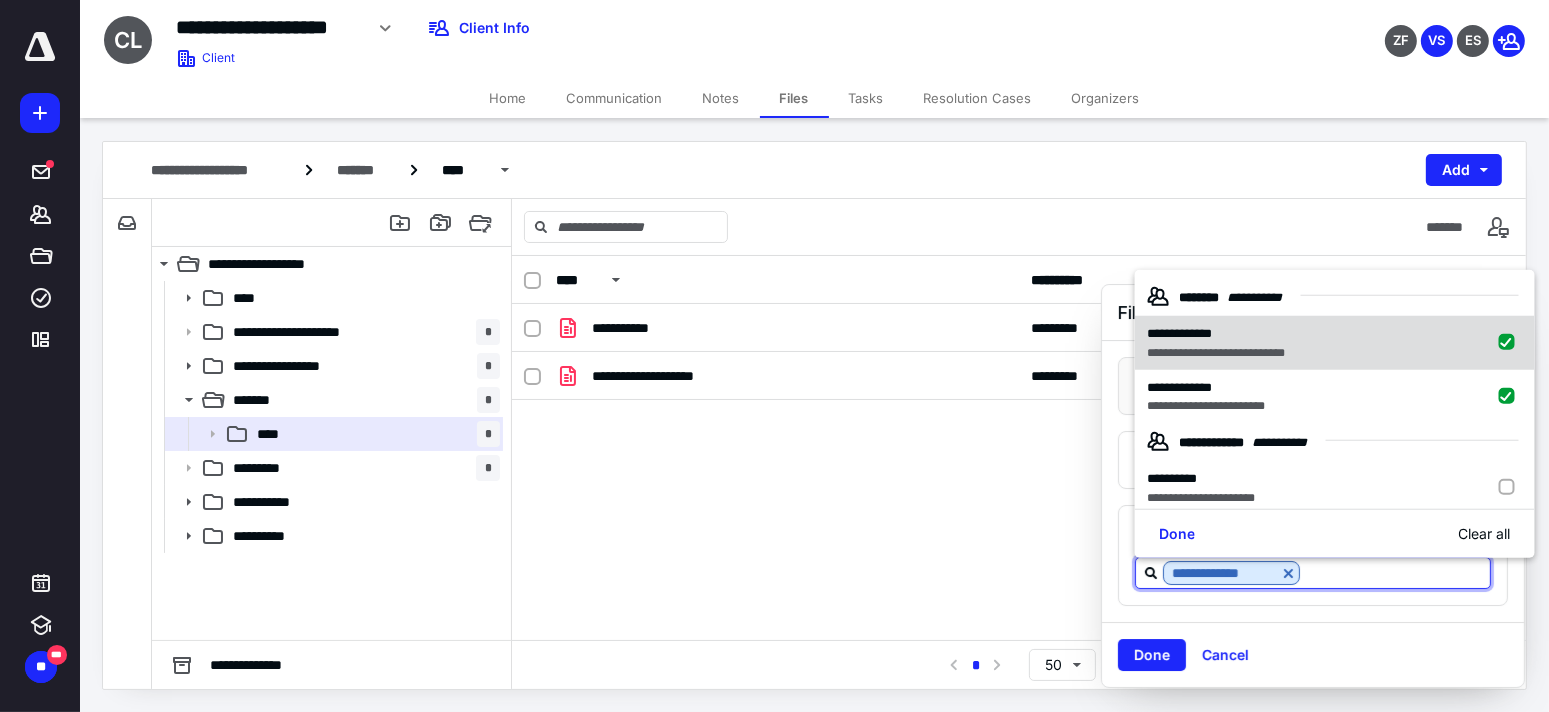 checkbox on "true" 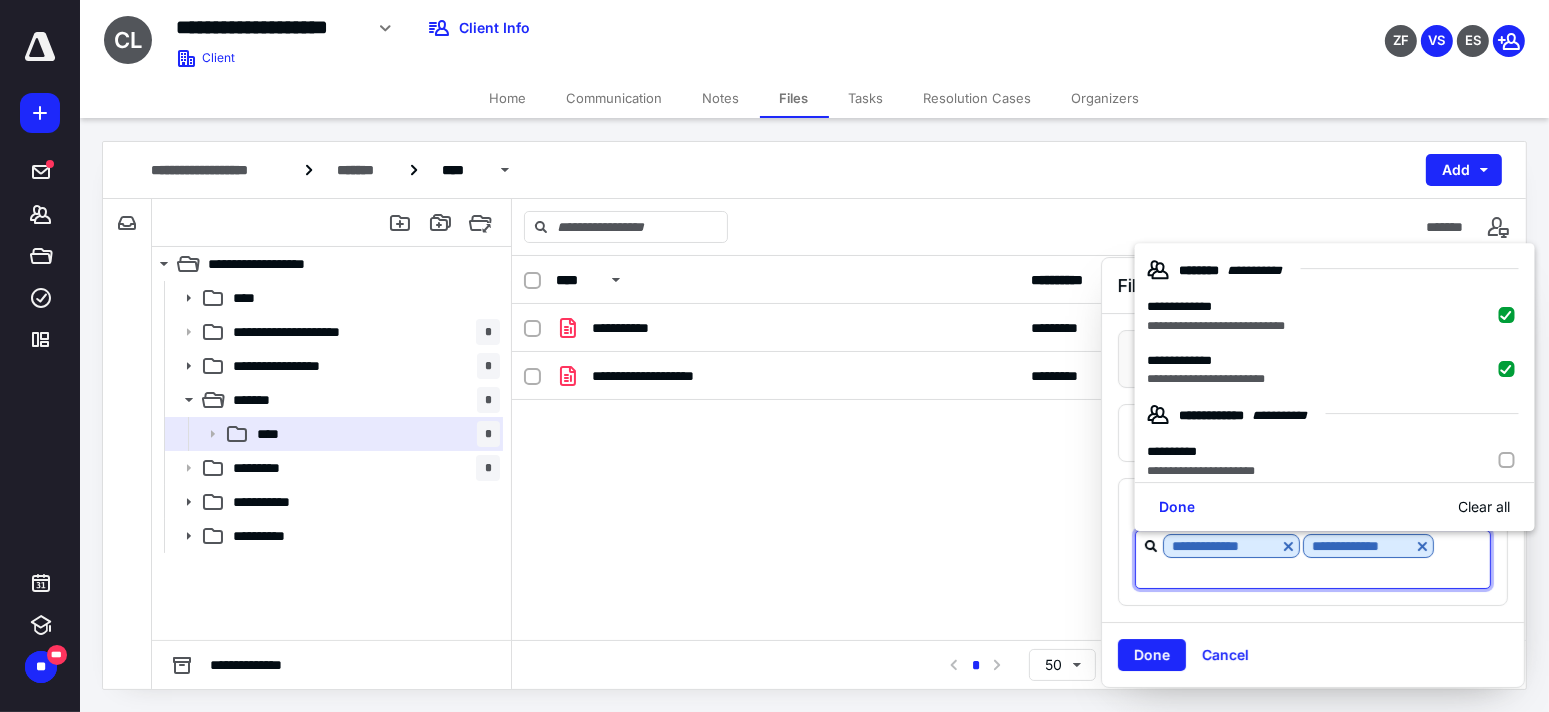 click on "Done" at bounding box center [1152, 655] 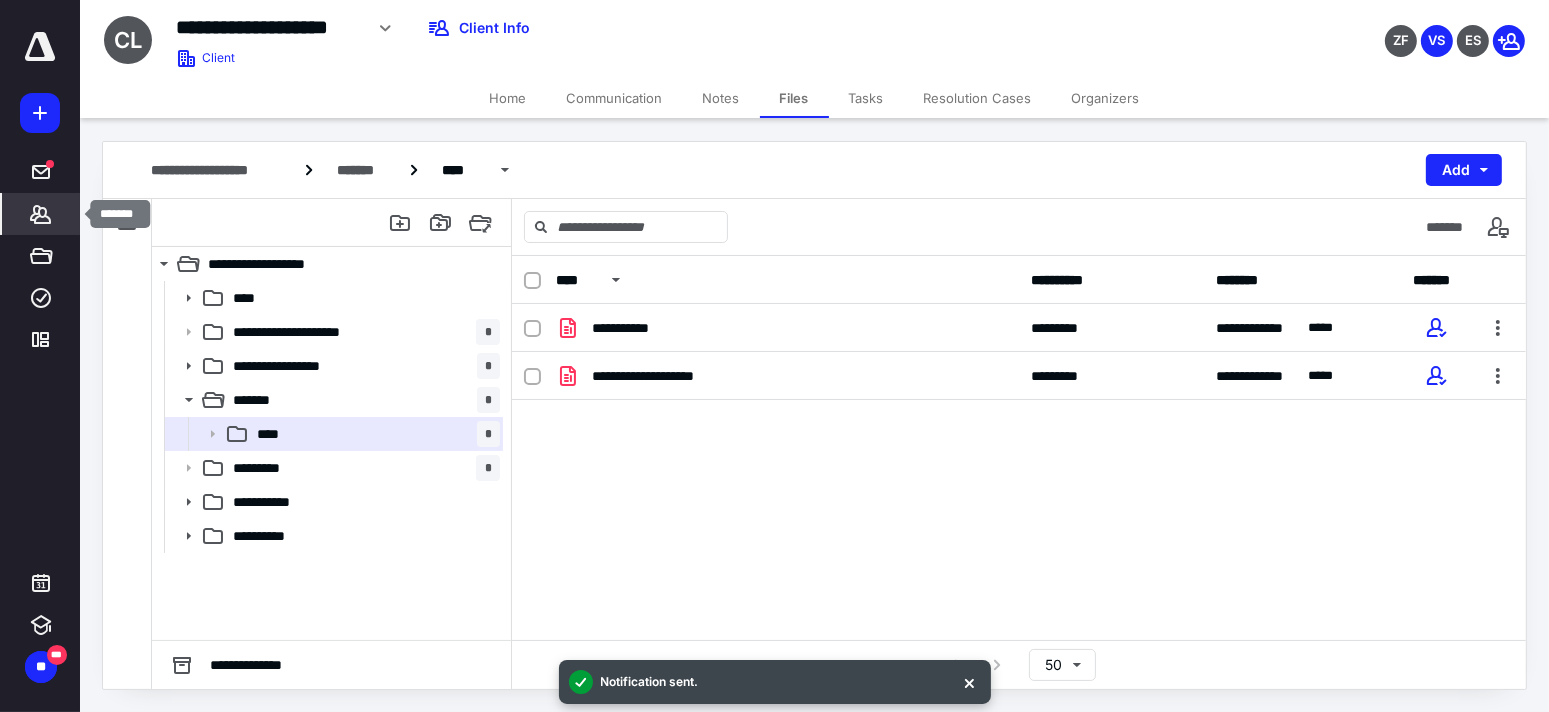 click 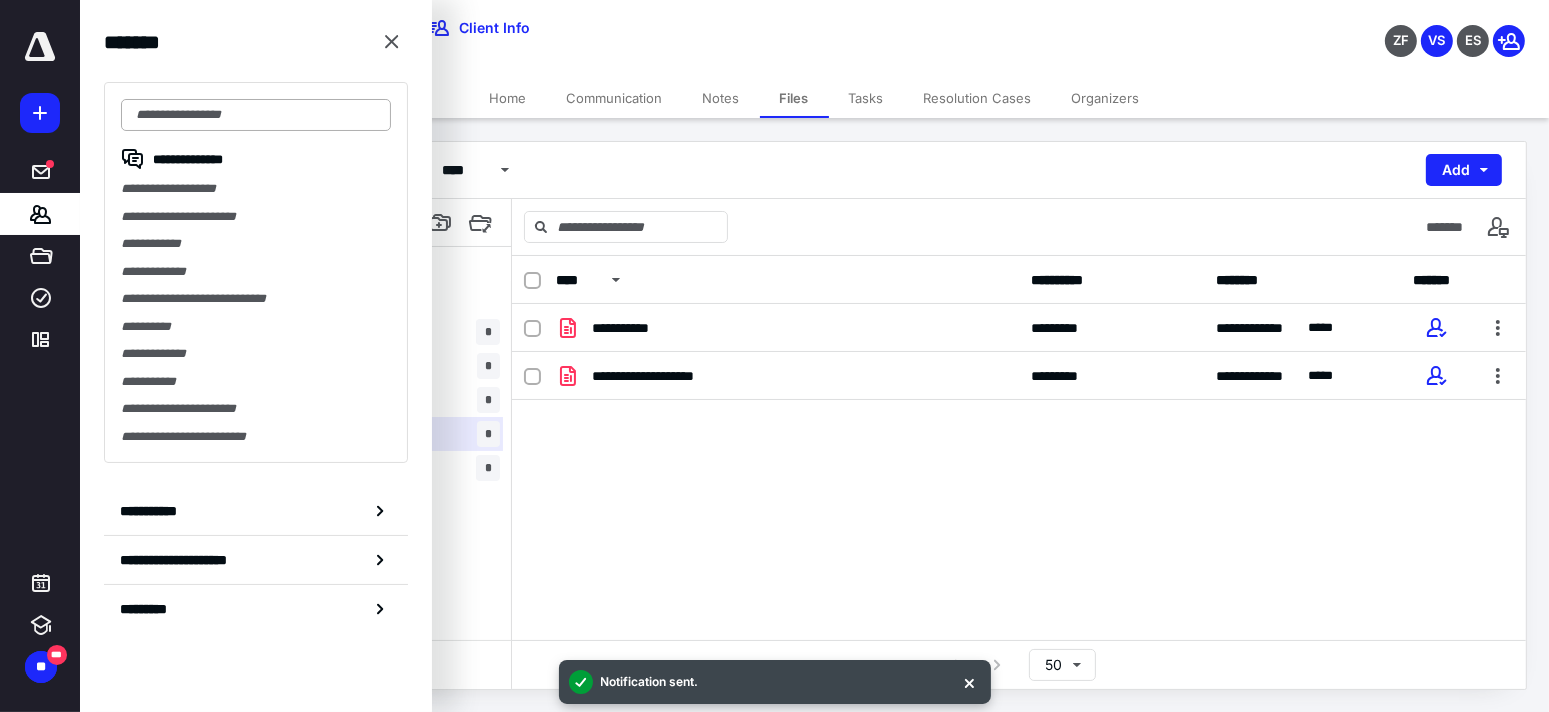 click at bounding box center [256, 115] 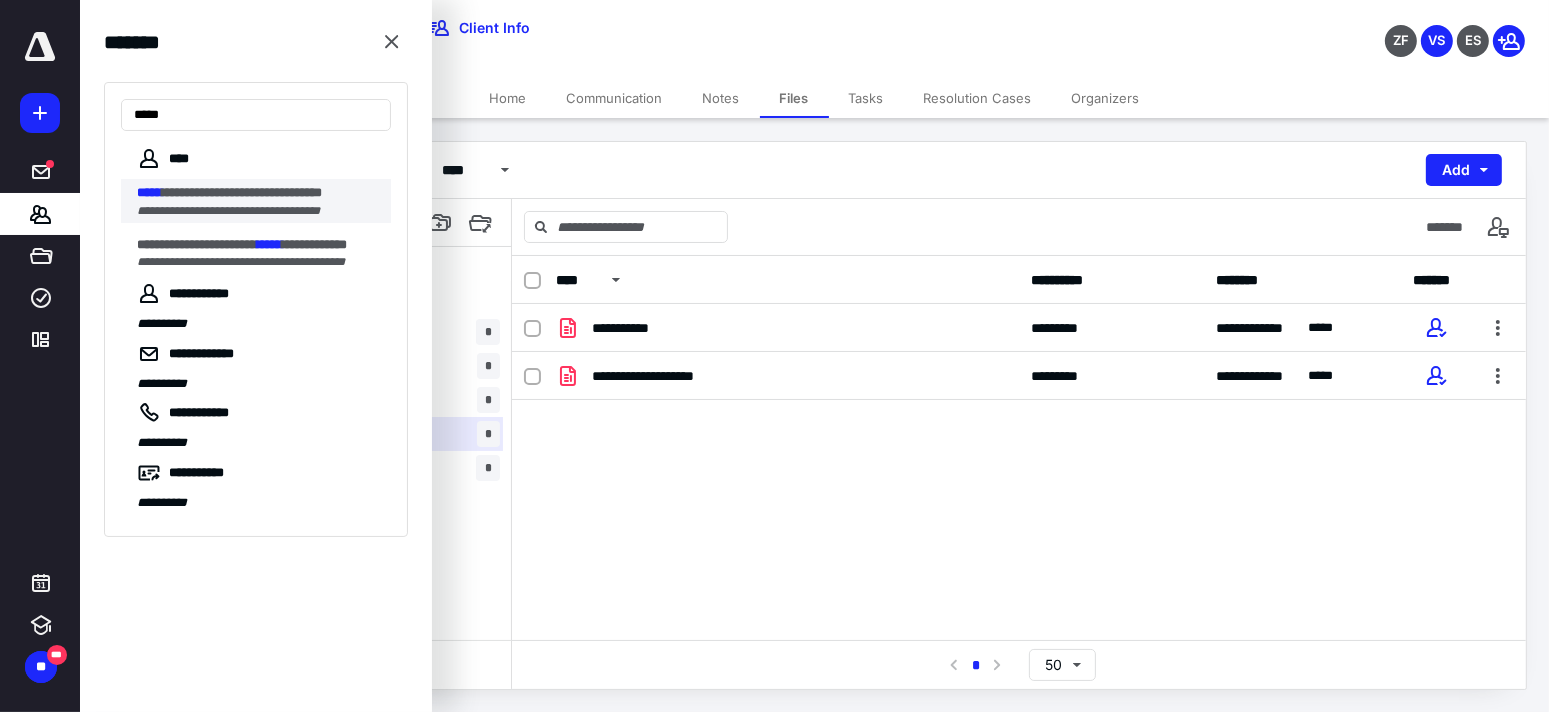 type on "*****" 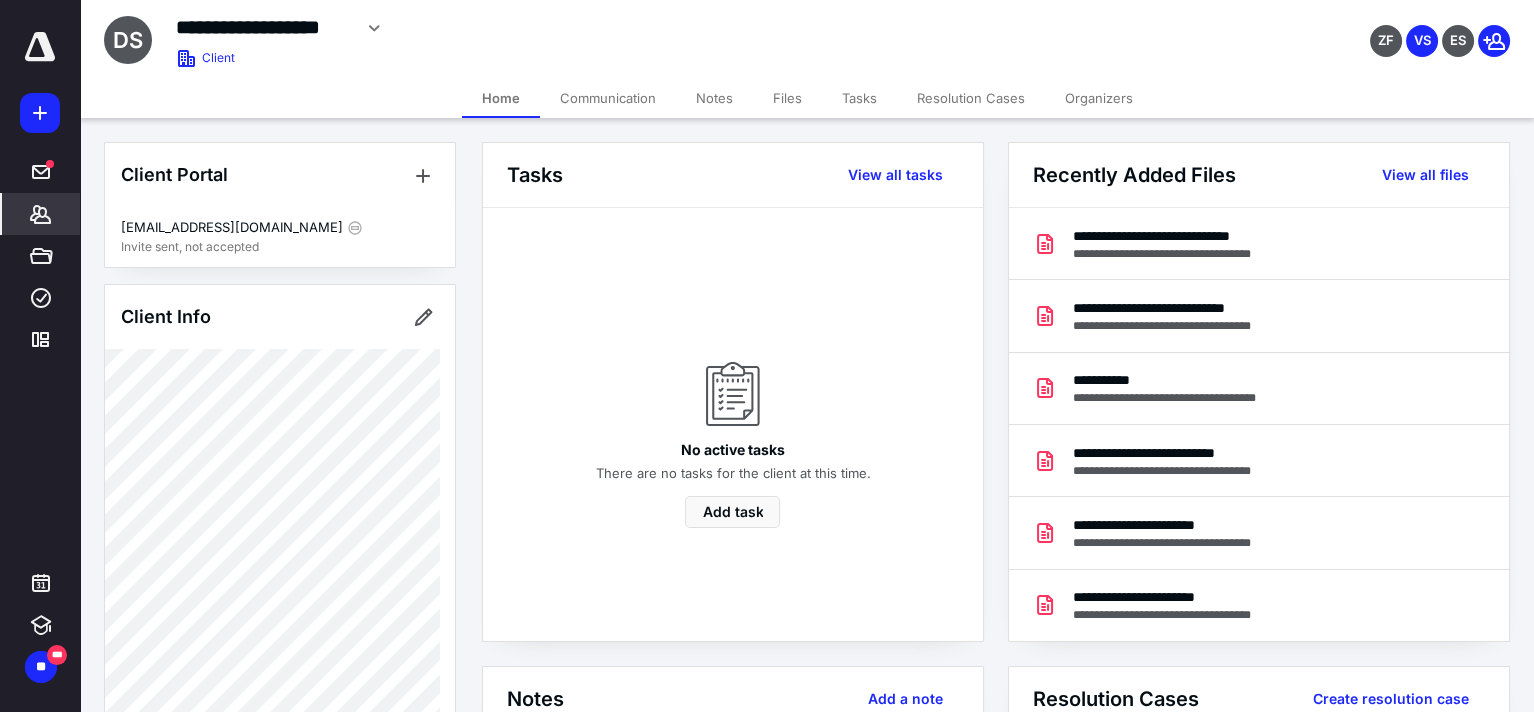click on "Files" at bounding box center (787, 98) 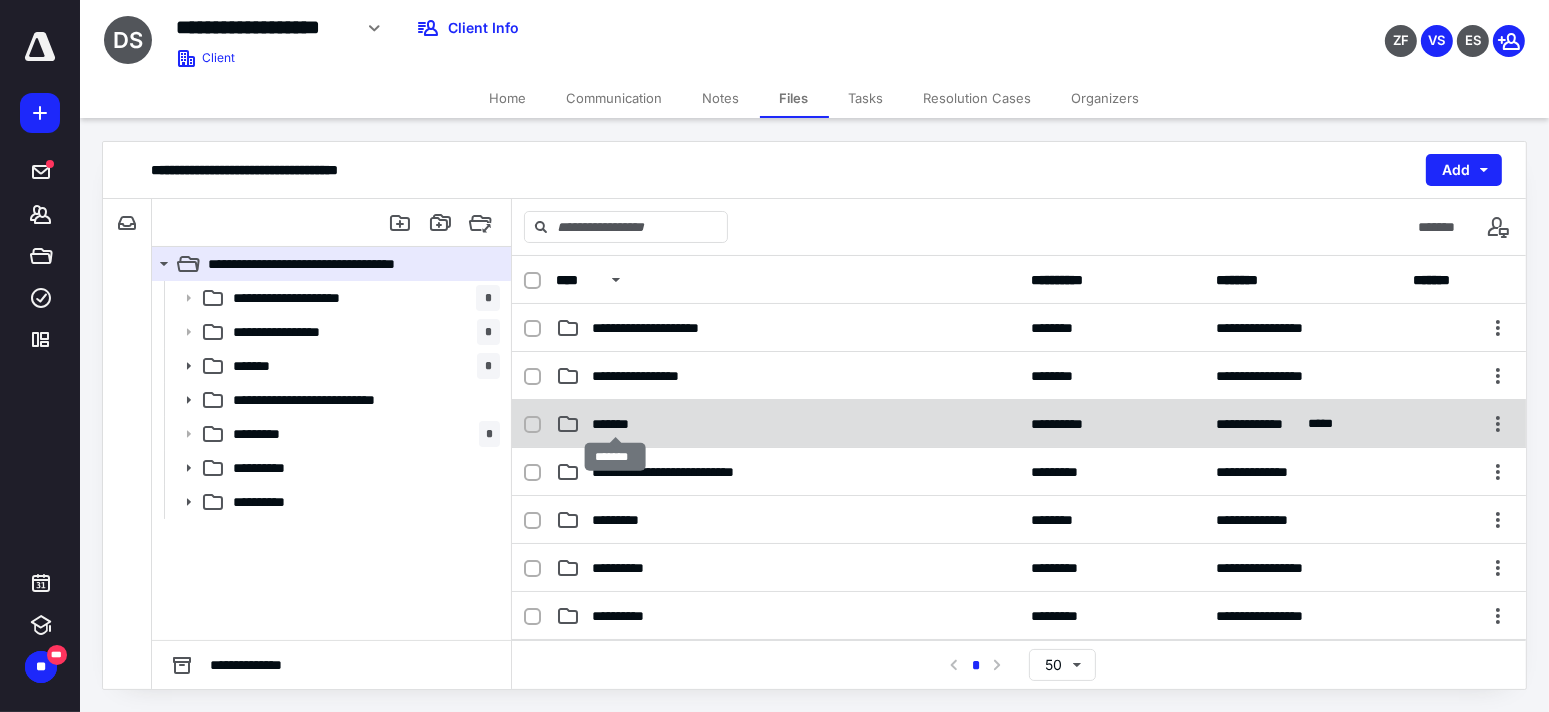click on "*******" at bounding box center (615, 424) 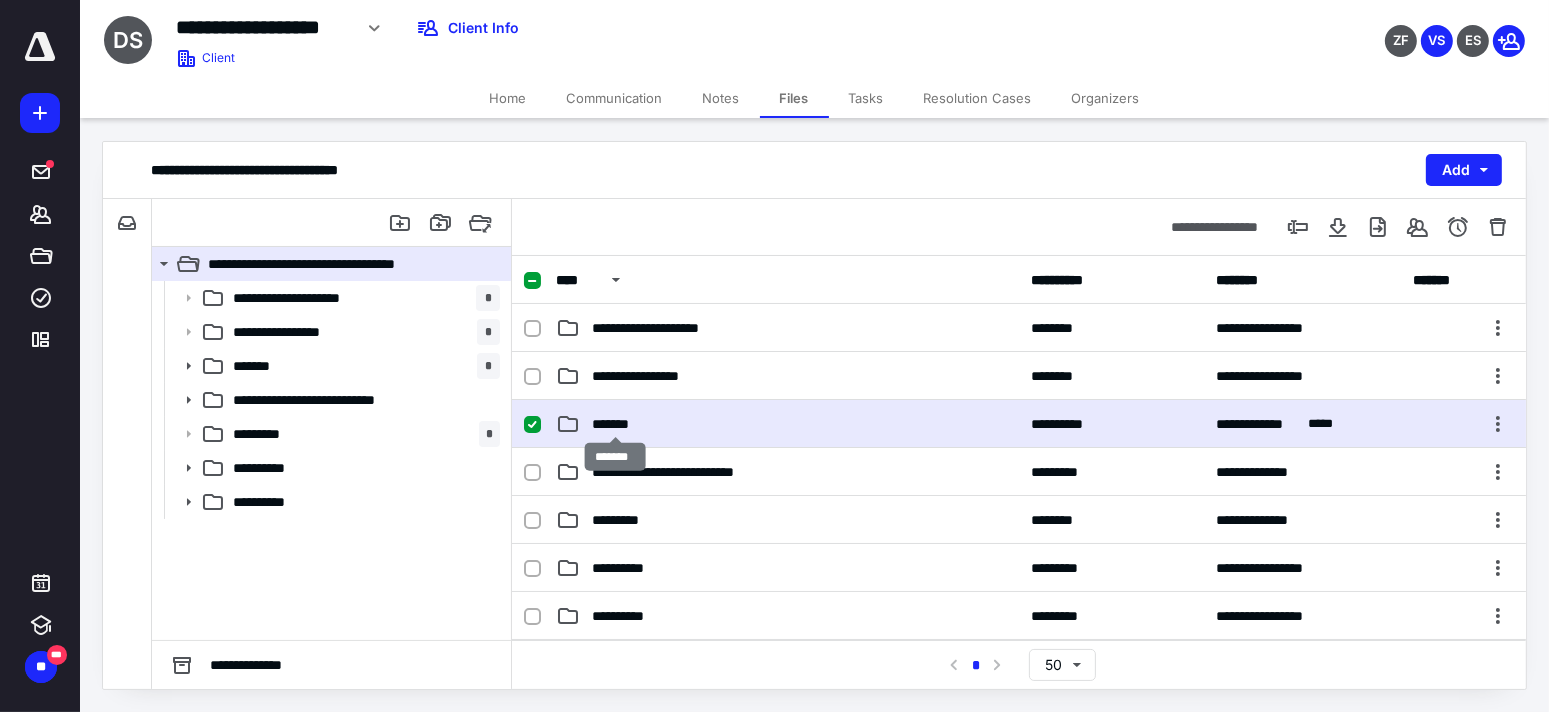 click on "*******" at bounding box center [615, 424] 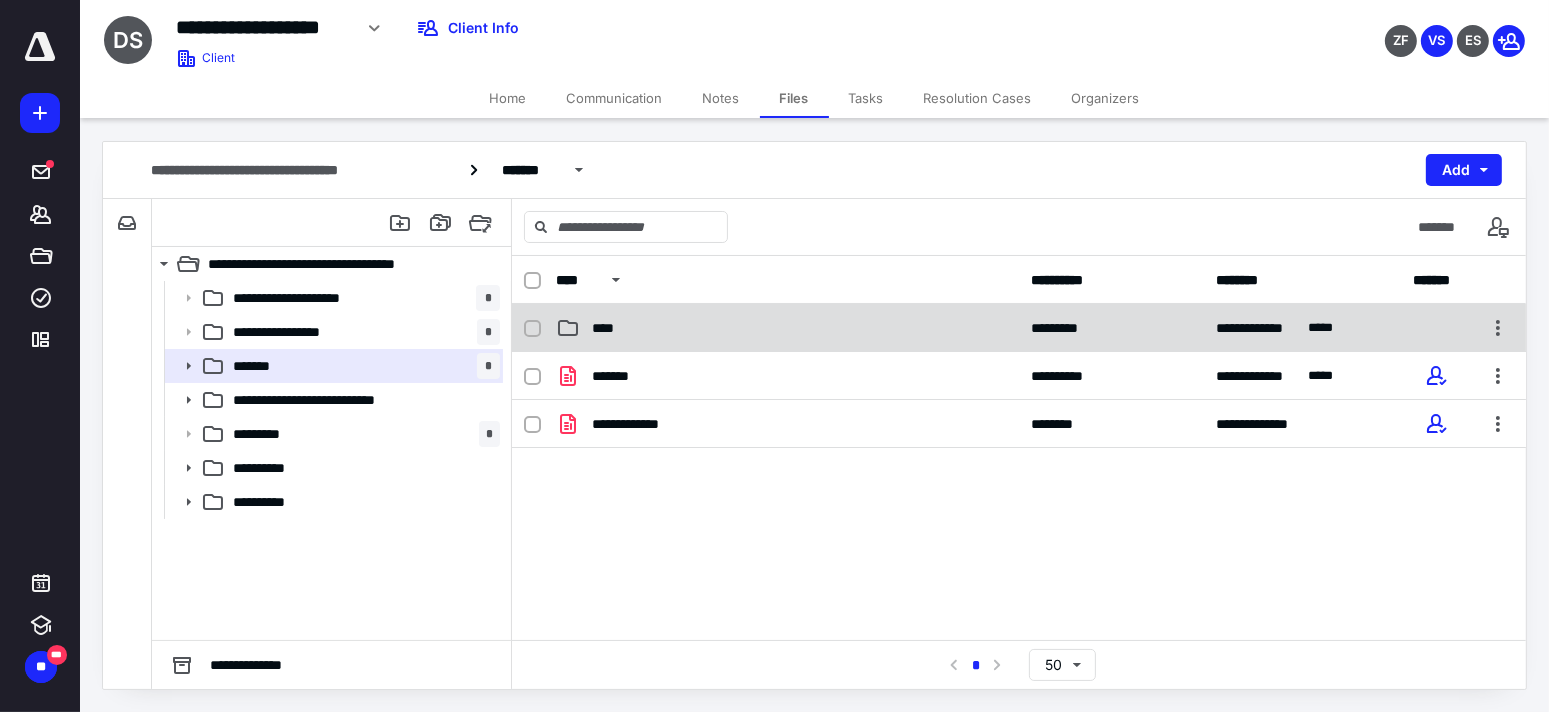 click on "****" at bounding box center (609, 328) 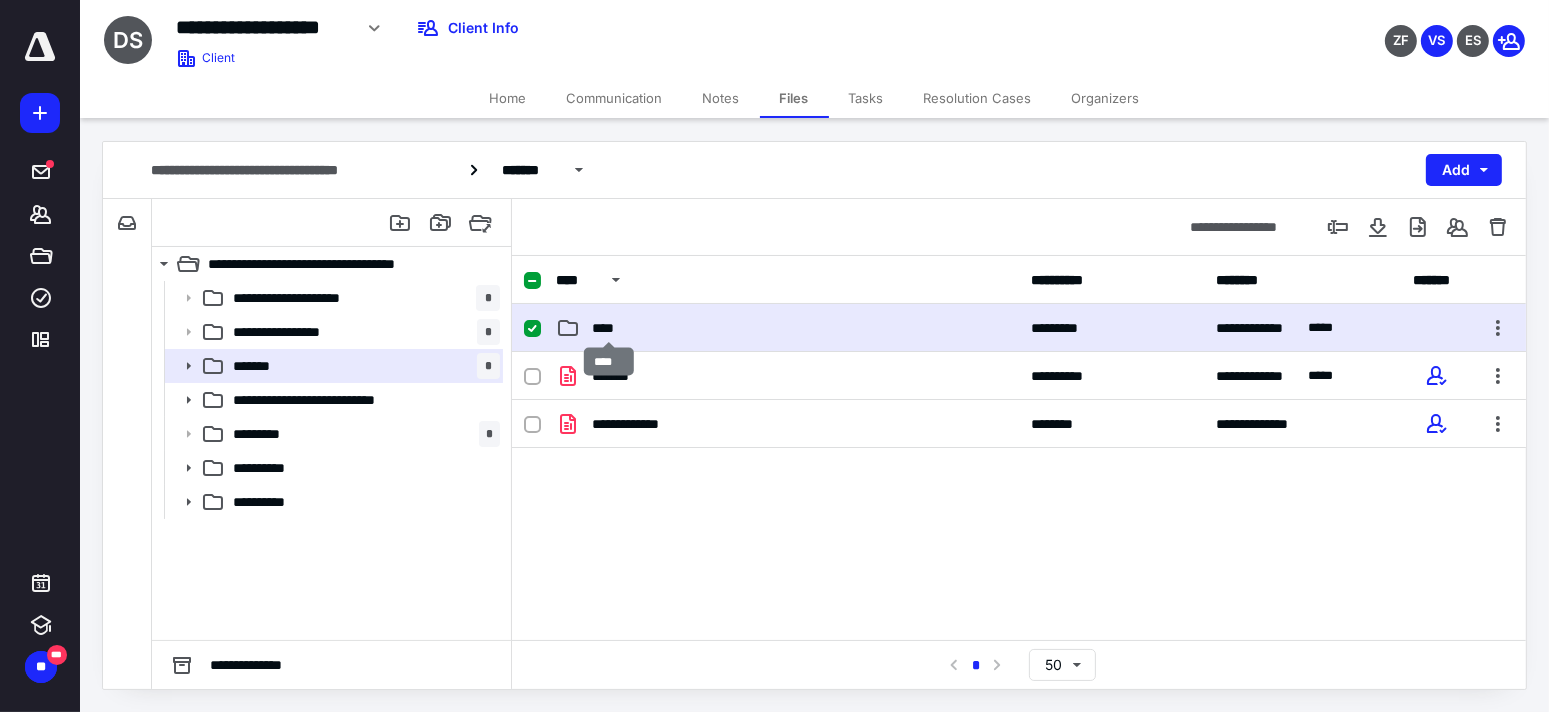 click on "****" at bounding box center (609, 328) 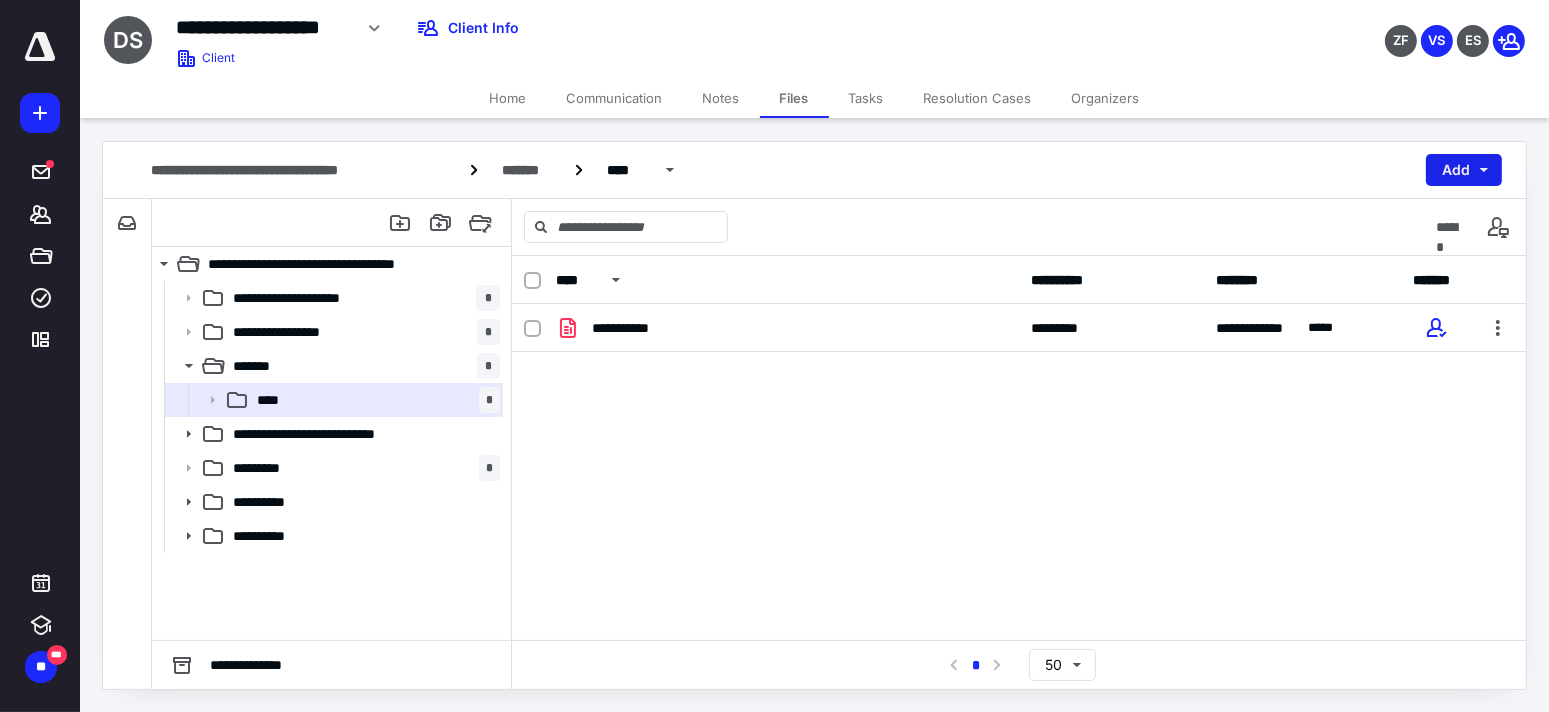 click on "Add" at bounding box center [1464, 170] 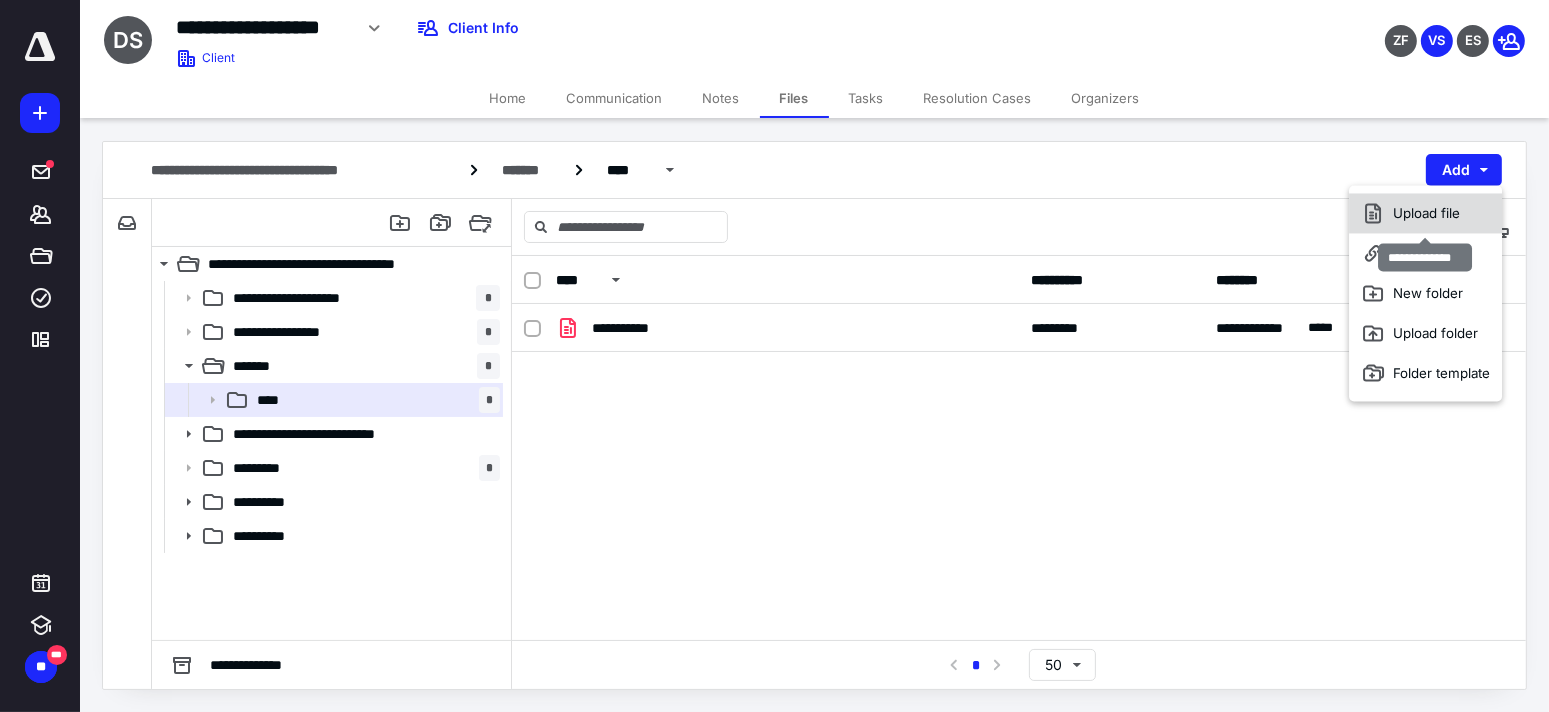 click on "Upload file" at bounding box center (1425, 213) 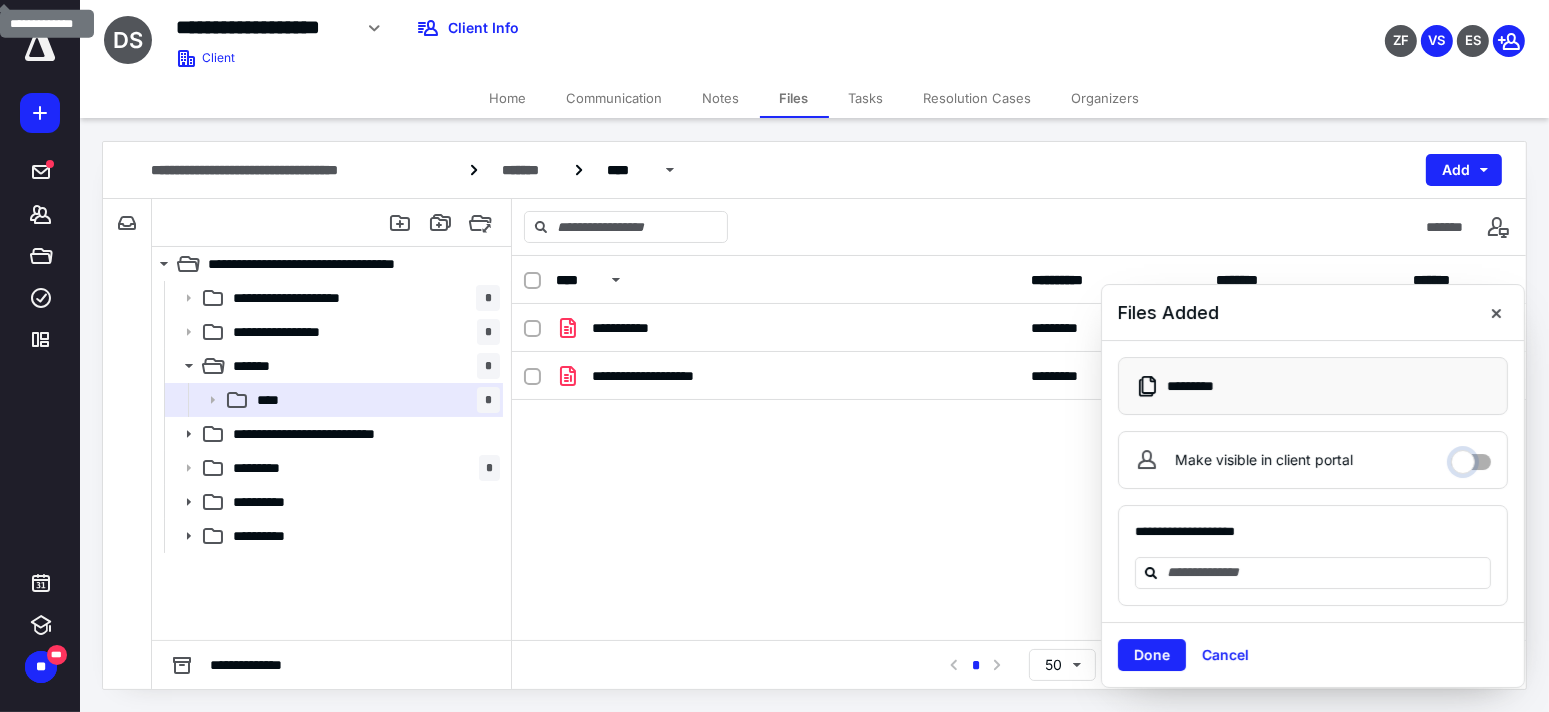 click on "Make visible in client portal" at bounding box center [1471, 457] 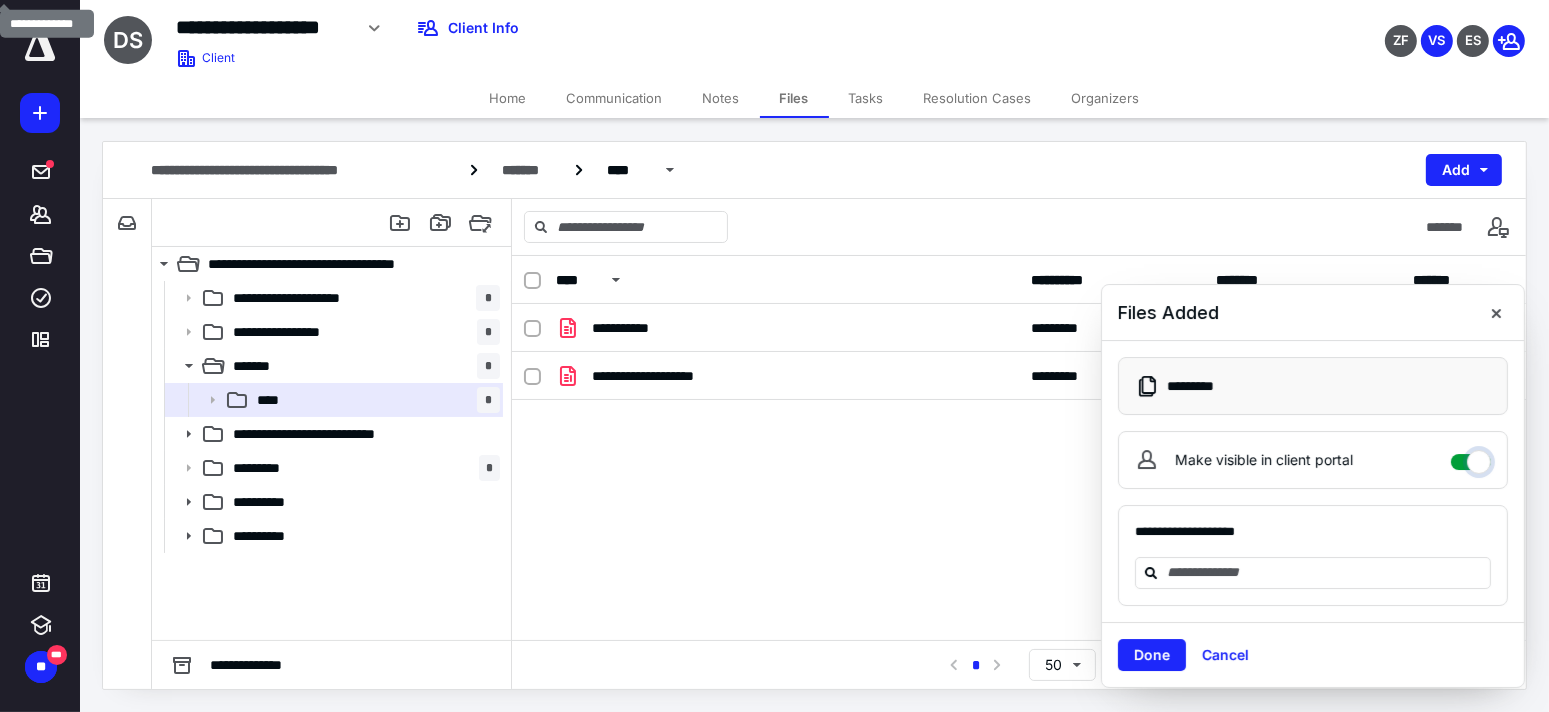 checkbox on "****" 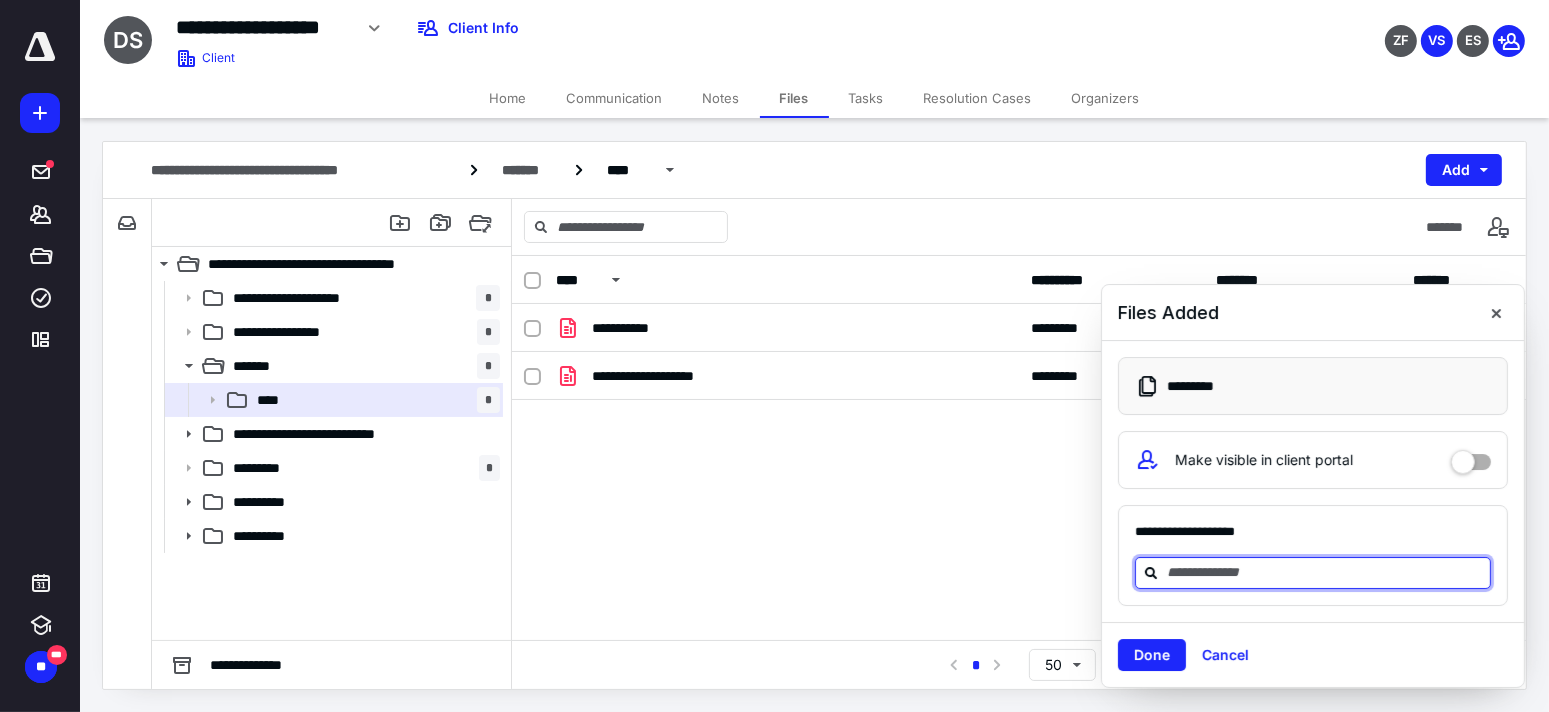 click at bounding box center [1325, 572] 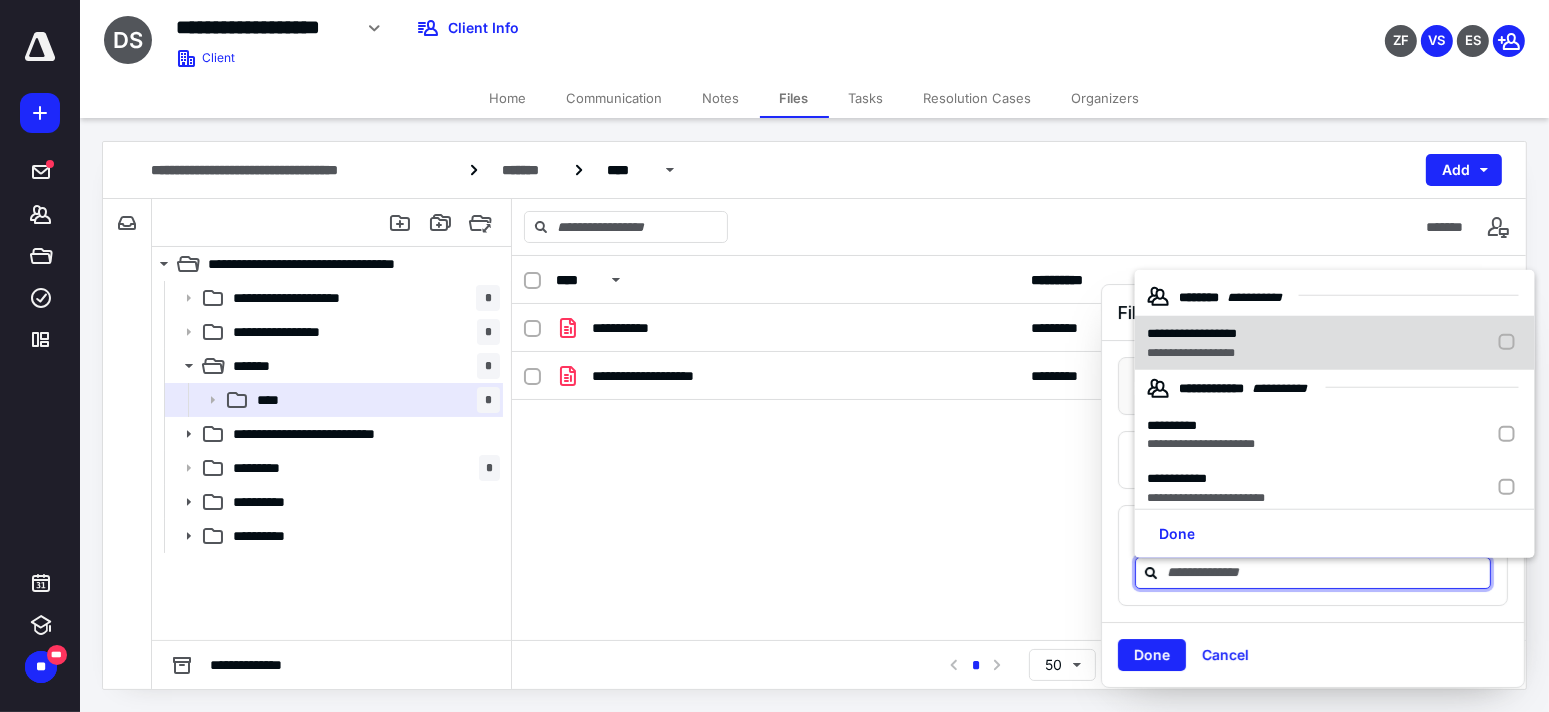 click on "**********" at bounding box center [1191, 352] 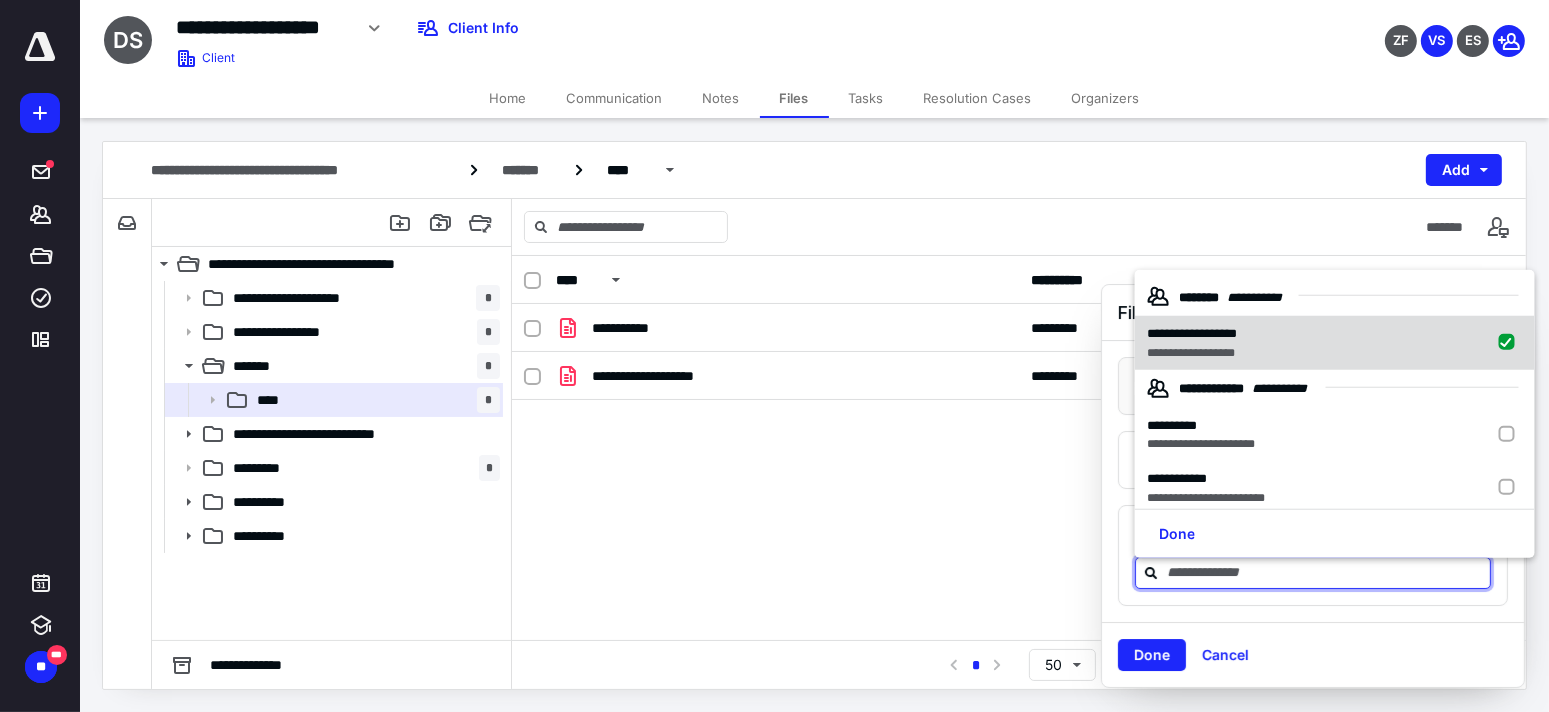 checkbox on "true" 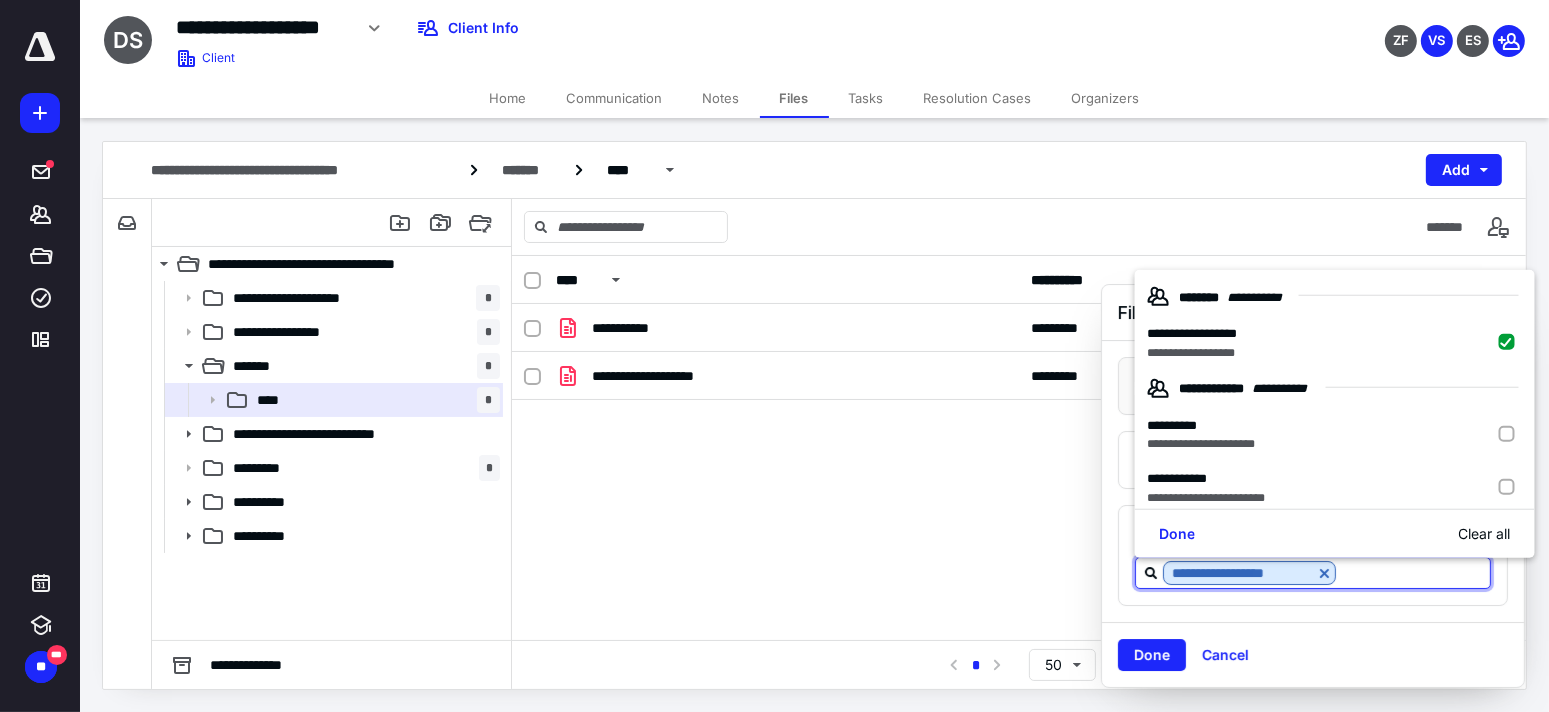 click on "Done" at bounding box center [1152, 655] 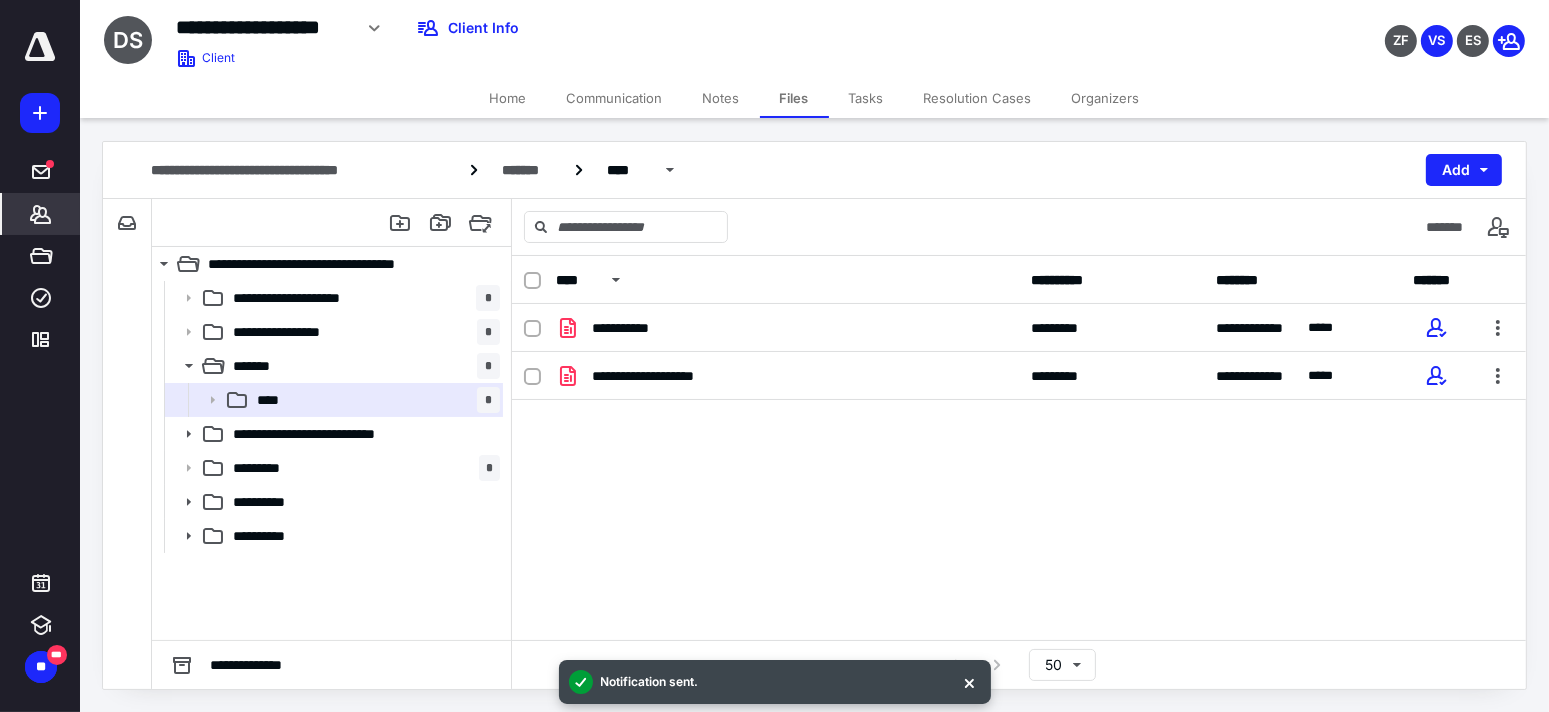 click 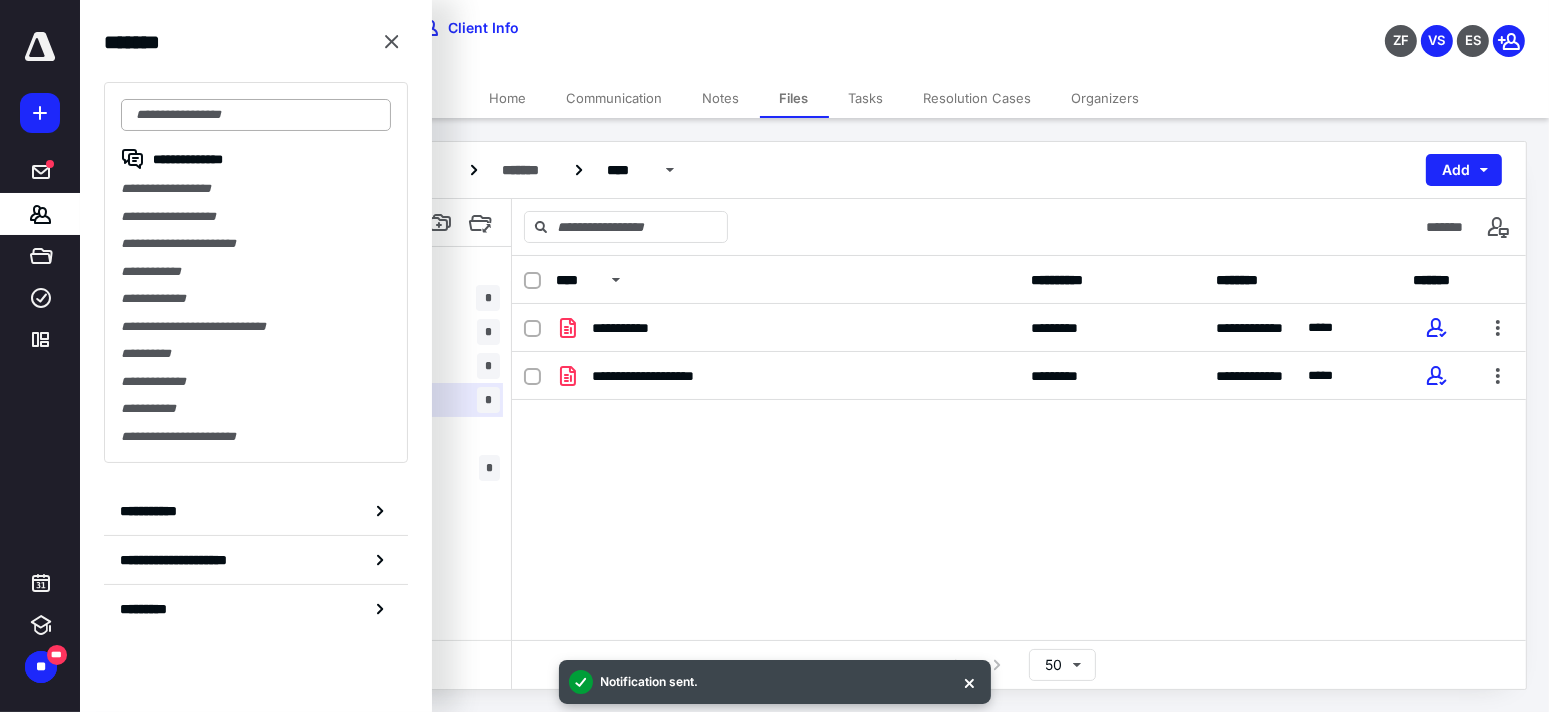 click at bounding box center (256, 115) 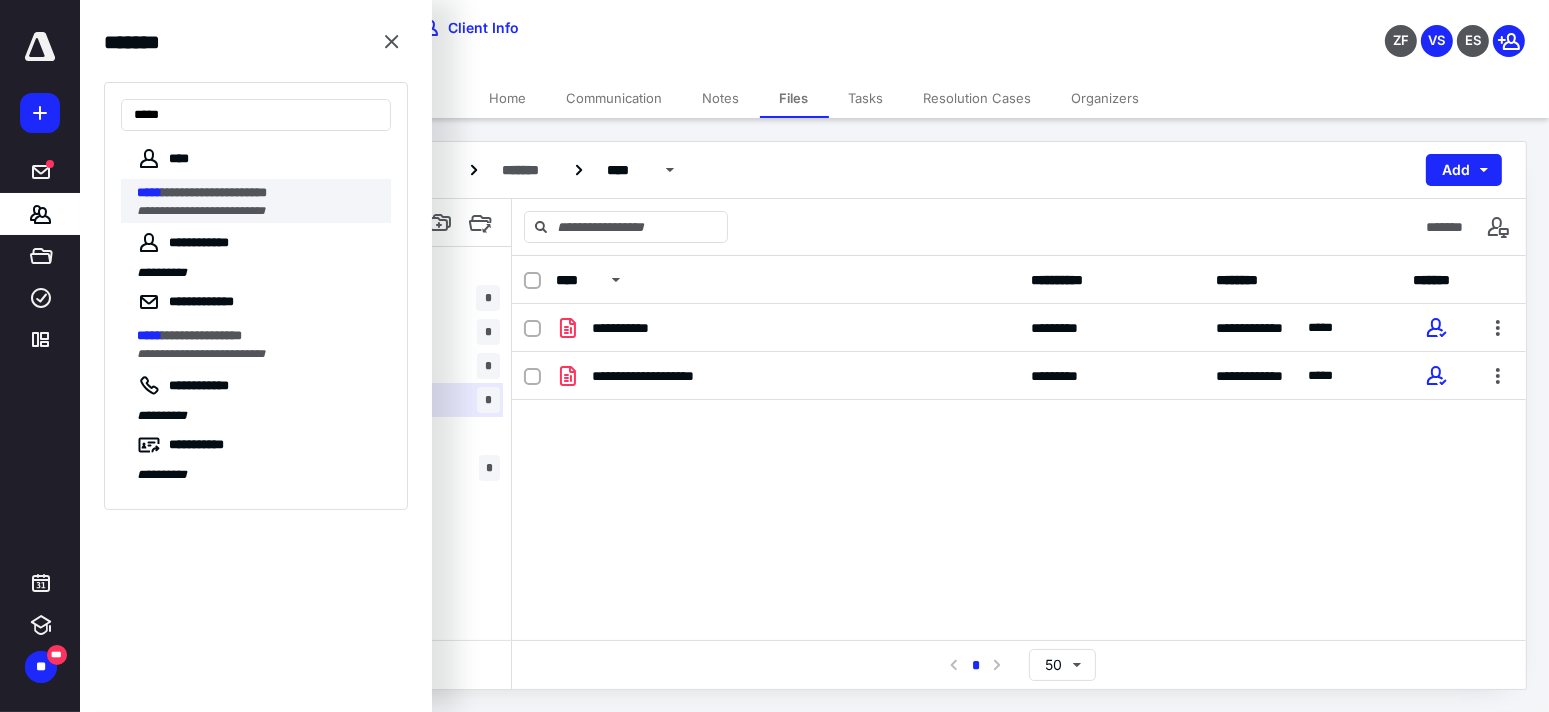 type on "*****" 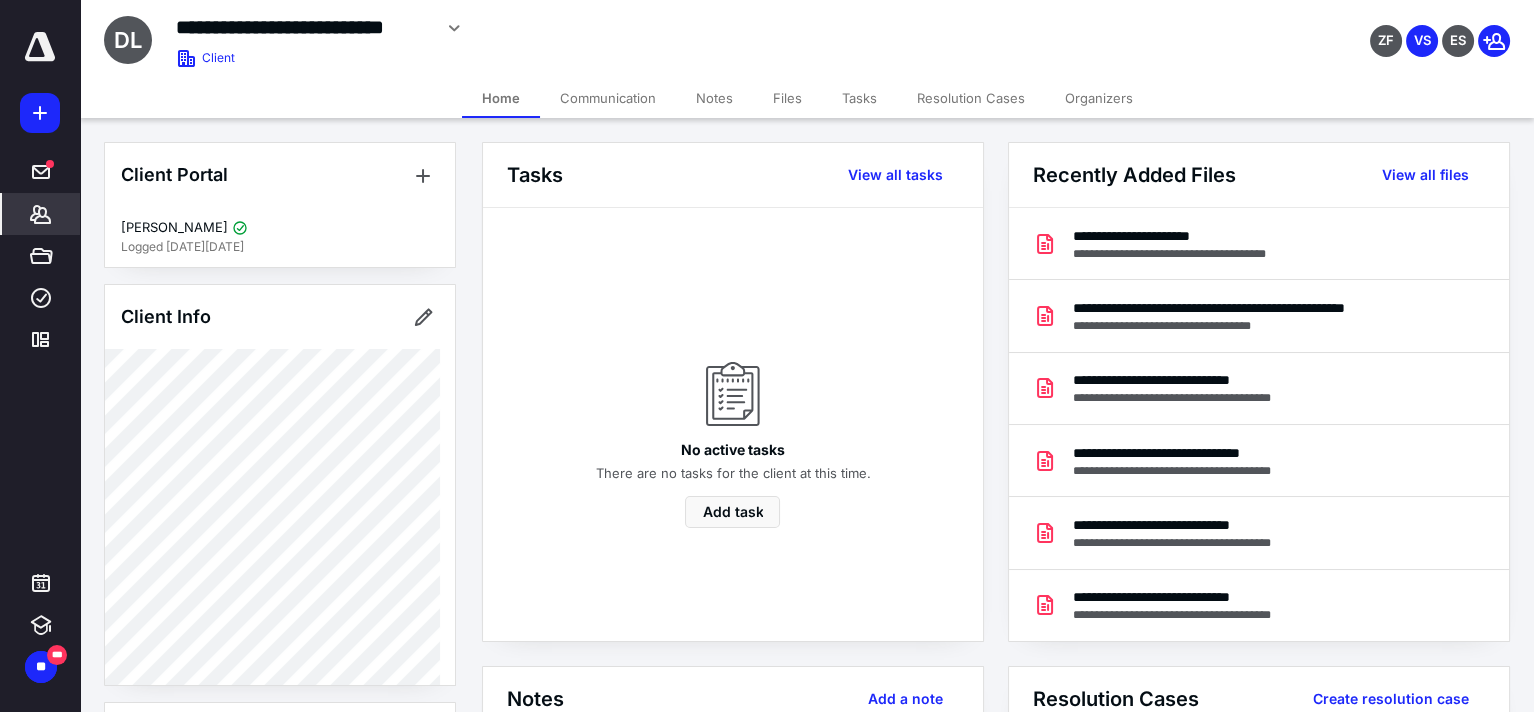 click on "Files" at bounding box center (787, 98) 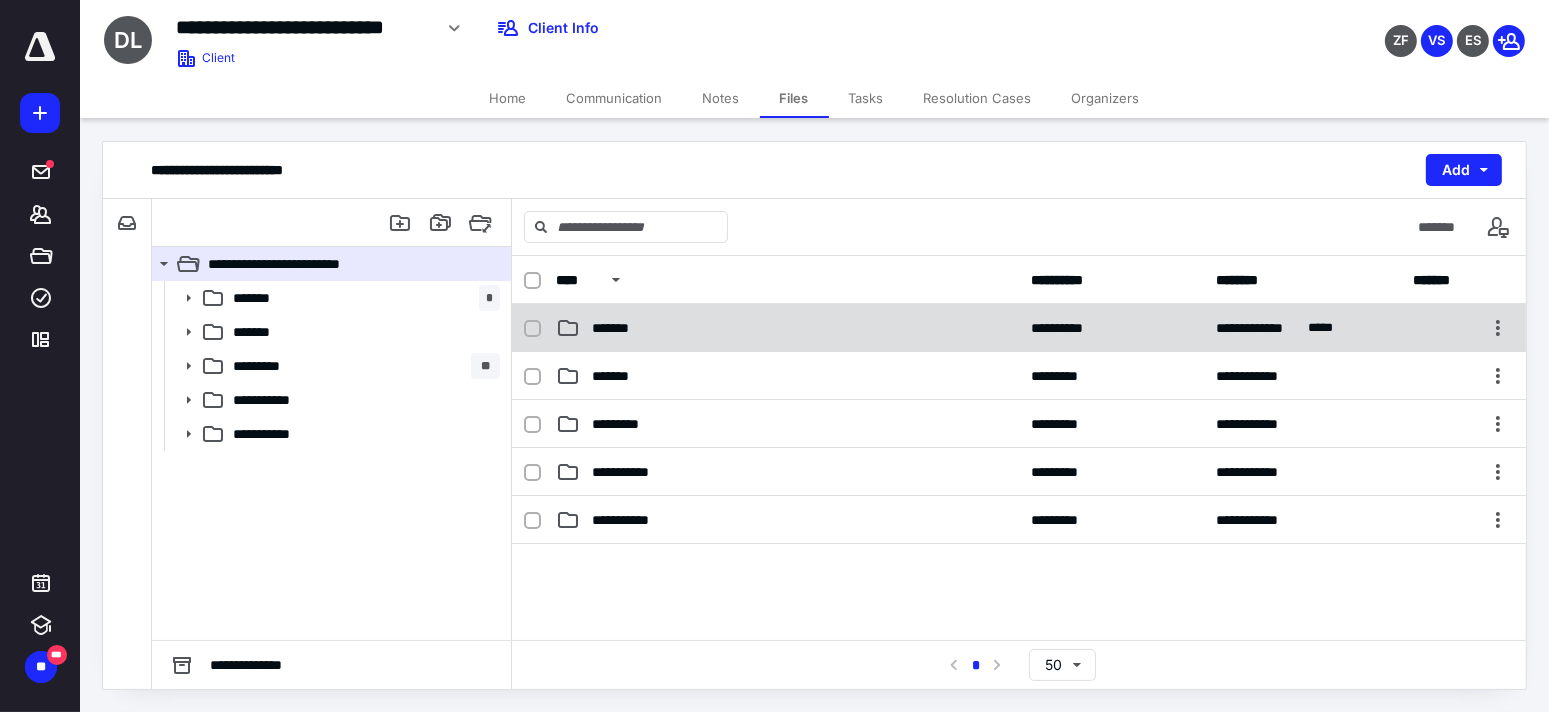 click on "*******" at bounding box center (787, 328) 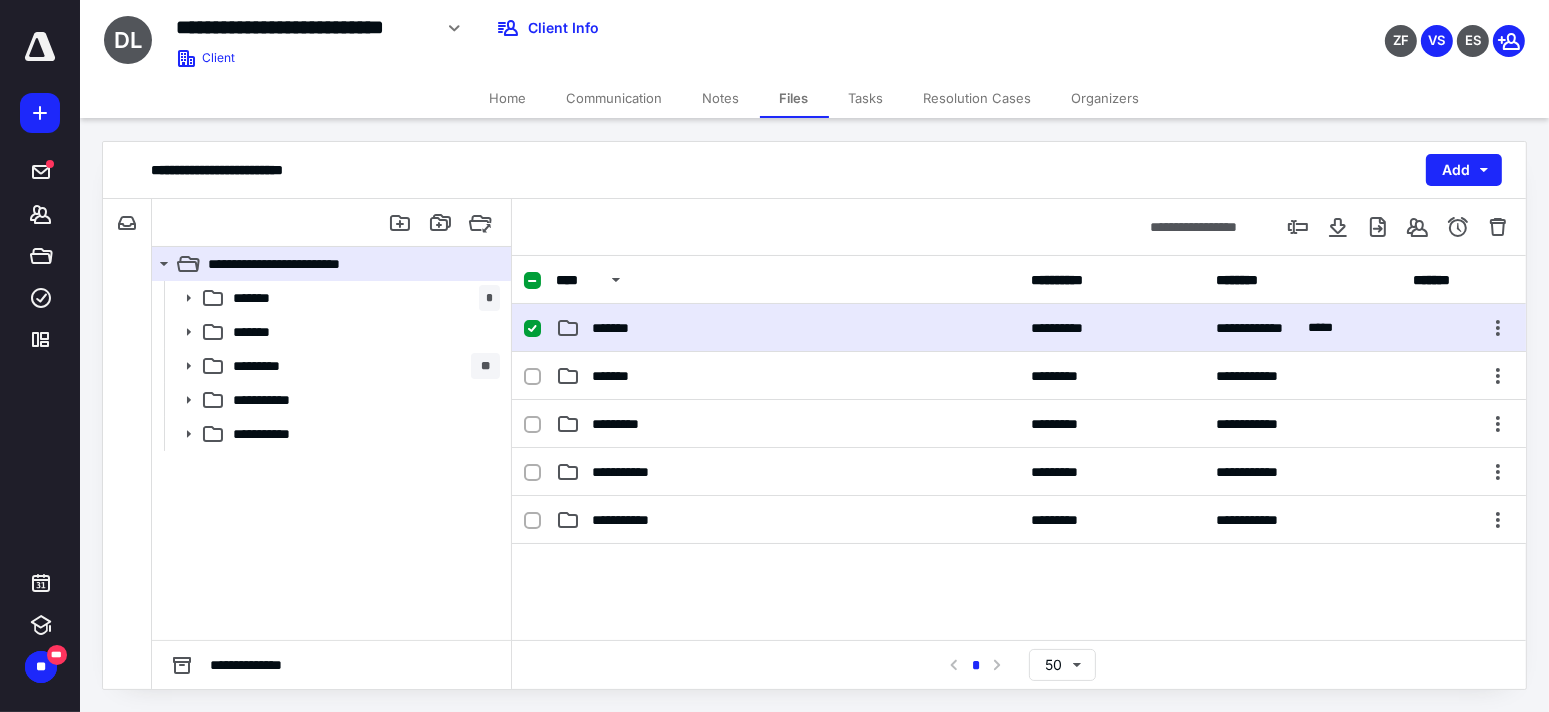 click on "*******" at bounding box center (787, 328) 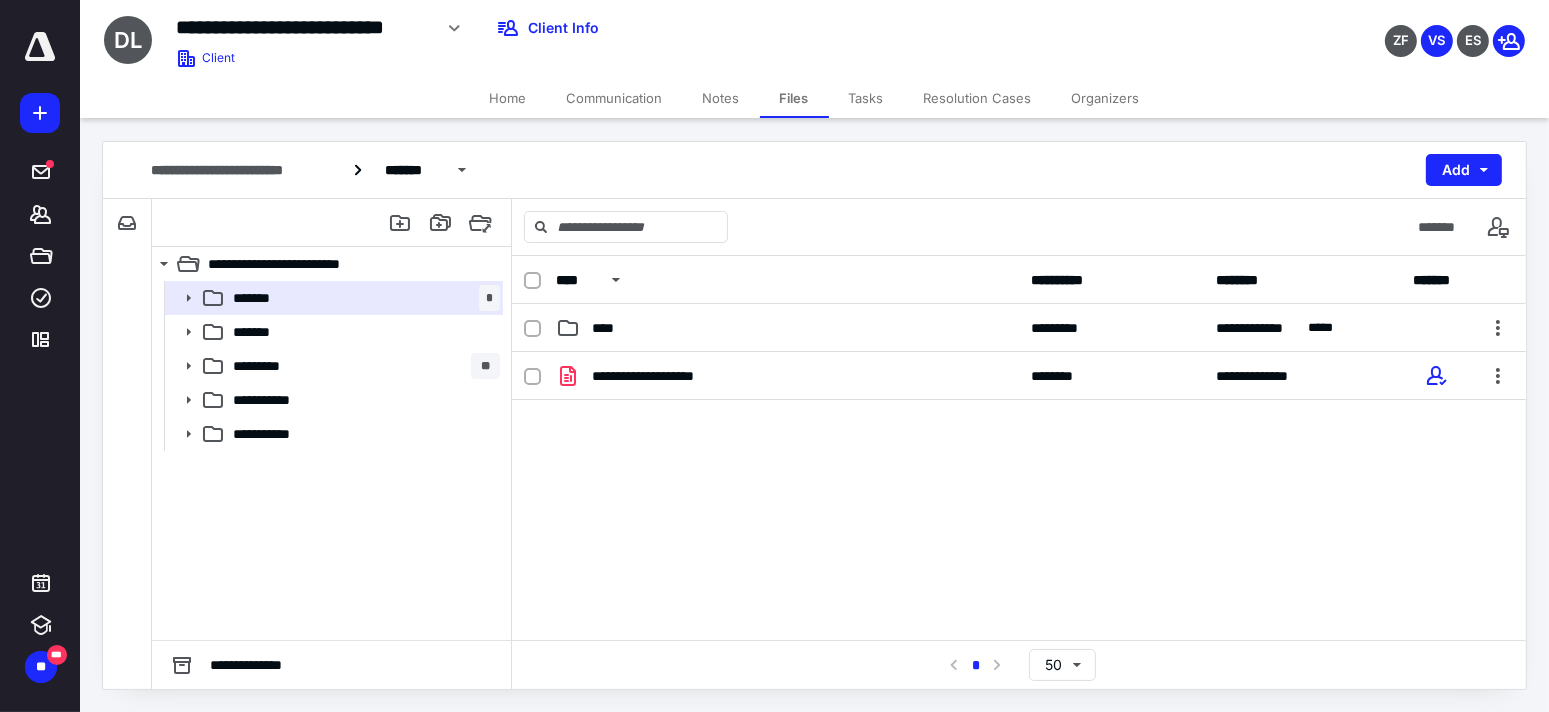click on "****" at bounding box center (787, 328) 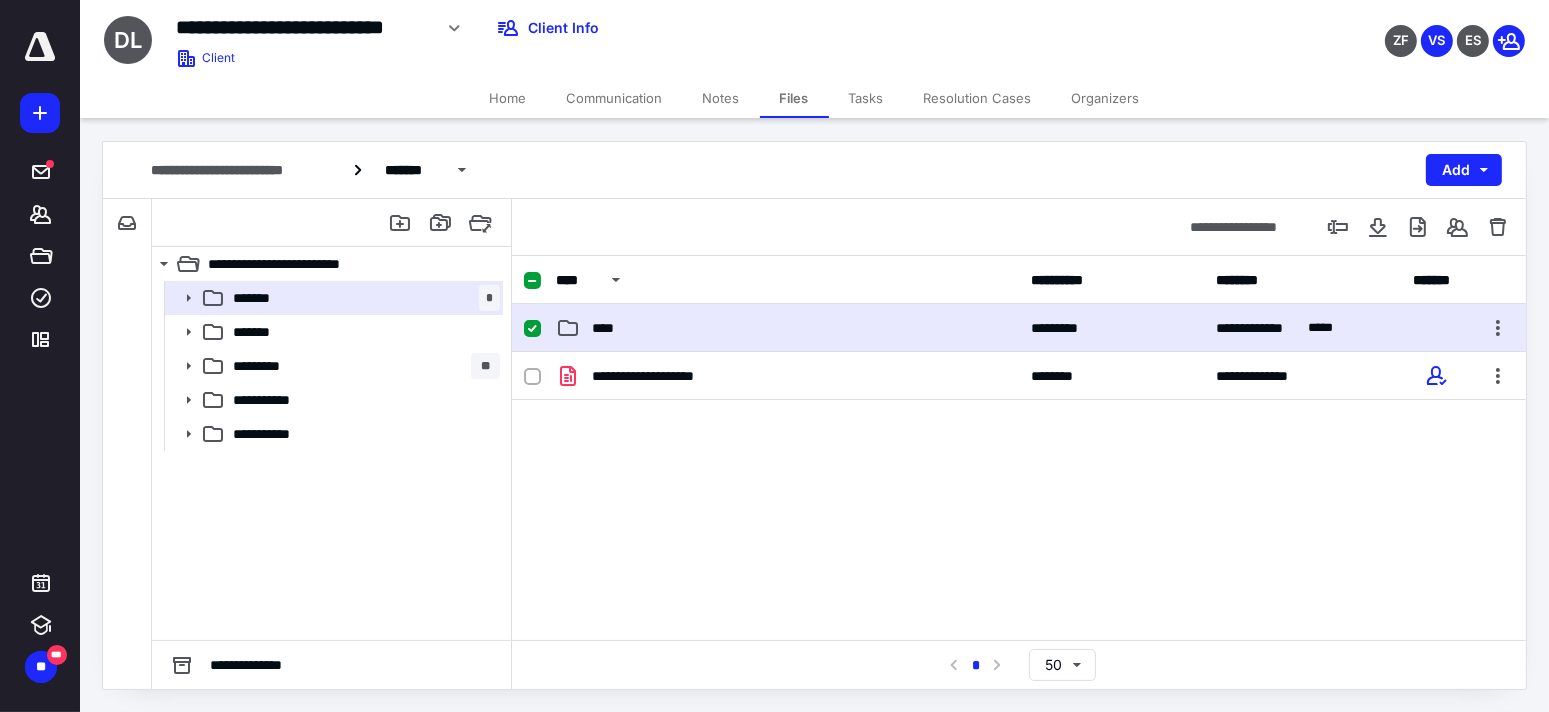 click on "****" at bounding box center (787, 328) 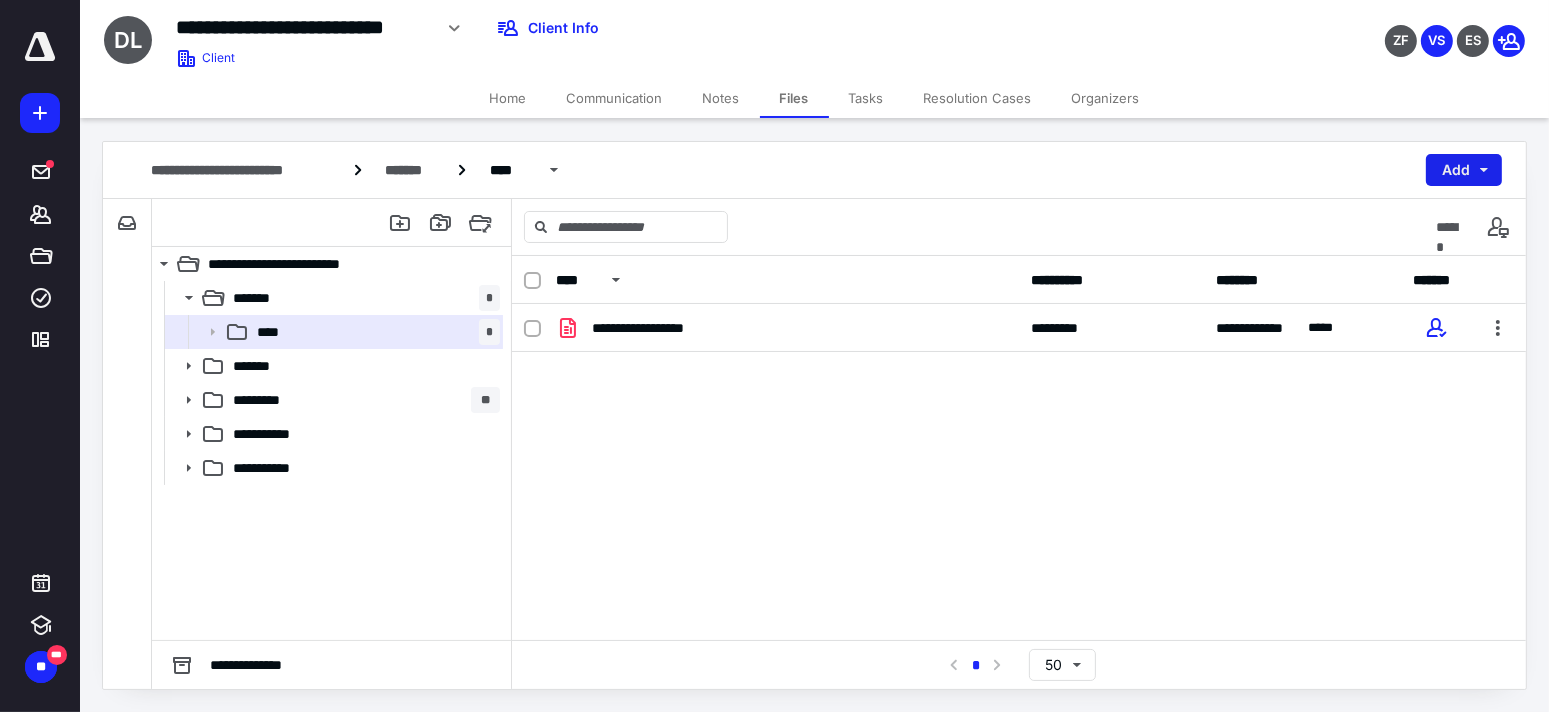 click on "Add" at bounding box center (1464, 170) 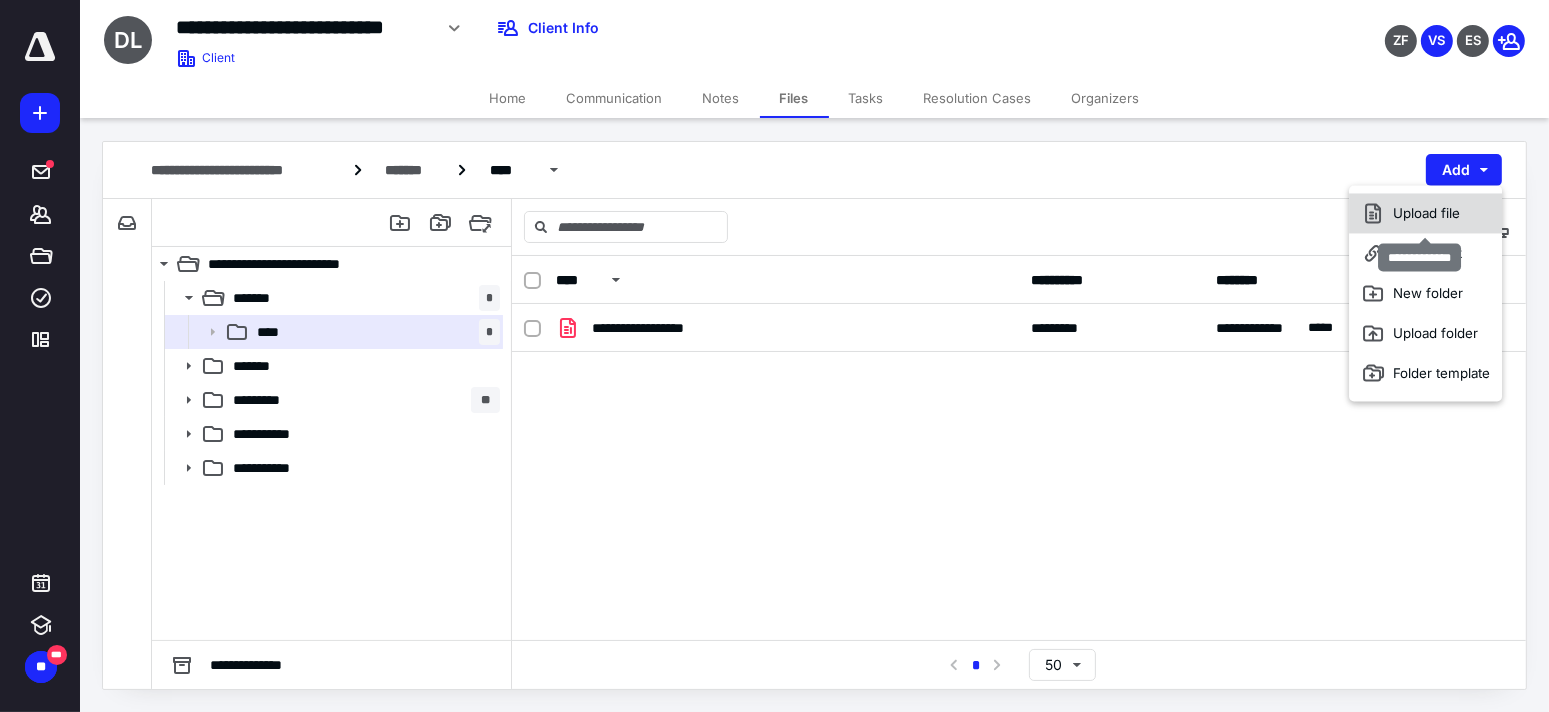 click on "Upload file" at bounding box center (1425, 213) 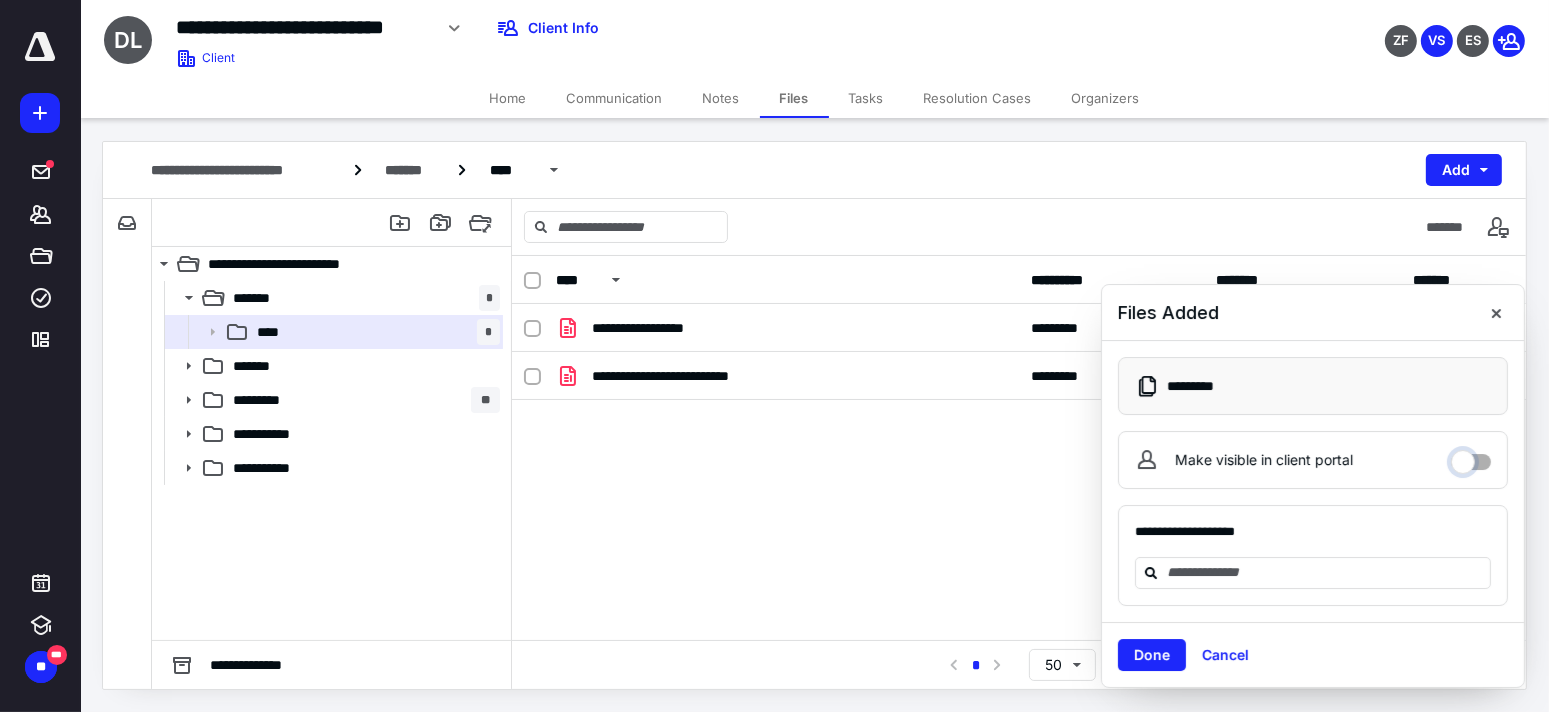 click on "Make visible in client portal" at bounding box center (1471, 457) 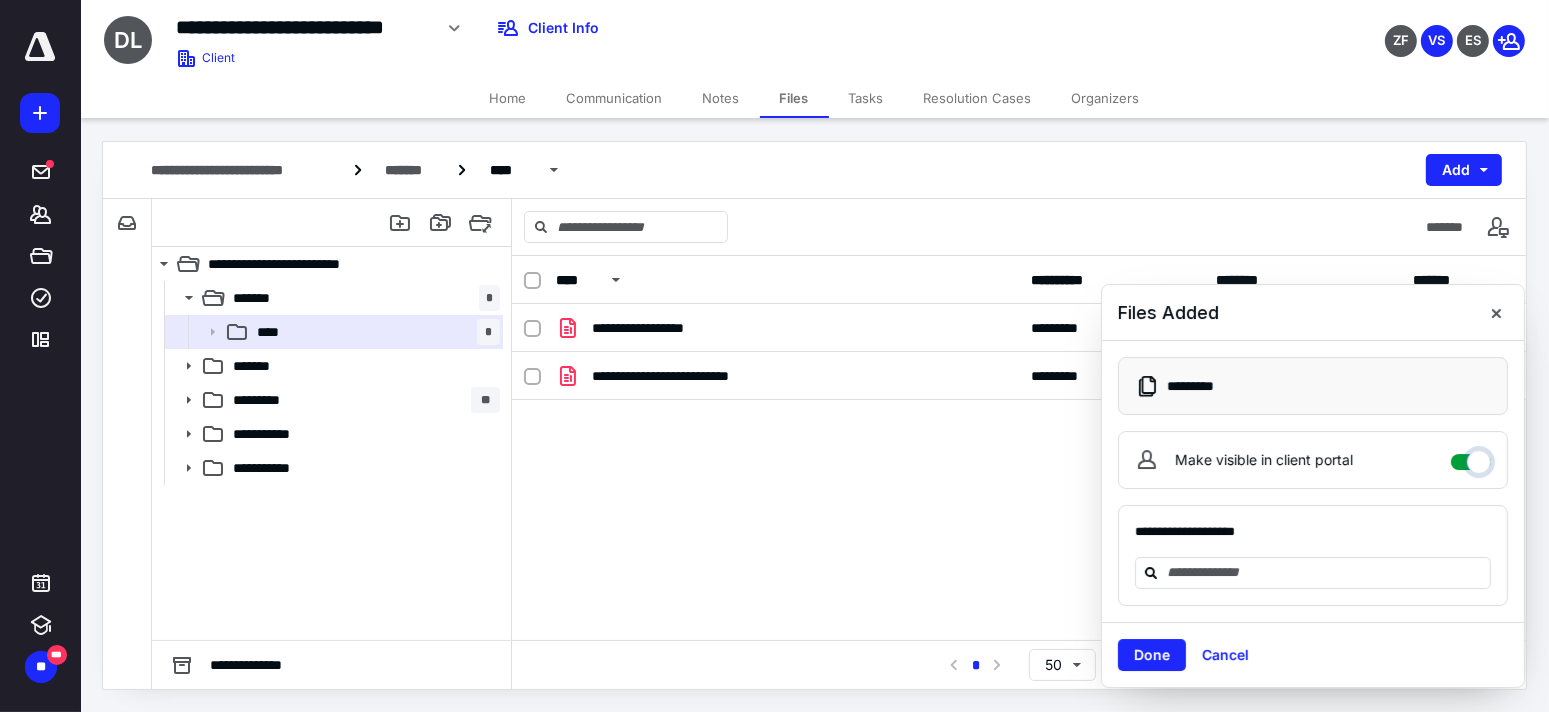 checkbox on "****" 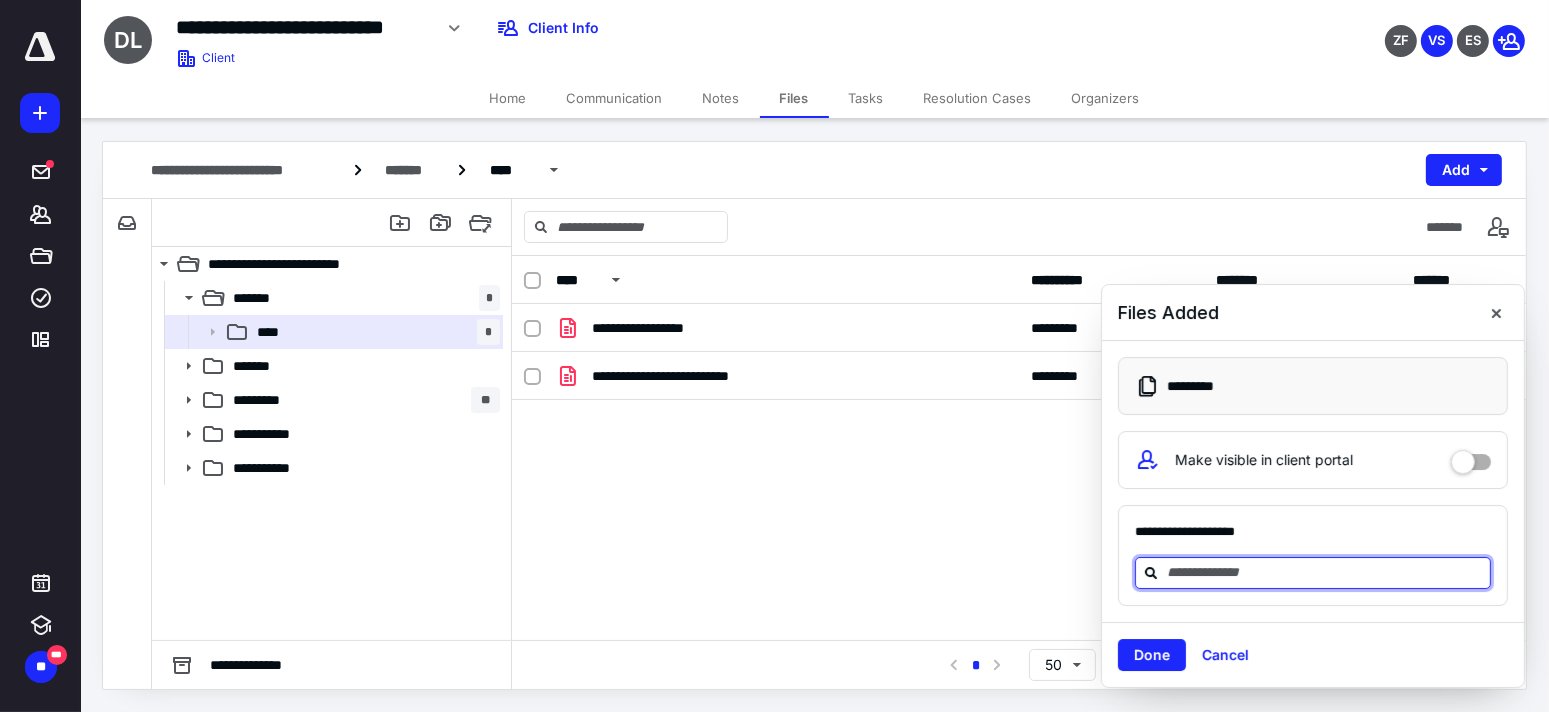 click at bounding box center [1325, 572] 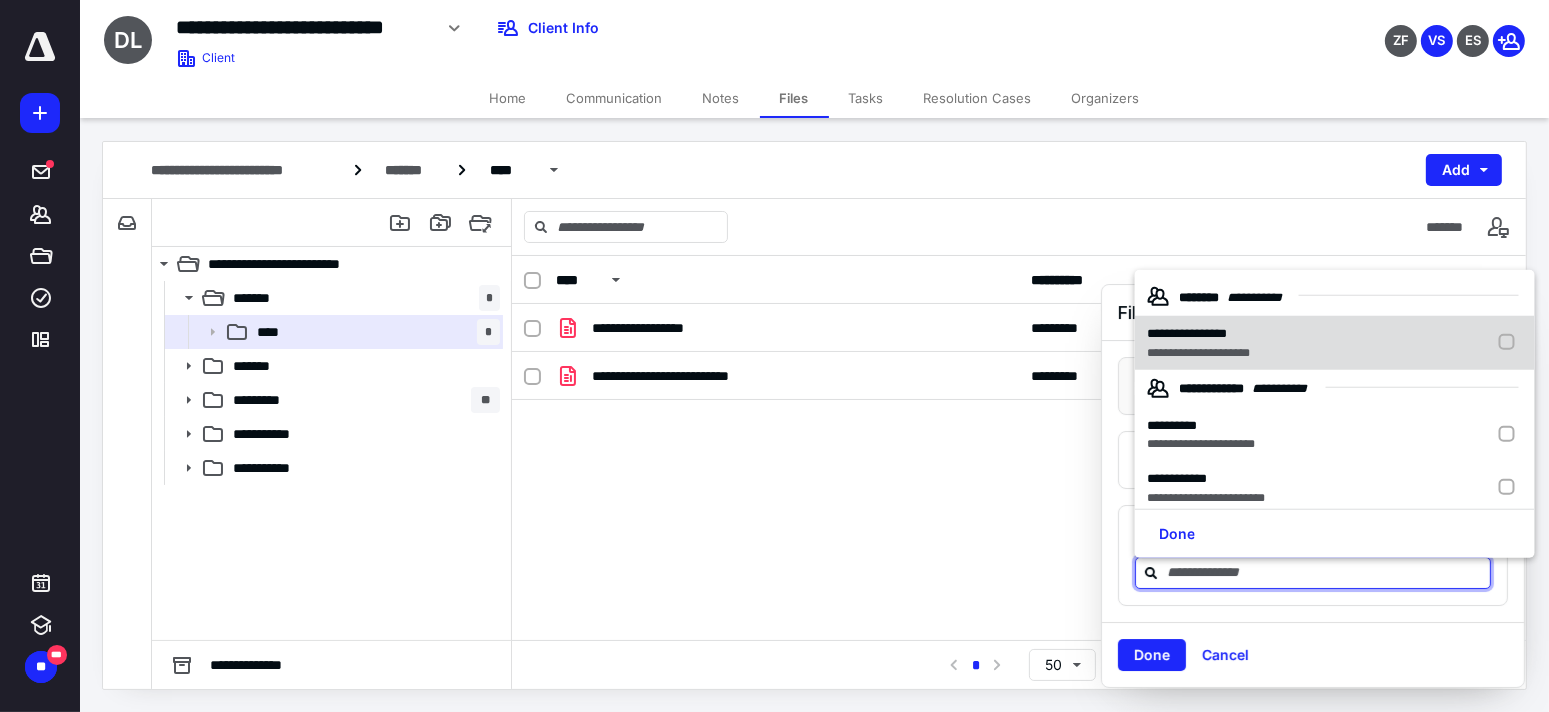 click on "**********" at bounding box center [1198, 352] 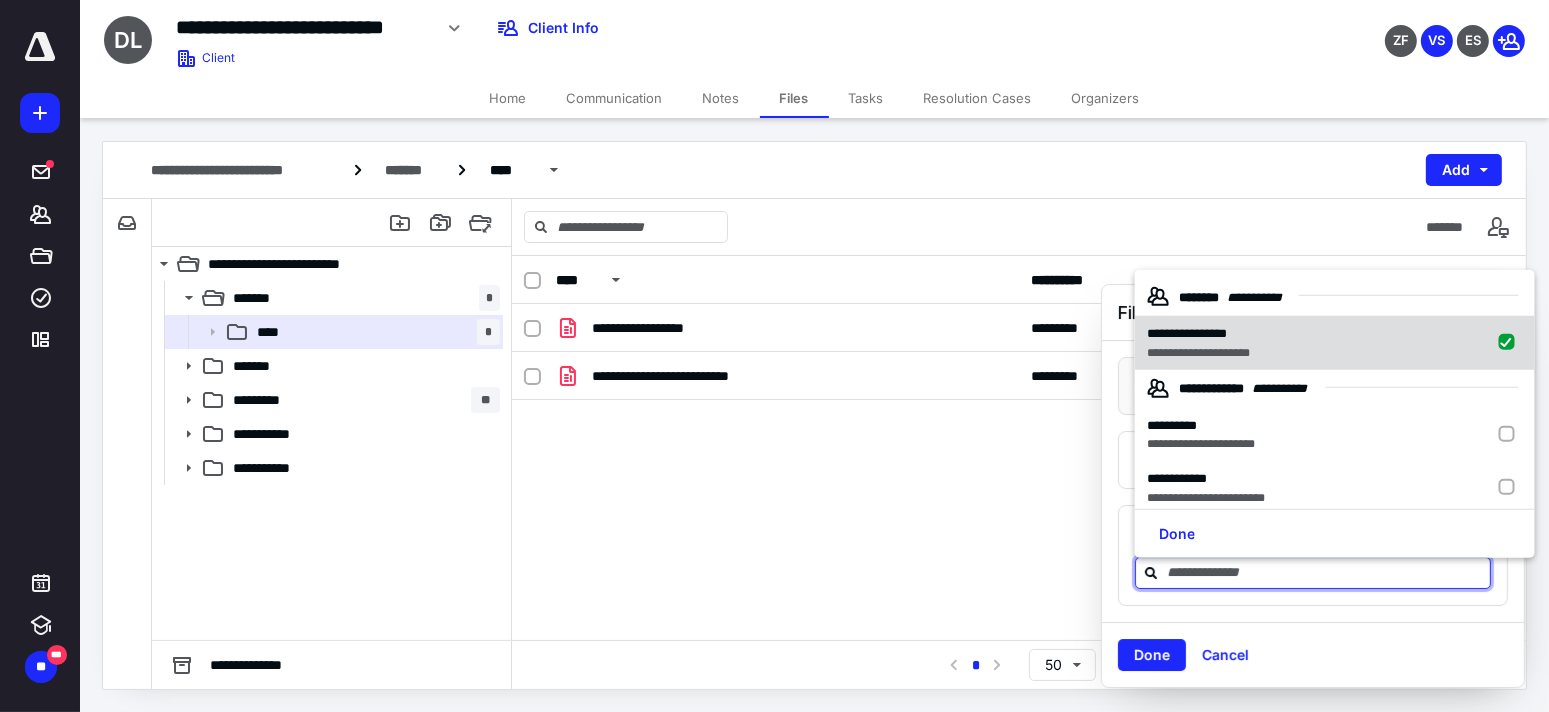 checkbox on "true" 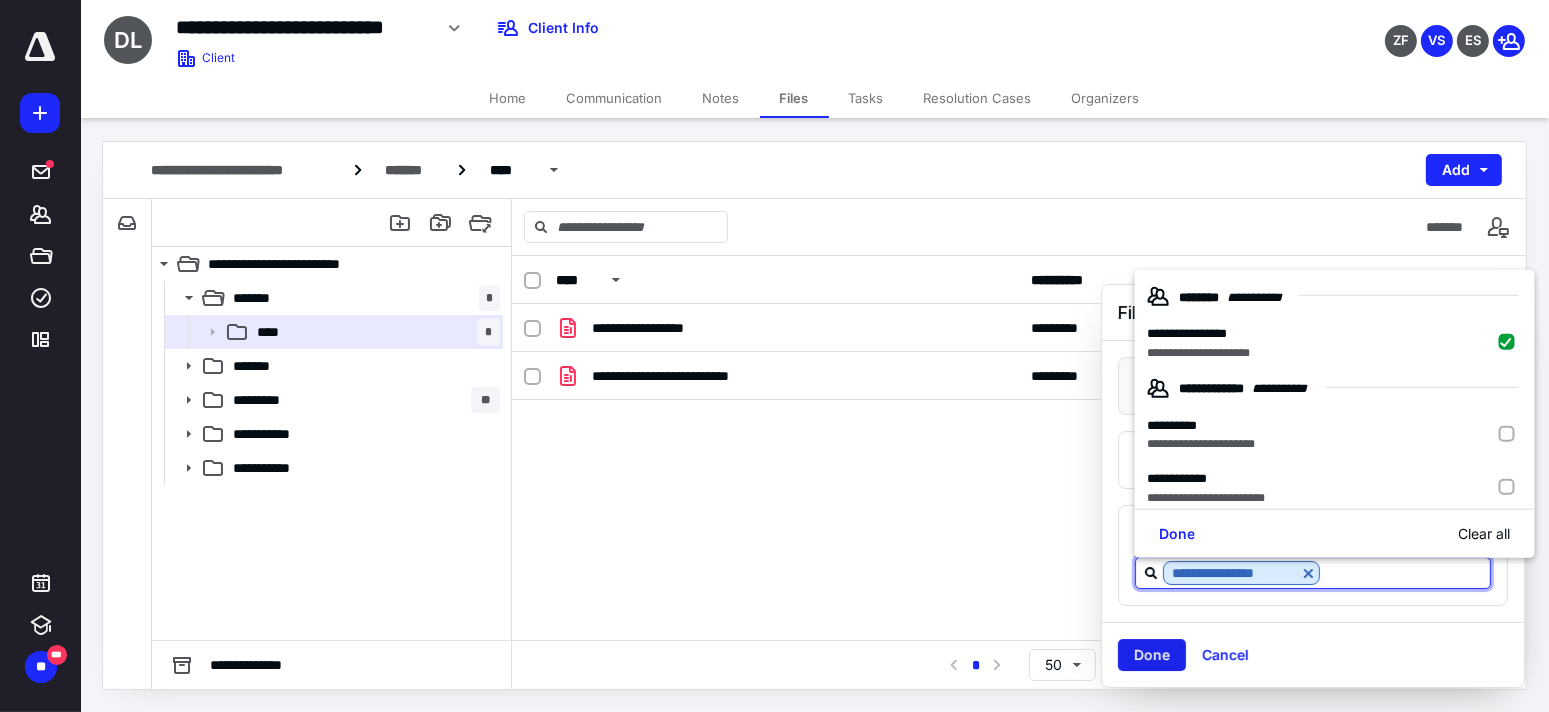 click on "Done" at bounding box center [1152, 655] 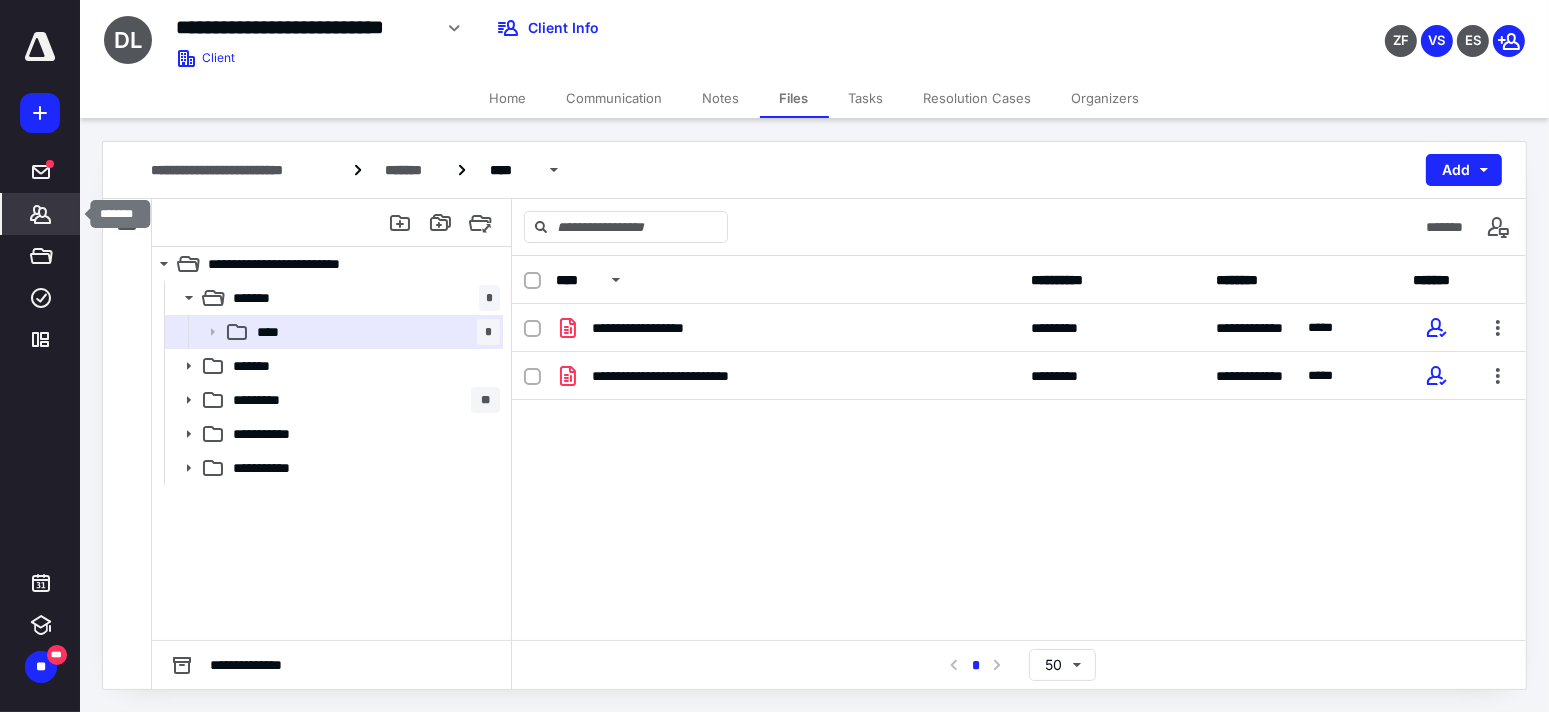 click 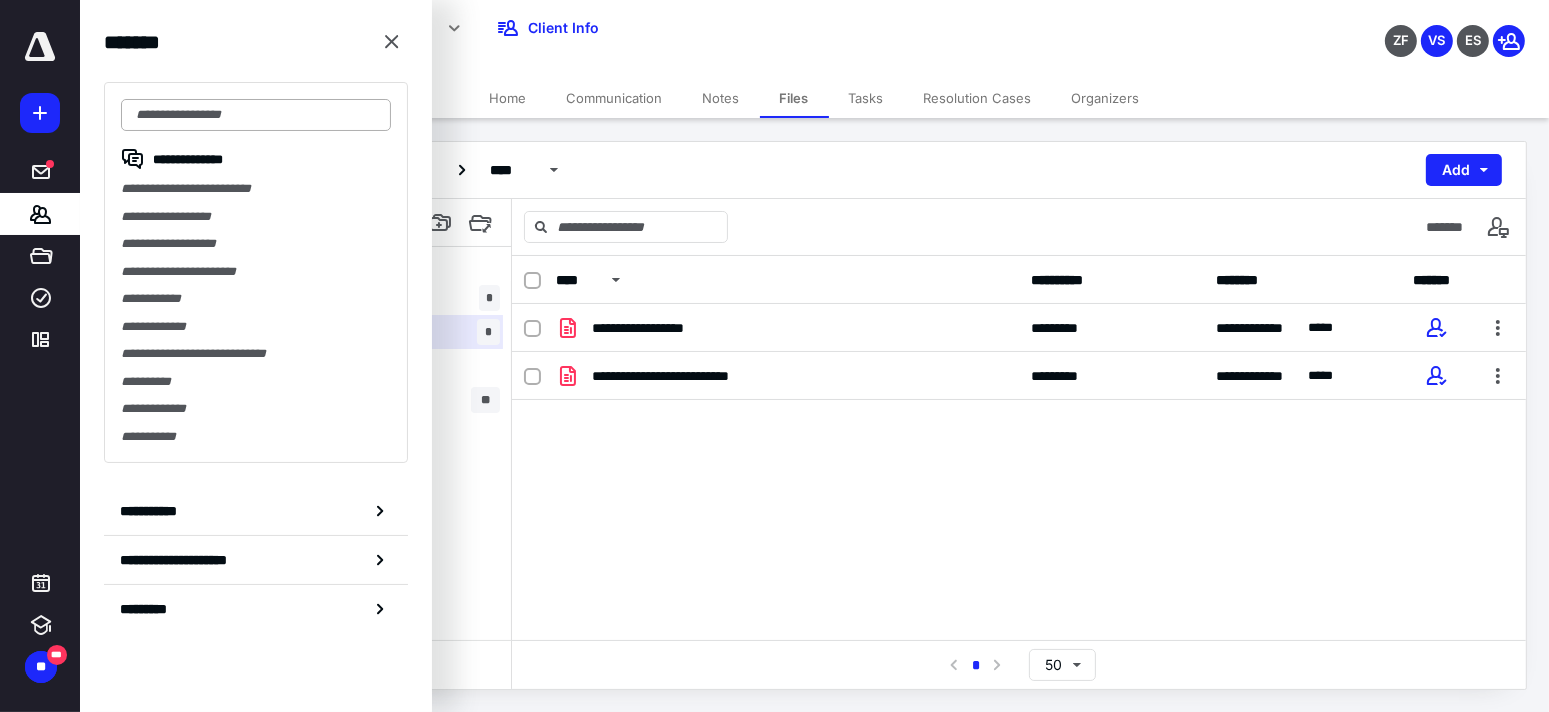 click at bounding box center [256, 115] 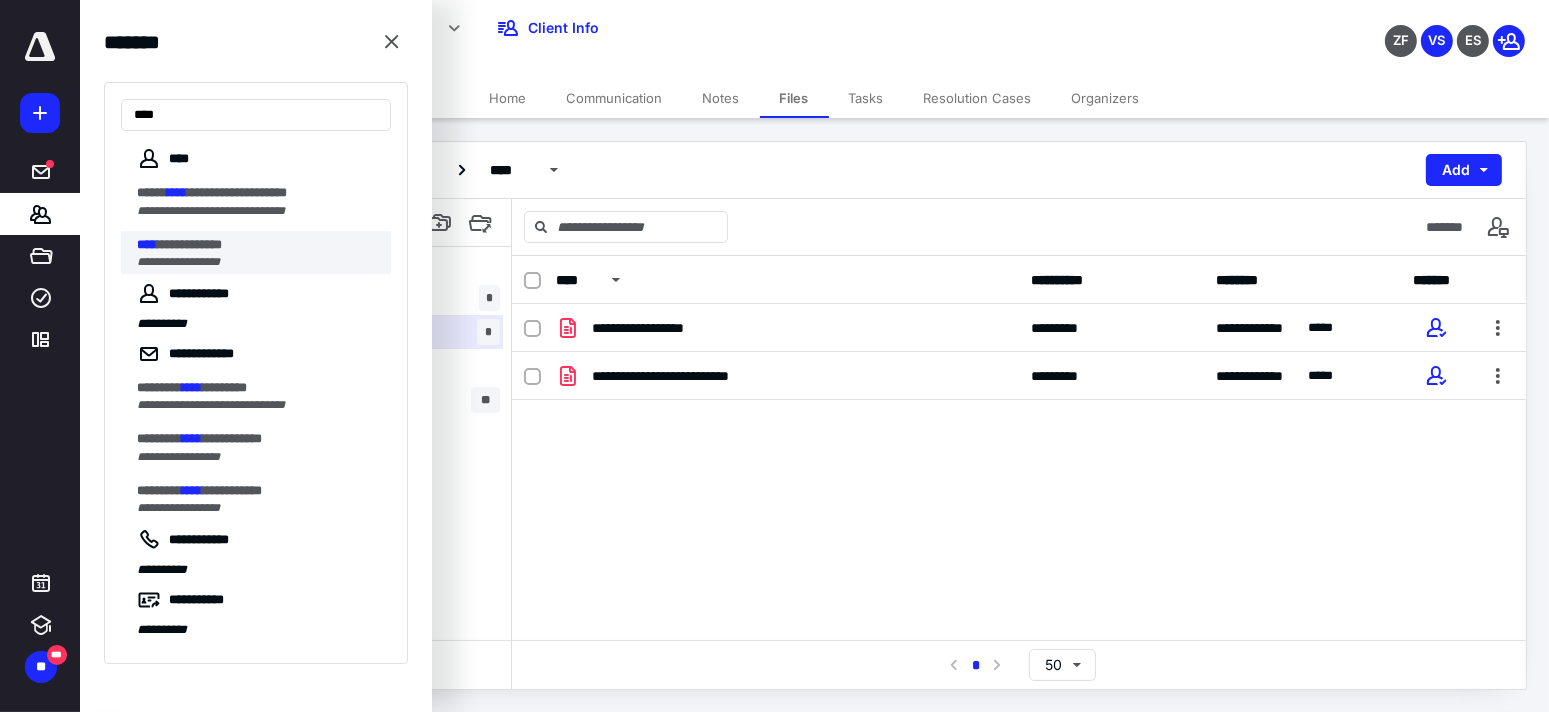 type on "****" 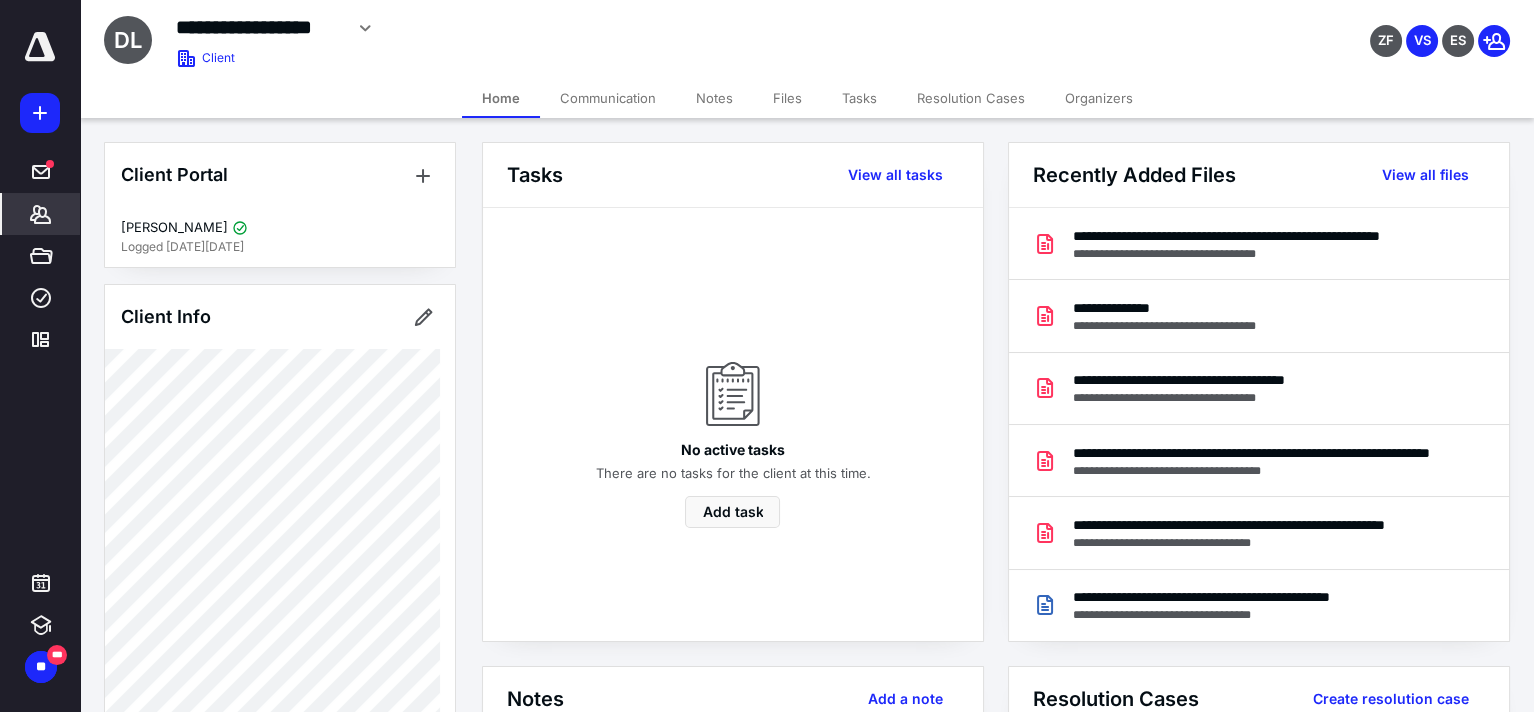click on "Files" at bounding box center [787, 98] 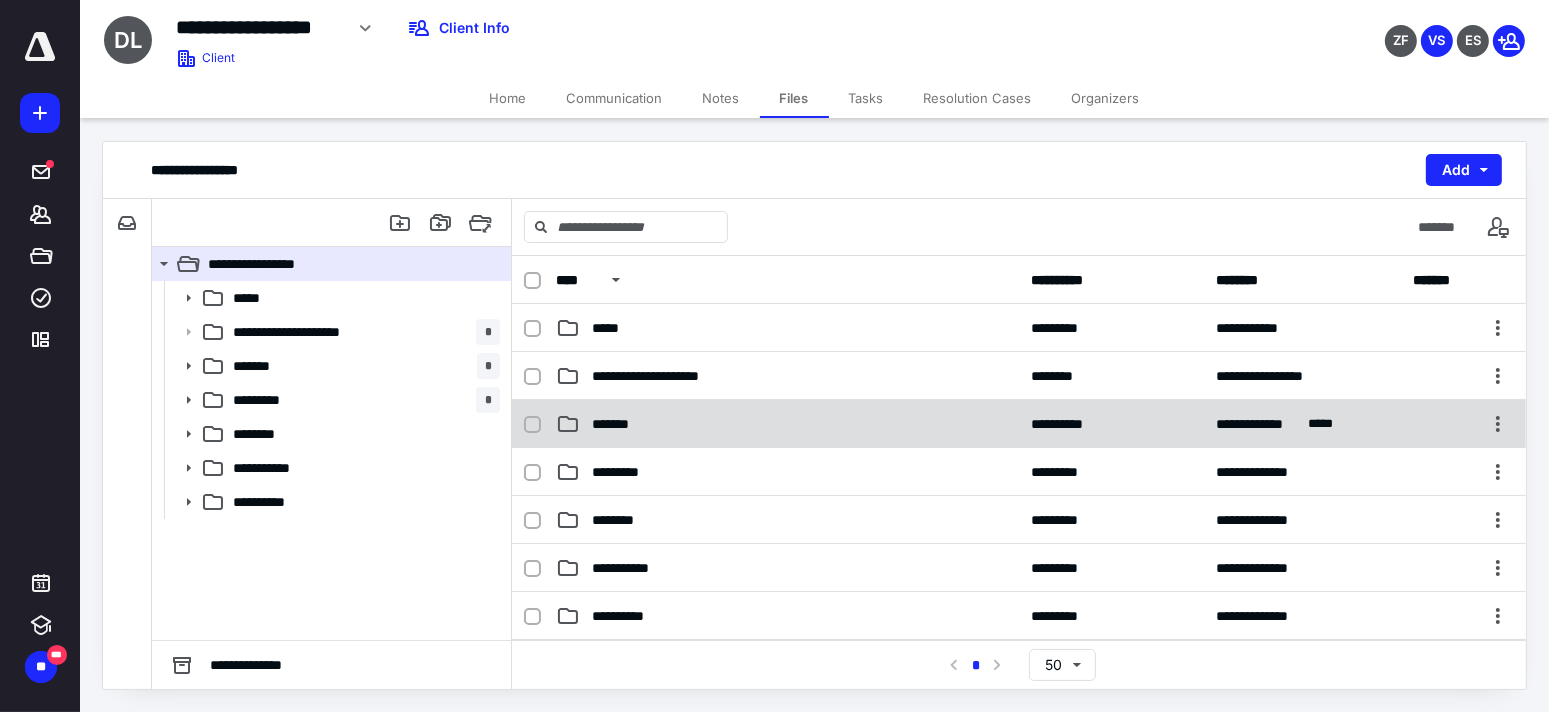 click on "*******" at bounding box center [787, 424] 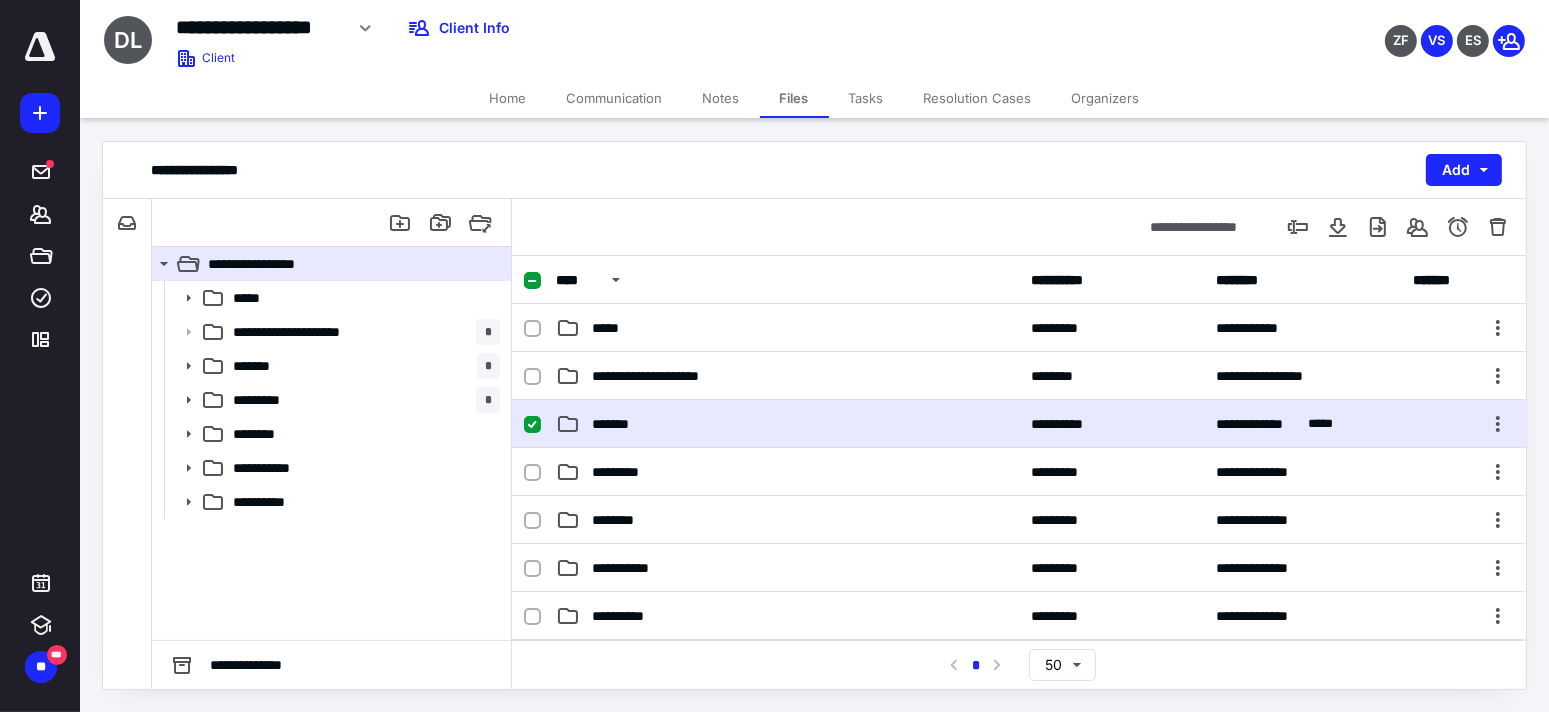 click on "*******" at bounding box center (787, 424) 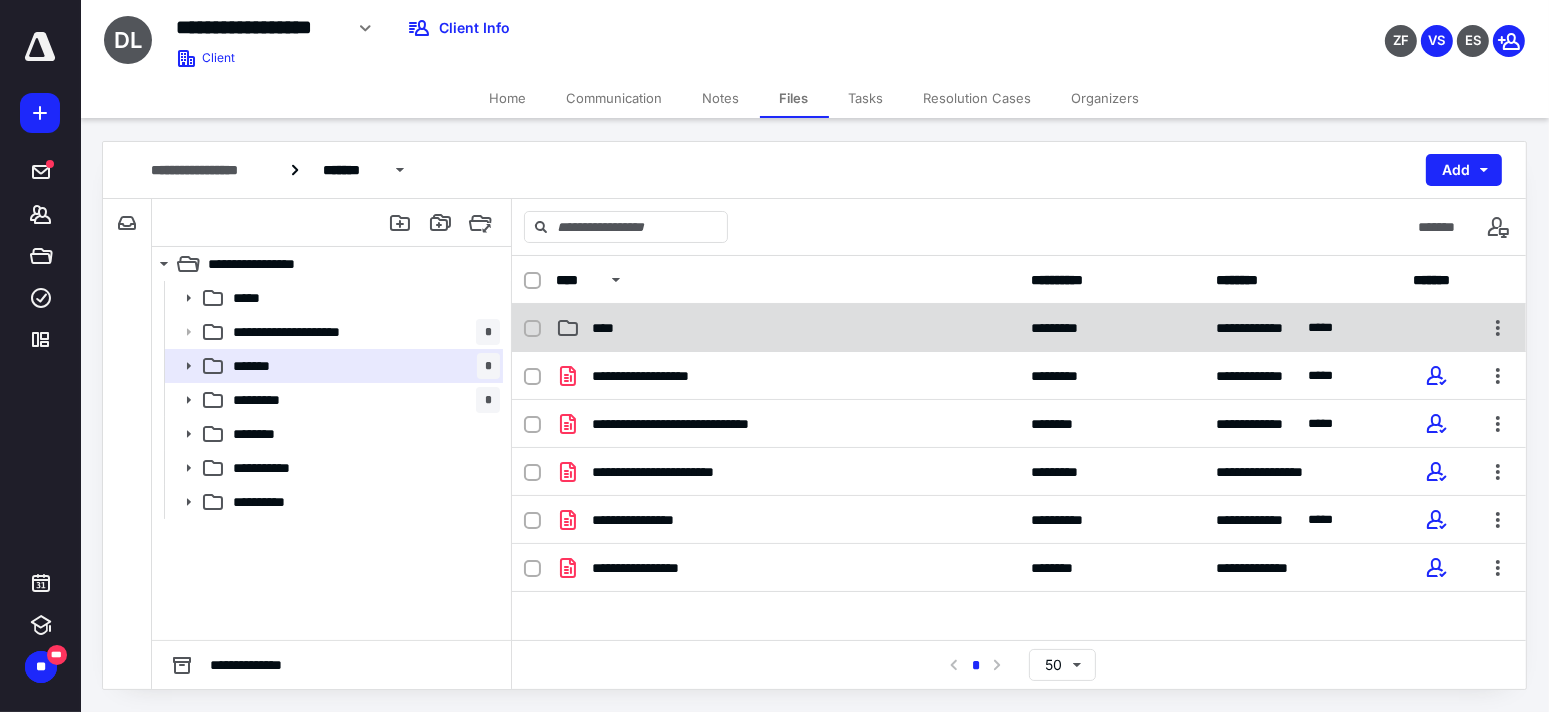 click on "****" at bounding box center (609, 328) 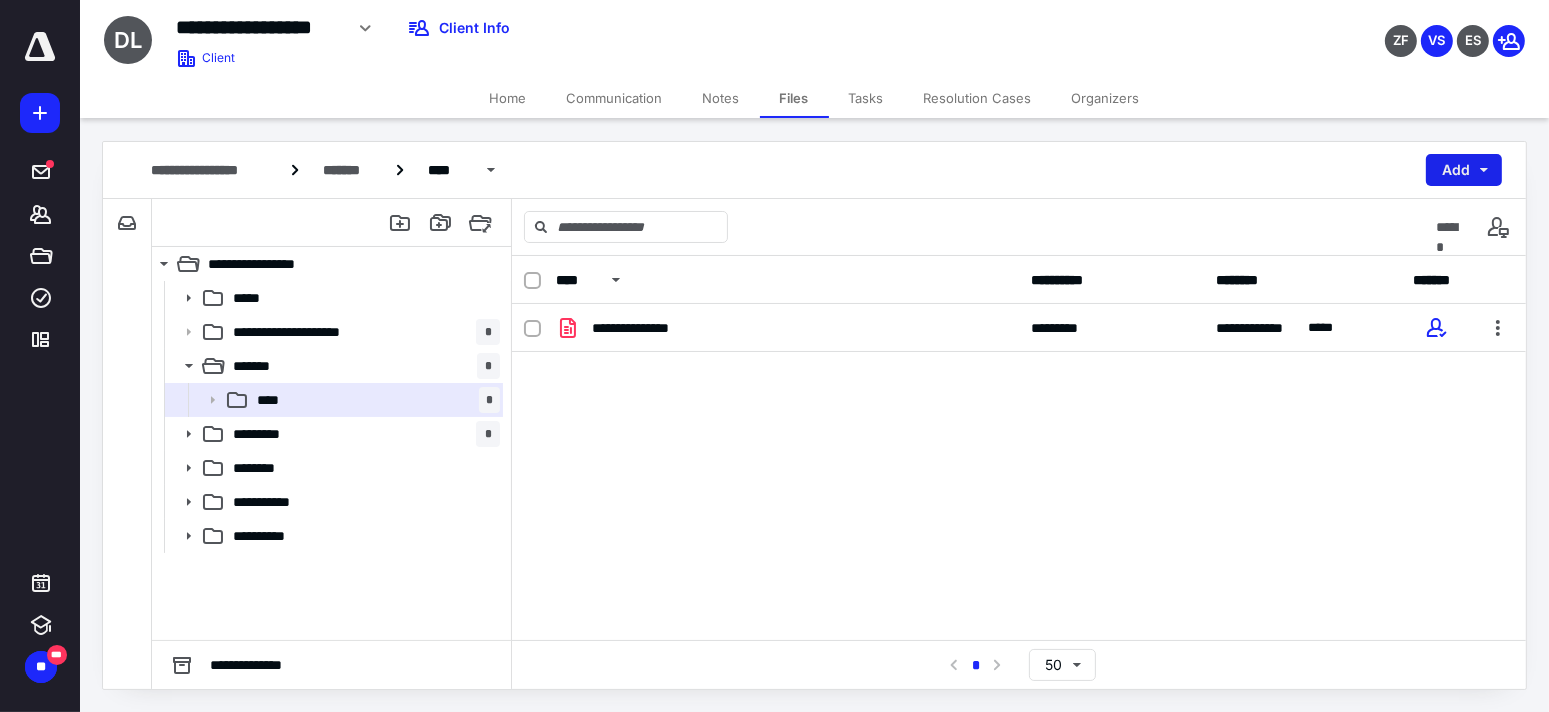 click on "Add" at bounding box center (1464, 170) 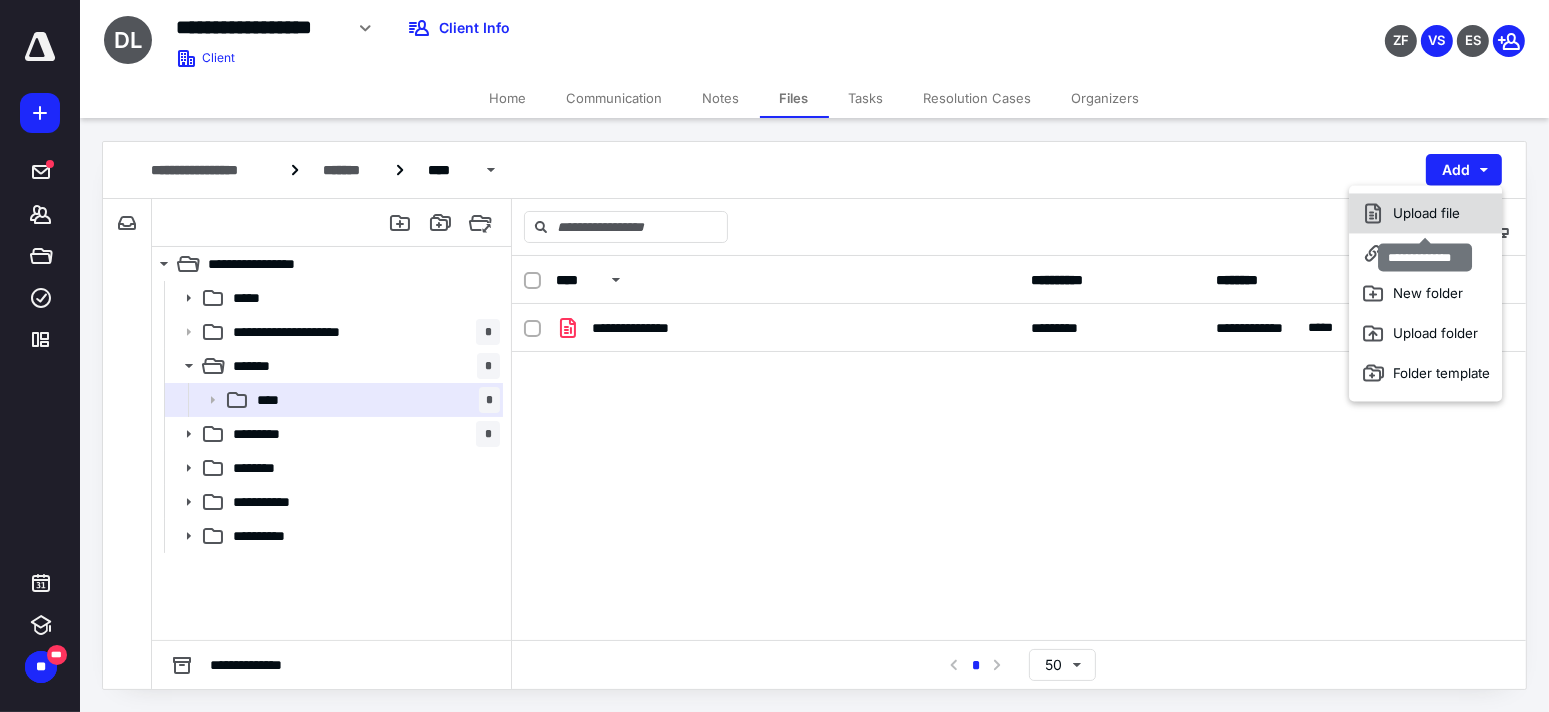 click on "Upload file" at bounding box center [1425, 213] 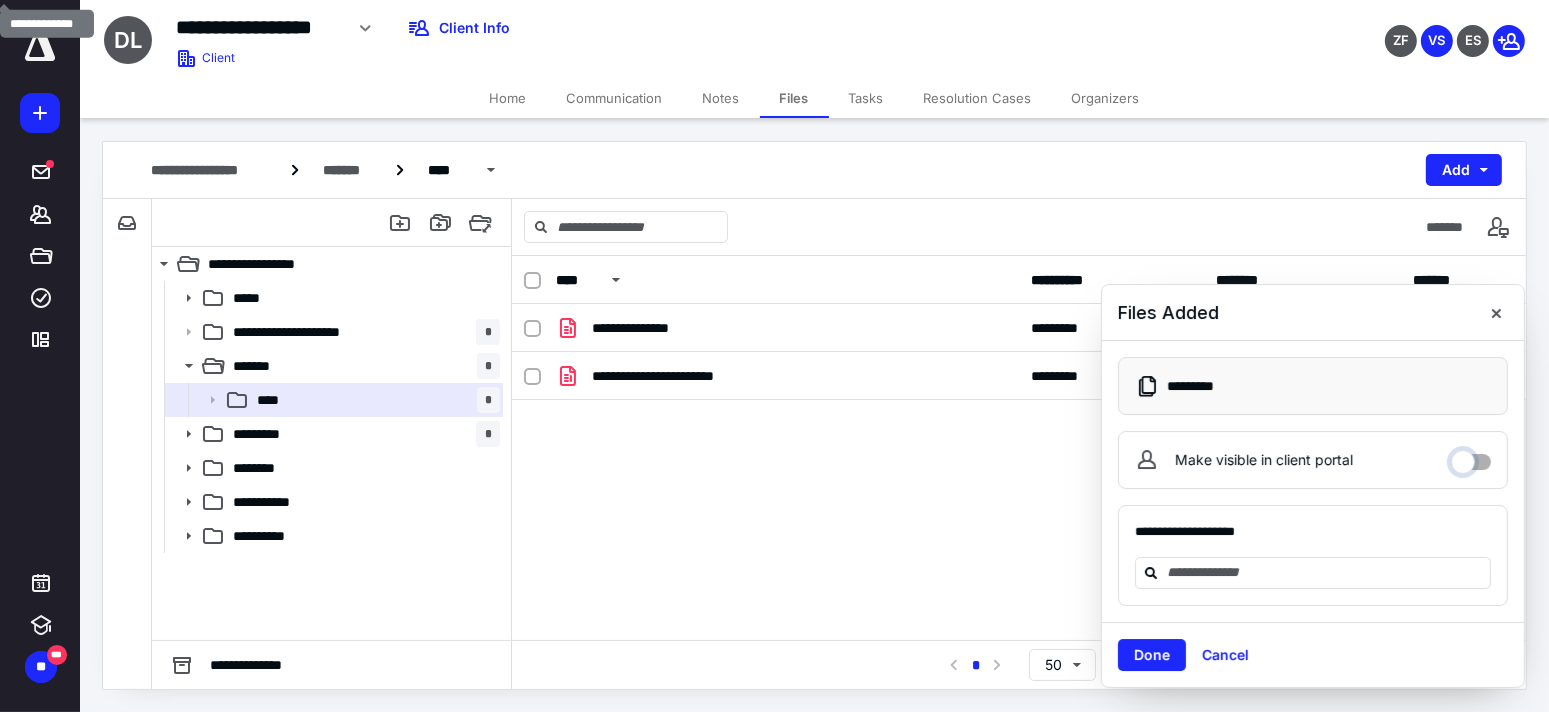 click on "Make visible in client portal" at bounding box center (1471, 457) 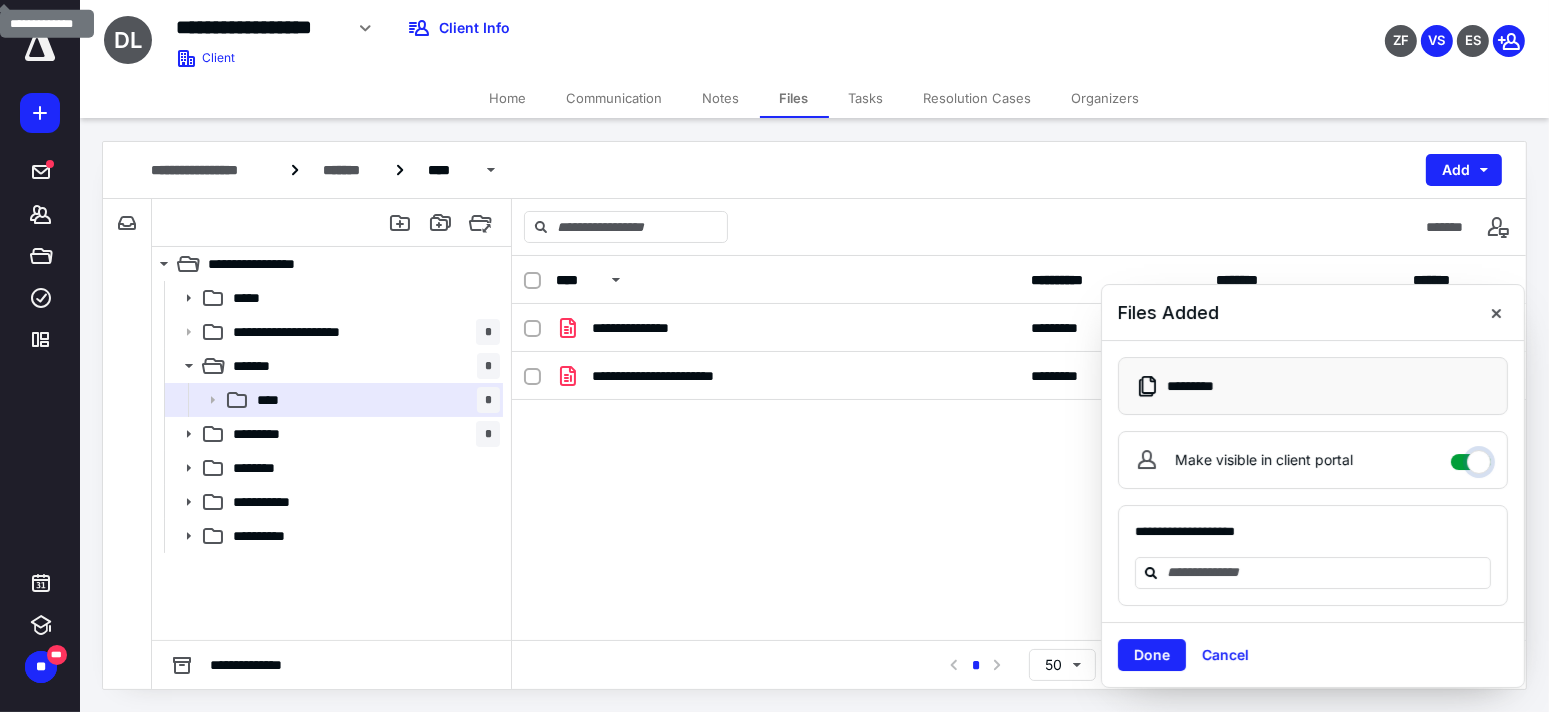 checkbox on "****" 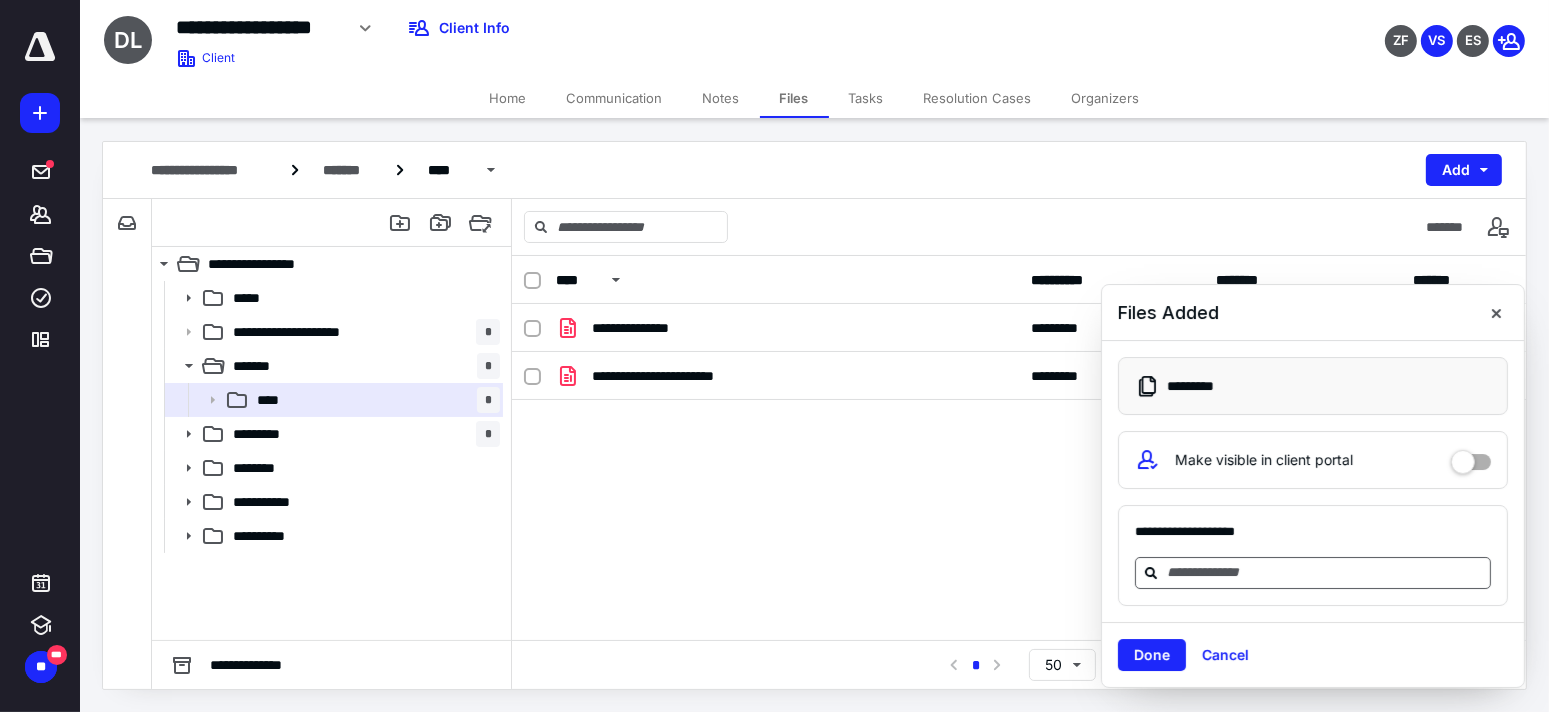 click at bounding box center [1325, 572] 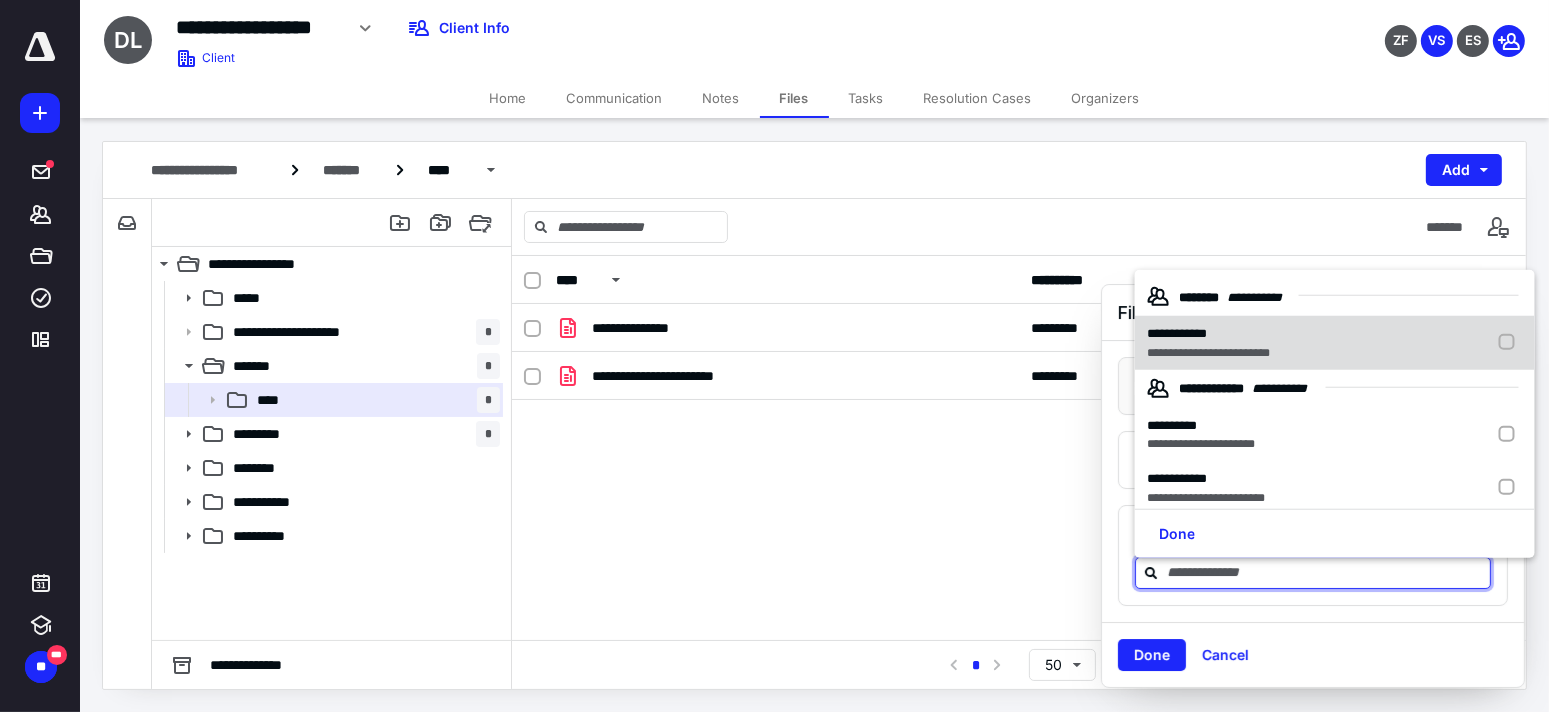 click on "**********" at bounding box center (1208, 352) 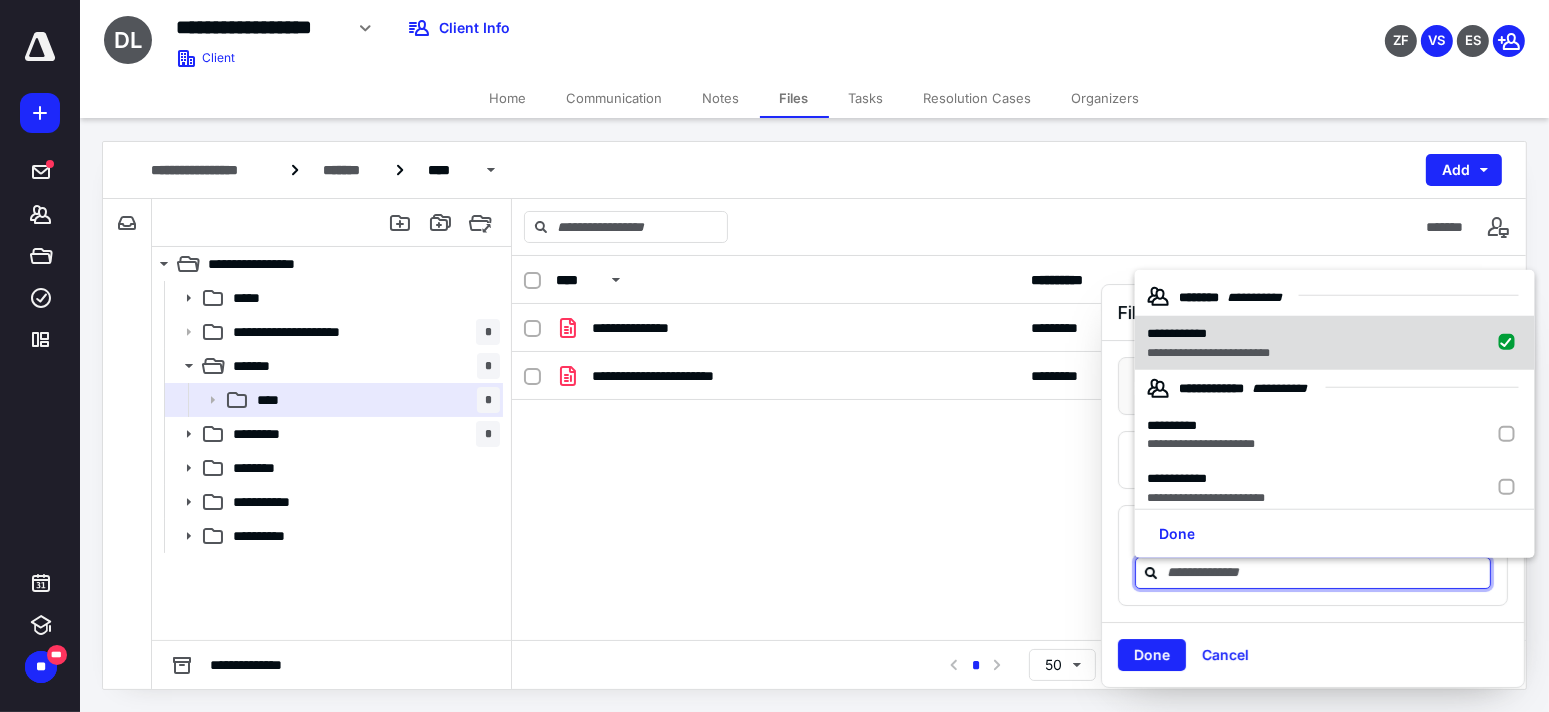 checkbox on "true" 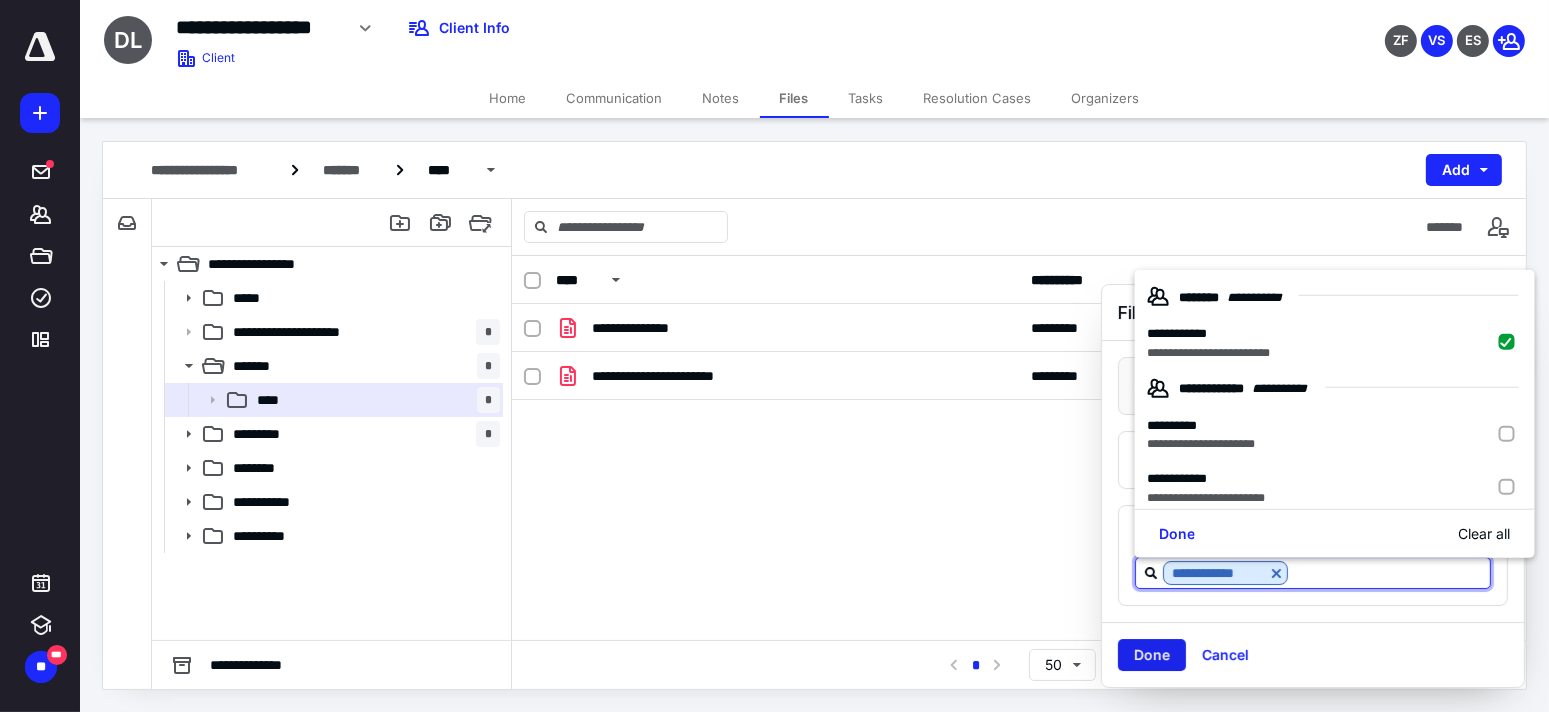 click on "Done" at bounding box center [1152, 655] 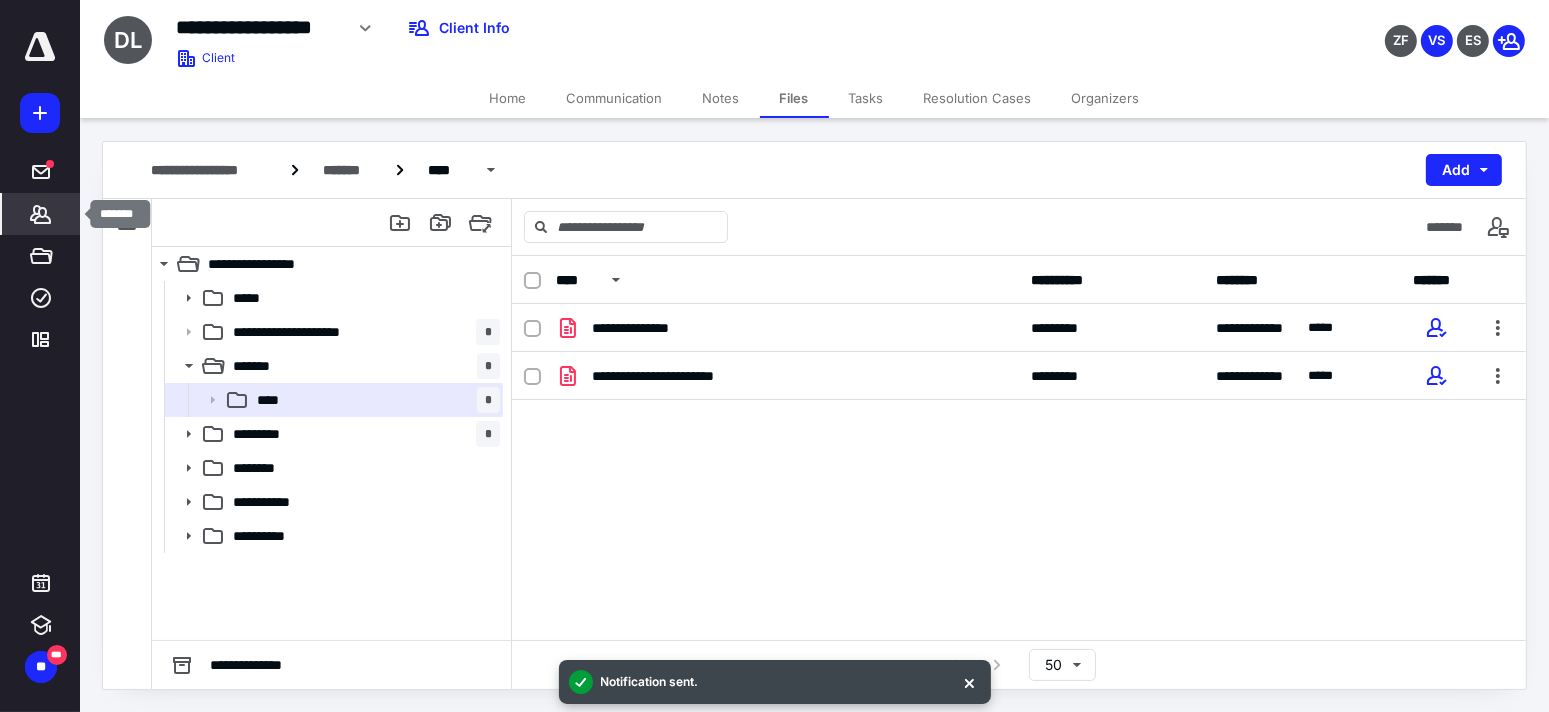 click 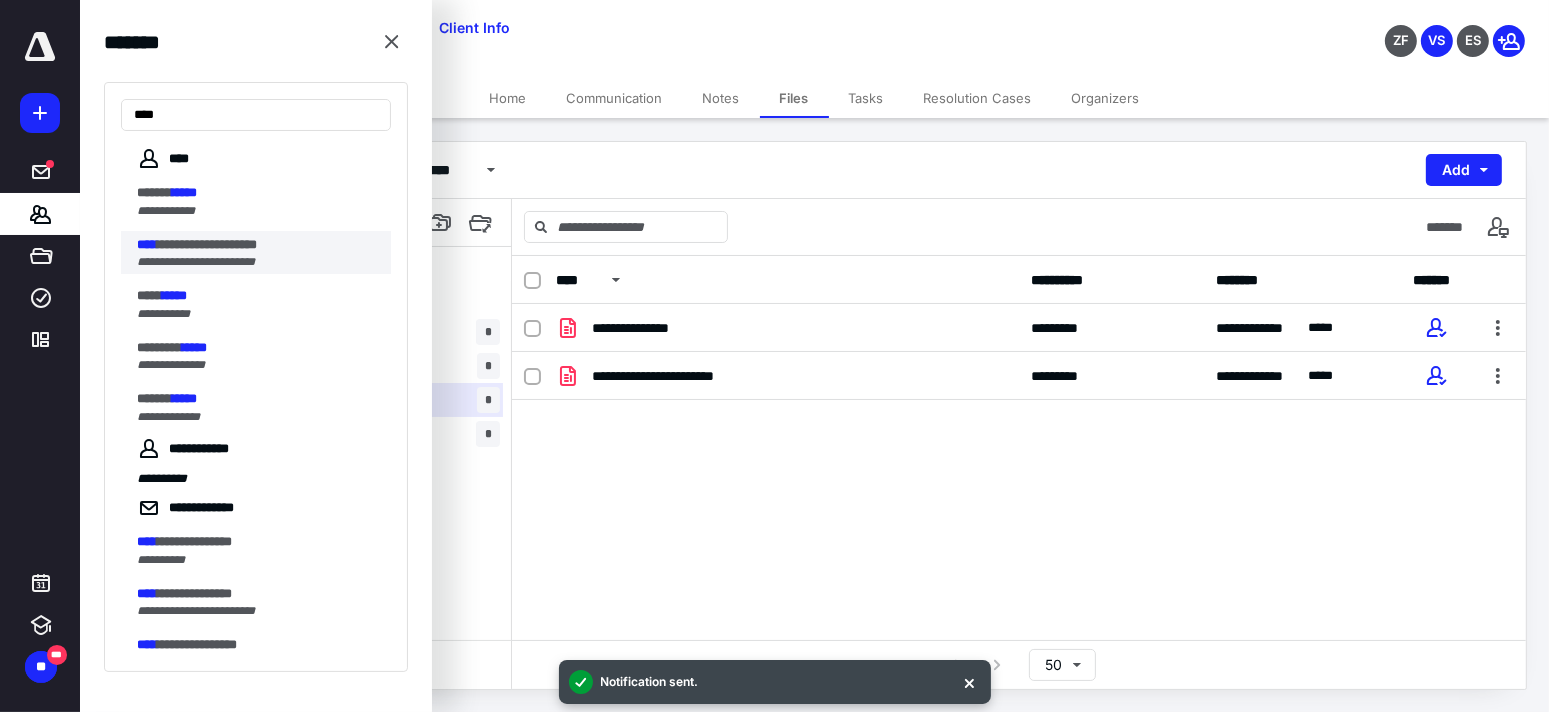 type on "****" 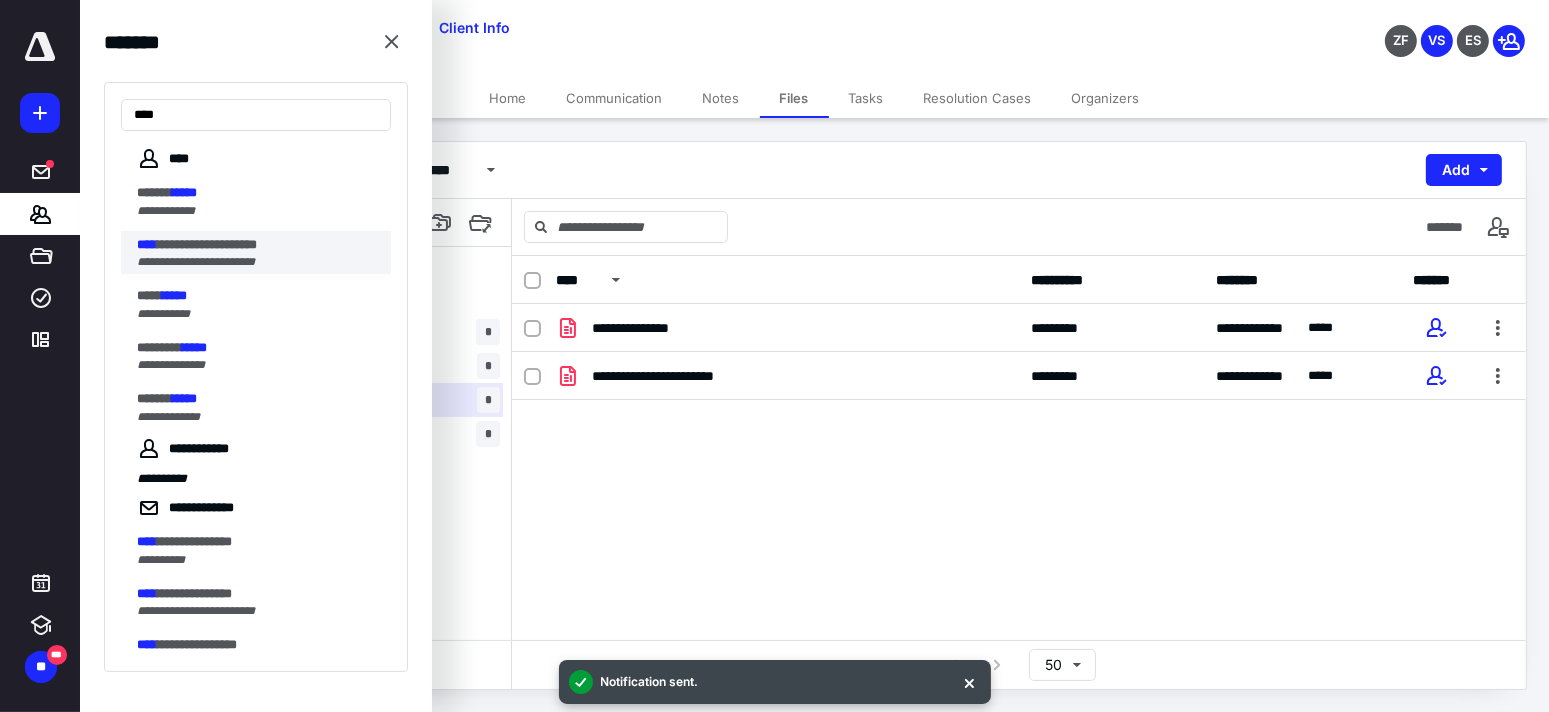 click on "**********" at bounding box center (207, 244) 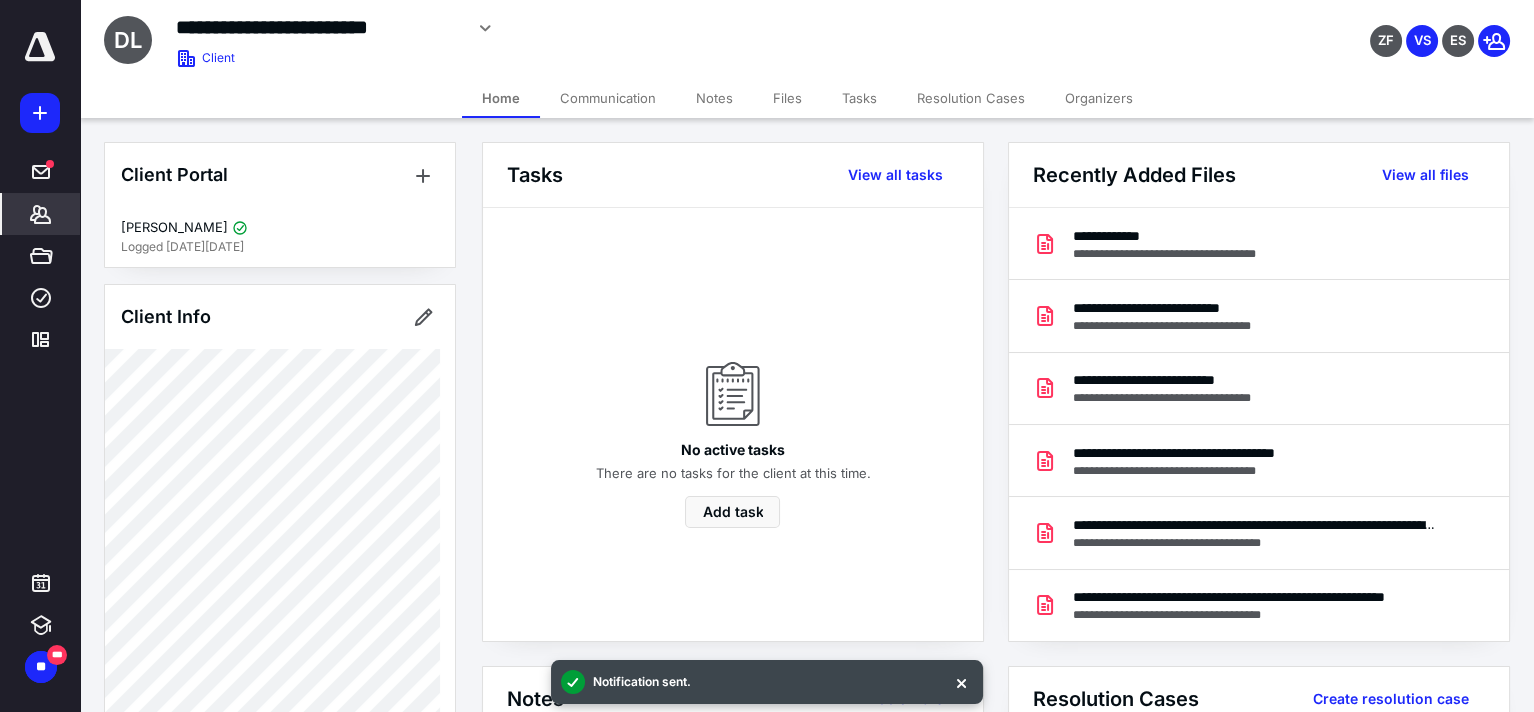 click on "Files" at bounding box center (787, 98) 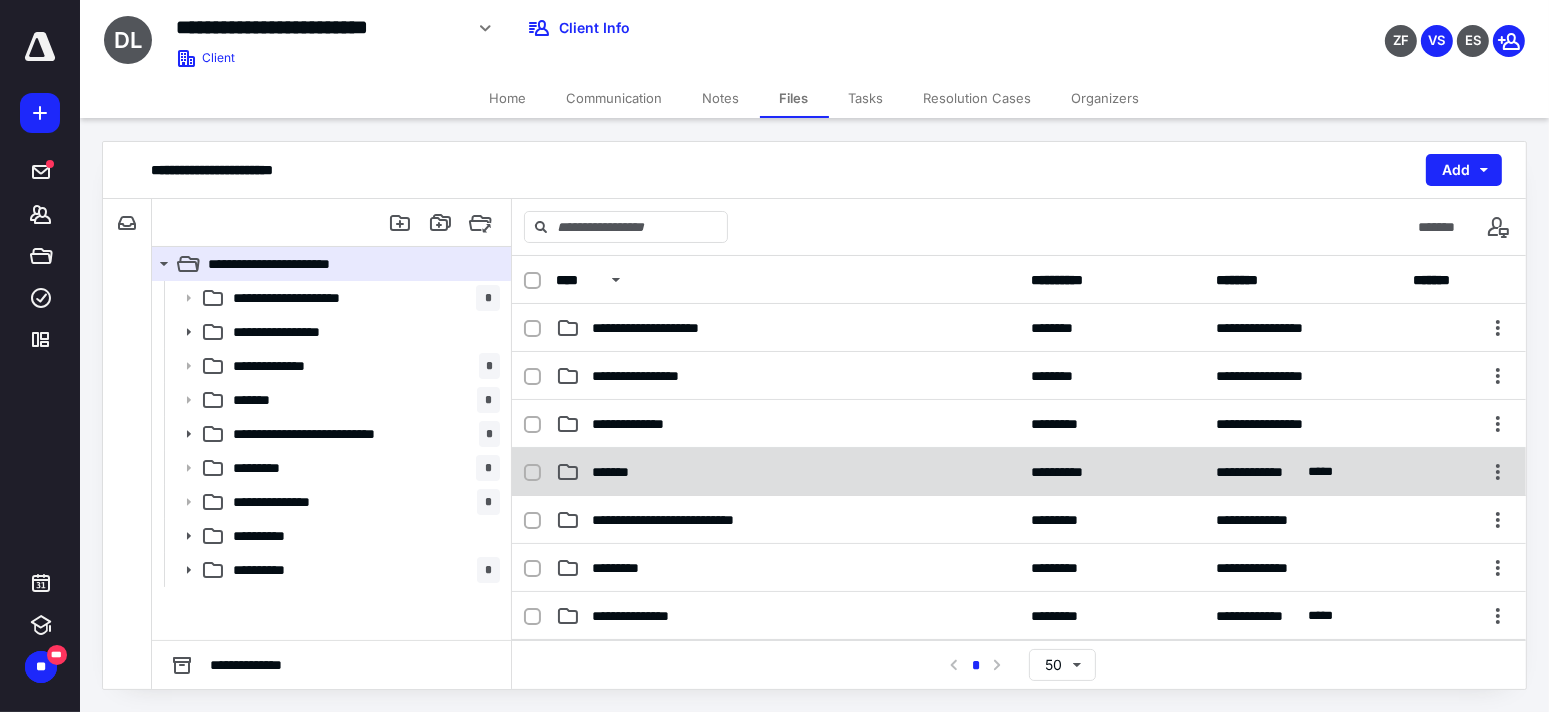 click on "*******" at bounding box center [615, 472] 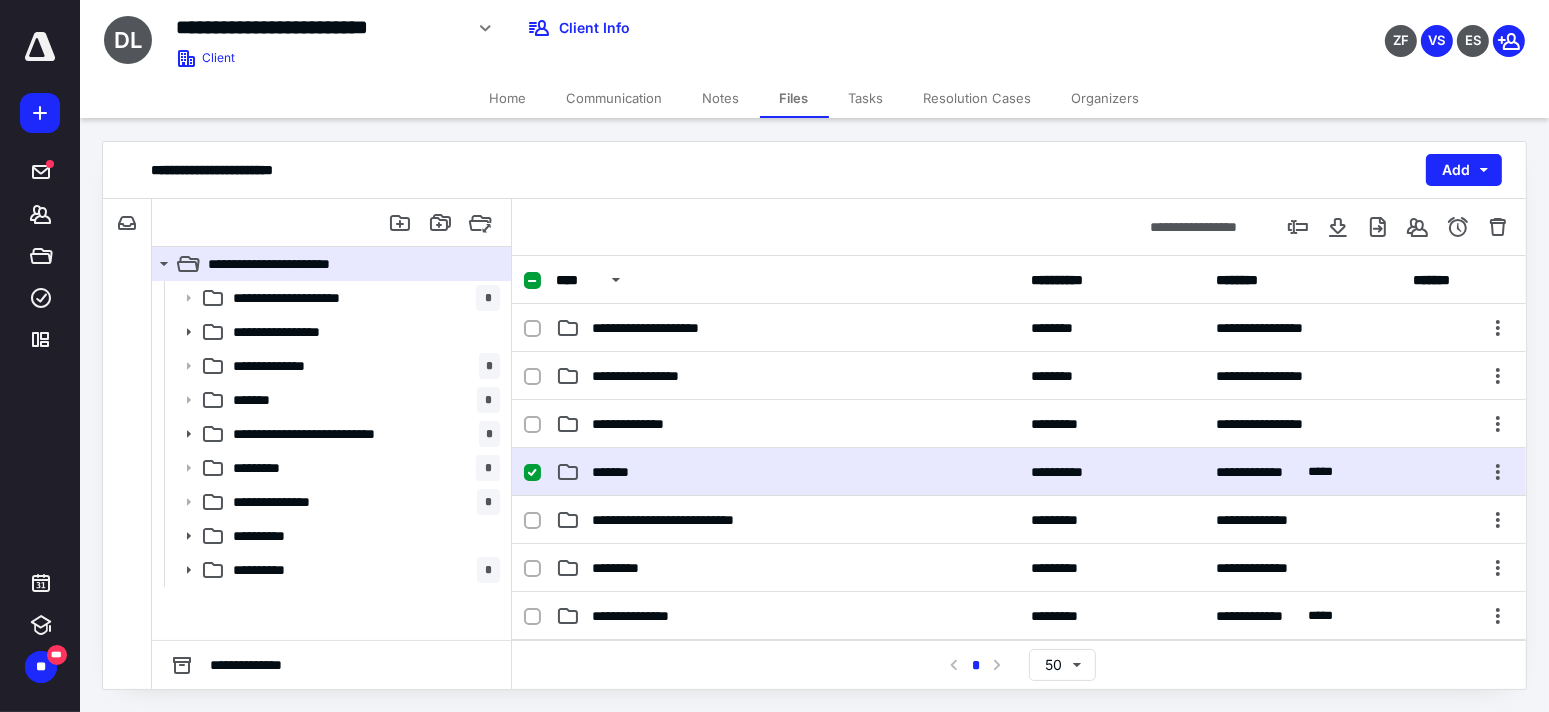 click on "*******" at bounding box center [615, 472] 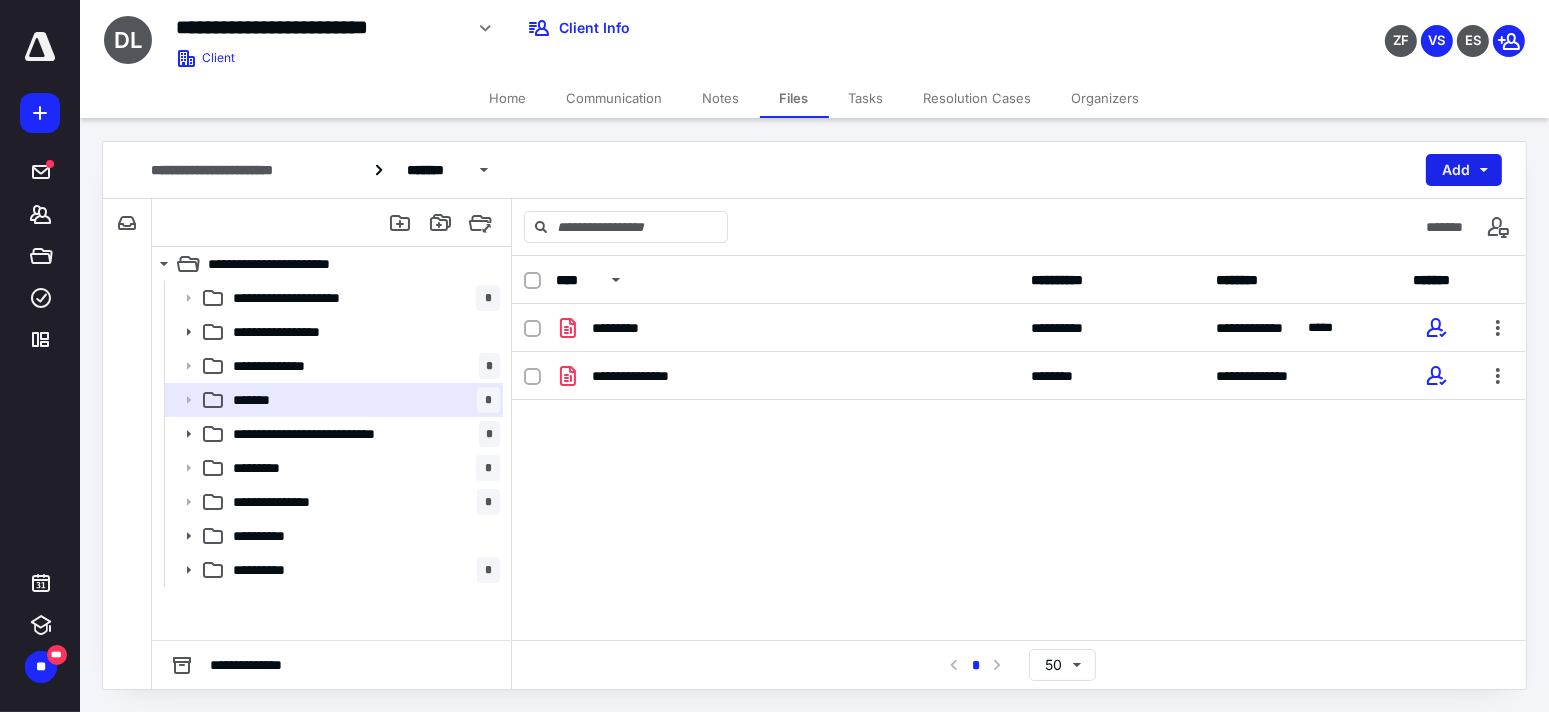 click on "Add" at bounding box center (1464, 170) 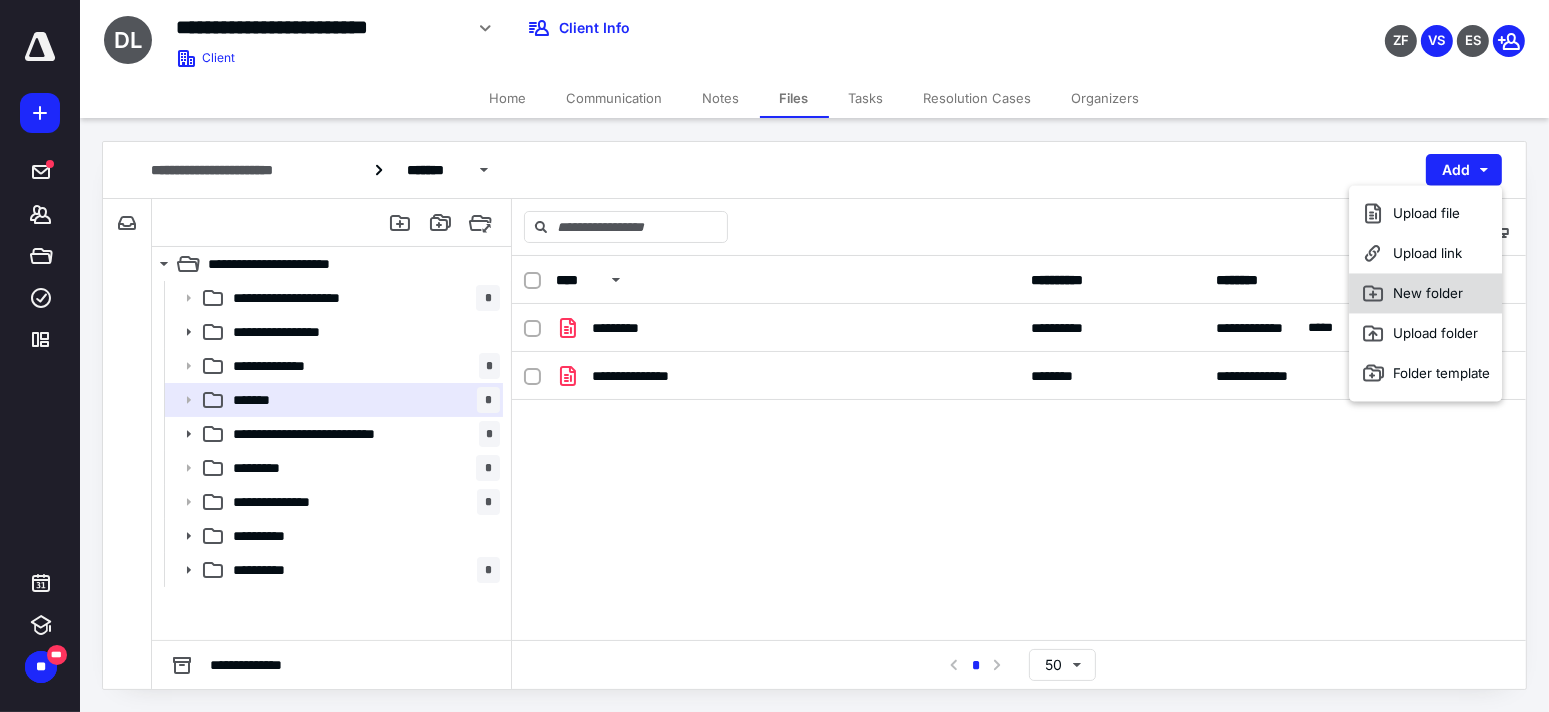 click on "New folder" at bounding box center (1425, 293) 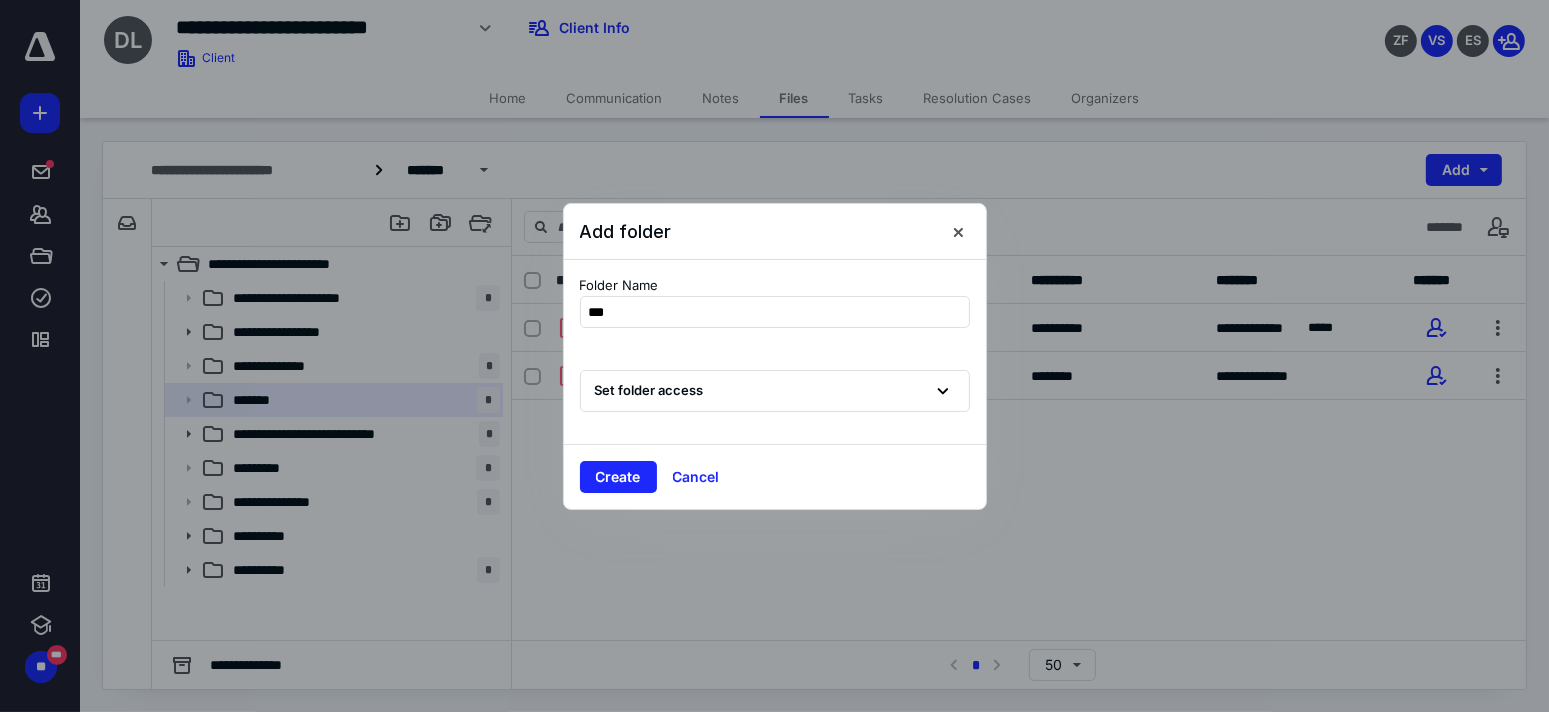 type on "****" 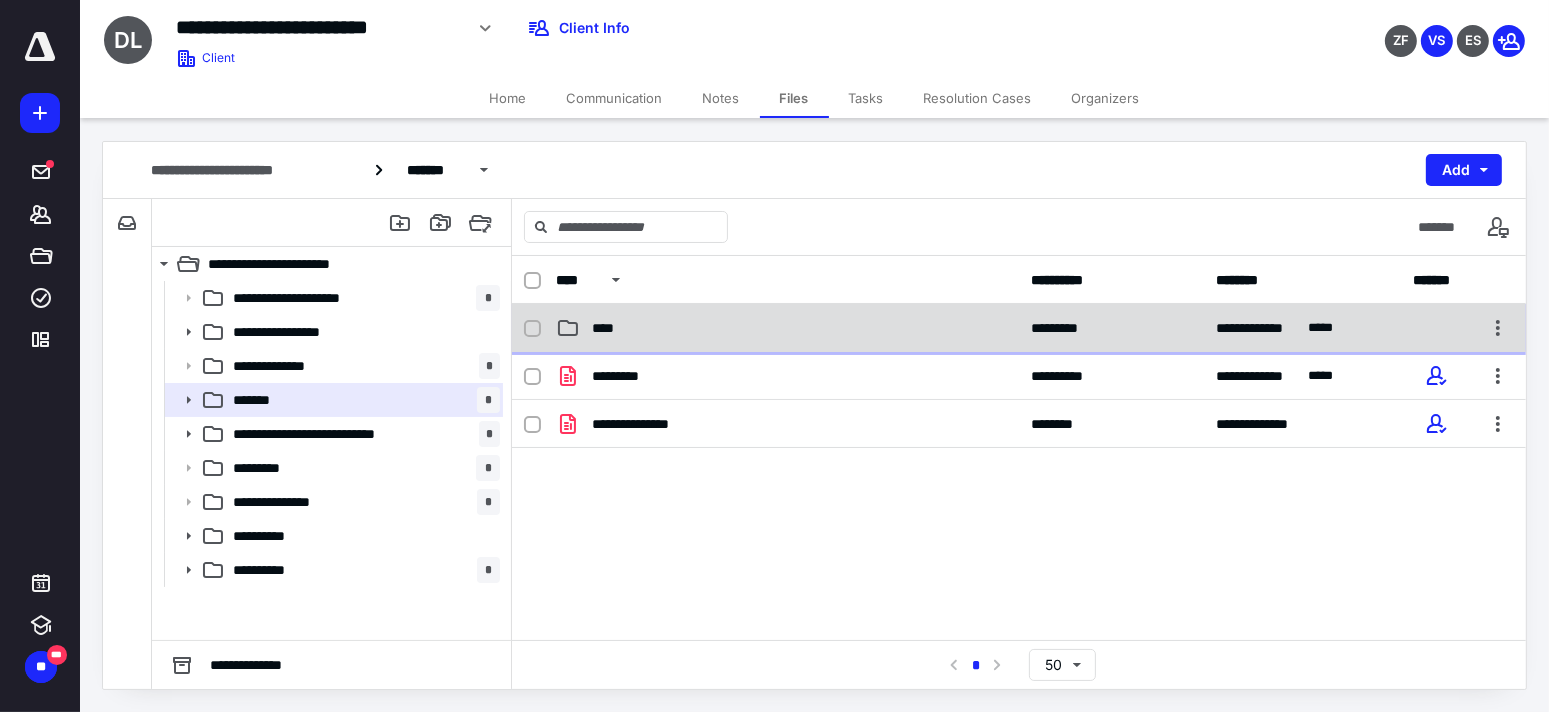 click on "****" at bounding box center [787, 328] 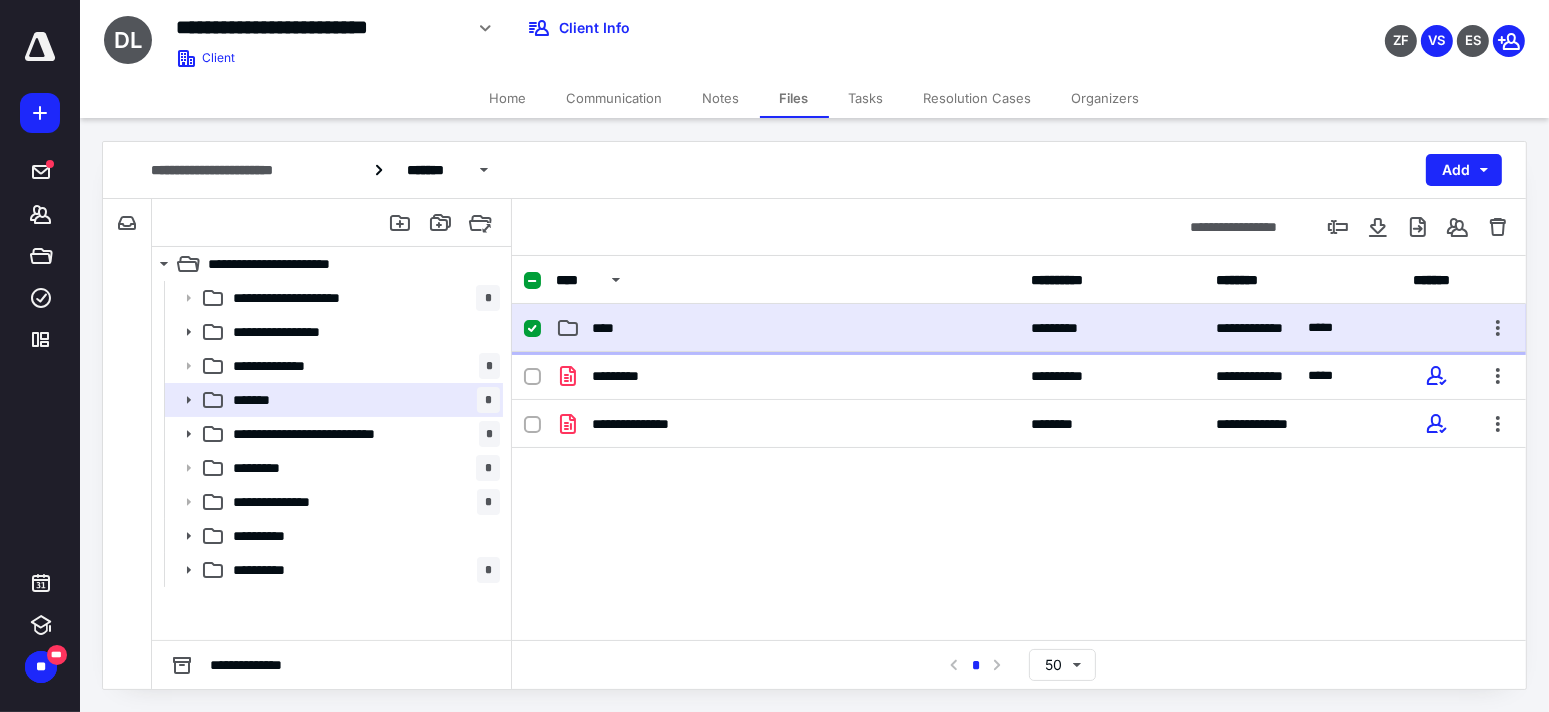 click on "****" at bounding box center (787, 328) 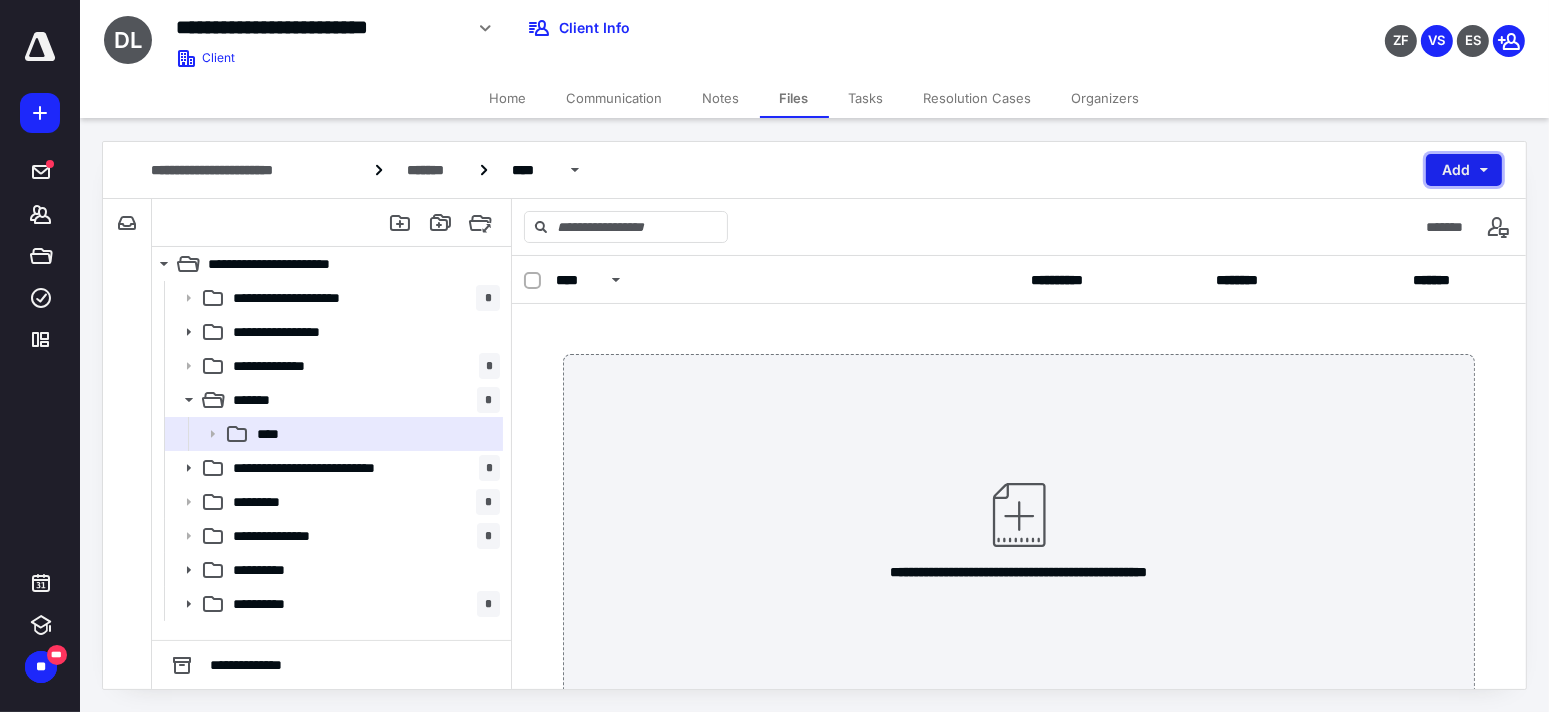 click on "Add" at bounding box center [1464, 170] 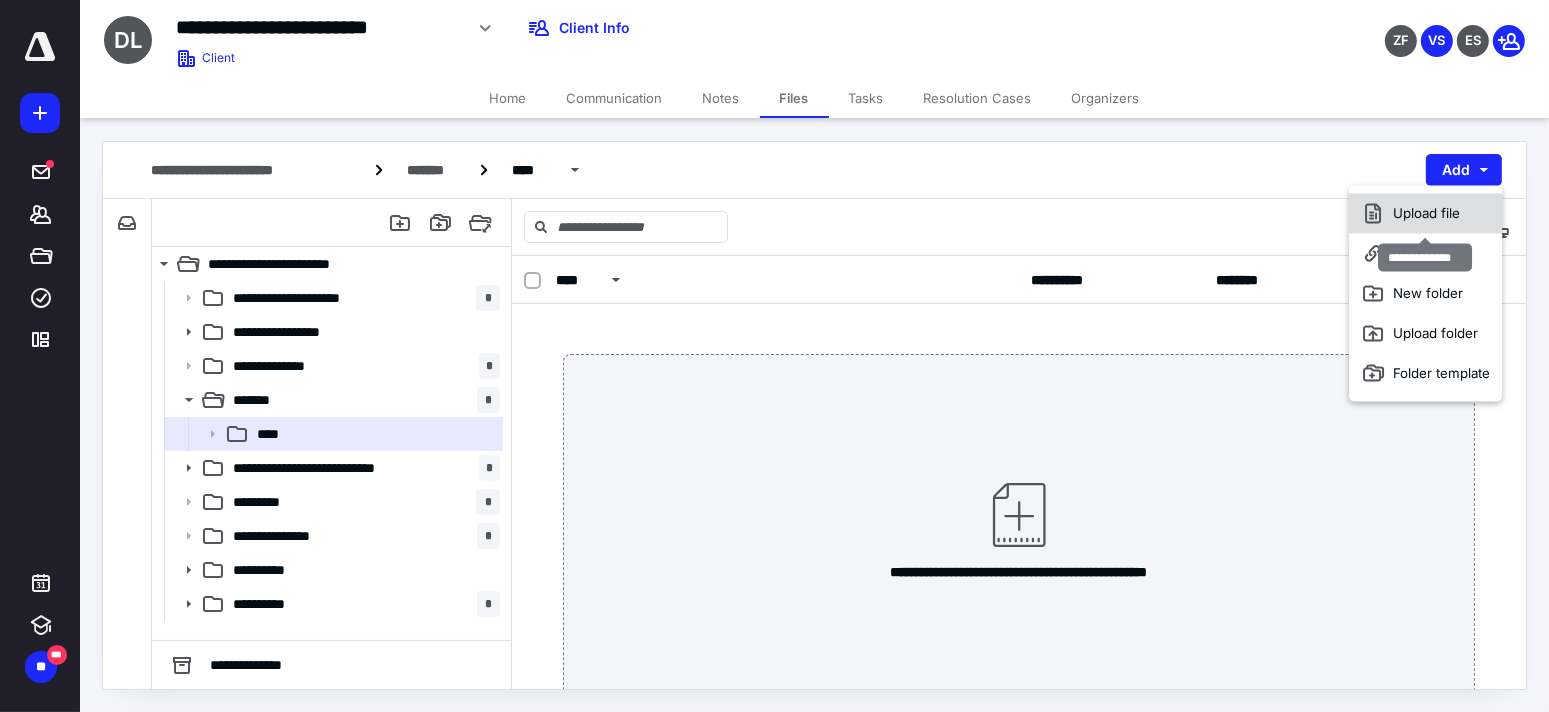click on "Upload file" at bounding box center (1425, 213) 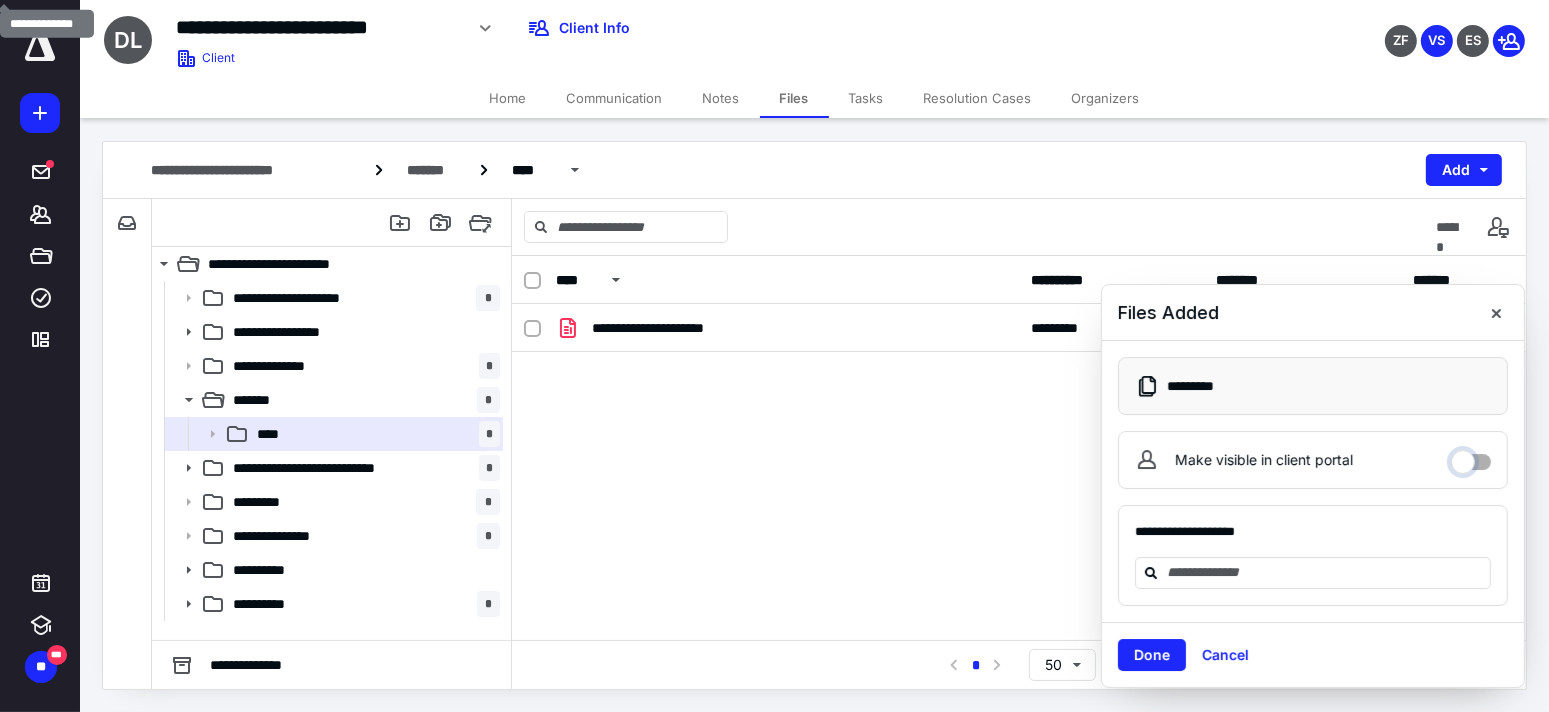 click on "Make visible in client portal" at bounding box center [1471, 457] 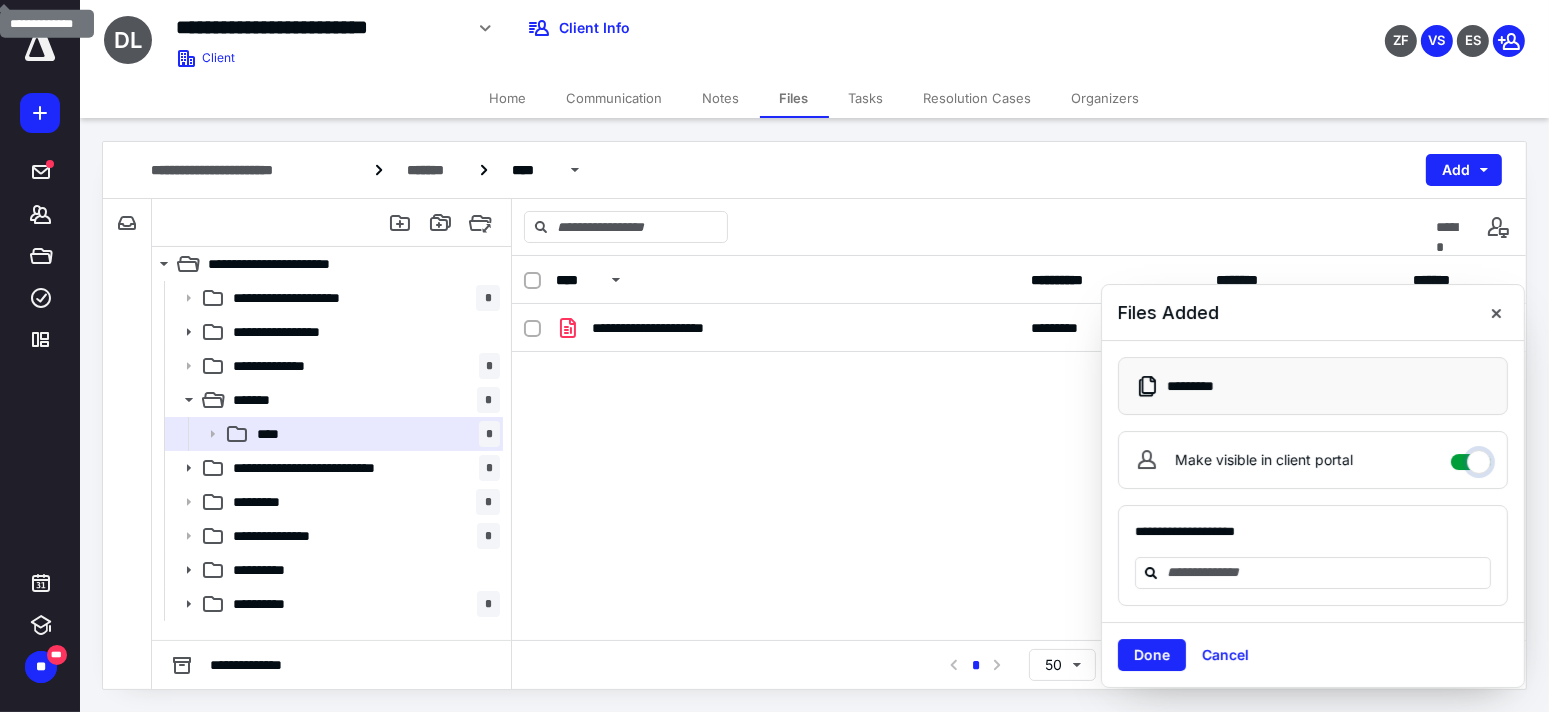 checkbox on "****" 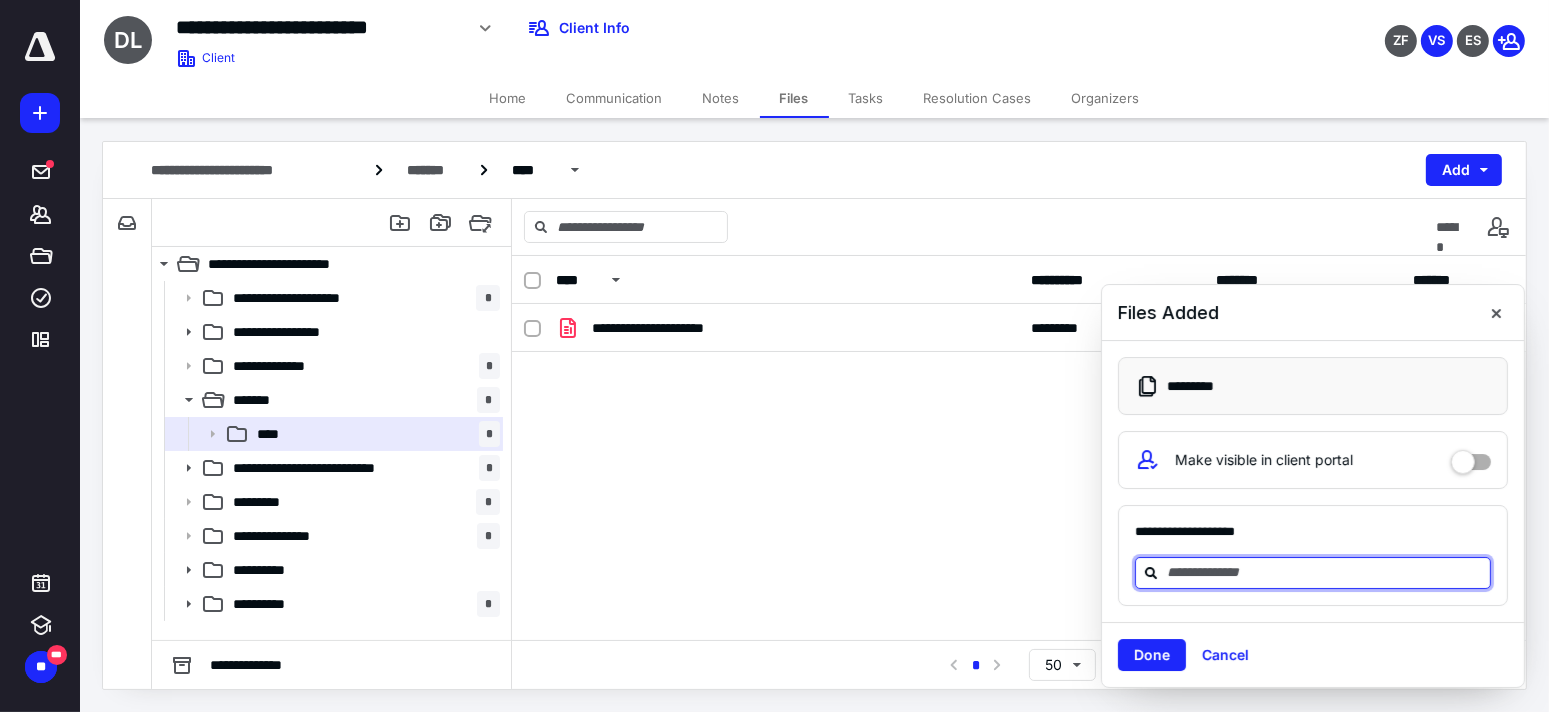 click at bounding box center [1325, 572] 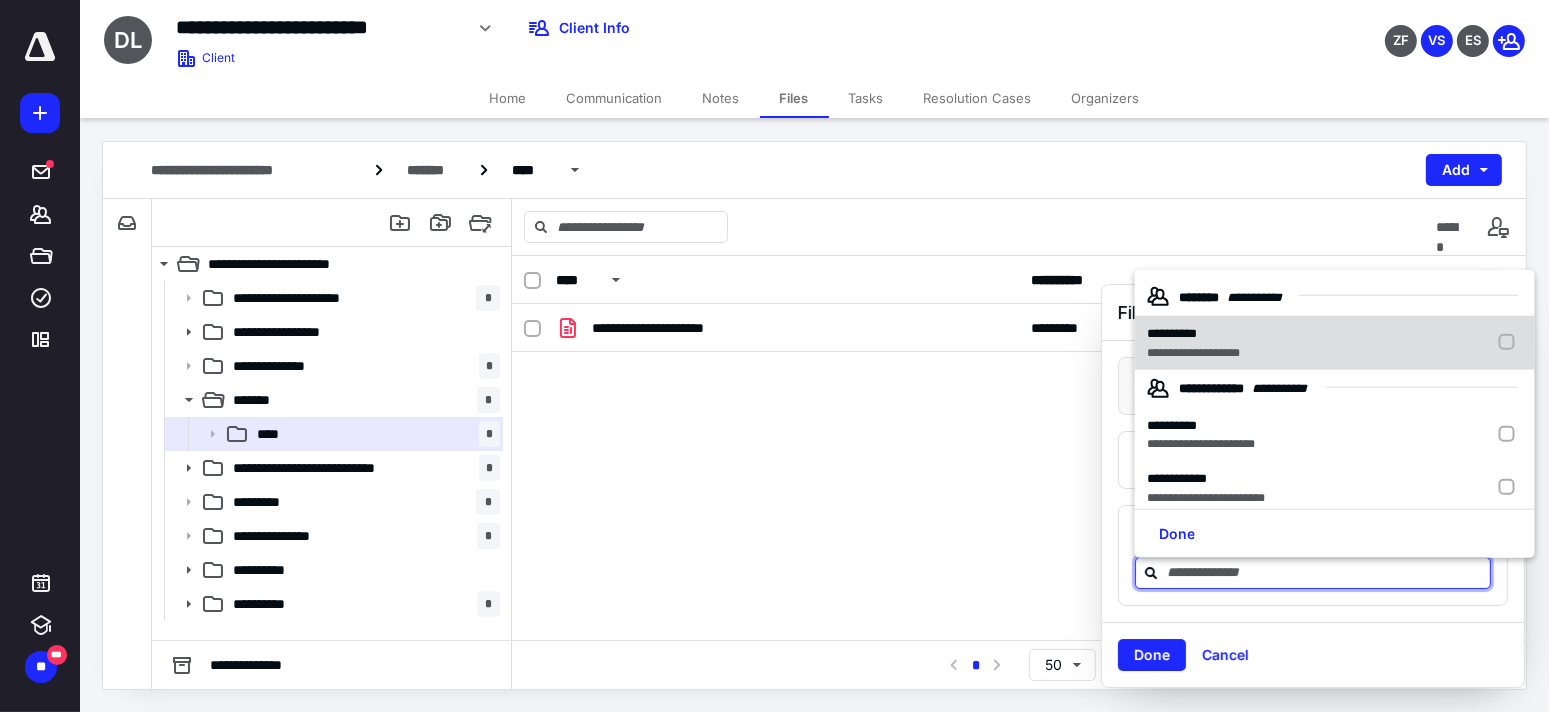 click on "**********" at bounding box center (1193, 352) 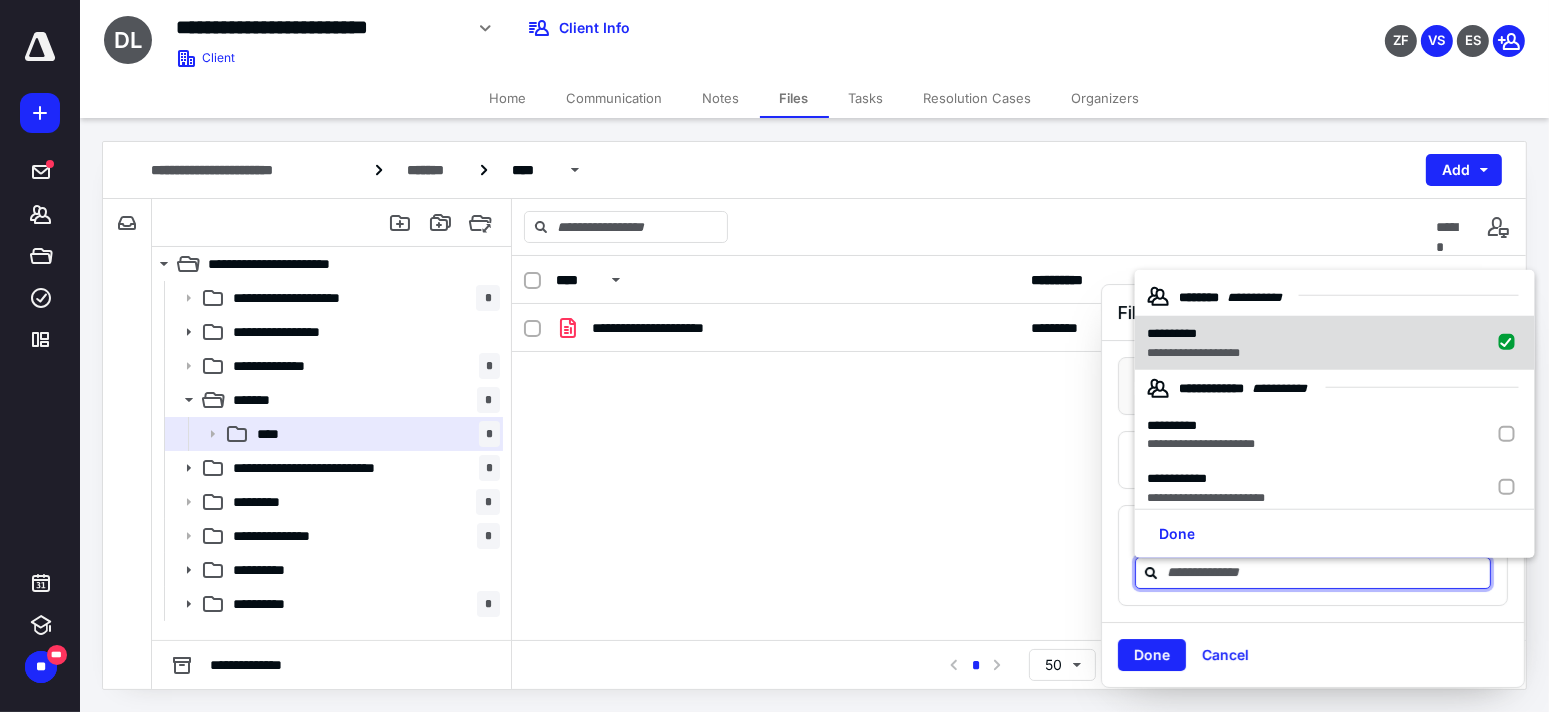 checkbox on "true" 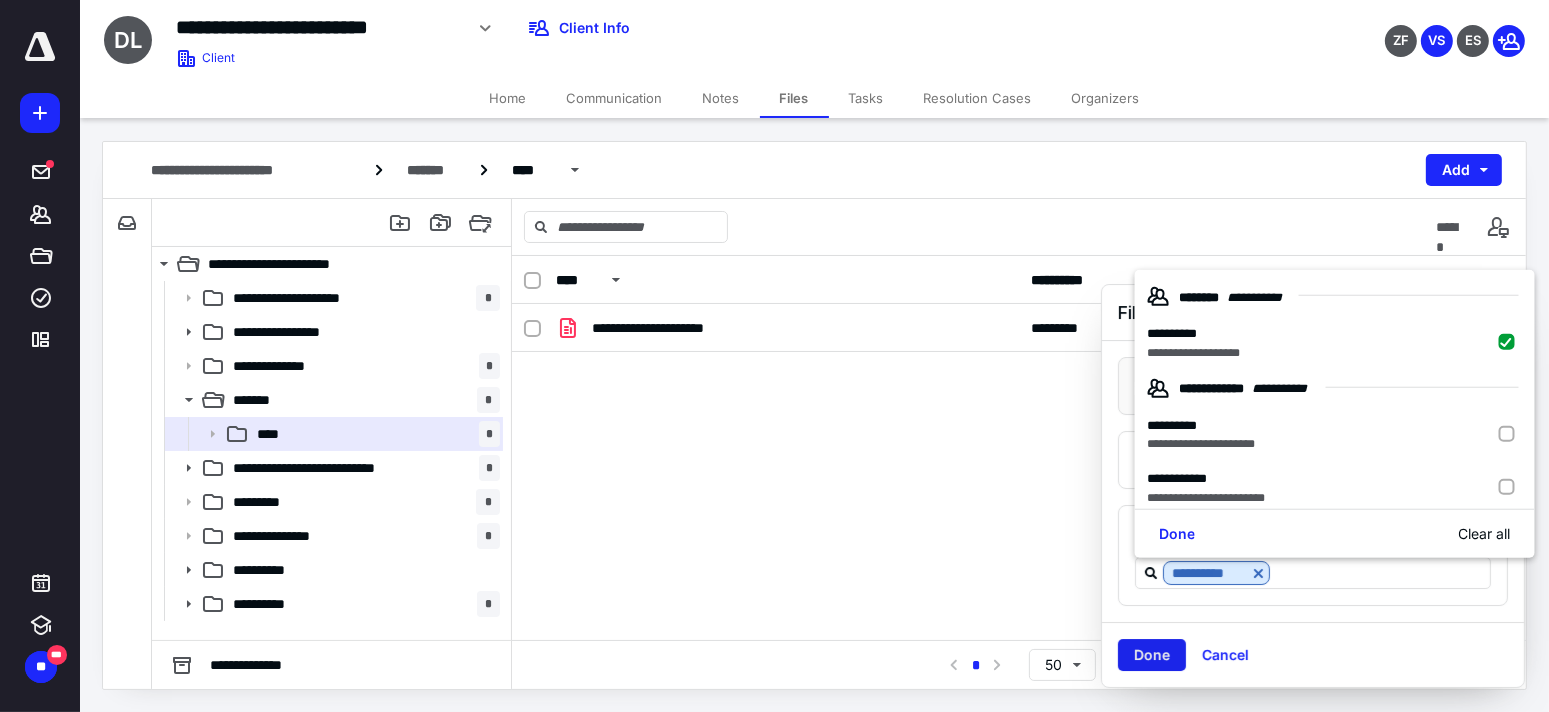 click on "Done" at bounding box center [1152, 655] 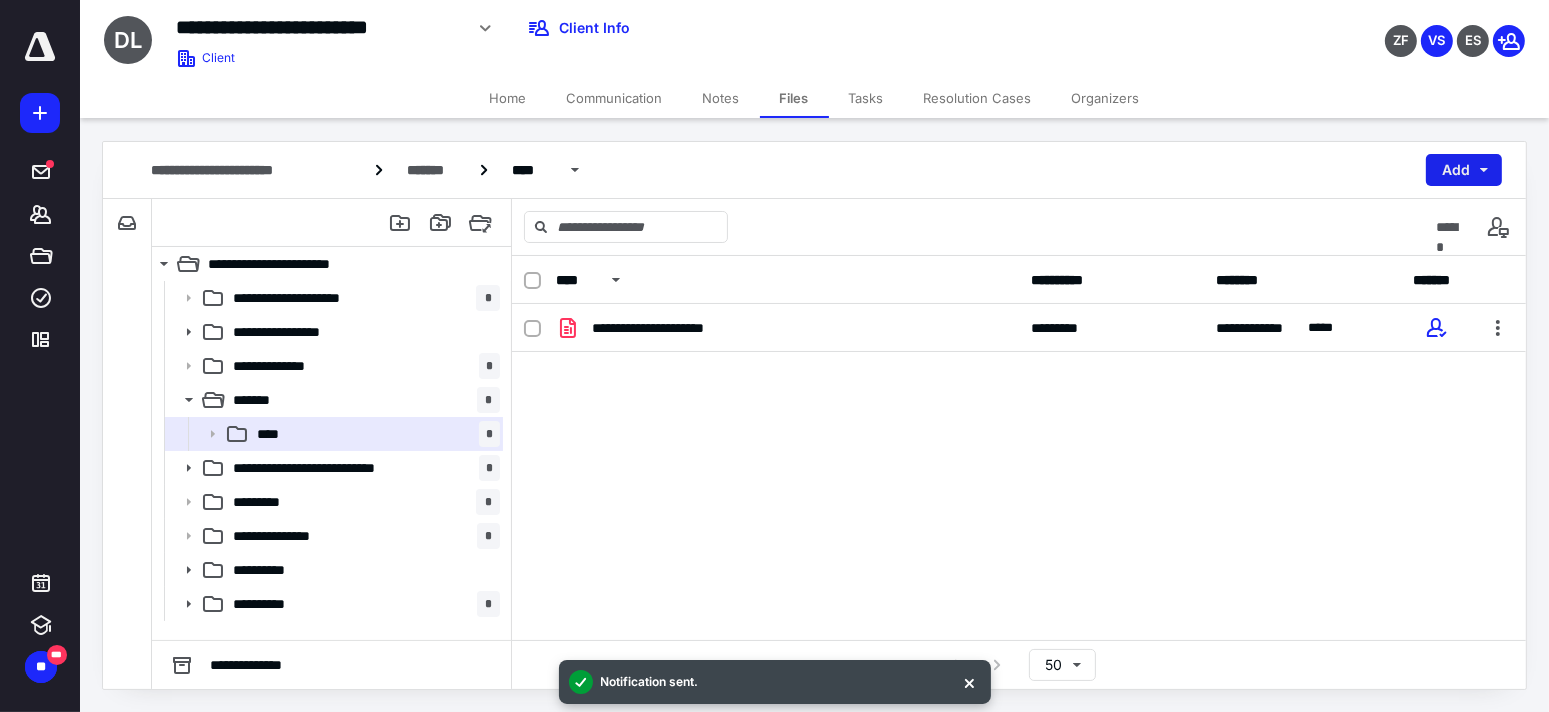 click on "Add" at bounding box center (1464, 170) 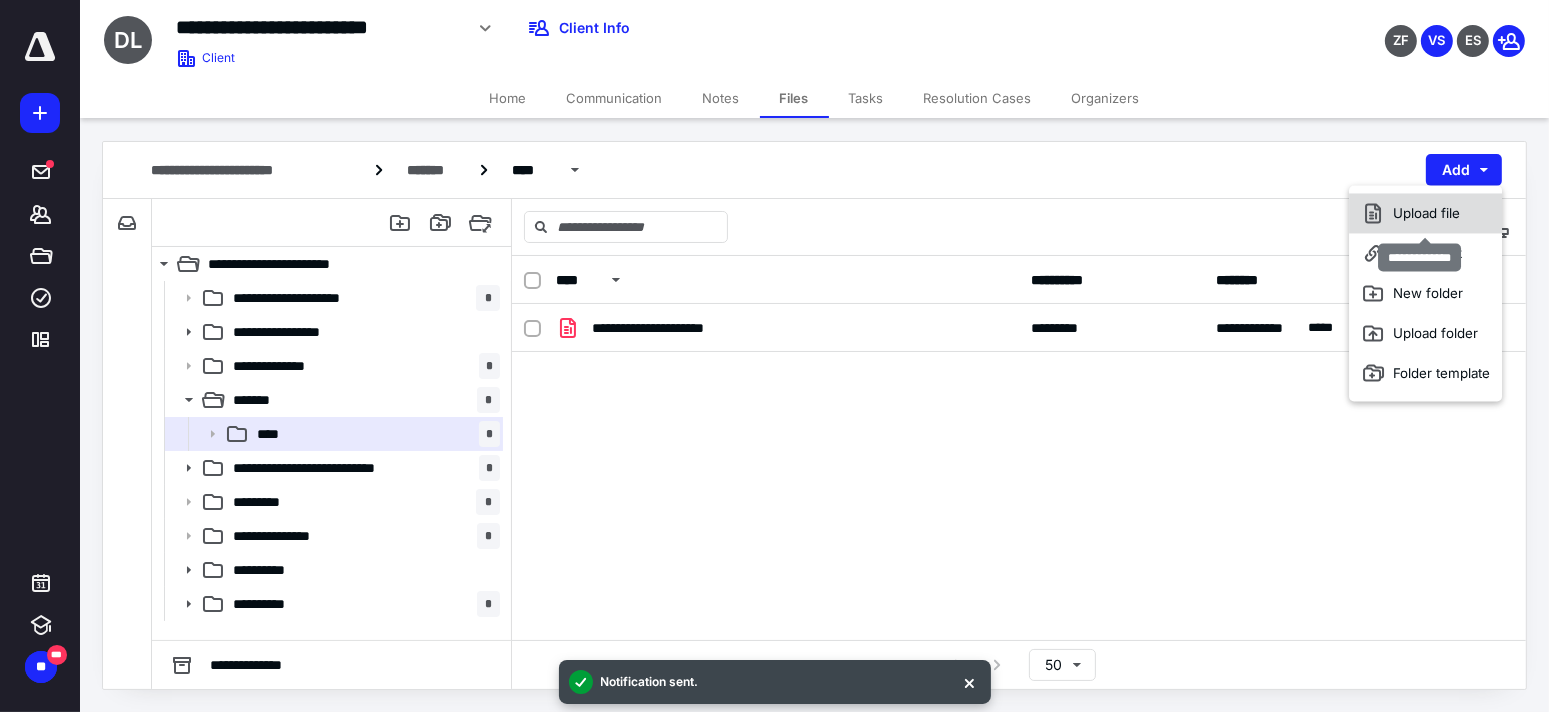 click on "Upload file" at bounding box center [1425, 213] 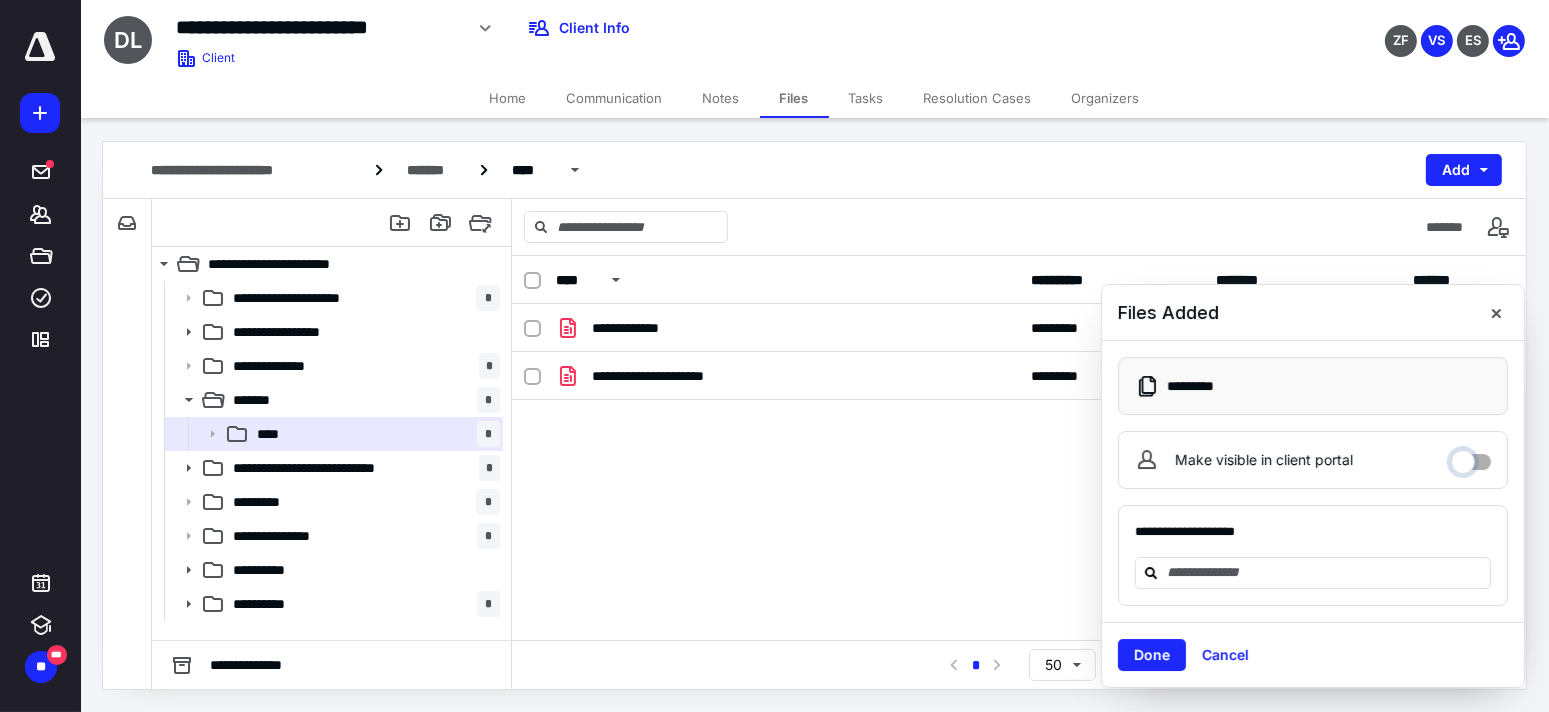 click on "Make visible in client portal" at bounding box center [1471, 457] 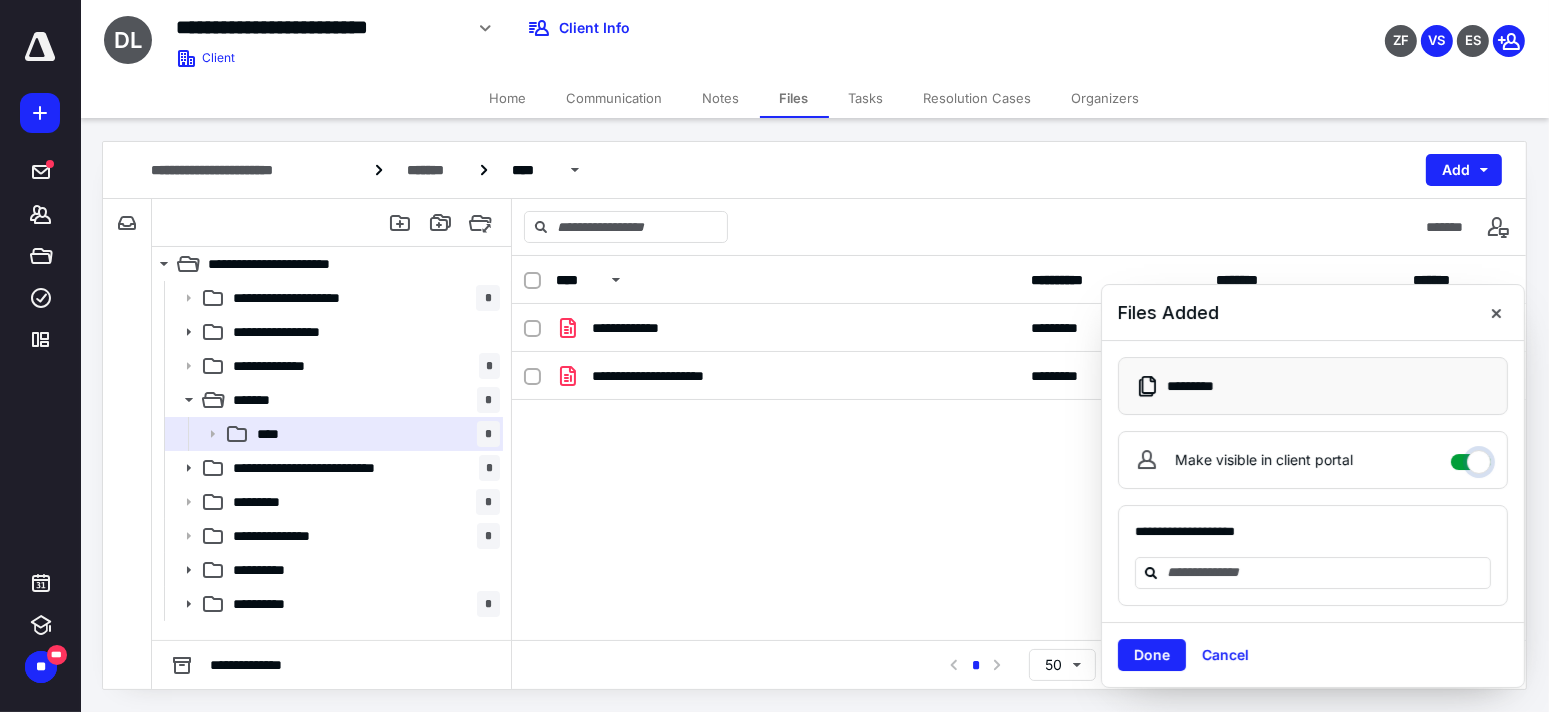 checkbox on "****" 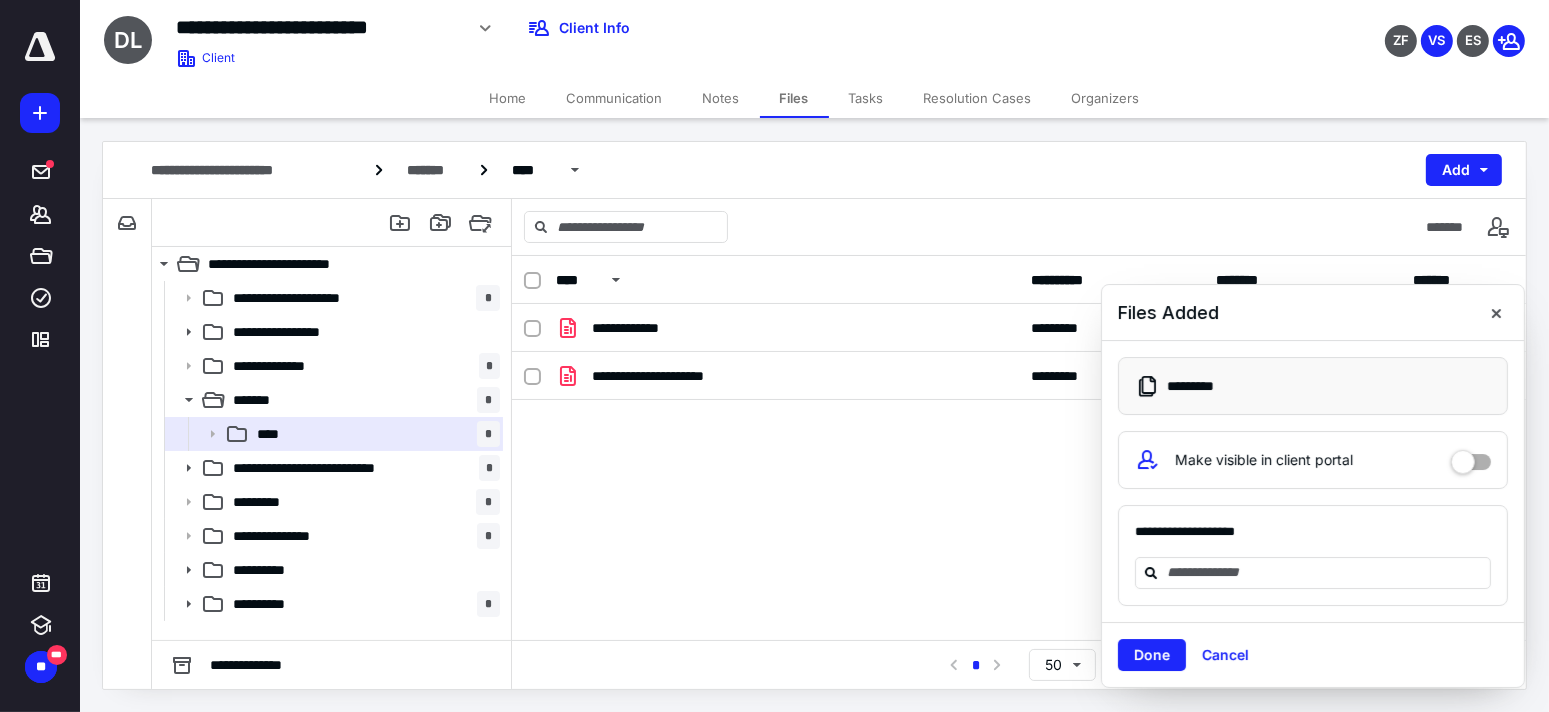click on "Done" at bounding box center [1152, 655] 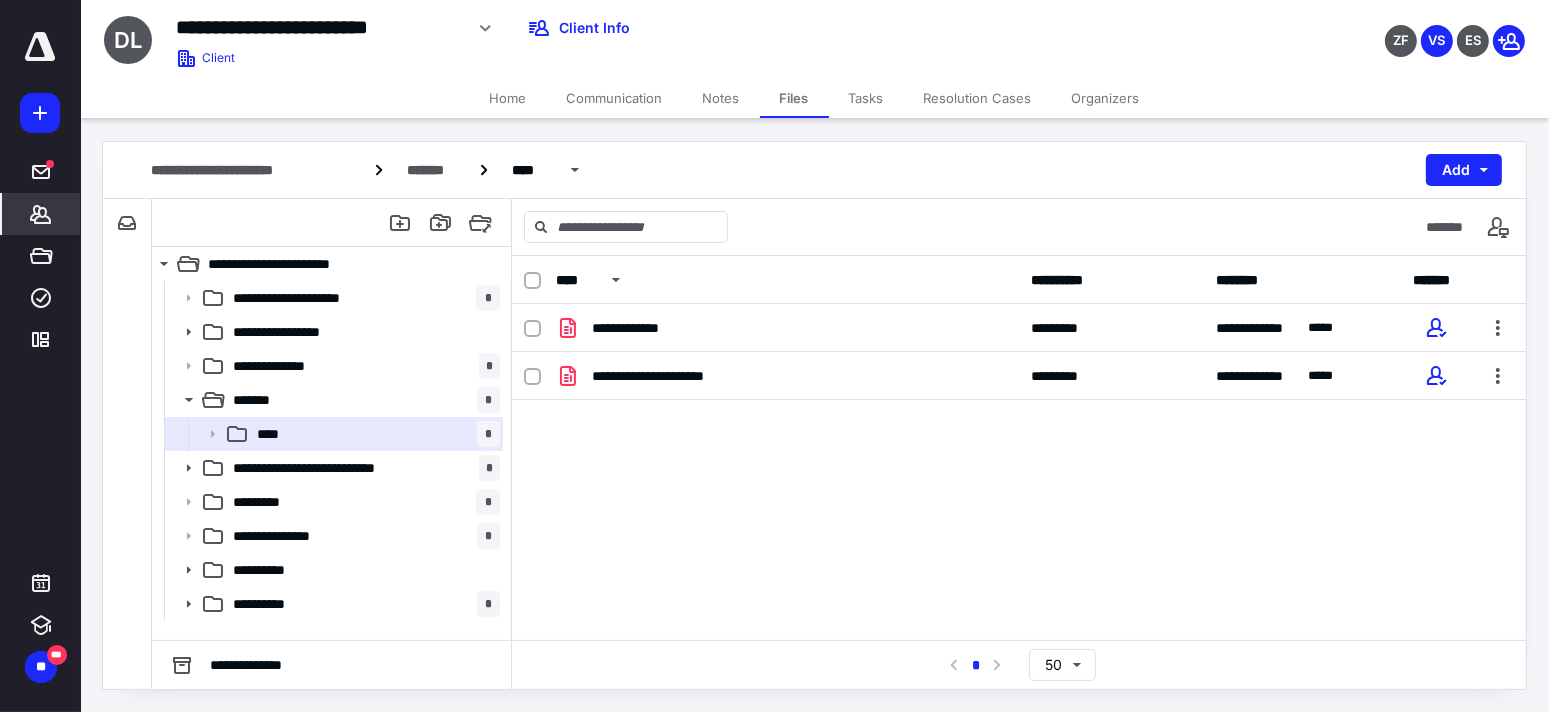 click 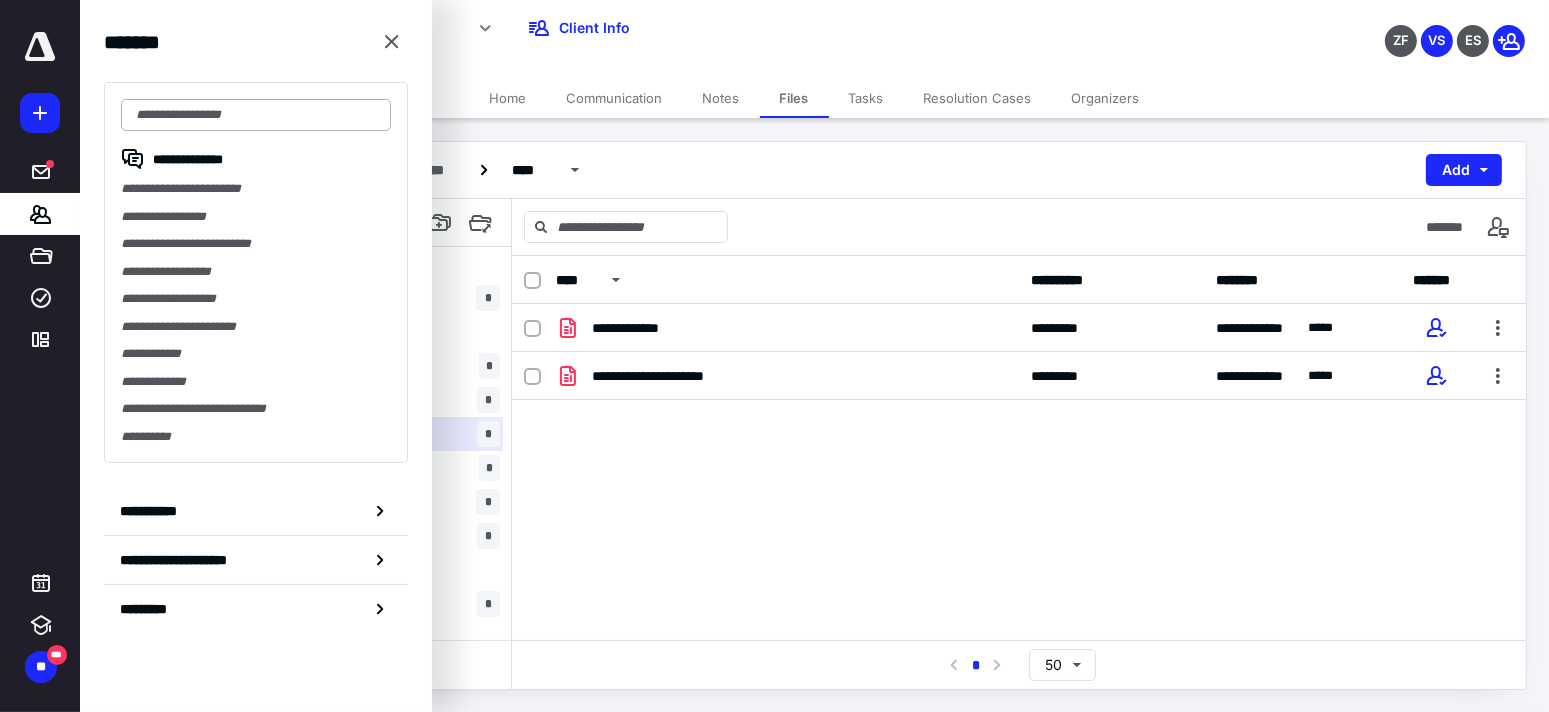 click at bounding box center [256, 115] 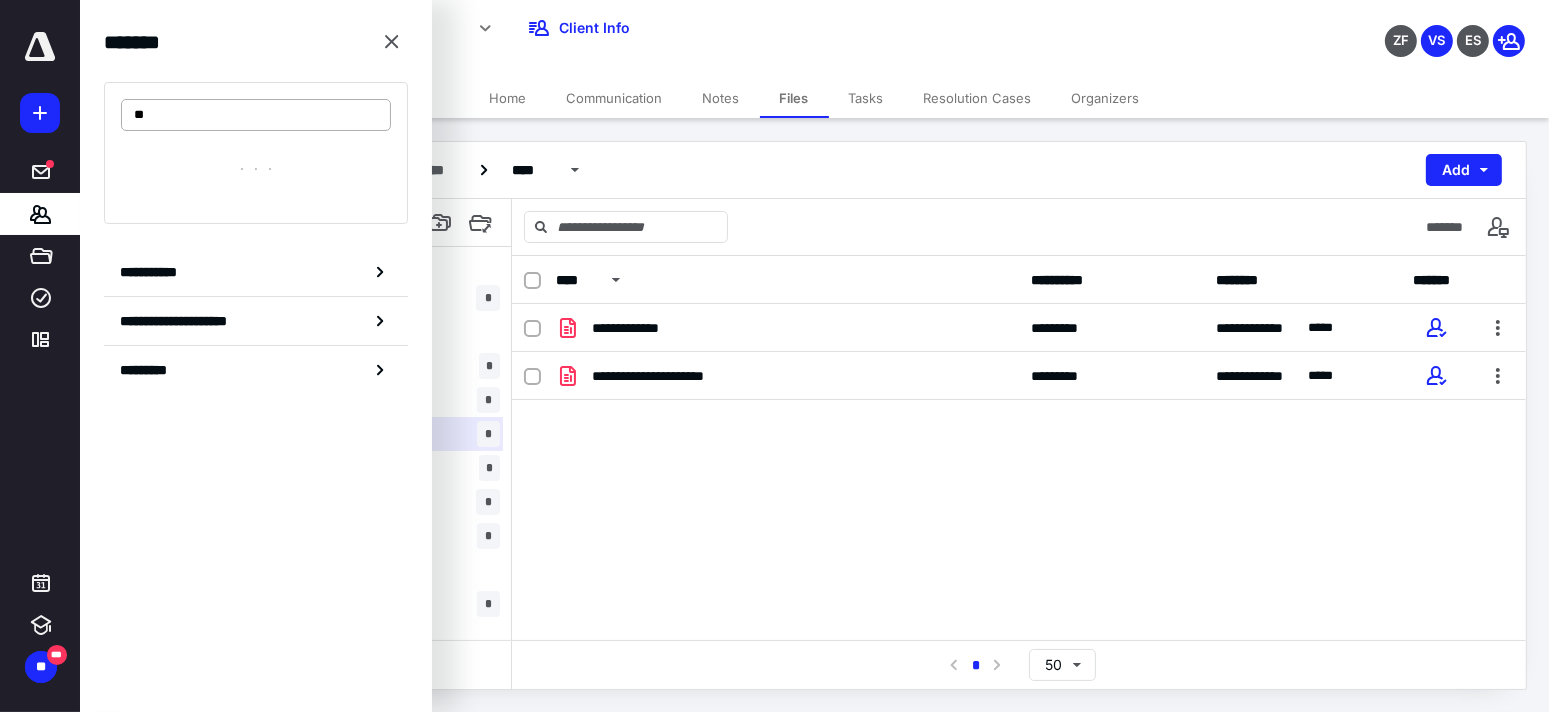 type on "*" 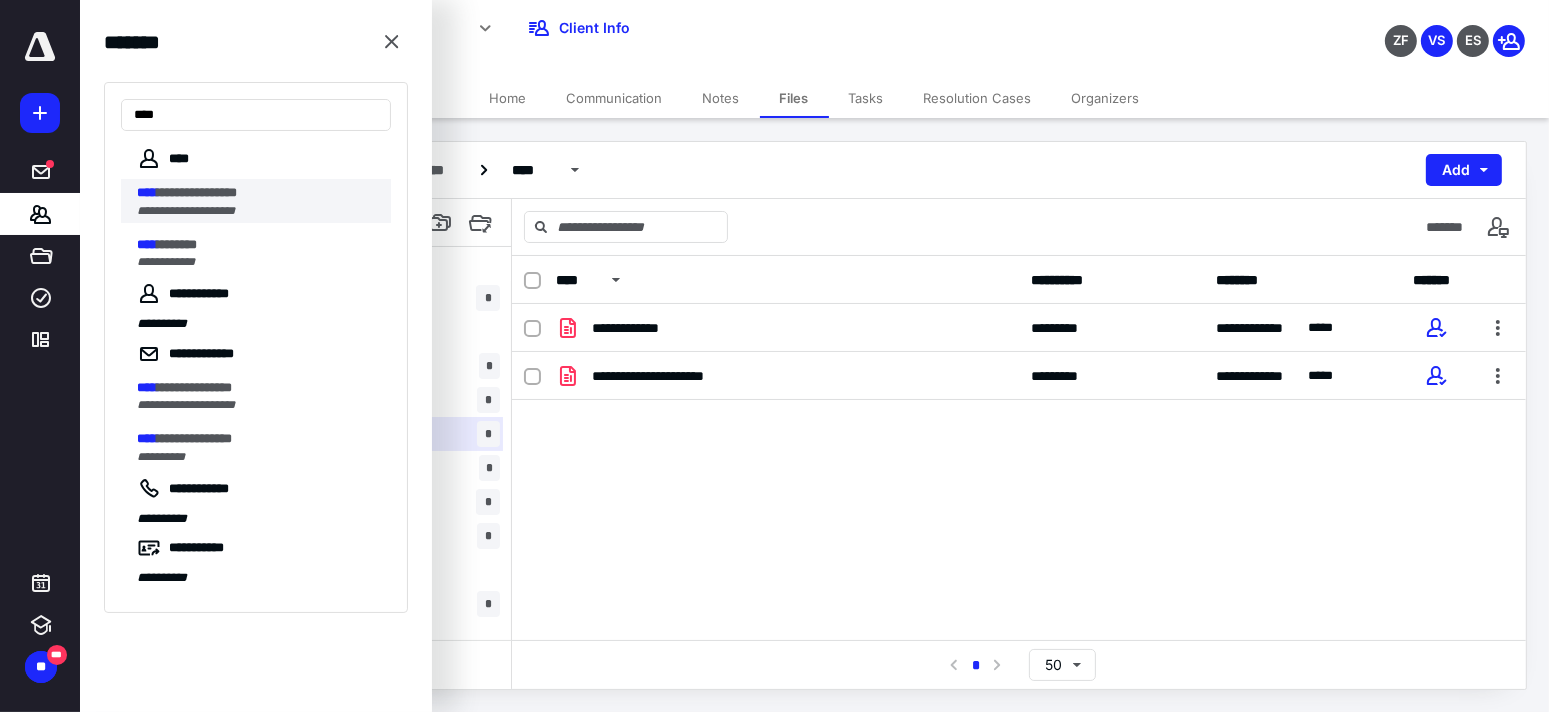 type on "****" 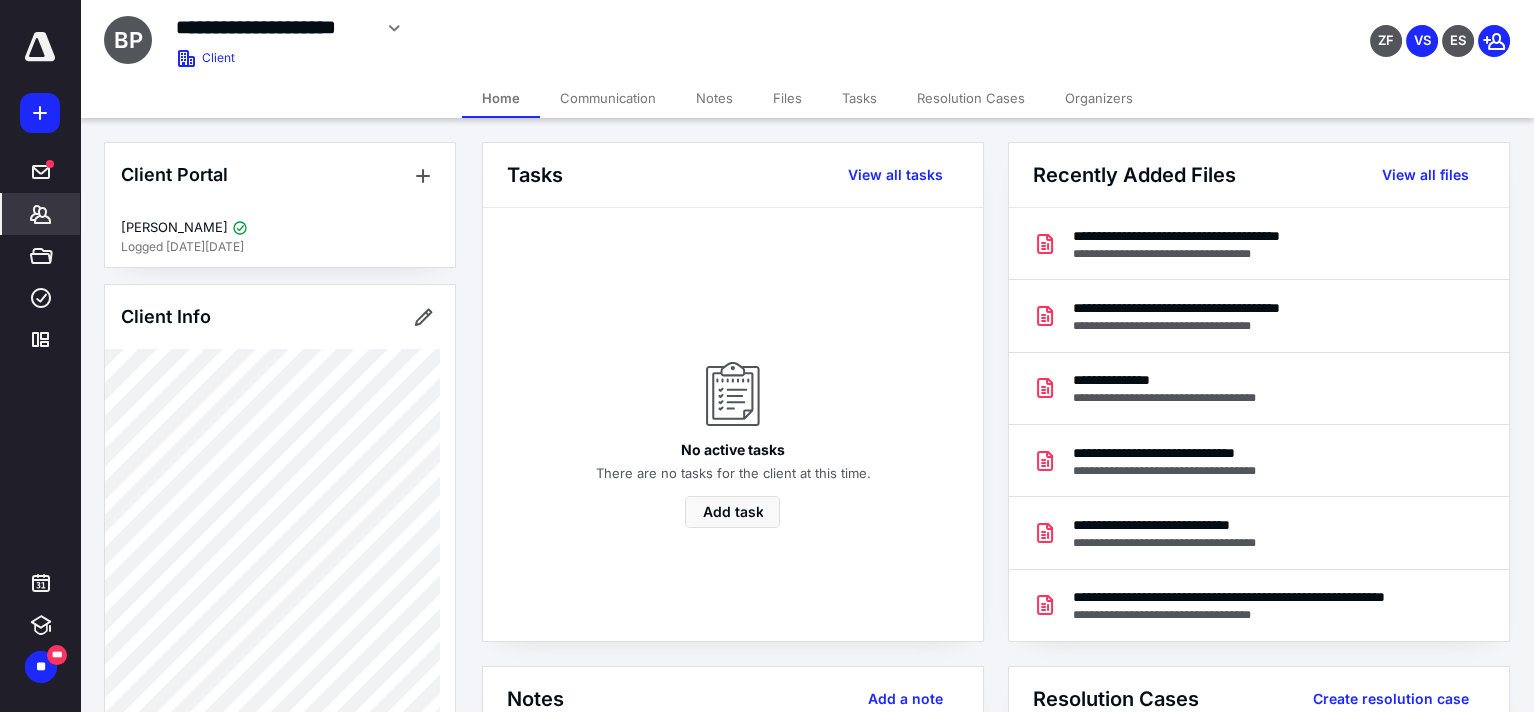 click on "Files" at bounding box center (787, 98) 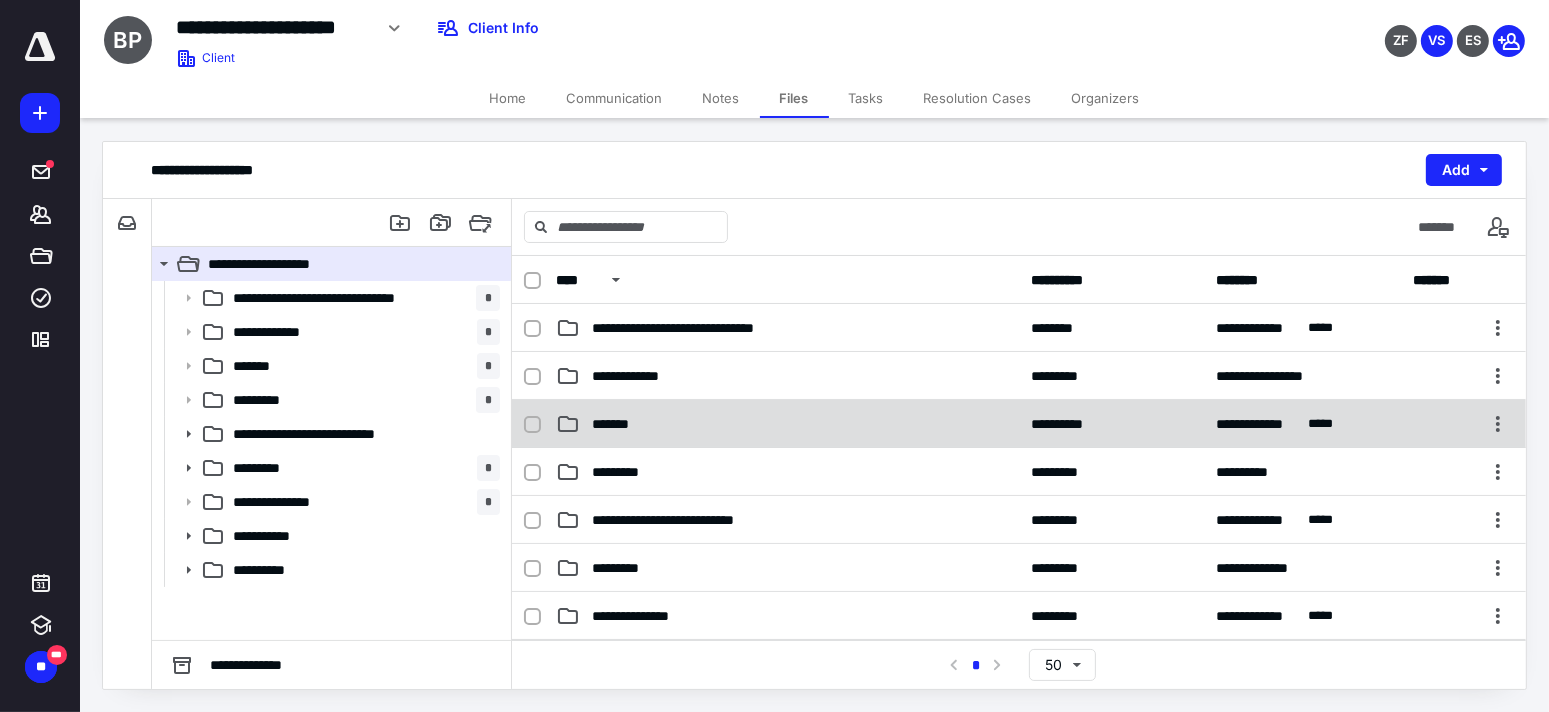 click on "*******" at bounding box center (787, 424) 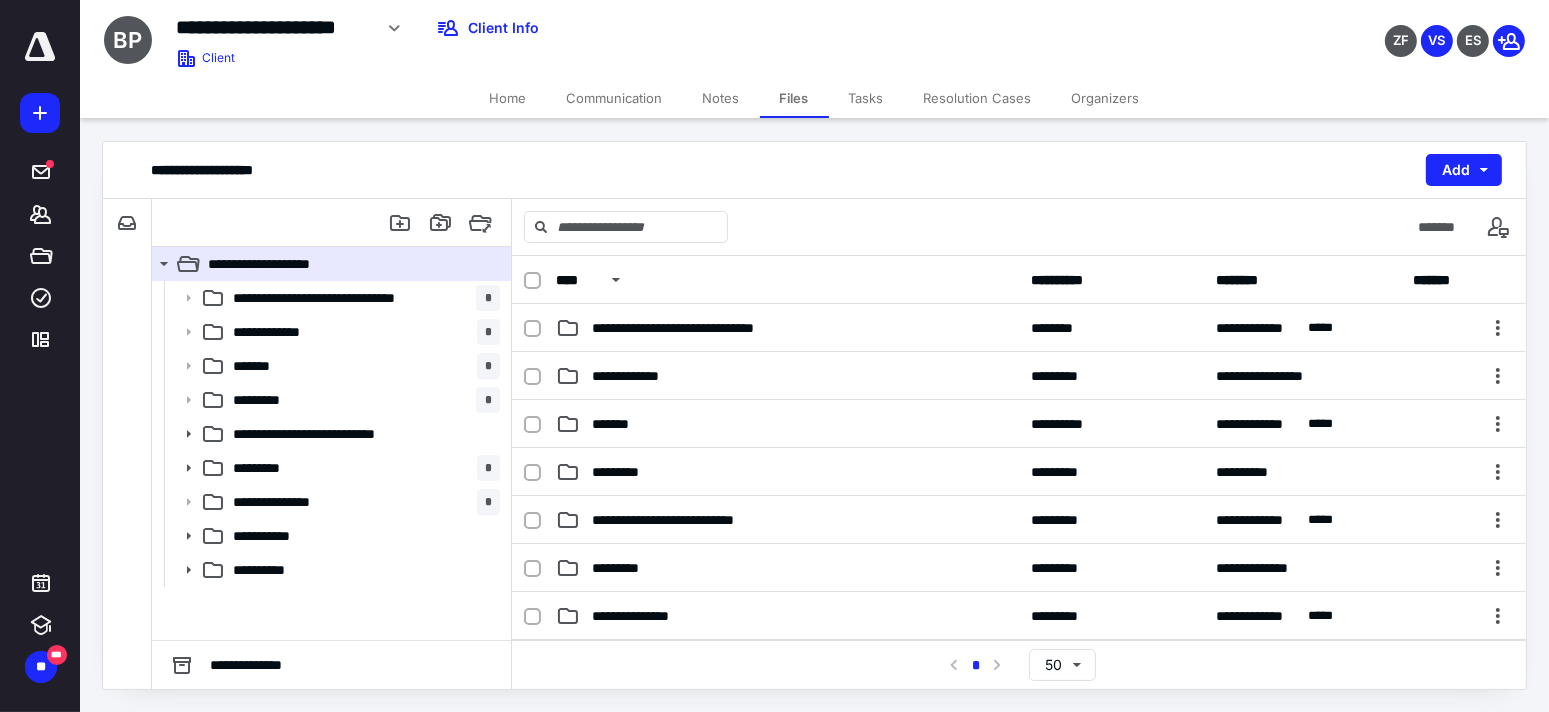 click on "*******" at bounding box center [787, 424] 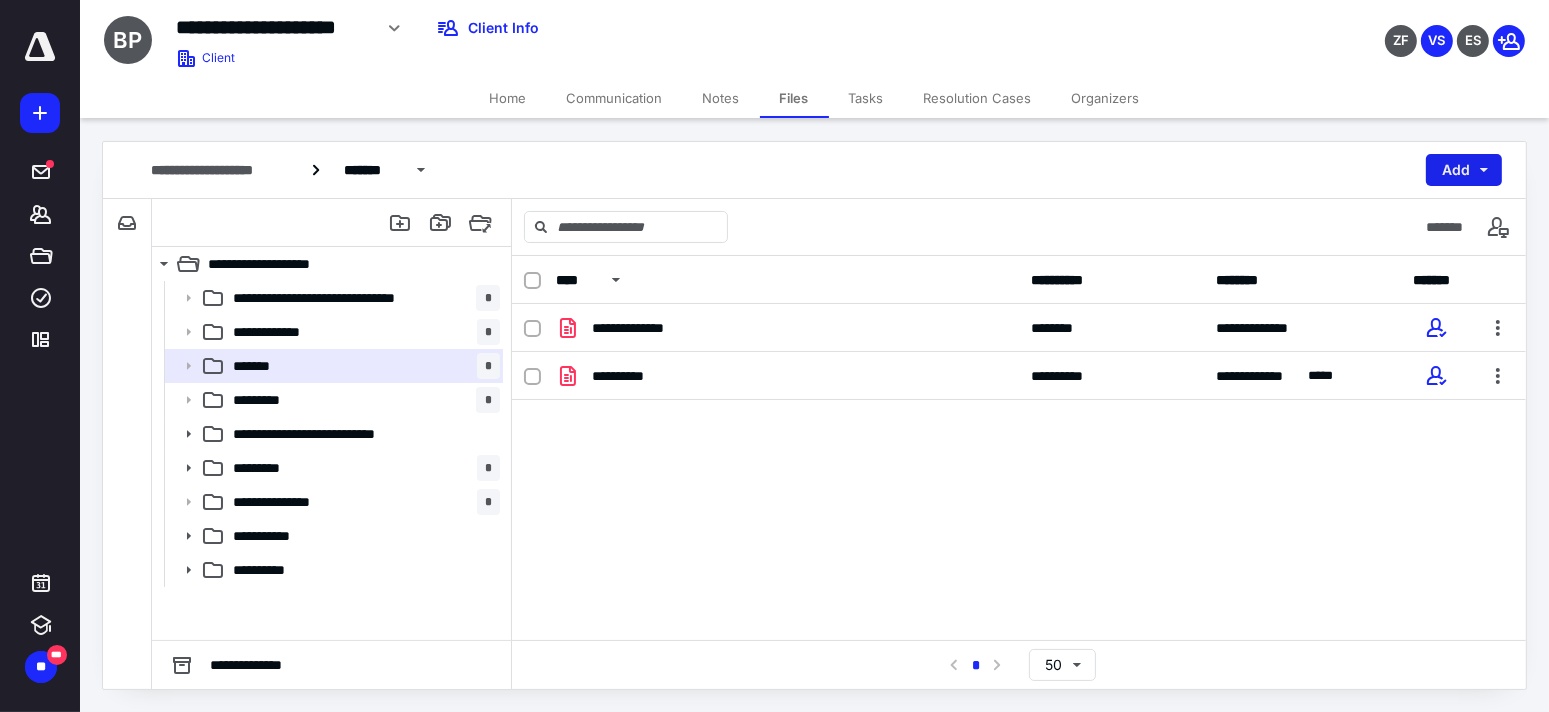 click on "Add" at bounding box center [1464, 170] 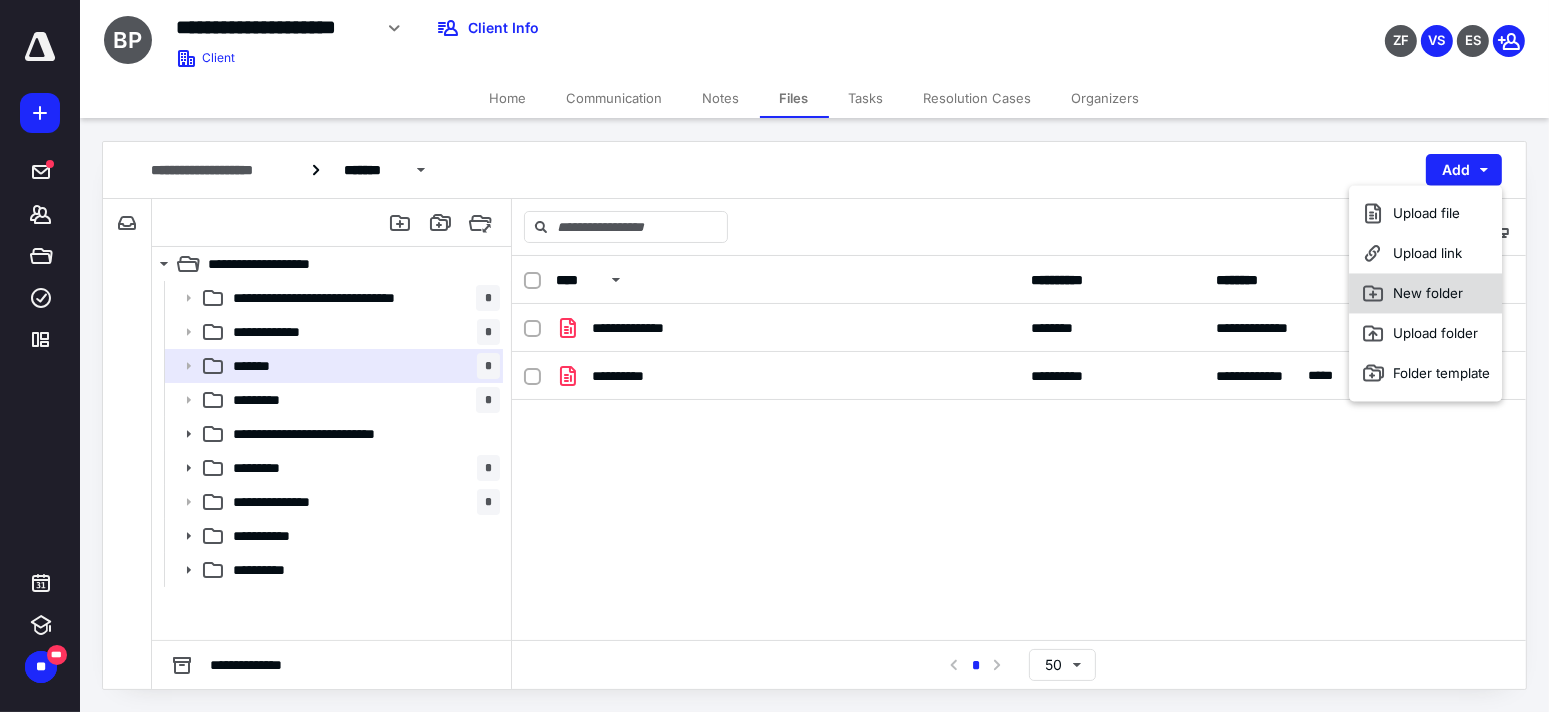 click on "New folder" at bounding box center (1425, 293) 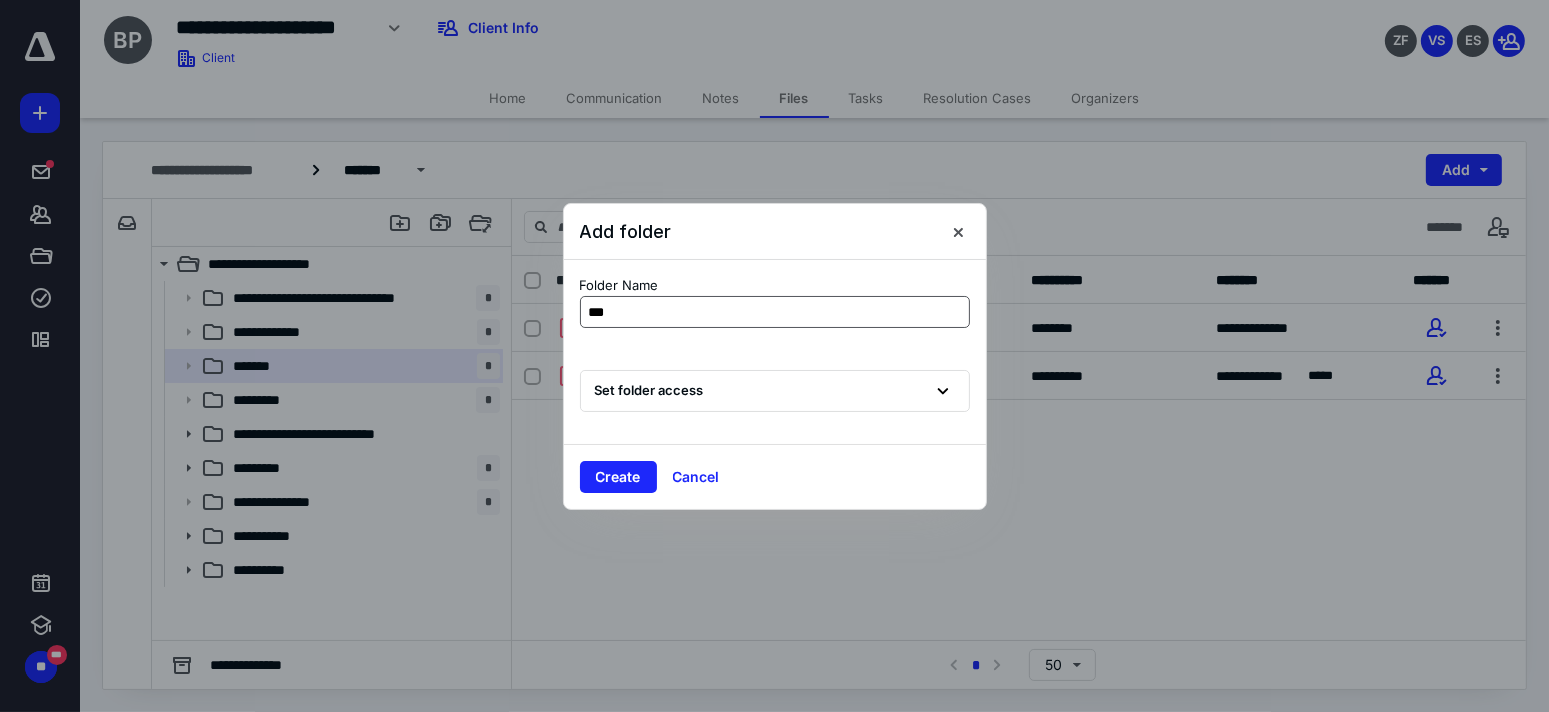 type on "****" 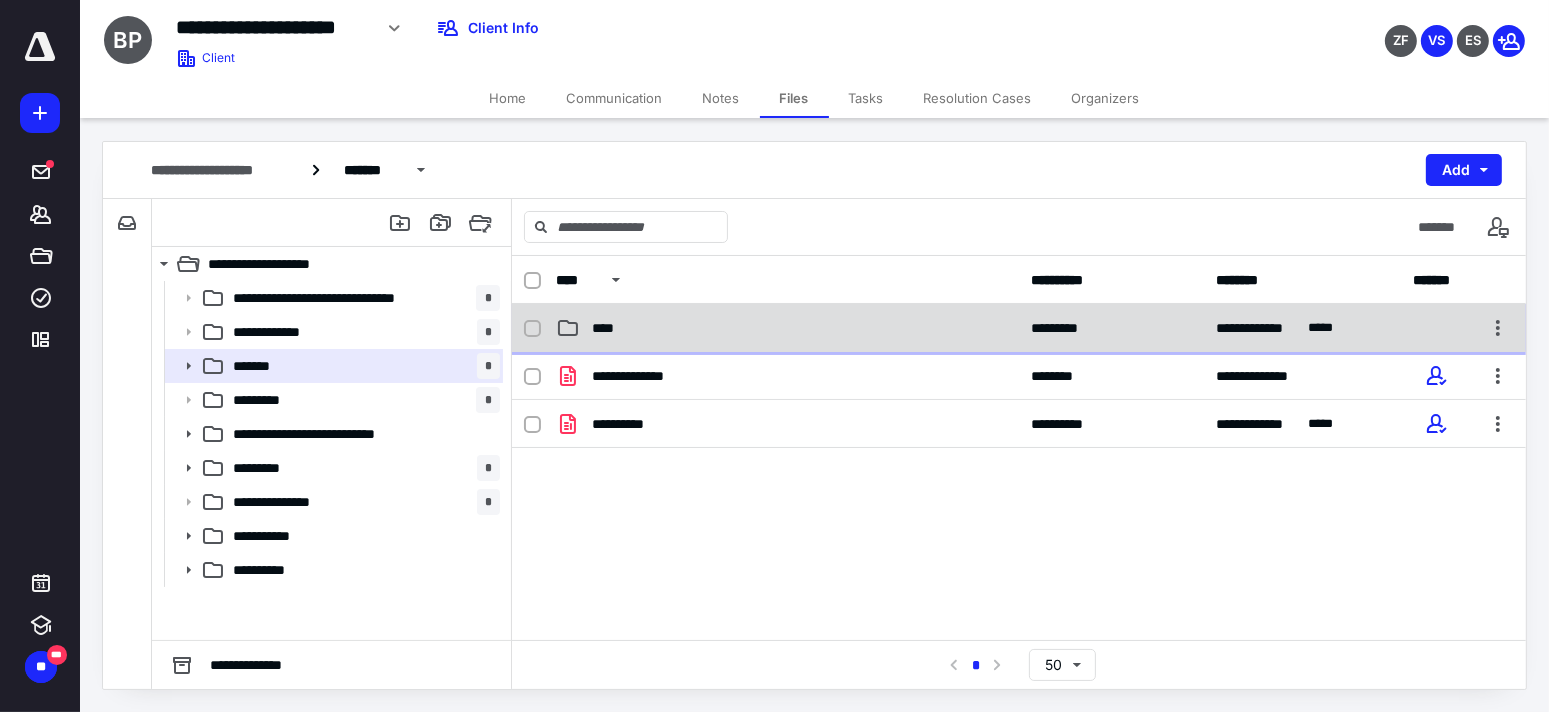 click on "****" at bounding box center (787, 328) 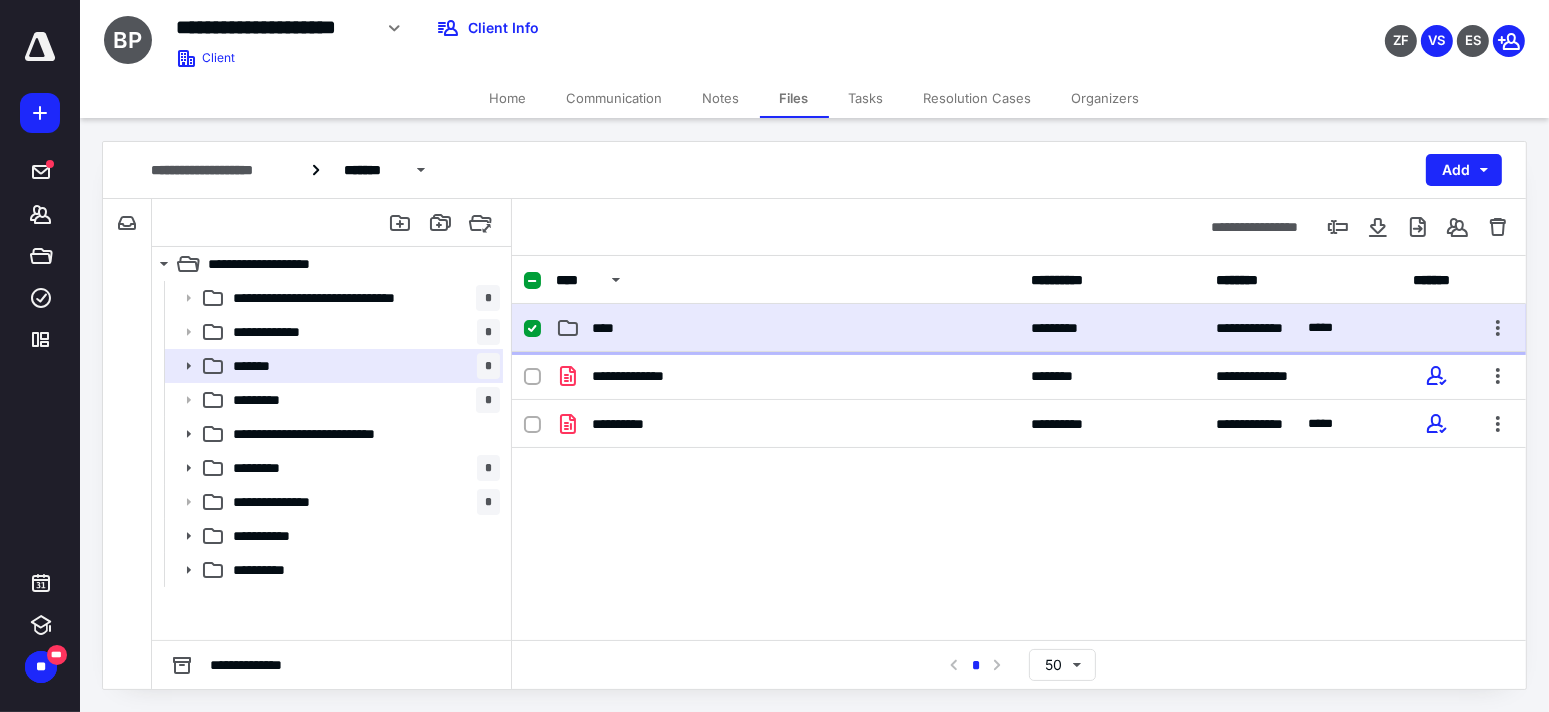 click on "****" at bounding box center [787, 328] 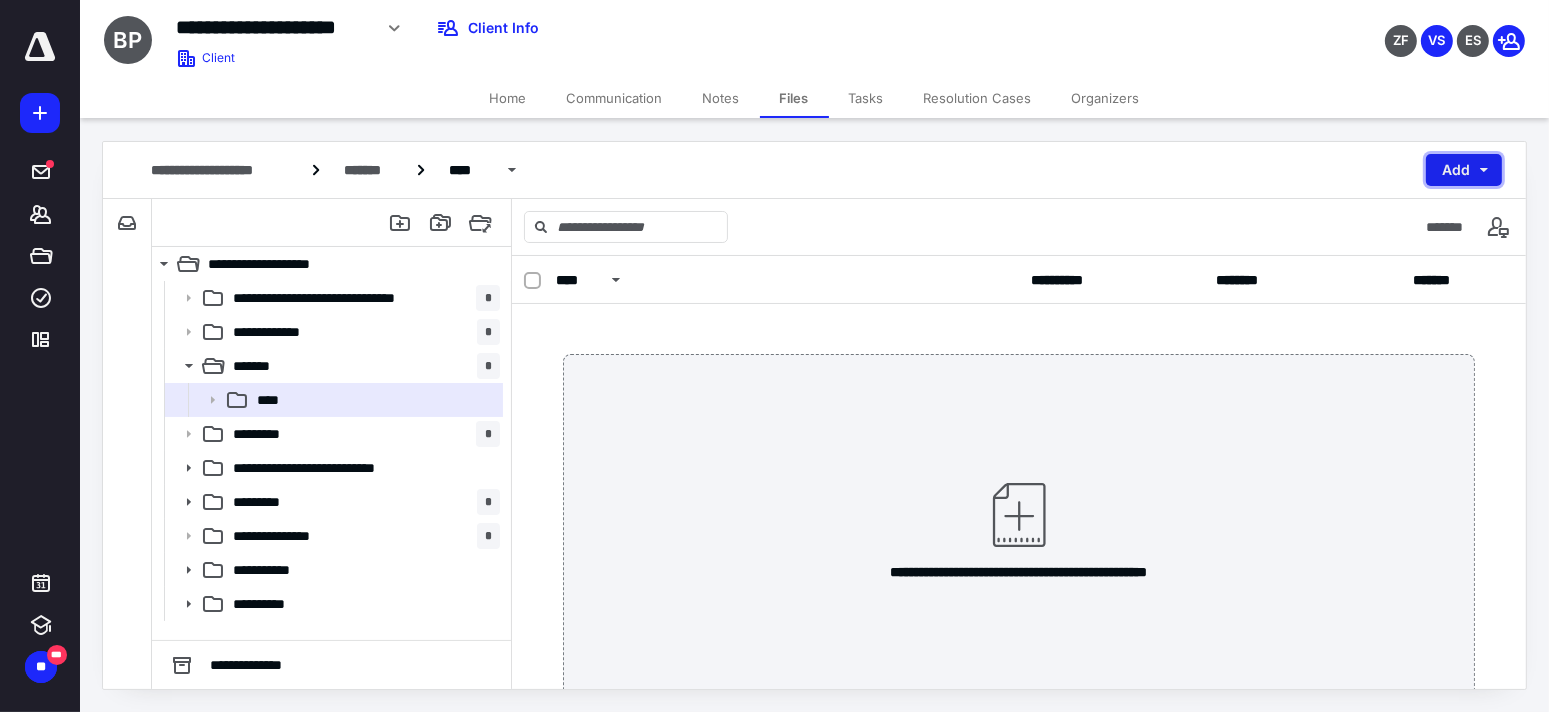 click on "Add" at bounding box center [1464, 170] 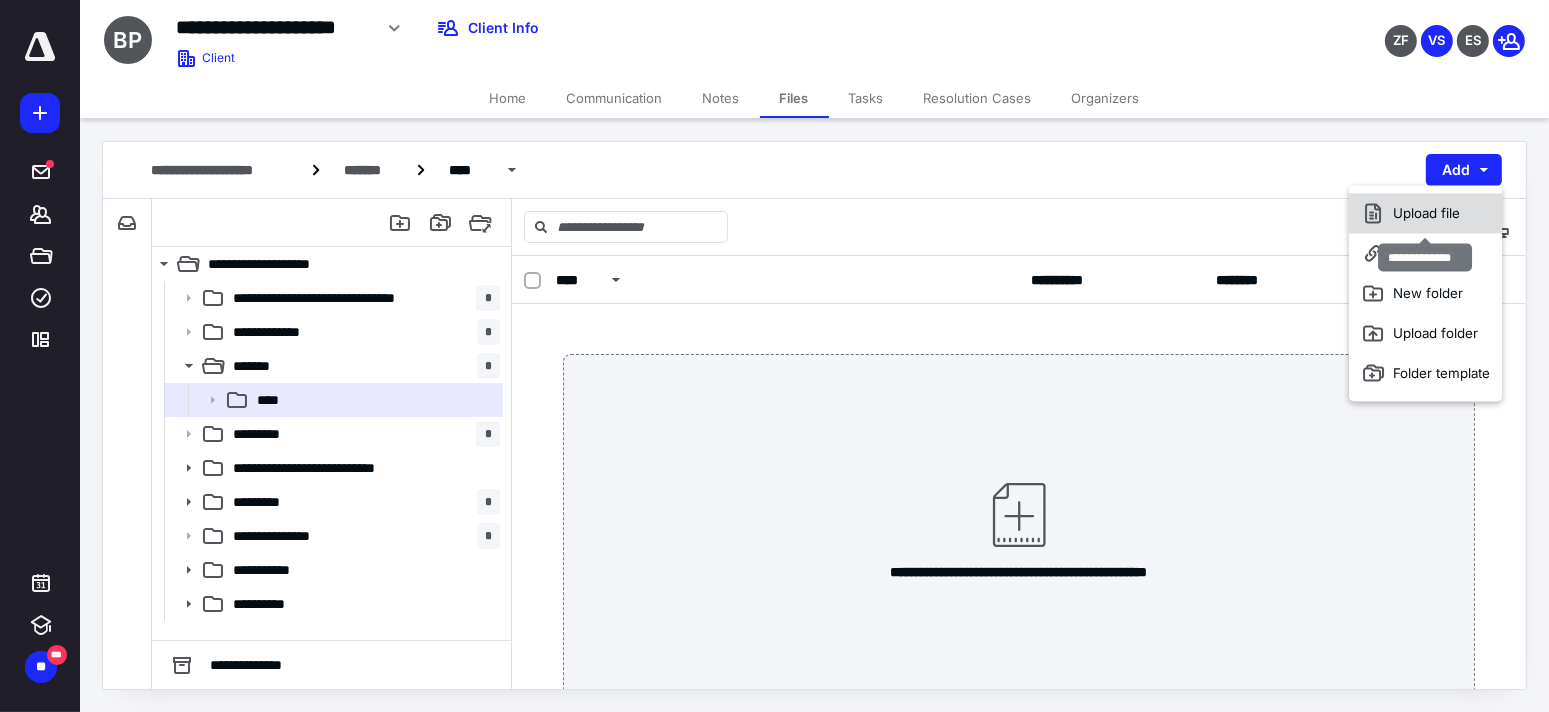 click on "Upload file" at bounding box center (1425, 213) 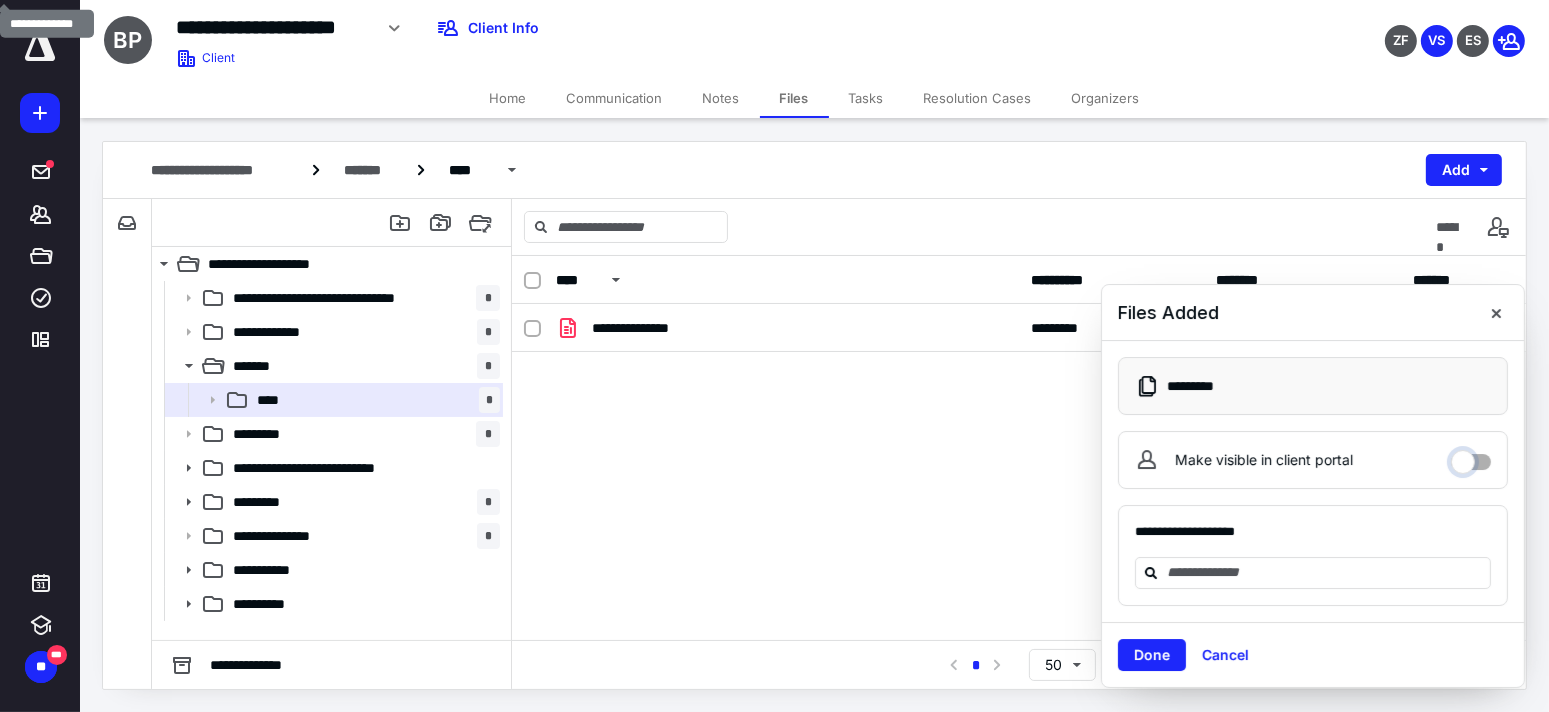 click on "Make visible in client portal" at bounding box center (1471, 457) 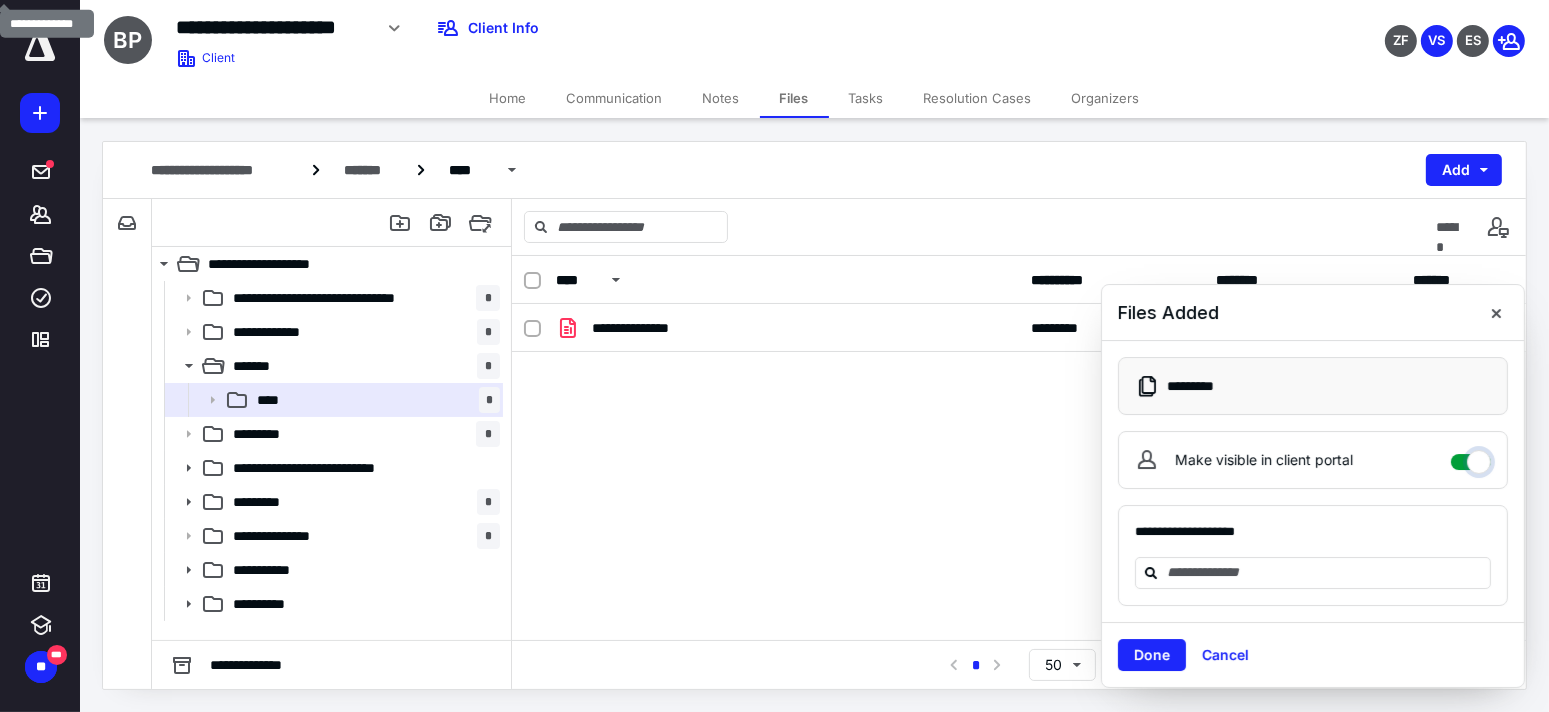 checkbox on "****" 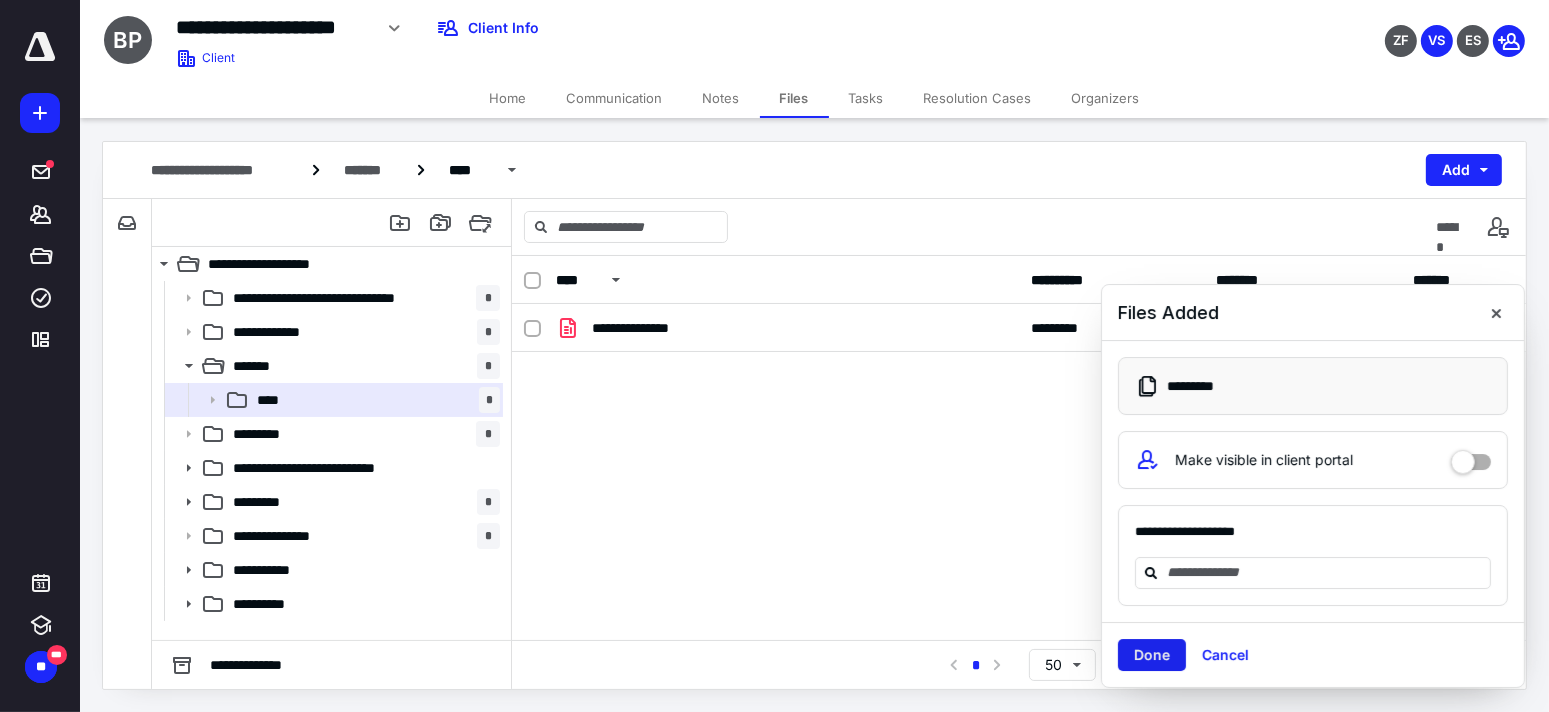 click on "Done" at bounding box center (1152, 655) 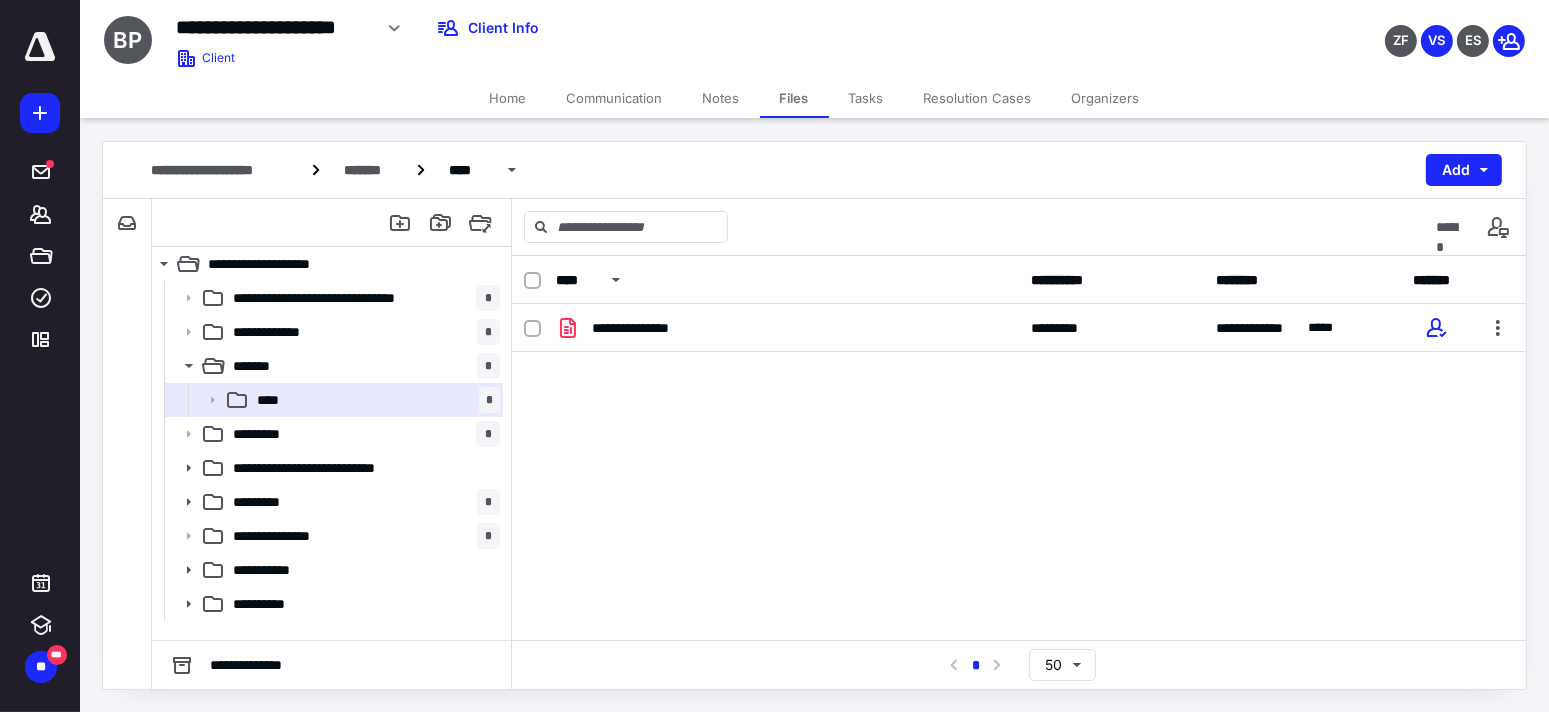 click on "**********" at bounding box center (814, 415) 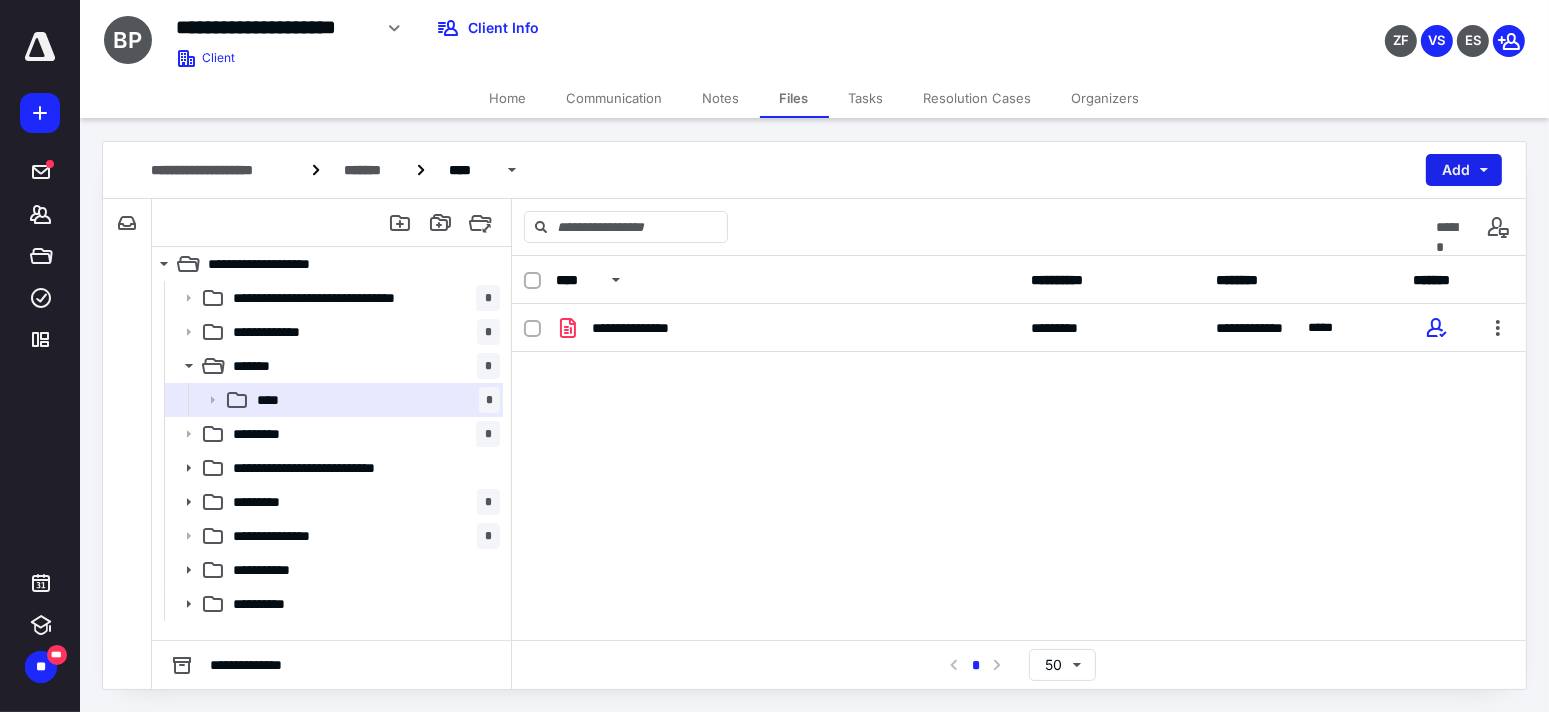 click on "Add" at bounding box center (1464, 170) 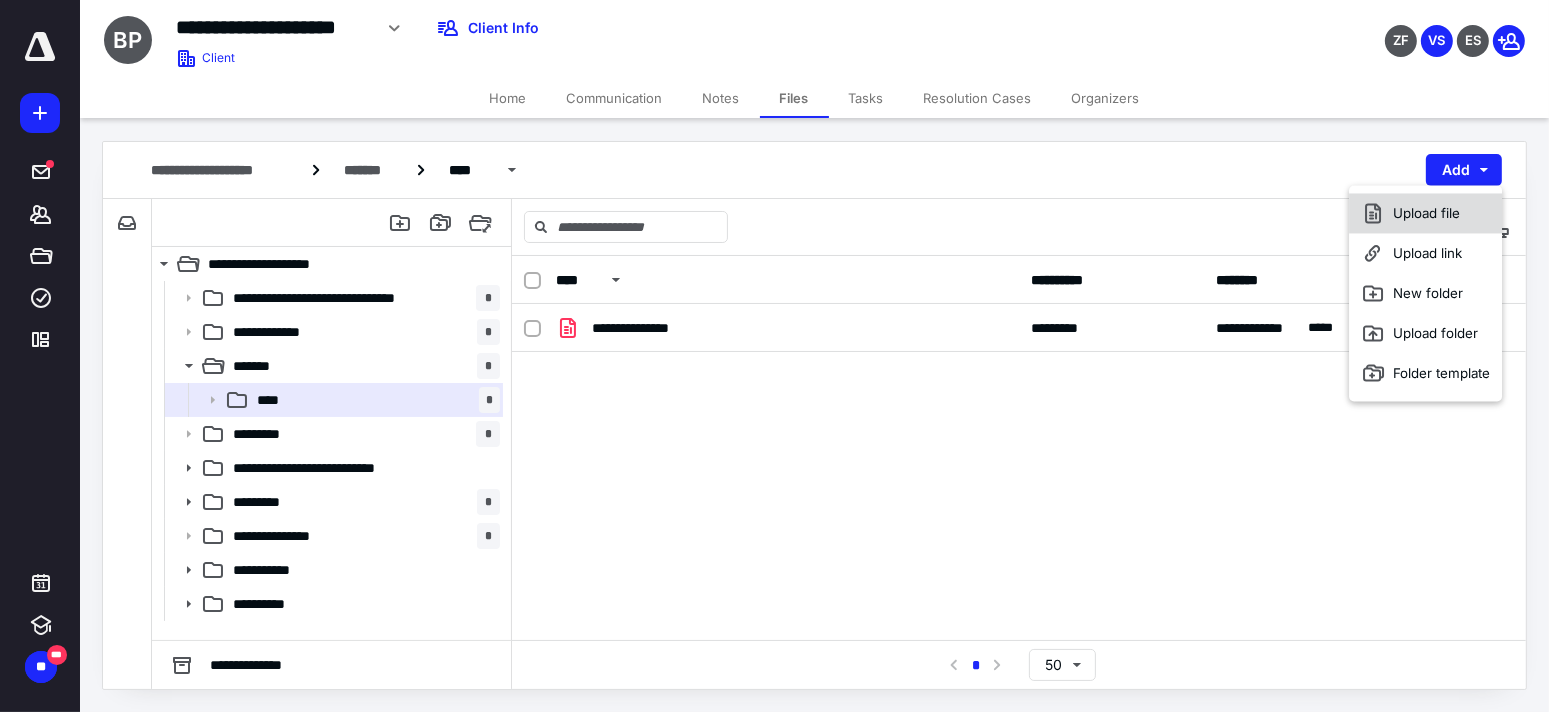 click on "Upload file" at bounding box center (1425, 213) 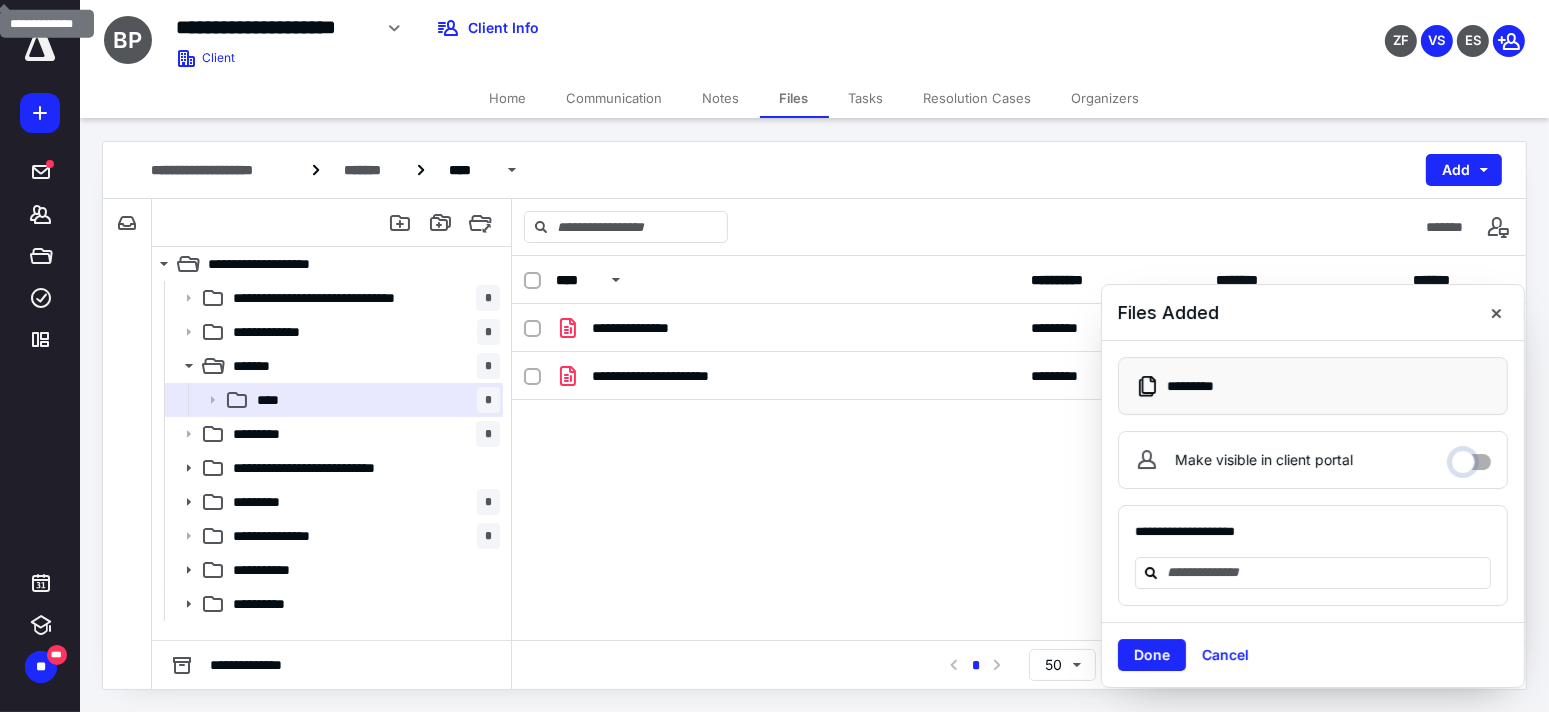 click on "Make visible in client portal" at bounding box center [1471, 457] 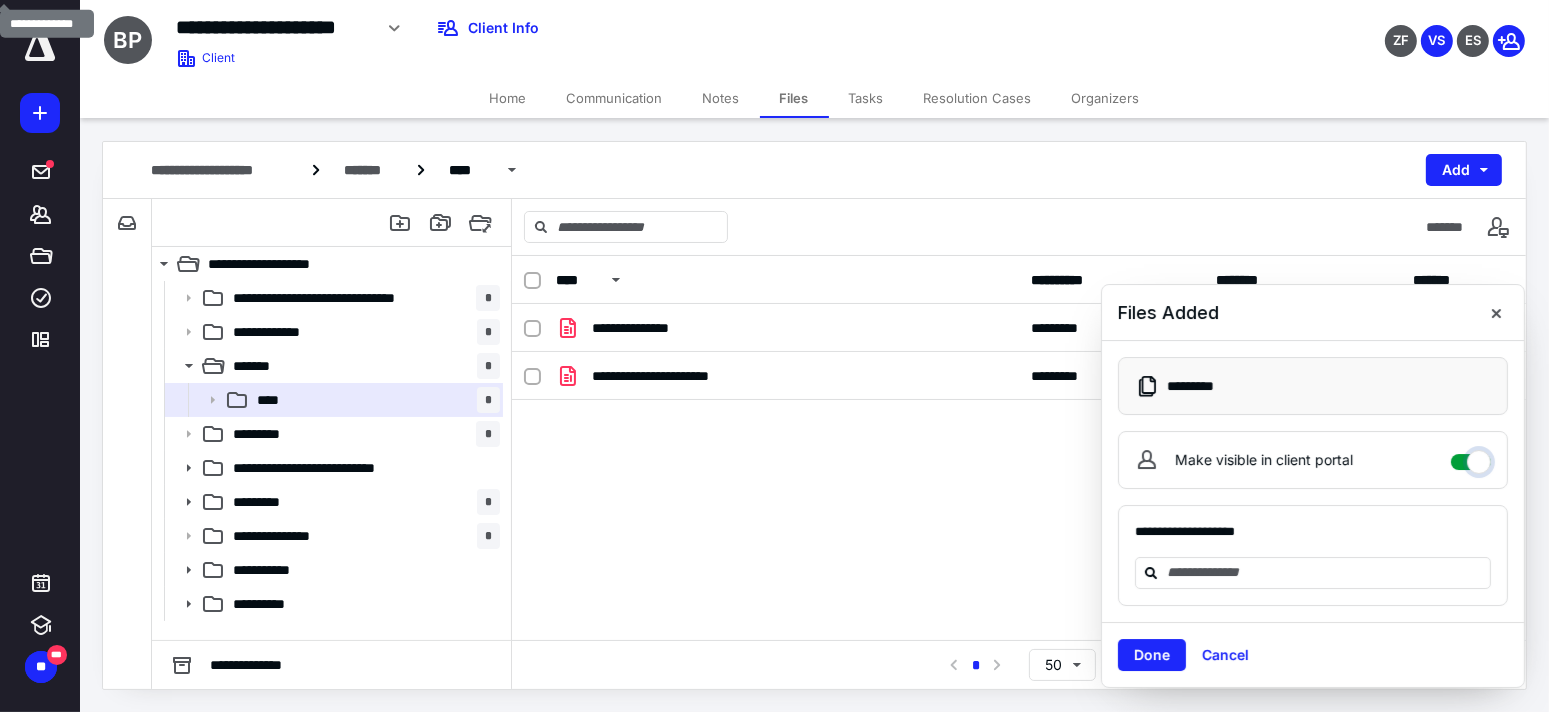 checkbox on "****" 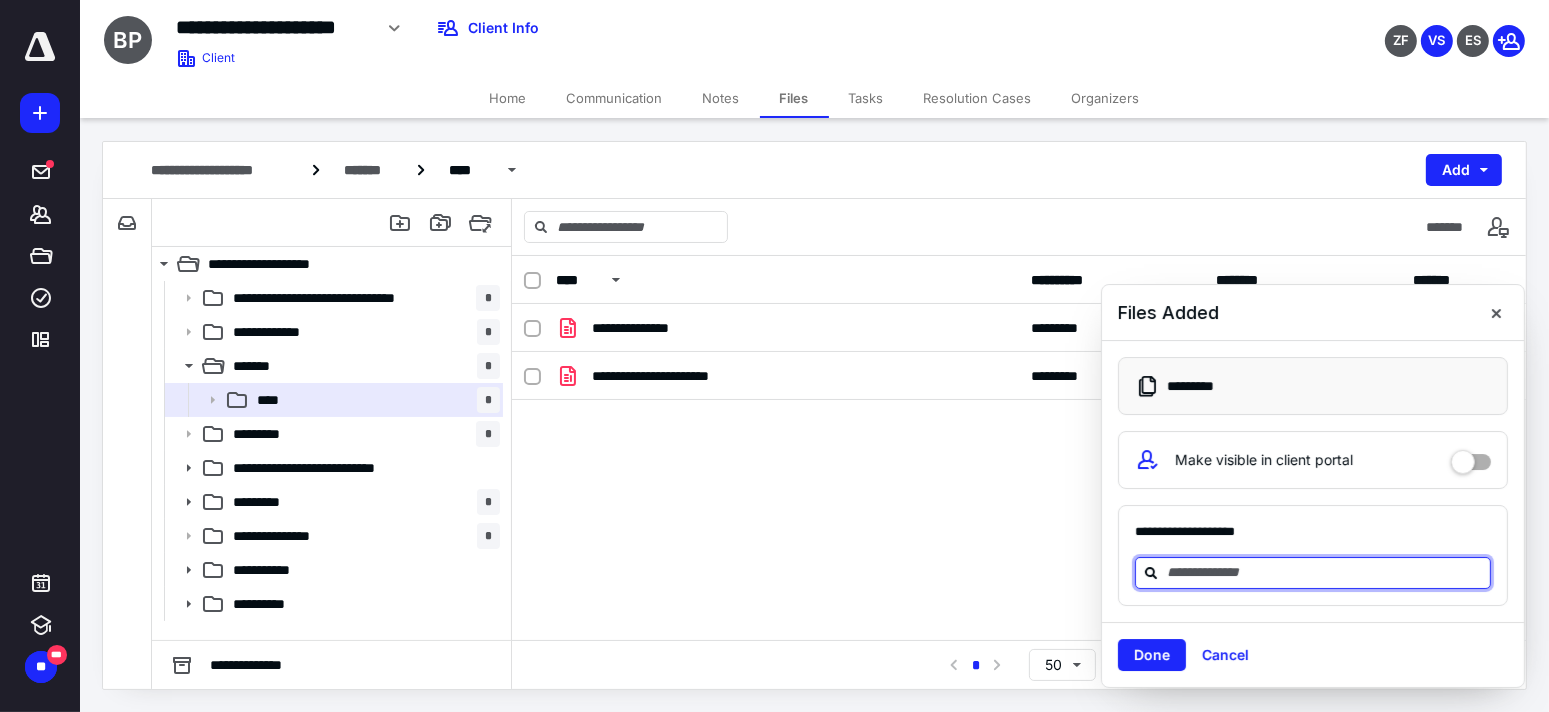 click at bounding box center (1325, 572) 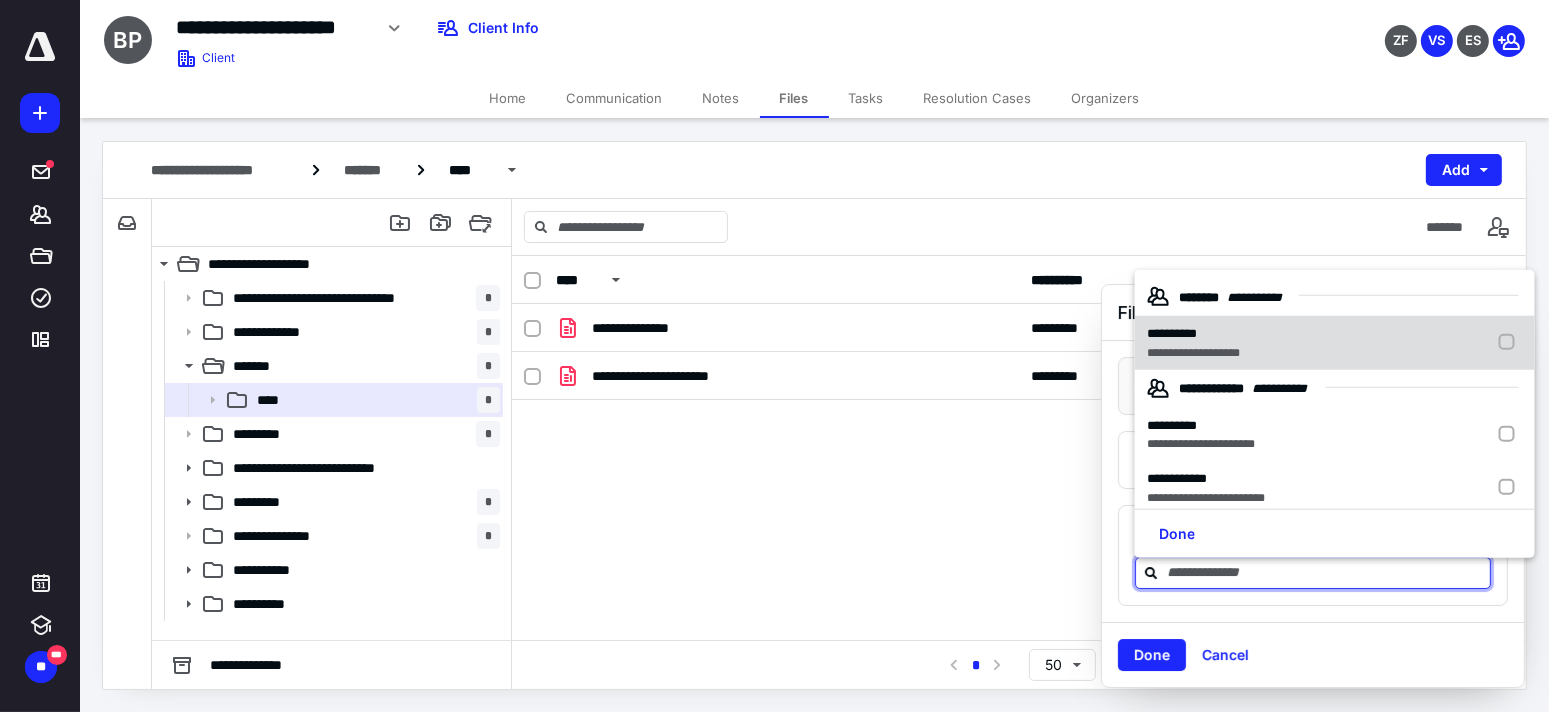click on "**********" at bounding box center [1193, 352] 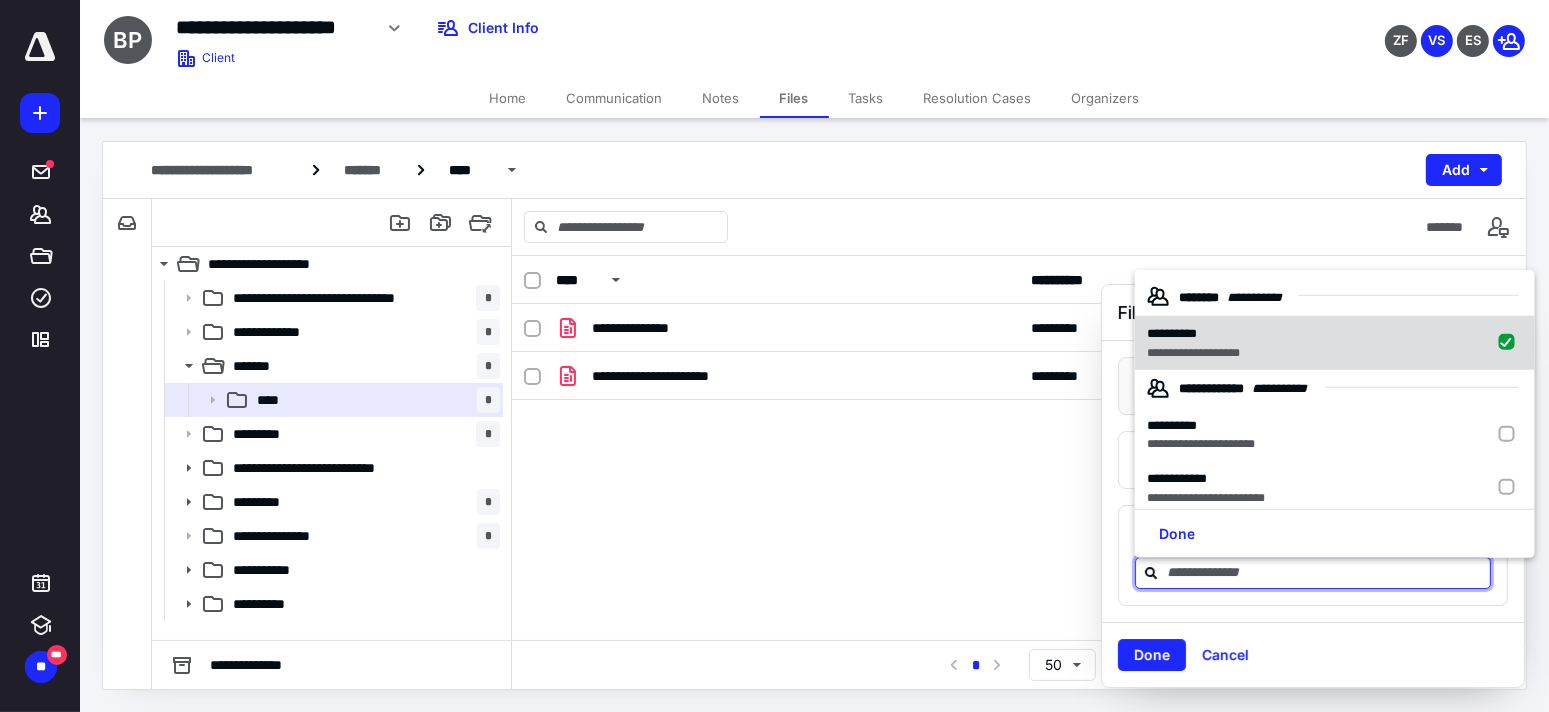 checkbox on "true" 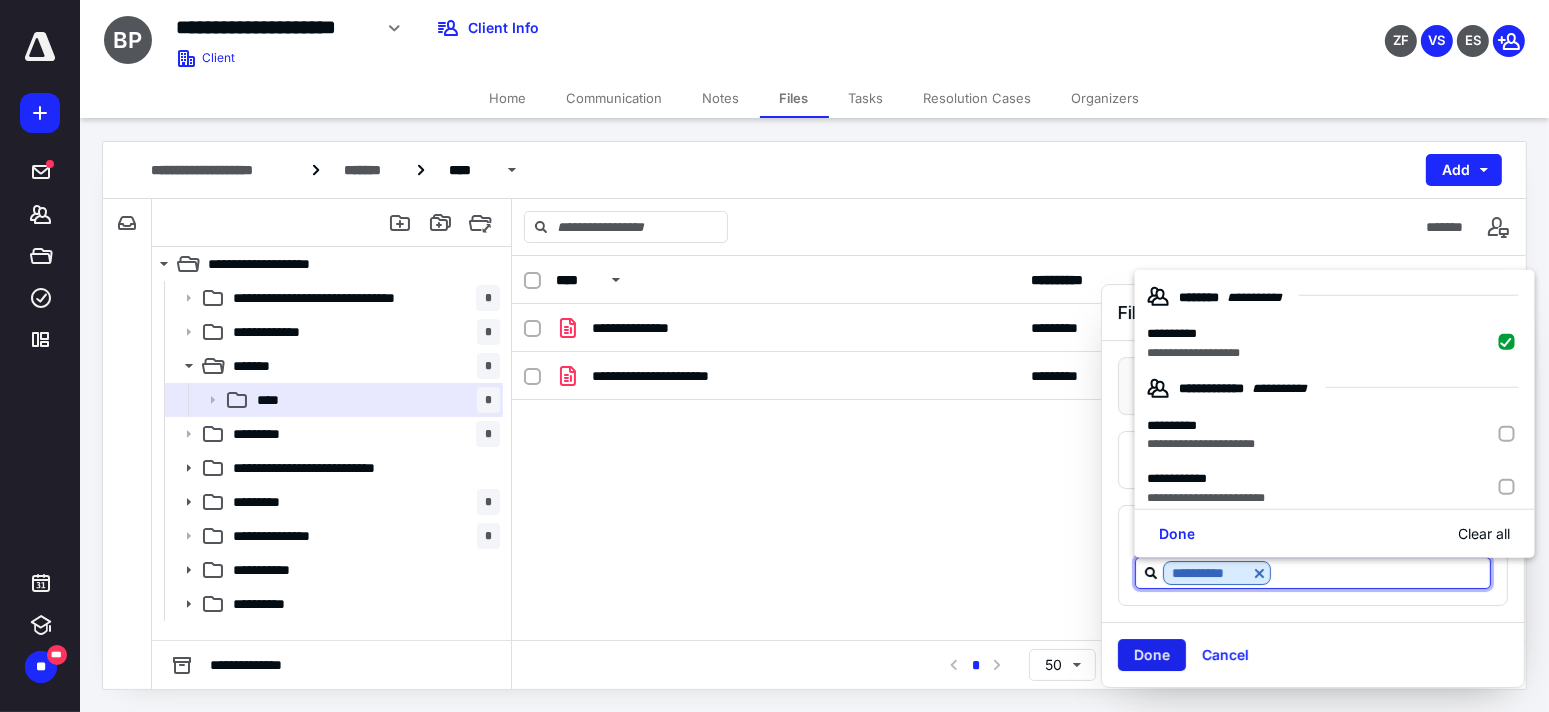 click on "Done" at bounding box center [1152, 655] 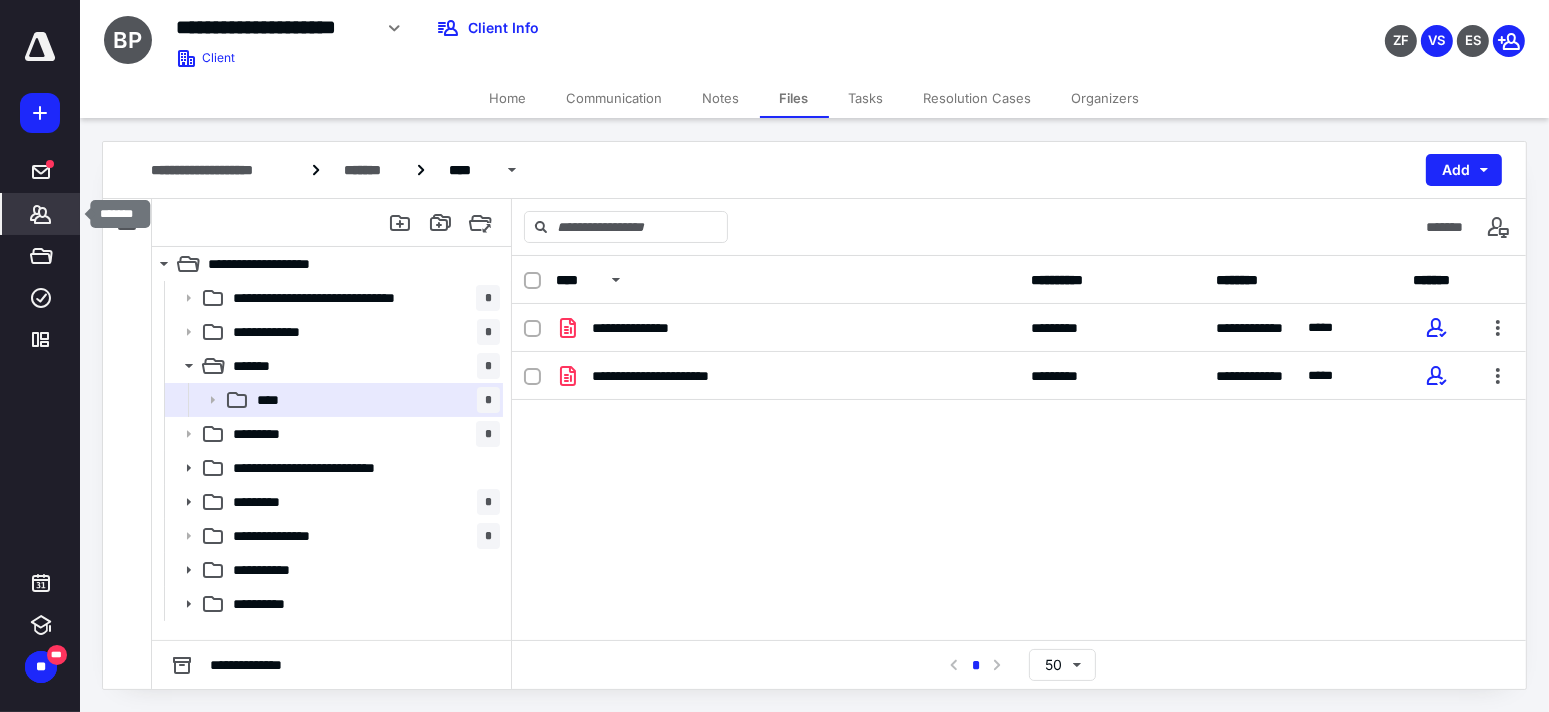 click 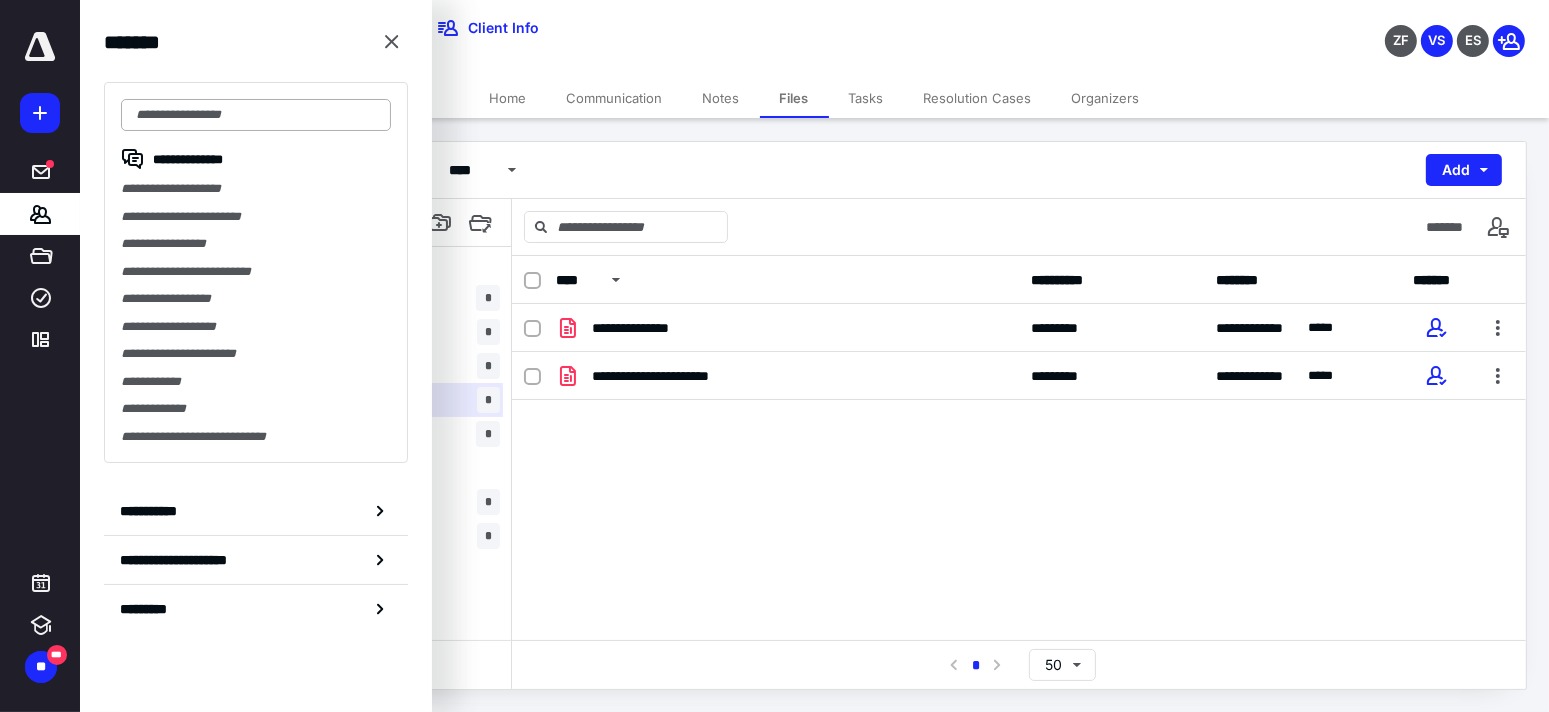 click at bounding box center [256, 115] 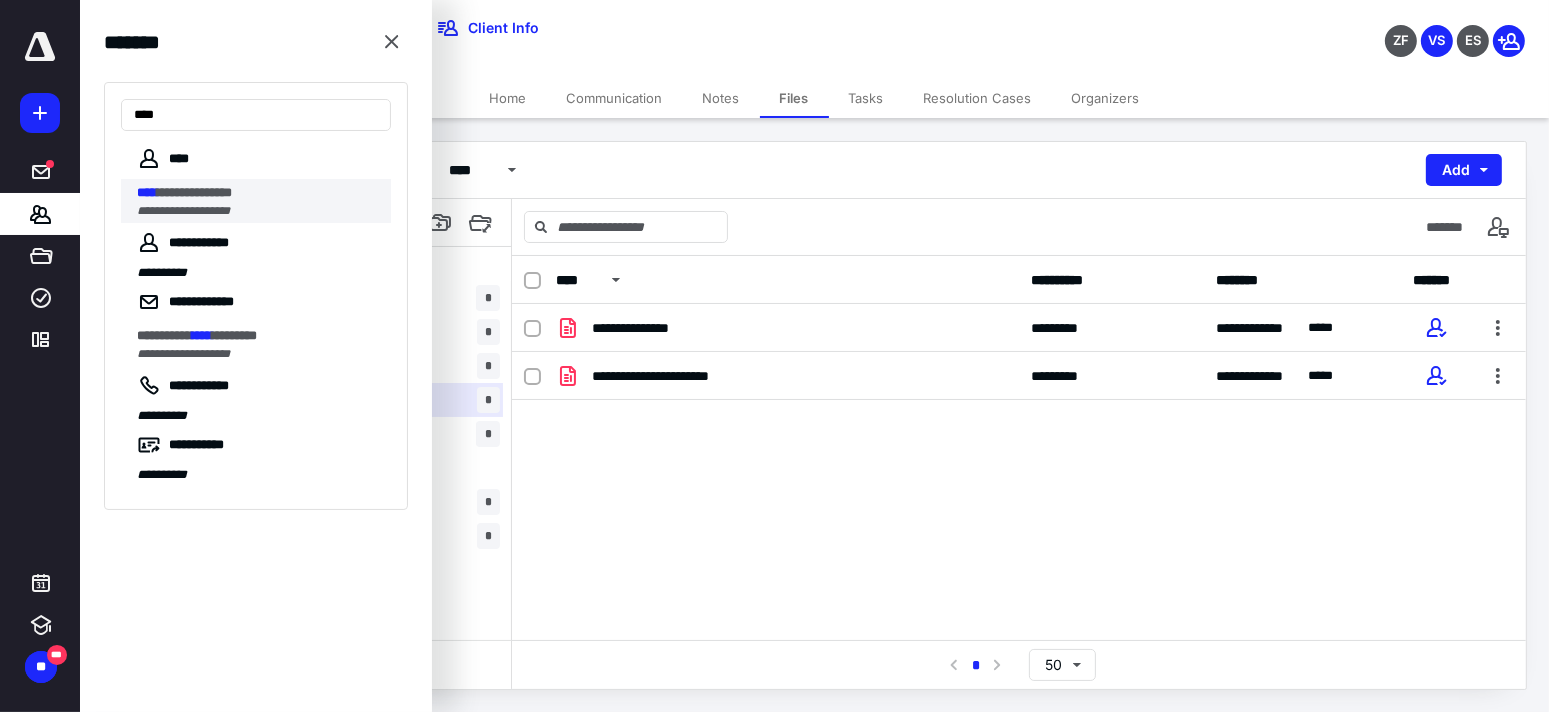 type on "****" 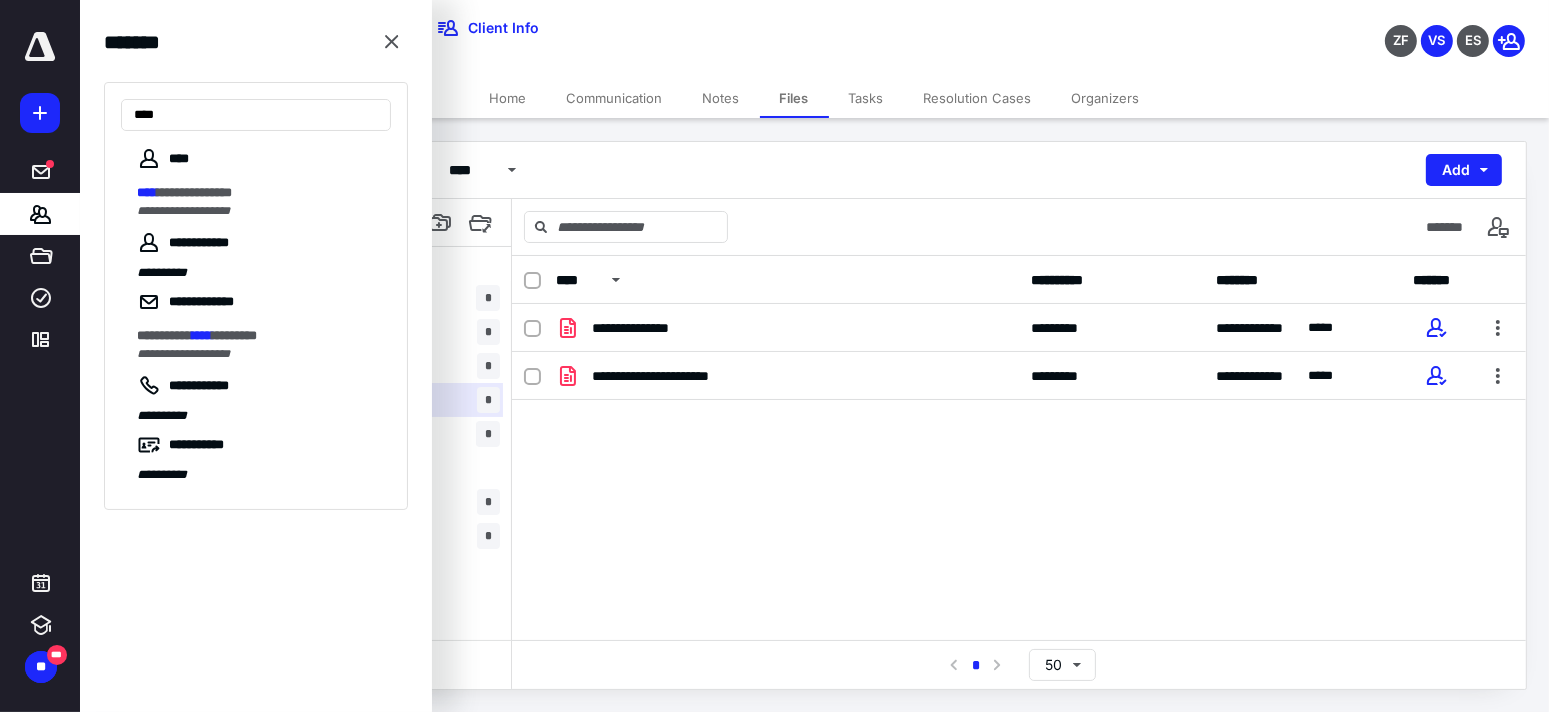 click on "**********" at bounding box center (194, 192) 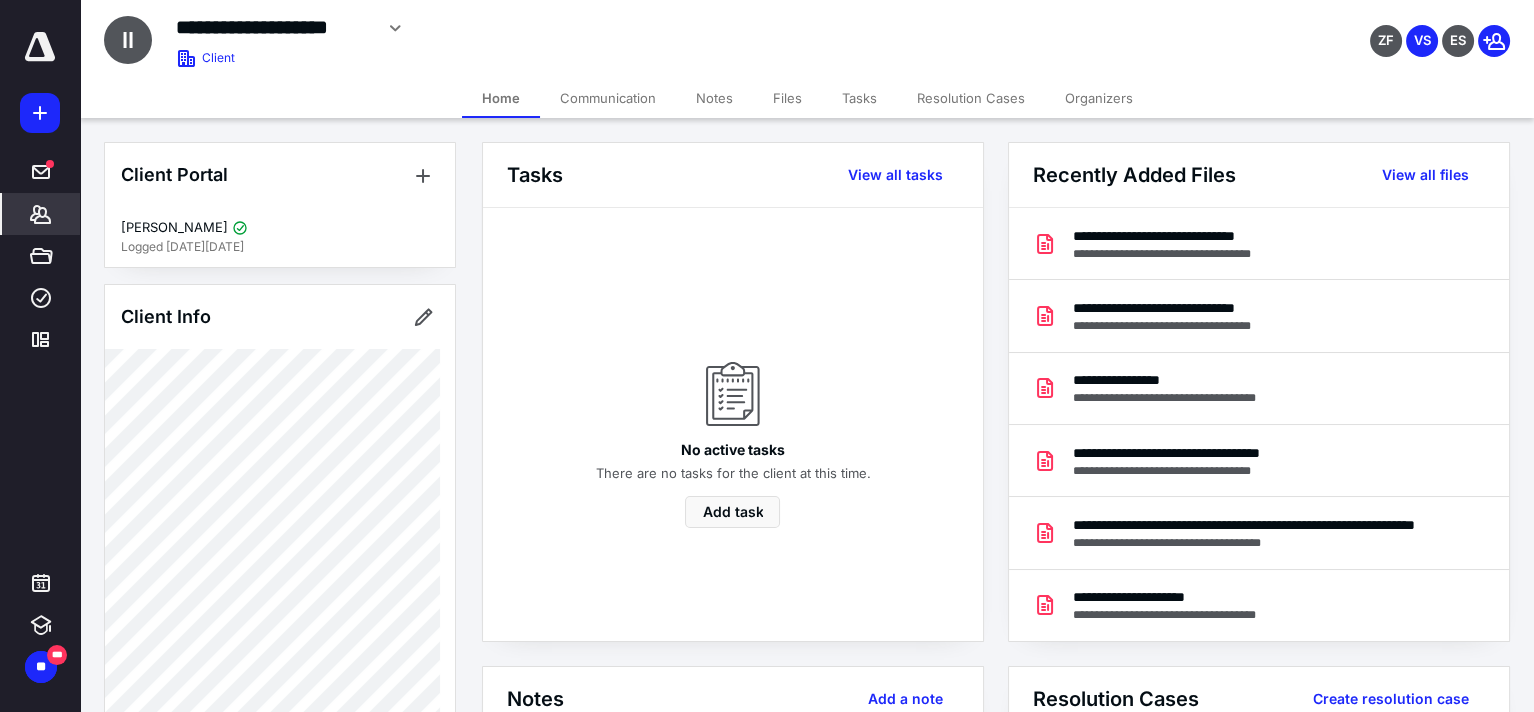 click on "Files" at bounding box center [787, 98] 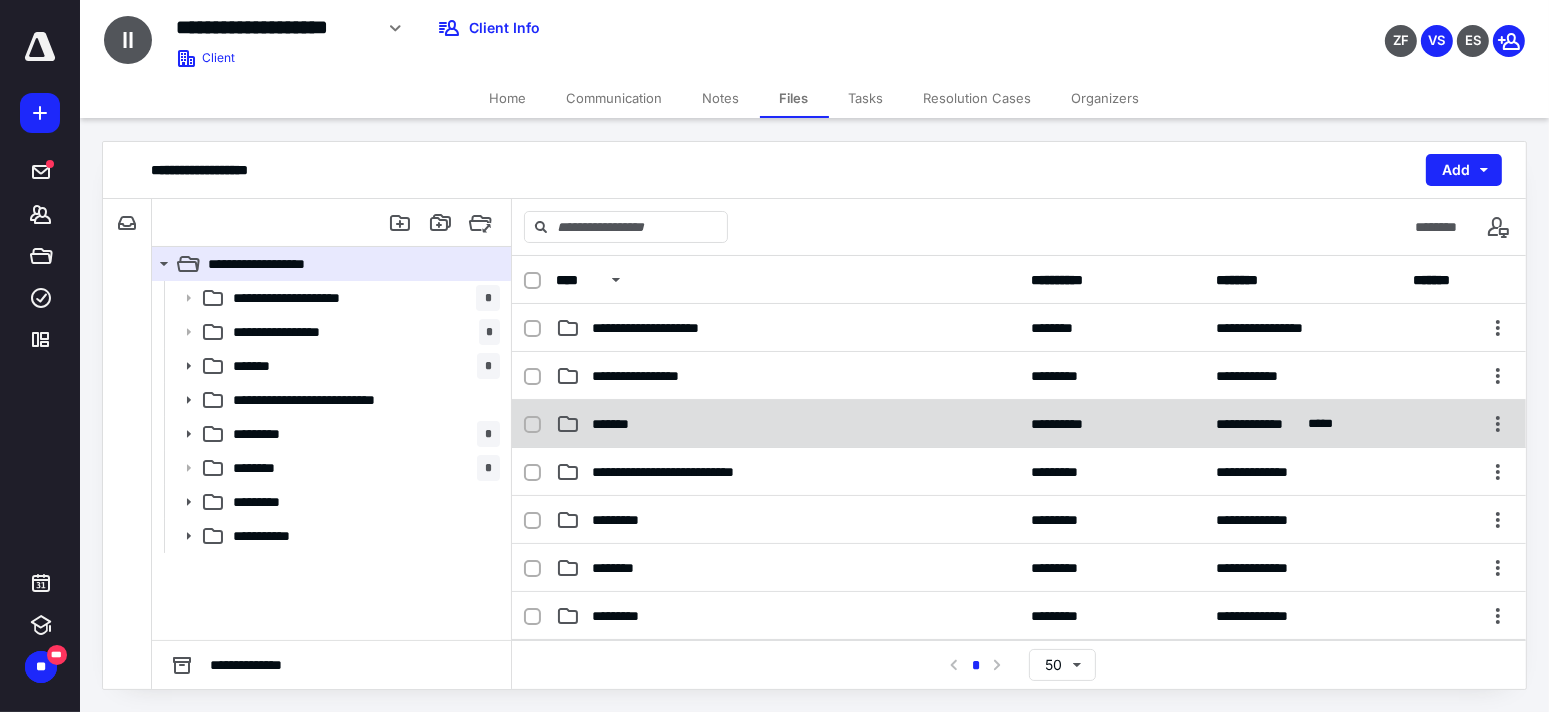 click on "*******" at bounding box center [787, 424] 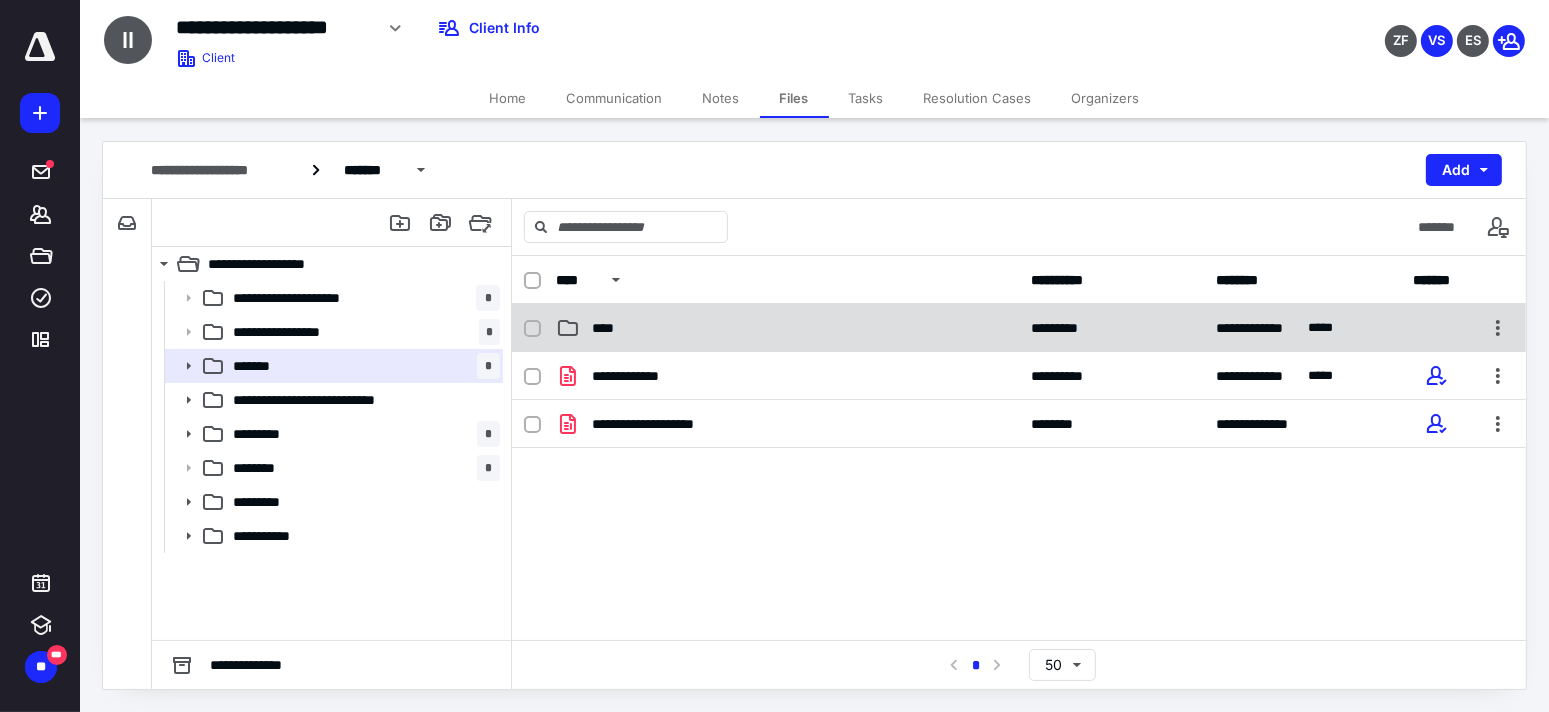 click on "**********" at bounding box center [1019, 328] 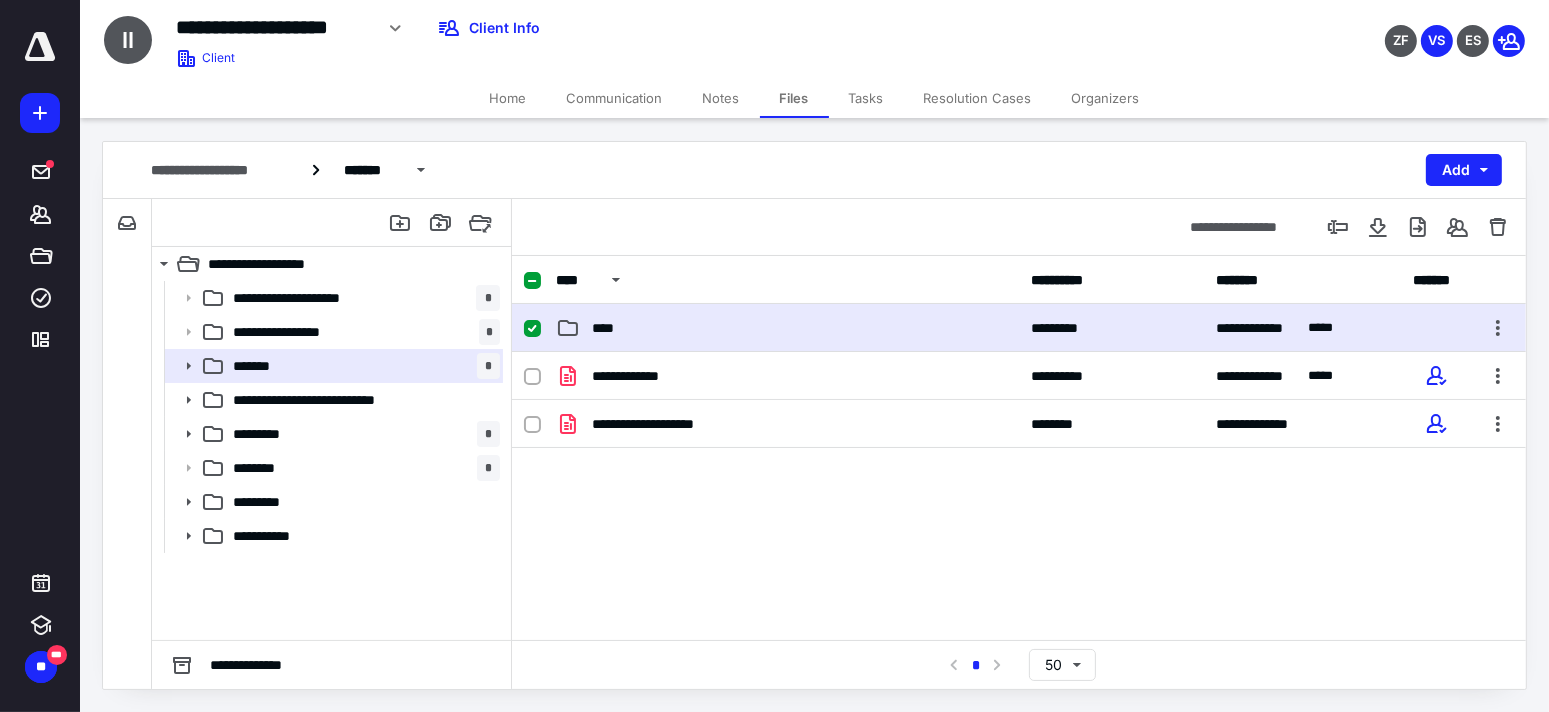 click on "**********" at bounding box center (1019, 328) 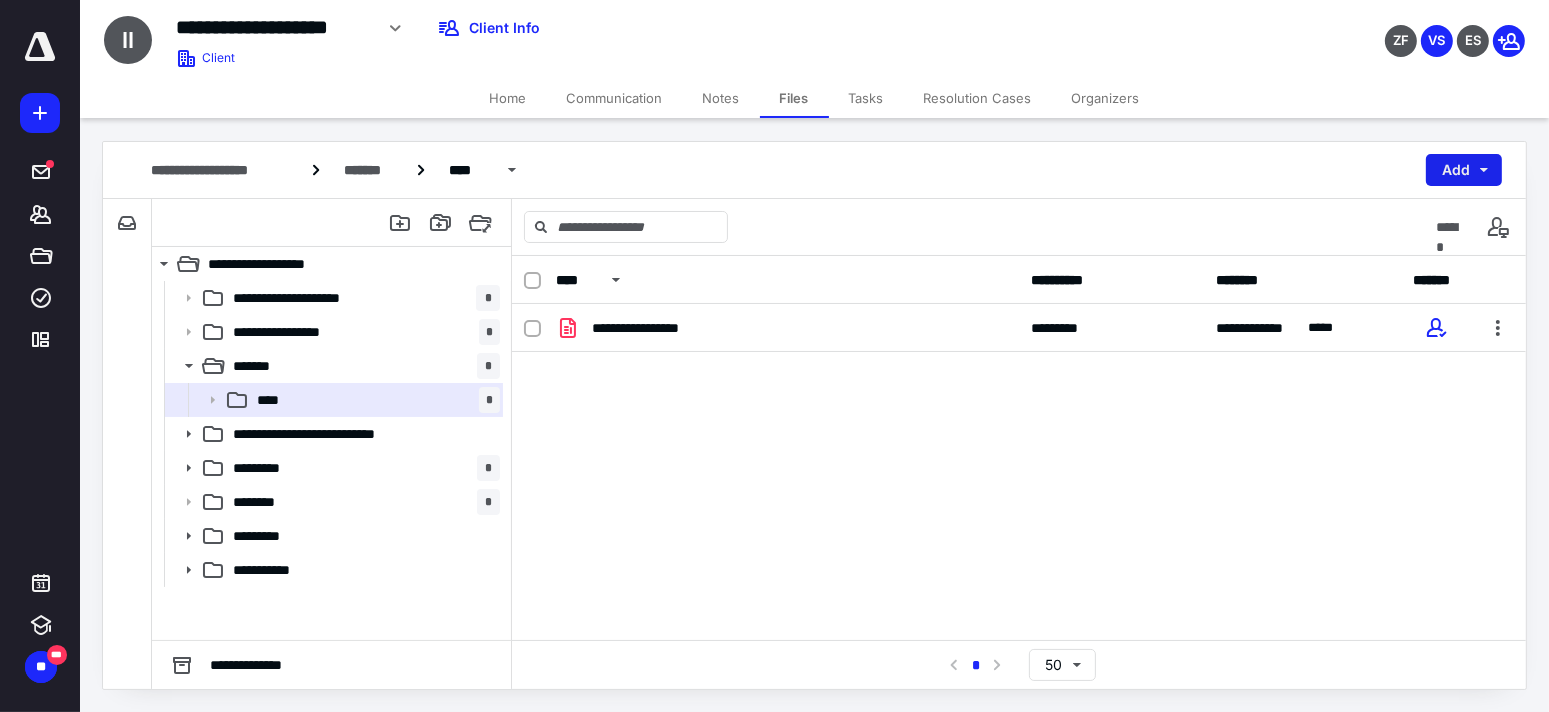 click on "Add" at bounding box center [1464, 170] 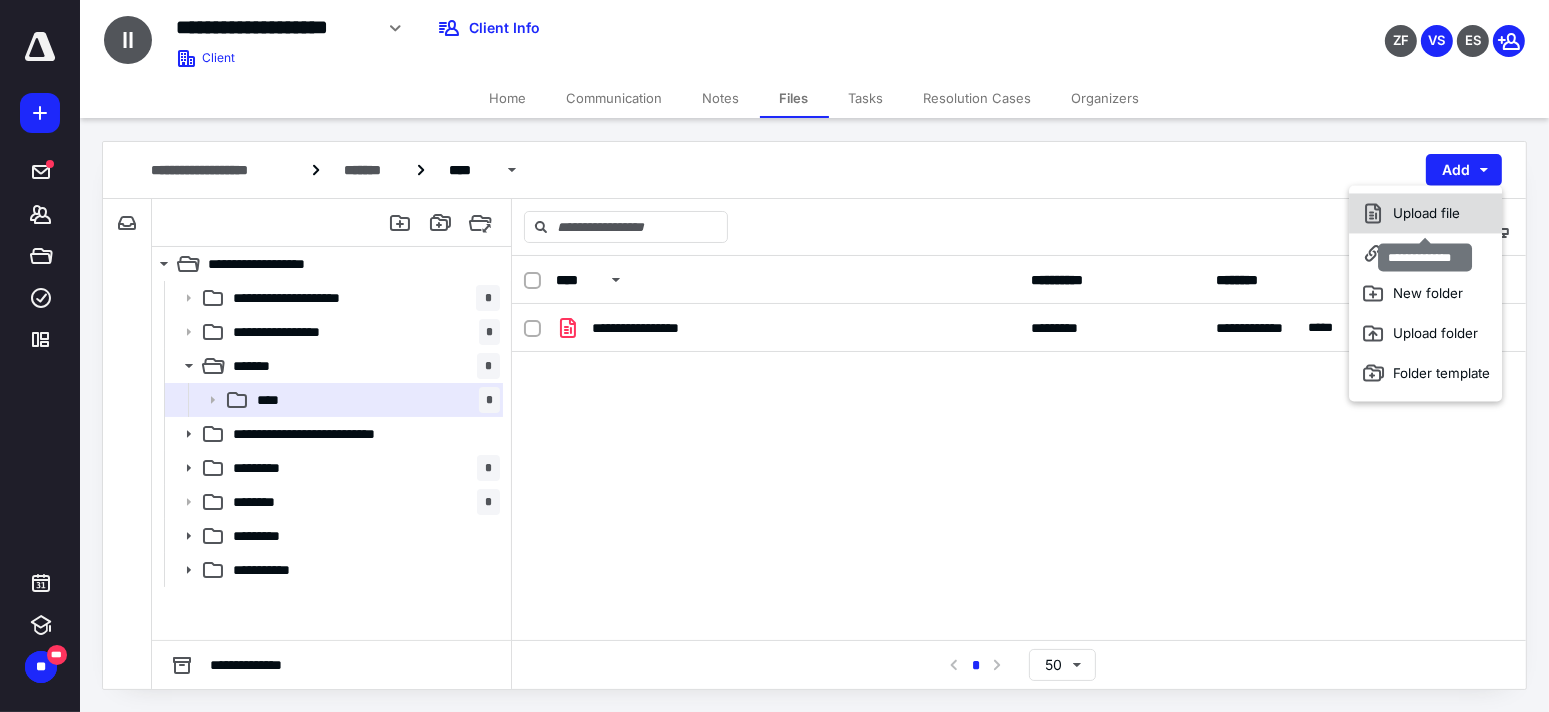 click on "Upload file" at bounding box center (1425, 213) 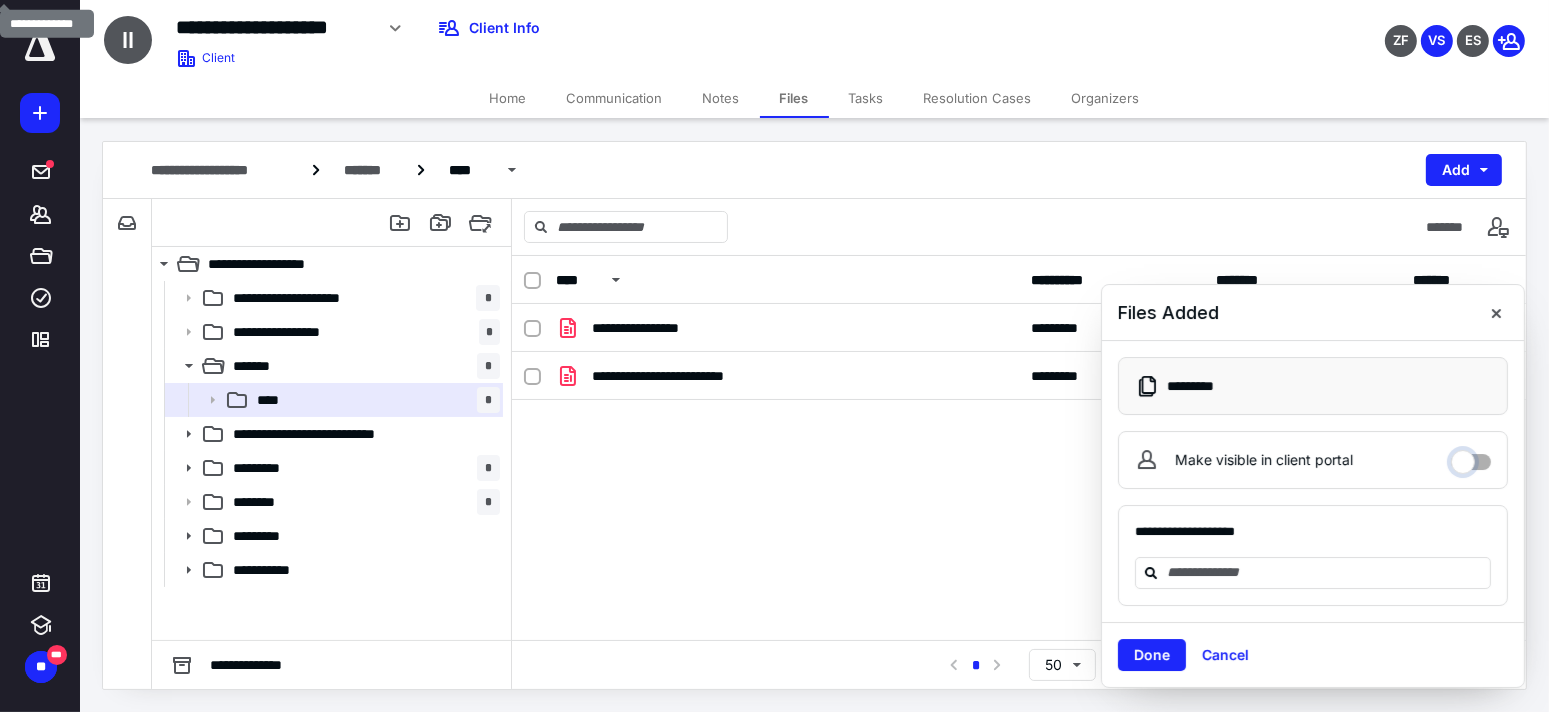 click on "Make visible in client portal" at bounding box center (1471, 457) 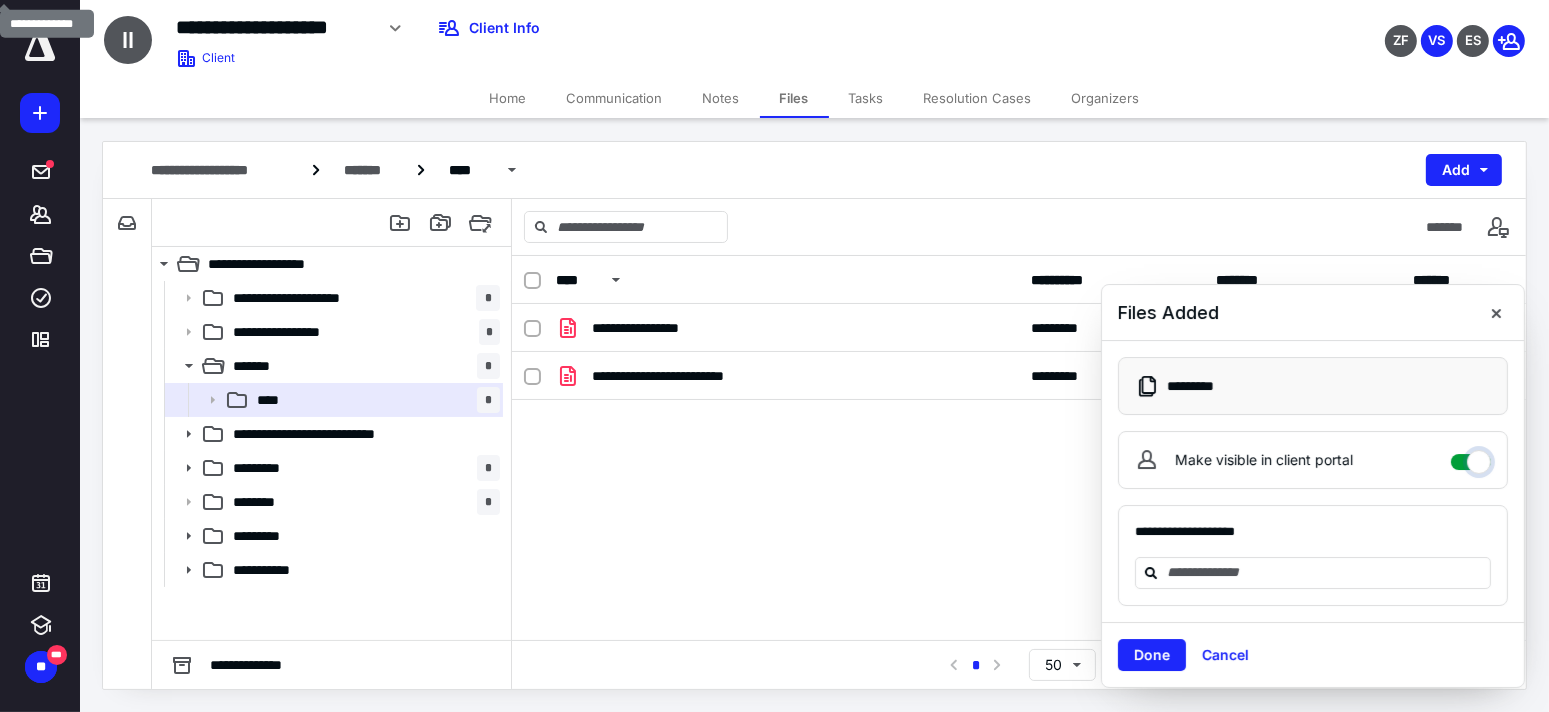 checkbox on "****" 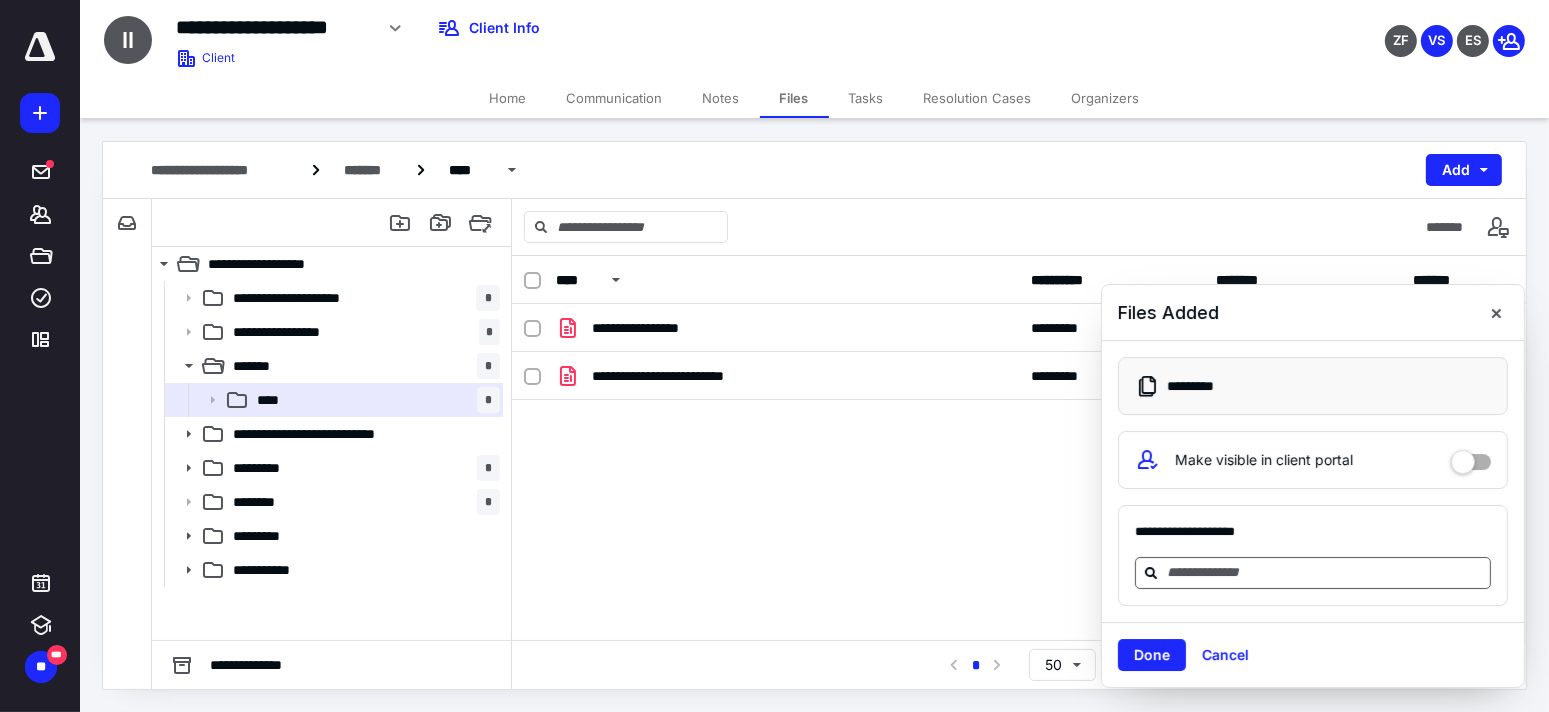 click at bounding box center [1325, 572] 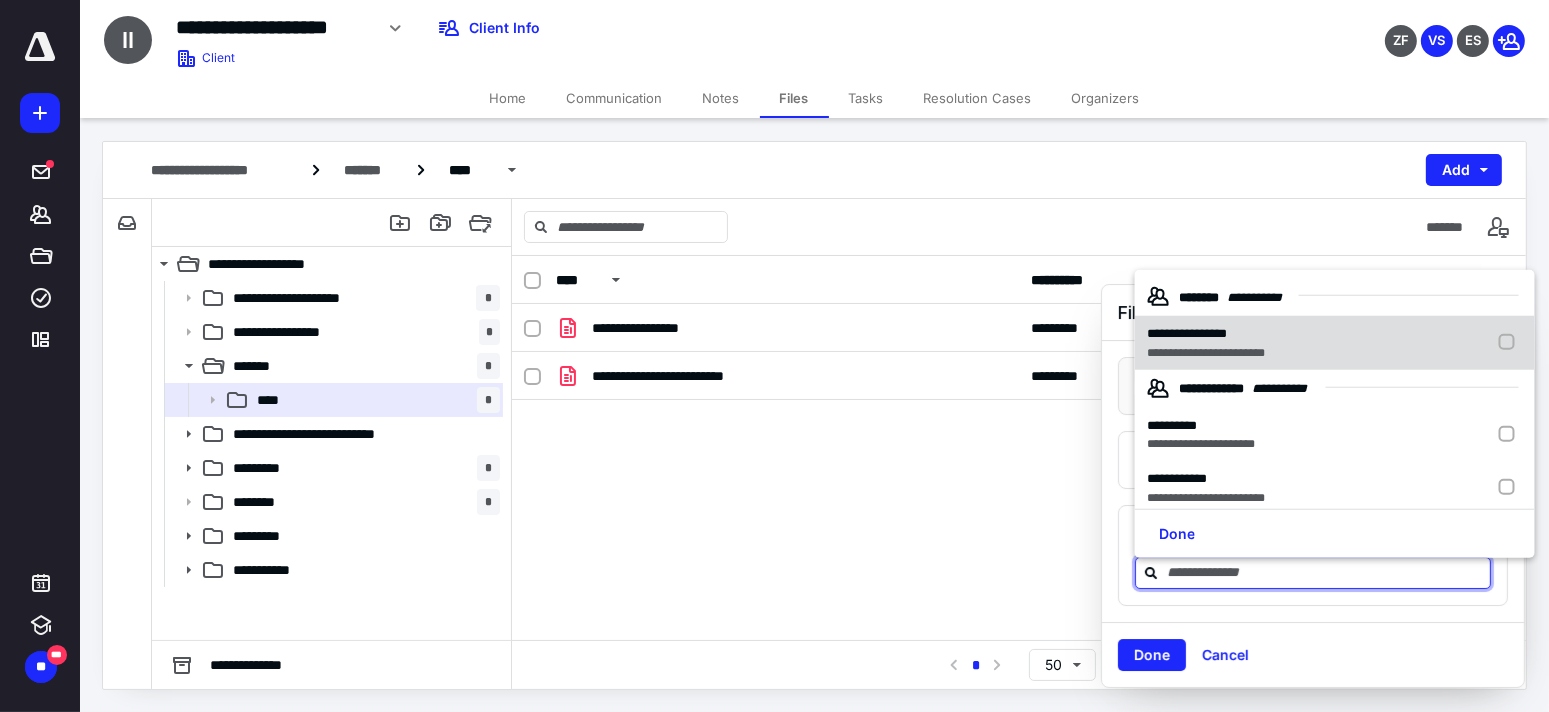 click on "**********" at bounding box center (1206, 352) 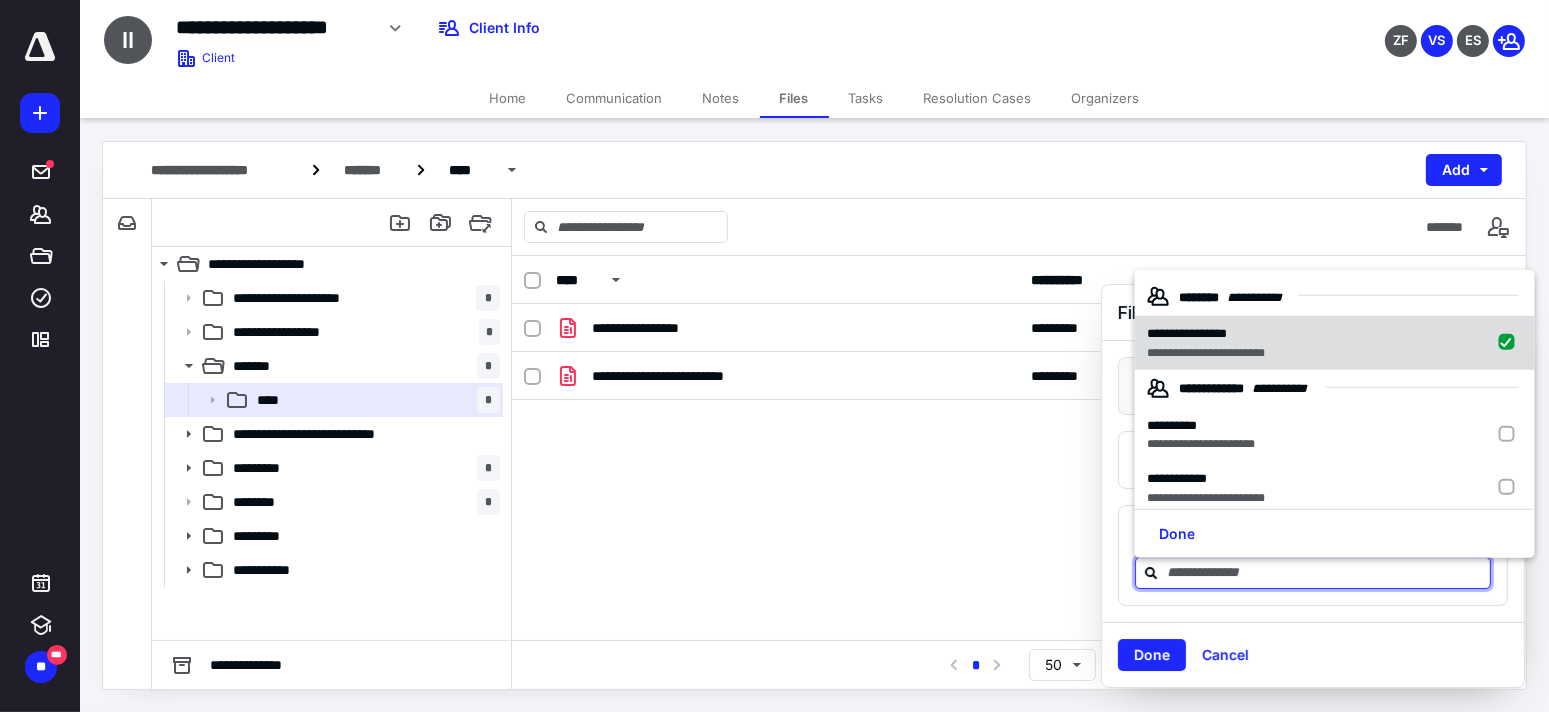 checkbox on "true" 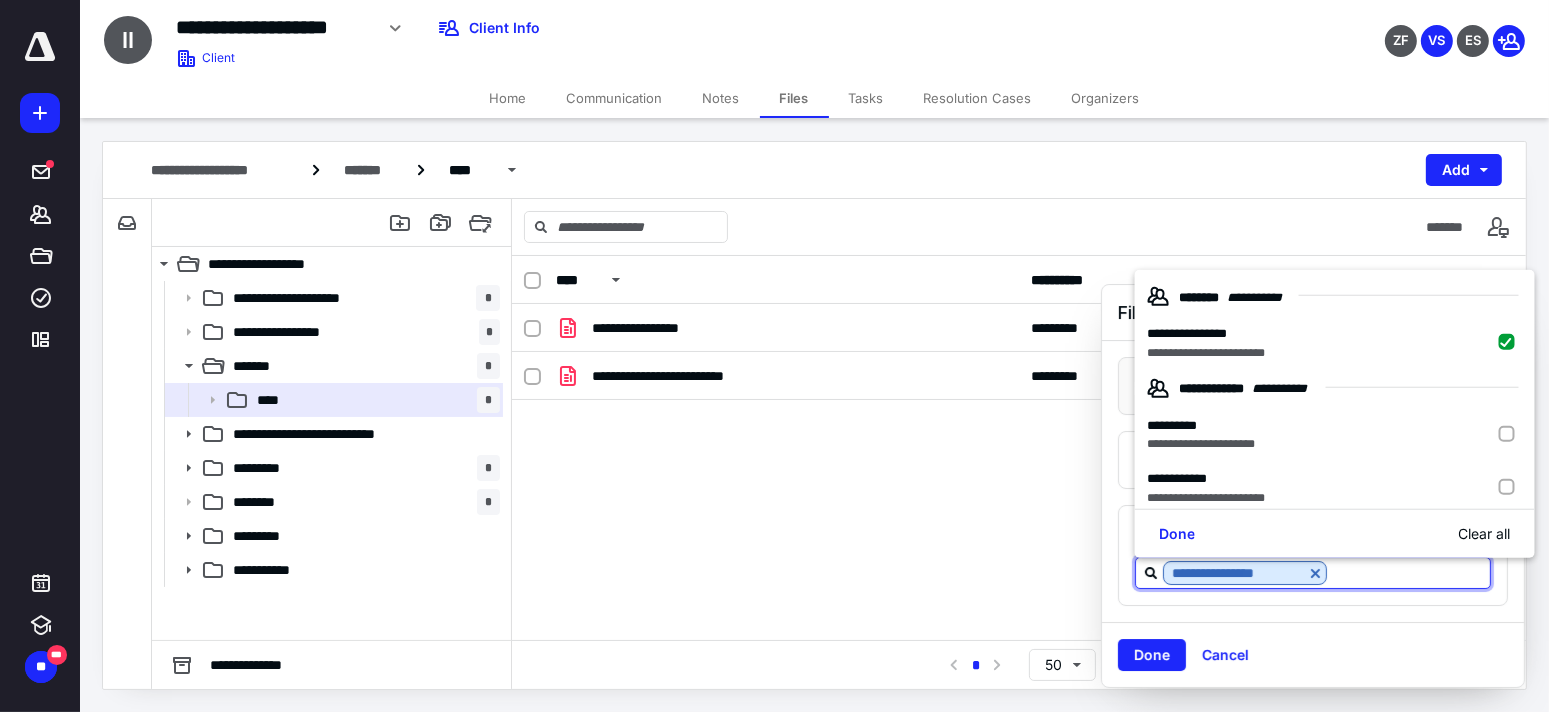 click on "Done" at bounding box center (1152, 655) 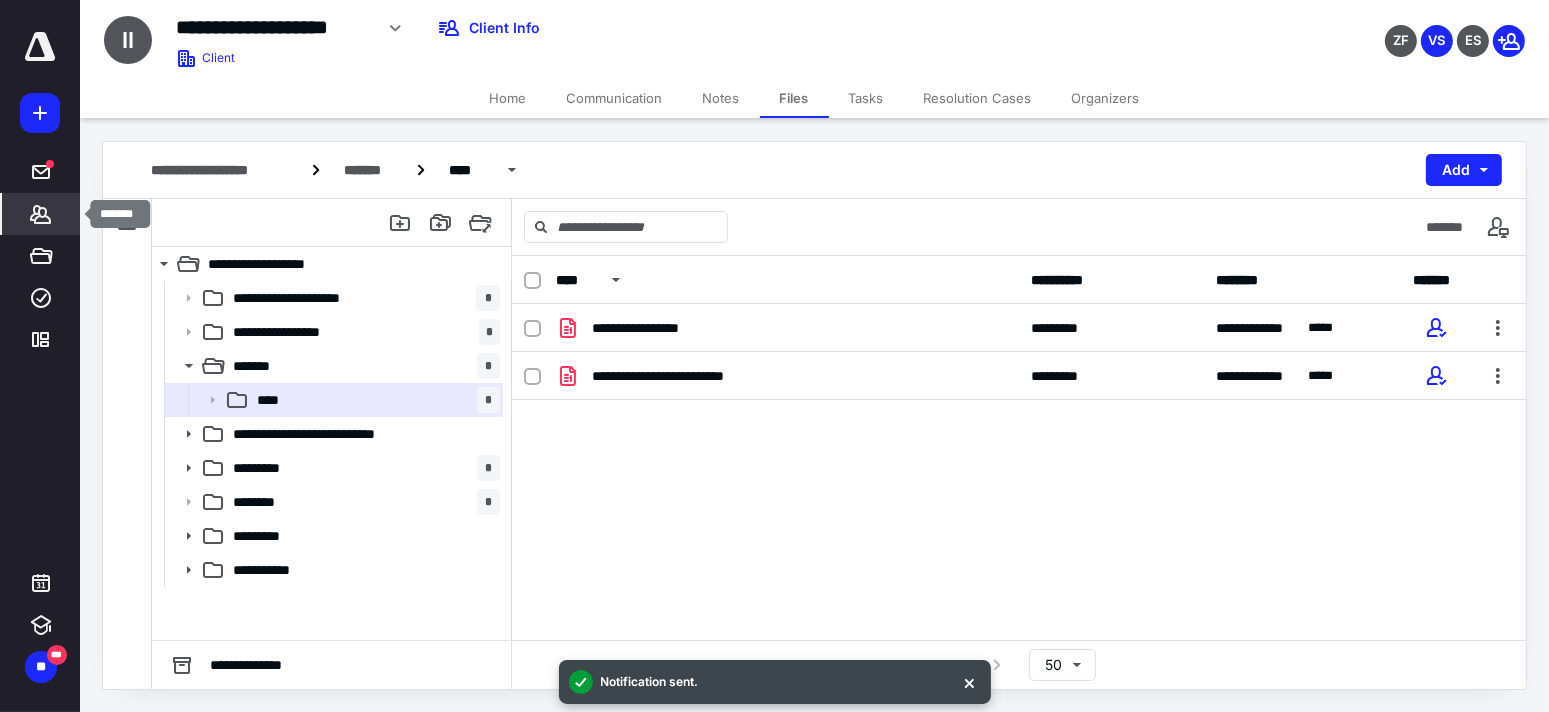 click 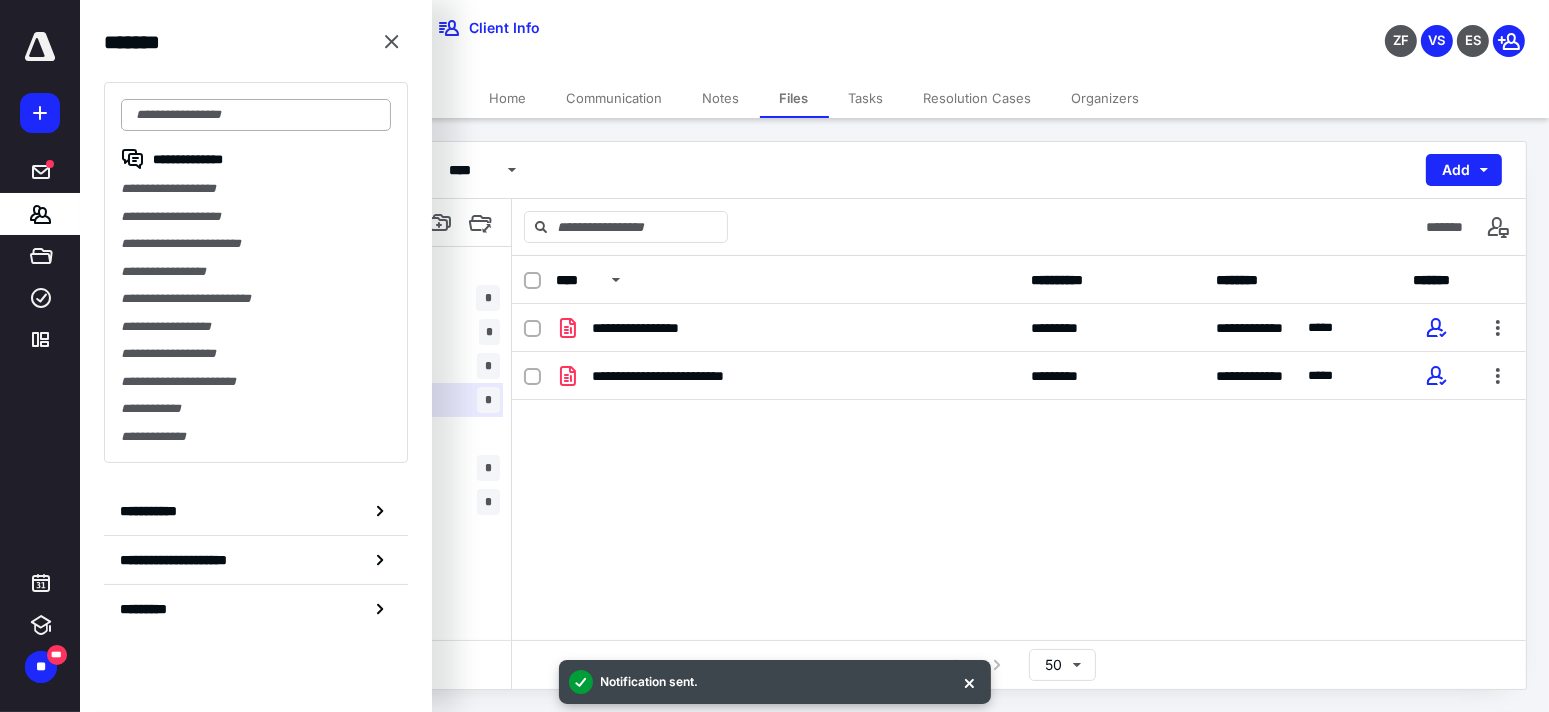 click at bounding box center (256, 115) 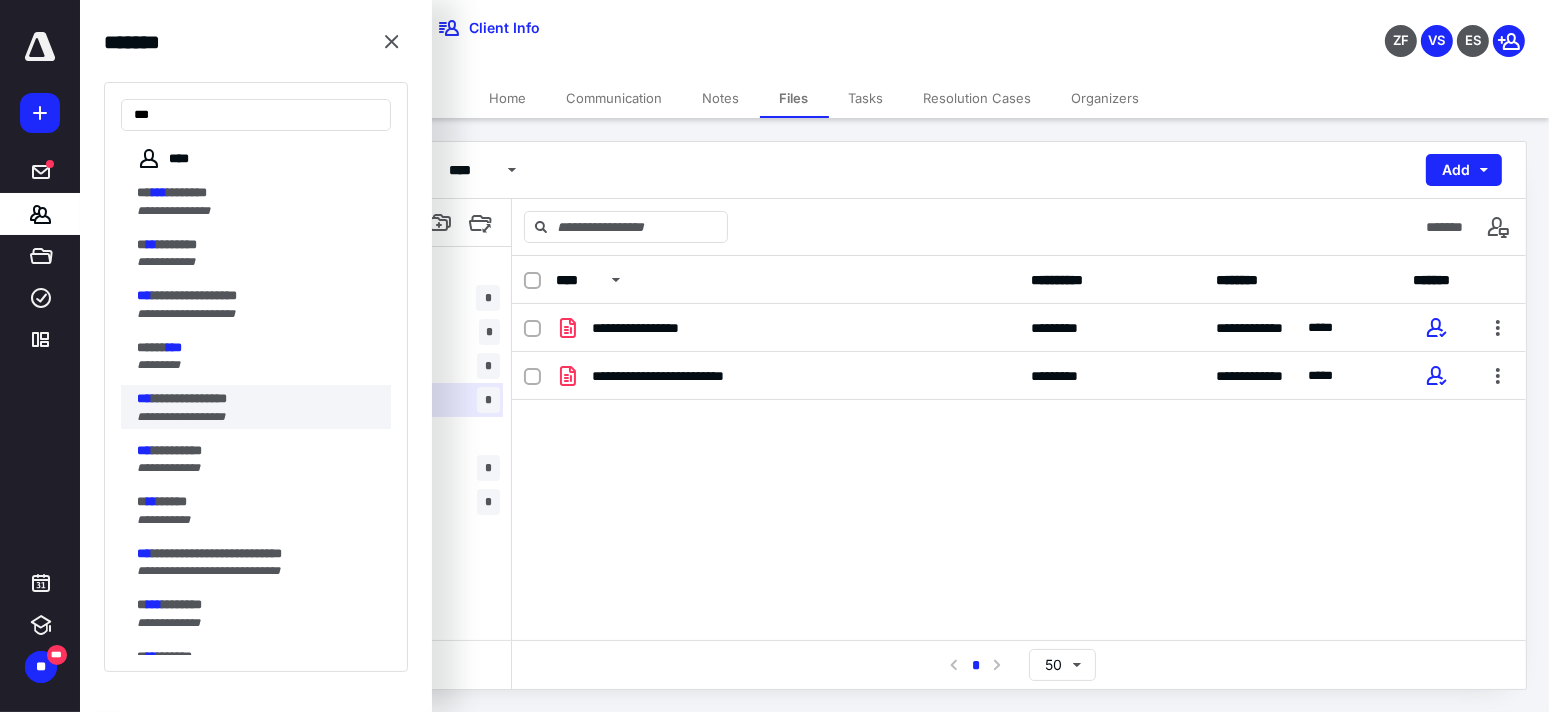 type on "***" 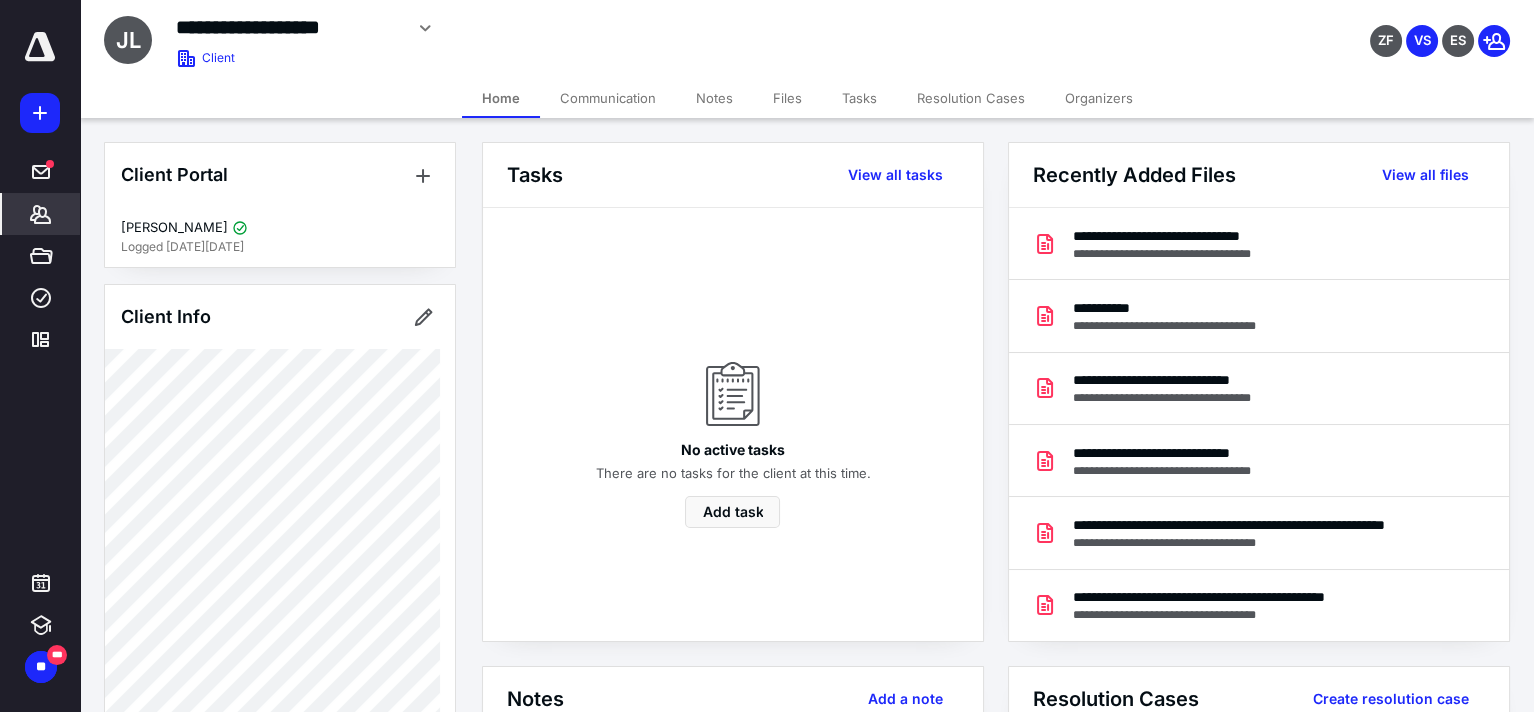 click on "Files" at bounding box center [787, 98] 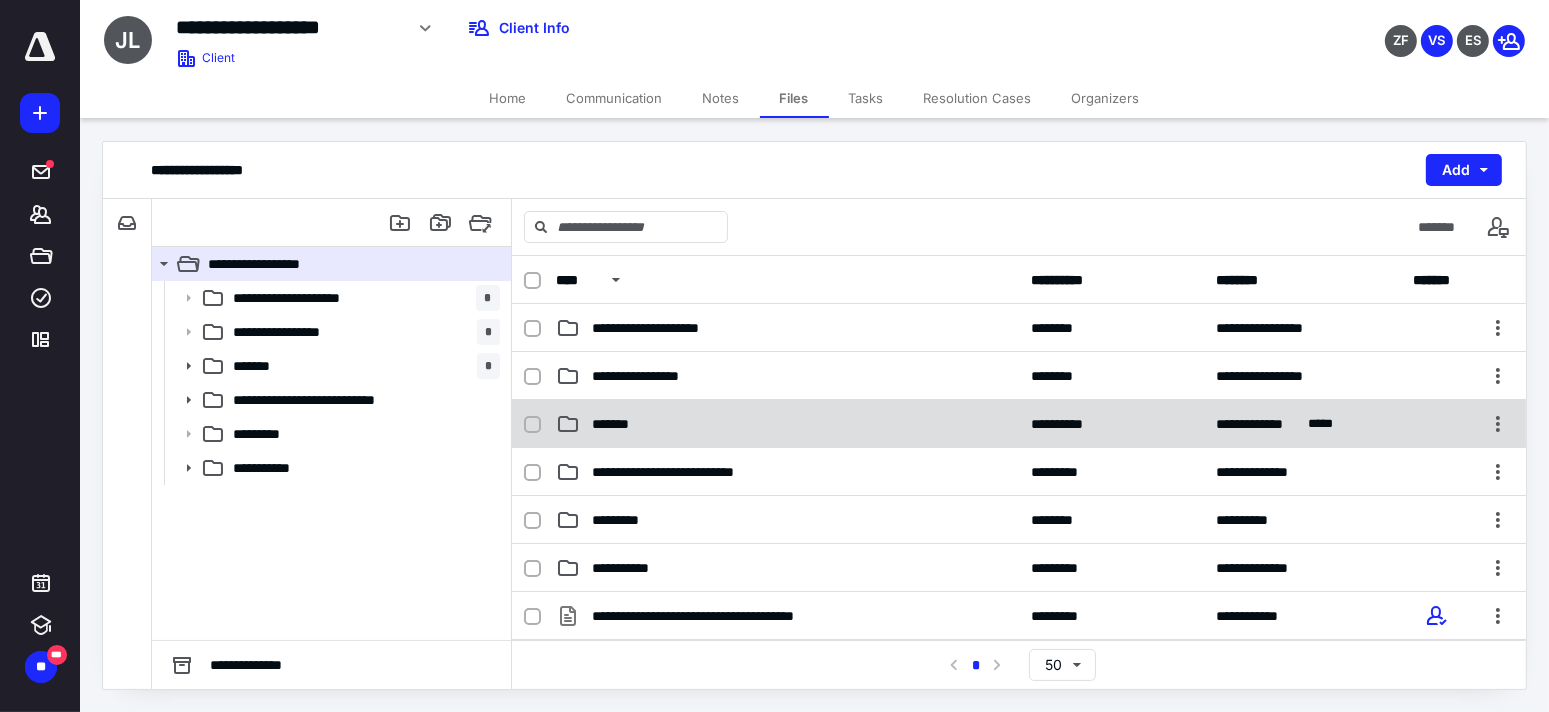 click on "*******" at bounding box center (787, 424) 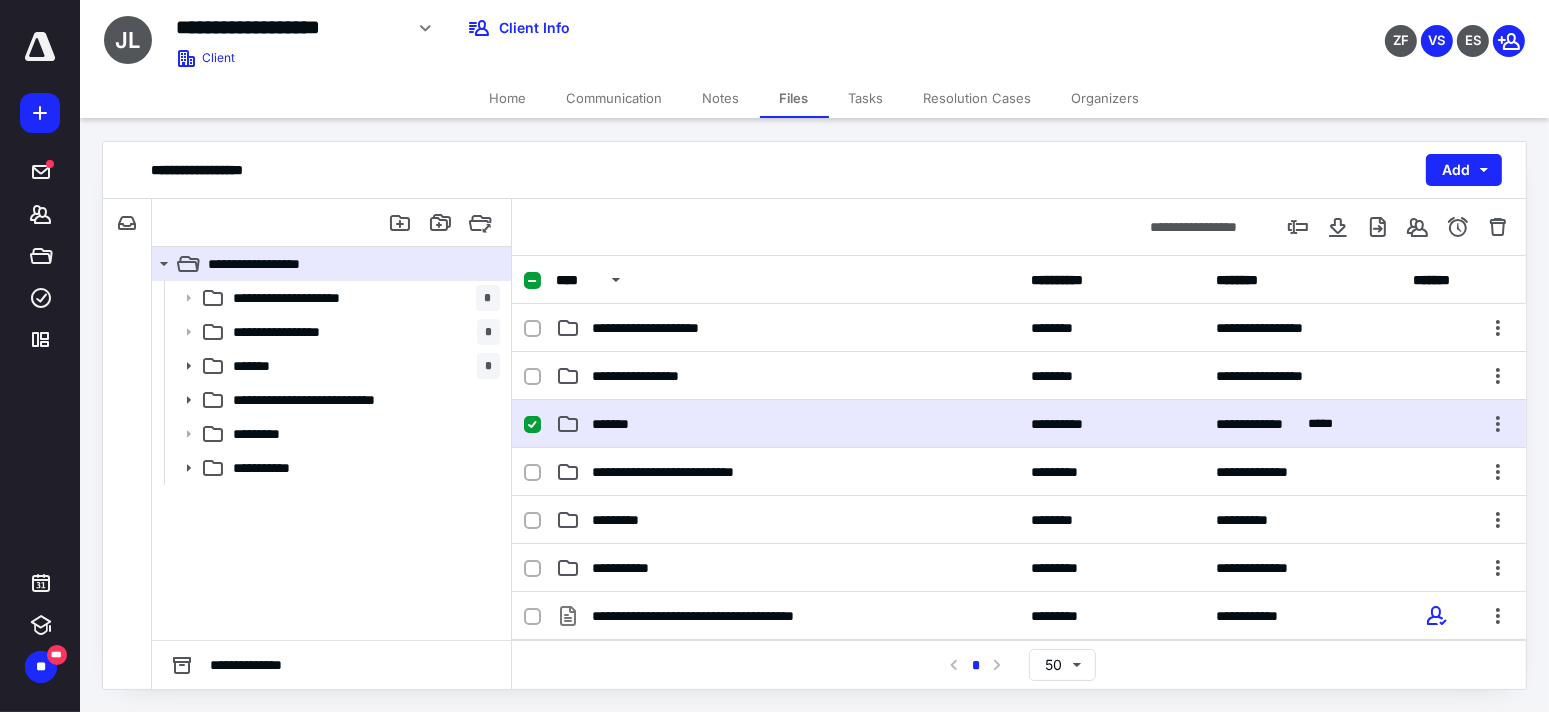 click on "*******" at bounding box center [787, 424] 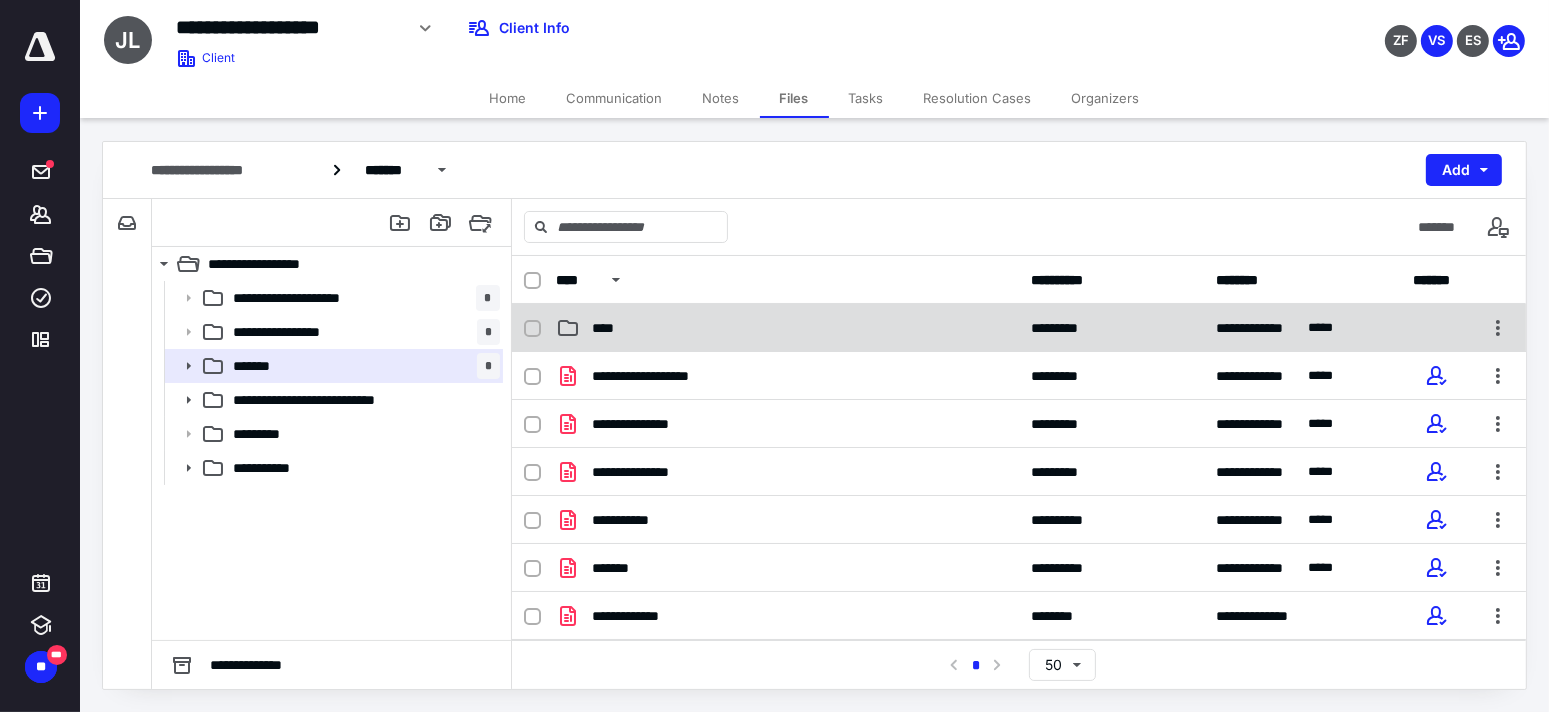 click on "****" at bounding box center [787, 328] 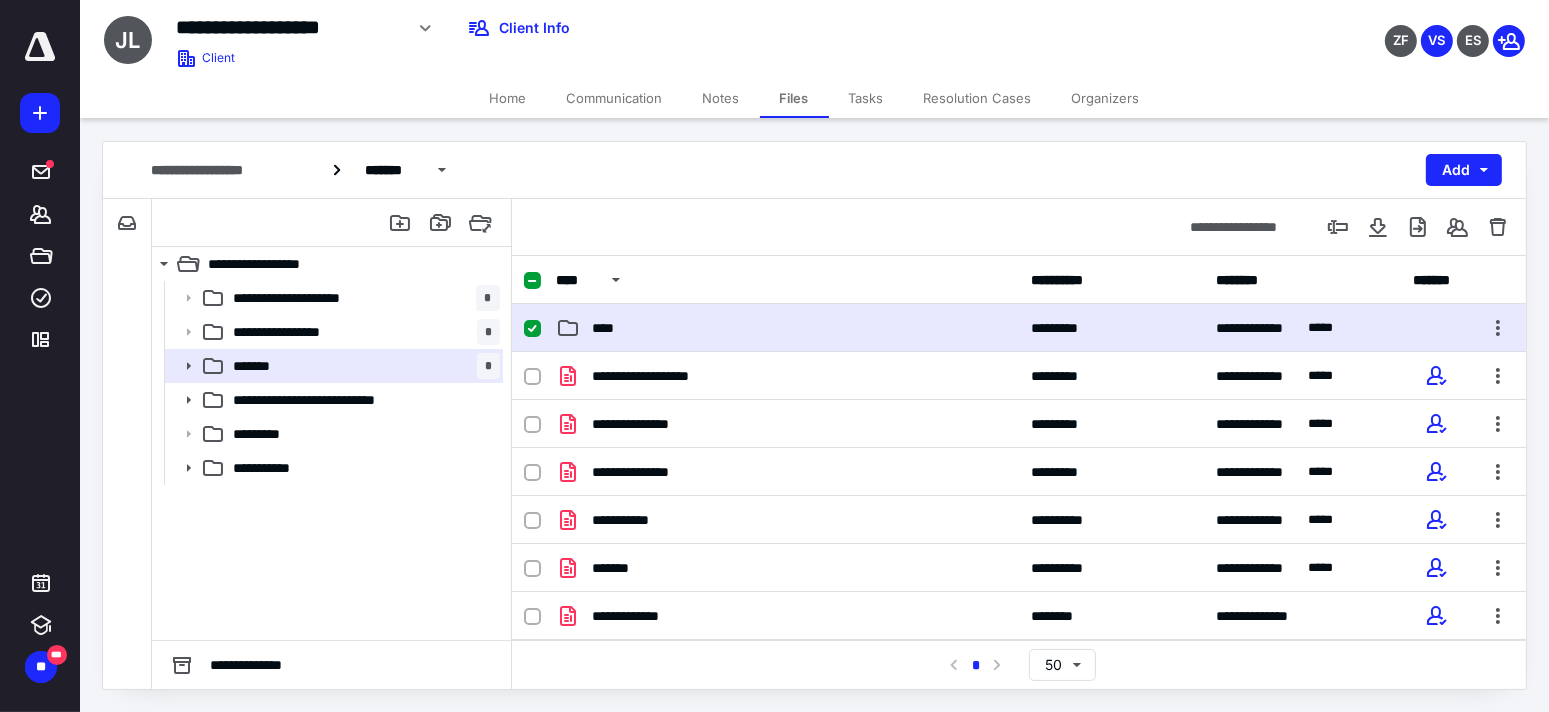 click on "****" at bounding box center (787, 328) 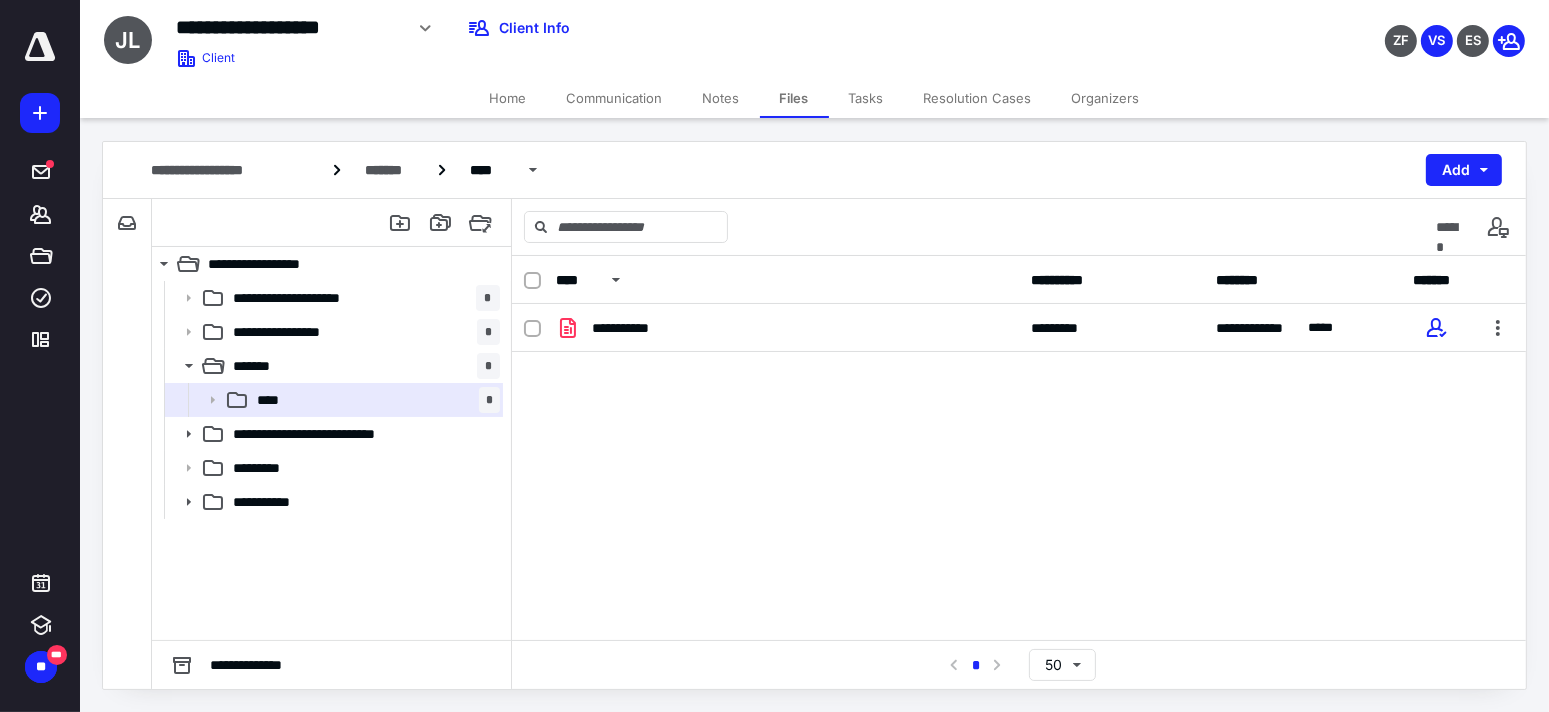 click on "**********" at bounding box center [814, 170] 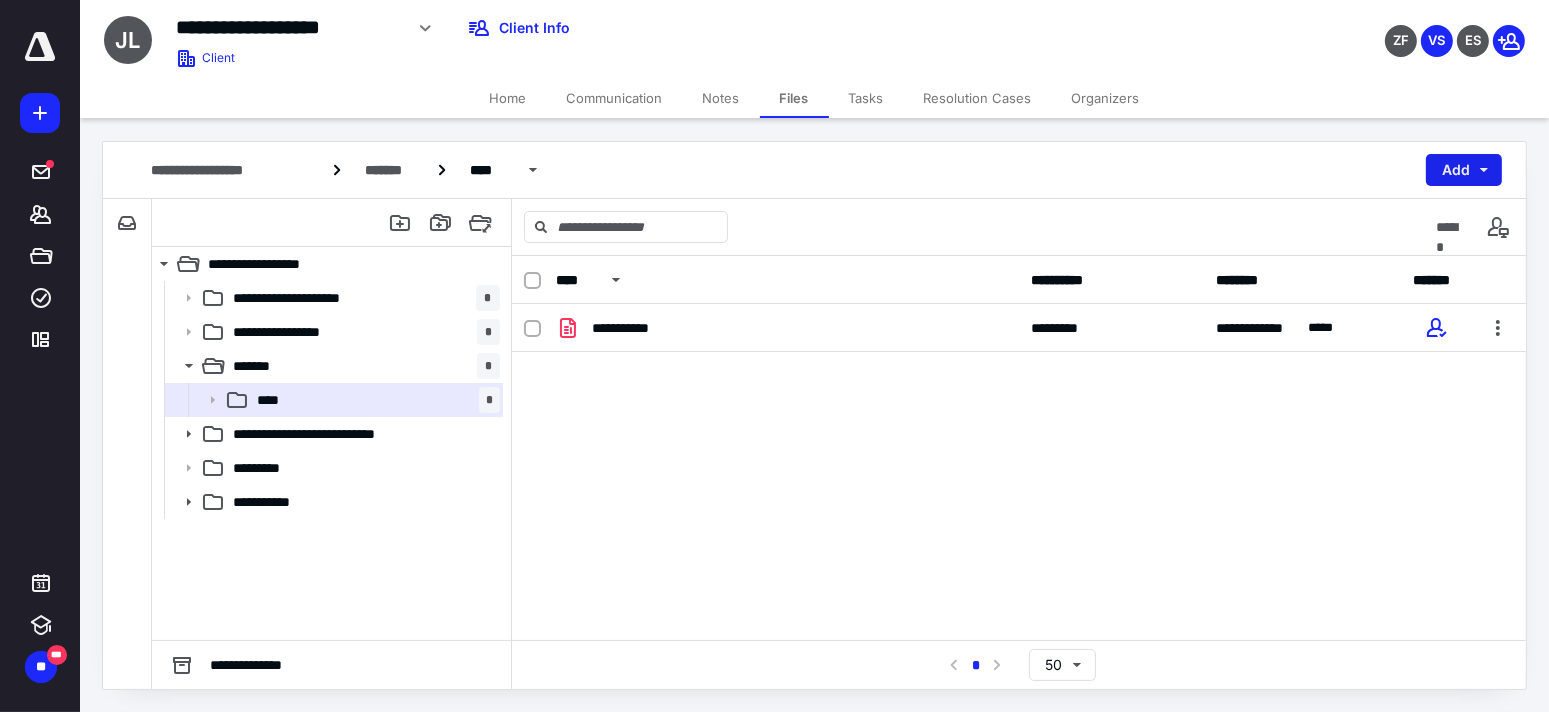 click on "Add" at bounding box center (1464, 170) 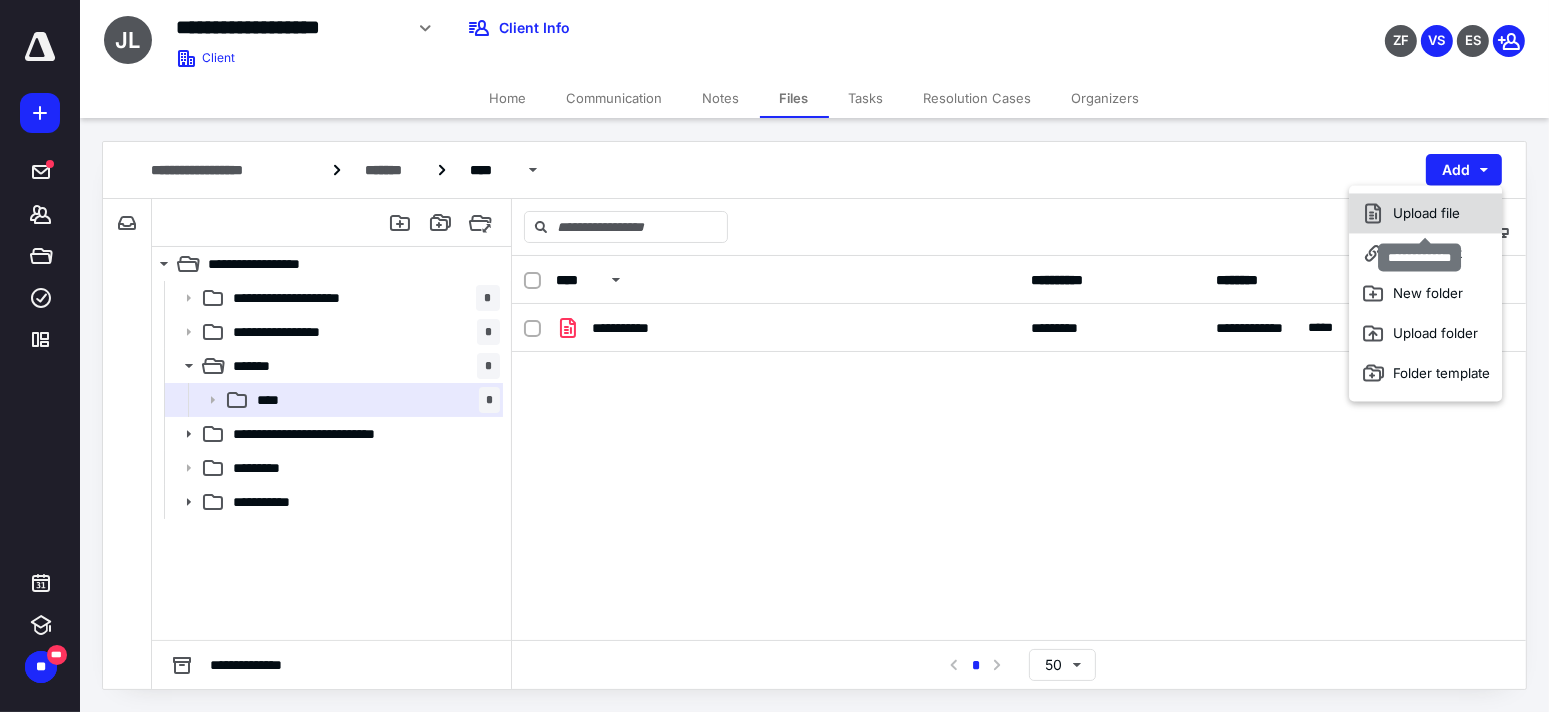 click on "Upload file" at bounding box center [1425, 213] 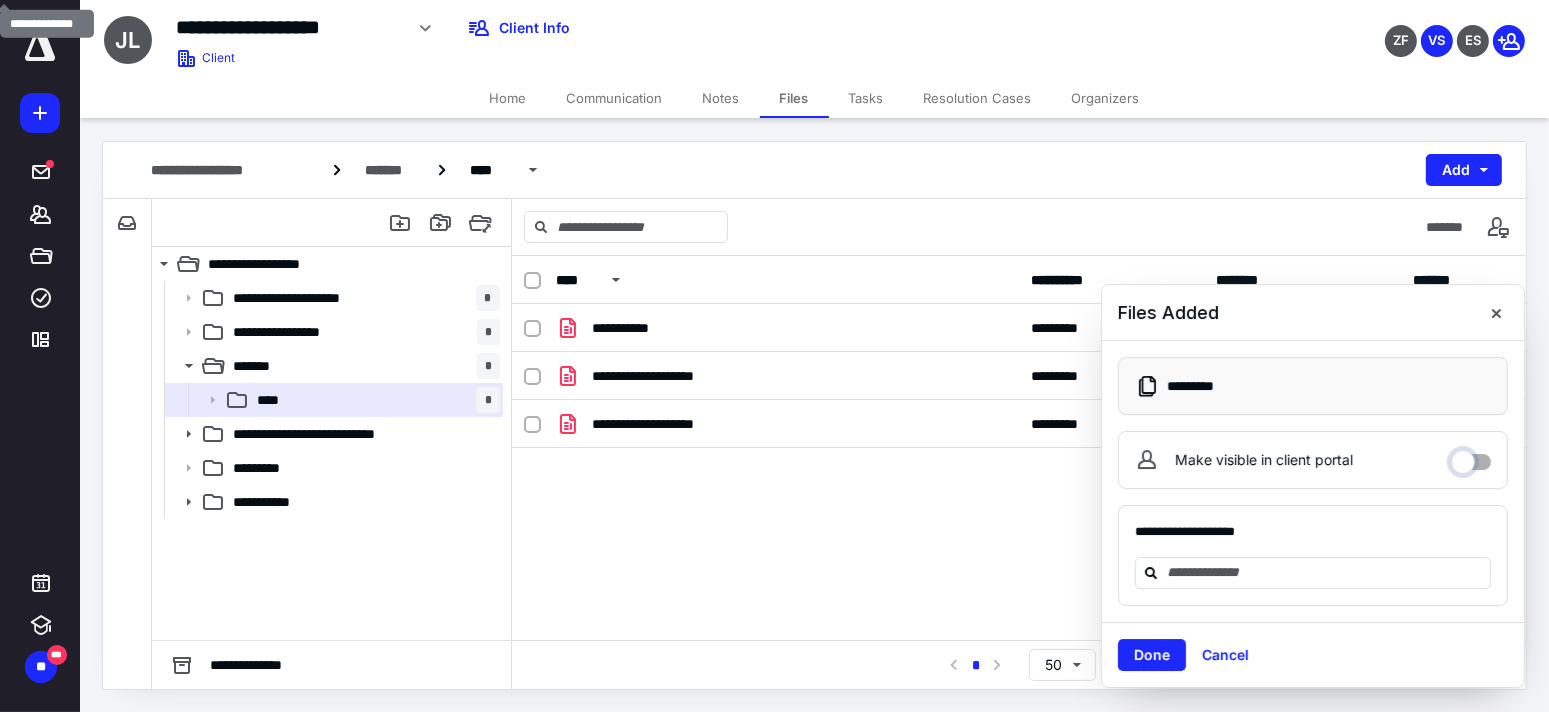 click on "Make visible in client portal" at bounding box center [1471, 457] 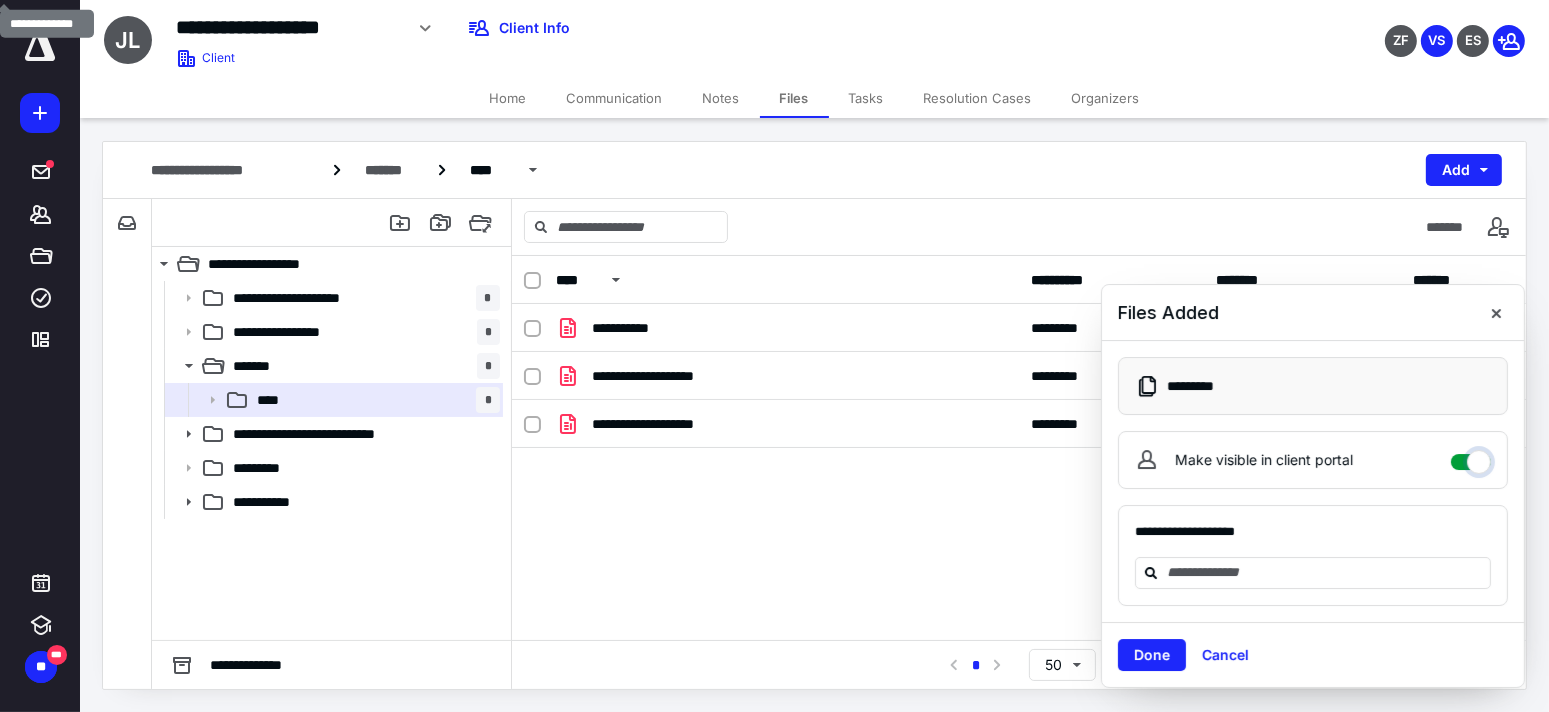 checkbox on "****" 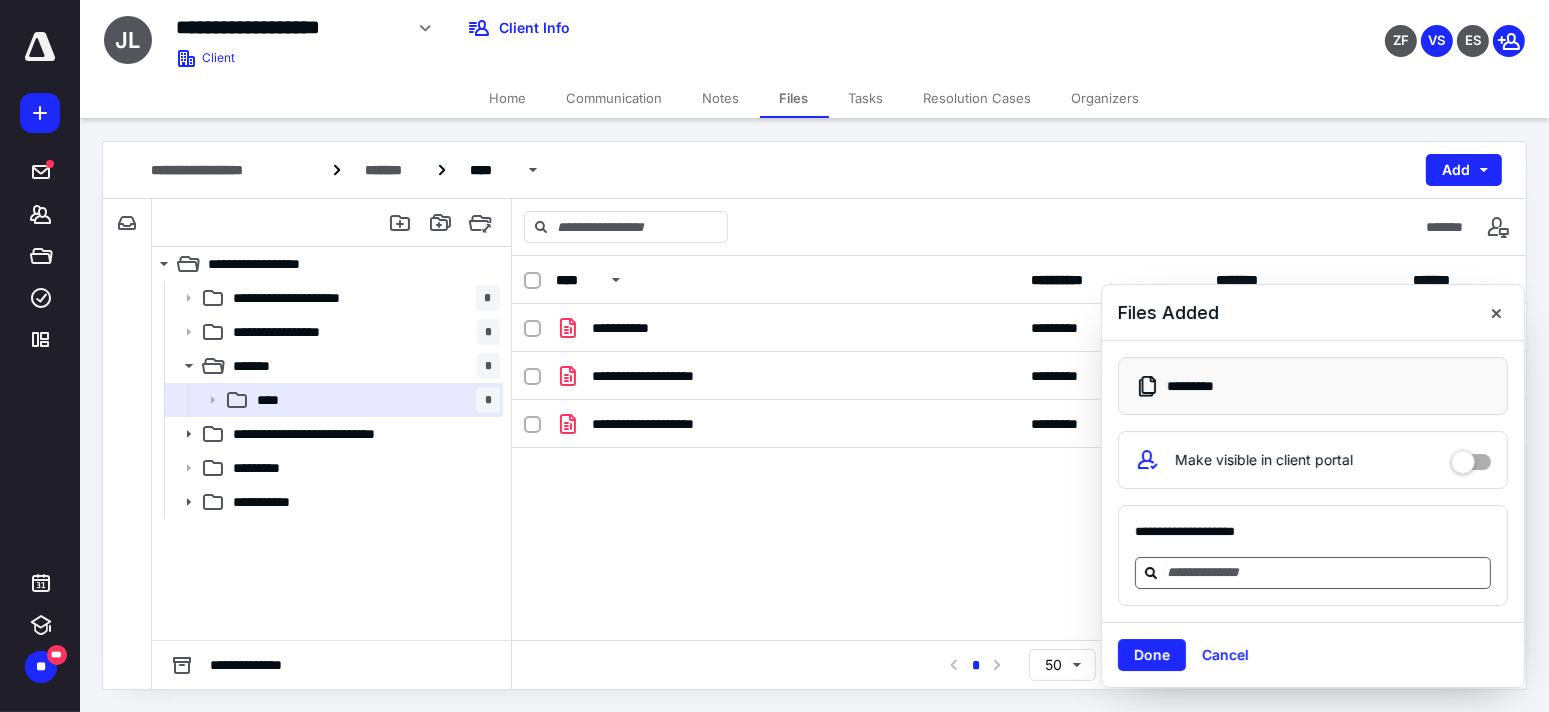 click at bounding box center [1325, 572] 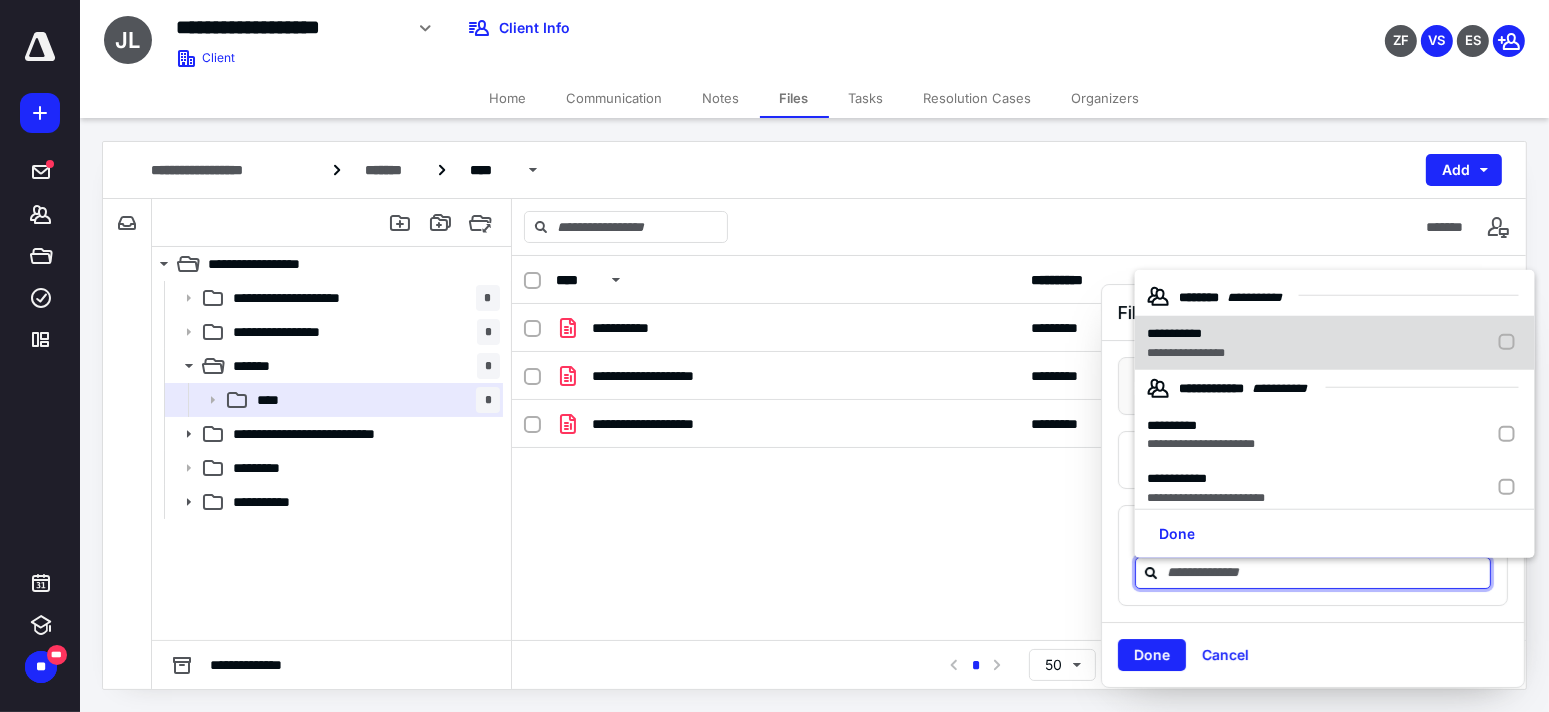 click on "**********" at bounding box center (1186, 352) 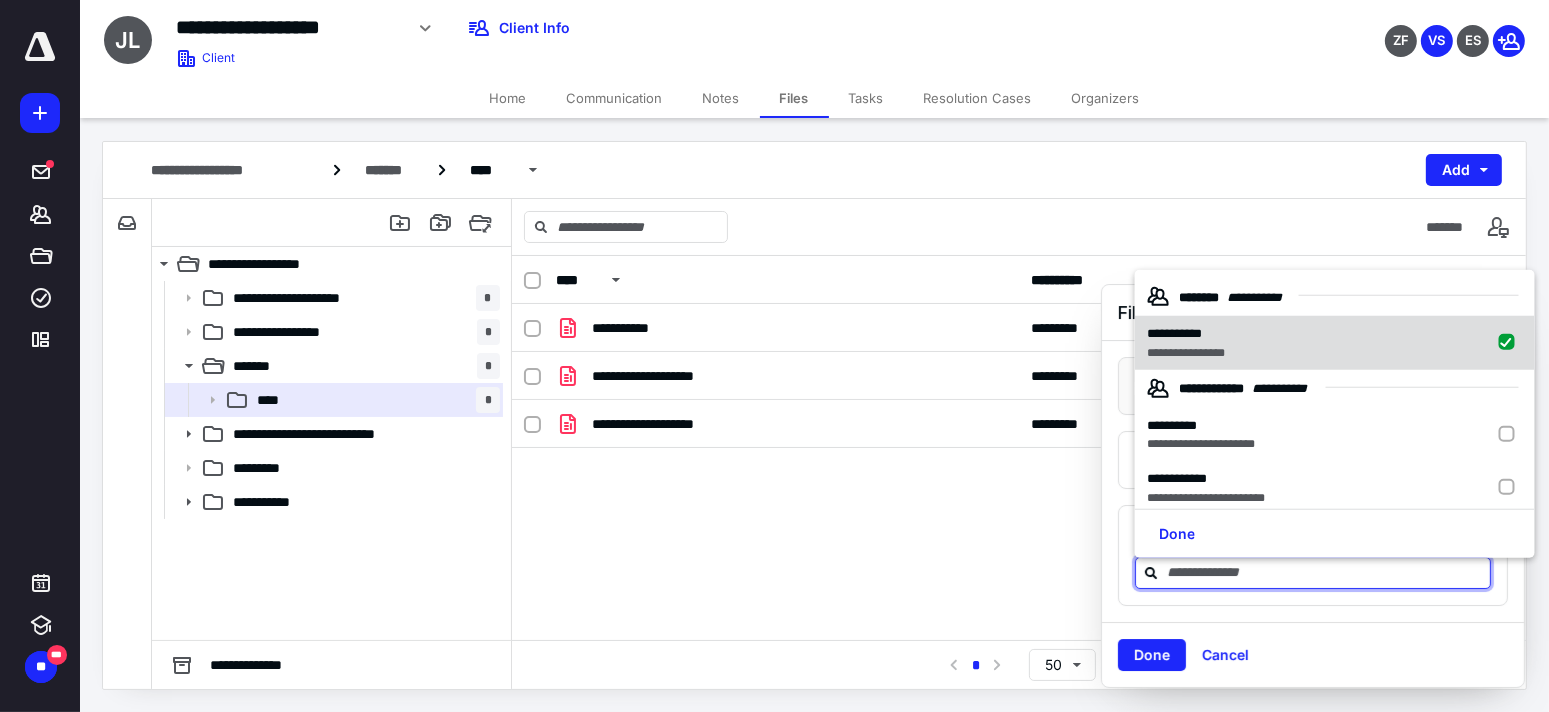 checkbox on "true" 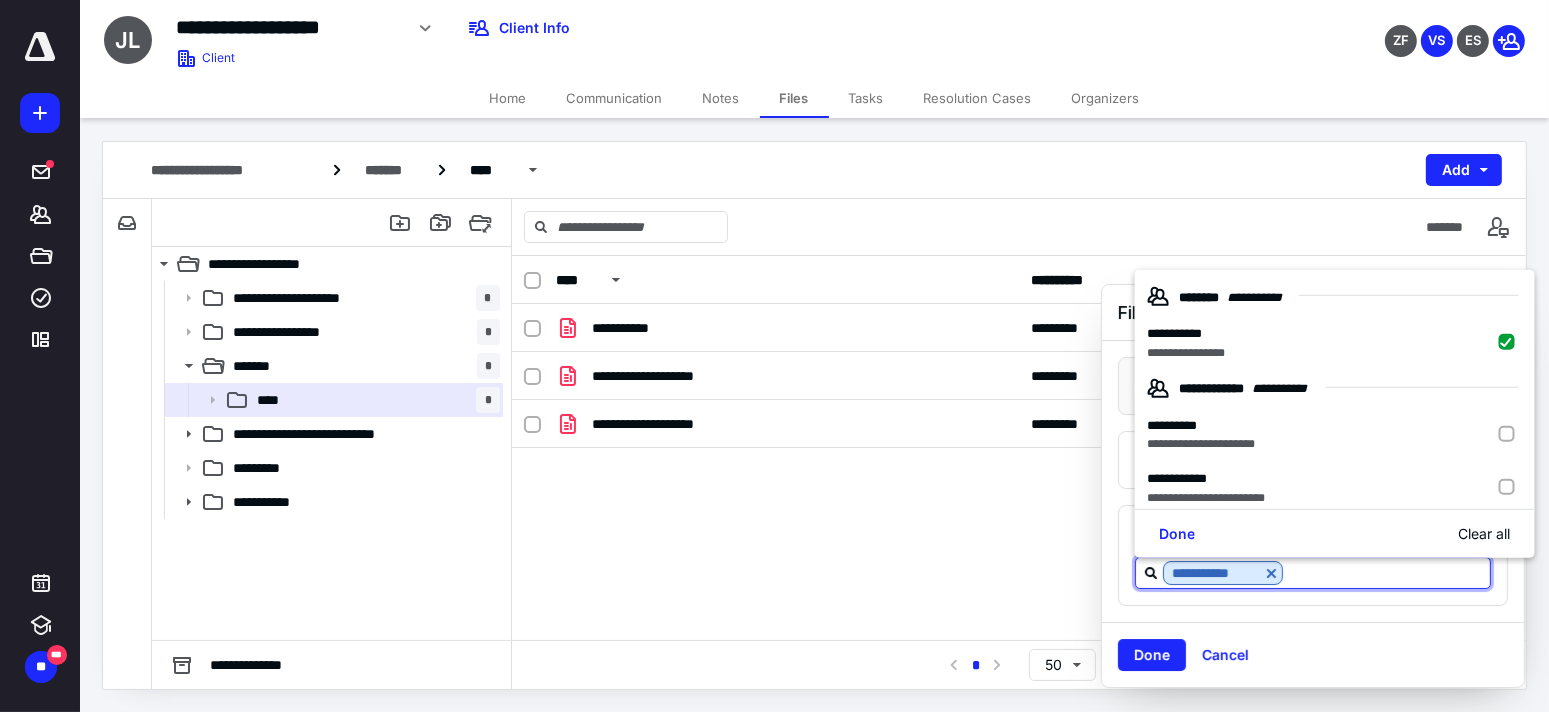 drag, startPoint x: 1162, startPoint y: 652, endPoint x: 1093, endPoint y: 644, distance: 69.46222 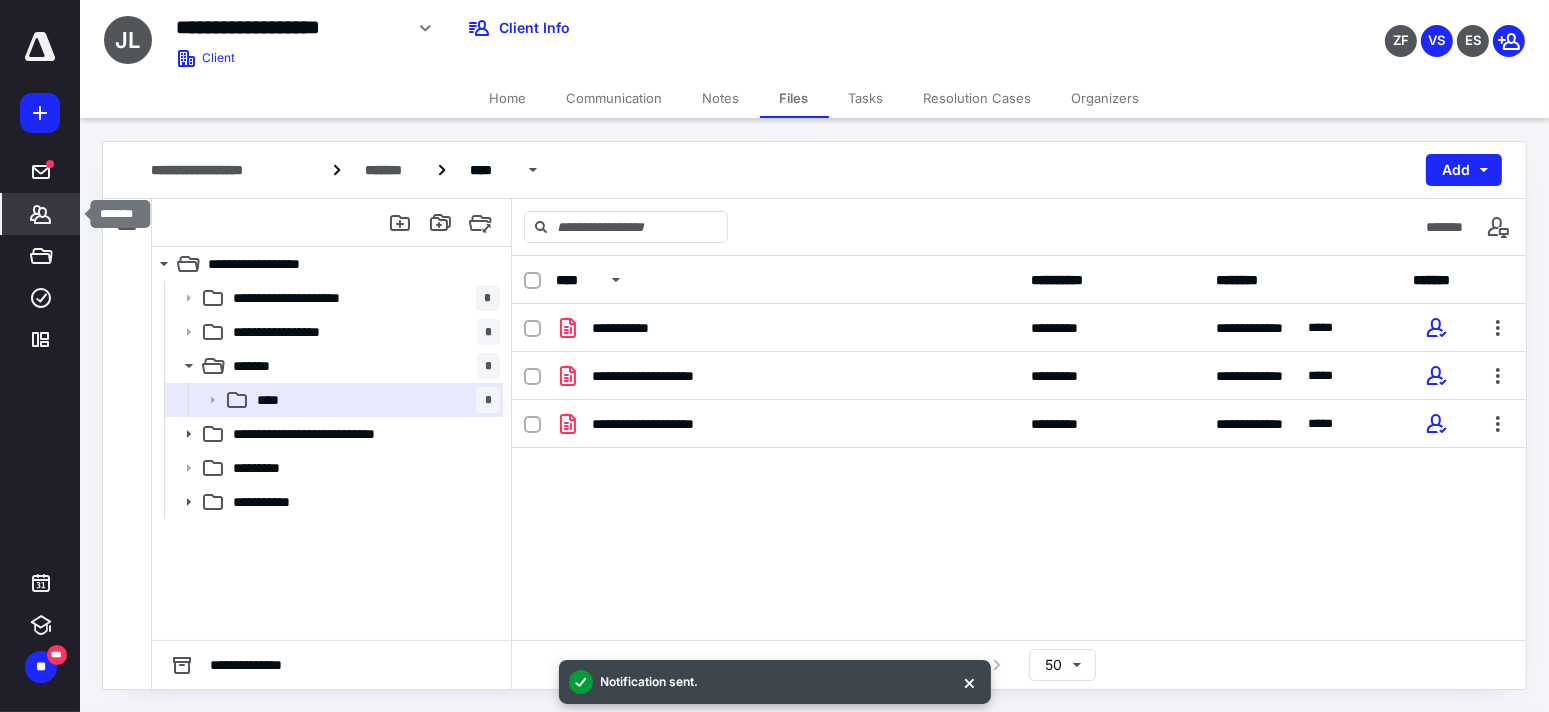 click 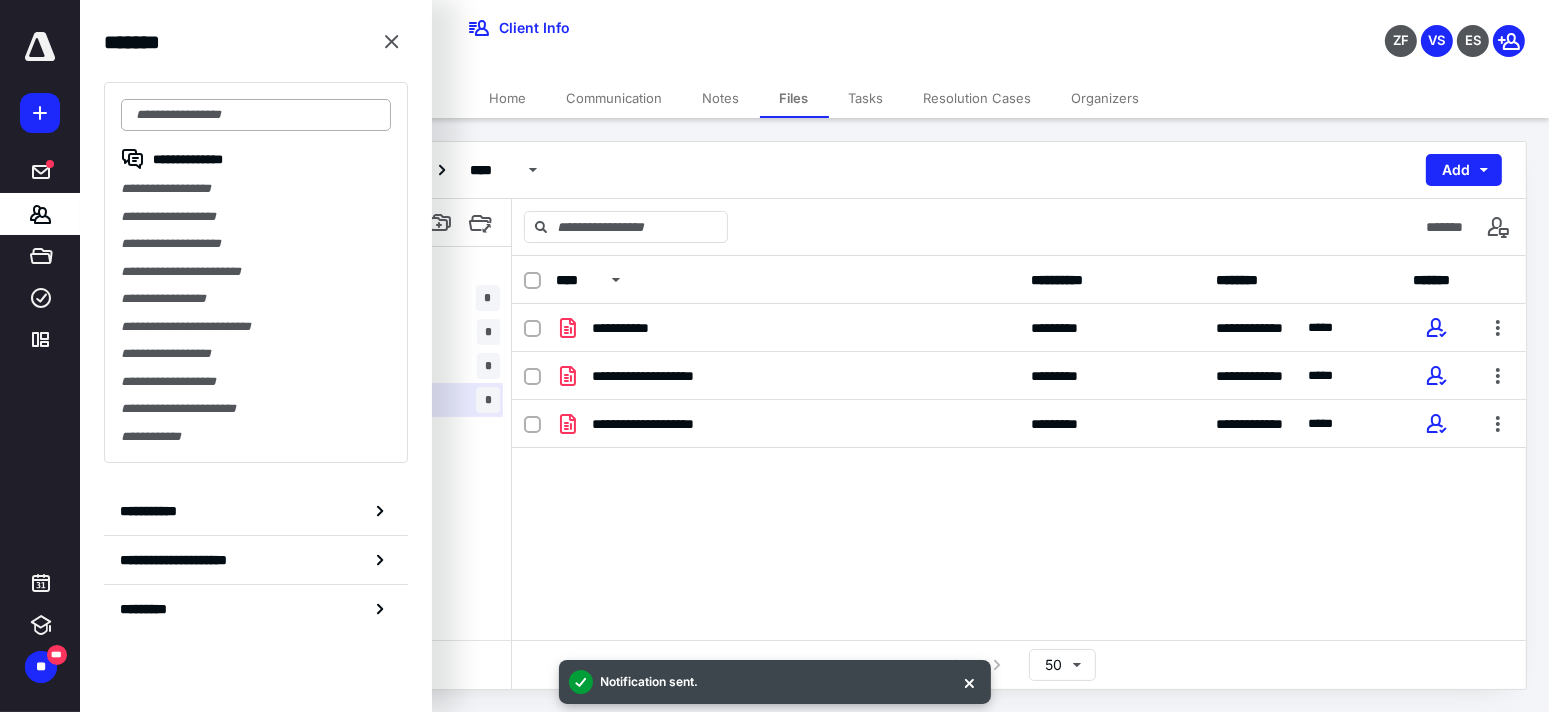 click at bounding box center [256, 115] 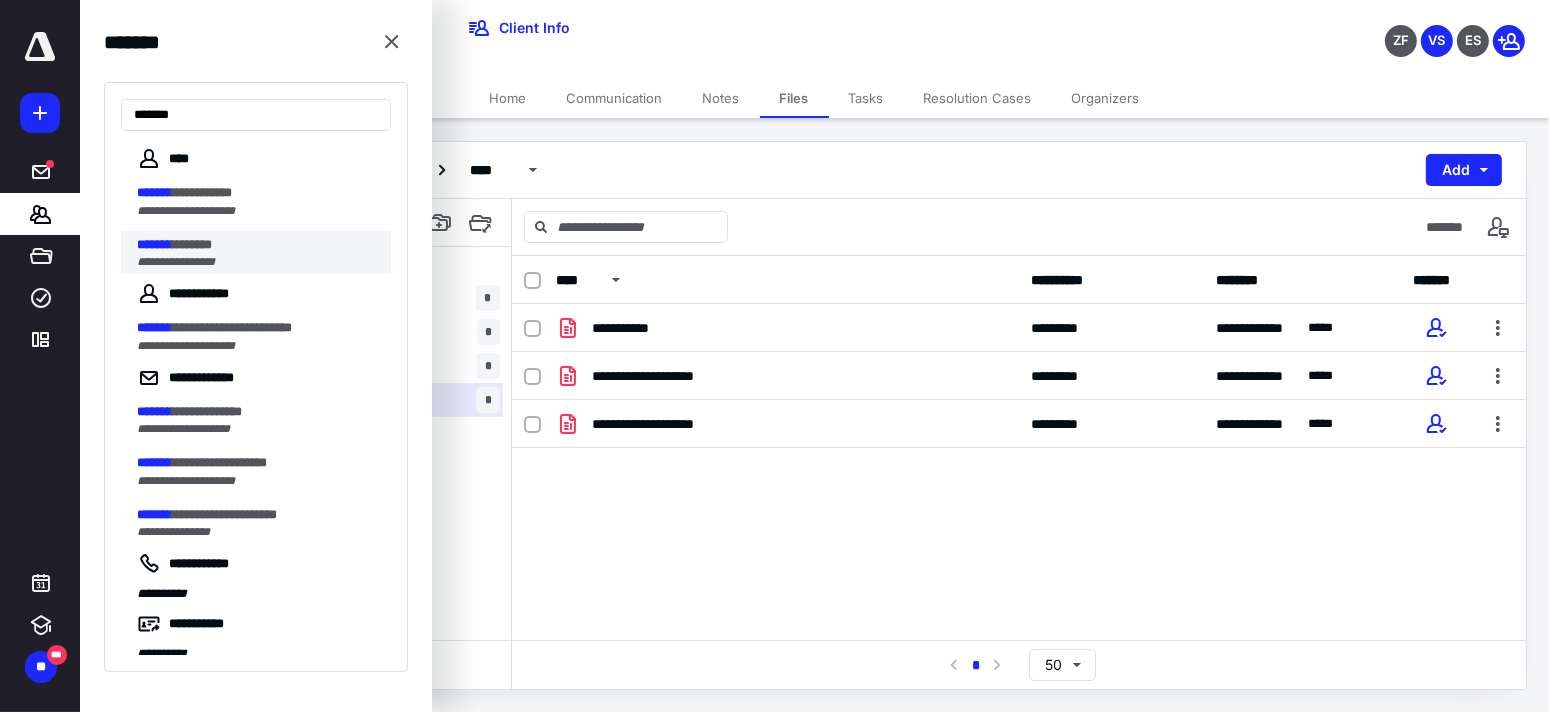 type on "*******" 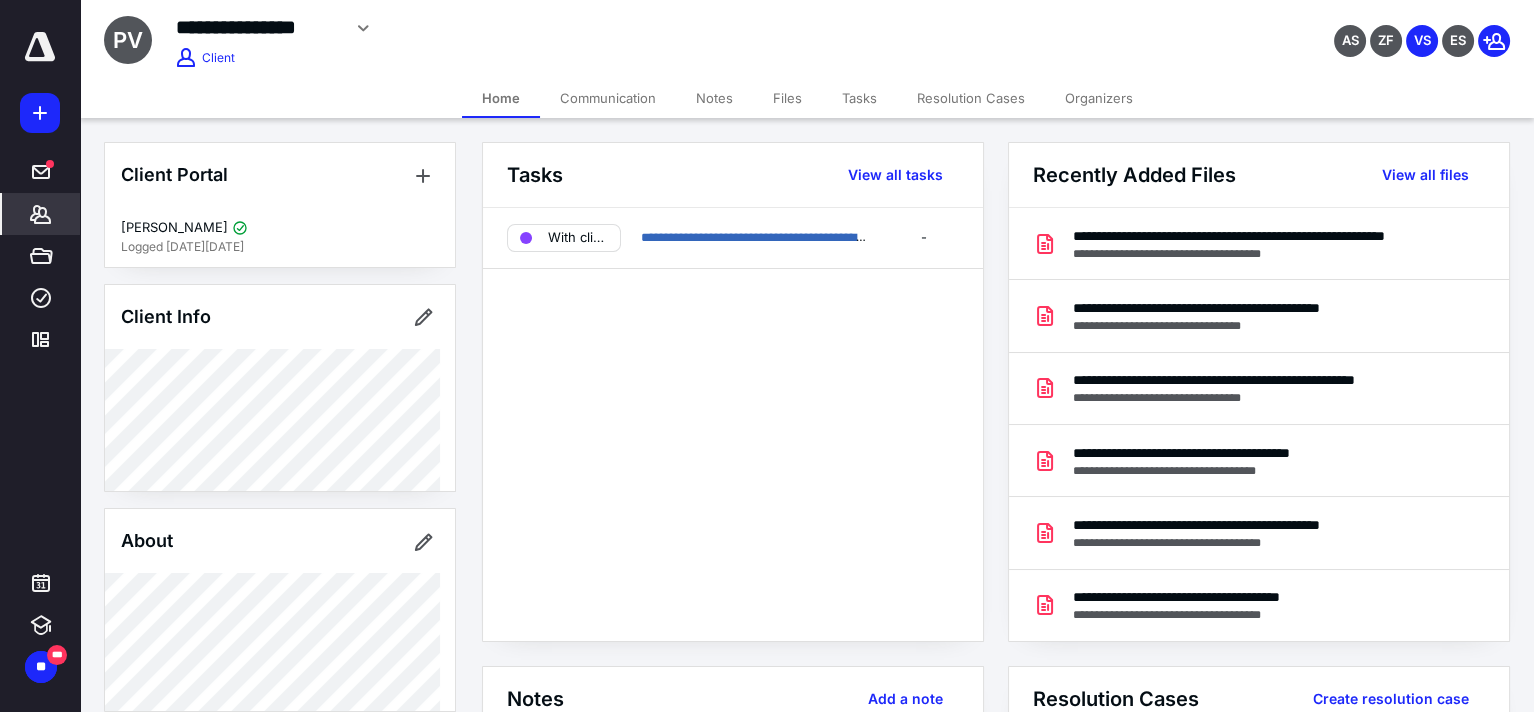 click on "Files" at bounding box center [787, 98] 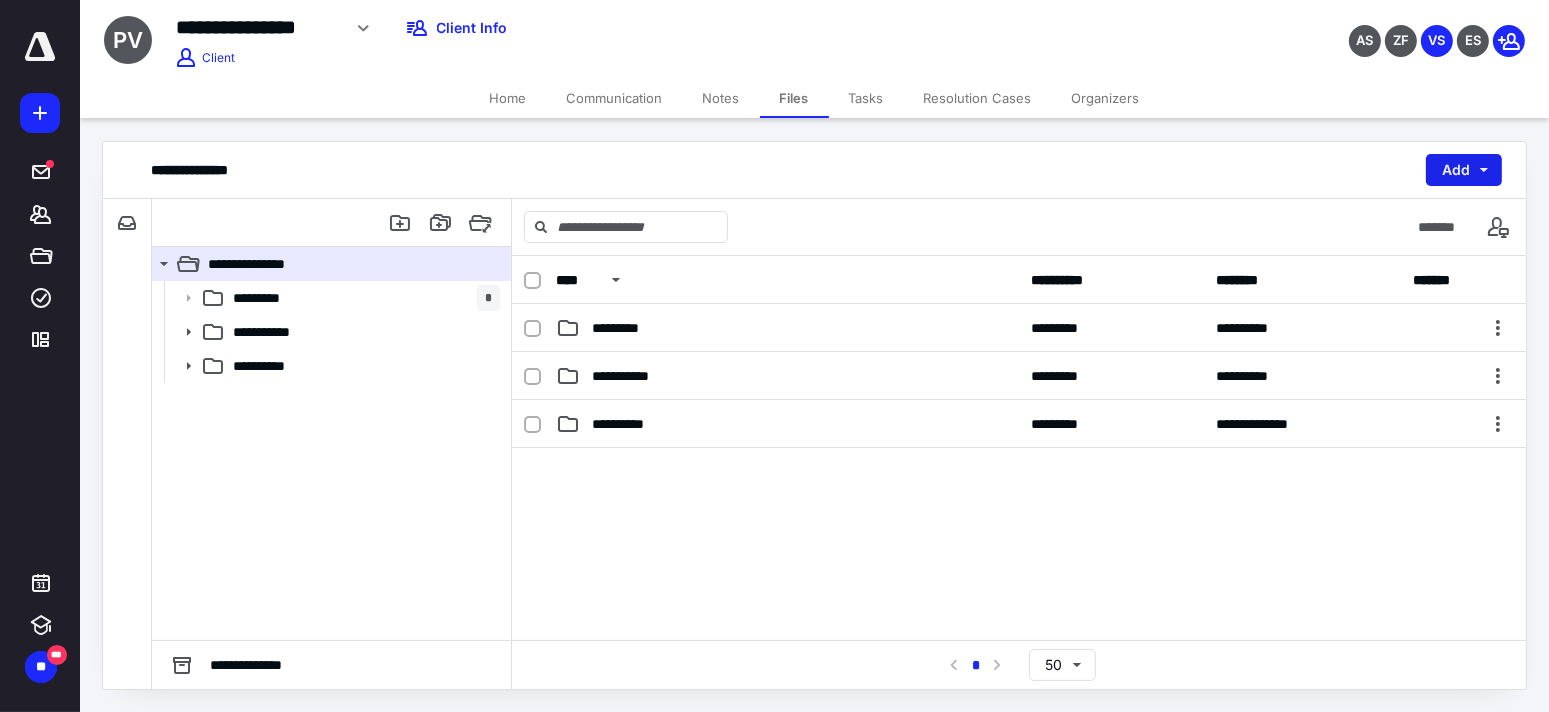 click on "Add" at bounding box center (1464, 170) 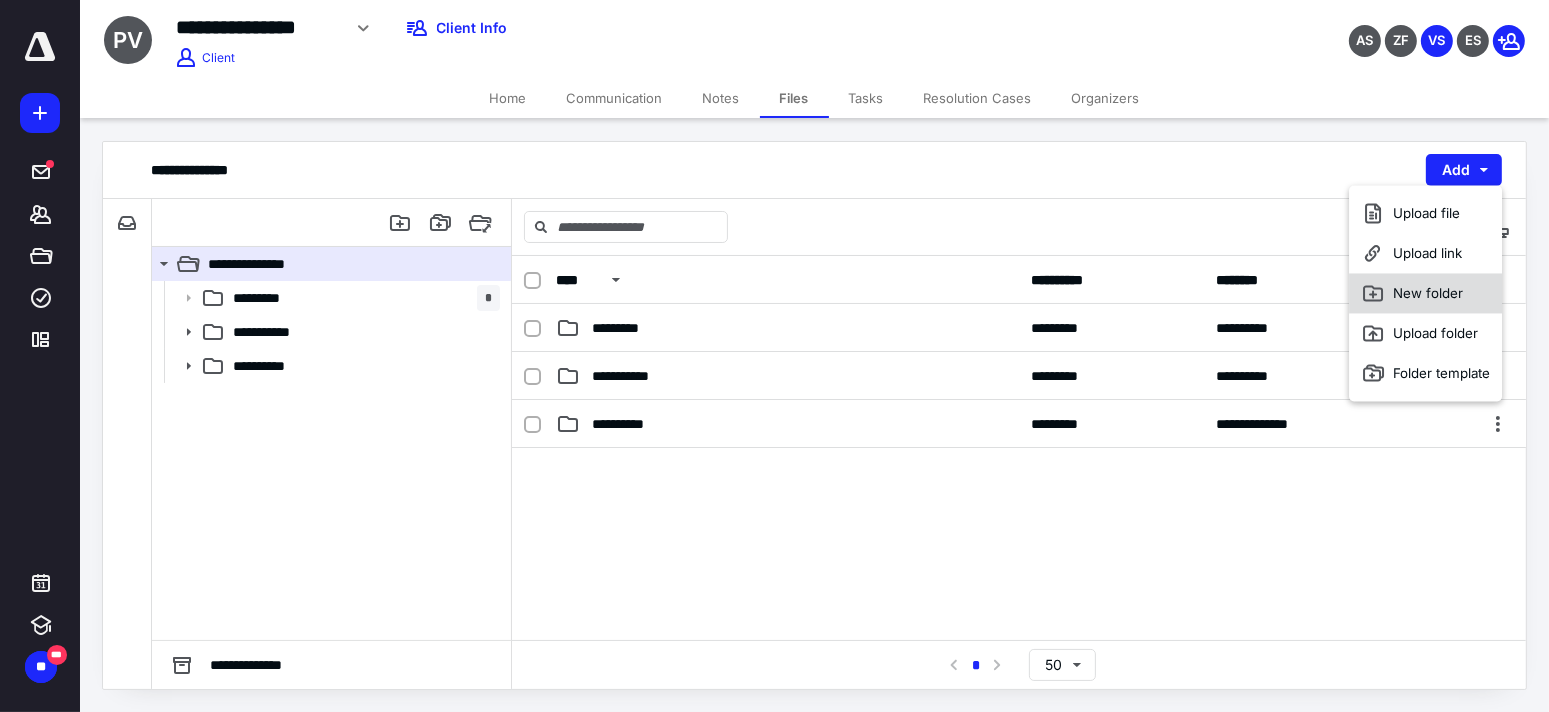 click on "New folder" at bounding box center [1425, 293] 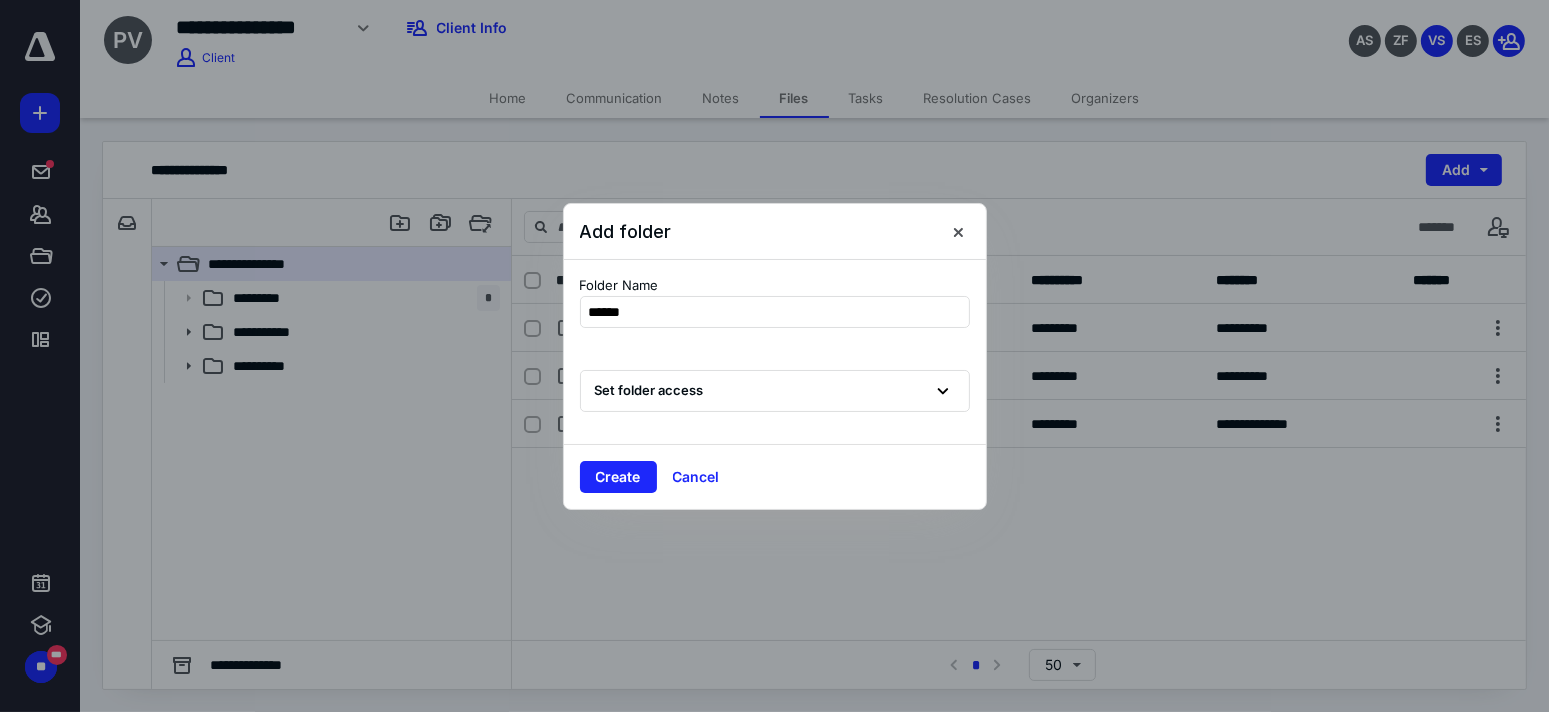 type on "*******" 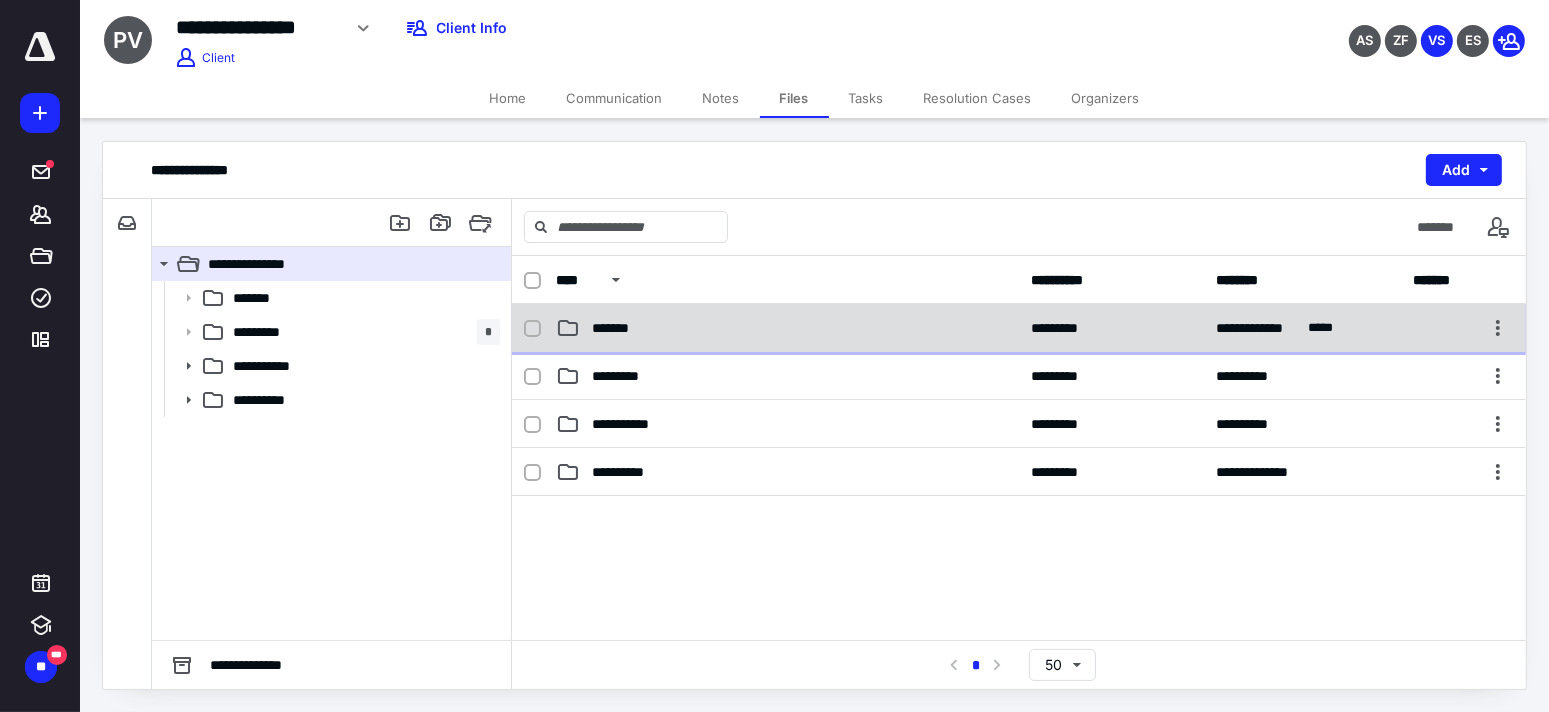 click on "*******" at bounding box center (787, 328) 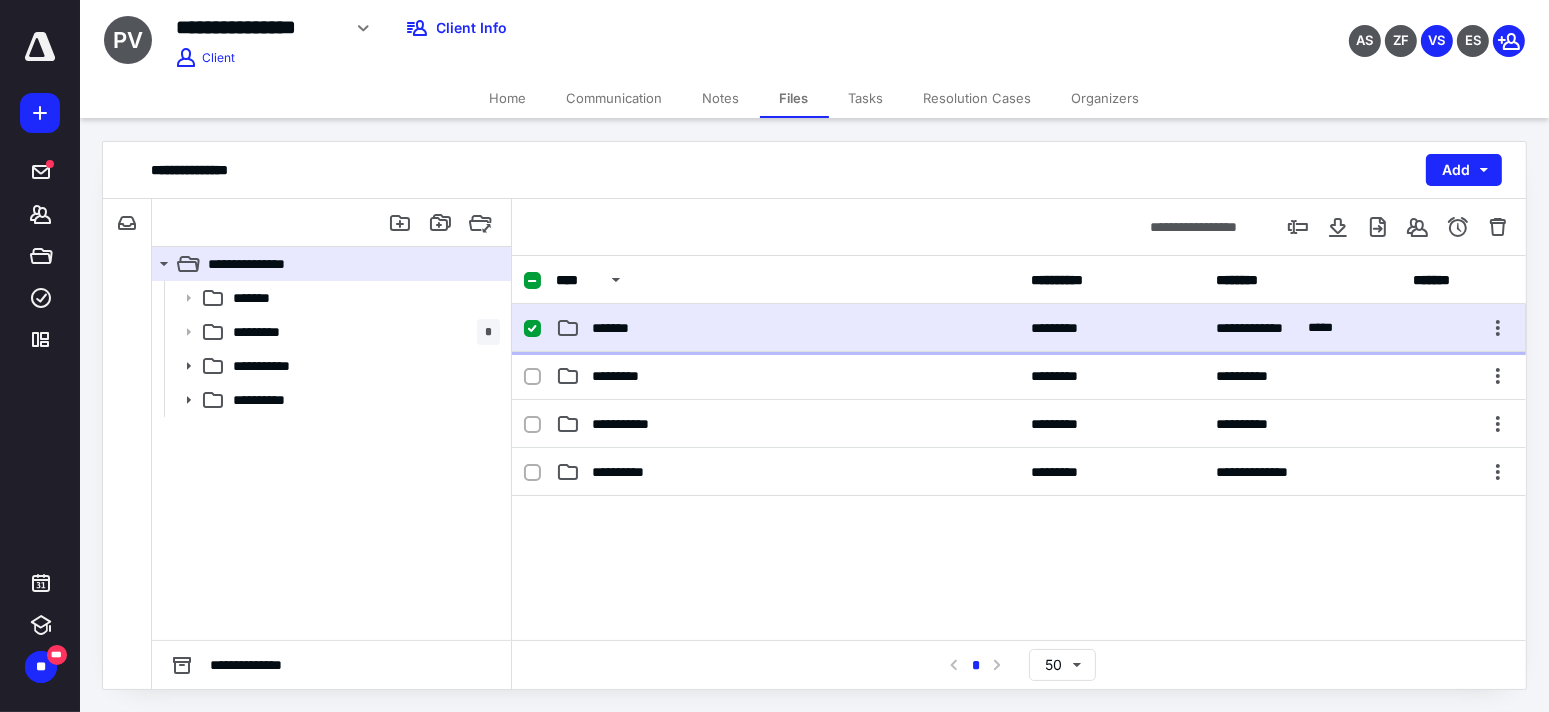 click on "*******" at bounding box center (787, 328) 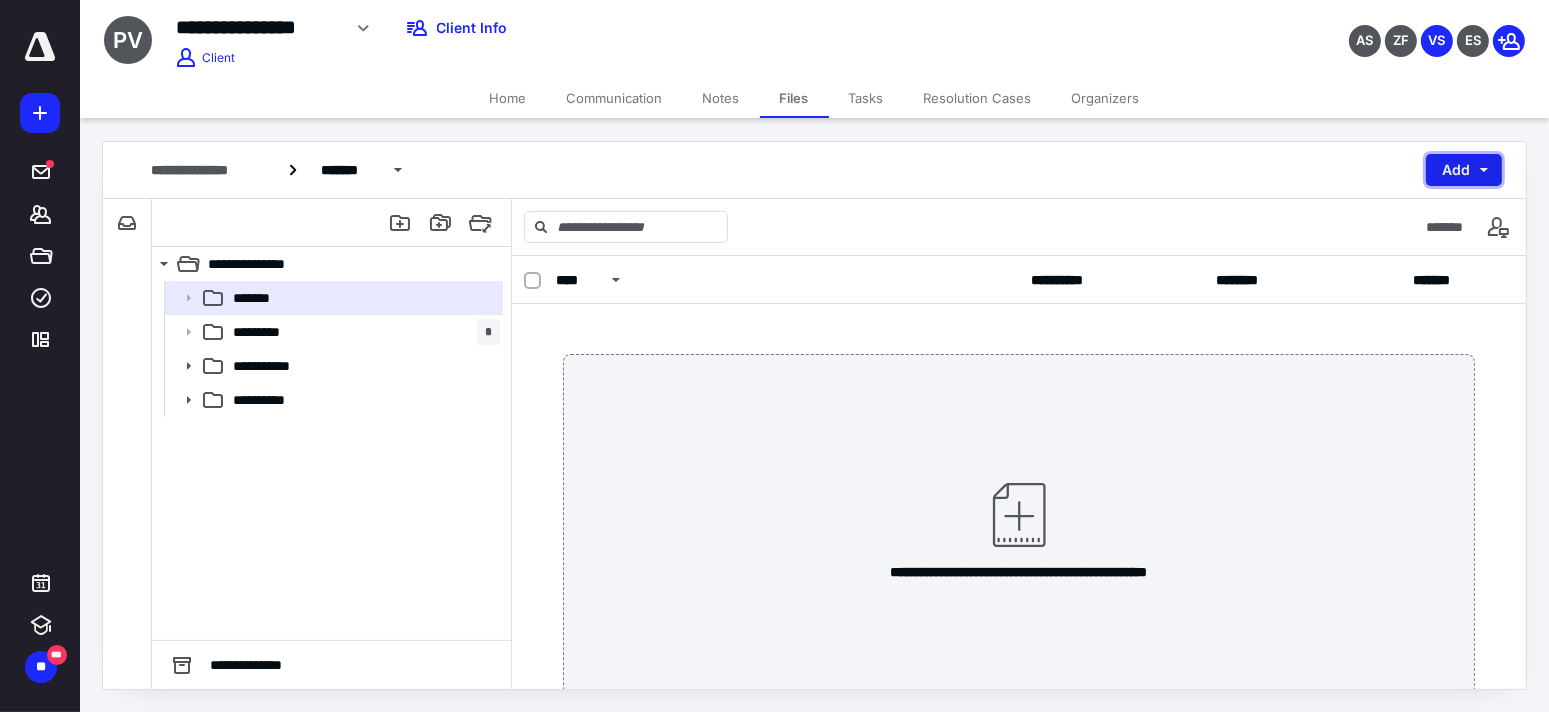 click on "Add" at bounding box center [1464, 170] 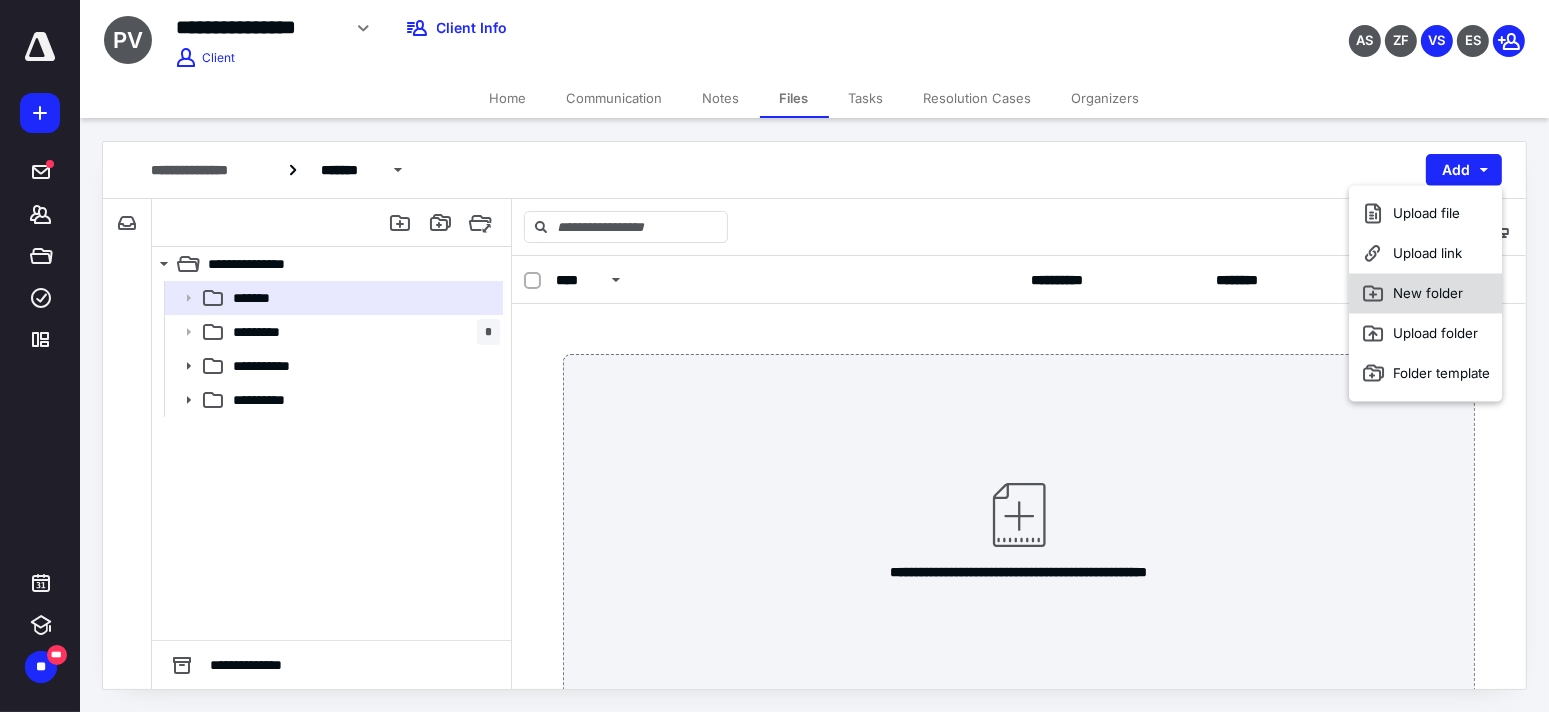 click on "New folder" at bounding box center [1425, 293] 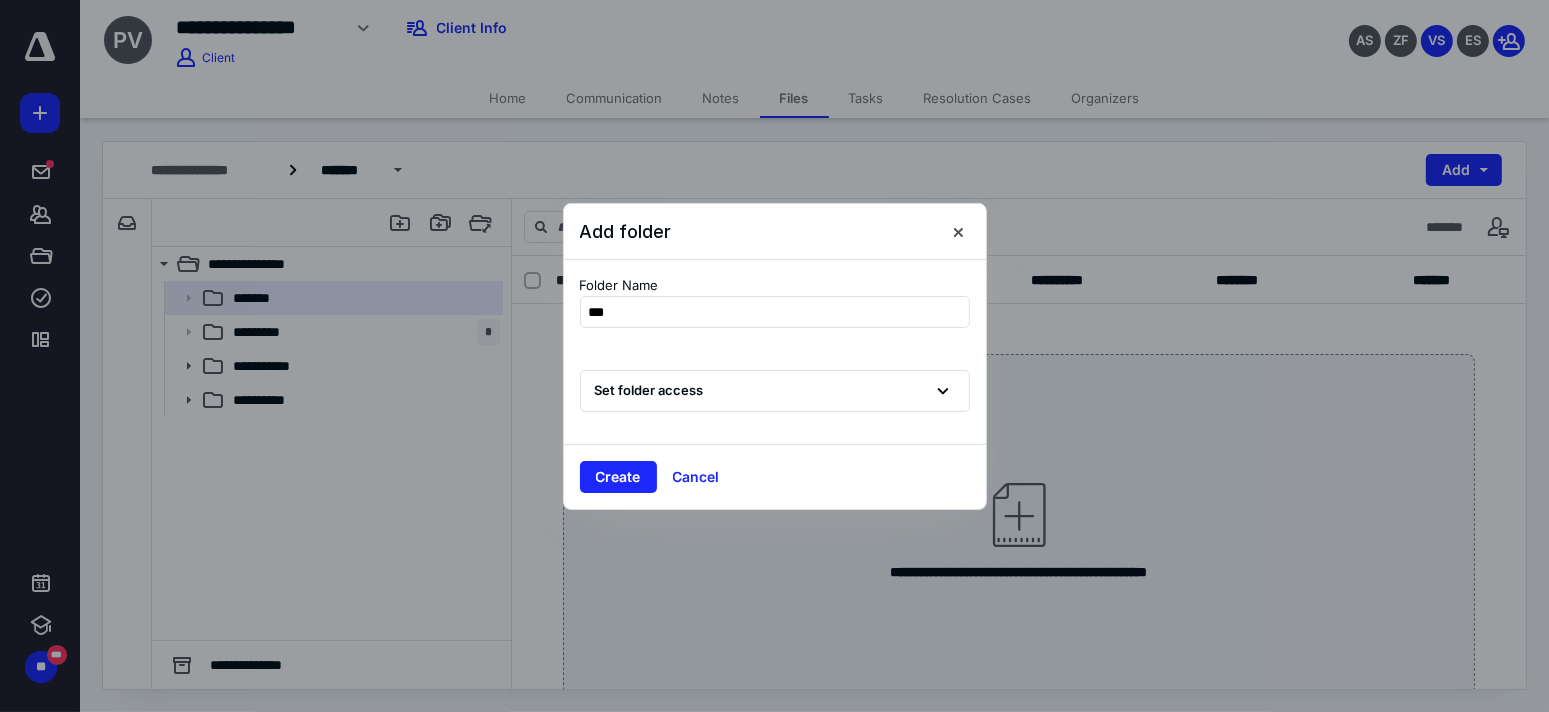 type on "****" 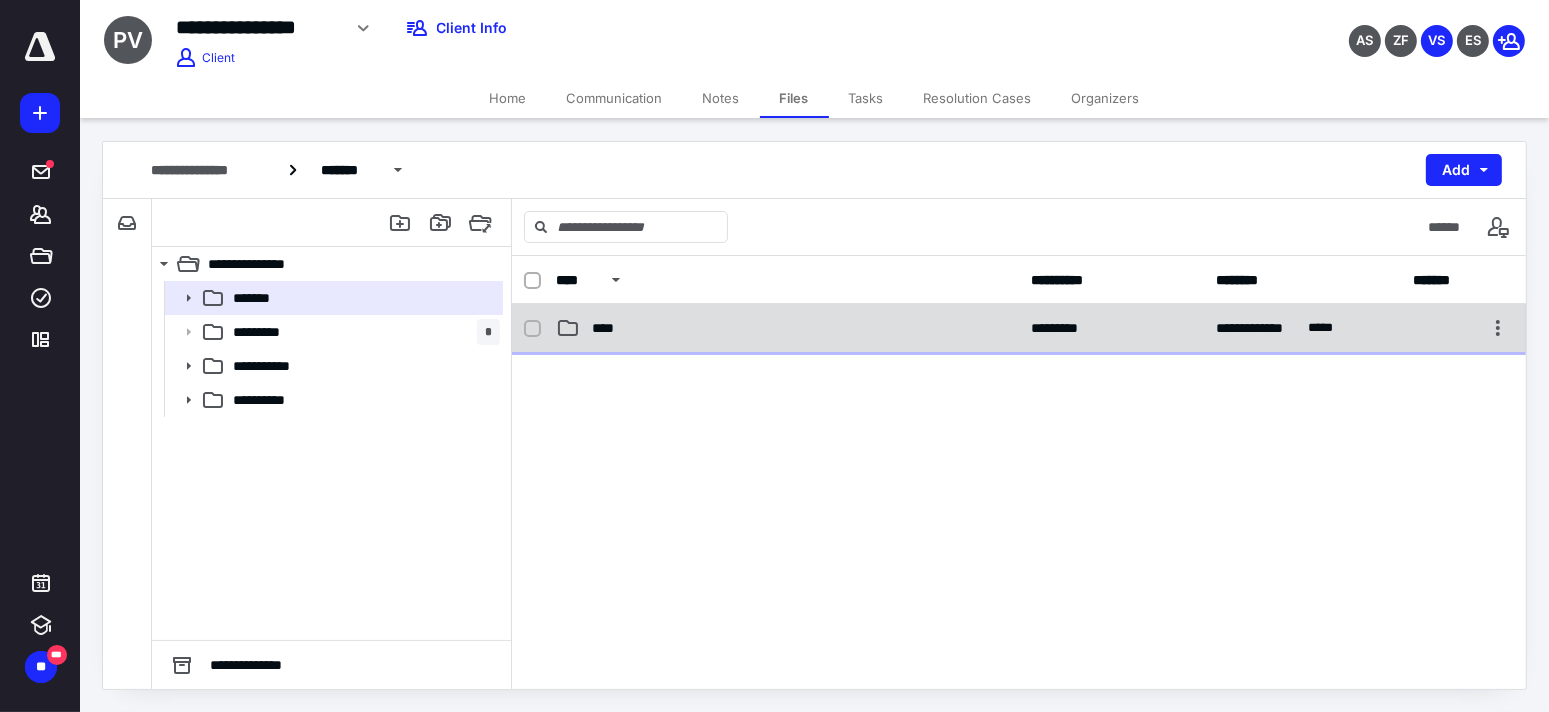 click on "****" at bounding box center (609, 328) 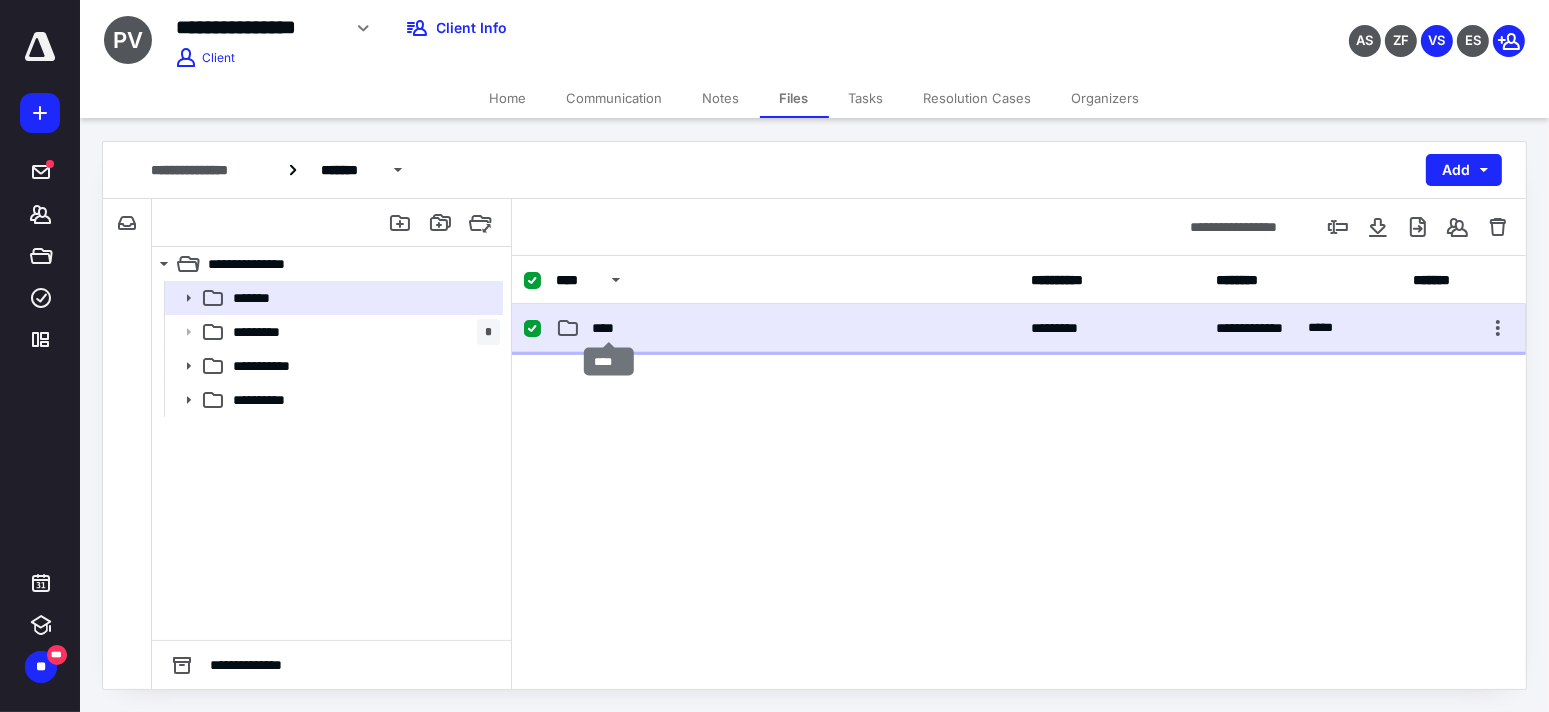 click on "****" at bounding box center [609, 328] 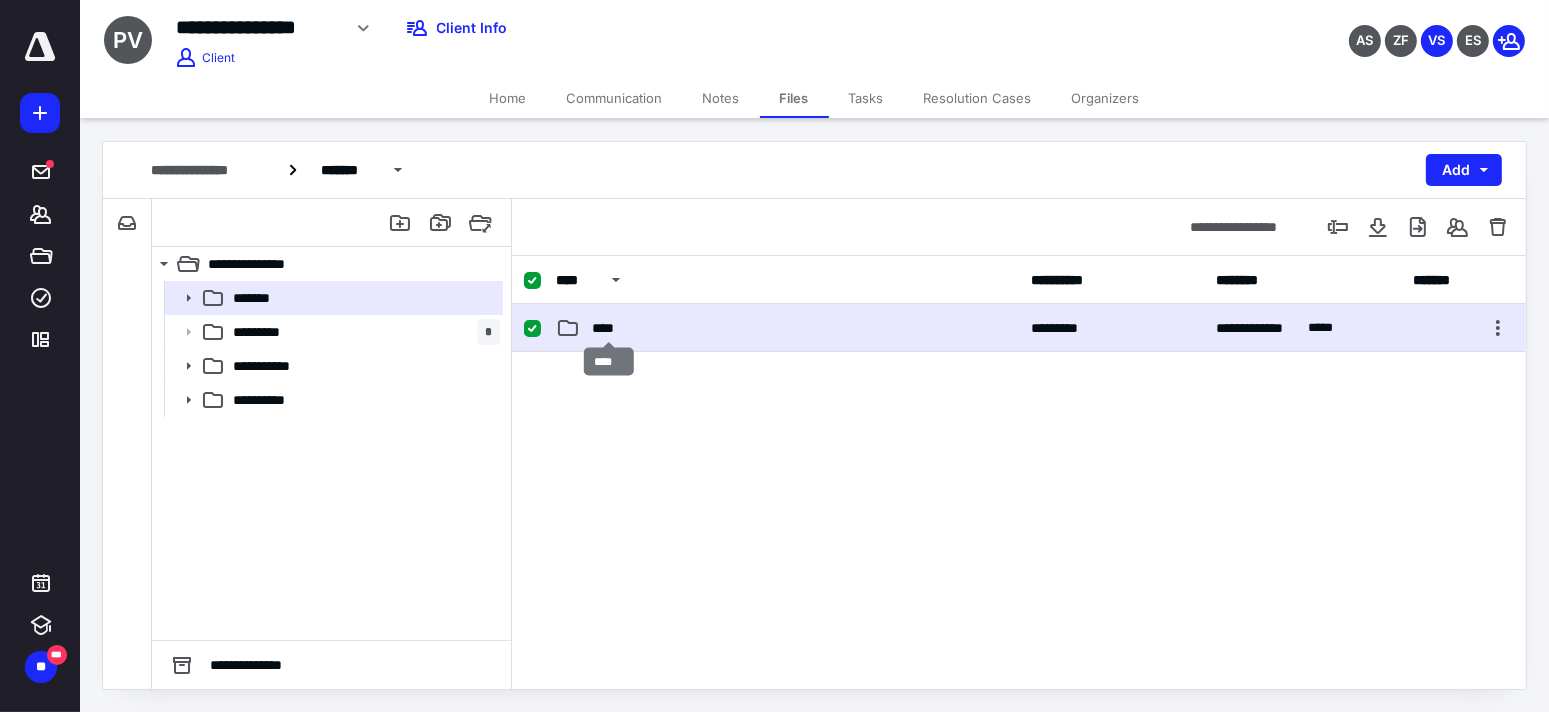 checkbox on "false" 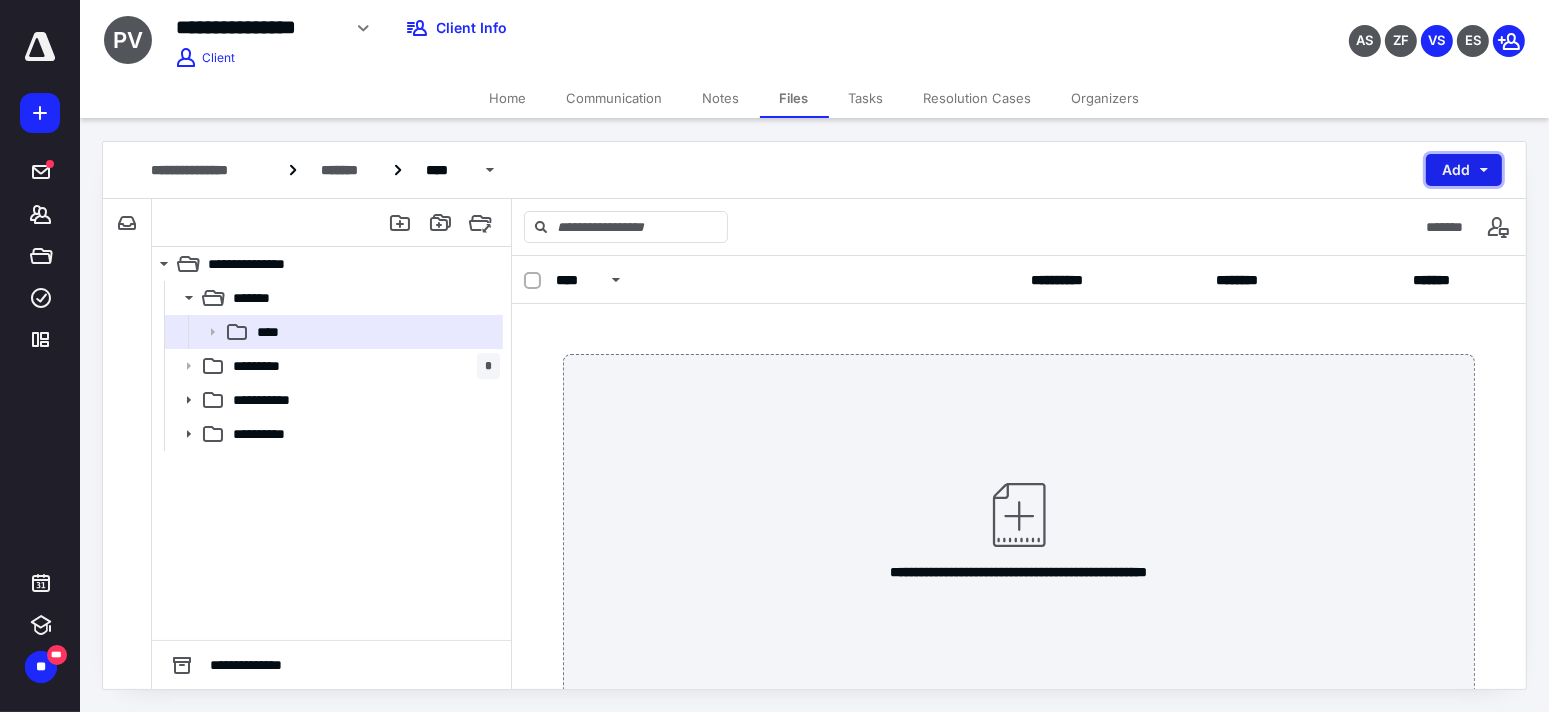 click on "Add" at bounding box center (1464, 170) 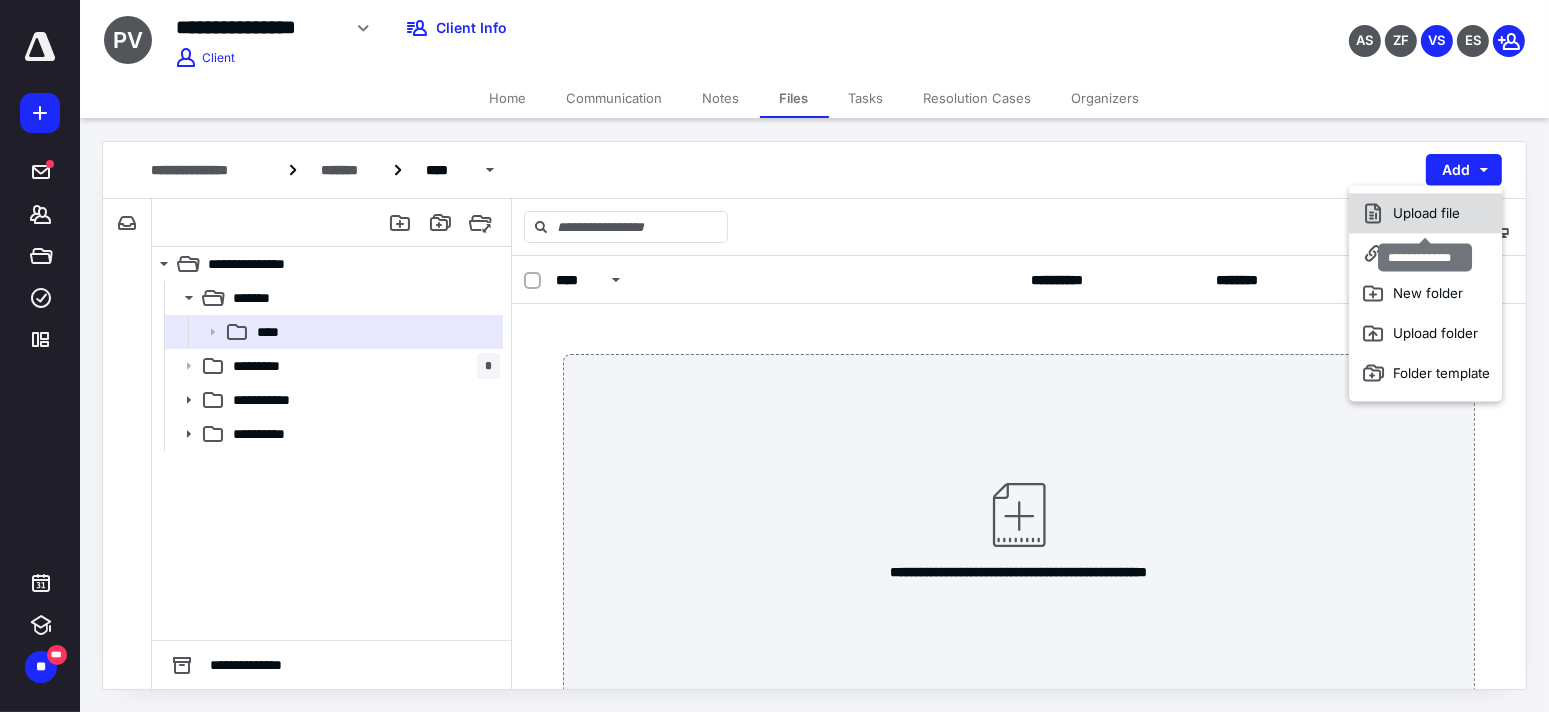 click on "Upload file" at bounding box center (1425, 213) 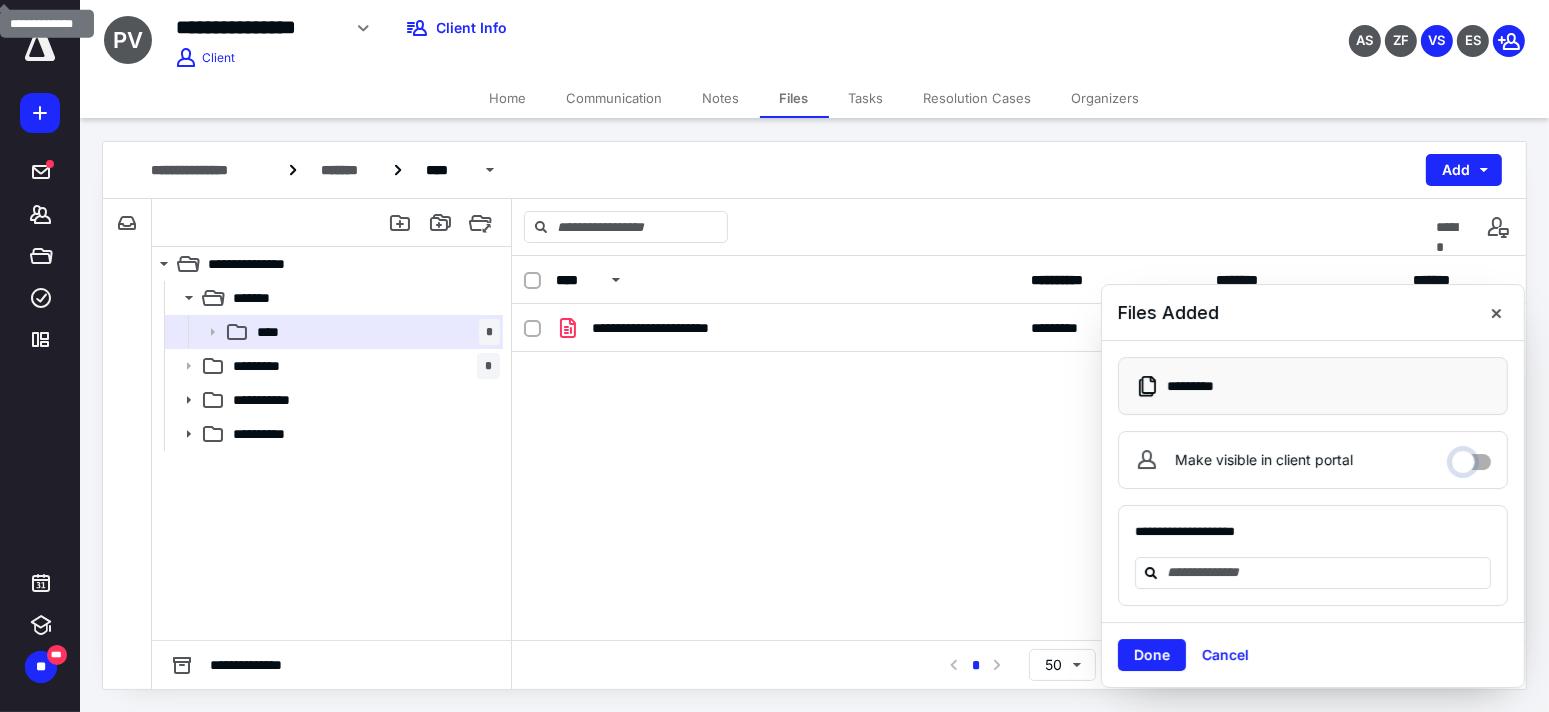 click on "Make visible in client portal" at bounding box center (1471, 457) 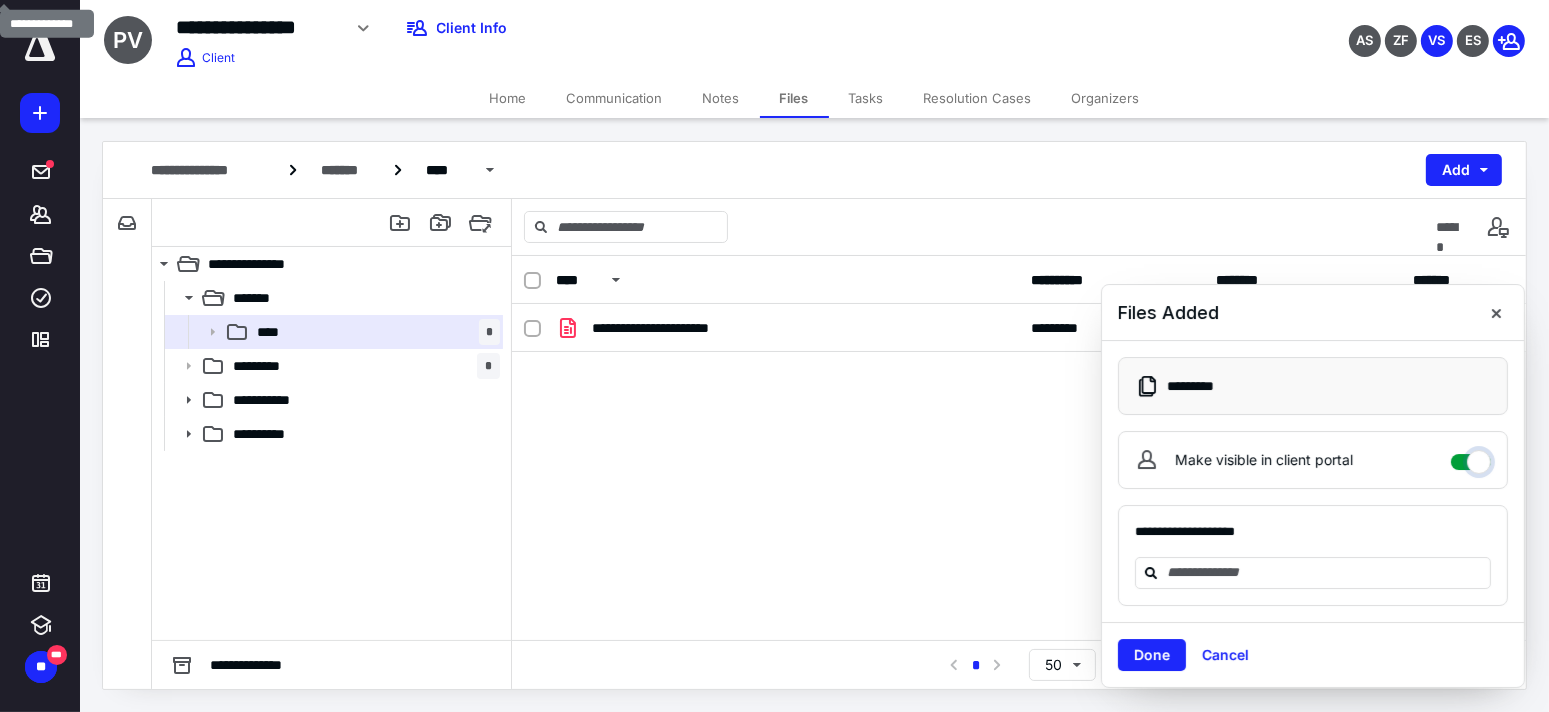 checkbox on "****" 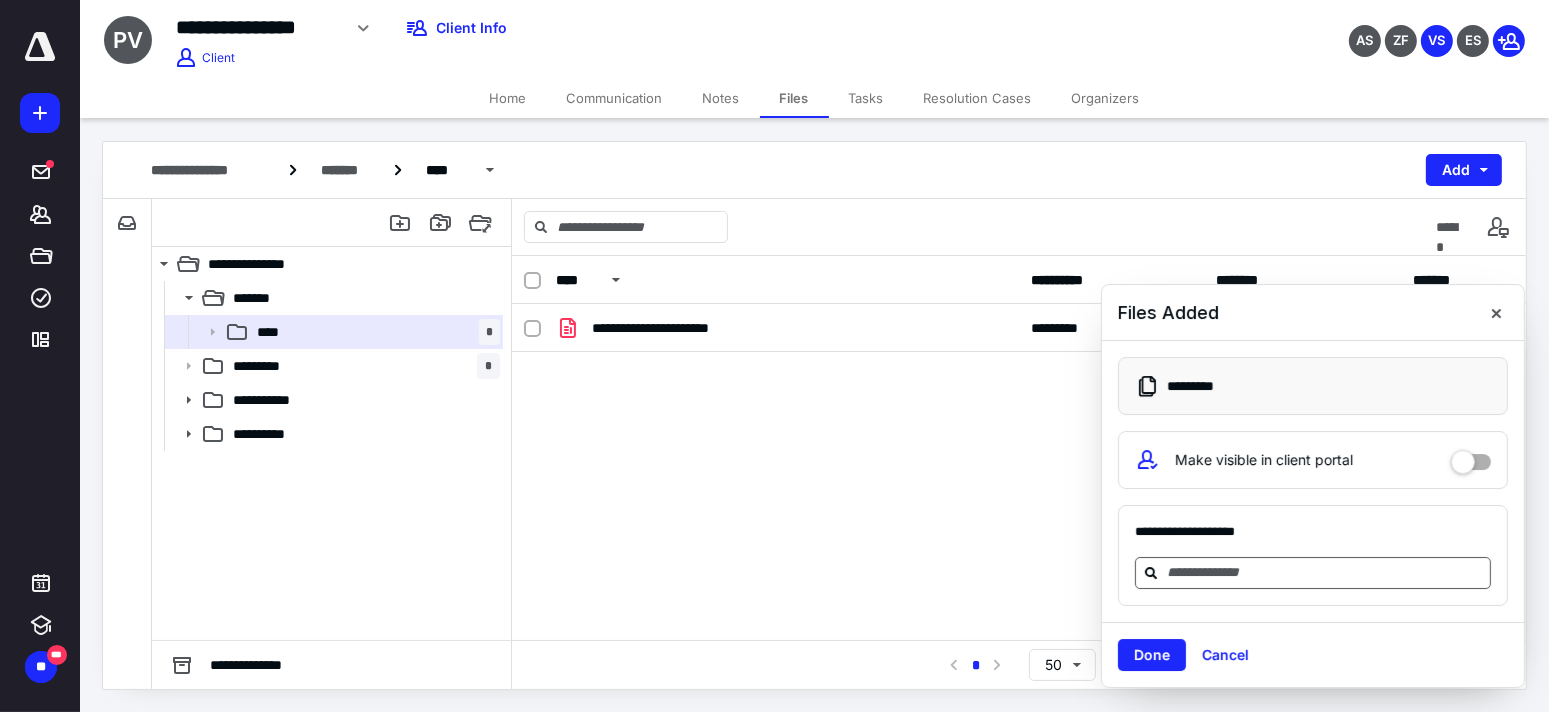 click at bounding box center [1325, 572] 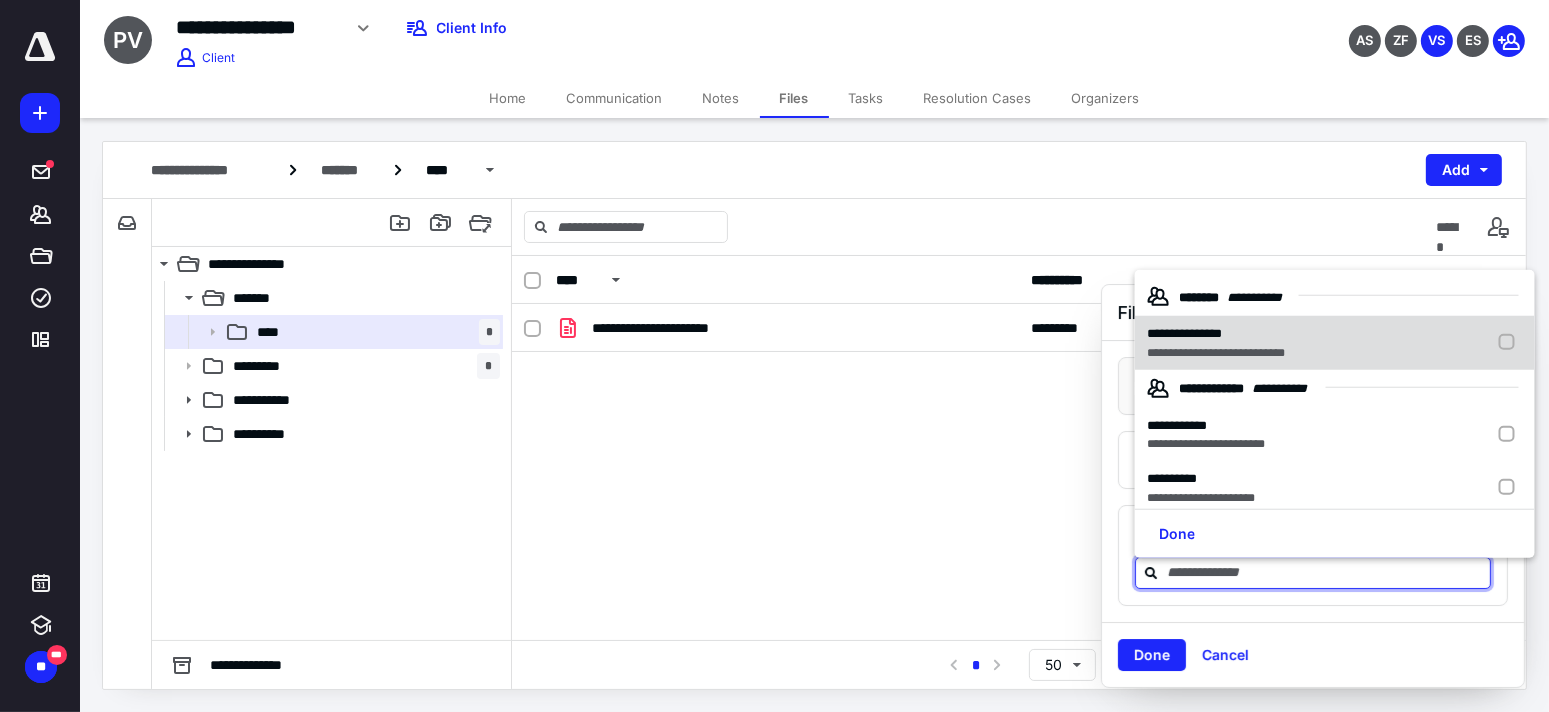 click on "**********" at bounding box center [1216, 334] 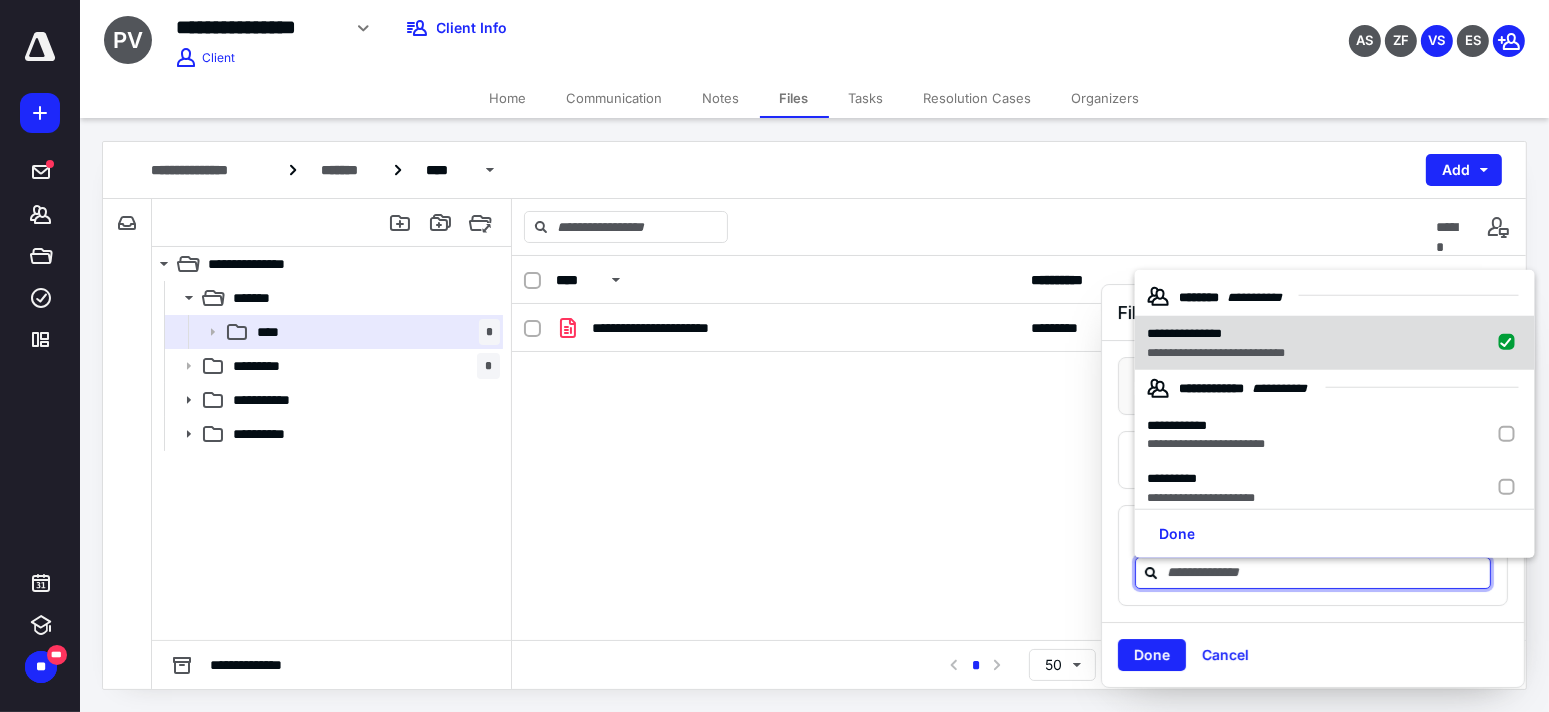 checkbox on "true" 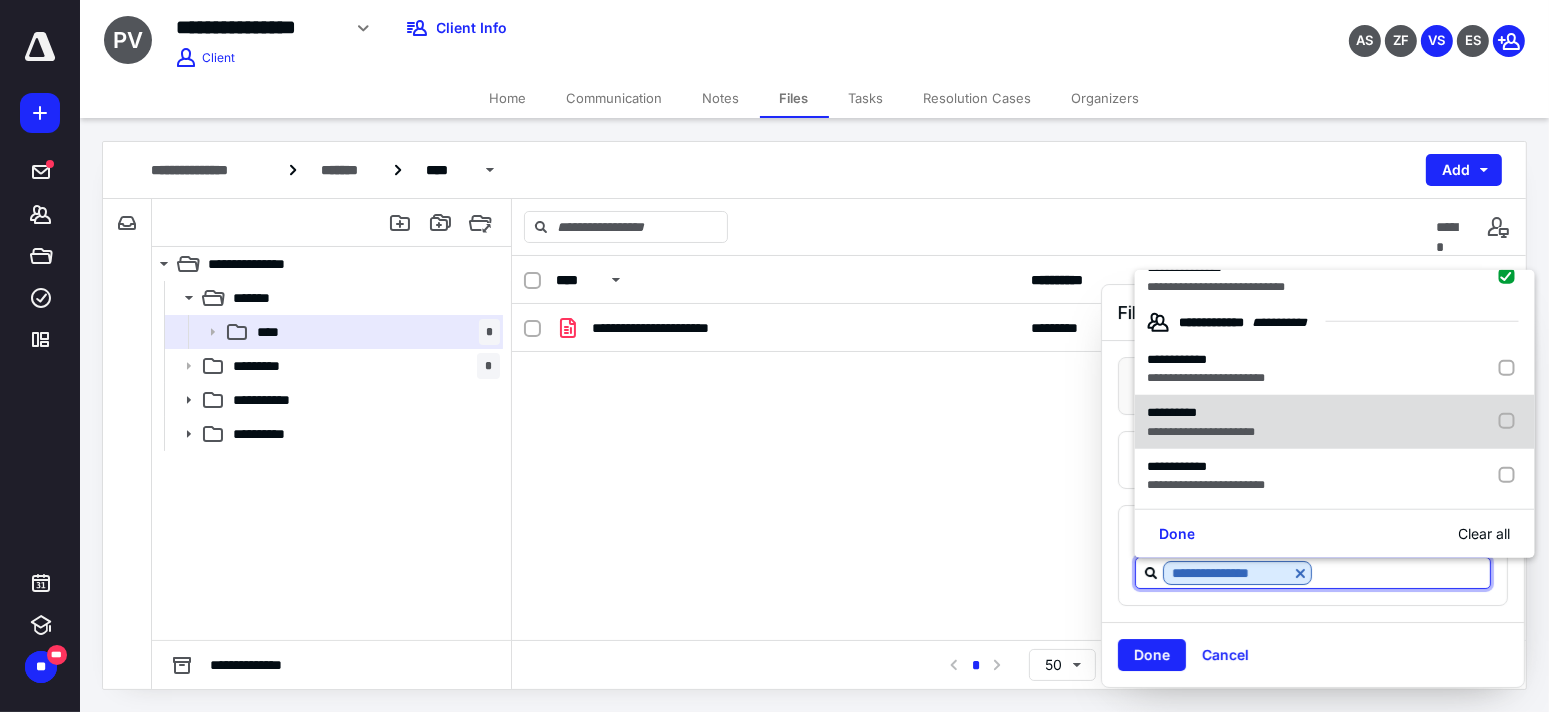 scroll, scrollTop: 0, scrollLeft: 0, axis: both 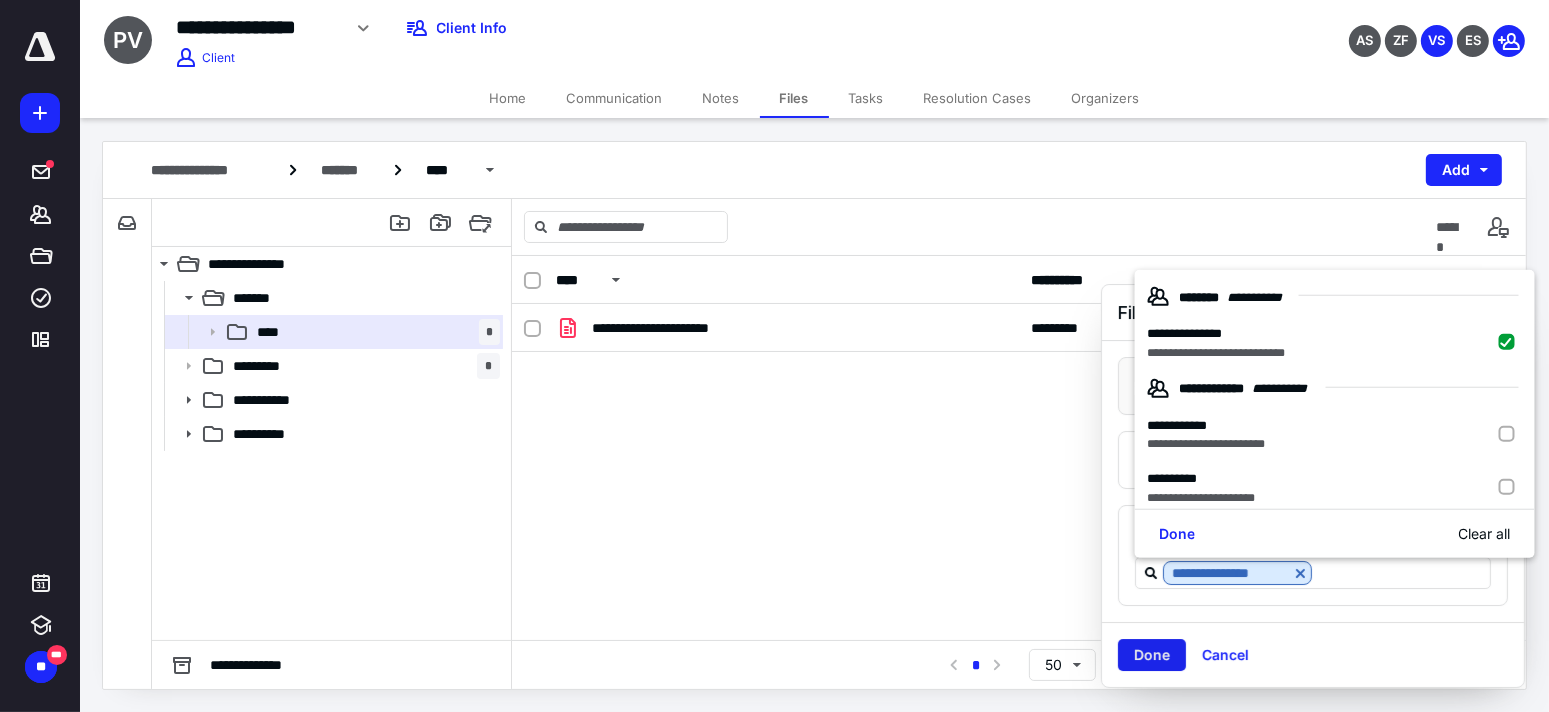 click on "Done" at bounding box center (1152, 655) 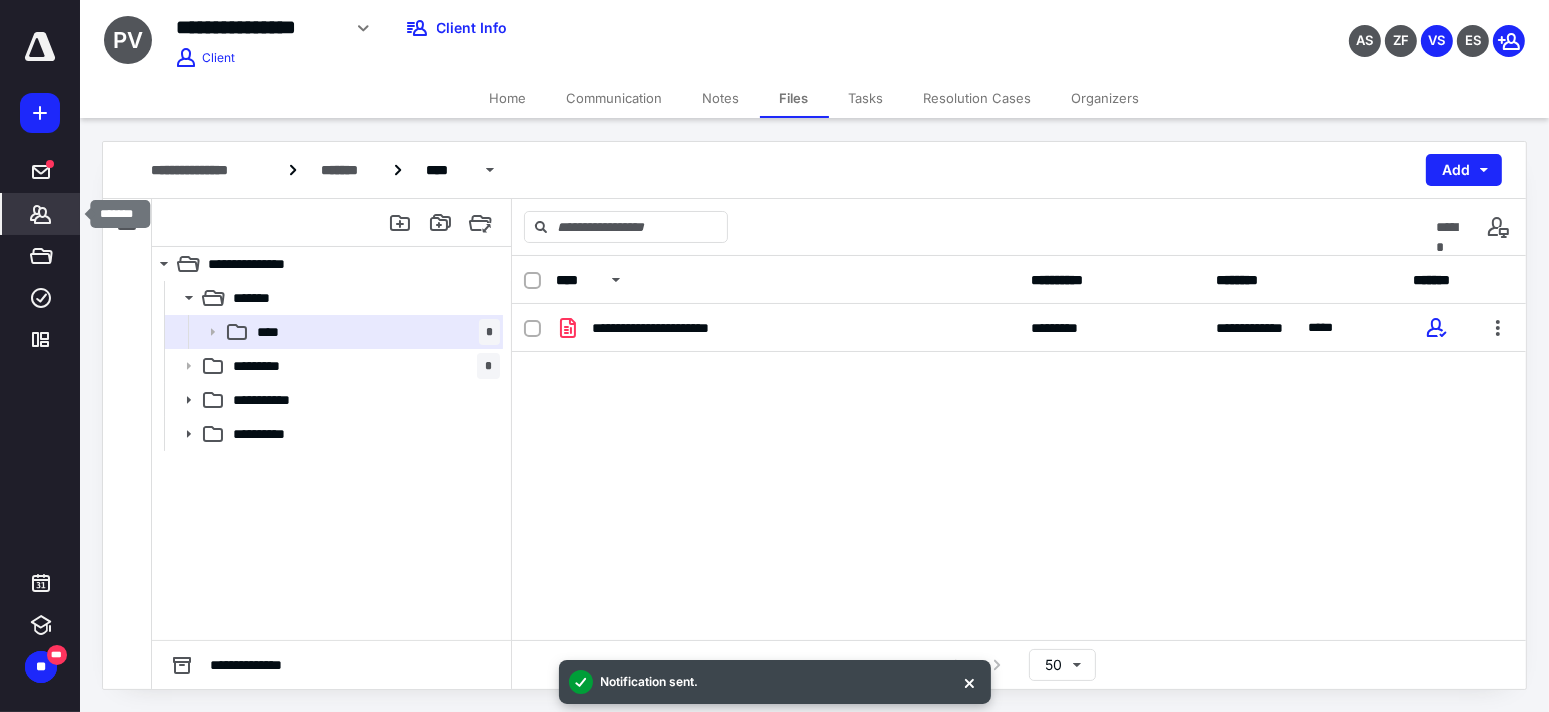 click 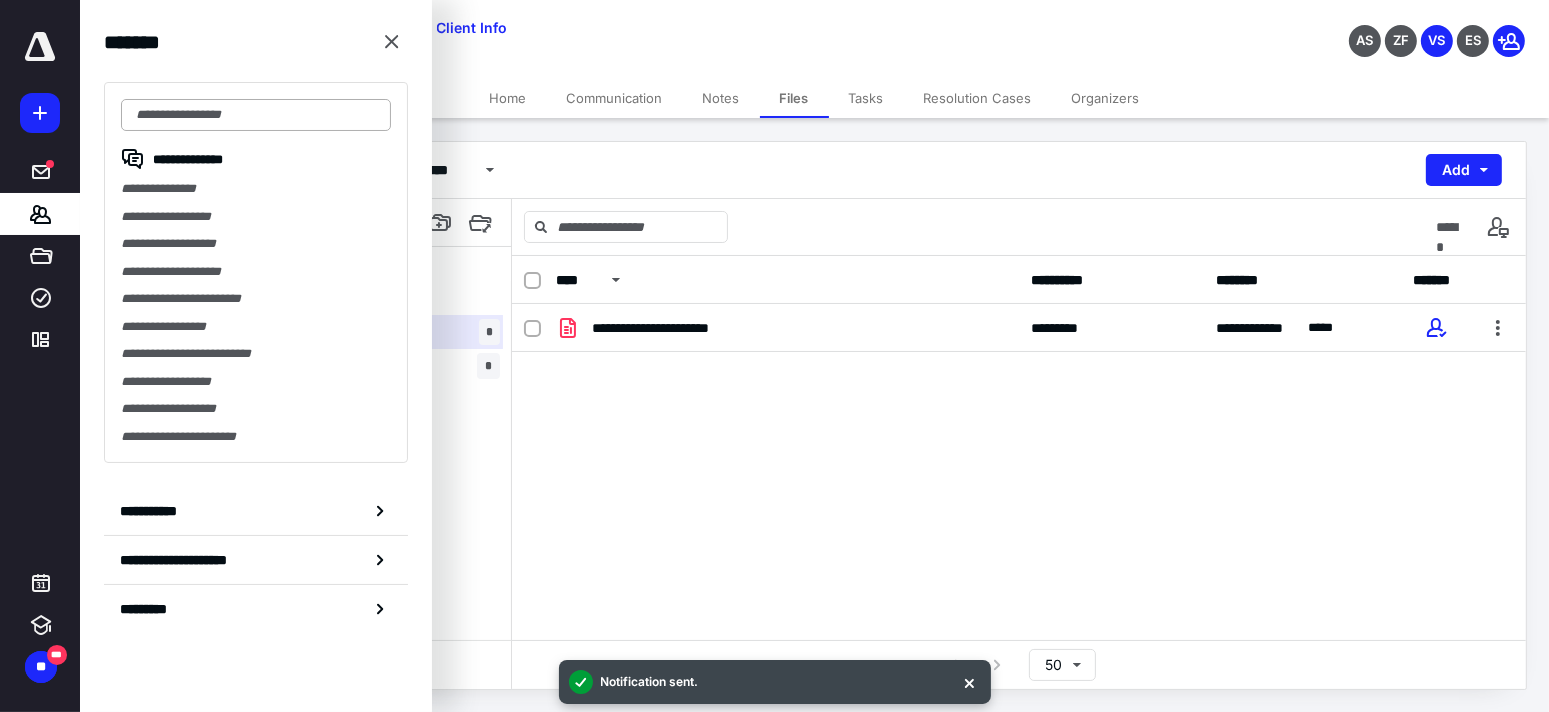 click at bounding box center (256, 115) 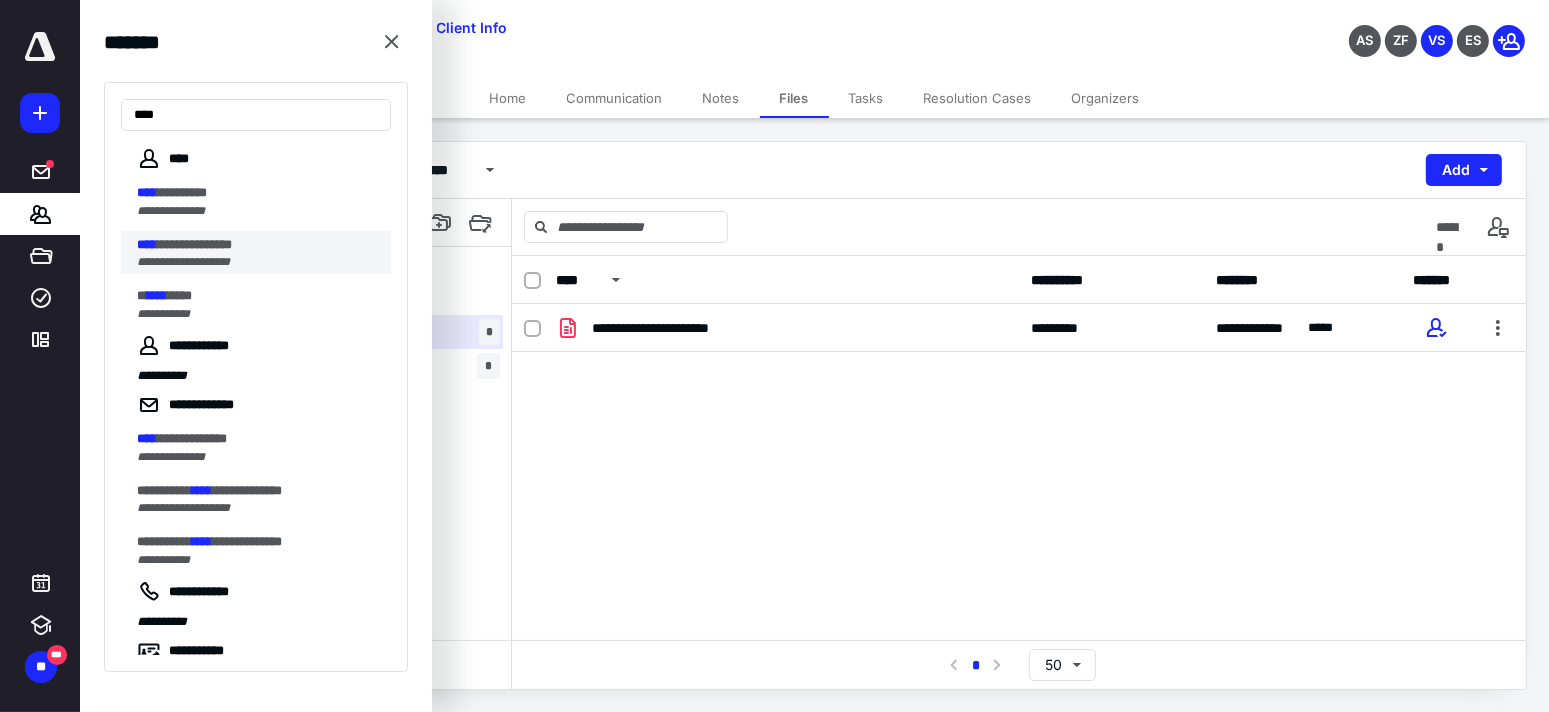 type on "****" 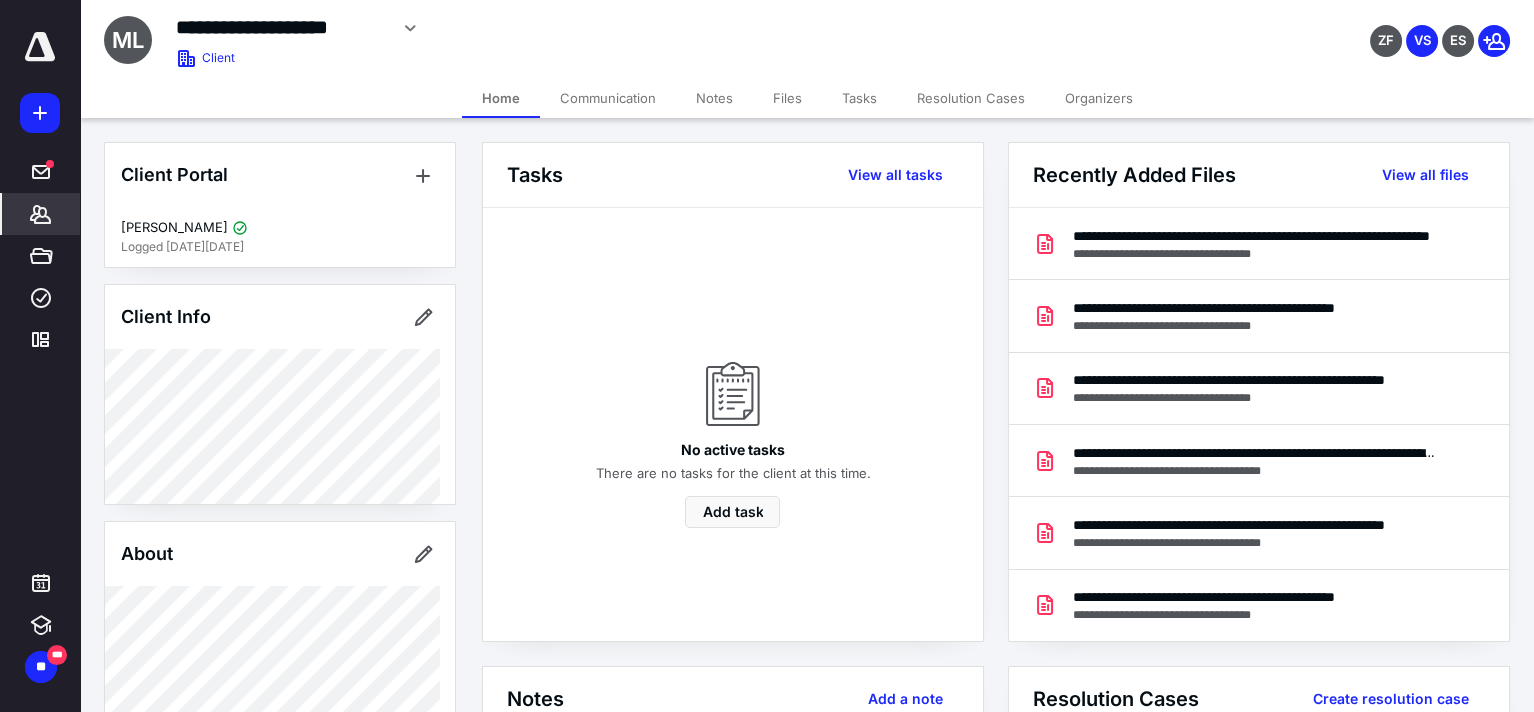 click on "Files" at bounding box center (787, 98) 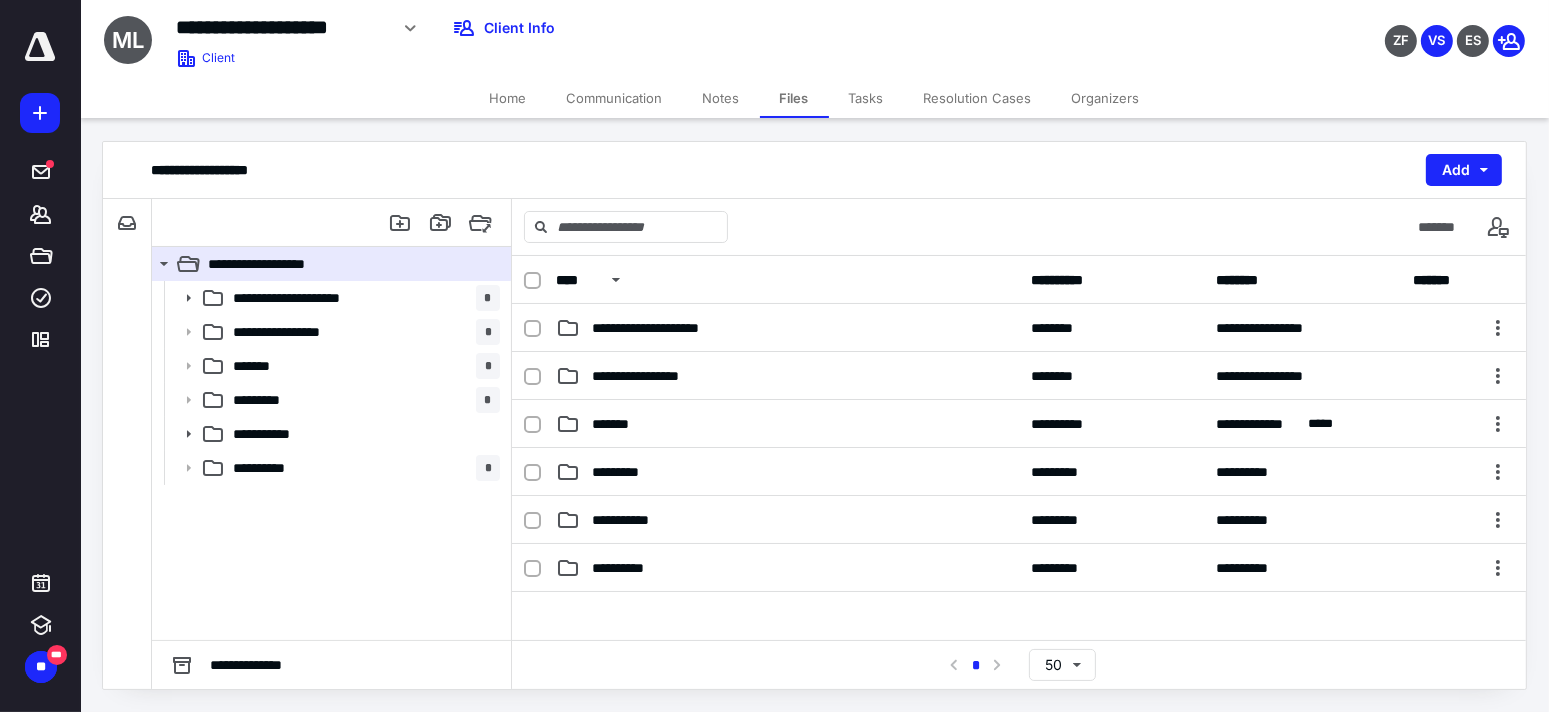 click on "*******" at bounding box center [615, 424] 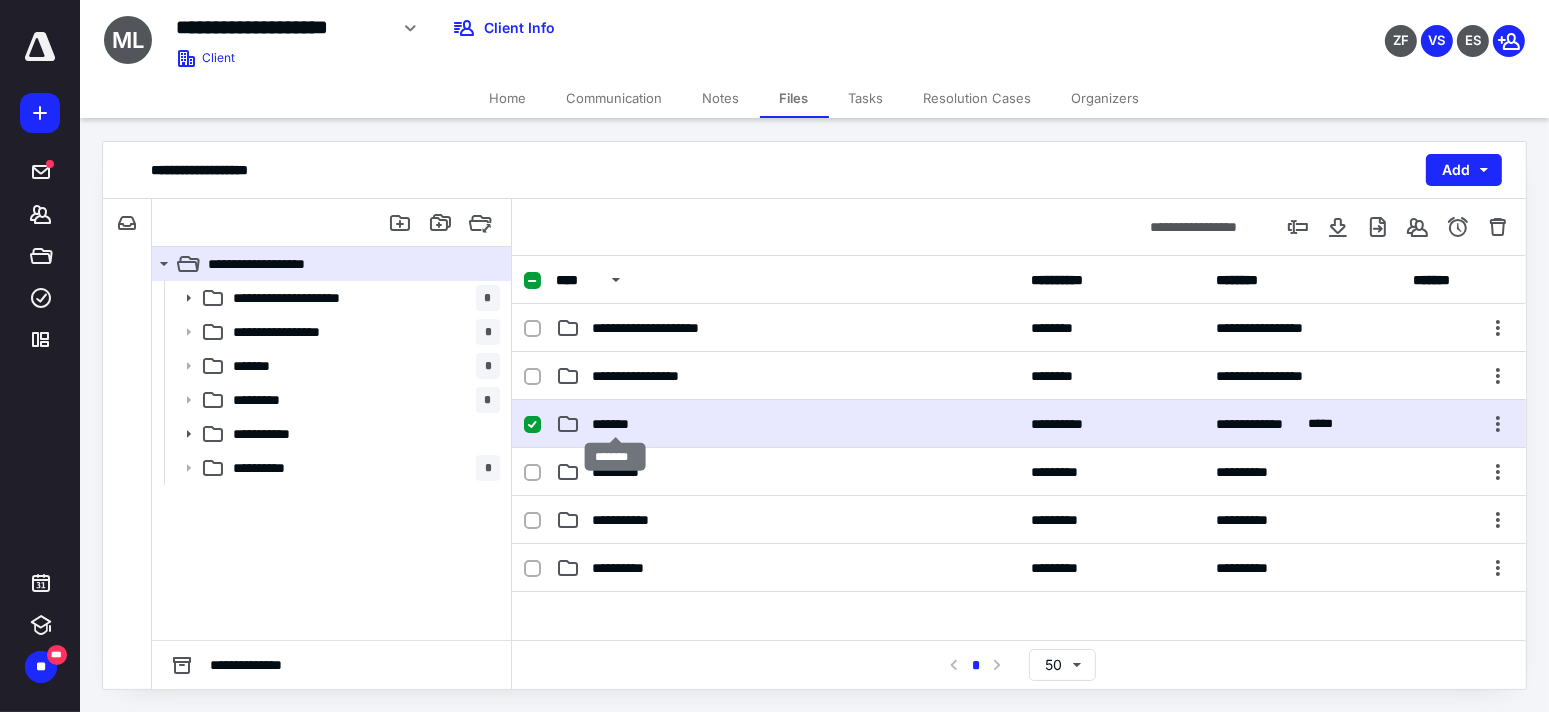 click on "*******" at bounding box center (615, 424) 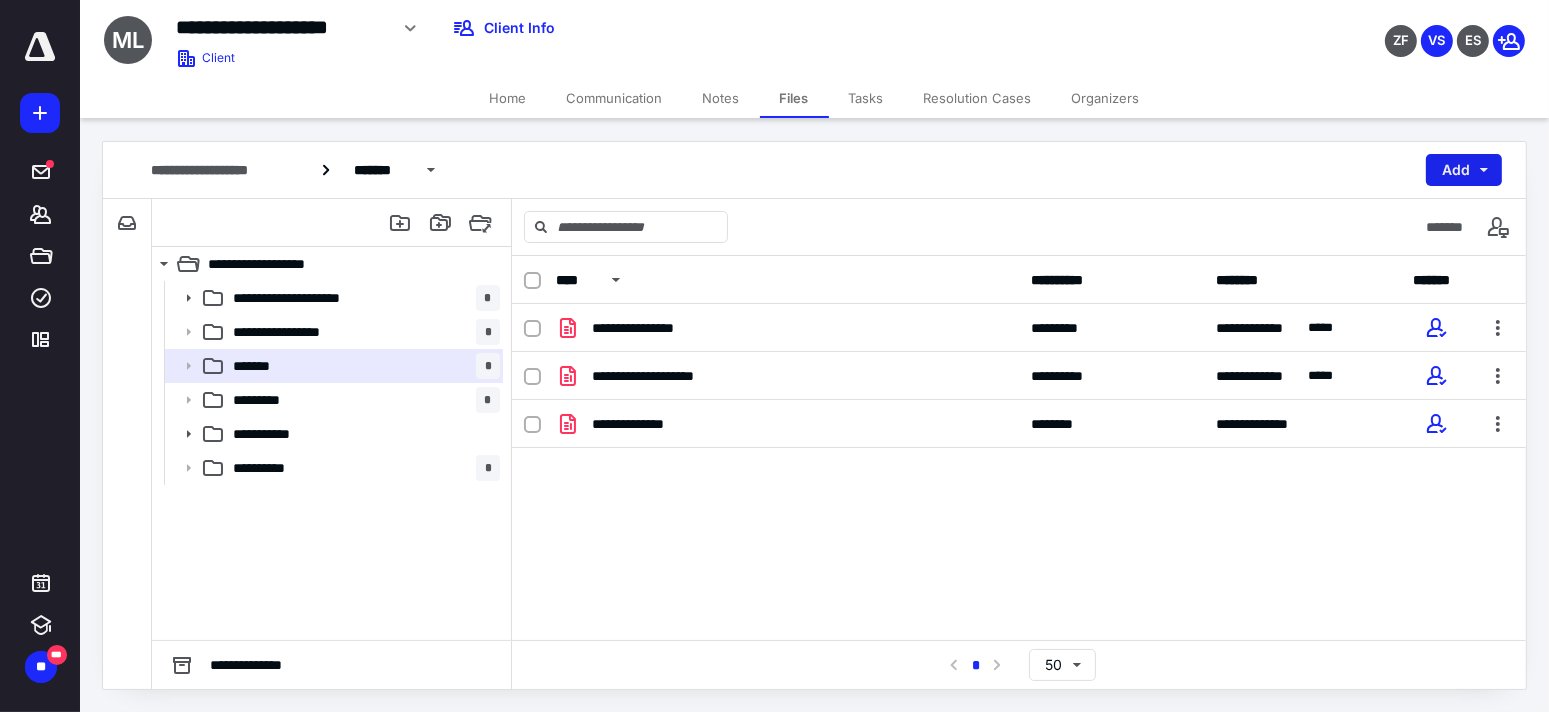 click on "Add" at bounding box center (1464, 170) 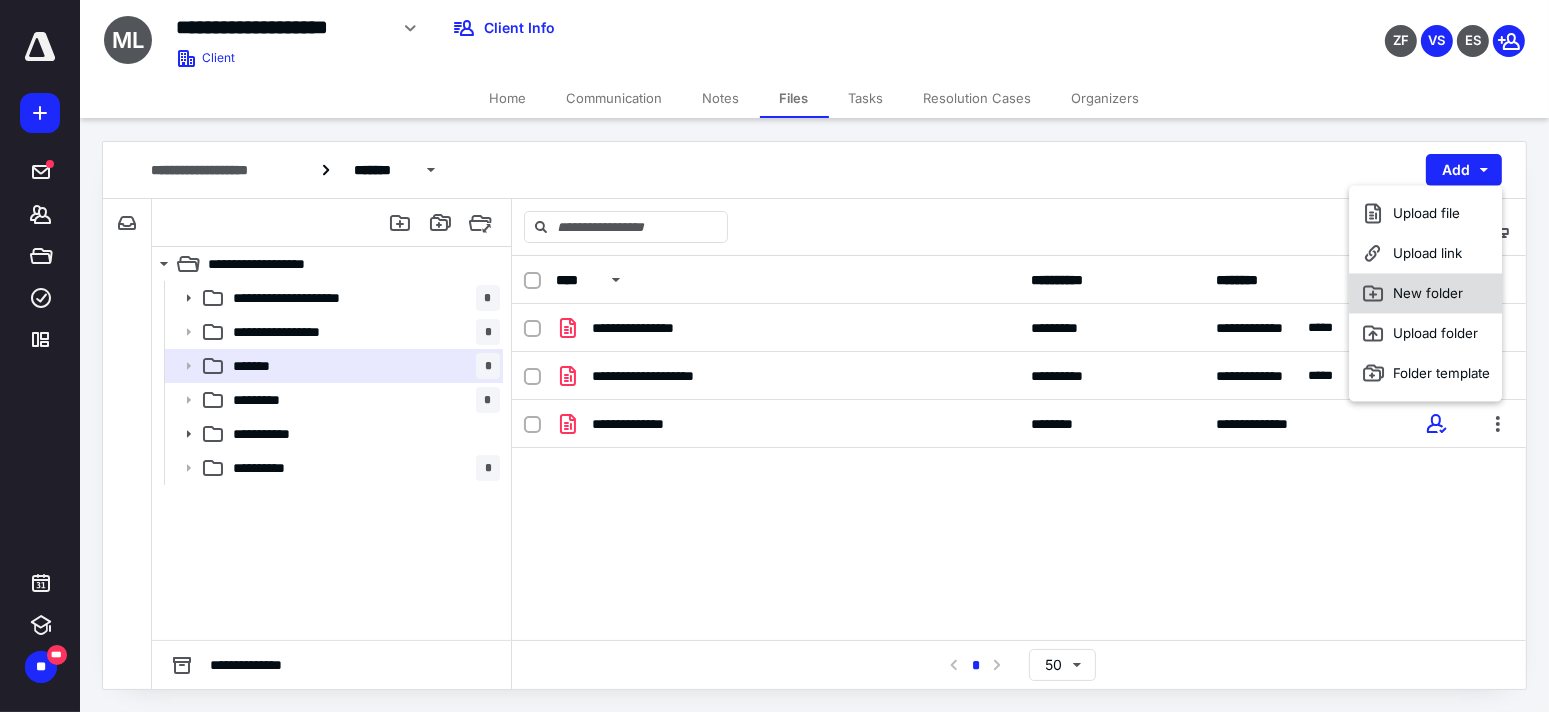 click on "New folder" at bounding box center (1425, 293) 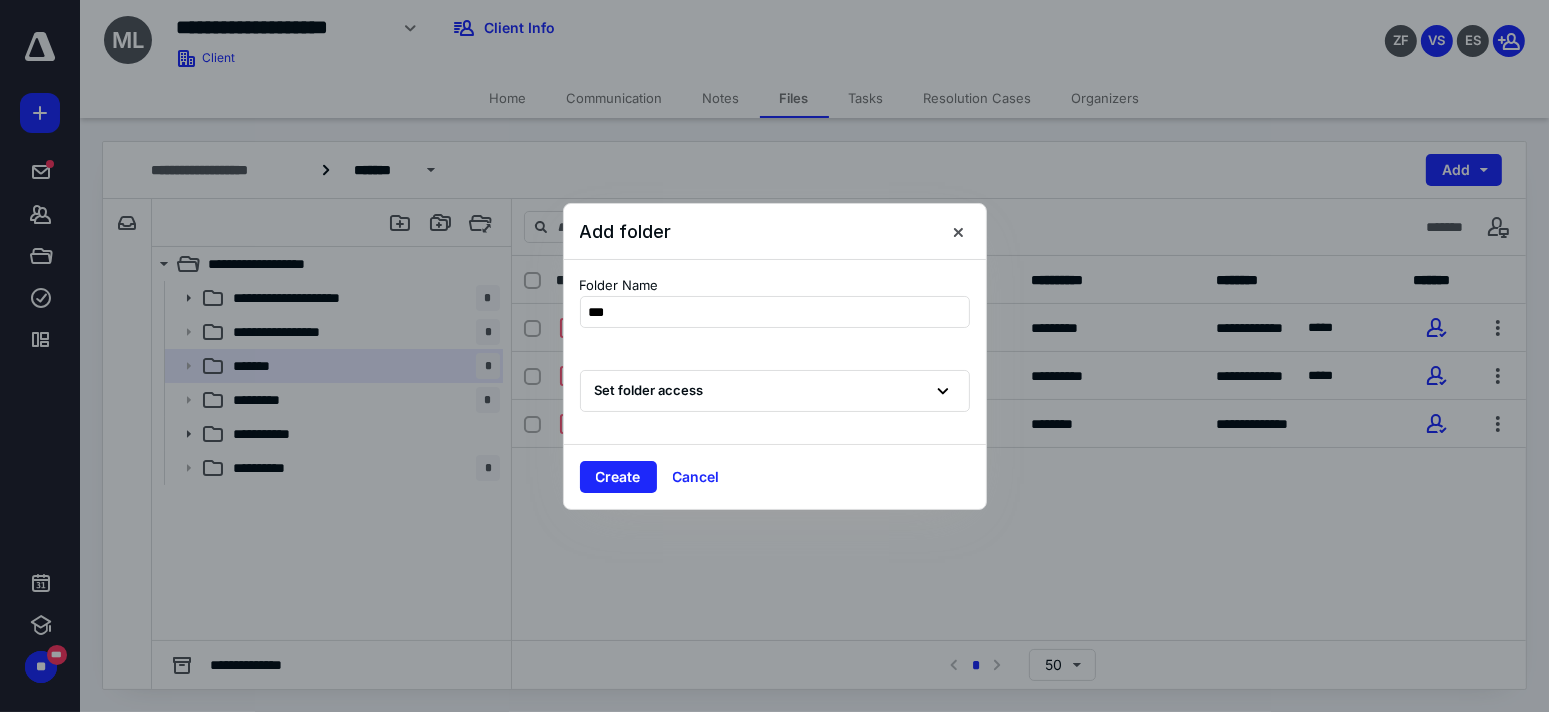 type on "****" 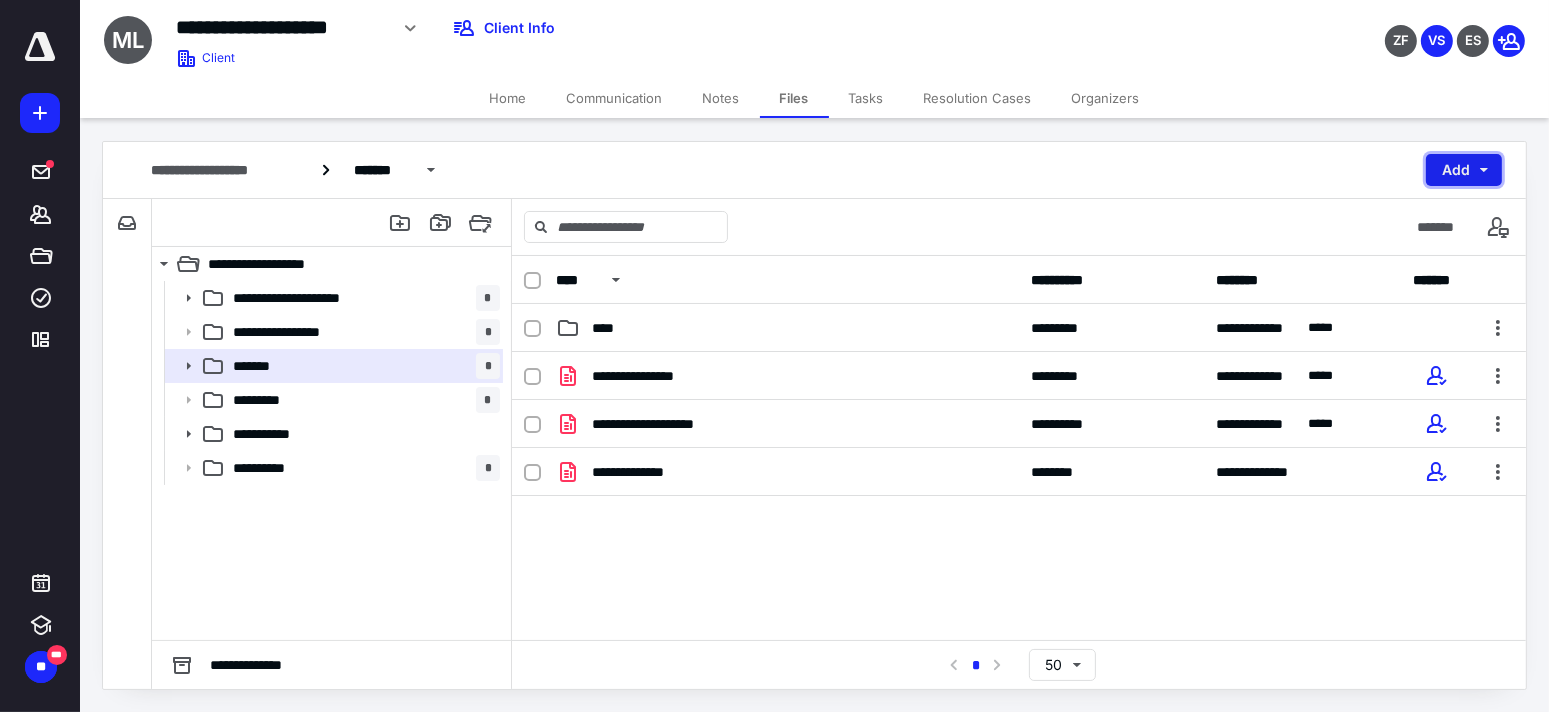 click on "Add" at bounding box center [1464, 170] 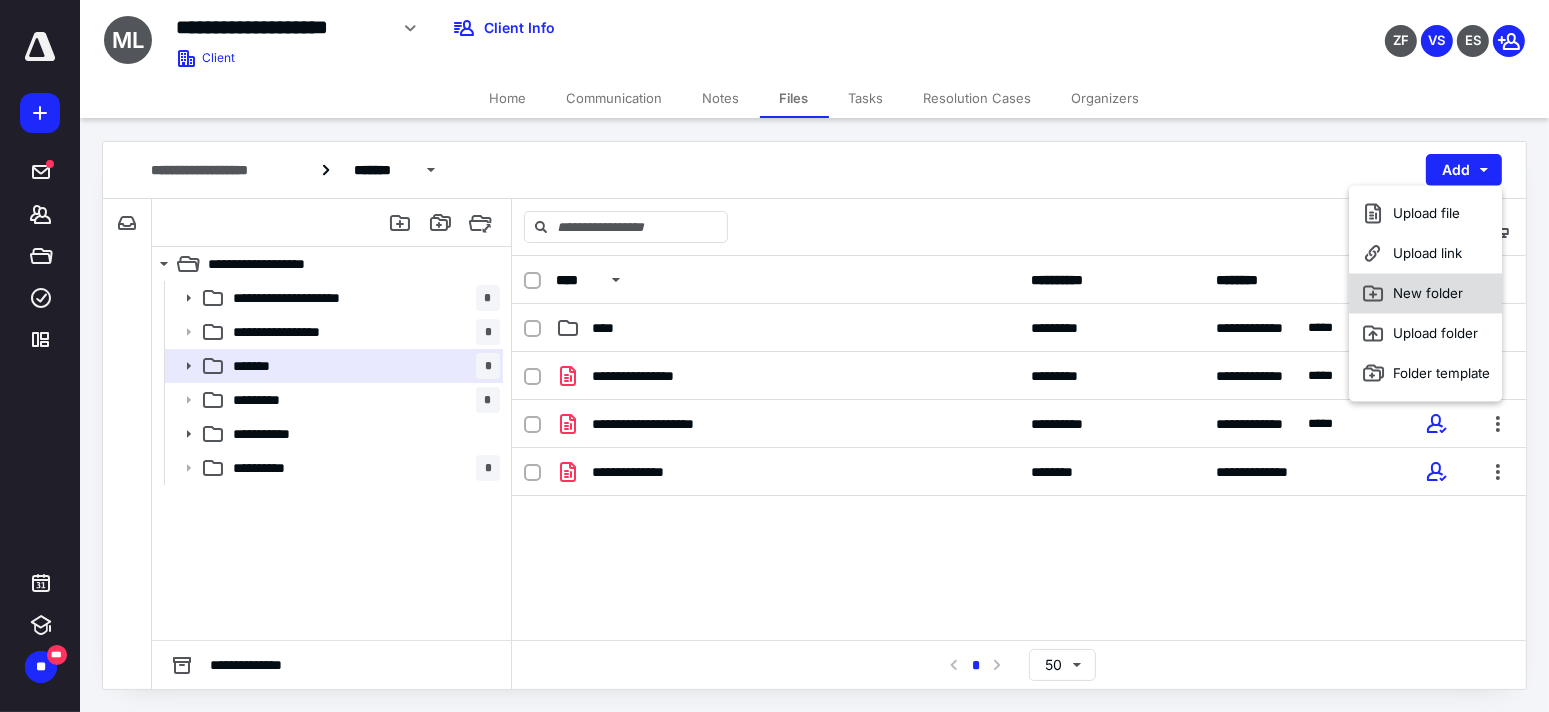 click on "New folder" at bounding box center [1425, 293] 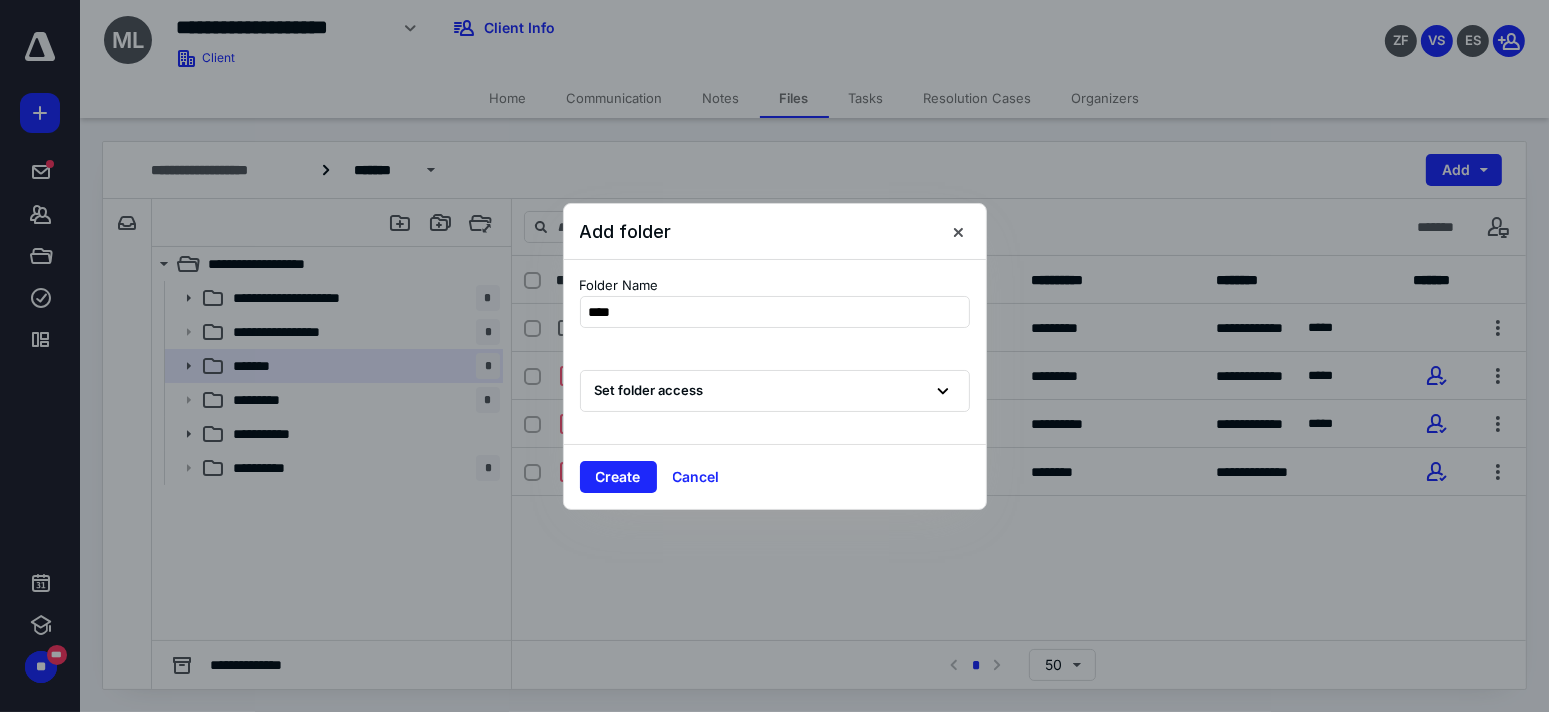 type on "*****" 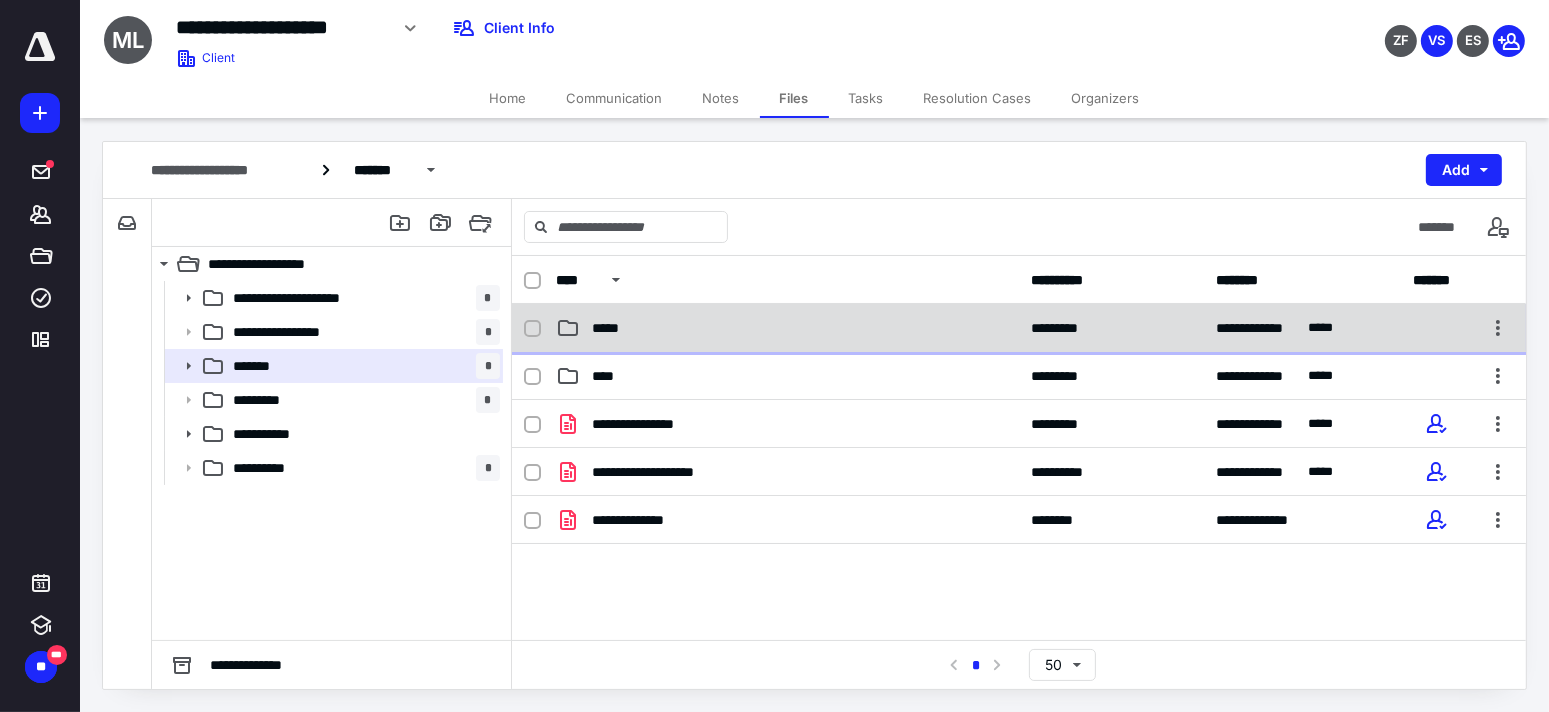 checkbox on "true" 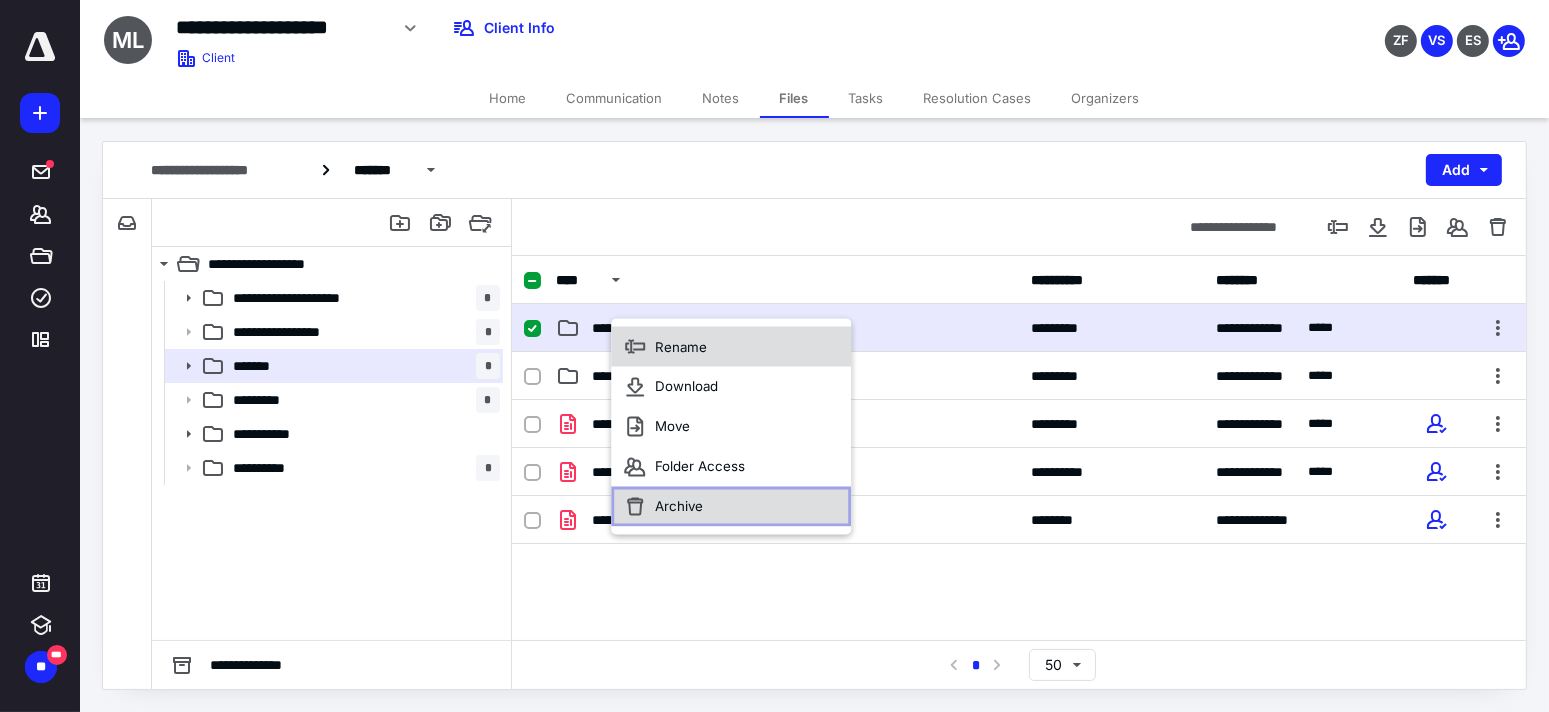 drag, startPoint x: 675, startPoint y: 502, endPoint x: 662, endPoint y: 346, distance: 156.54073 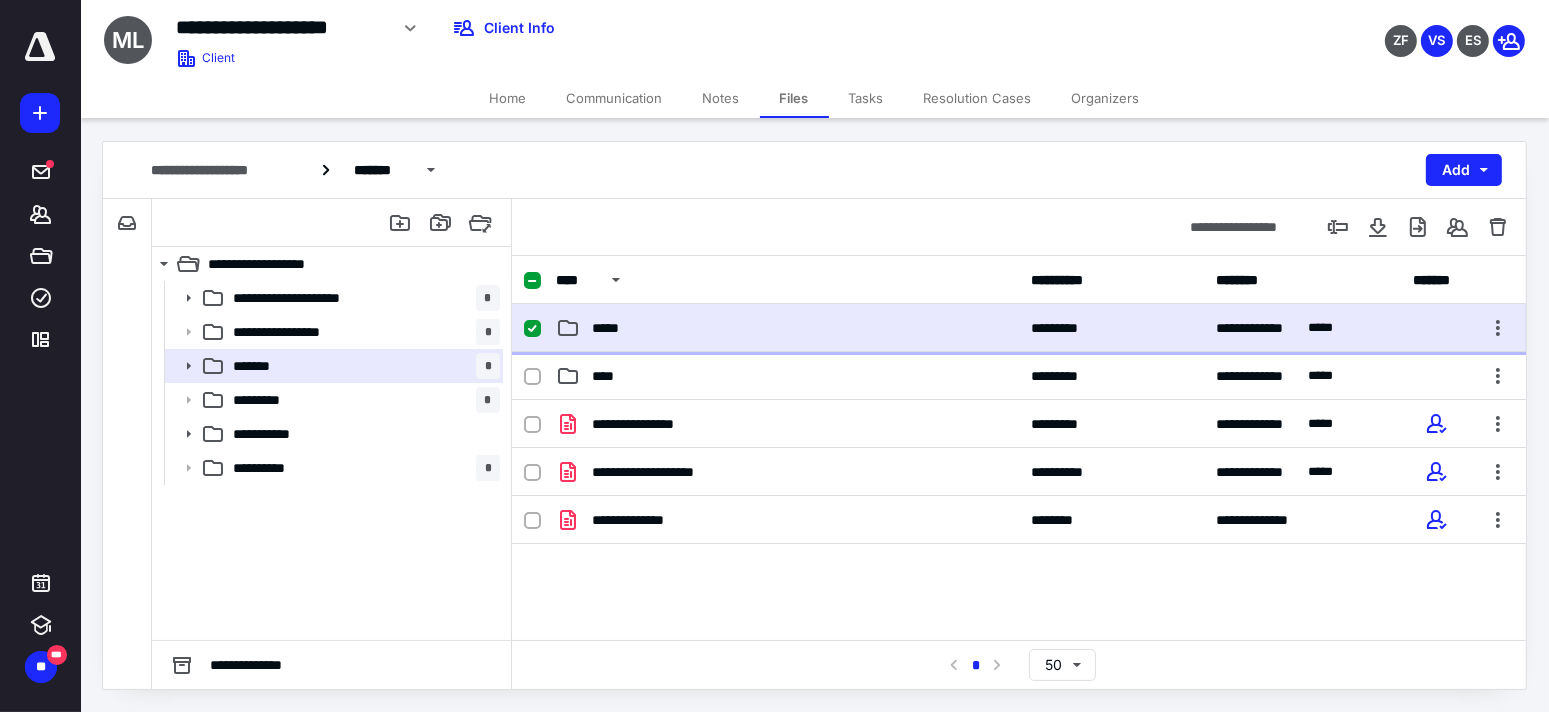 click on "*****" at bounding box center (787, 328) 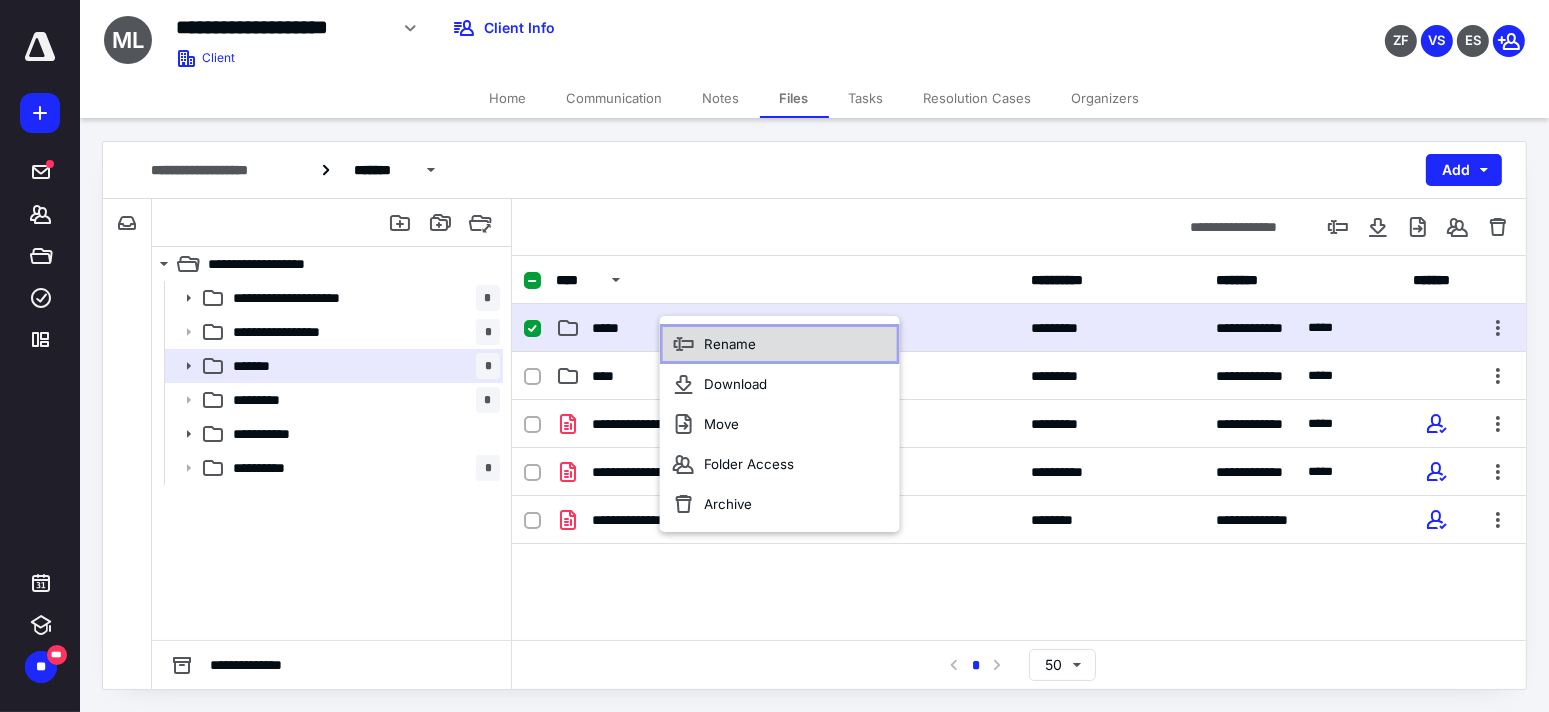 click on "Rename" at bounding box center [730, 344] 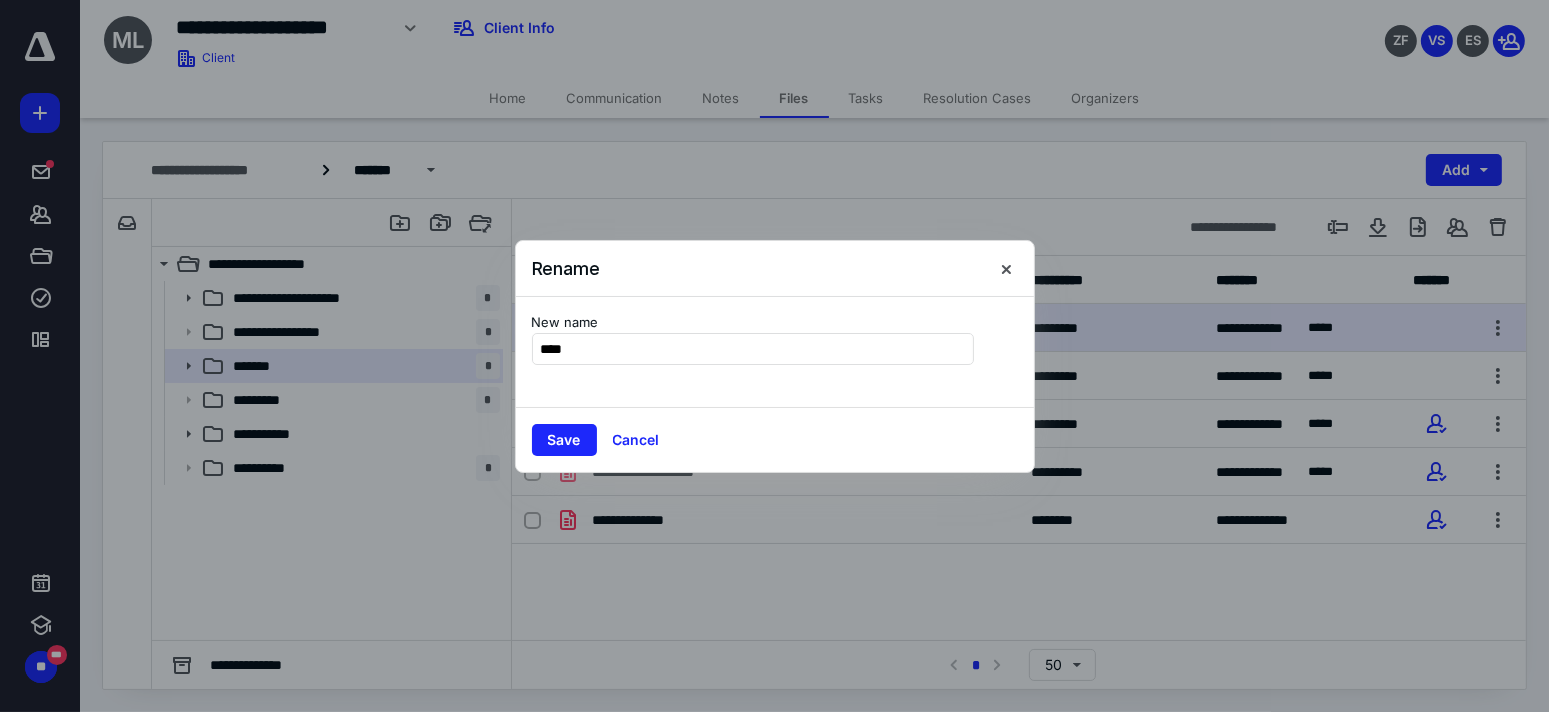 type on "****" 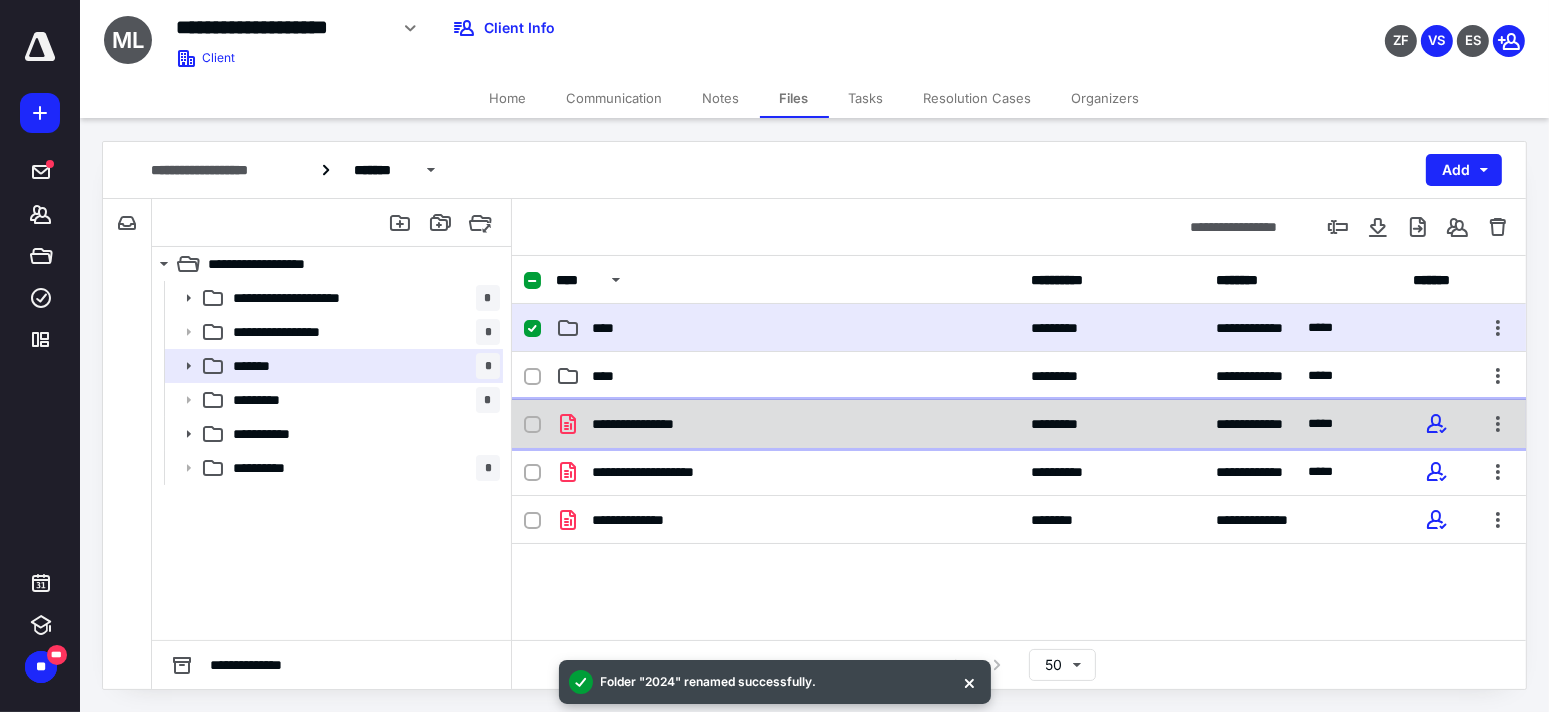 click on "**********" at bounding box center [649, 424] 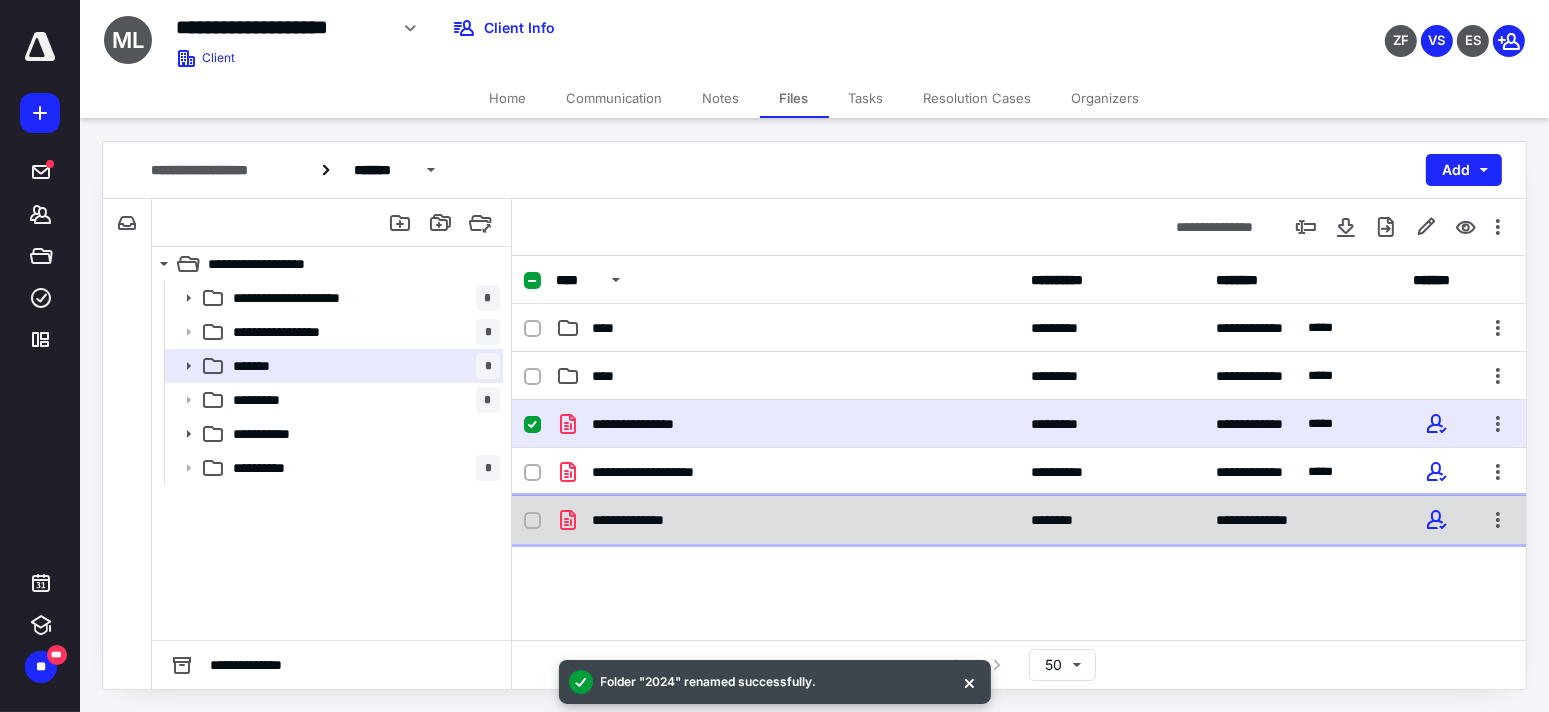 click on "**********" at bounding box center (1019, 520) 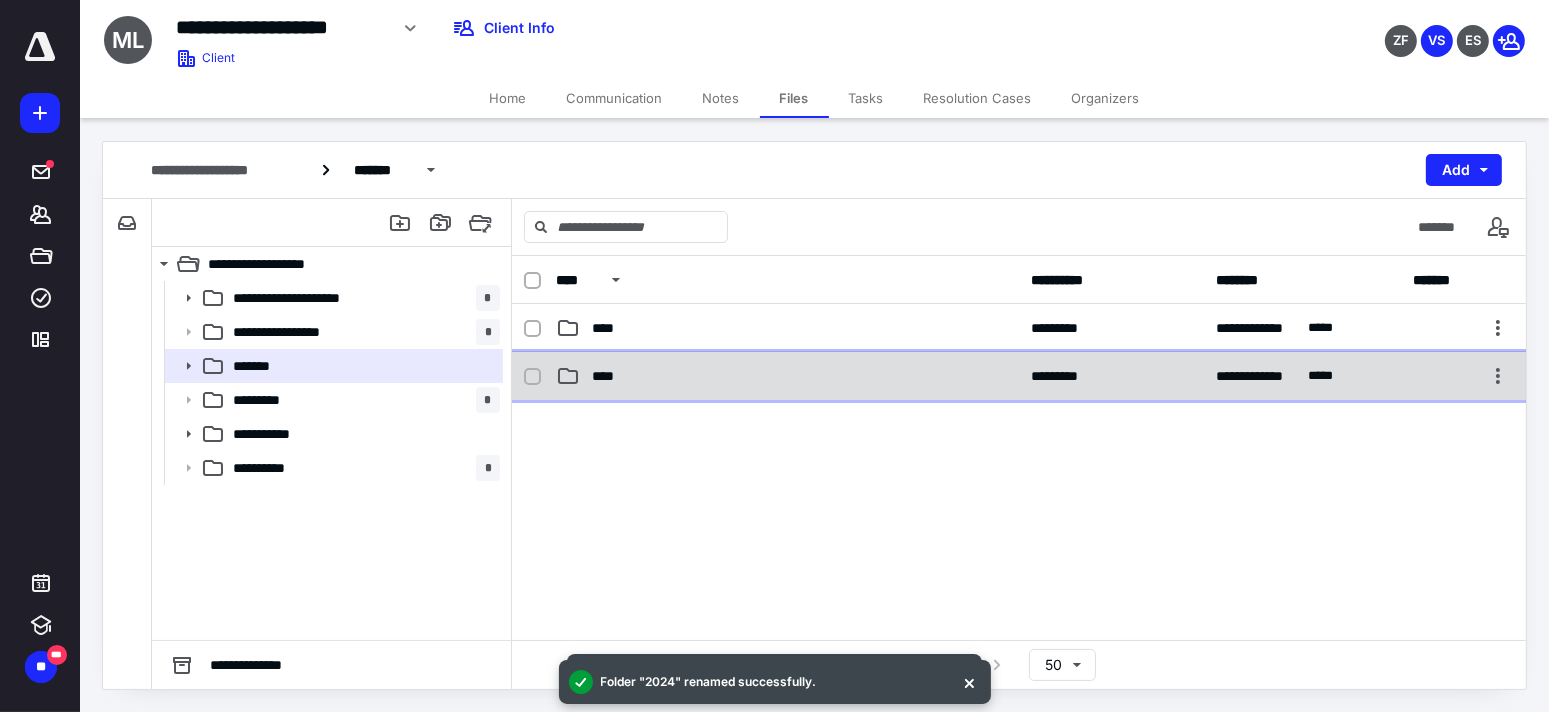 click on "****" at bounding box center (787, 376) 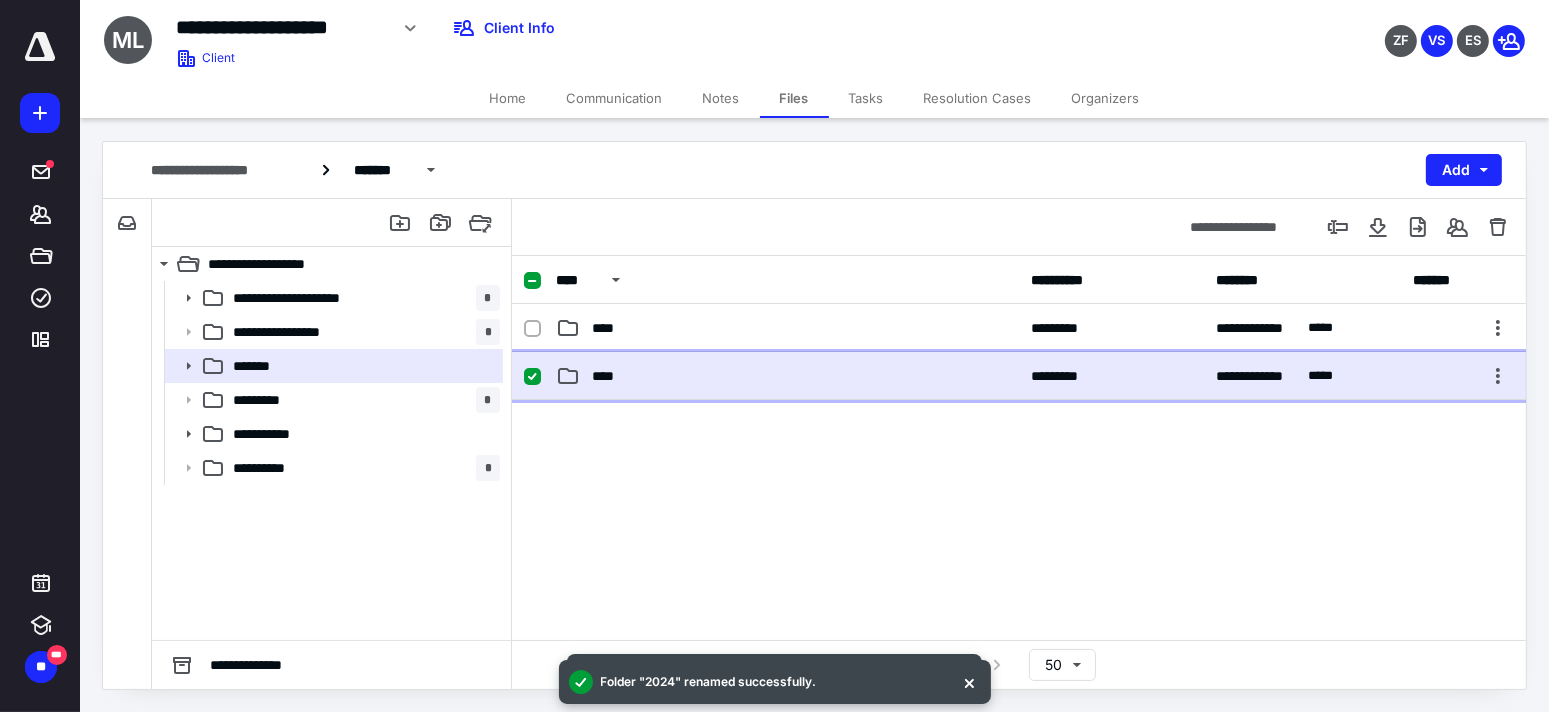click on "****" at bounding box center (787, 376) 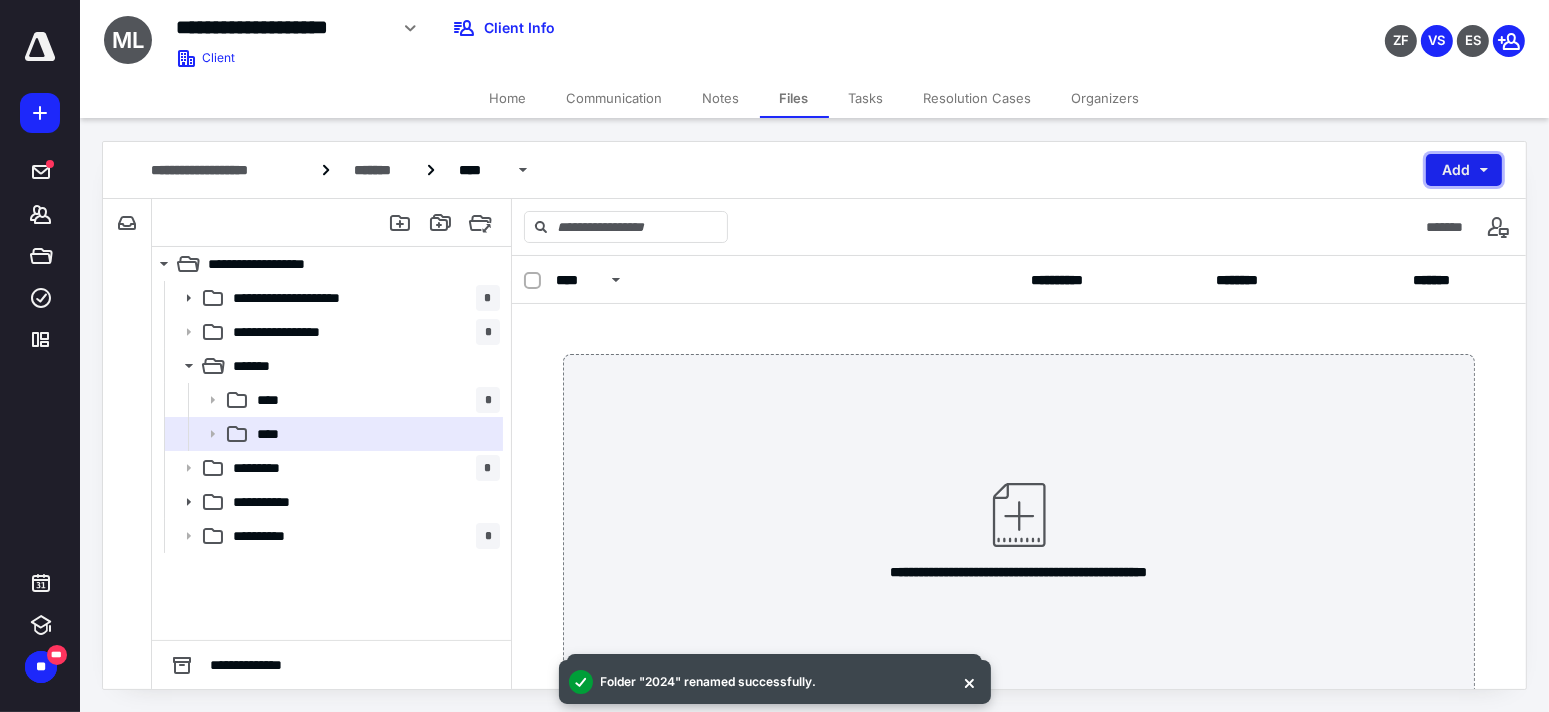 click on "Add" at bounding box center [1464, 170] 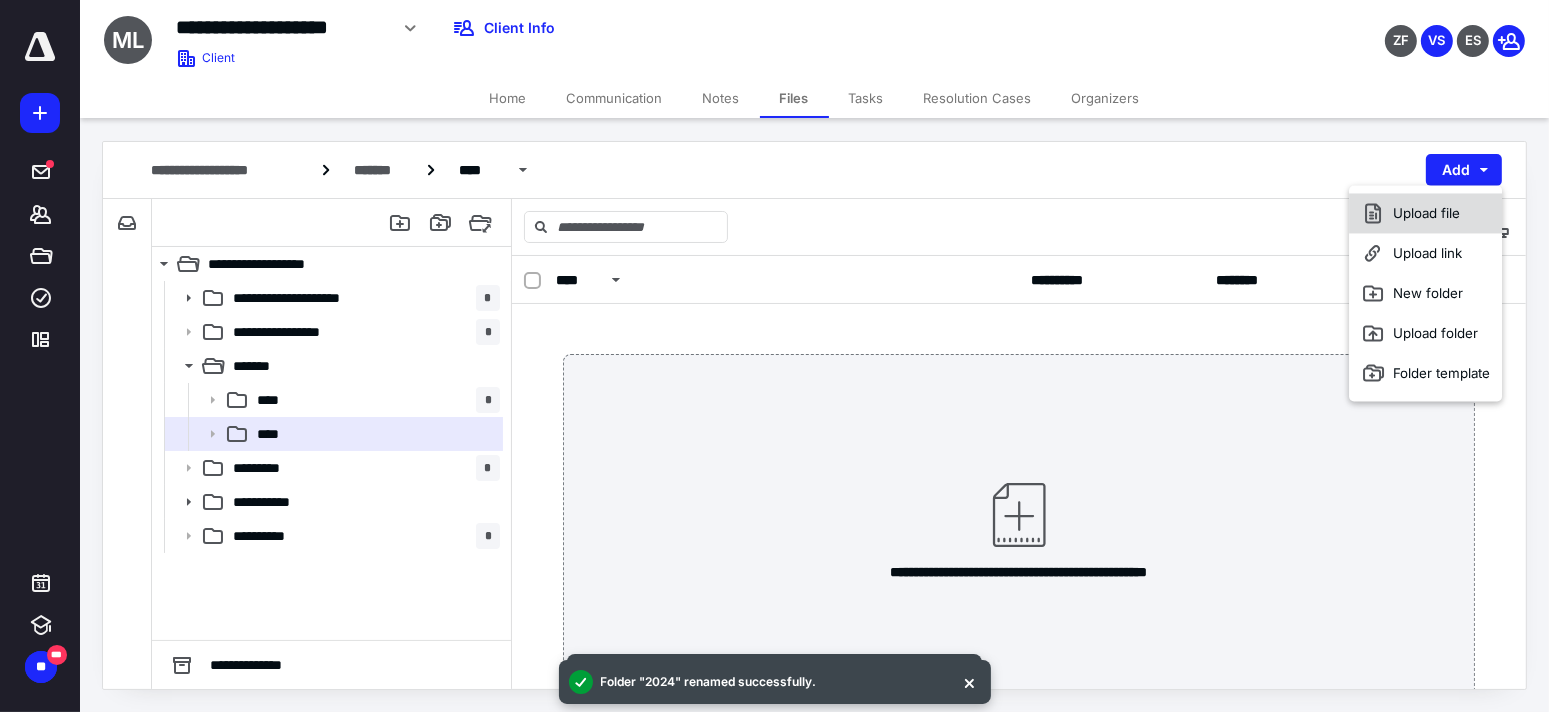 click on "Upload file" at bounding box center (1425, 213) 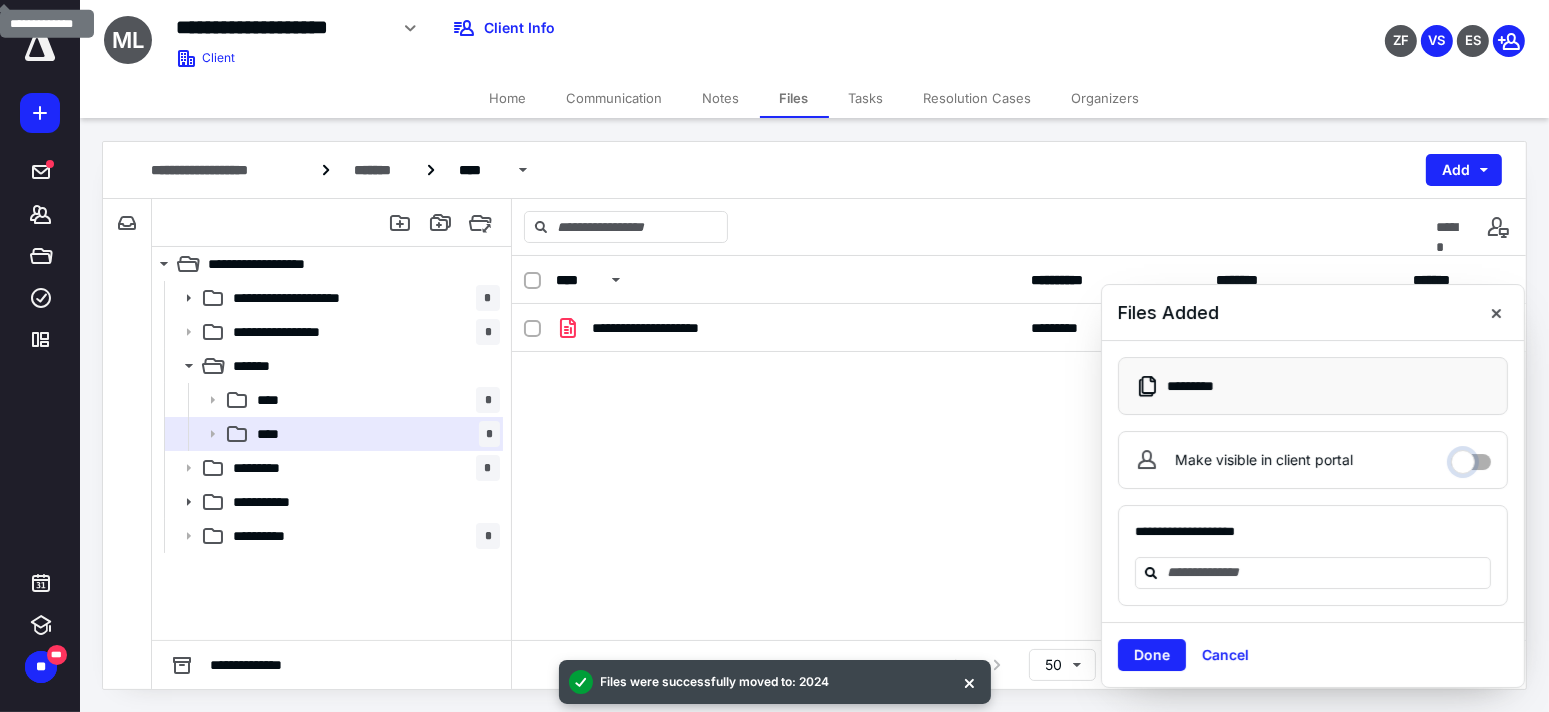 click on "Make visible in client portal" at bounding box center [1471, 457] 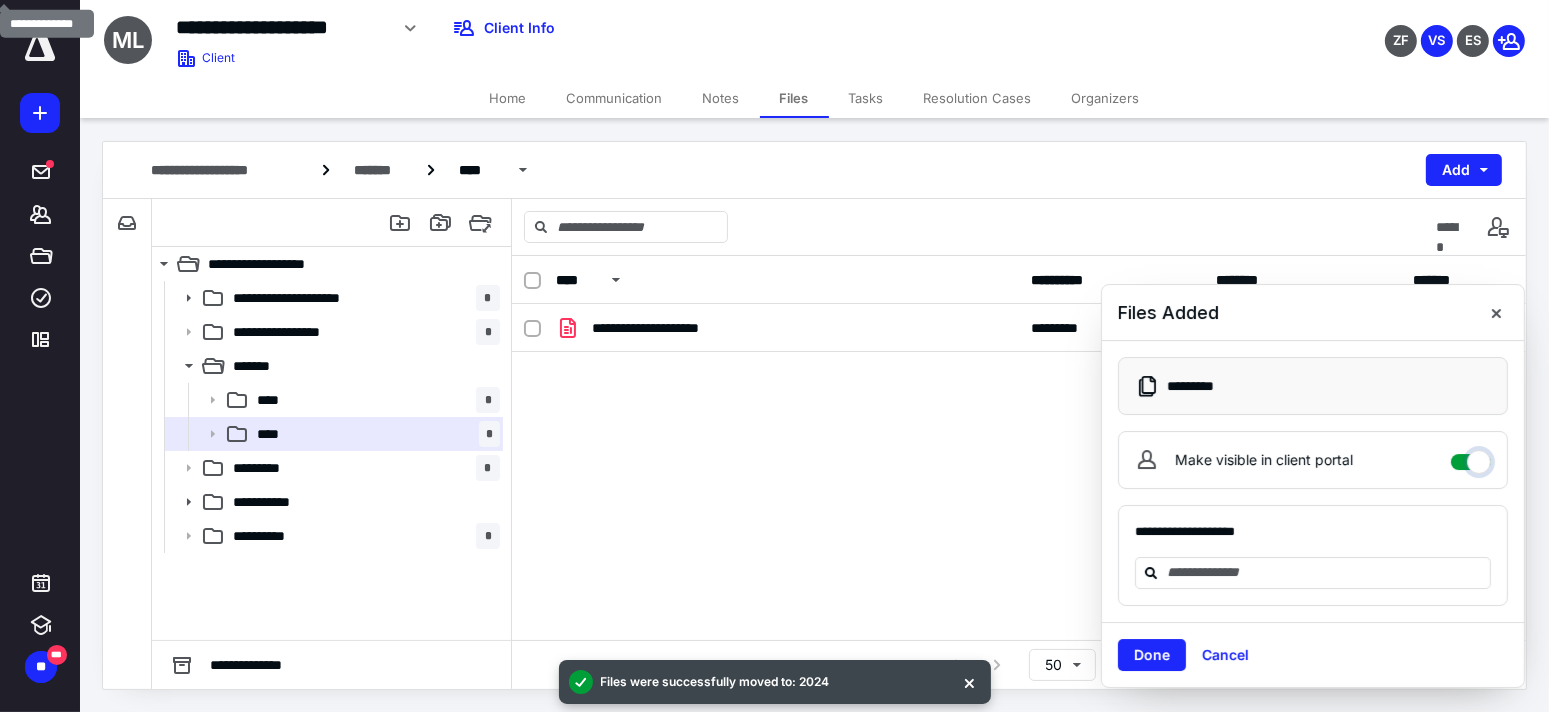 checkbox on "****" 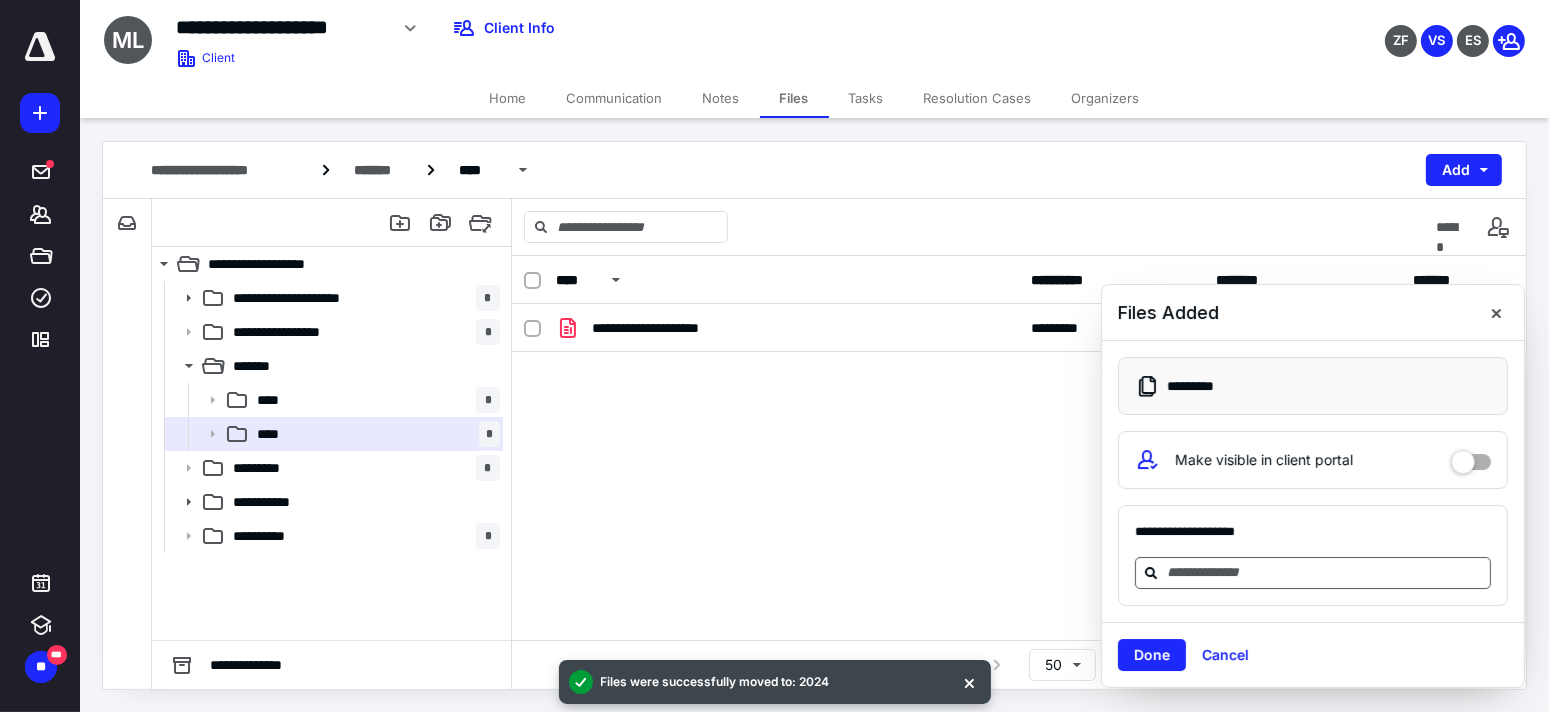 click at bounding box center [1325, 573] 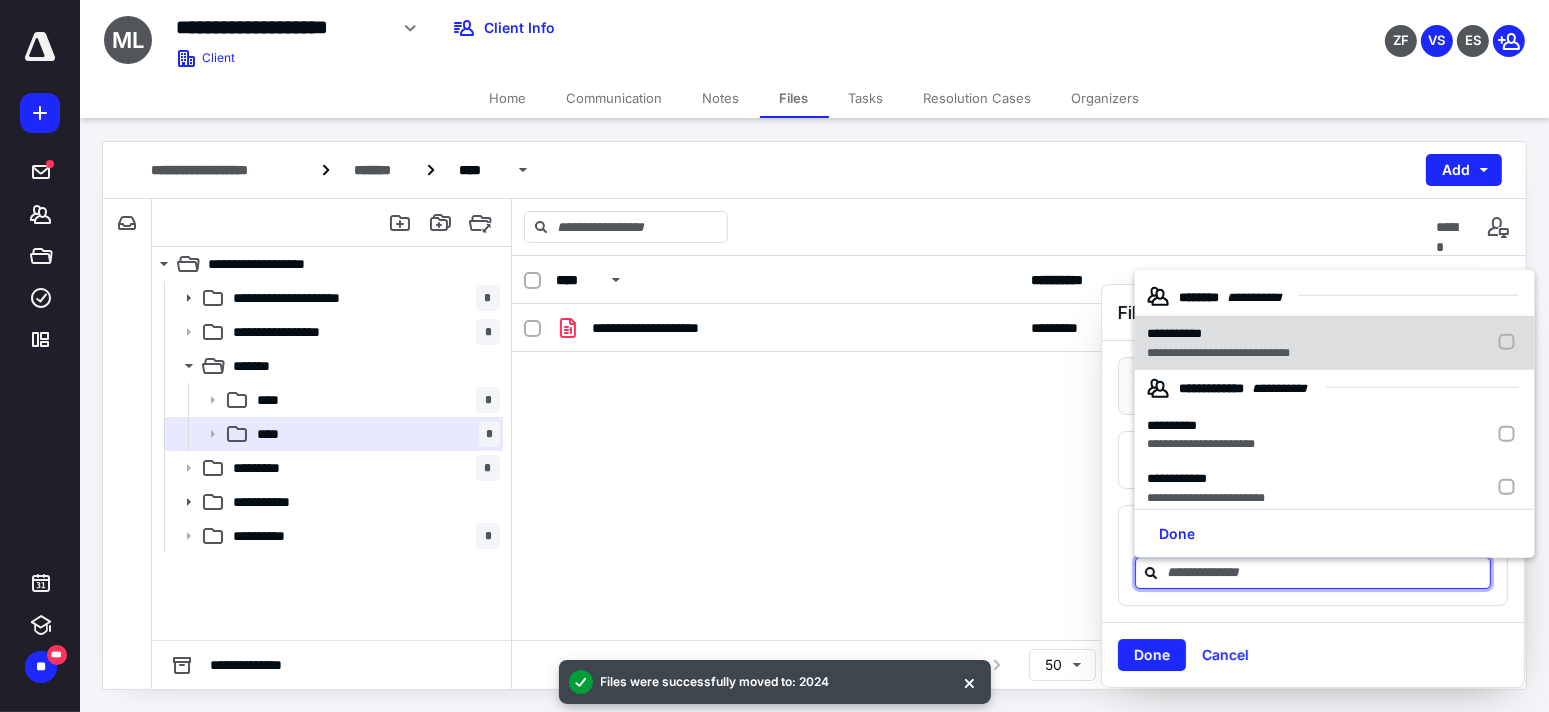 click on "**********" at bounding box center (1174, 333) 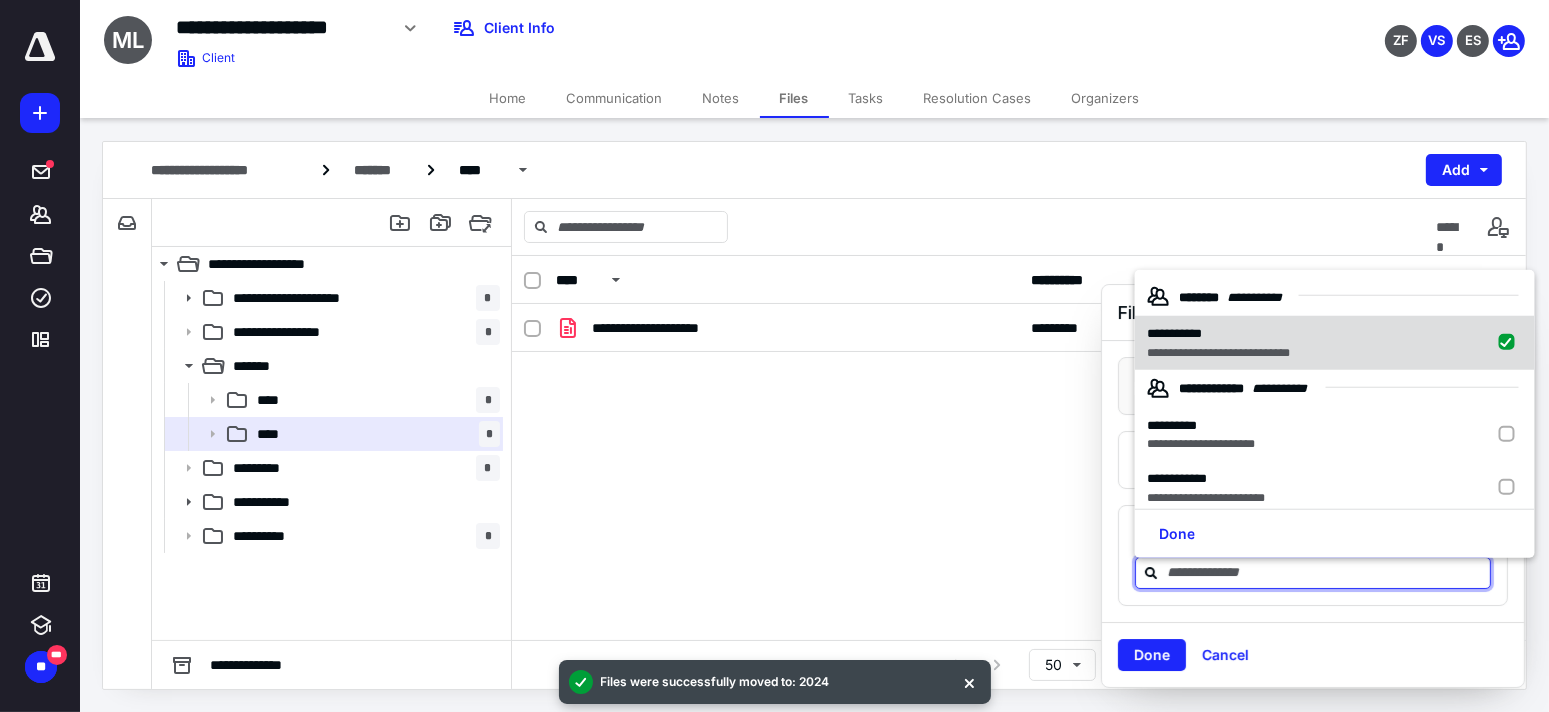 checkbox on "true" 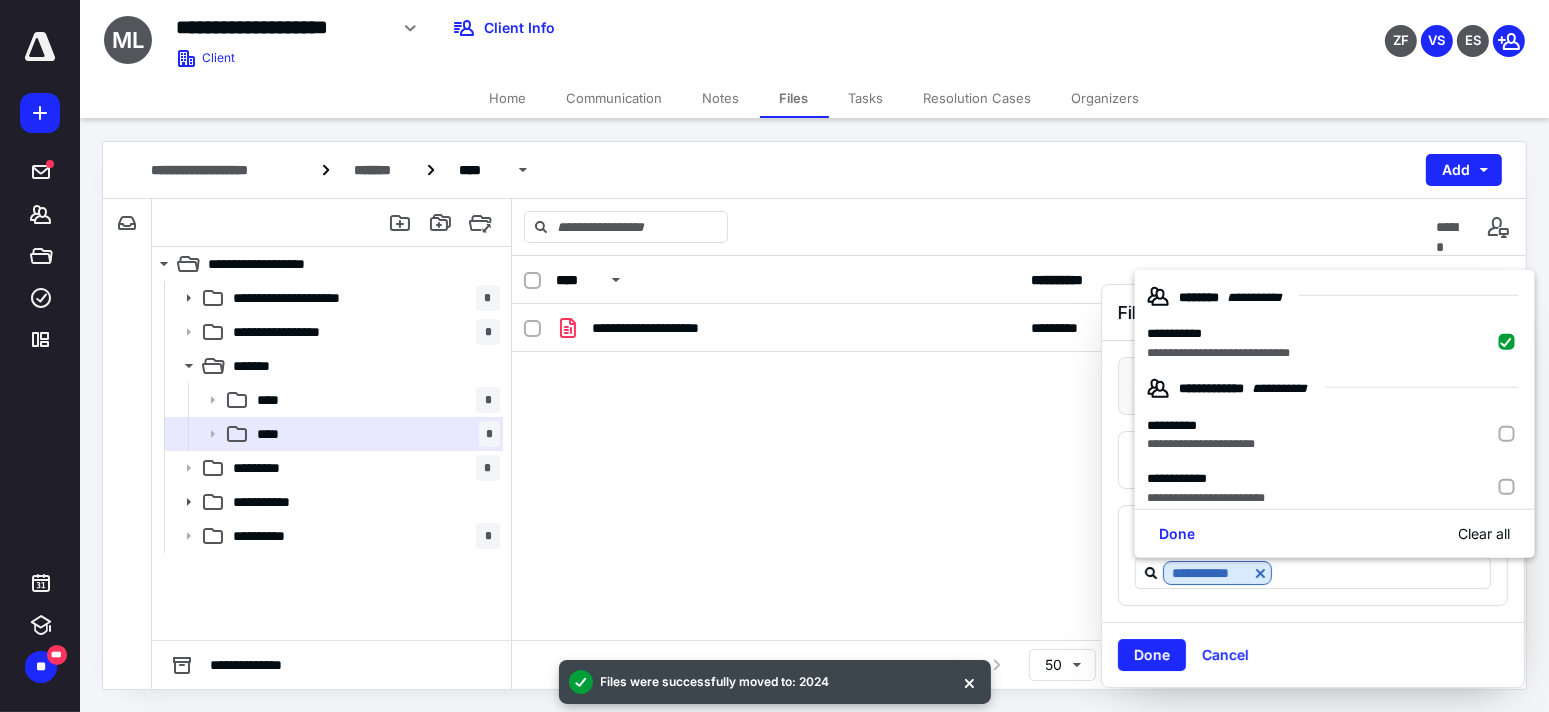 click on "Done" at bounding box center (1152, 655) 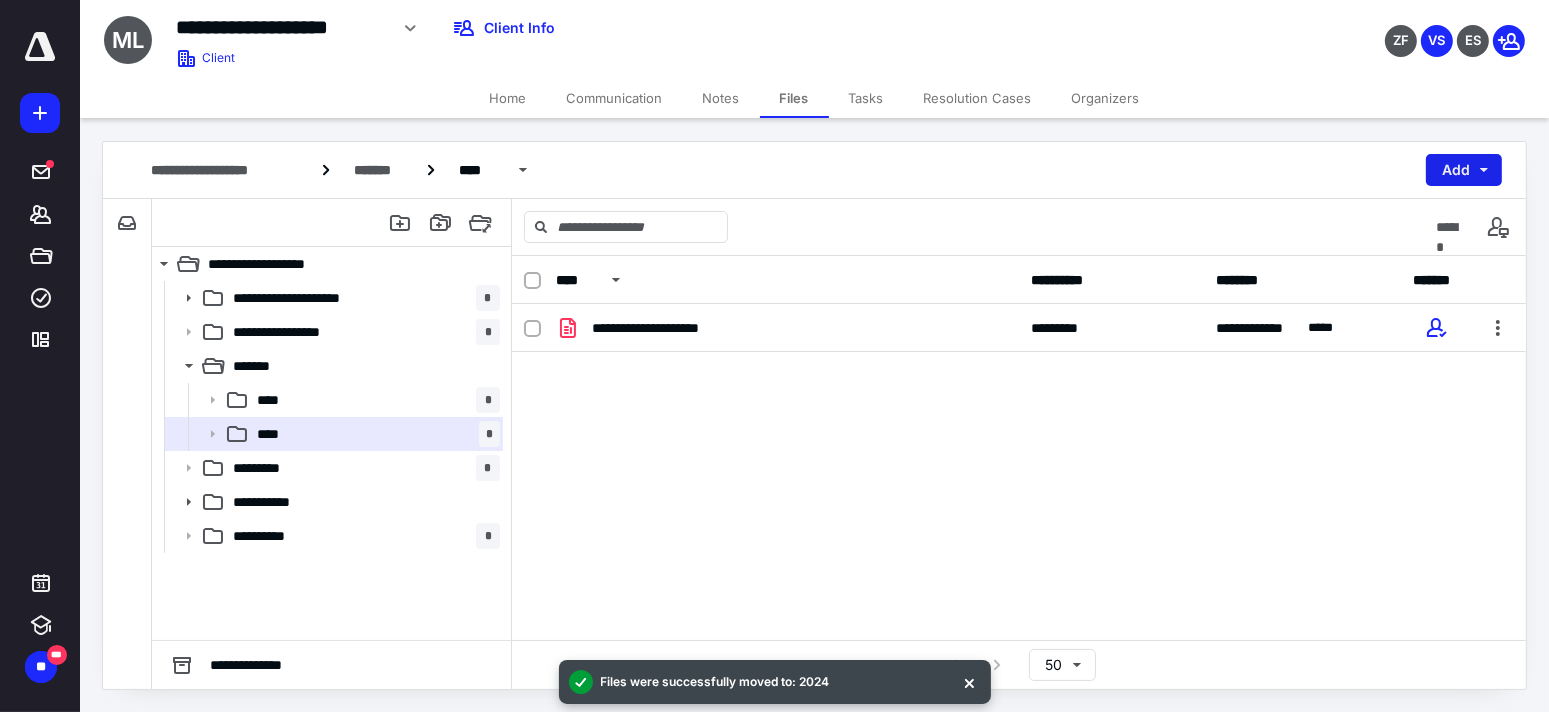 click on "Add" at bounding box center [1464, 170] 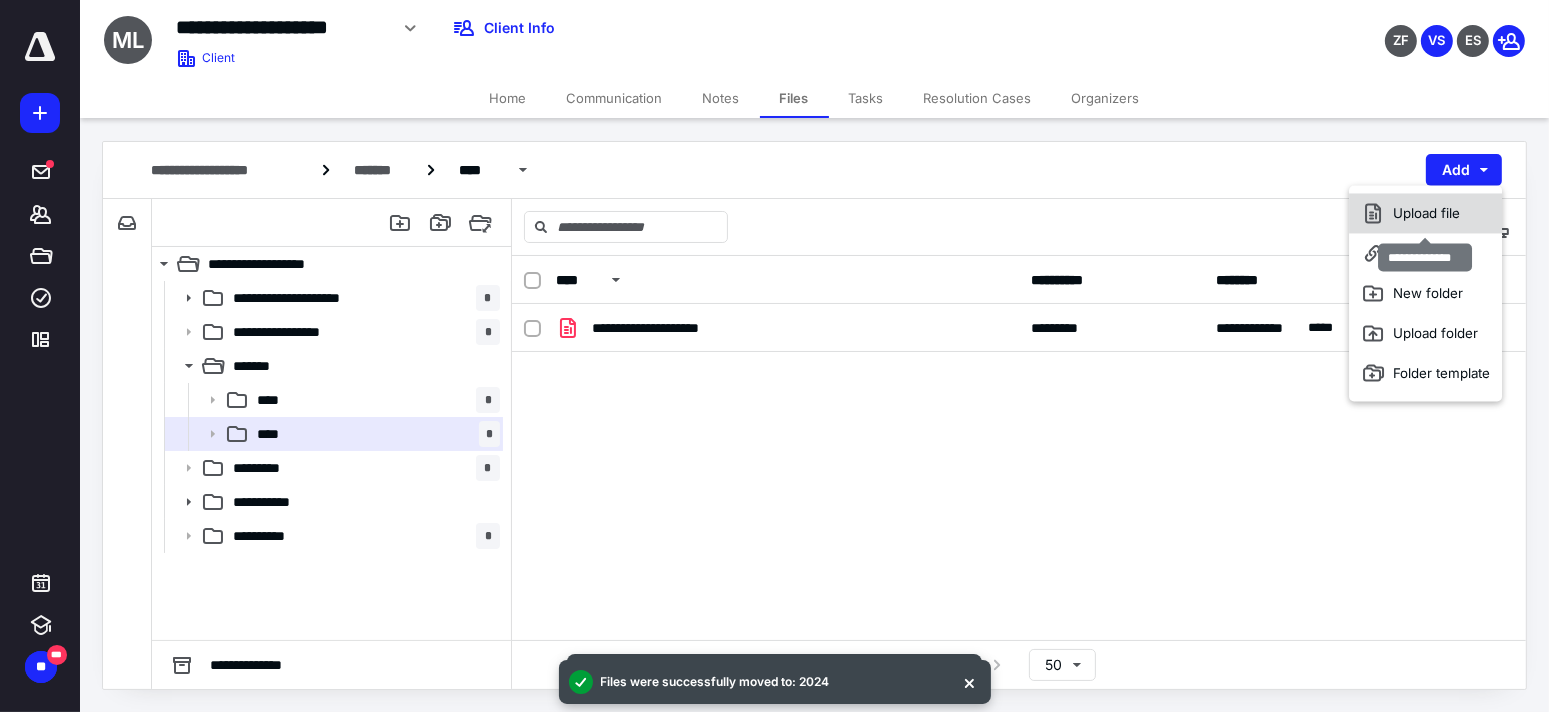 click on "Upload file" at bounding box center [1425, 213] 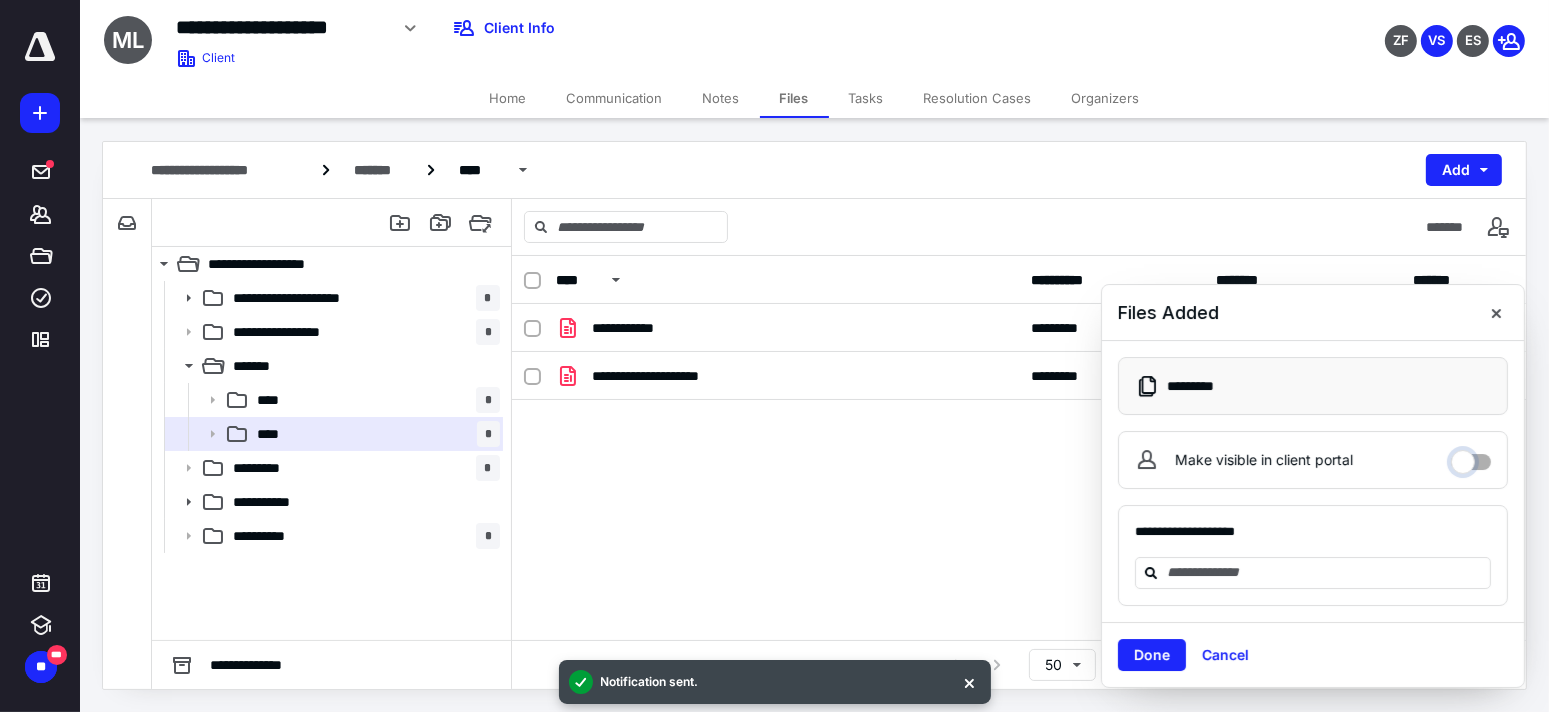click on "Make visible in client portal" at bounding box center [1471, 457] 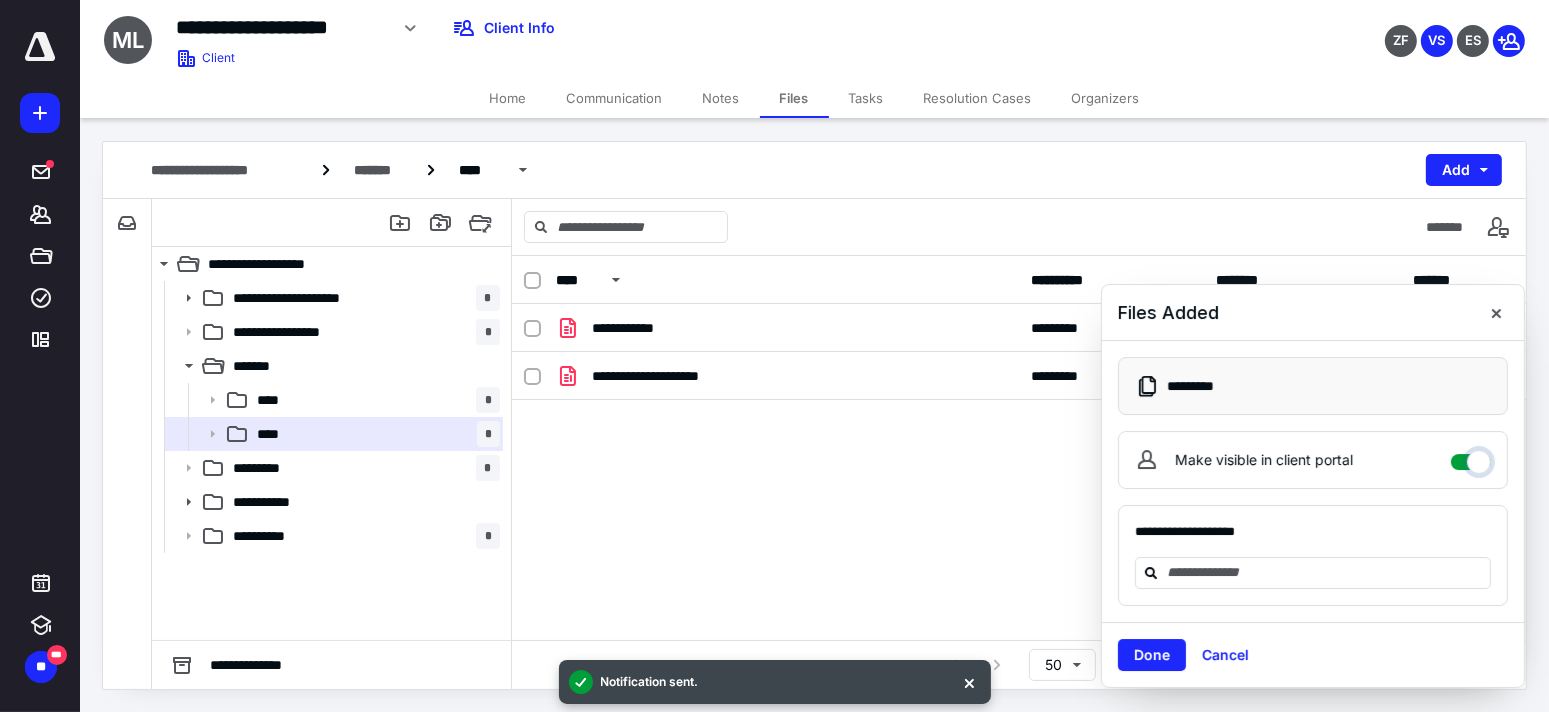 checkbox on "****" 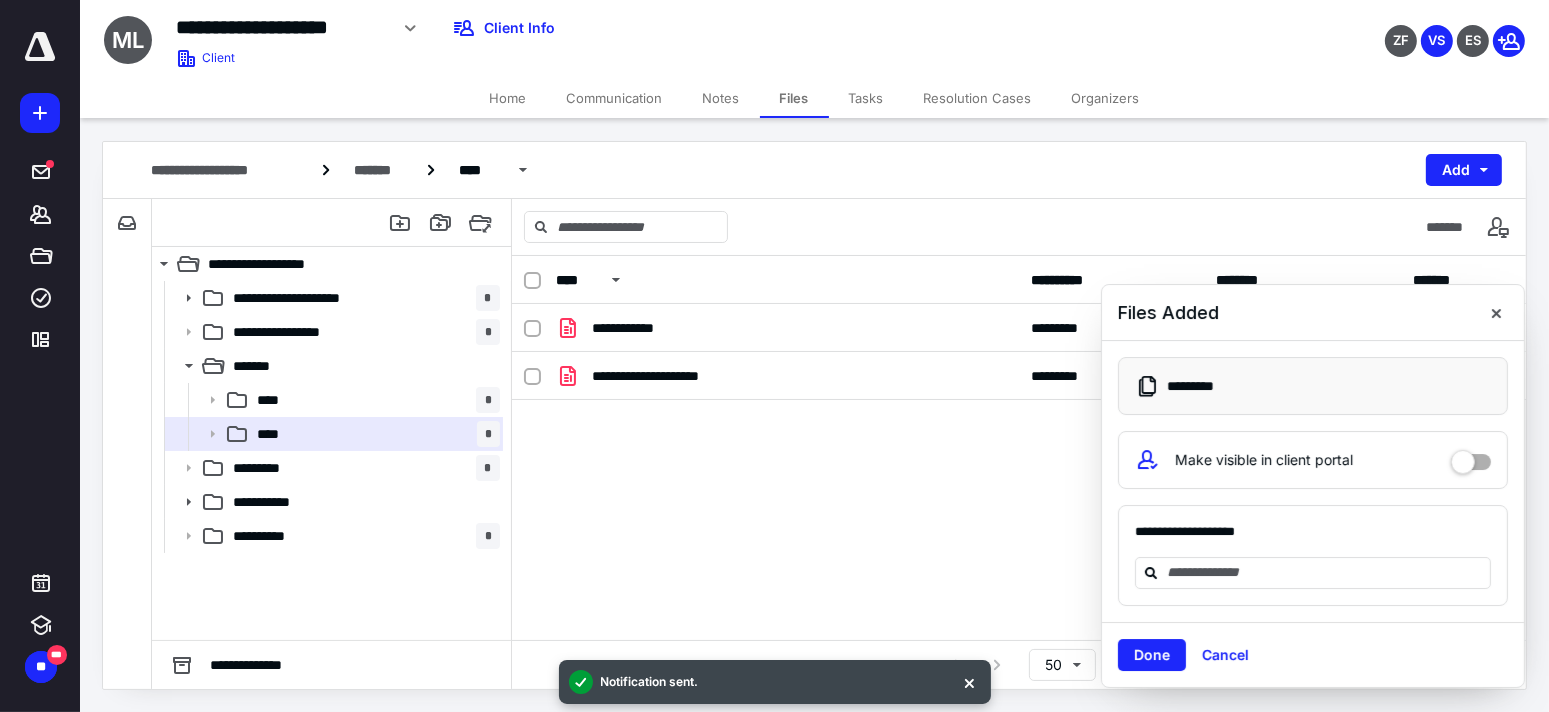 click on "Done" at bounding box center (1152, 655) 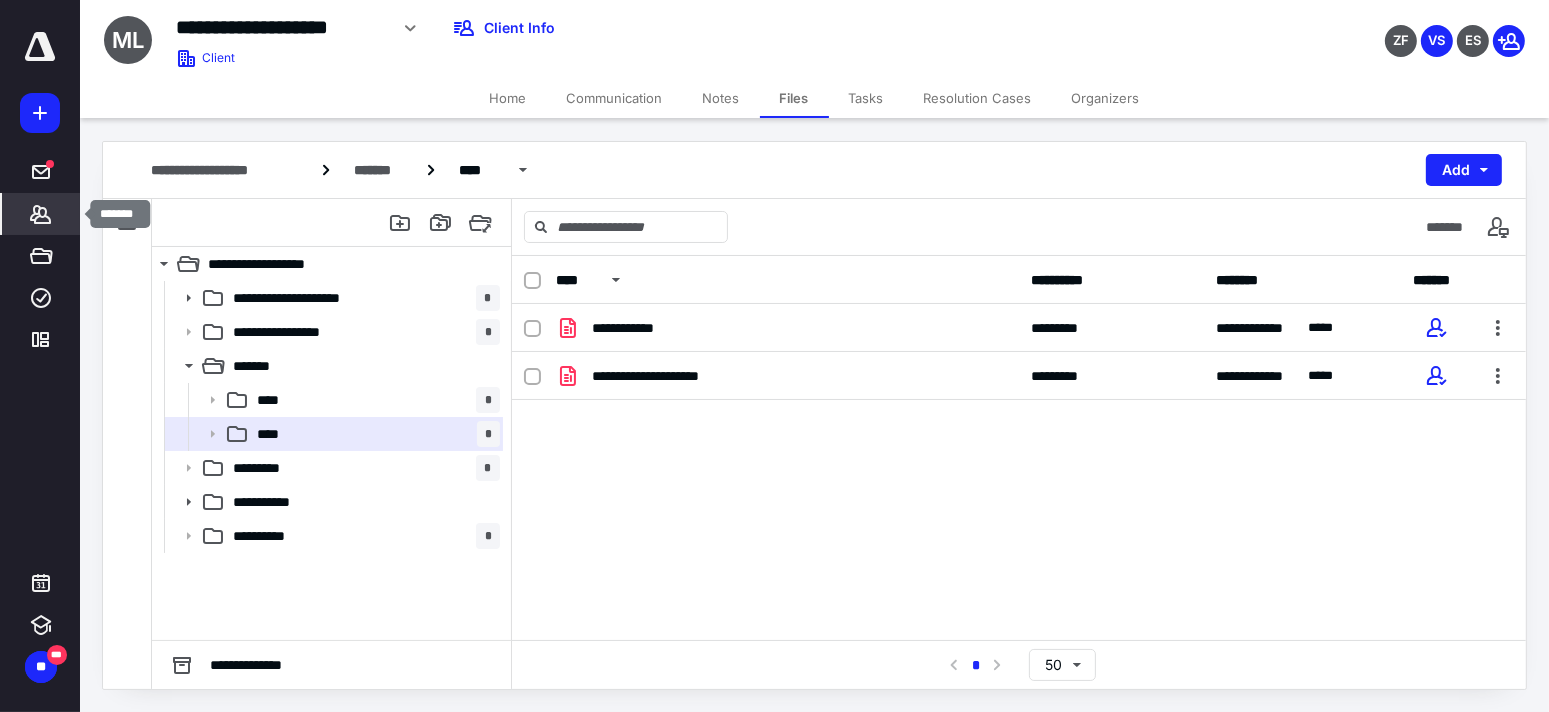 click 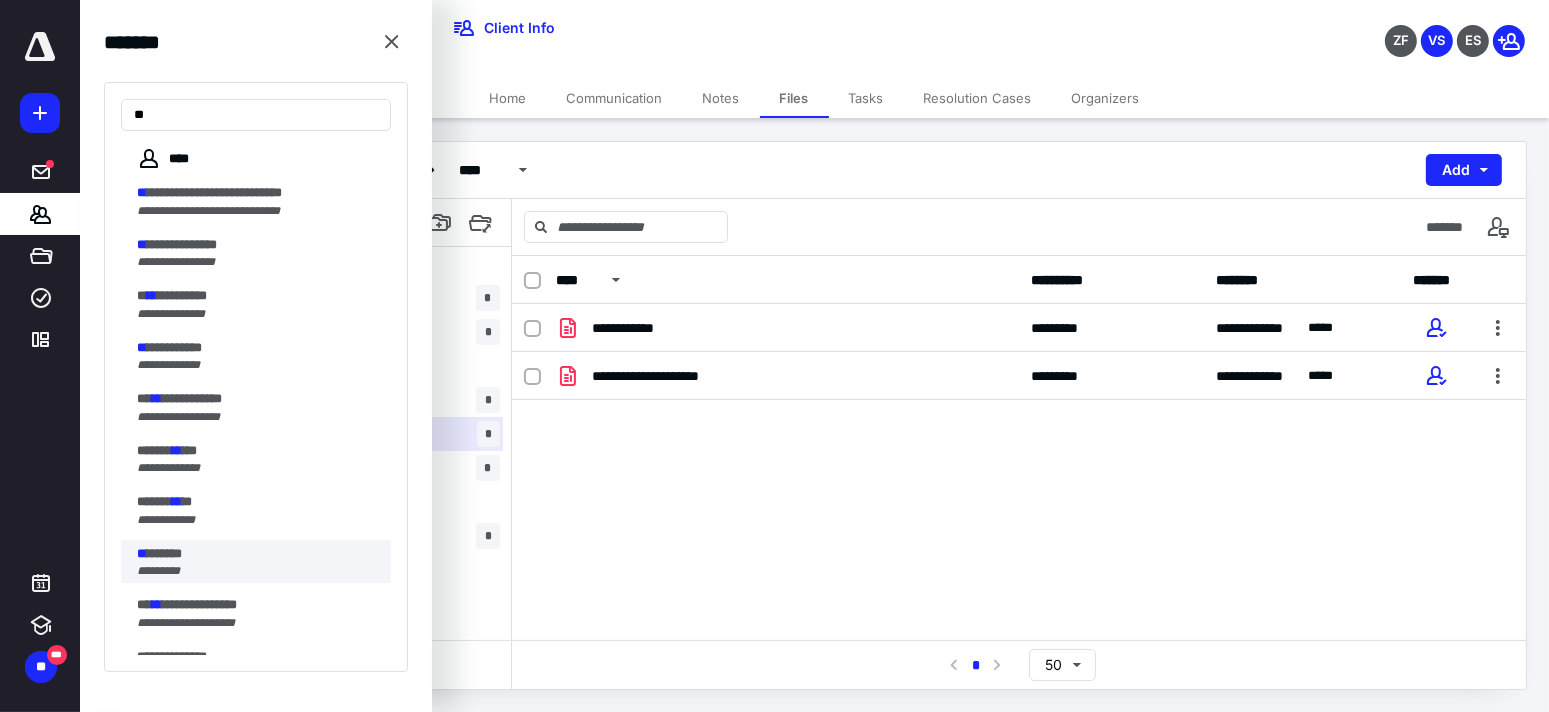 type on "**" 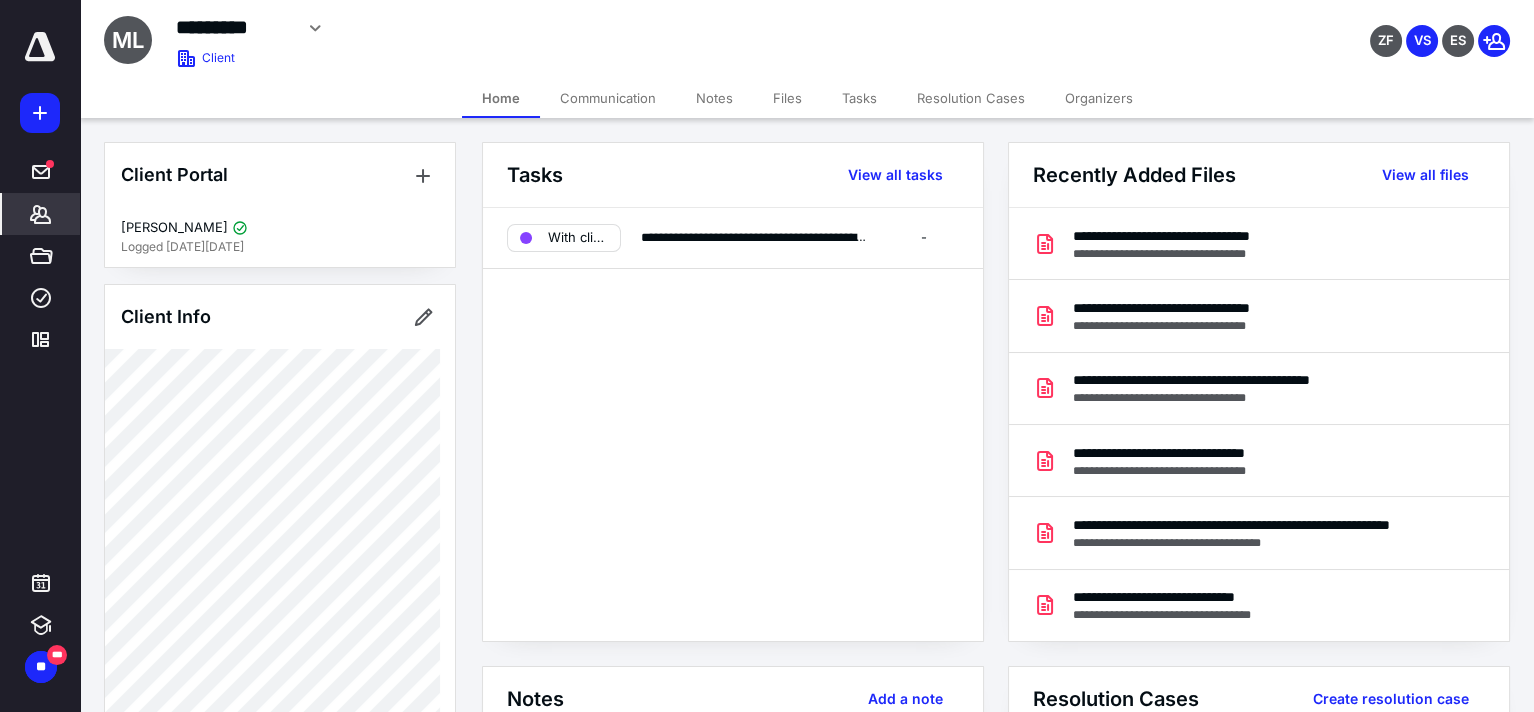 click on "Files" at bounding box center (787, 98) 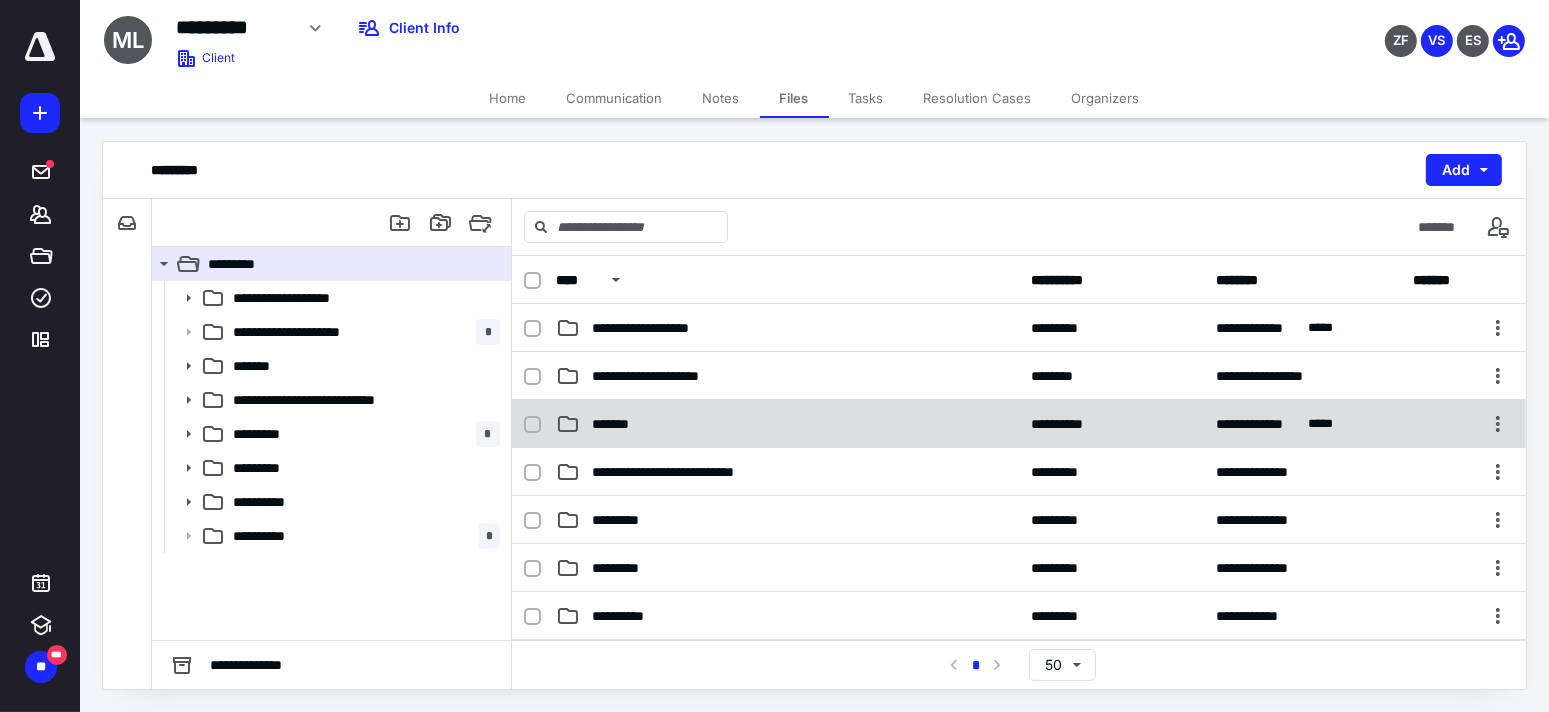 click on "*******" at bounding box center [787, 424] 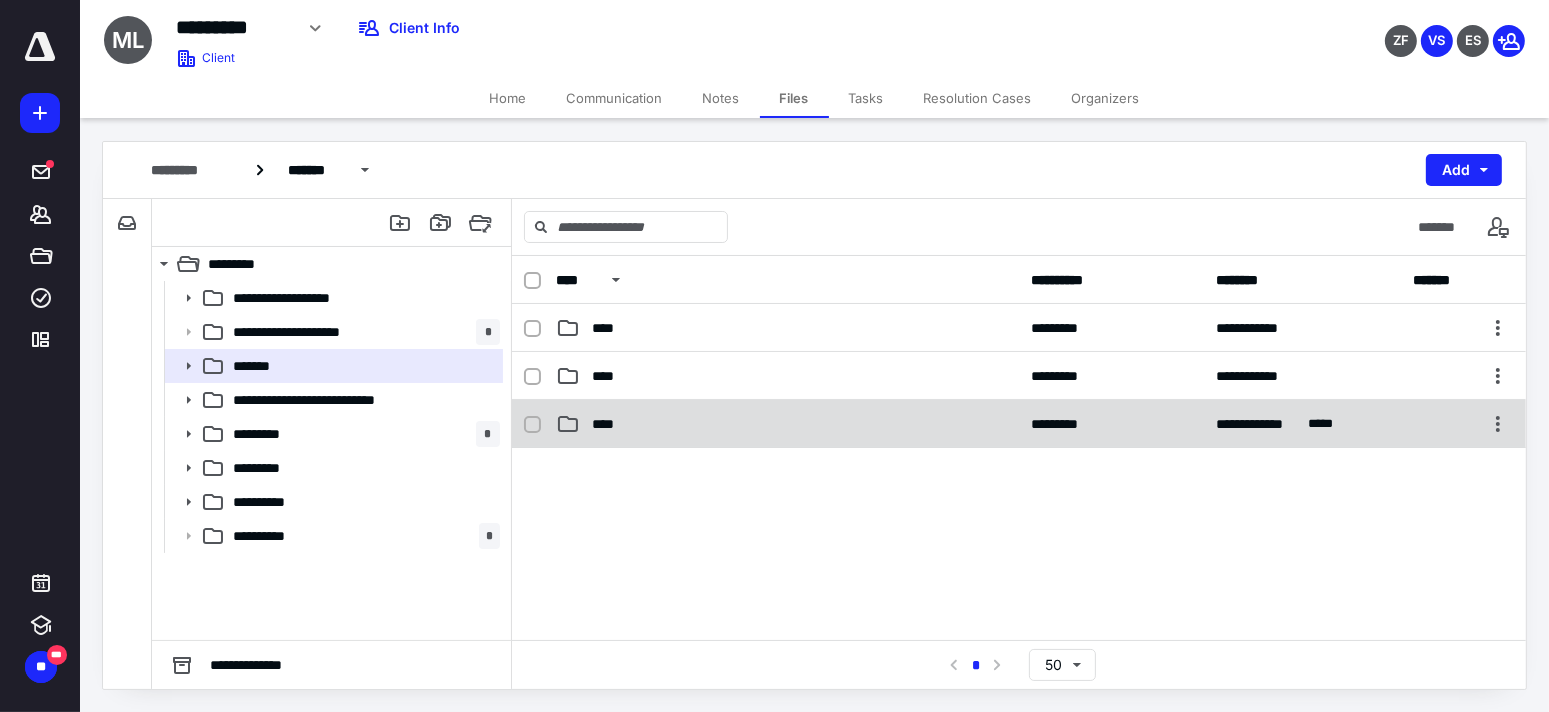 click on "****" at bounding box center [787, 424] 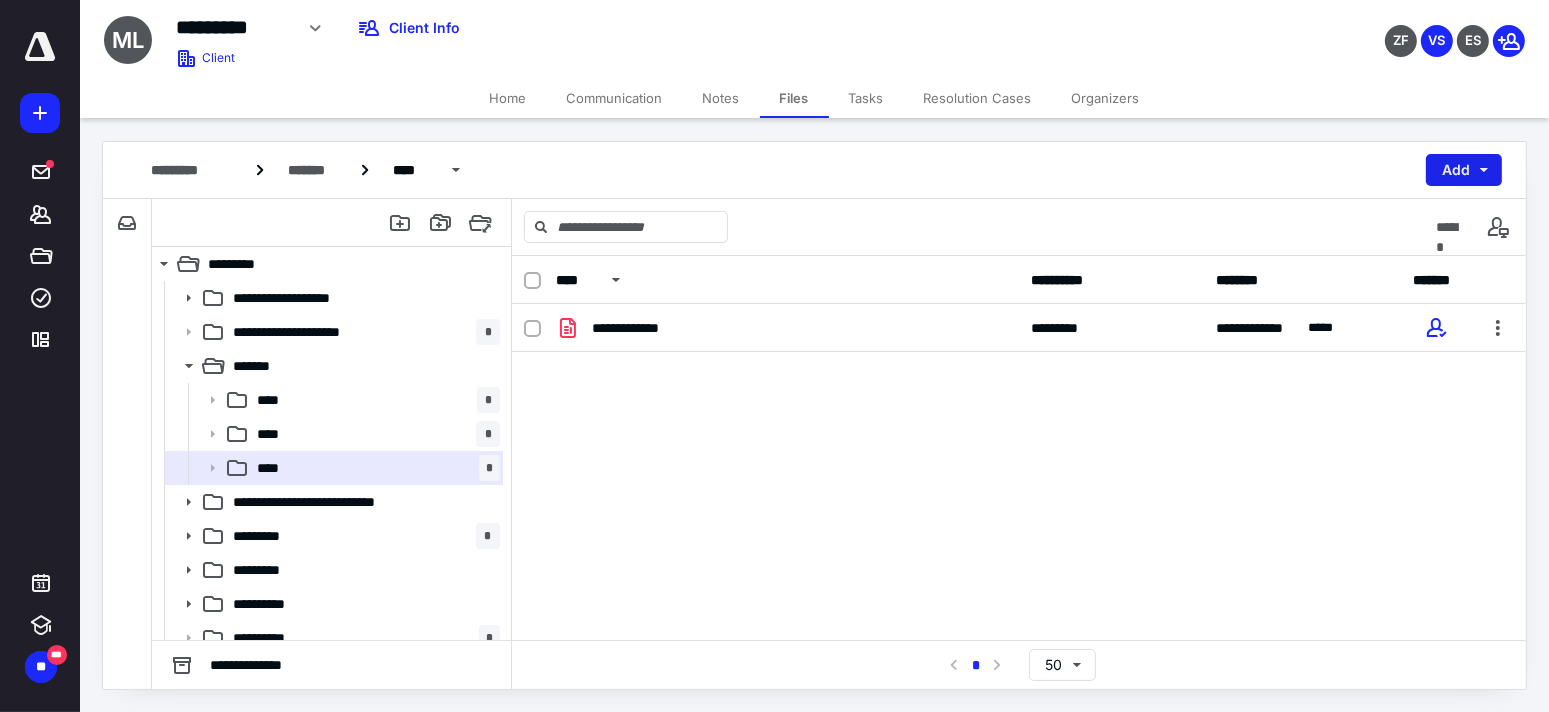 click on "Add" at bounding box center [1464, 170] 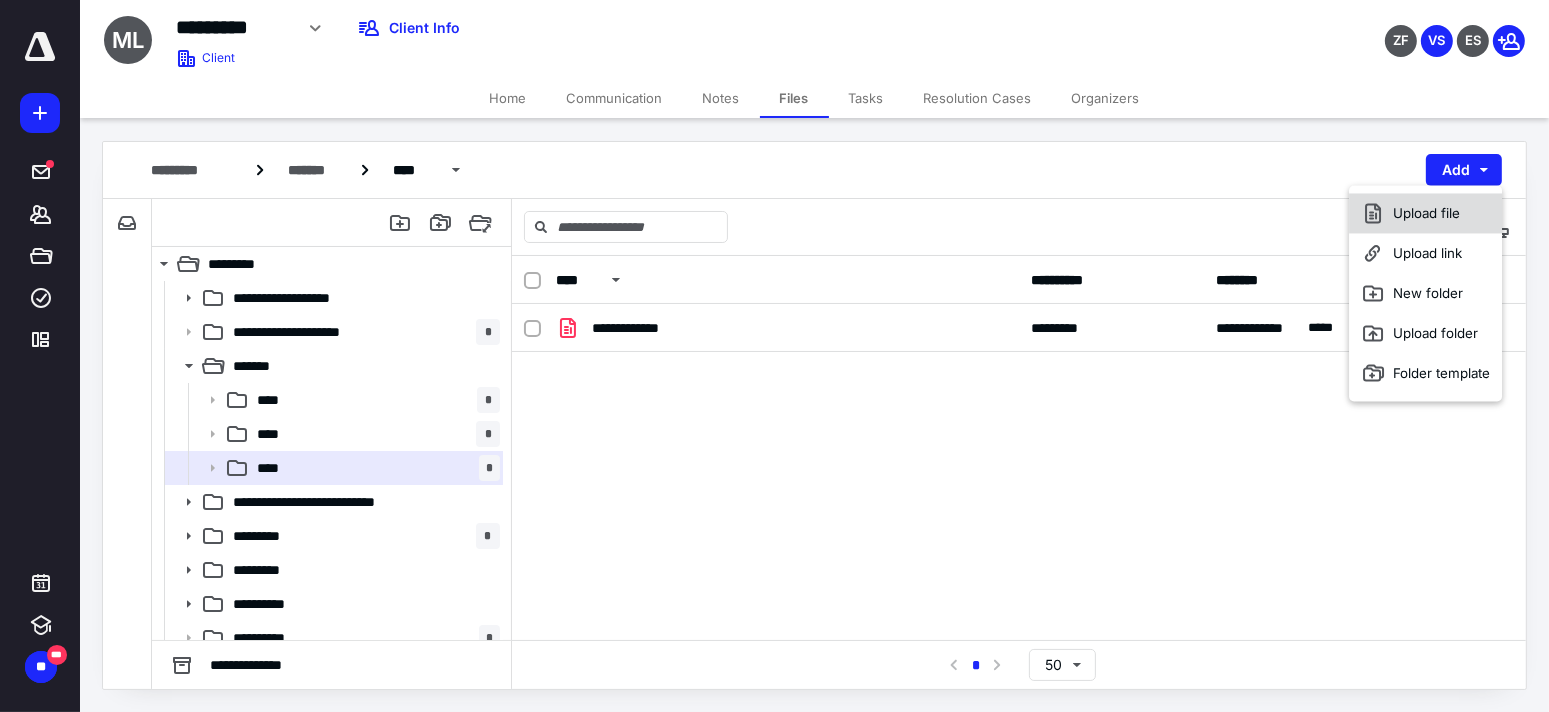 click on "Upload file" at bounding box center [1425, 213] 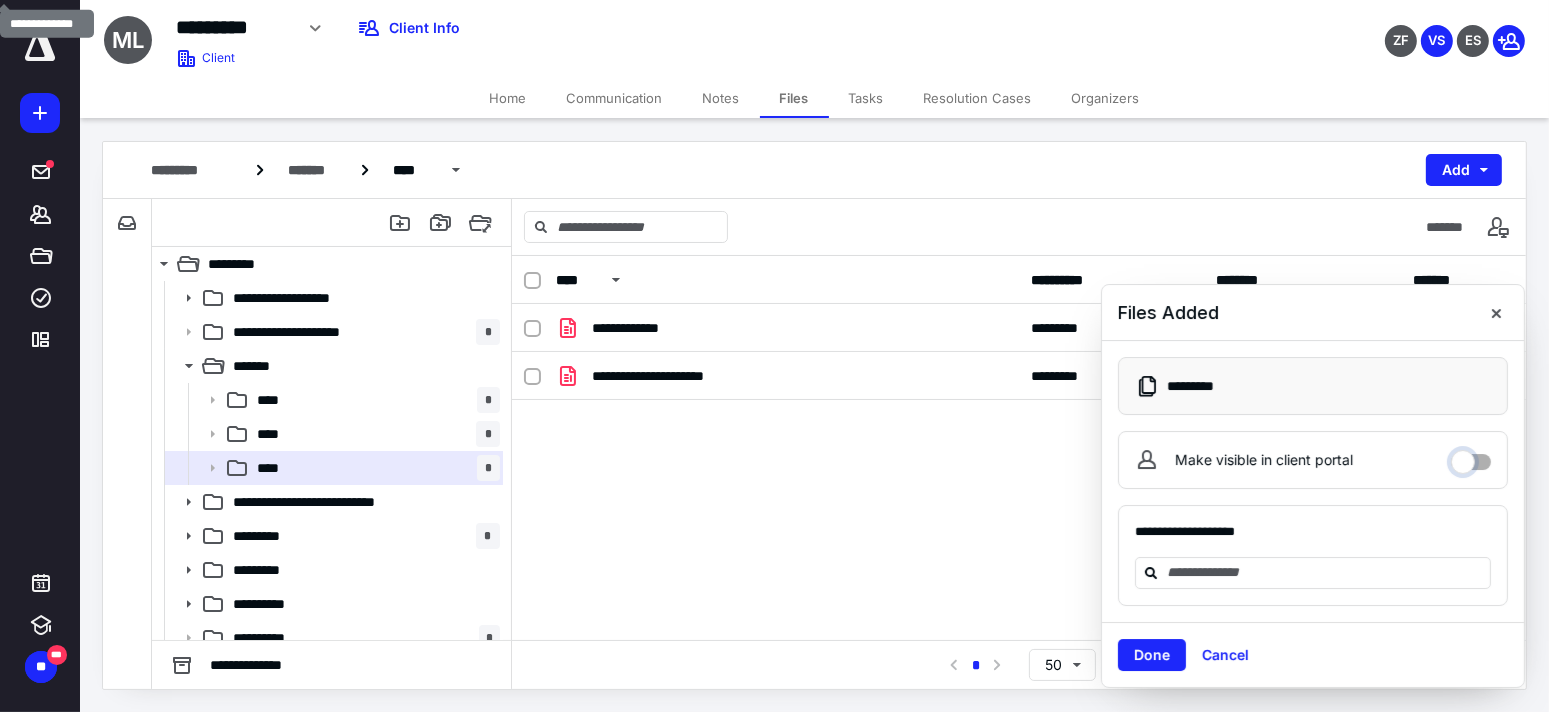 drag, startPoint x: 1462, startPoint y: 458, endPoint x: 1437, endPoint y: 498, distance: 47.169907 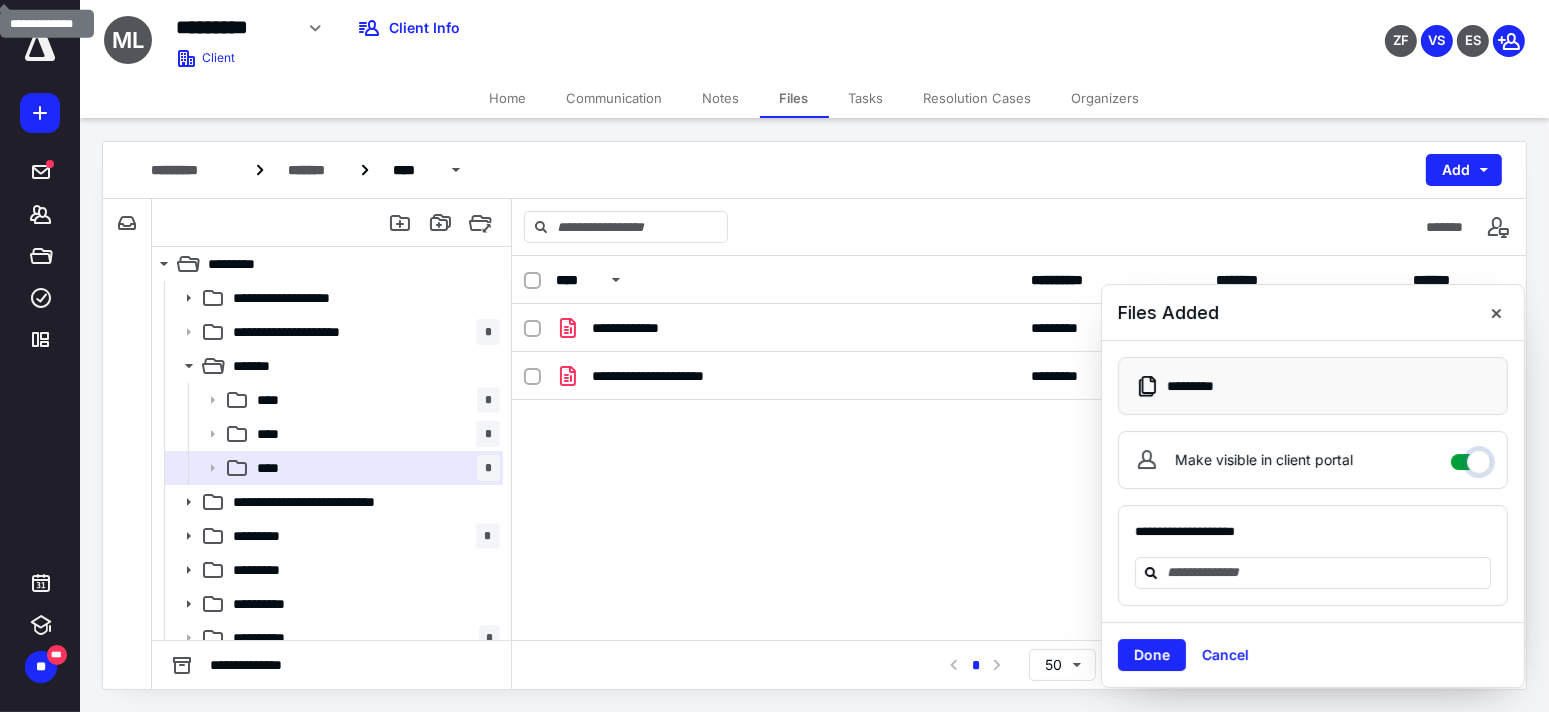 checkbox on "****" 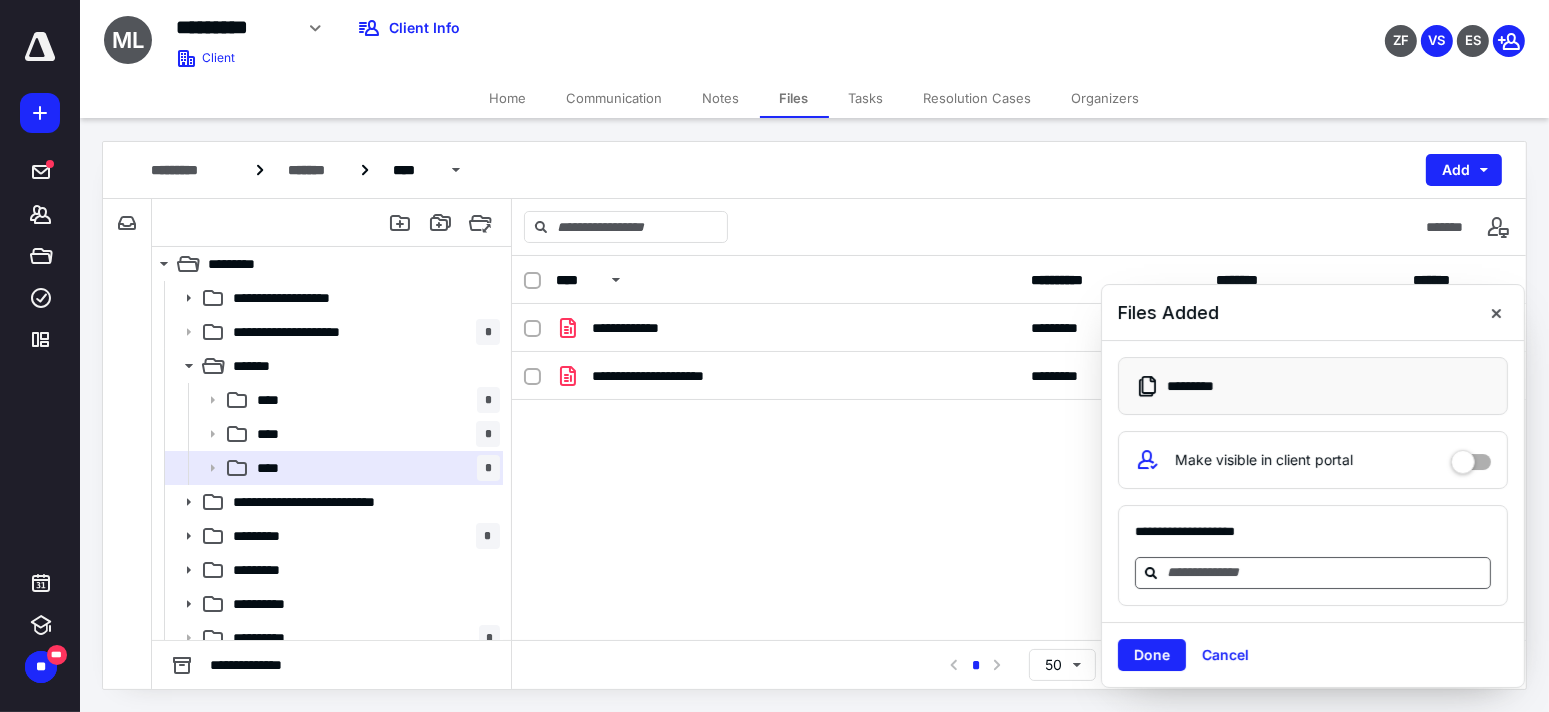 click at bounding box center [1325, 572] 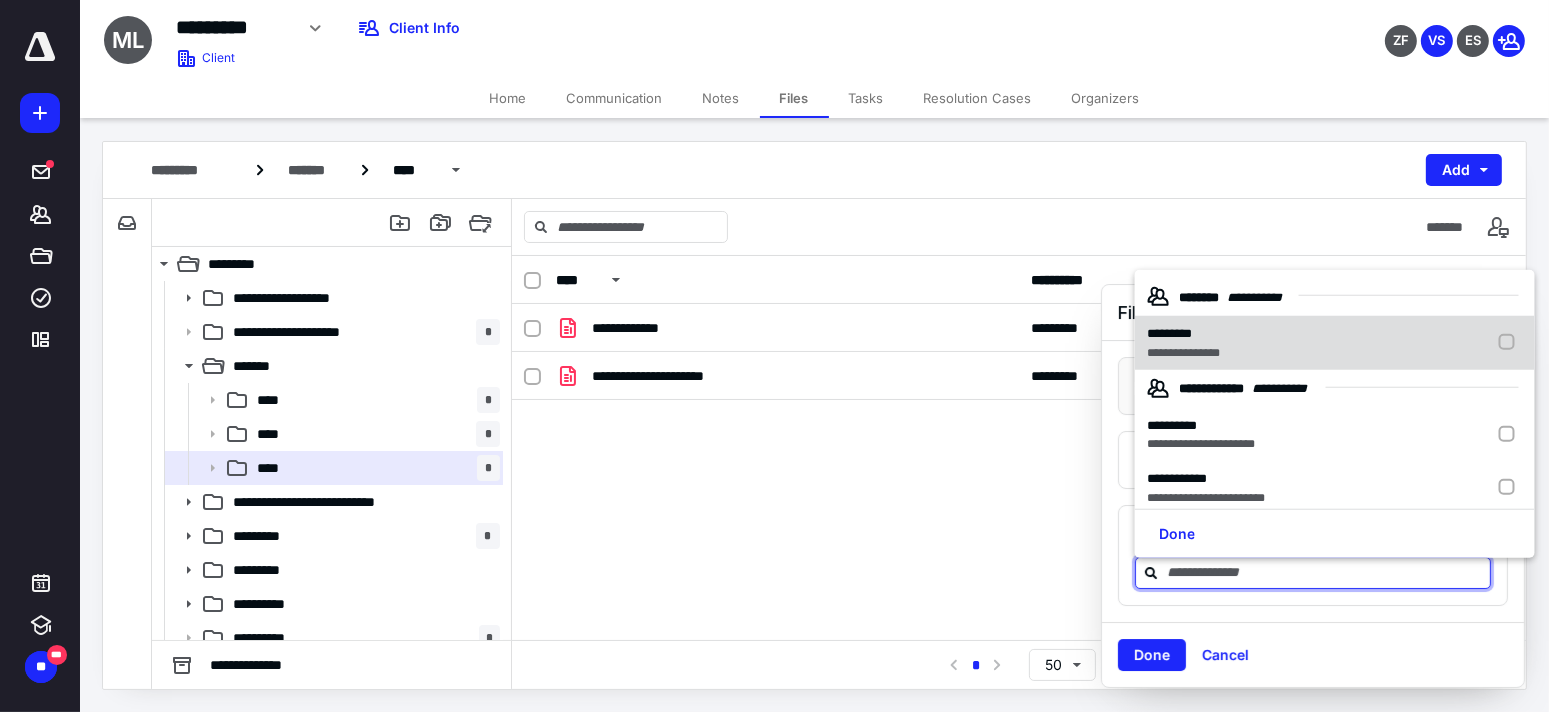 click on "*********" at bounding box center [1169, 333] 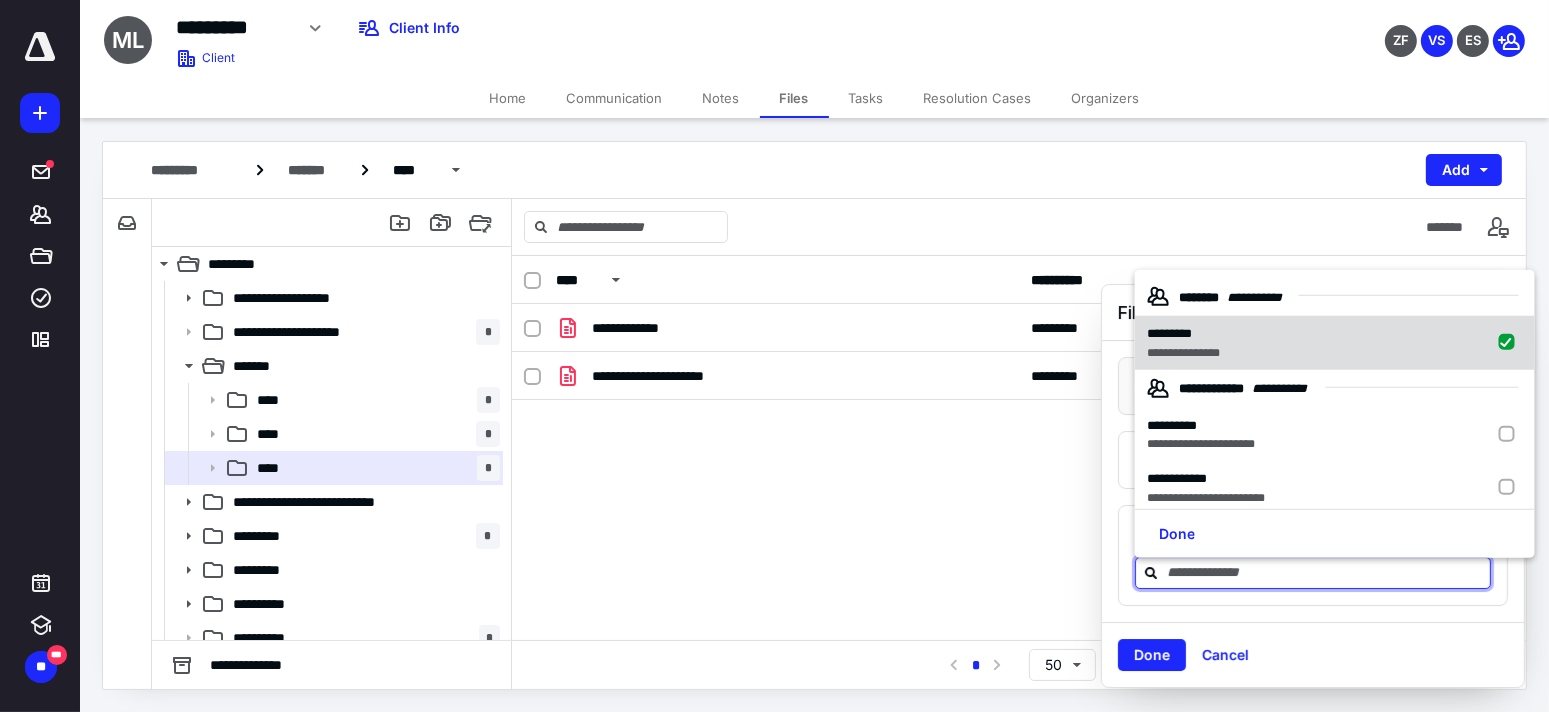 checkbox on "true" 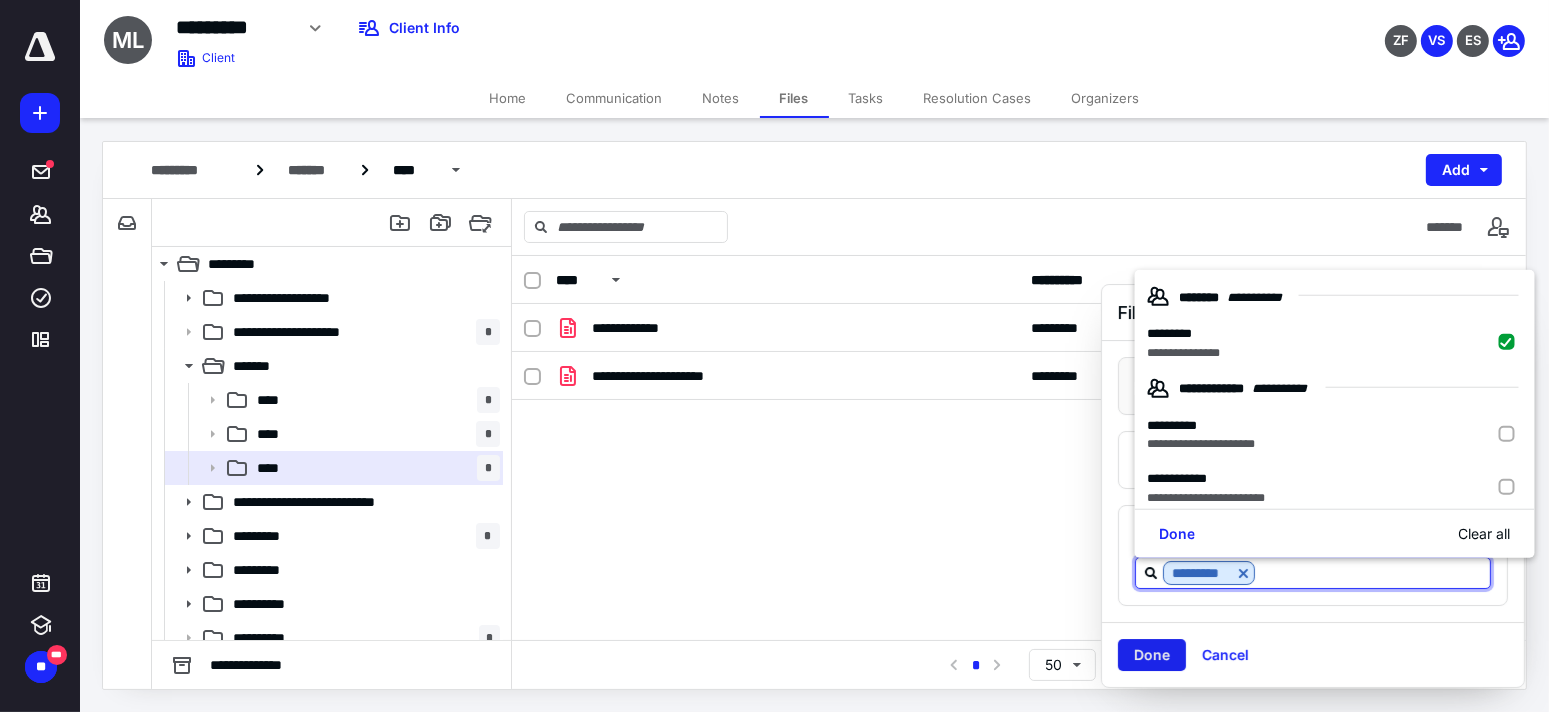 click on "Done" at bounding box center [1152, 655] 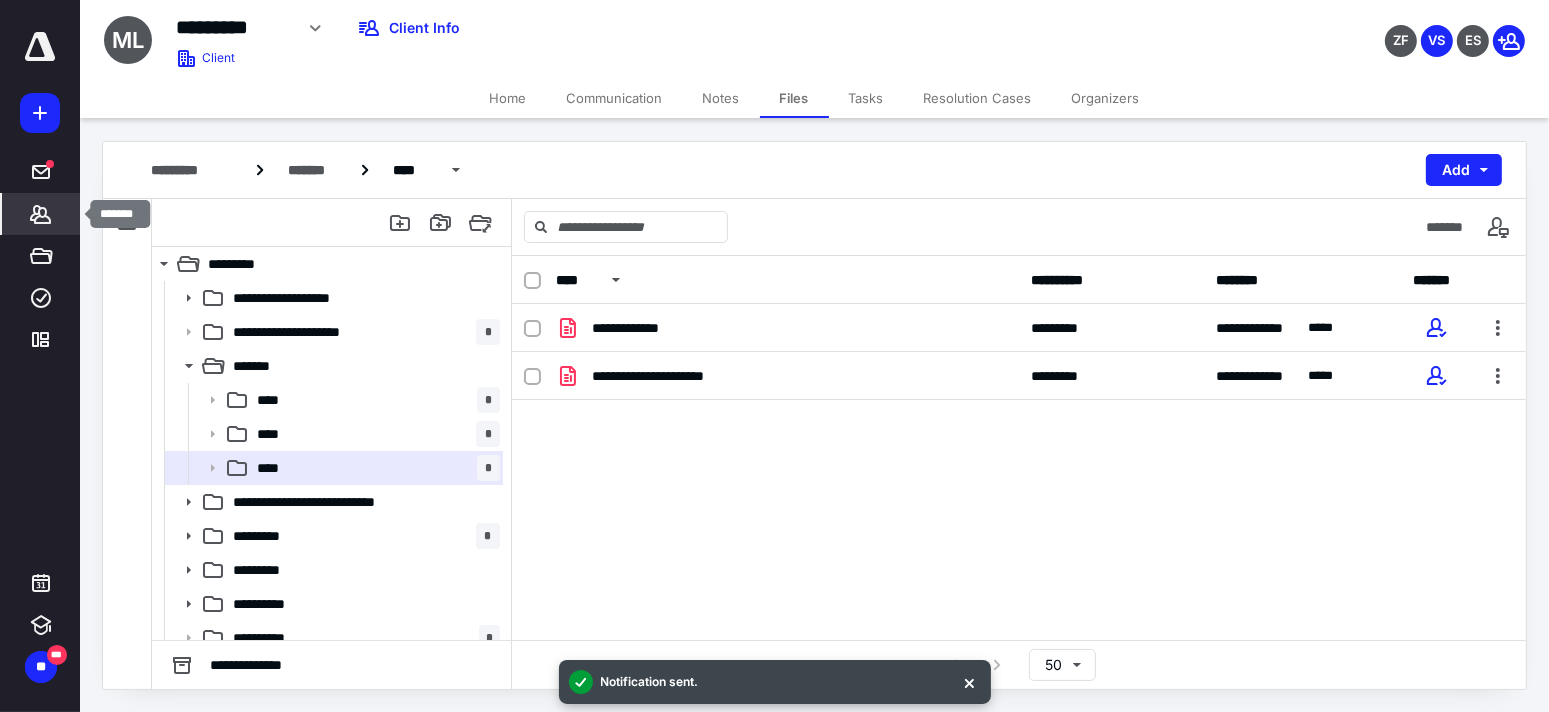 click 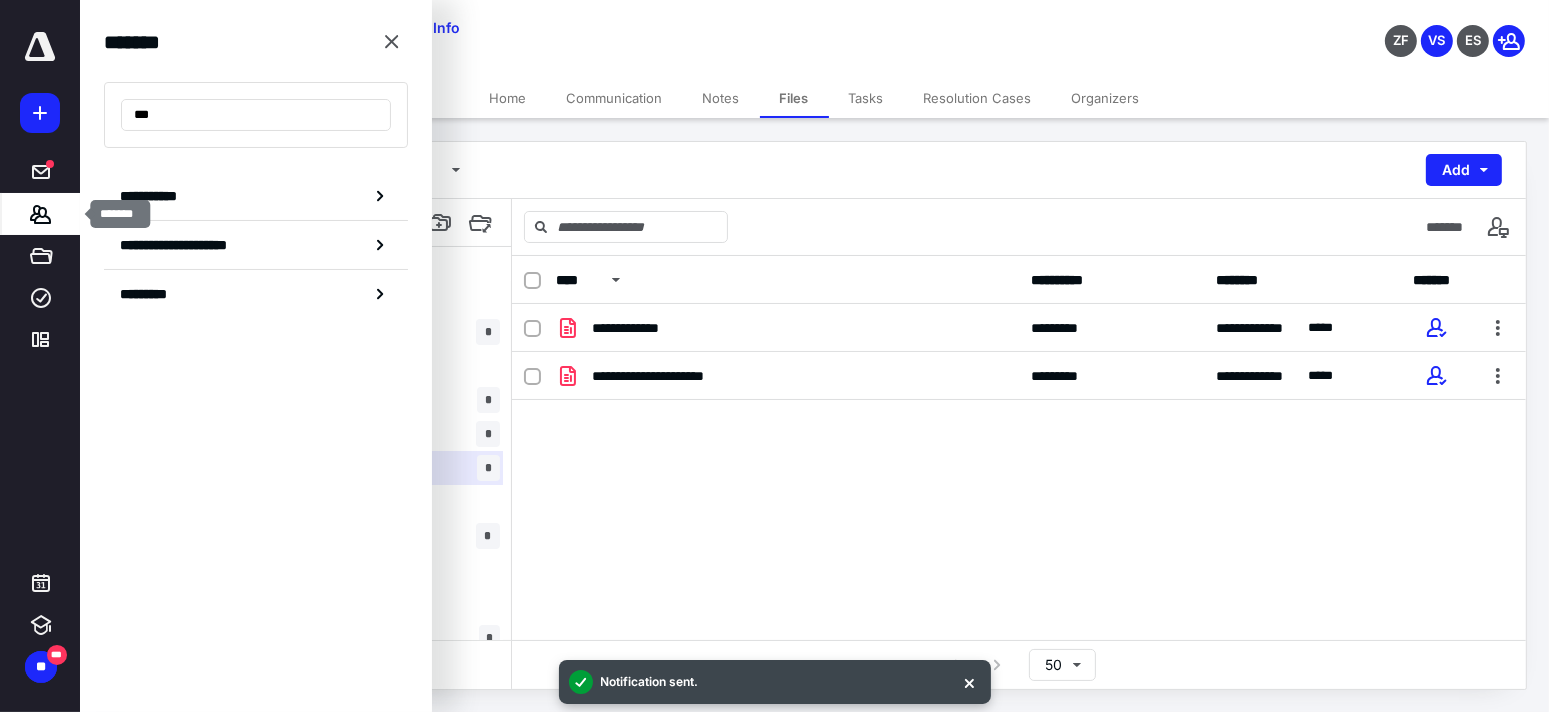 type on "***" 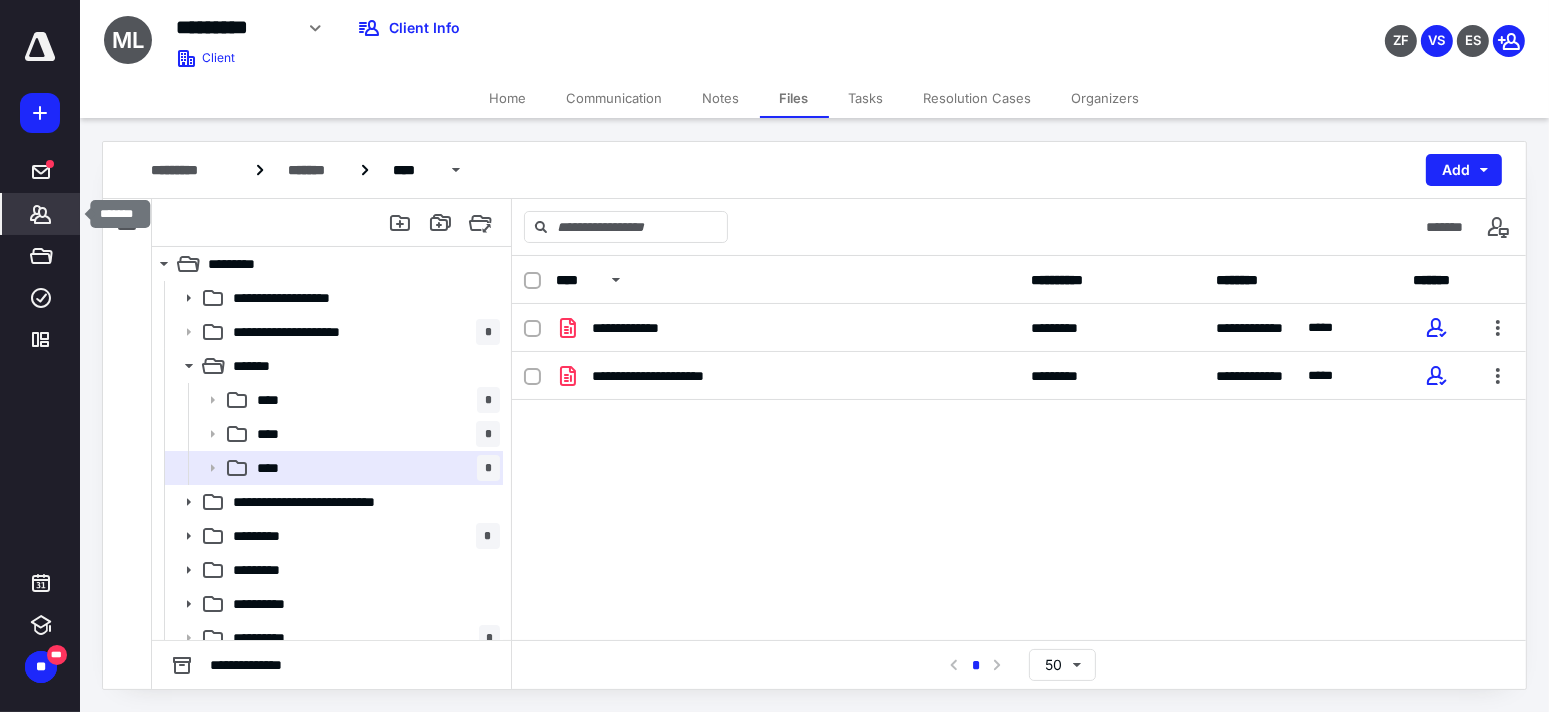 click 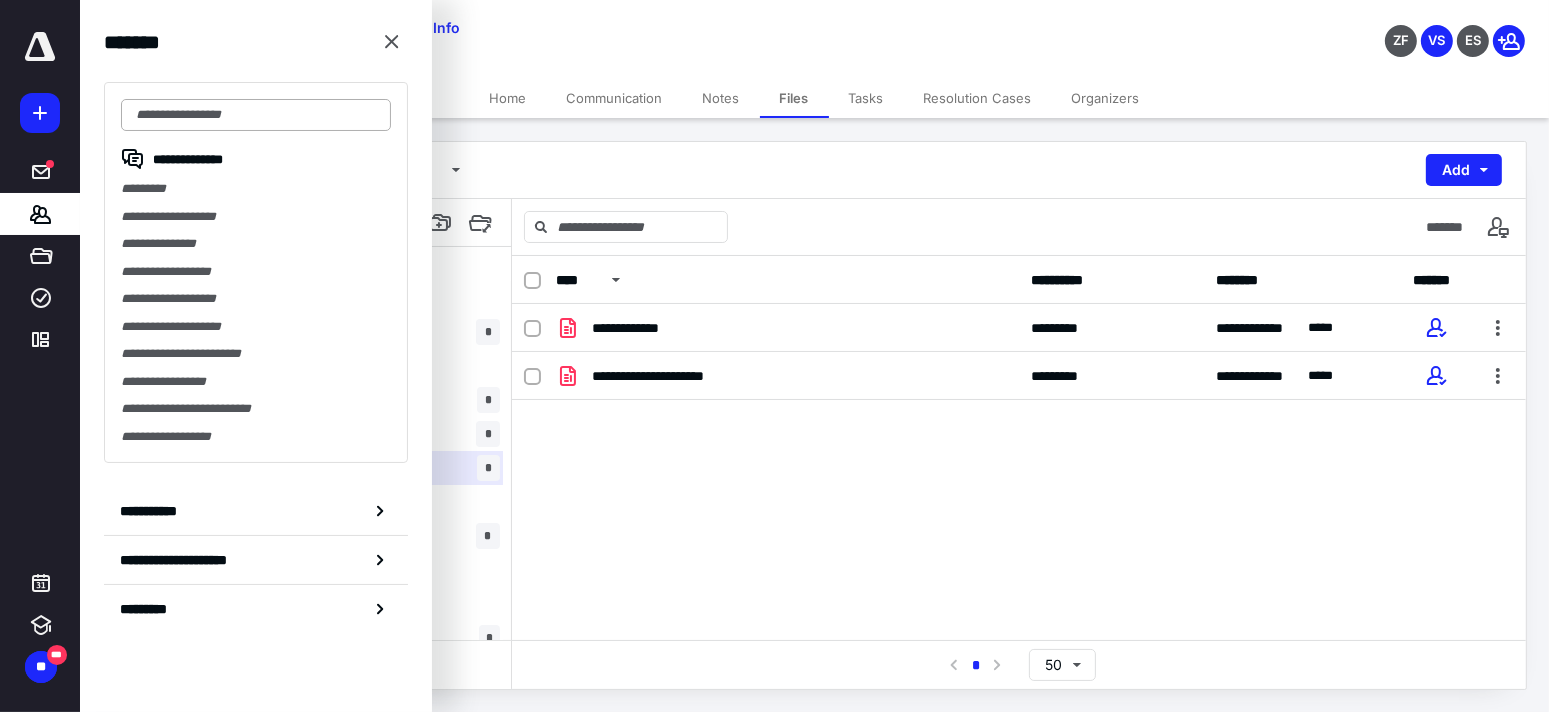 click at bounding box center (256, 115) 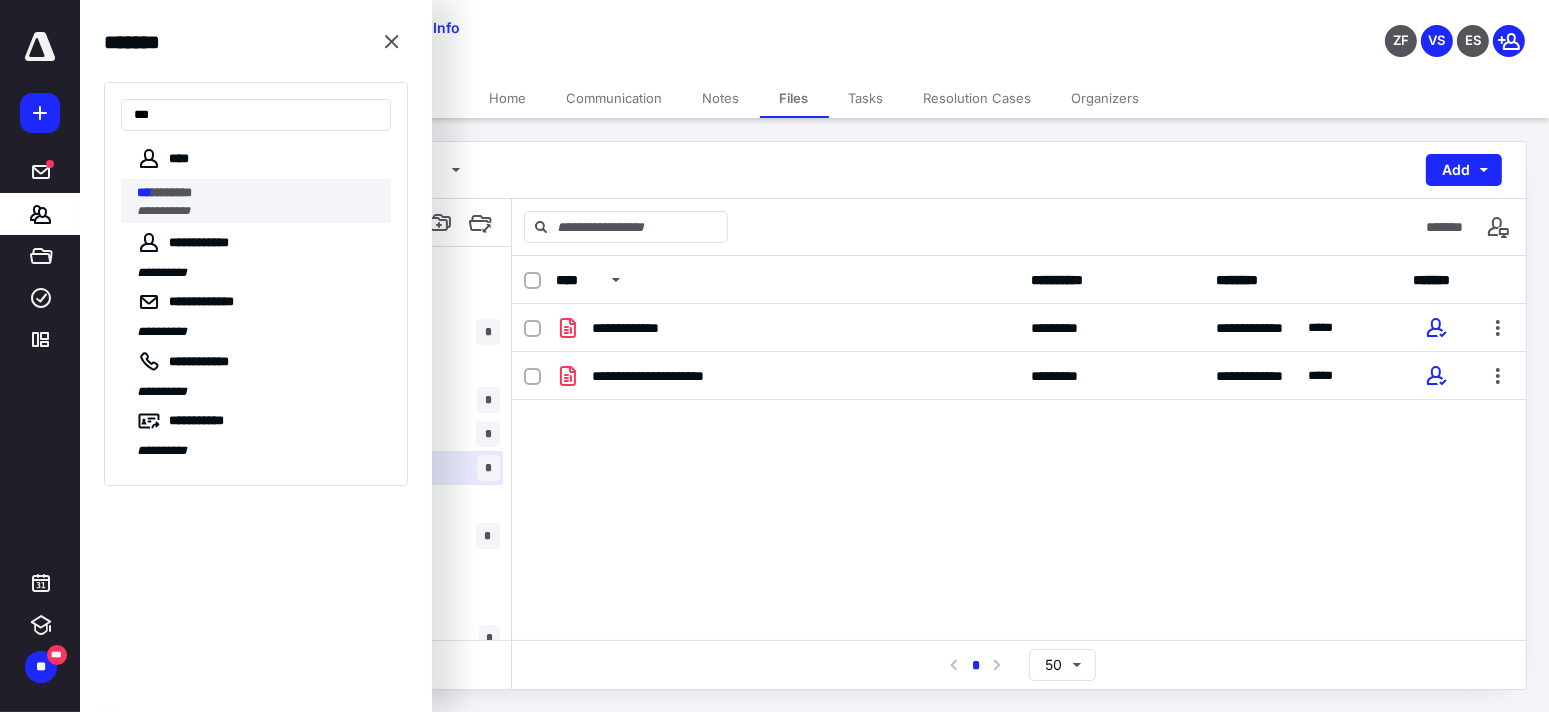 type on "***" 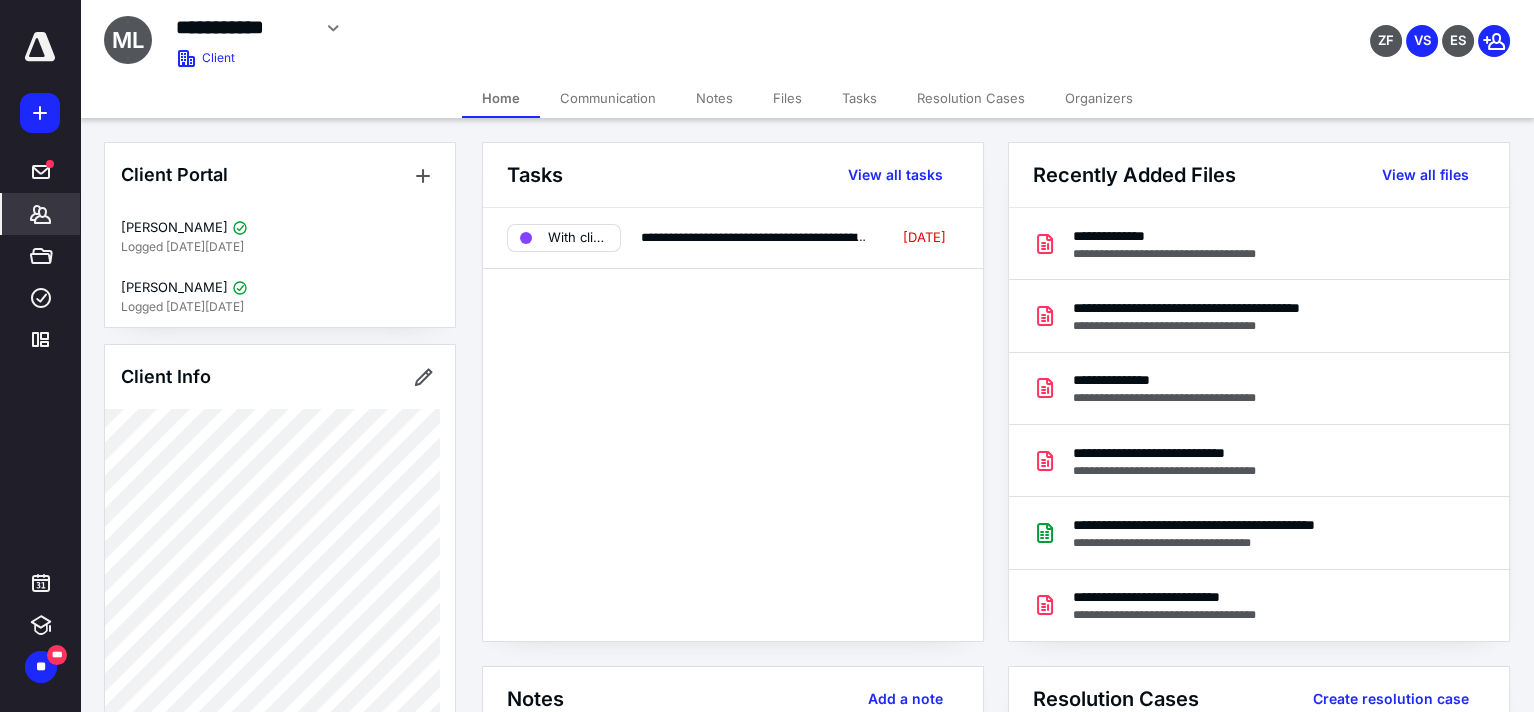 click on "Files" at bounding box center (787, 98) 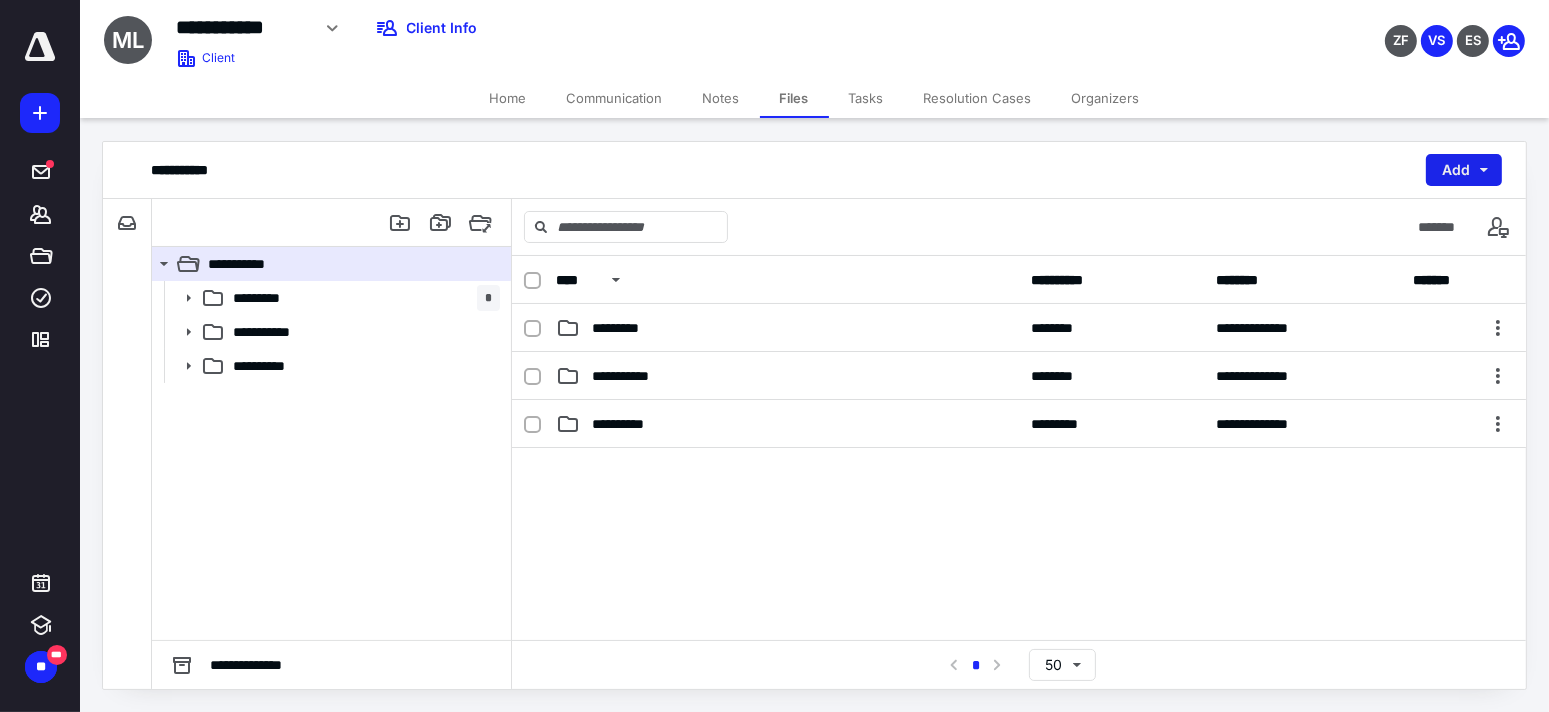click on "Add" at bounding box center (1464, 170) 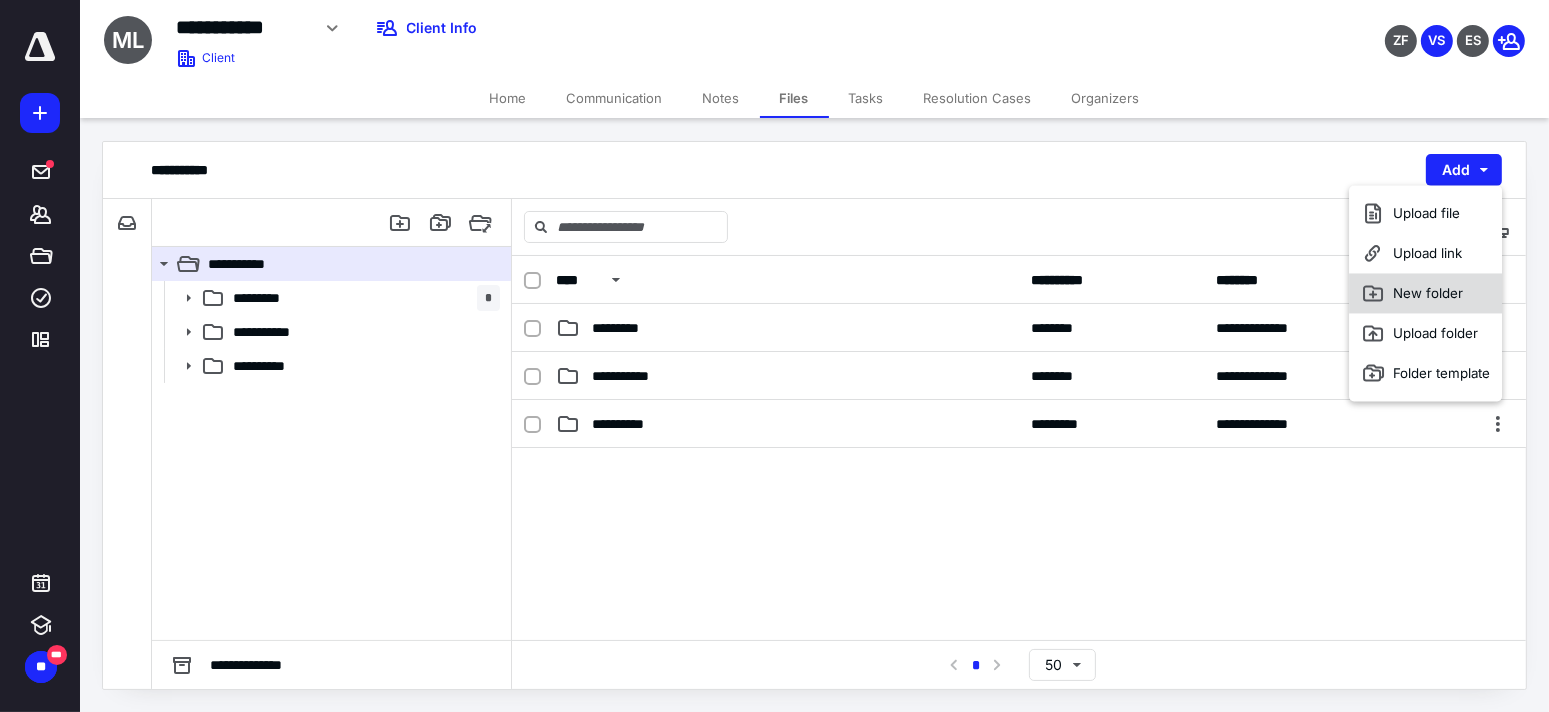 click on "New folder" at bounding box center [1425, 293] 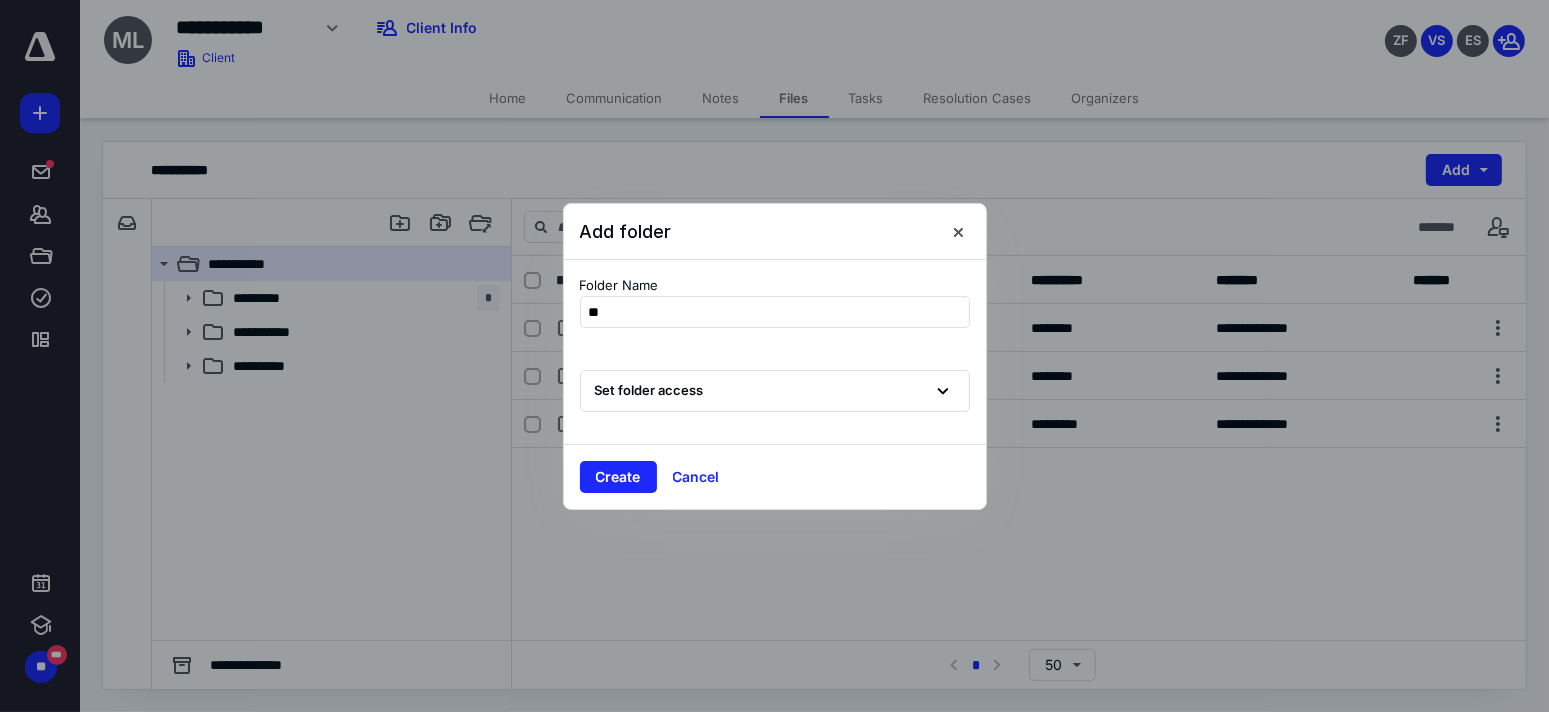 type on "*" 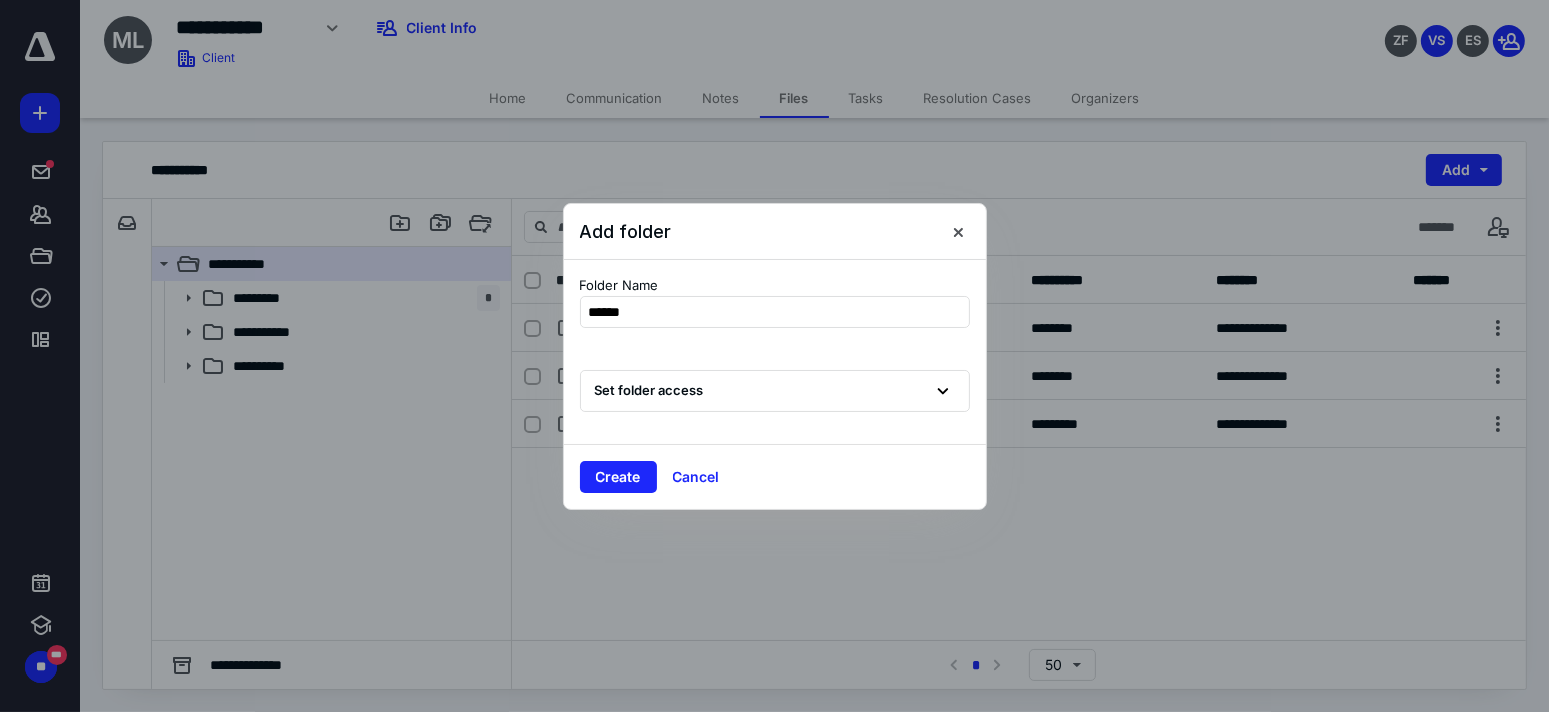 type on "*******" 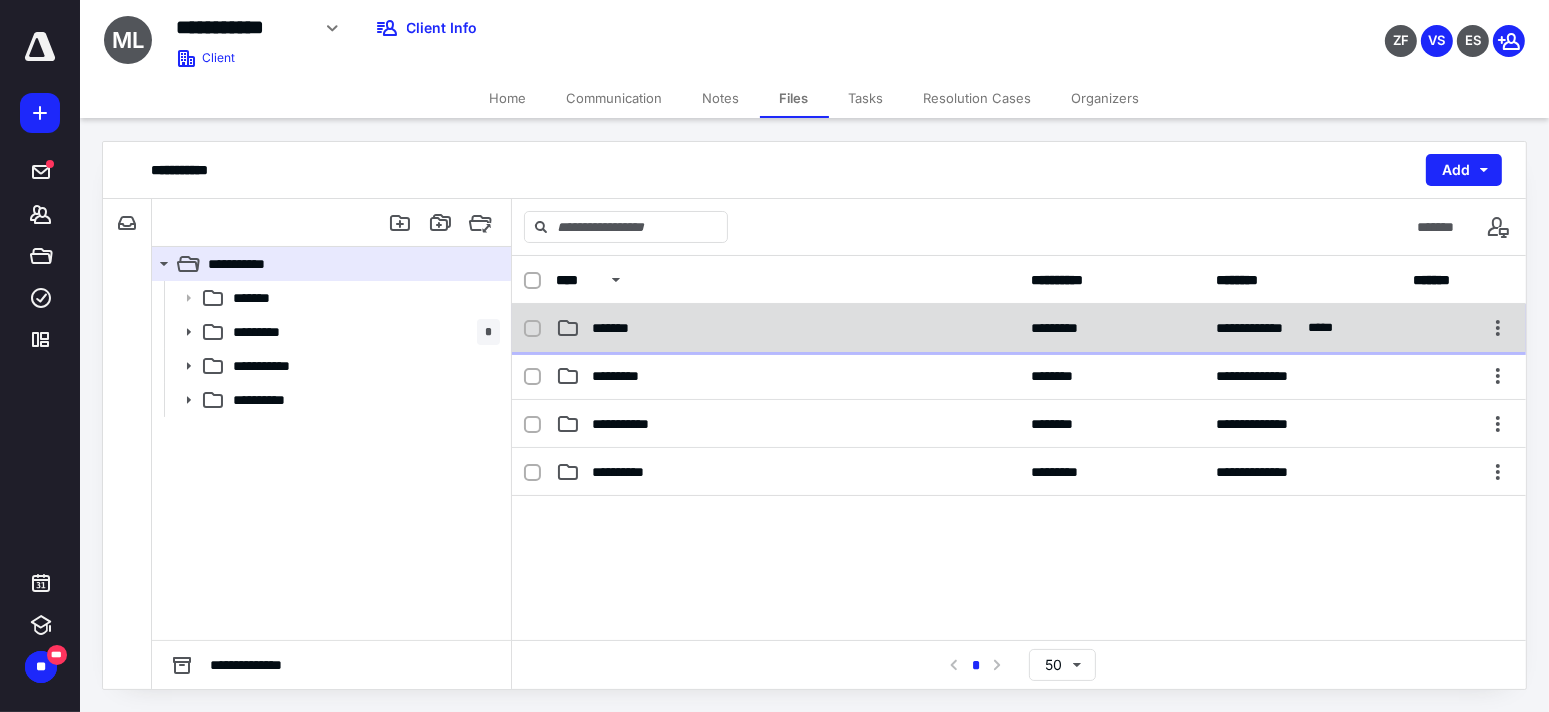 click on "*******" at bounding box center (787, 328) 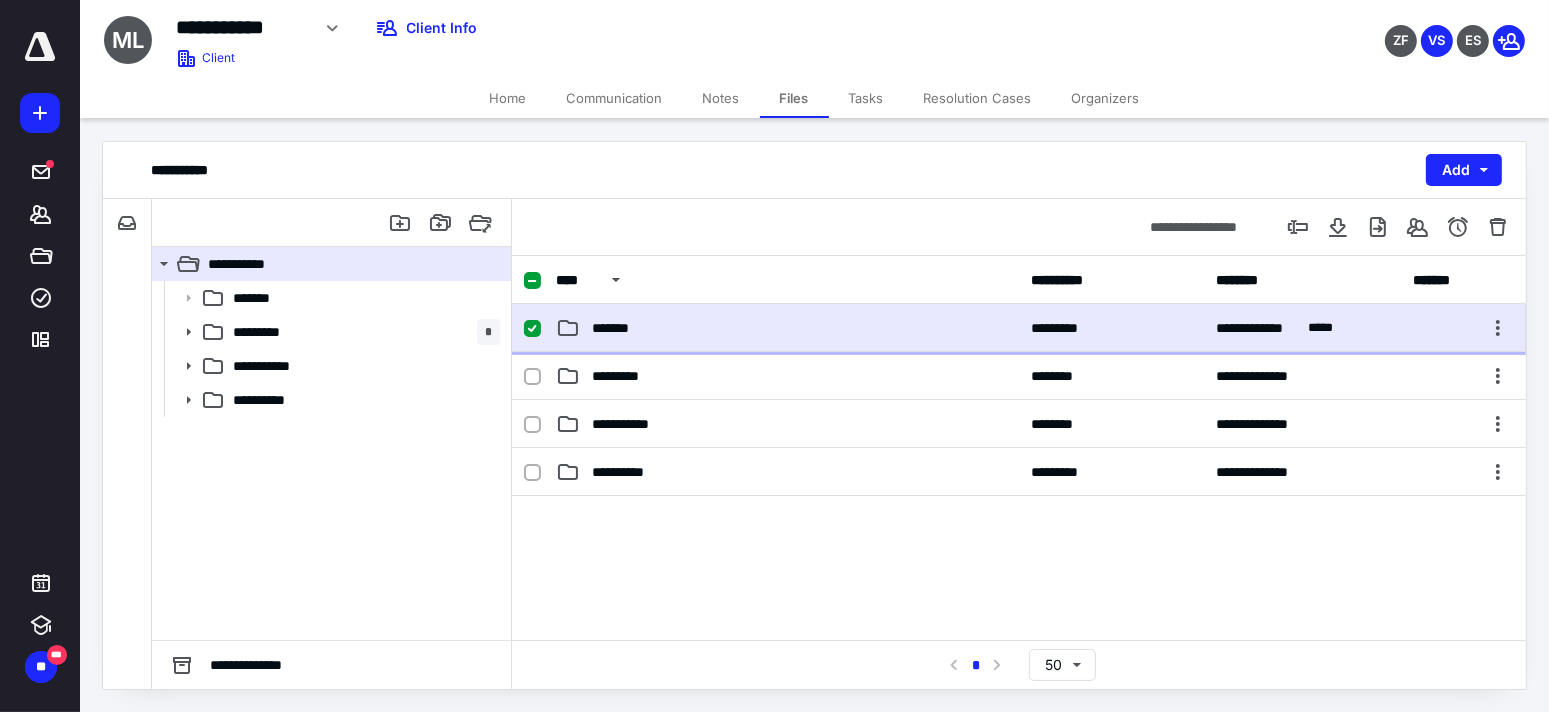 click on "*******" at bounding box center [787, 328] 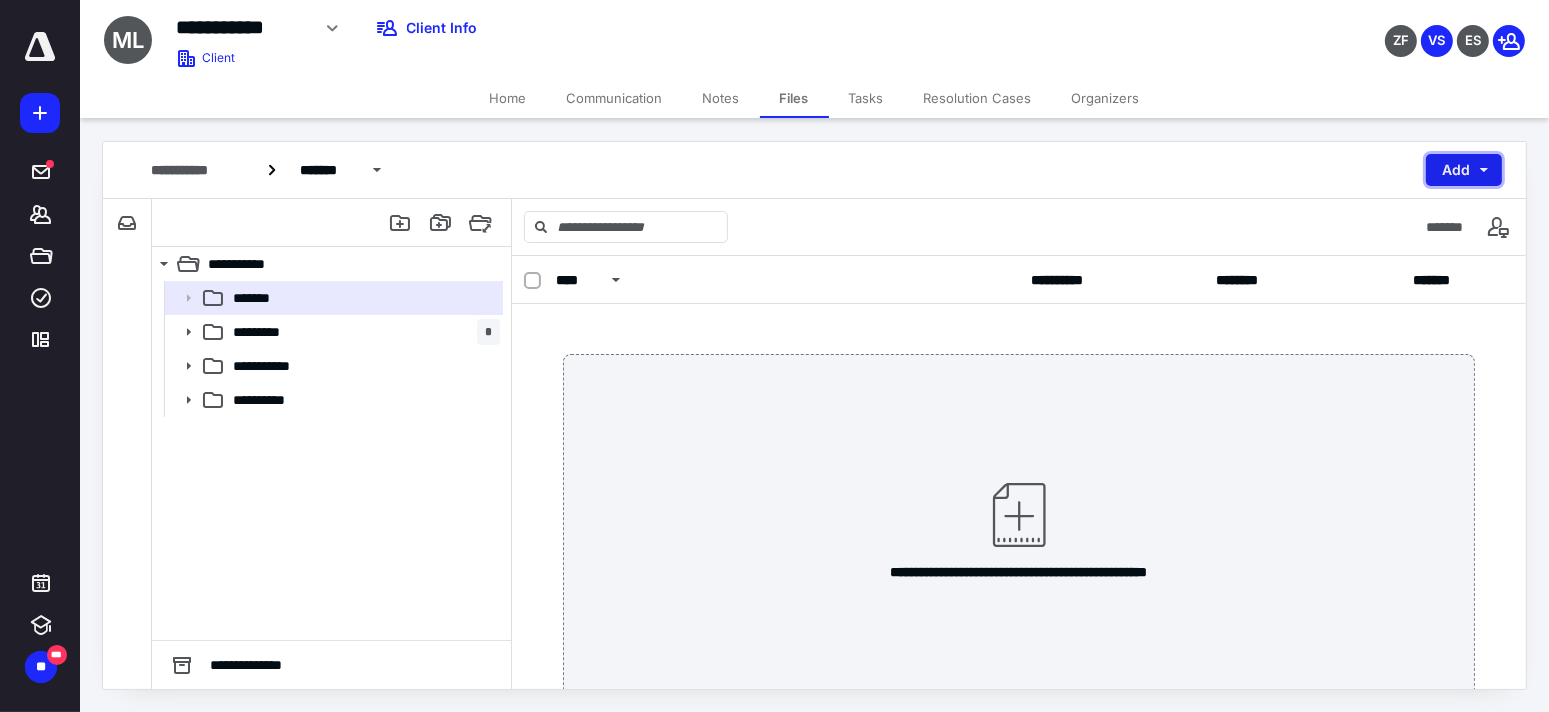 click on "Add" at bounding box center (1464, 170) 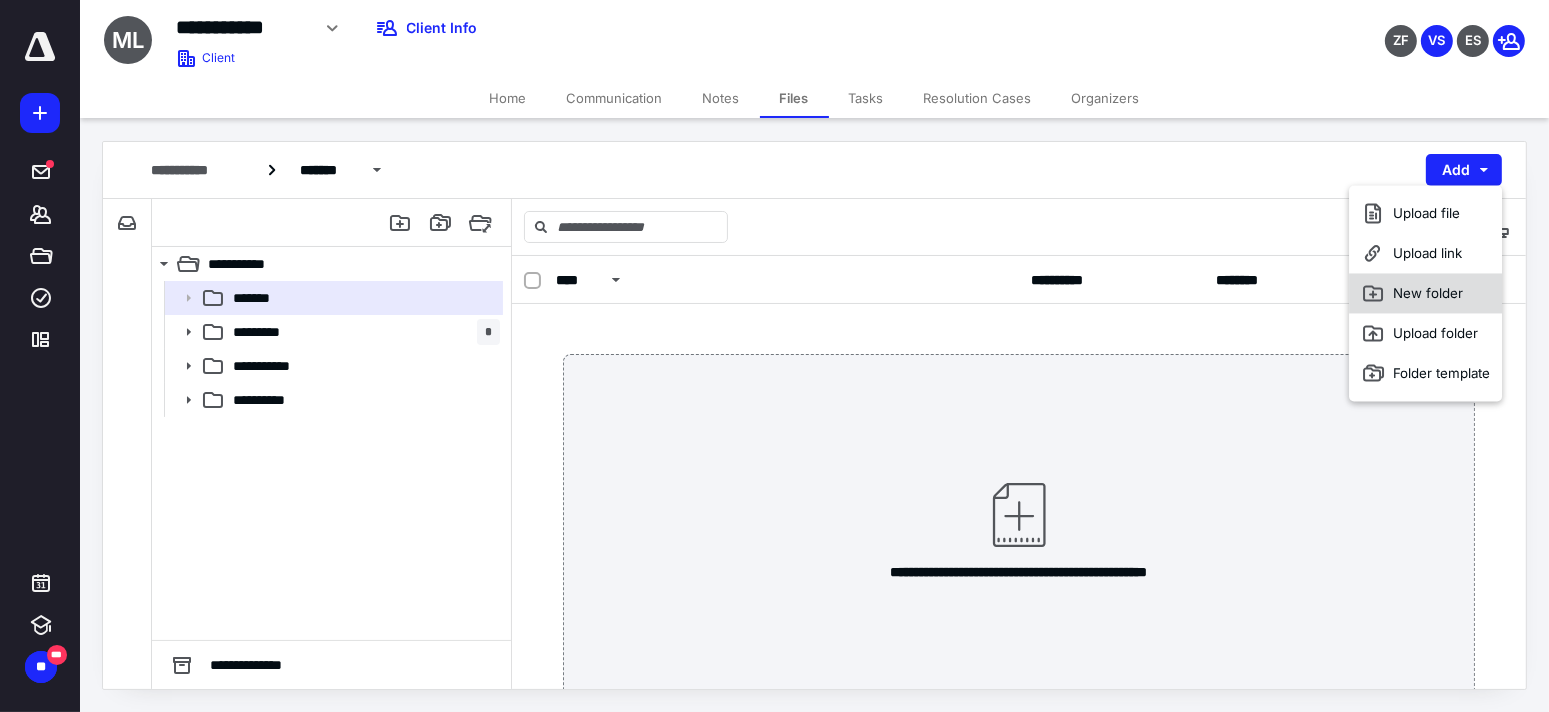 click on "New folder" at bounding box center (1425, 293) 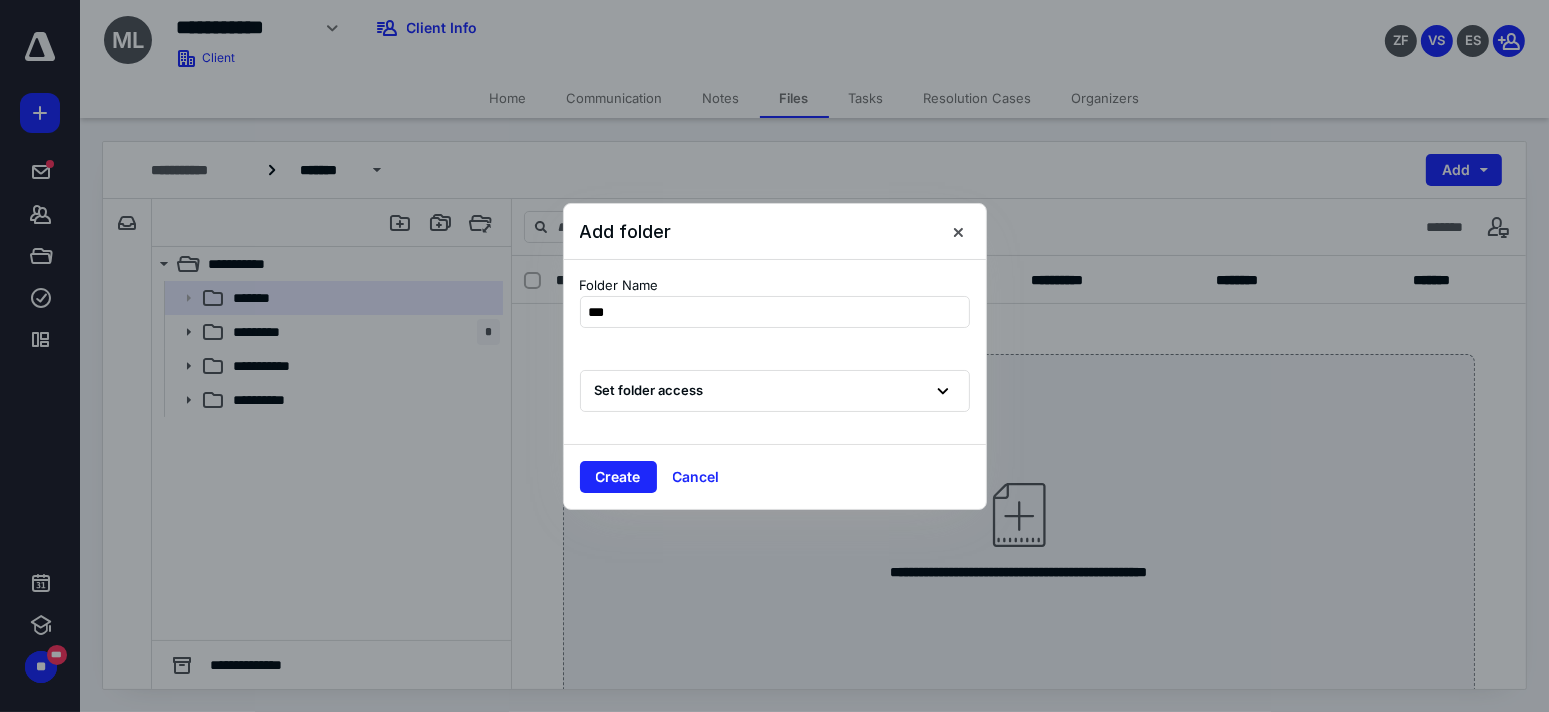type on "****" 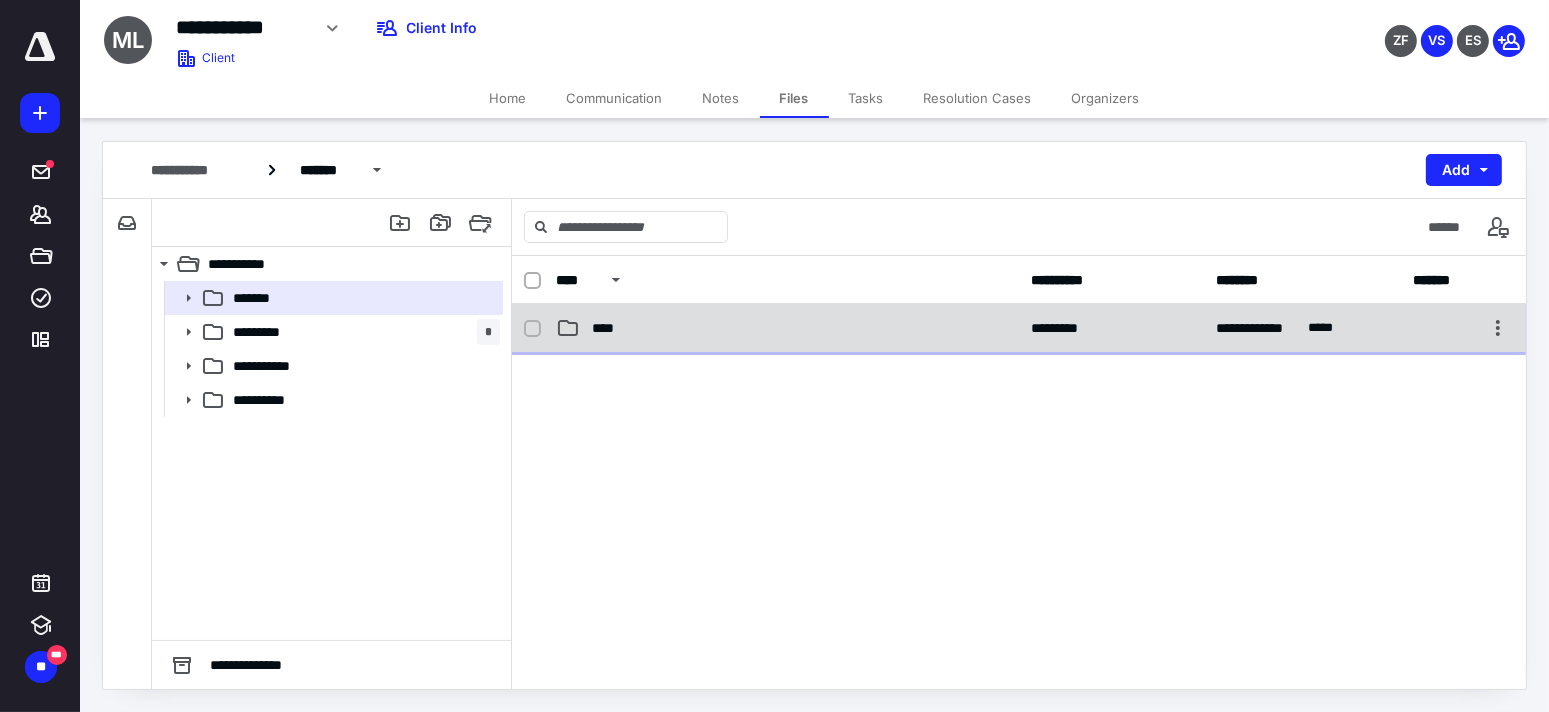 click on "****" at bounding box center (787, 328) 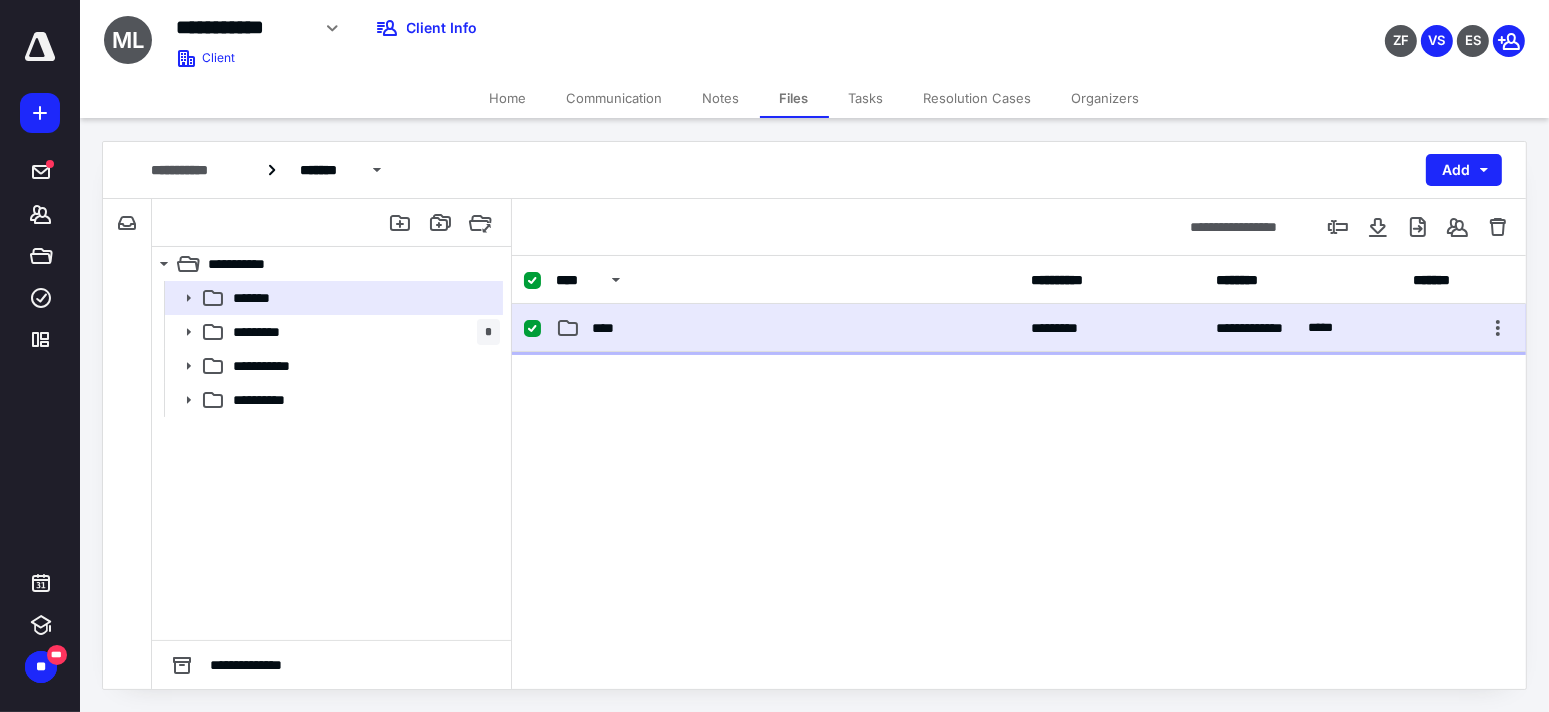 click on "****" at bounding box center [787, 328] 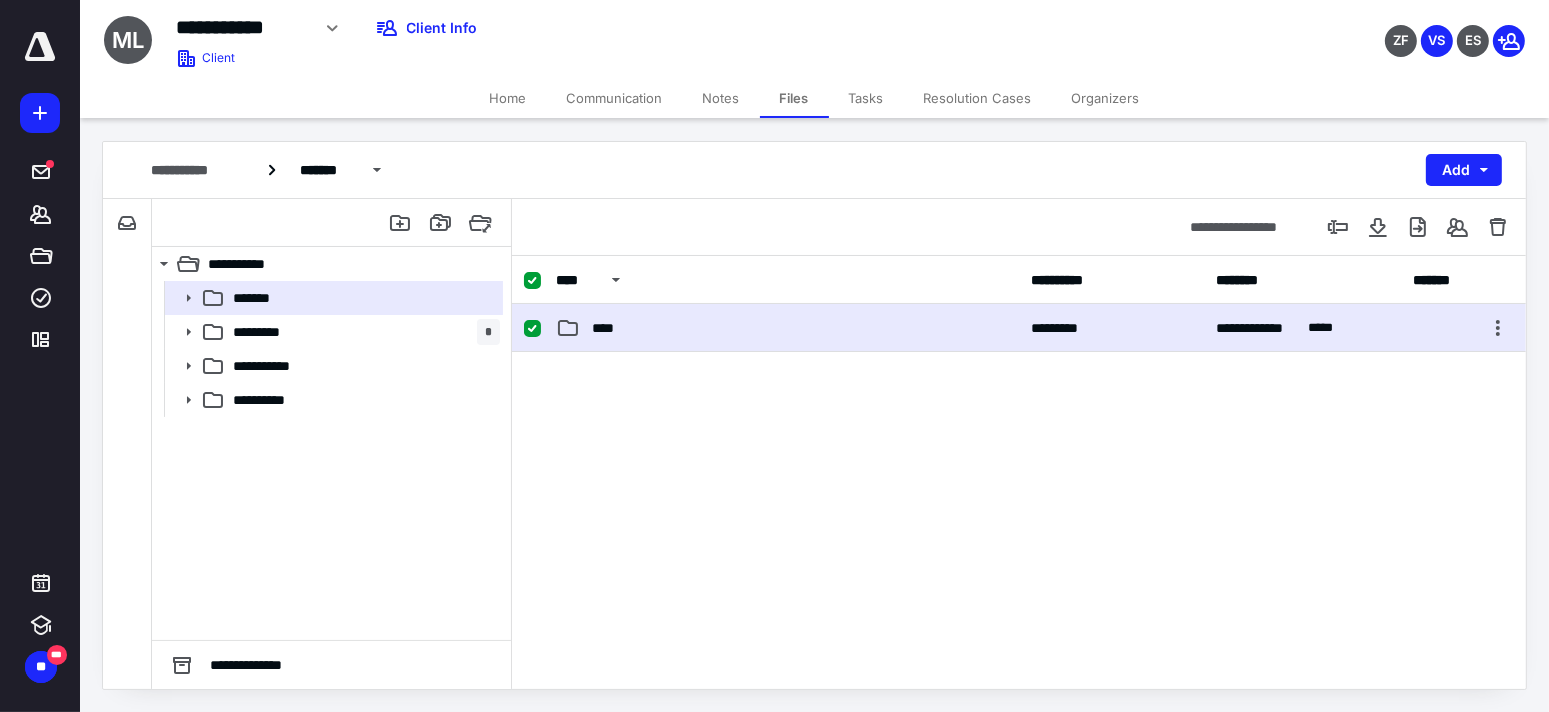 checkbox on "false" 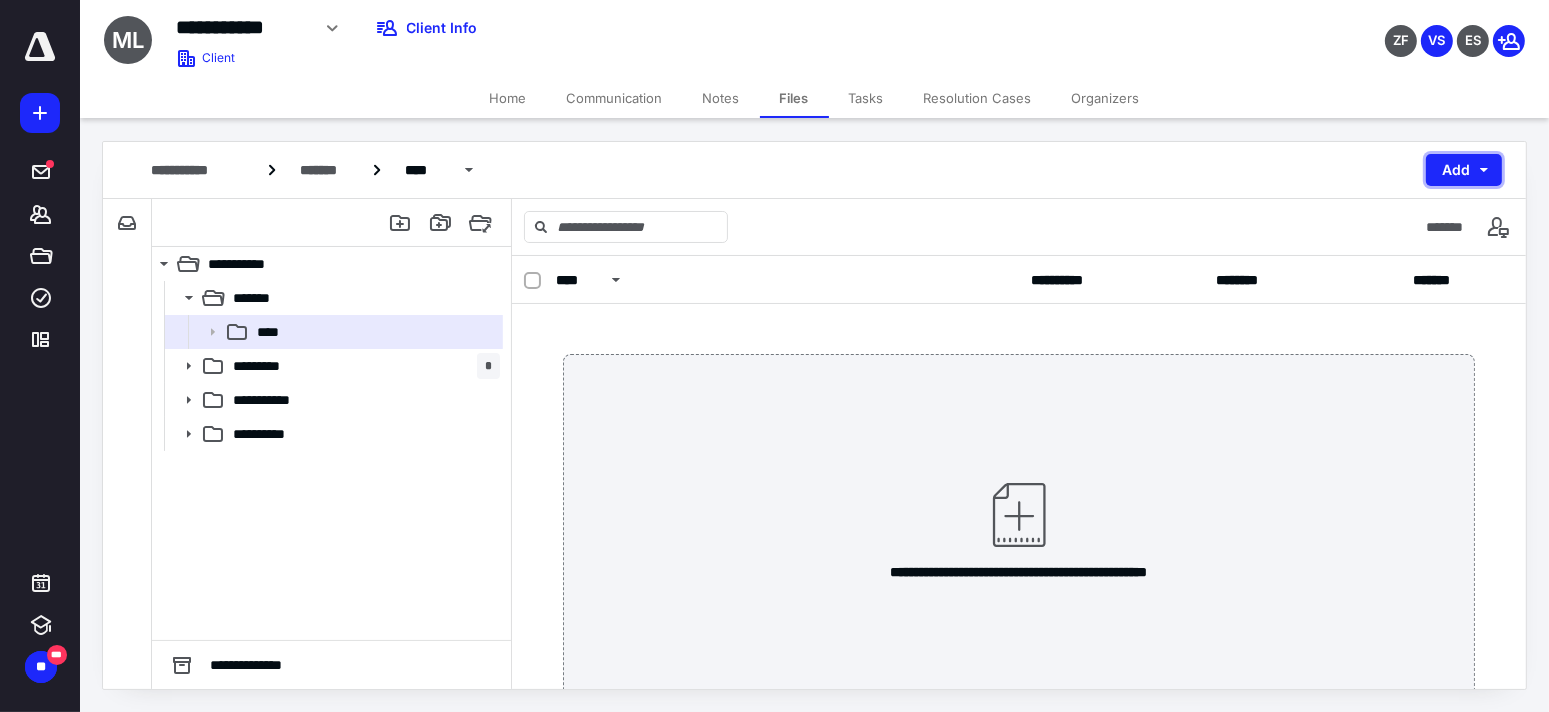 click on "Add" at bounding box center [1464, 170] 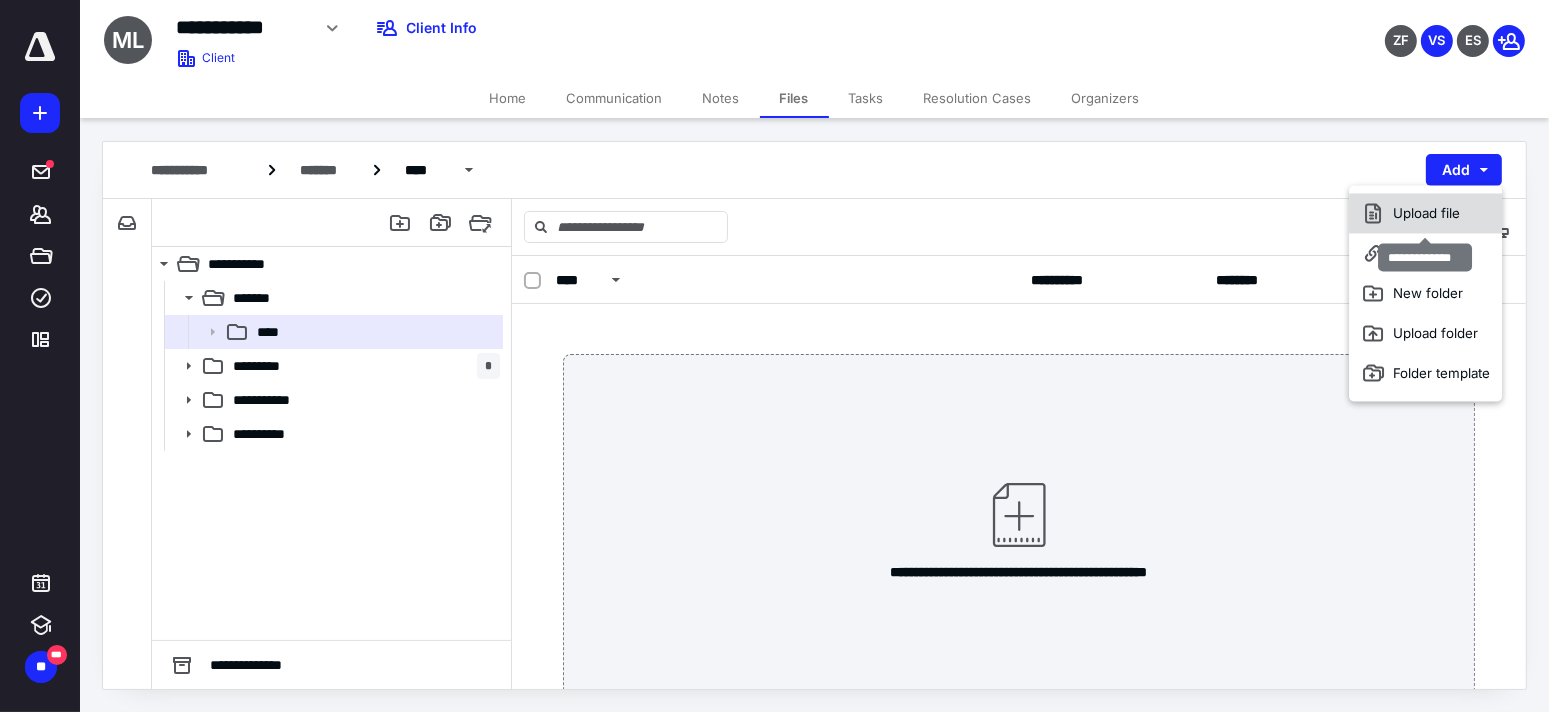 click on "Upload file" at bounding box center [1425, 213] 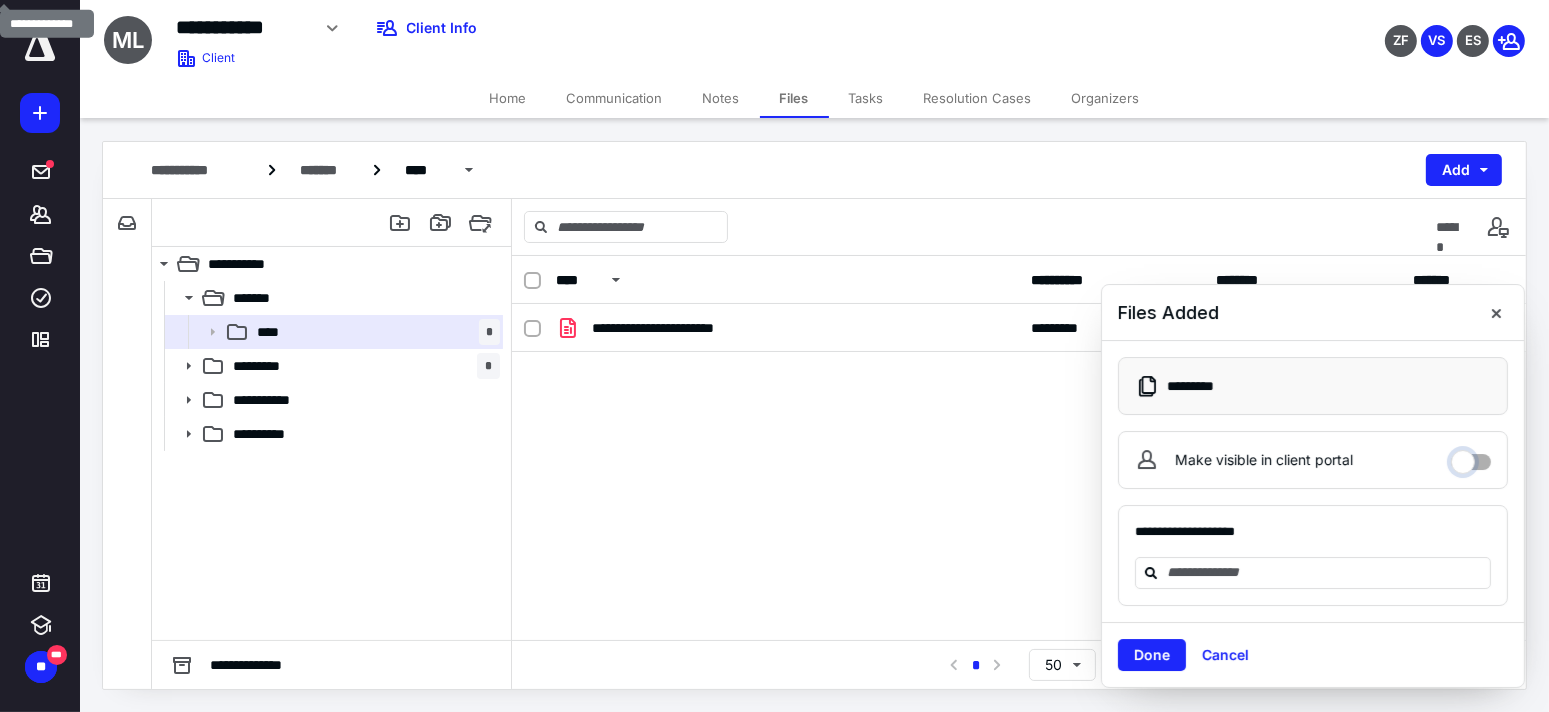 click on "Make visible in client portal" at bounding box center [1471, 457] 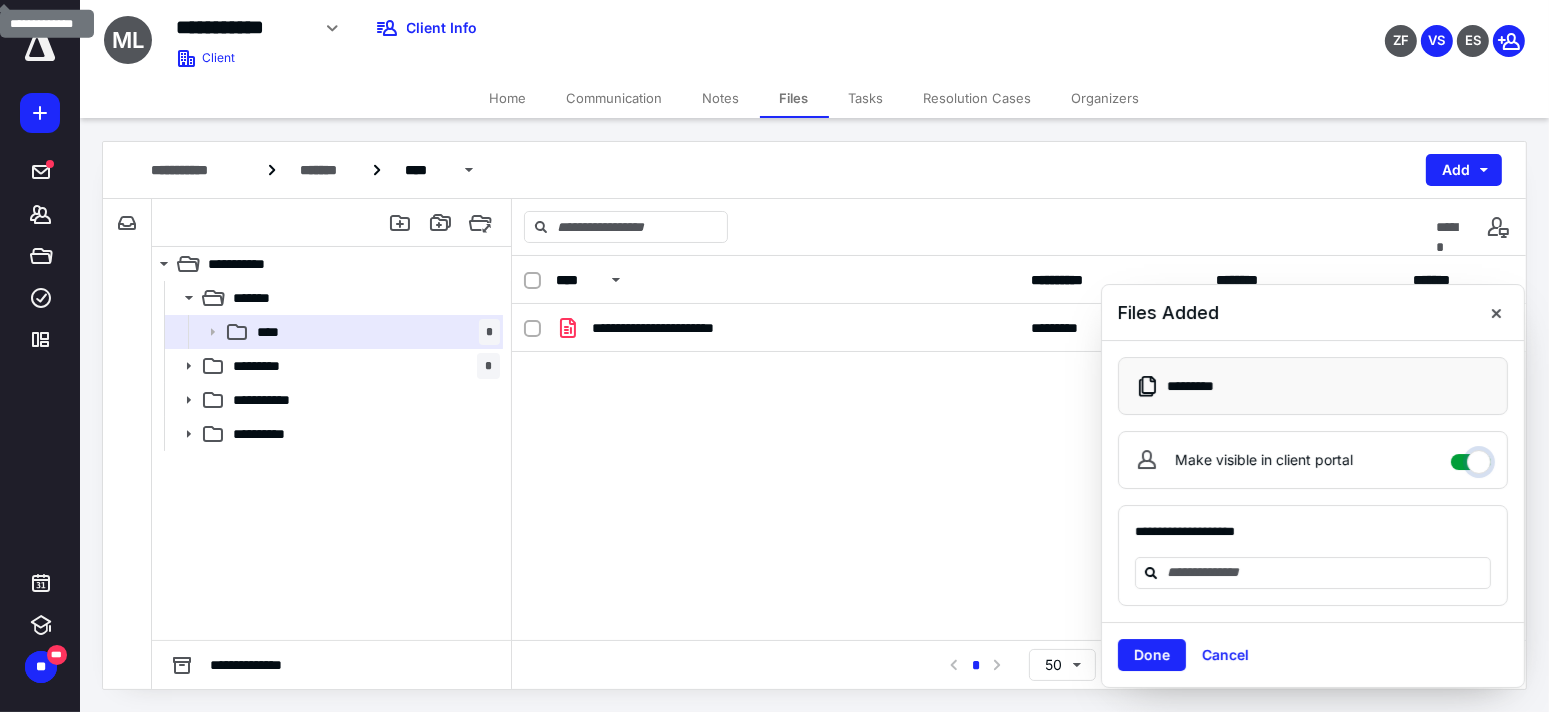 checkbox on "****" 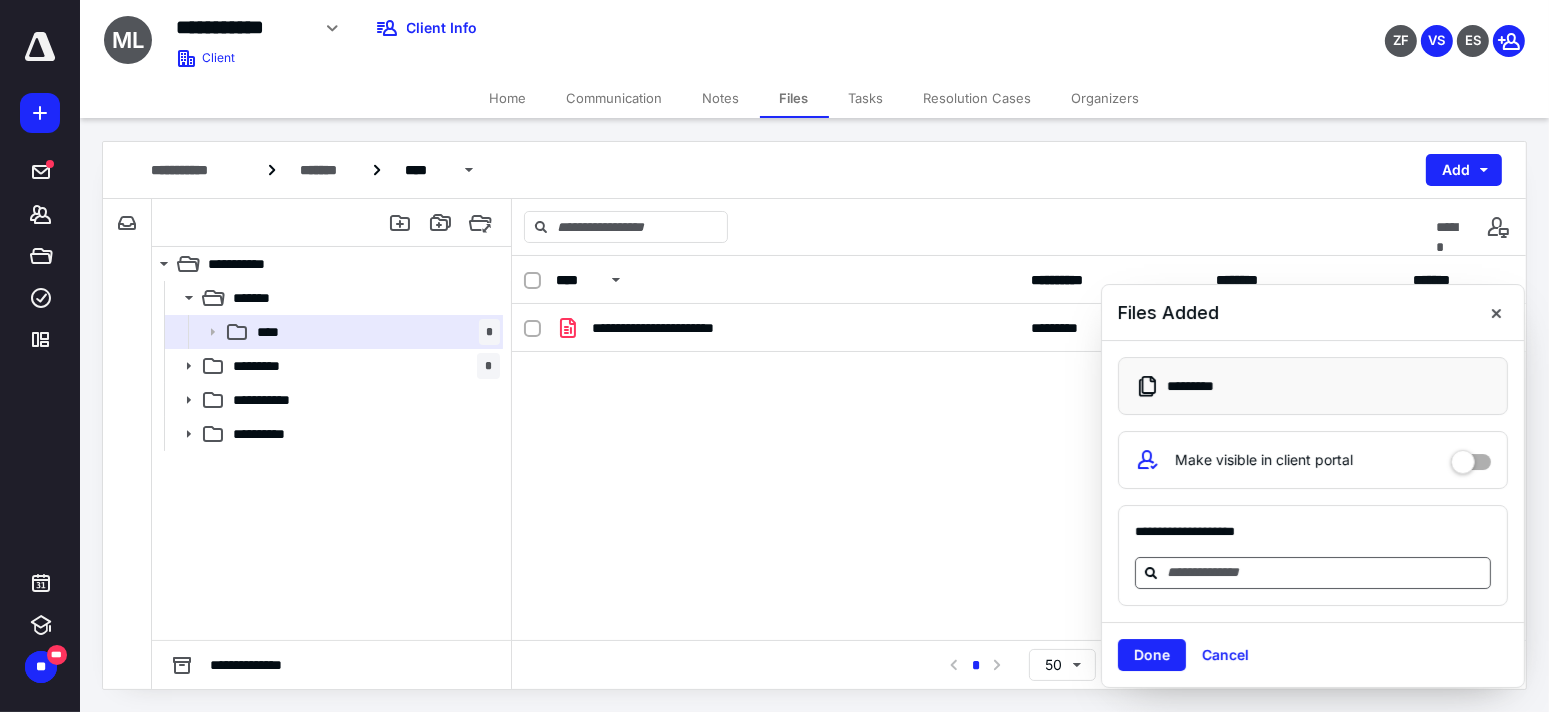 click at bounding box center (1325, 572) 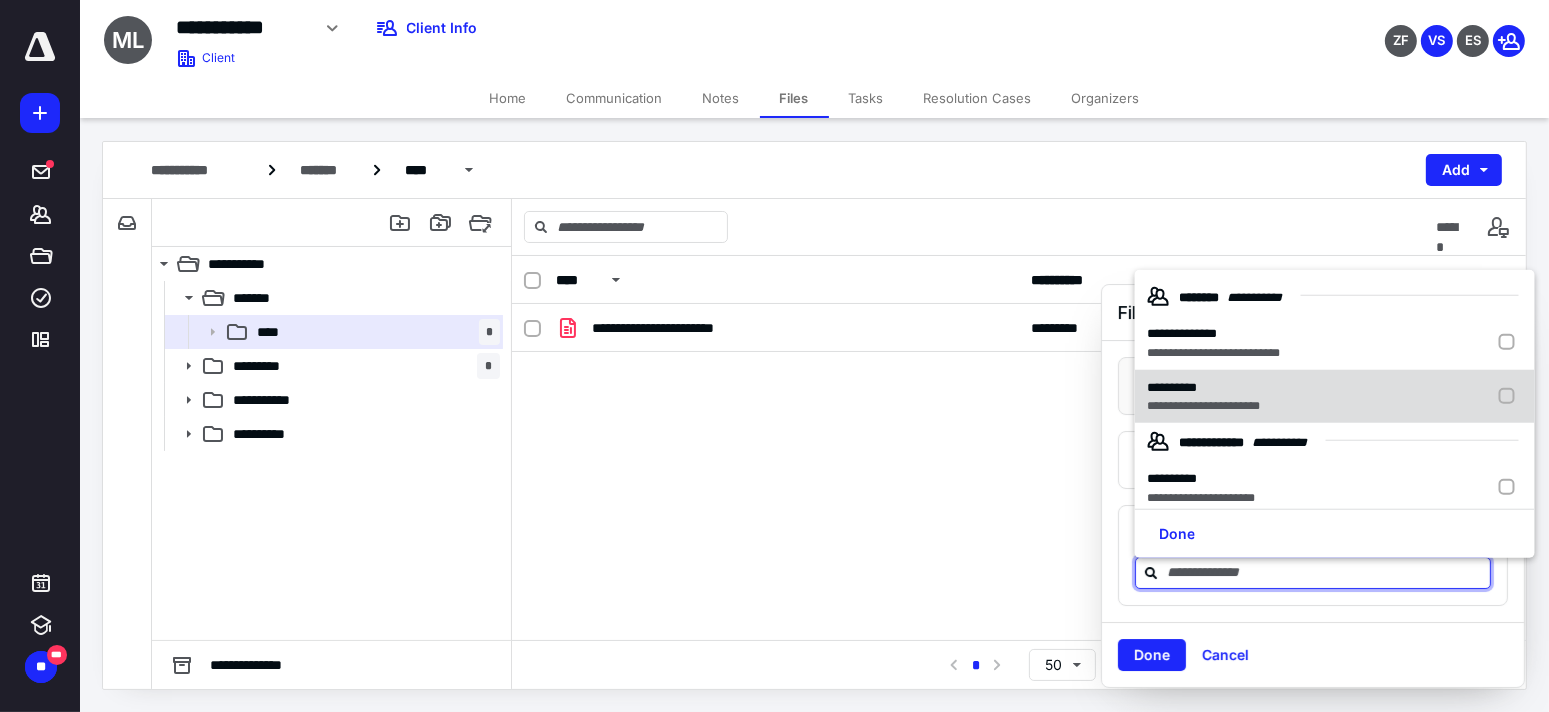 click on "**********" at bounding box center (1172, 386) 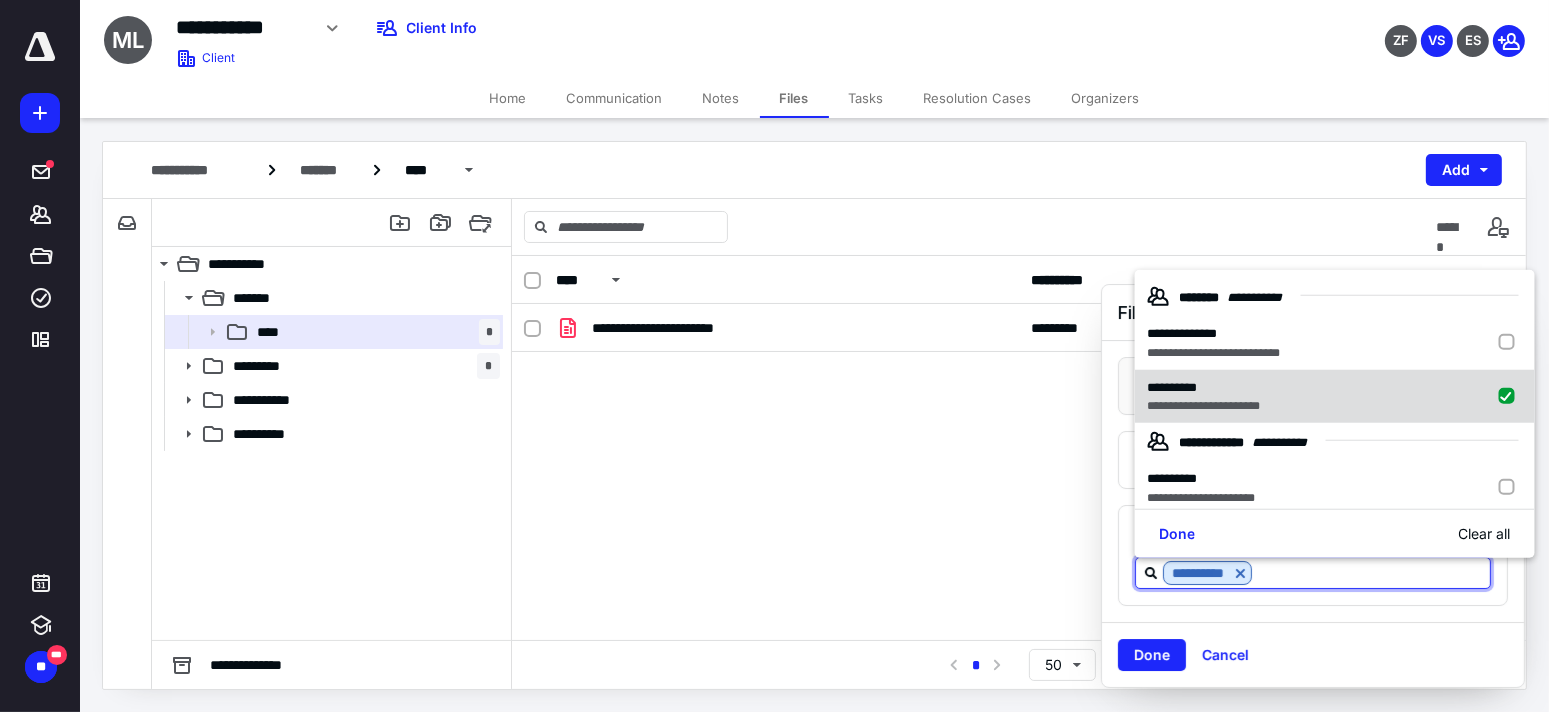 checkbox on "true" 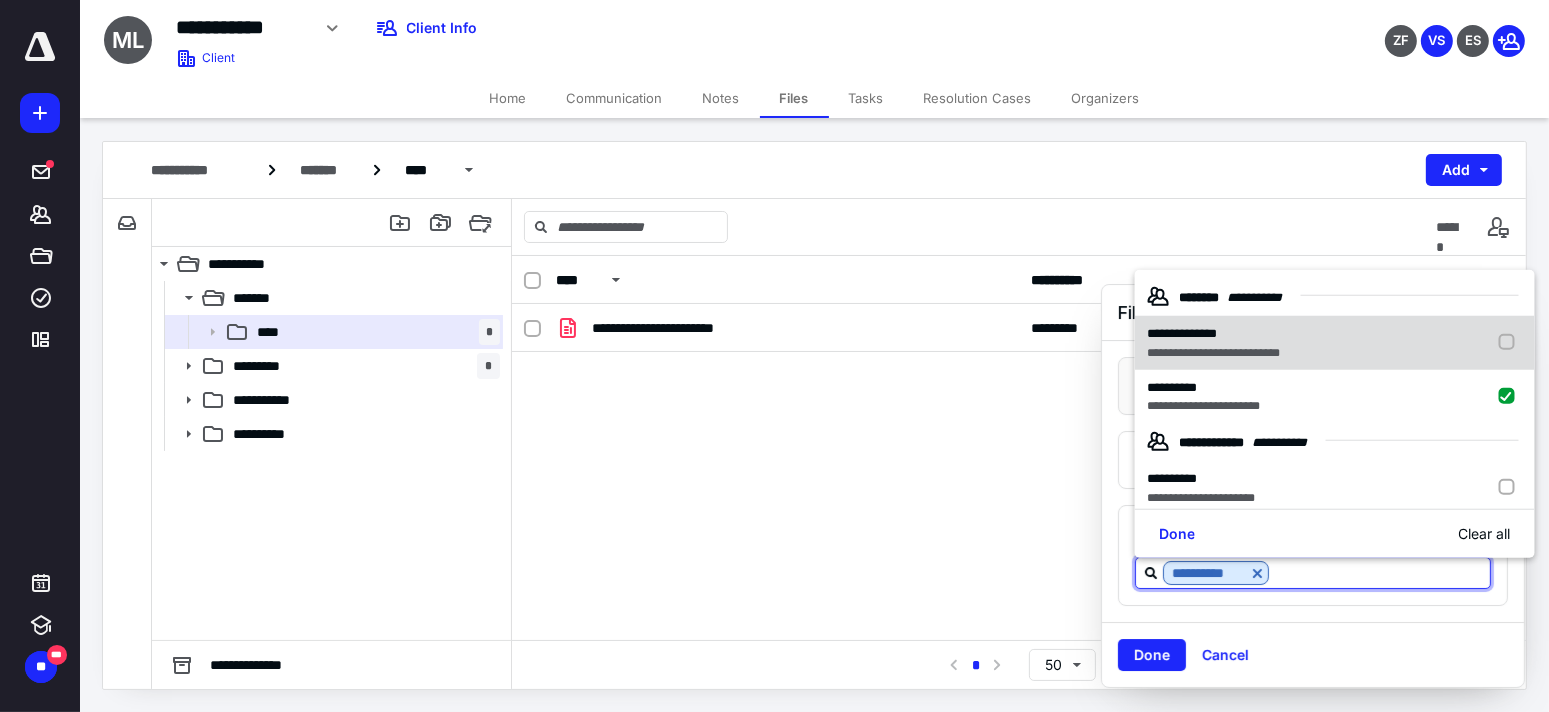 click on "**********" at bounding box center (1213, 352) 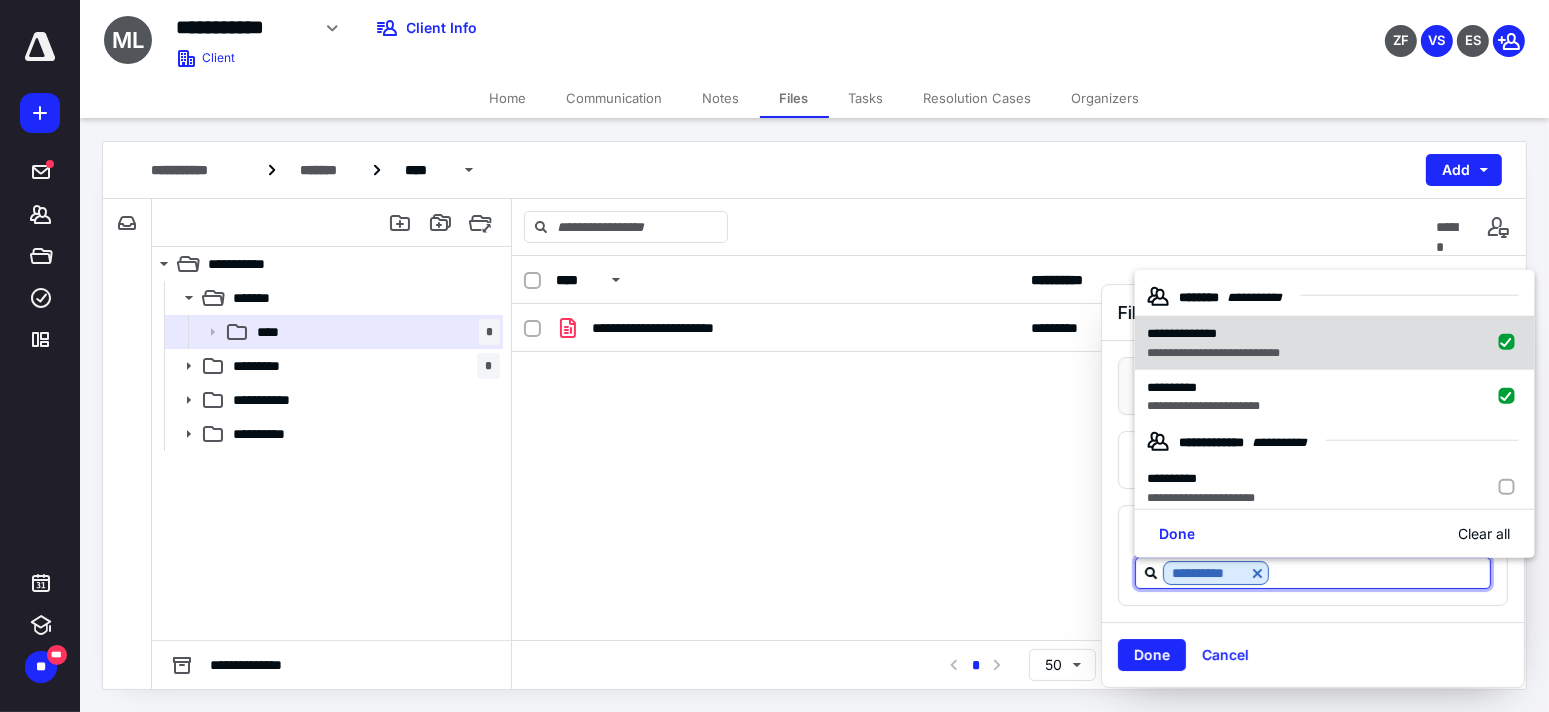 checkbox on "true" 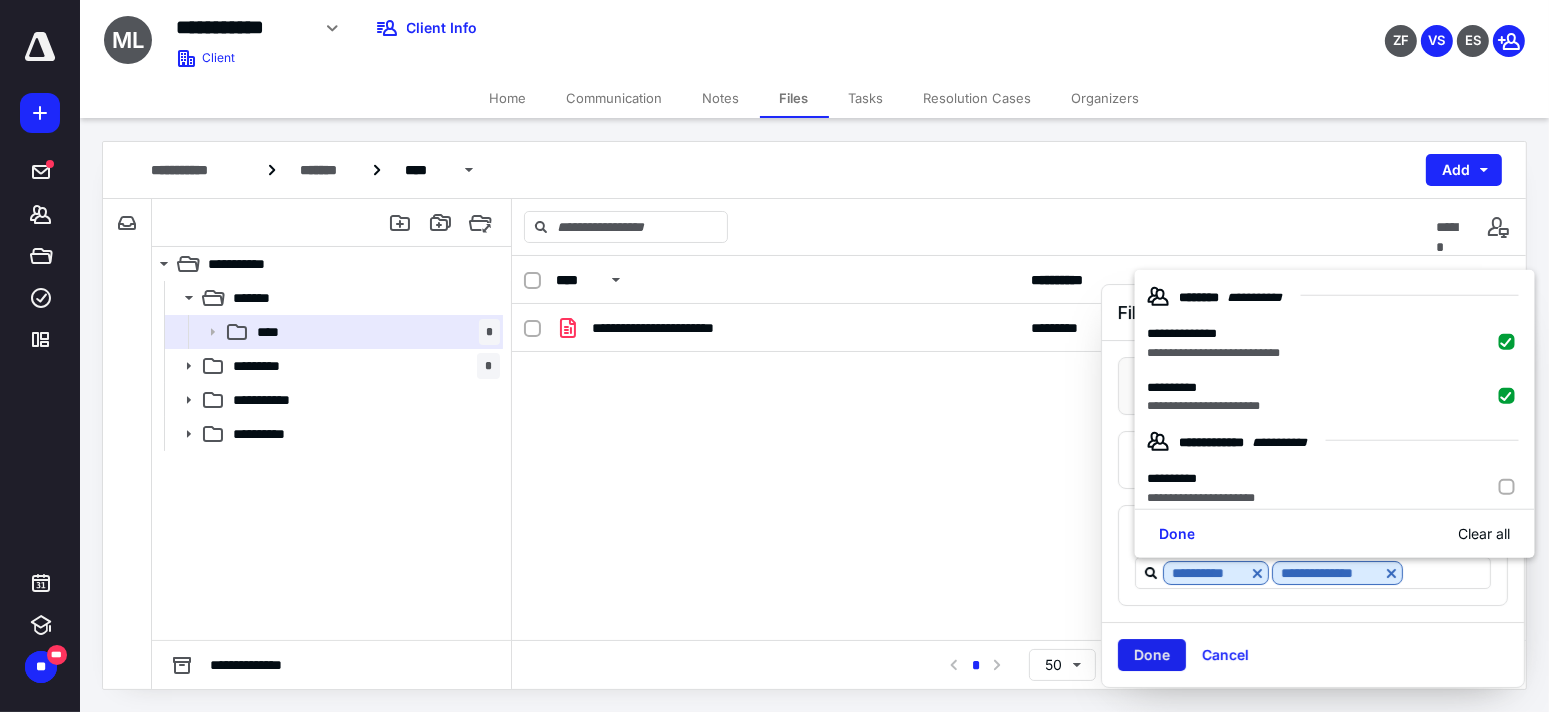 click on "Done" at bounding box center [1152, 655] 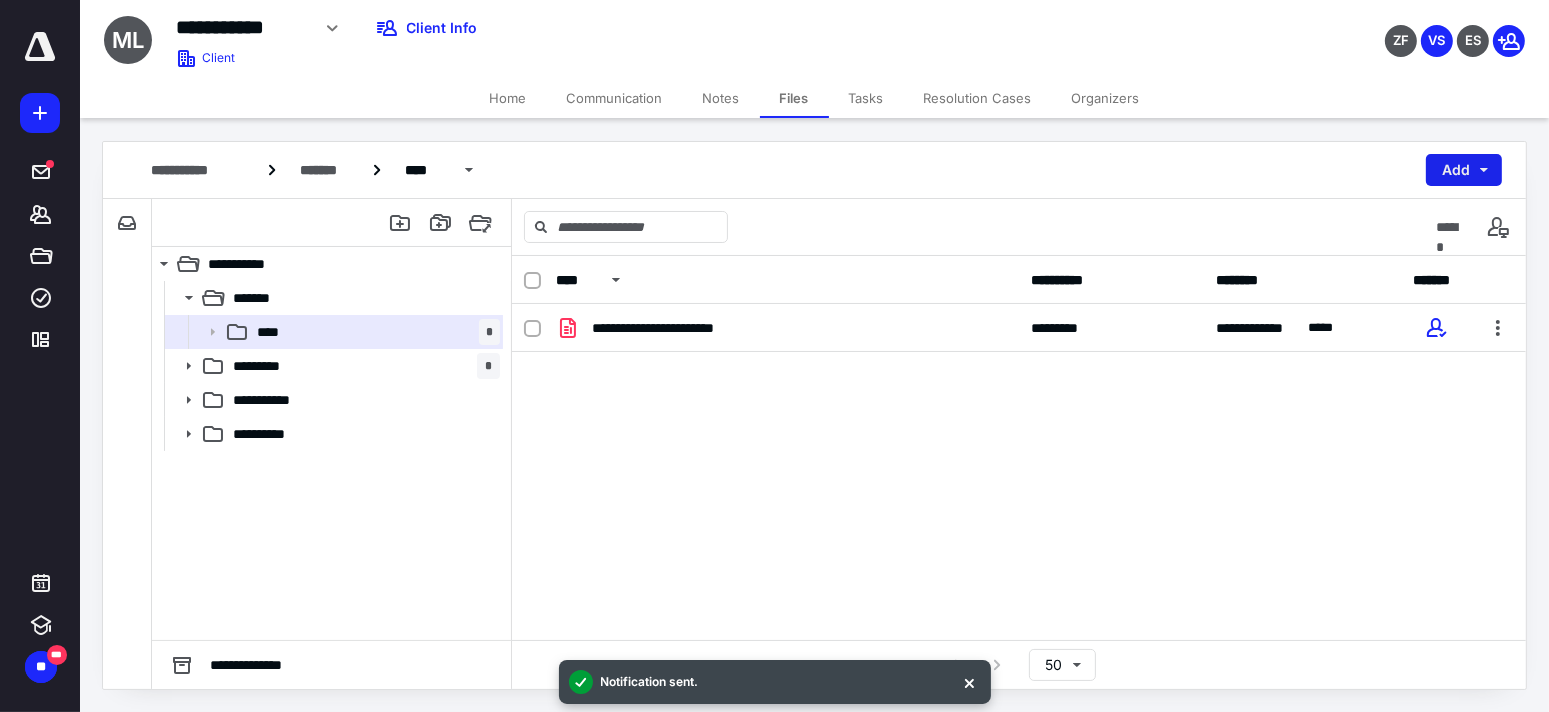 click on "Add" at bounding box center (1464, 170) 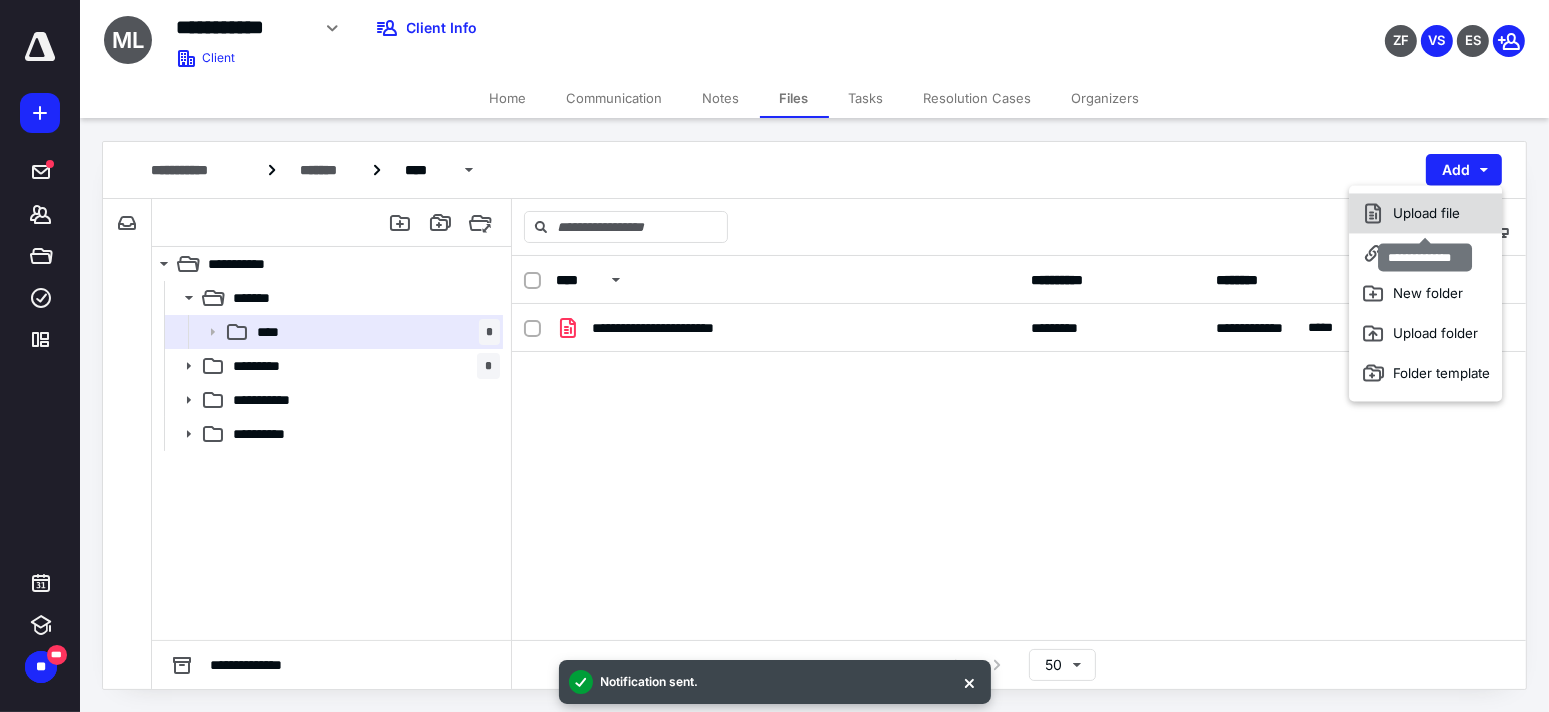 click on "Upload file" at bounding box center [1425, 213] 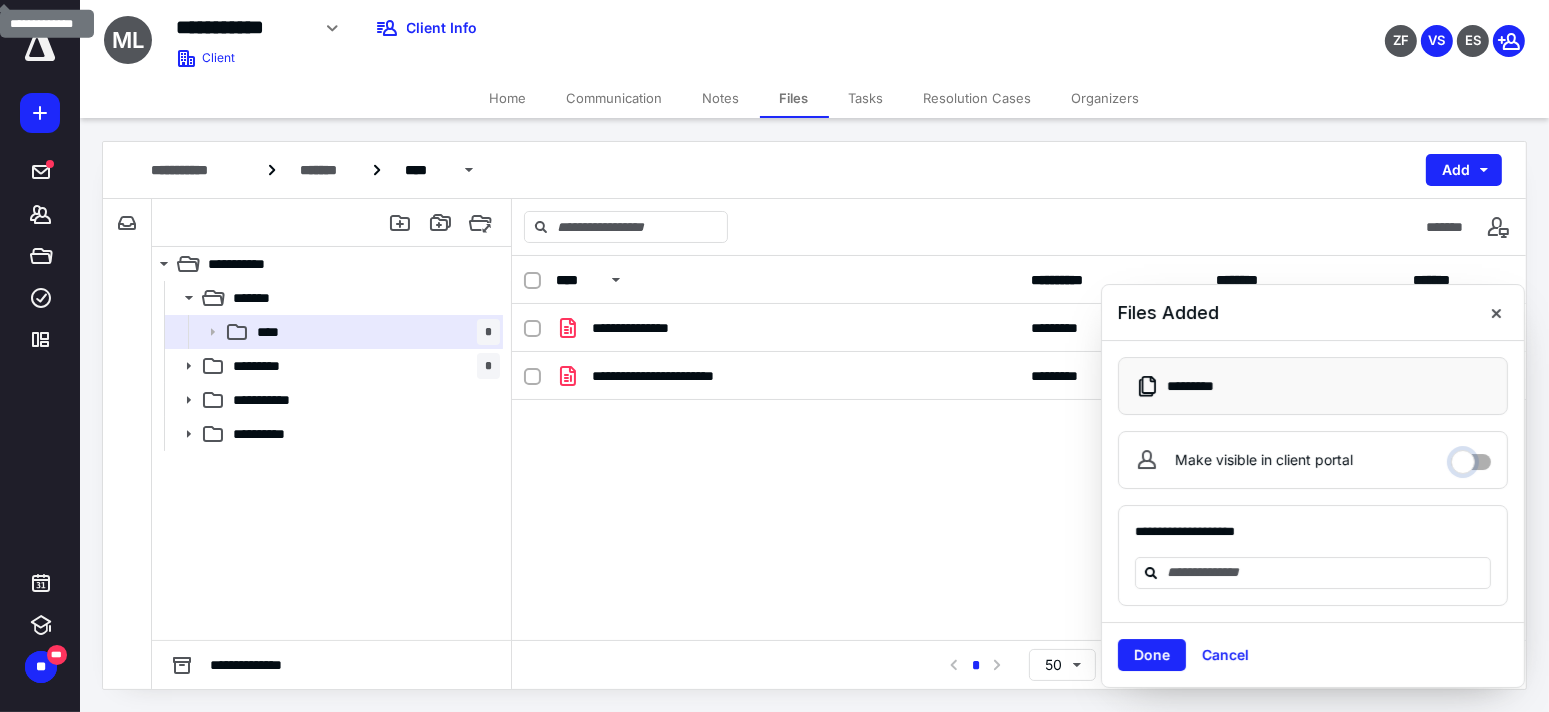 click on "Make visible in client portal" at bounding box center [1471, 457] 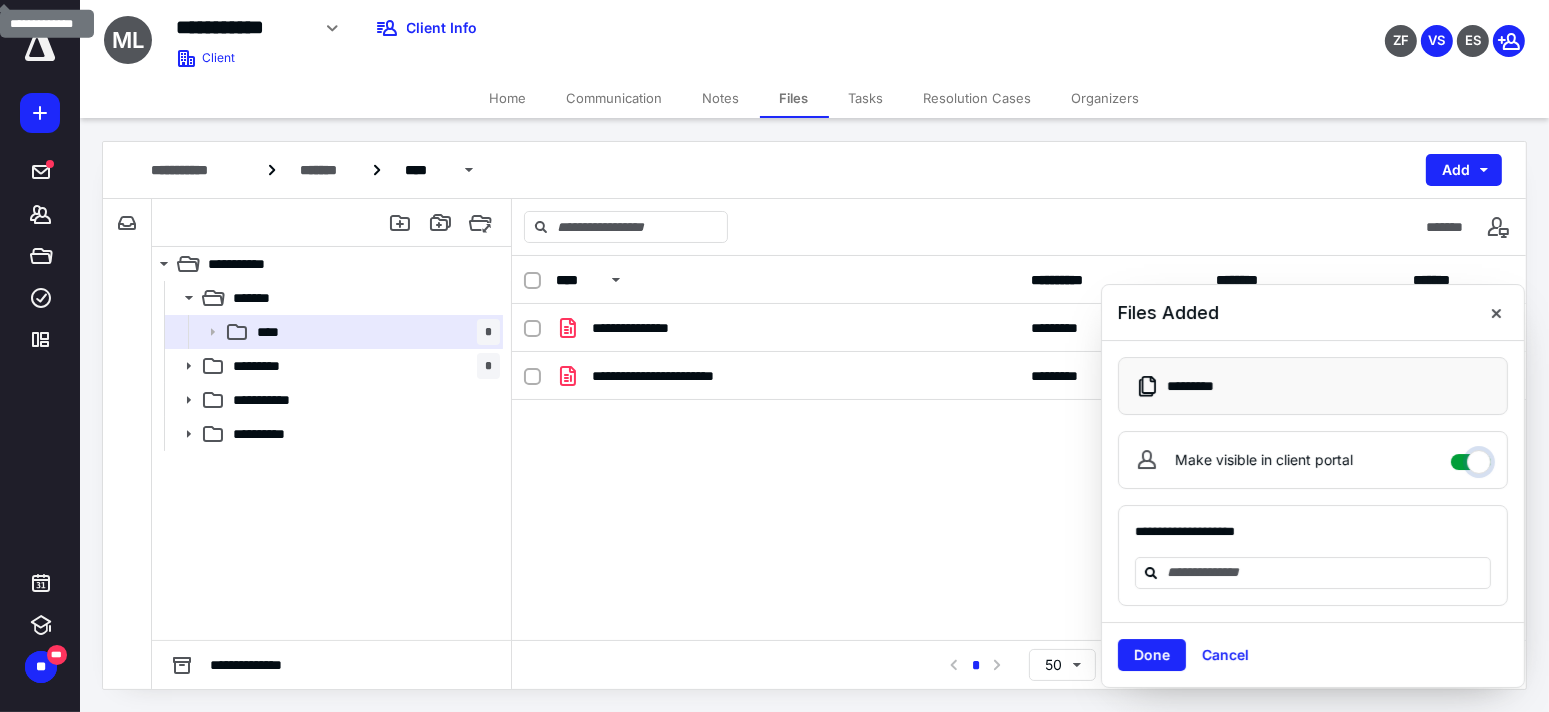 checkbox on "****" 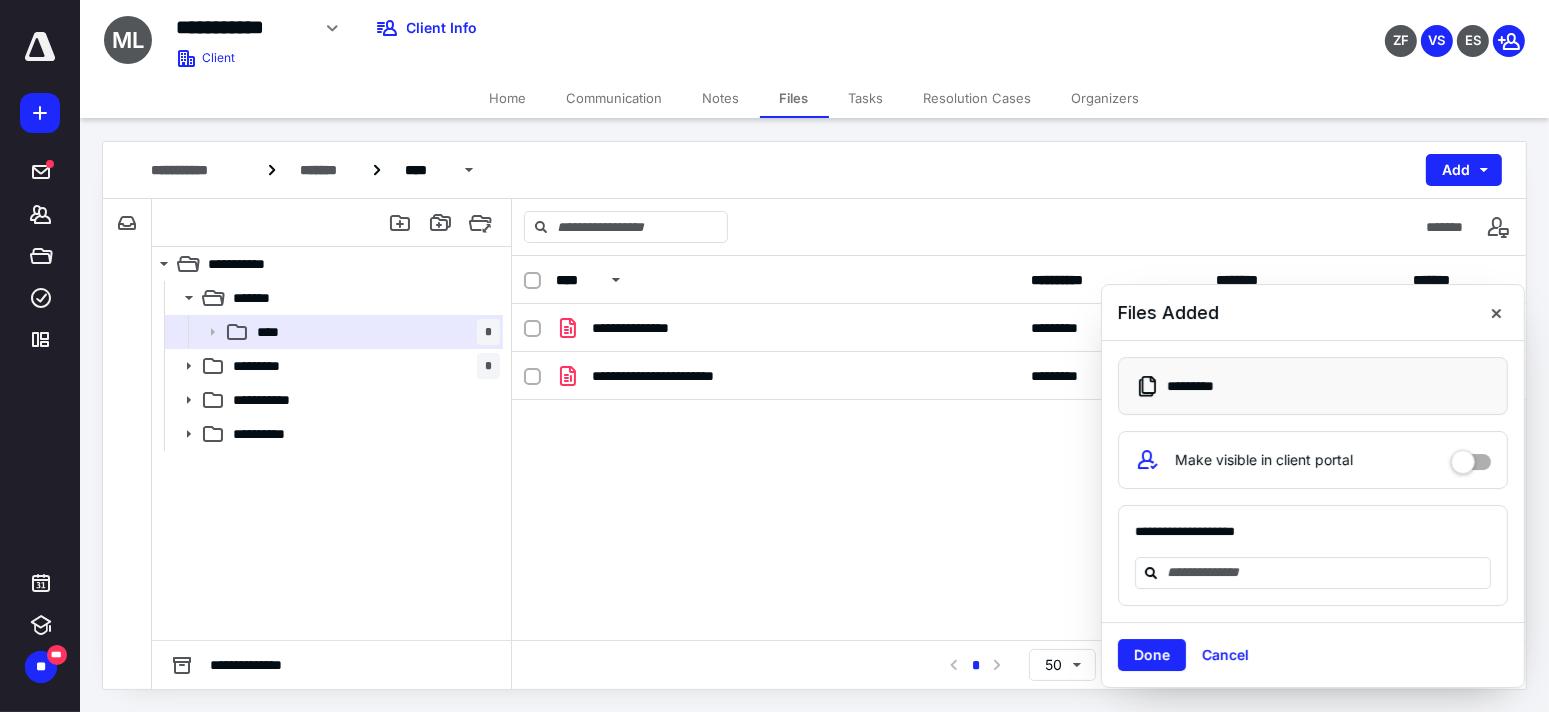 click on "Done" at bounding box center (1152, 655) 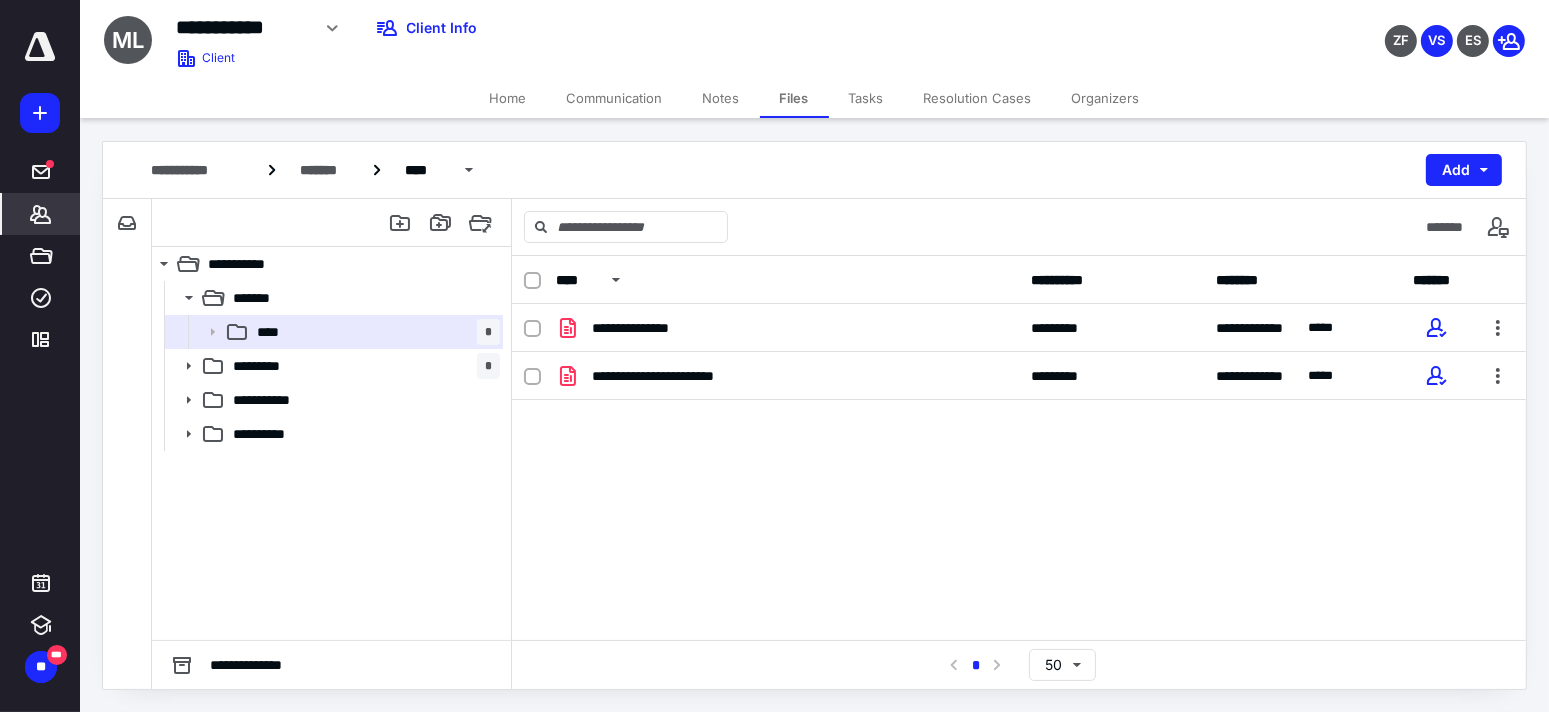 click 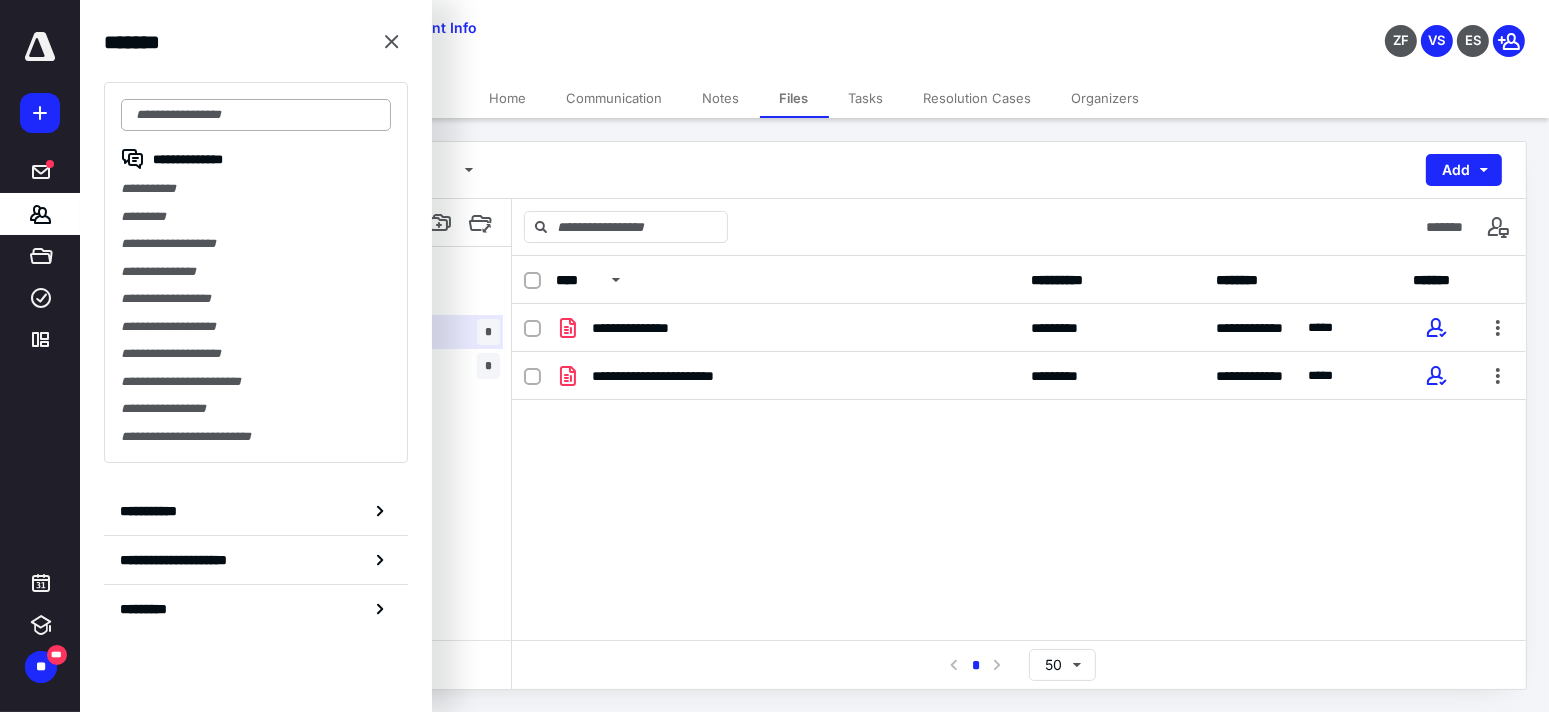 click at bounding box center [256, 115] 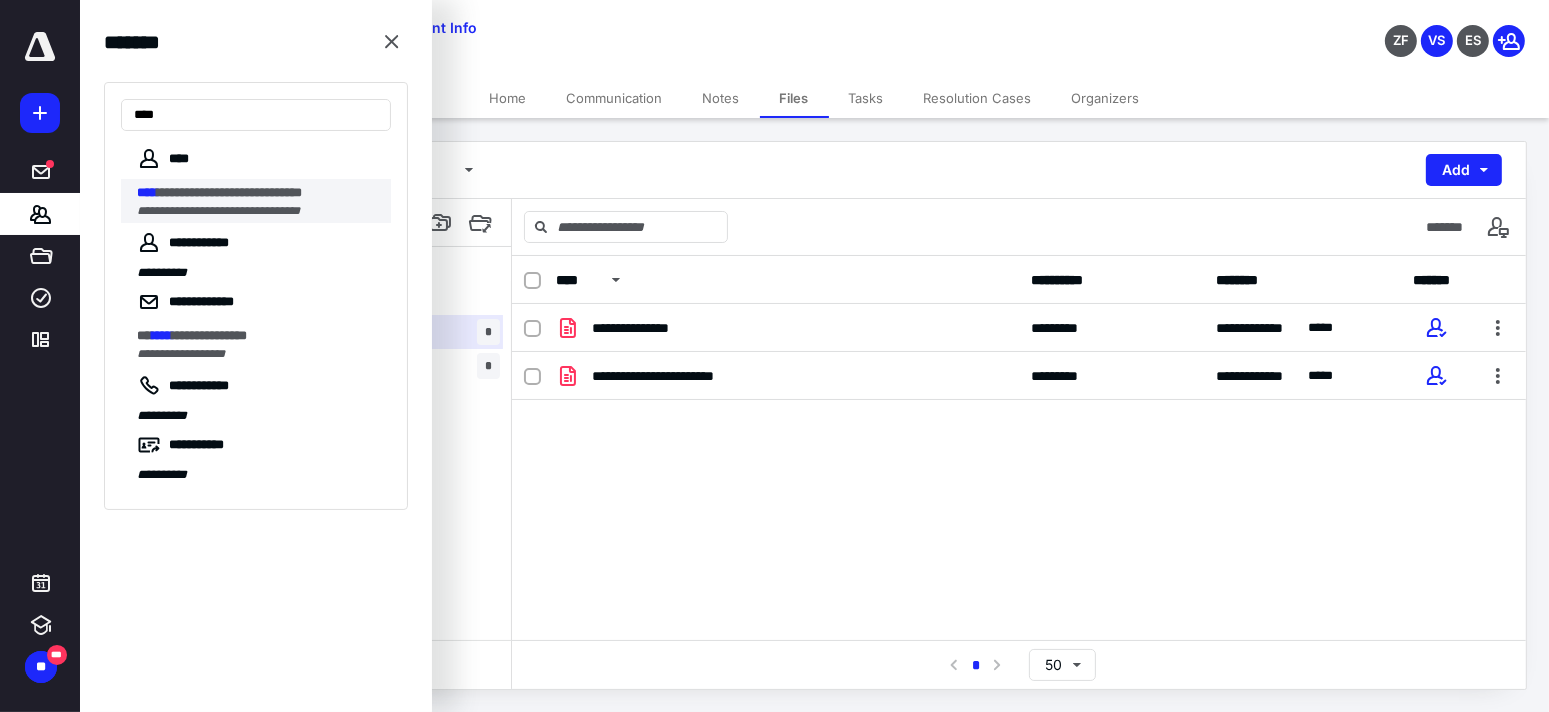 type on "****" 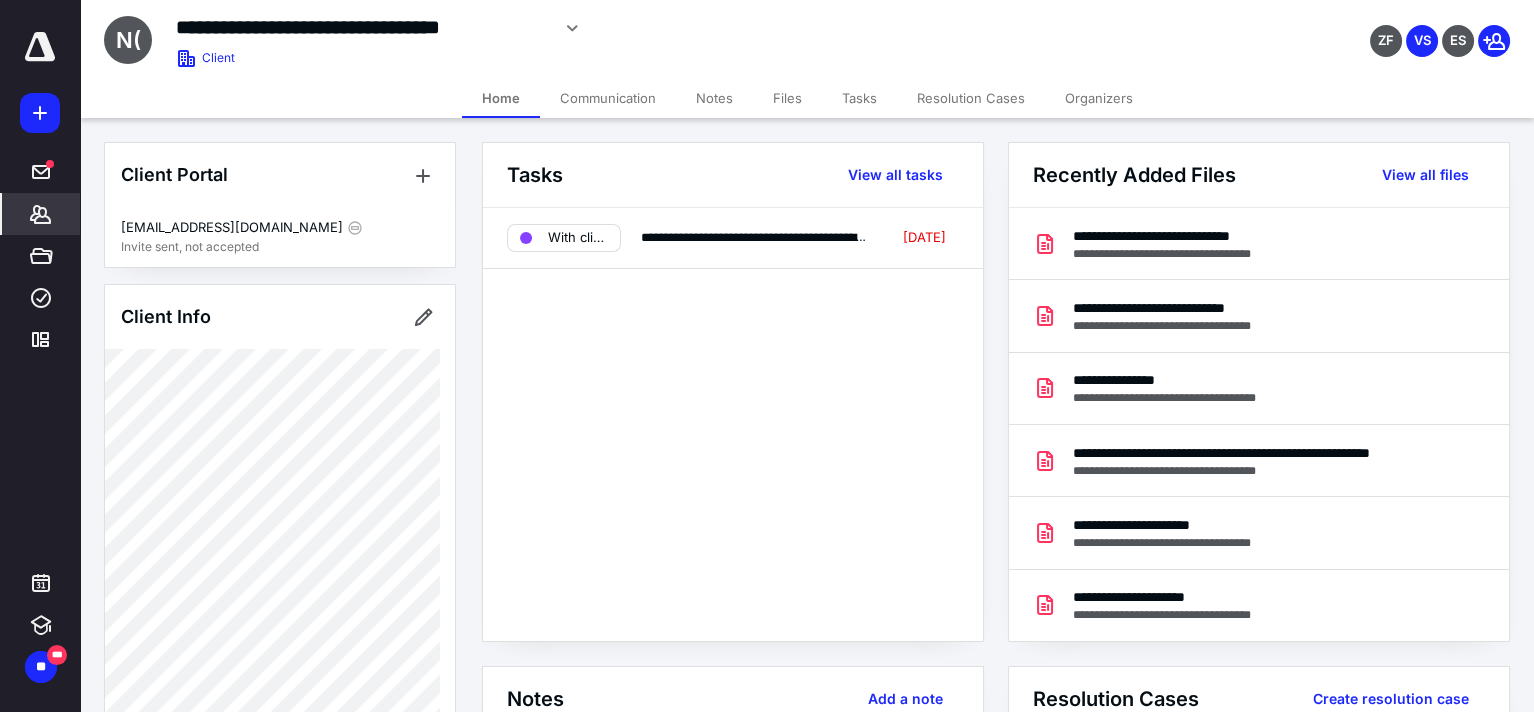 click on "Files" at bounding box center (787, 98) 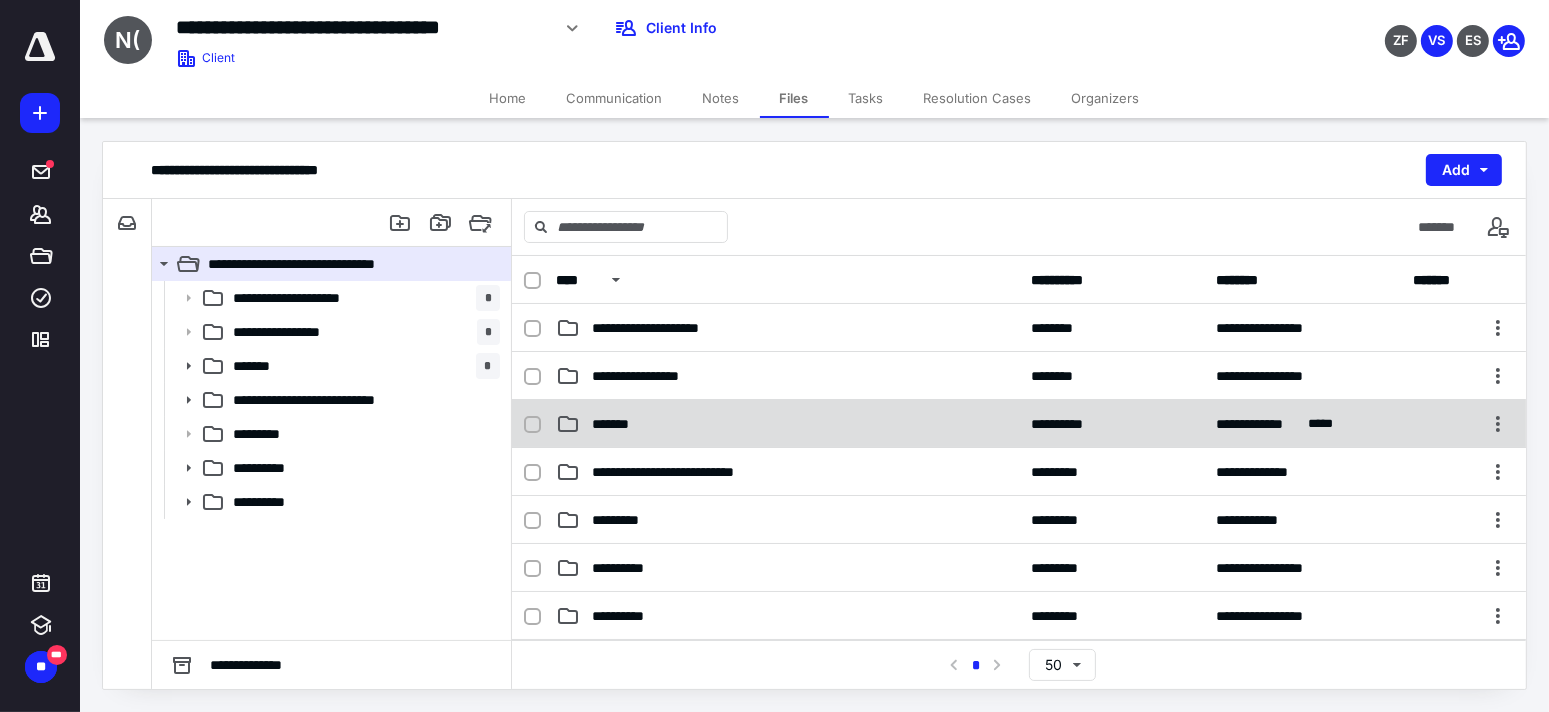 click on "*******" at bounding box center (615, 424) 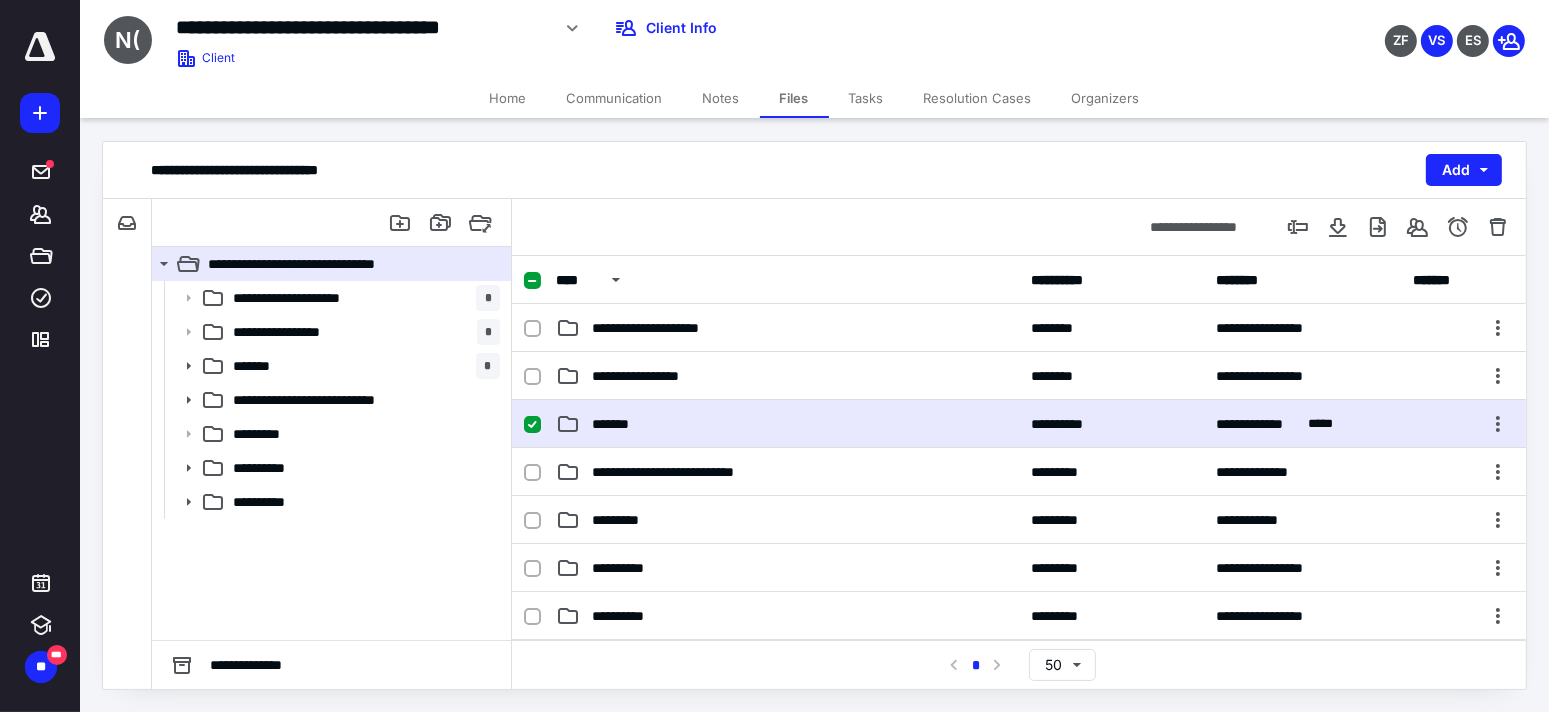 click on "*******" at bounding box center [787, 424] 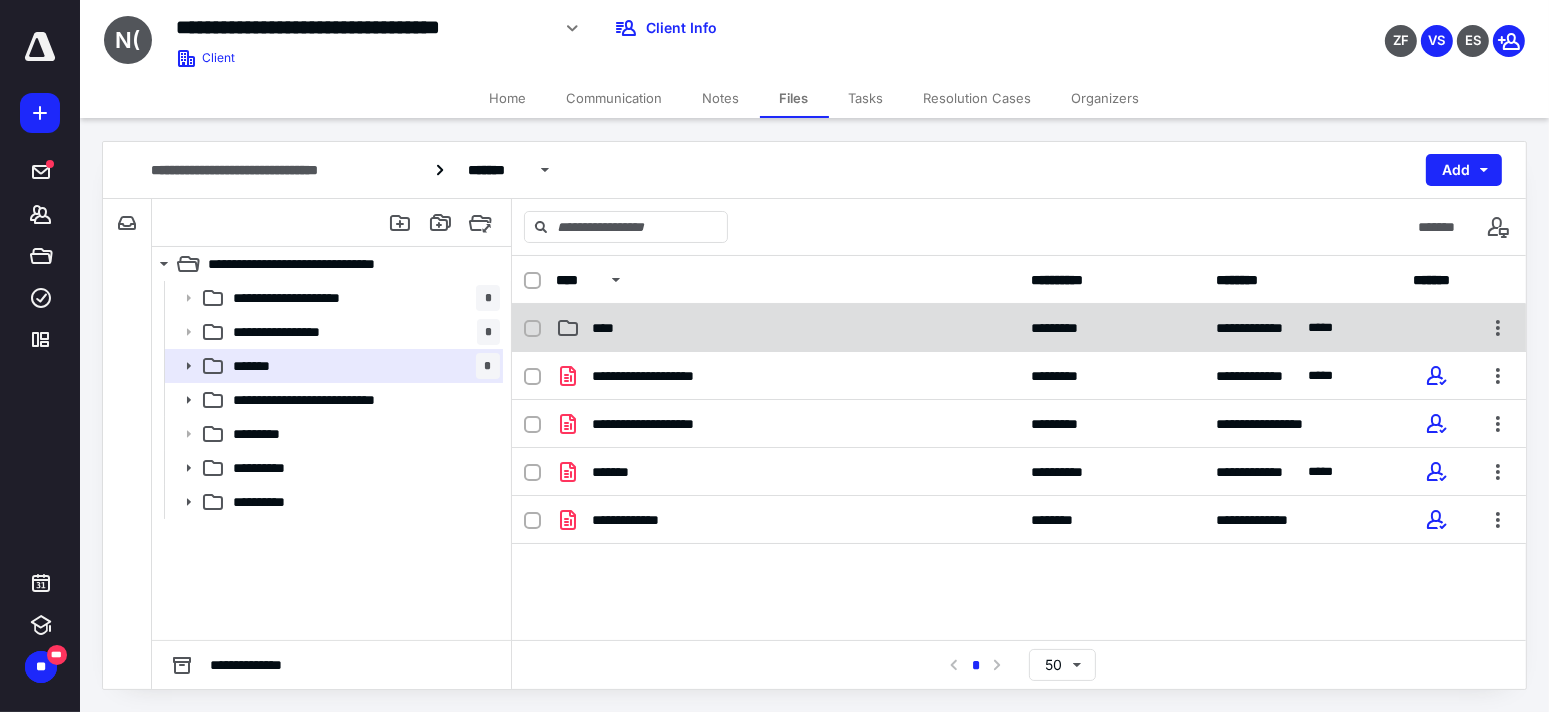click on "****" at bounding box center [787, 328] 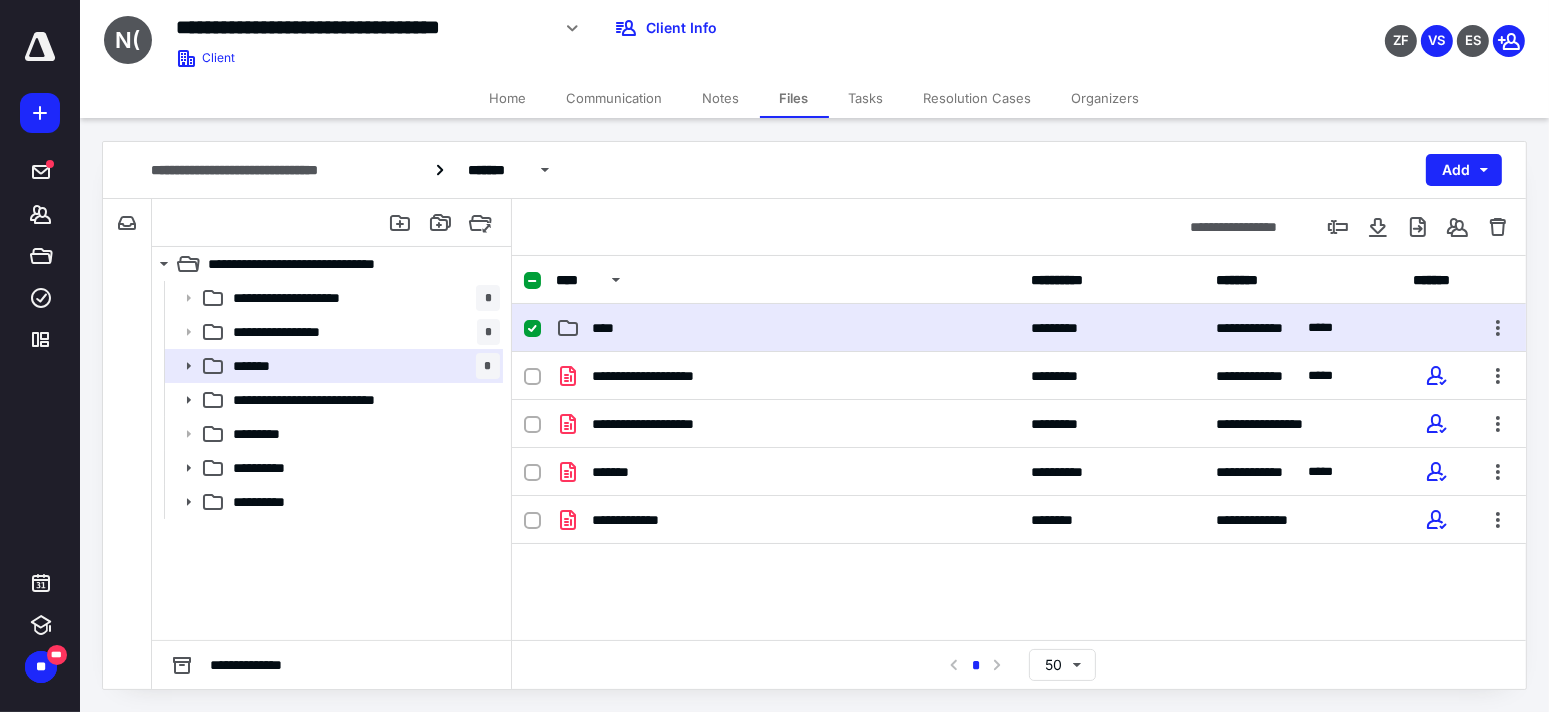 click on "****" at bounding box center [787, 328] 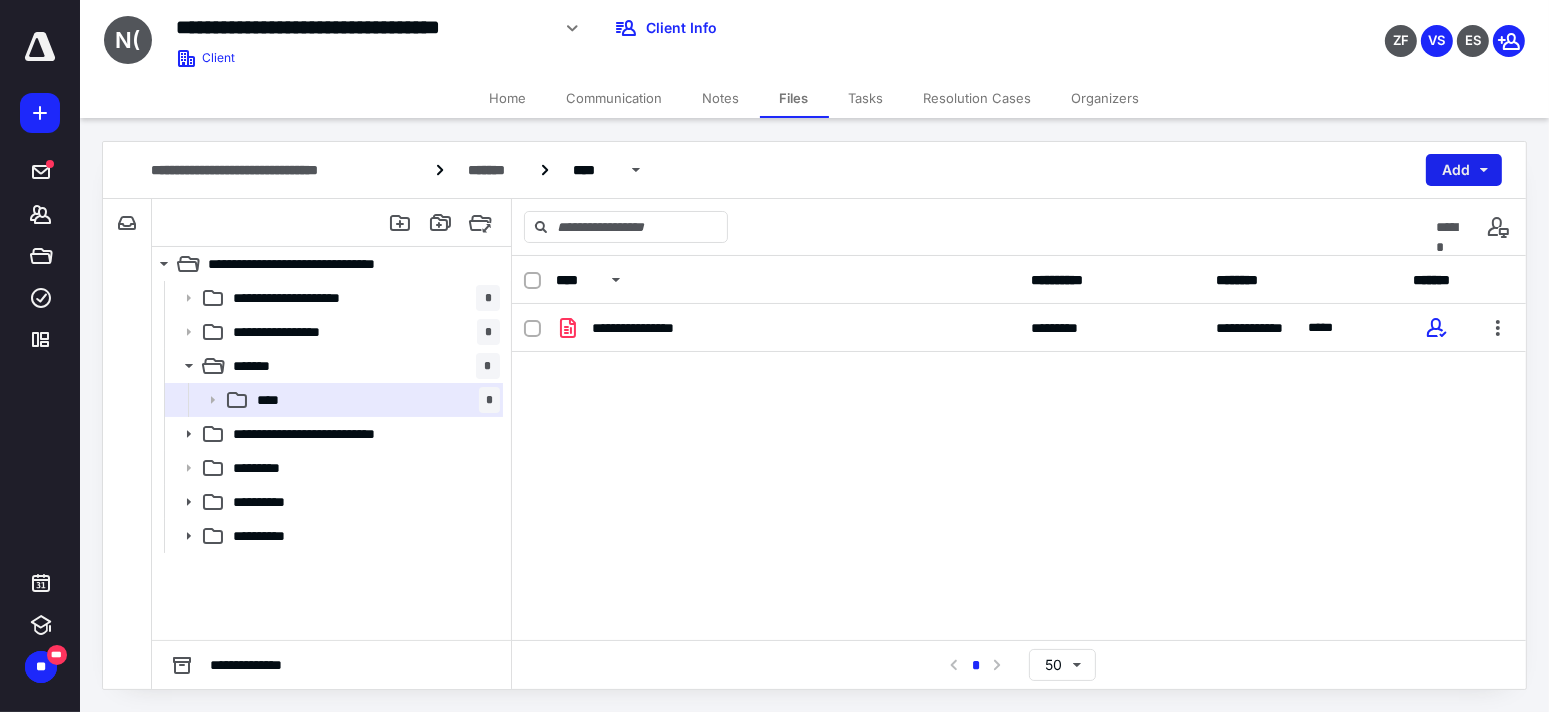 click on "Add" at bounding box center [1464, 170] 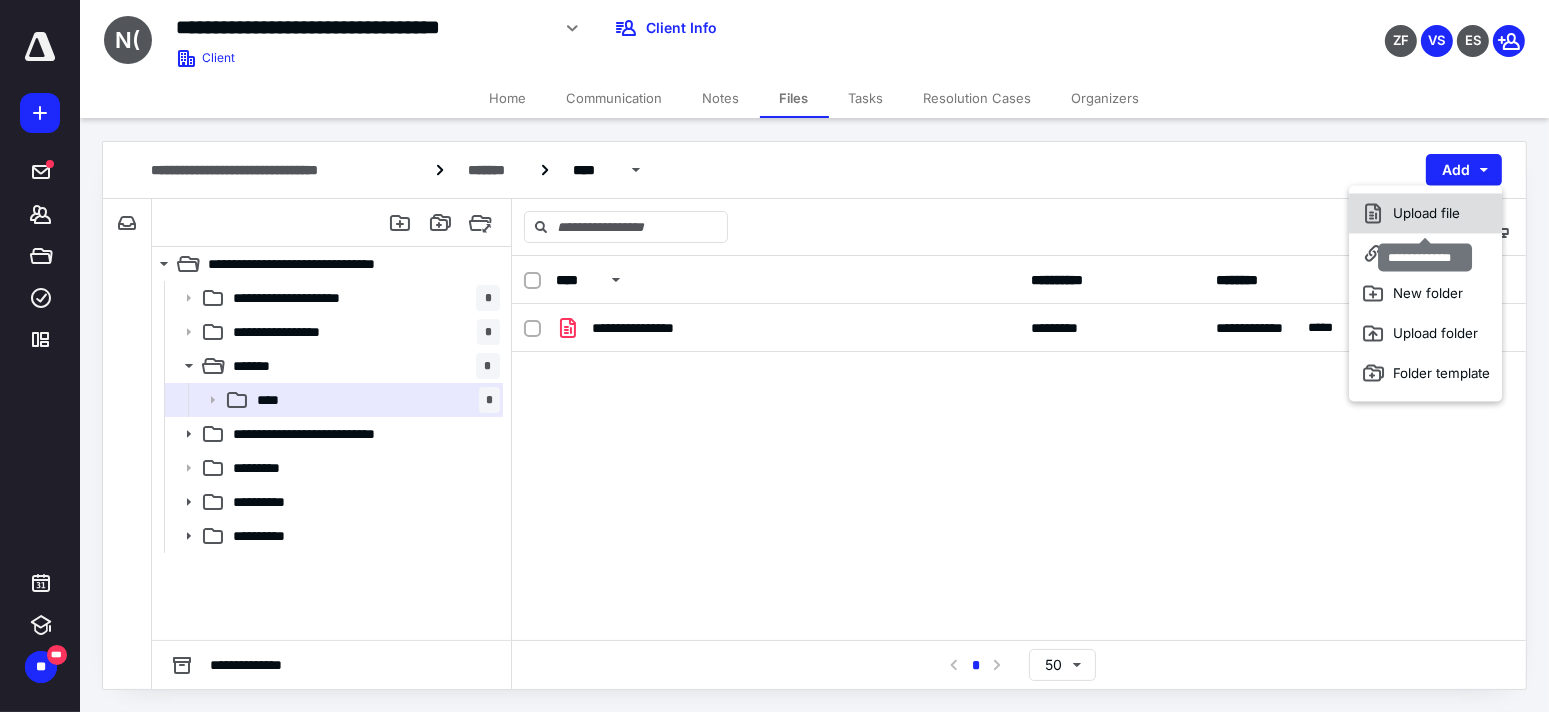click on "Upload file" at bounding box center [1425, 213] 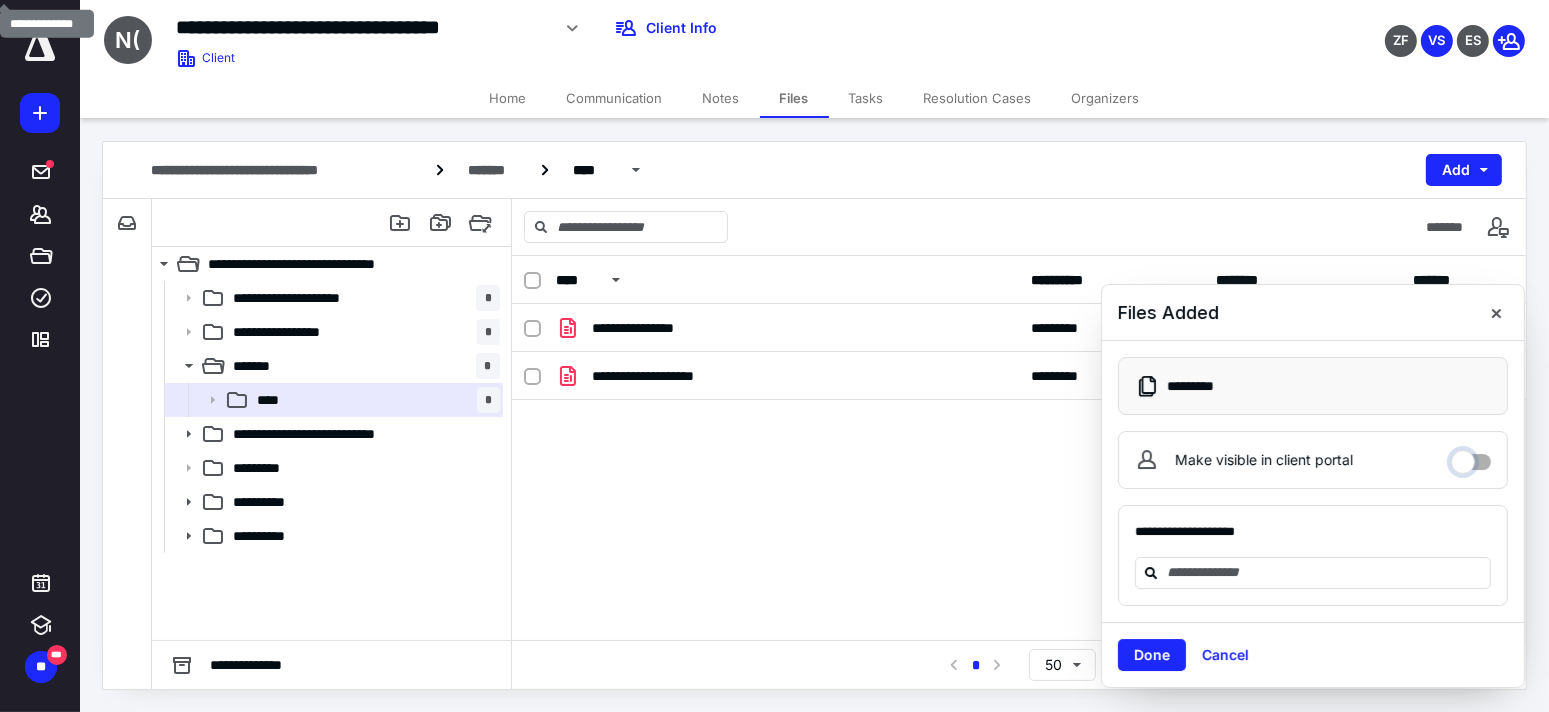 click on "Make visible in client portal" at bounding box center (1471, 457) 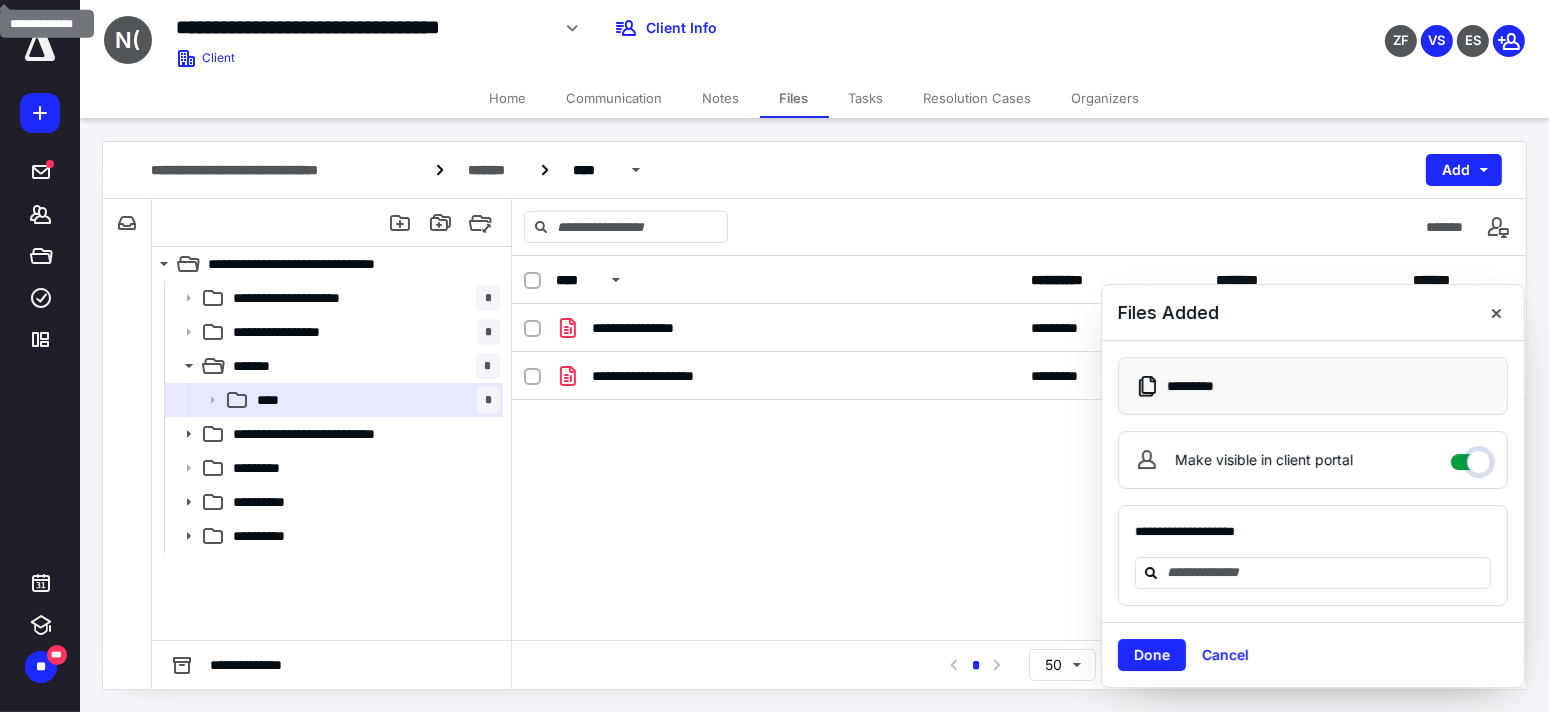 checkbox on "****" 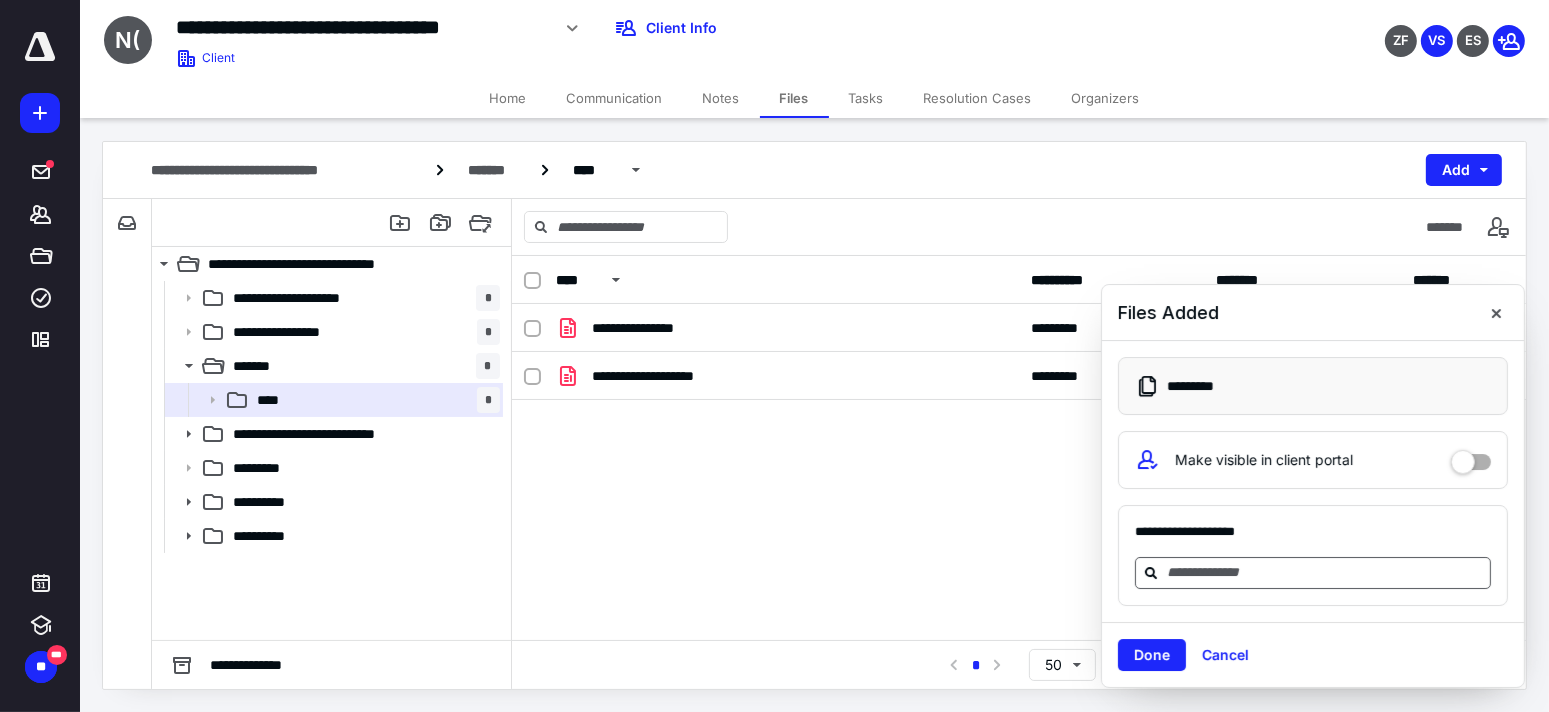 click at bounding box center (1325, 572) 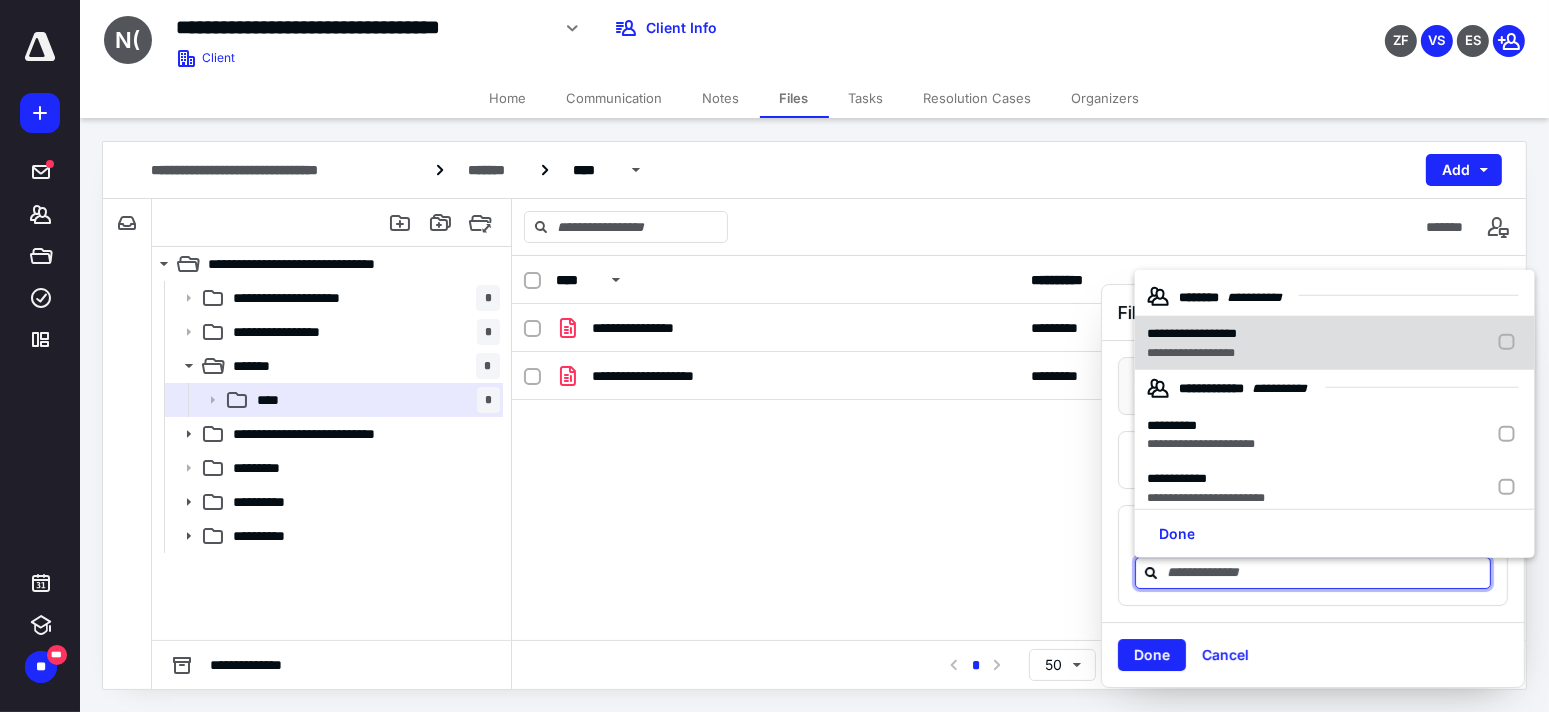 click on "**********" at bounding box center [1192, 352] 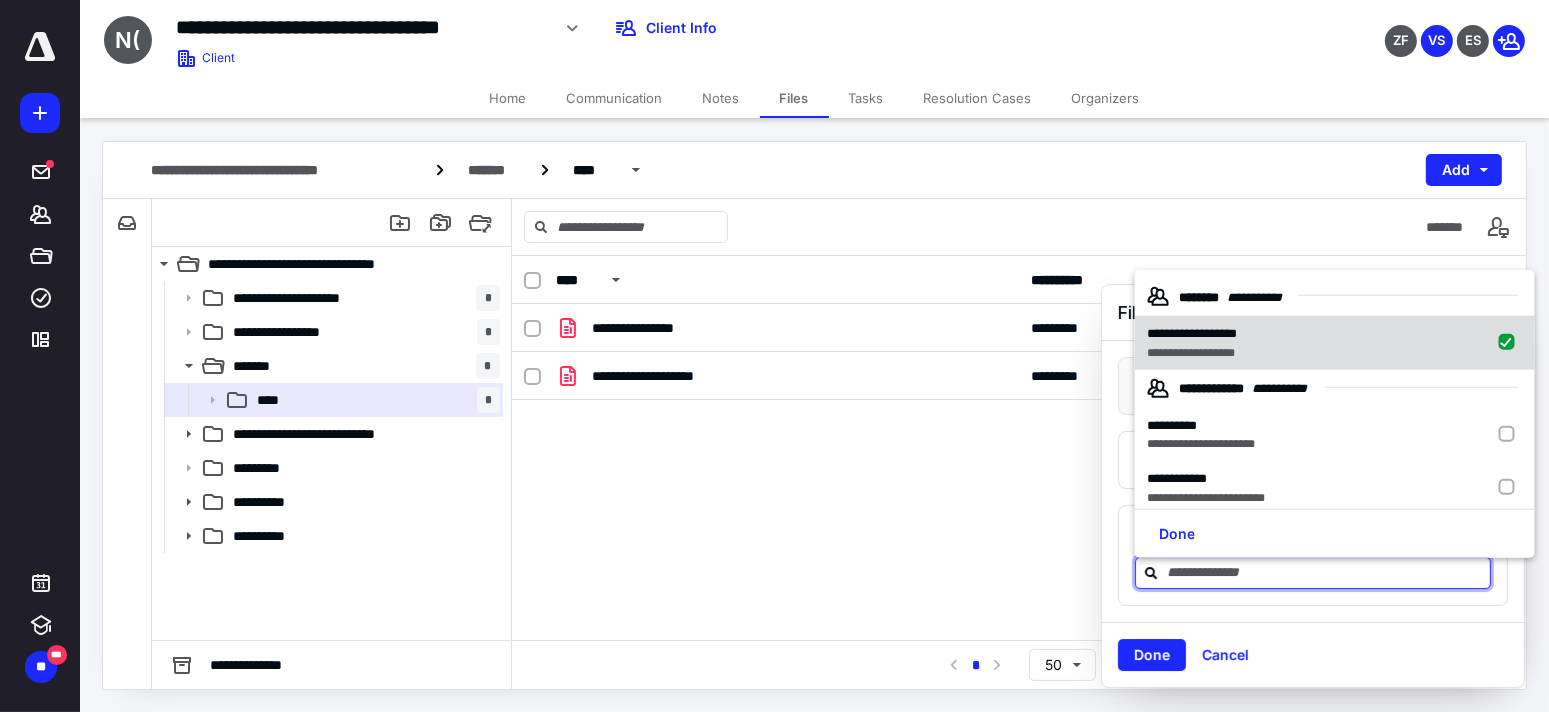 checkbox on "true" 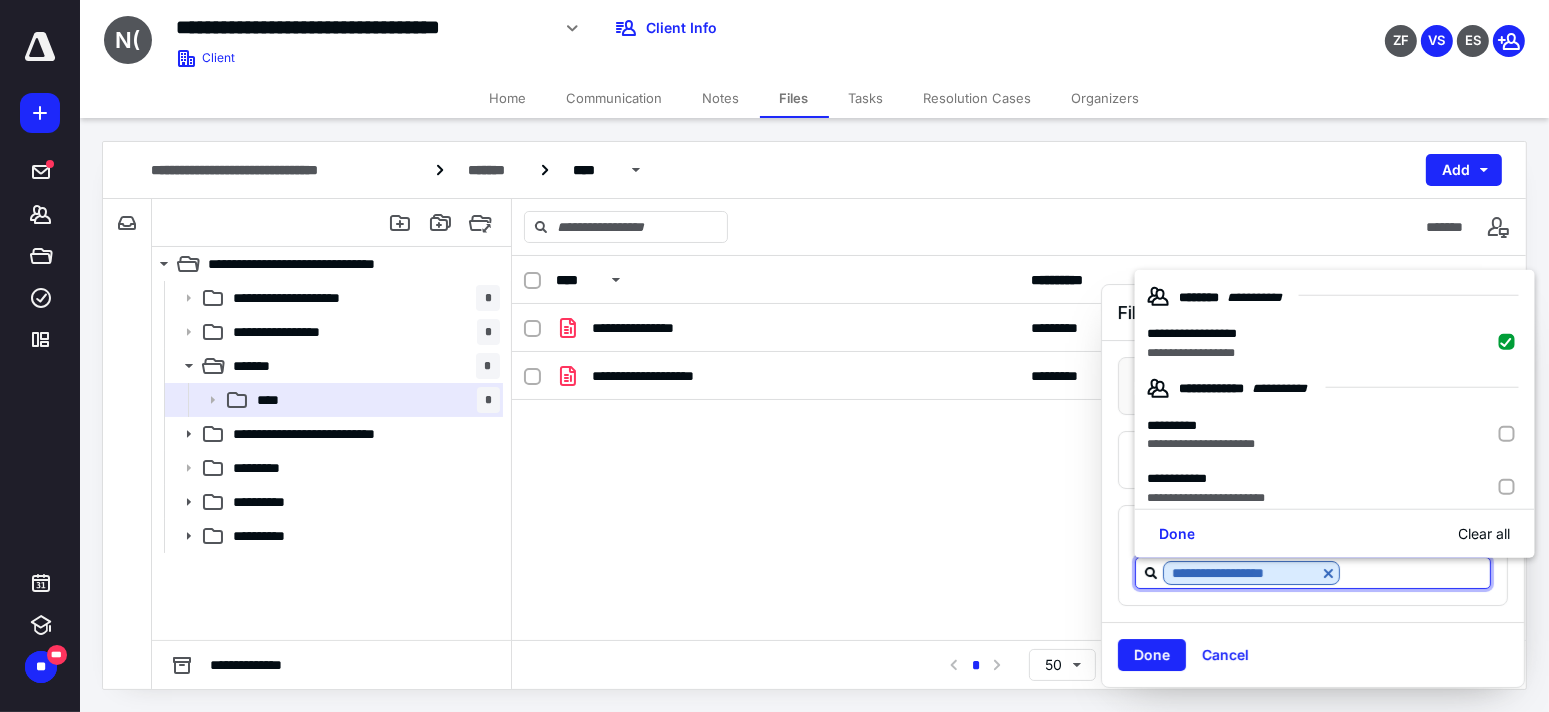 click on "Done" at bounding box center (1152, 655) 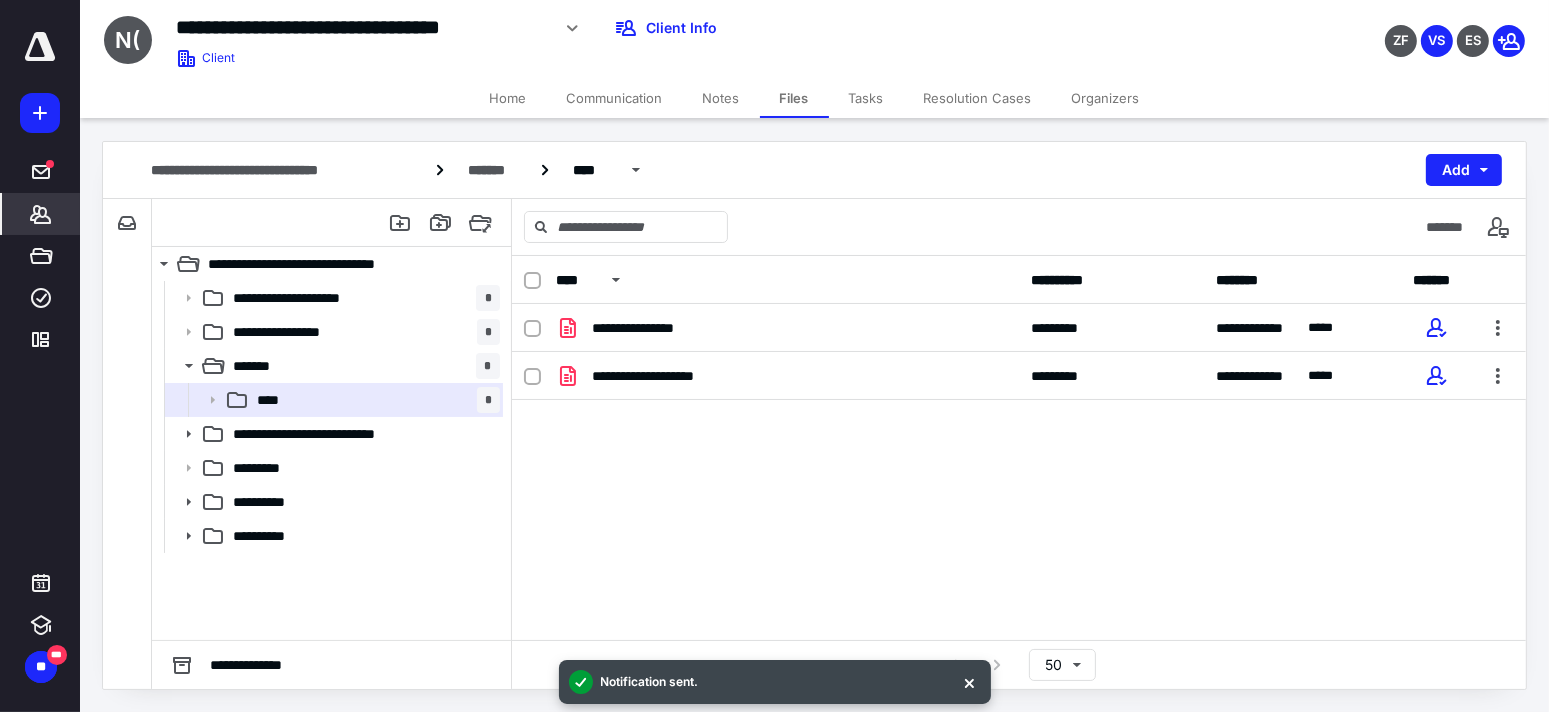 click 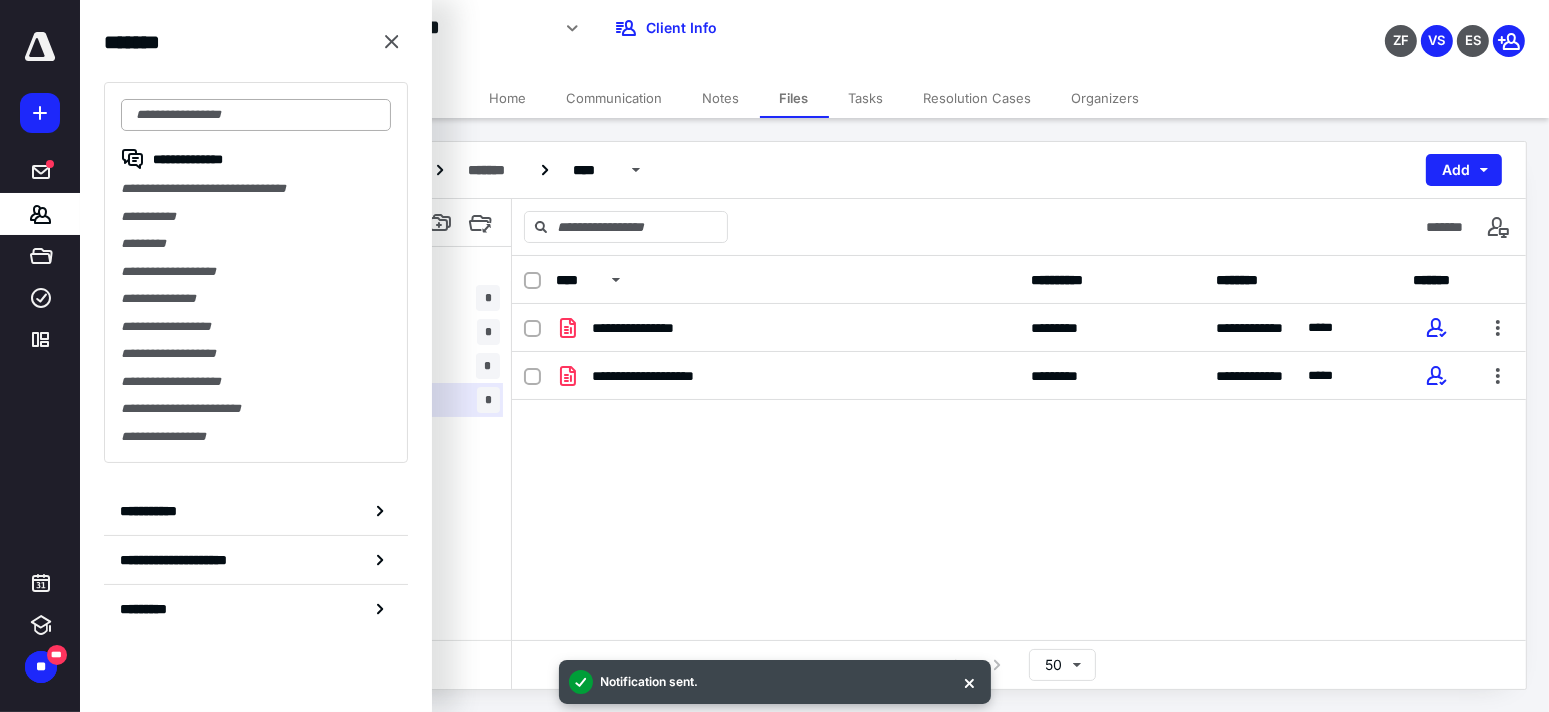 click at bounding box center (256, 115) 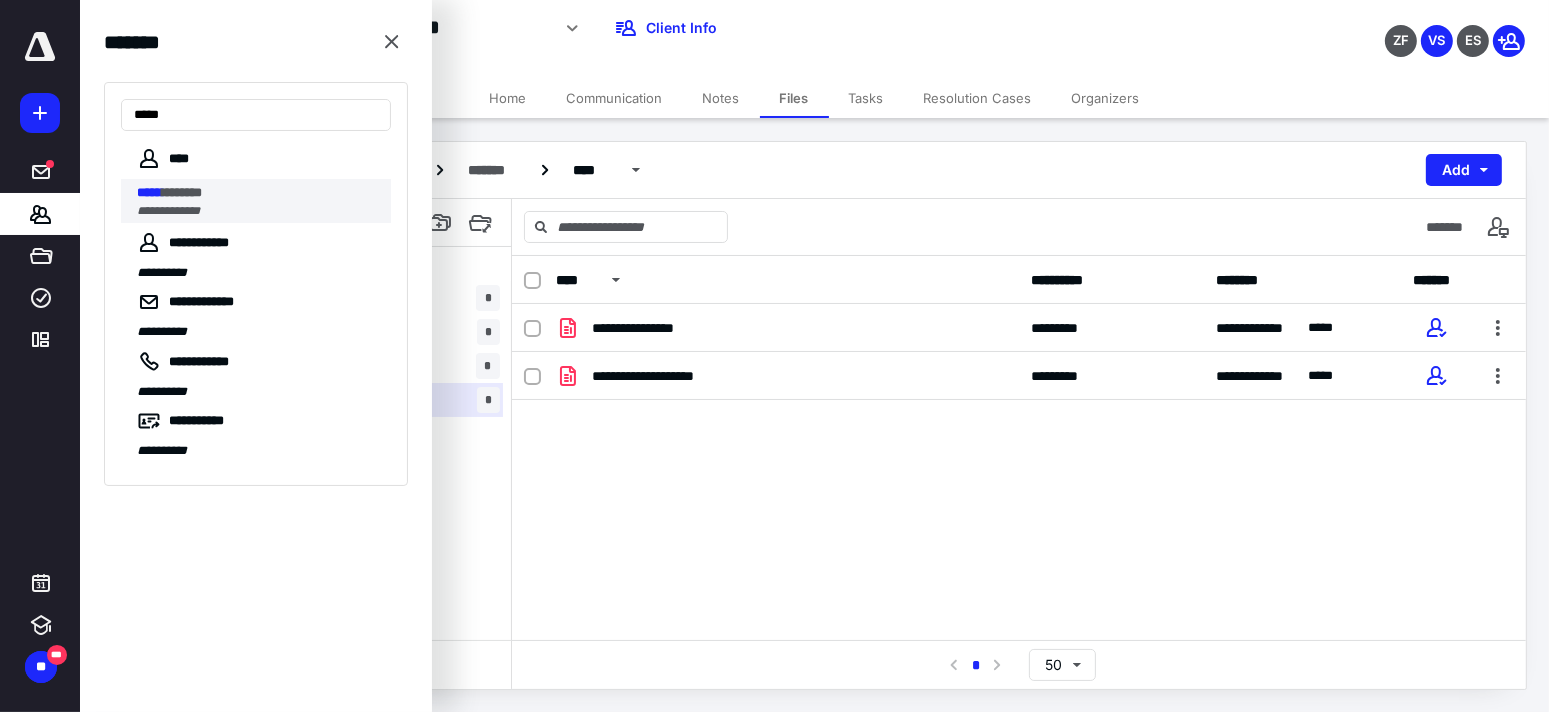 type on "*****" 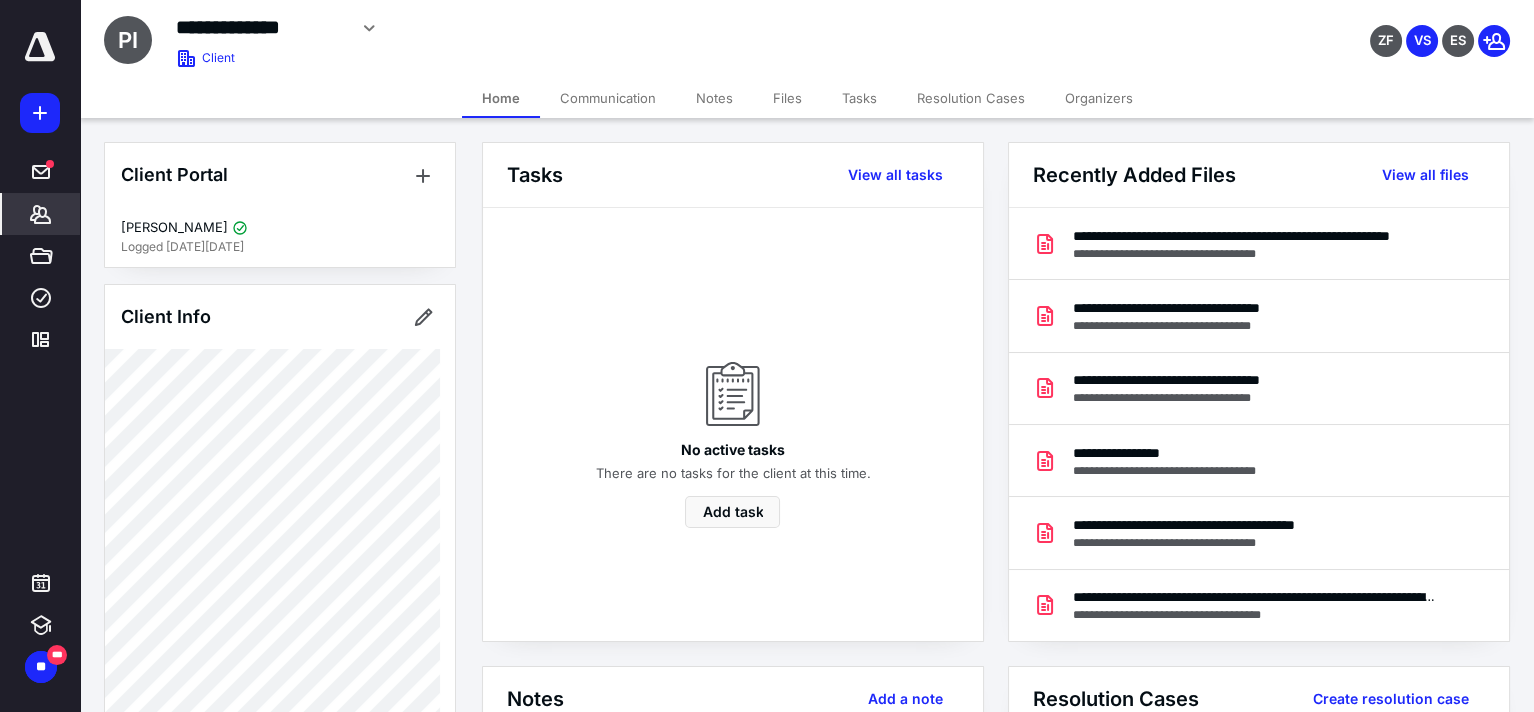 click on "Files" at bounding box center (787, 98) 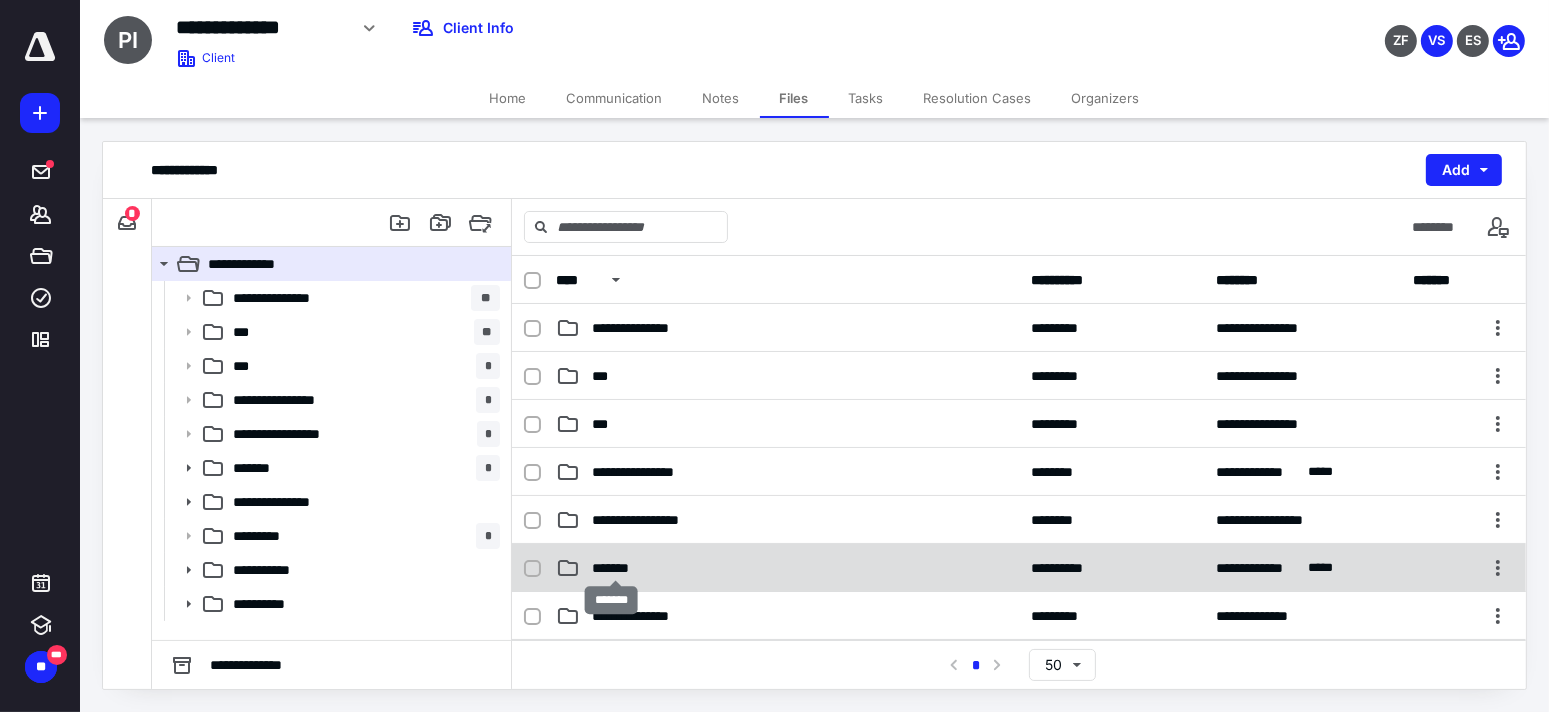 click on "*******" at bounding box center [615, 568] 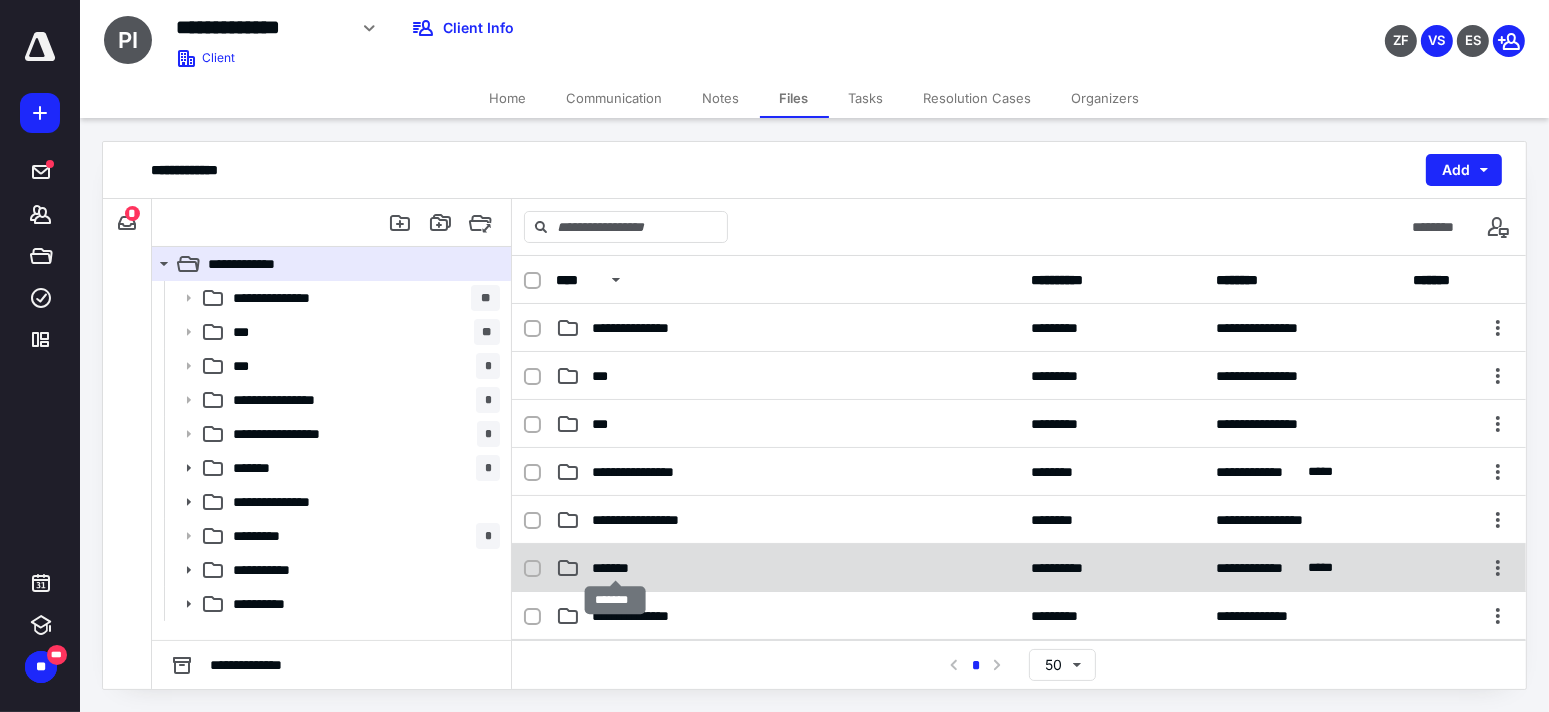click on "*******" at bounding box center [615, 568] 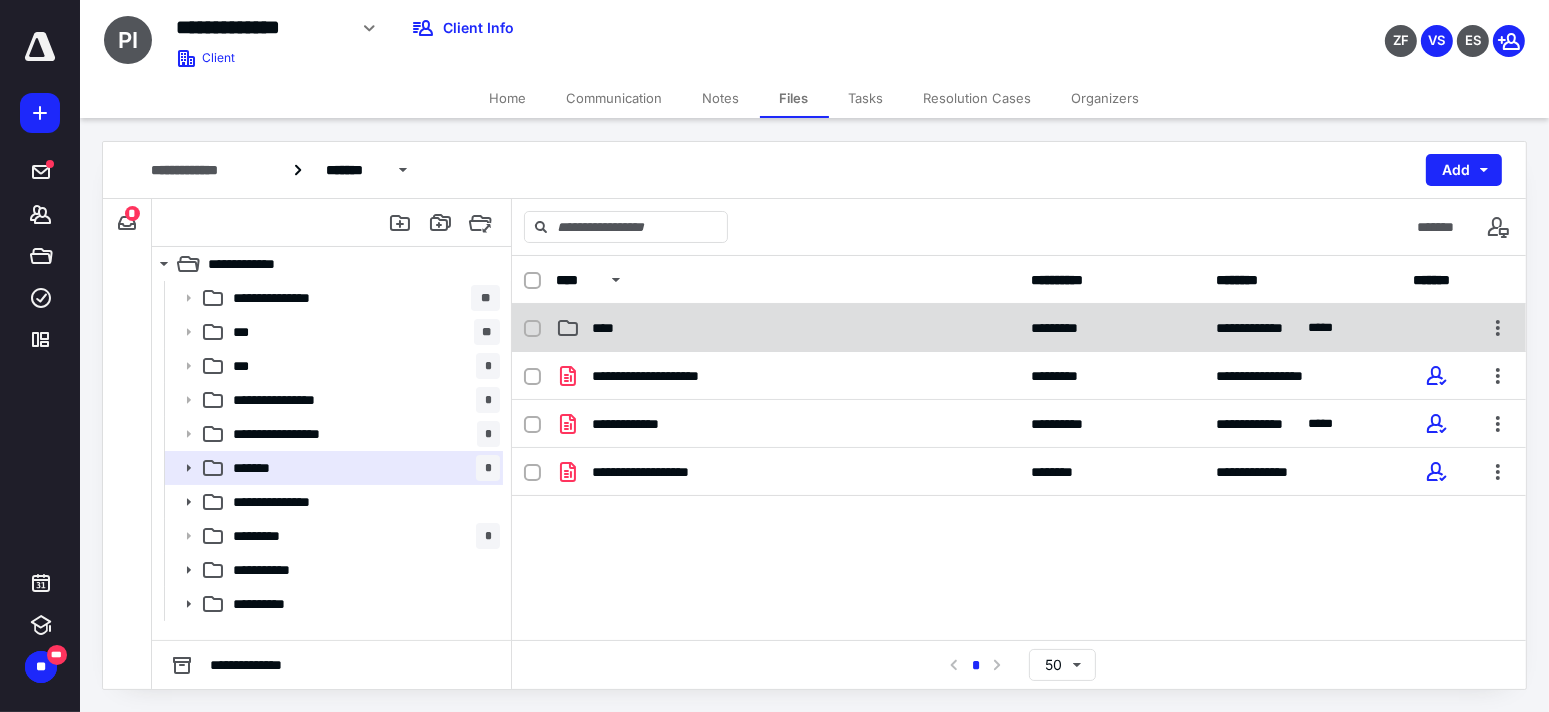 click on "****" at bounding box center [609, 328] 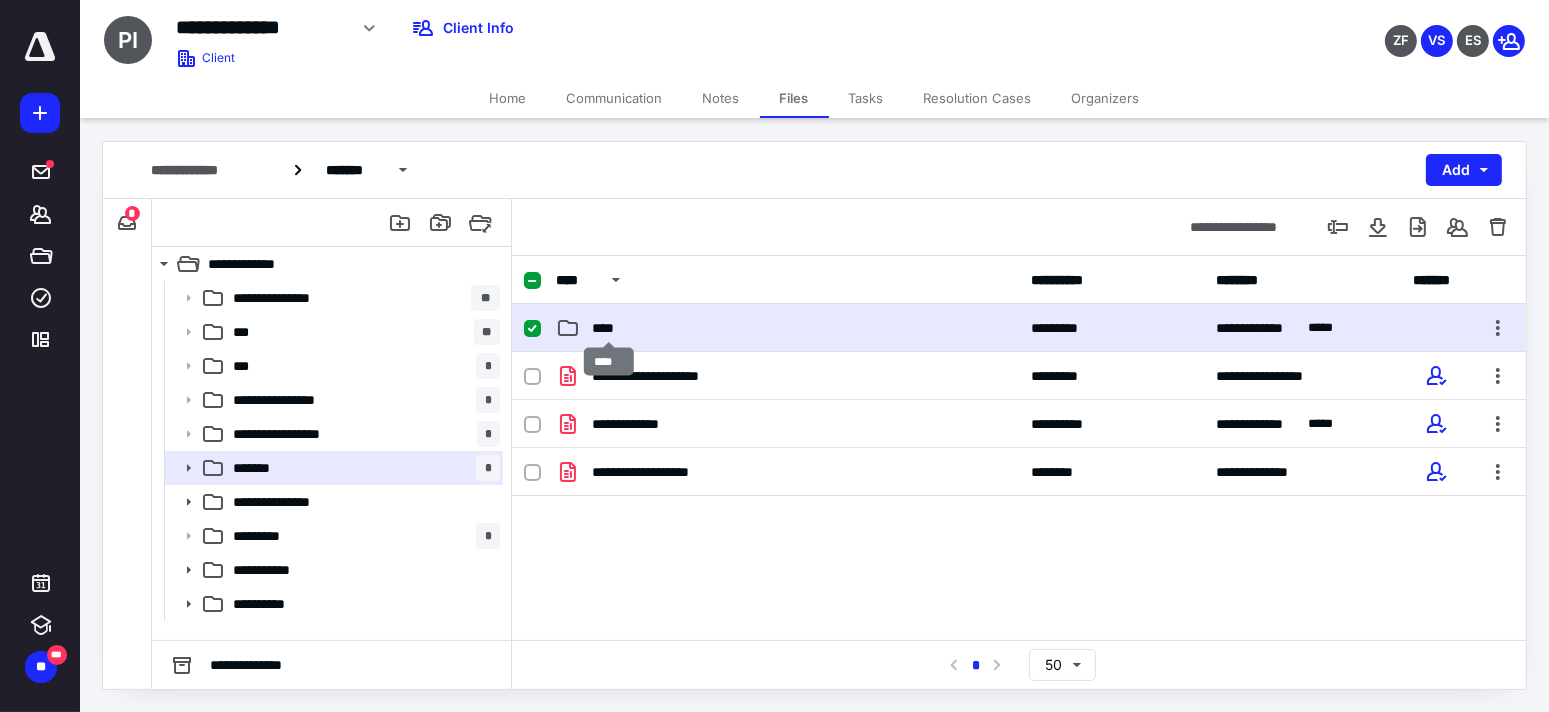 click on "****" at bounding box center [609, 328] 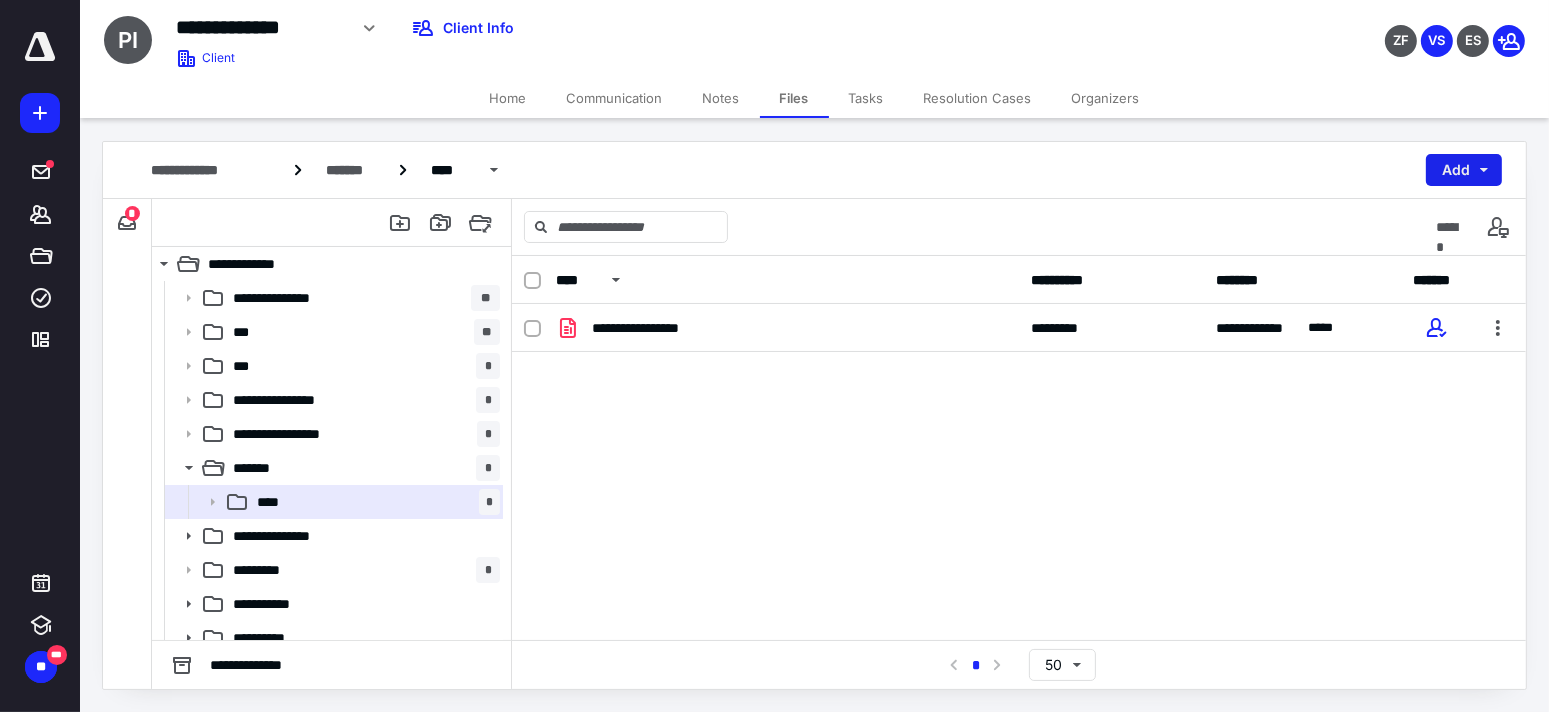 click on "Add" at bounding box center (1464, 170) 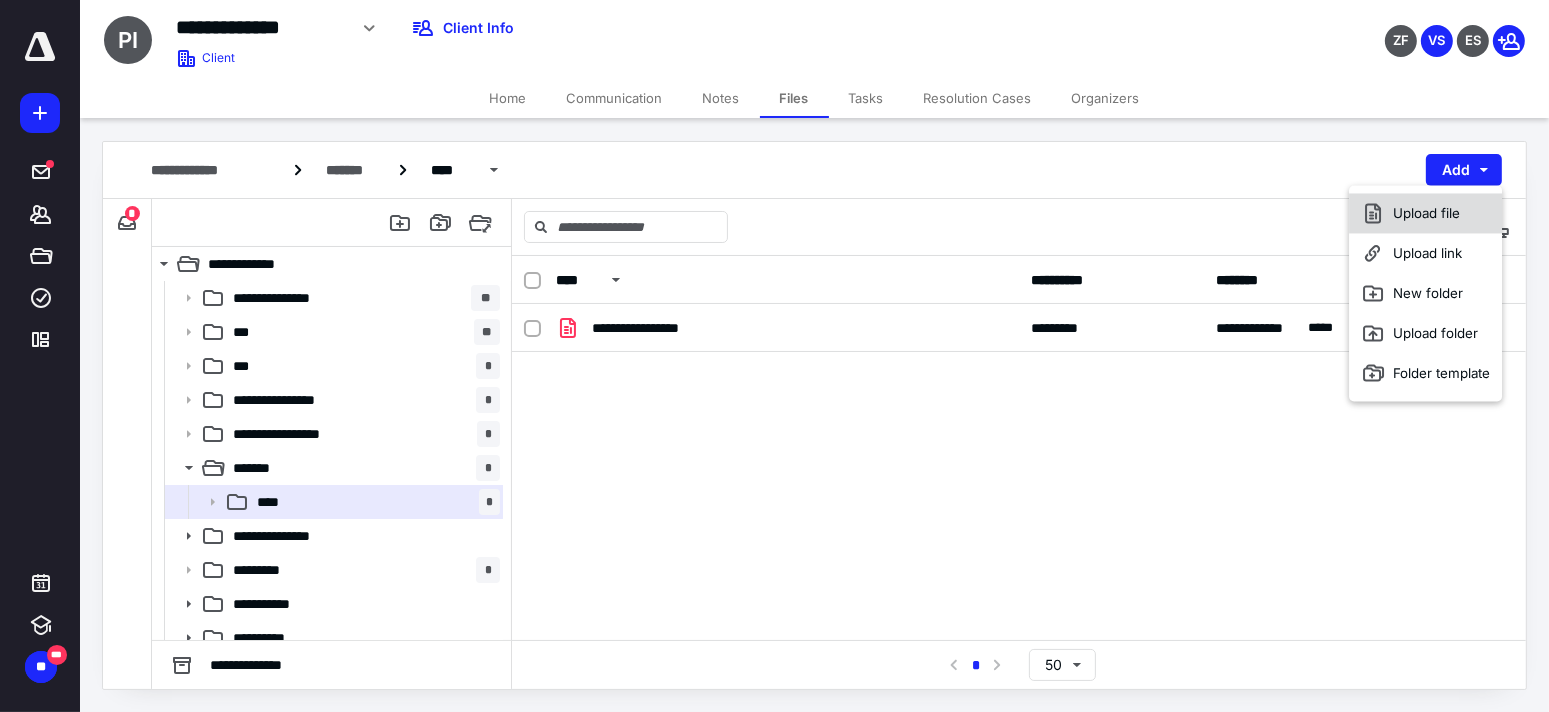 click on "Upload file" at bounding box center [1425, 213] 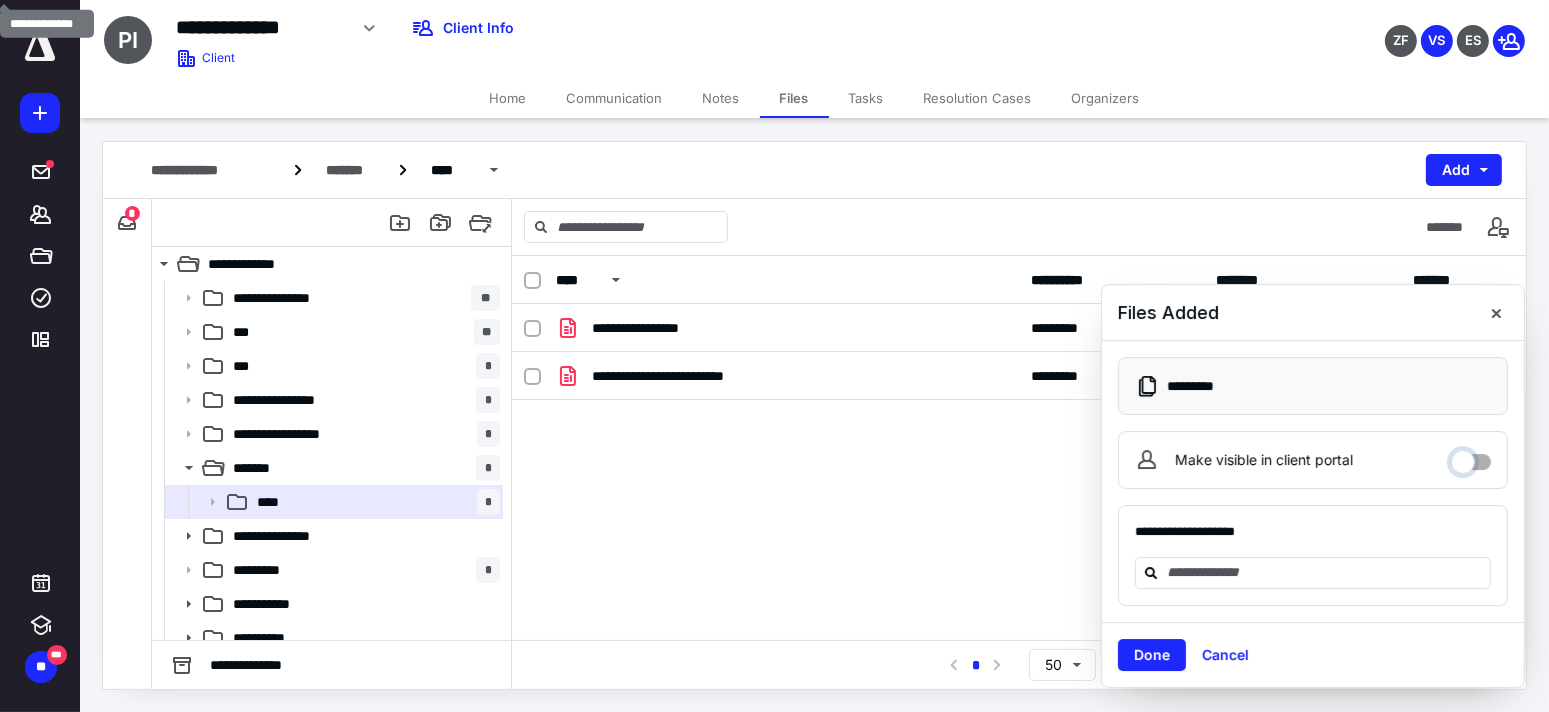click on "Make visible in client portal" at bounding box center (1471, 457) 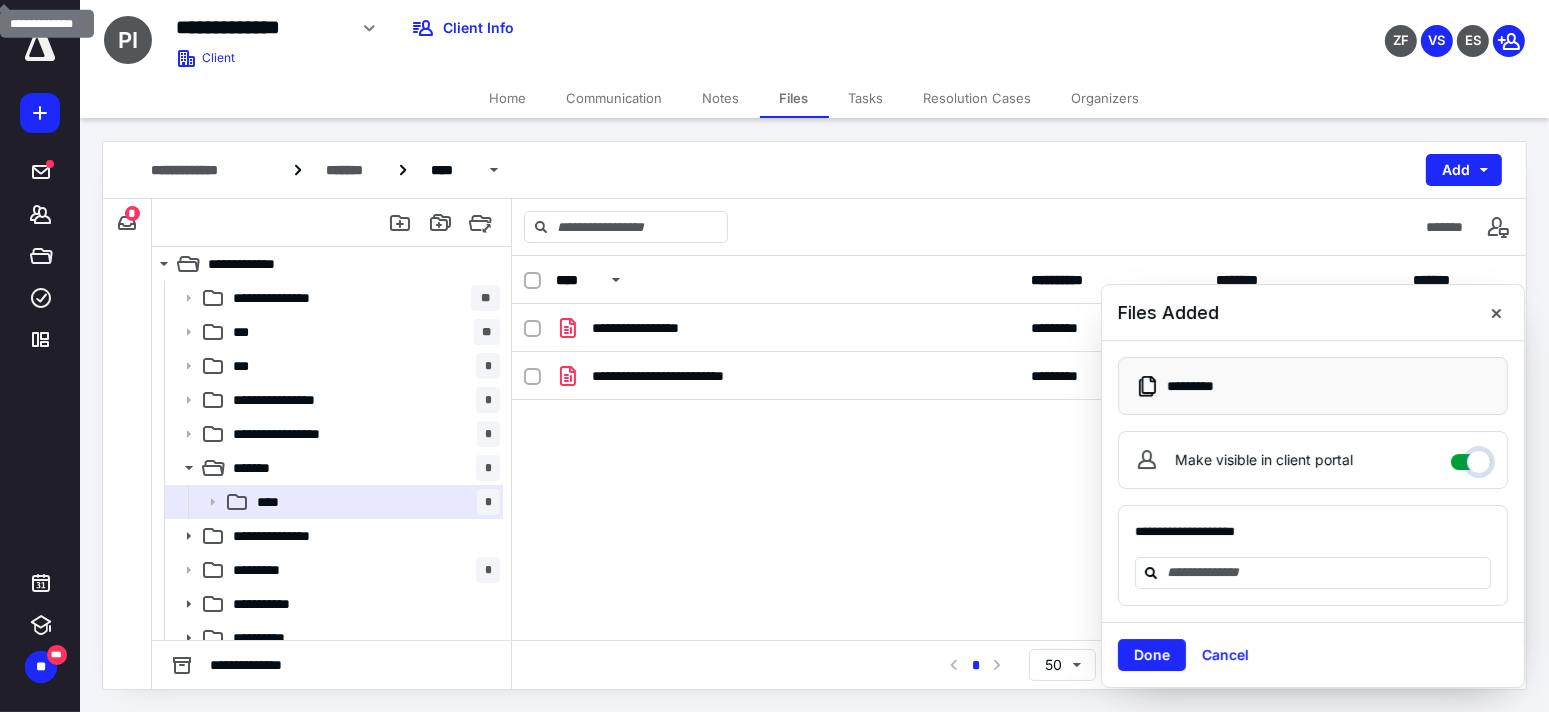 checkbox on "****" 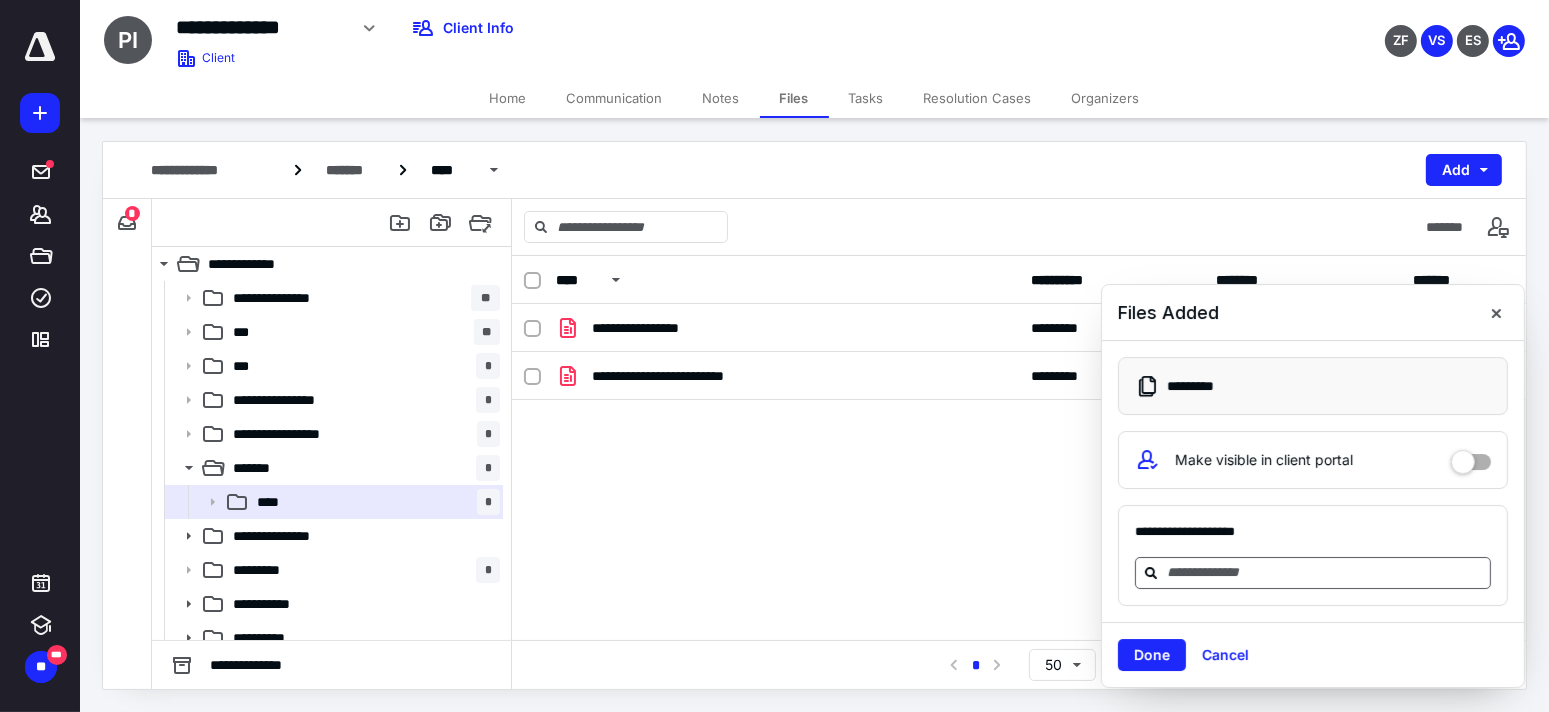 click at bounding box center (1325, 572) 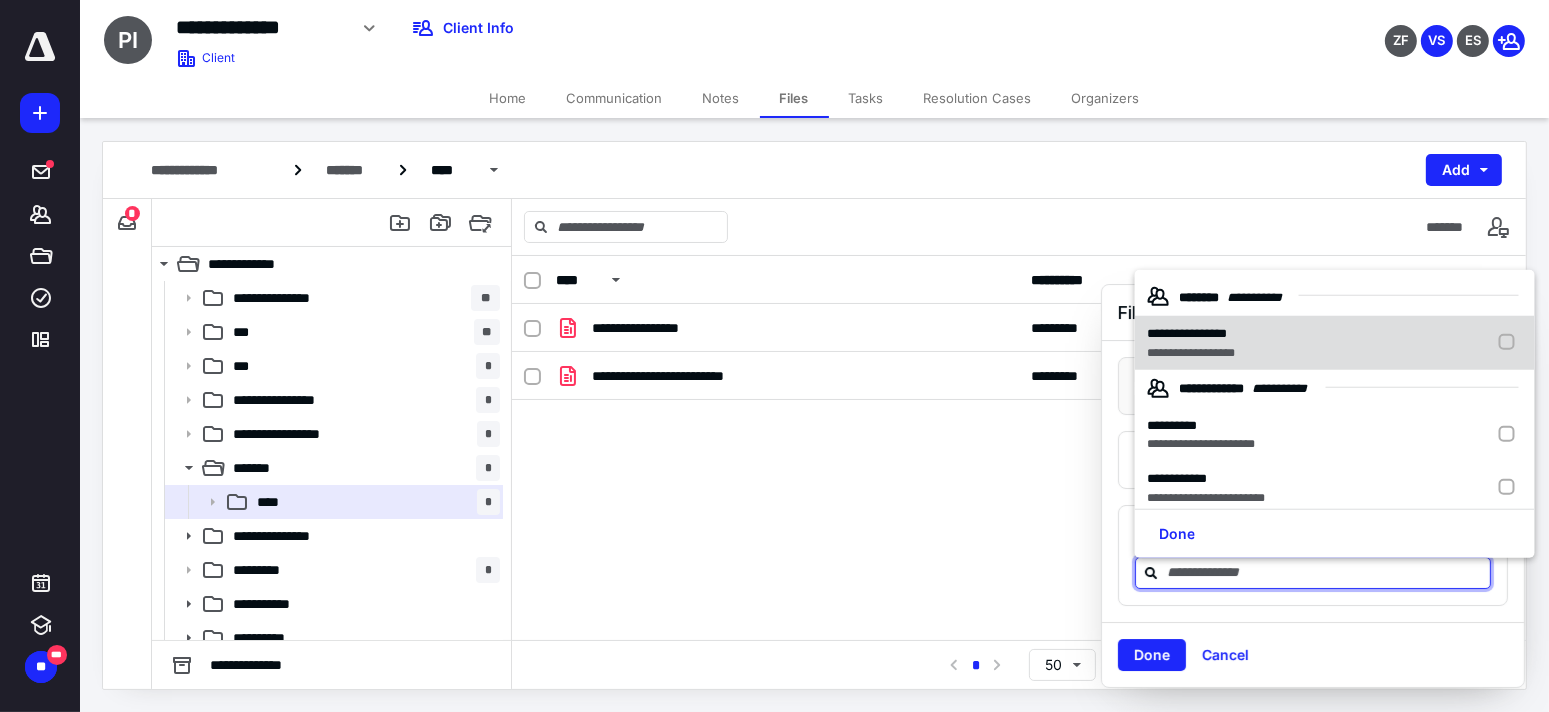 click on "**********" at bounding box center (1191, 352) 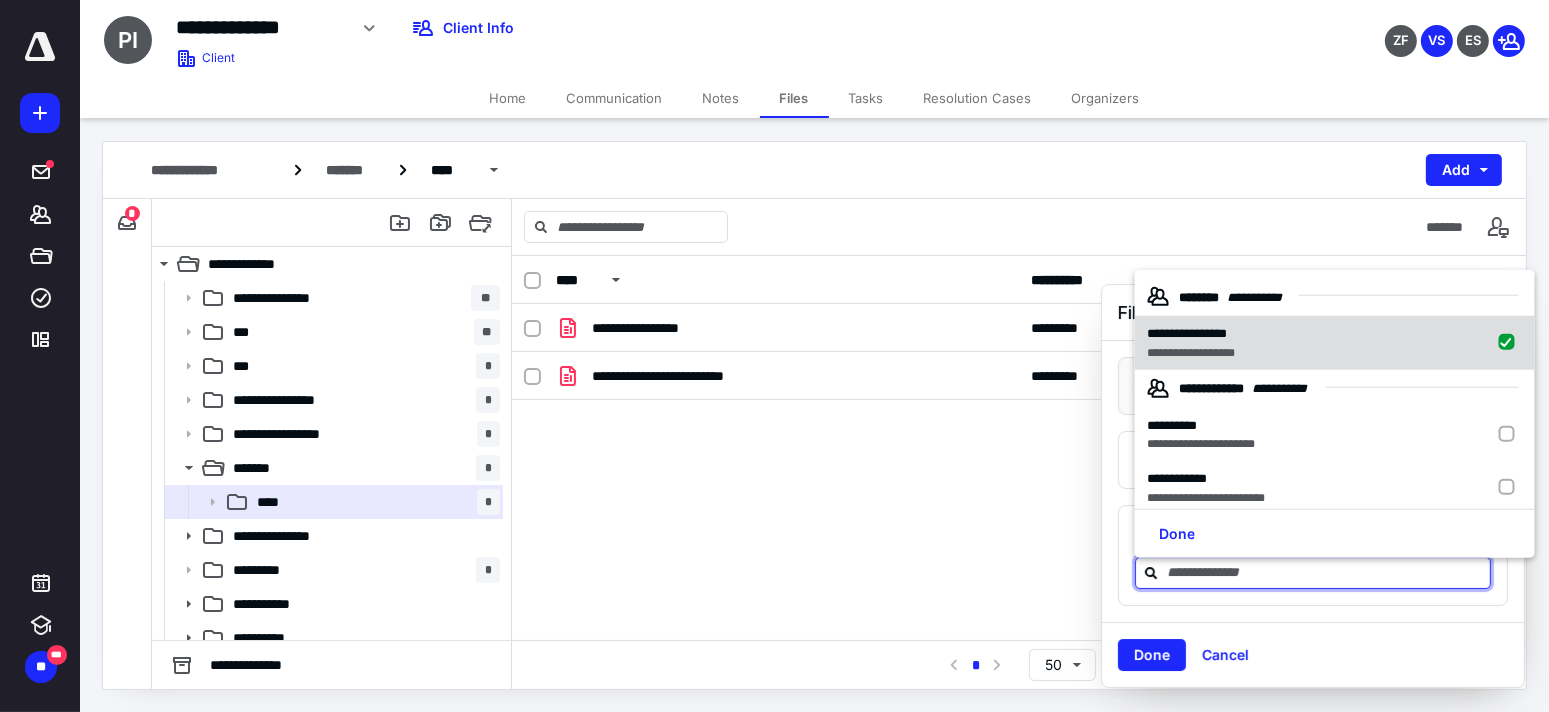checkbox on "true" 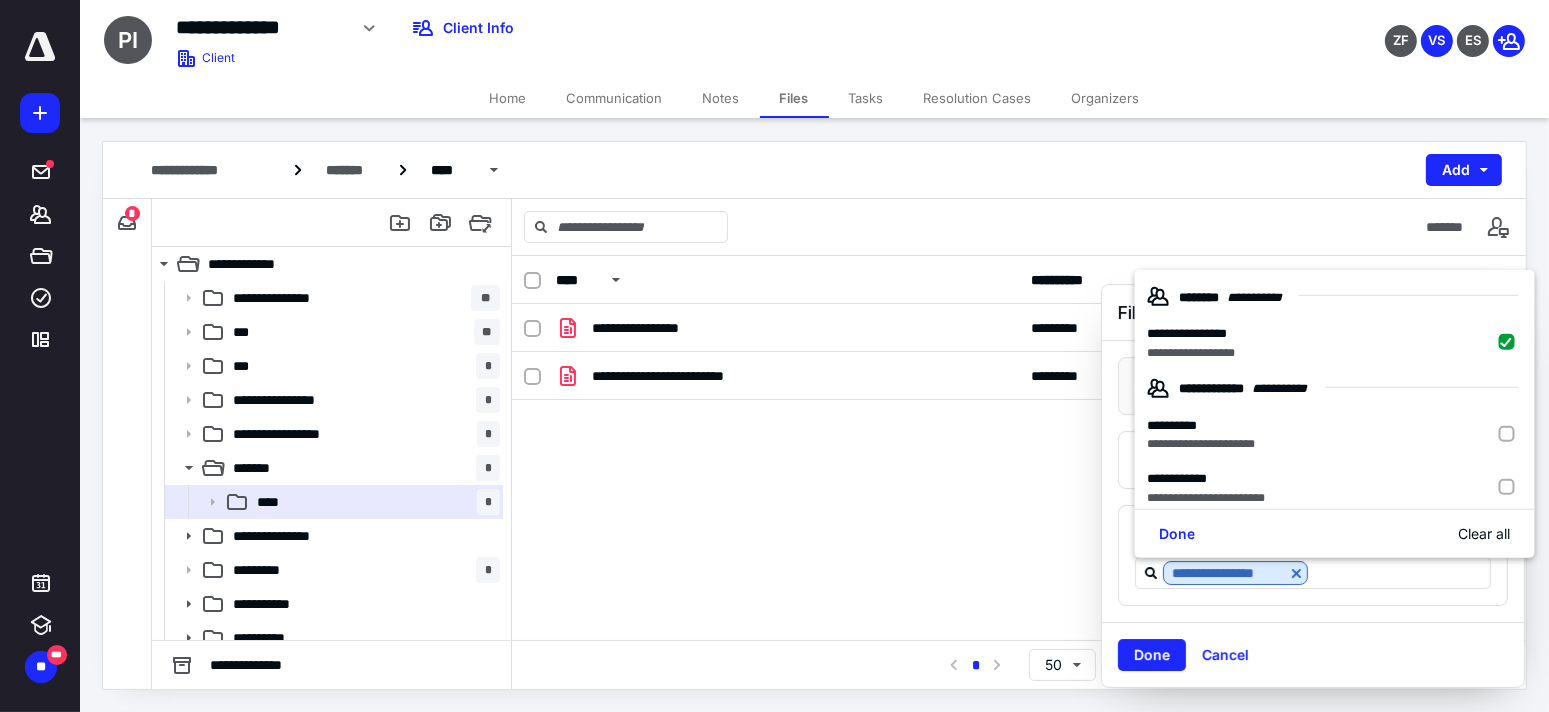 click on "Done" at bounding box center [1152, 655] 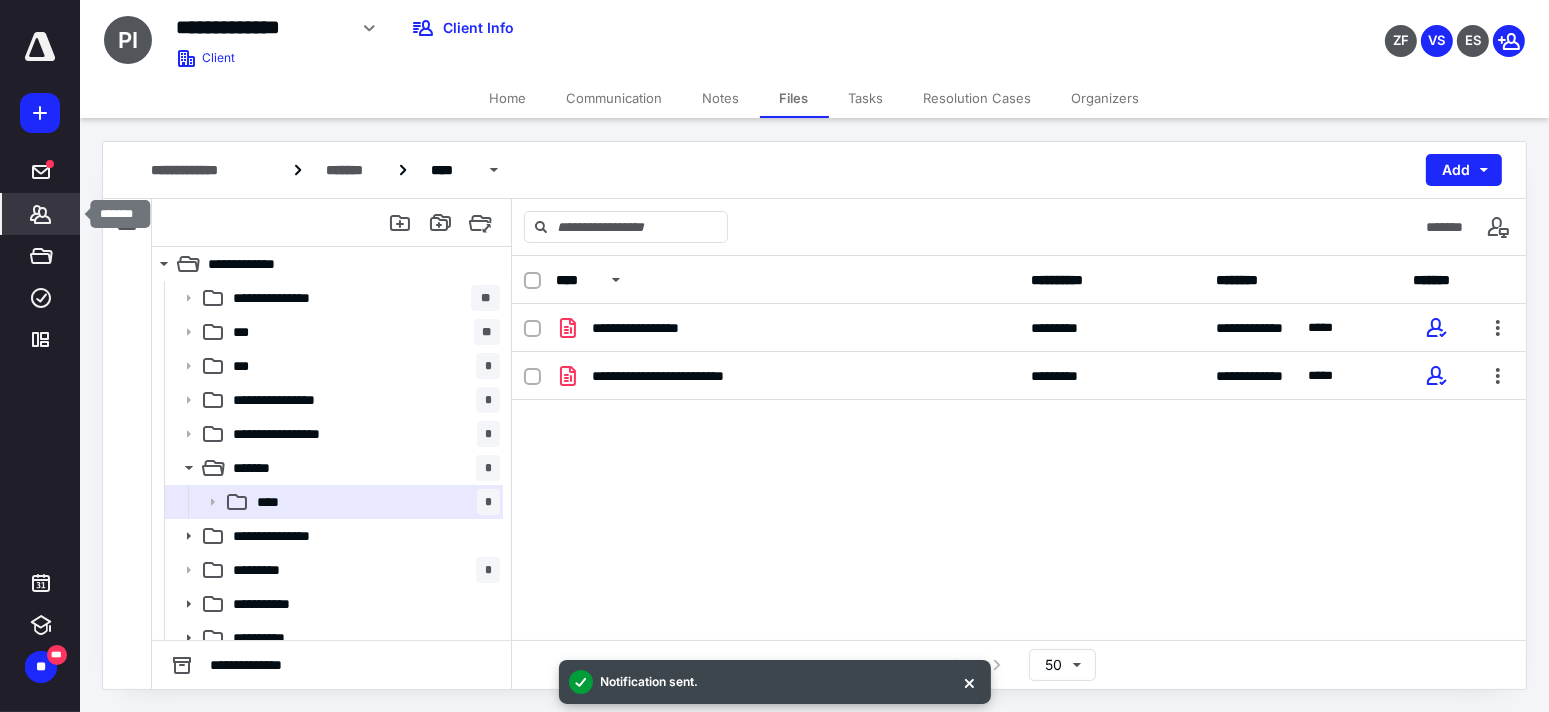 click 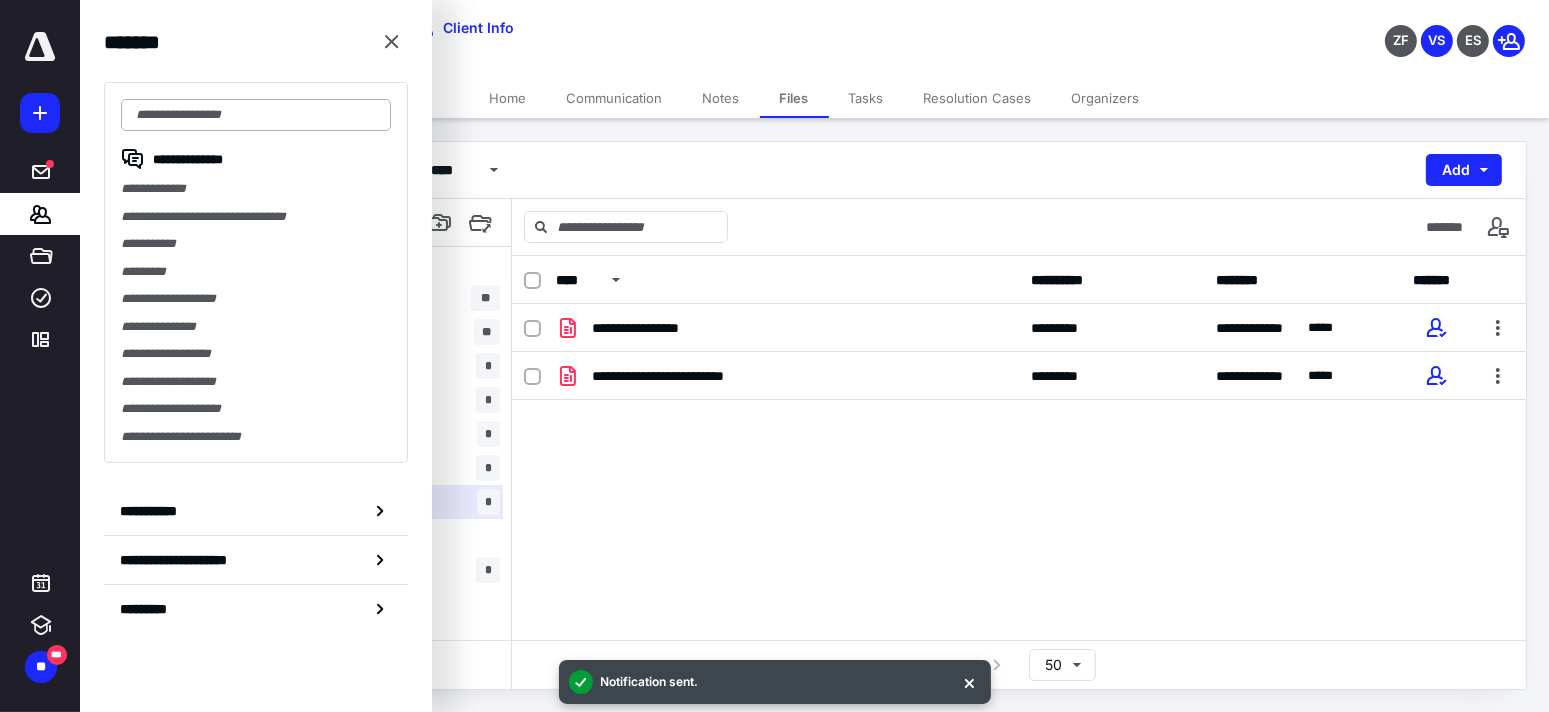 click at bounding box center [256, 115] 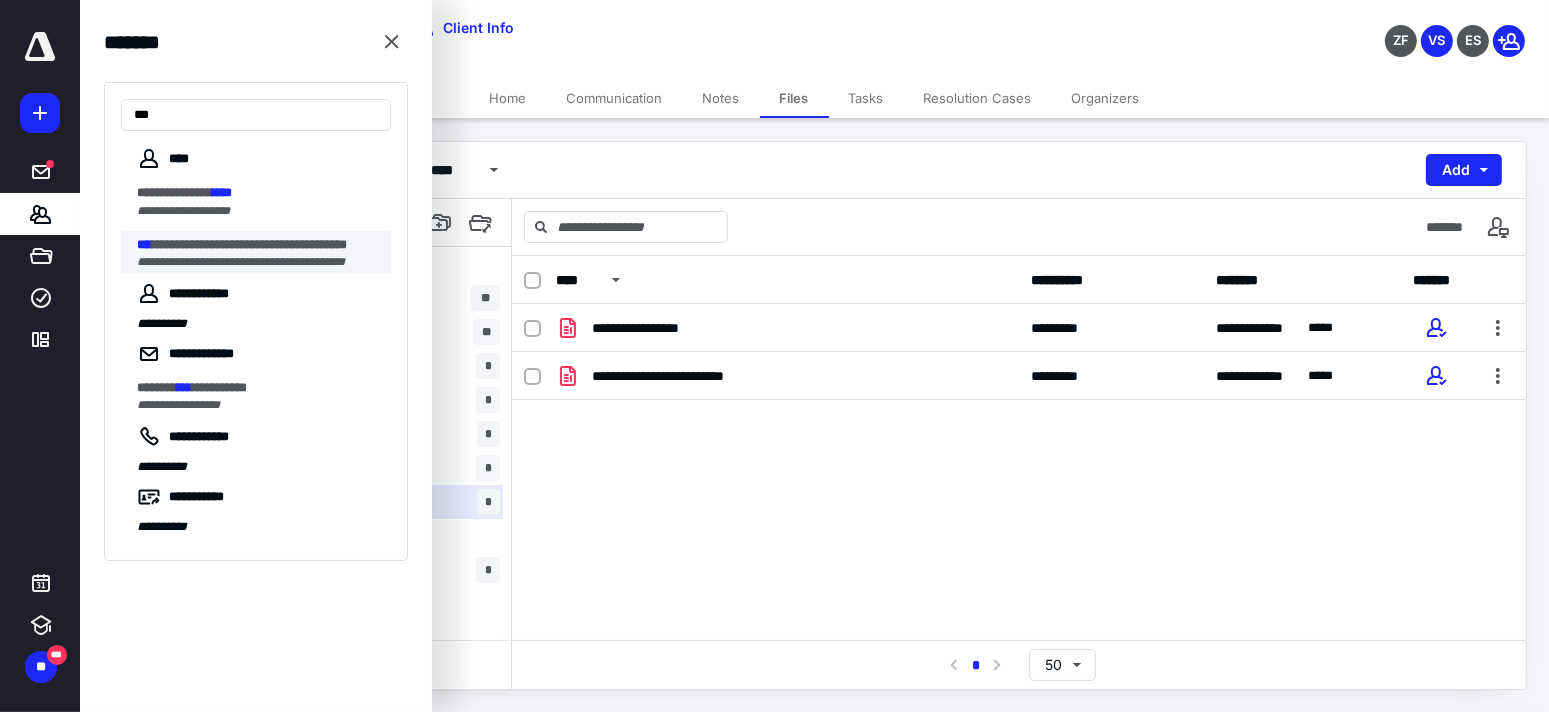 type on "***" 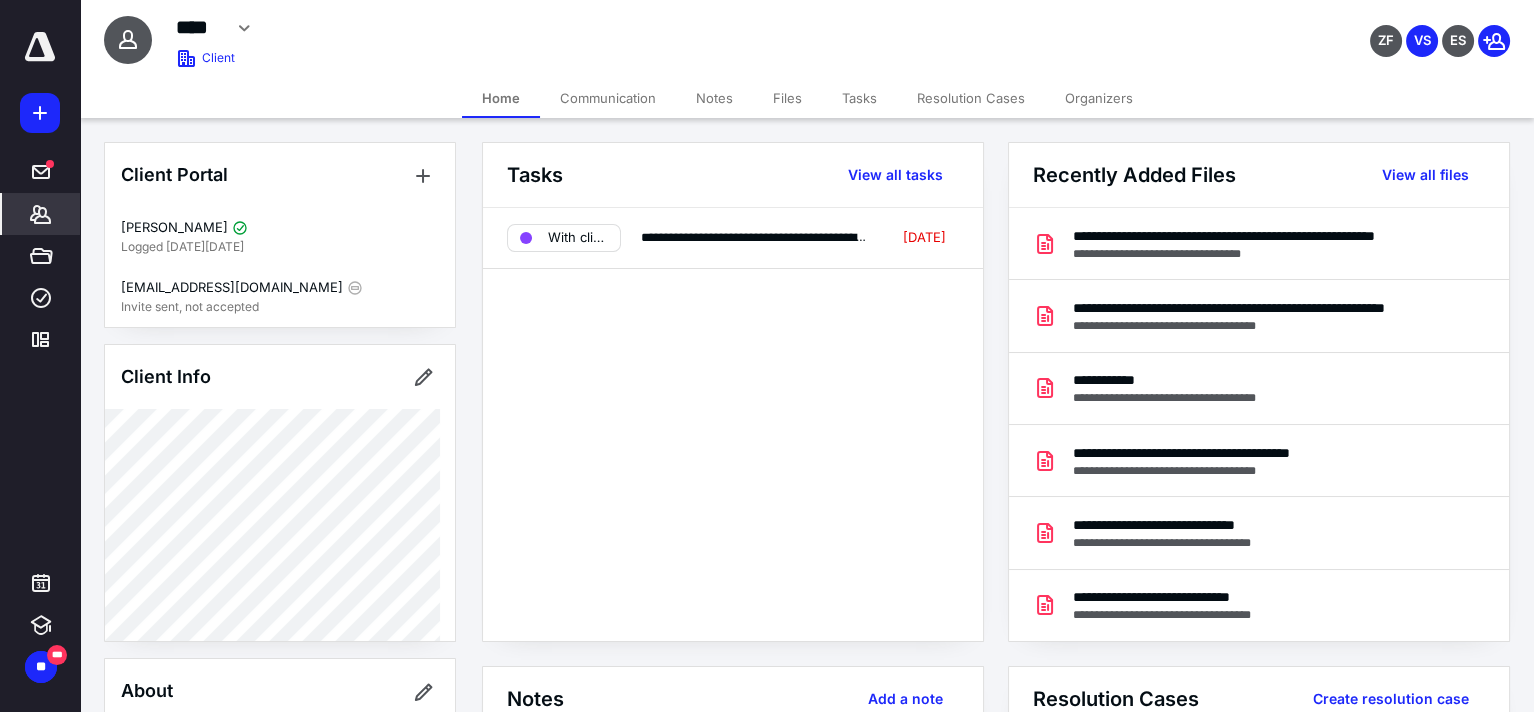 click on "Files" at bounding box center [787, 98] 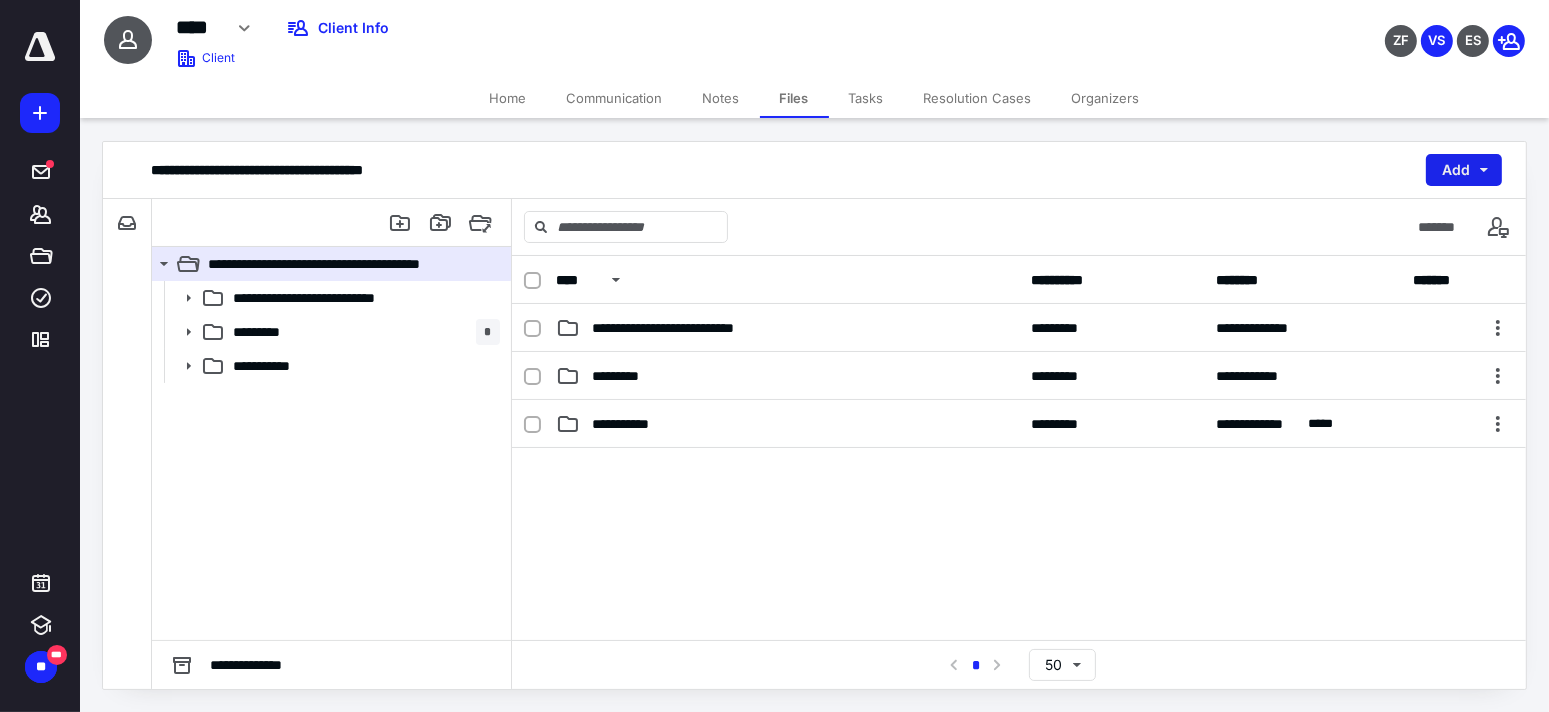 click on "Add" at bounding box center [1464, 170] 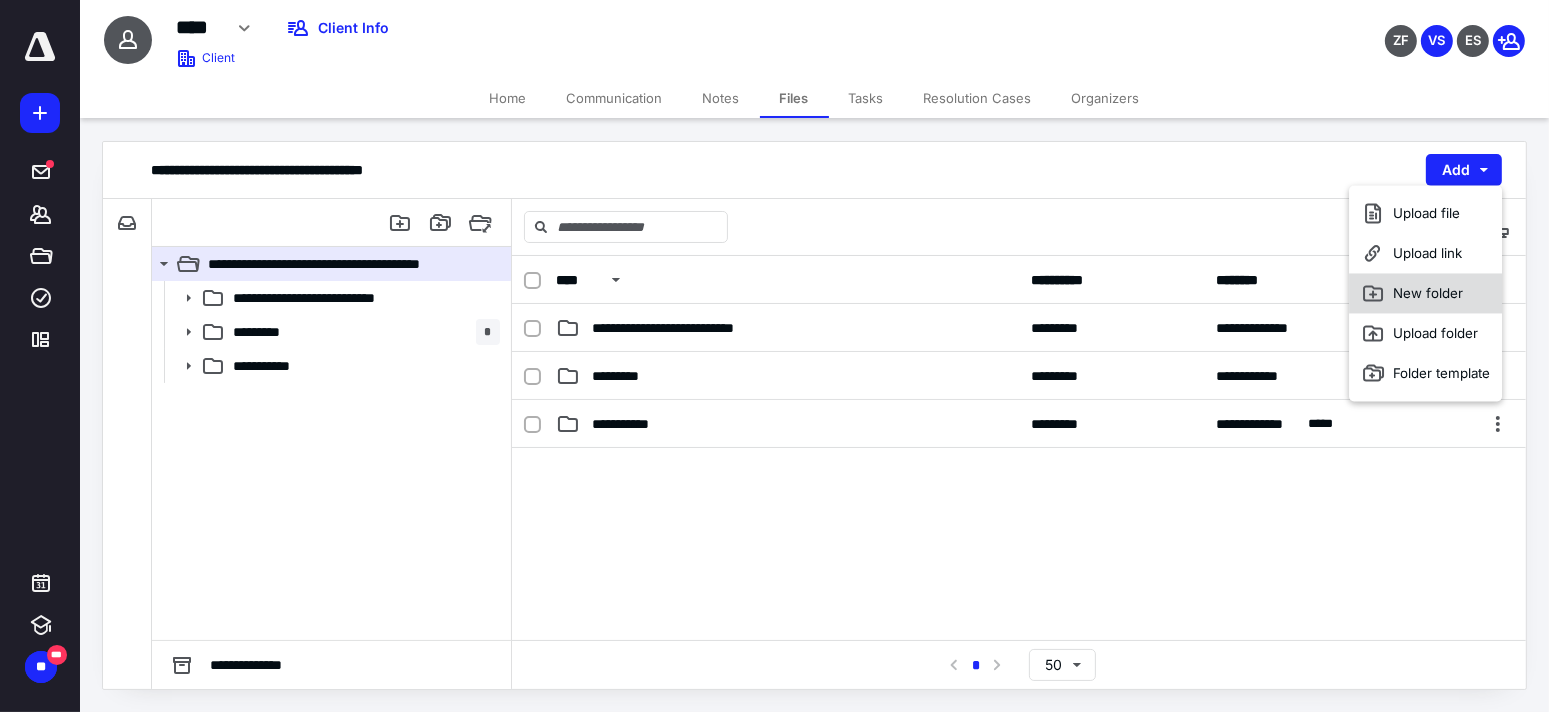 click on "New folder" at bounding box center (1425, 293) 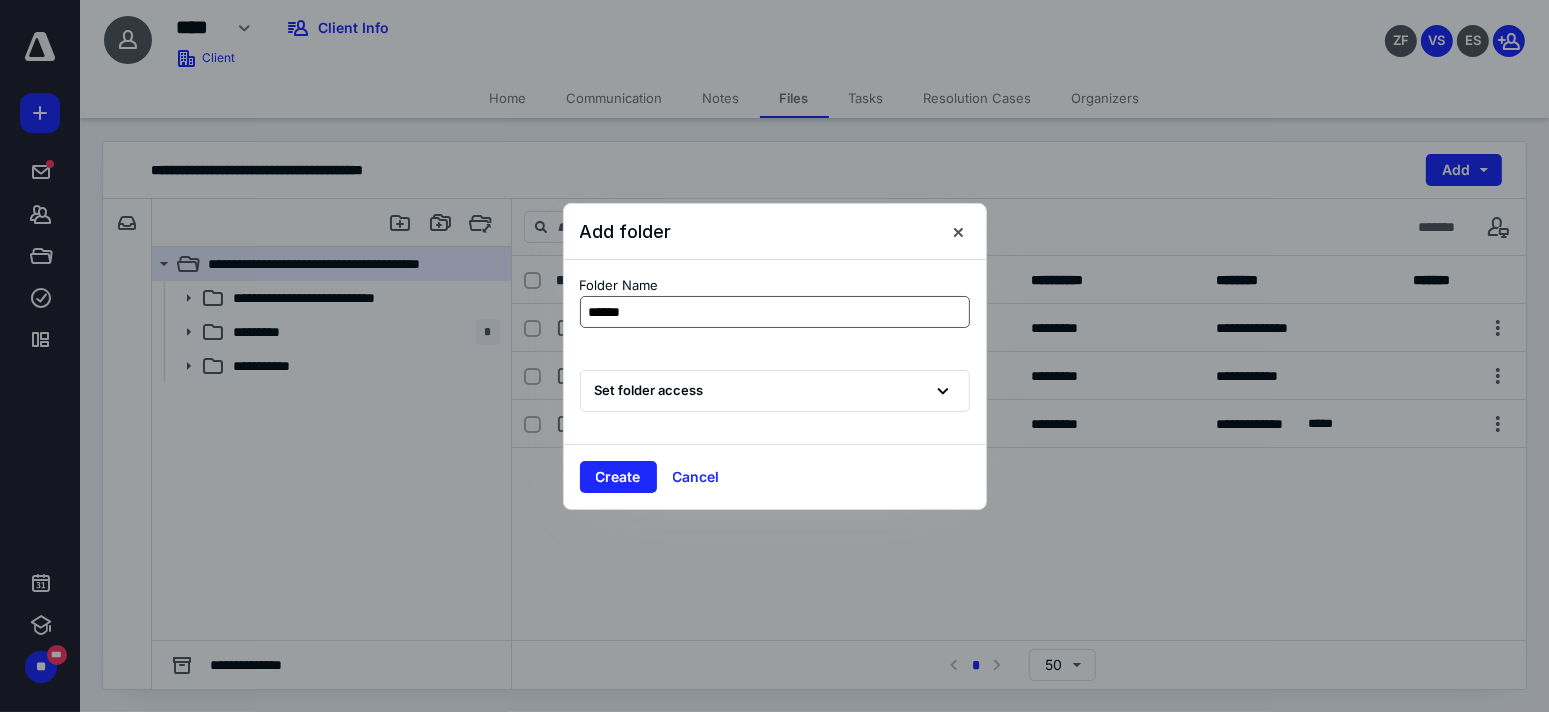 type on "*******" 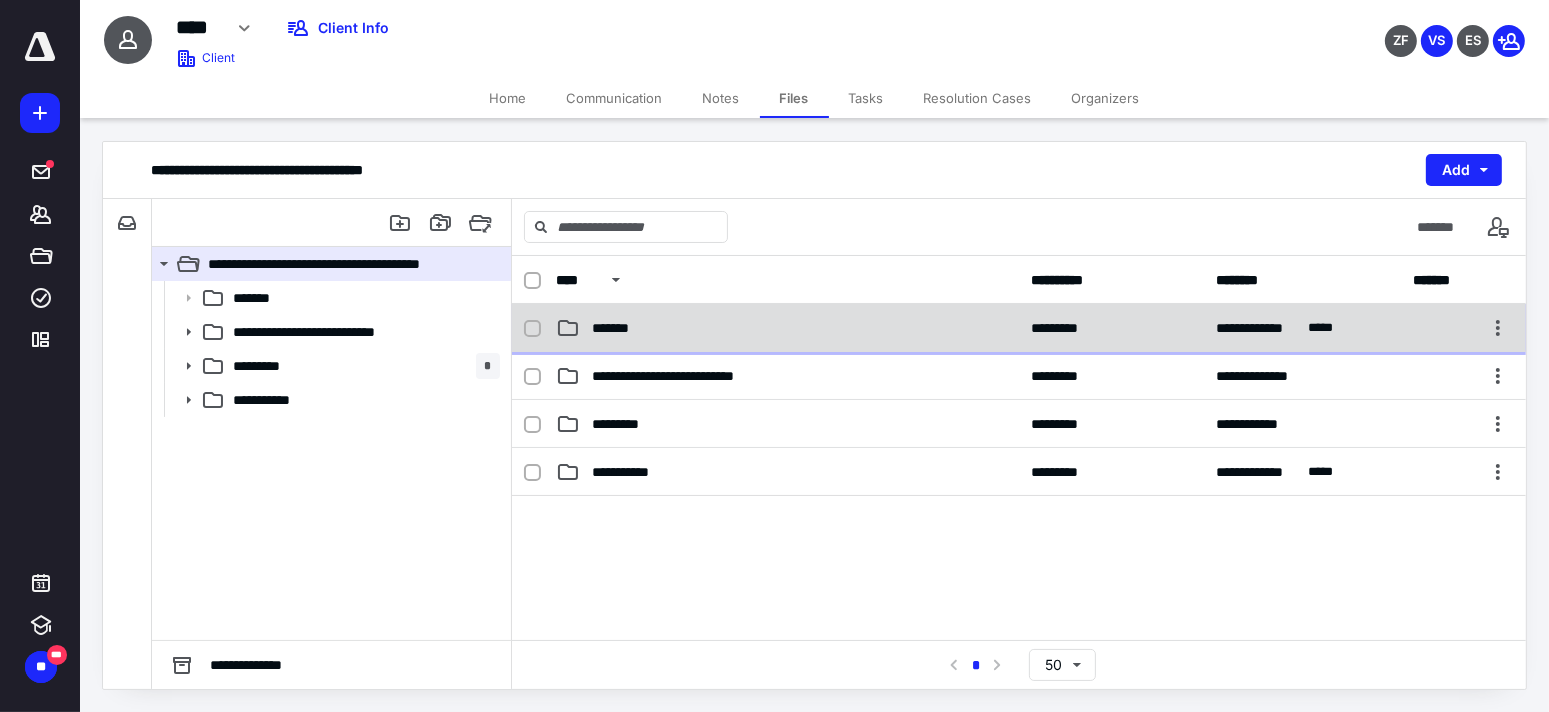 click on "*******" at bounding box center (787, 328) 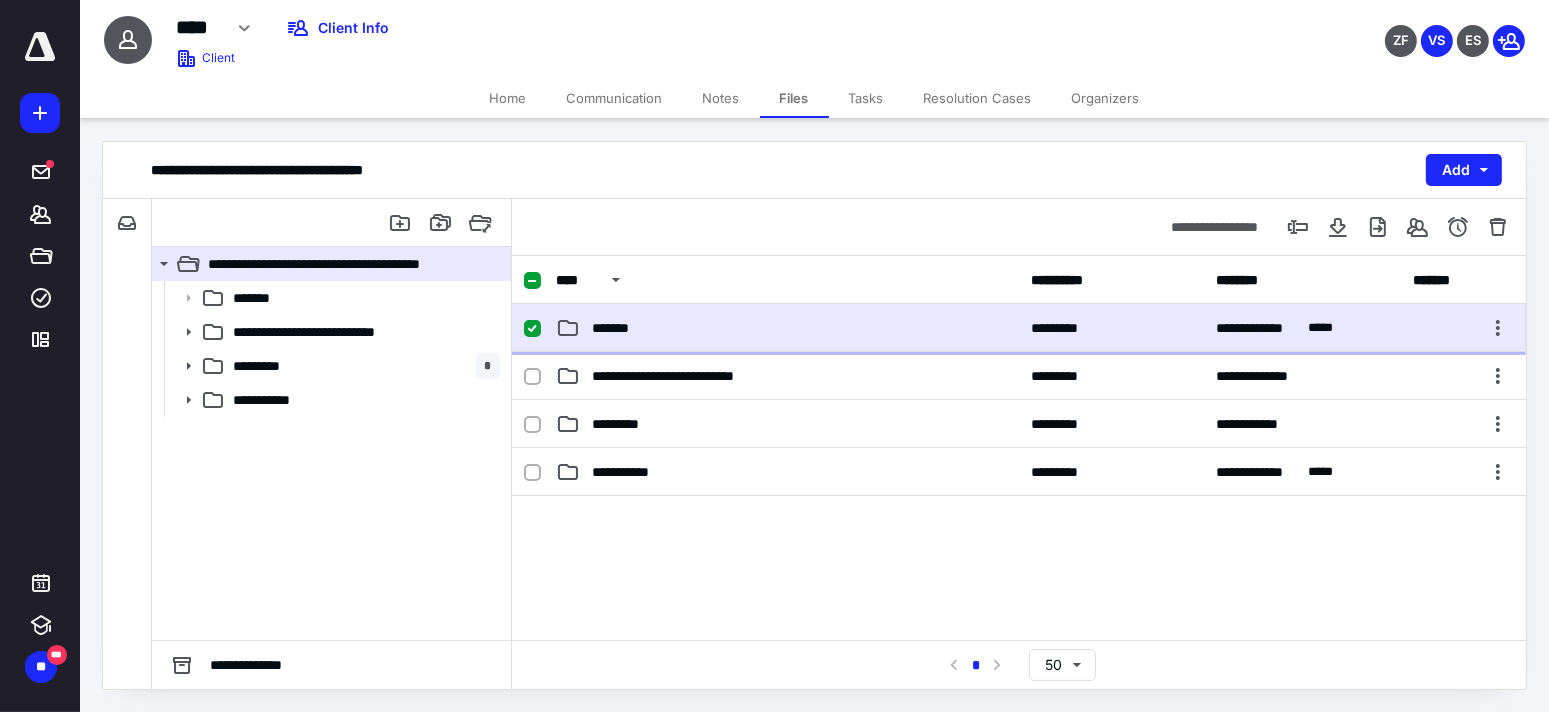 click on "*******" at bounding box center [787, 328] 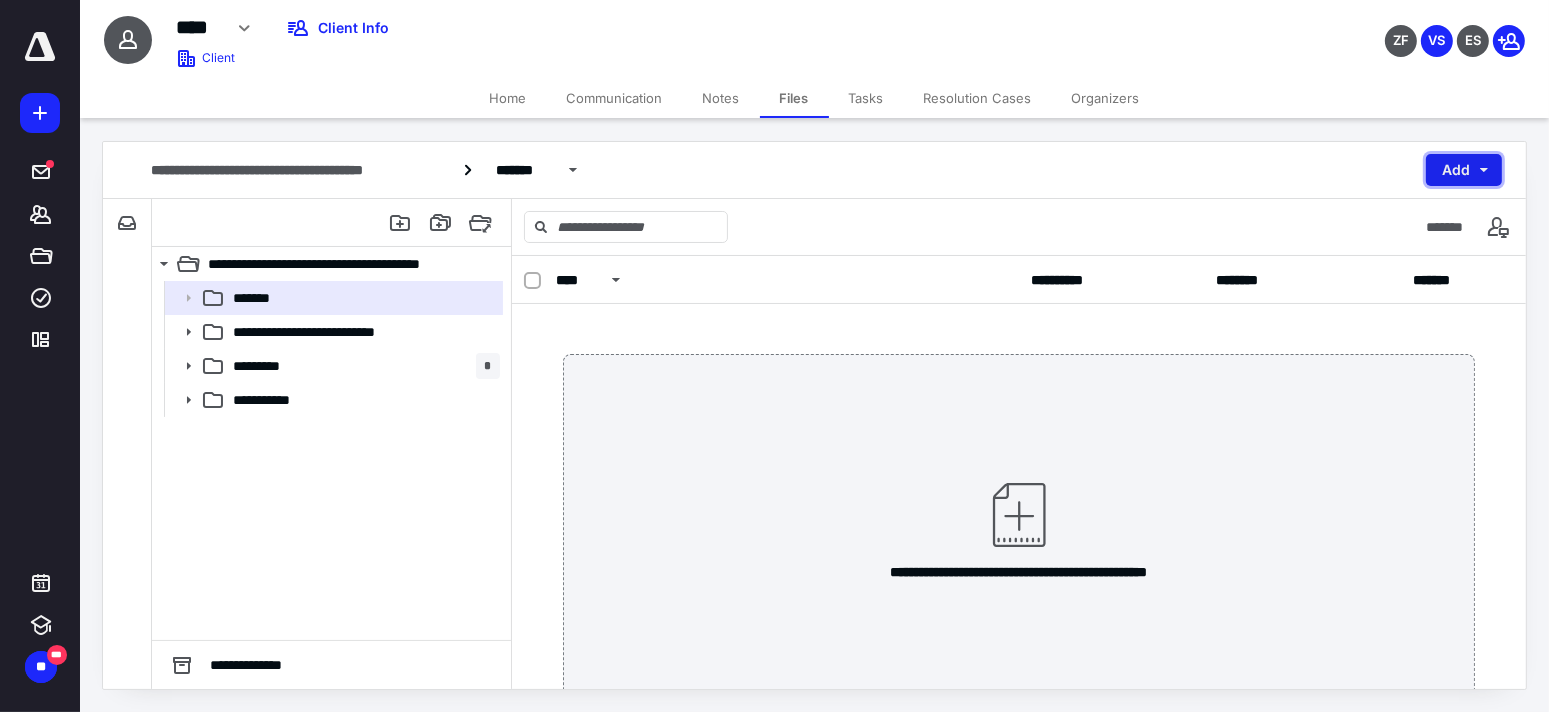 click on "Add" at bounding box center [1464, 170] 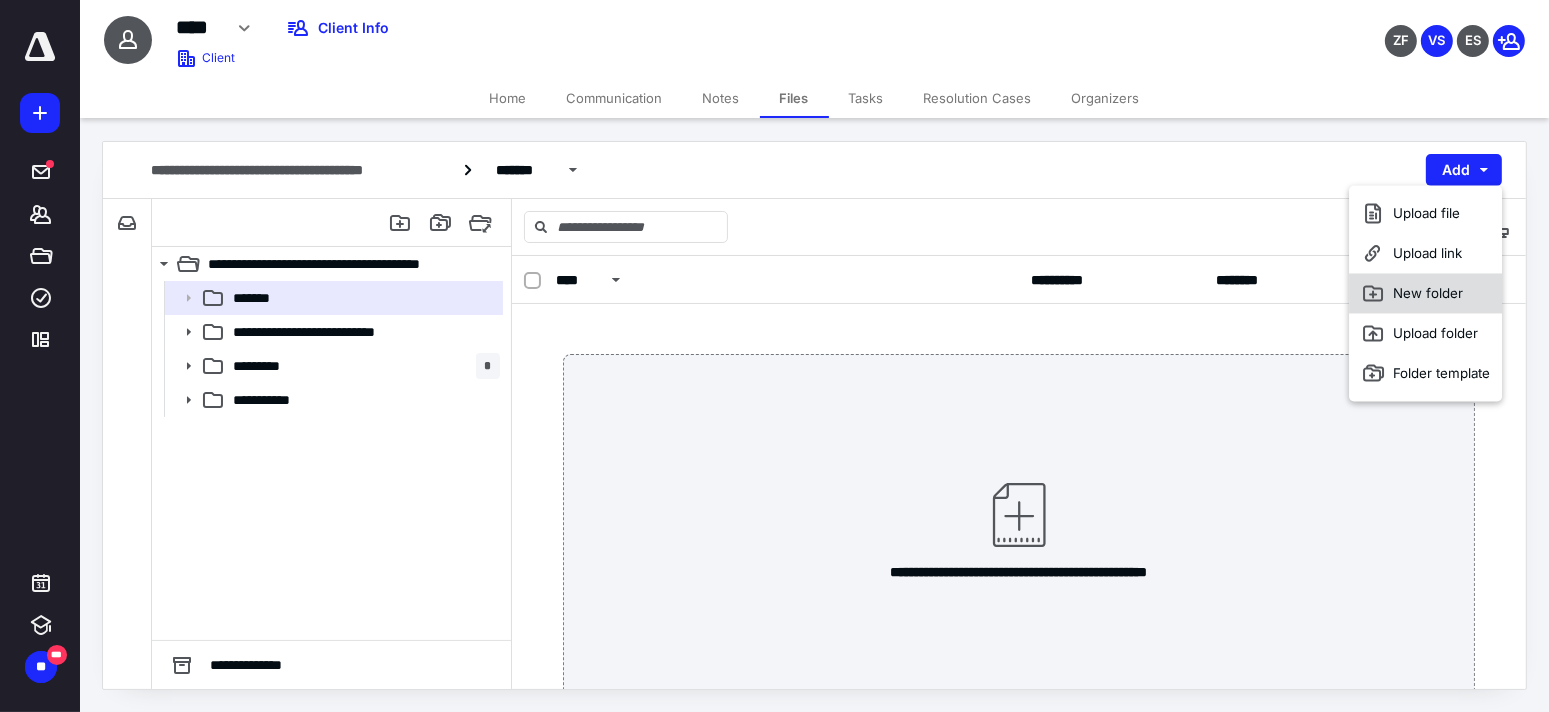click on "New folder" at bounding box center [1425, 293] 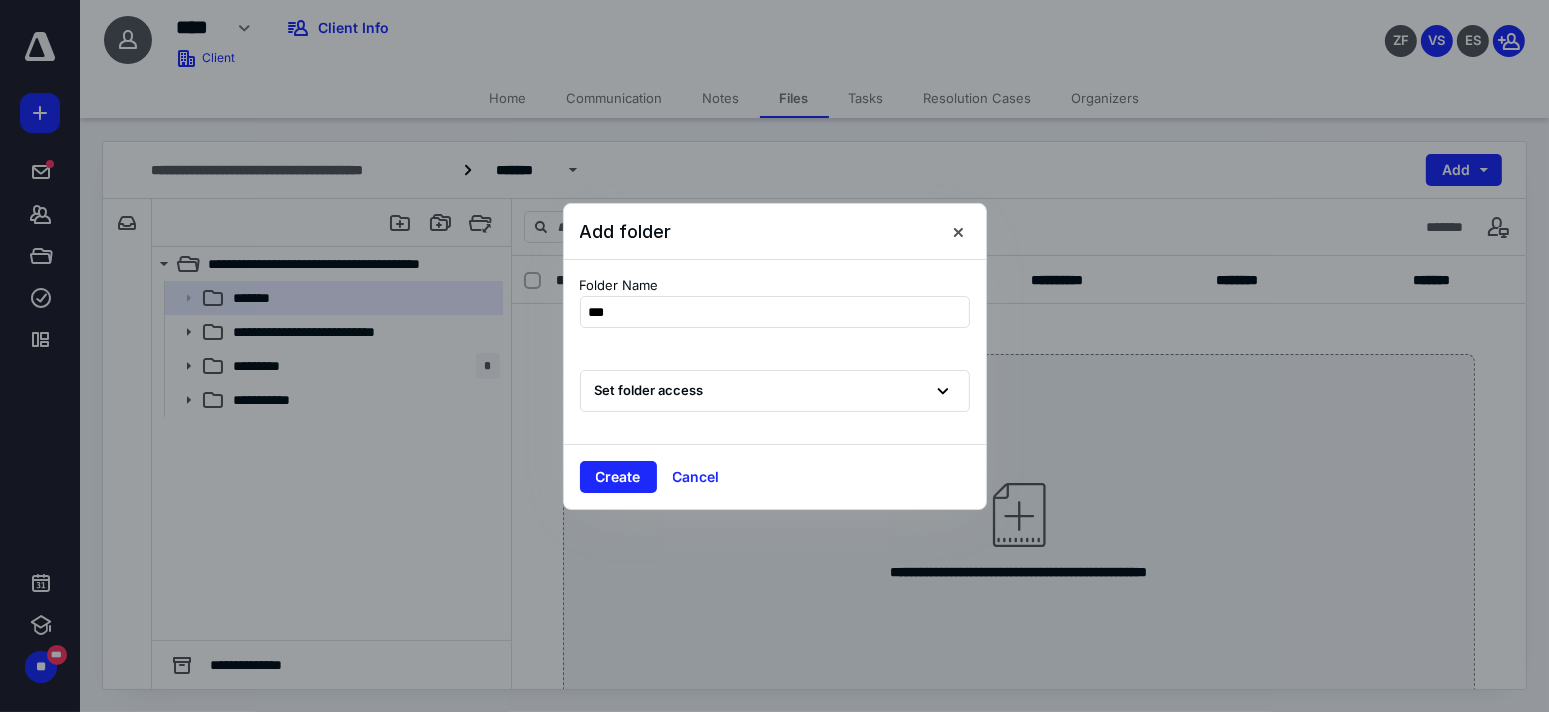 type on "****" 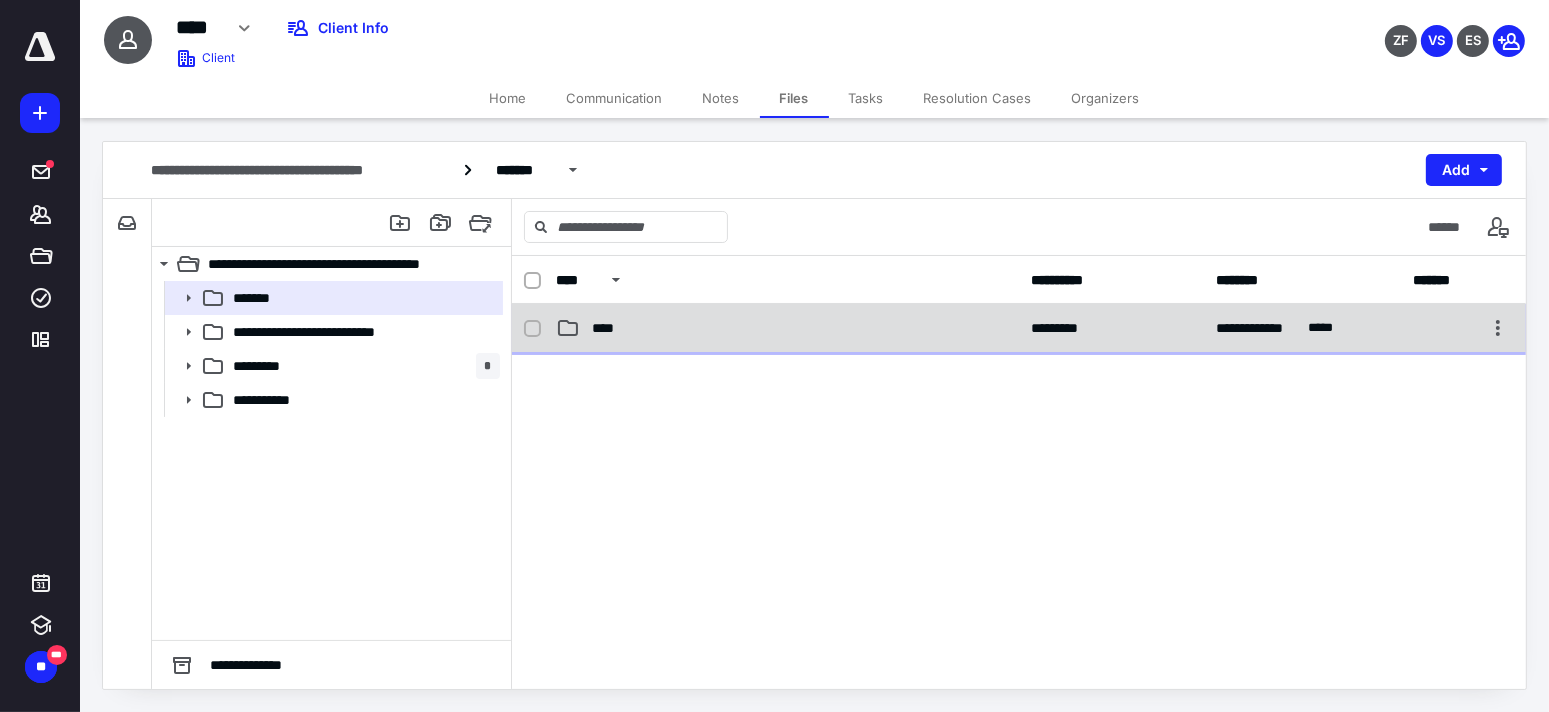 click on "****" at bounding box center (787, 328) 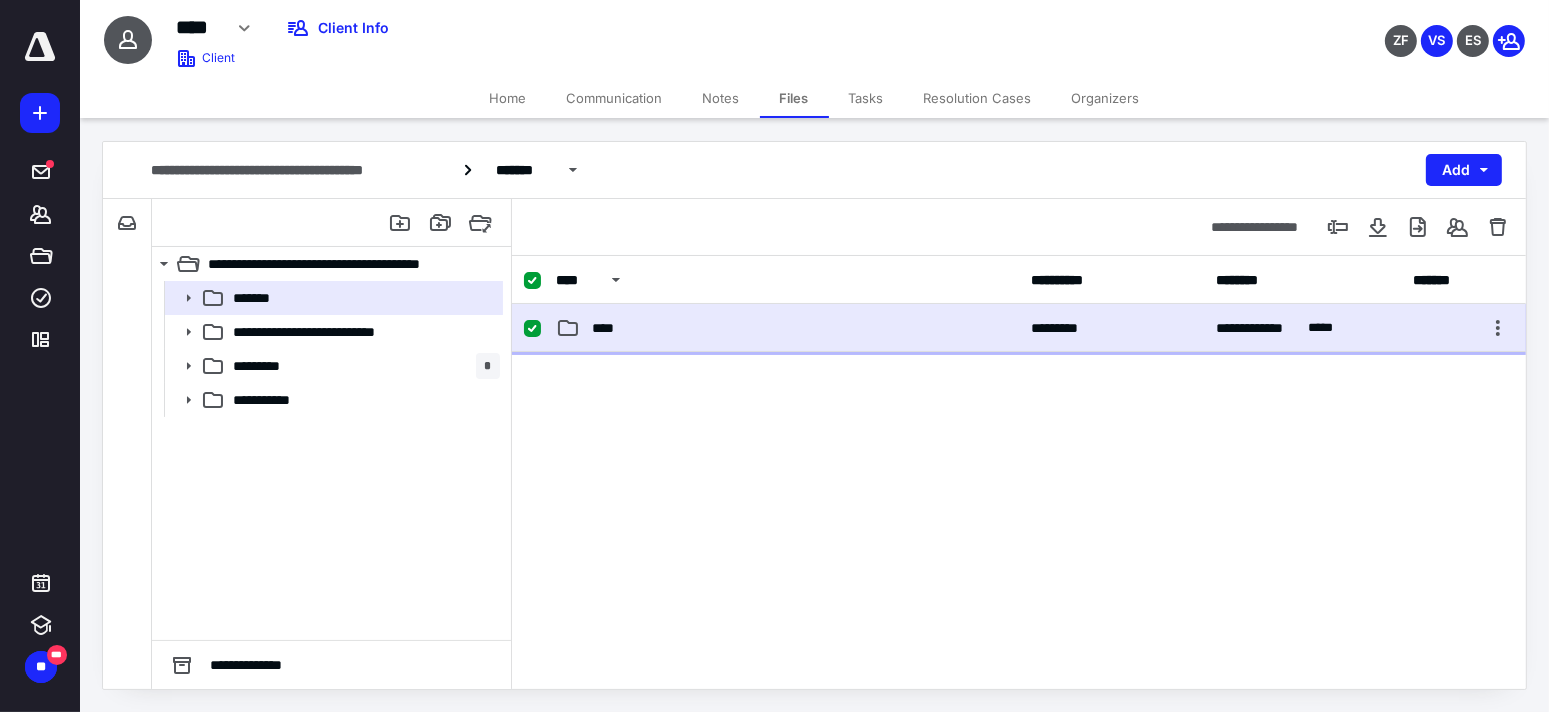 click on "****" at bounding box center [787, 328] 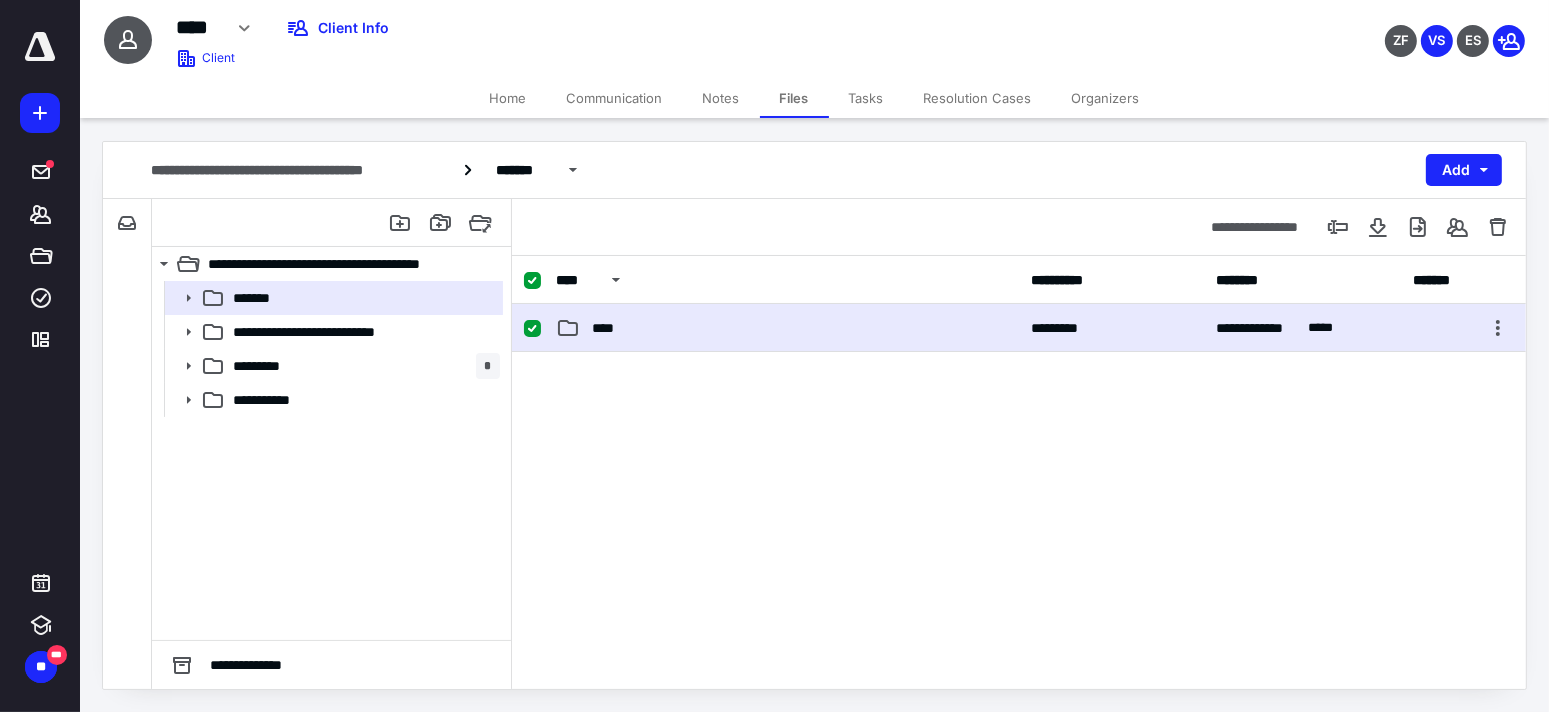 checkbox on "false" 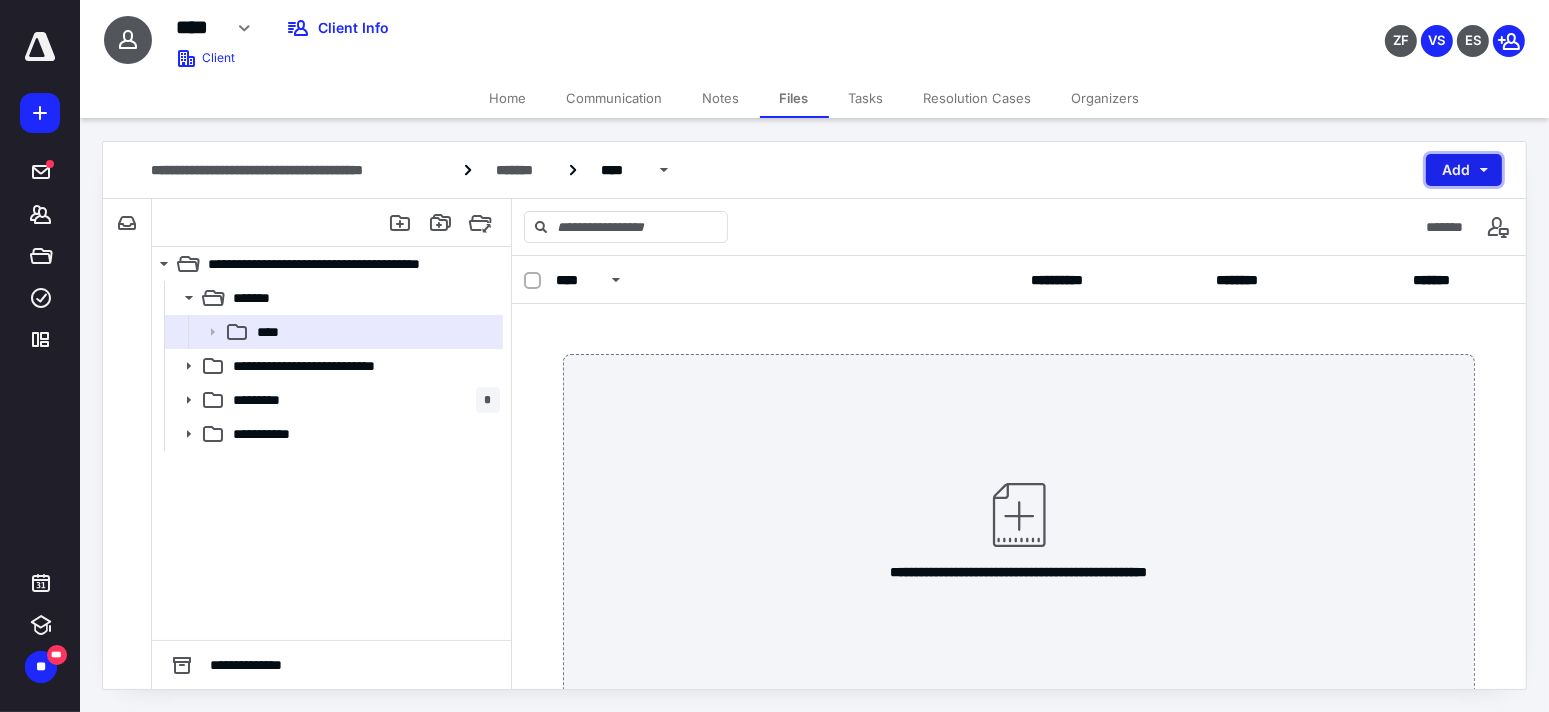 click on "Add" at bounding box center (1464, 170) 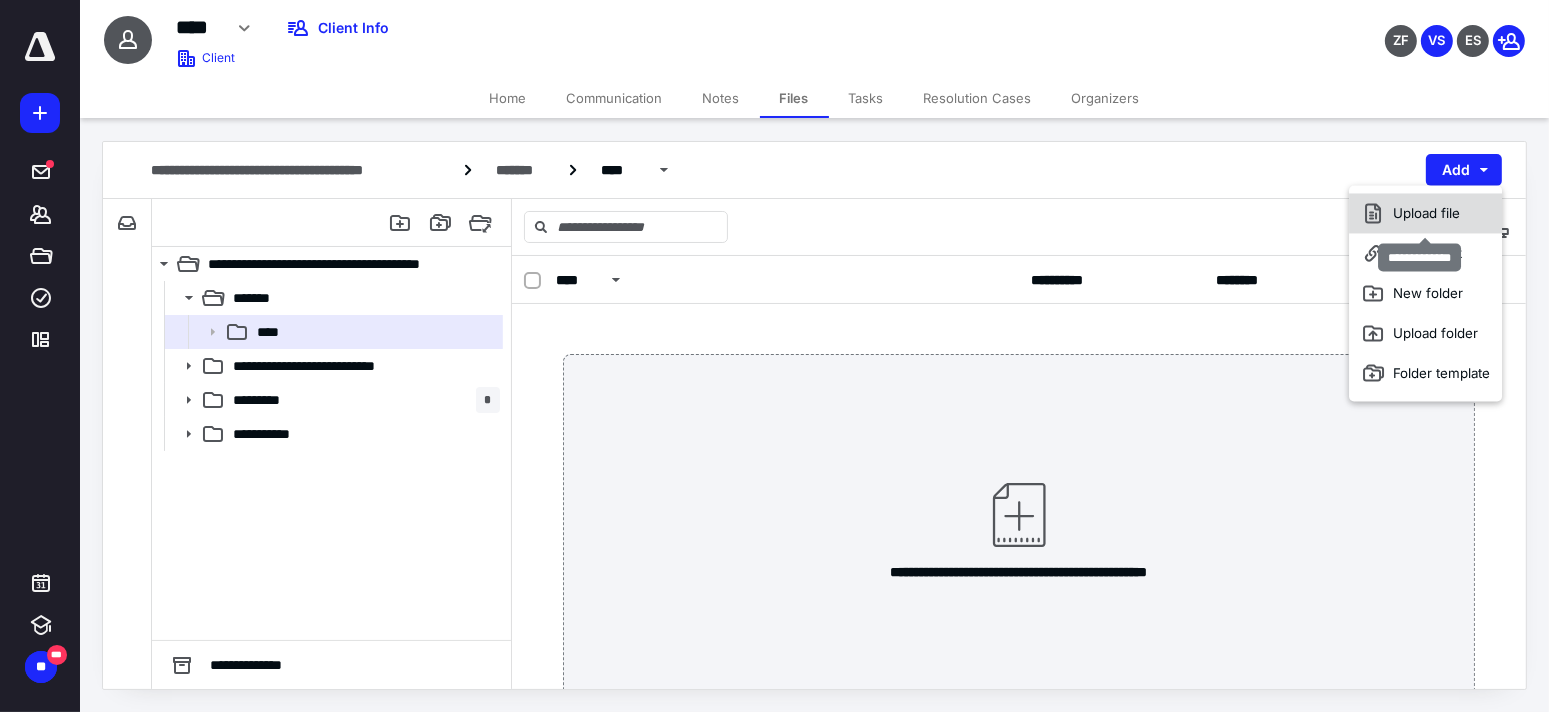 click on "Upload file" at bounding box center [1425, 213] 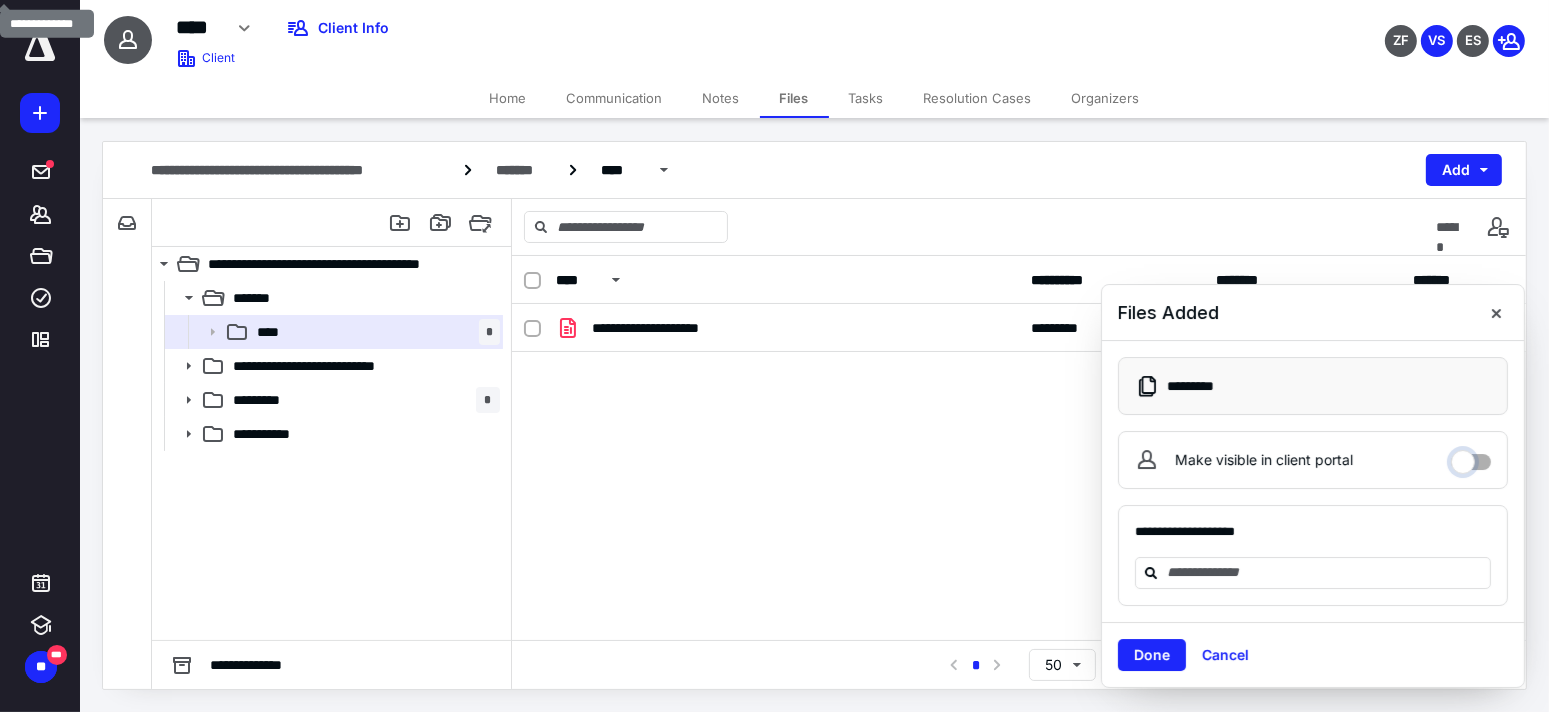 click on "Make visible in client portal" at bounding box center [1471, 457] 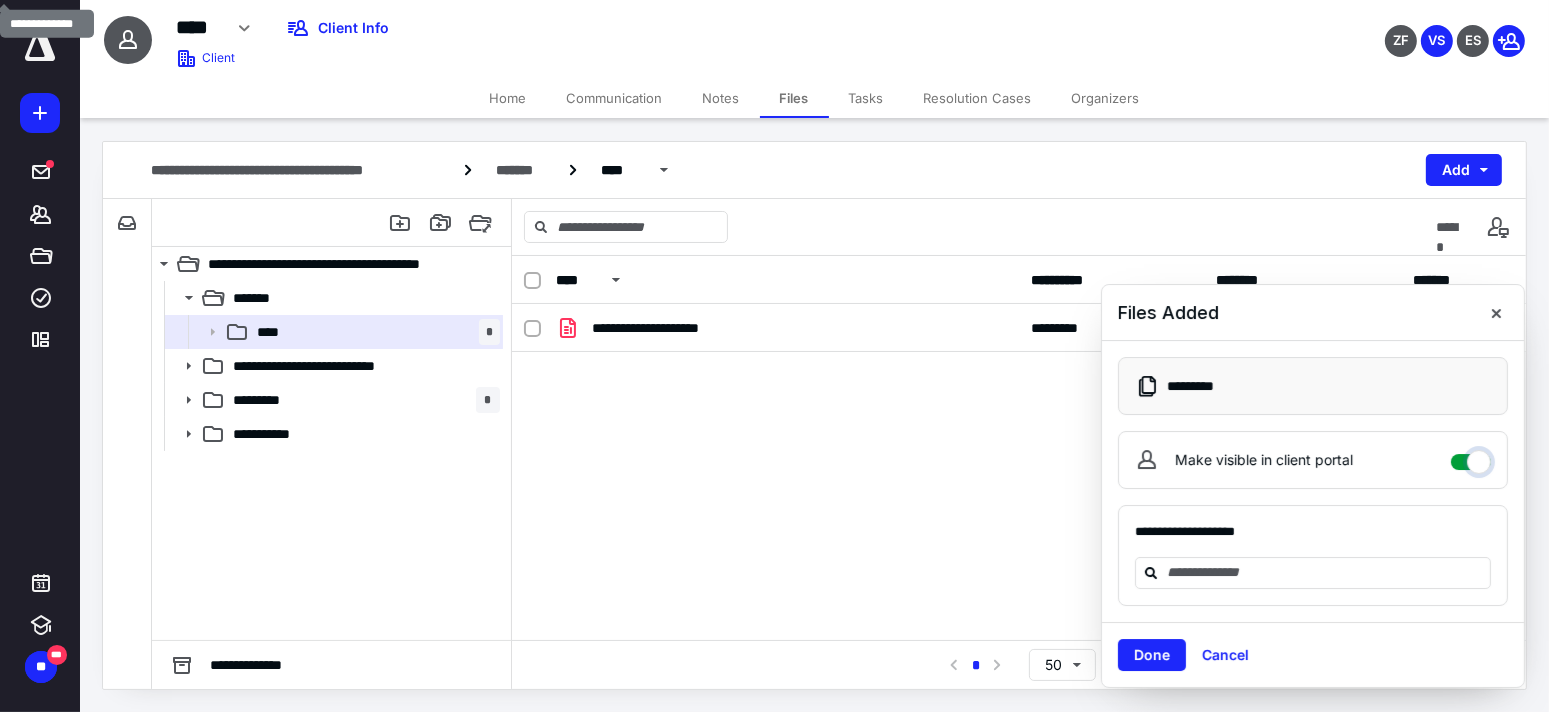 checkbox on "****" 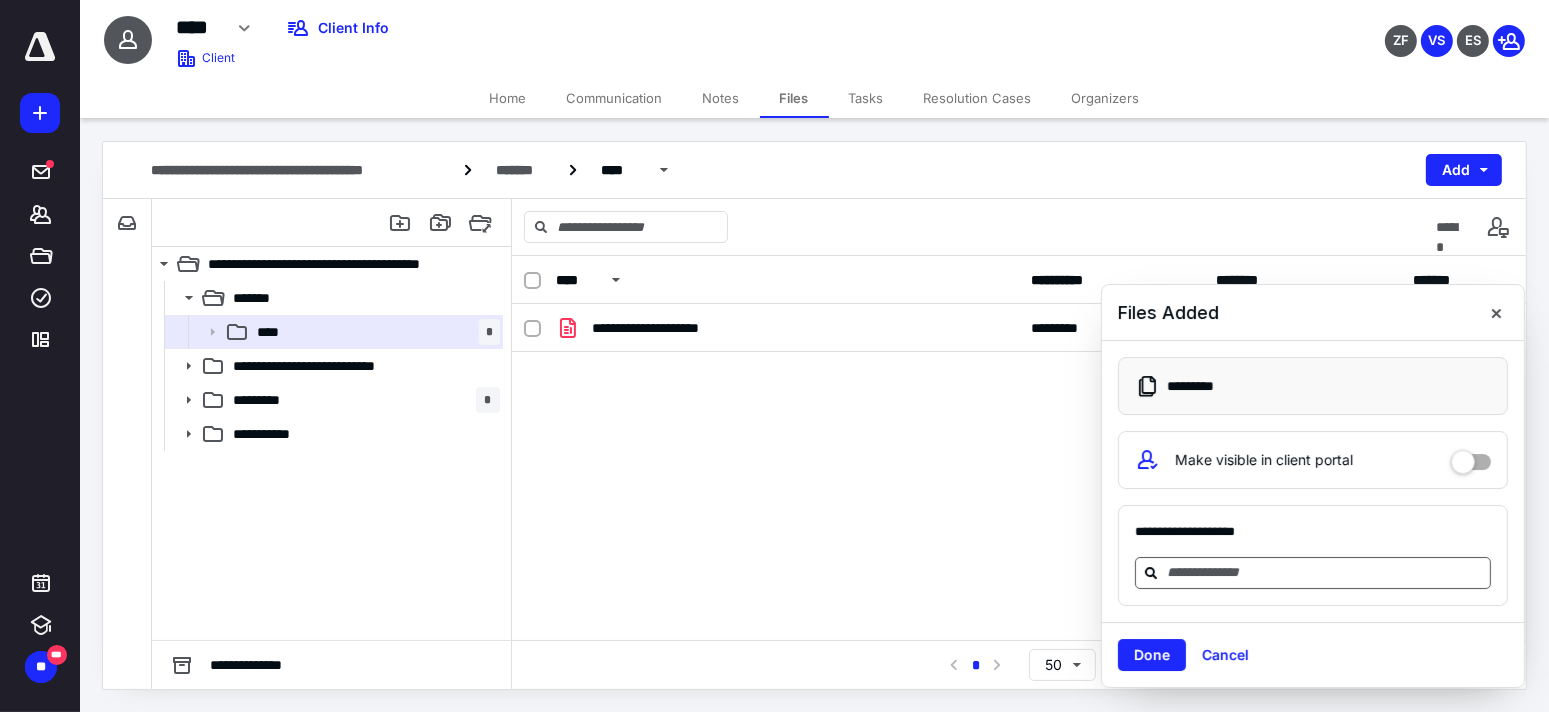 click at bounding box center (1325, 572) 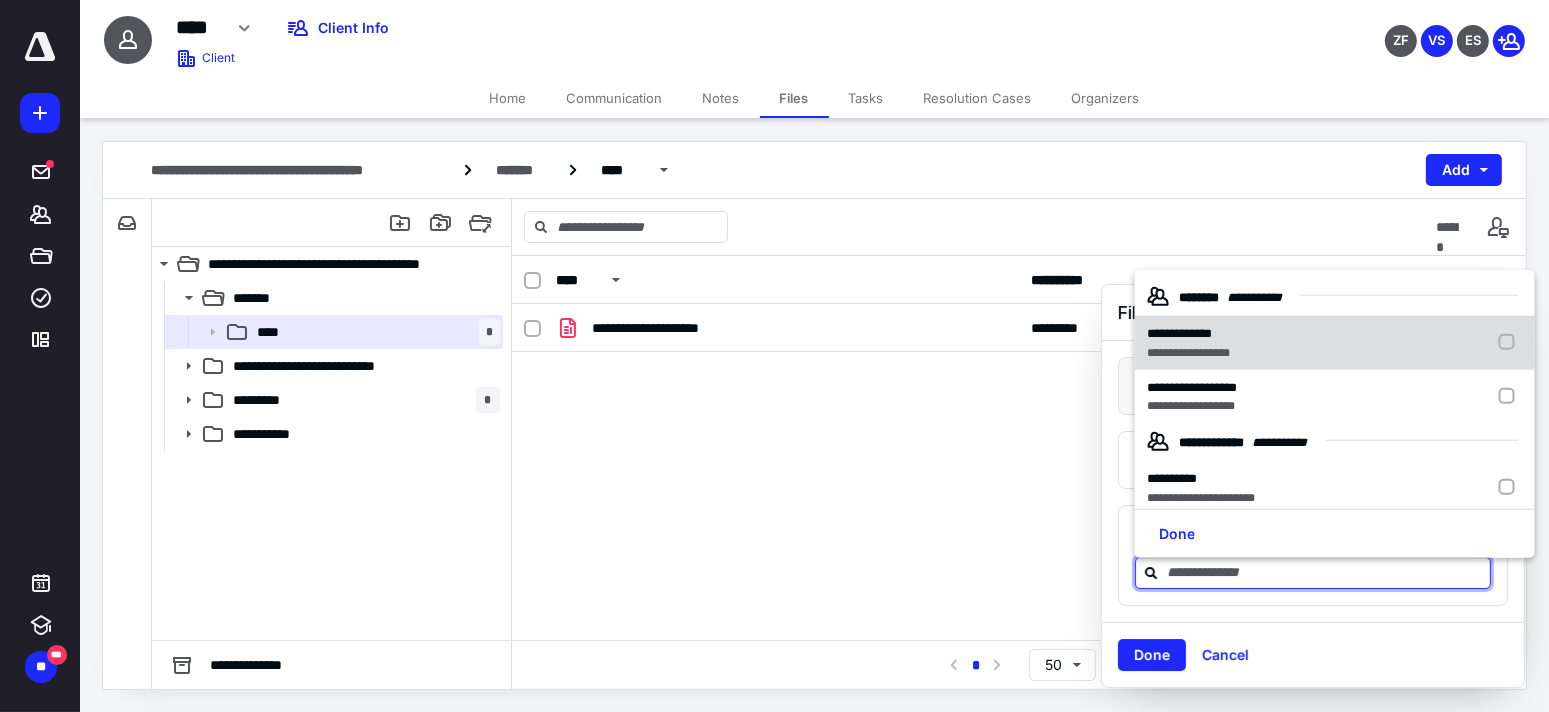 click on "**********" at bounding box center (1188, 352) 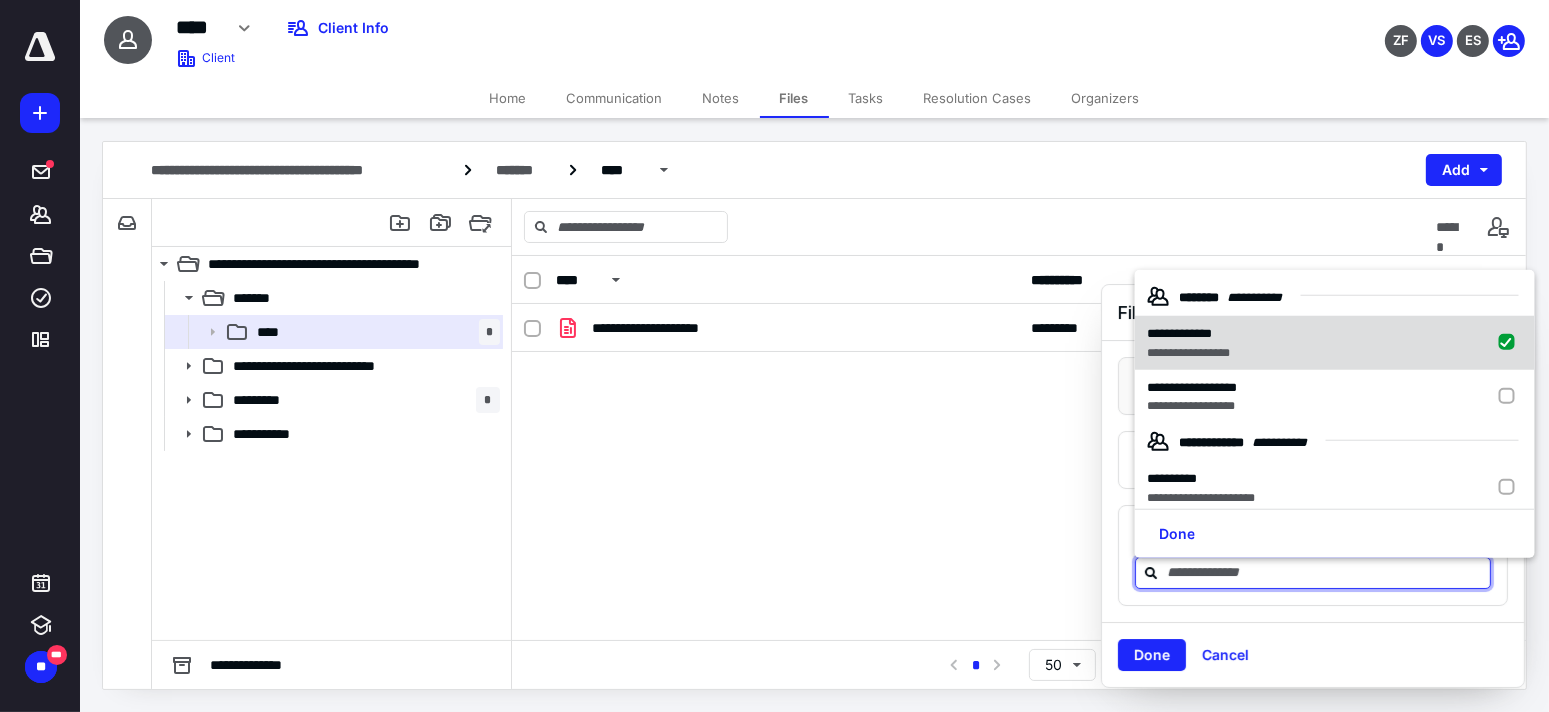 checkbox on "true" 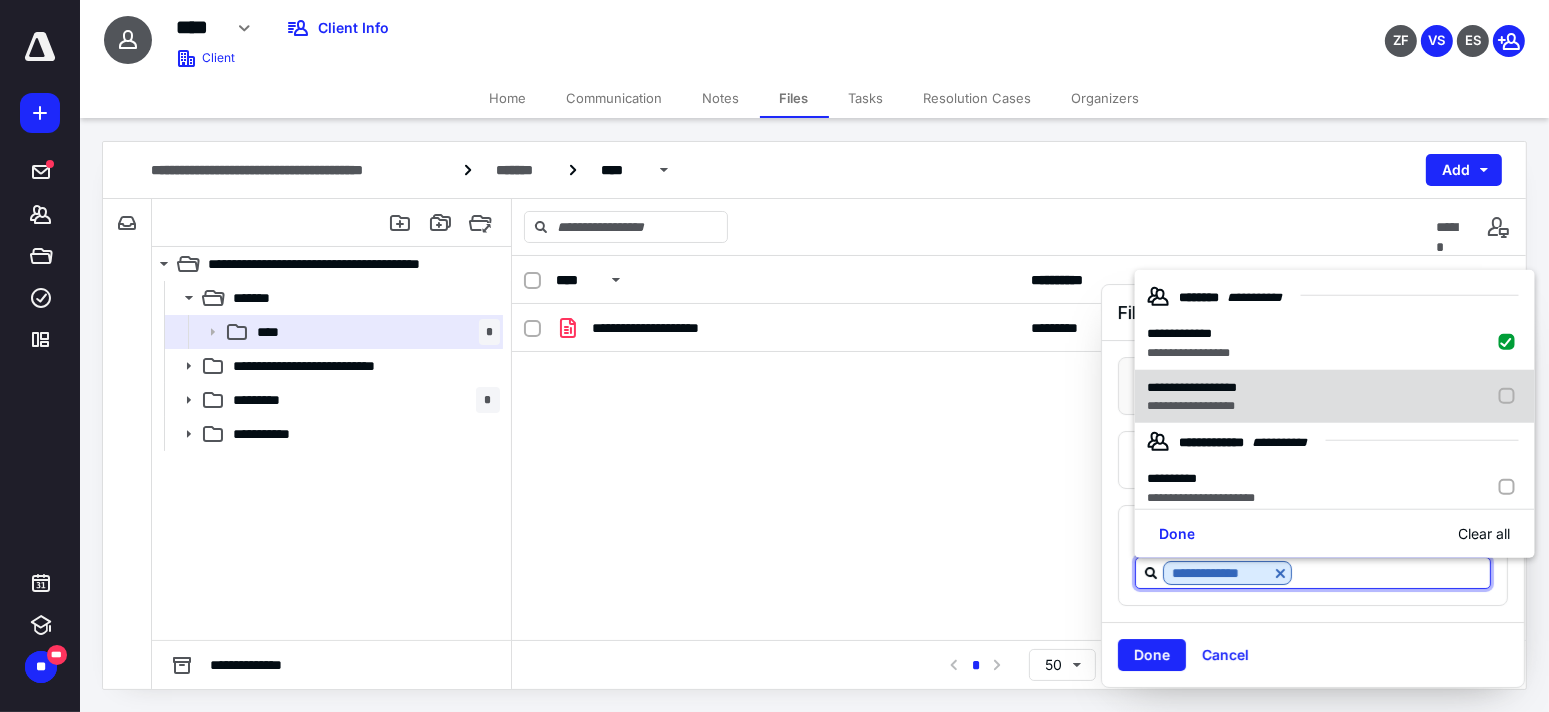 click on "**********" at bounding box center [1192, 386] 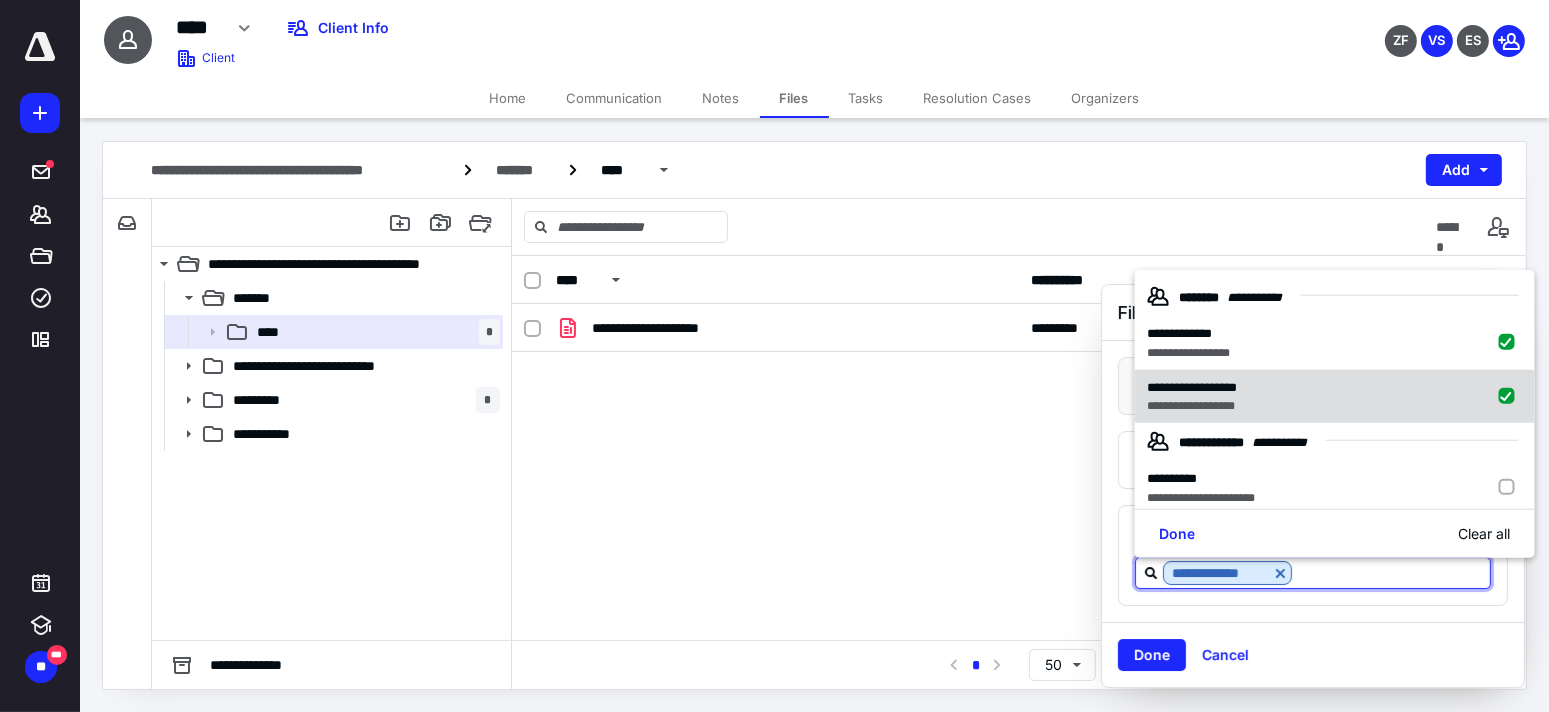 checkbox on "true" 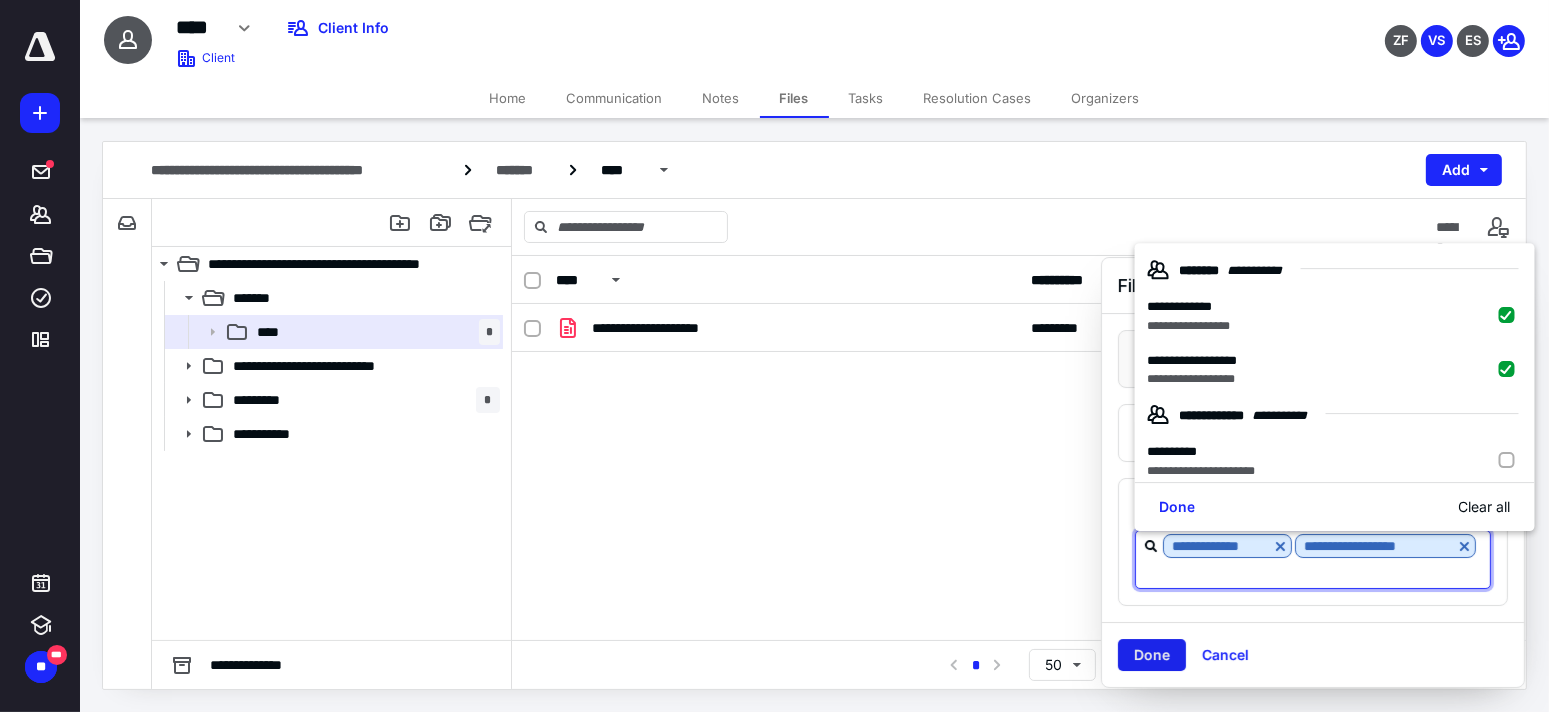 click on "Done" at bounding box center (1152, 655) 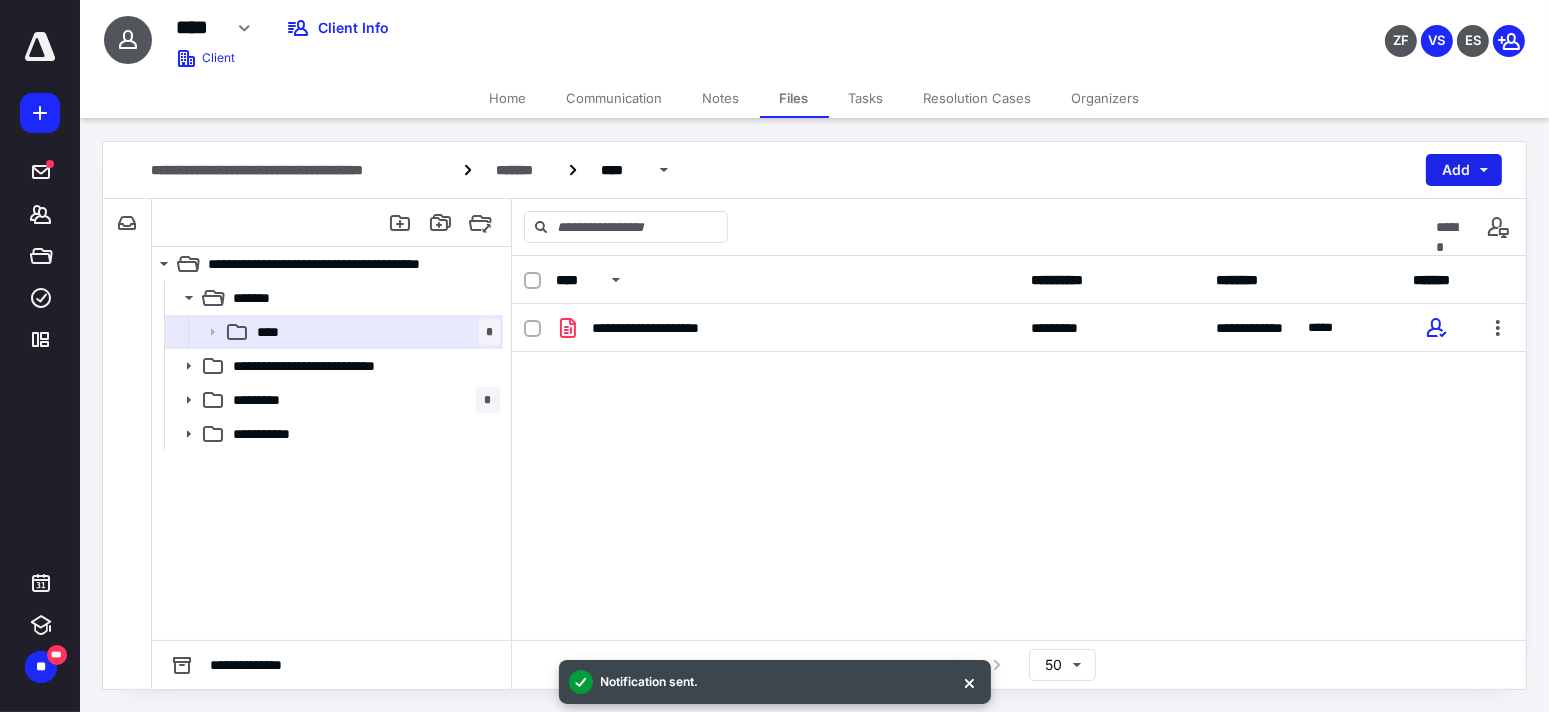 click on "Add" at bounding box center [1464, 170] 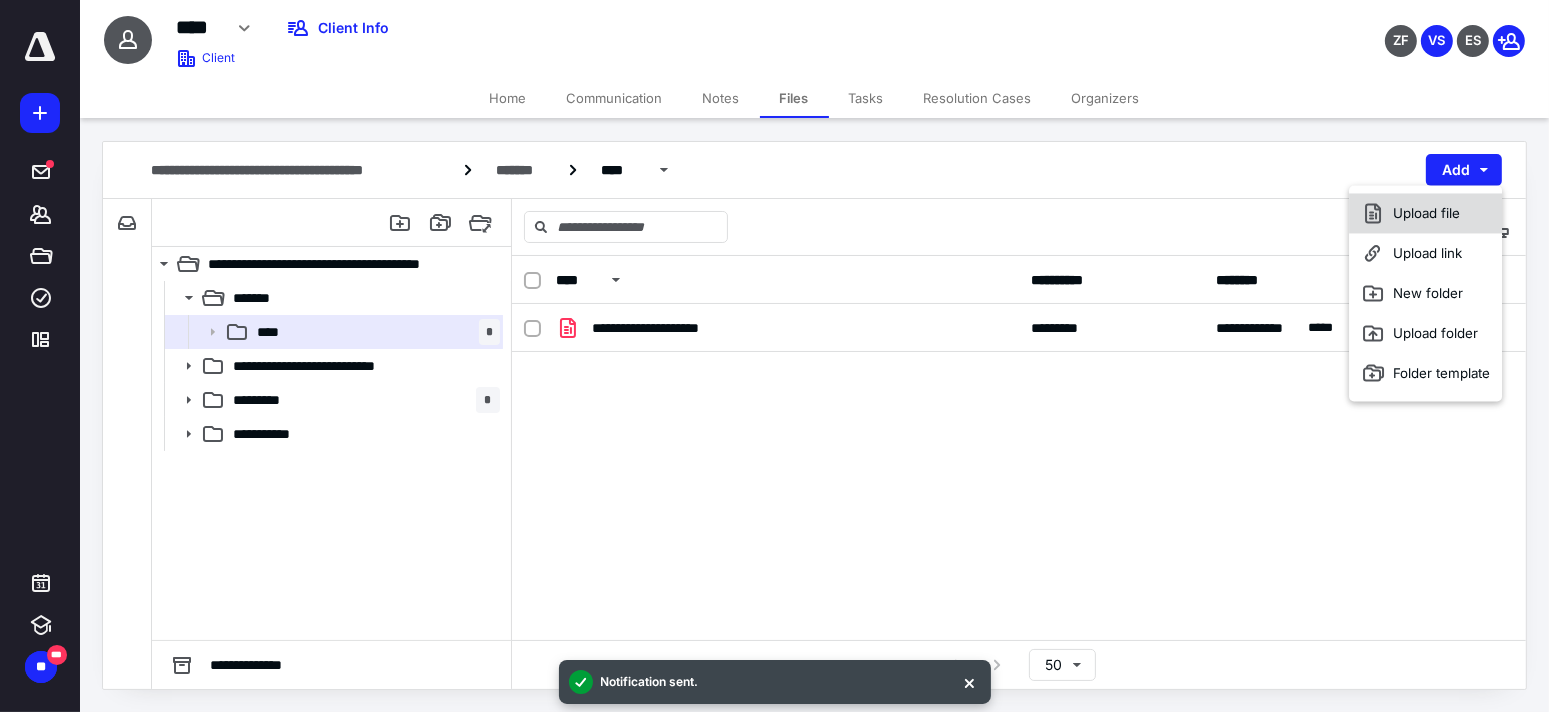 click on "Upload file" at bounding box center [1425, 213] 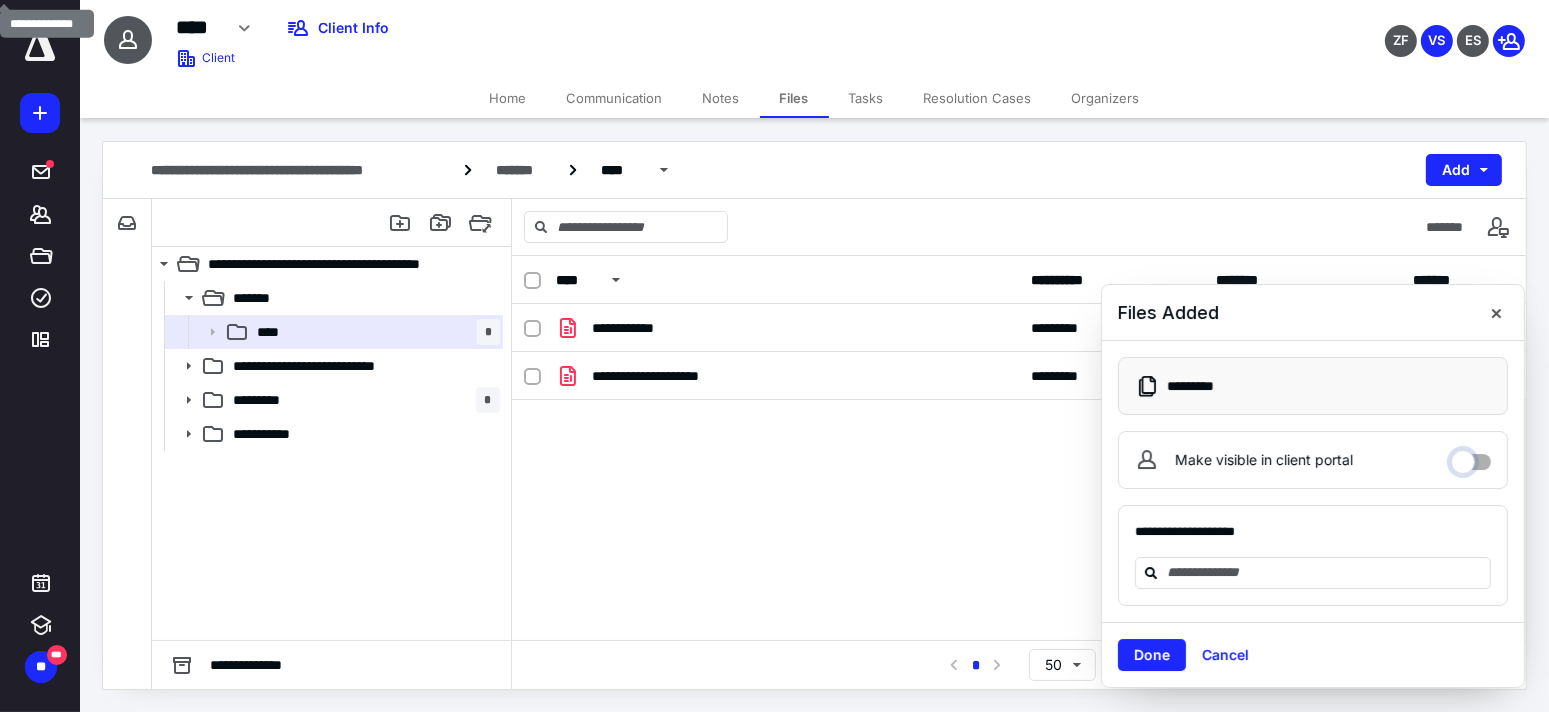 click on "Make visible in client portal" at bounding box center (1471, 457) 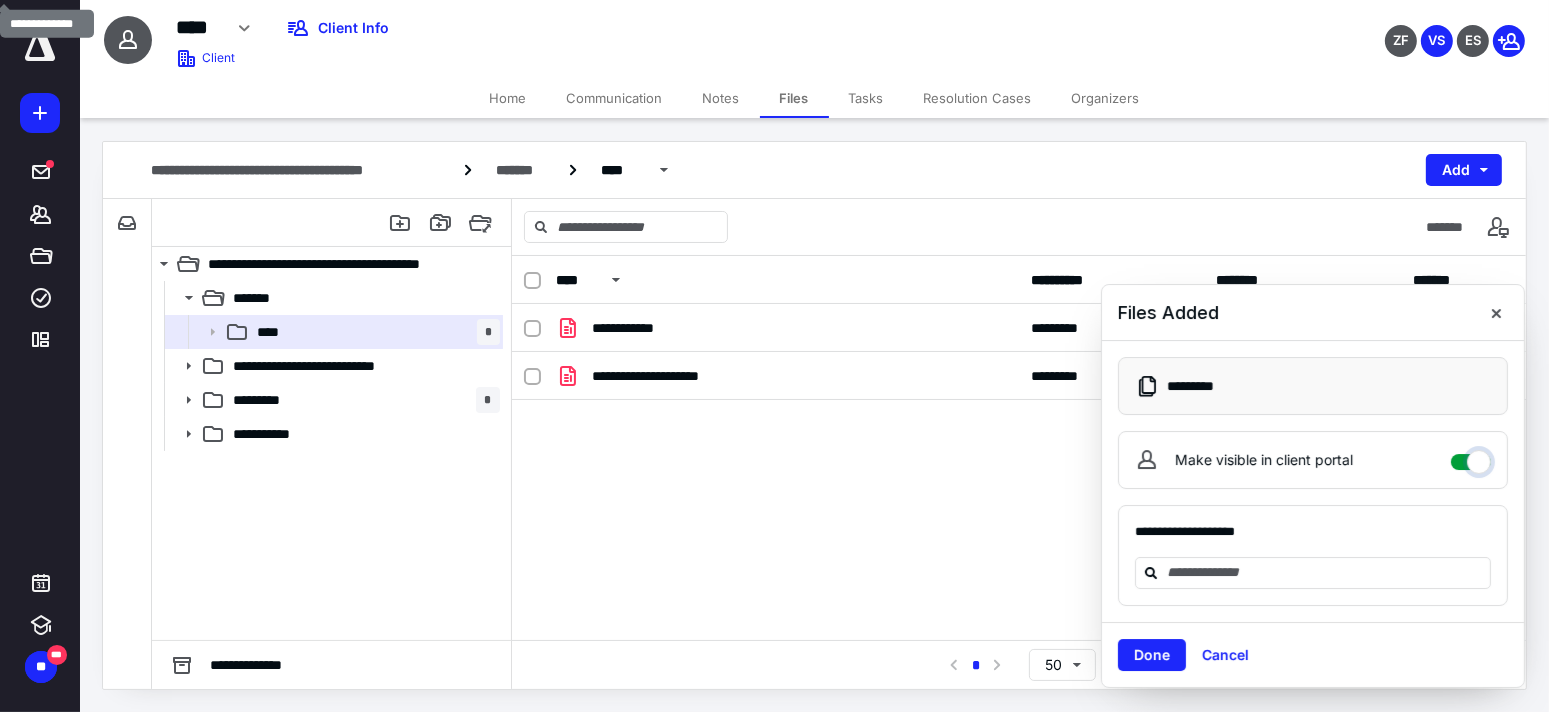 checkbox on "****" 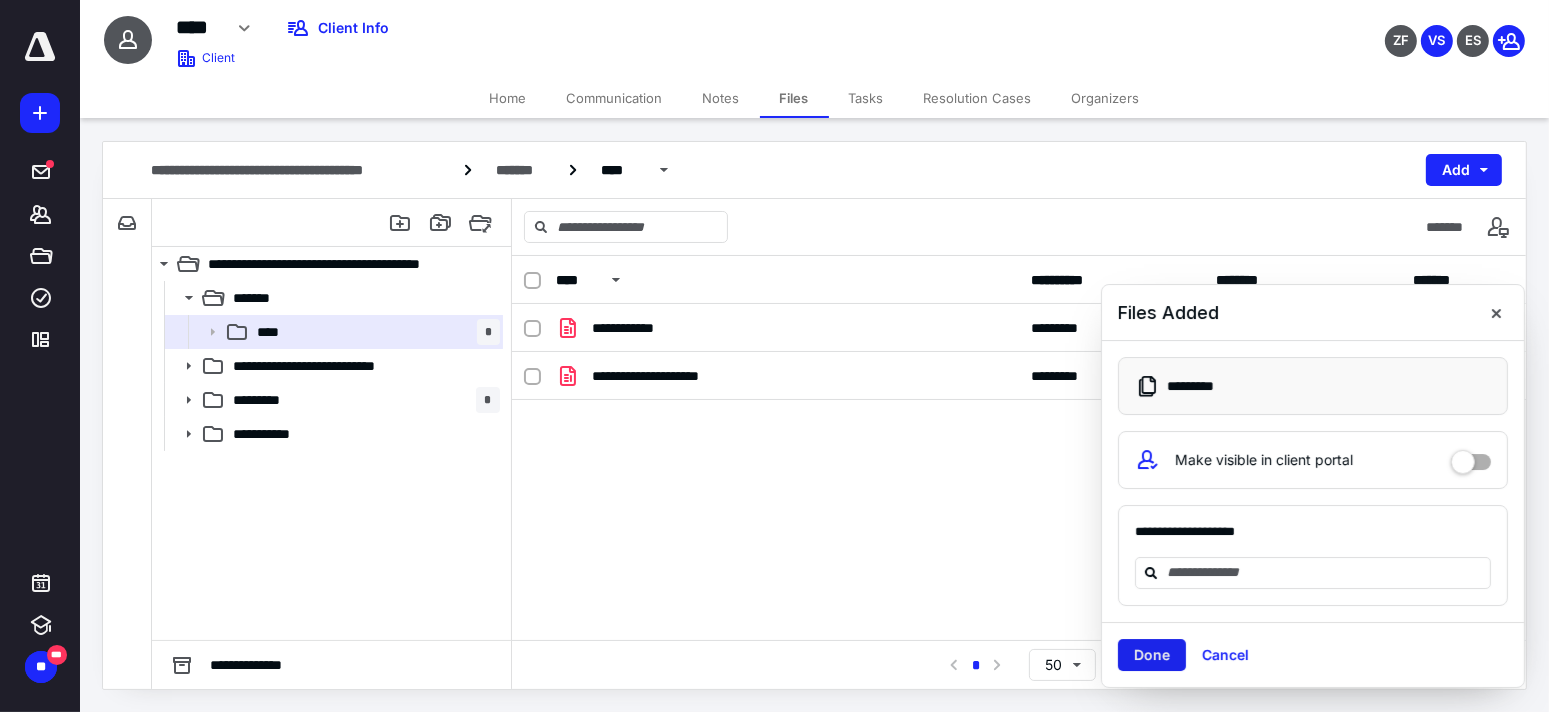 click on "Done" at bounding box center [1152, 655] 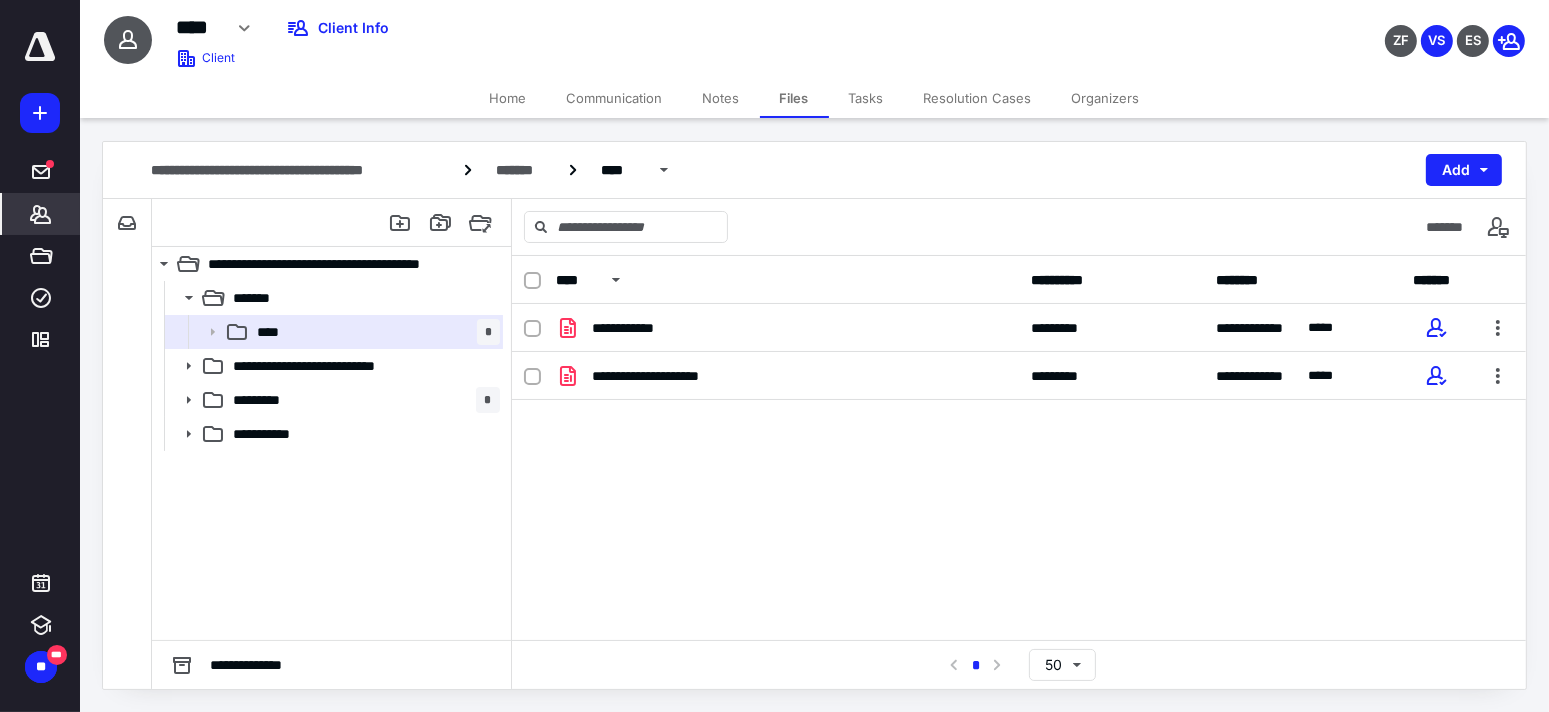 click 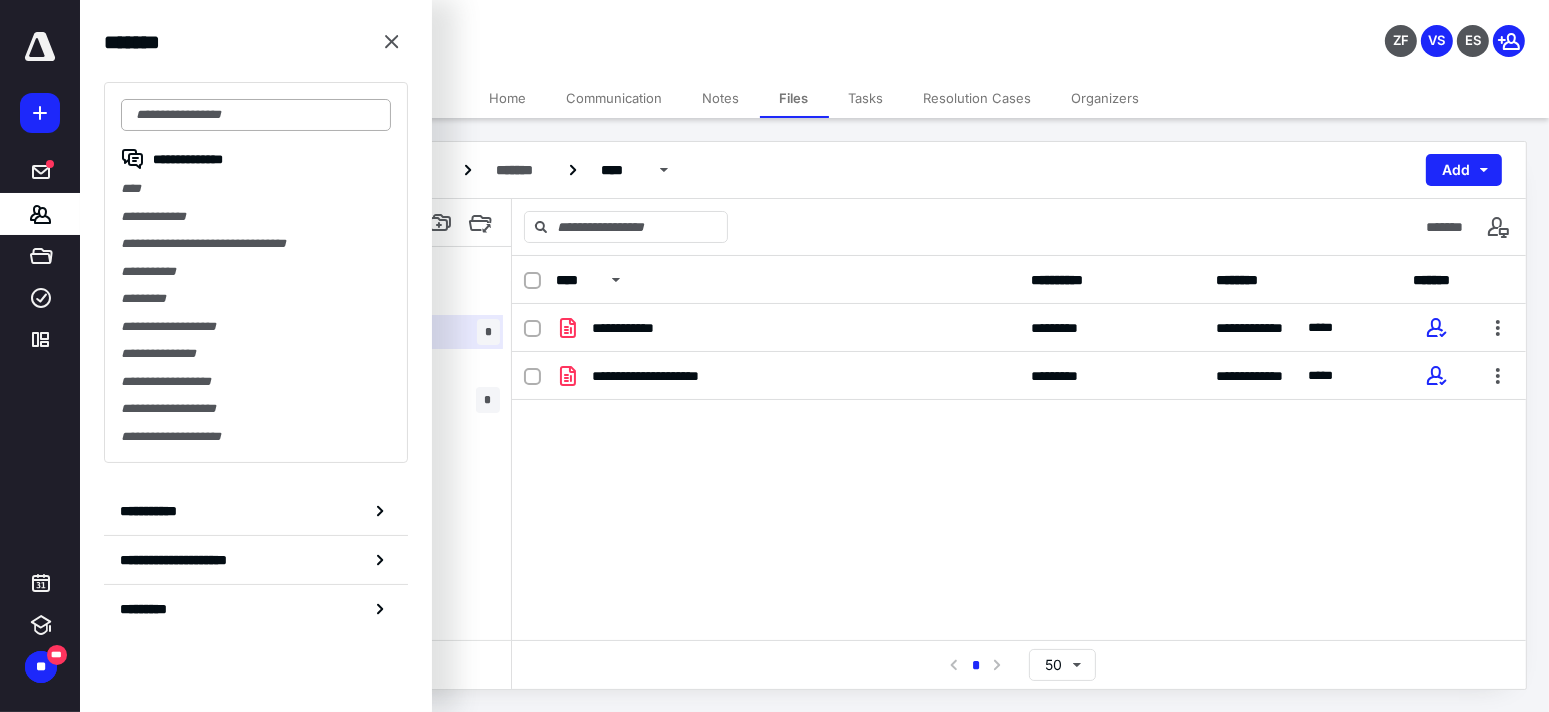 click at bounding box center [256, 115] 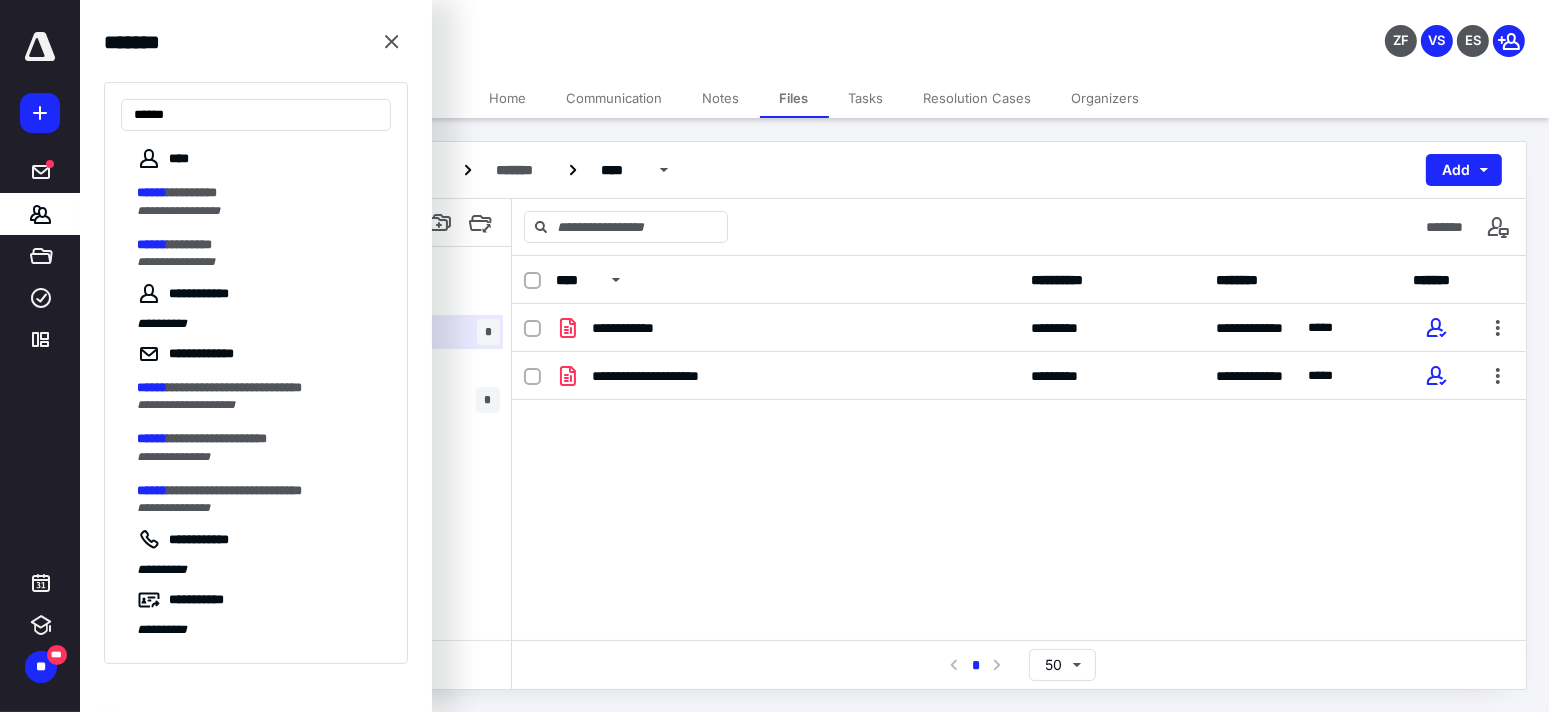 drag, startPoint x: 220, startPoint y: 116, endPoint x: 91, endPoint y: 115, distance: 129.00388 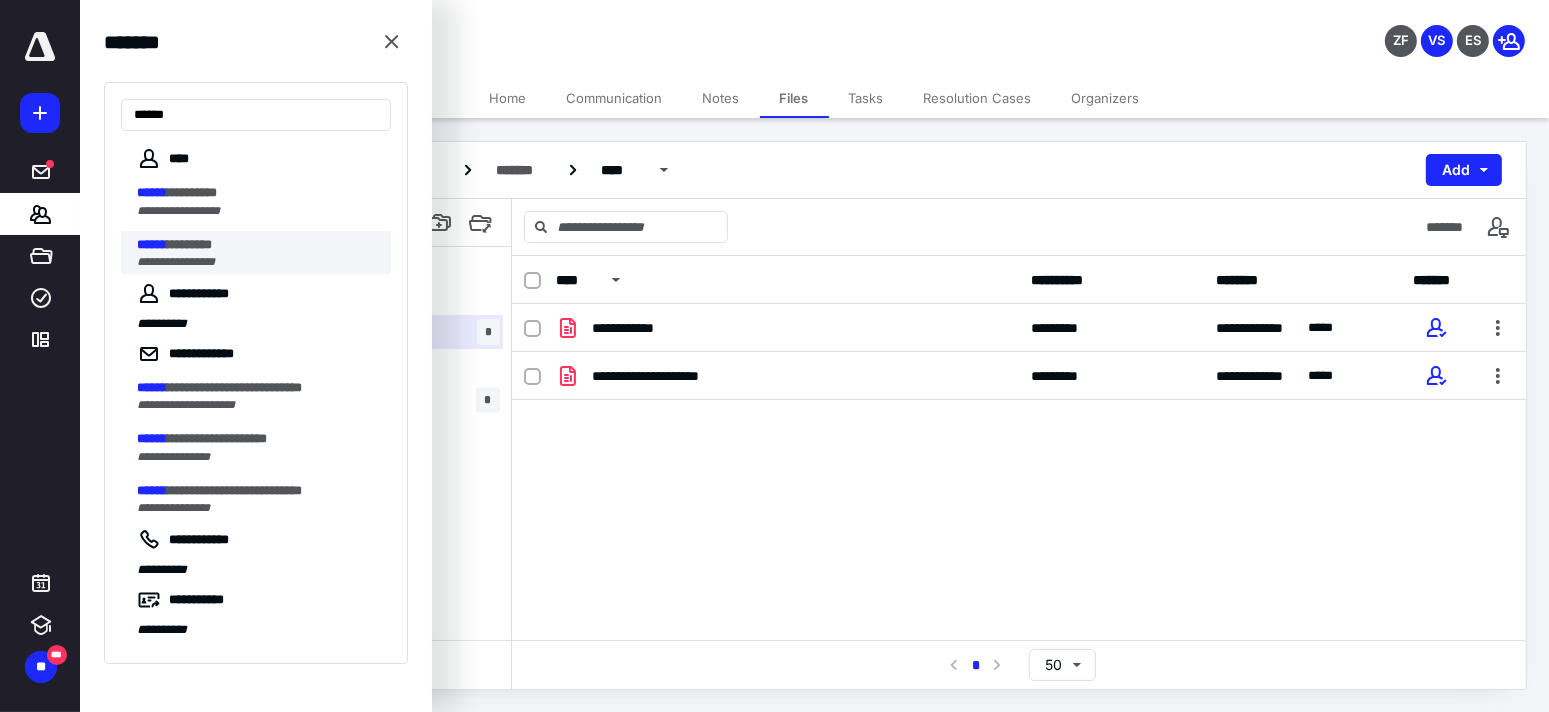 type on "******" 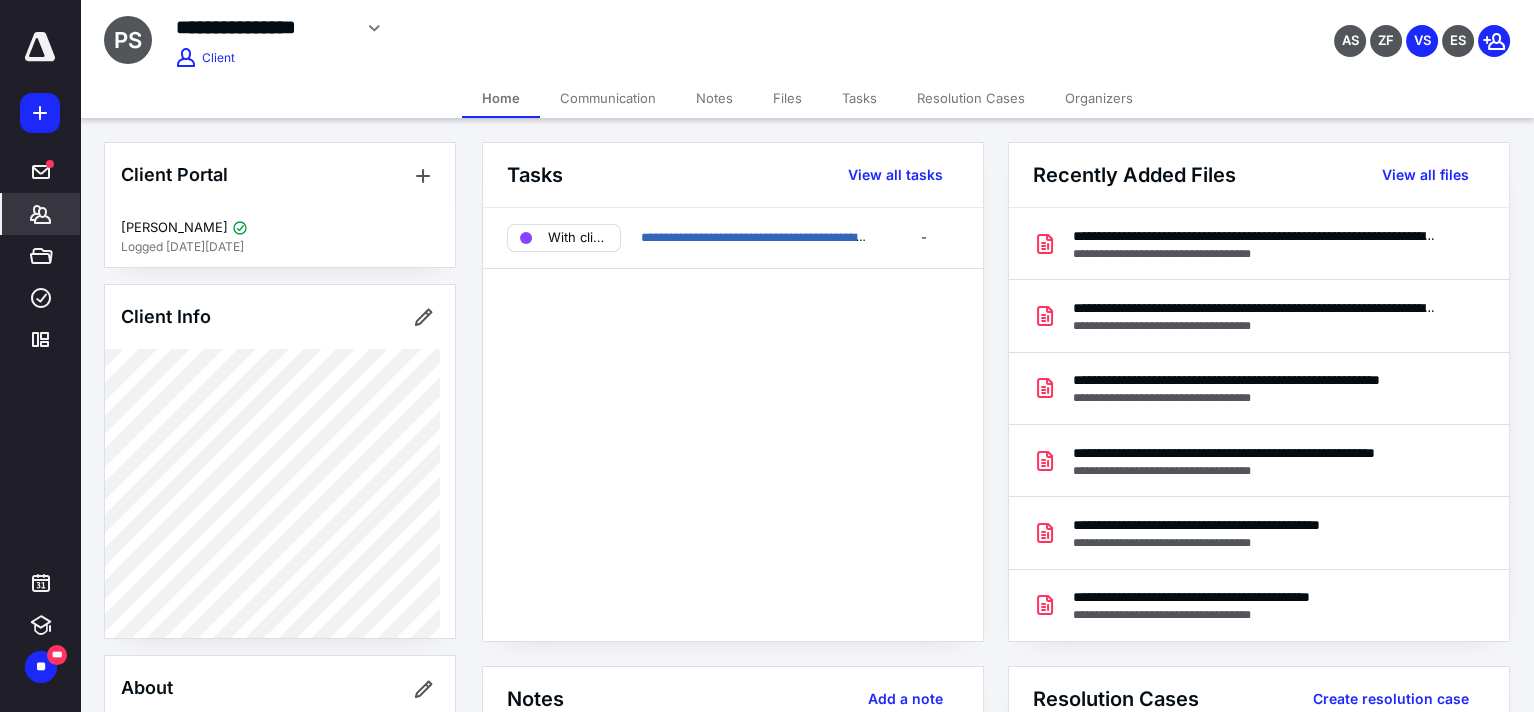 click on "Files" at bounding box center (787, 98) 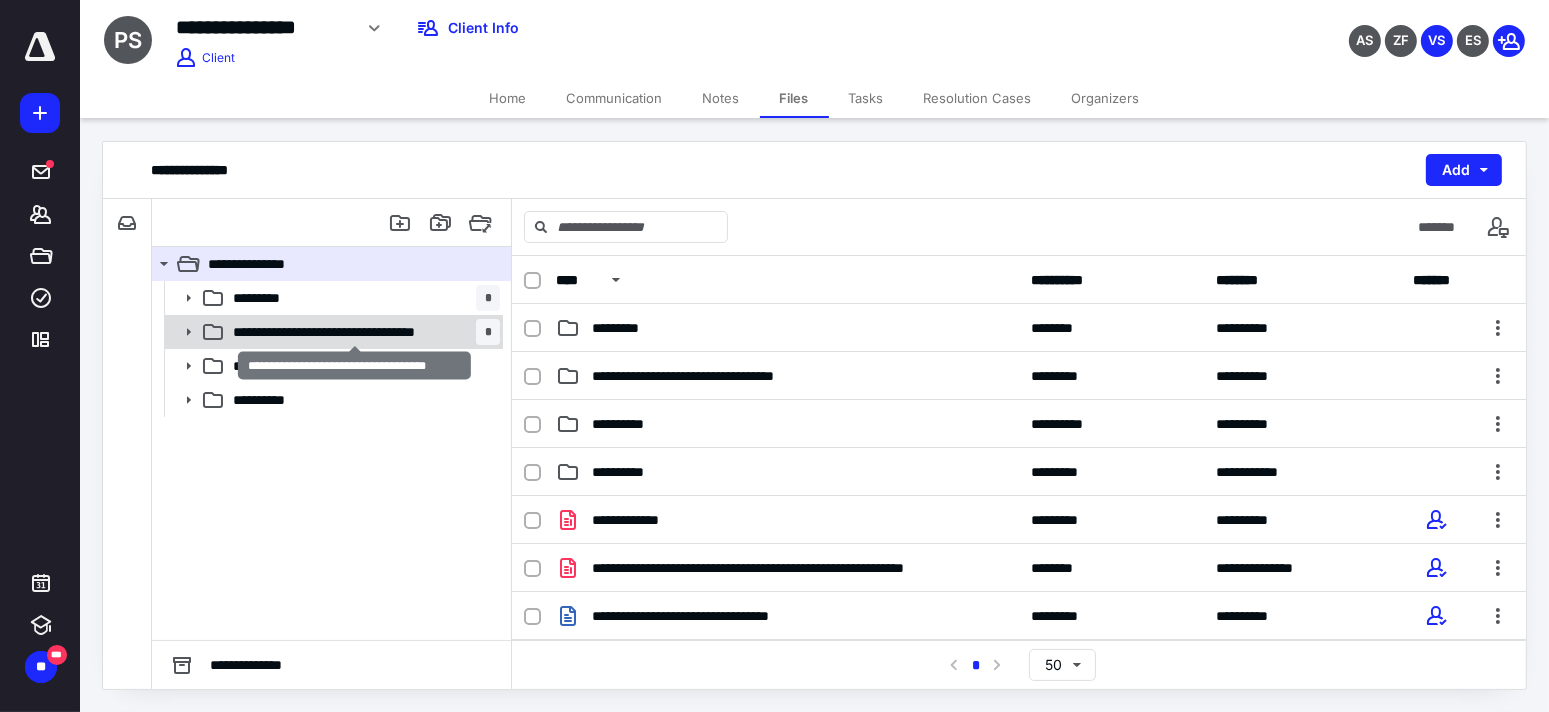 click on "**********" at bounding box center (354, 332) 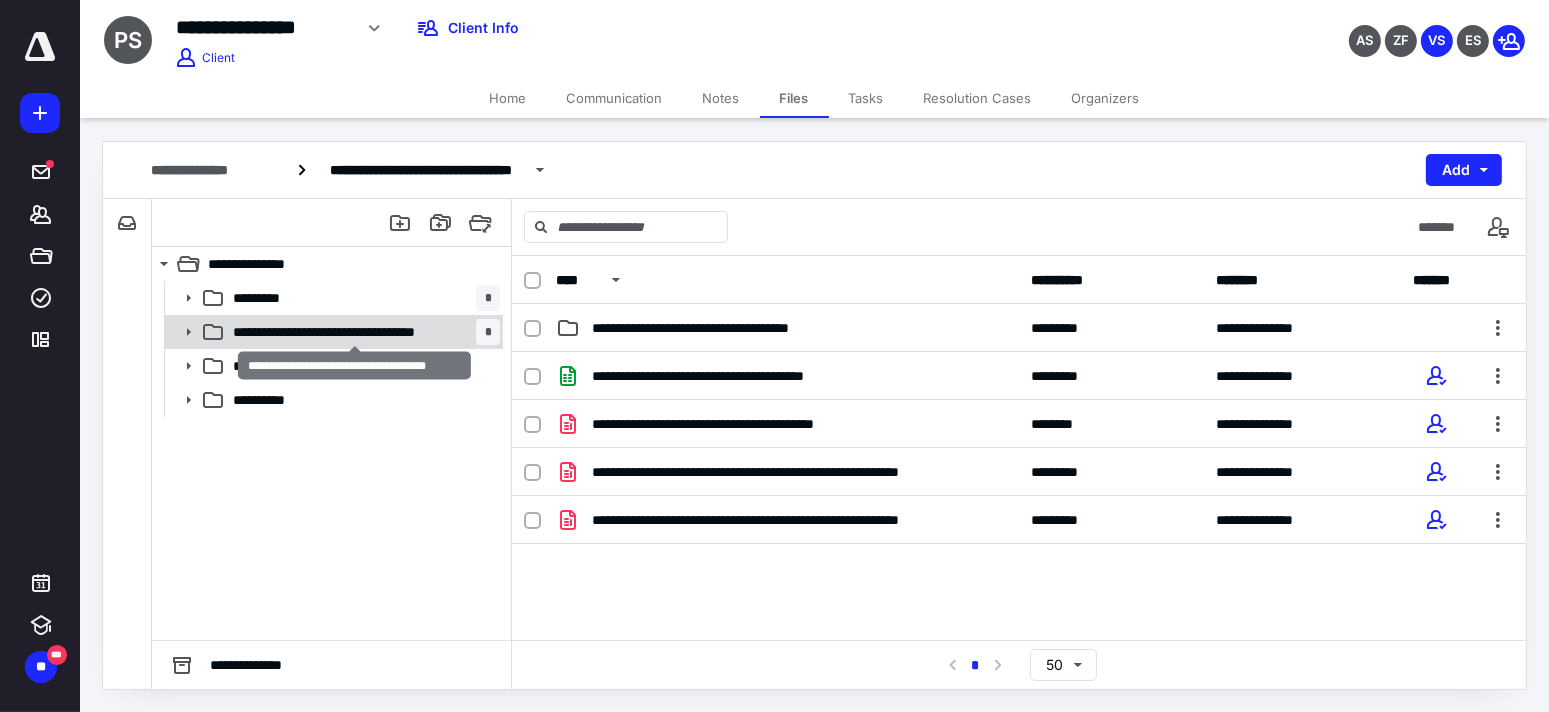 click on "**********" at bounding box center (354, 332) 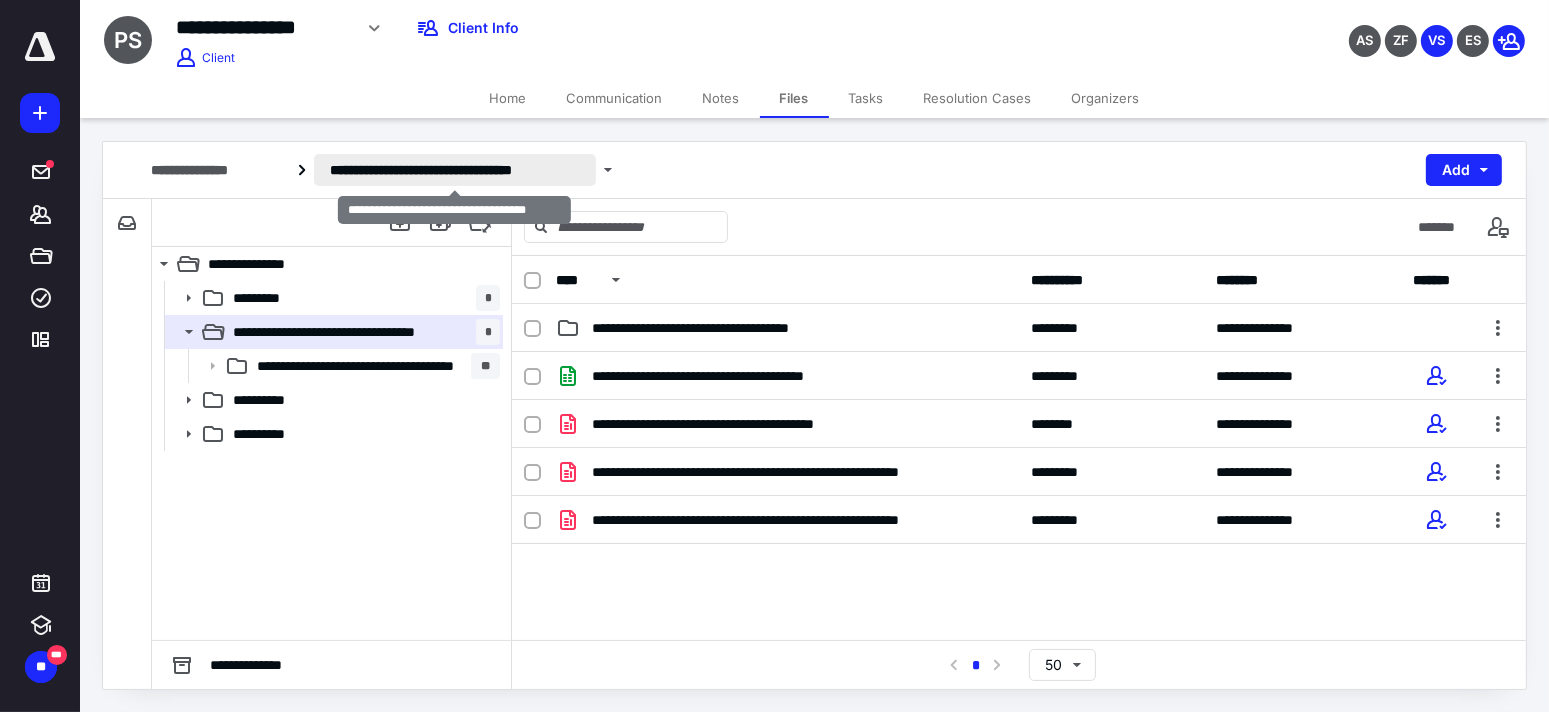 click on "**********" at bounding box center (455, 170) 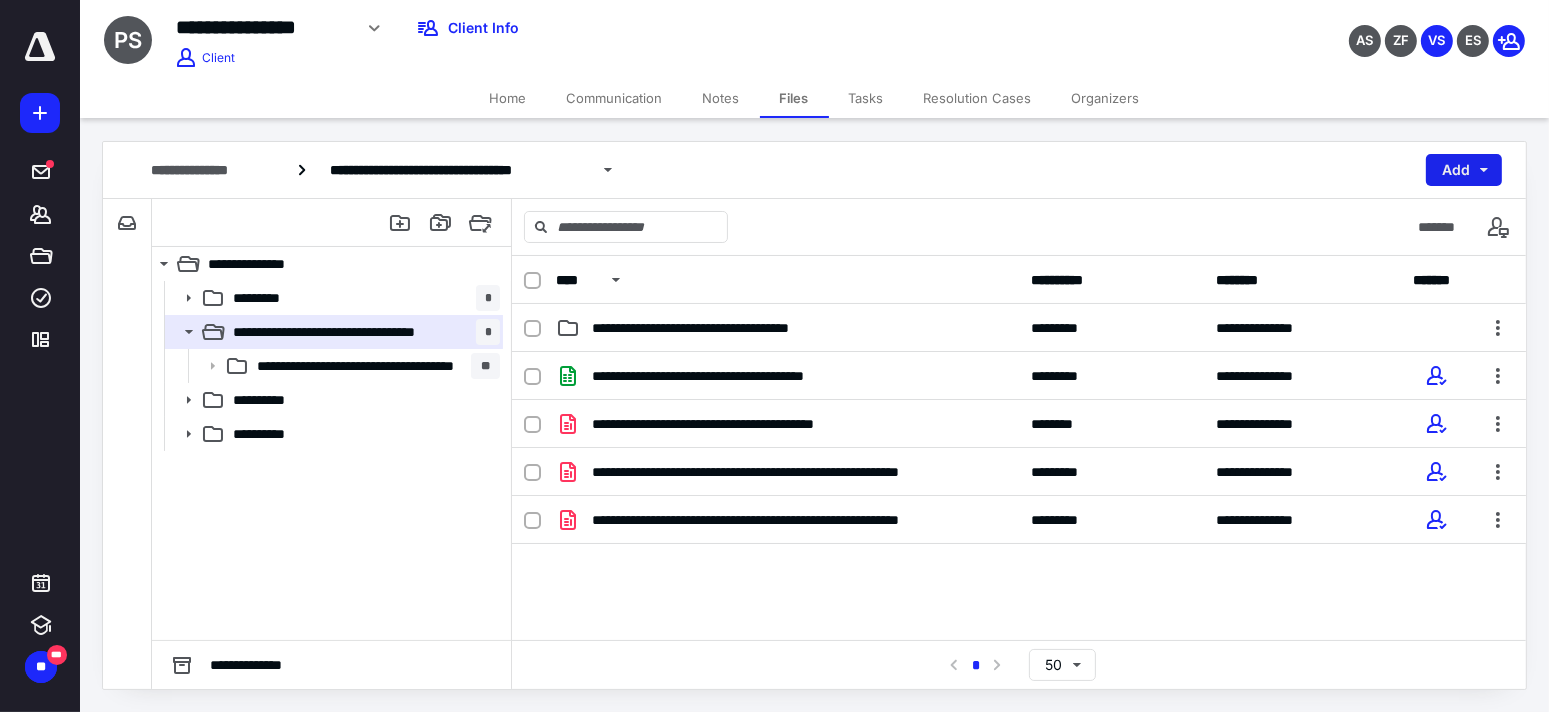 click on "Add" at bounding box center (1464, 170) 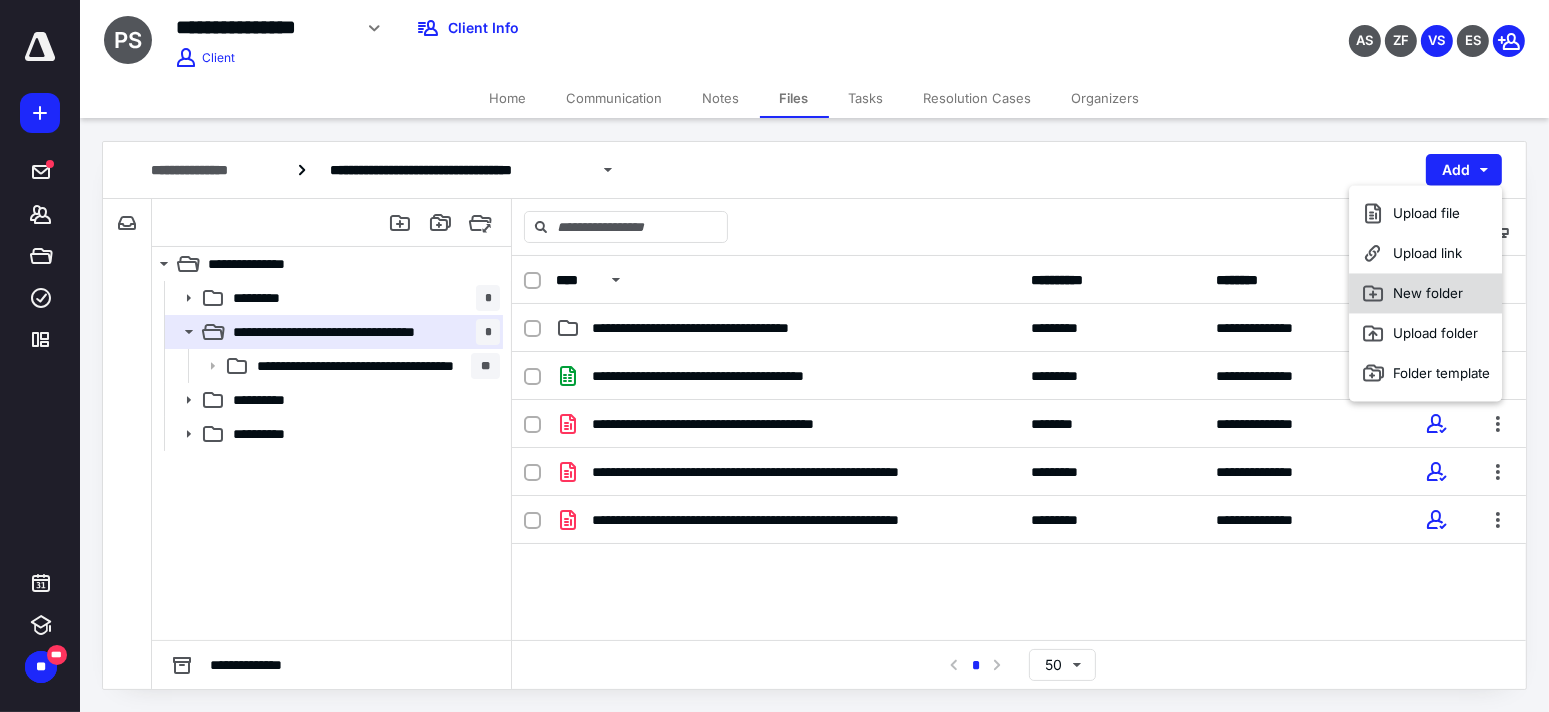 click on "New folder" at bounding box center [1425, 293] 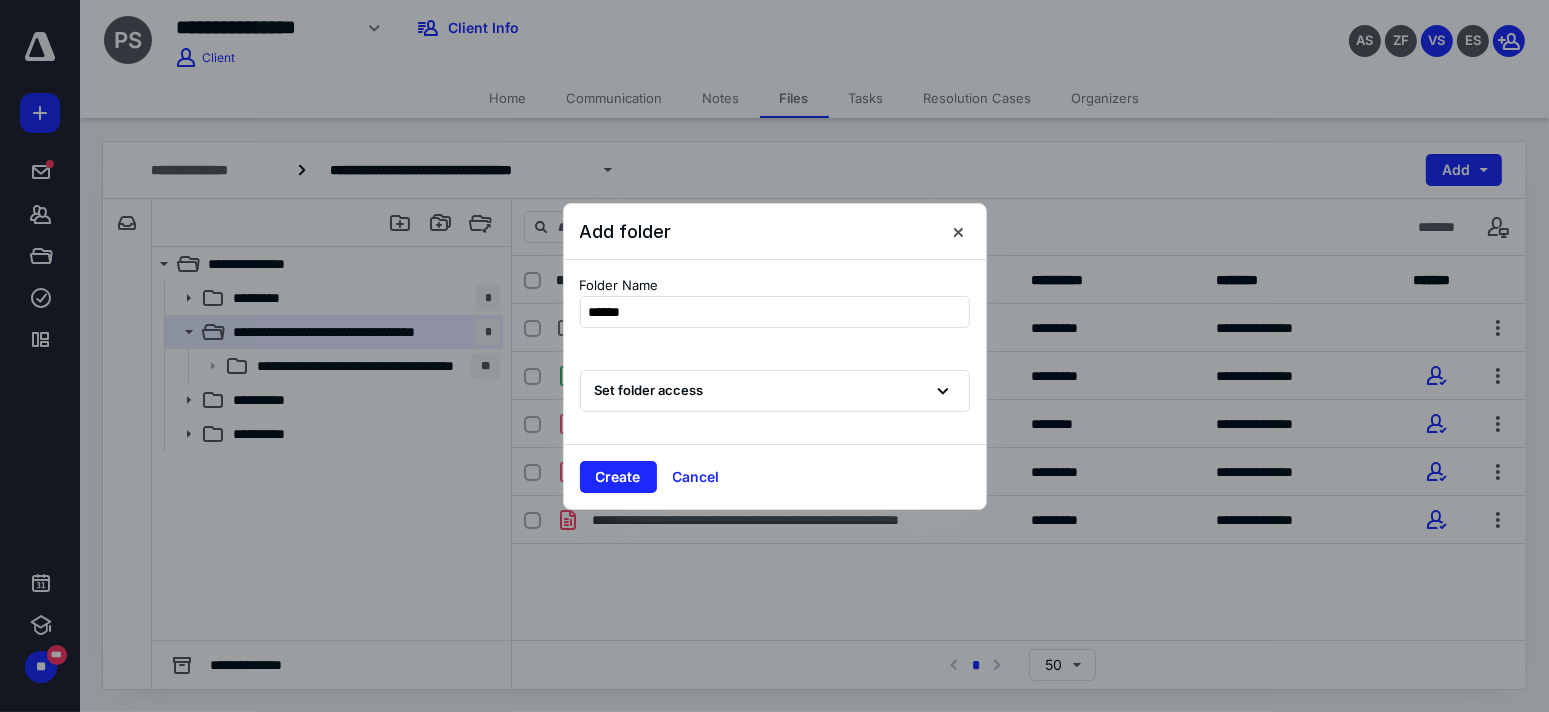 type on "*******" 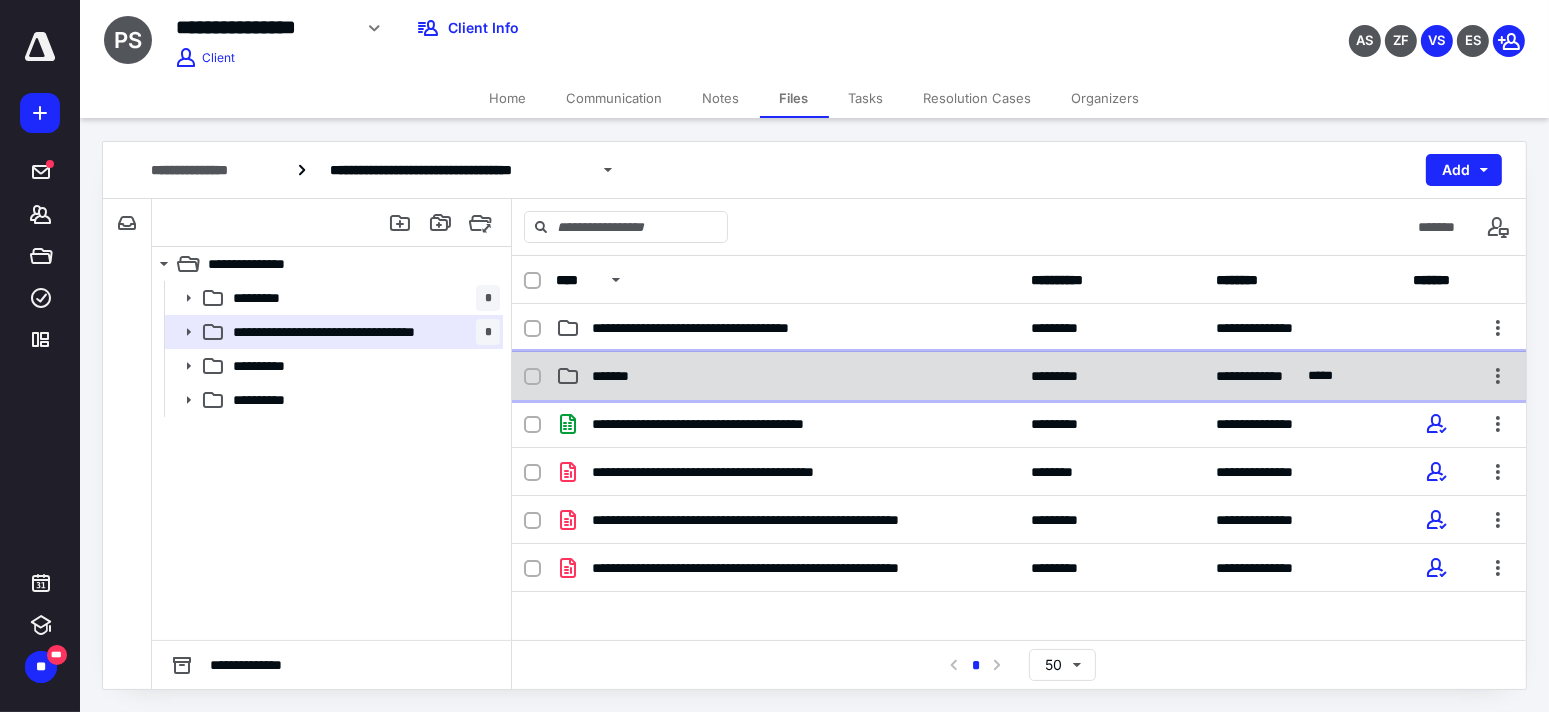 click on "*******" at bounding box center [787, 376] 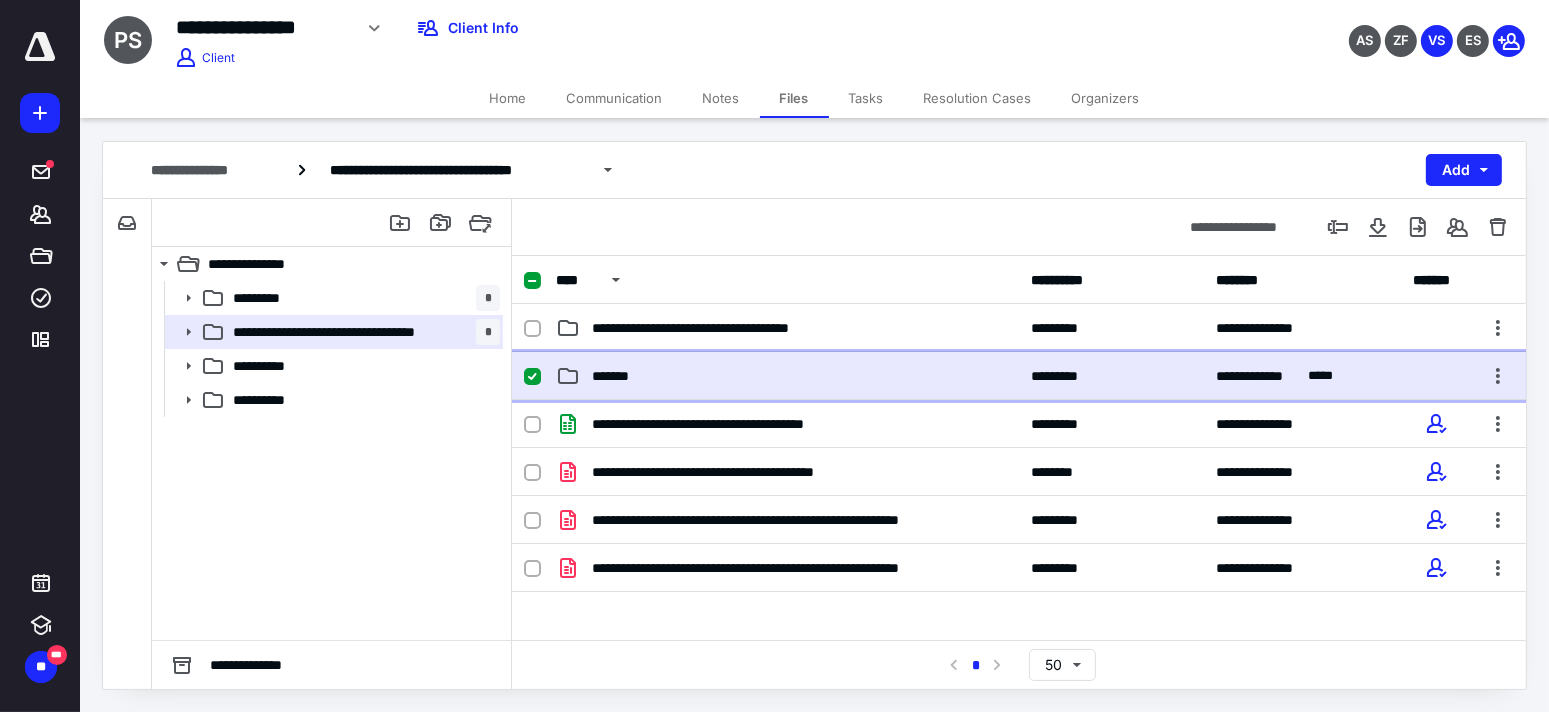 click on "*******" at bounding box center (787, 376) 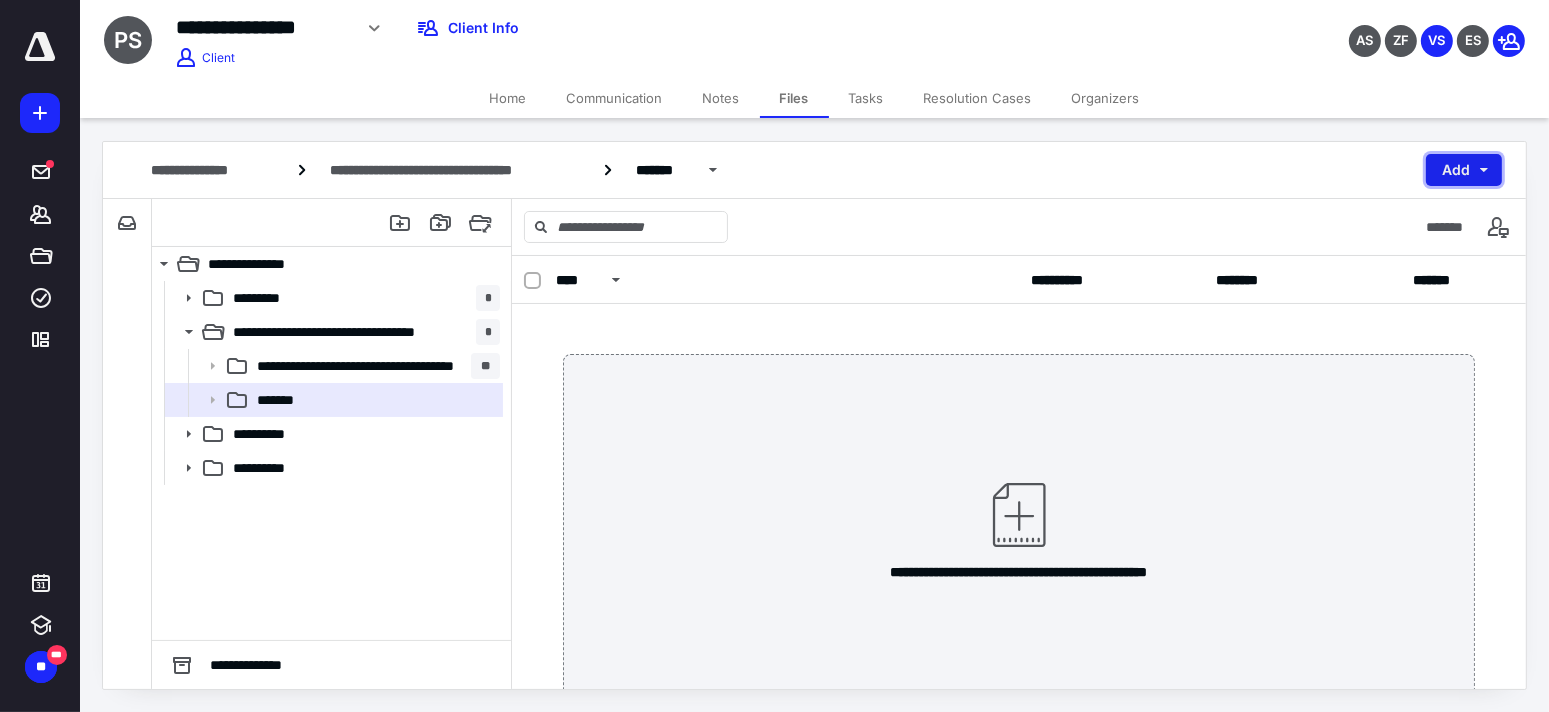 click on "Add" at bounding box center (1464, 170) 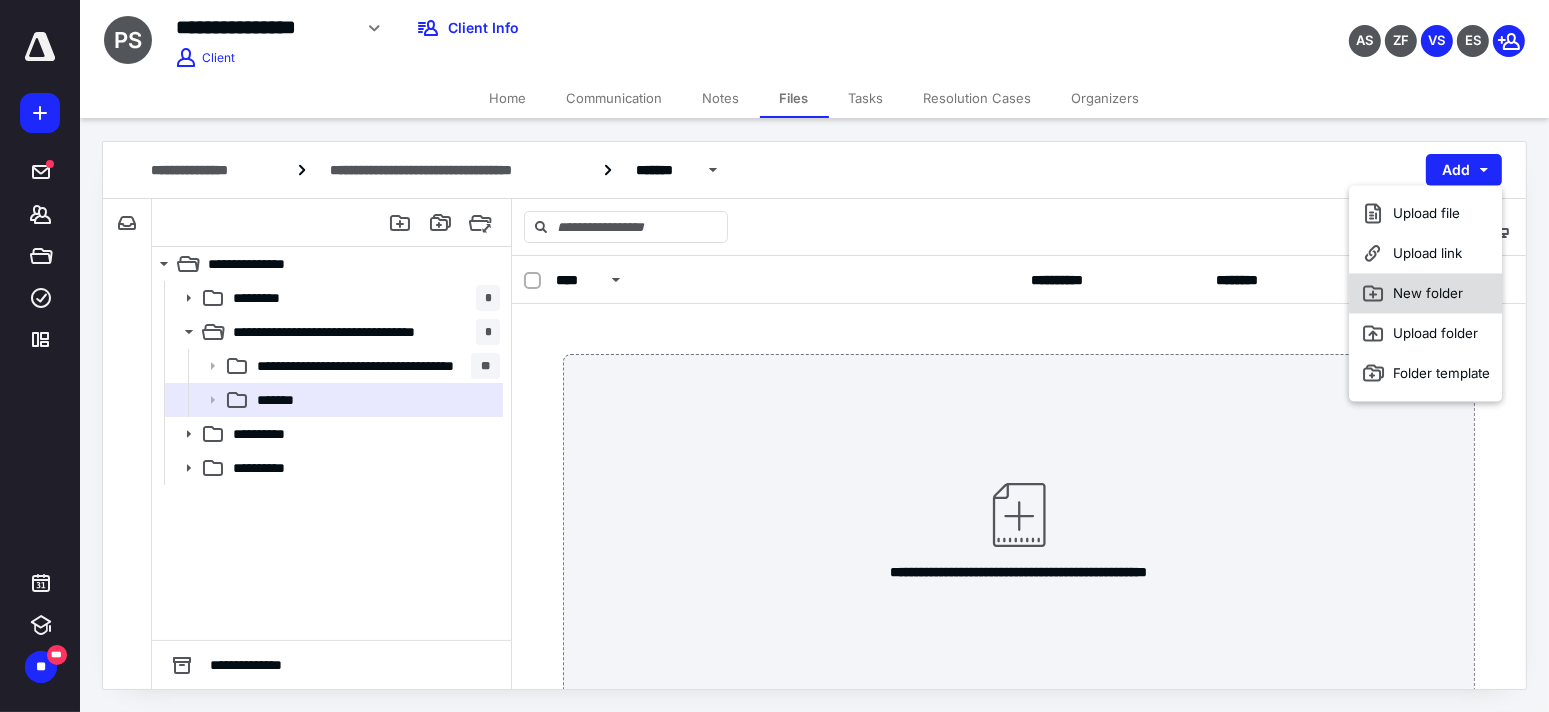 click on "New folder" at bounding box center [1425, 293] 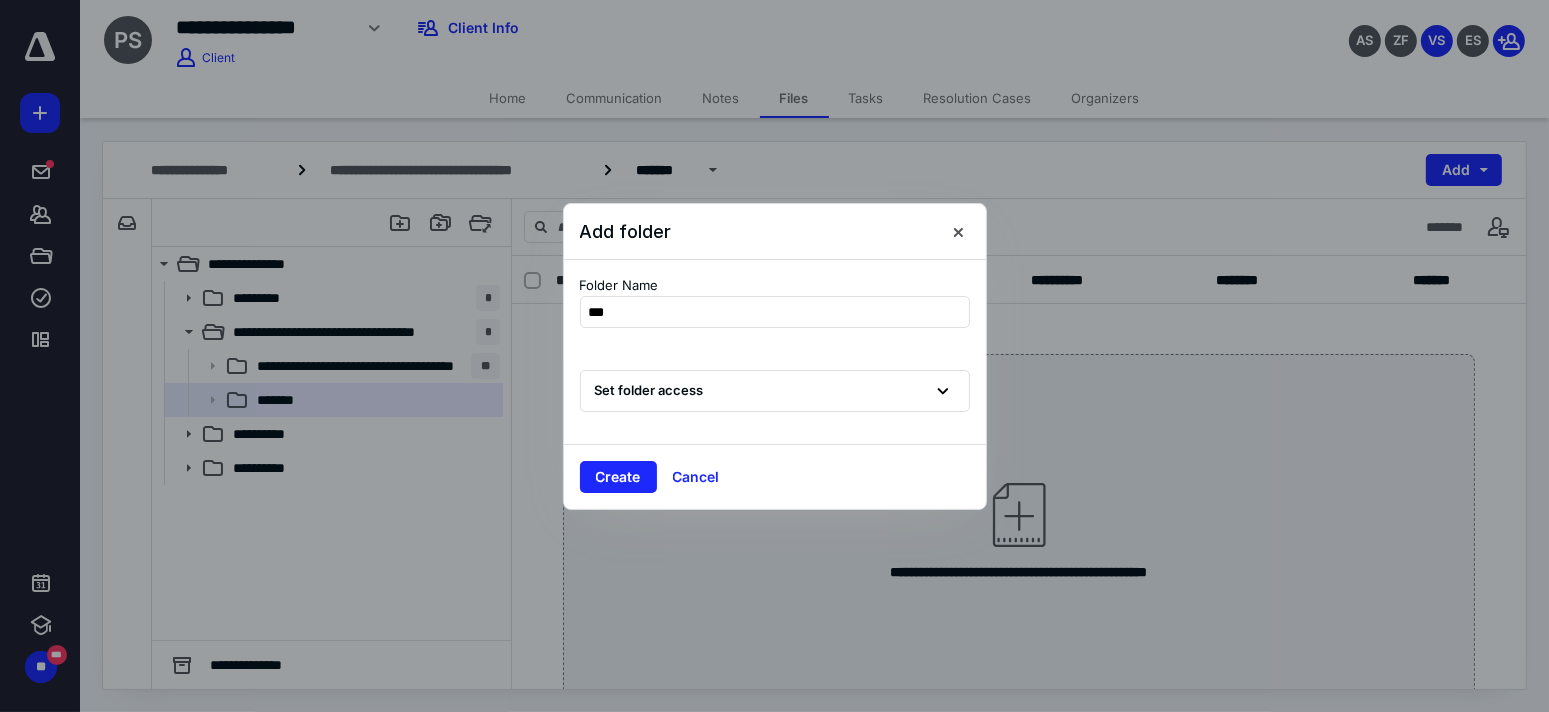 type on "****" 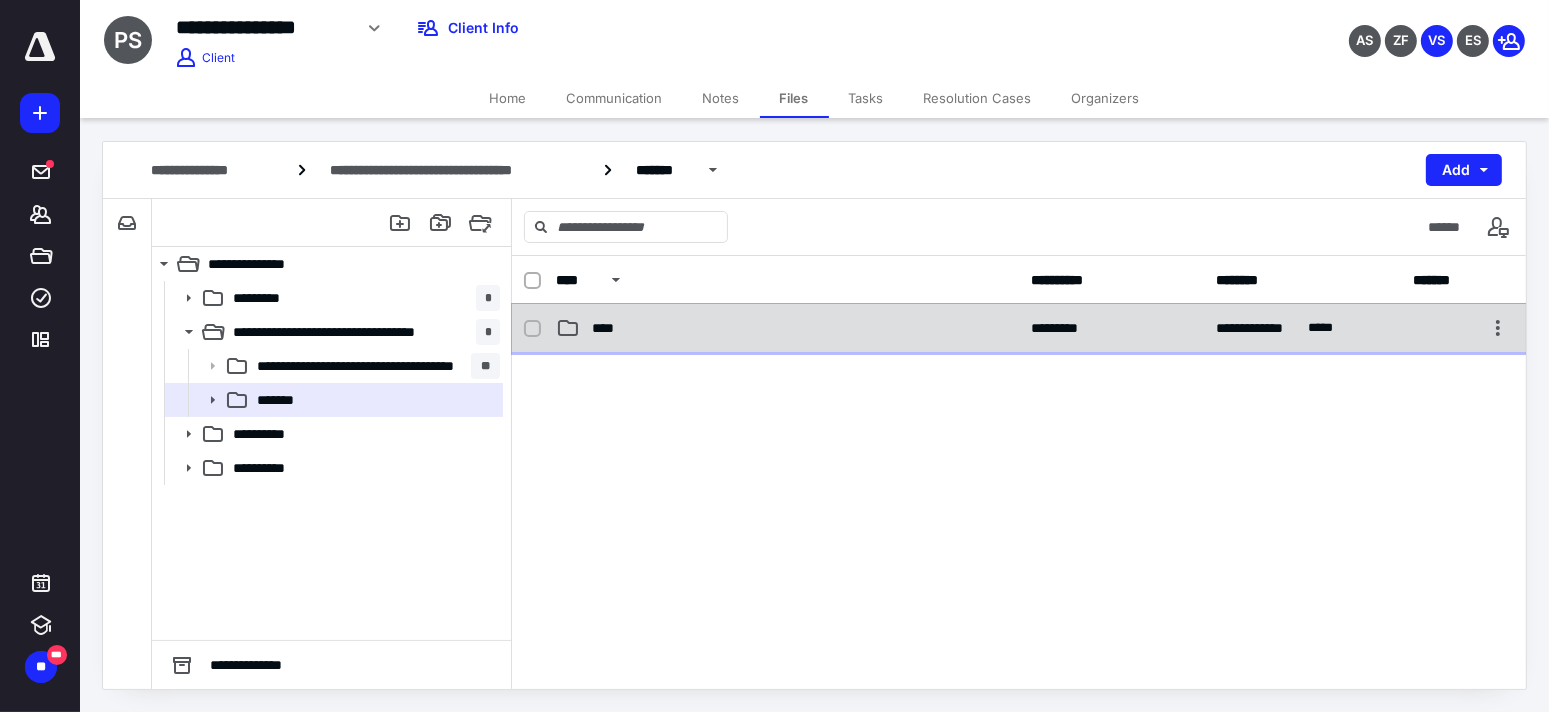 checkbox on "true" 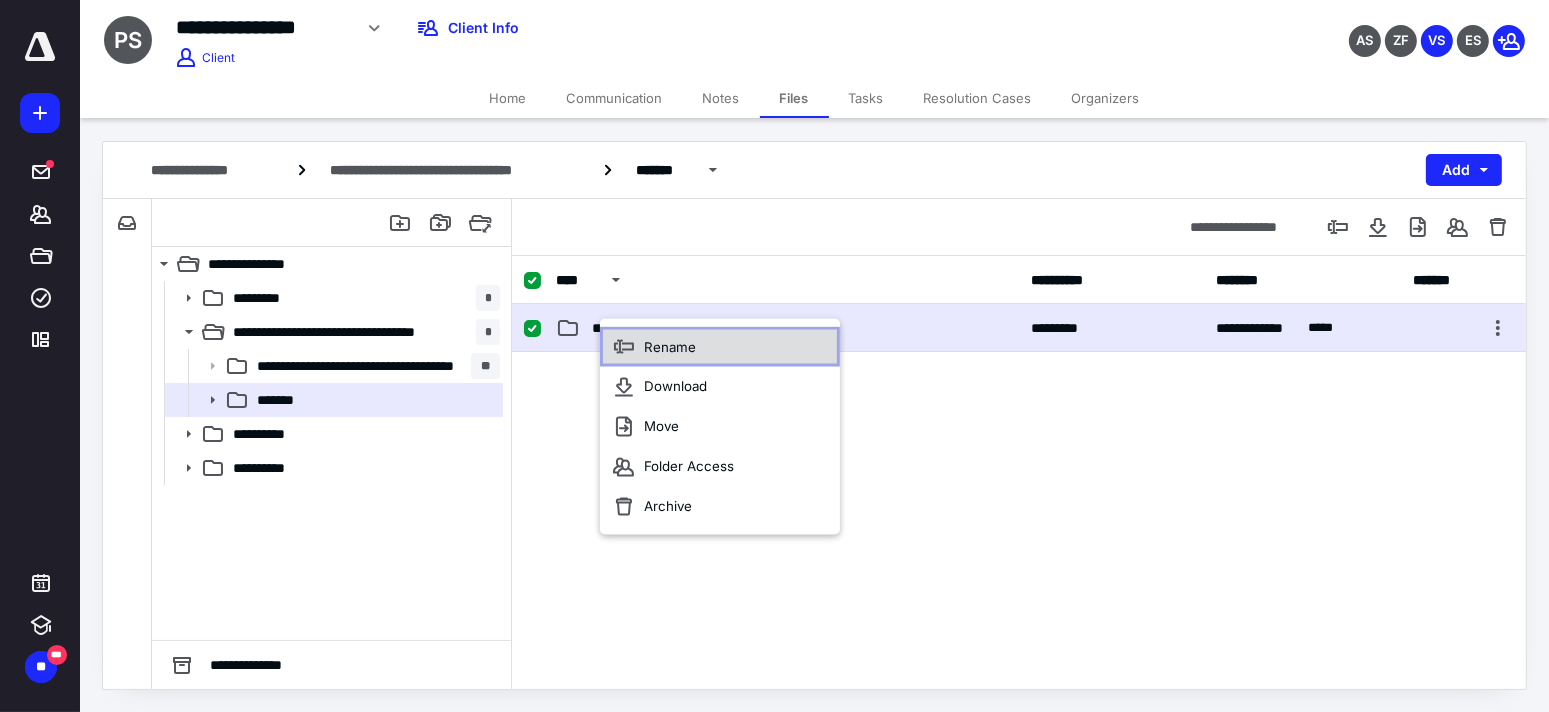click on "Rename" at bounding box center [670, 347] 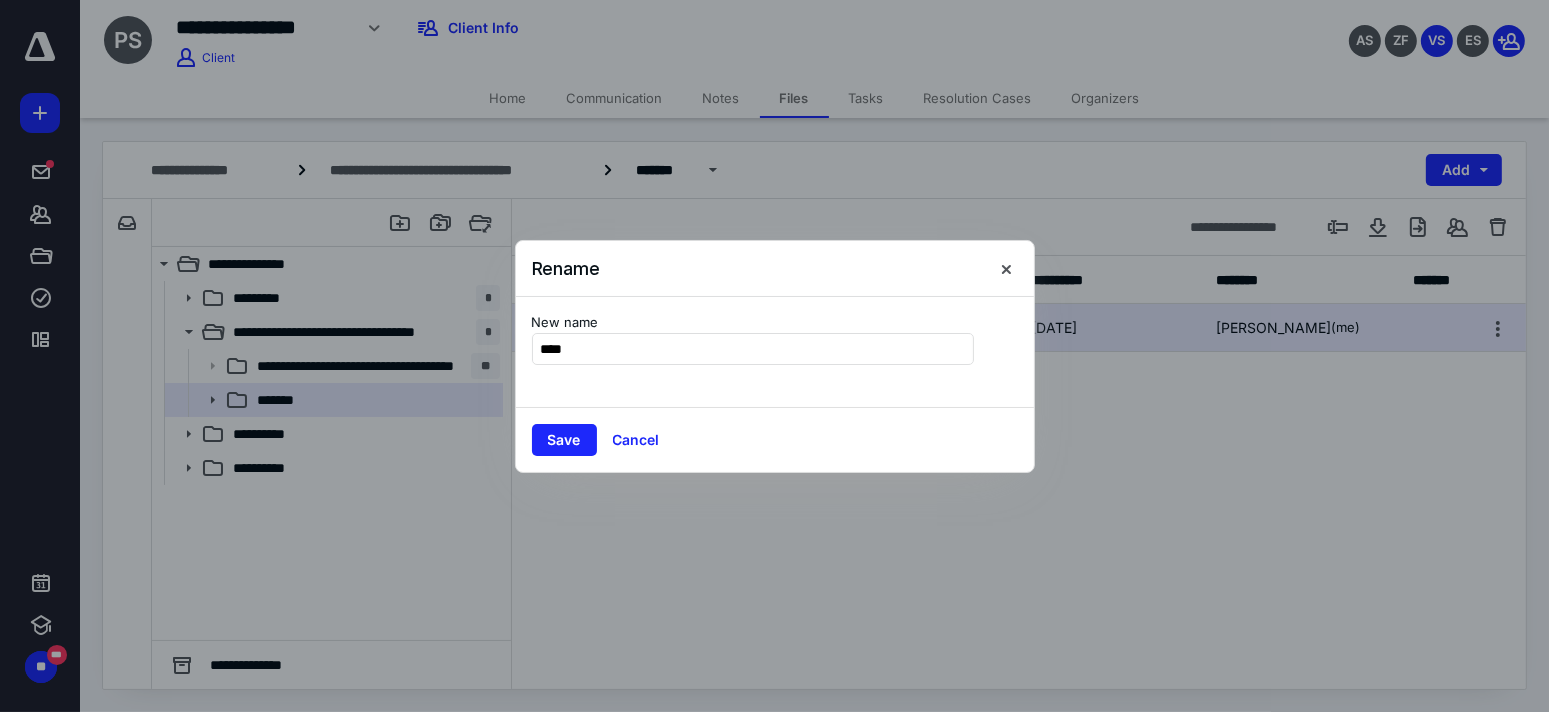 type on "****" 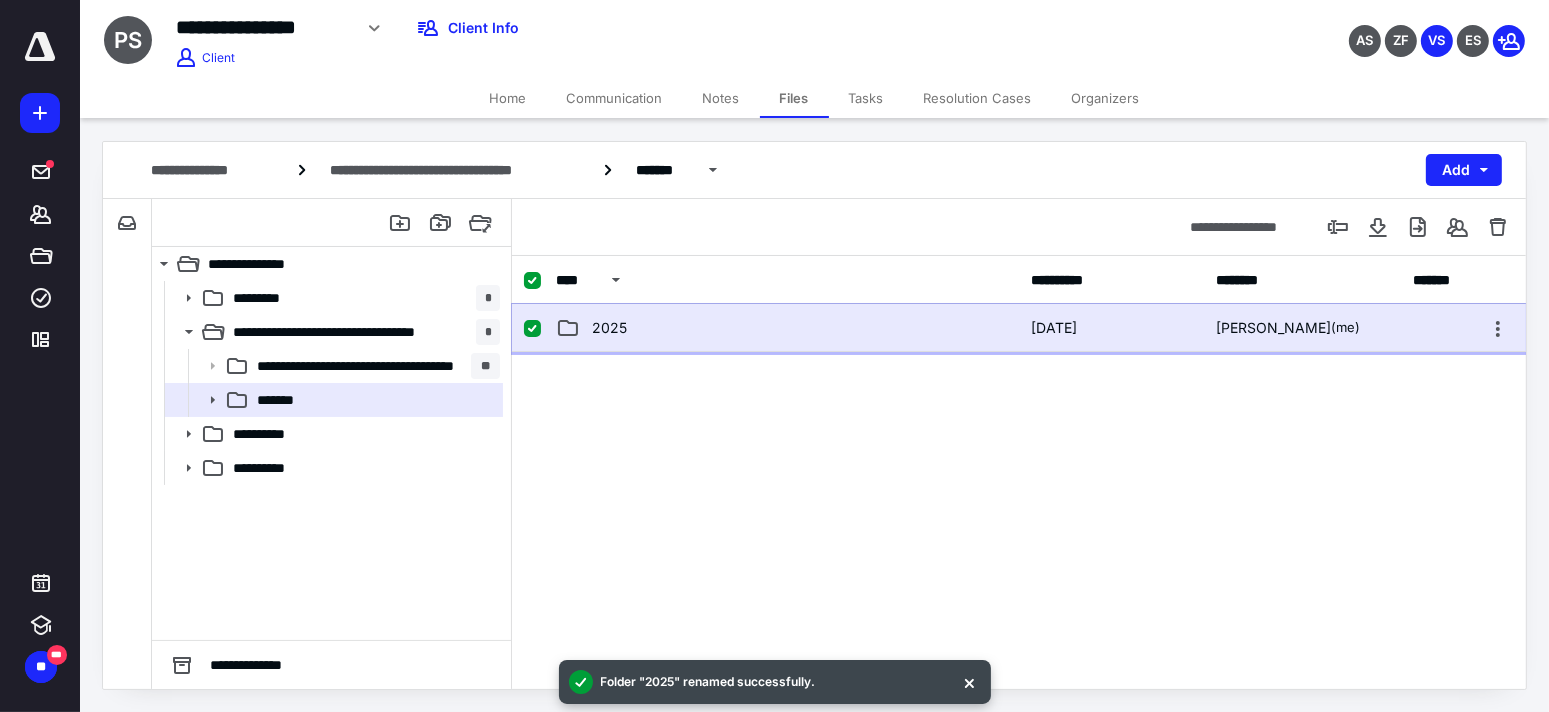 click on "2025" at bounding box center (787, 328) 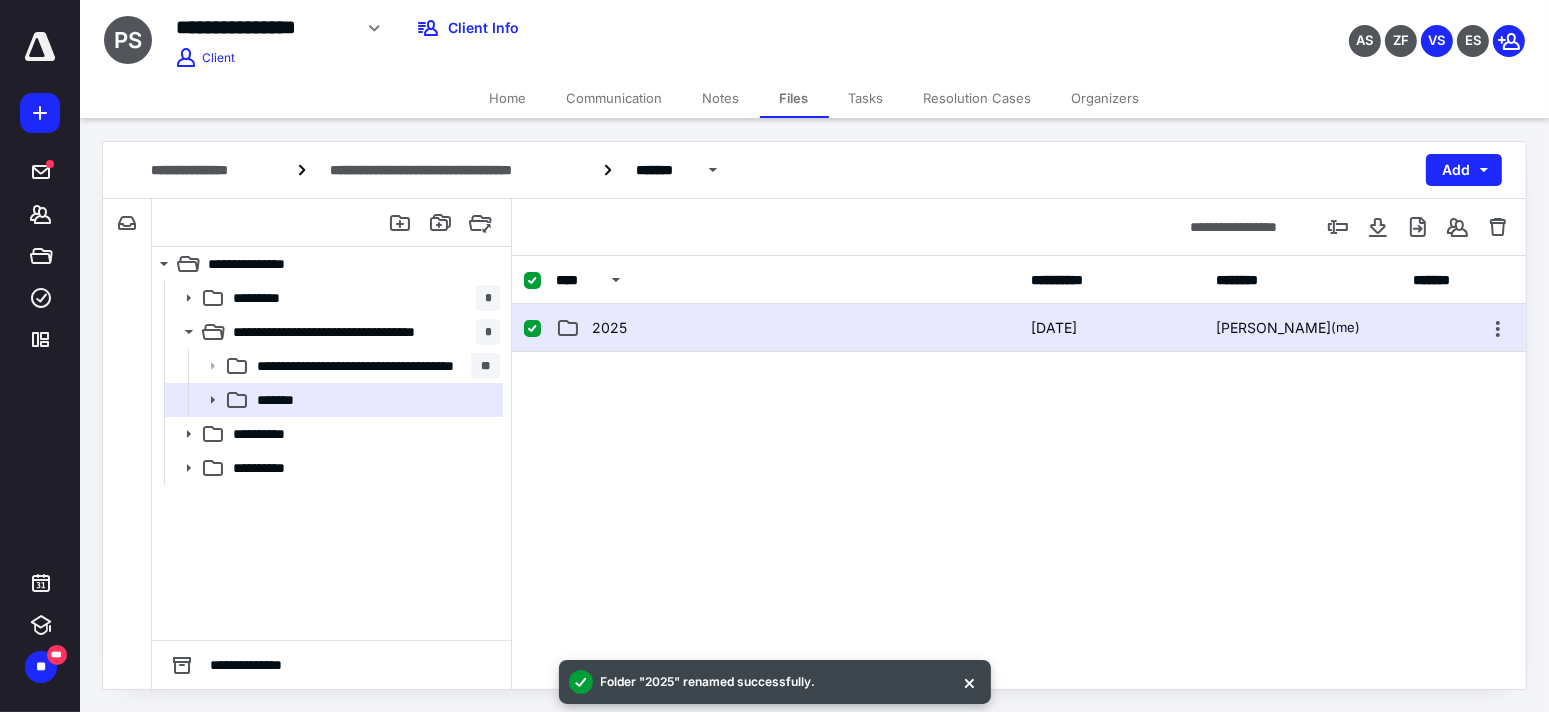 checkbox on "false" 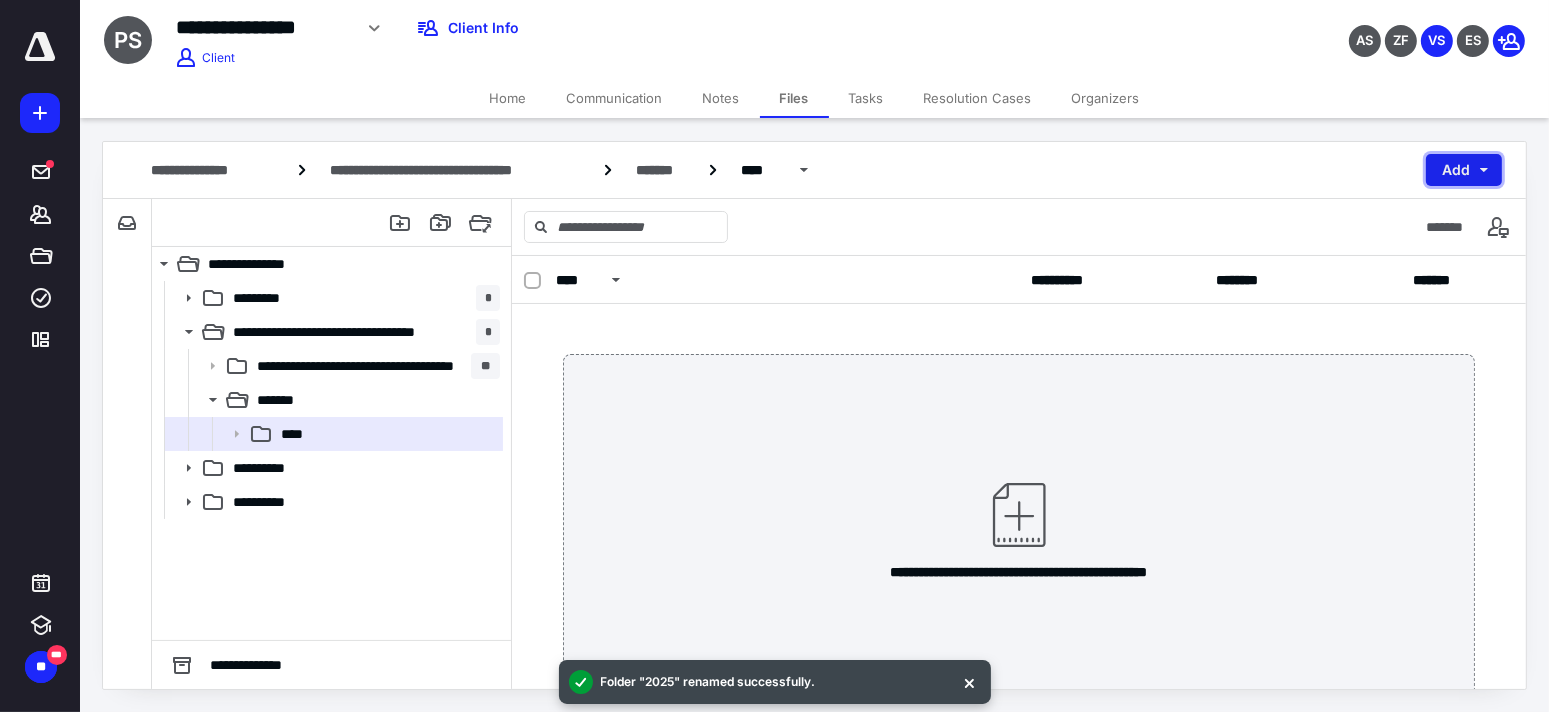 click on "Add" at bounding box center [1464, 170] 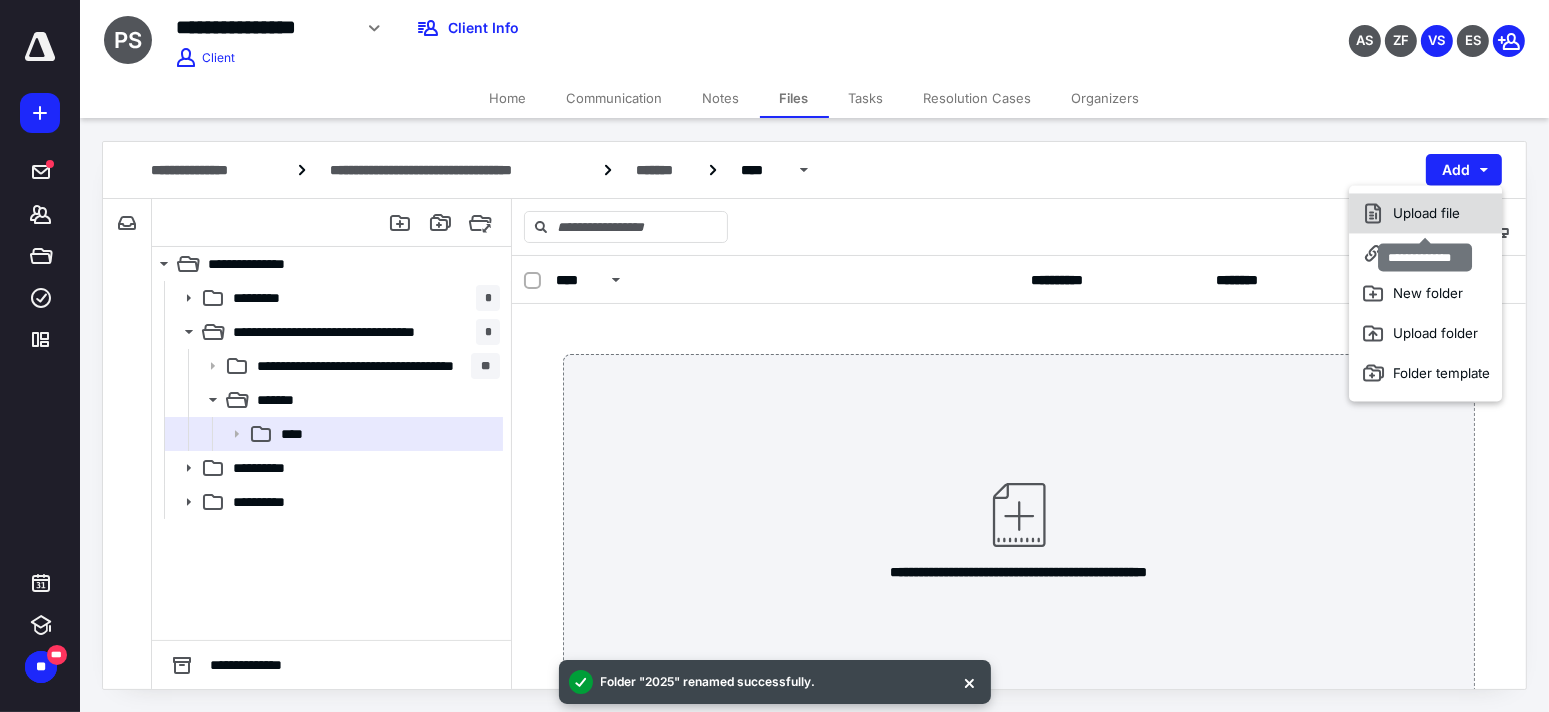 click on "Upload file" at bounding box center [1425, 213] 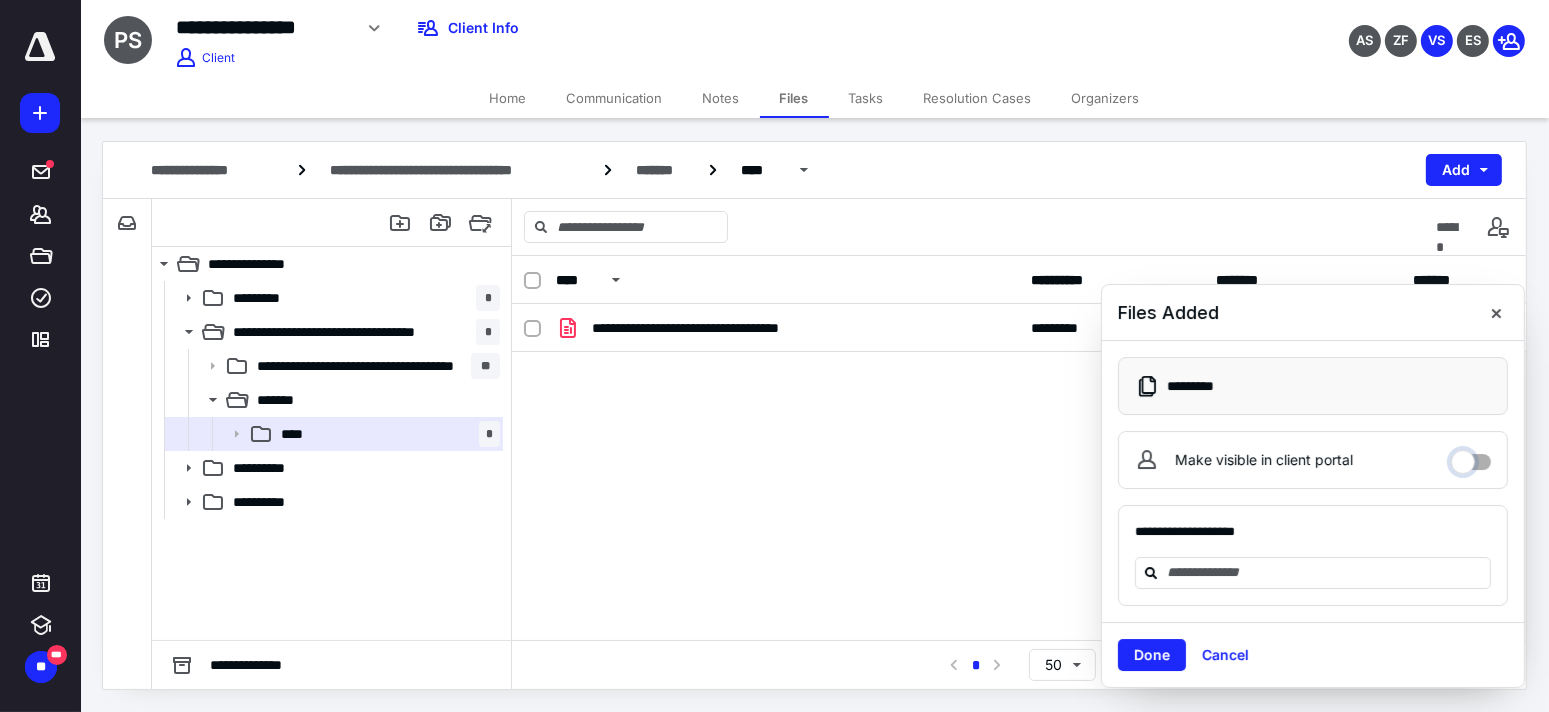 click on "Make visible in client portal" at bounding box center [1471, 457] 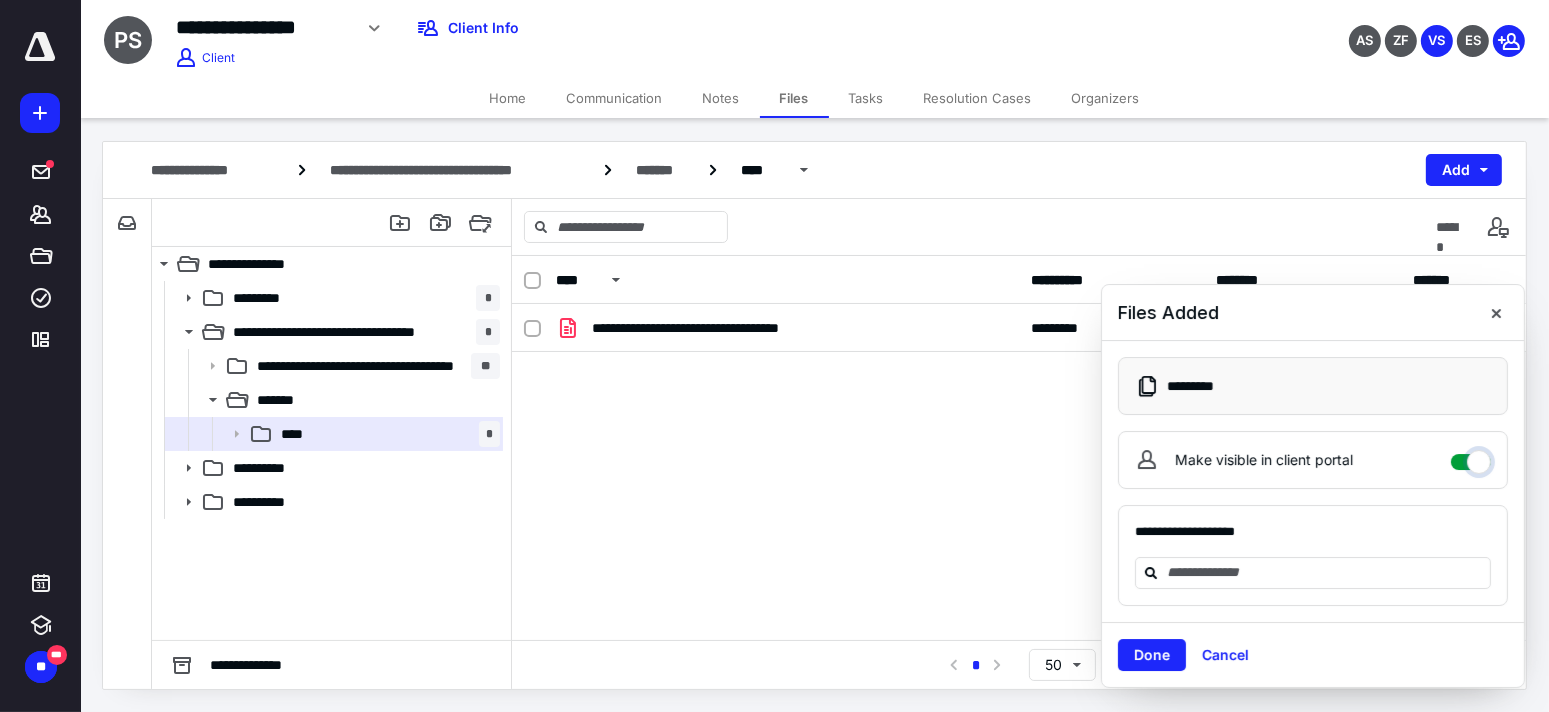 checkbox on "****" 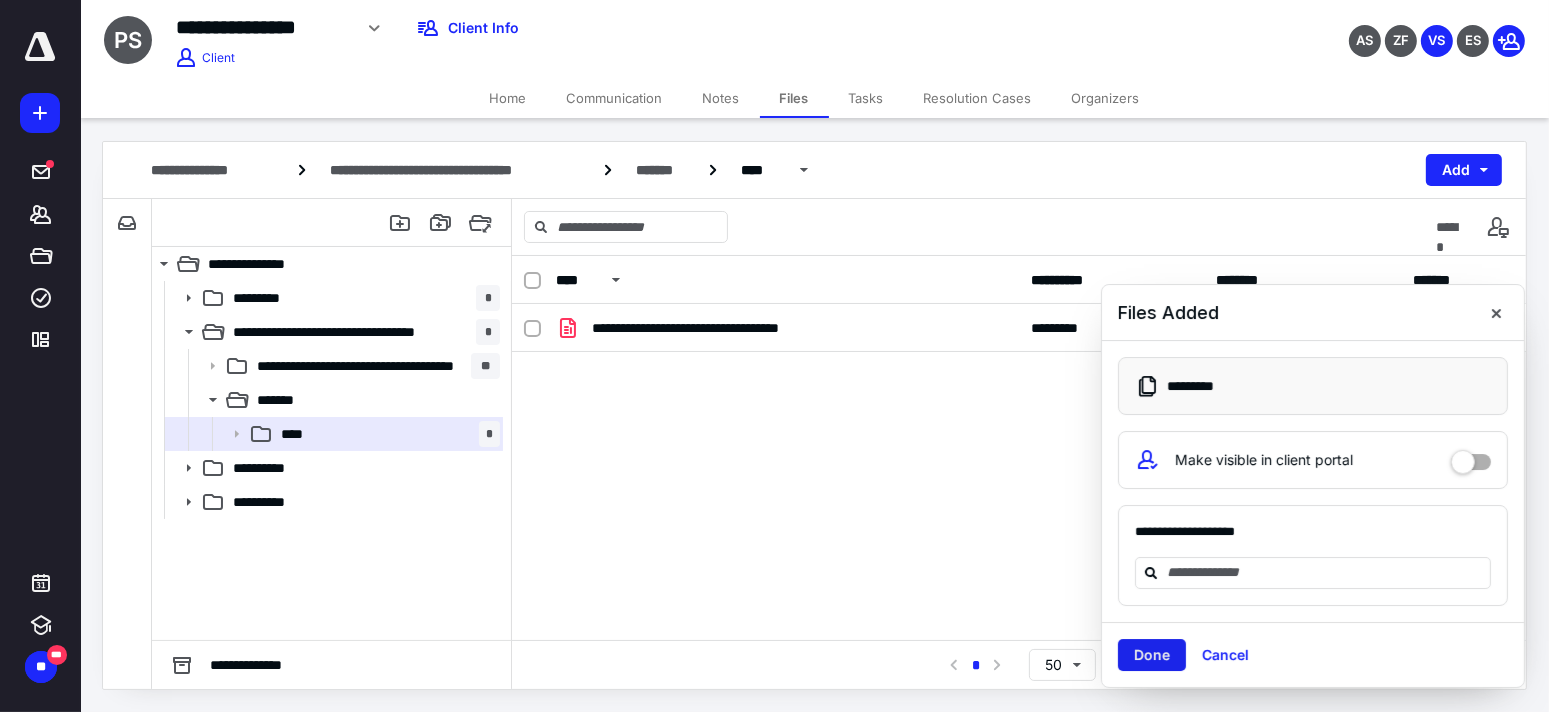 click on "Done" at bounding box center (1152, 655) 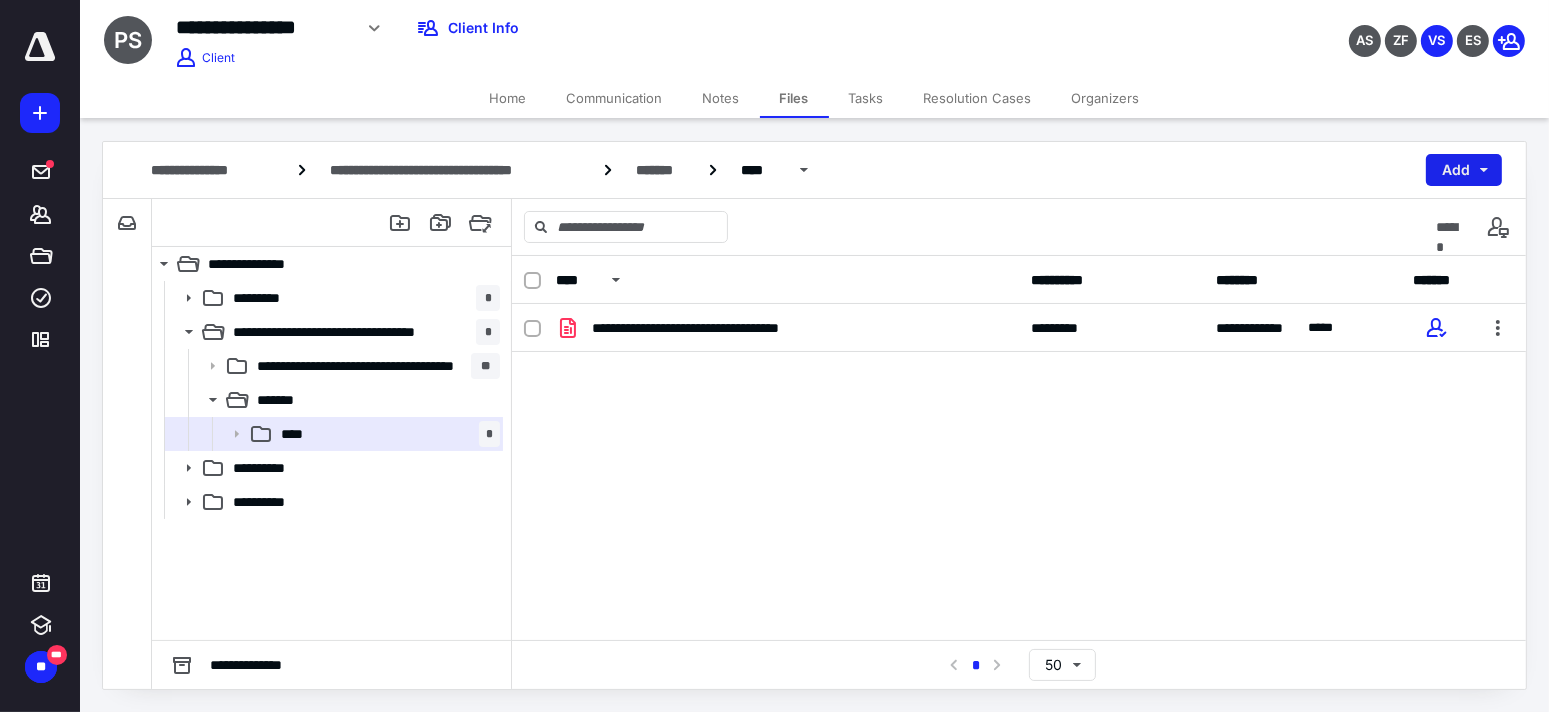 click on "Add" at bounding box center (1464, 170) 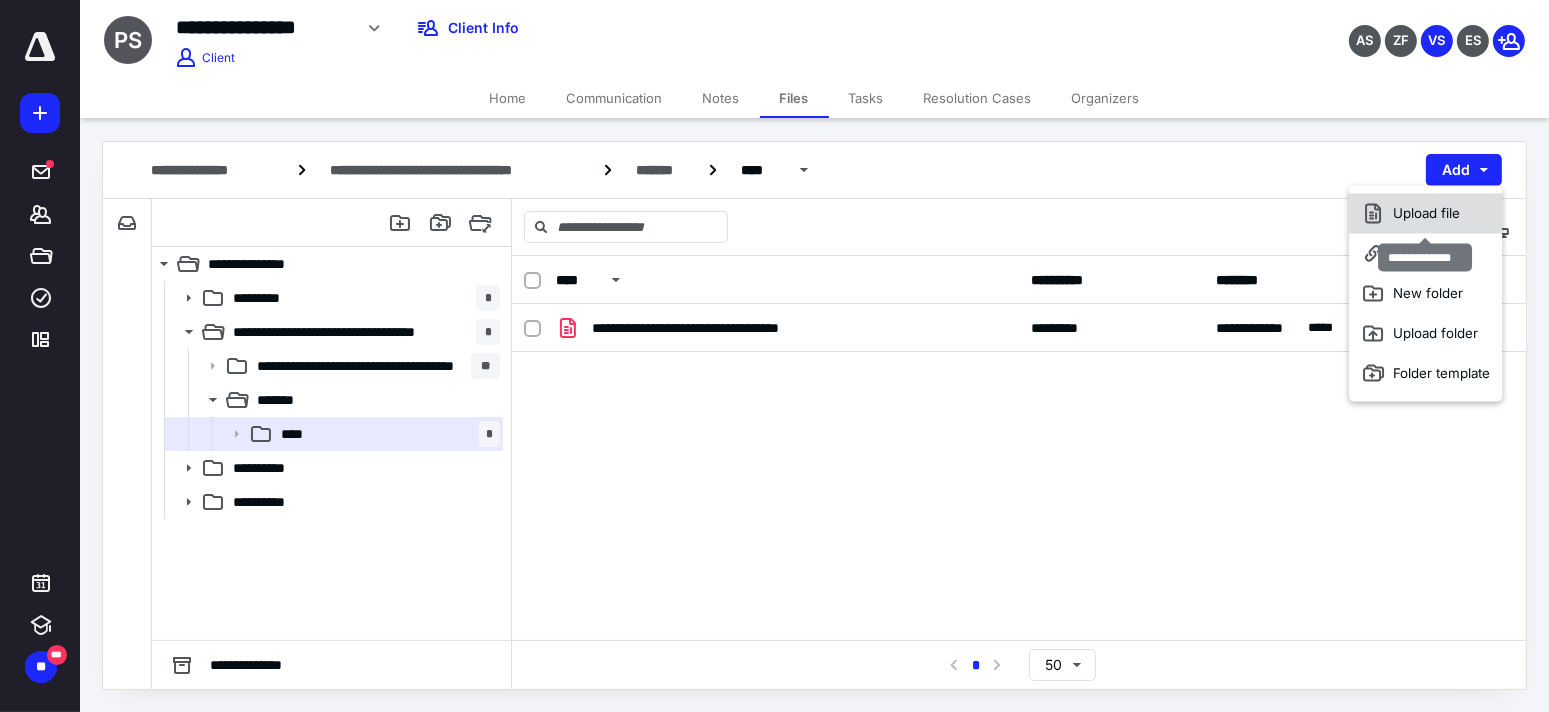 click on "Upload file" at bounding box center [1425, 213] 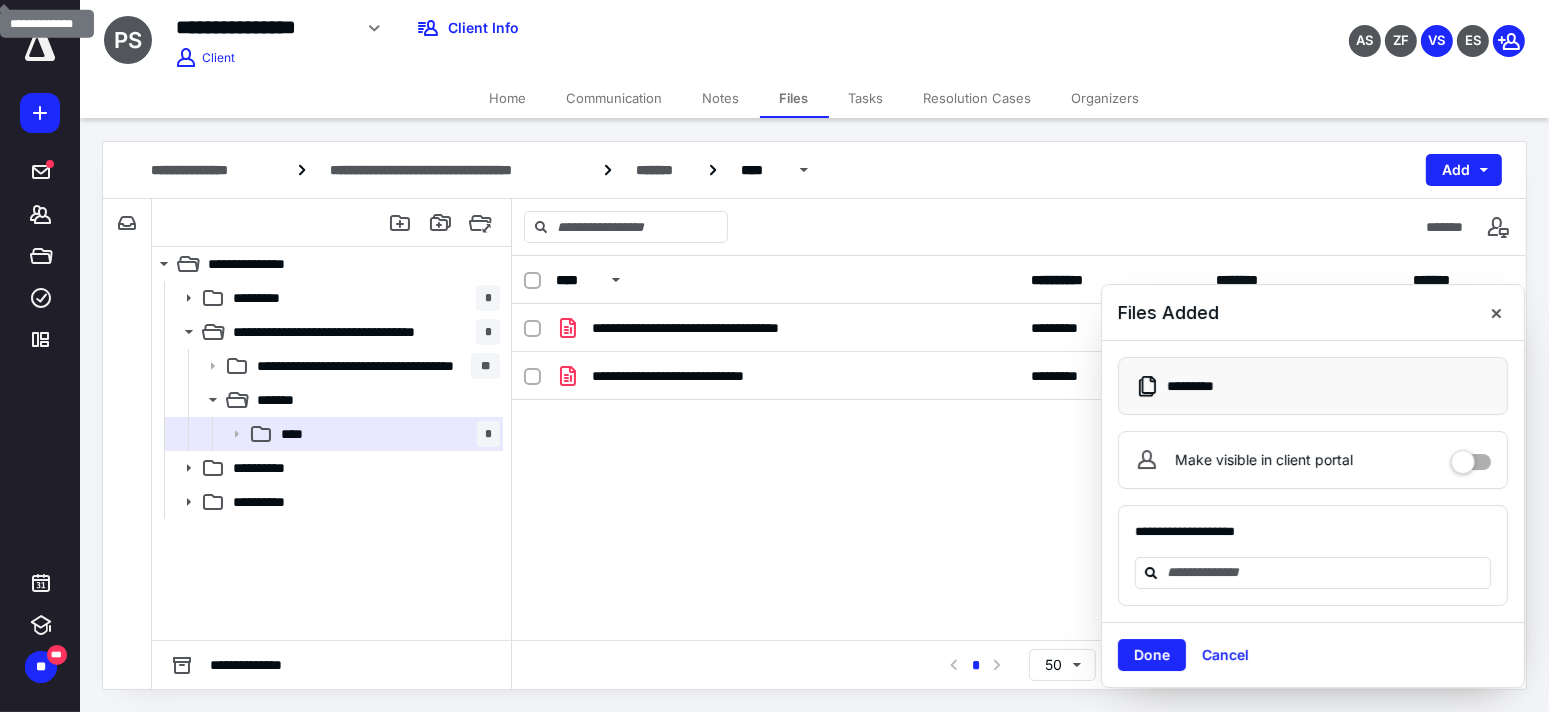 click at bounding box center [1471, 455] 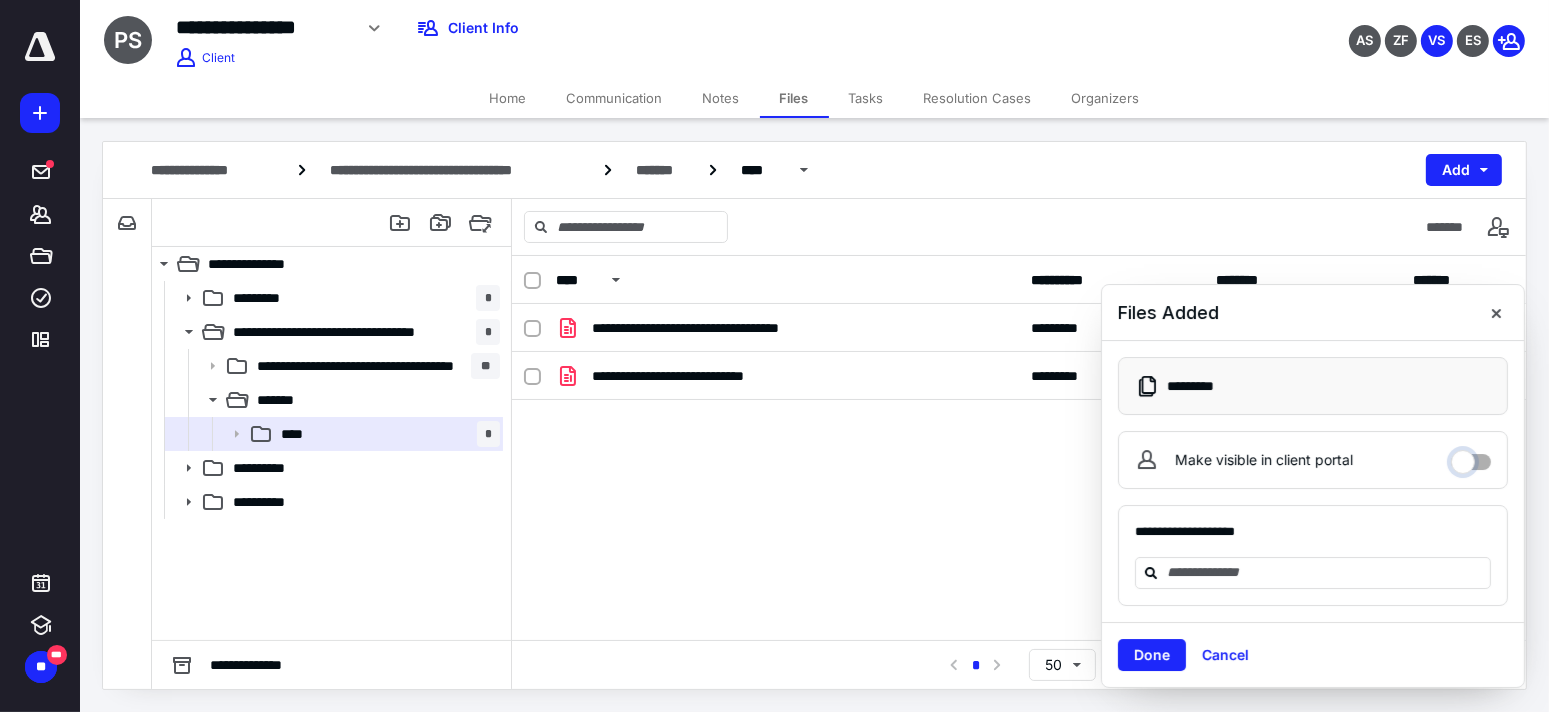 click on "Make visible in client portal" at bounding box center (1471, 457) 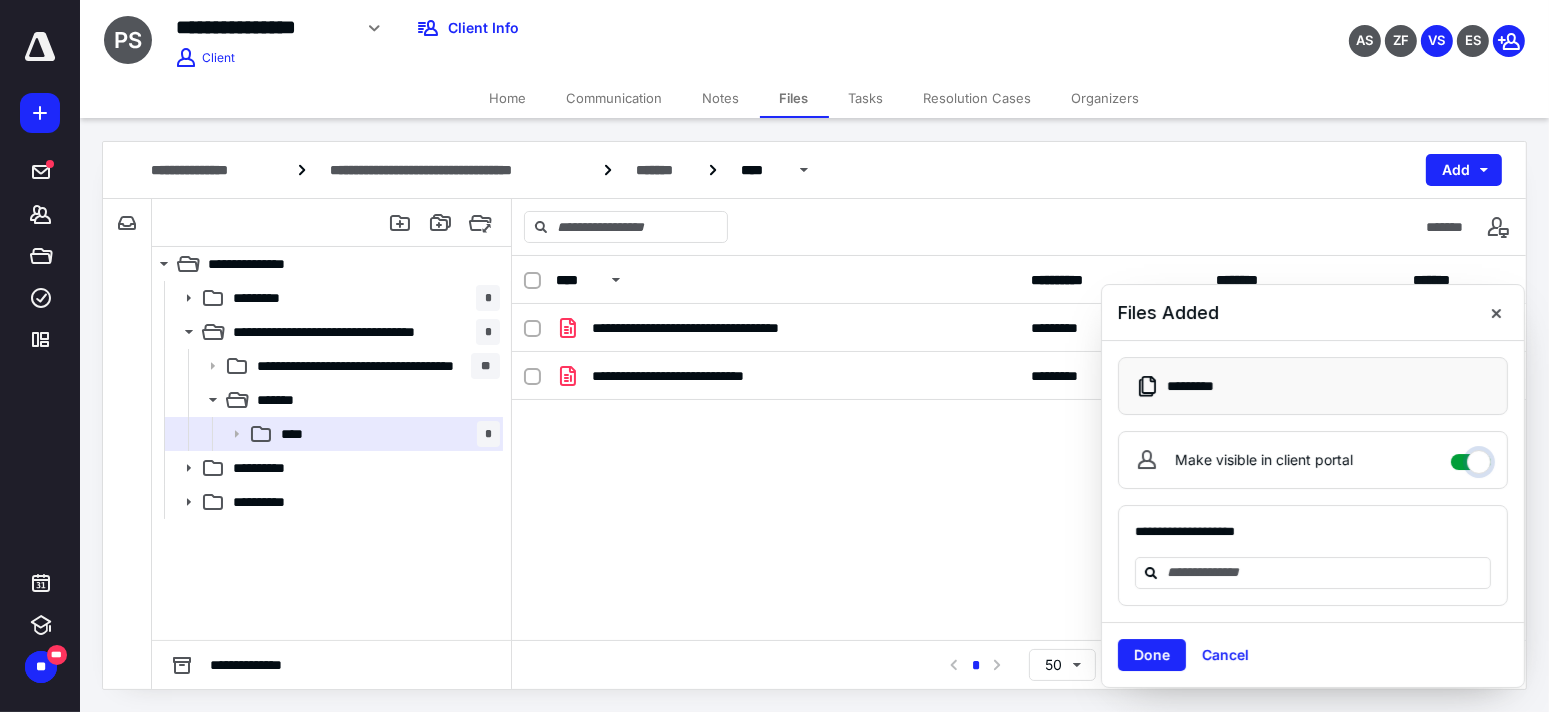 checkbox on "****" 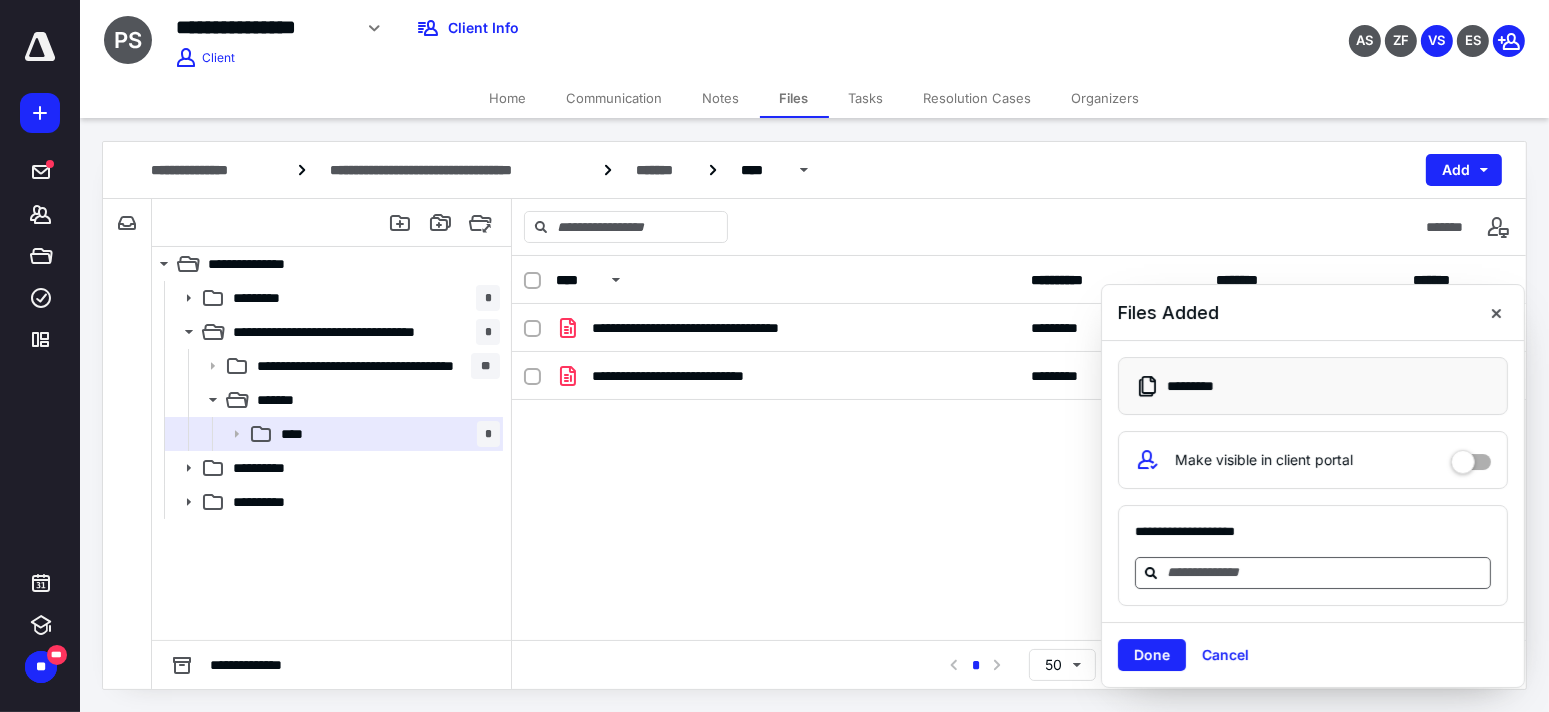 click at bounding box center [1325, 572] 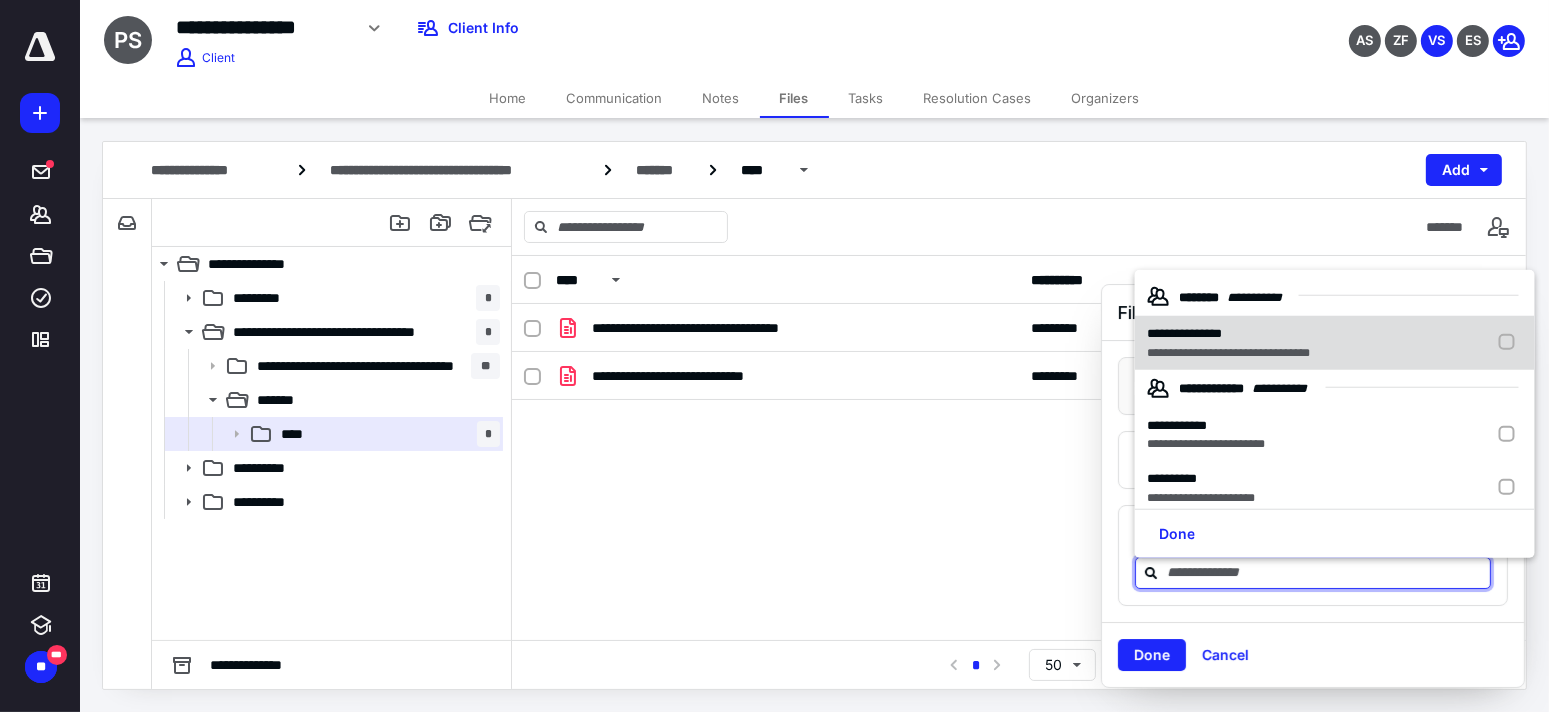 click on "**********" at bounding box center [1228, 352] 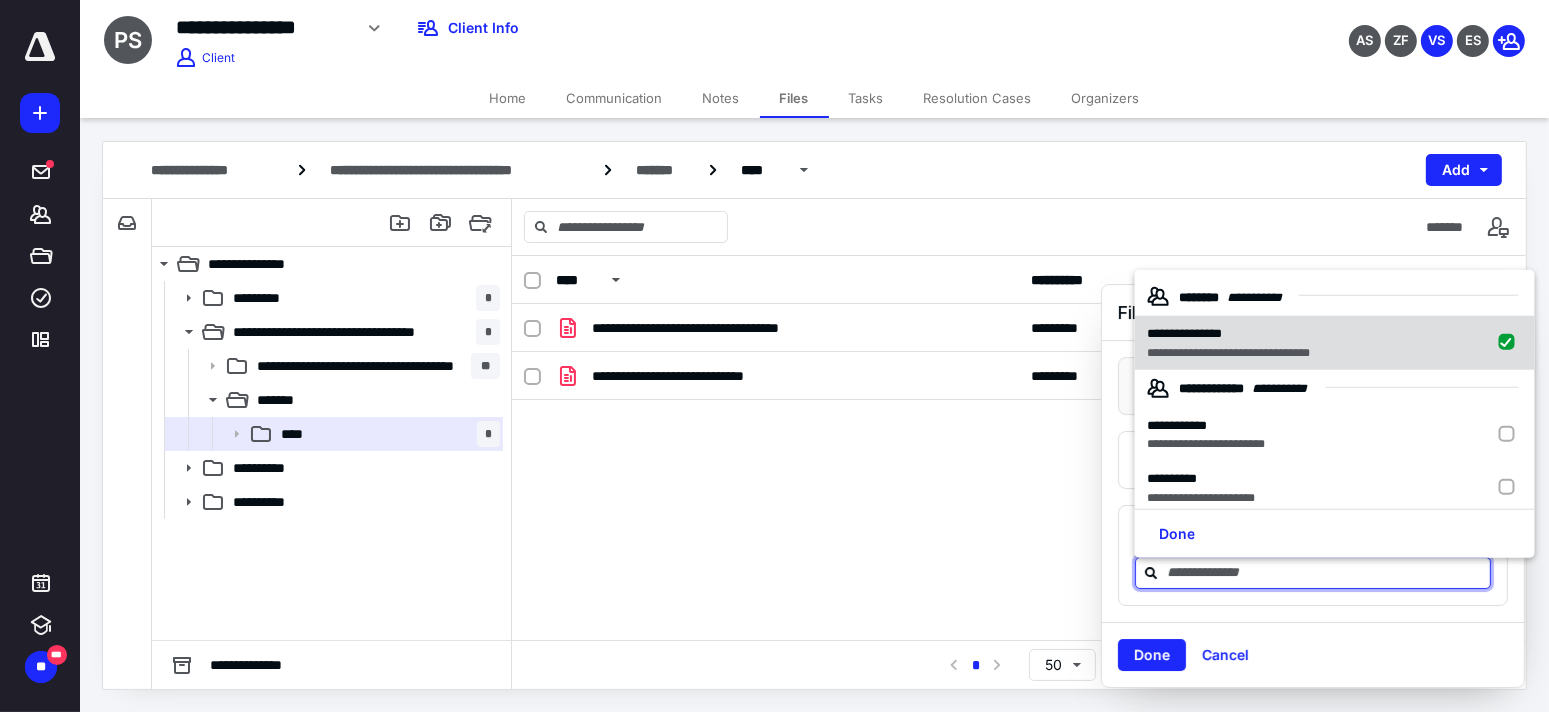 checkbox on "true" 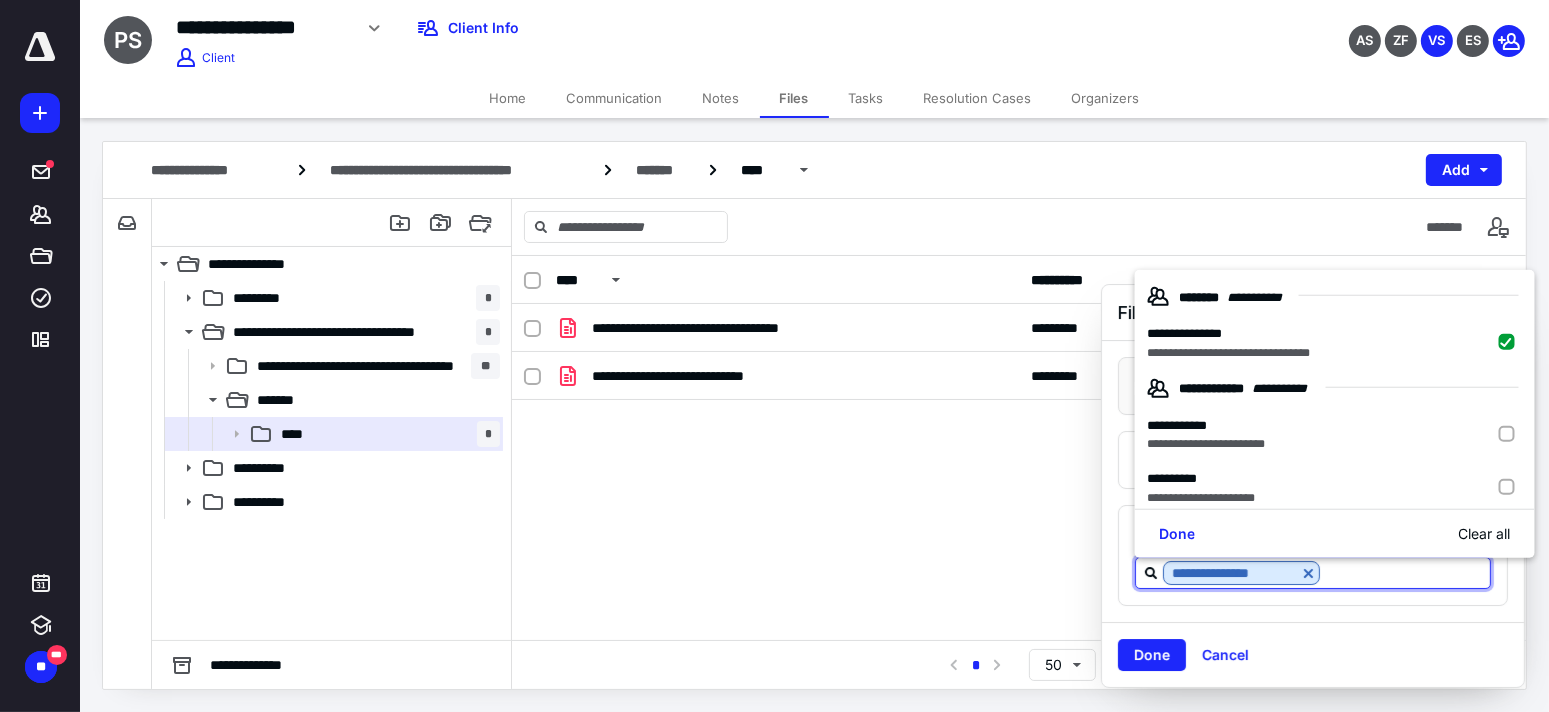 click on "Done" at bounding box center (1152, 655) 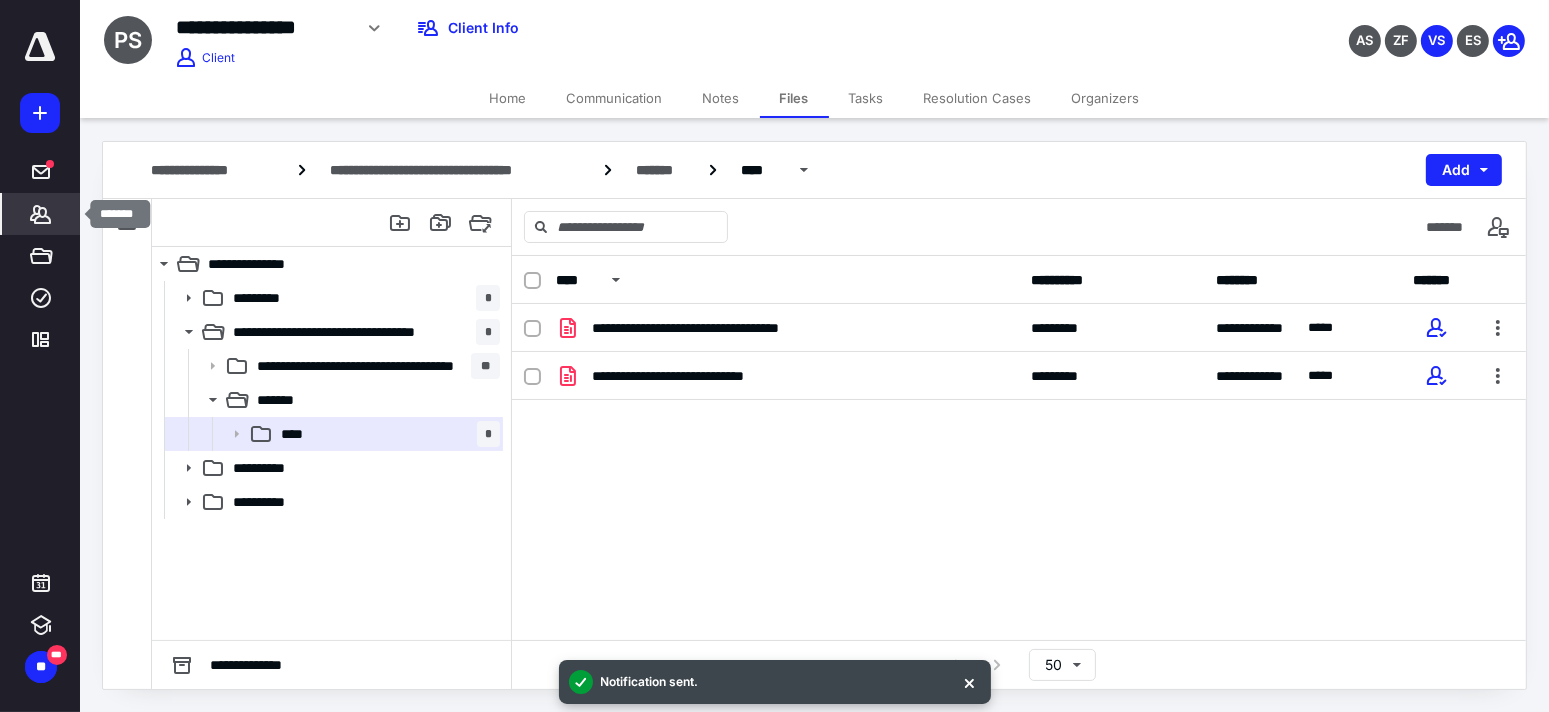 click 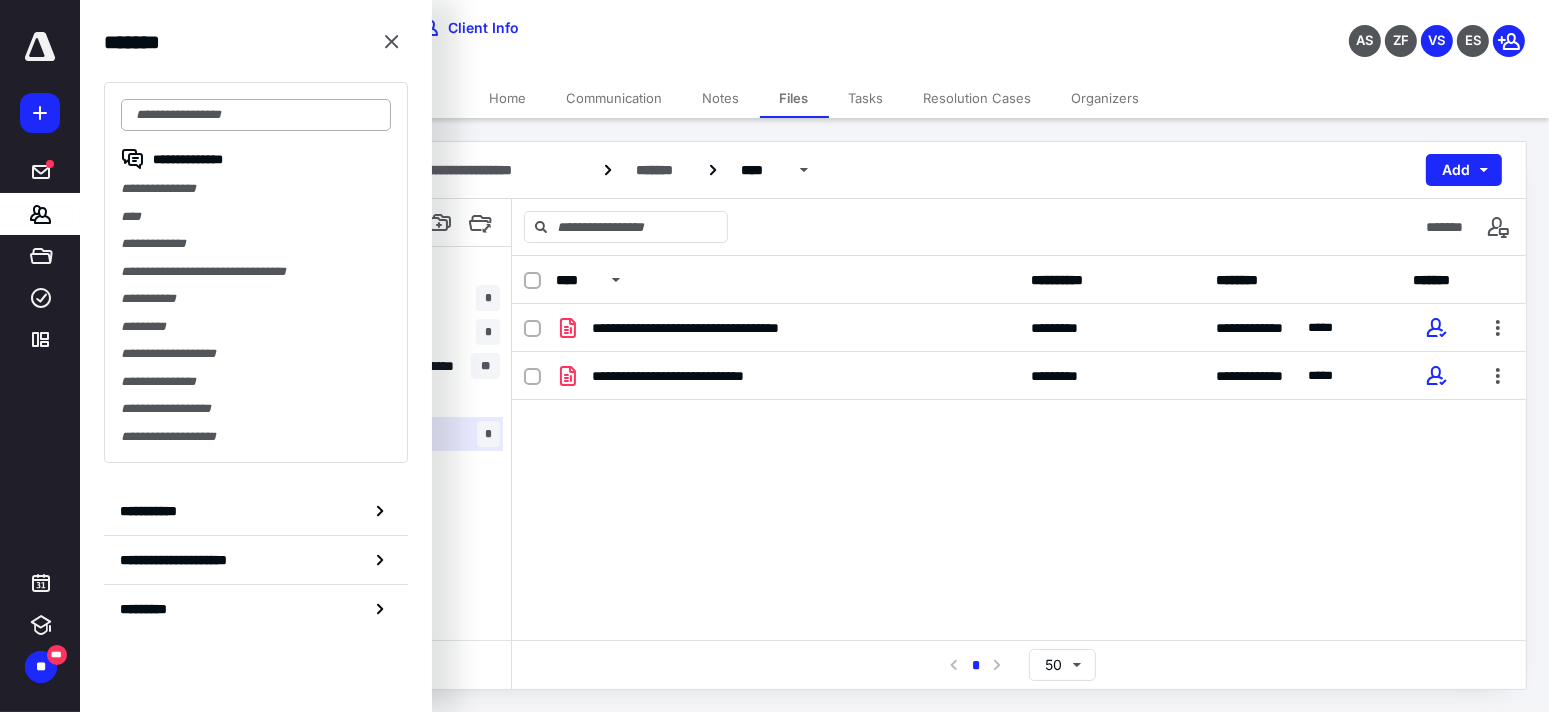 click at bounding box center (256, 115) 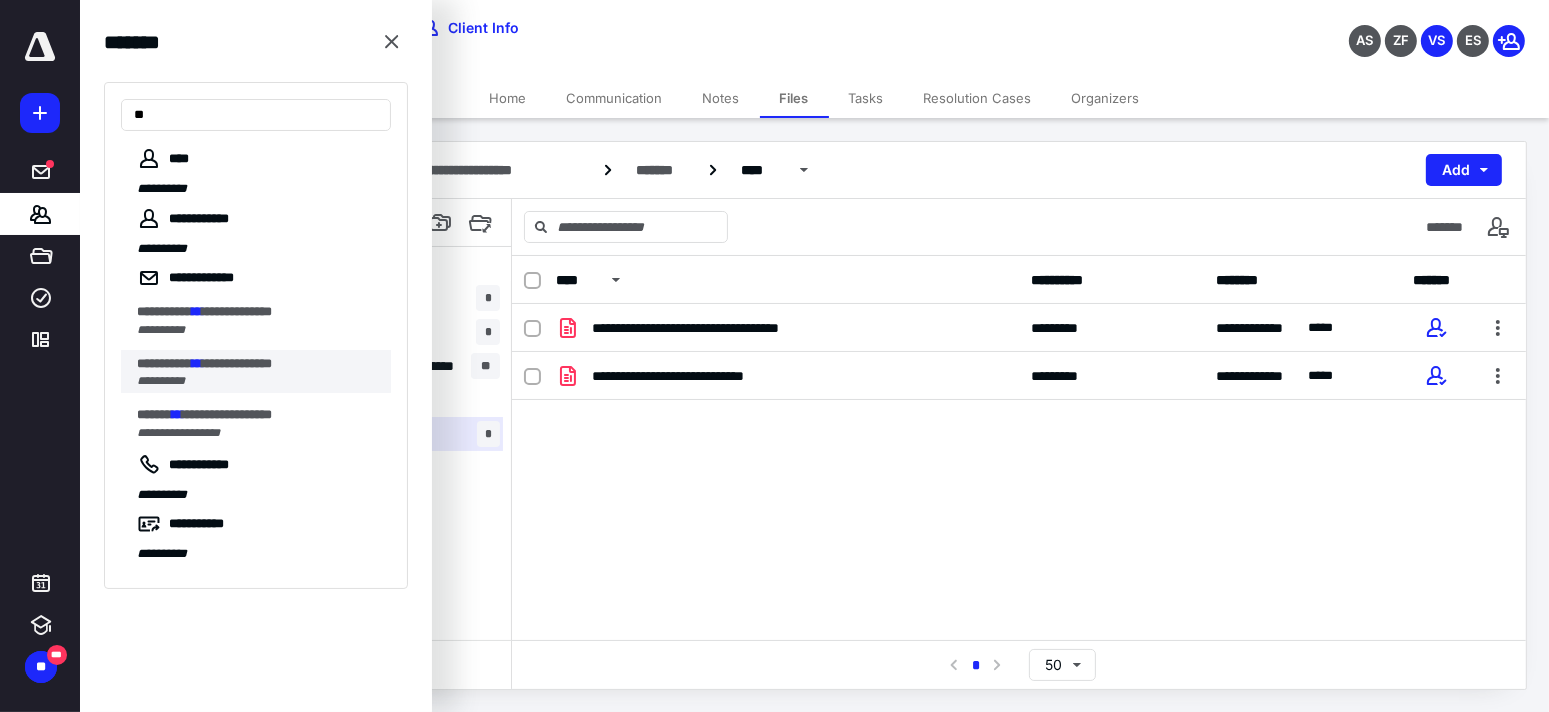 type on "**" 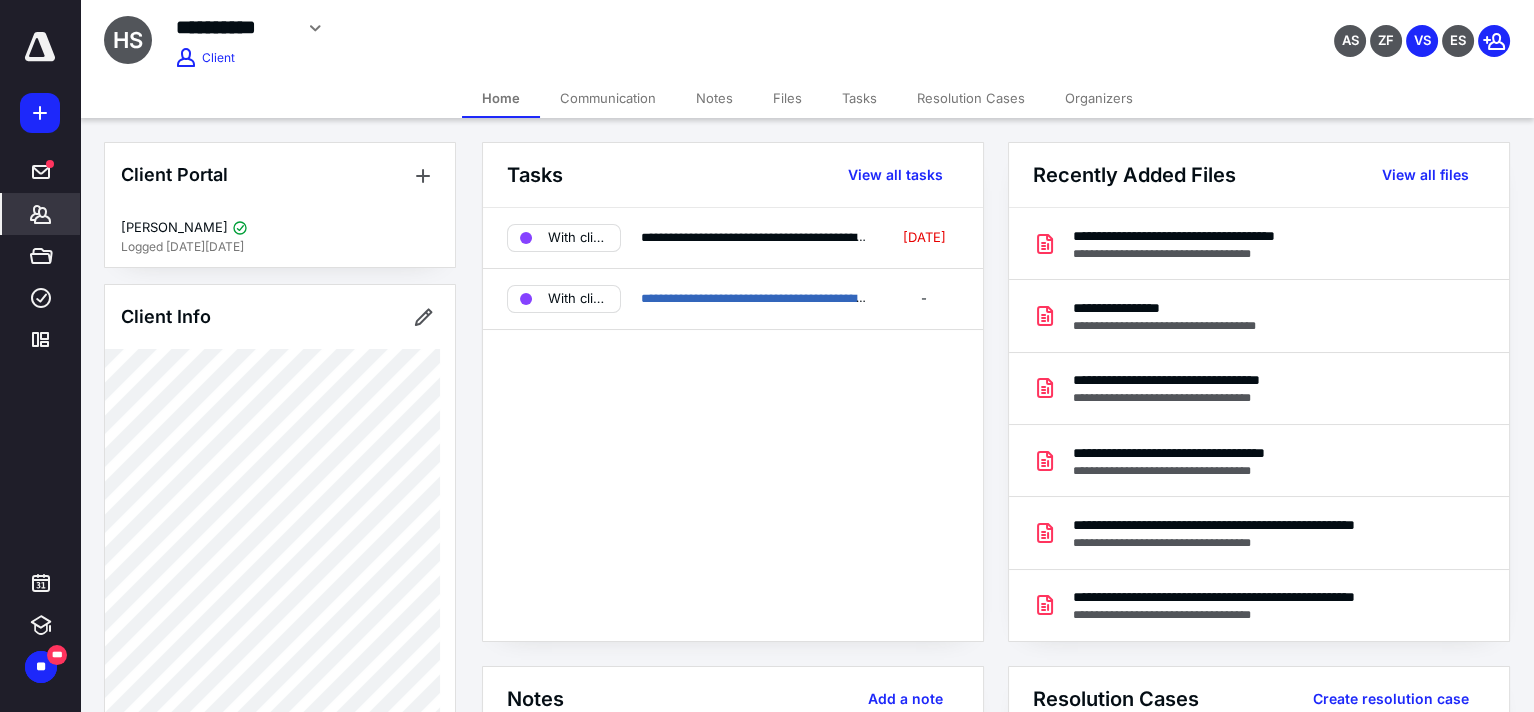 click on "Files" at bounding box center (787, 98) 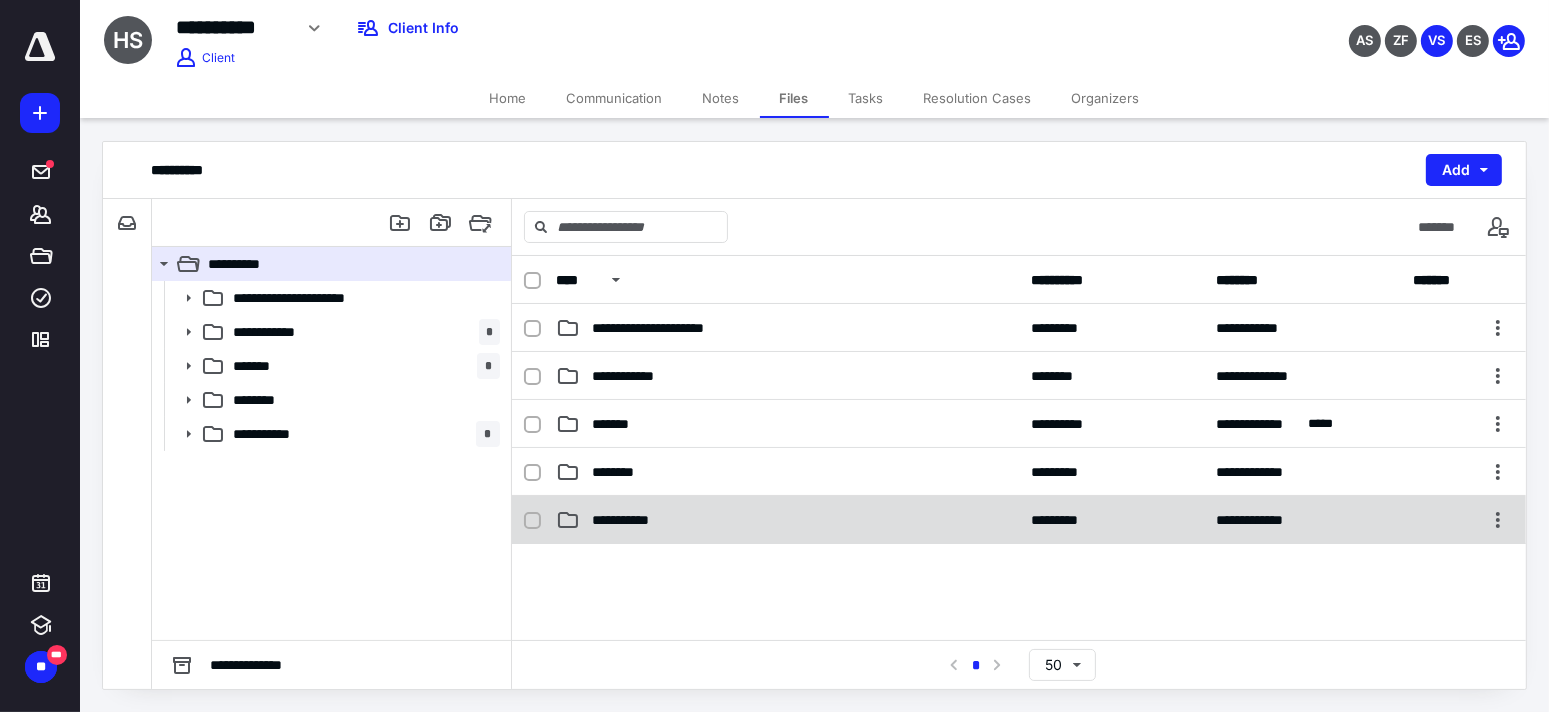 click on "**********" at bounding box center [629, 520] 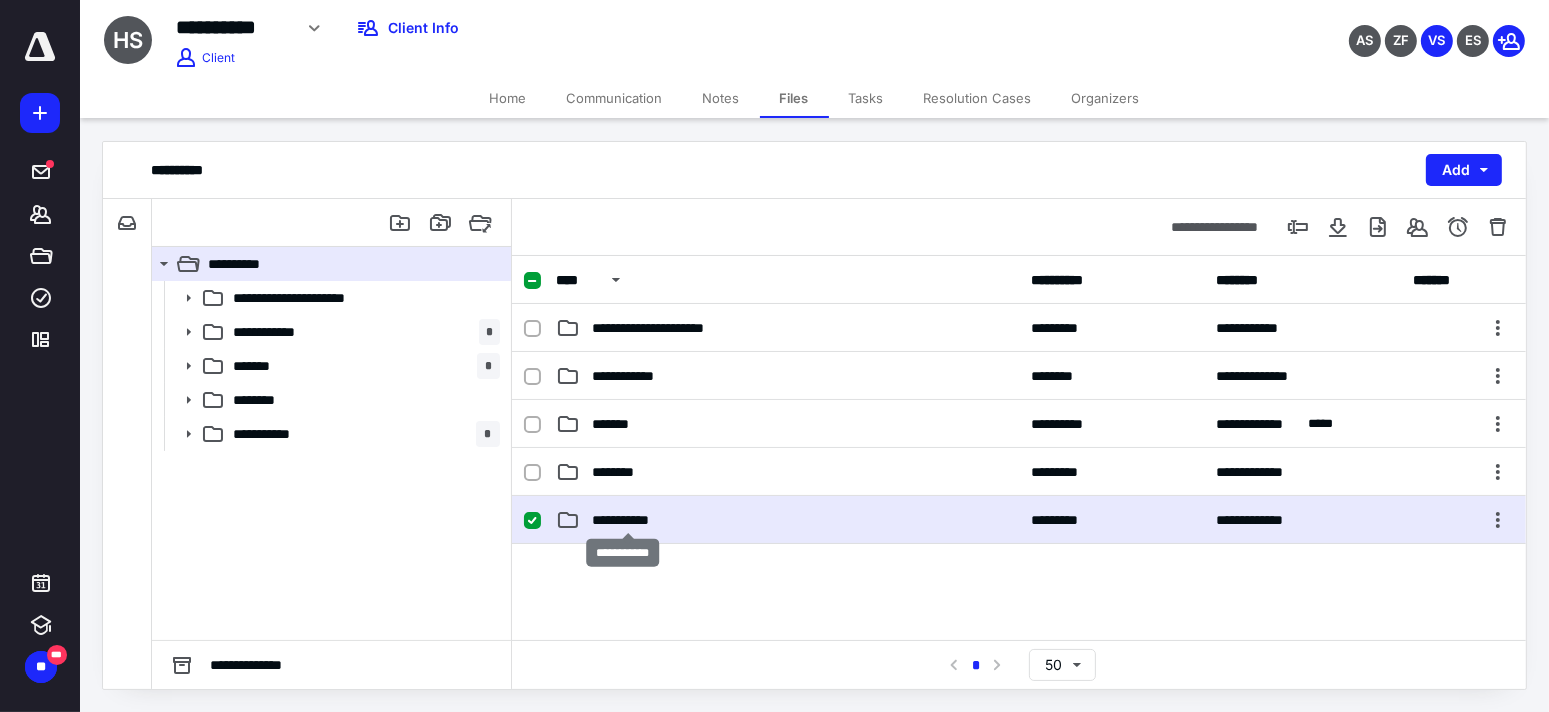 click on "**********" at bounding box center [629, 520] 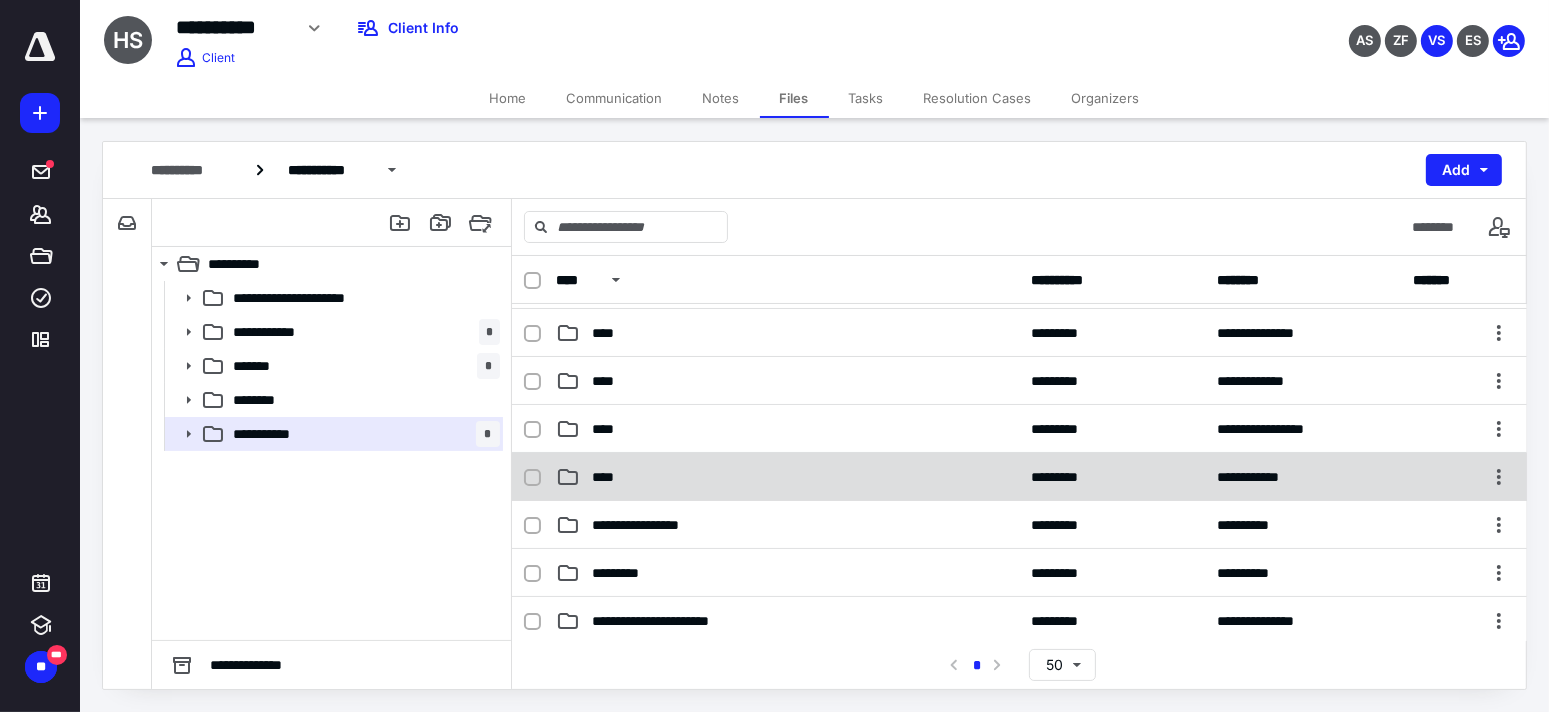 scroll, scrollTop: 42, scrollLeft: 0, axis: vertical 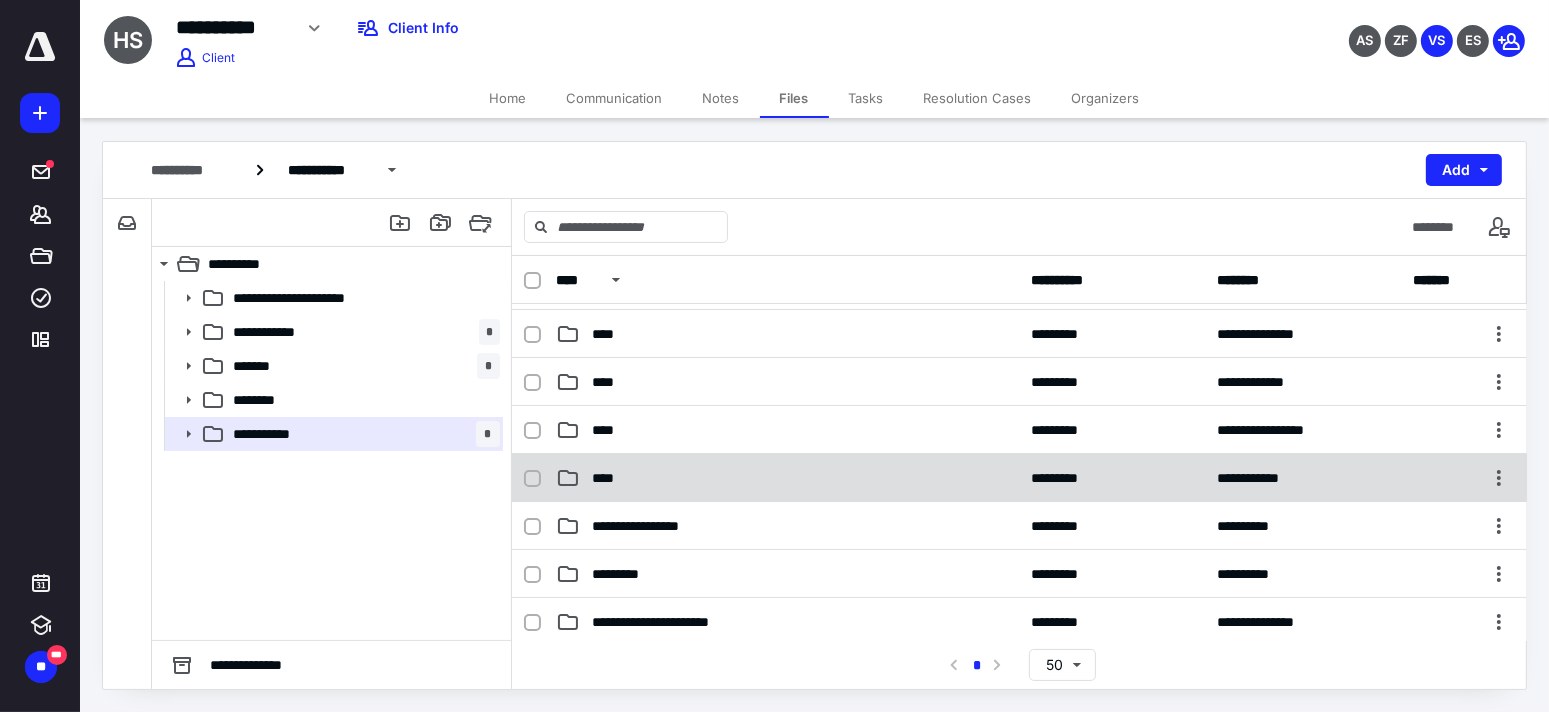 click on "****" at bounding box center [787, 478] 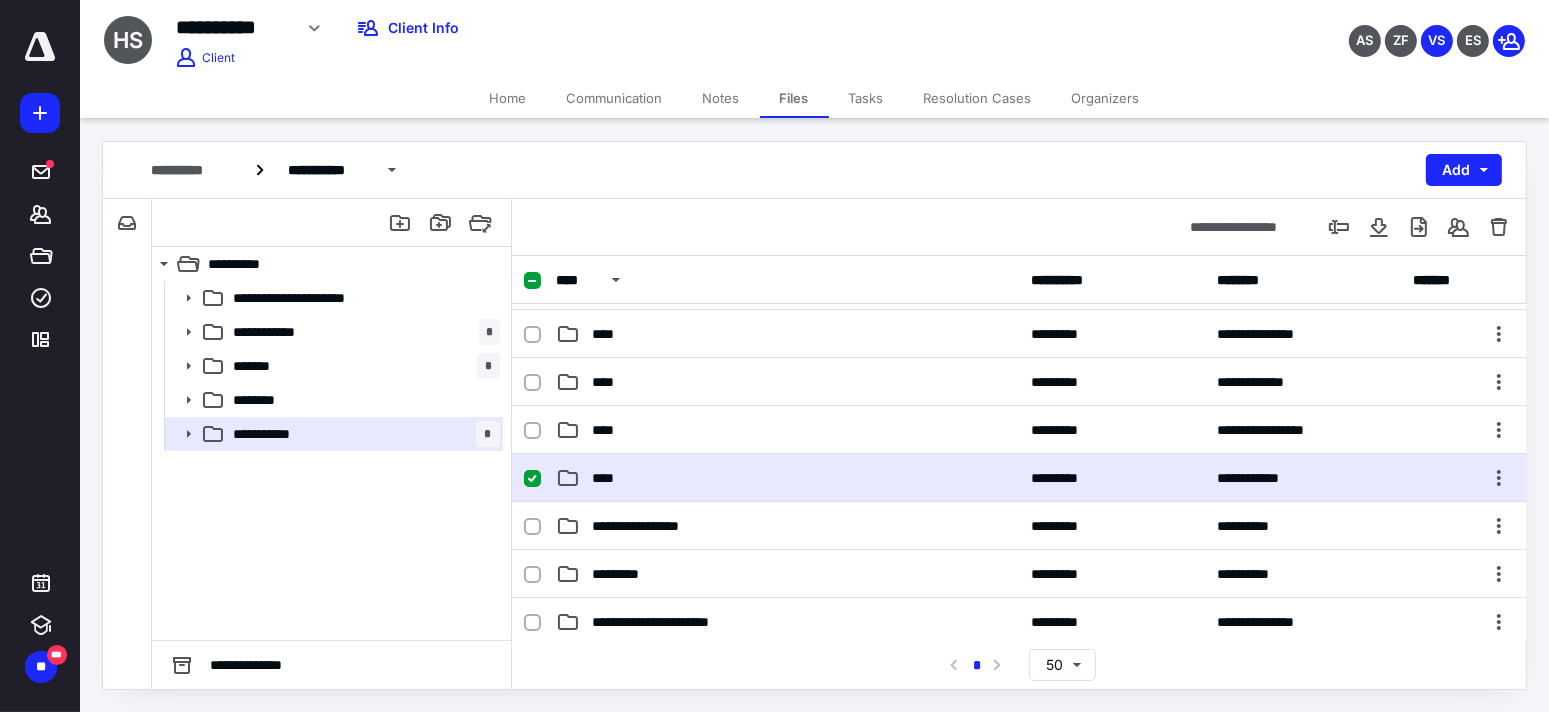 click on "****" at bounding box center [787, 478] 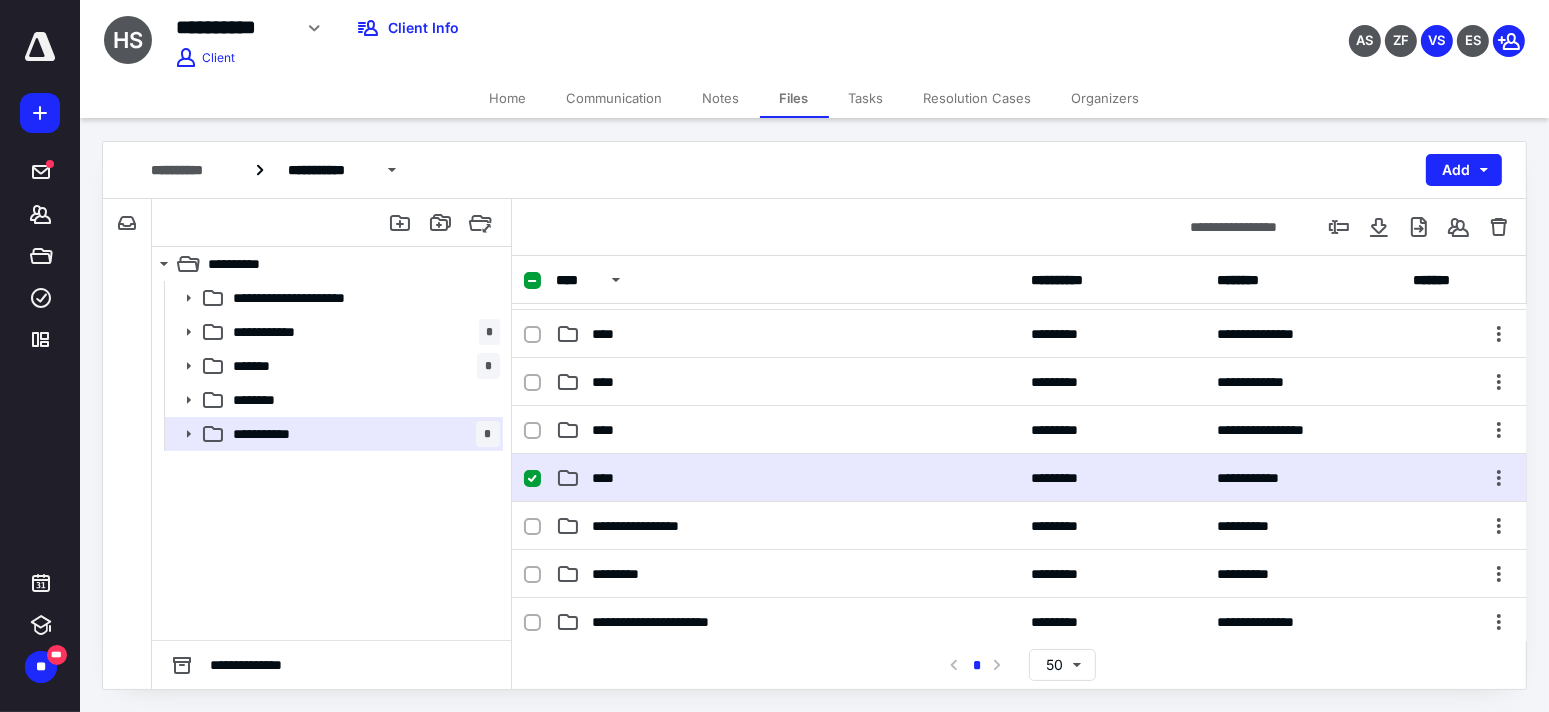 scroll, scrollTop: 0, scrollLeft: 0, axis: both 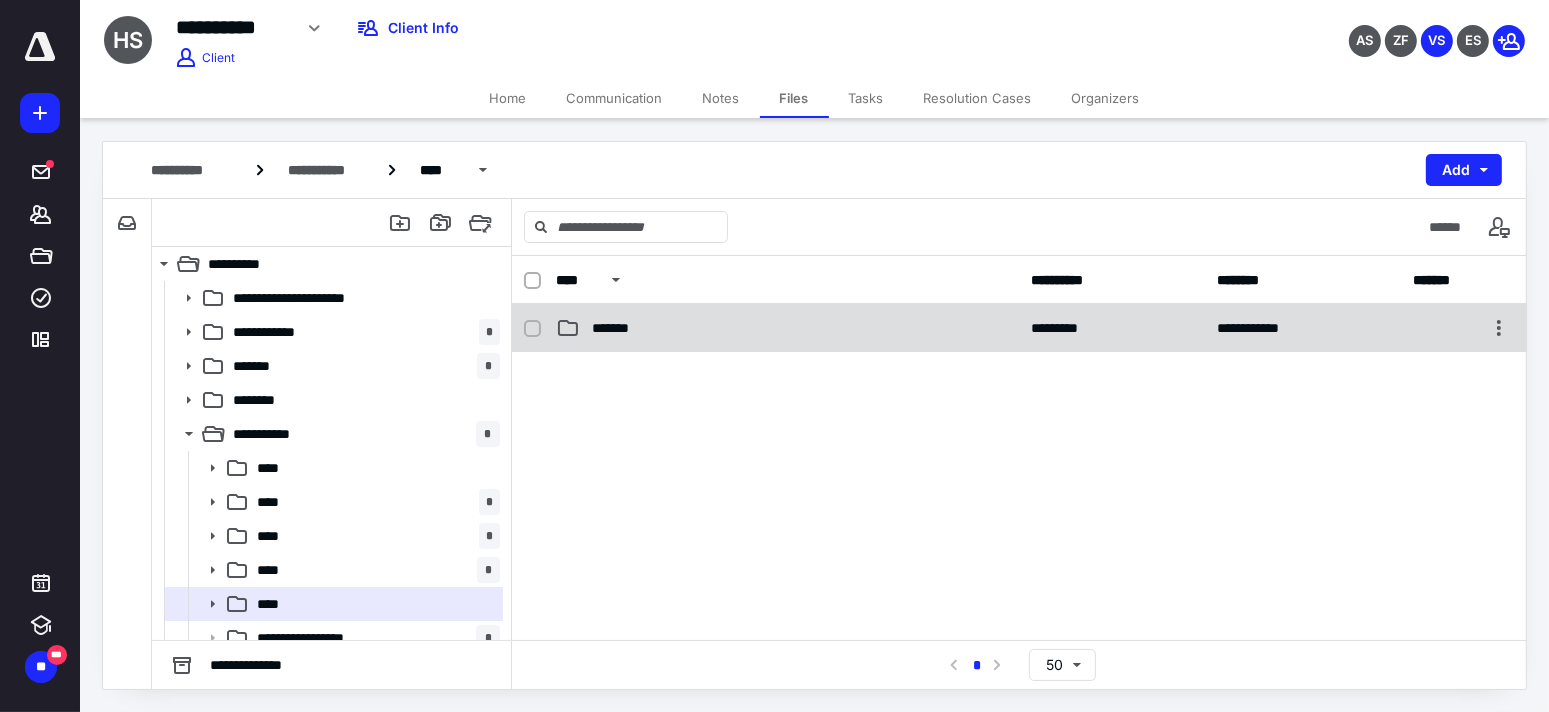 click on "*******" at bounding box center [619, 328] 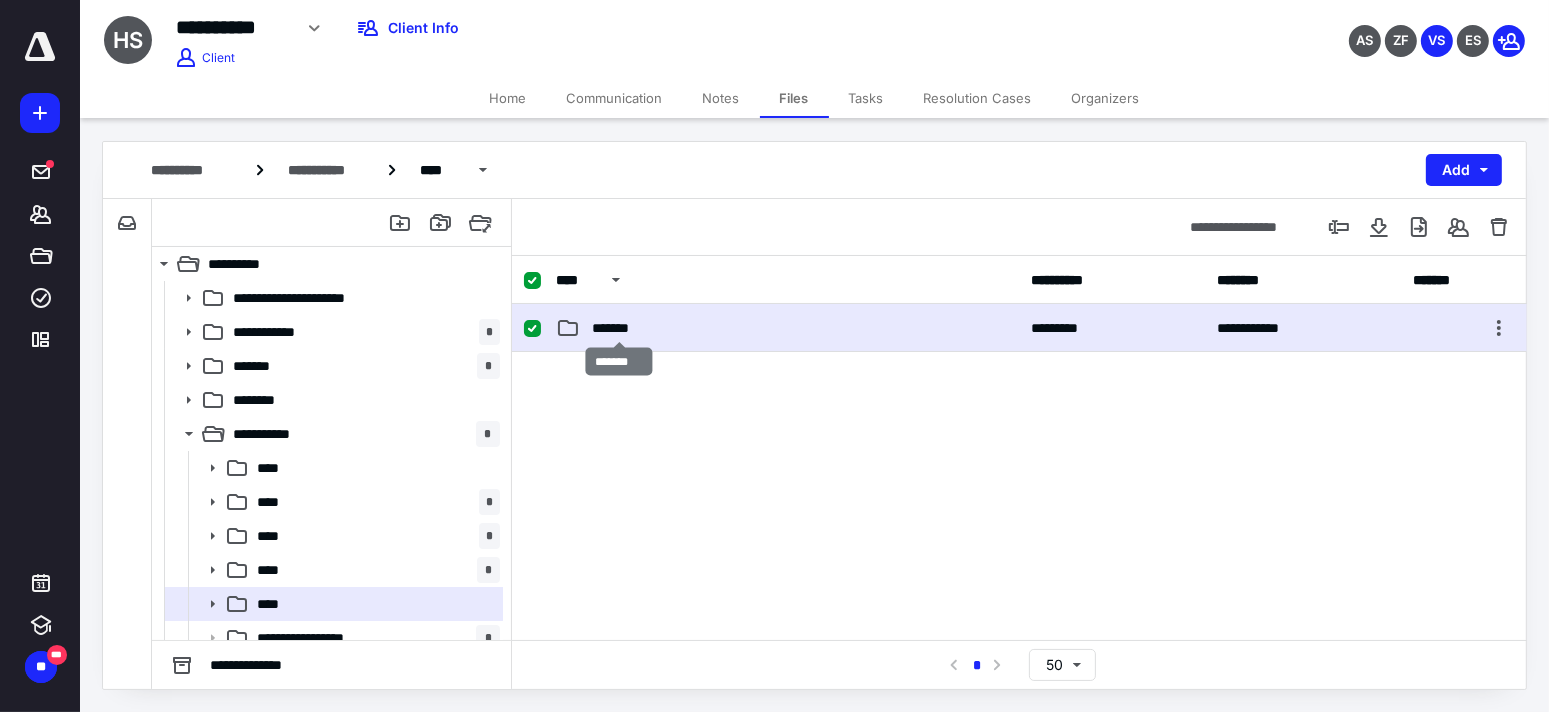 click on "*******" at bounding box center (619, 328) 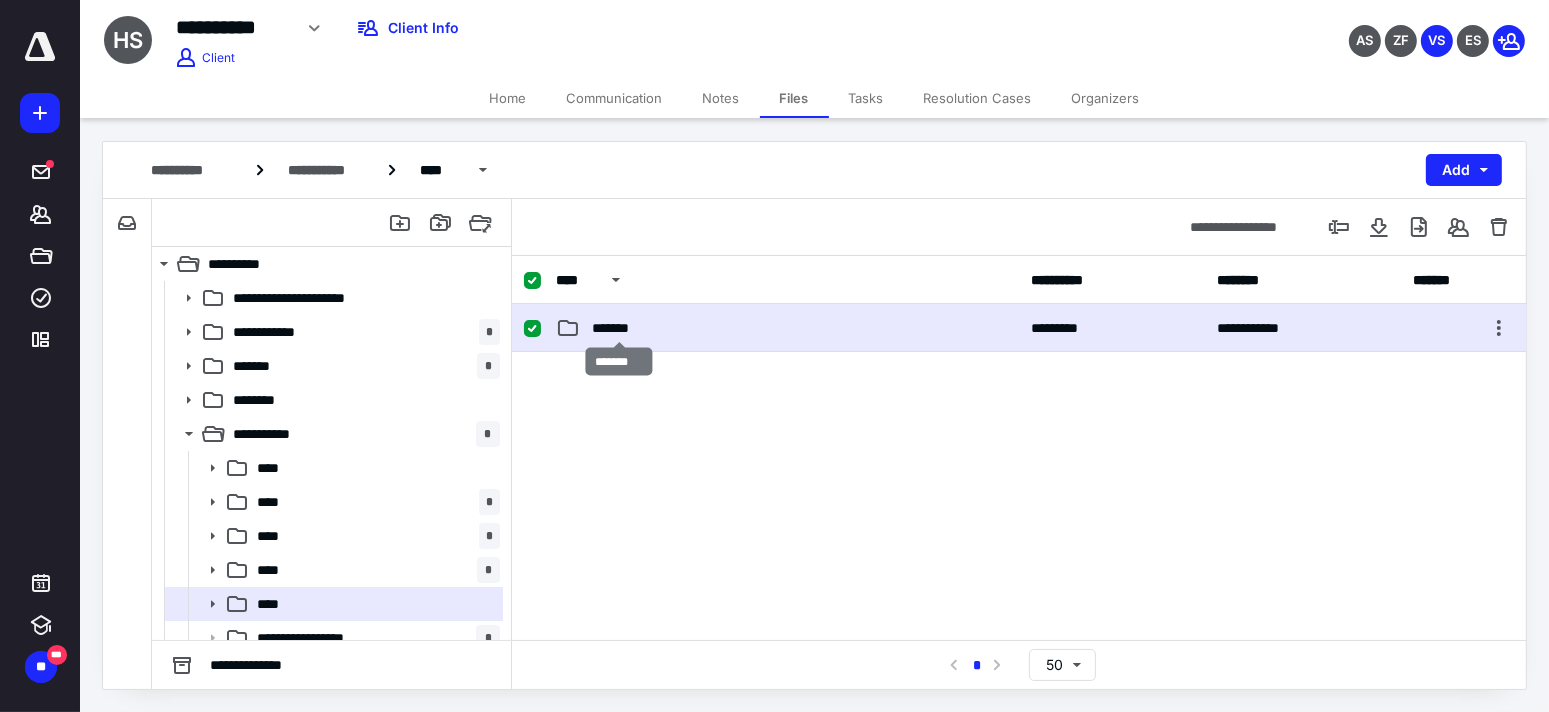 checkbox on "false" 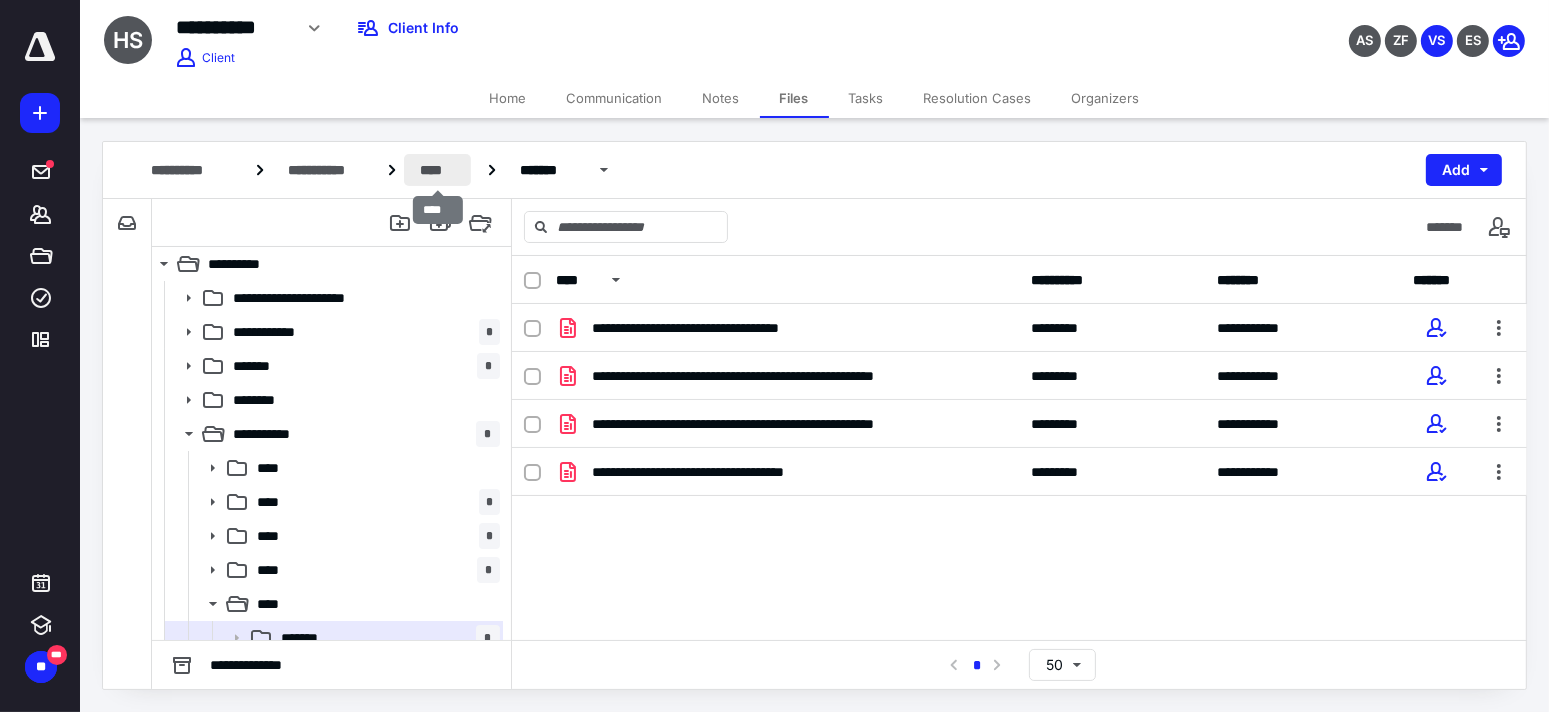 click on "****" at bounding box center [437, 170] 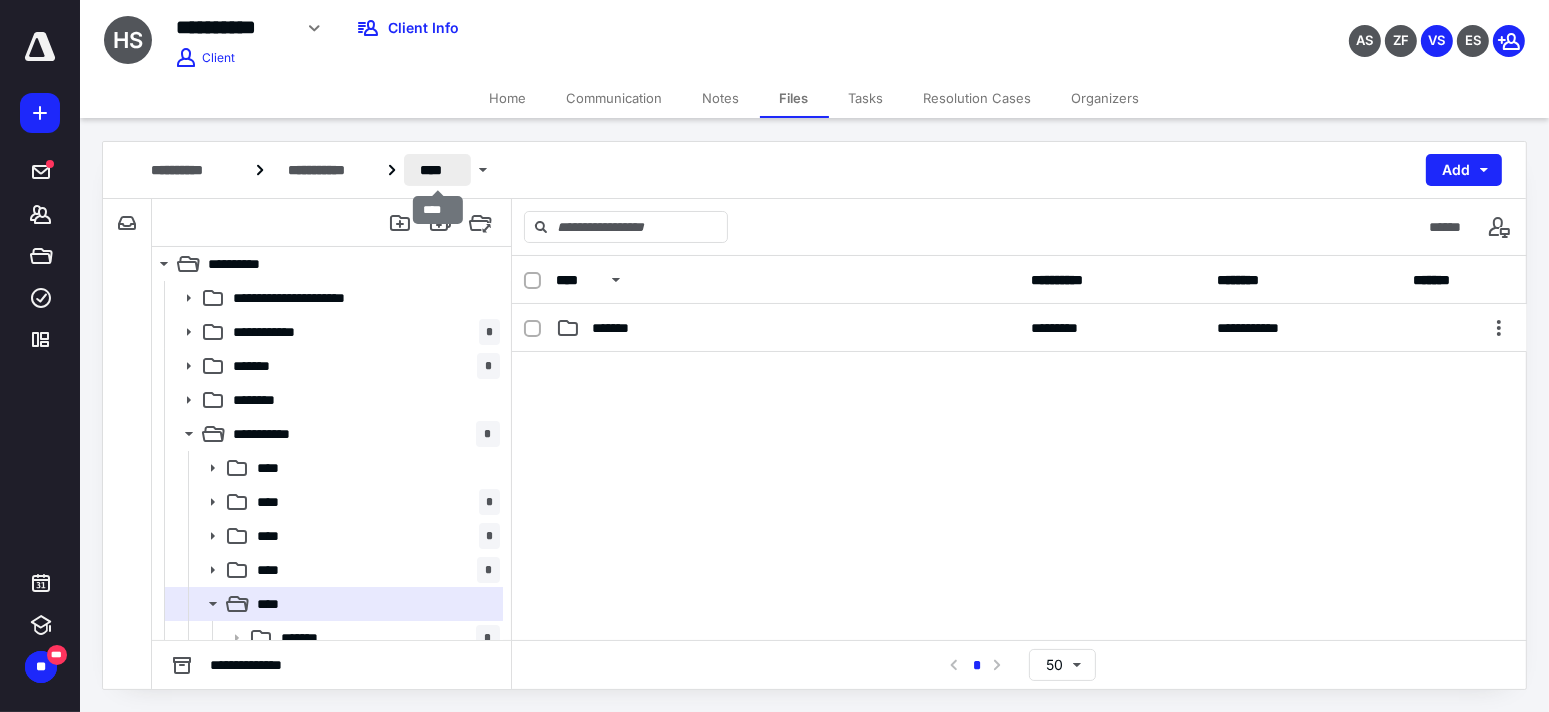 click on "****" at bounding box center (437, 170) 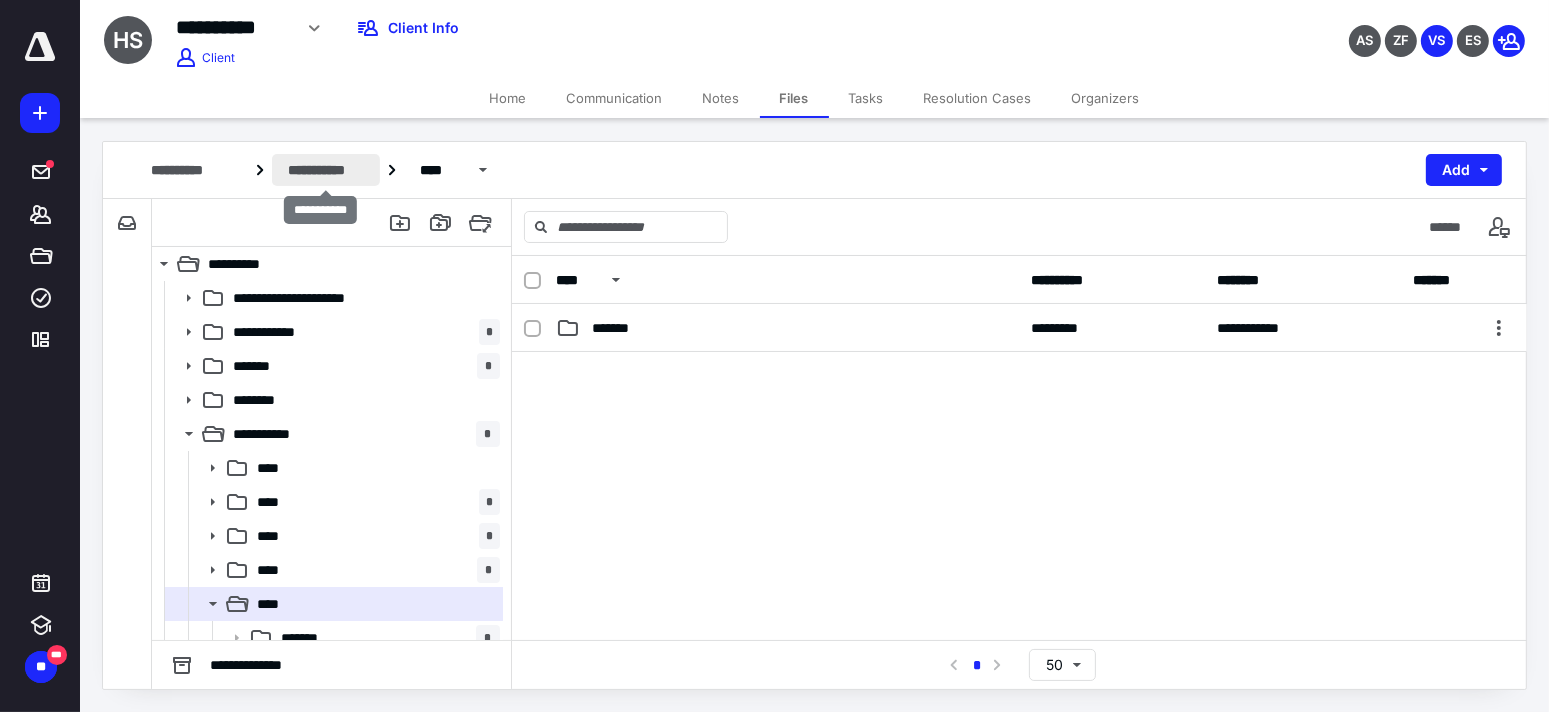 click on "**********" at bounding box center [326, 170] 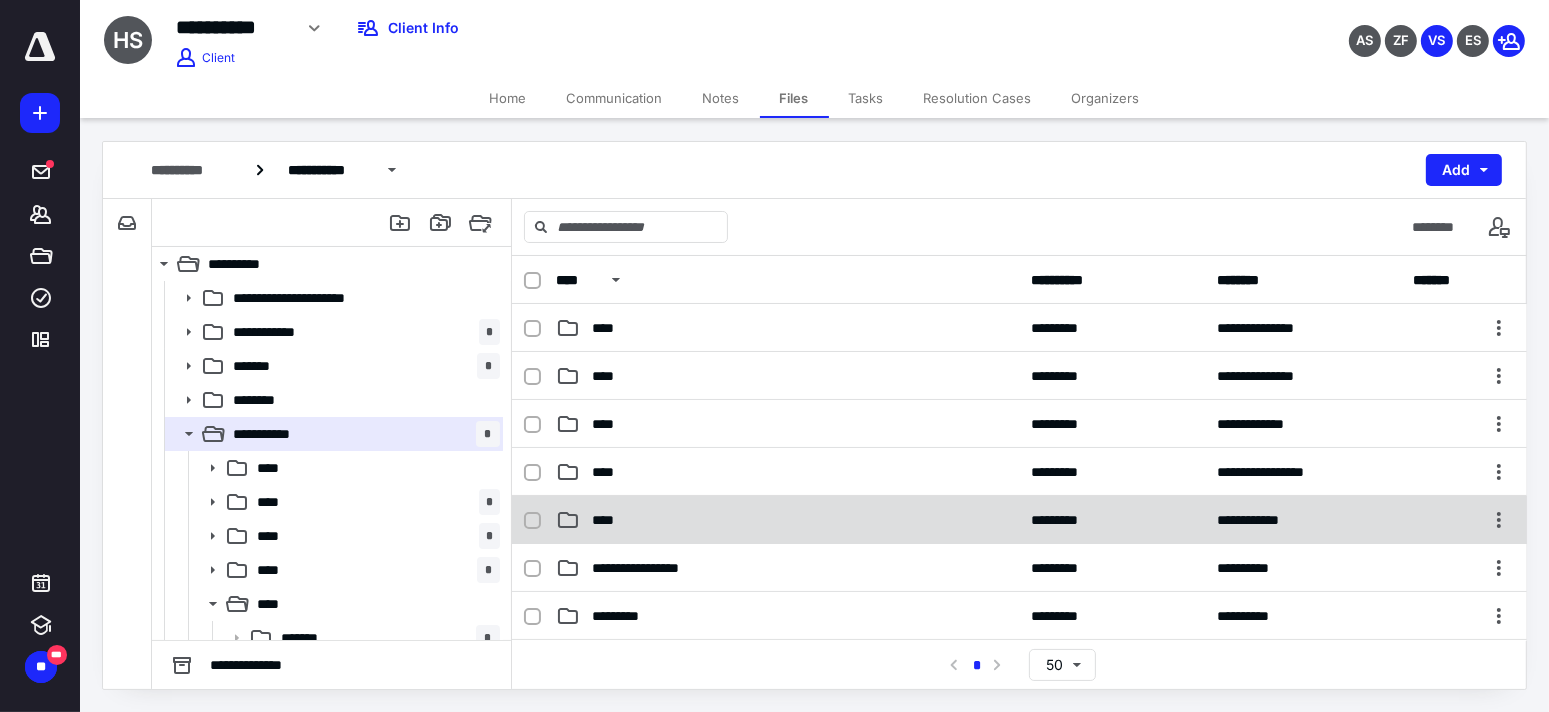 checkbox on "true" 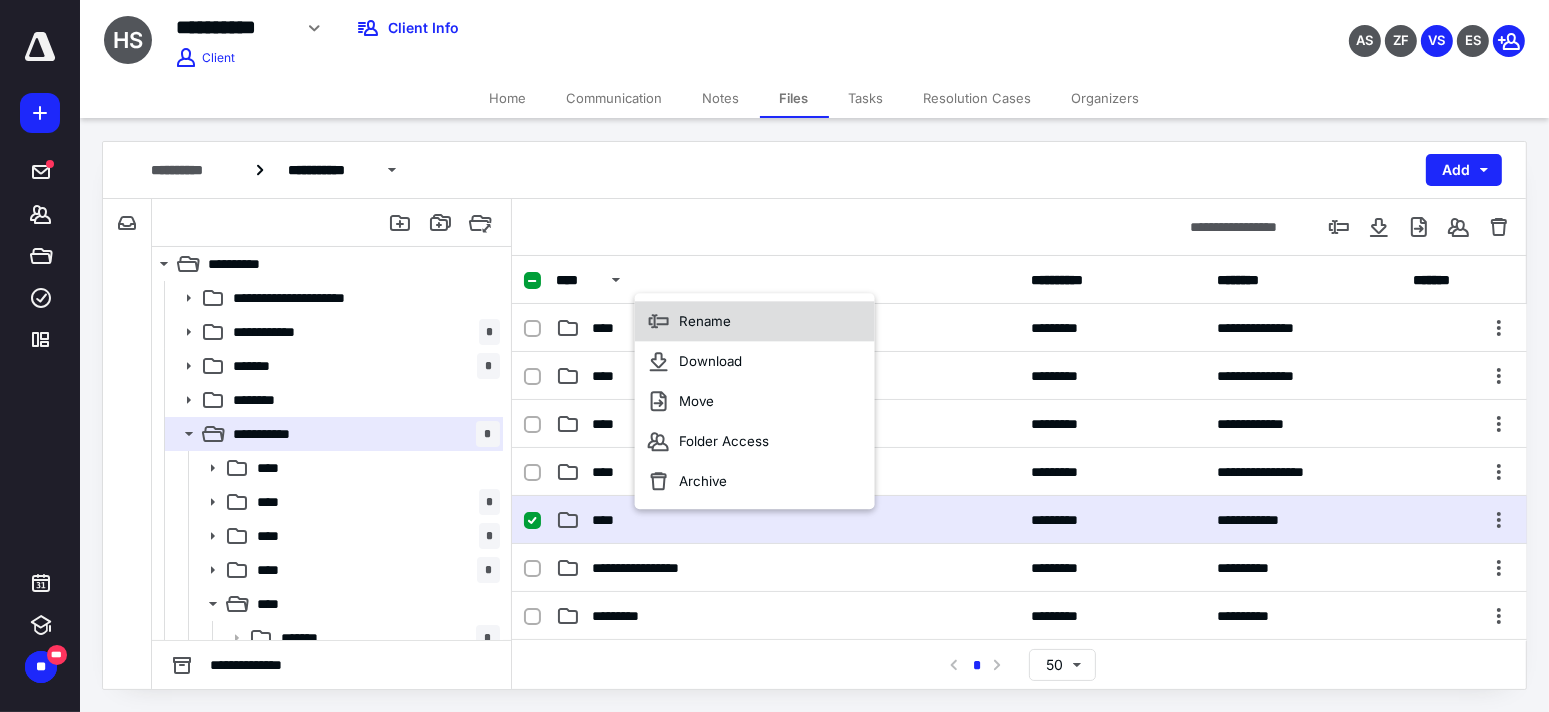 click on "Rename" at bounding box center [705, 321] 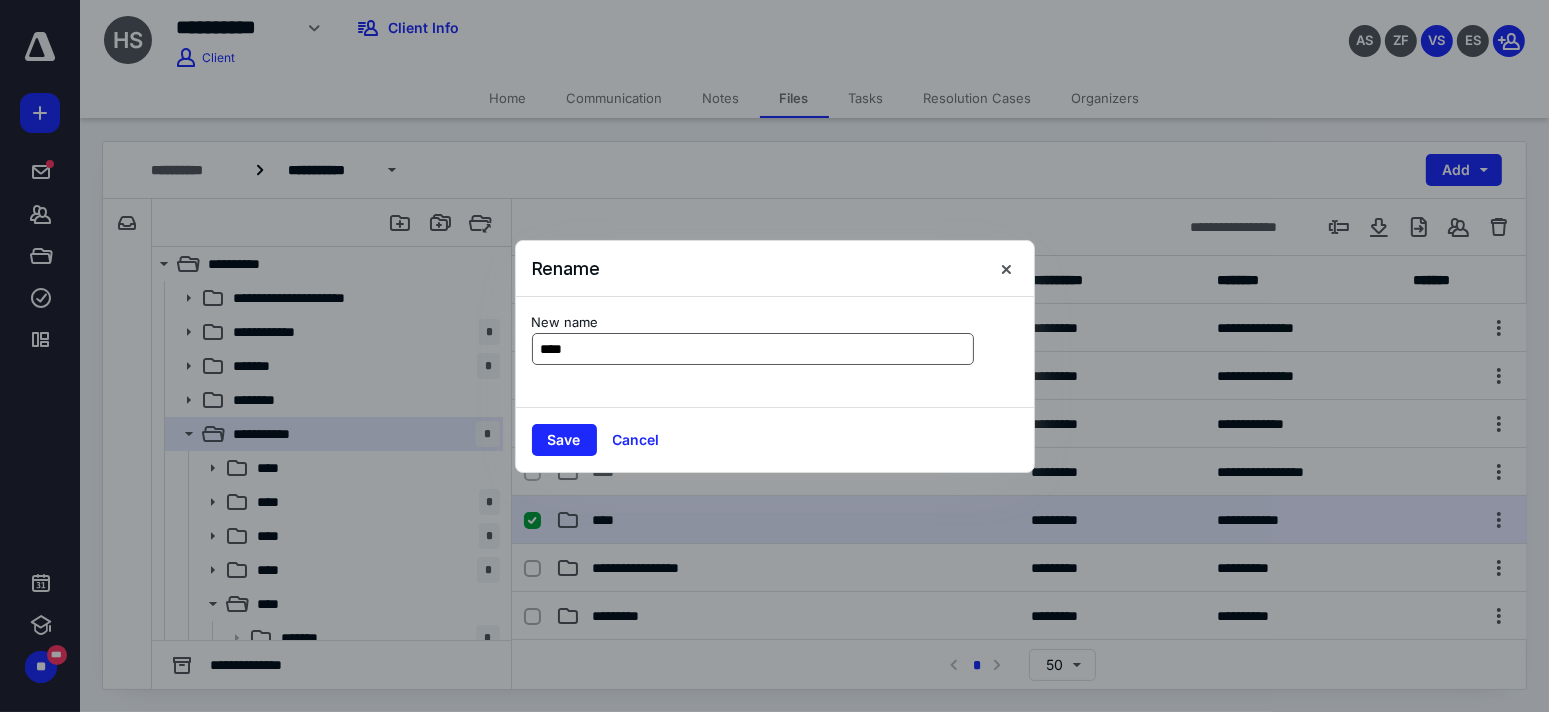 click on "****" at bounding box center (753, 349) 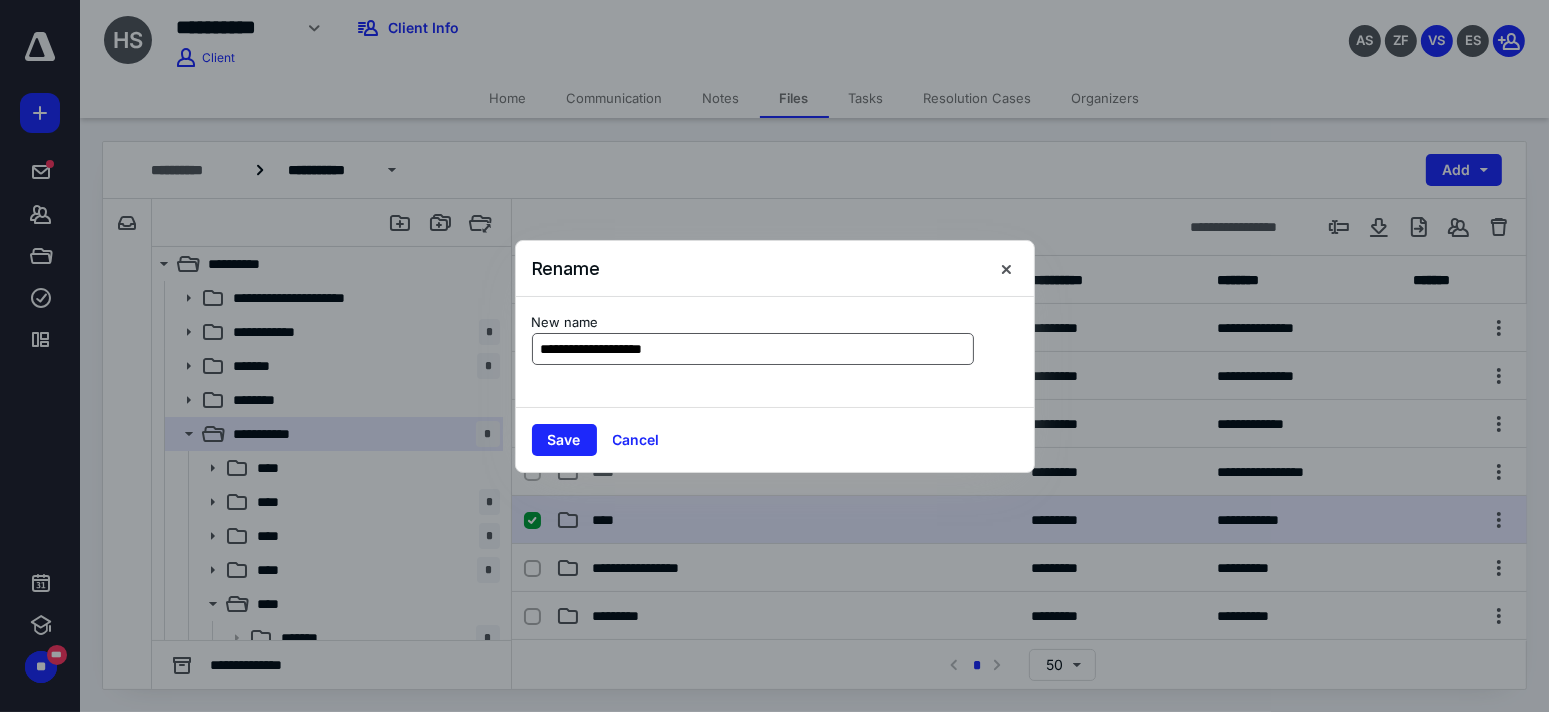 type on "**********" 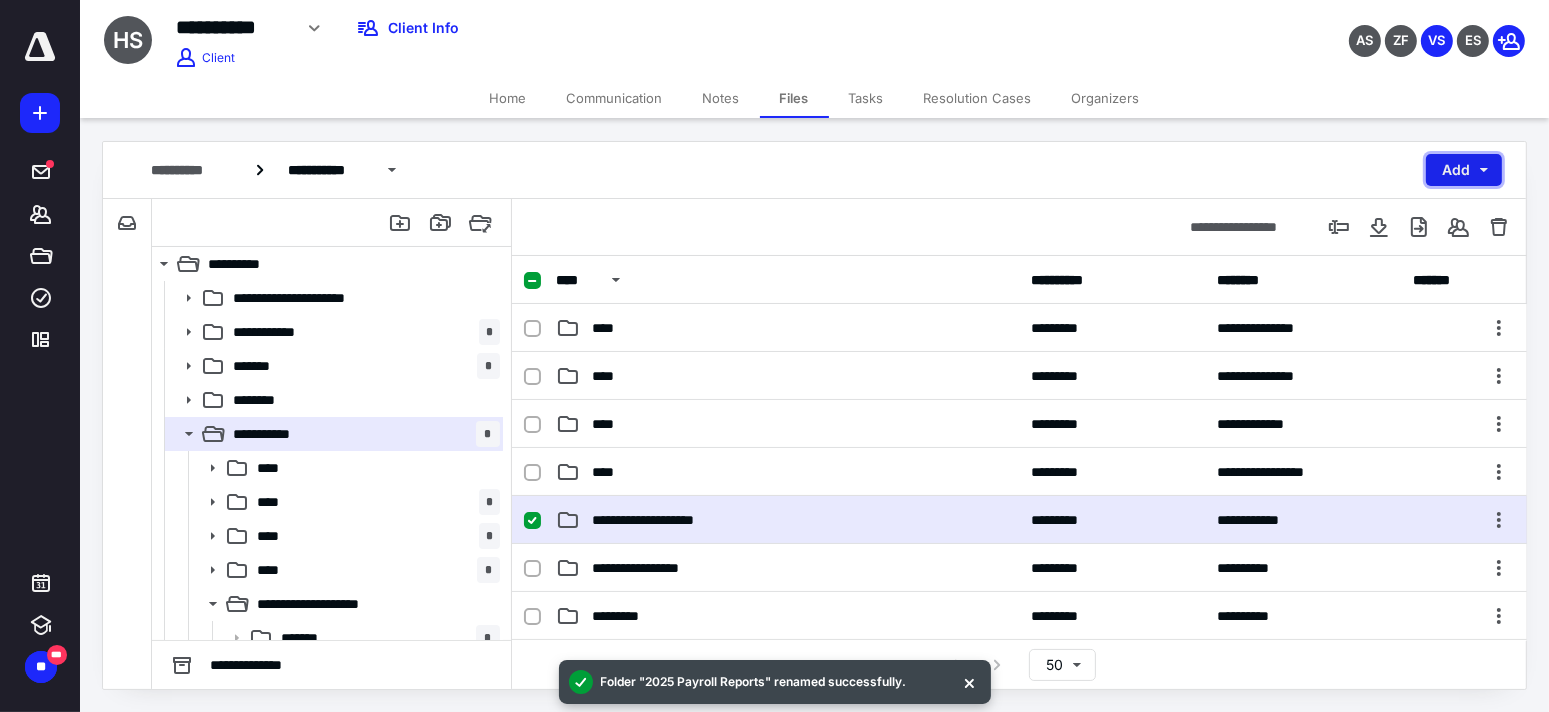click on "Add" at bounding box center [1464, 170] 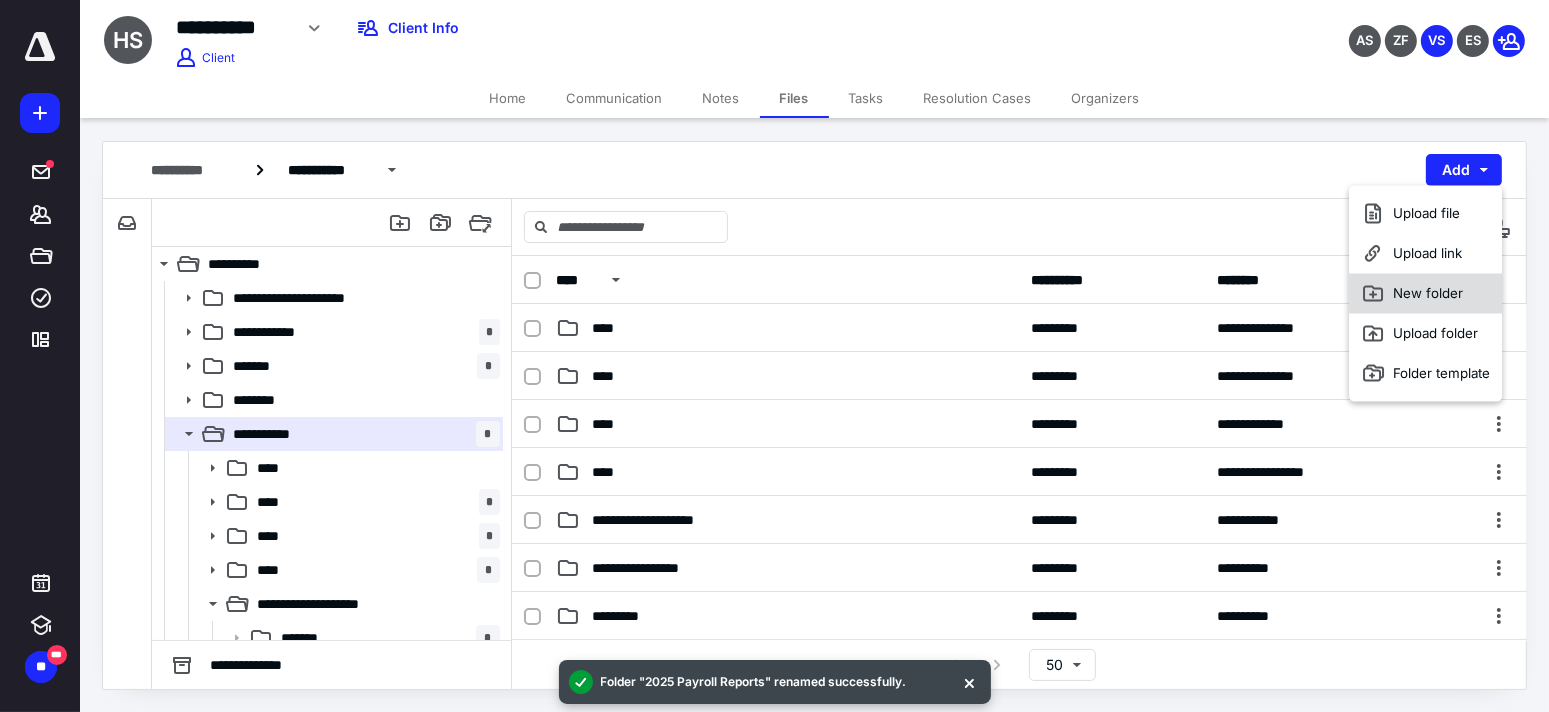click on "New folder" at bounding box center (1425, 293) 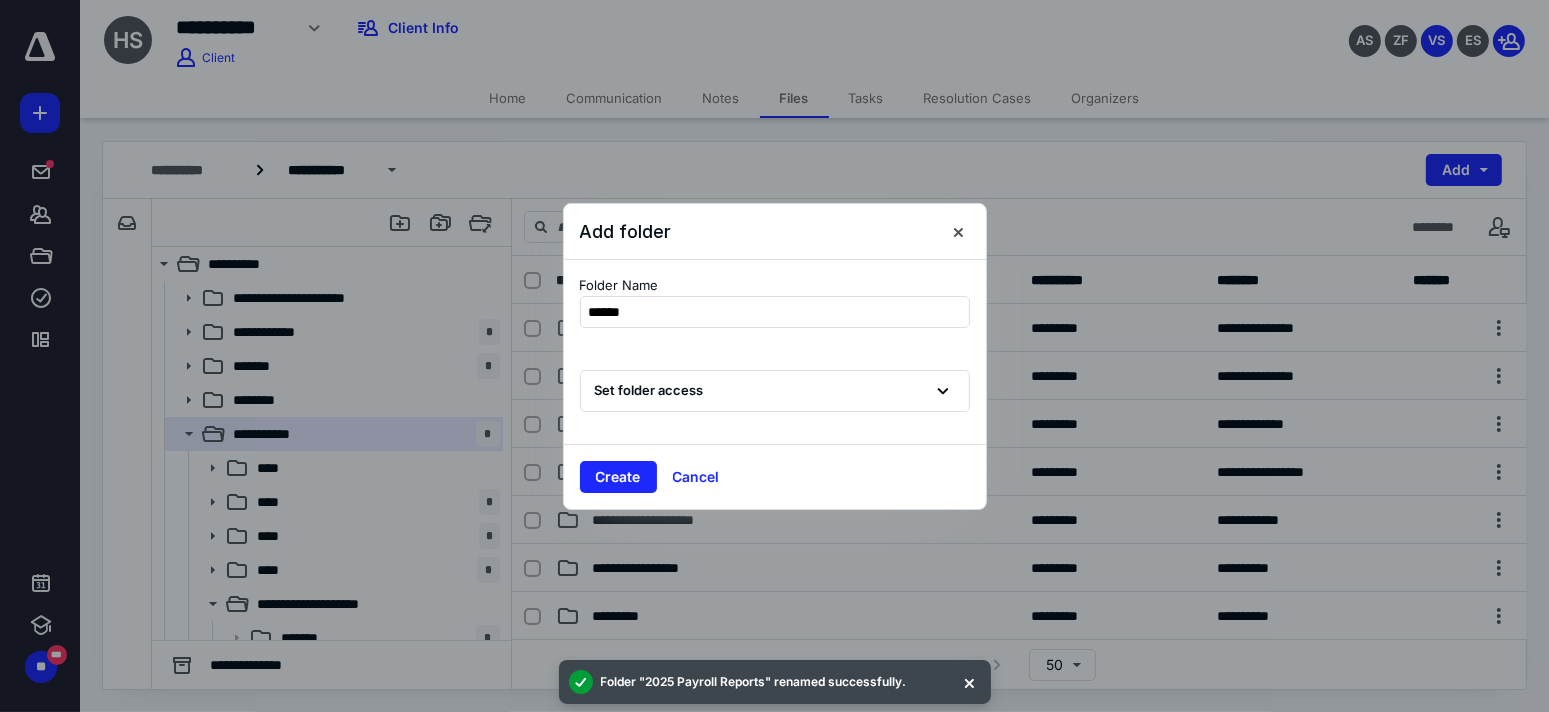 type on "*******" 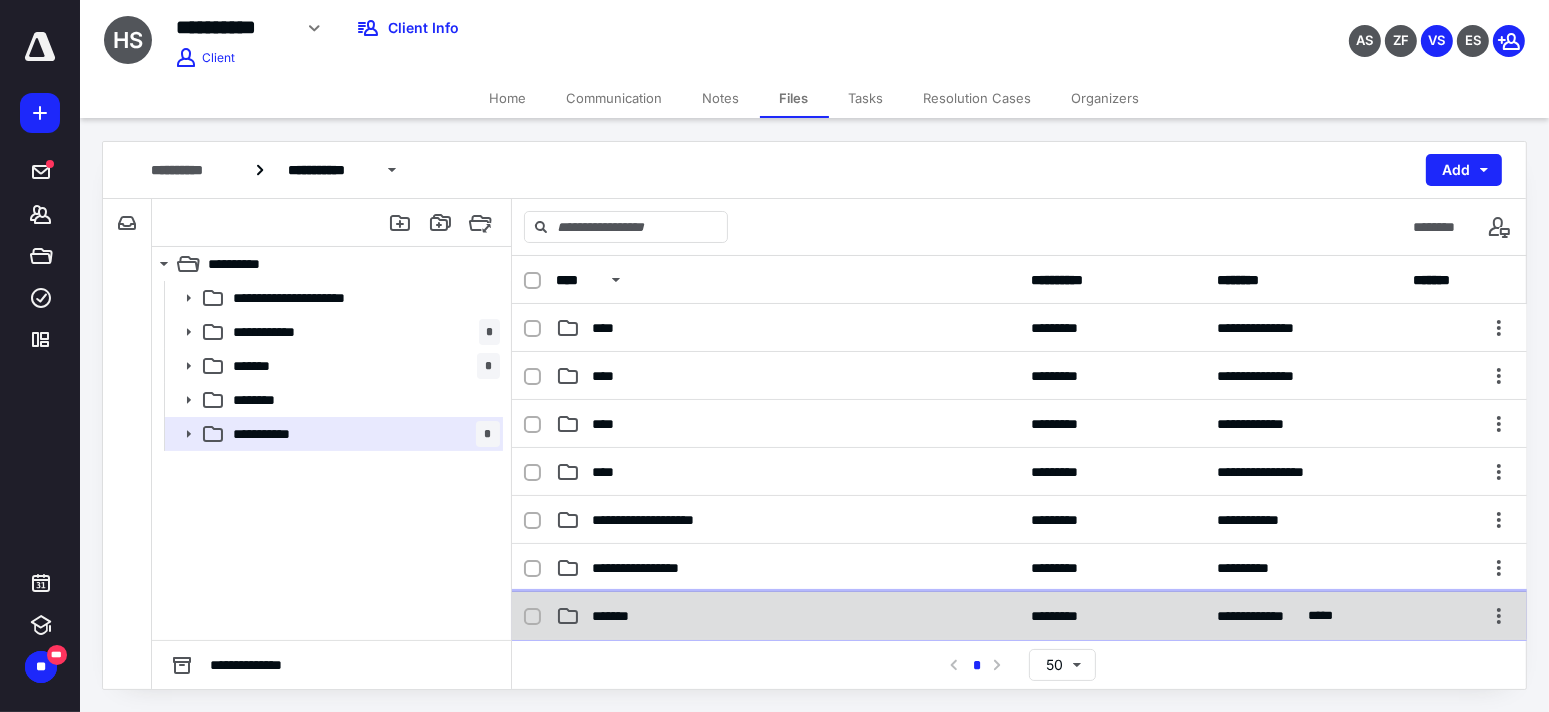 click on "*******" at bounding box center (787, 616) 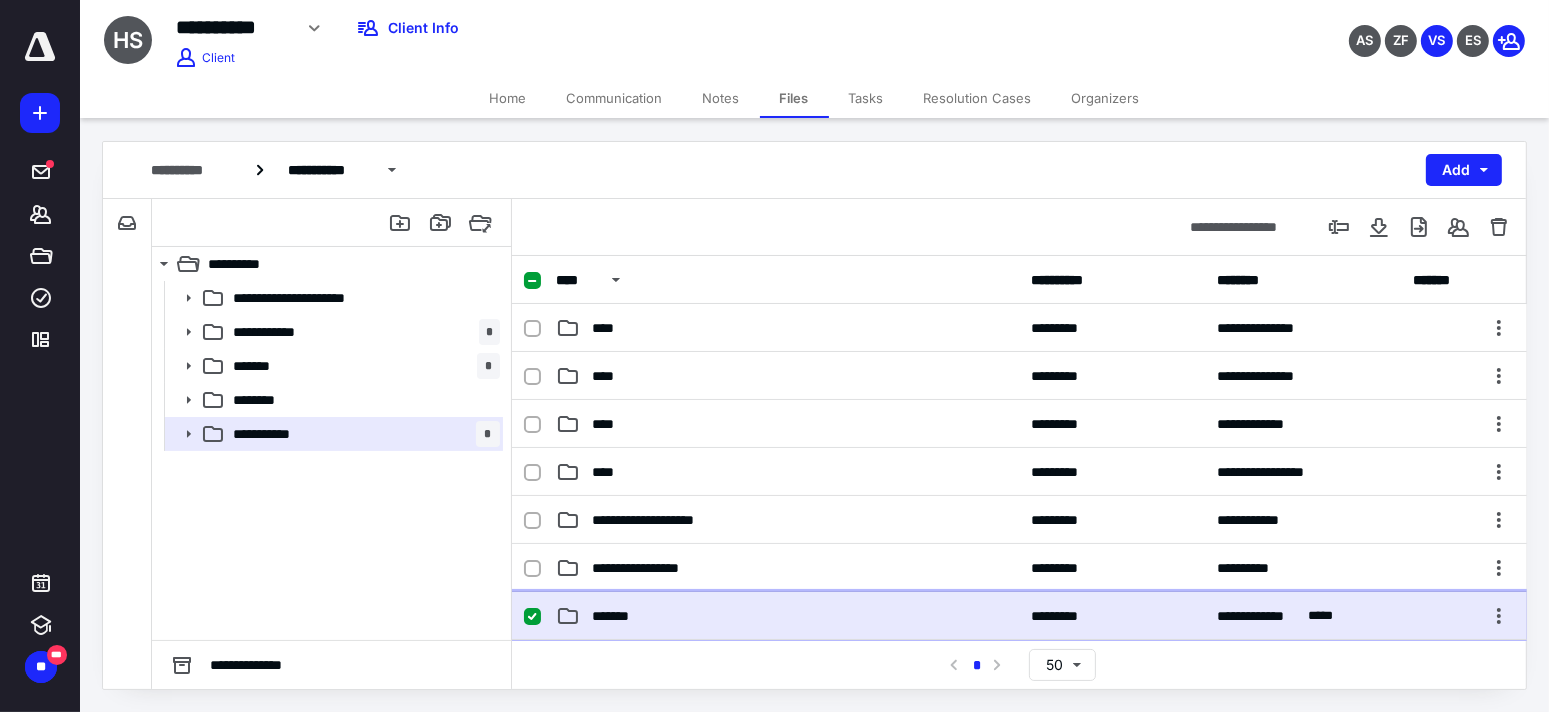 click on "*******" at bounding box center (787, 616) 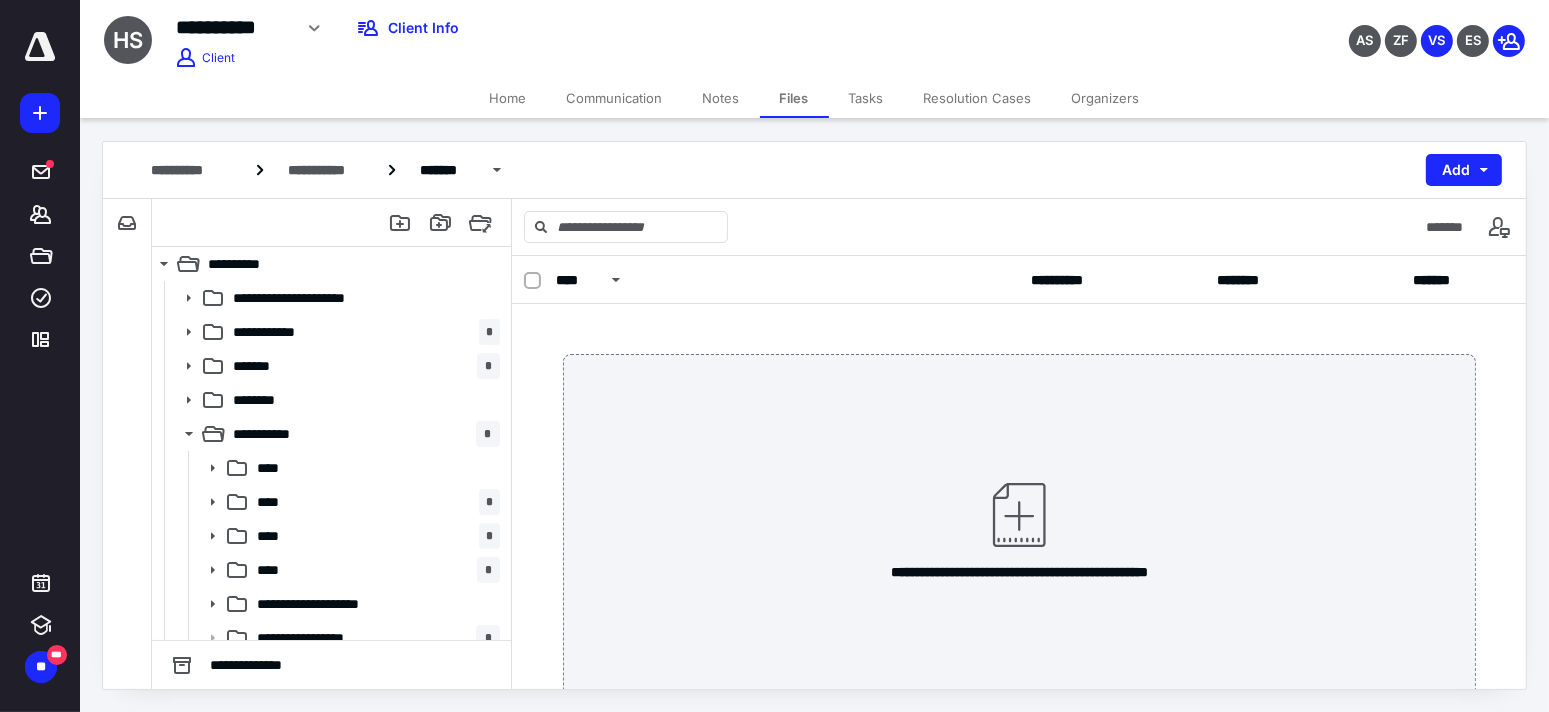 click on "**********" at bounding box center [814, 170] 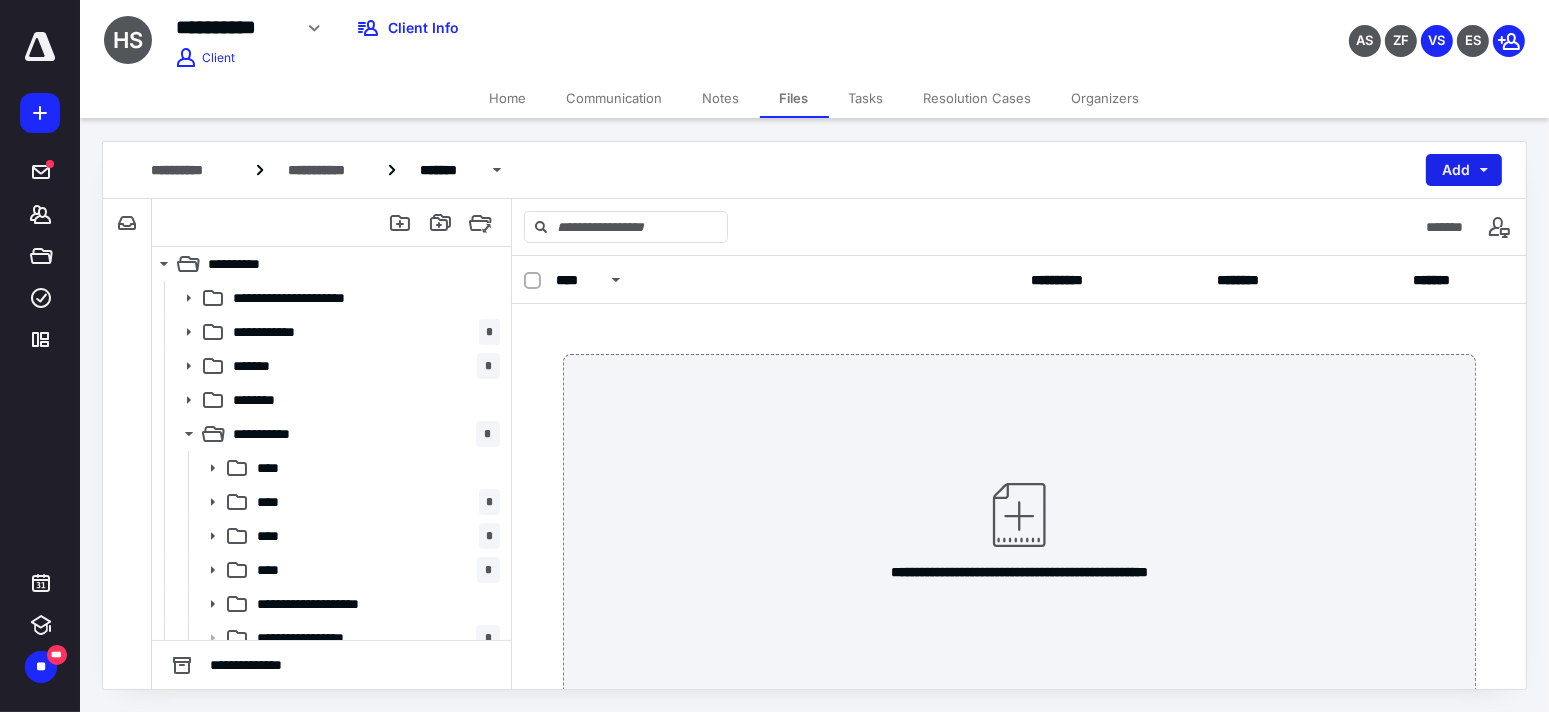 click on "Add" at bounding box center [1464, 170] 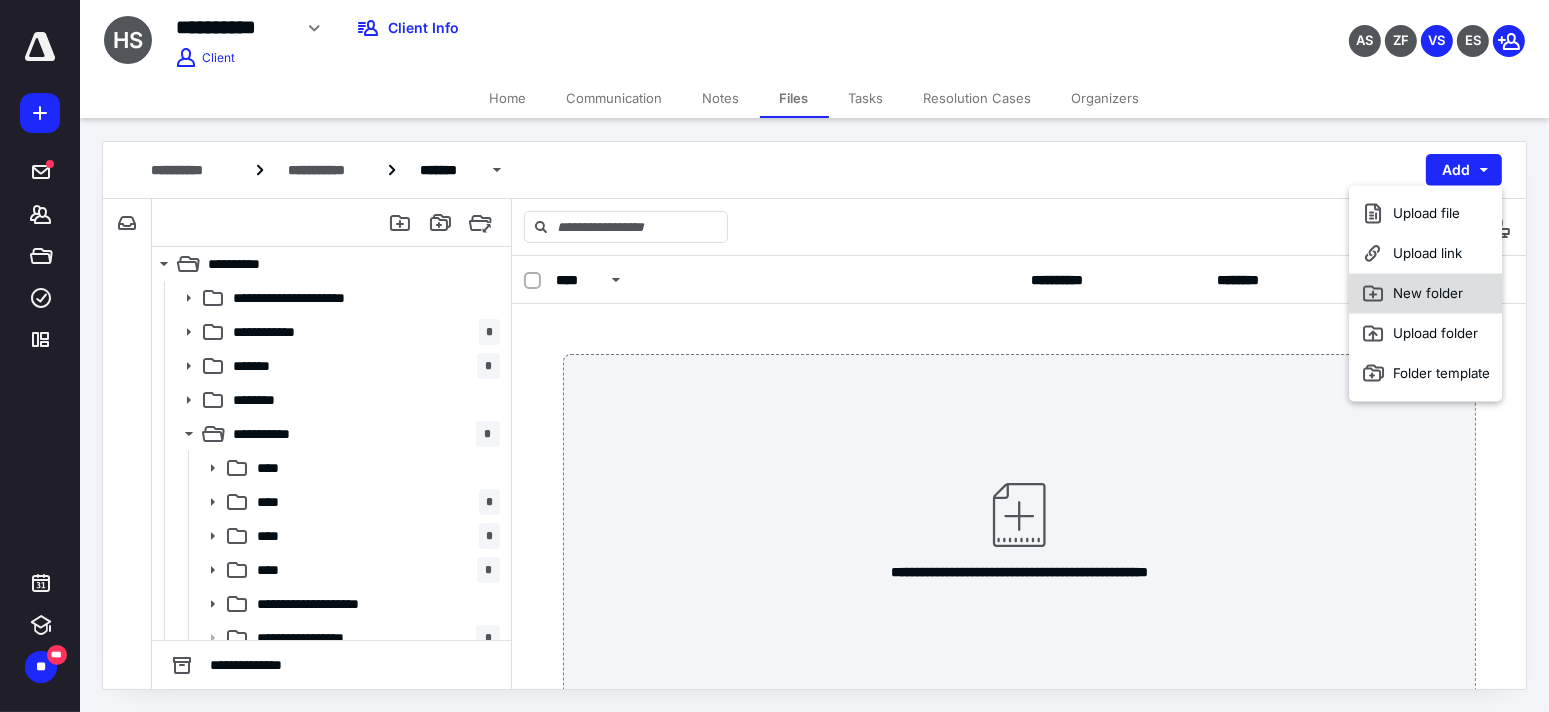 click on "New folder" at bounding box center (1425, 293) 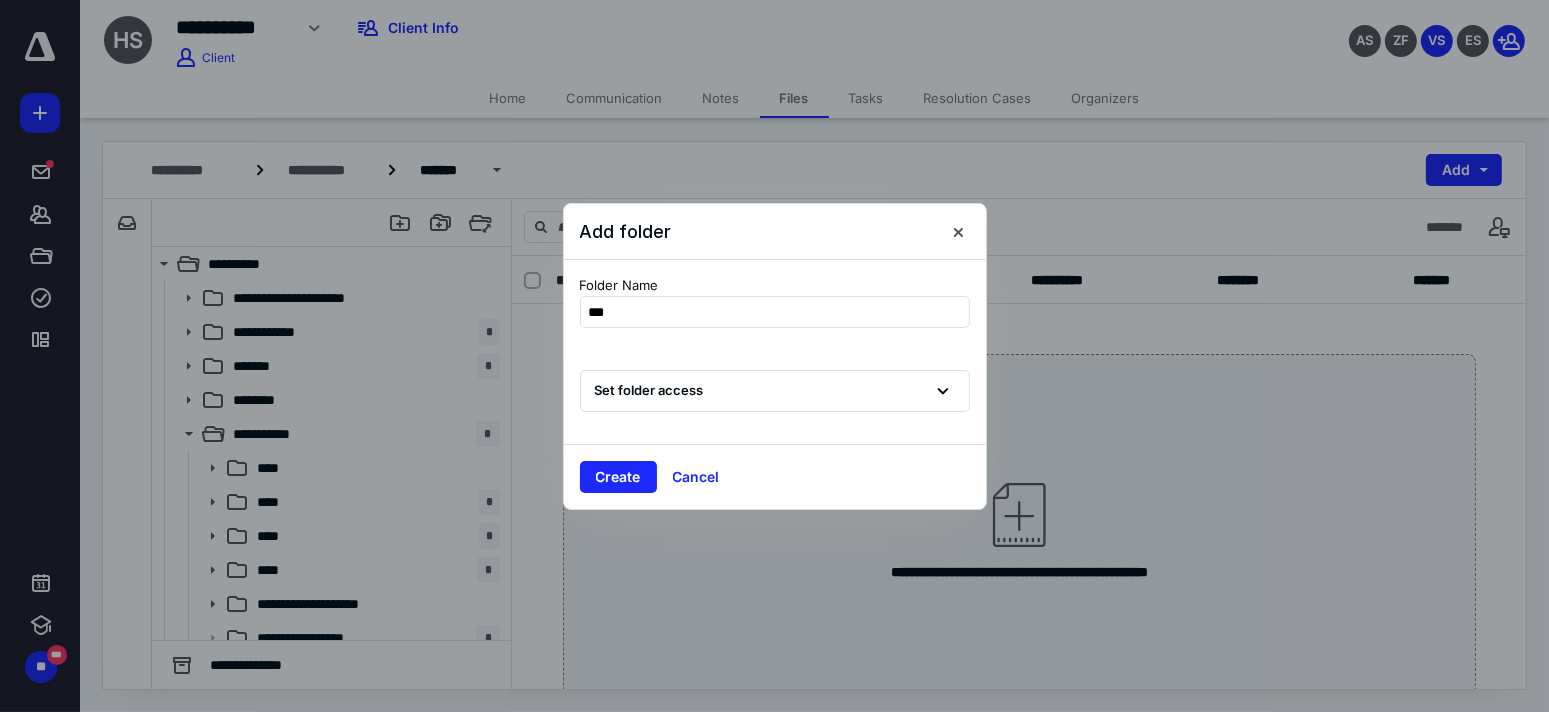 type on "****" 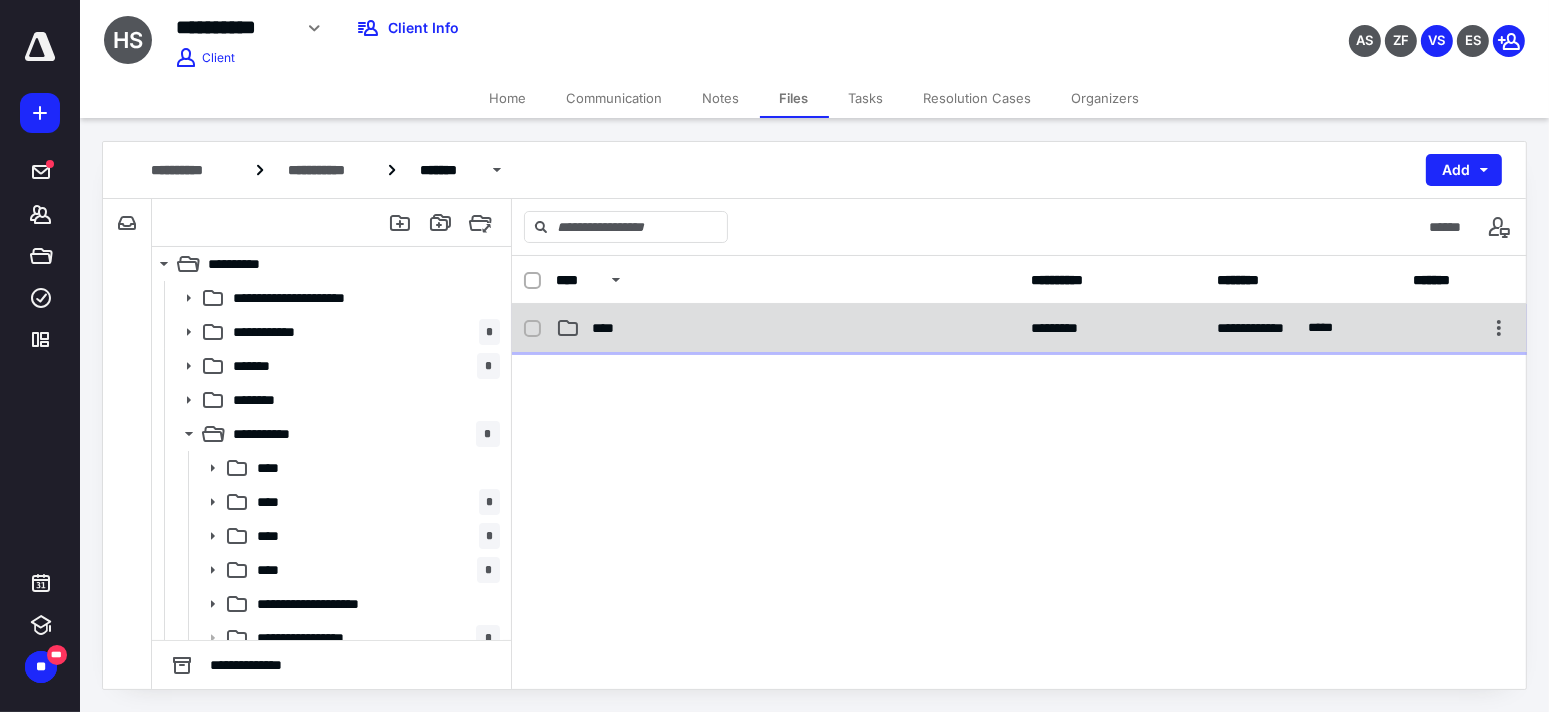 click on "****" at bounding box center [787, 328] 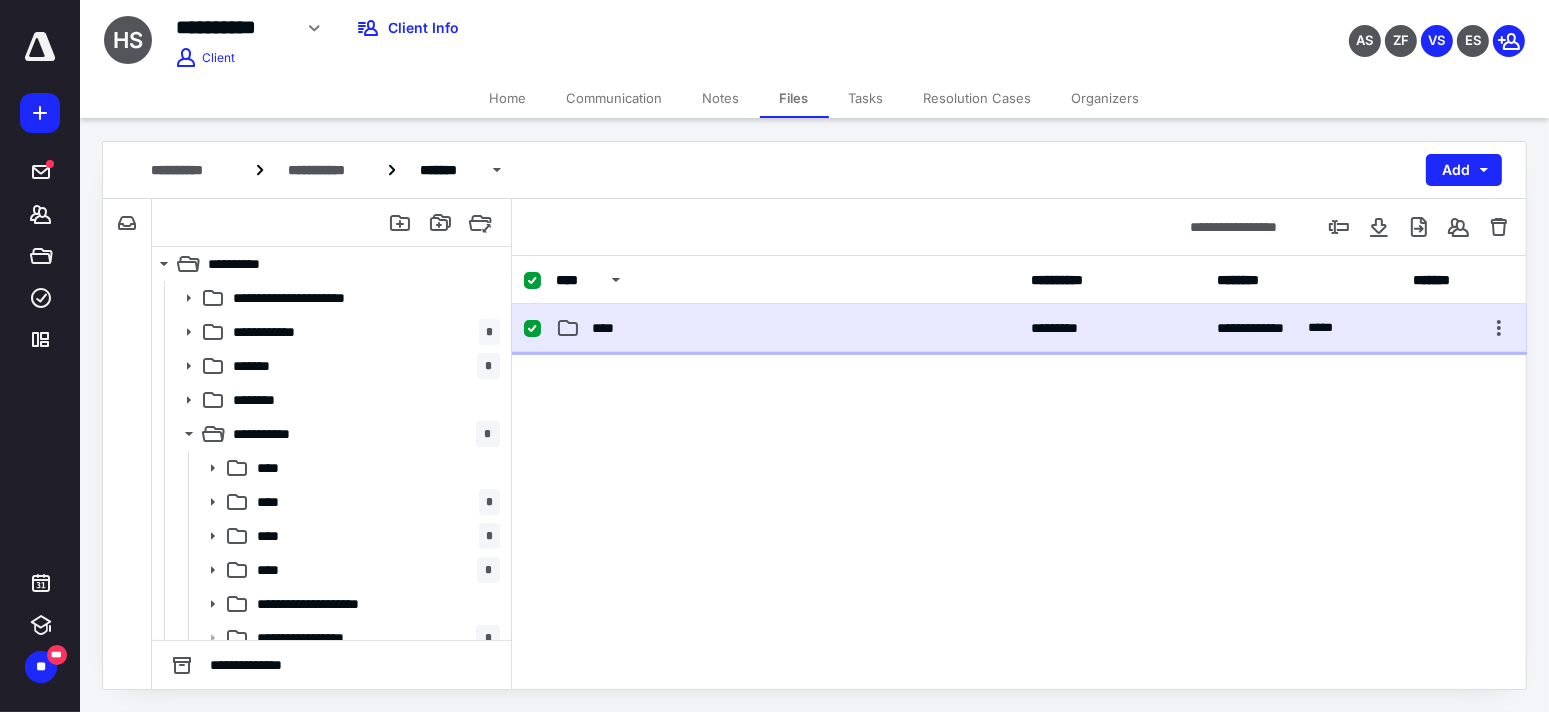 click on "****" at bounding box center [787, 328] 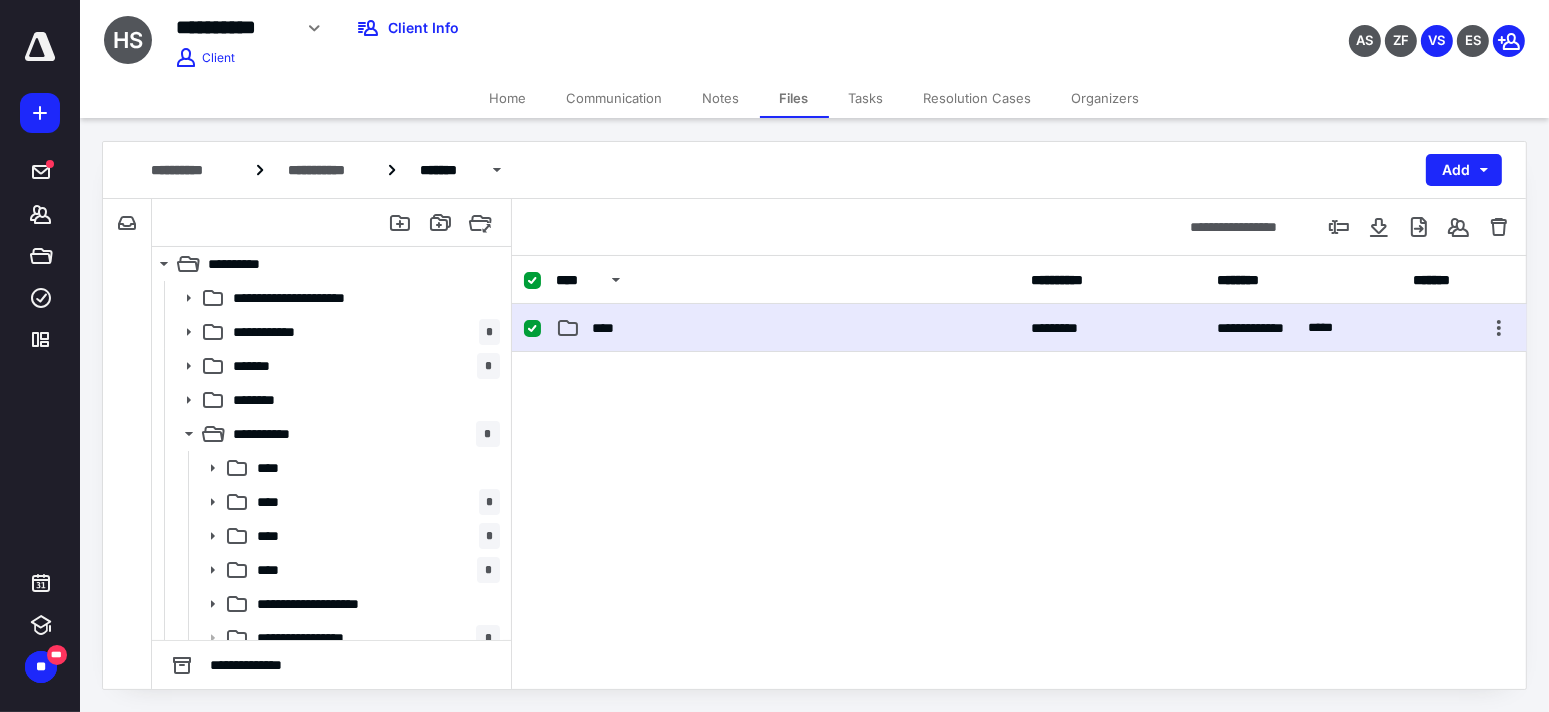 checkbox on "false" 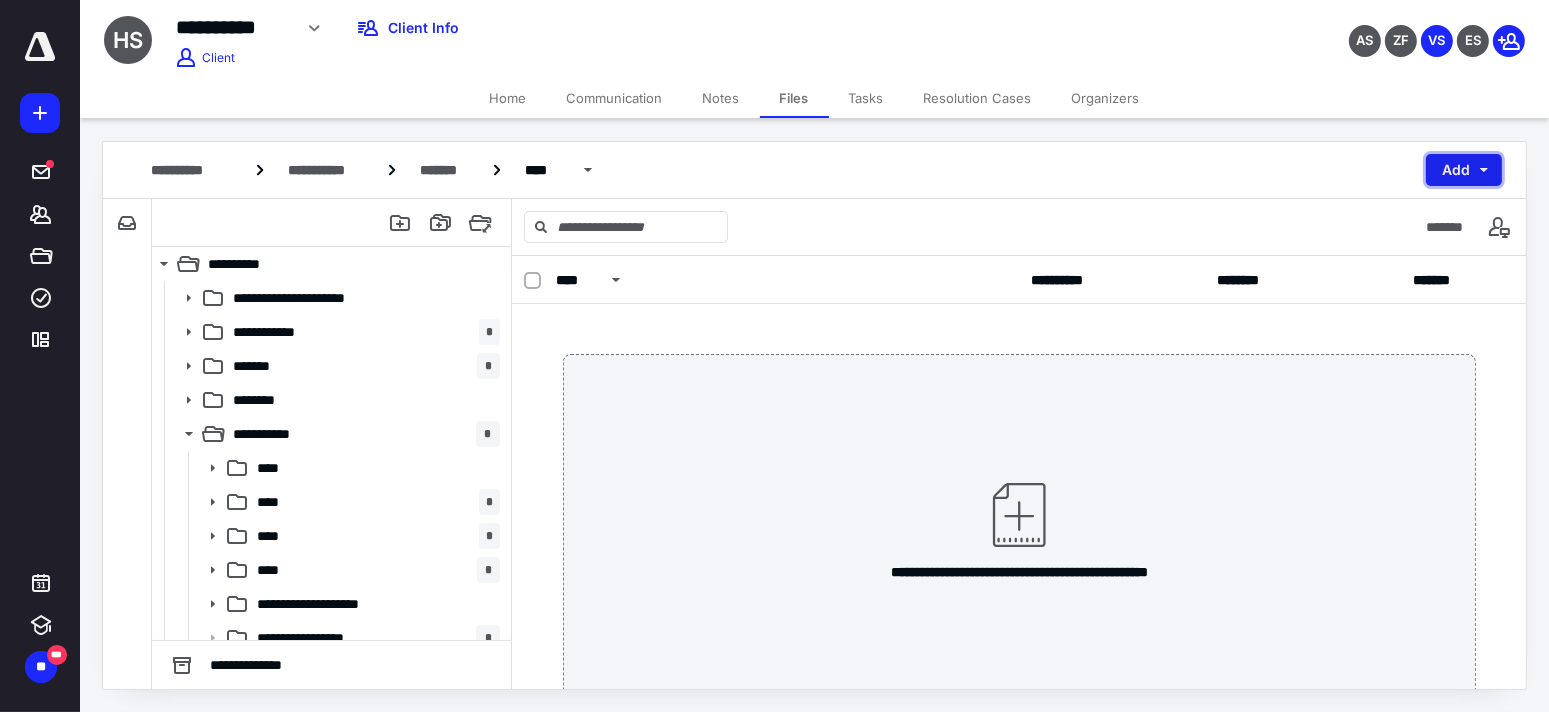 click on "Add" at bounding box center [1464, 170] 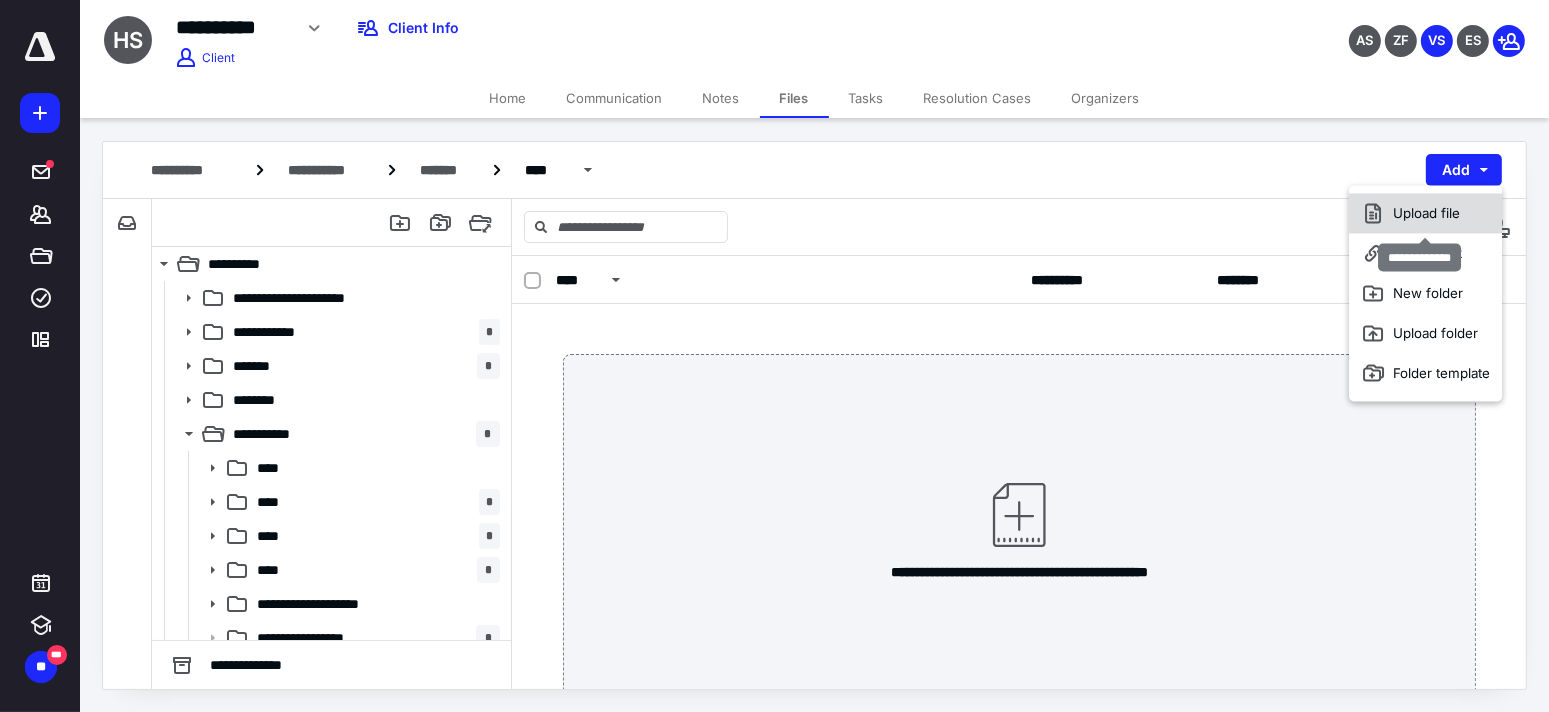 click on "Upload file" at bounding box center (1425, 213) 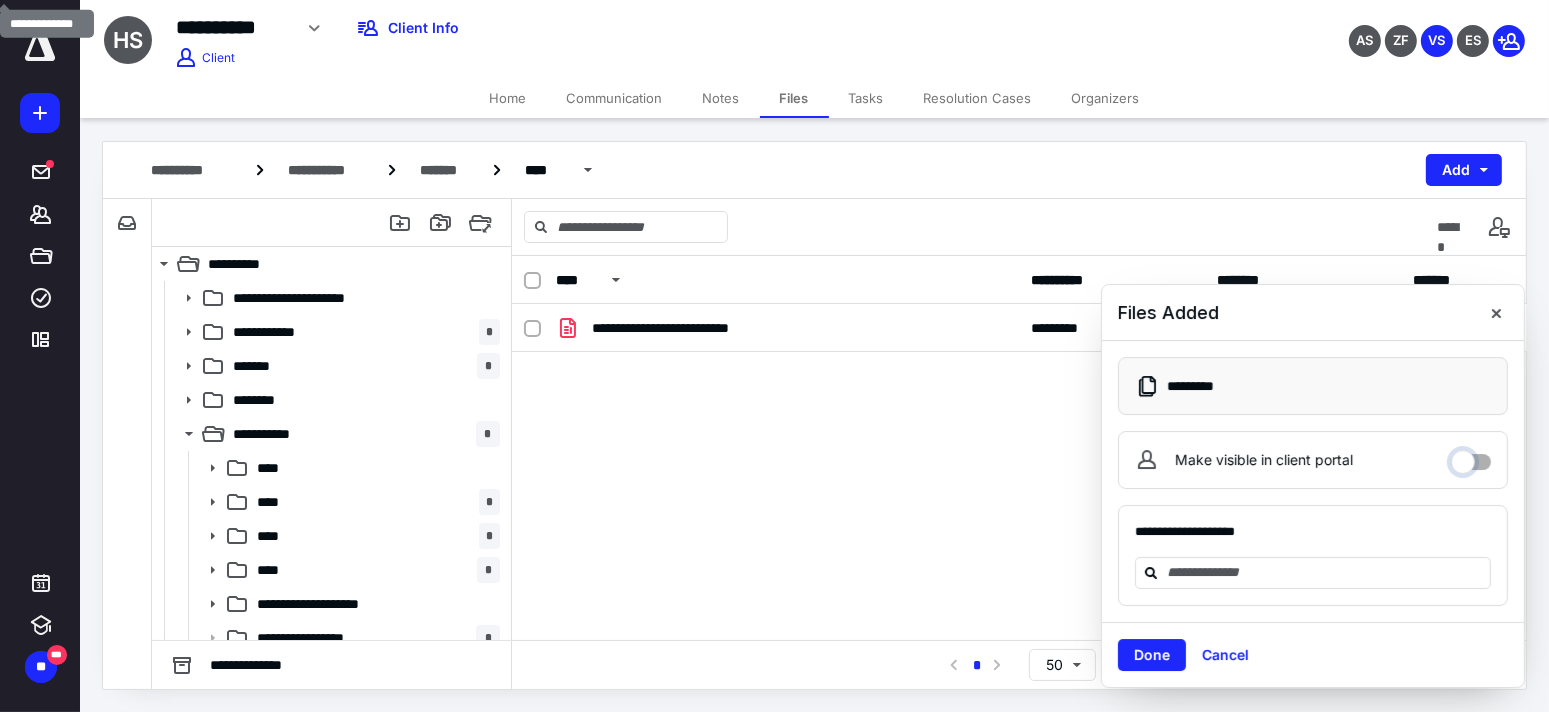 click on "Make visible in client portal" at bounding box center (1471, 457) 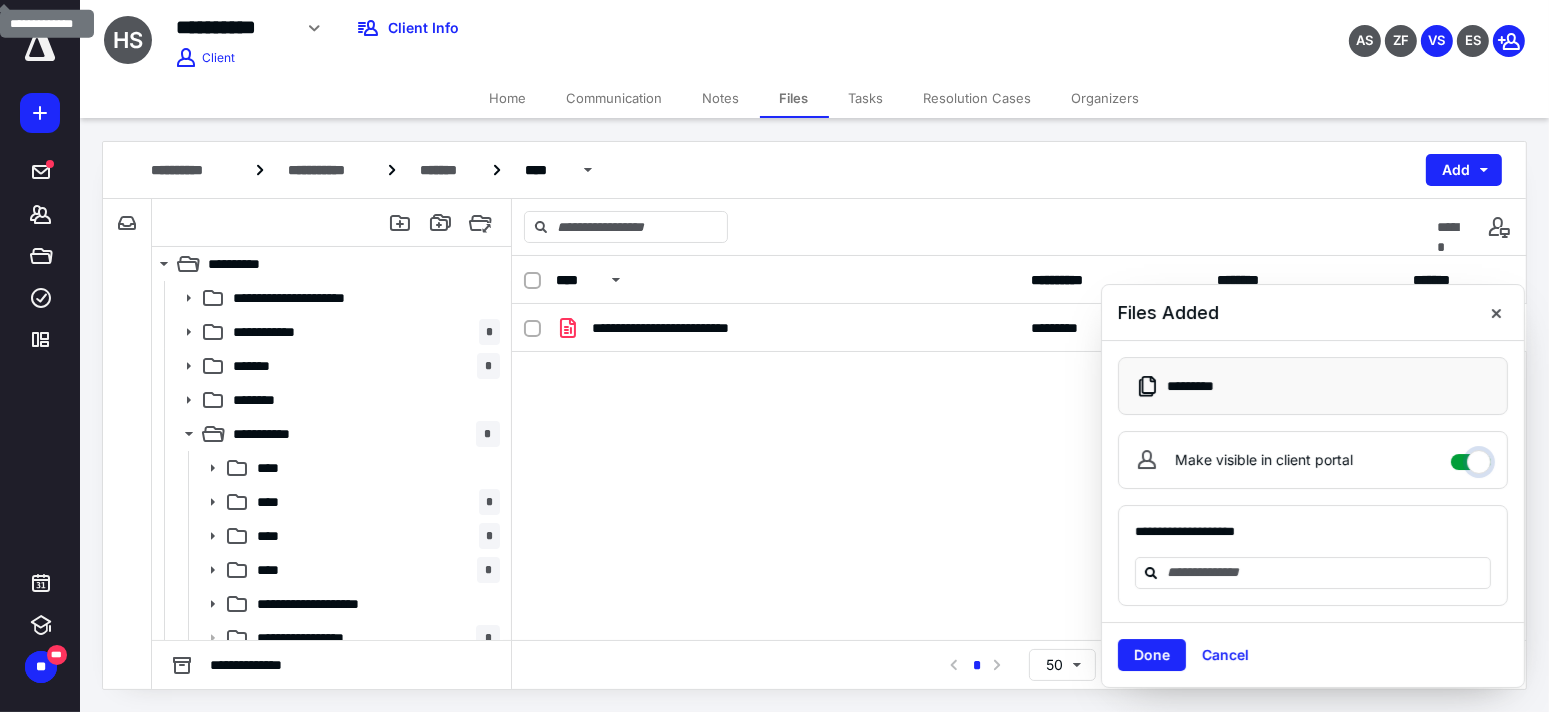 checkbox on "****" 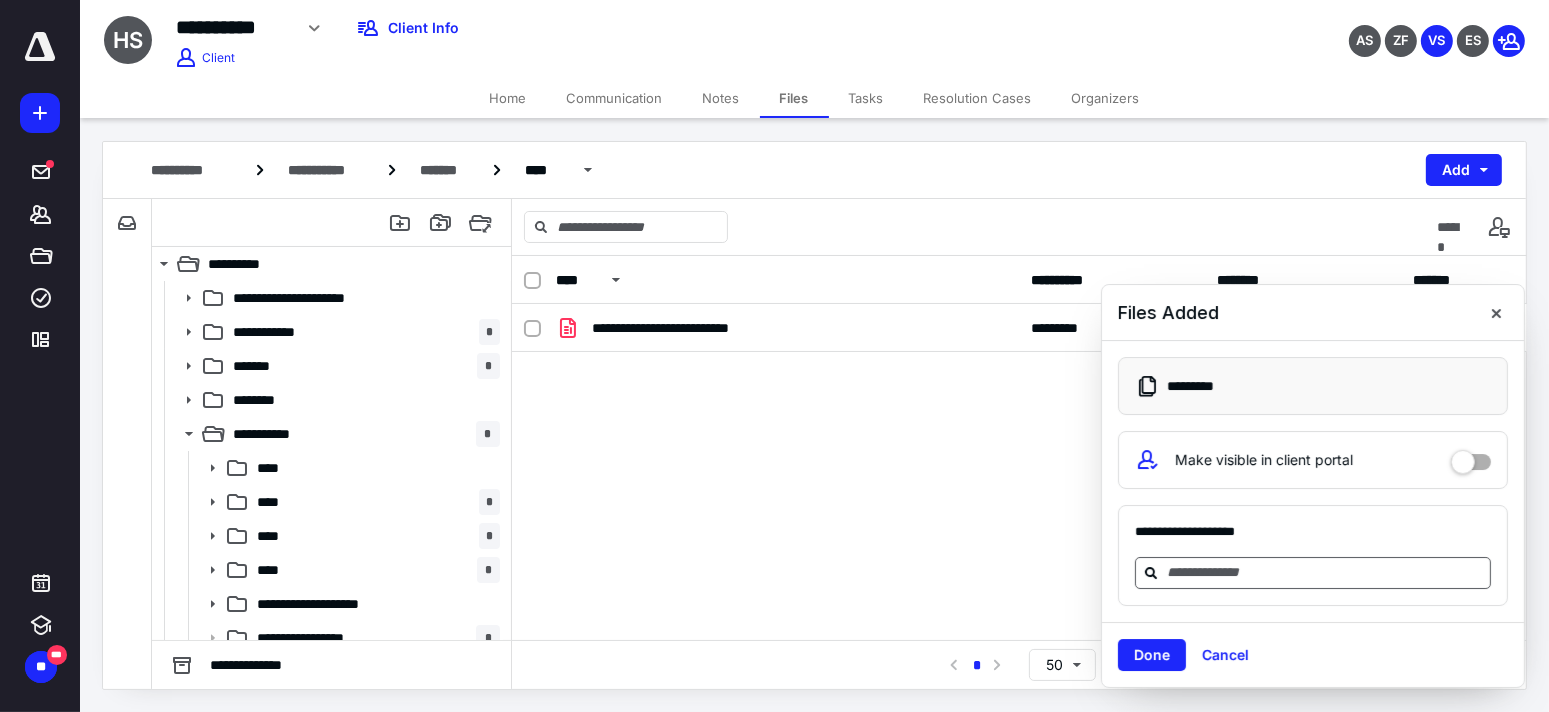 click at bounding box center [1313, 573] 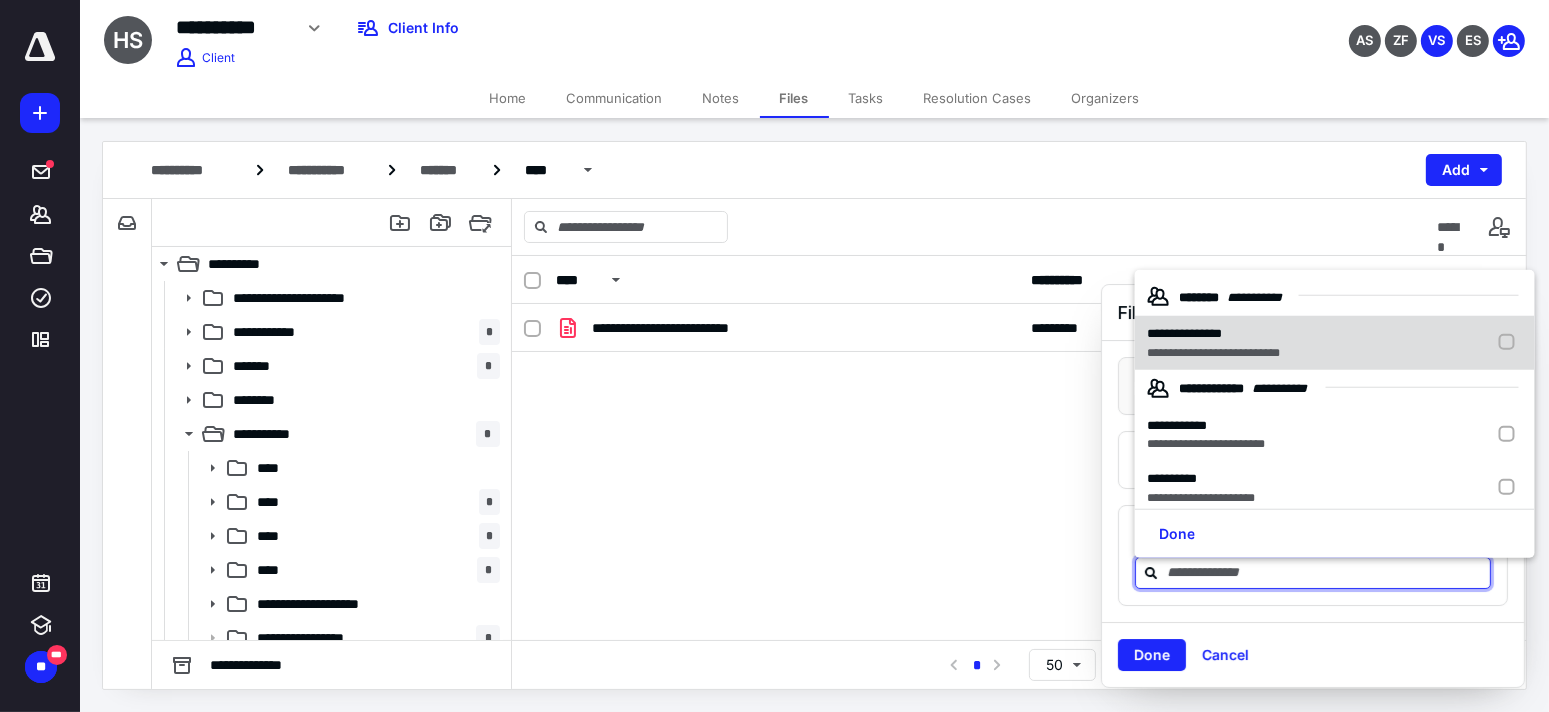 click on "**********" at bounding box center [1213, 352] 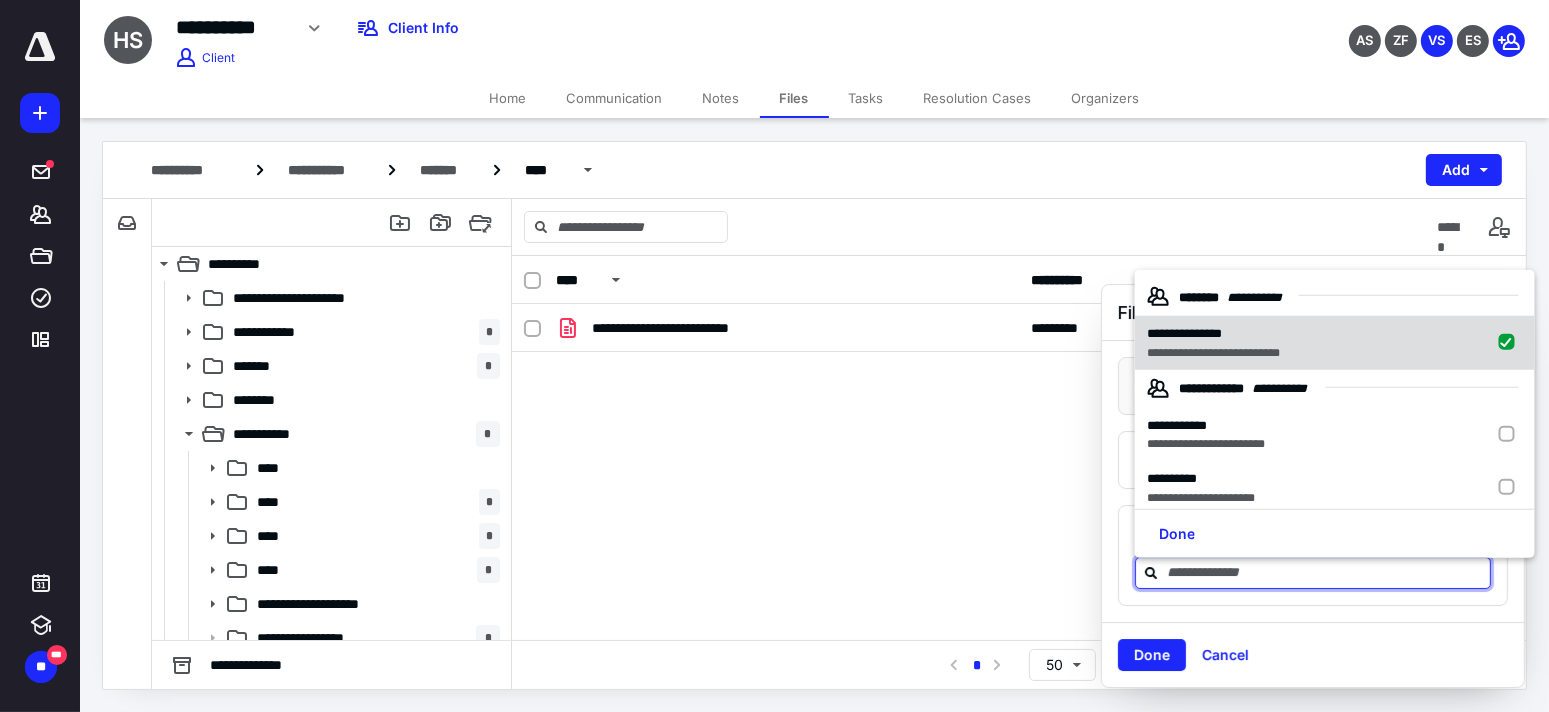 checkbox on "true" 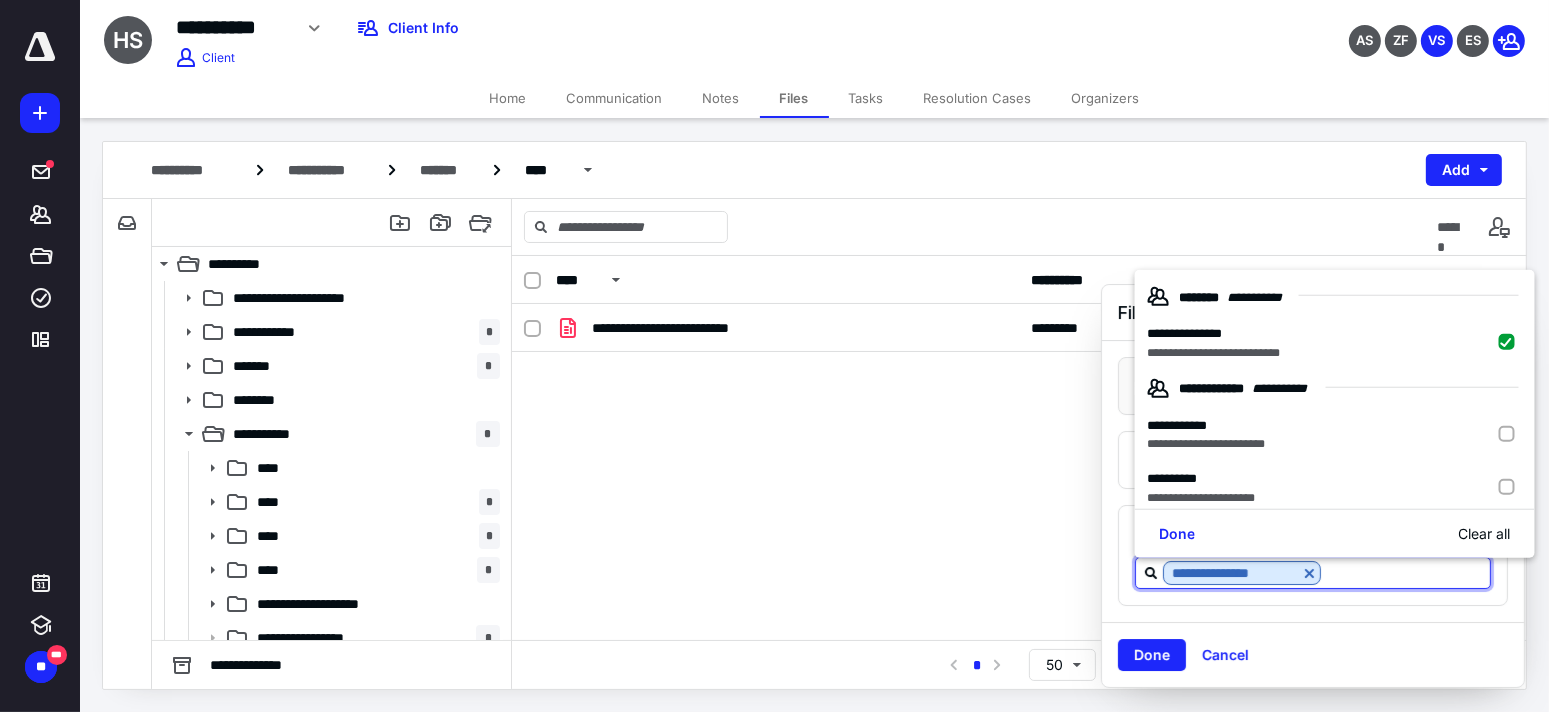 click on "Done" at bounding box center [1152, 655] 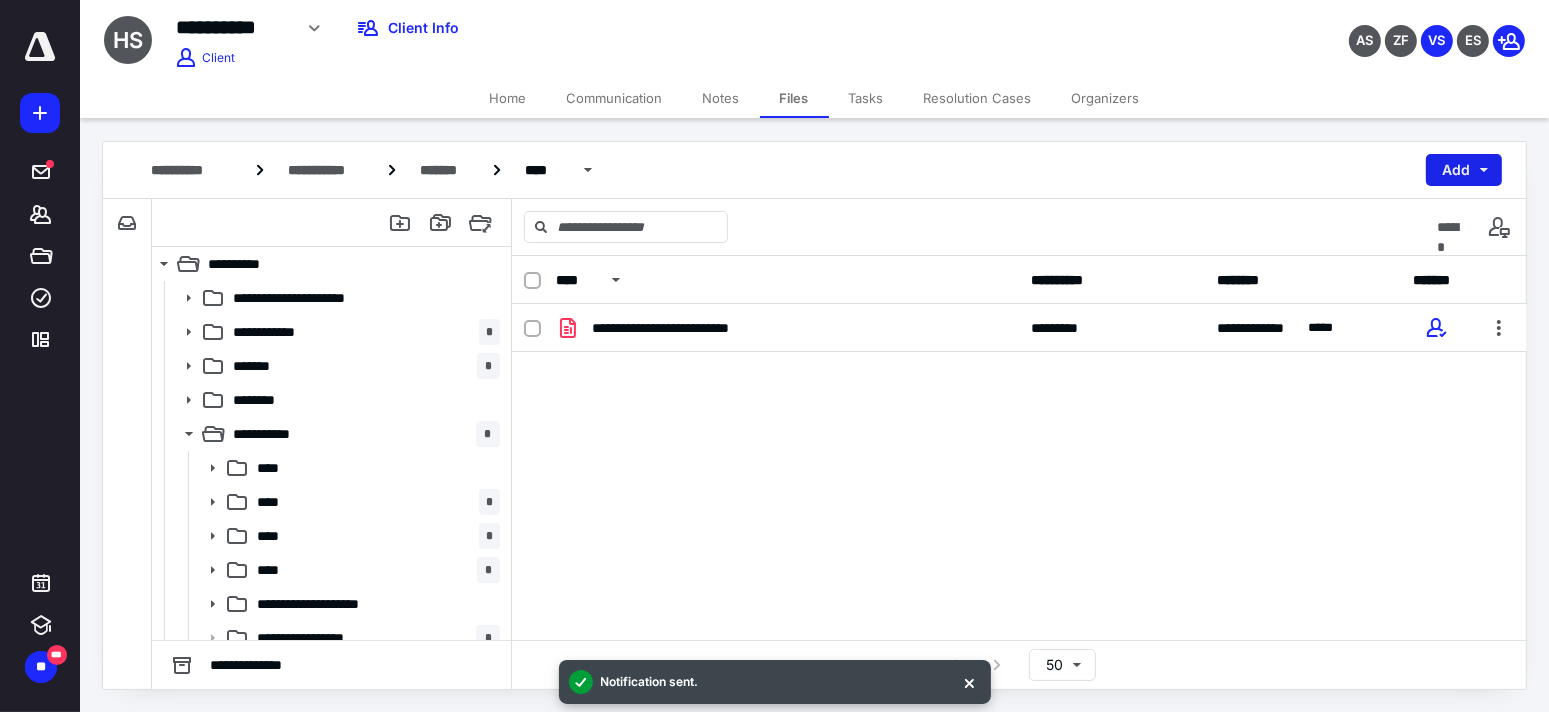 click on "Add" at bounding box center [1464, 170] 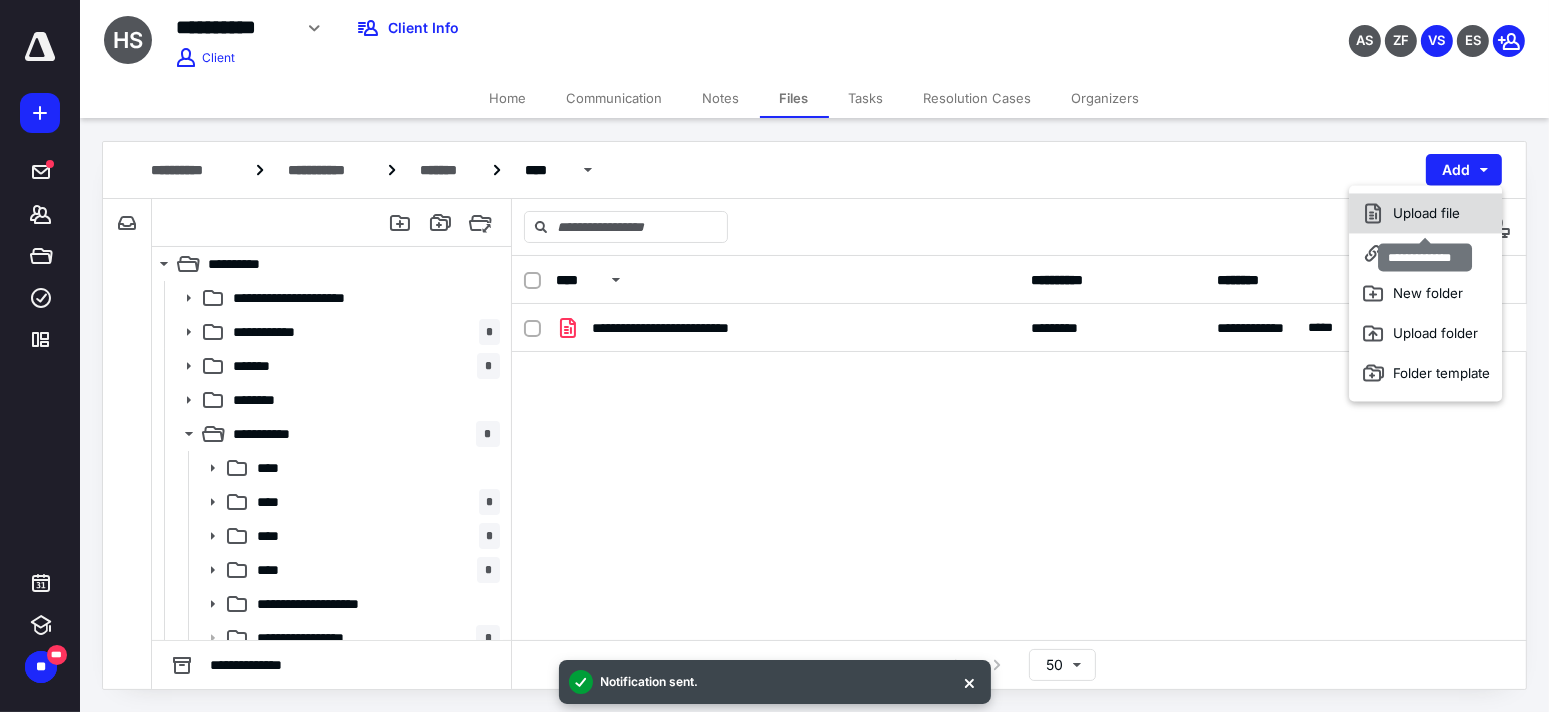 click on "Upload file" at bounding box center [1425, 213] 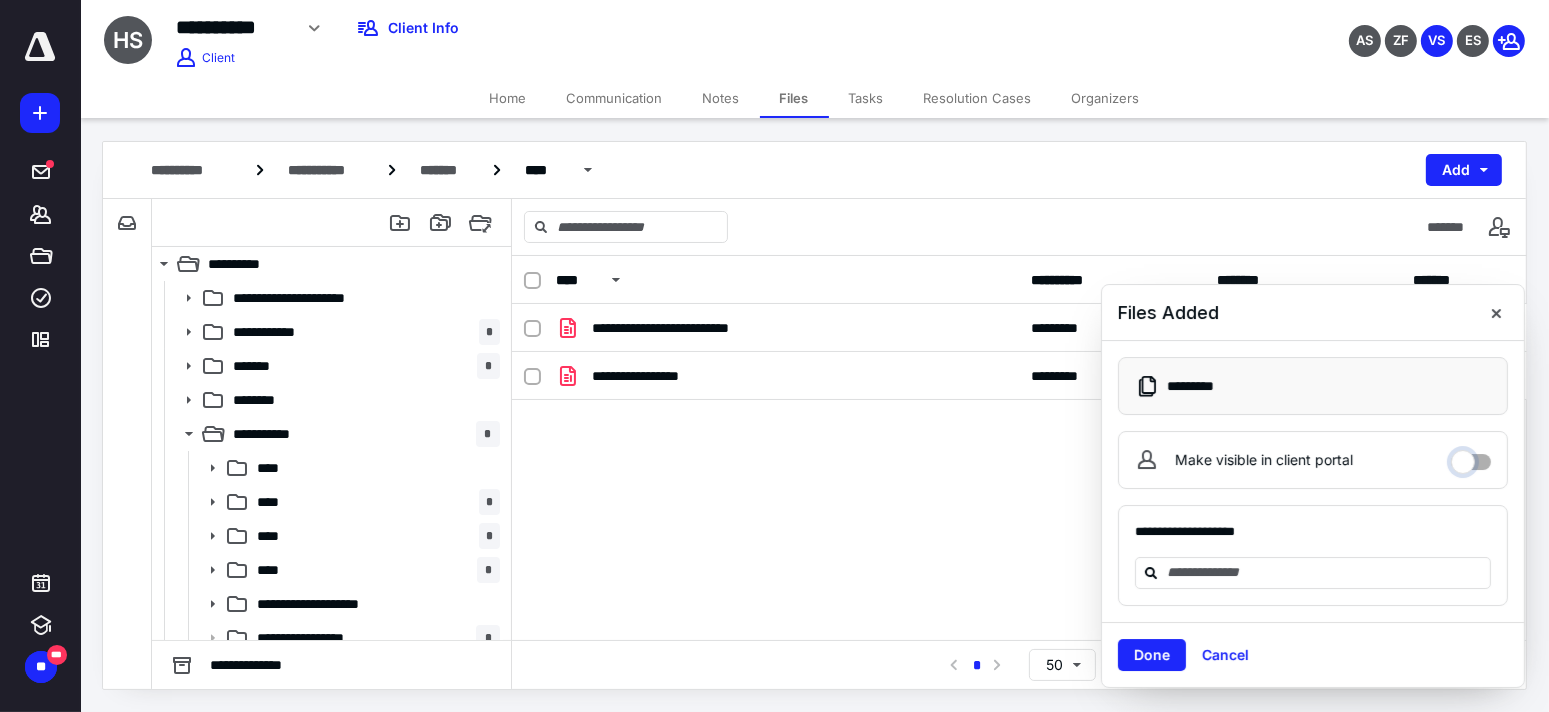 drag, startPoint x: 1459, startPoint y: 452, endPoint x: 1409, endPoint y: 507, distance: 74.330345 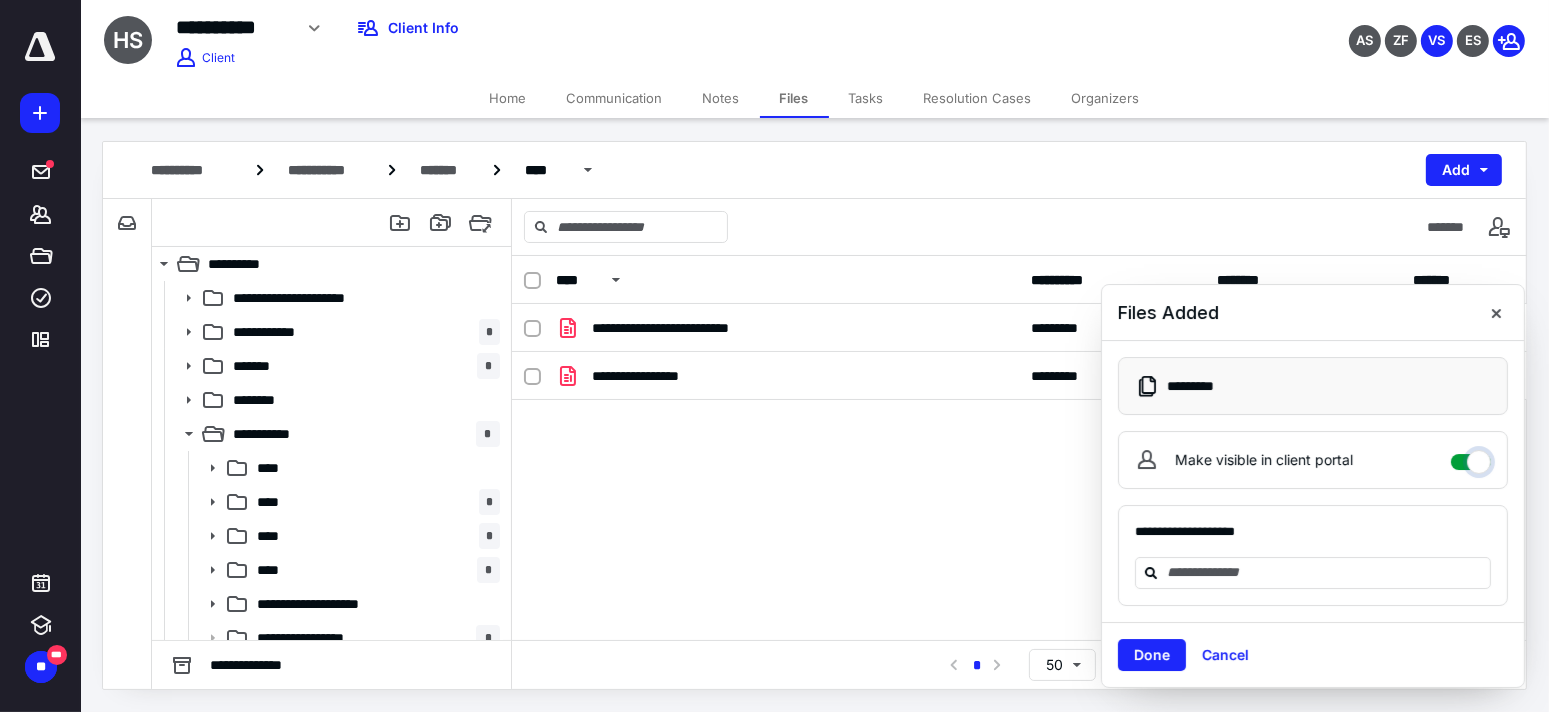 checkbox on "****" 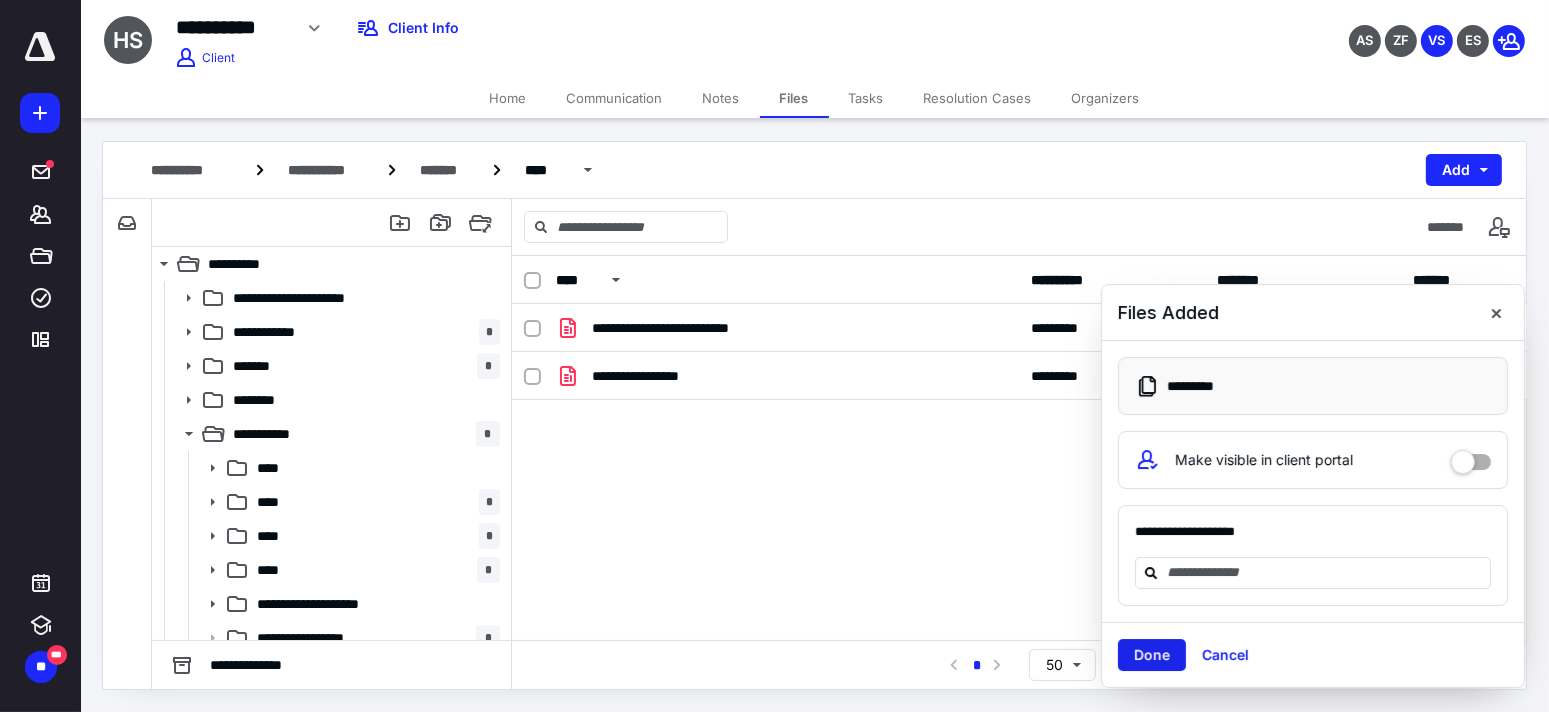 click on "Done" at bounding box center (1152, 655) 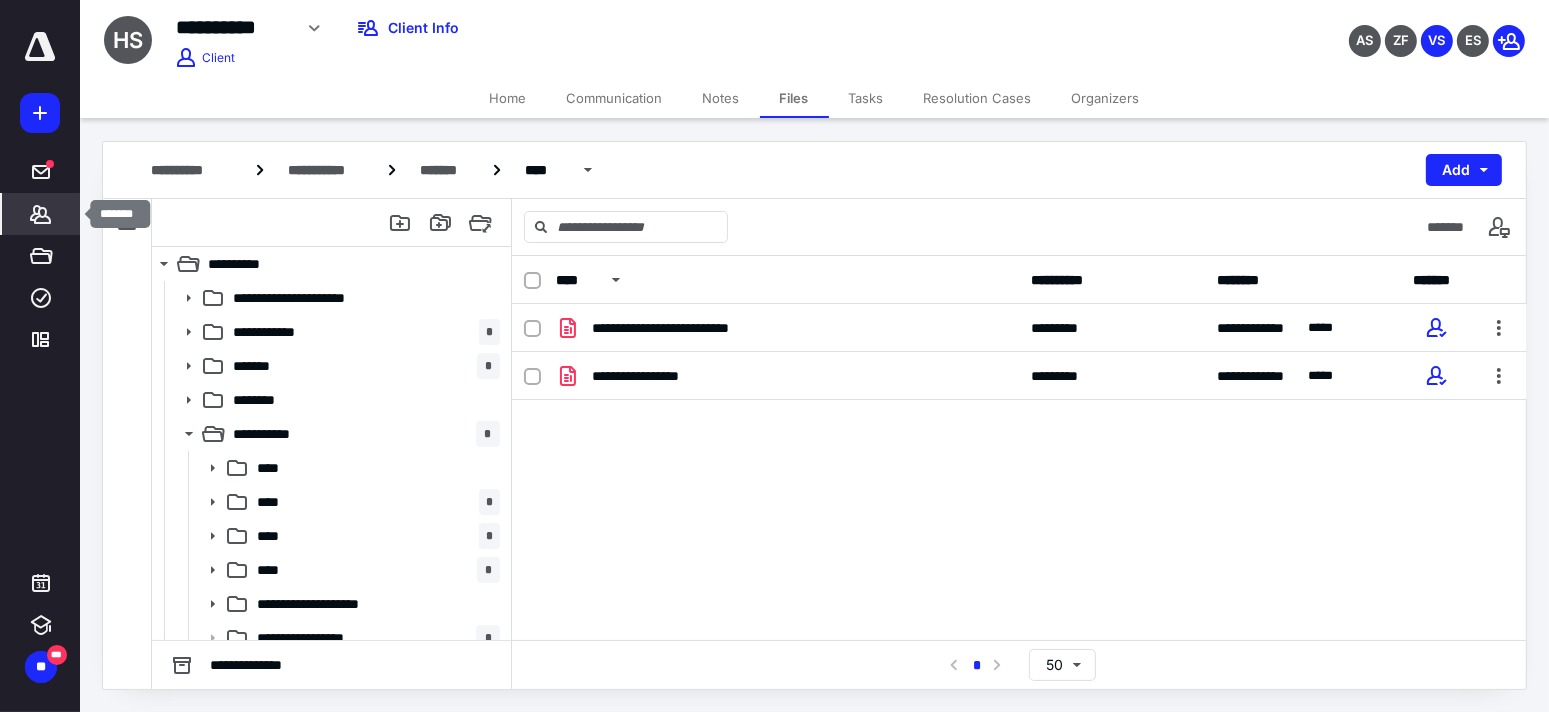 click 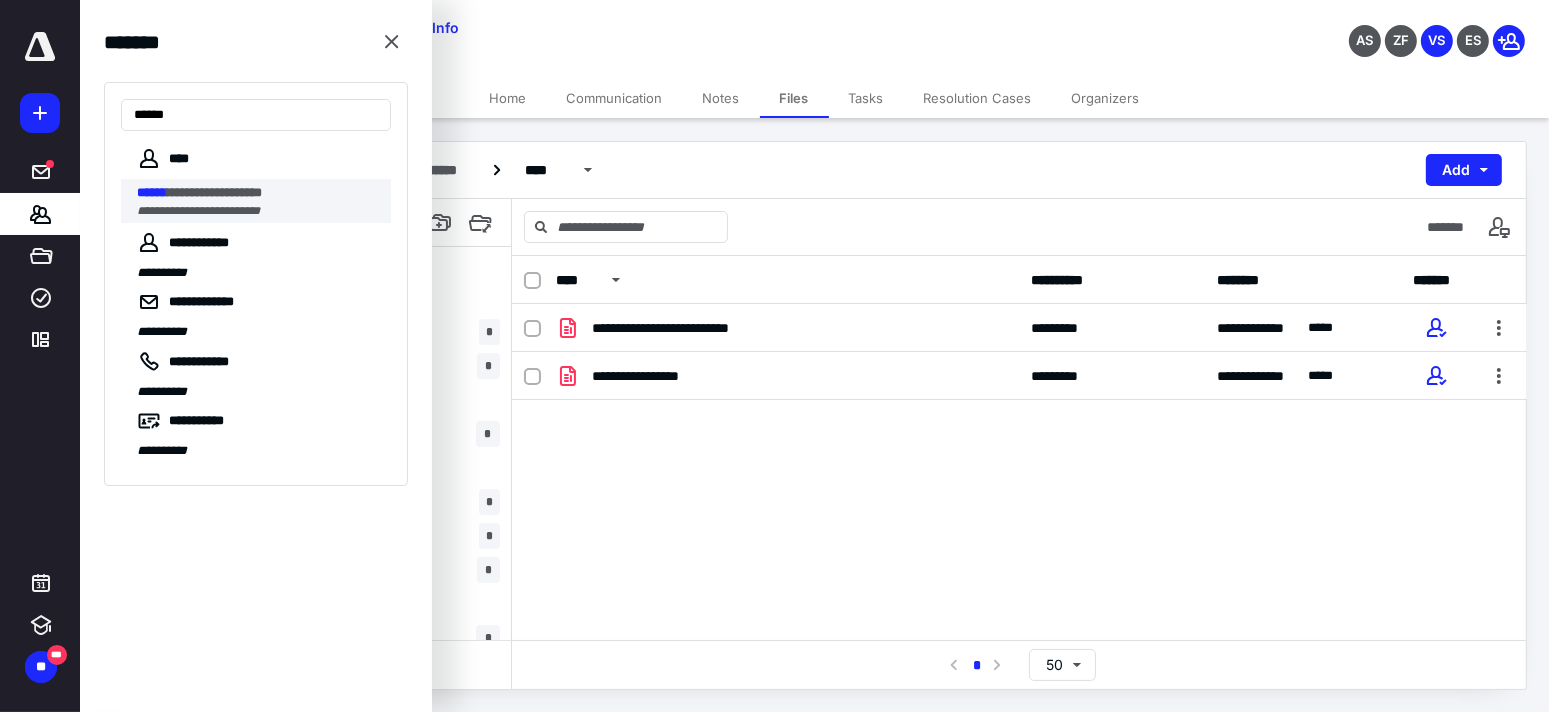 type on "******" 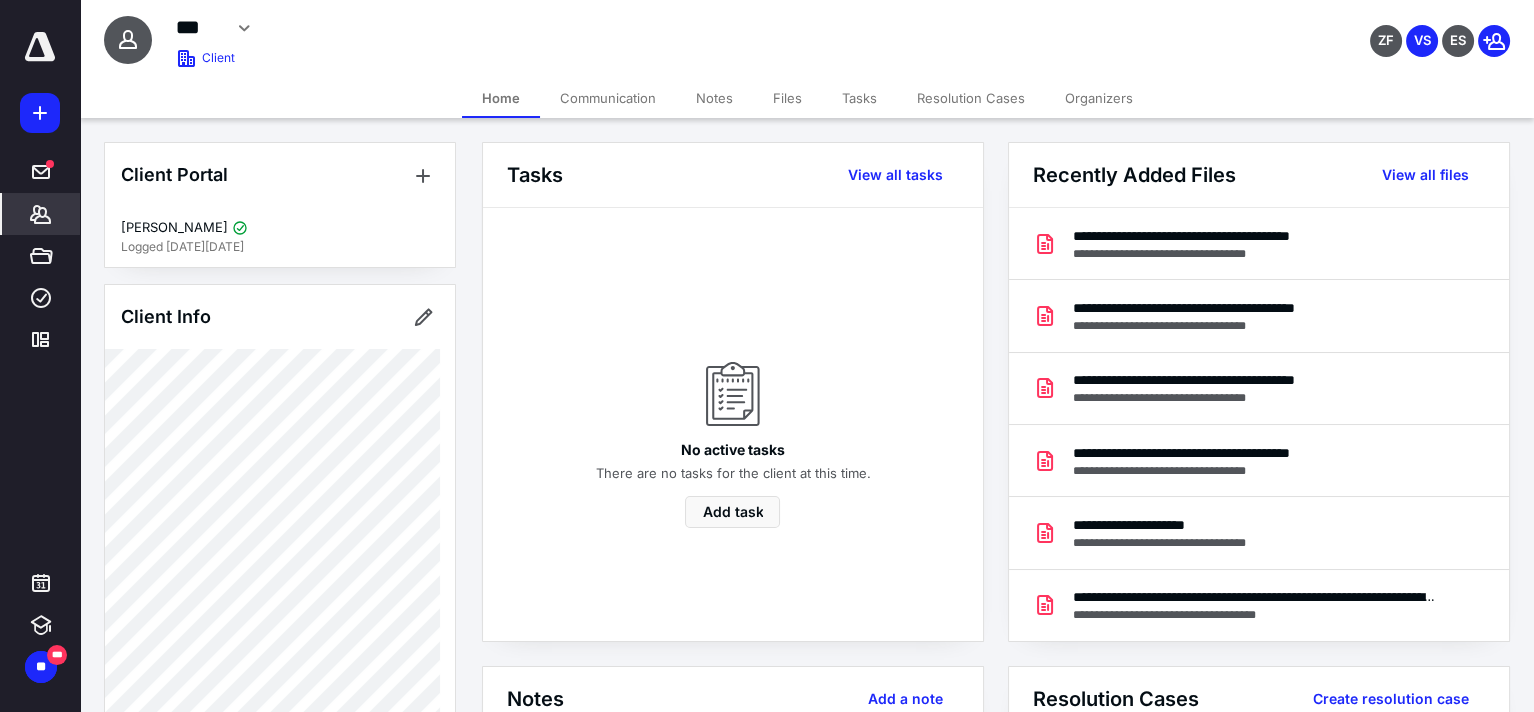 click on "Files" at bounding box center (787, 98) 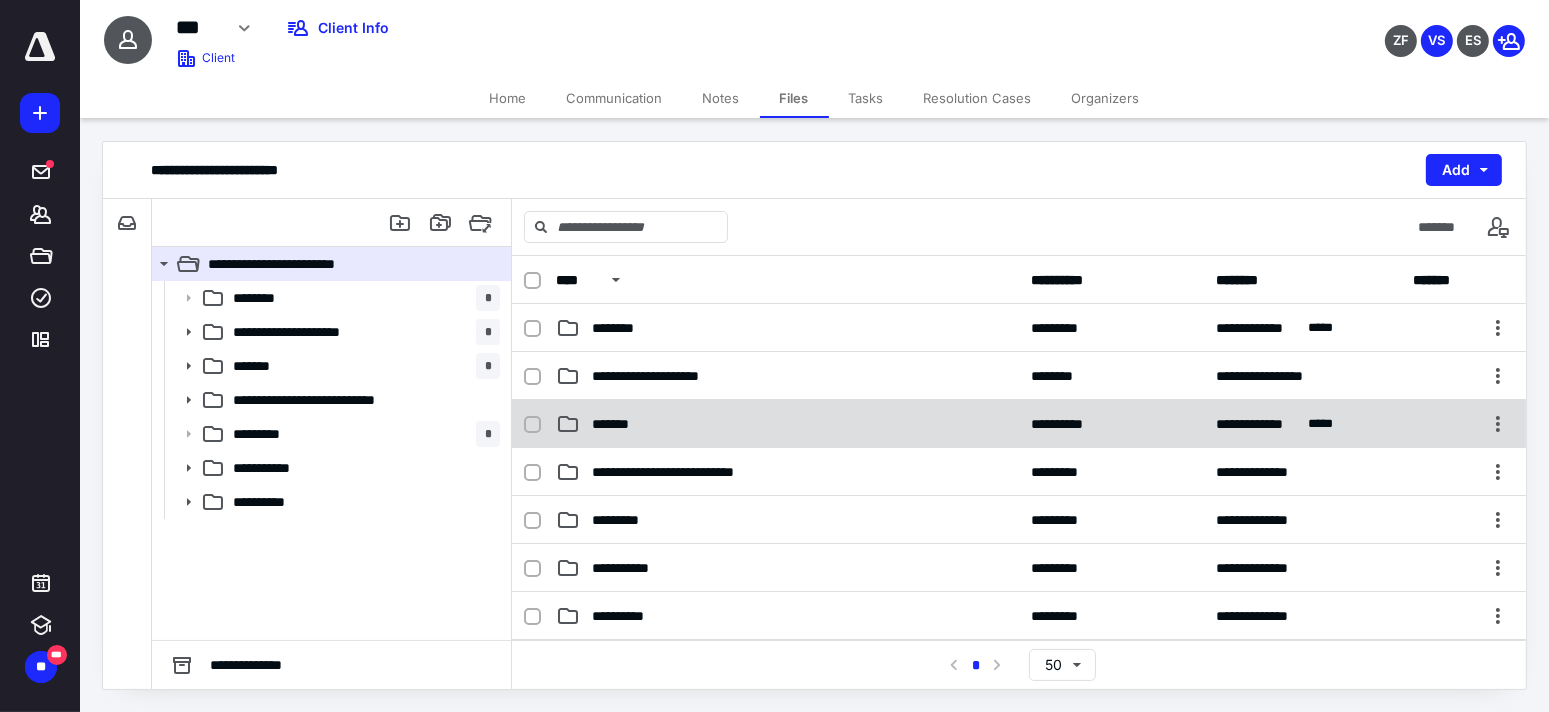 click on "*******" at bounding box center [615, 424] 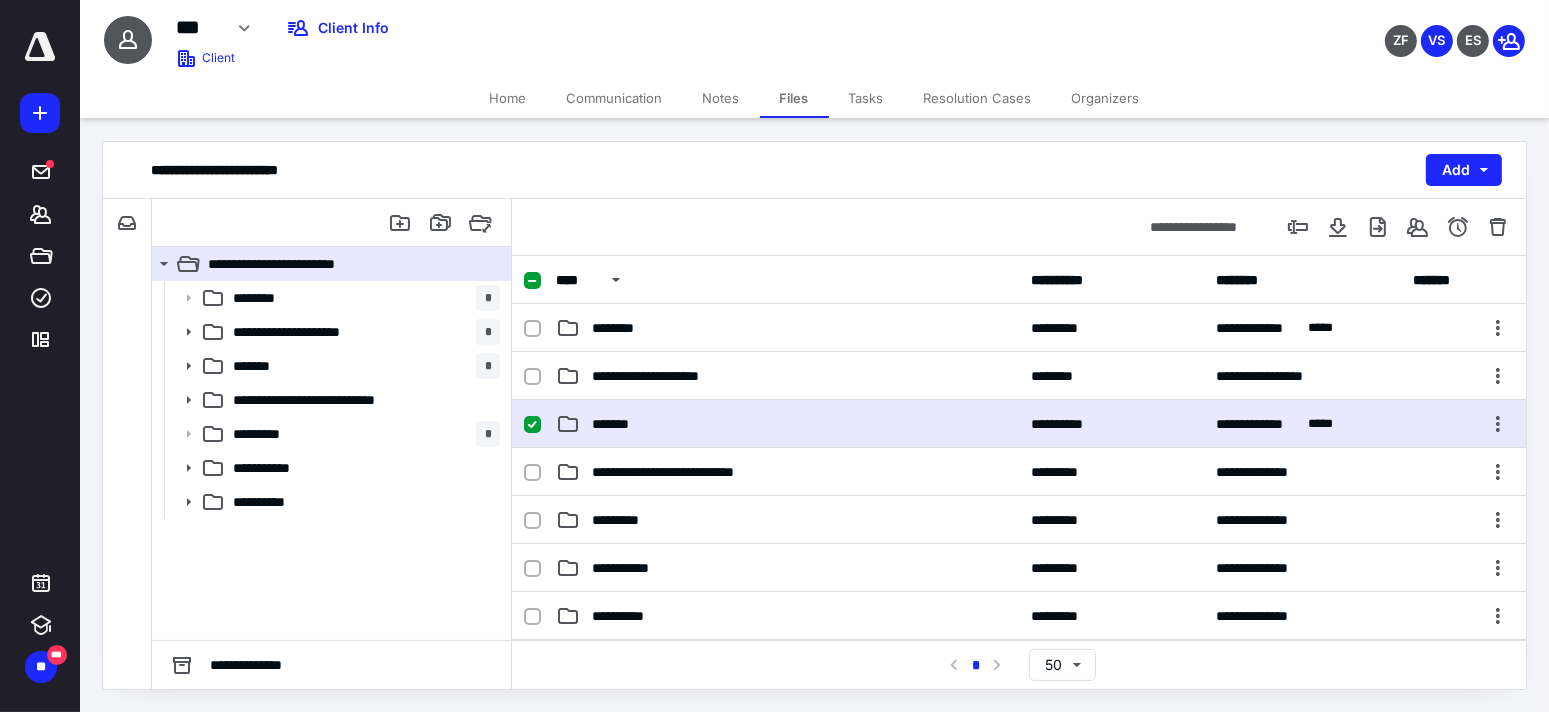click on "*******" at bounding box center [615, 424] 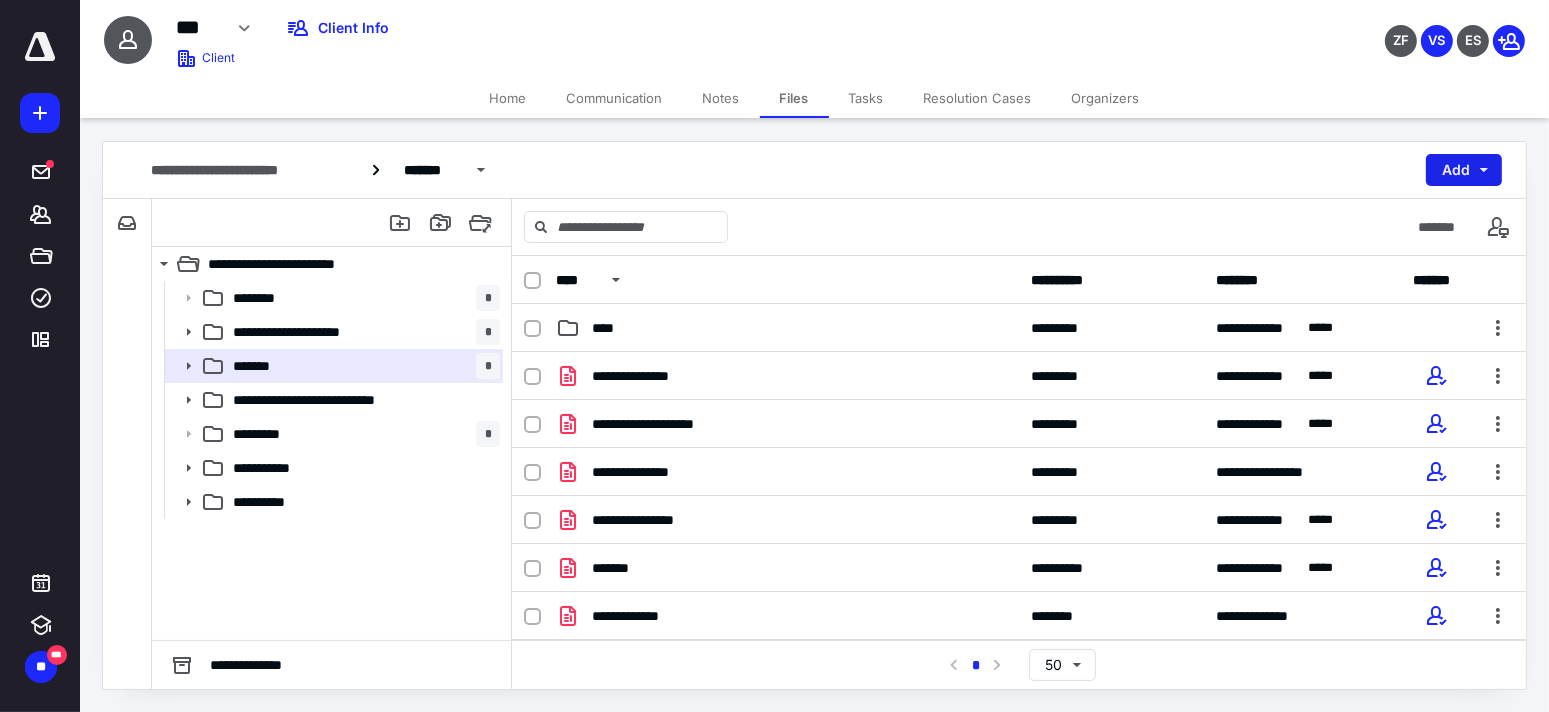 click on "Add" at bounding box center [1464, 170] 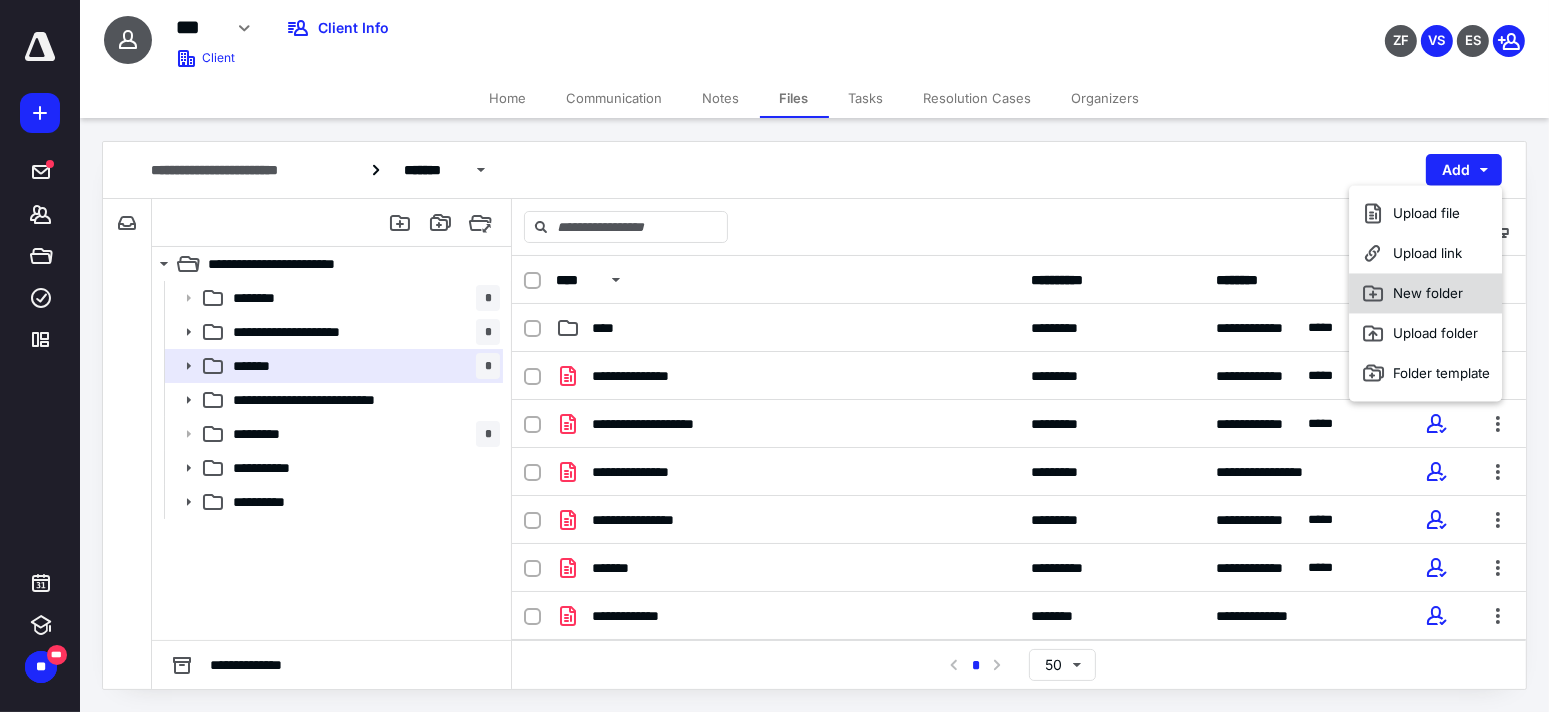 click on "New folder" at bounding box center (1425, 293) 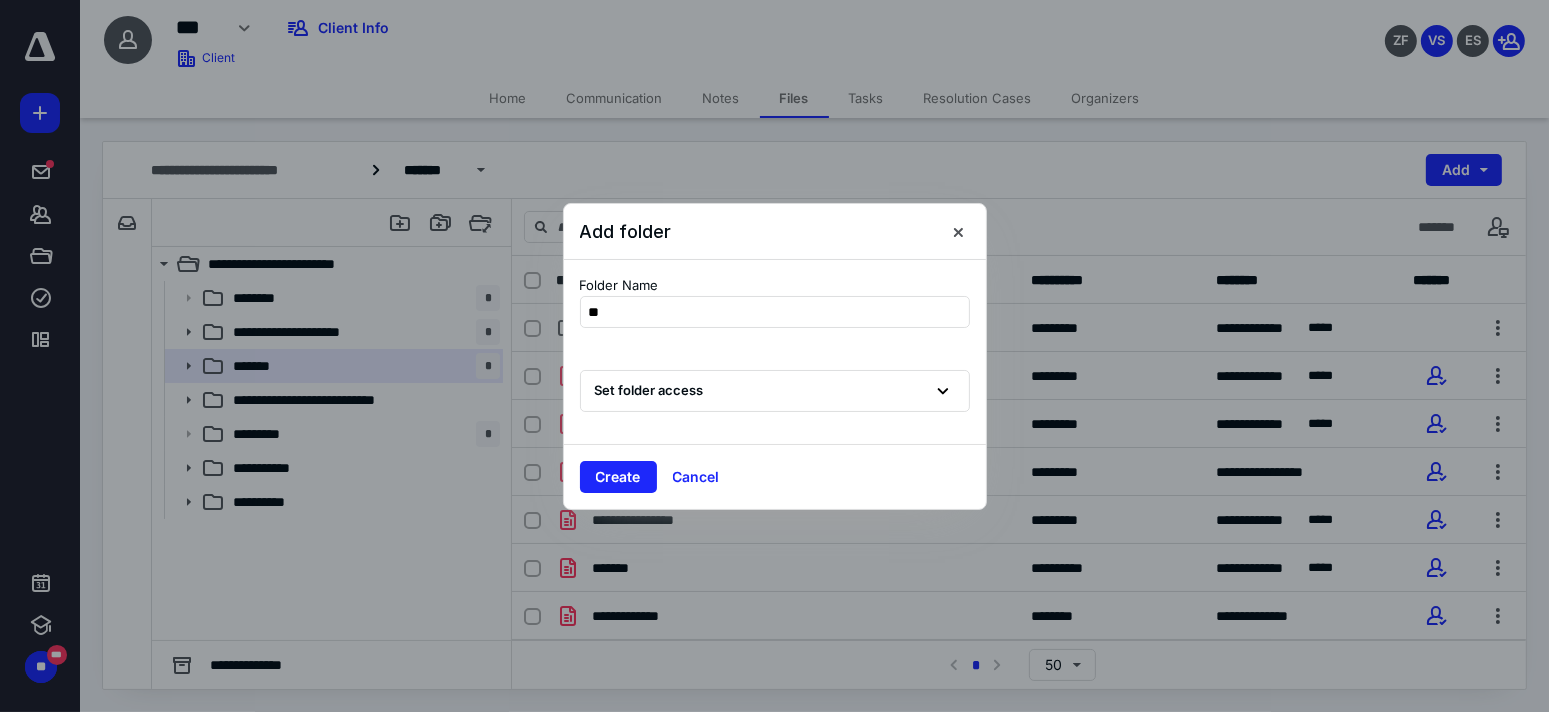 type on "***" 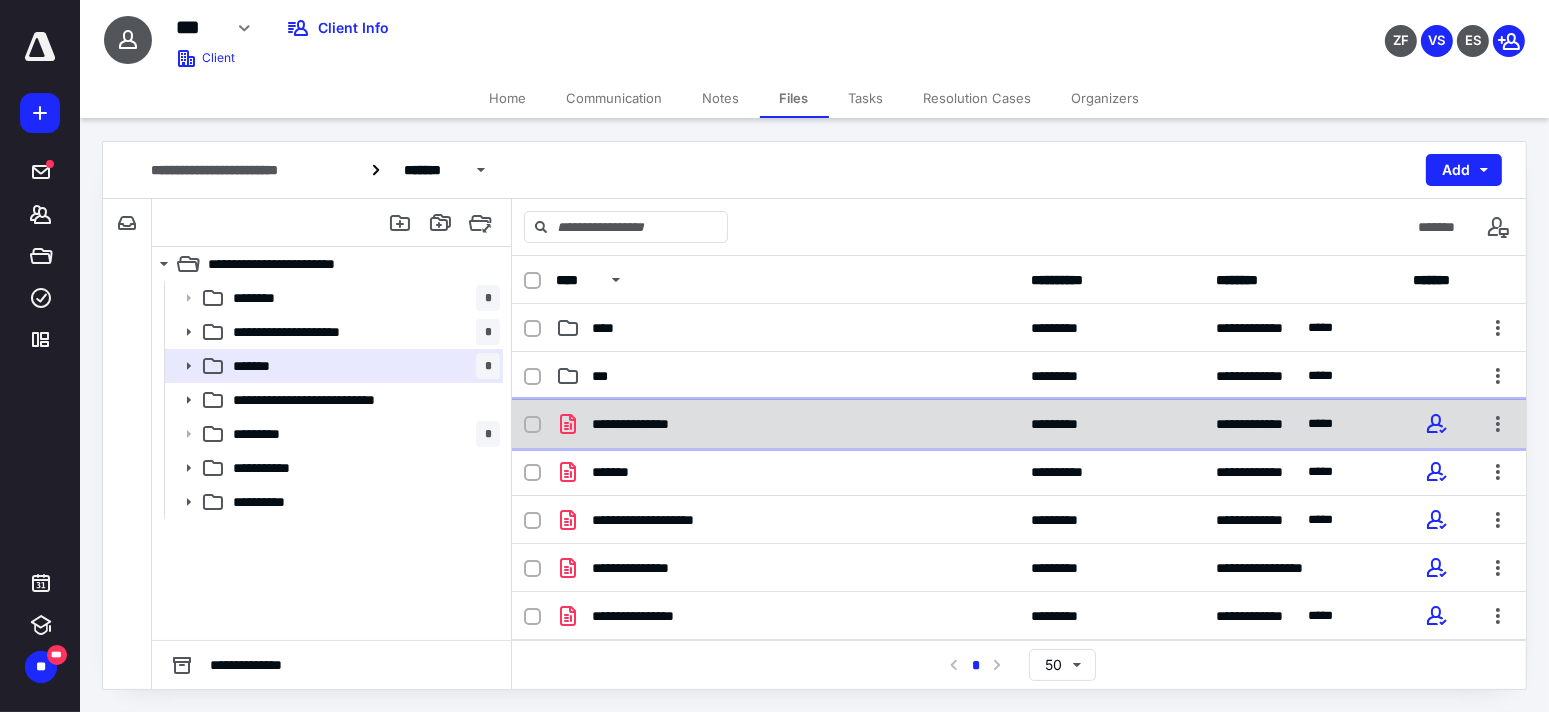 click on "**********" at bounding box center (787, 424) 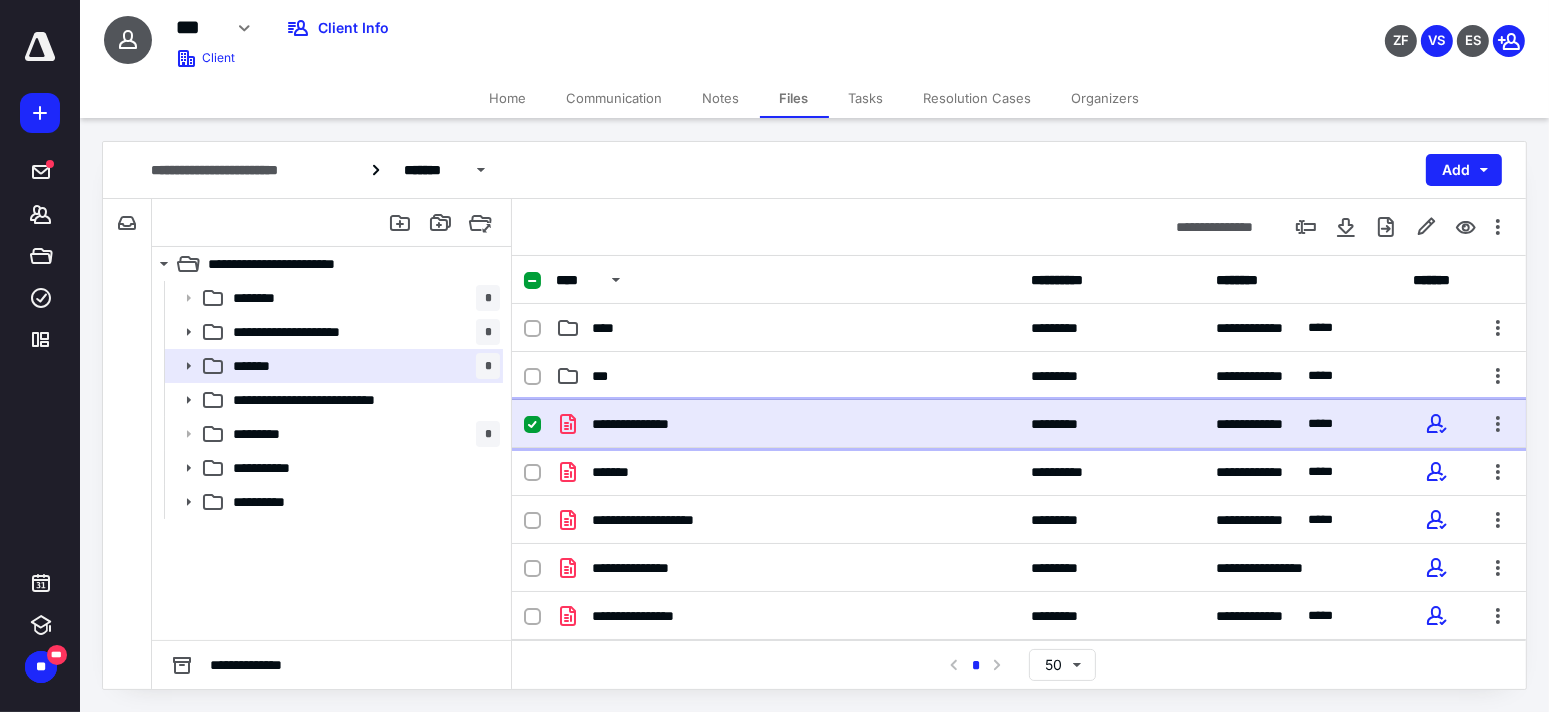 scroll, scrollTop: 58, scrollLeft: 0, axis: vertical 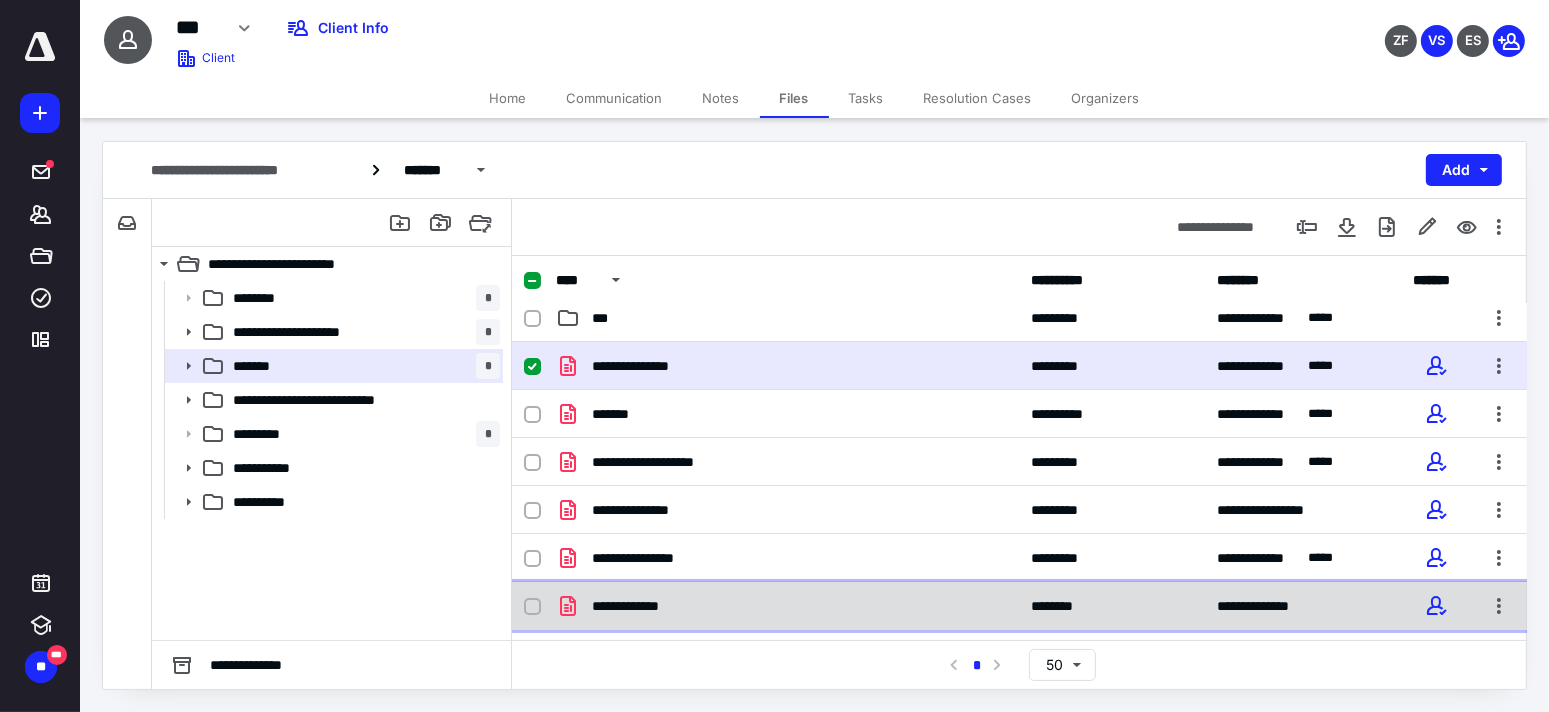 click on "**********" at bounding box center (787, 606) 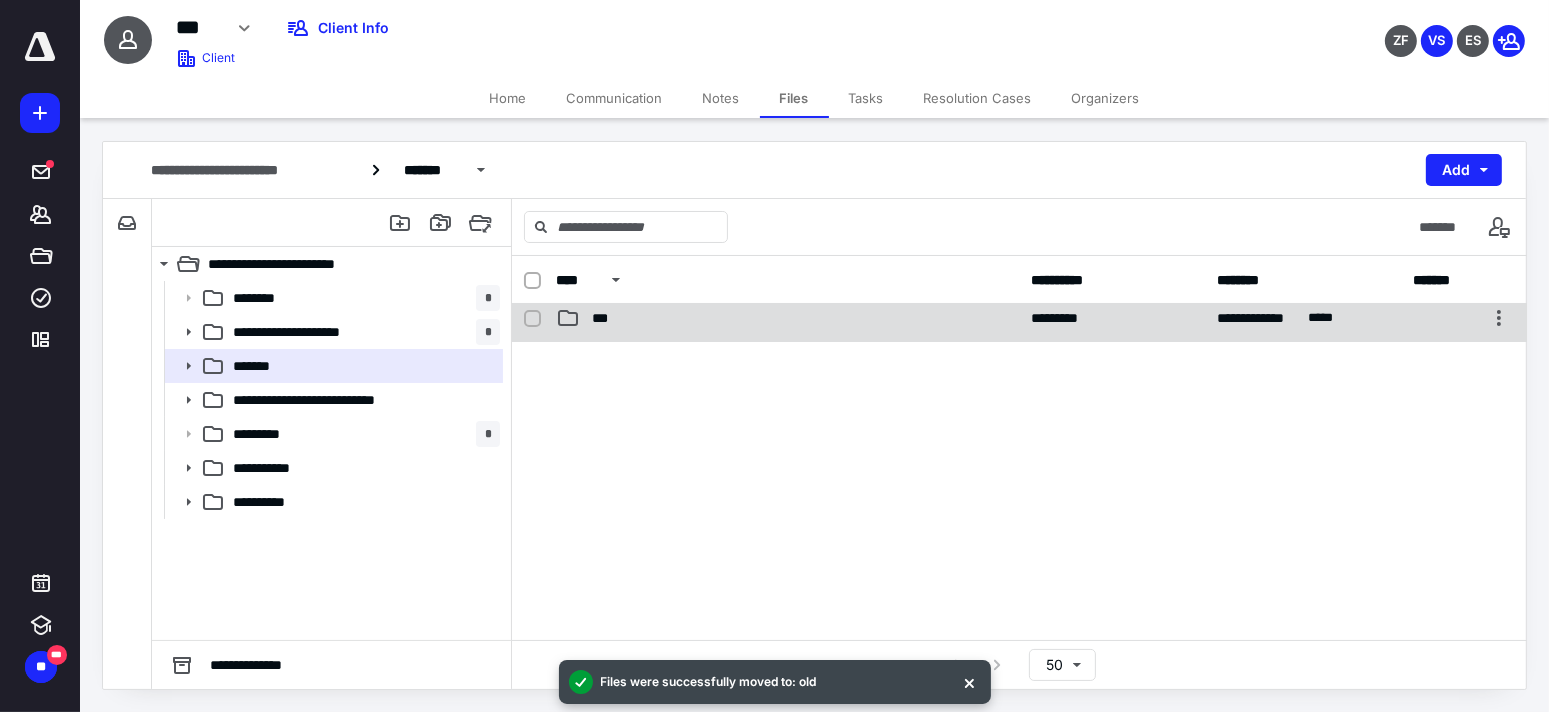 scroll, scrollTop: 0, scrollLeft: 0, axis: both 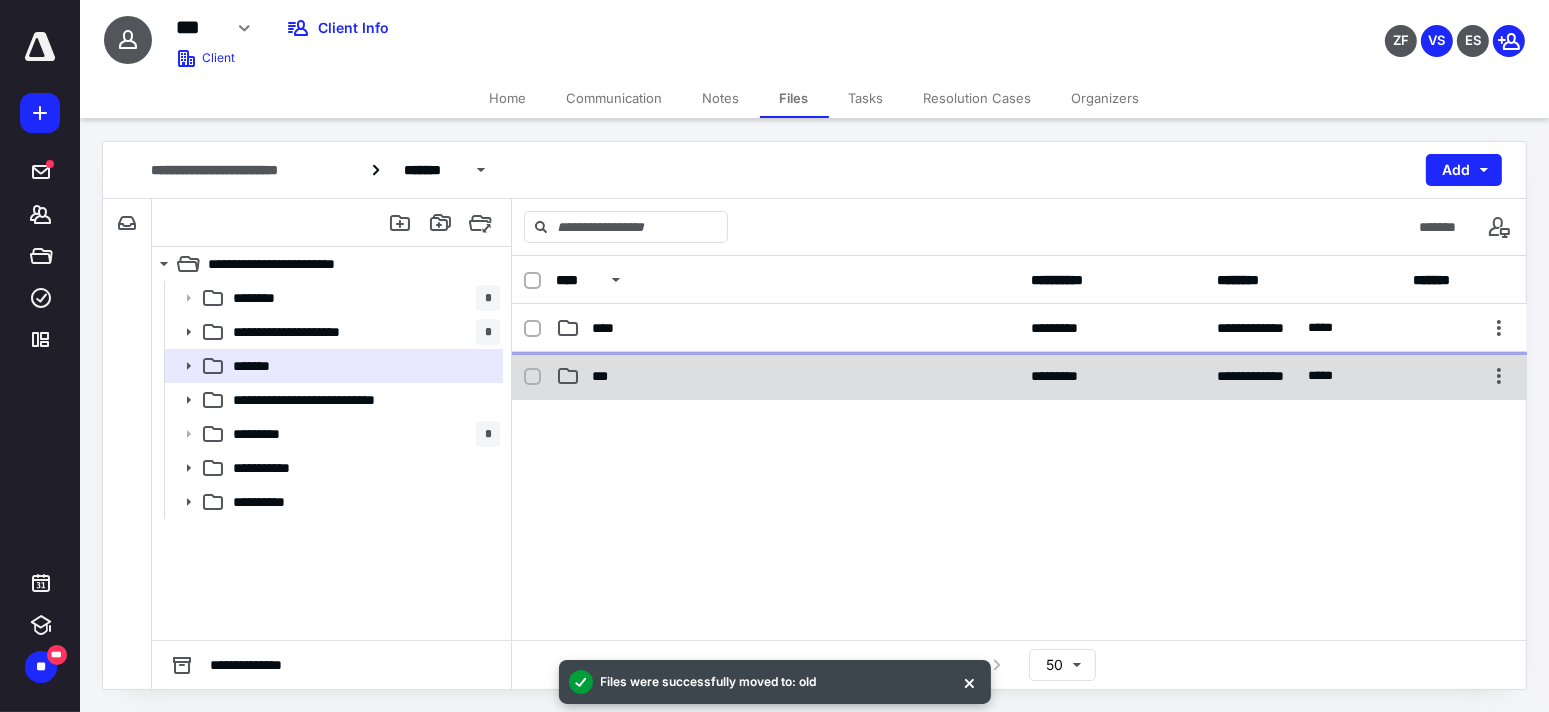 click on "****" at bounding box center (787, 328) 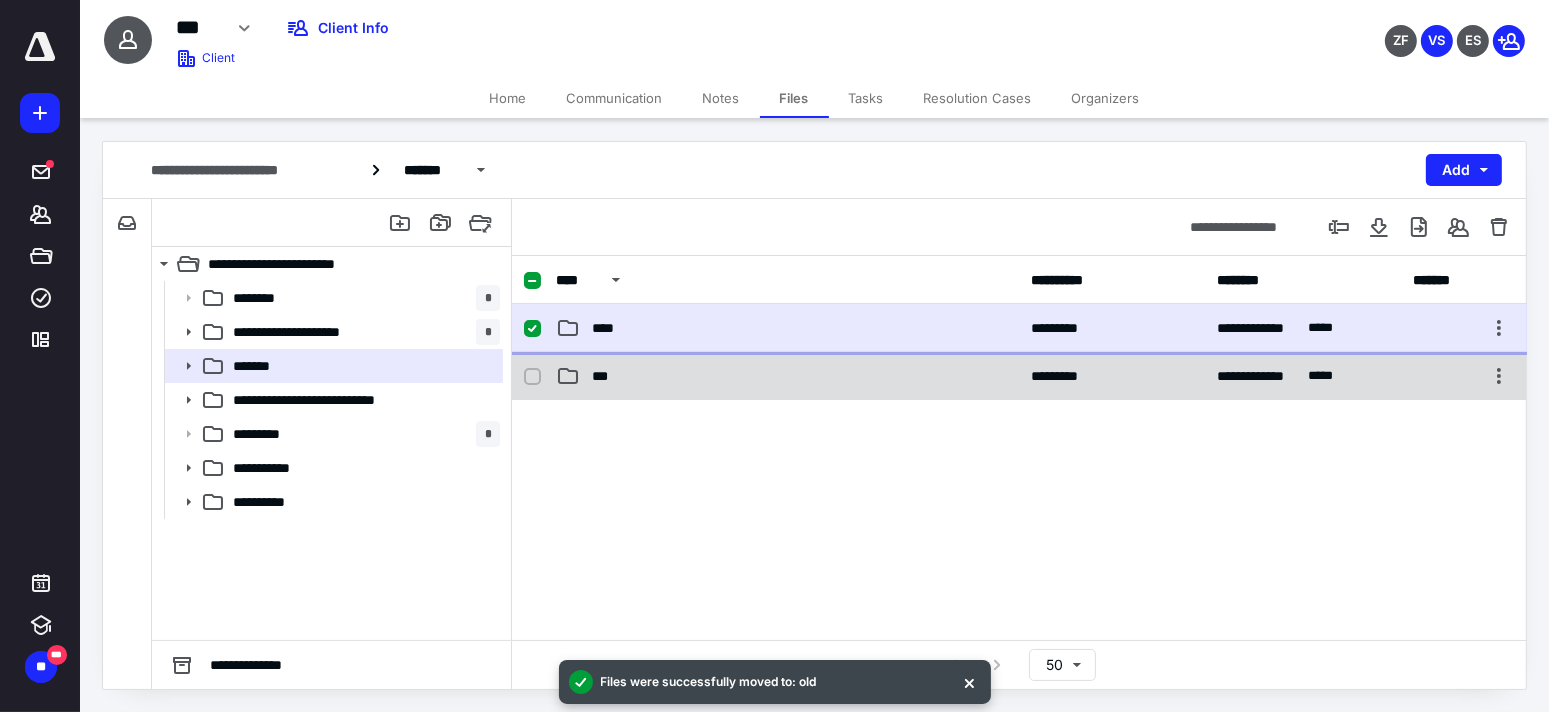 click on "****" at bounding box center [787, 328] 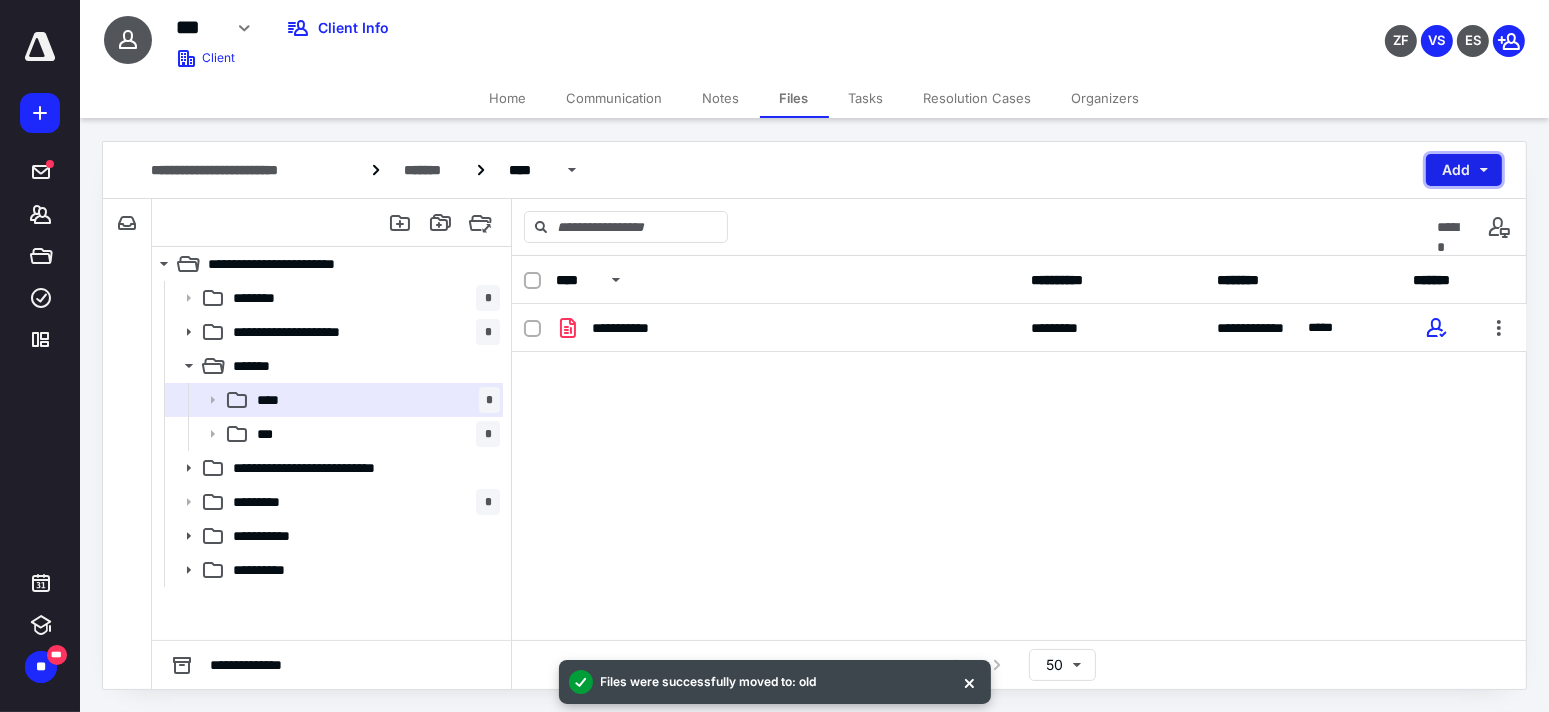 click on "Add" at bounding box center (1464, 170) 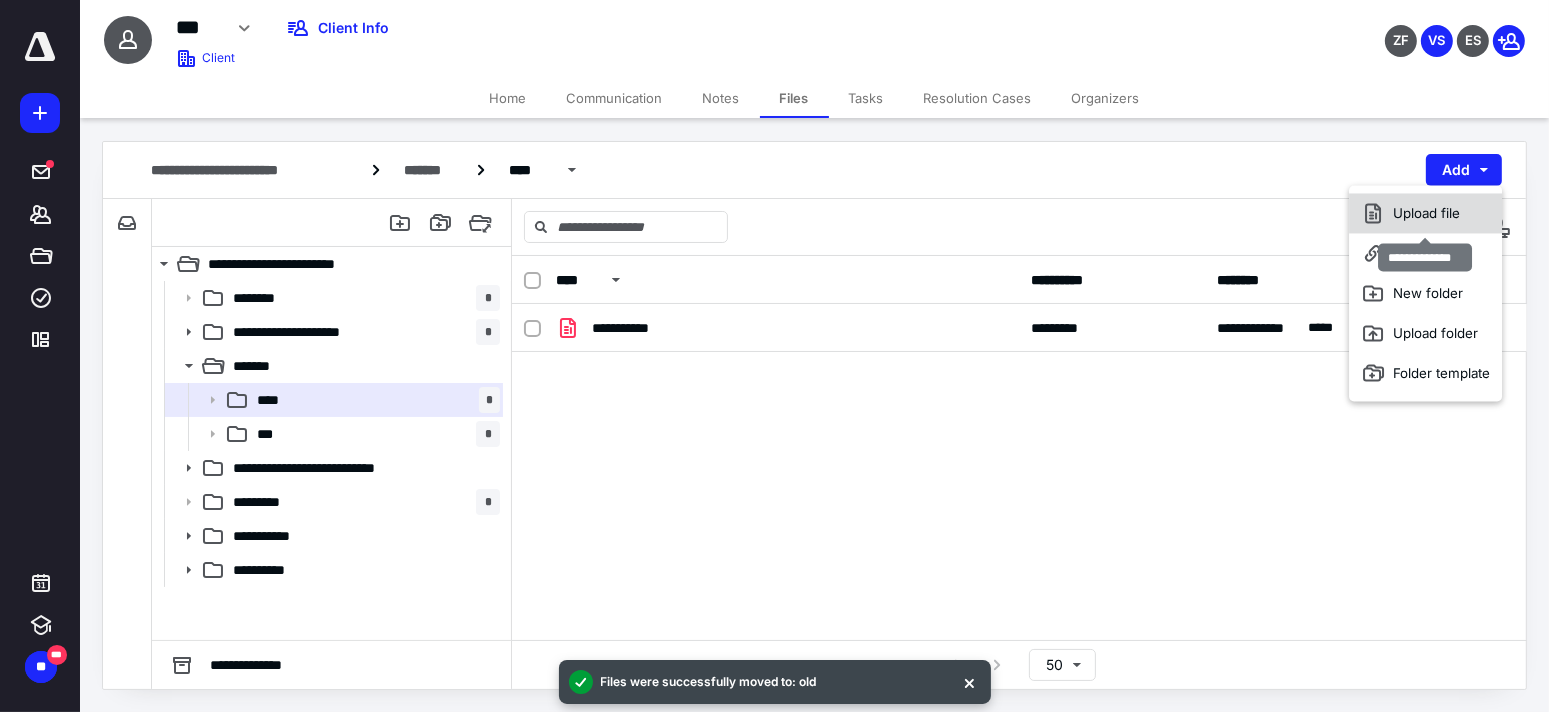 click on "Upload file" at bounding box center [1425, 213] 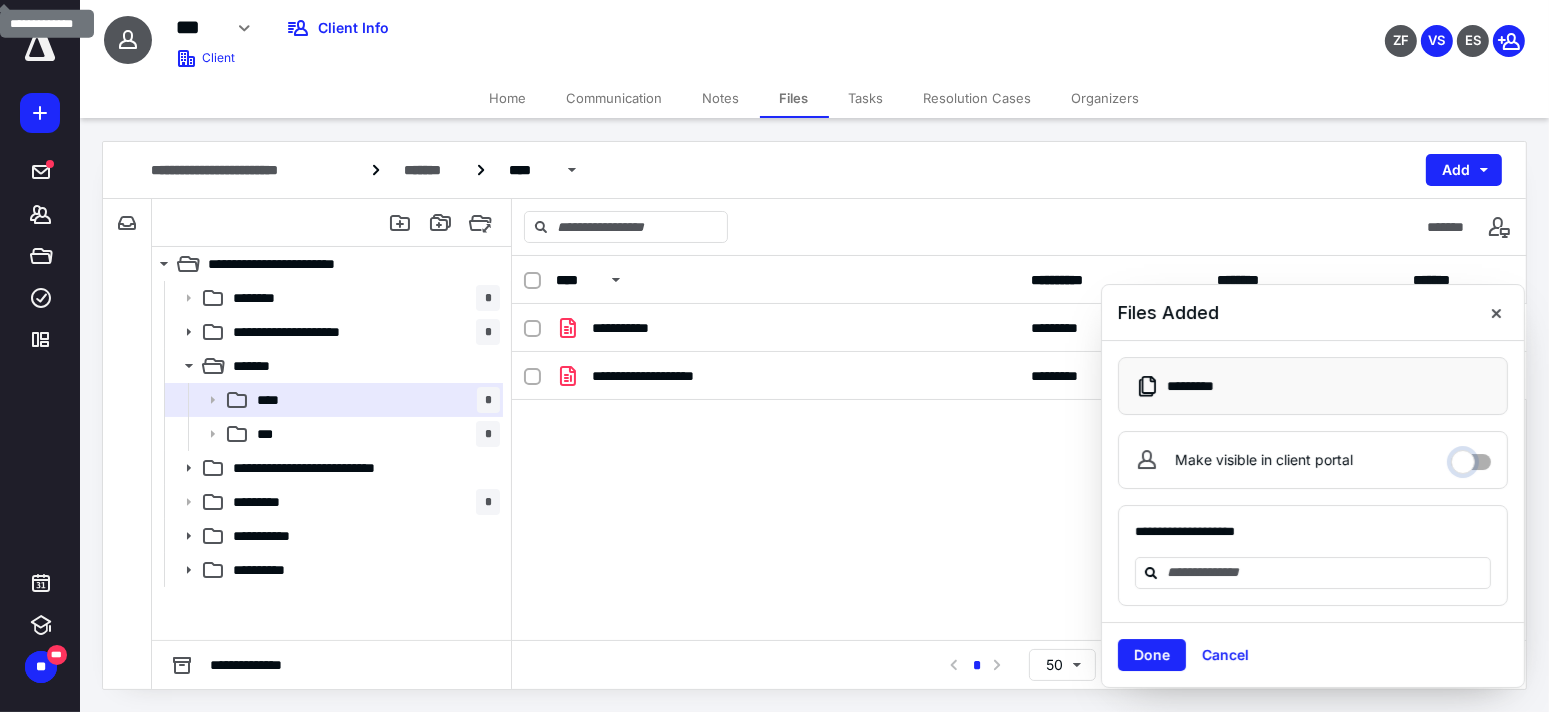 click on "Make visible in client portal" at bounding box center (1471, 457) 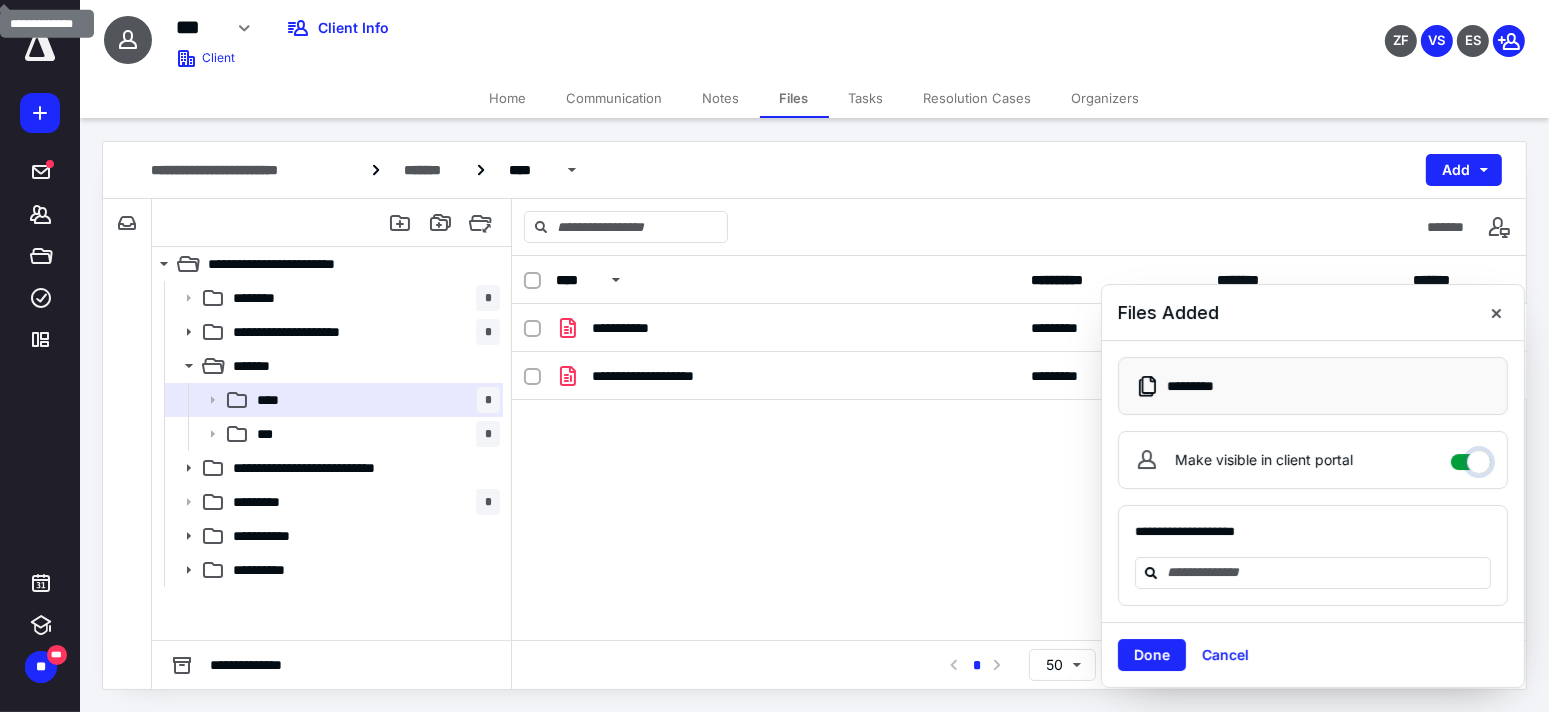 checkbox on "****" 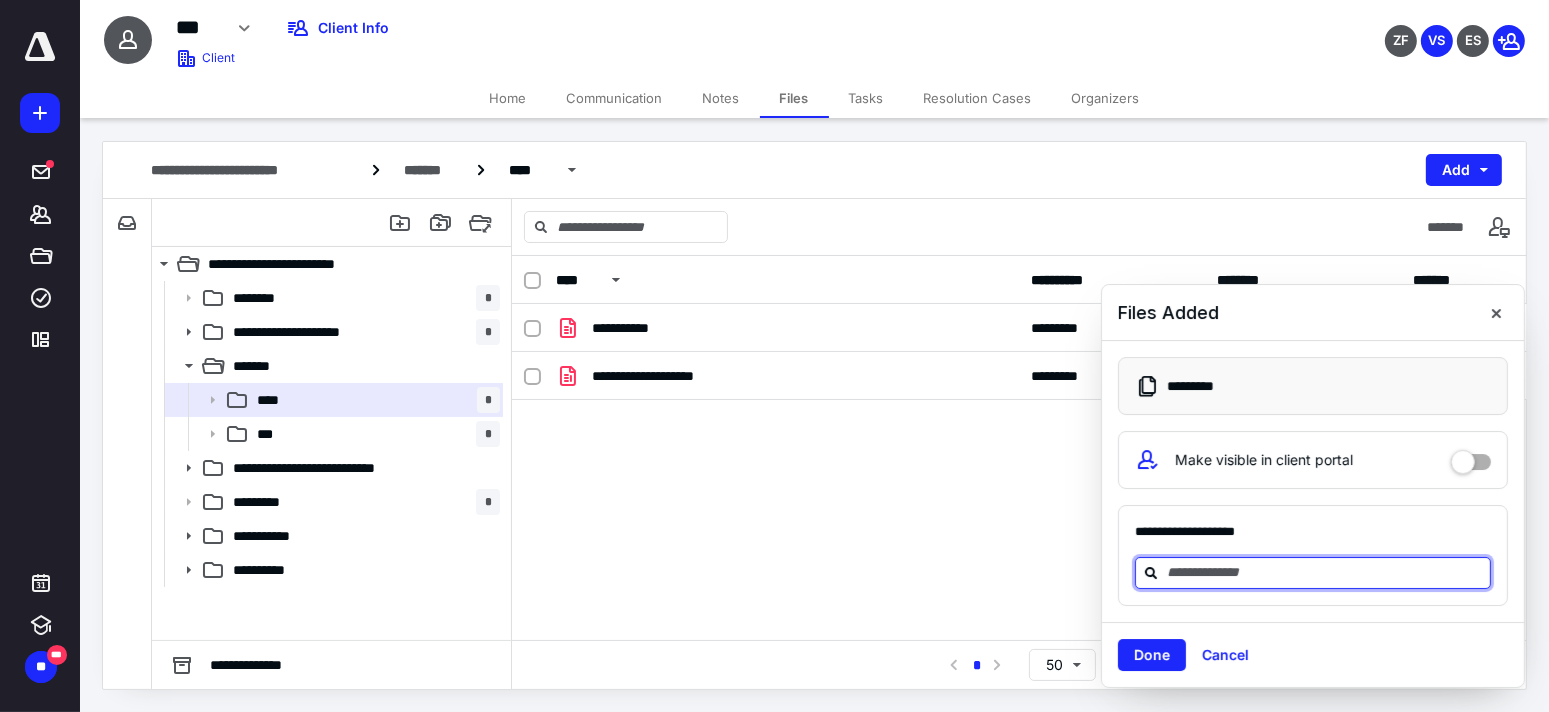 click at bounding box center [1325, 572] 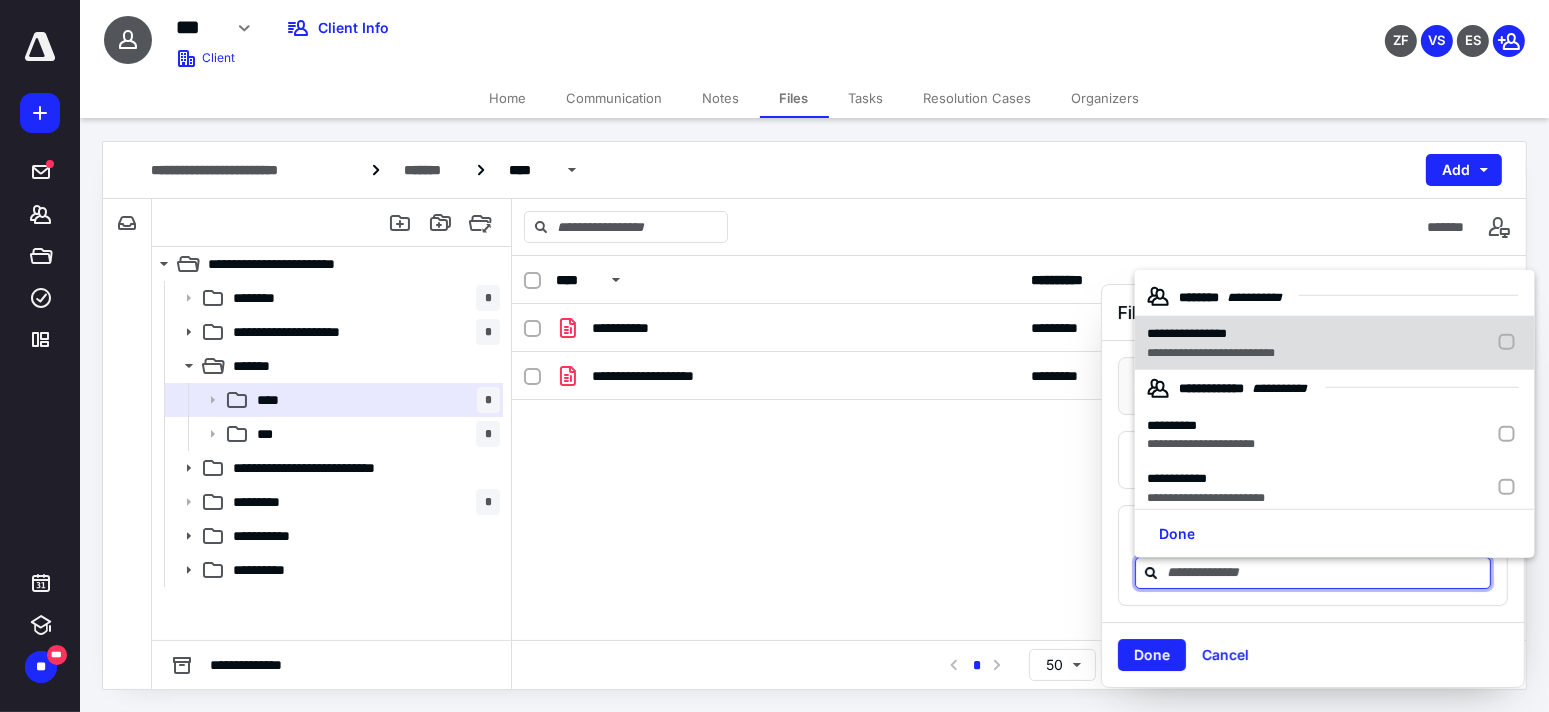 click on "**********" at bounding box center [1187, 333] 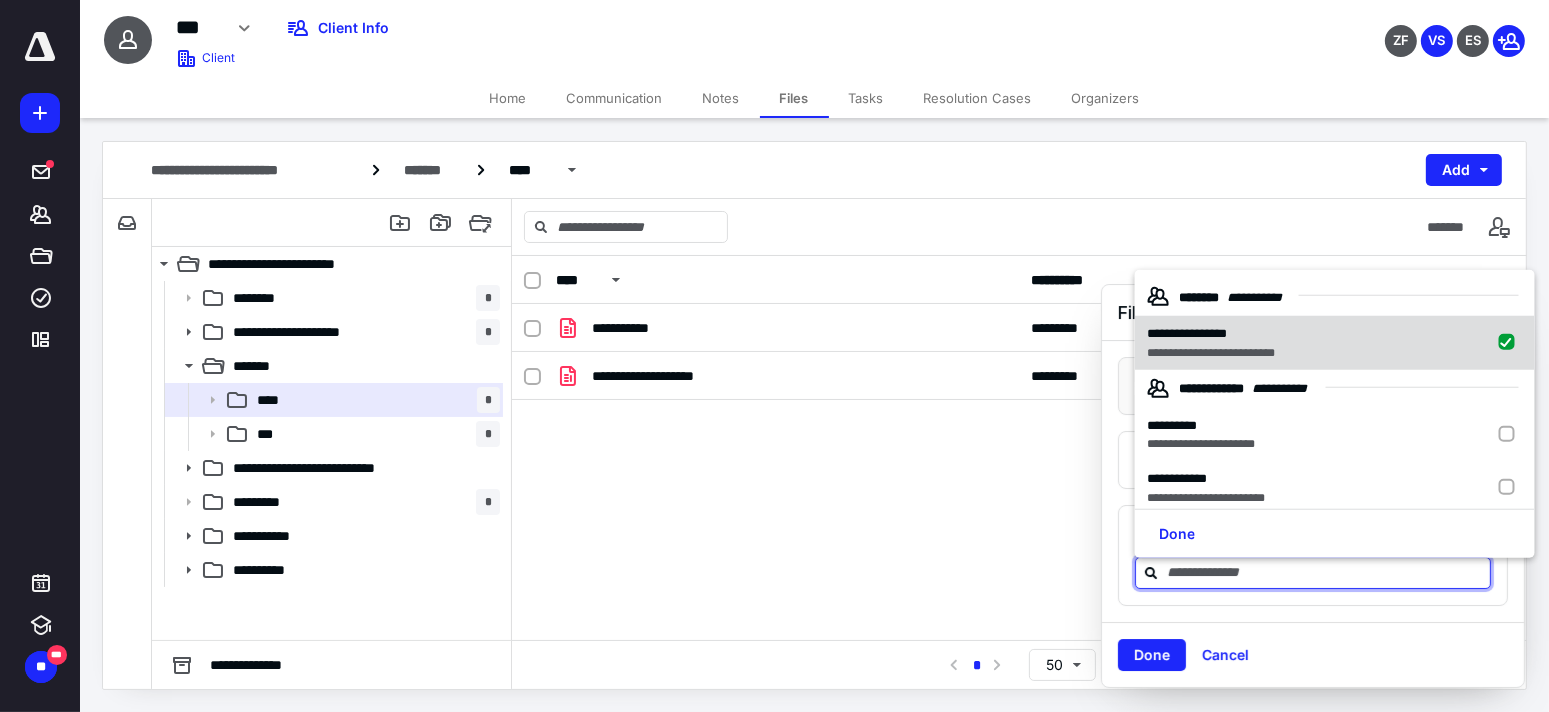 checkbox on "true" 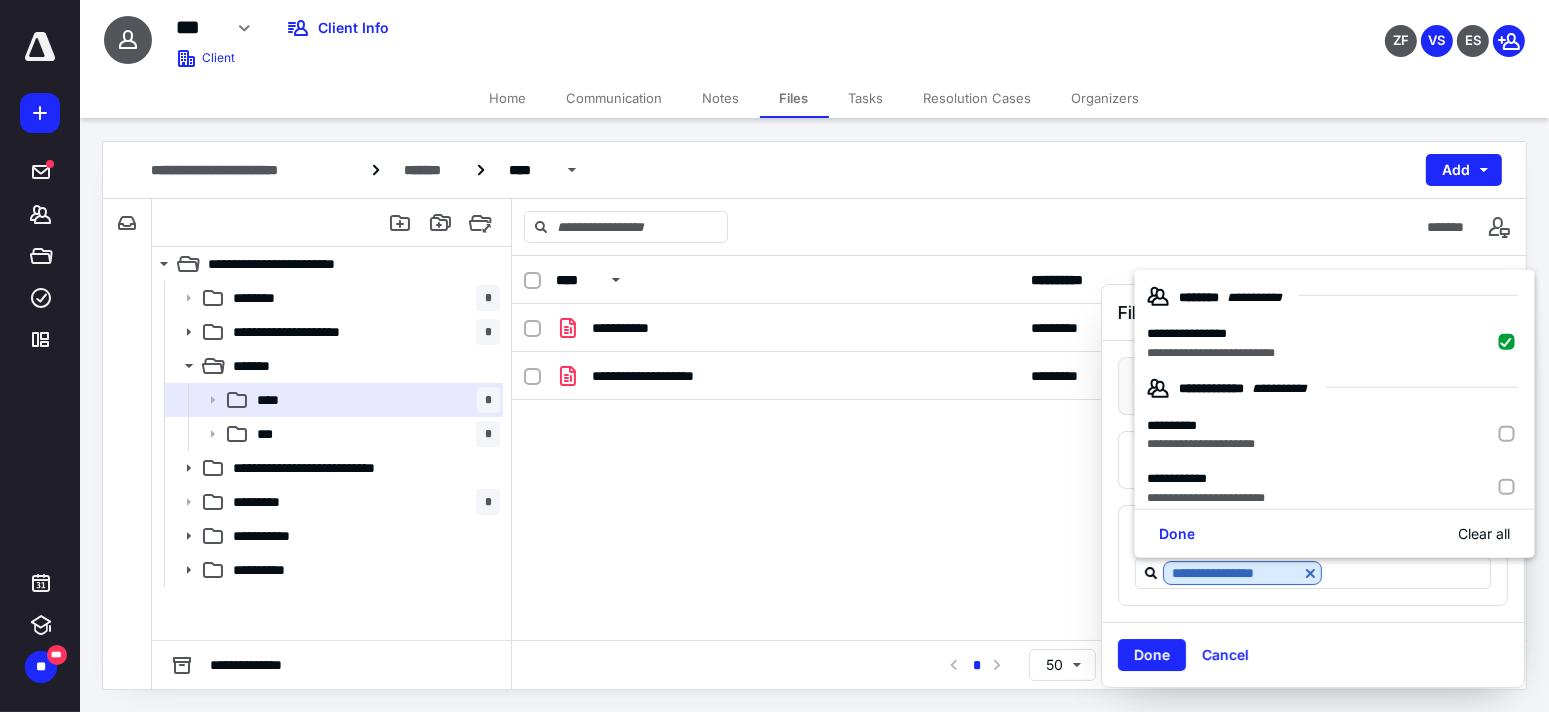 drag, startPoint x: 1144, startPoint y: 663, endPoint x: 1121, endPoint y: 651, distance: 25.942244 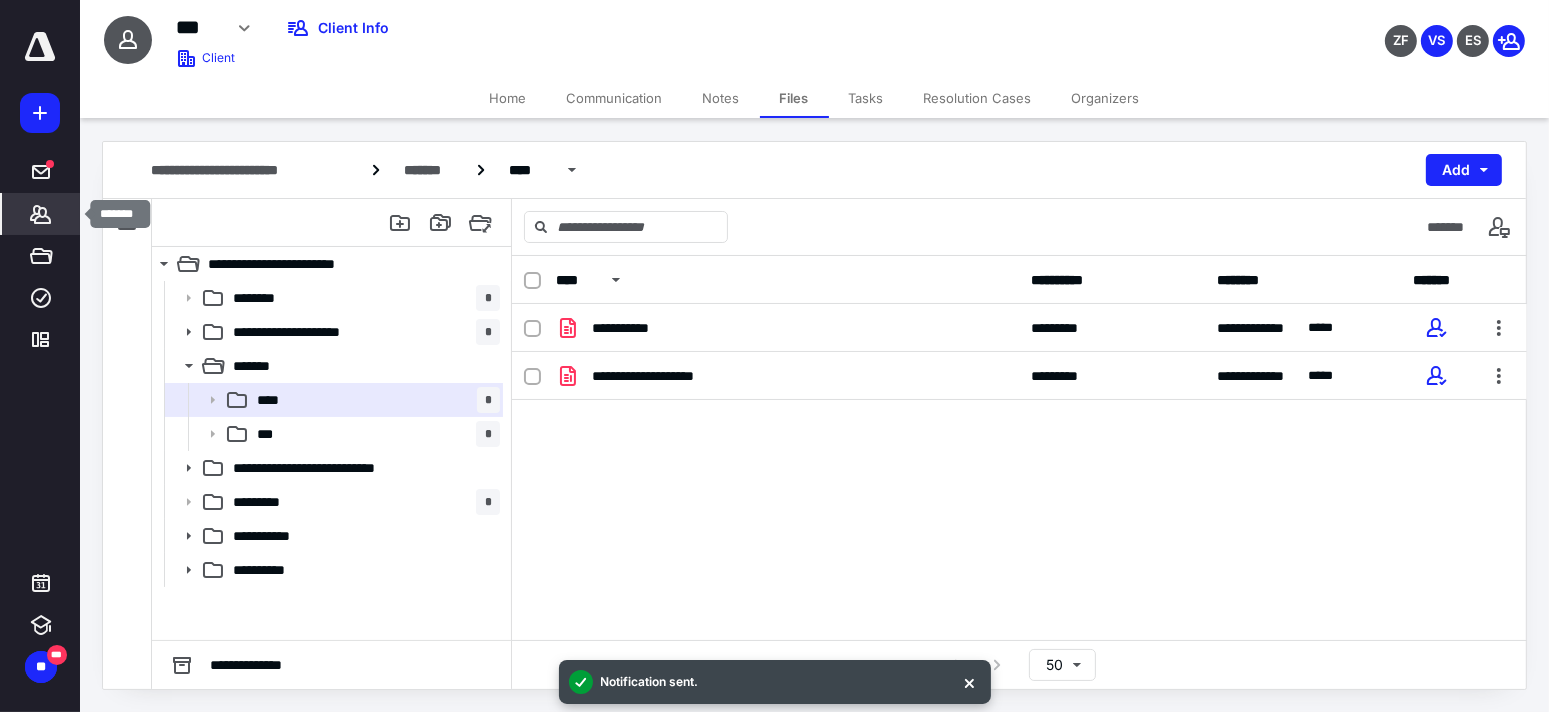 click 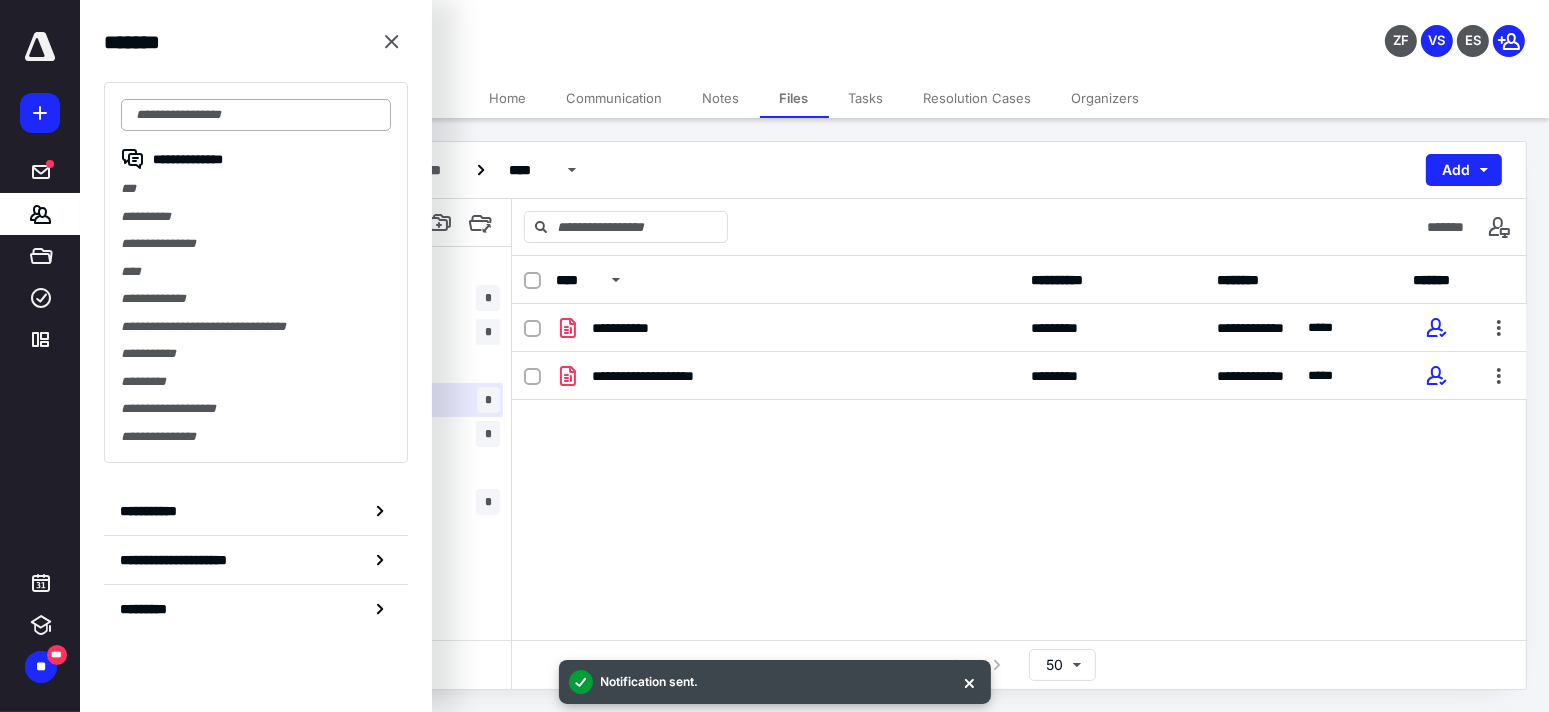 click at bounding box center [256, 115] 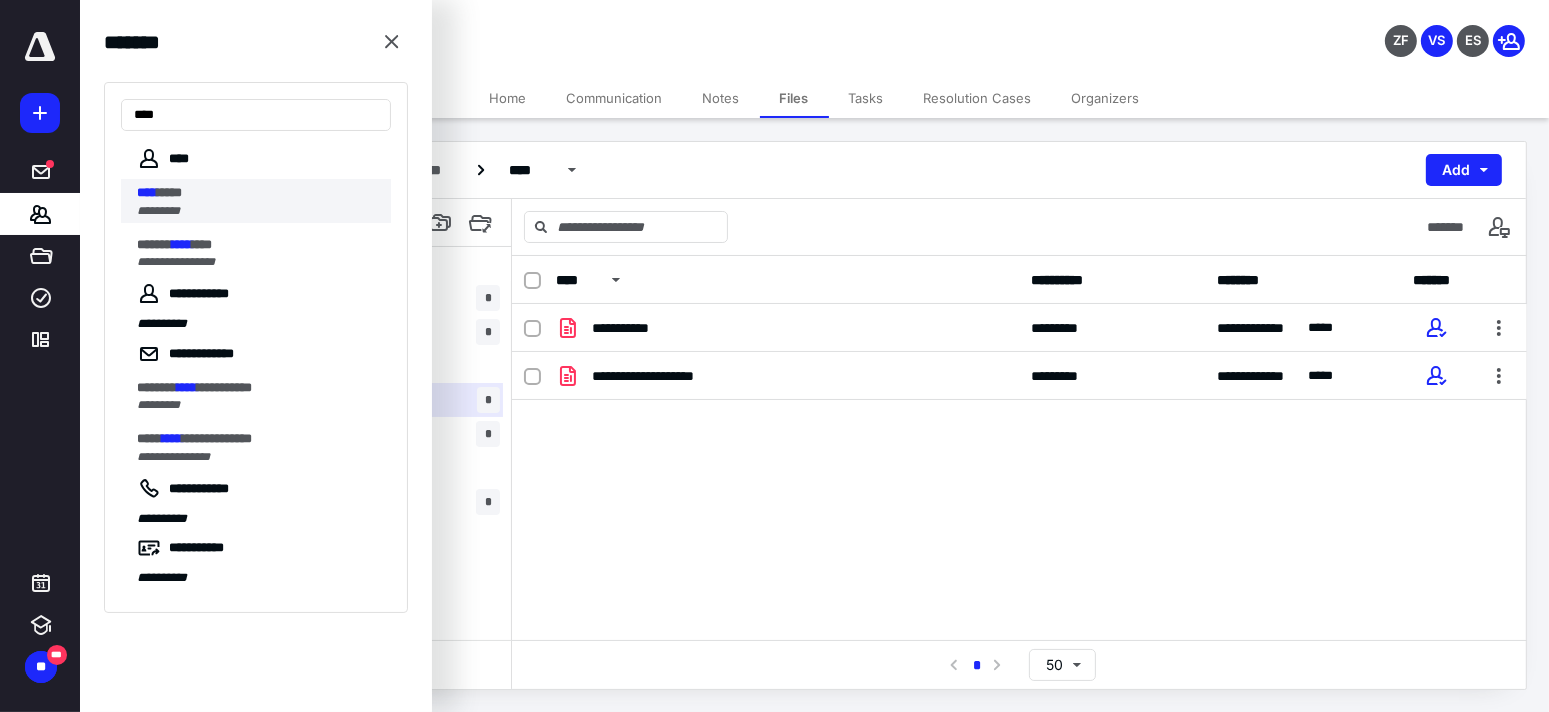 type on "****" 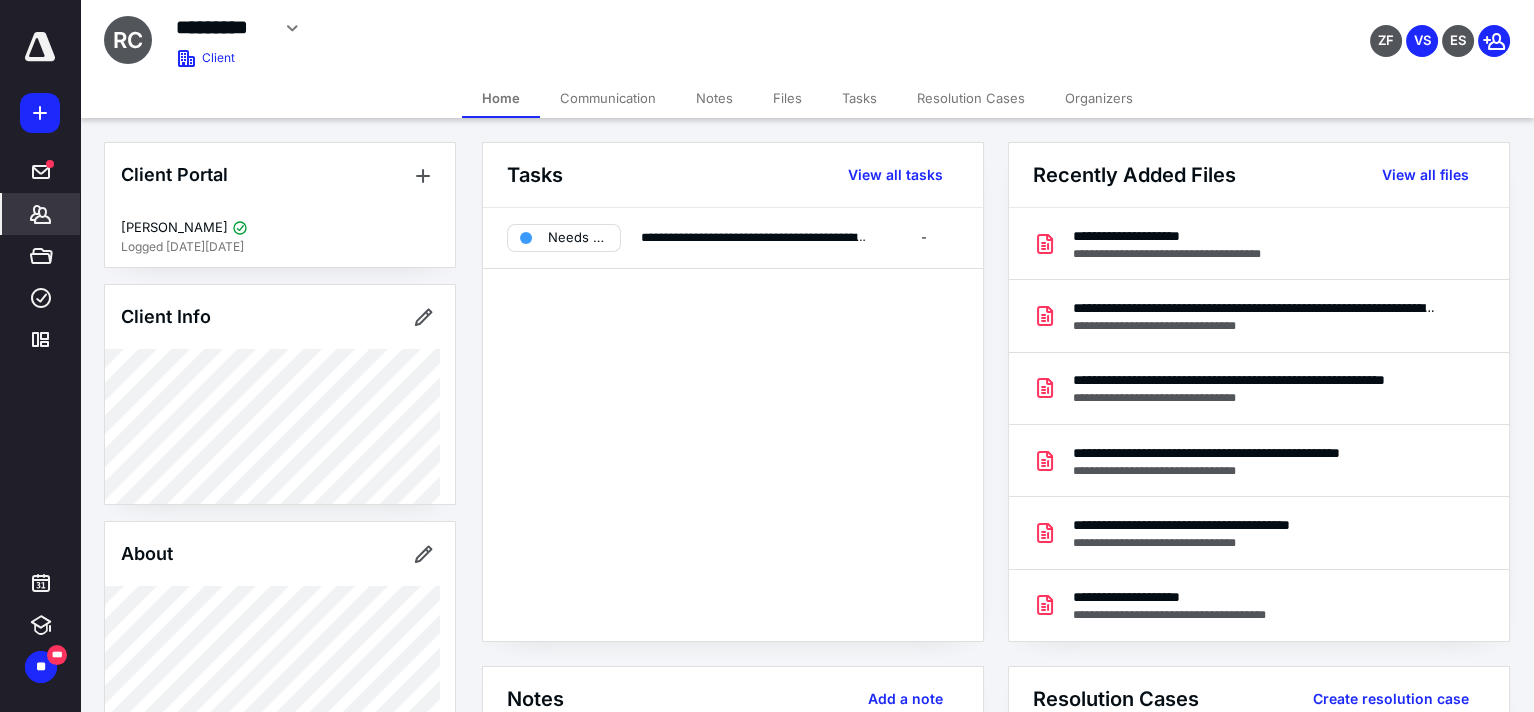 click on "Files" at bounding box center [787, 98] 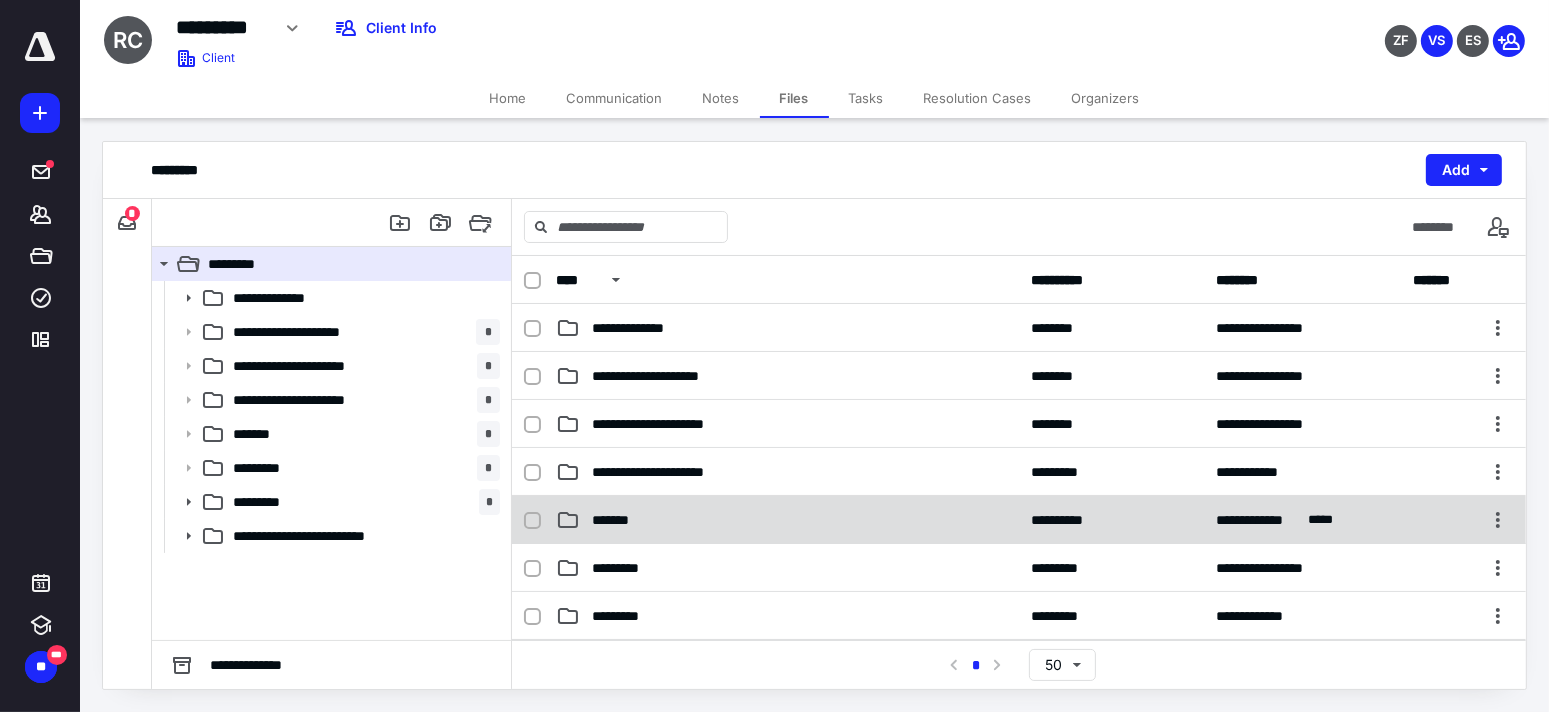 click on "*******" at bounding box center [787, 520] 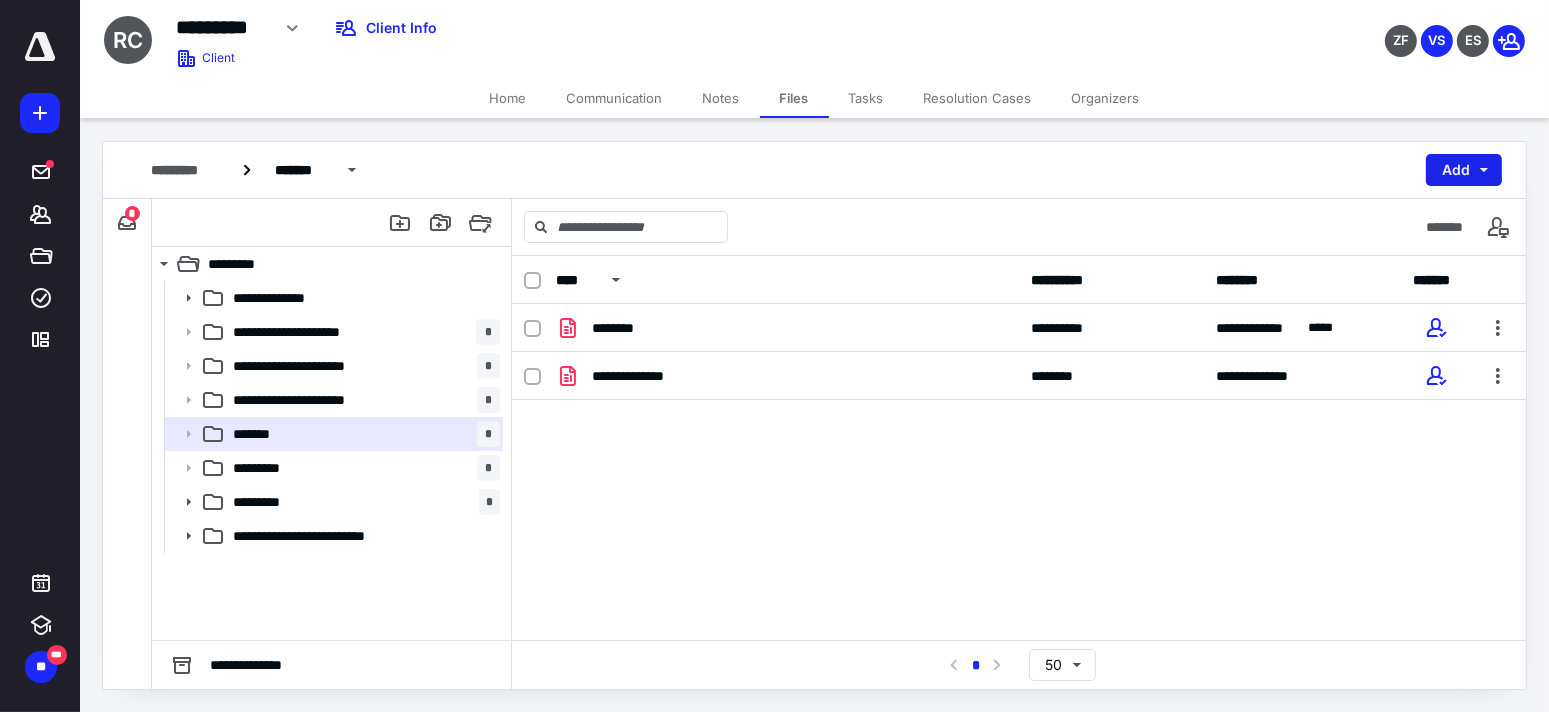 click on "Add" at bounding box center [1464, 170] 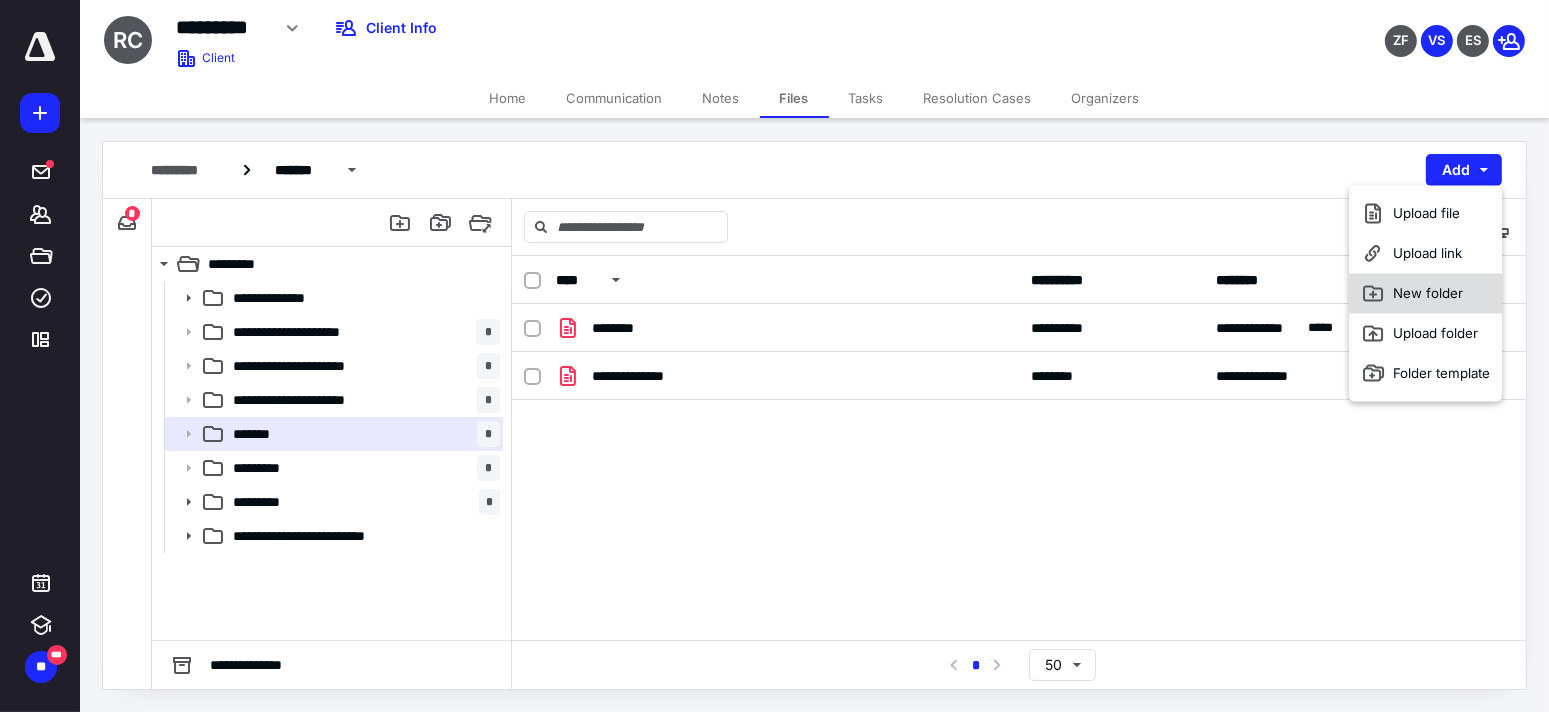 click on "New folder" at bounding box center [1425, 293] 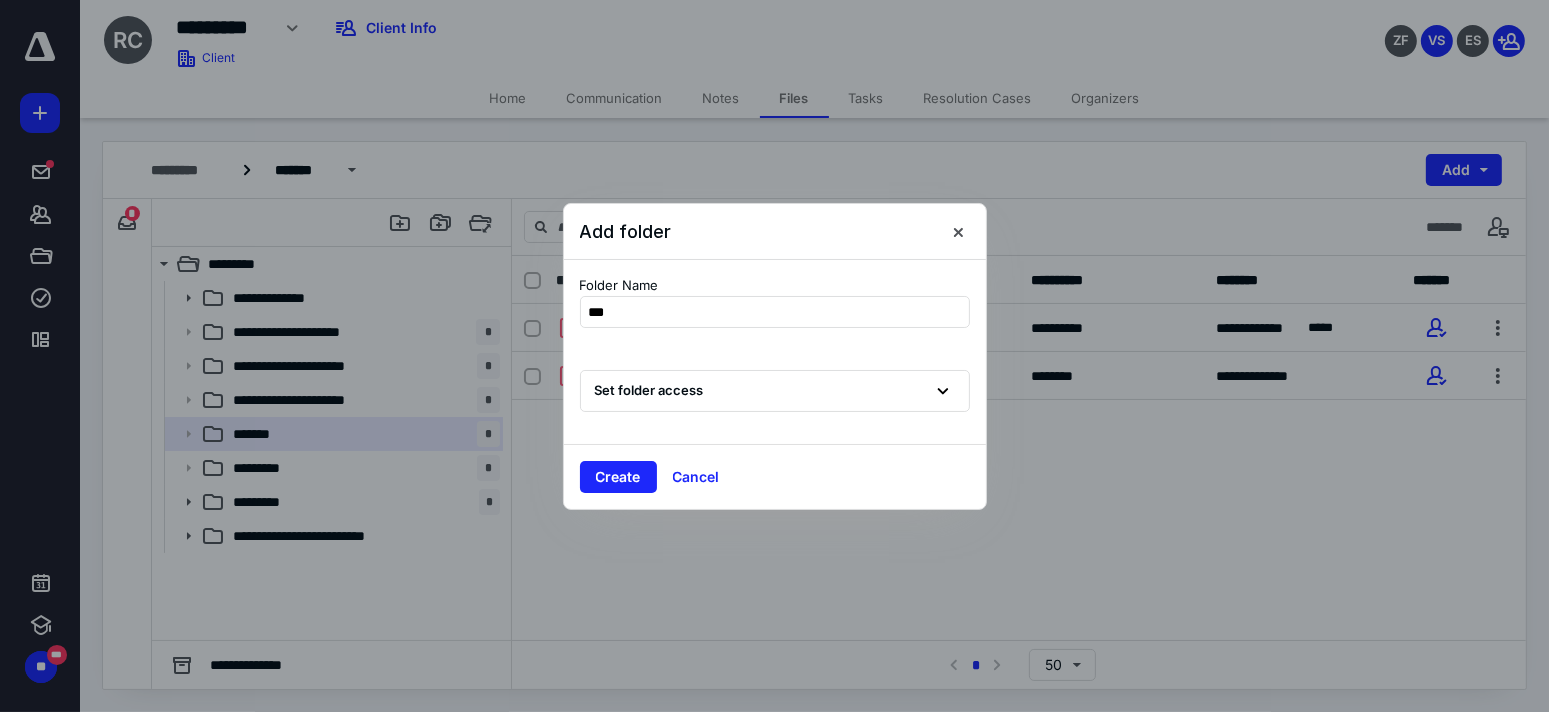 type on "****" 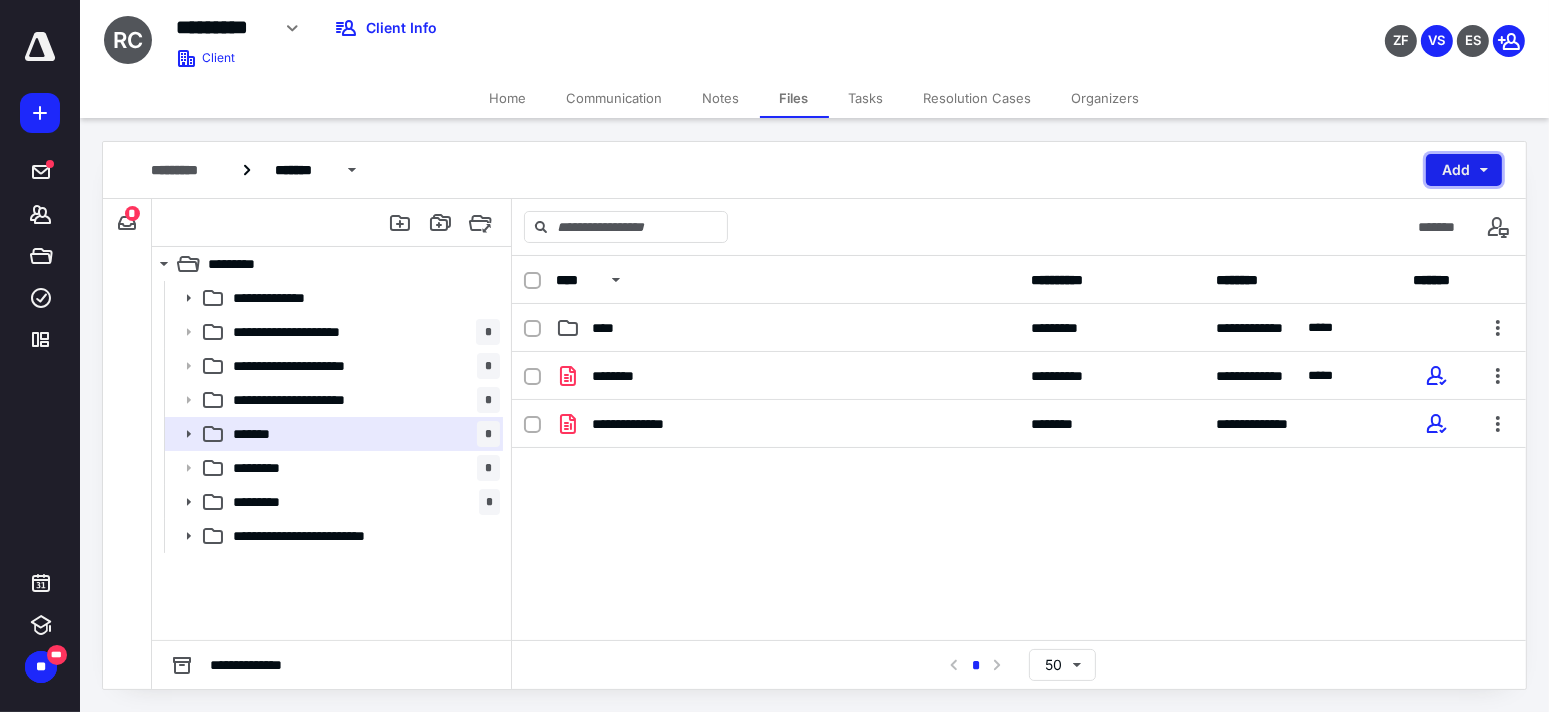 click on "Add" at bounding box center [1464, 170] 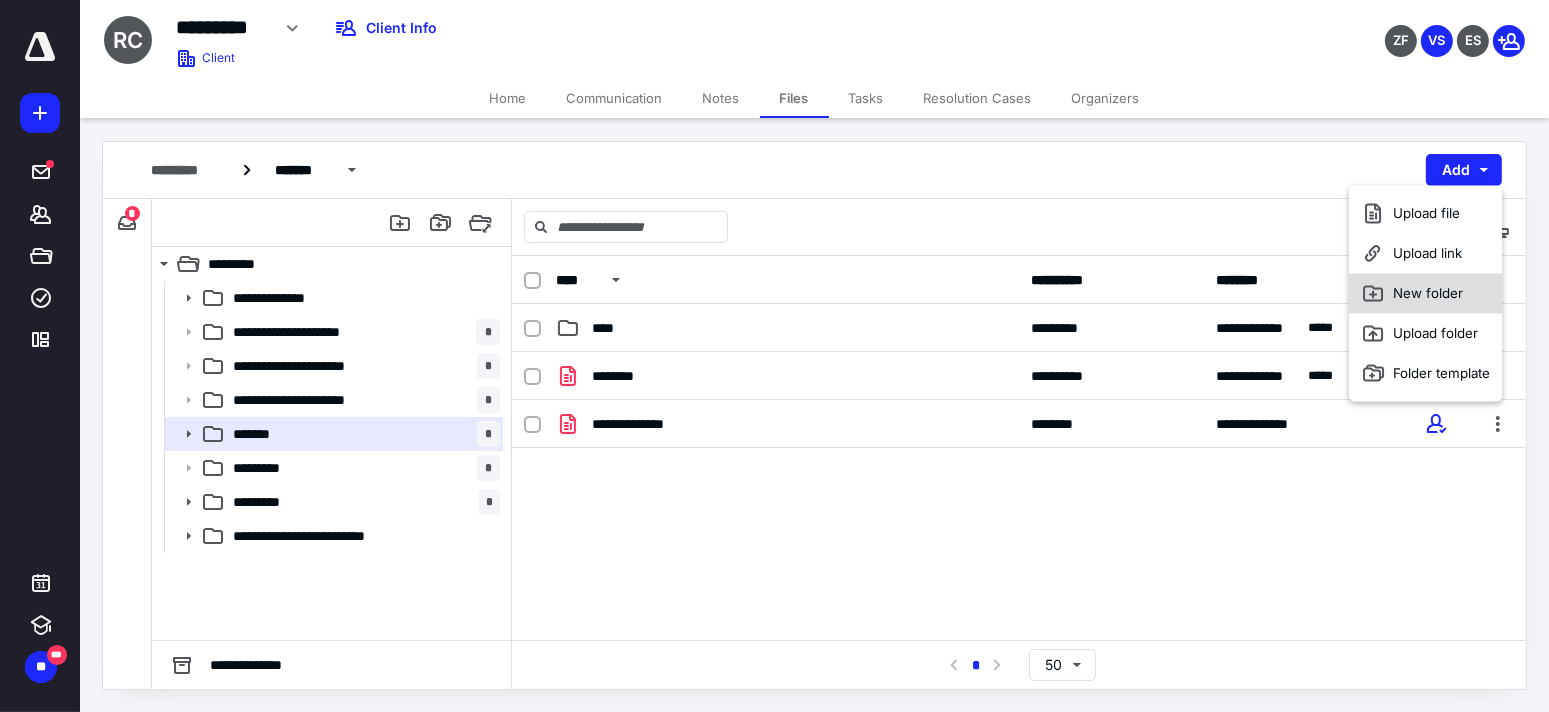 click on "New folder" at bounding box center [1425, 293] 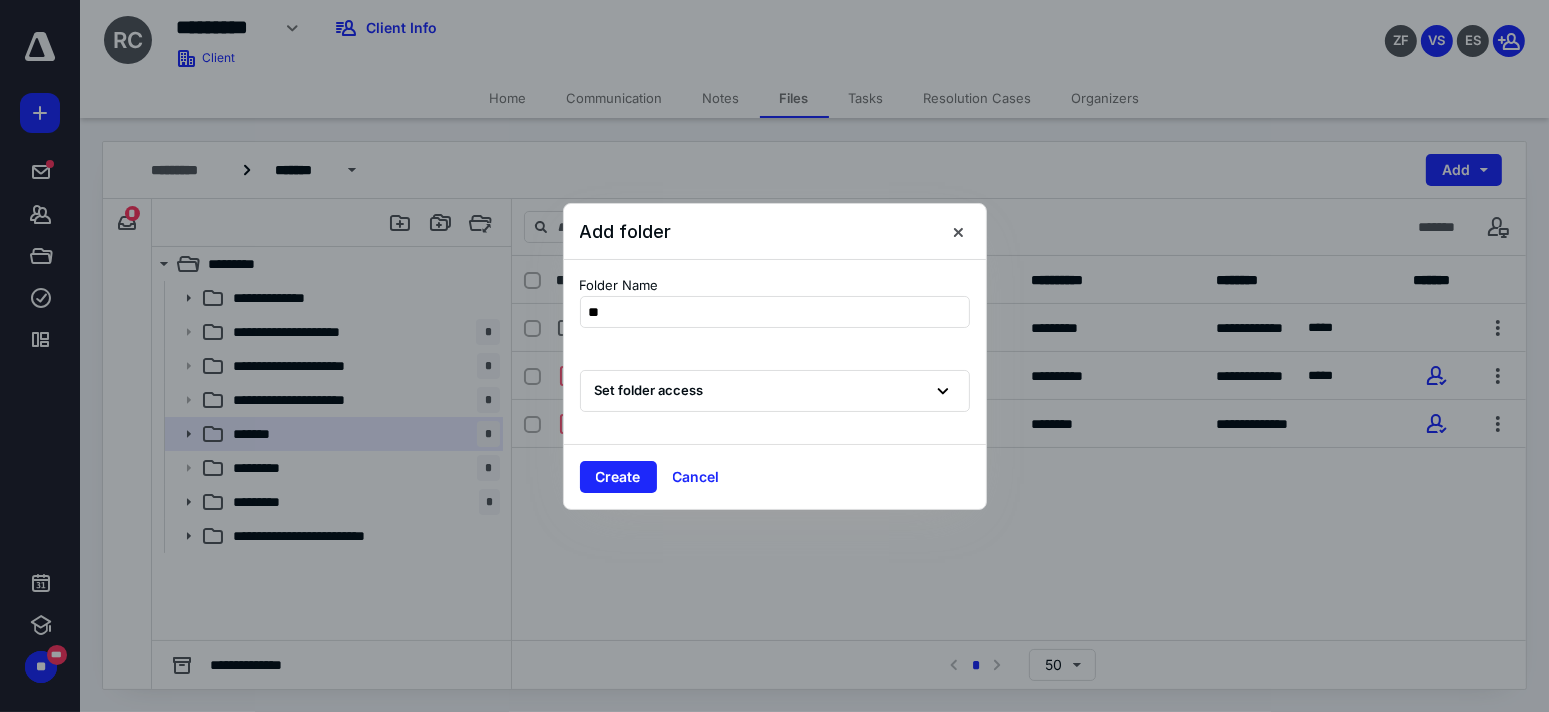 type on "*" 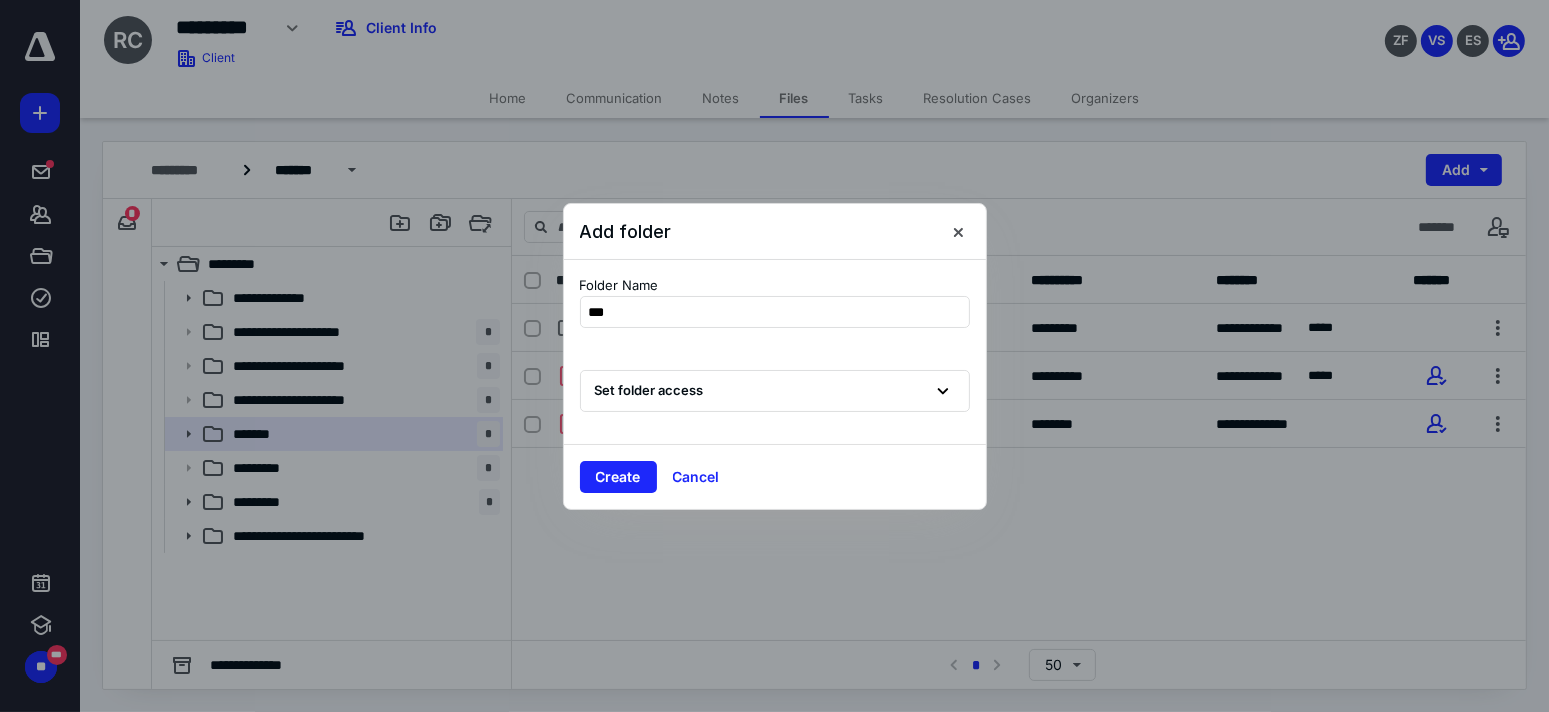 type on "****" 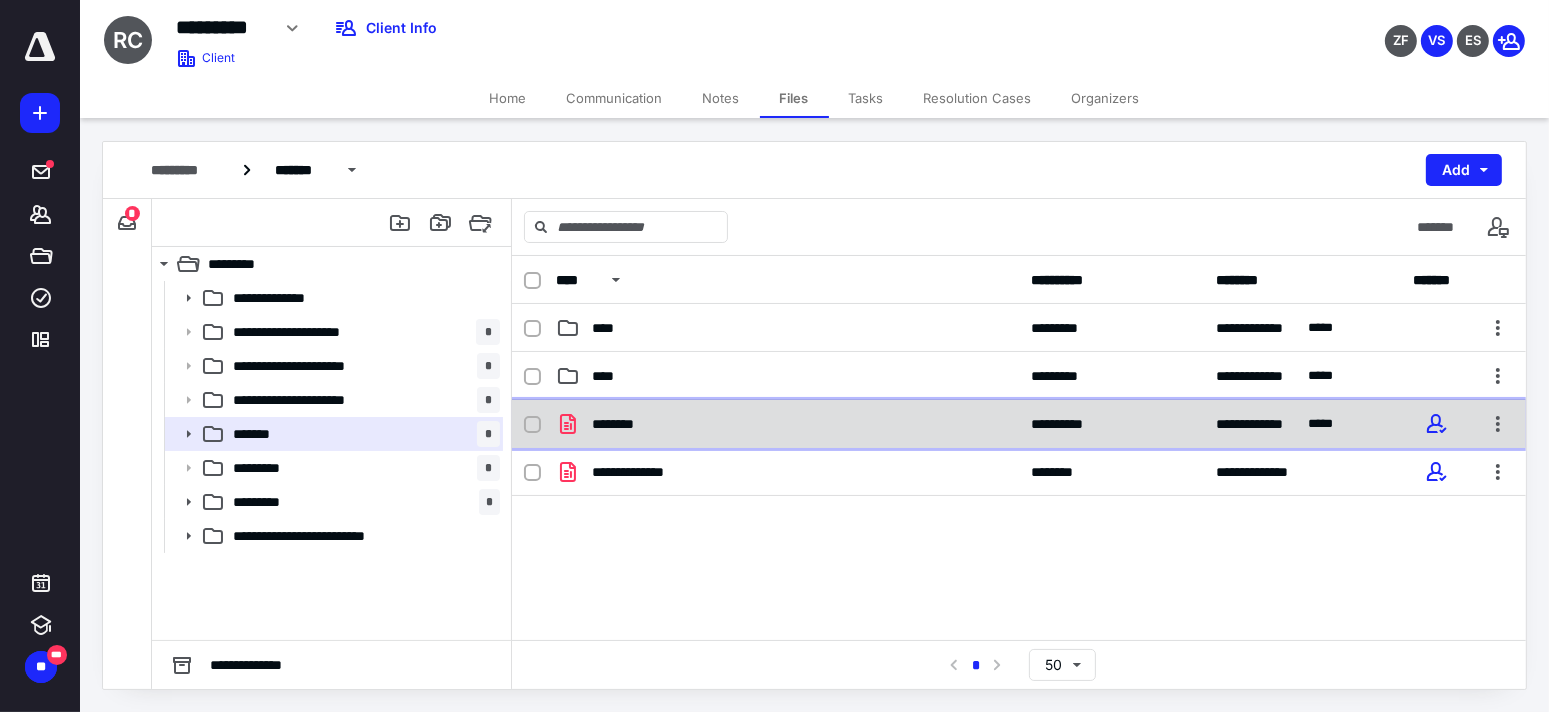 click on "********" at bounding box center [620, 424] 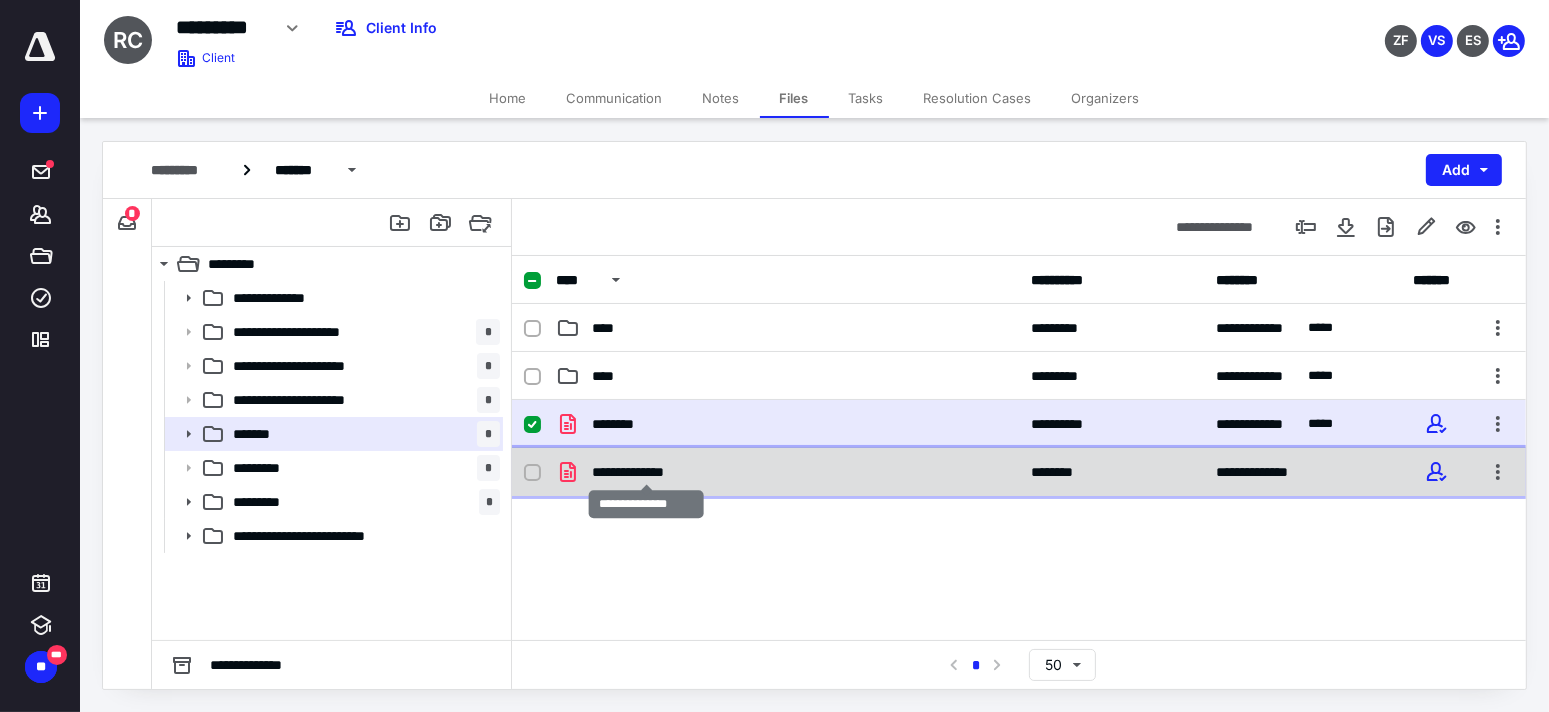 click on "**********" at bounding box center [647, 472] 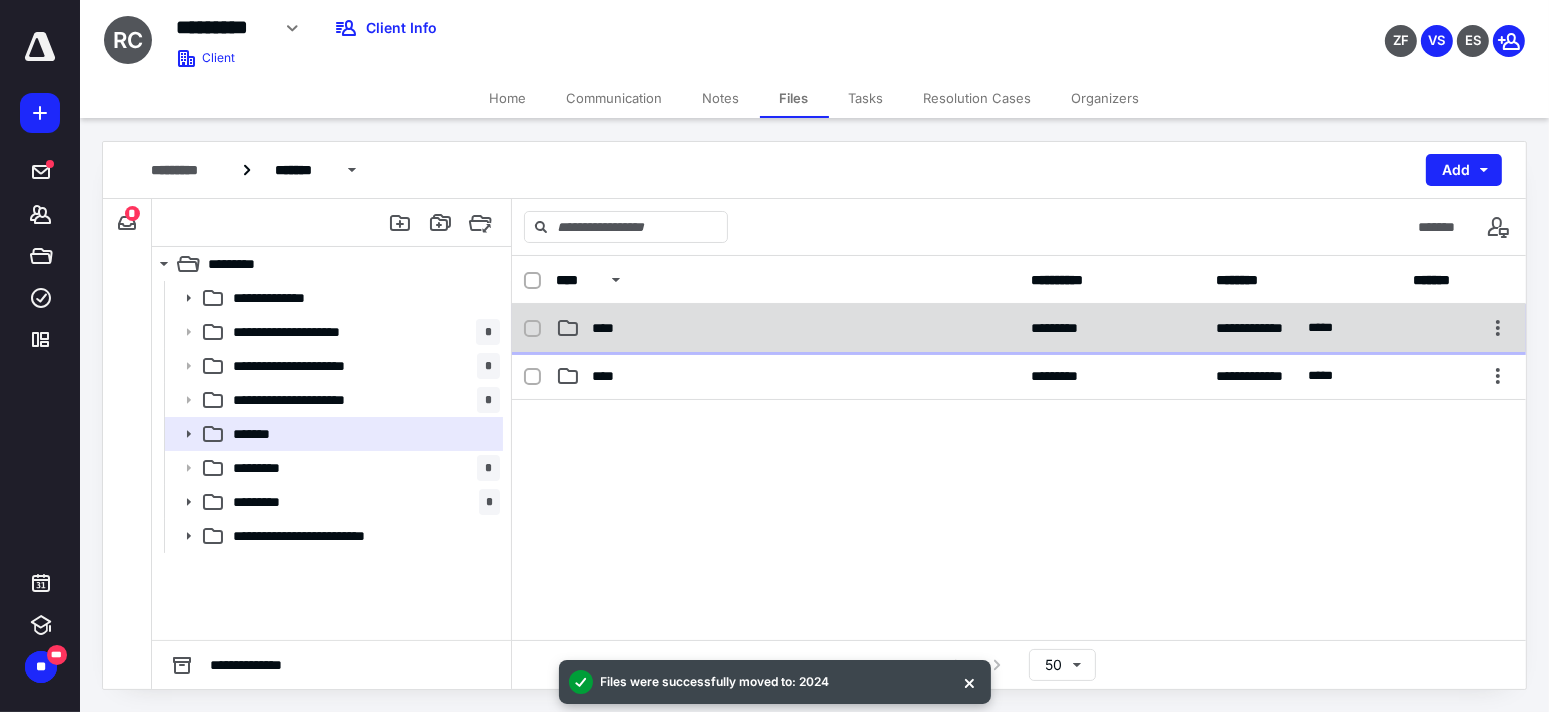 click on "****" at bounding box center [787, 328] 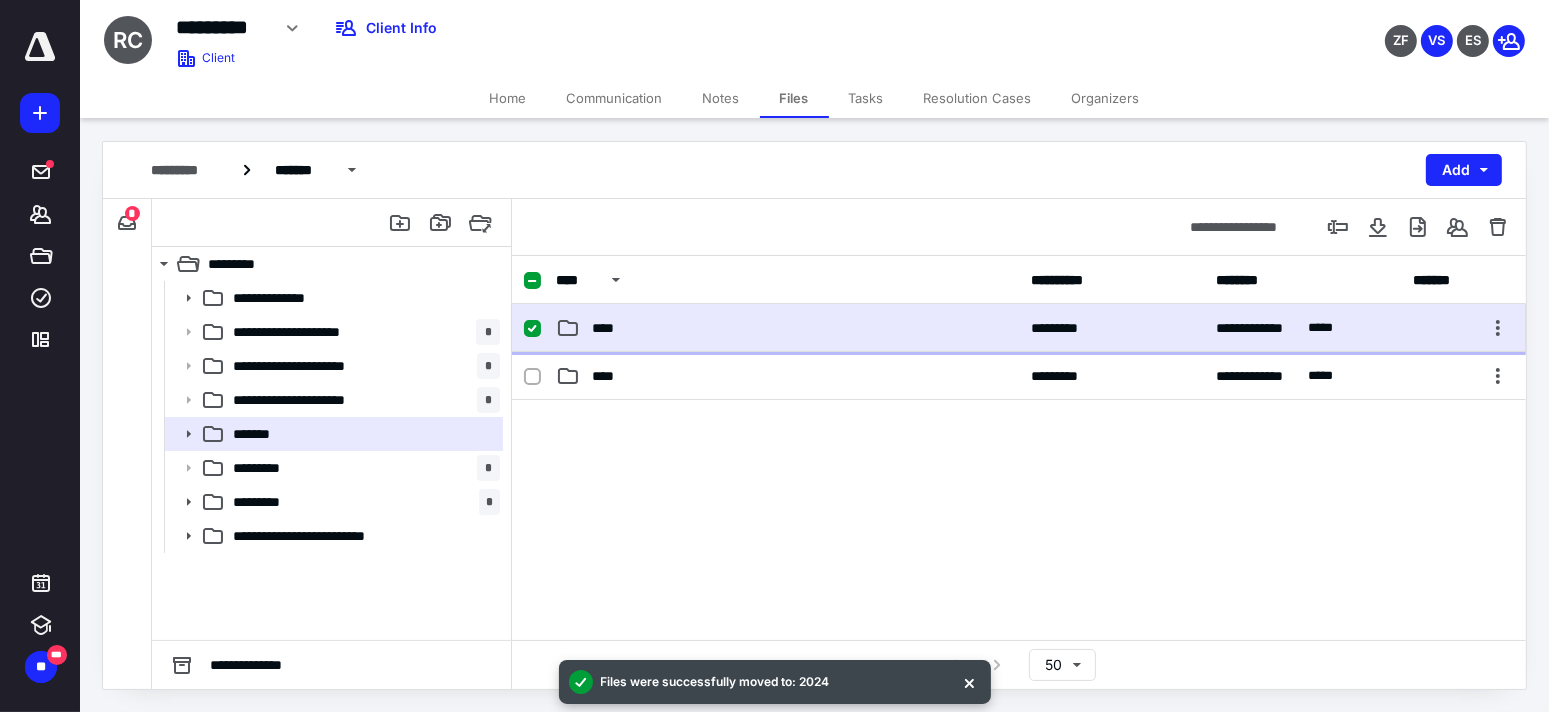 click on "****" at bounding box center [787, 328] 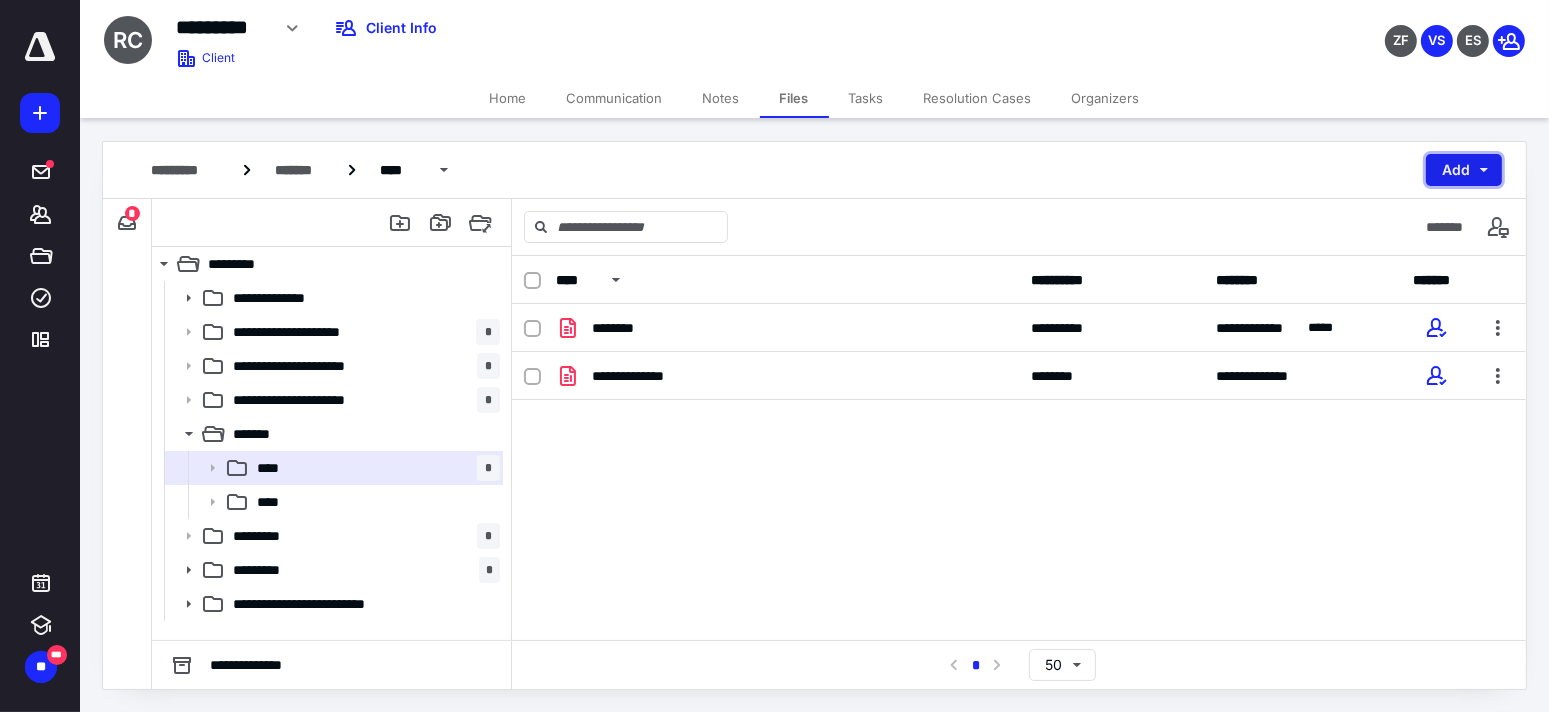 click on "Add" at bounding box center [1464, 170] 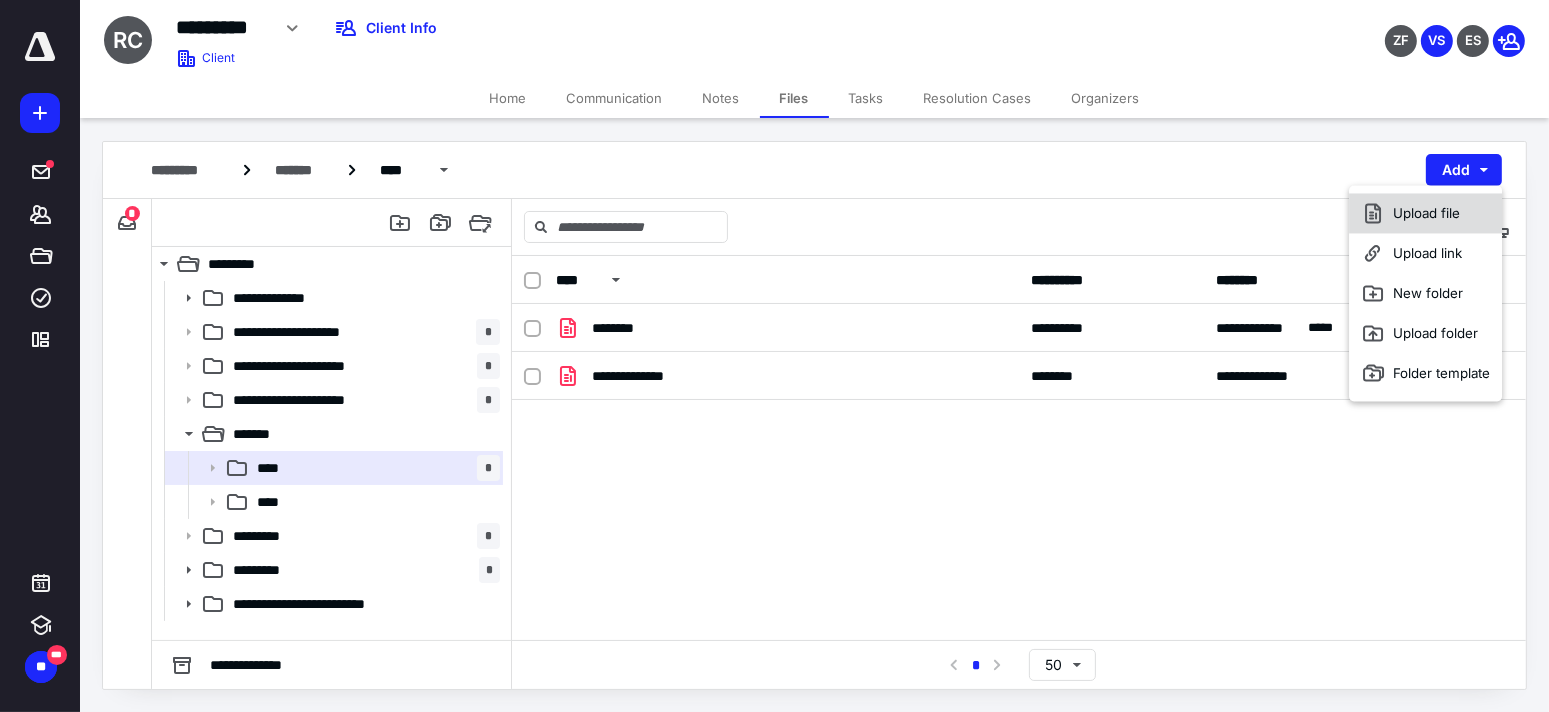 click on "Upload file" at bounding box center [1425, 213] 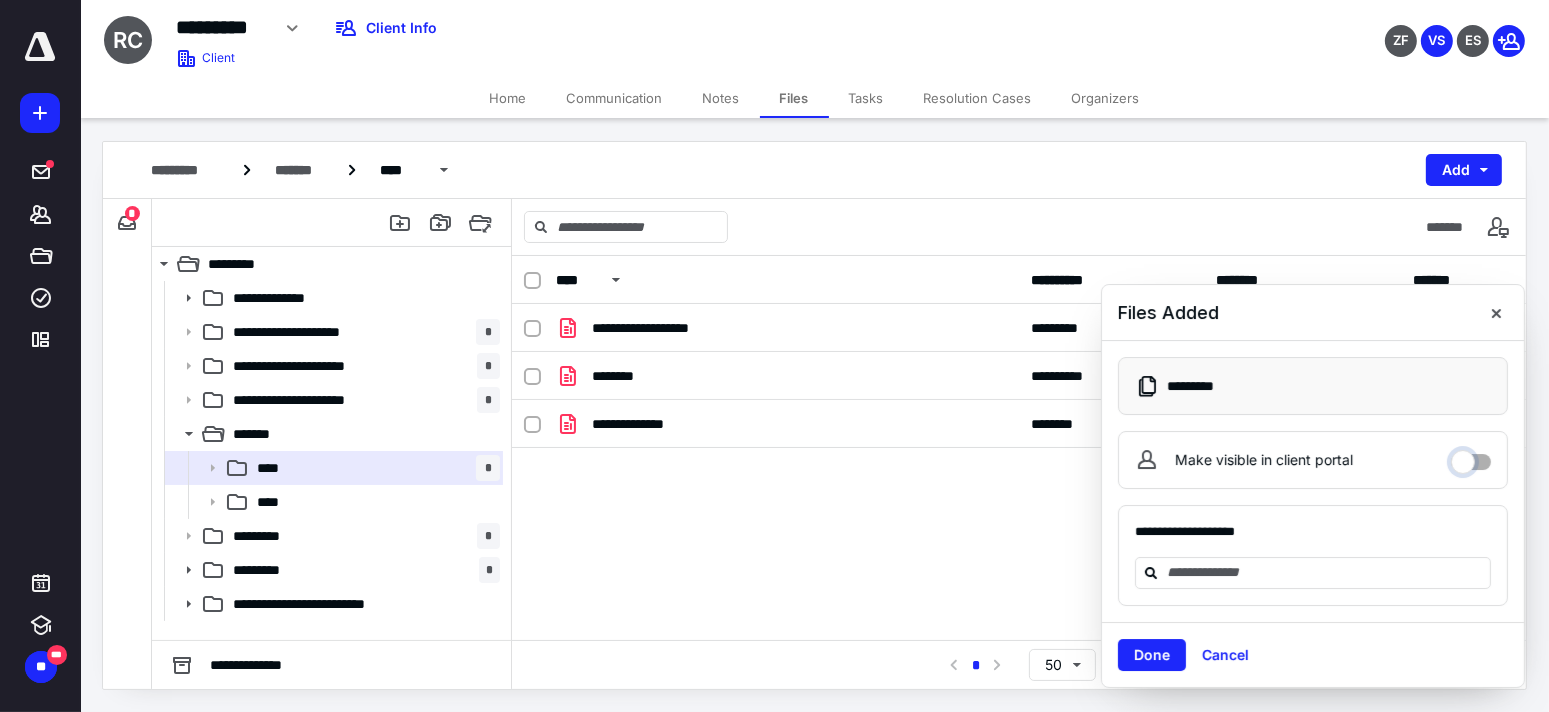 click on "Make visible in client portal" at bounding box center [1471, 457] 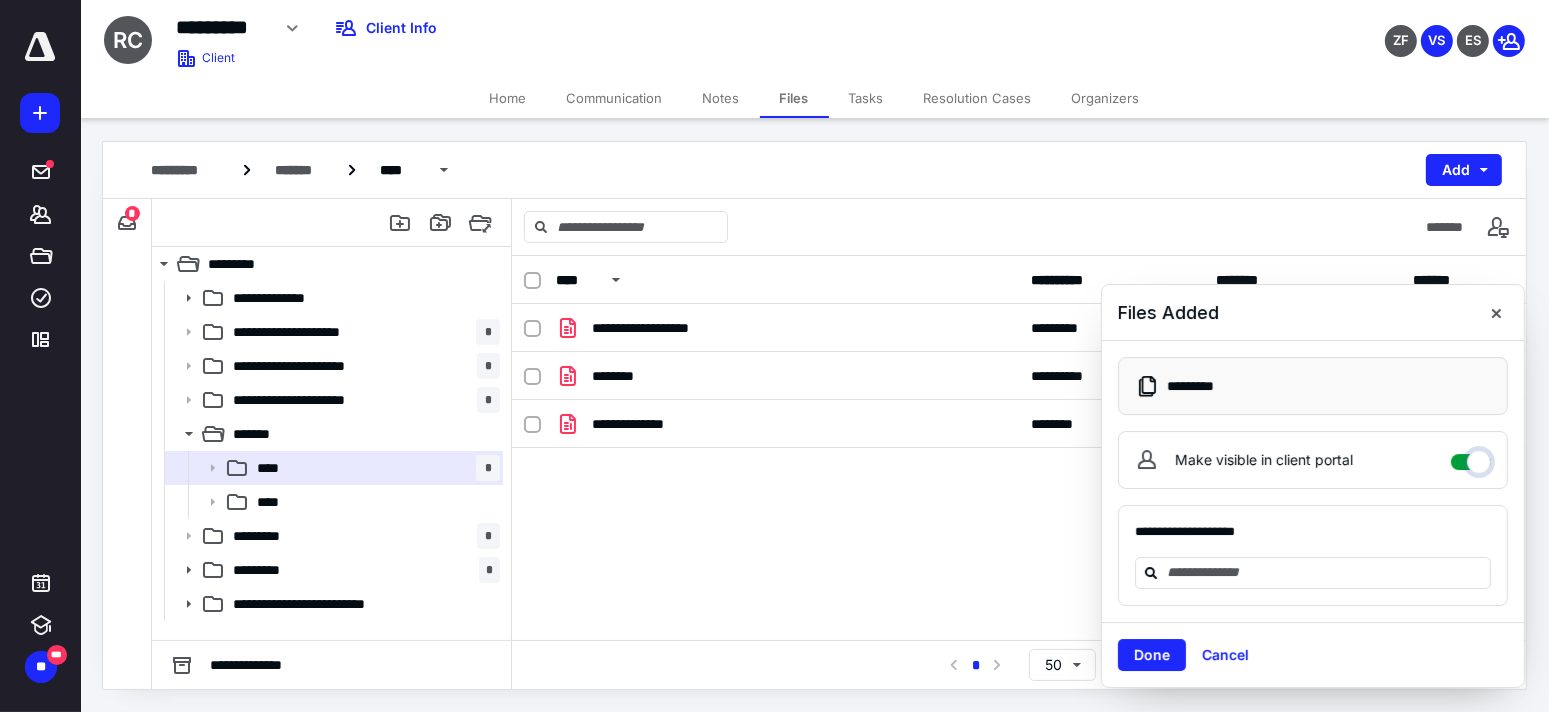 checkbox on "****" 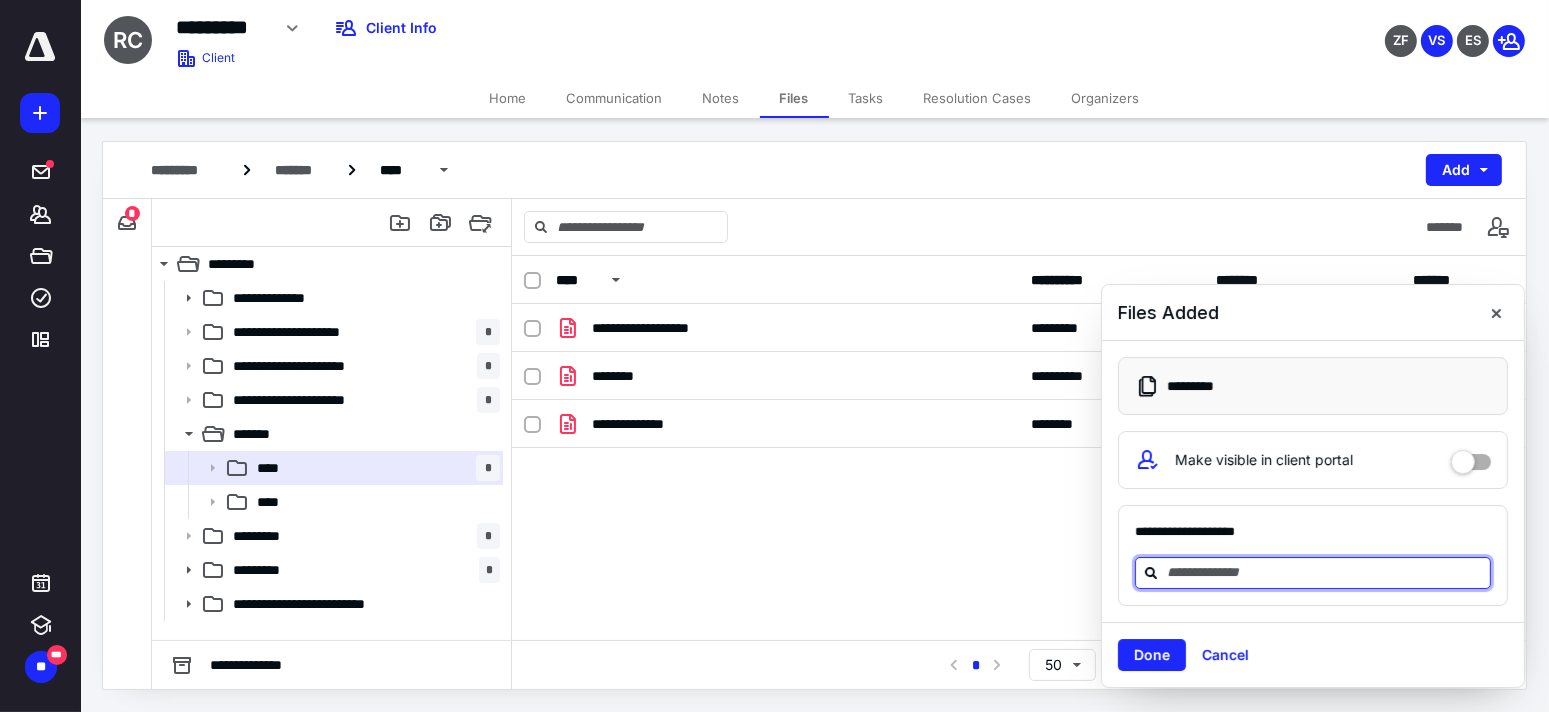 click at bounding box center [1325, 572] 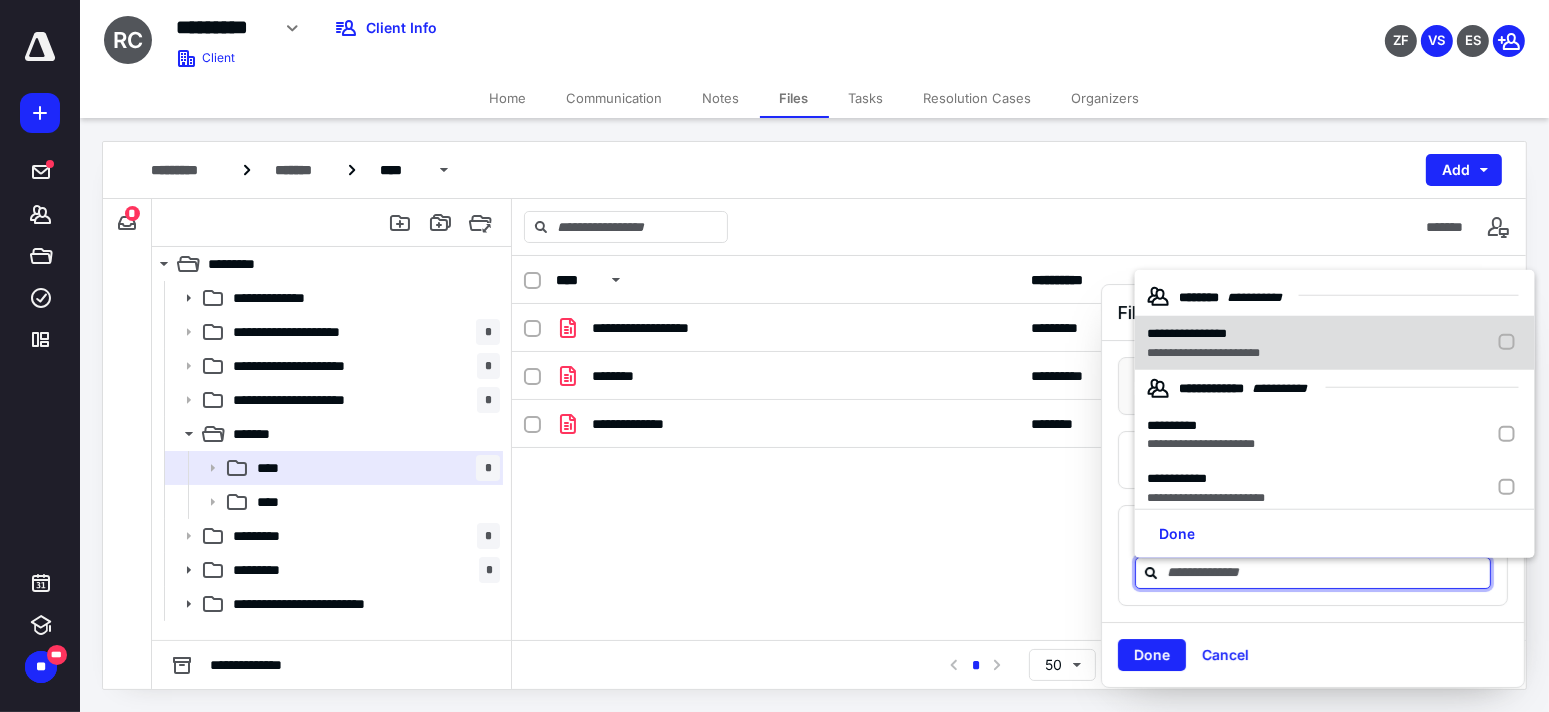 click on "**********" at bounding box center (1187, 333) 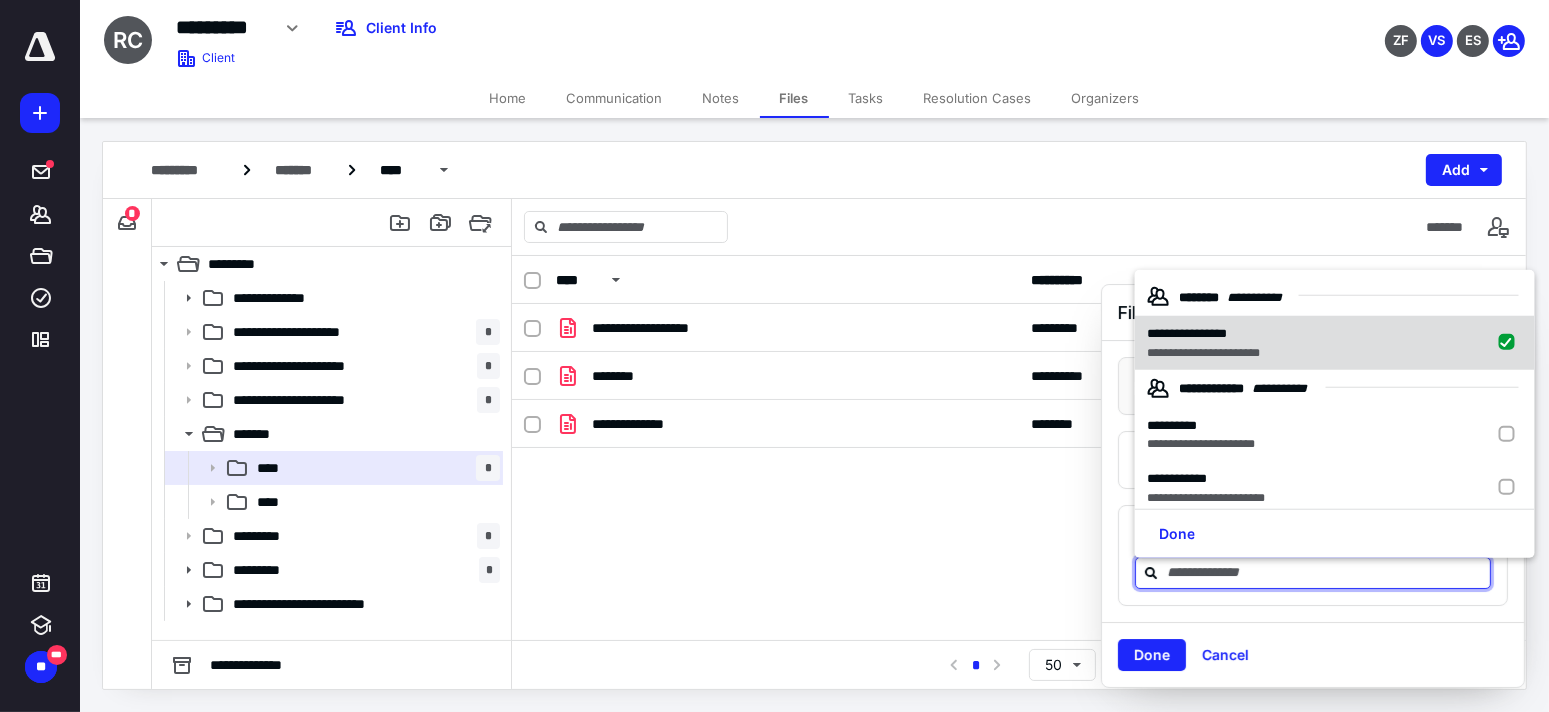 checkbox on "true" 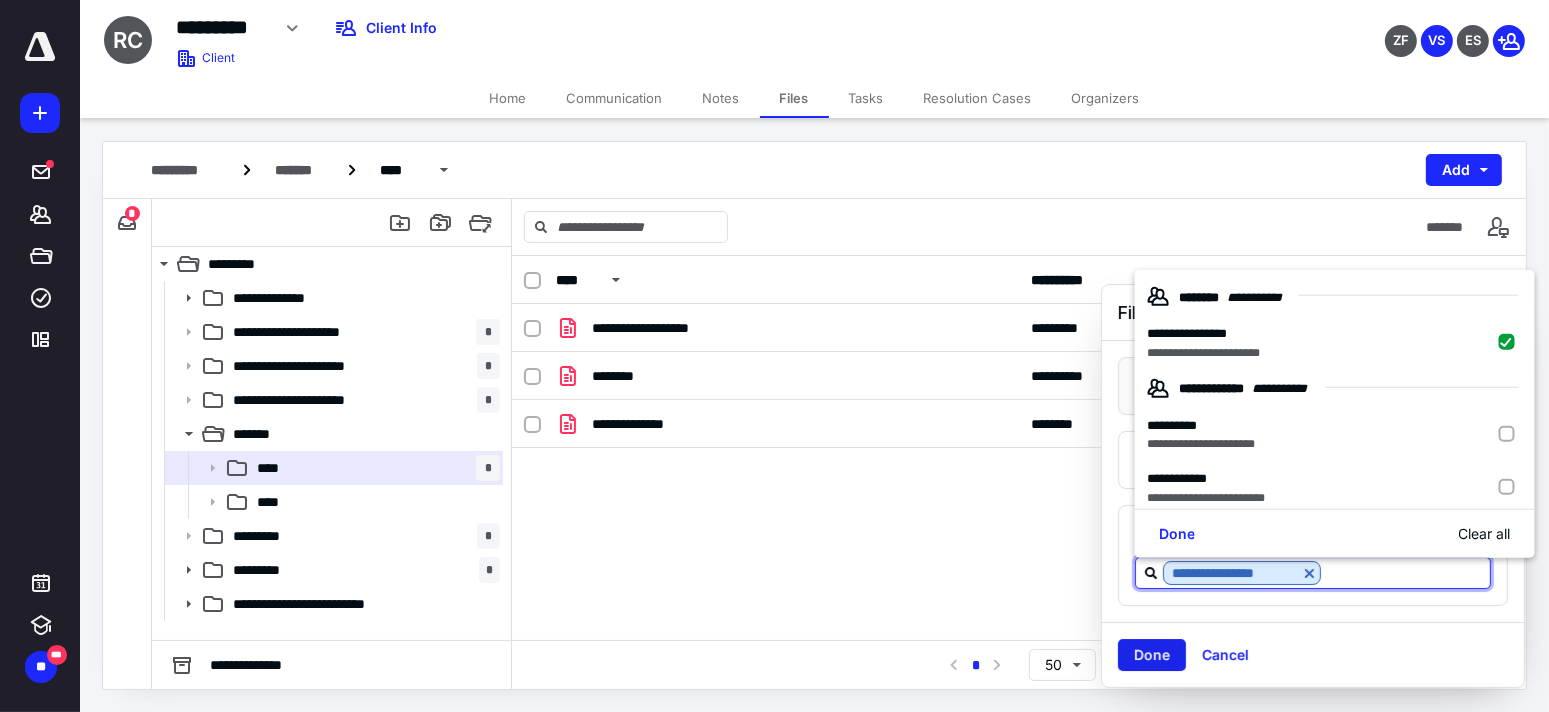 click on "Done" at bounding box center (1152, 655) 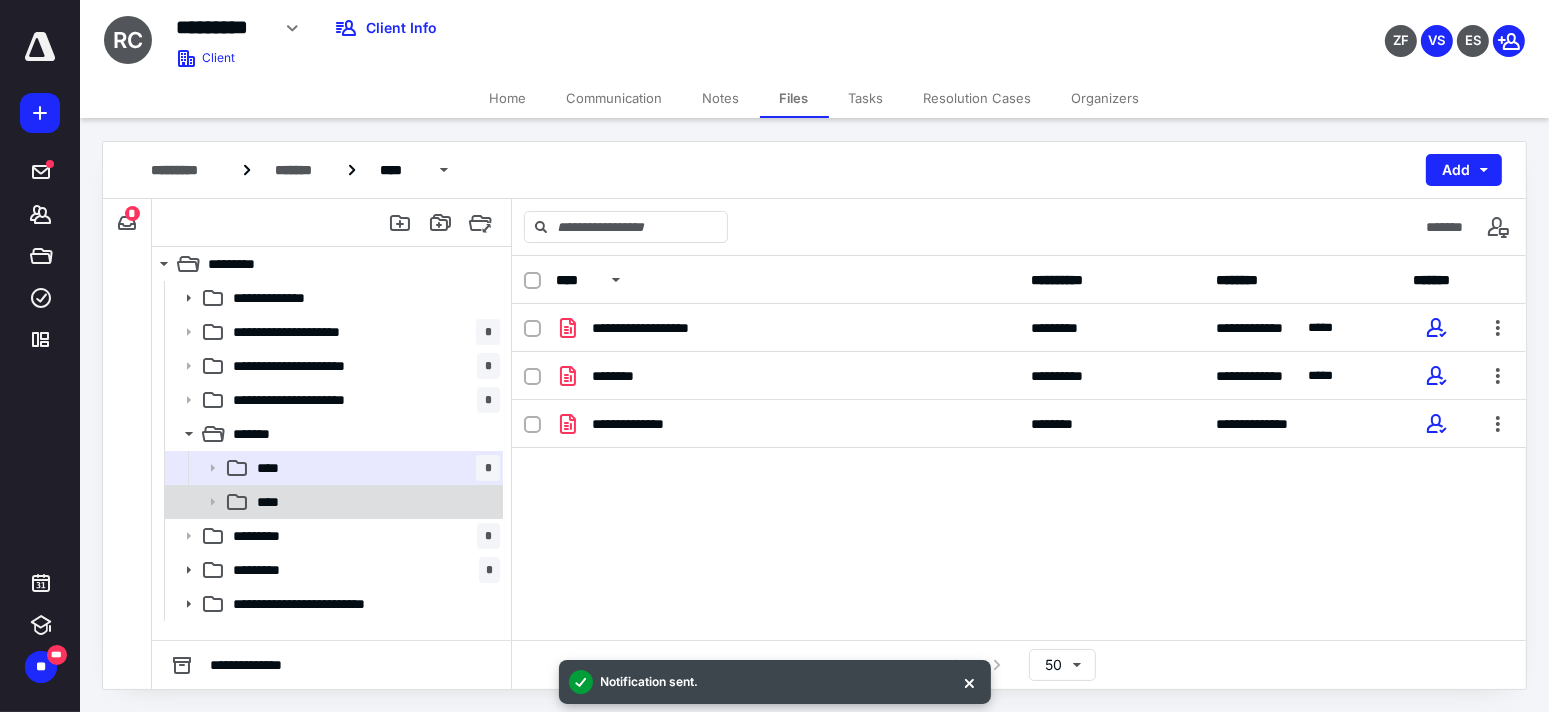click on "****" at bounding box center (274, 502) 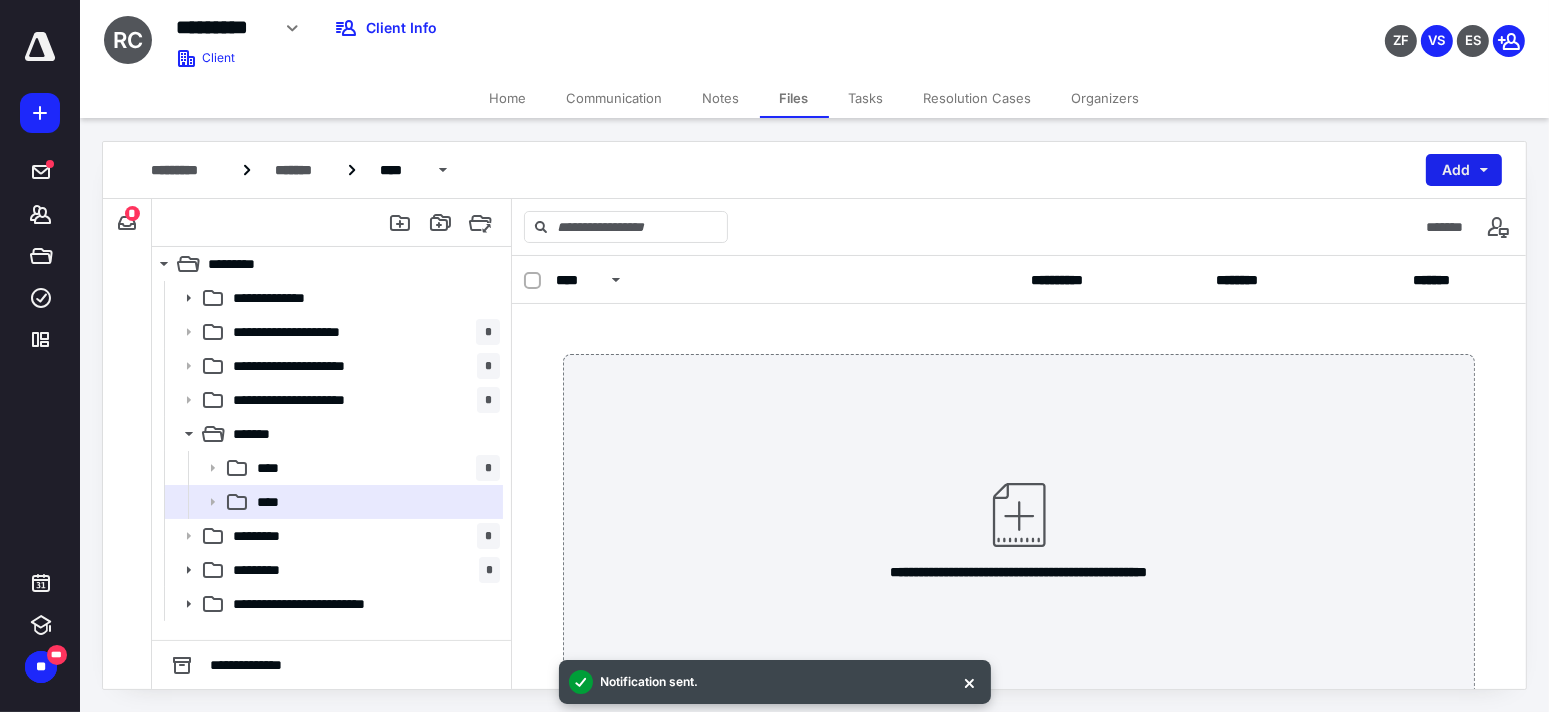 click on "********* ******* ****   Add" at bounding box center [814, 170] 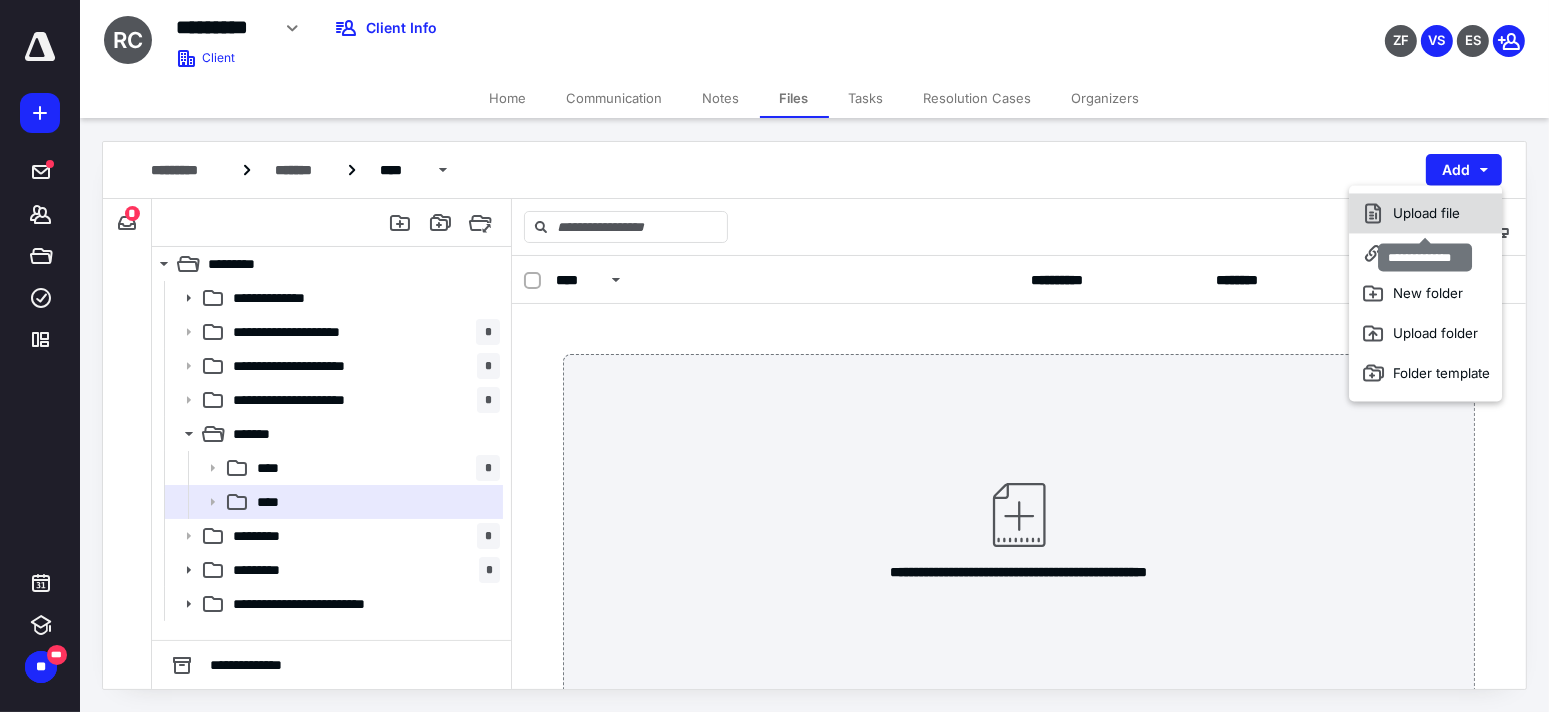 click on "Upload file" at bounding box center (1425, 213) 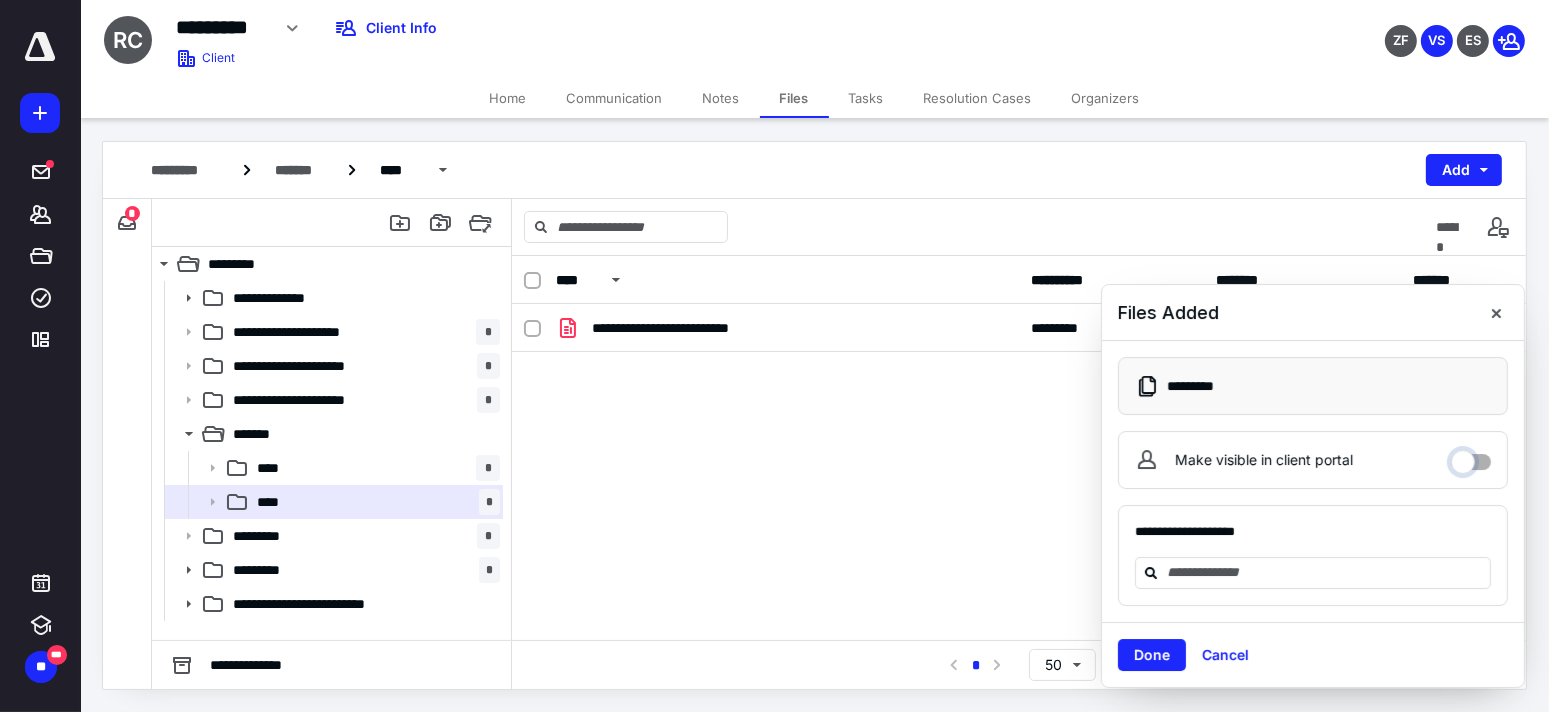 click on "Make visible in client portal" at bounding box center (1471, 457) 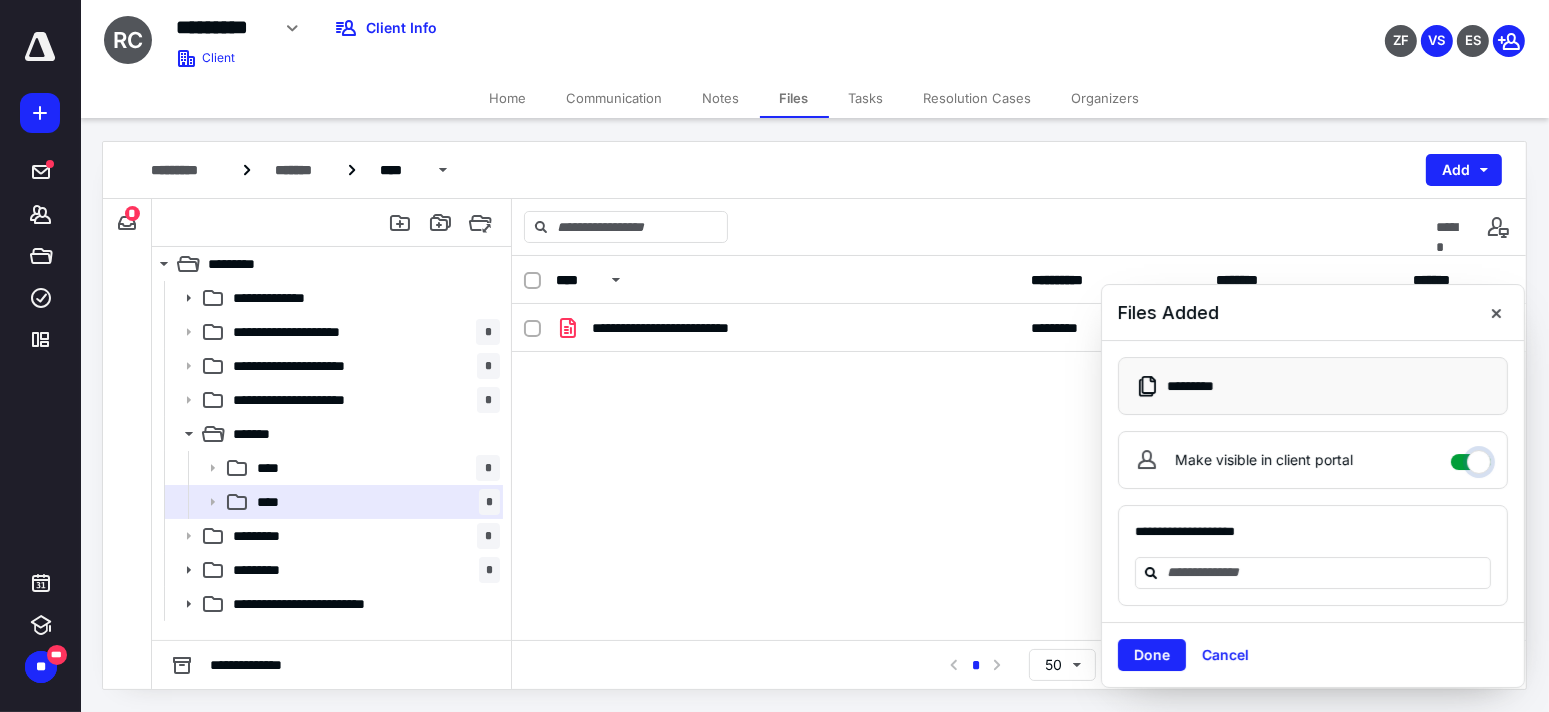 checkbox on "****" 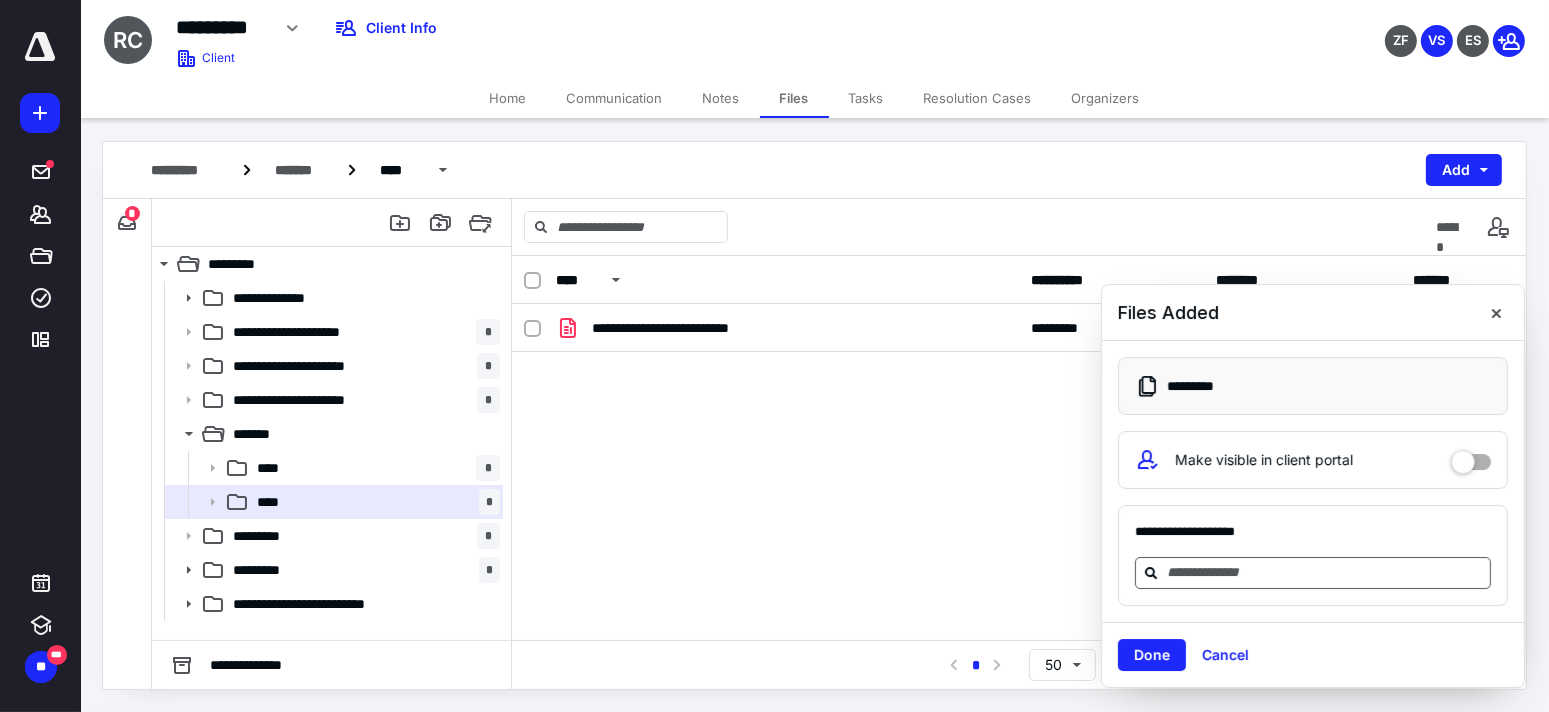 click at bounding box center [1325, 572] 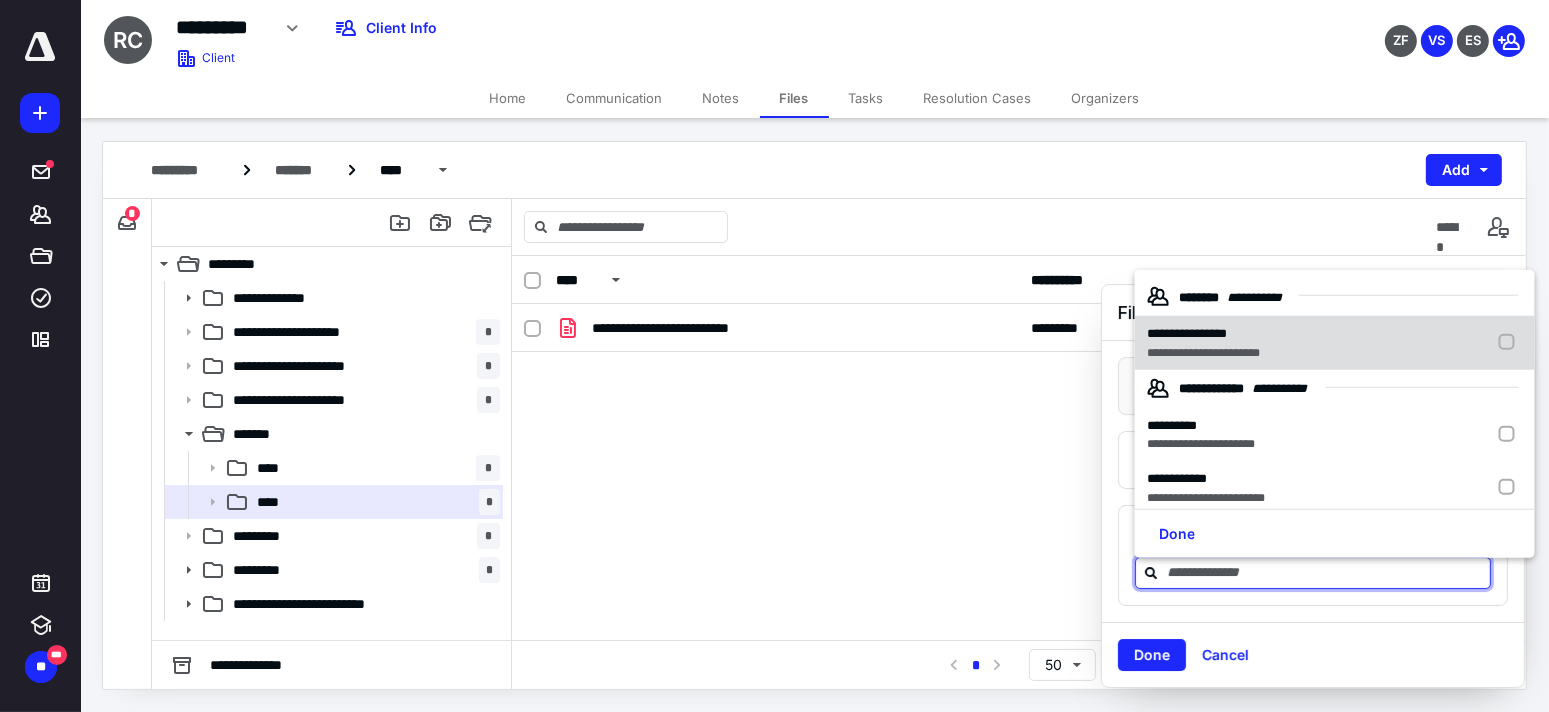 click on "**********" at bounding box center [1187, 333] 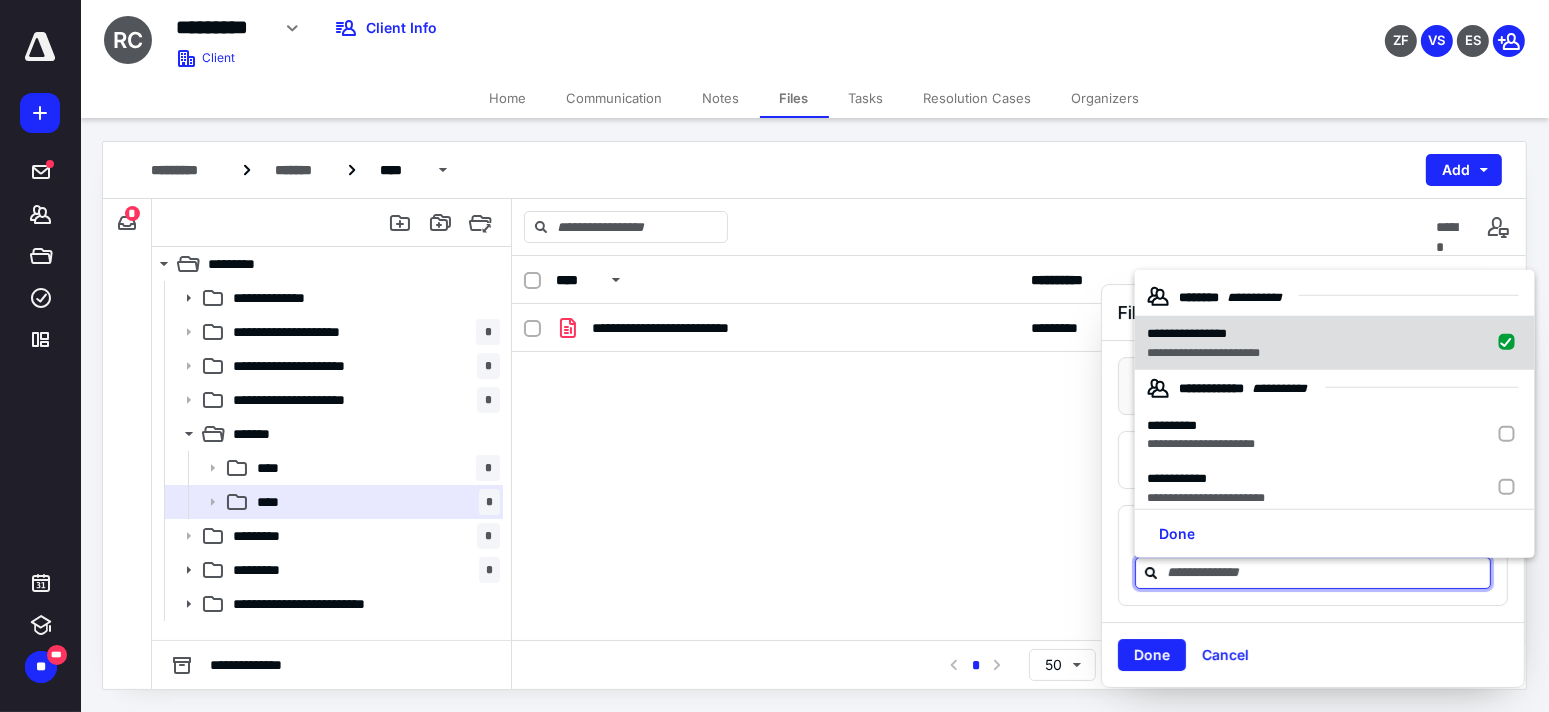 checkbox on "true" 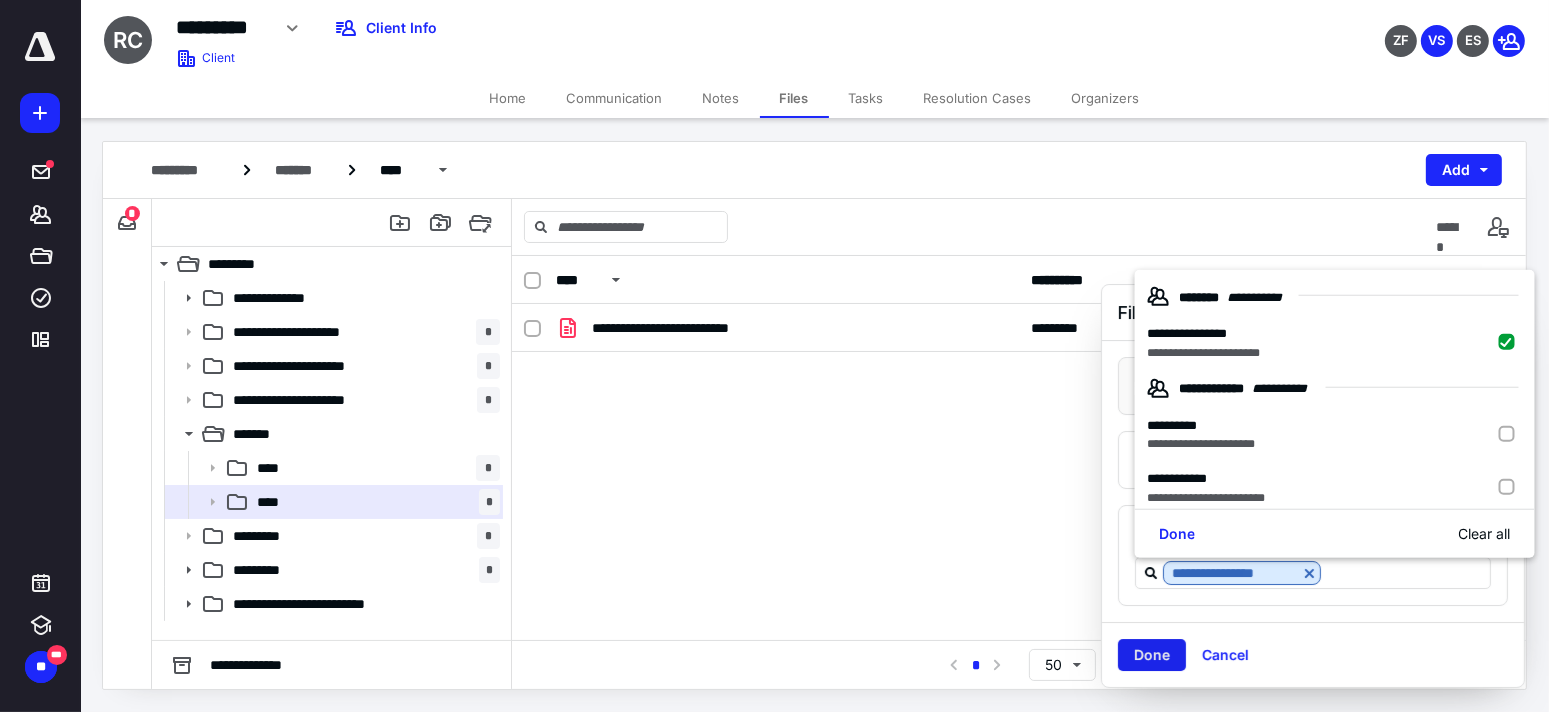 click on "Done" at bounding box center [1152, 655] 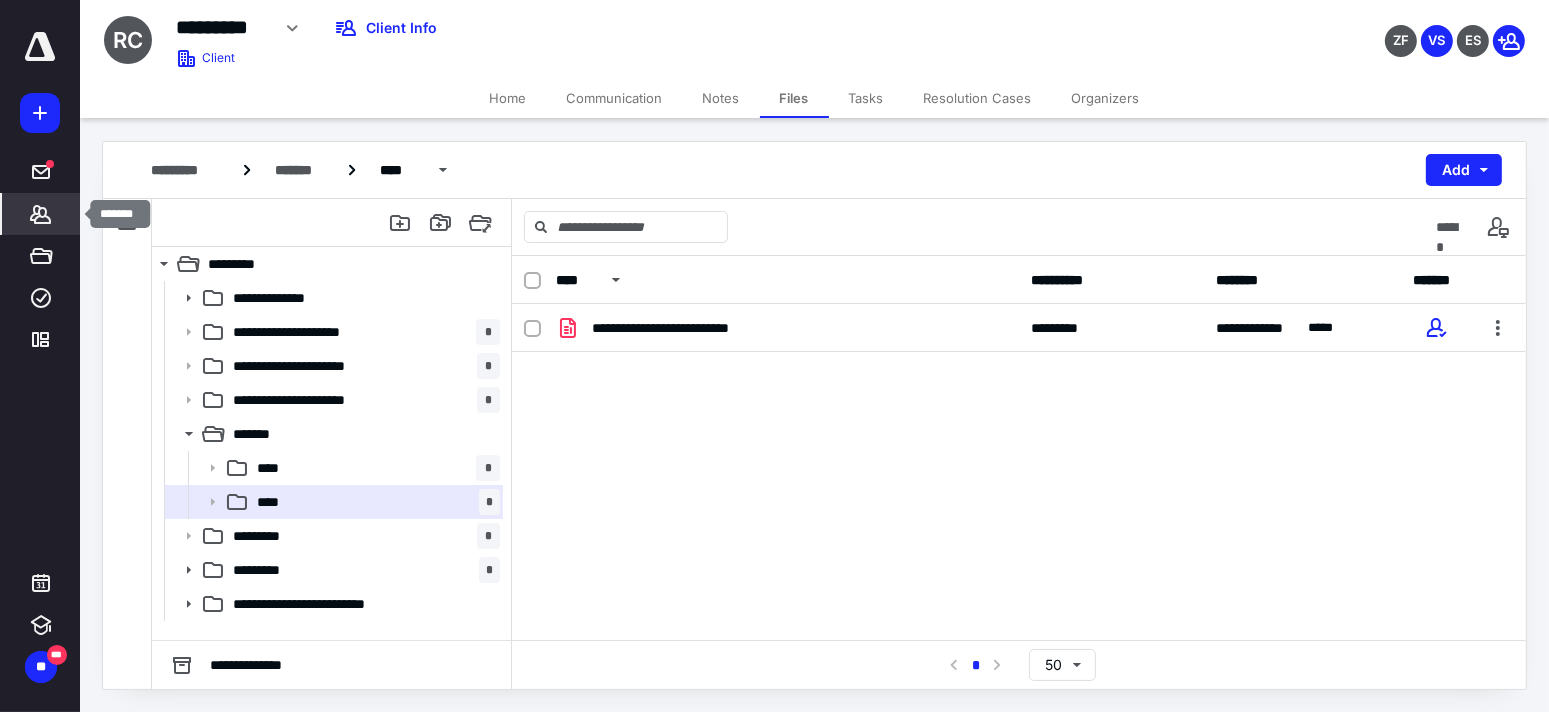 click 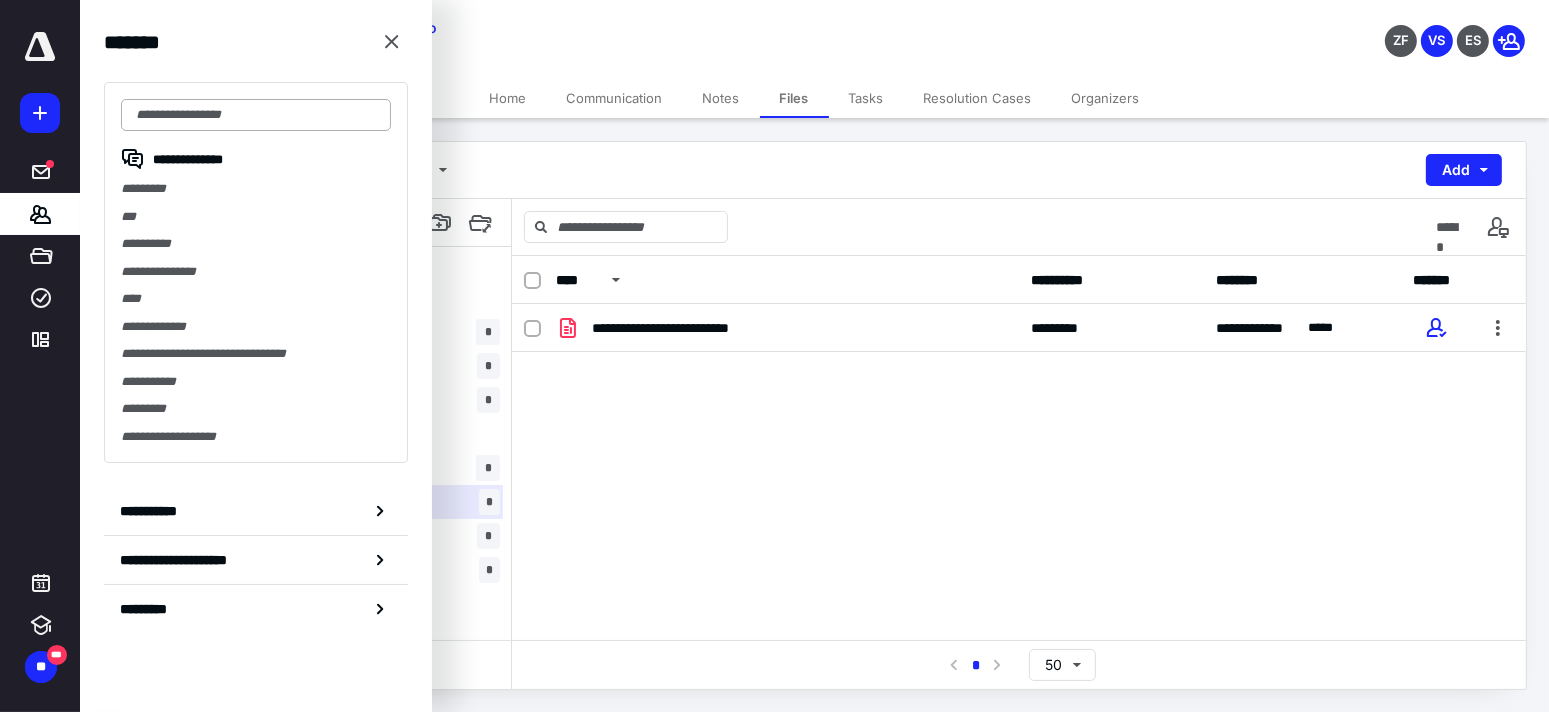 click at bounding box center (256, 115) 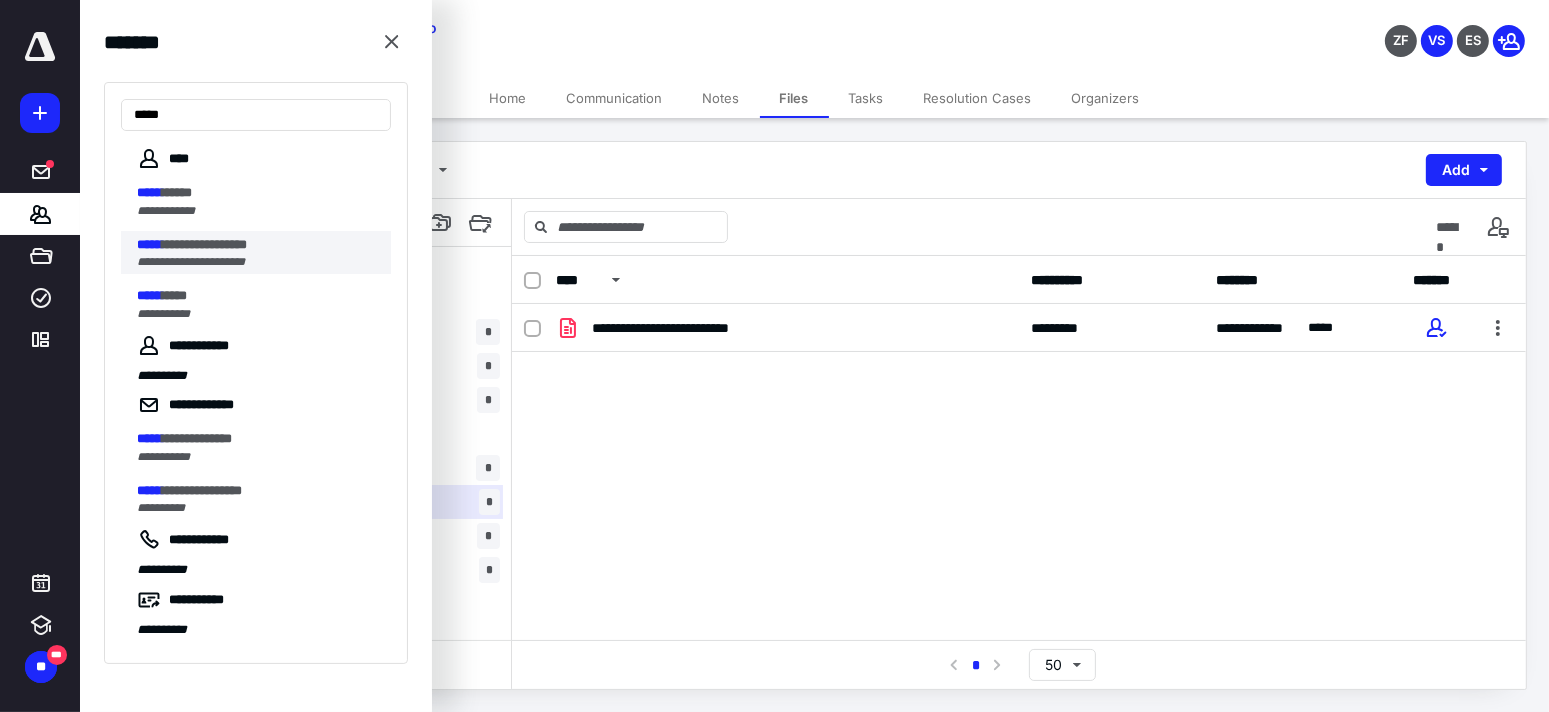 type on "*****" 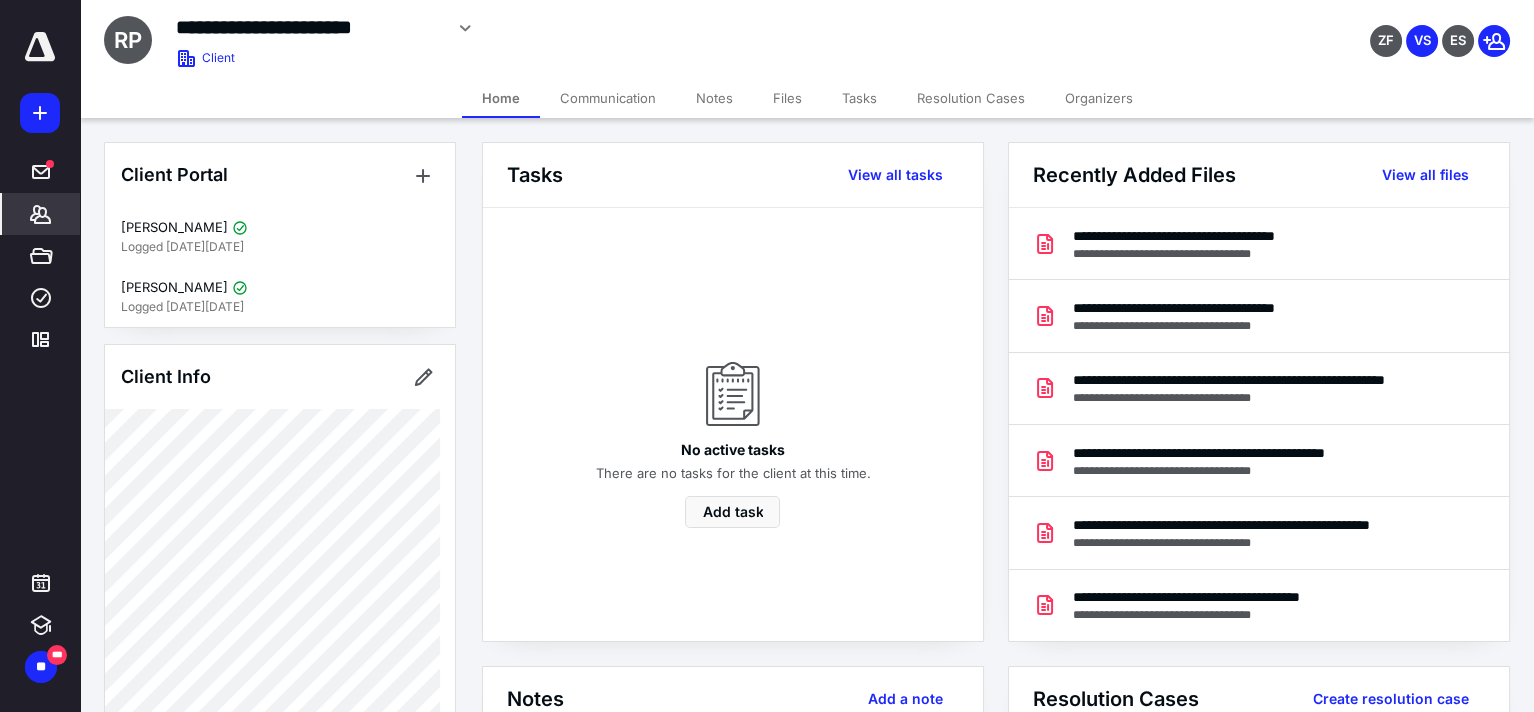 click on "Files" at bounding box center [787, 98] 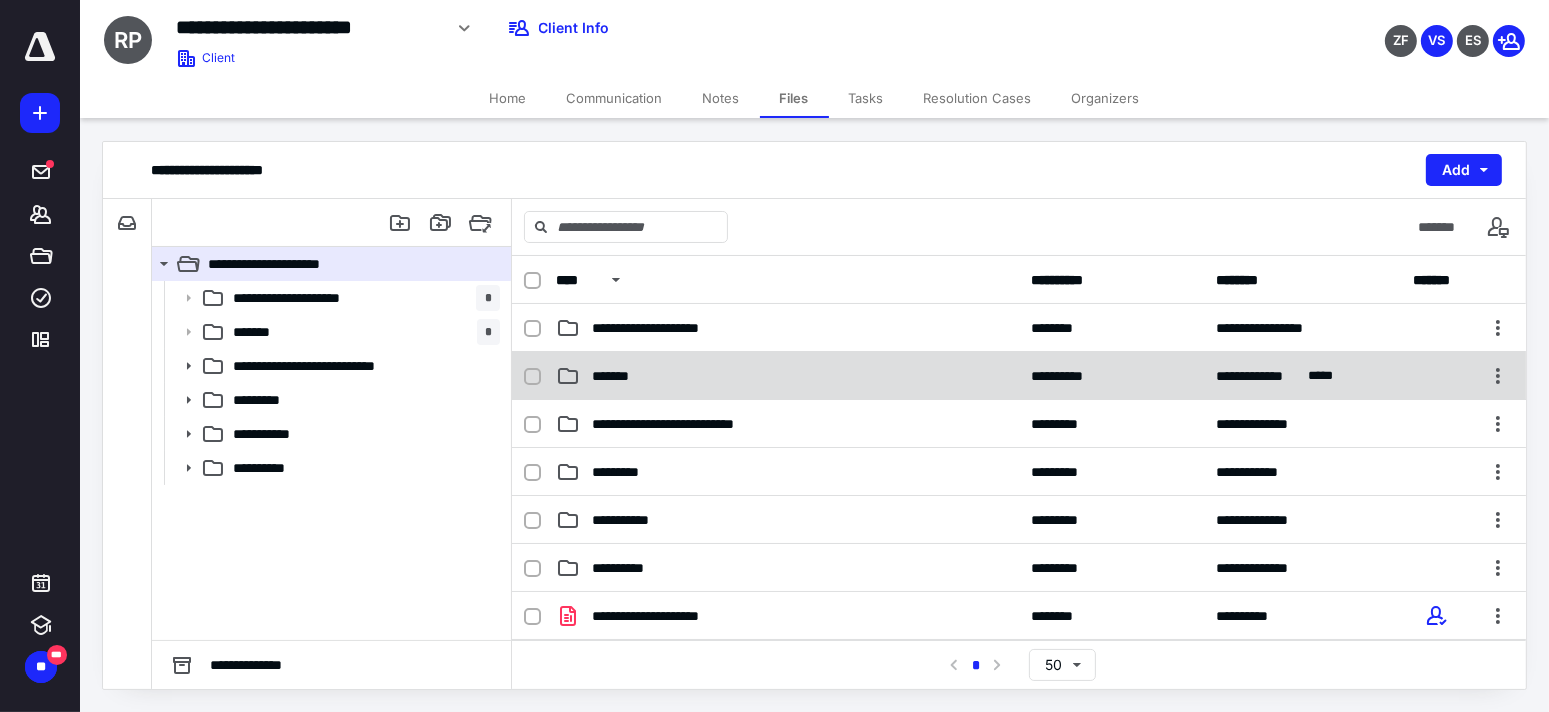 click on "**********" at bounding box center [1019, 376] 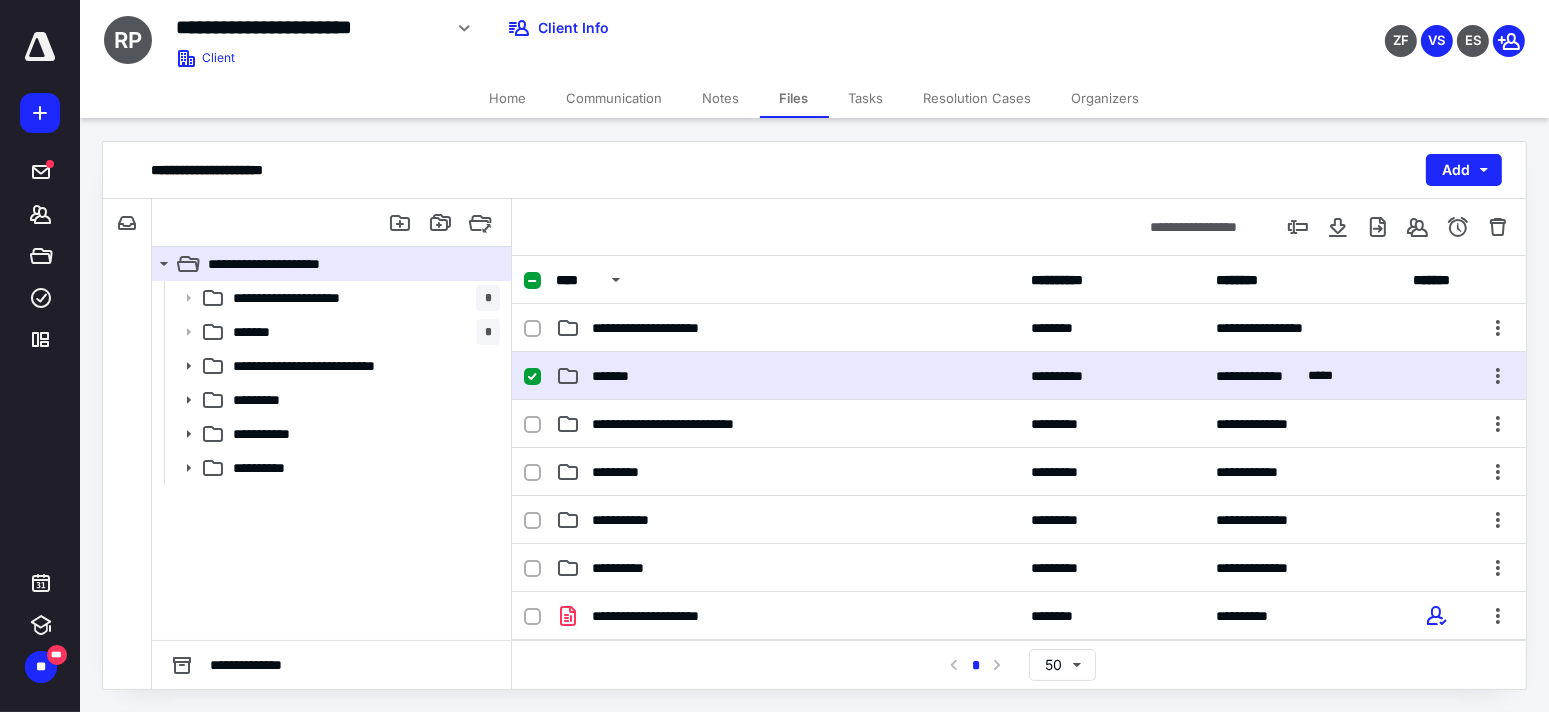 click on "**********" at bounding box center (1019, 376) 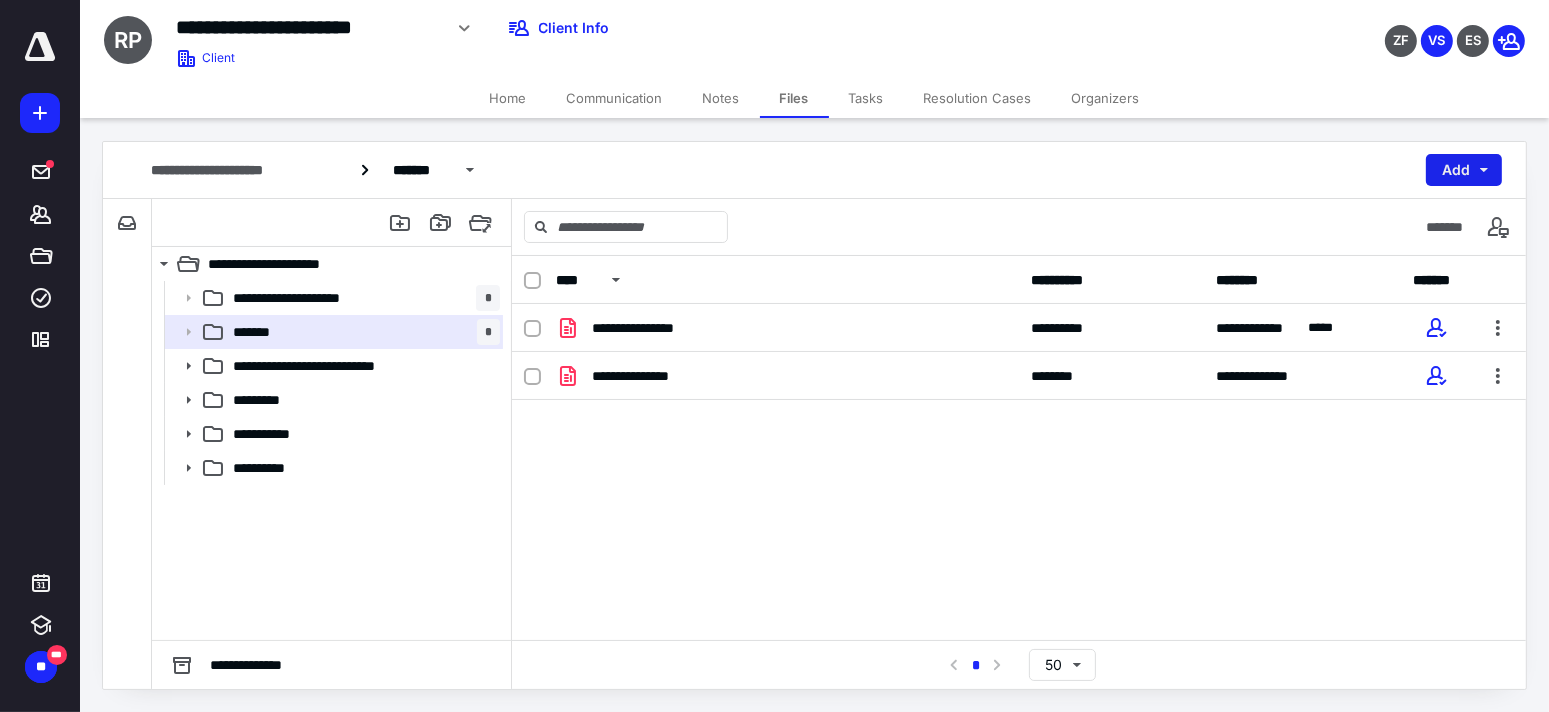 click on "Add" at bounding box center (1464, 170) 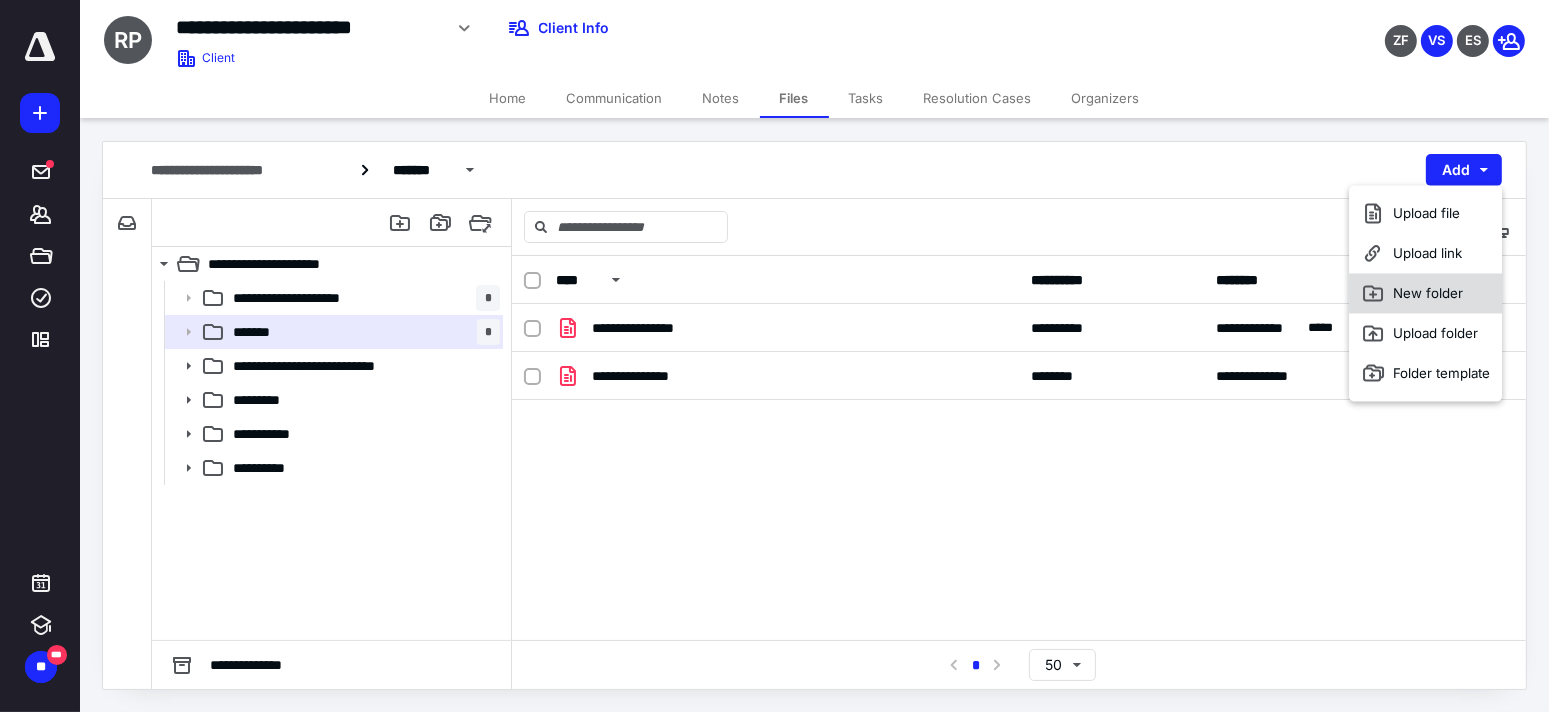 click on "New folder" at bounding box center [1425, 293] 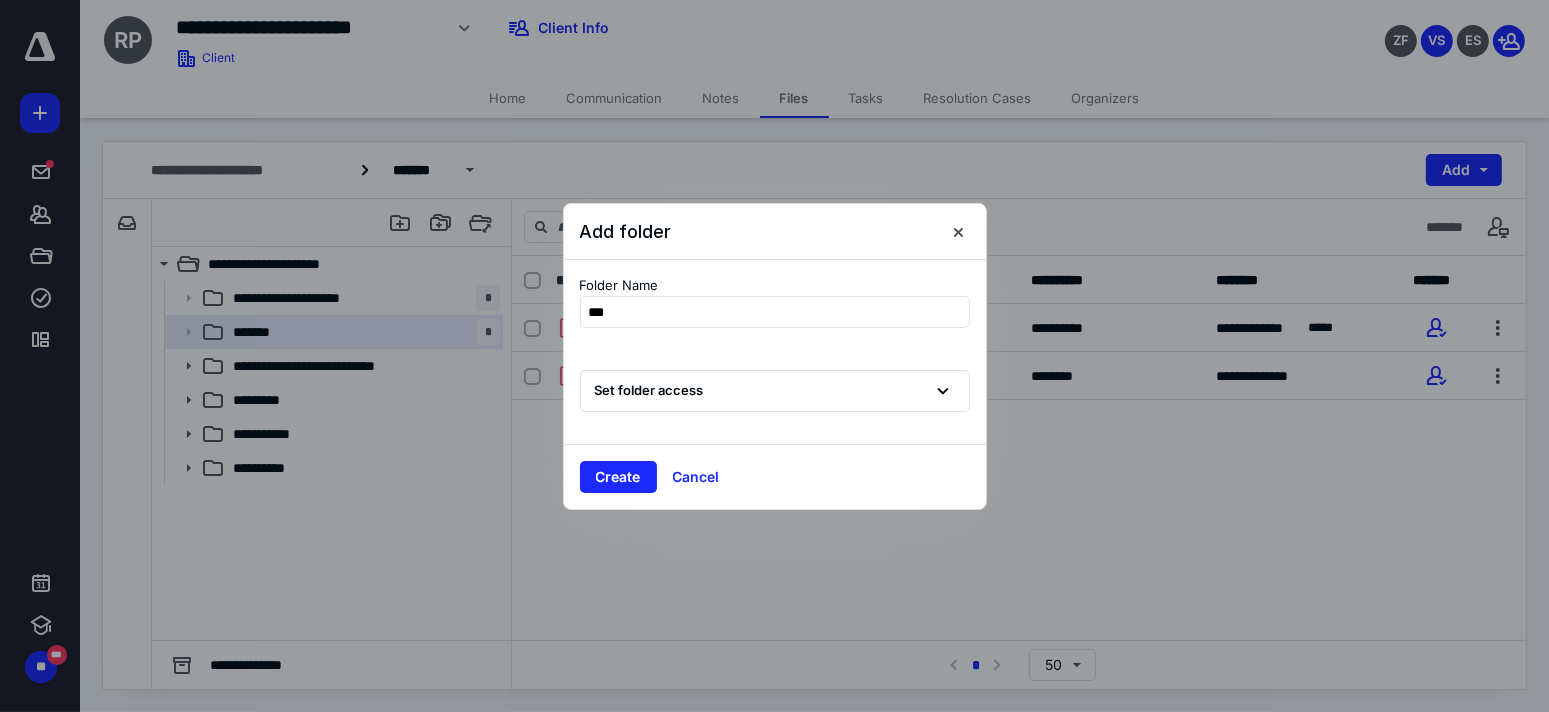 type on "****" 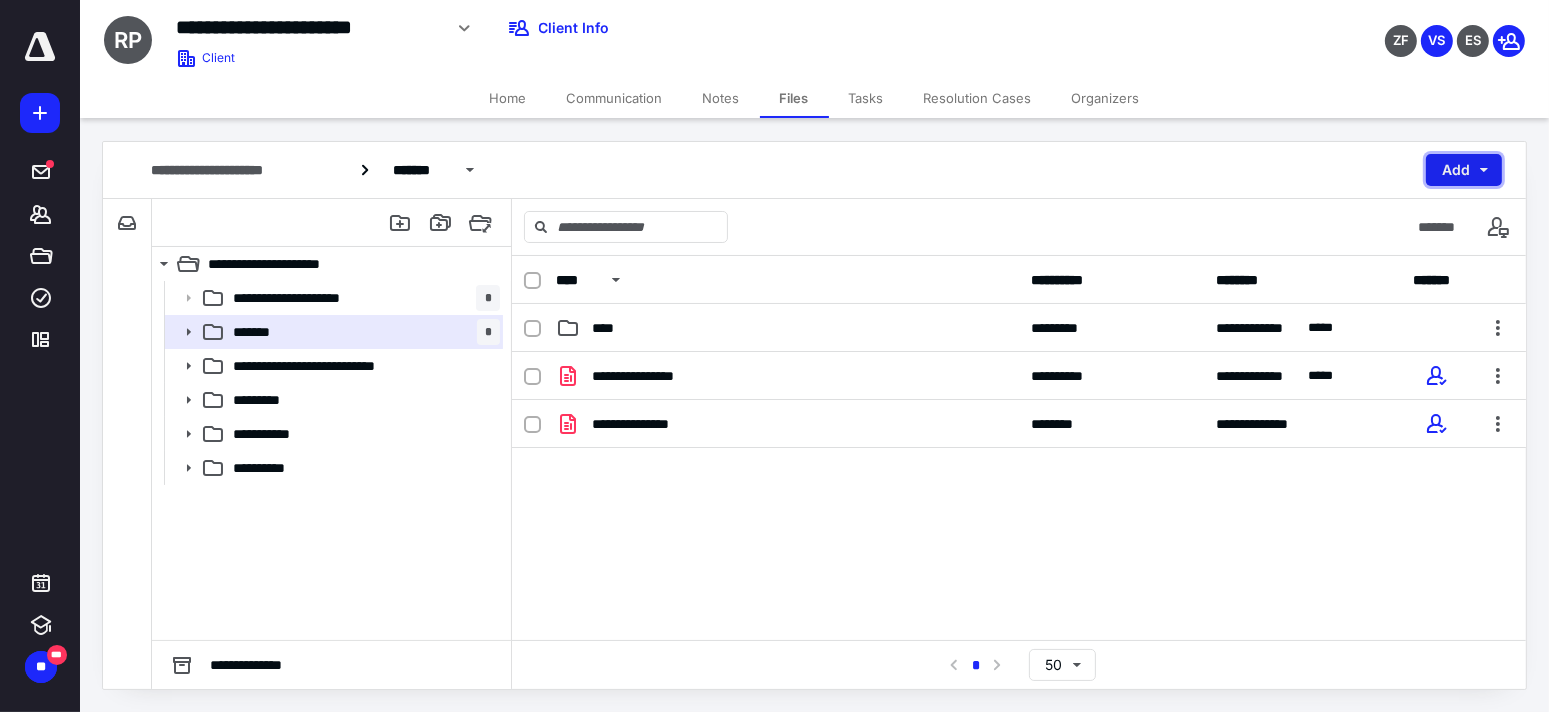click on "Add" at bounding box center [1464, 170] 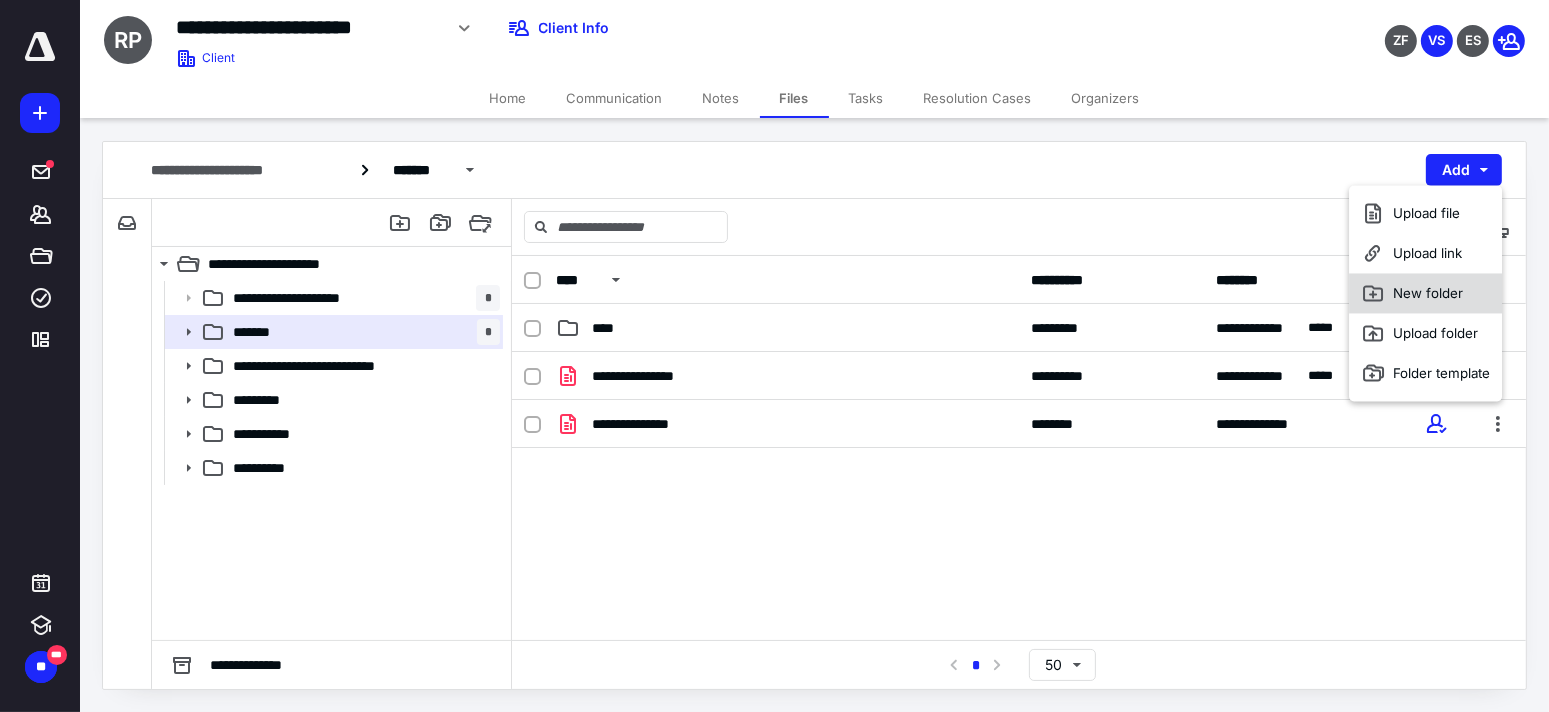 click on "New folder" at bounding box center (1425, 293) 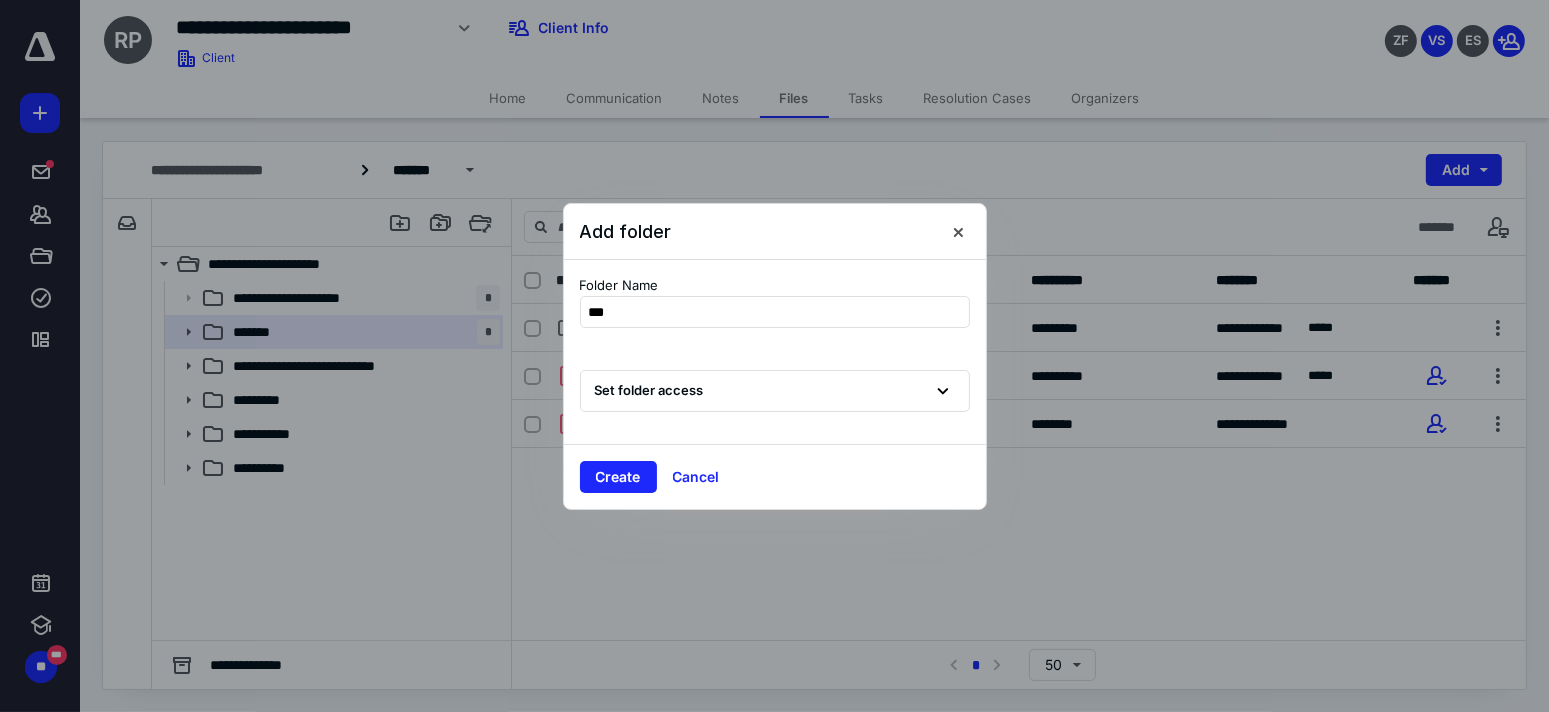 type on "****" 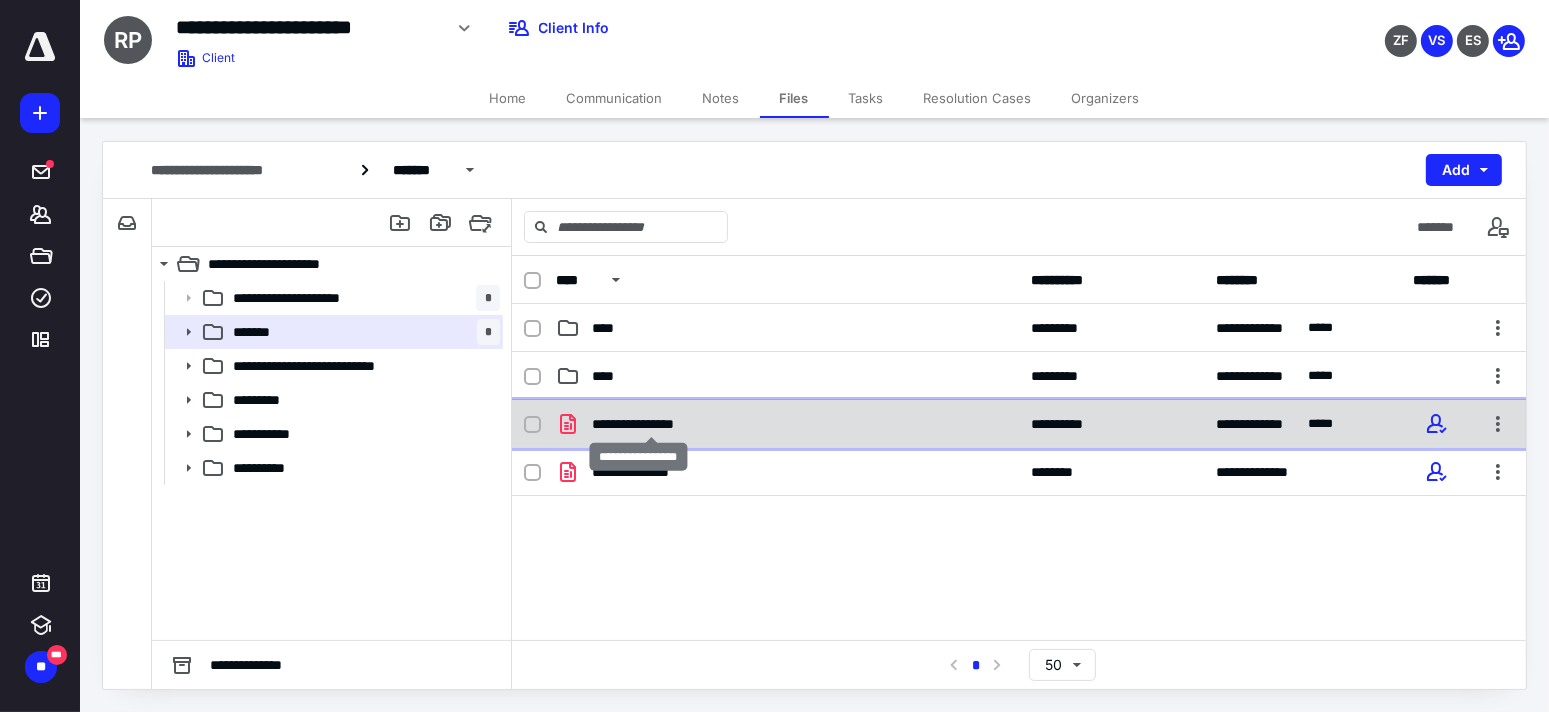 click on "**********" at bounding box center [652, 424] 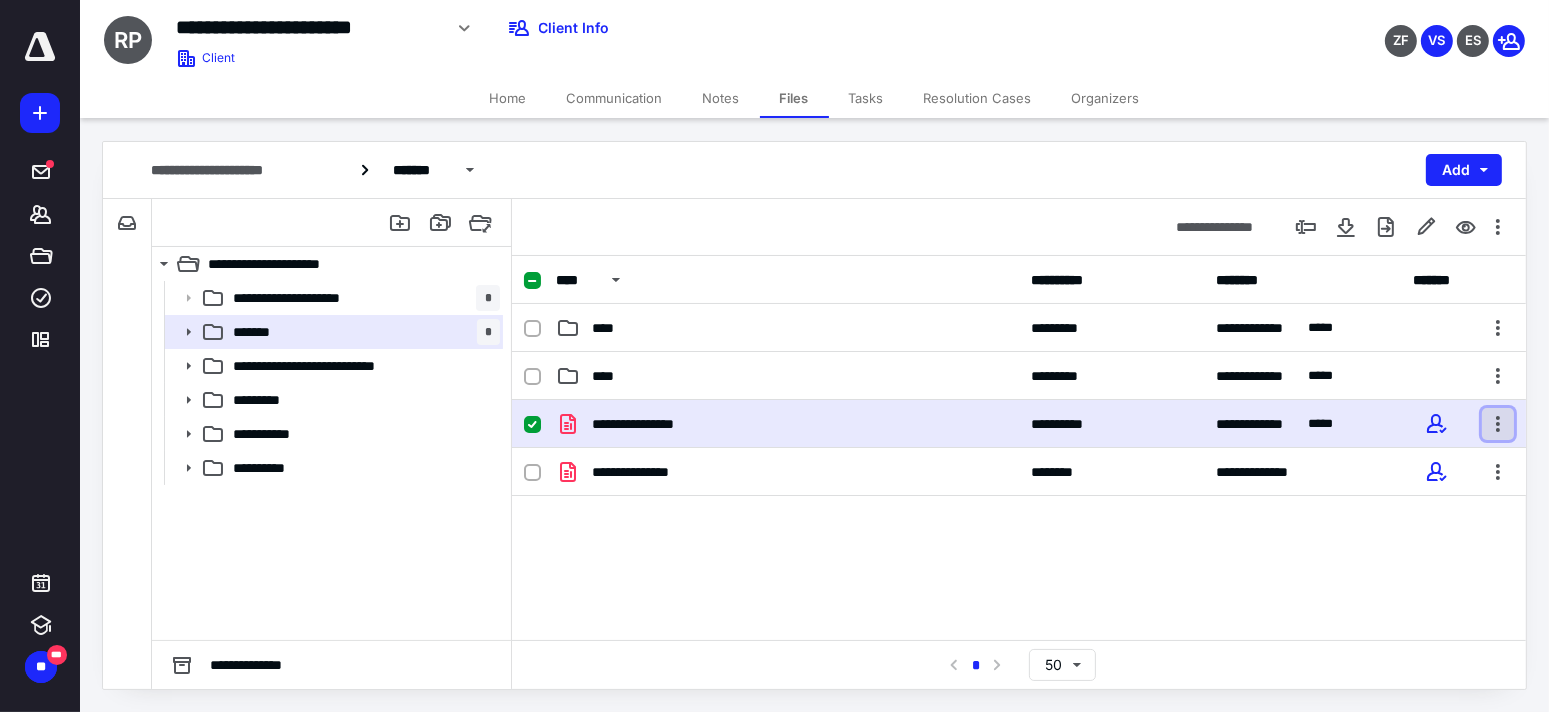 click at bounding box center (1498, 424) 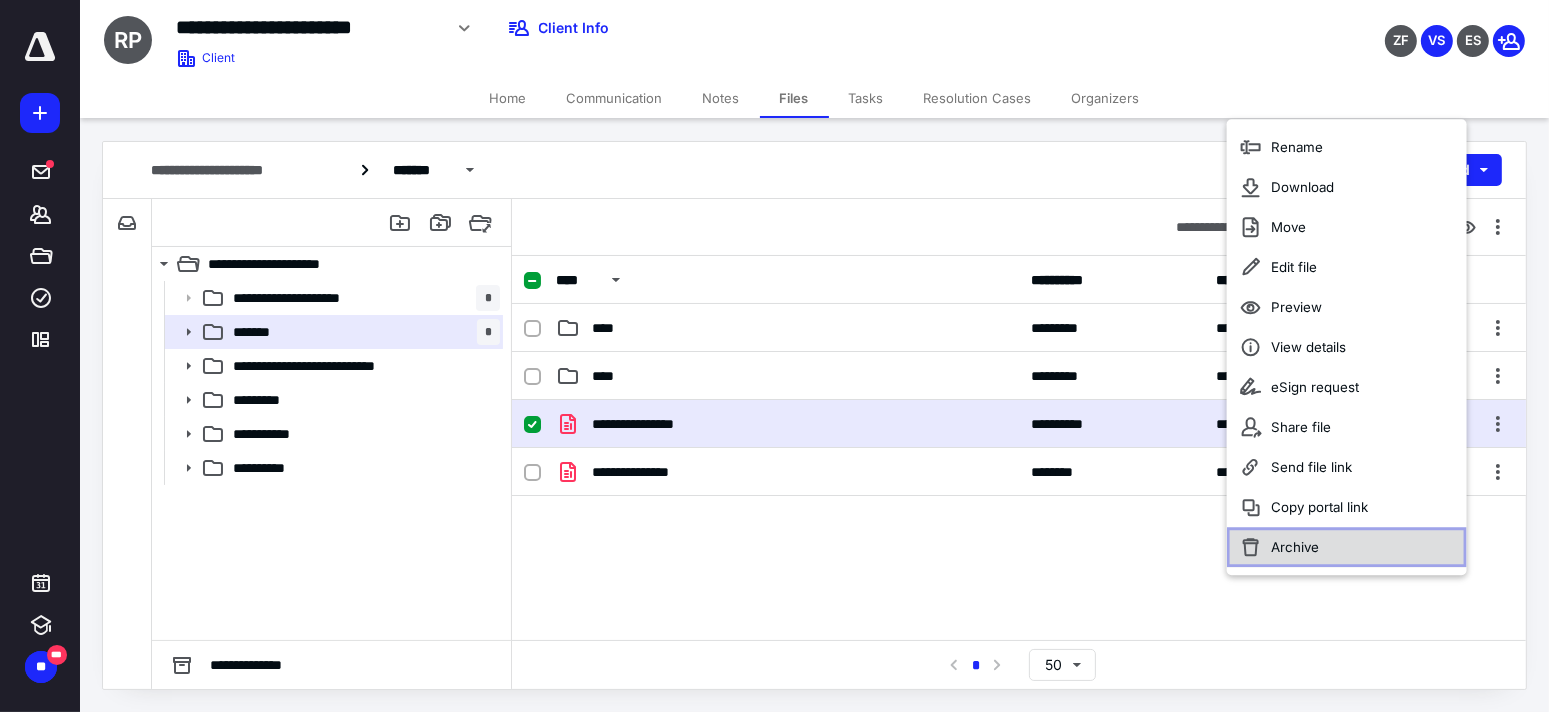 click on "Archive" at bounding box center (1295, 547) 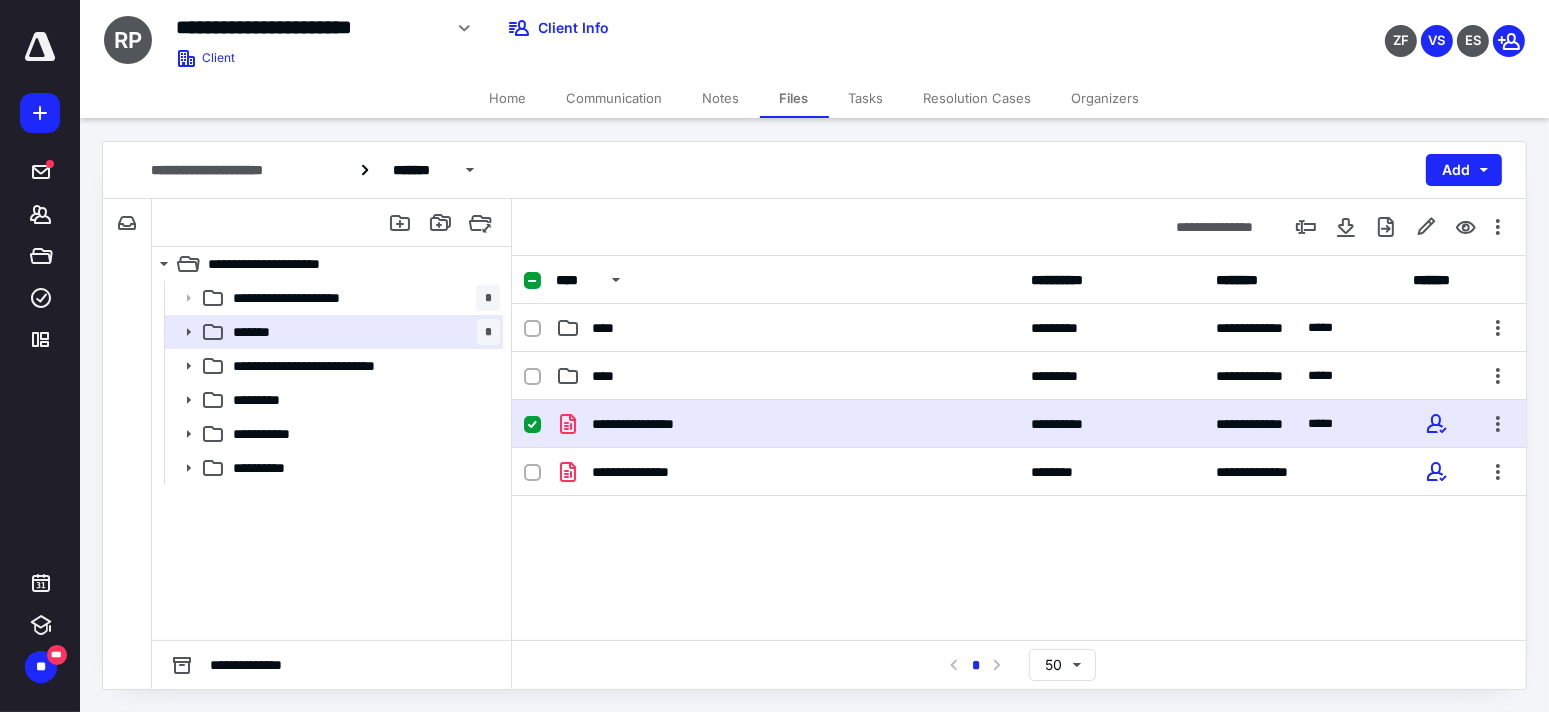 checkbox on "false" 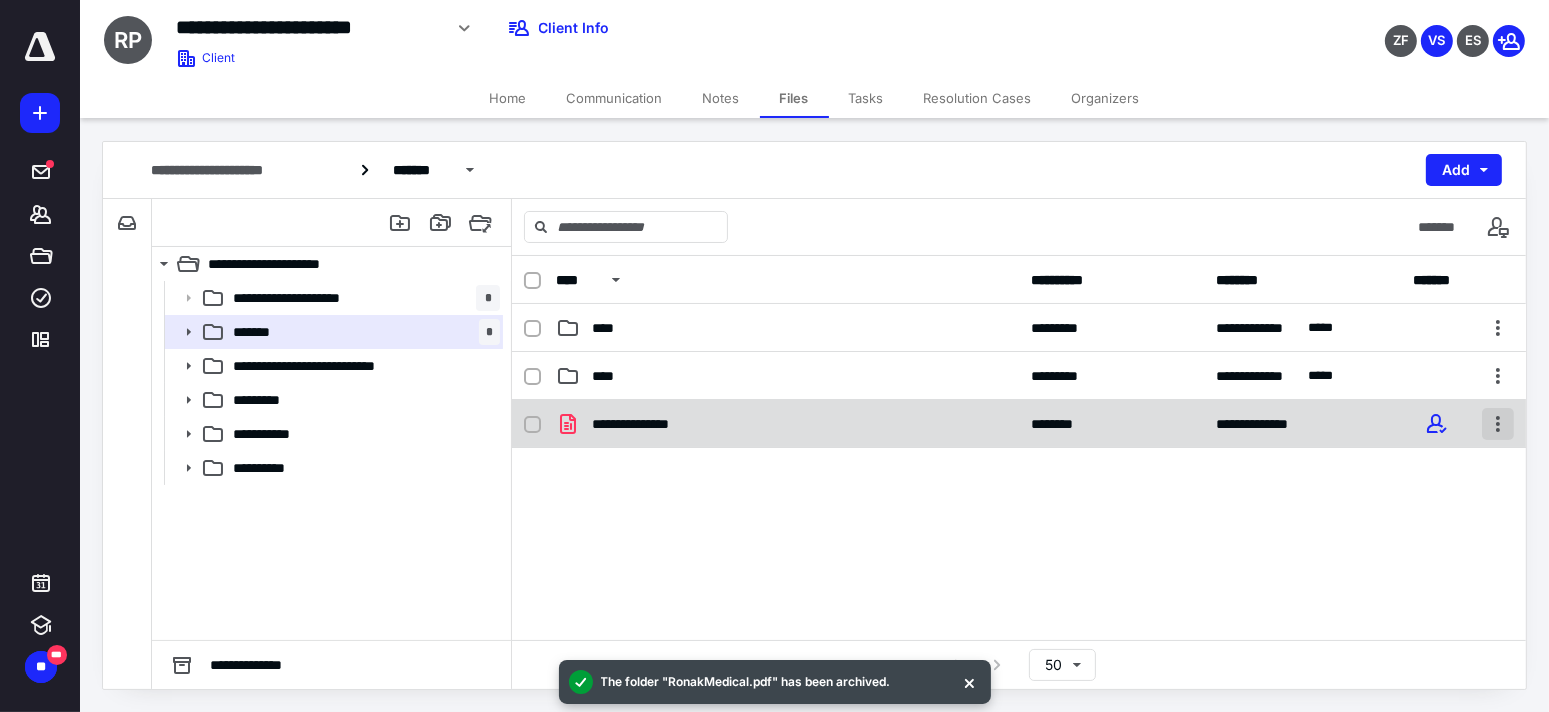 click at bounding box center (1498, 424) 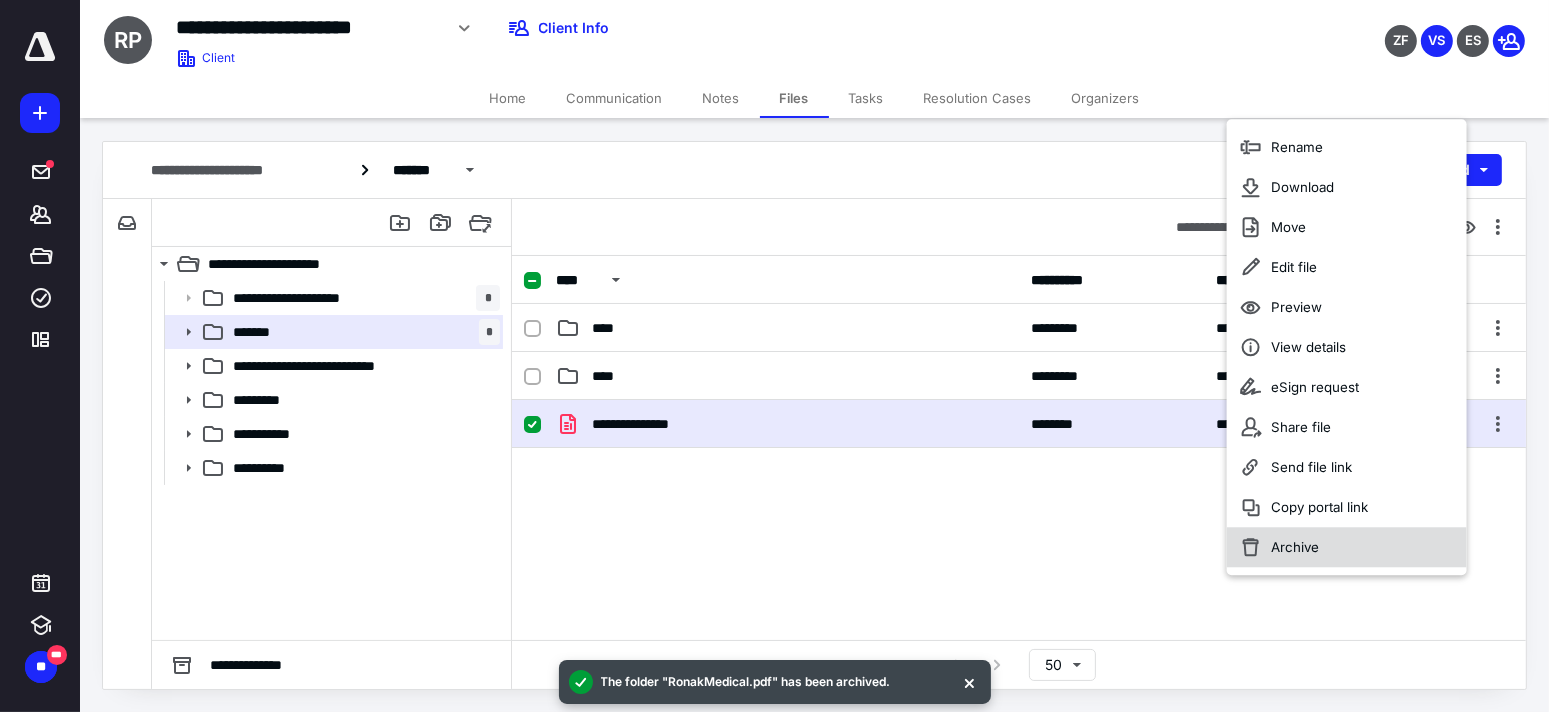 click on "Archive" at bounding box center [1295, 547] 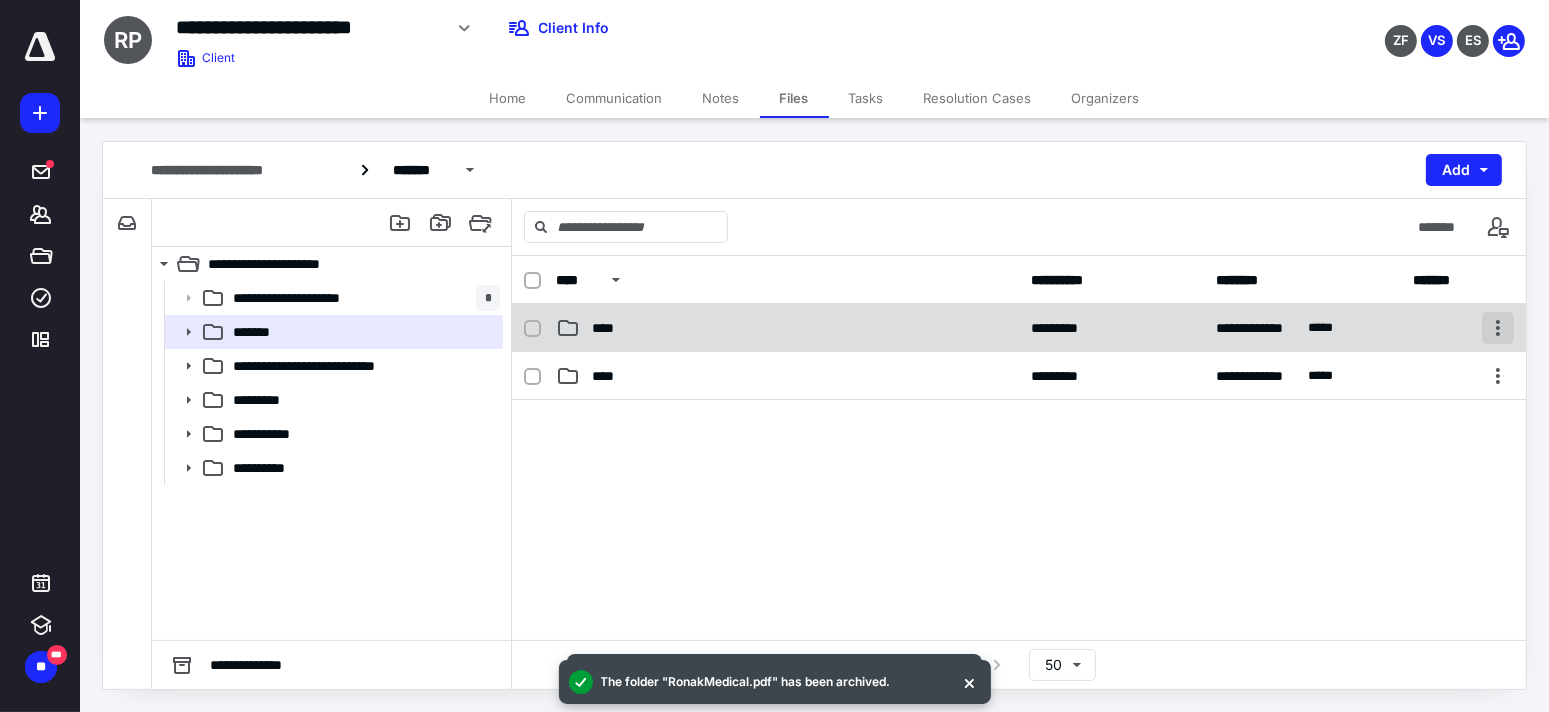click at bounding box center [1498, 328] 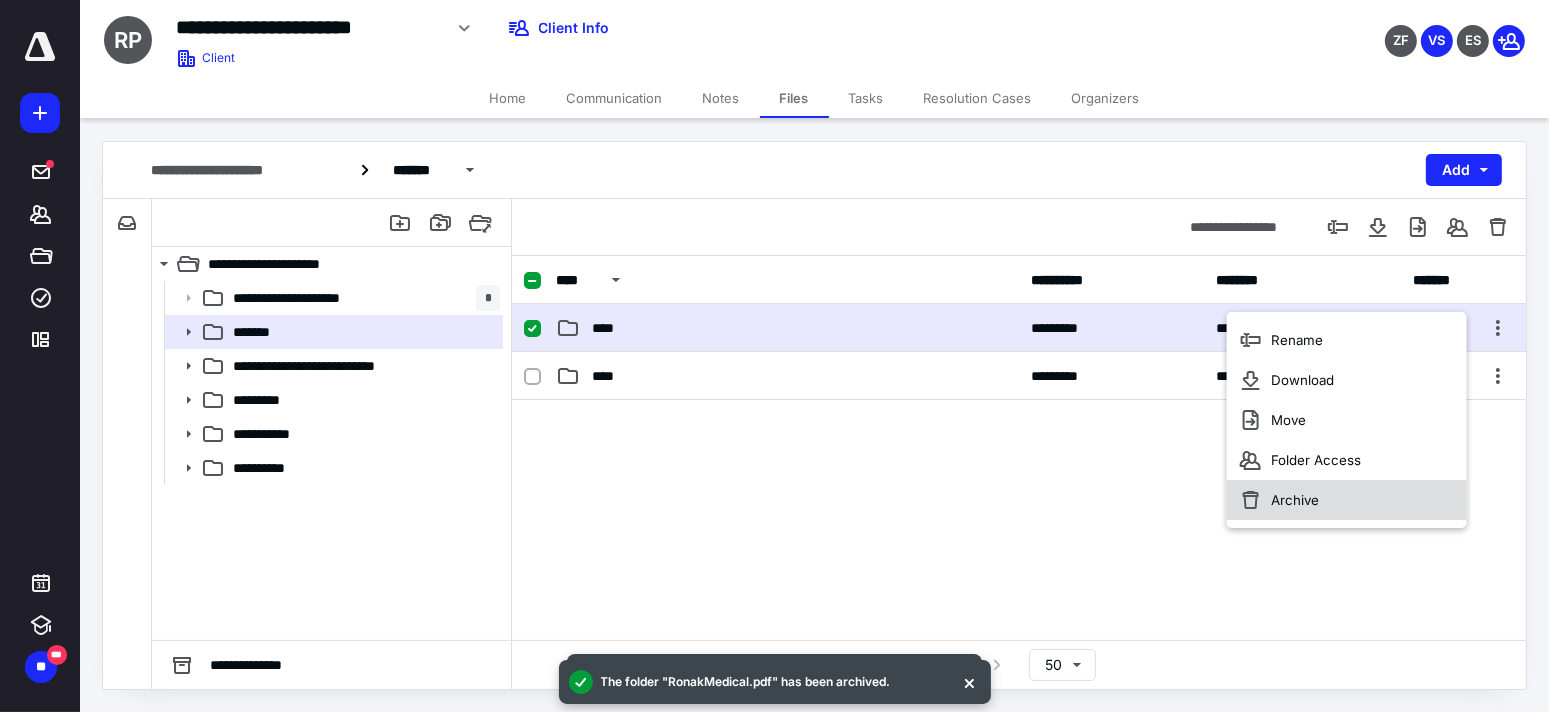 click on "Archive" at bounding box center [1295, 500] 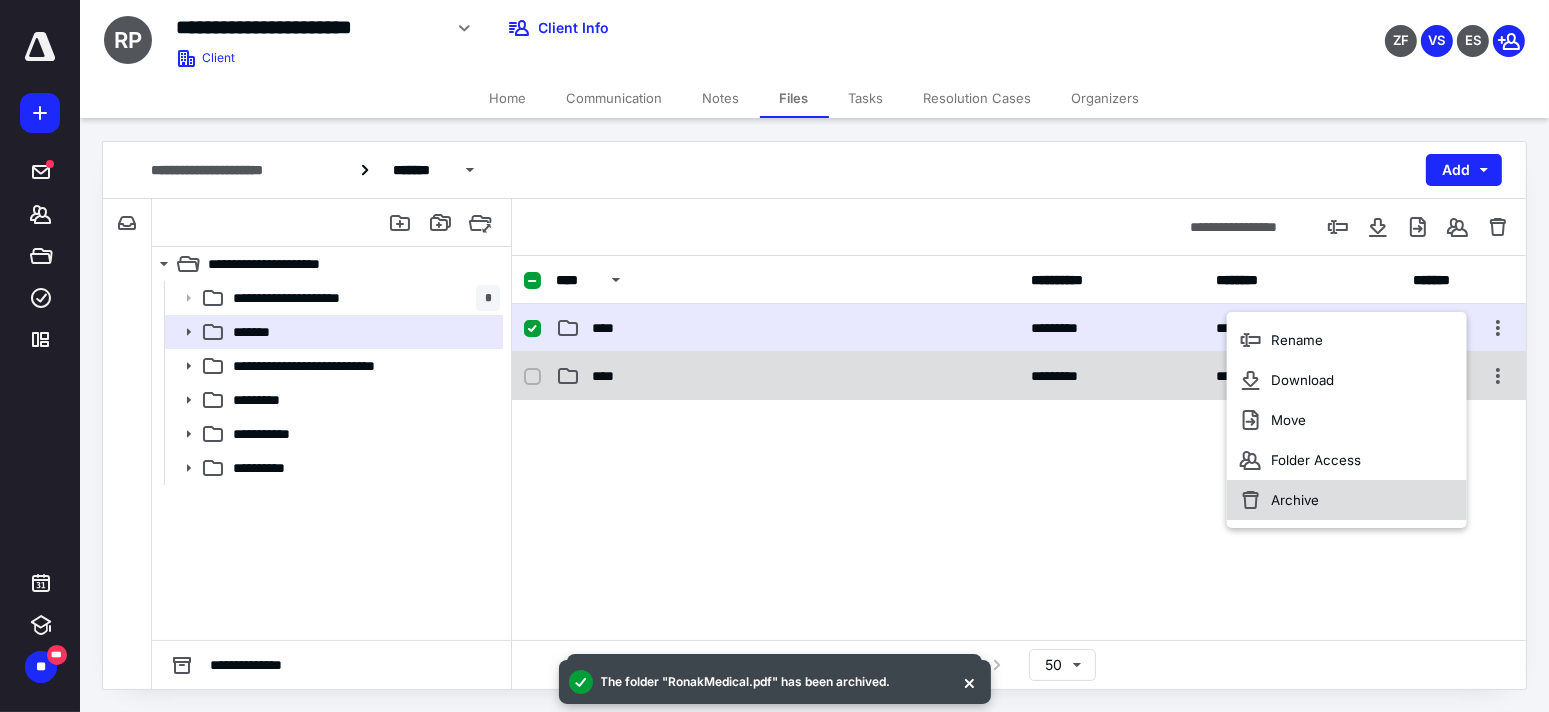 checkbox on "false" 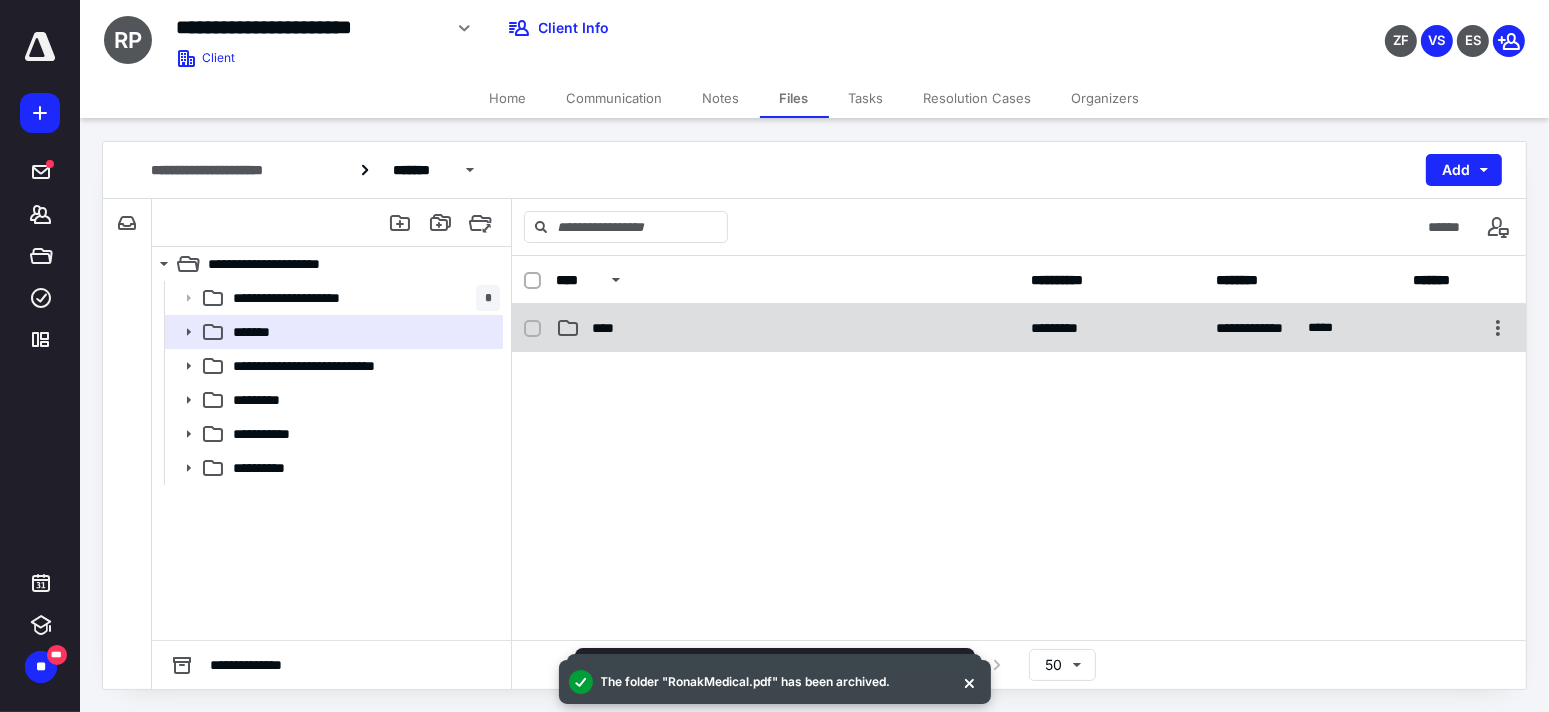click on "****" at bounding box center [787, 328] 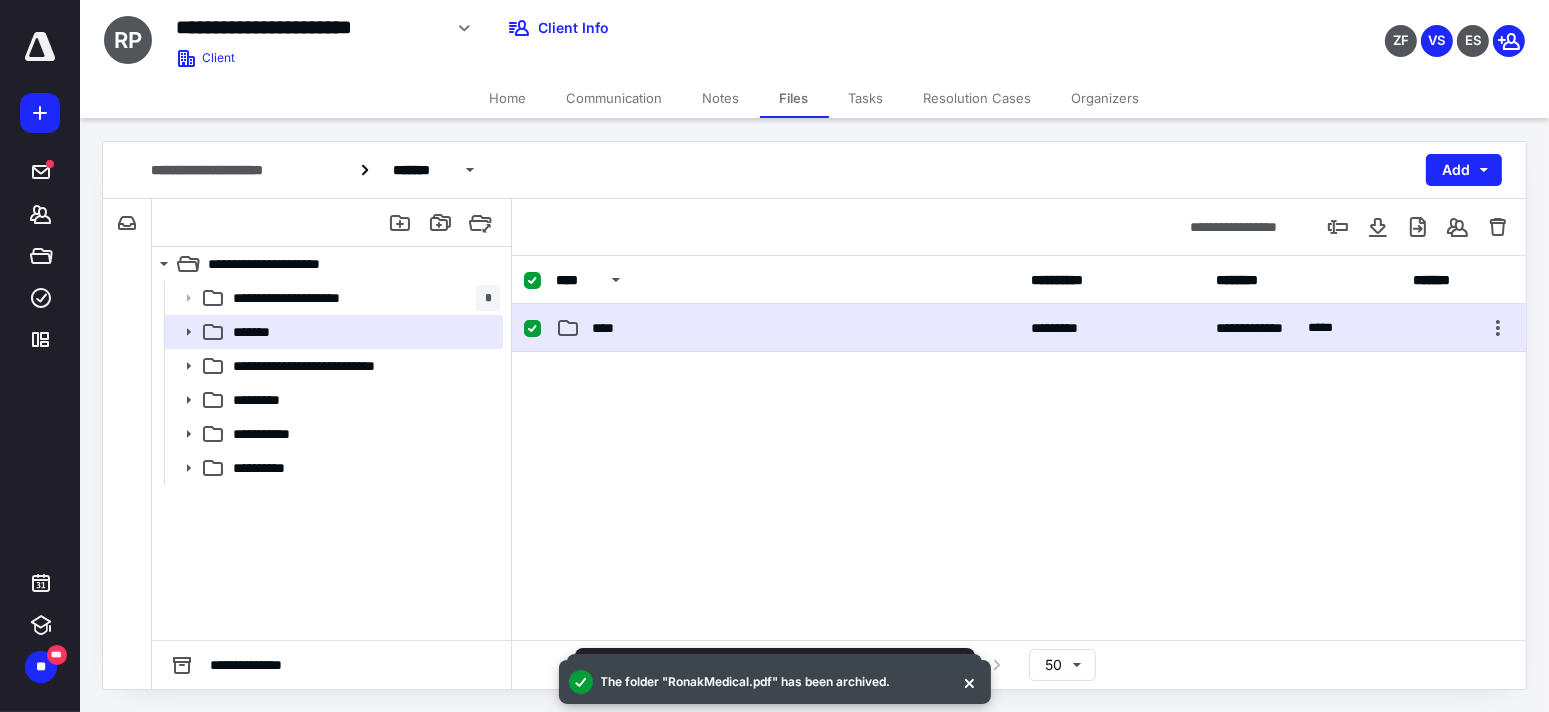 click on "****" at bounding box center [787, 328] 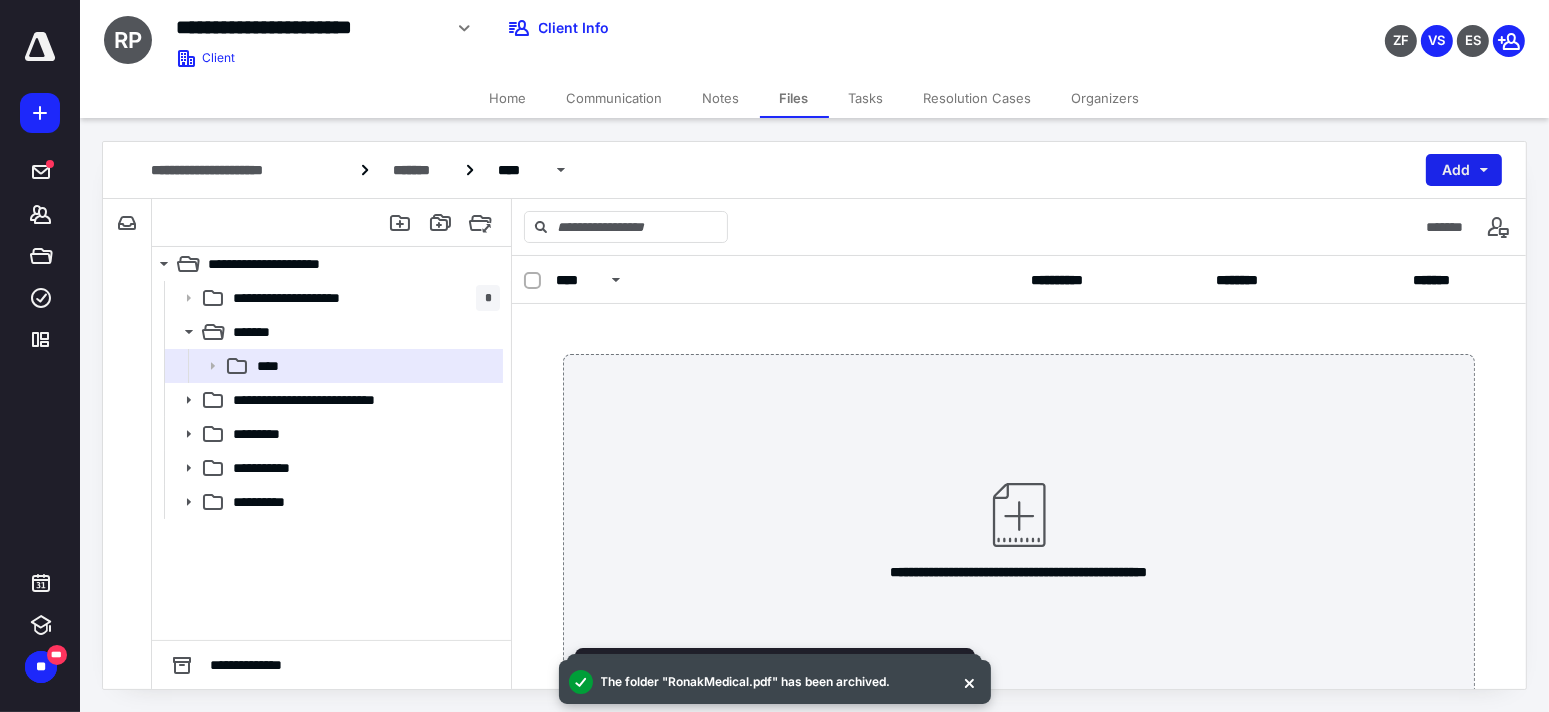 click on "Add" at bounding box center [1464, 170] 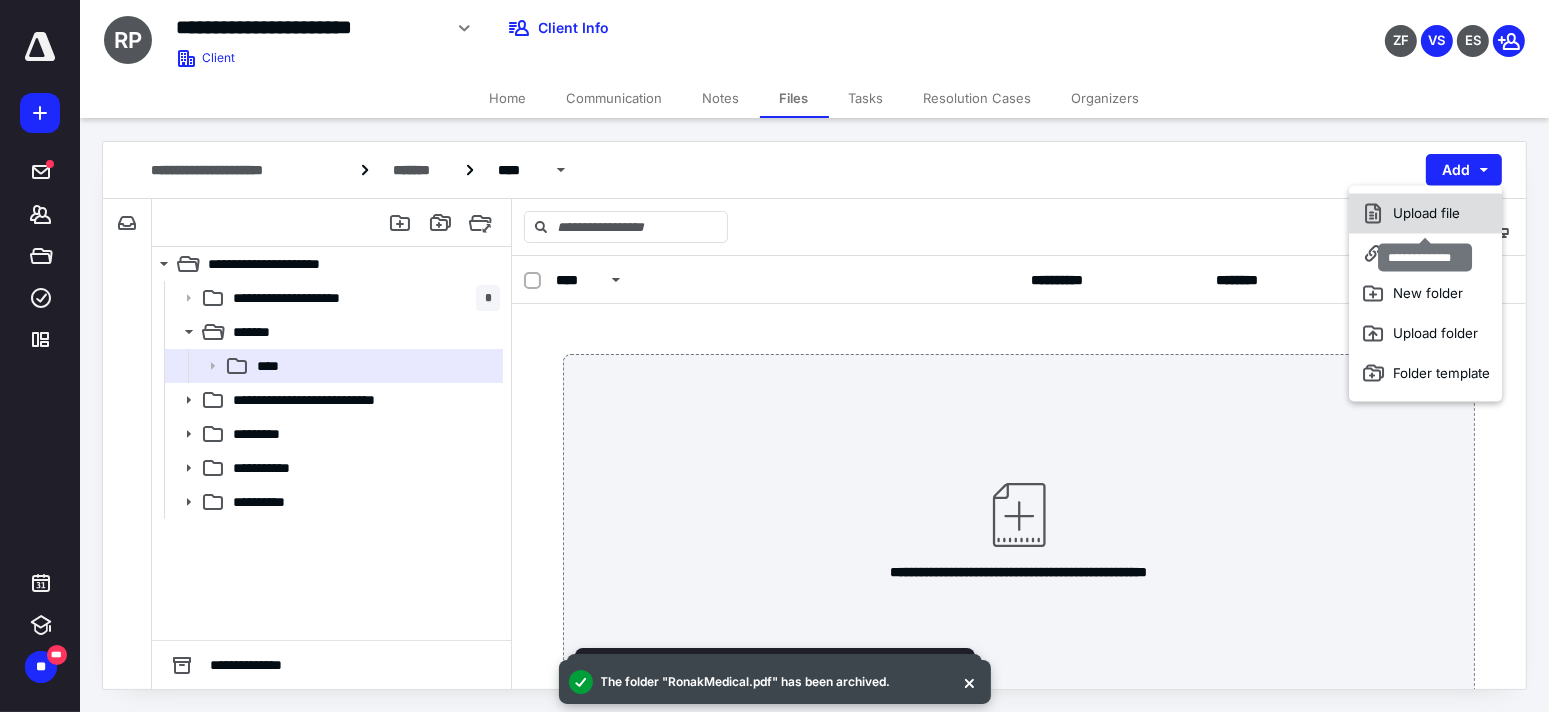 click on "Upload file" at bounding box center (1425, 213) 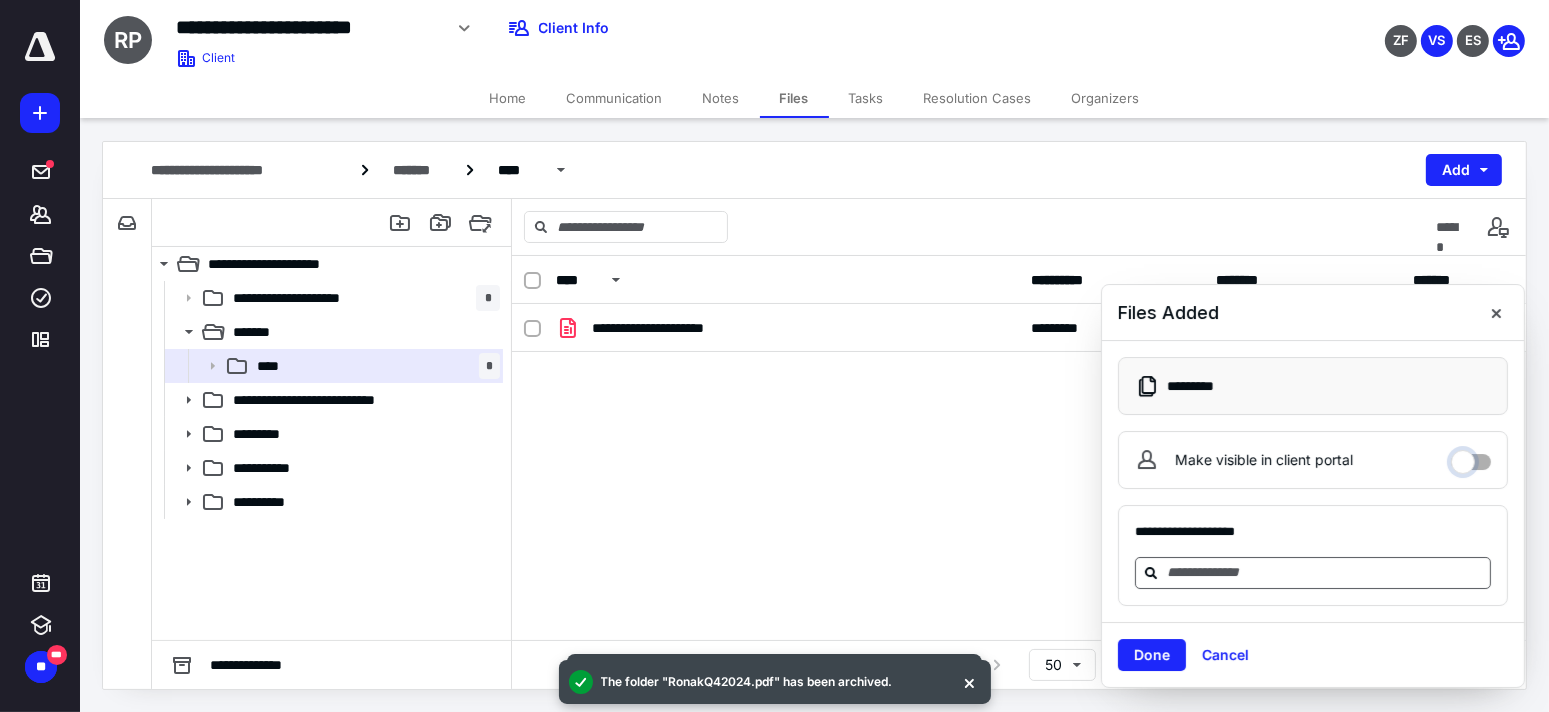drag, startPoint x: 1468, startPoint y: 457, endPoint x: 1381, endPoint y: 558, distance: 133.30417 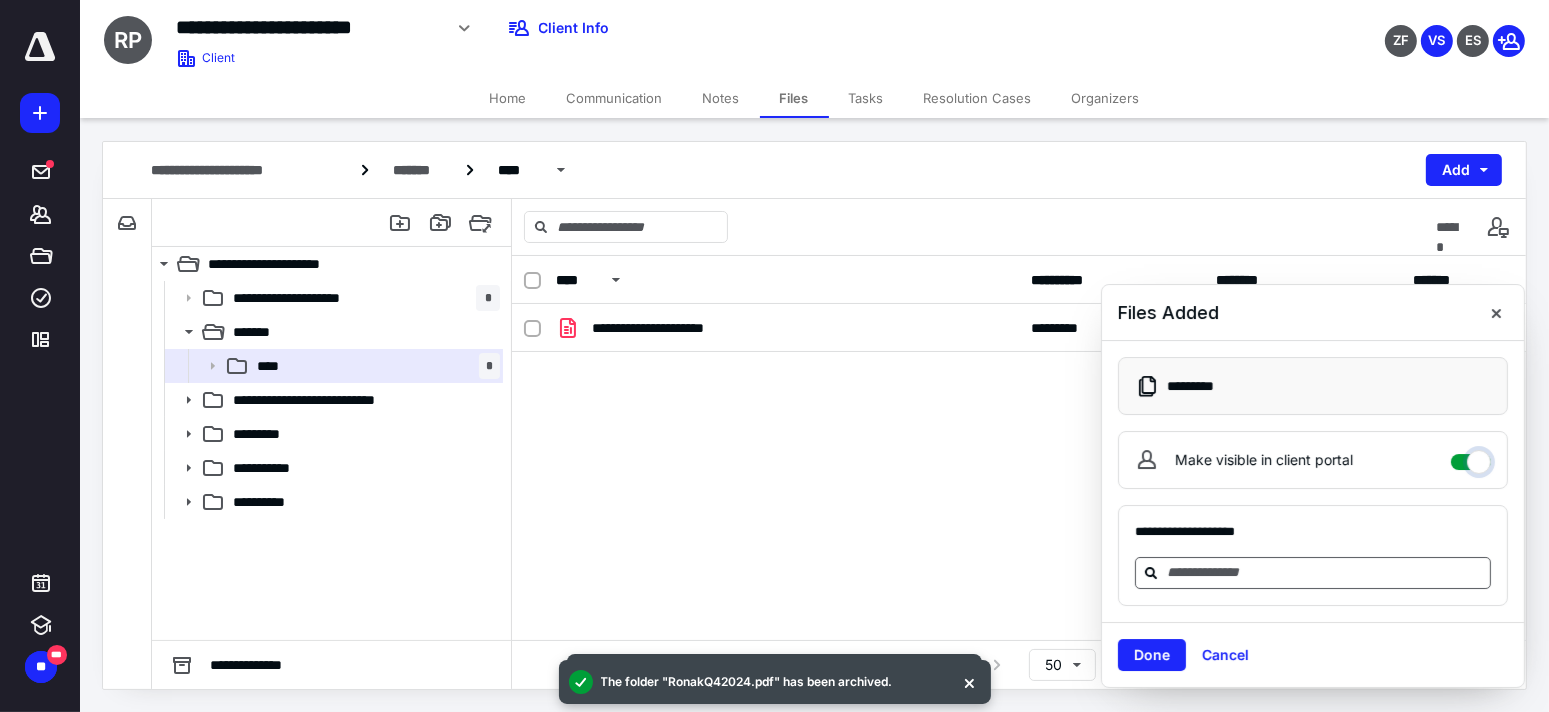 checkbox on "****" 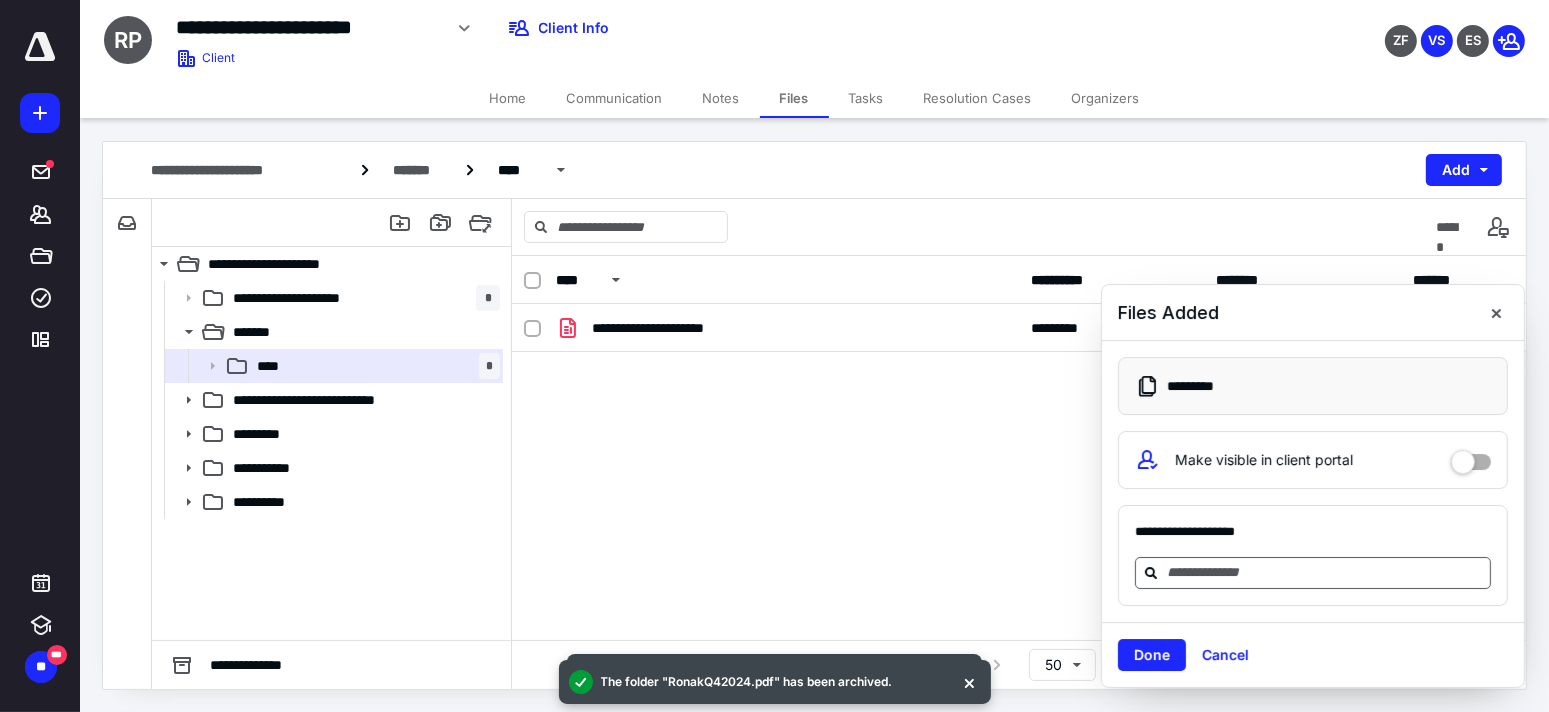 click at bounding box center [1325, 572] 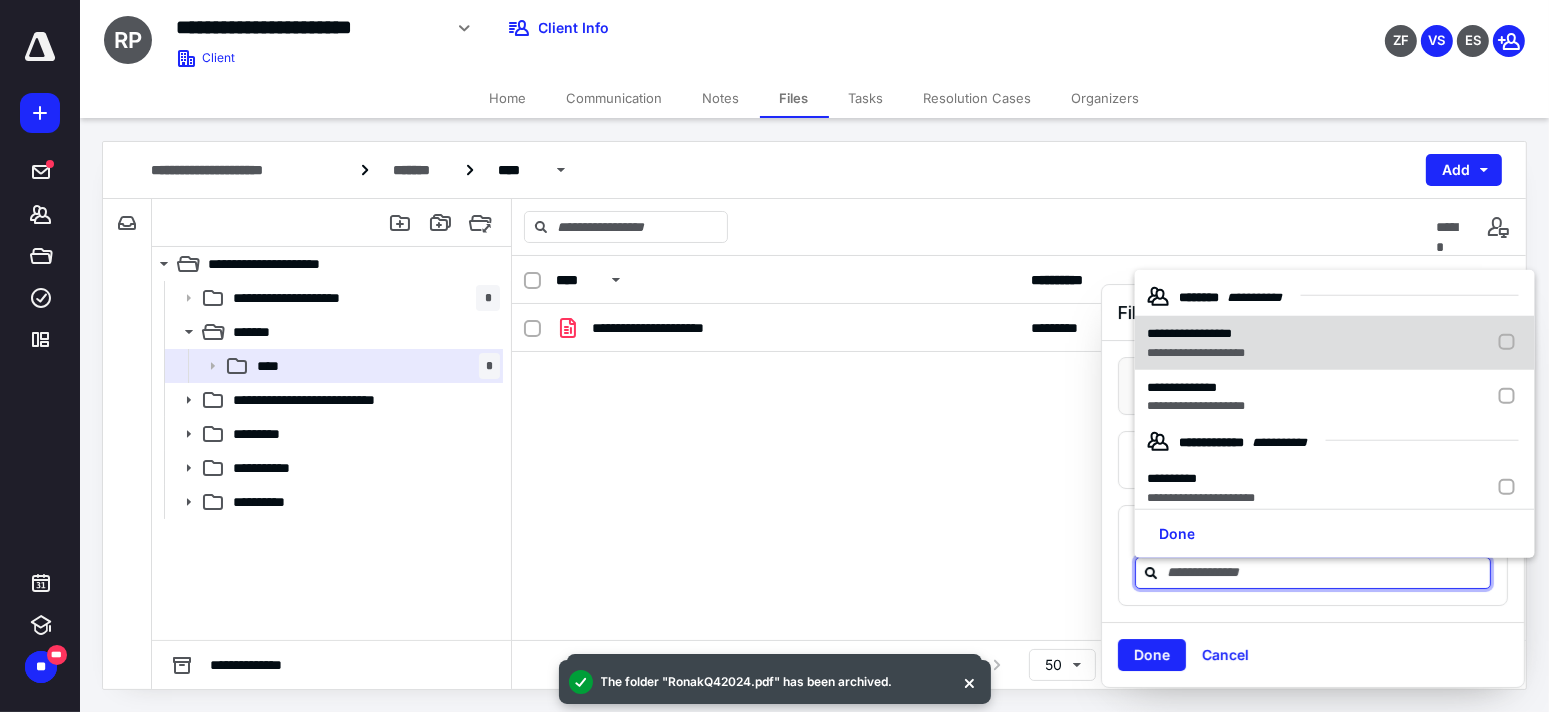 click on "**********" at bounding box center [1196, 352] 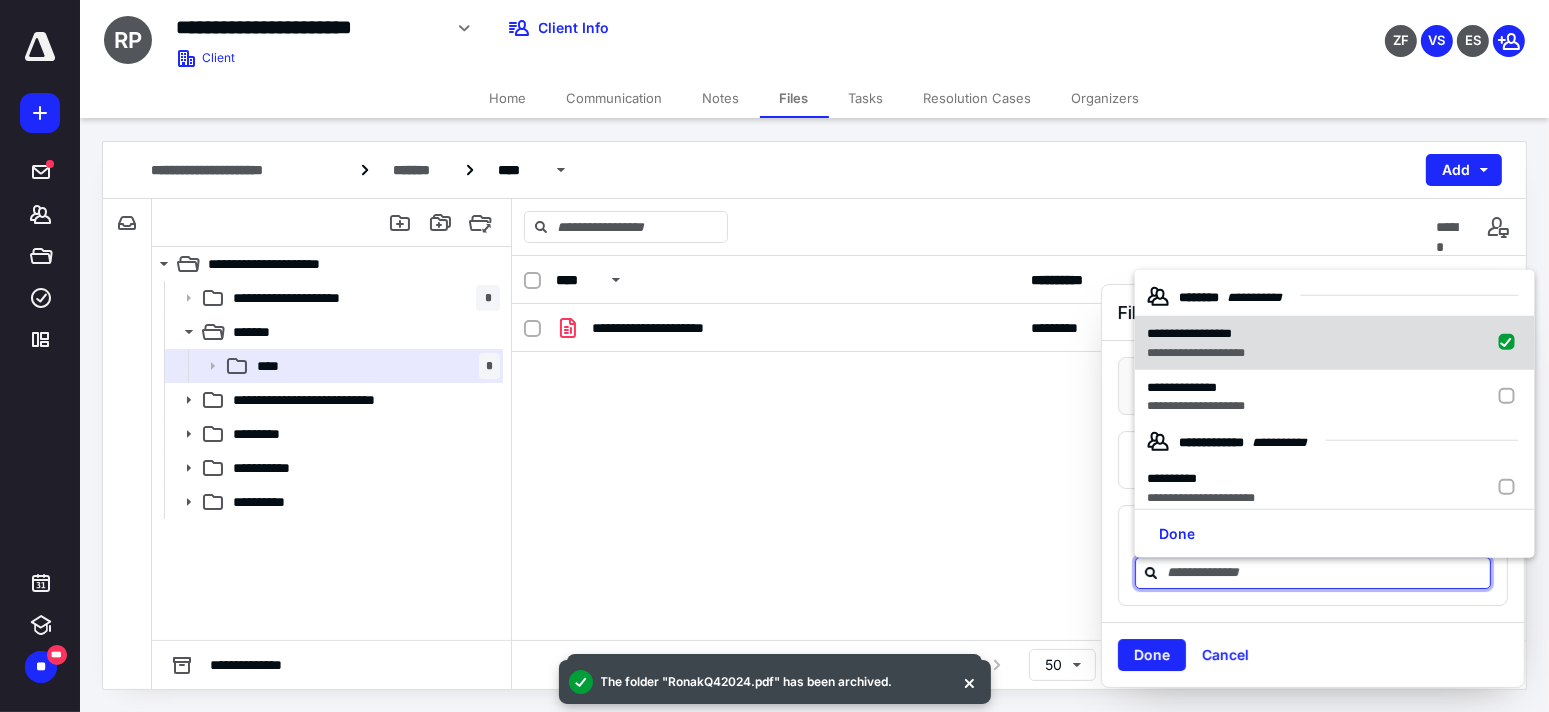 checkbox on "true" 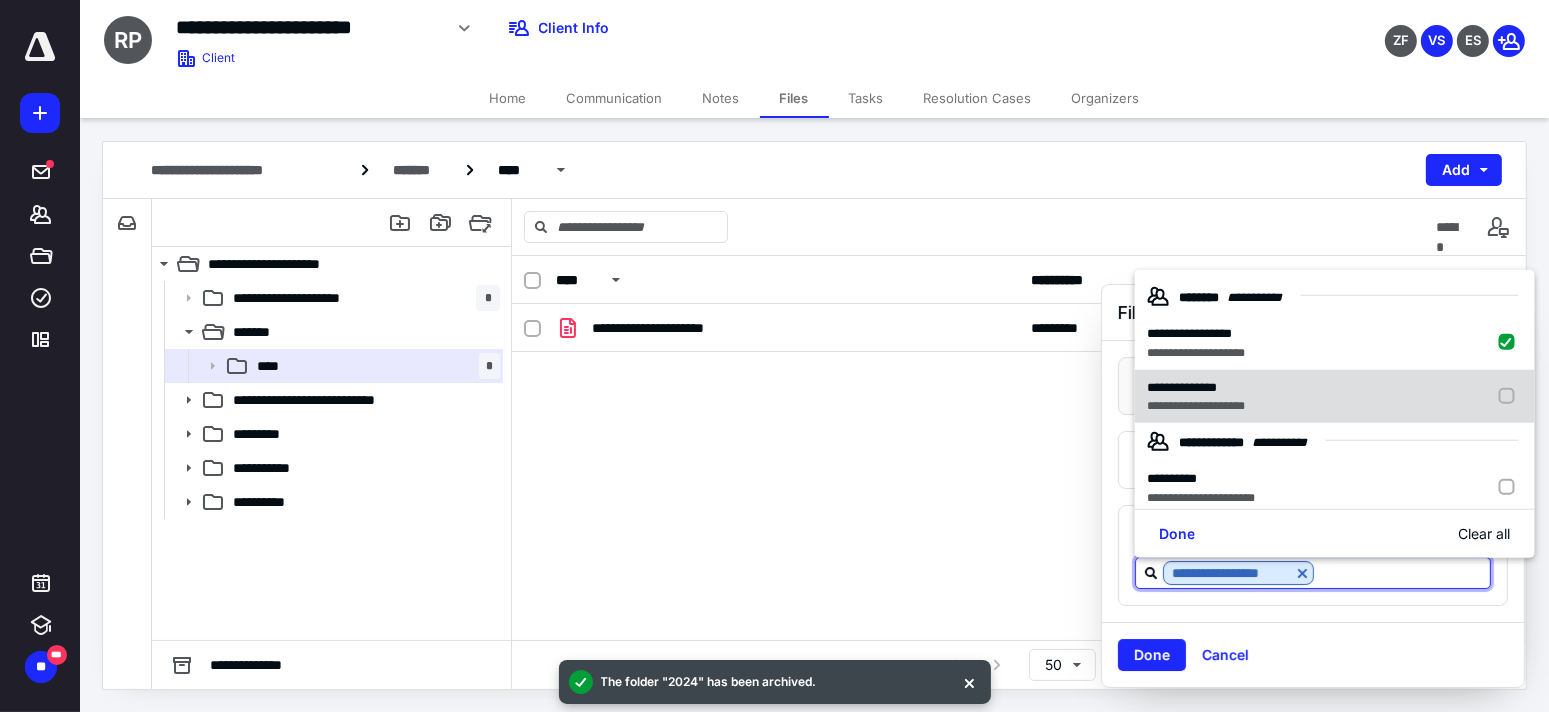 click on "**********" at bounding box center (1196, 387) 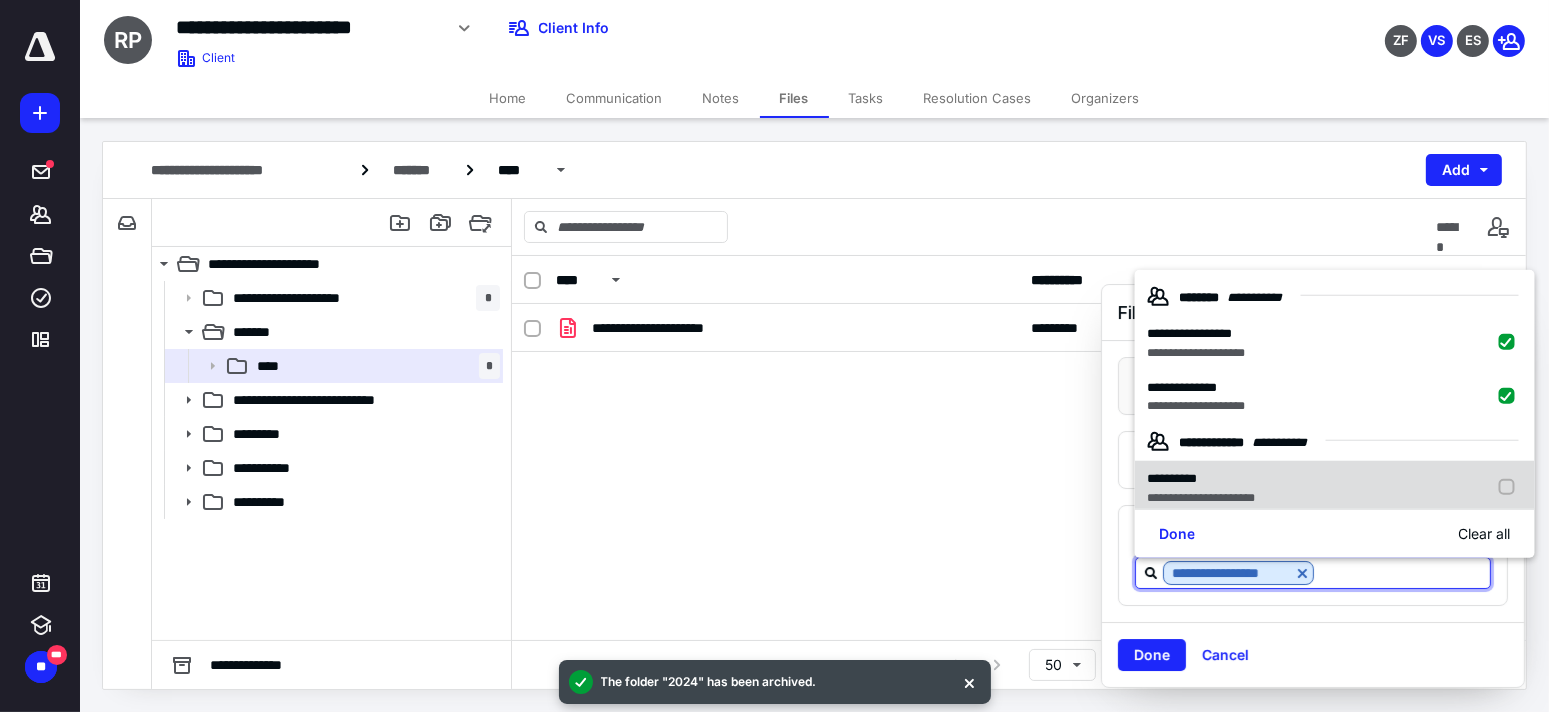 checkbox on "true" 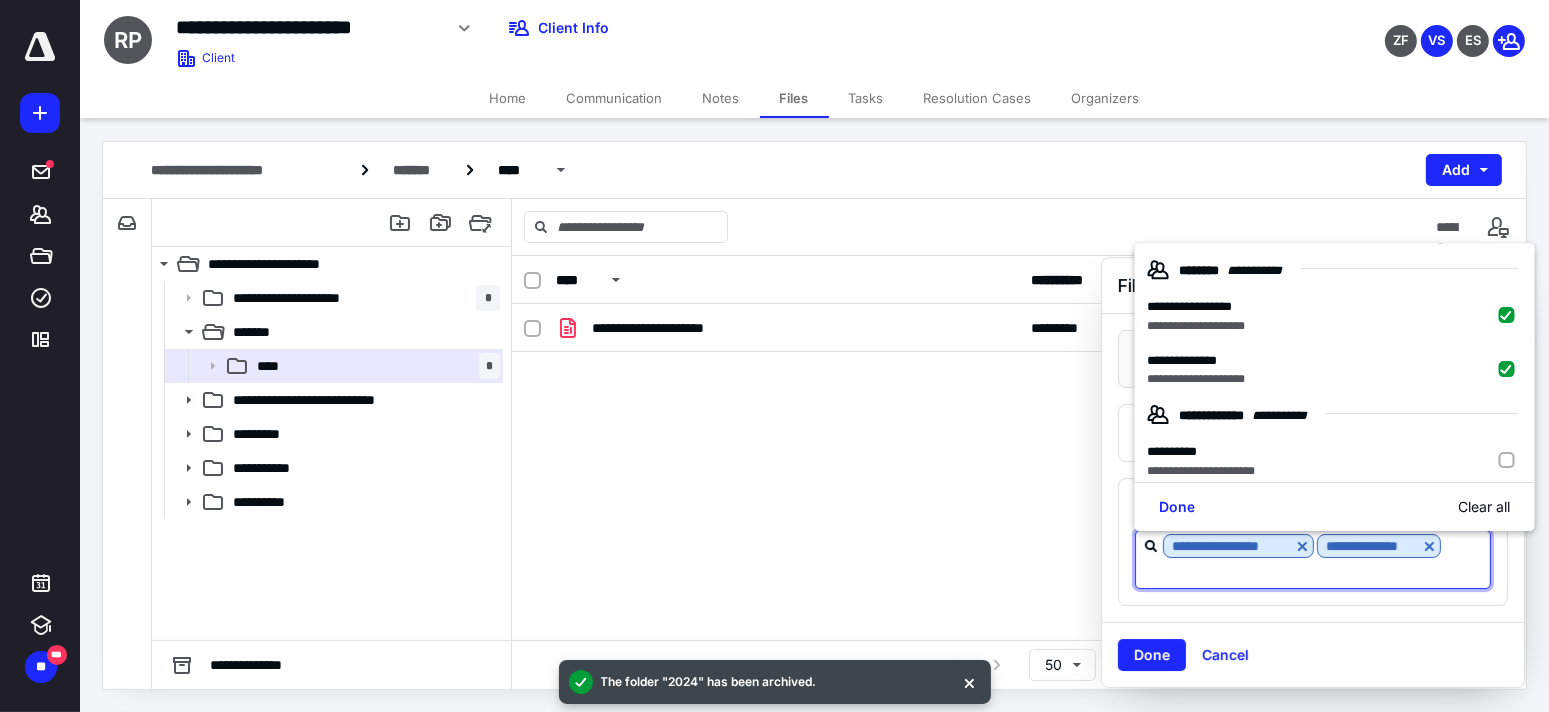 click on "Done" at bounding box center (1152, 655) 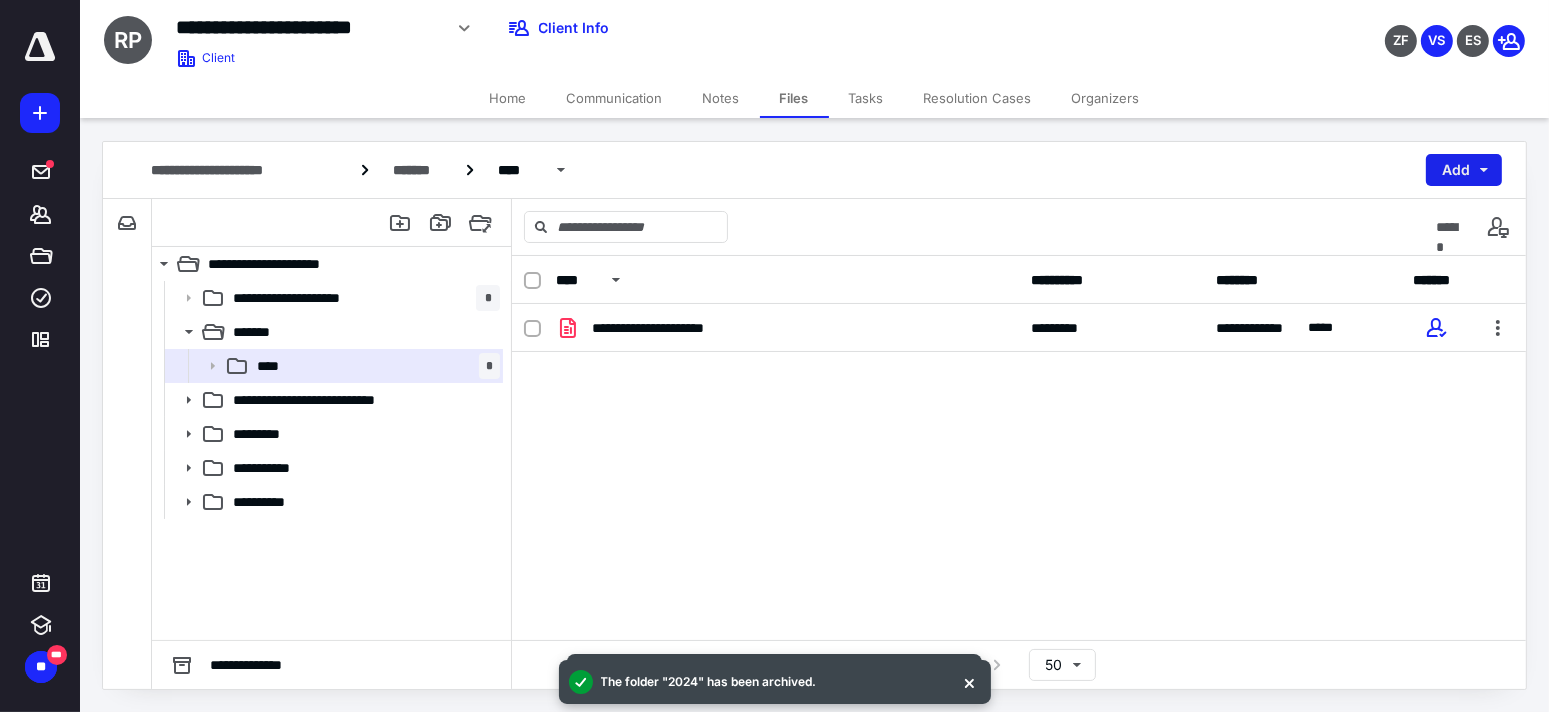 click on "Add" at bounding box center (1464, 170) 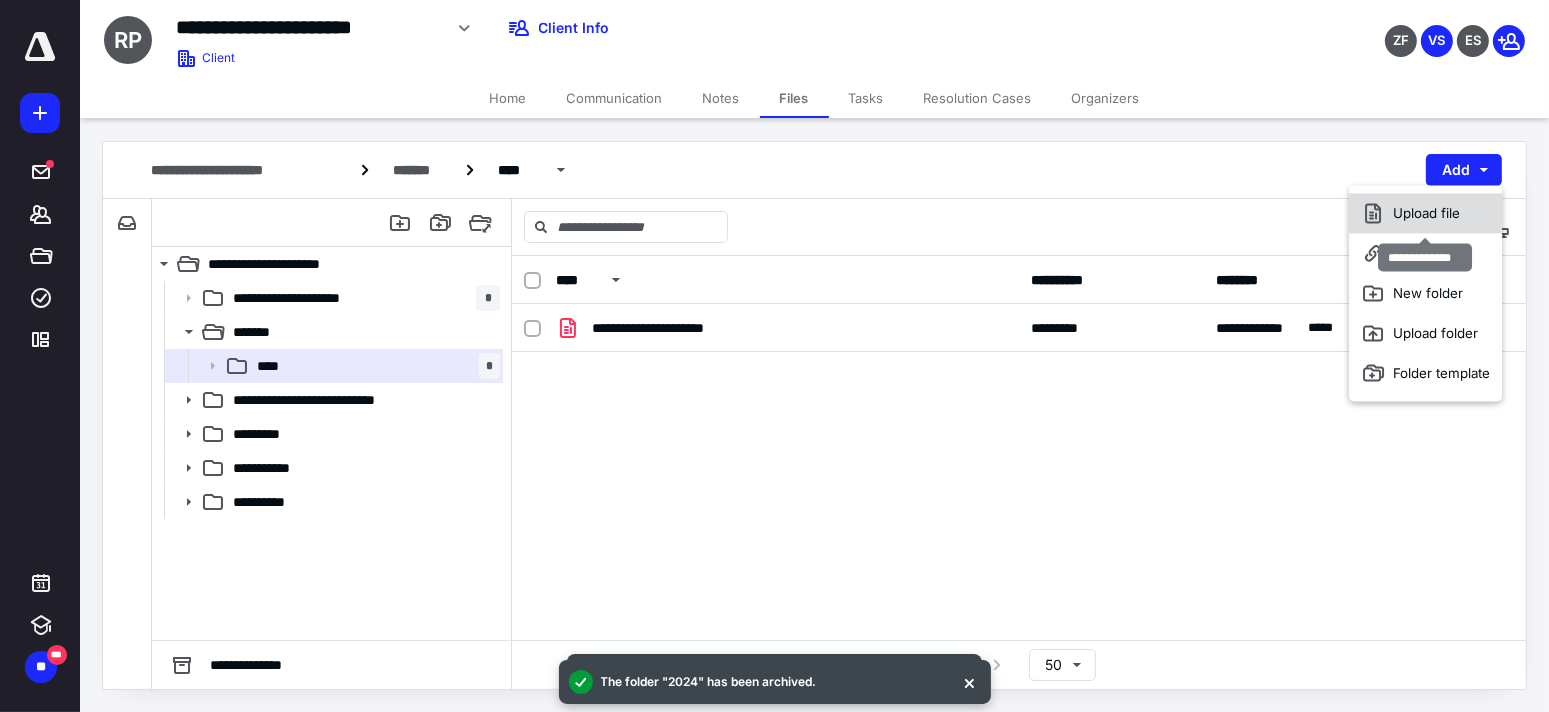 click on "Upload file" at bounding box center [1425, 213] 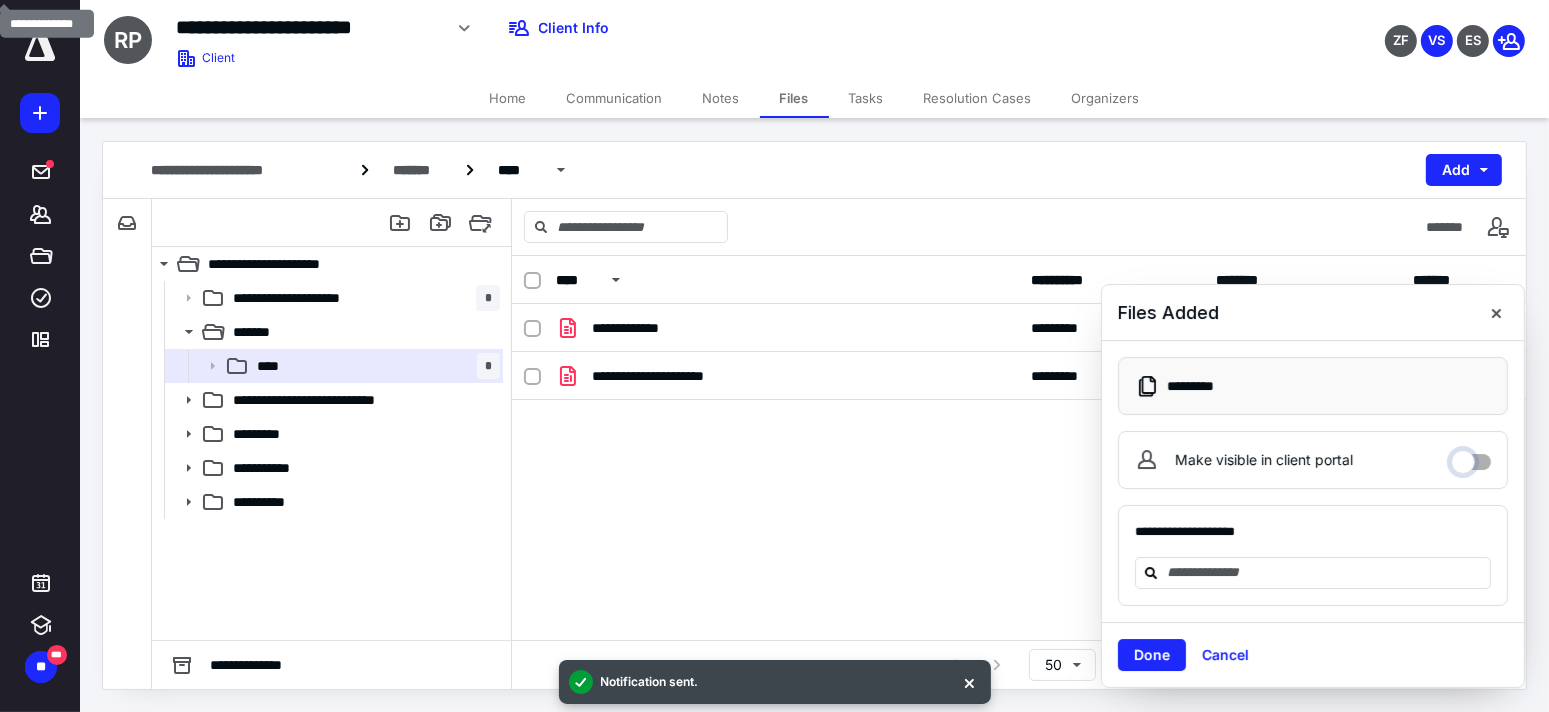click on "Make visible in client portal" at bounding box center (1471, 457) 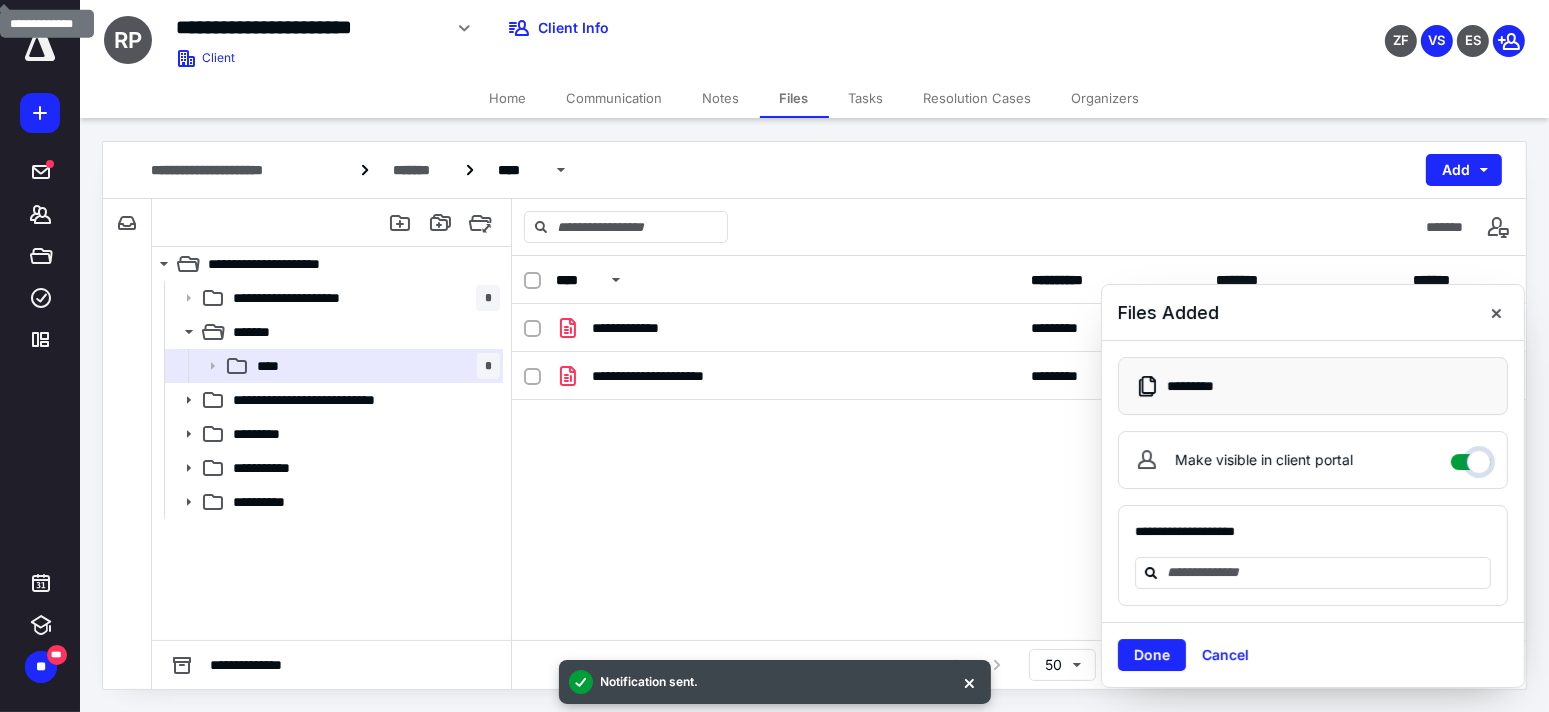 checkbox on "****" 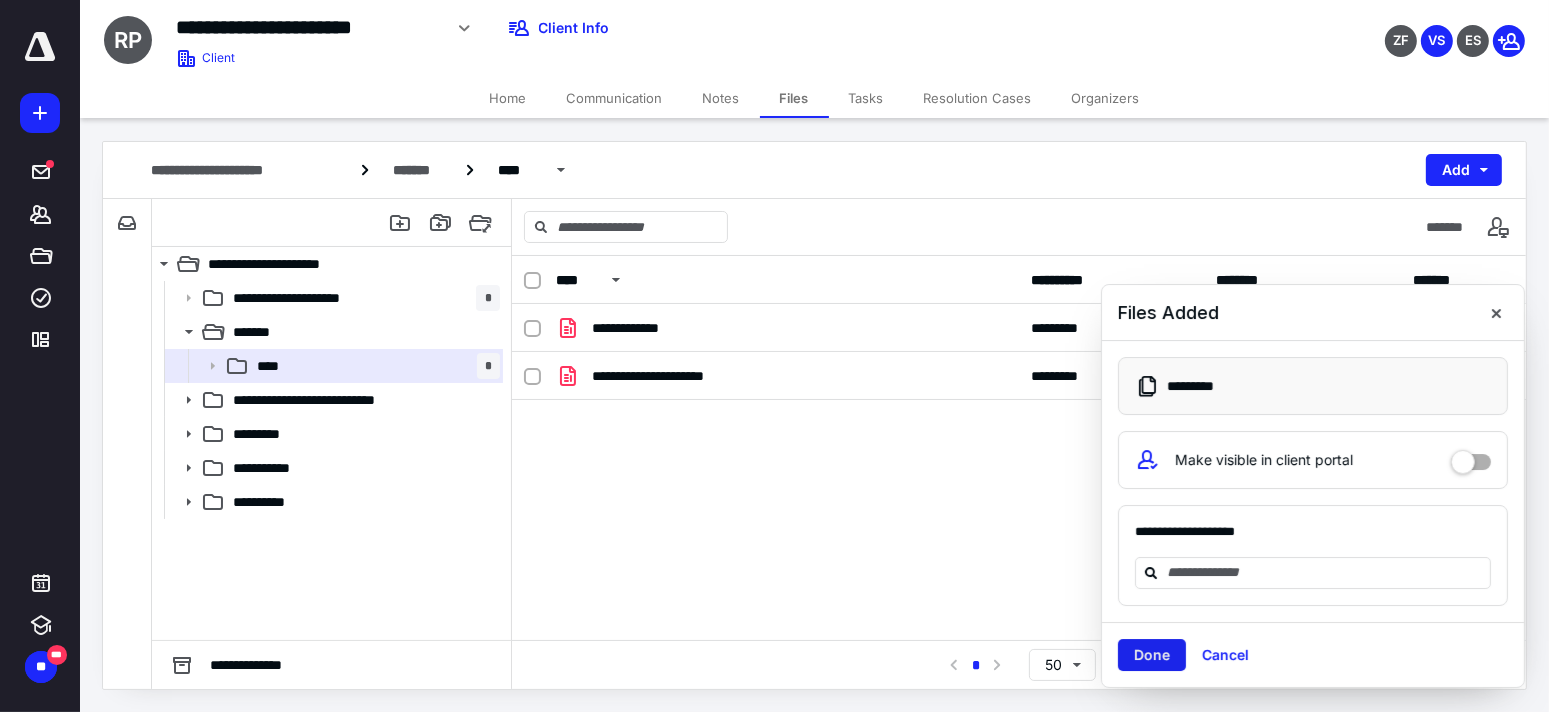 click on "Done" at bounding box center (1152, 655) 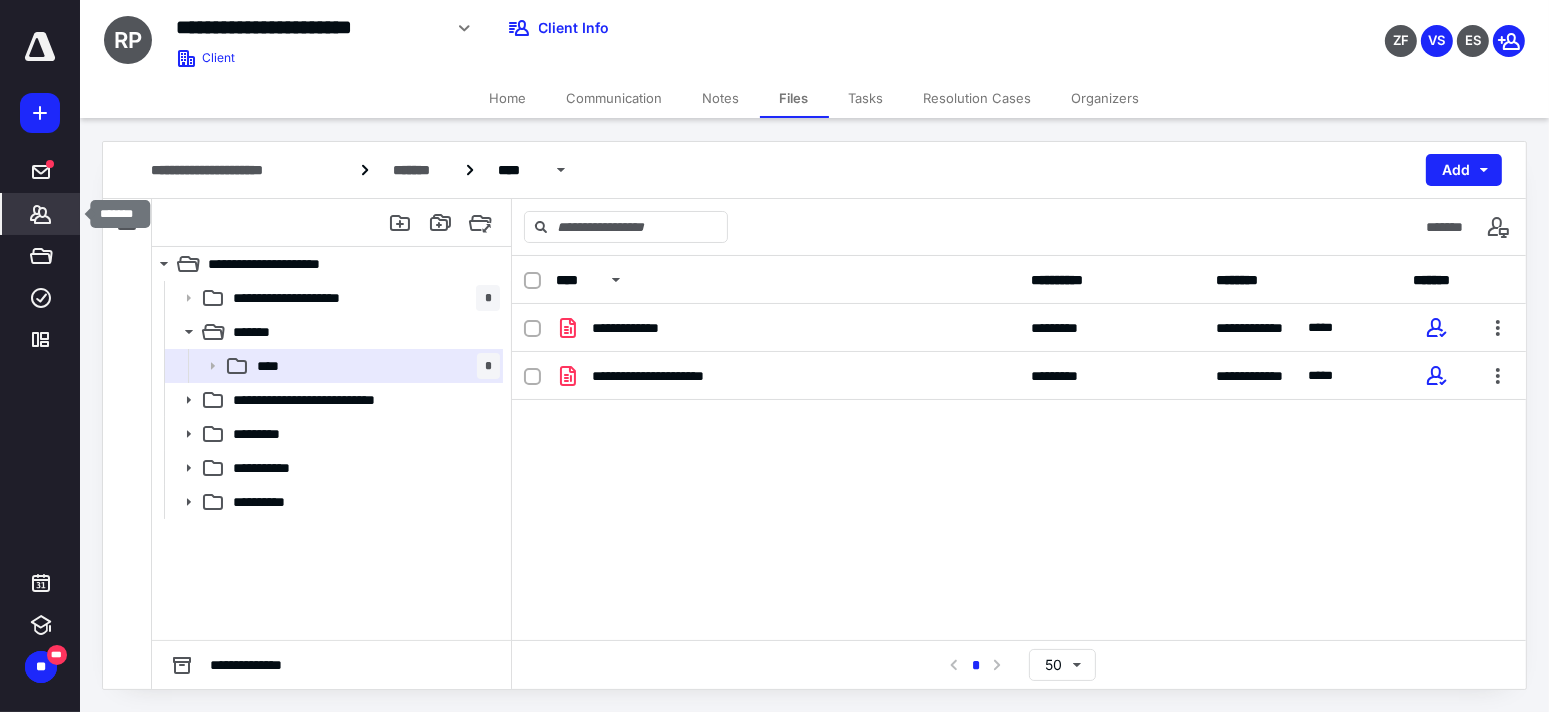 click 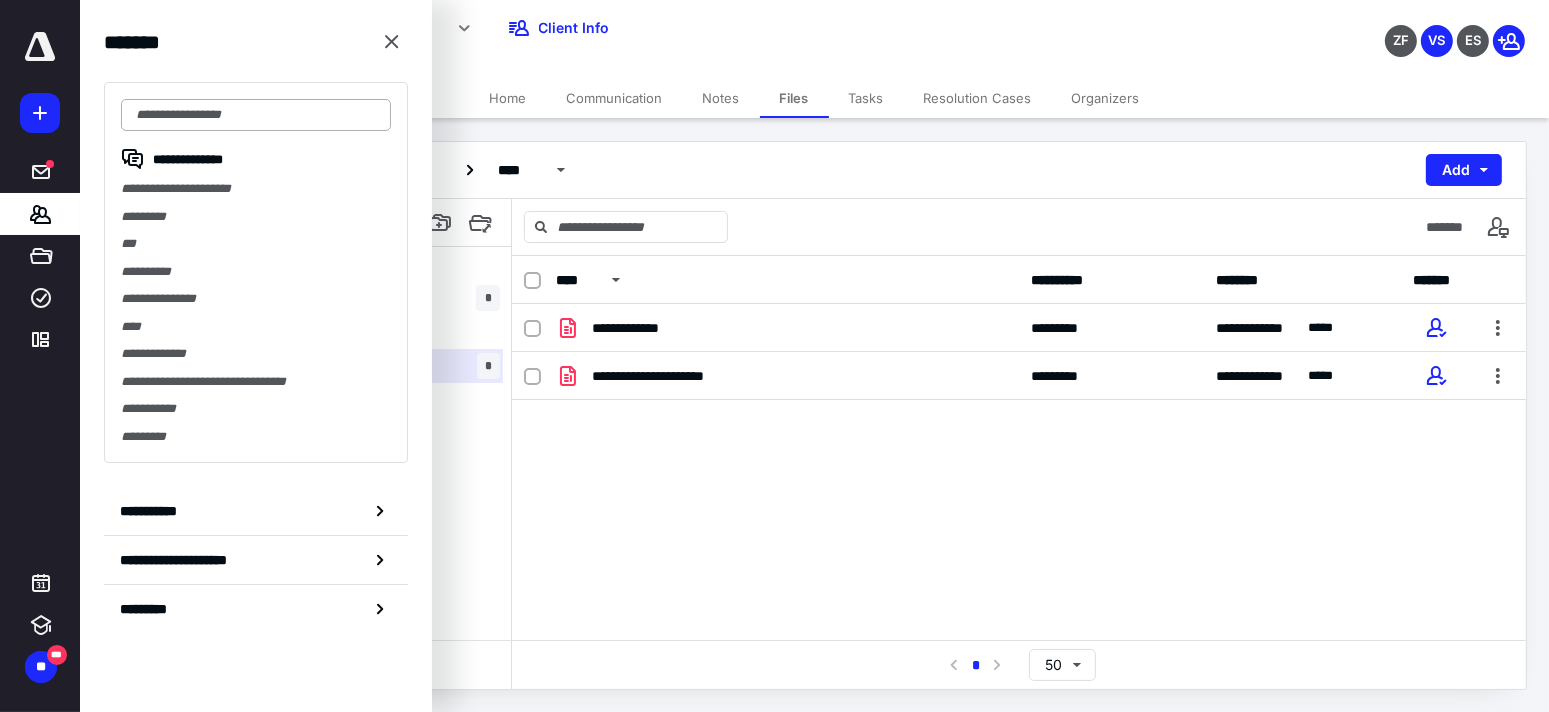 click at bounding box center (256, 115) 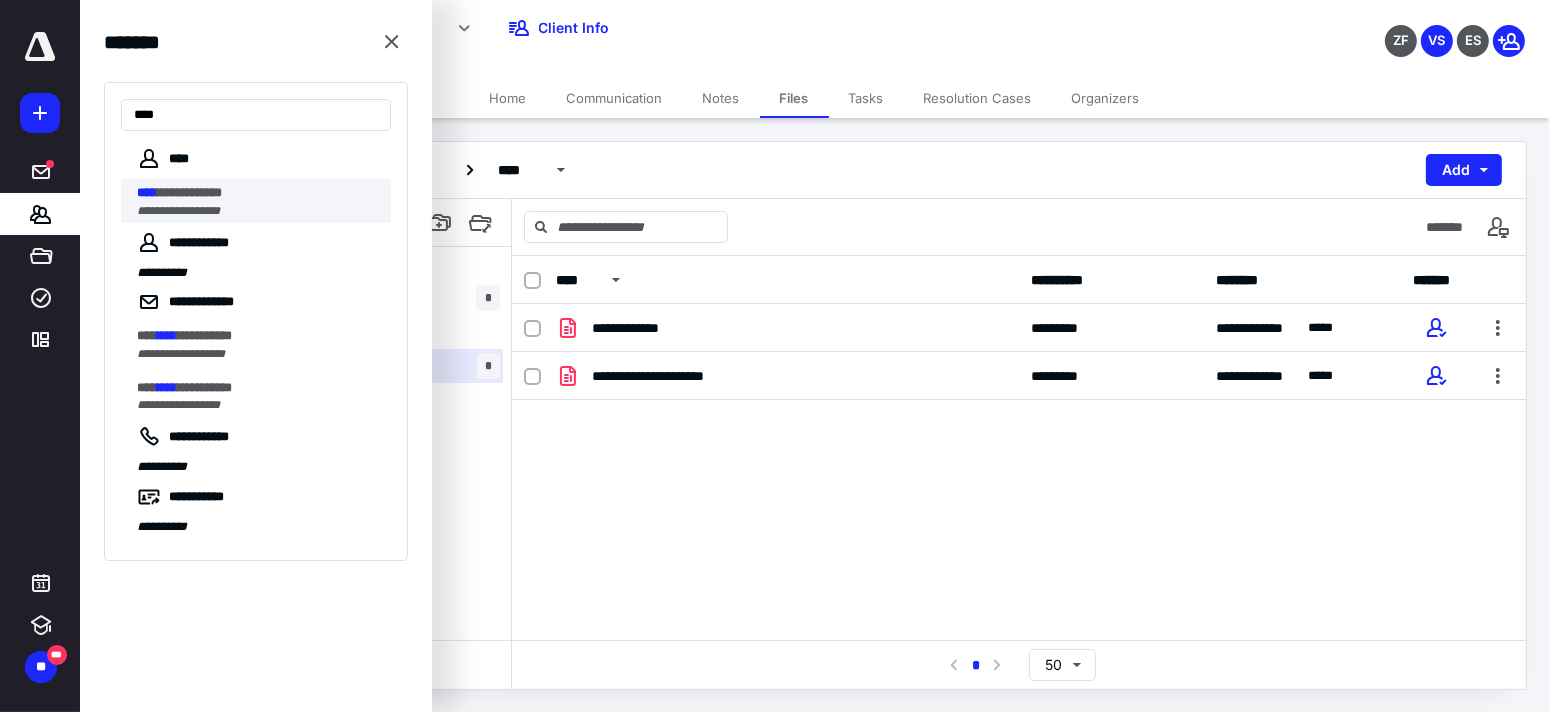 type on "****" 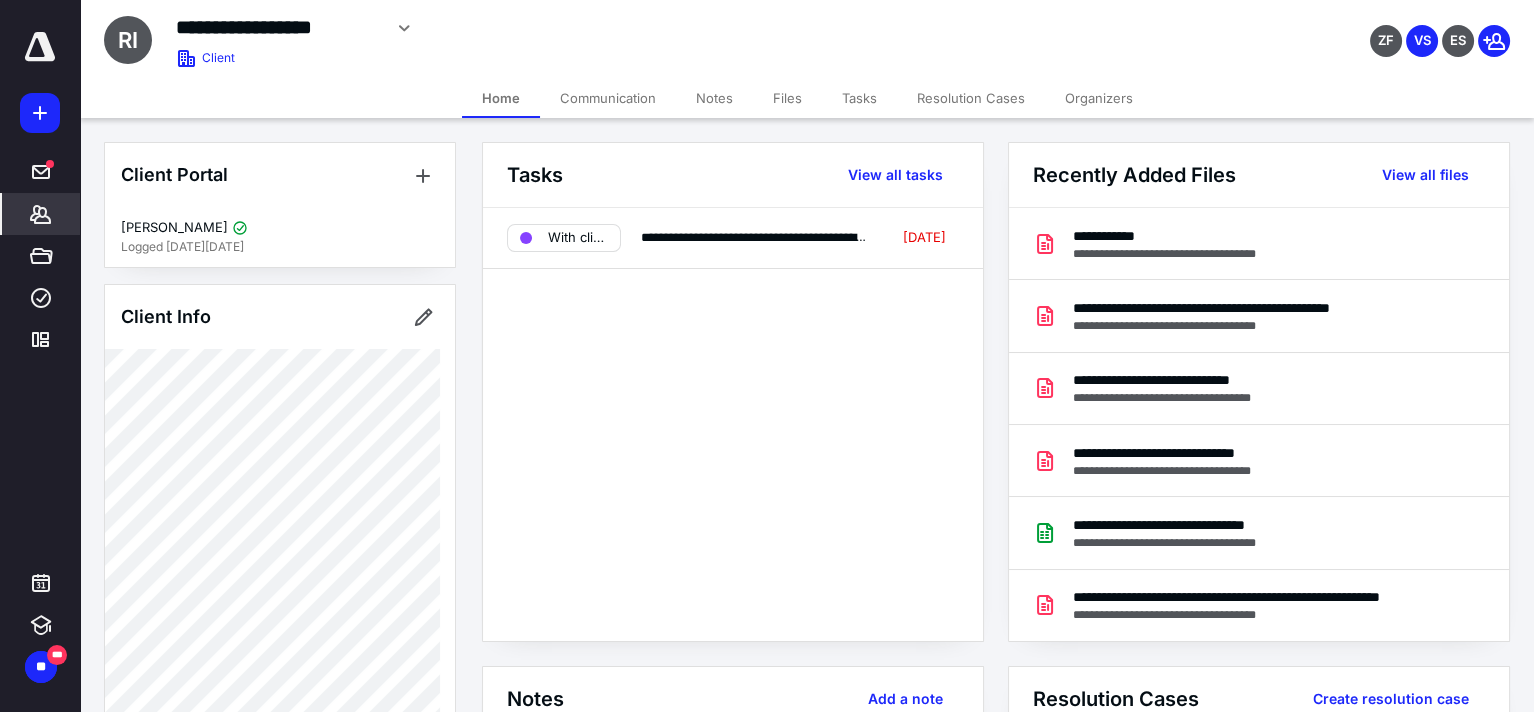 drag, startPoint x: 779, startPoint y: 96, endPoint x: 748, endPoint y: 115, distance: 36.359318 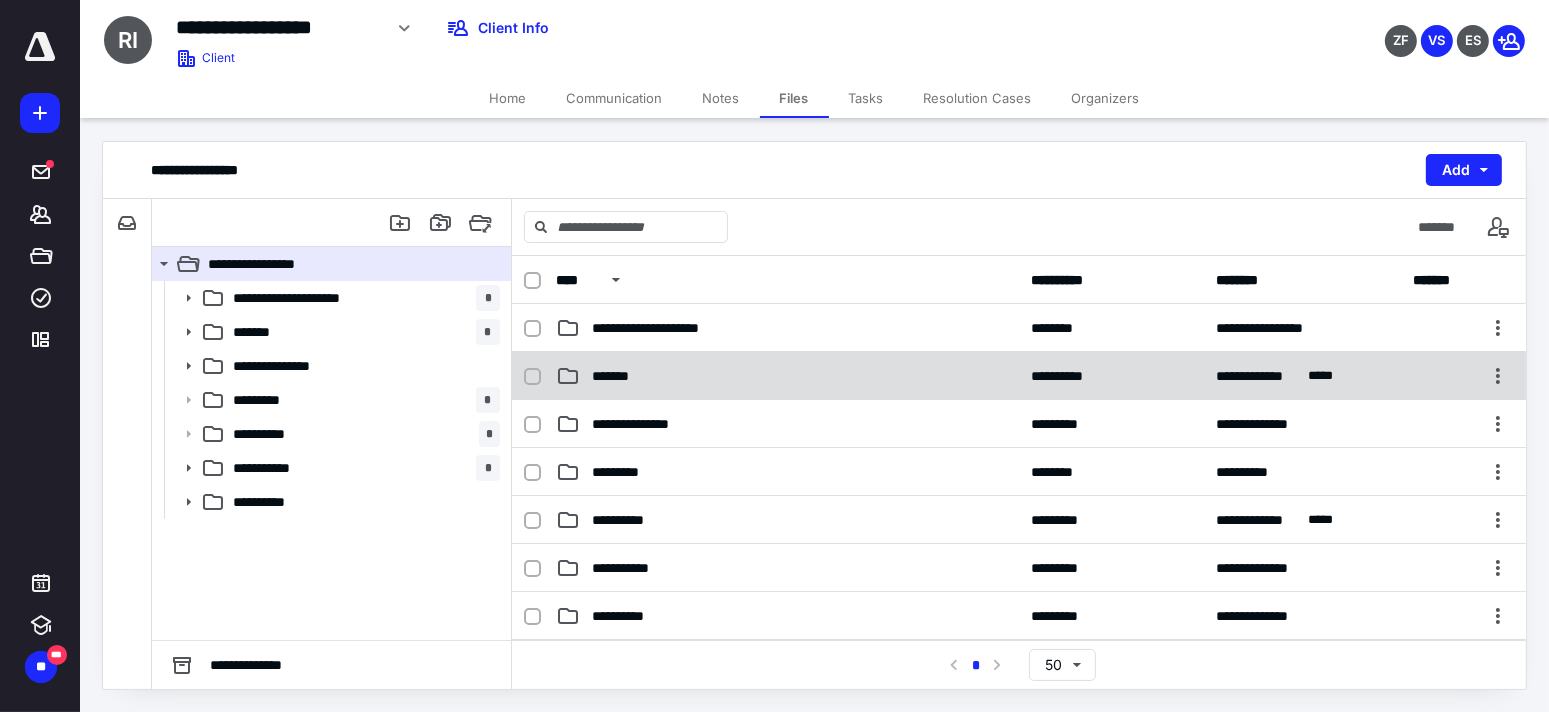 click on "*******" at bounding box center [615, 376] 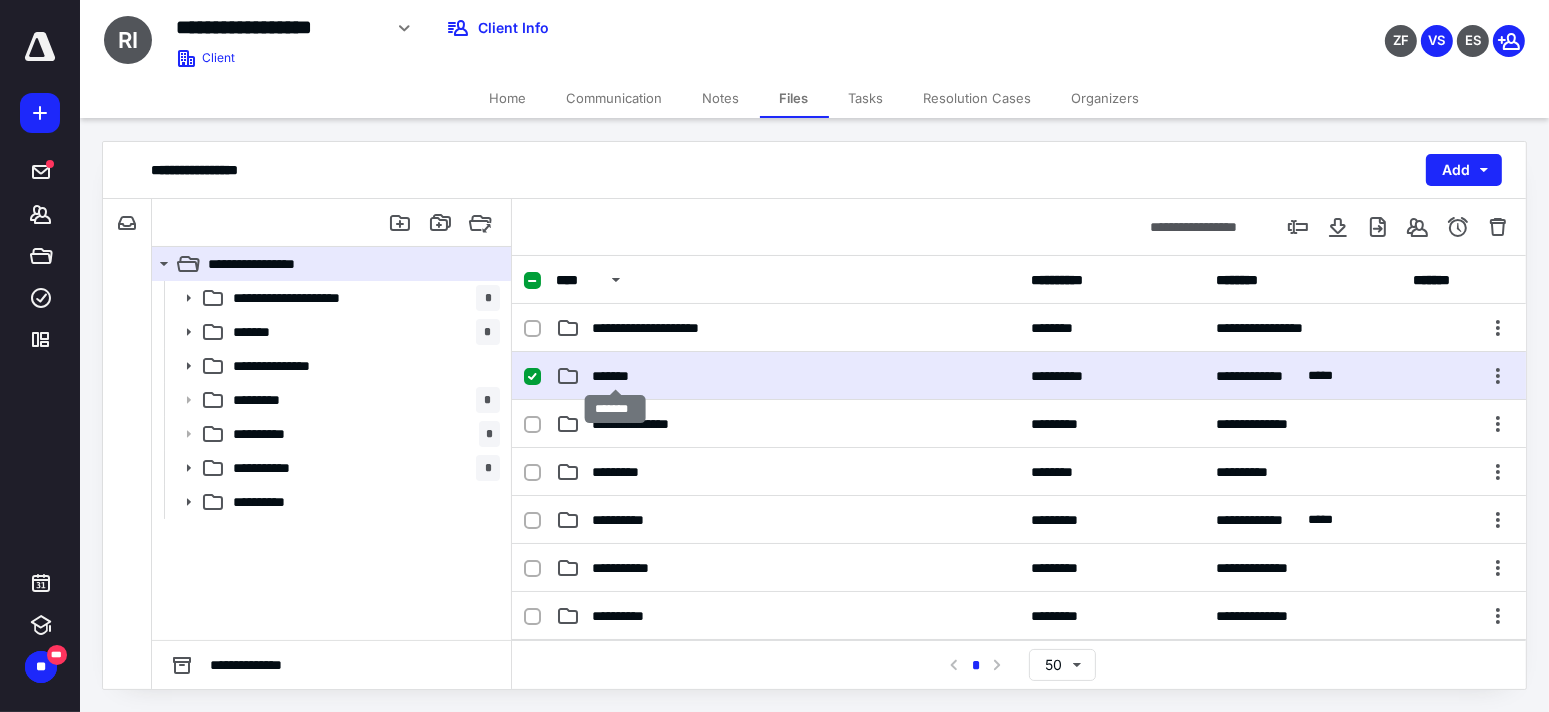 click on "*******" at bounding box center (615, 376) 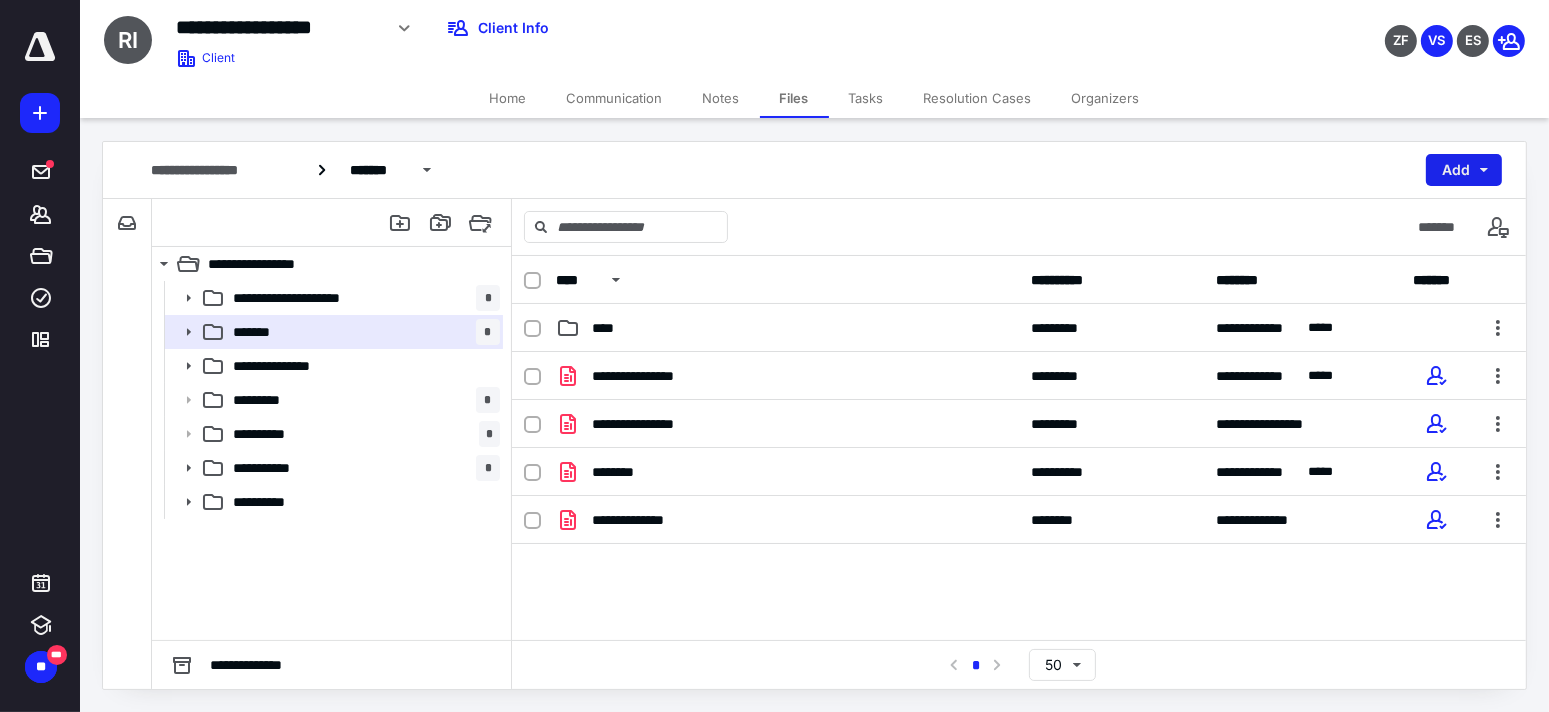 click on "Add" at bounding box center (1464, 170) 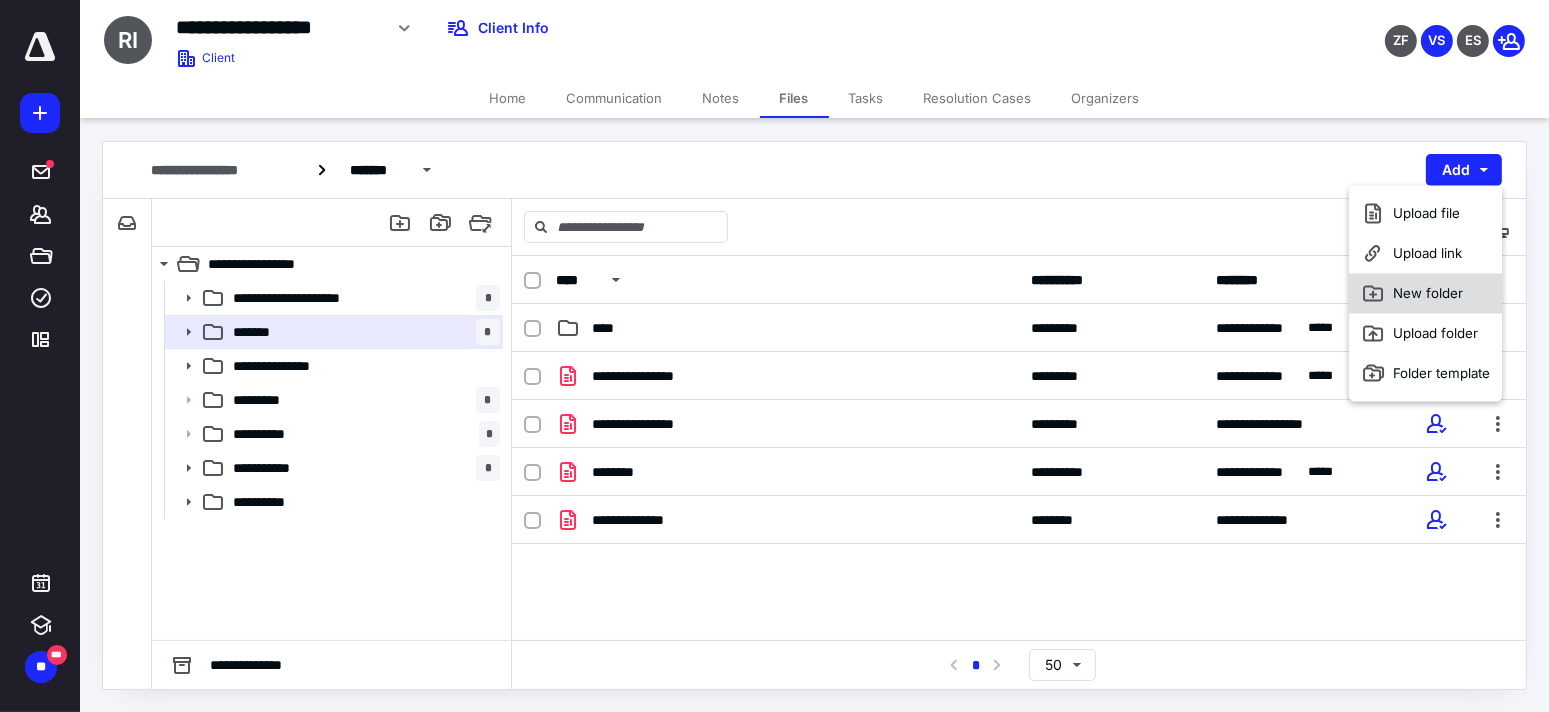 click on "New folder" at bounding box center (1425, 293) 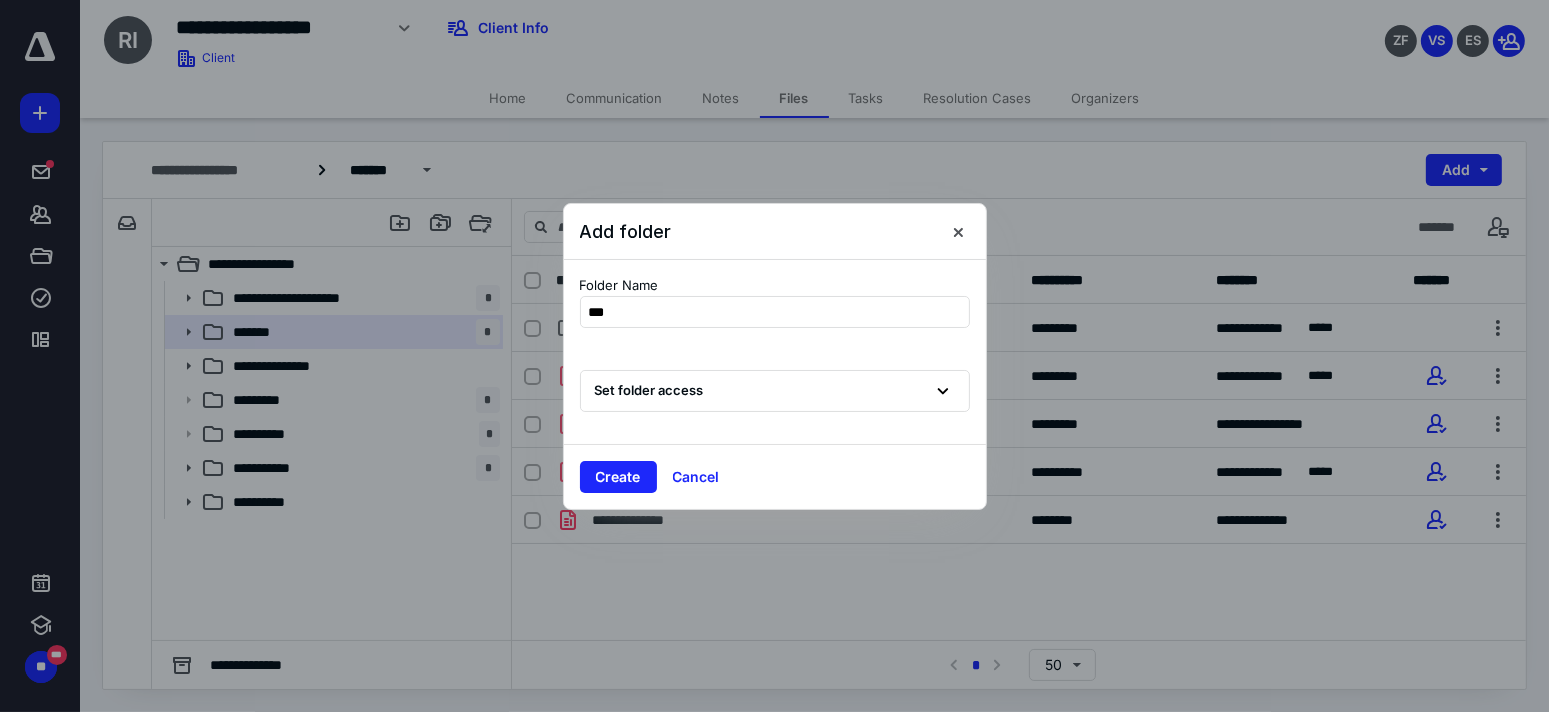 type on "****" 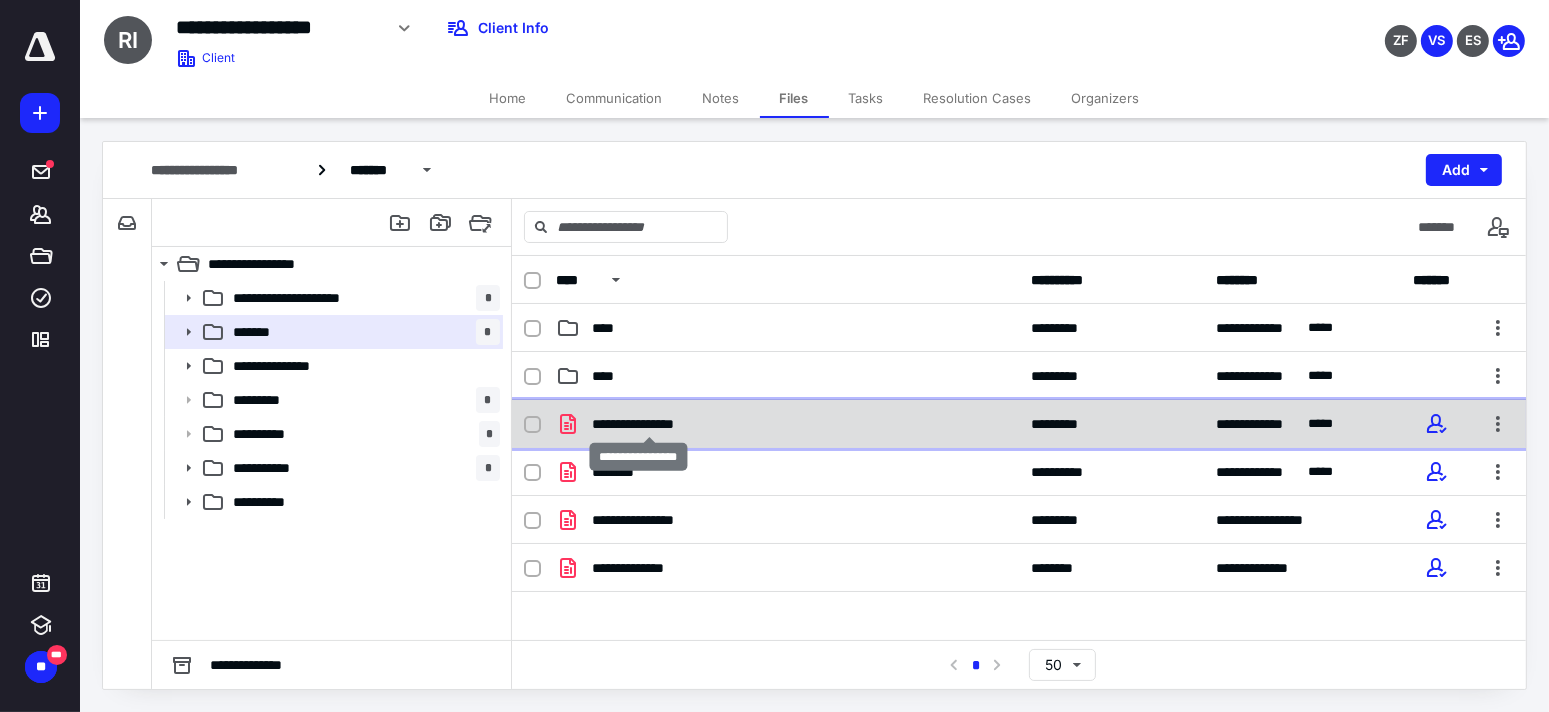 click on "**********" at bounding box center (650, 424) 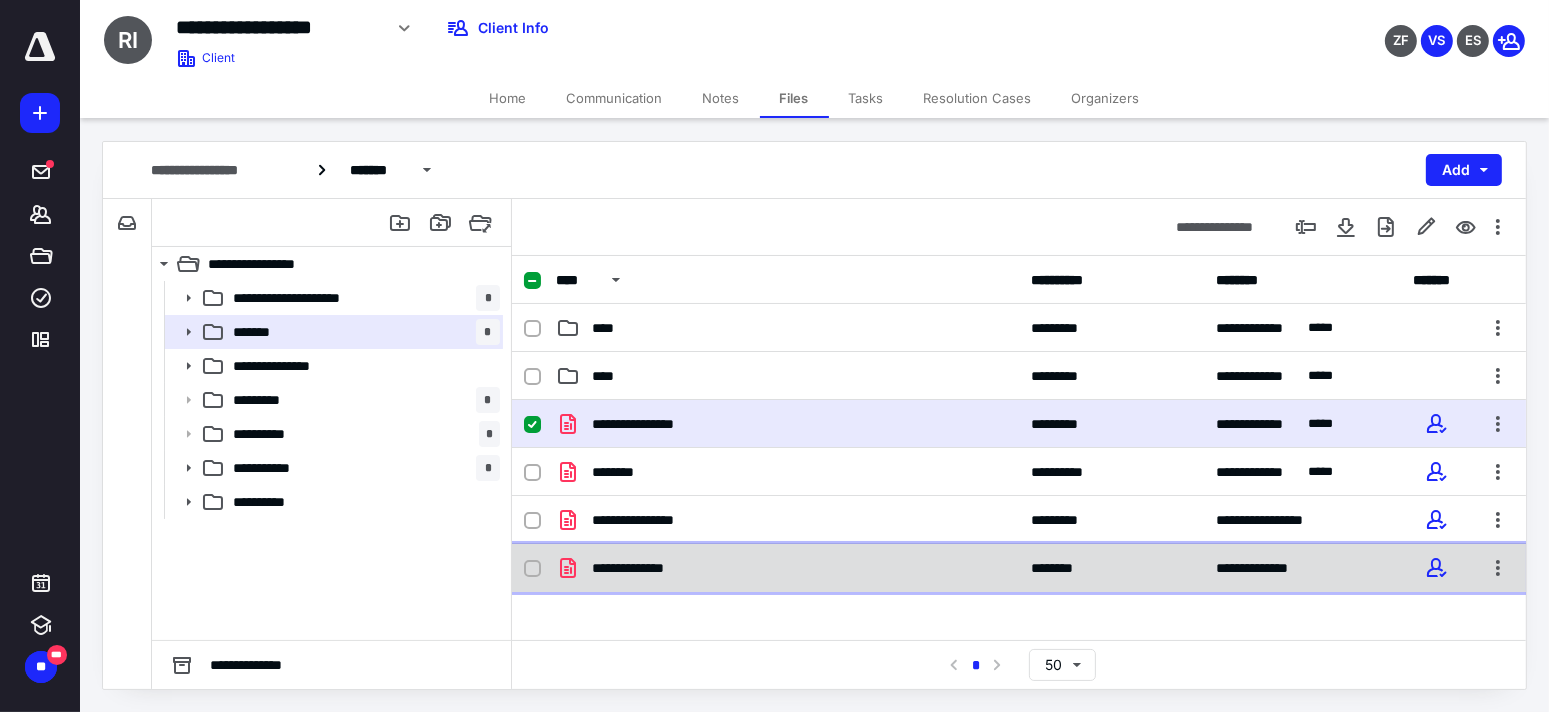 click on "**********" at bounding box center [651, 568] 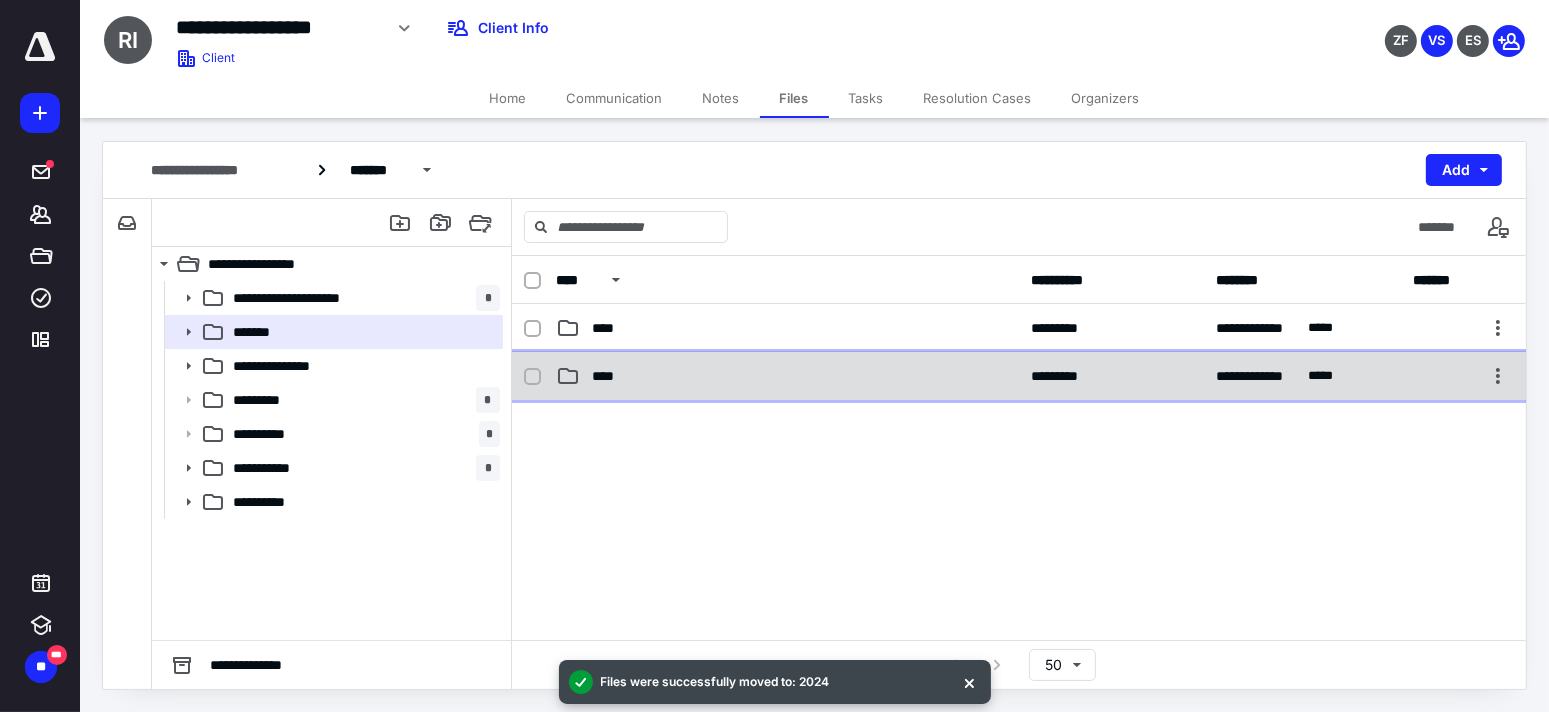 click on "****" at bounding box center [787, 376] 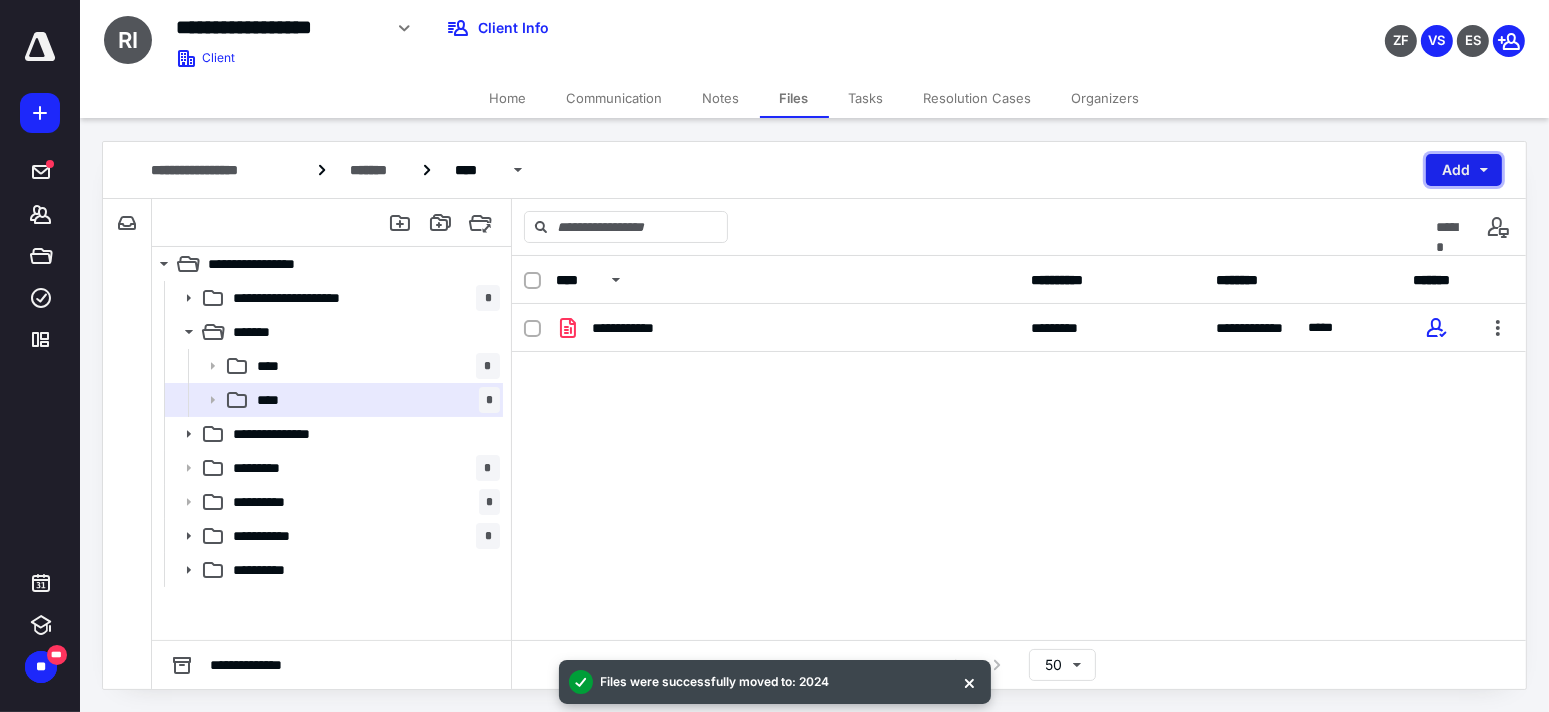 click on "Add" at bounding box center (1464, 170) 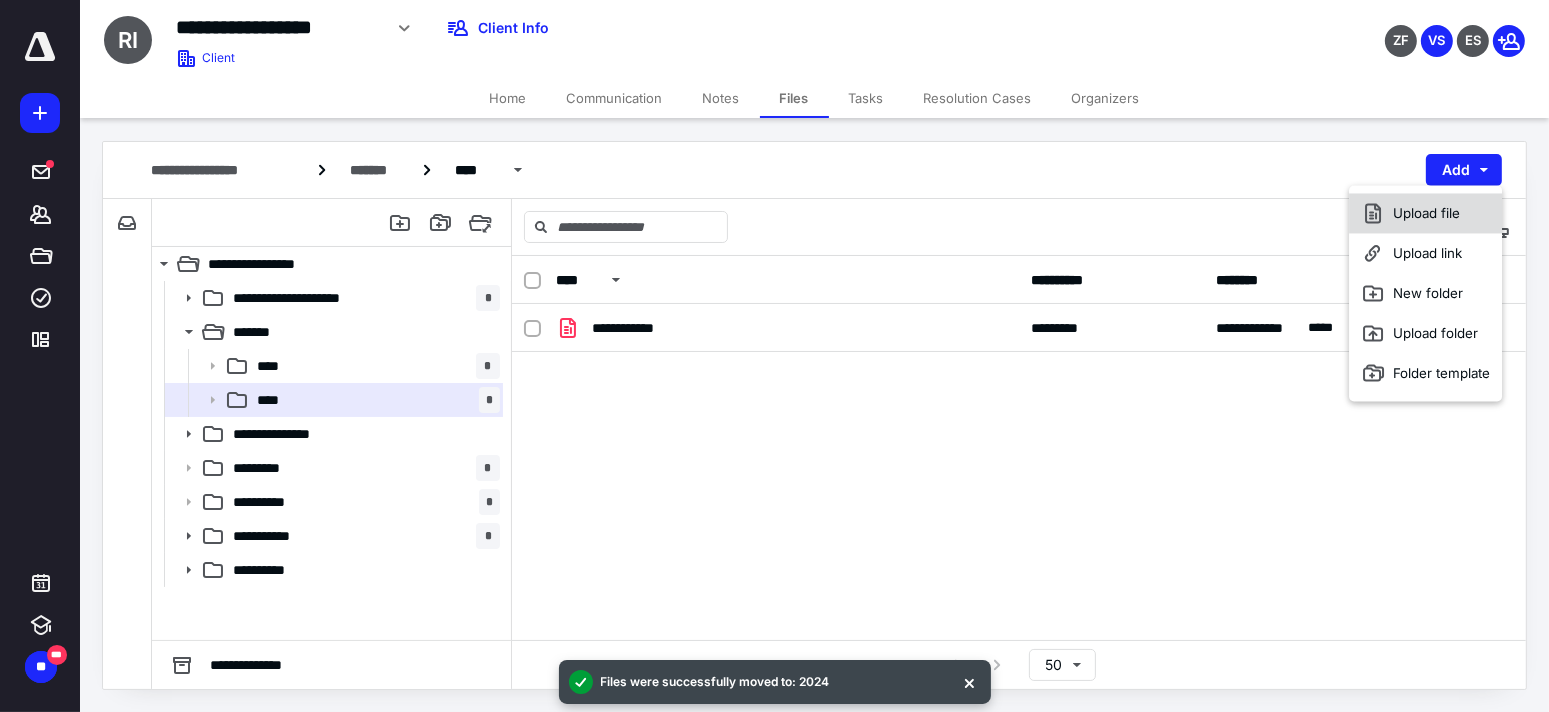 click on "Upload file" at bounding box center (1425, 213) 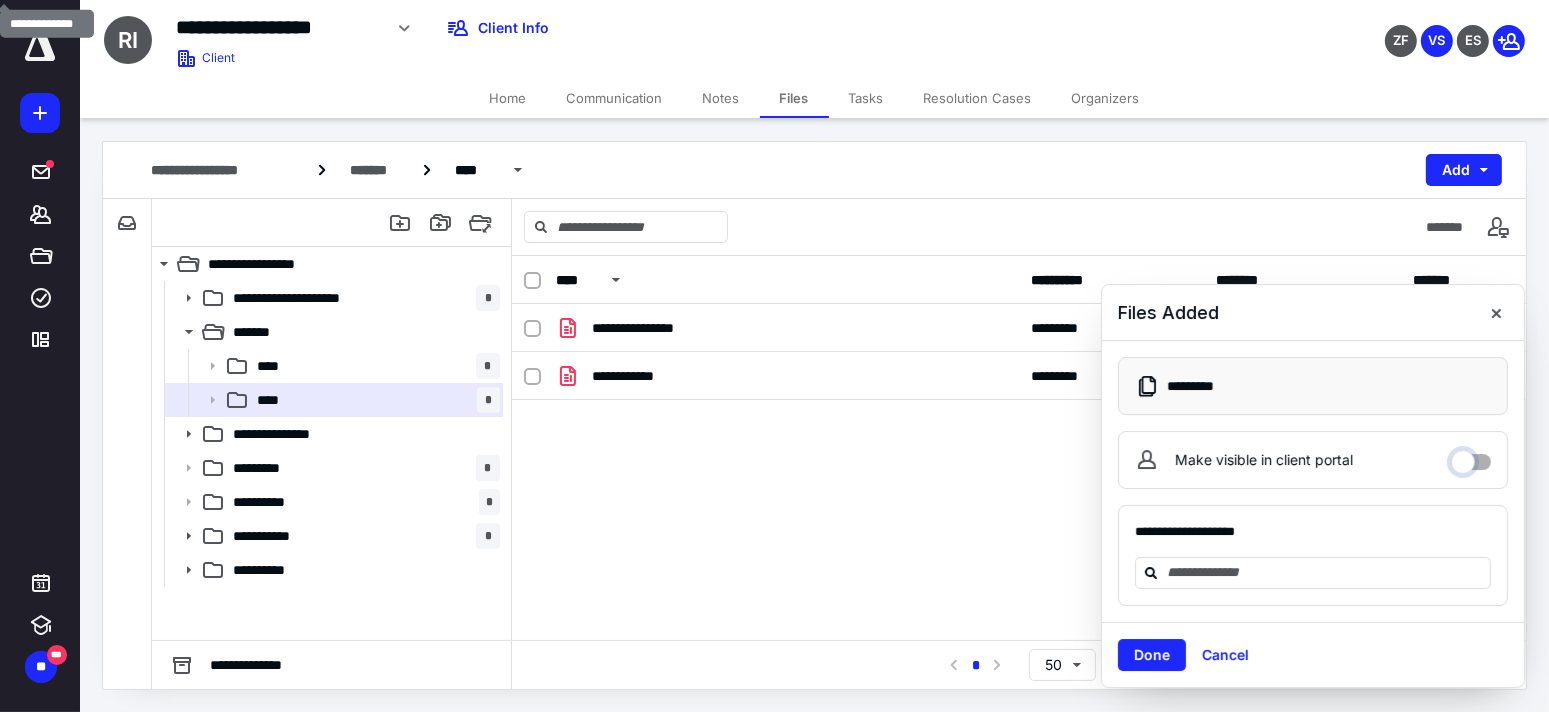 click on "Make visible in client portal" at bounding box center (1471, 457) 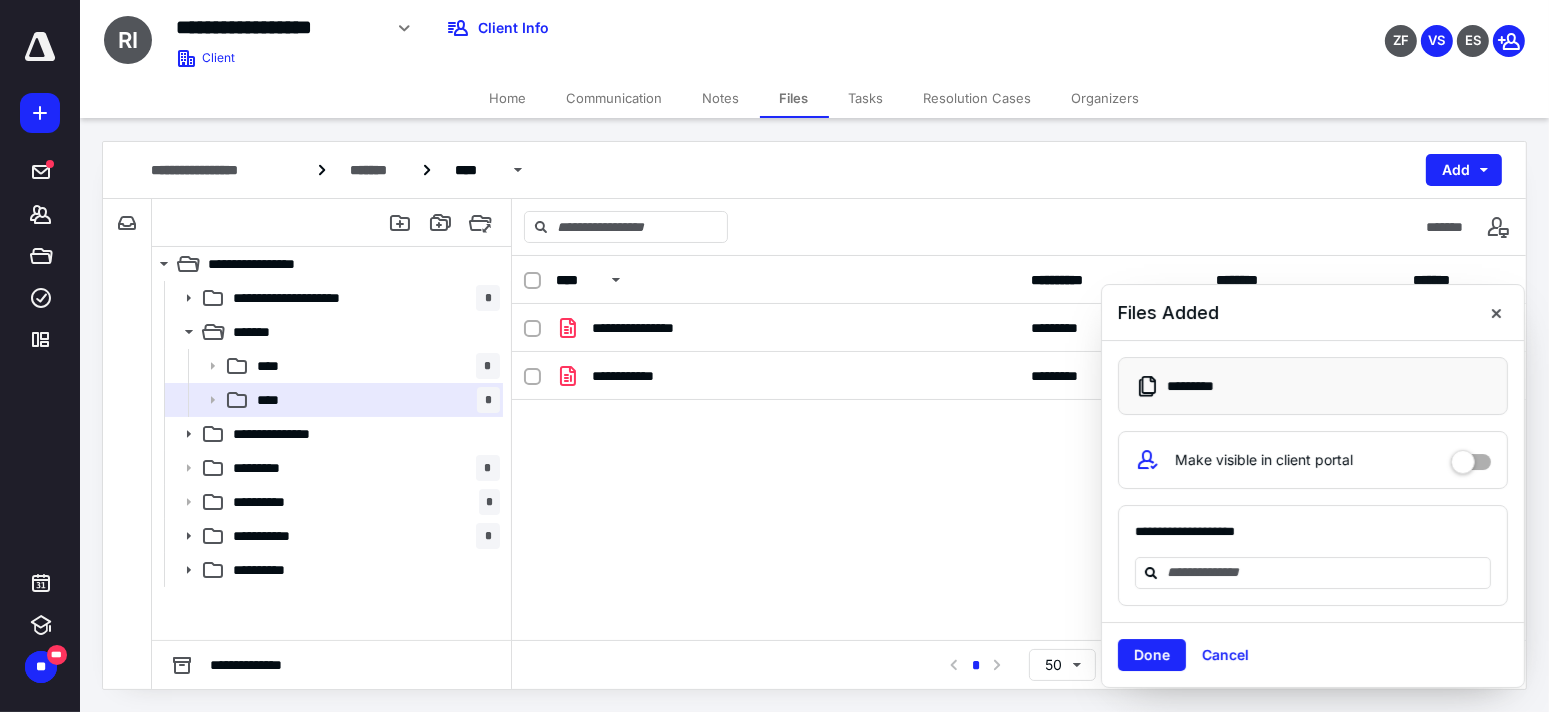 click on "Done" at bounding box center (1152, 655) 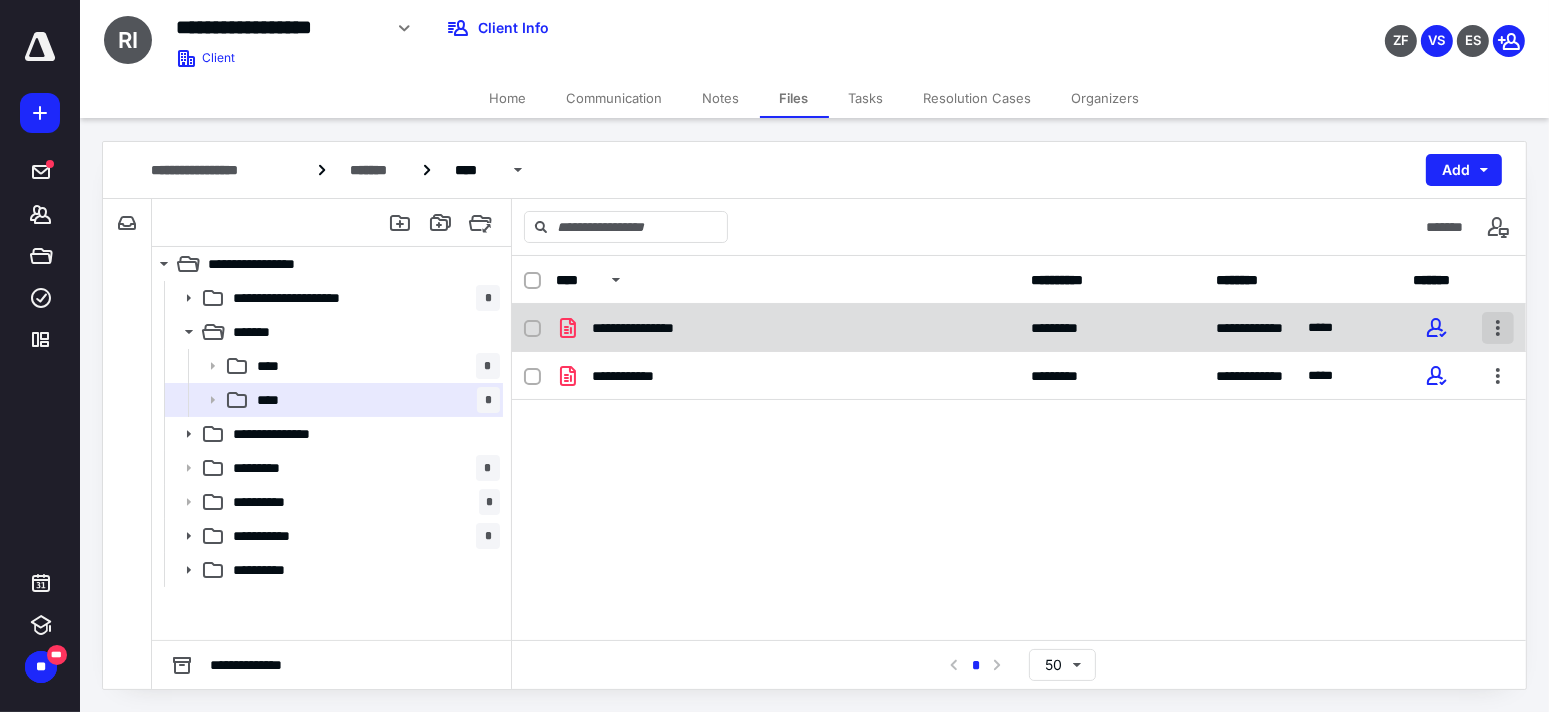 click at bounding box center (1498, 328) 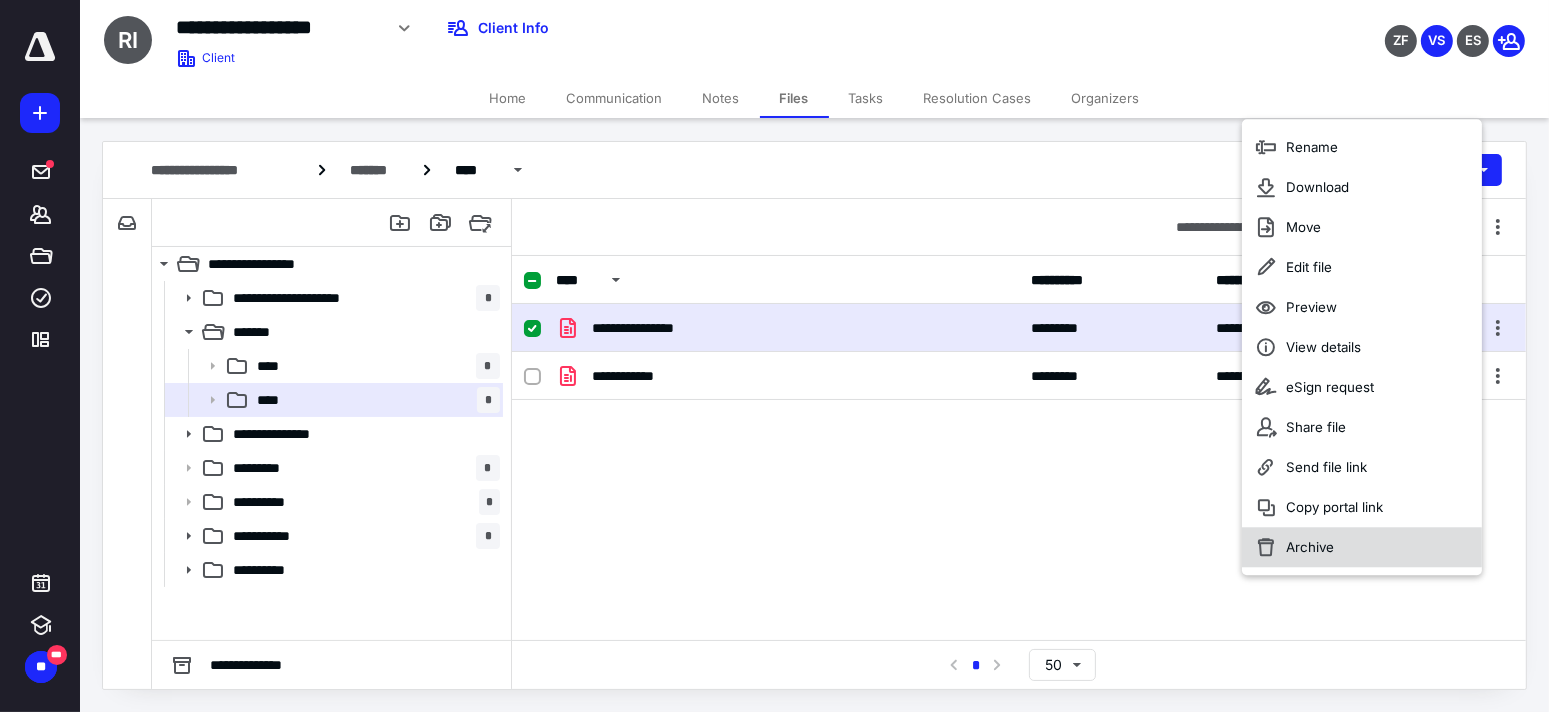 click on "Archive" at bounding box center [1310, 547] 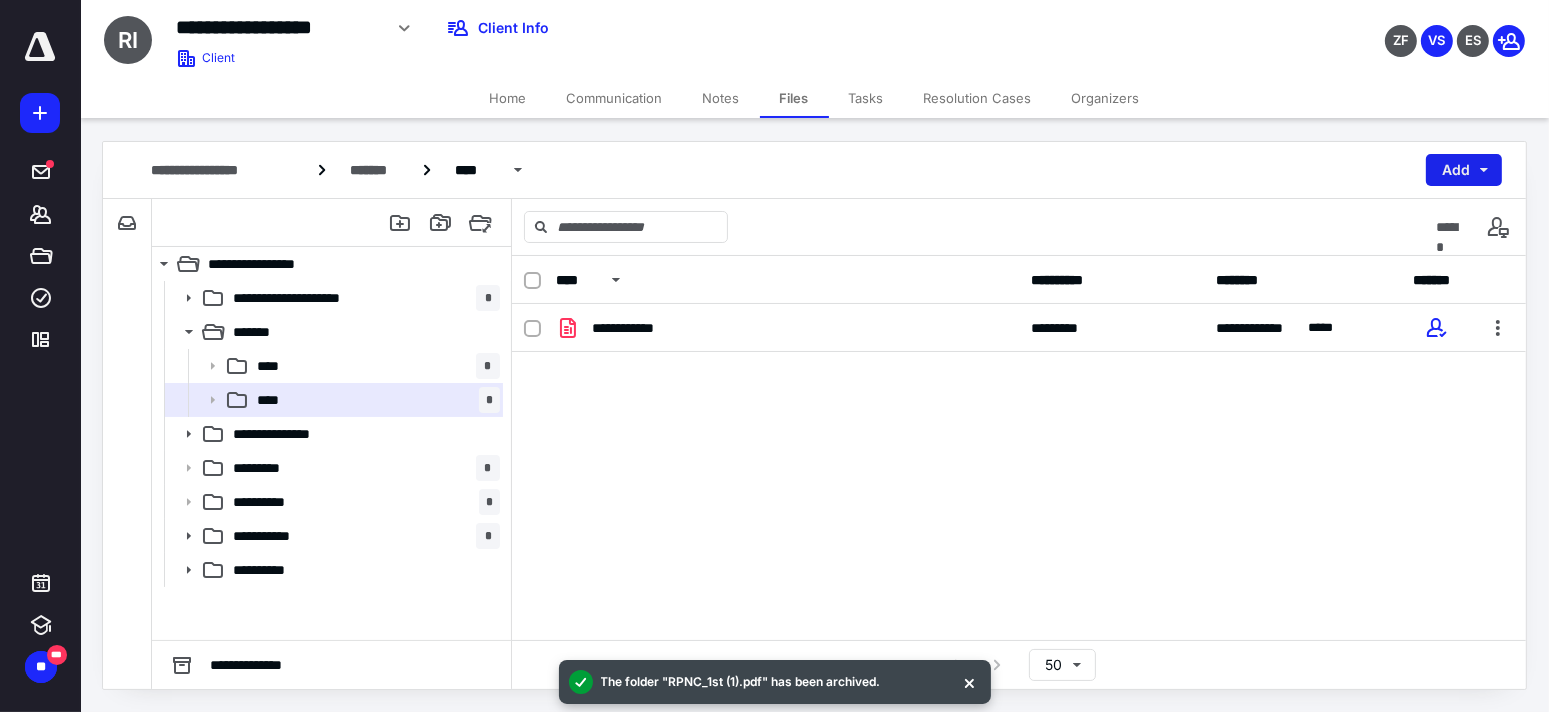 click on "Add" at bounding box center (1464, 170) 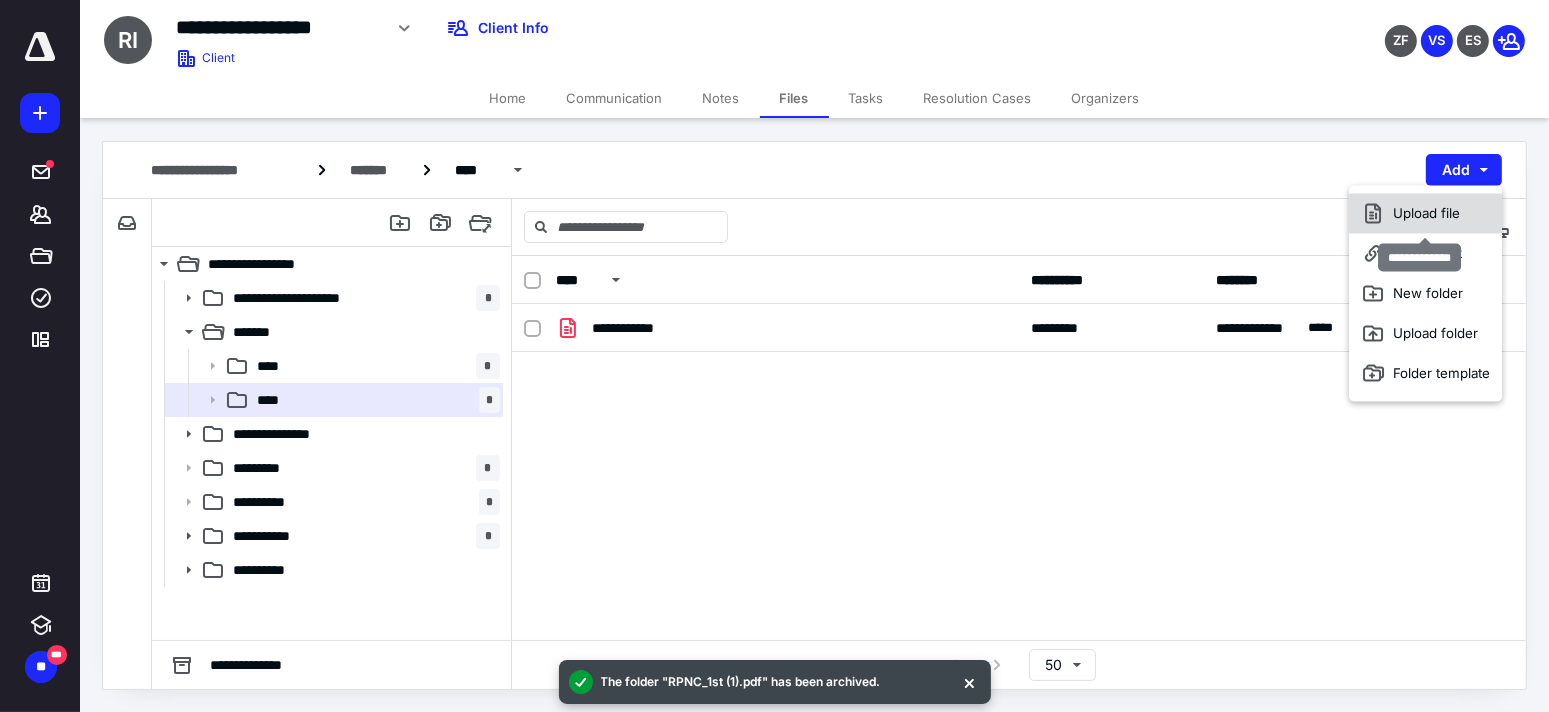 click on "Upload file" at bounding box center [1425, 213] 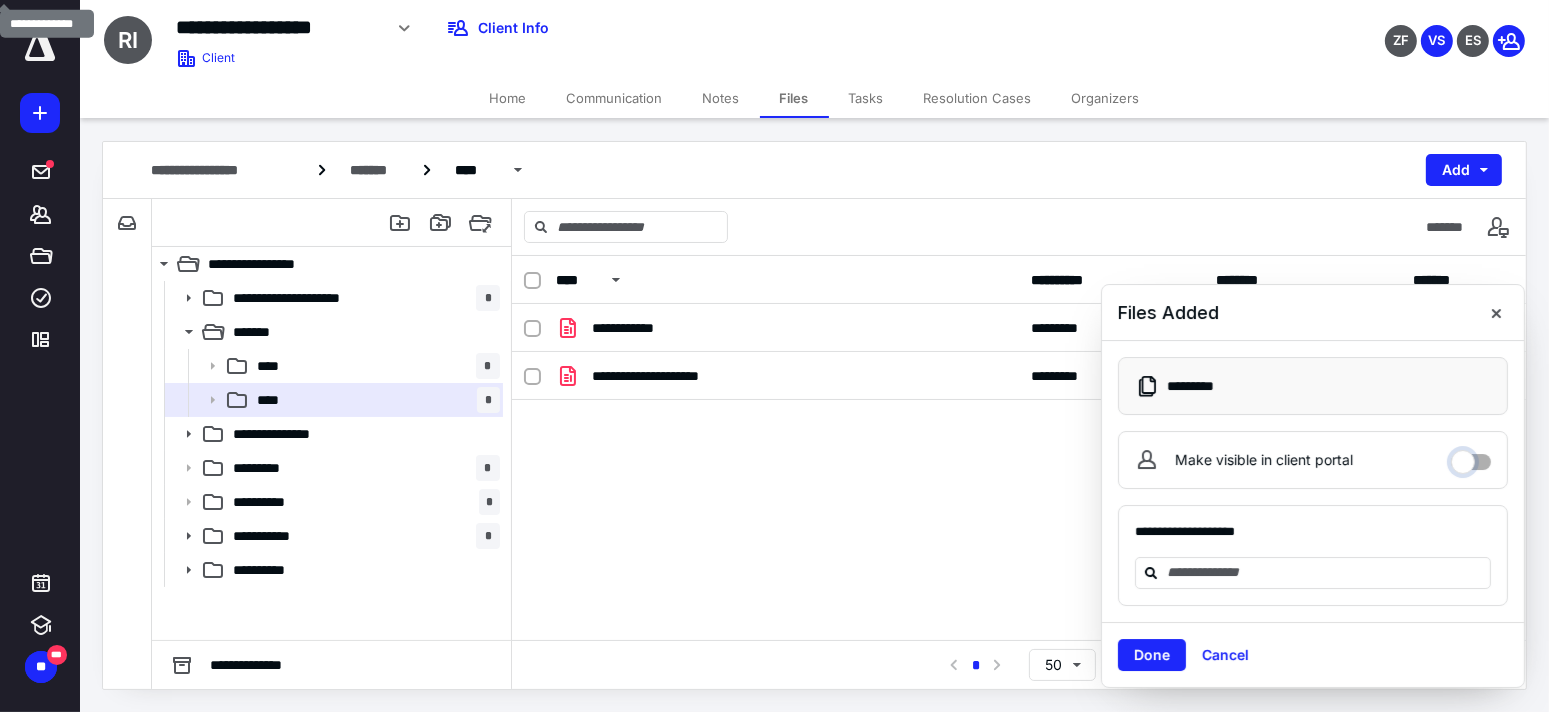 click on "Make visible in client portal" at bounding box center (1471, 457) 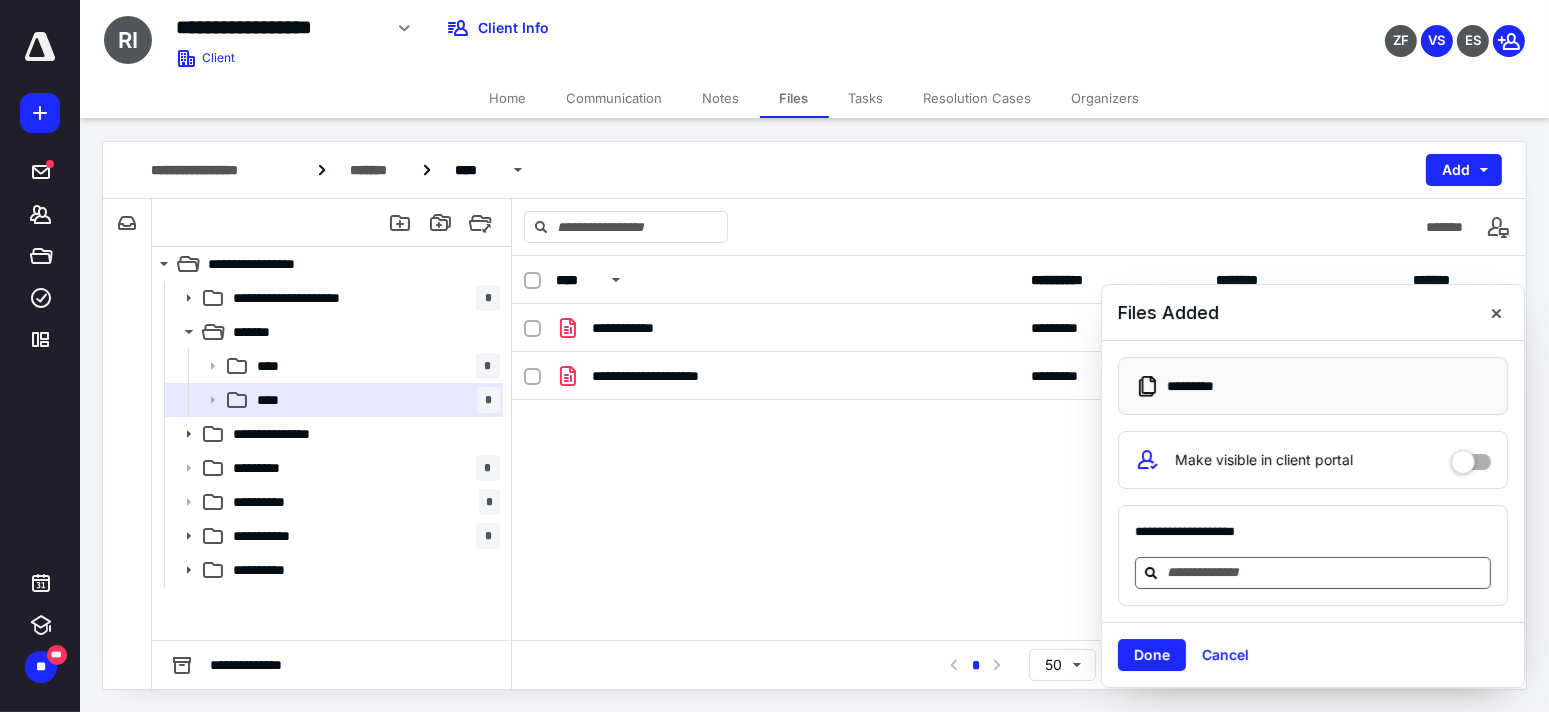 drag, startPoint x: 1335, startPoint y: 581, endPoint x: 1327, endPoint y: 574, distance: 10.630146 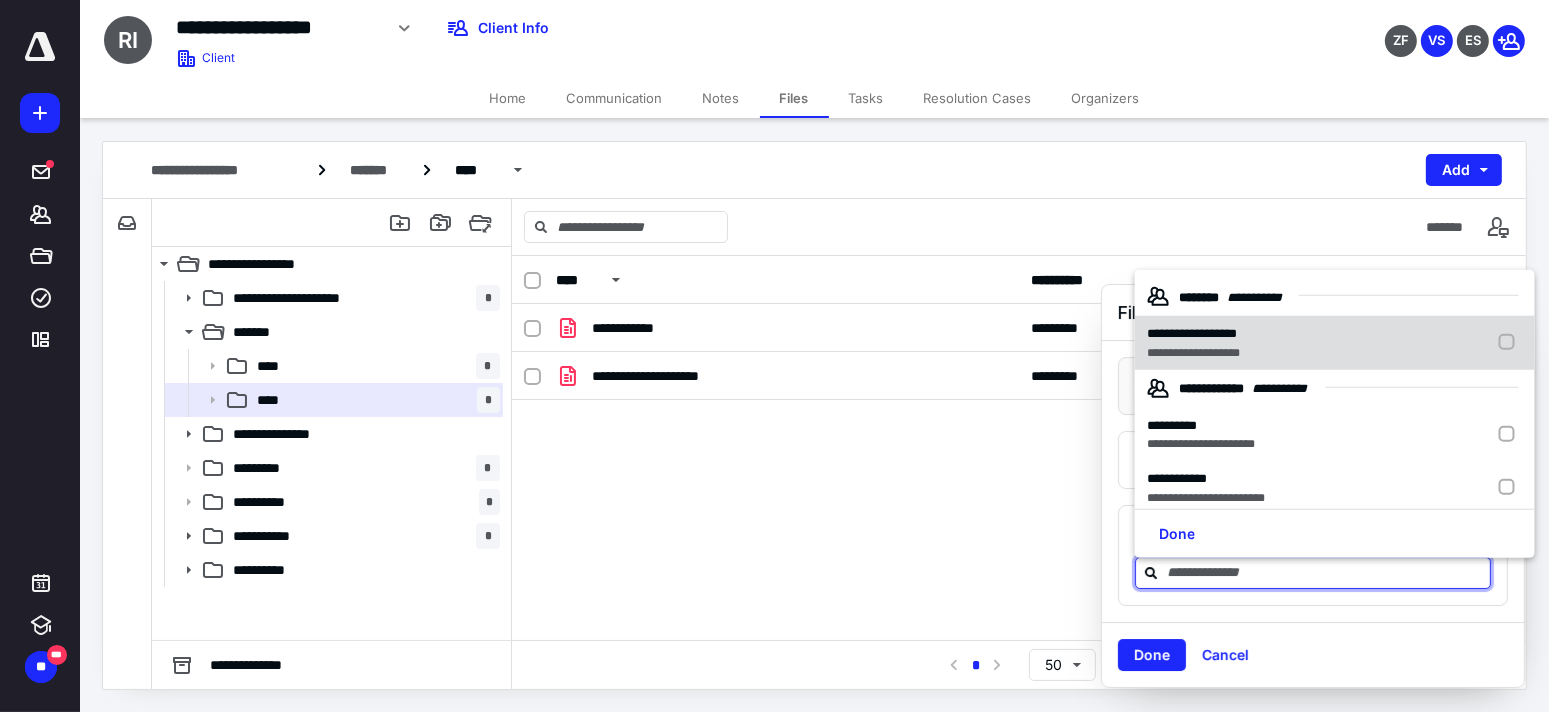 click on "**********" at bounding box center (1192, 333) 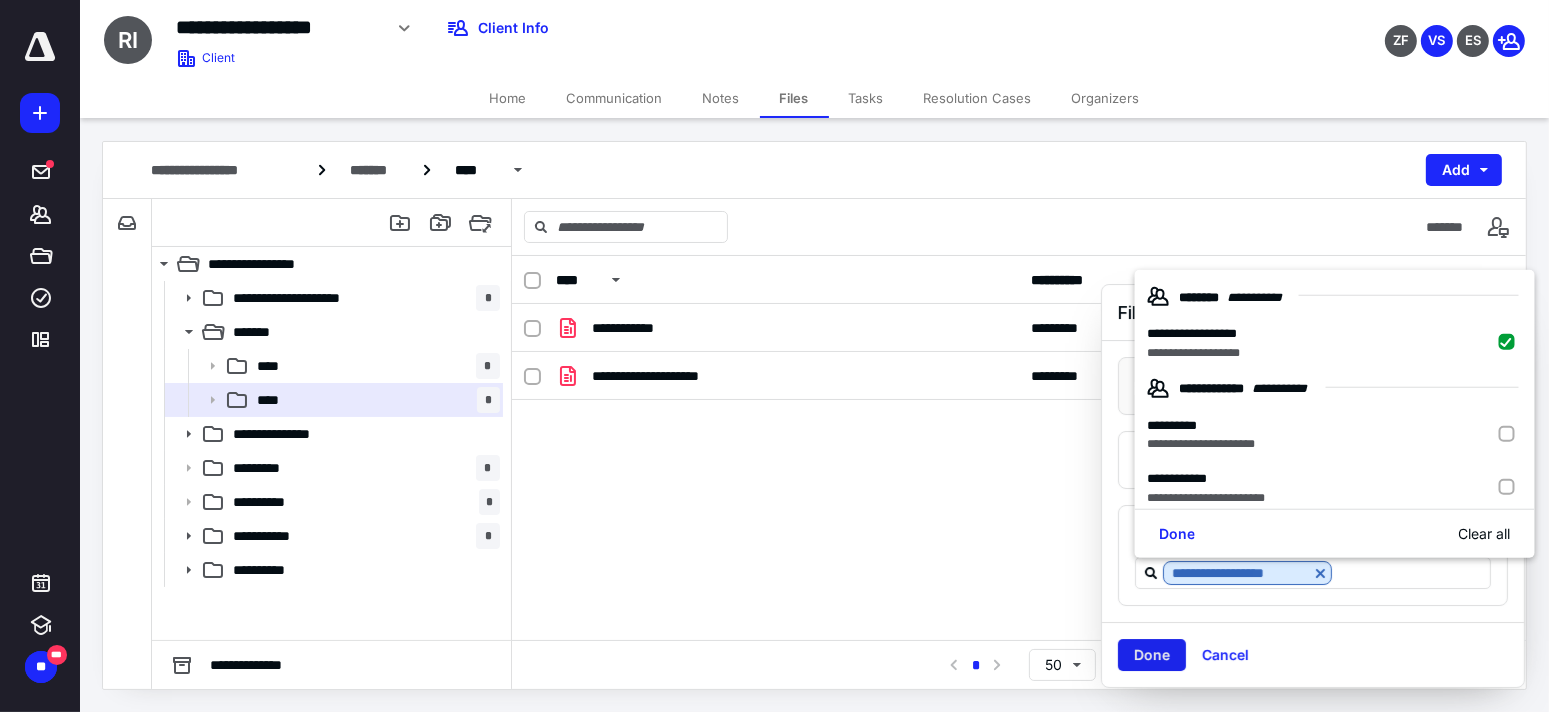 click on "Done" at bounding box center [1152, 655] 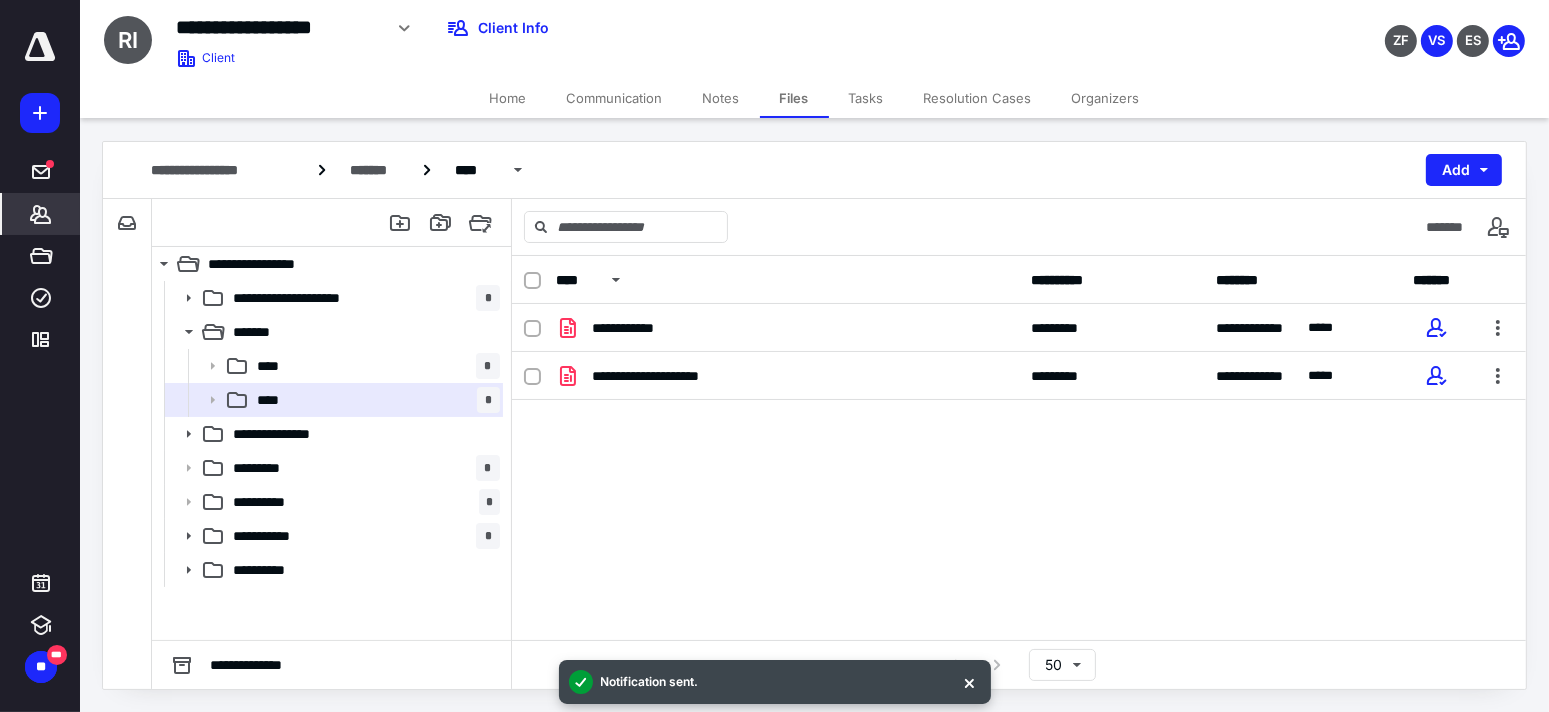 click 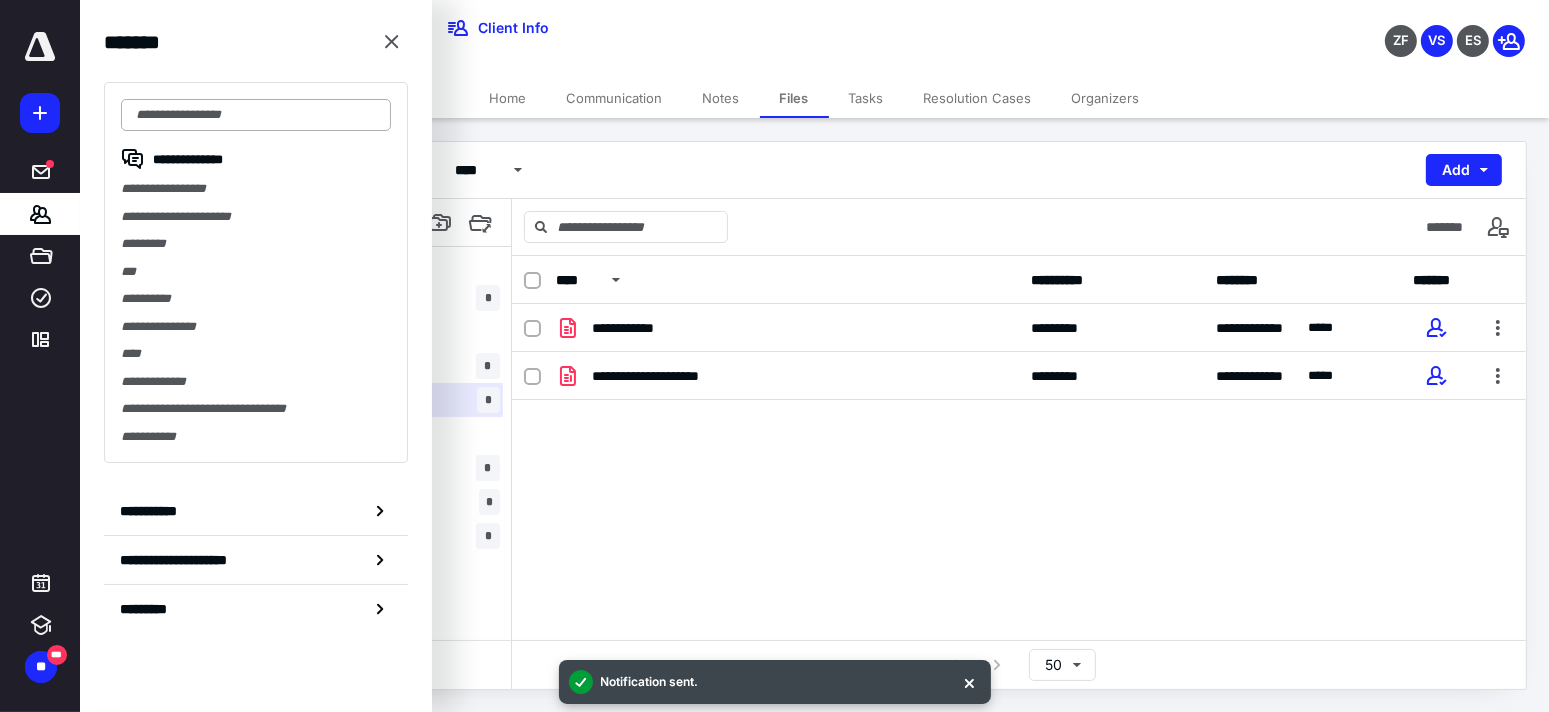 click at bounding box center (256, 115) 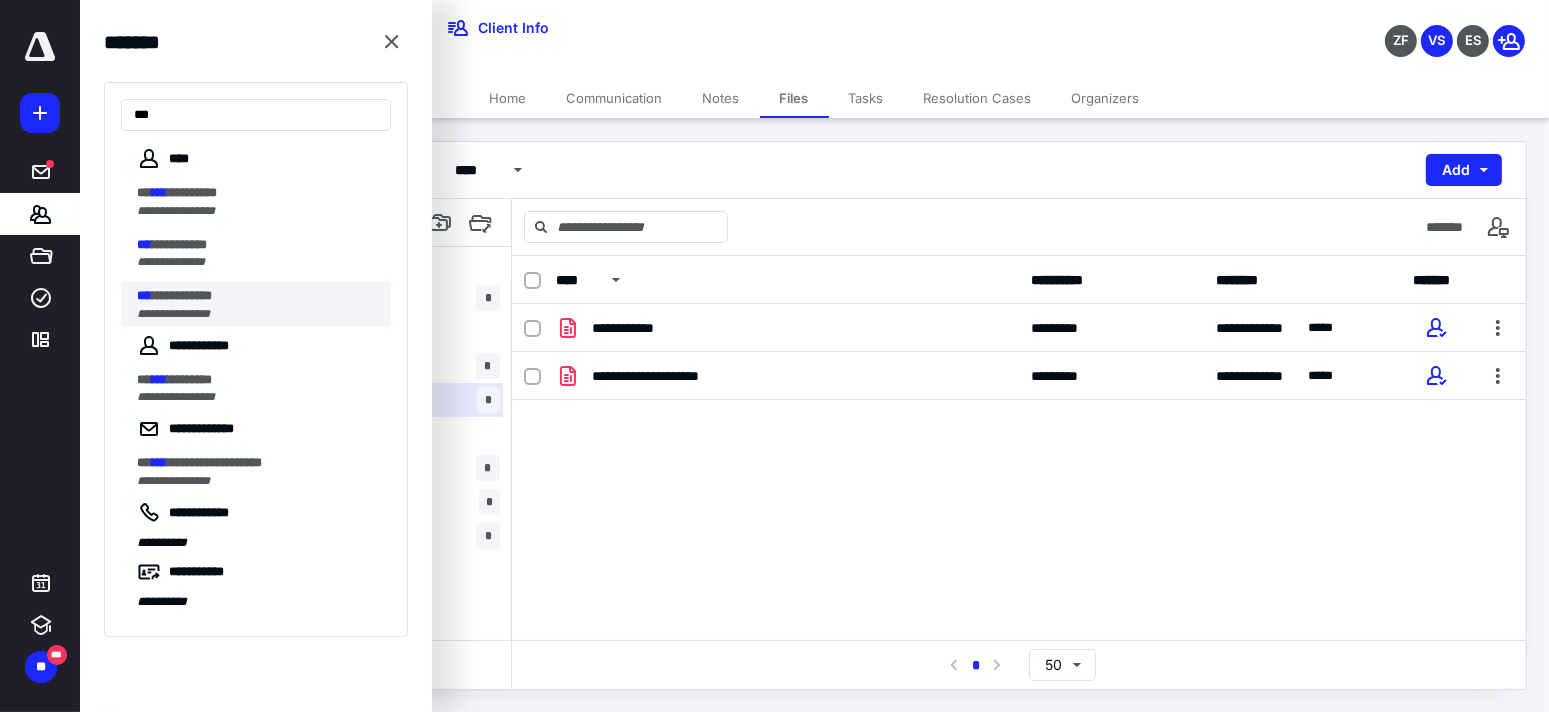 click on "**********" at bounding box center (182, 295) 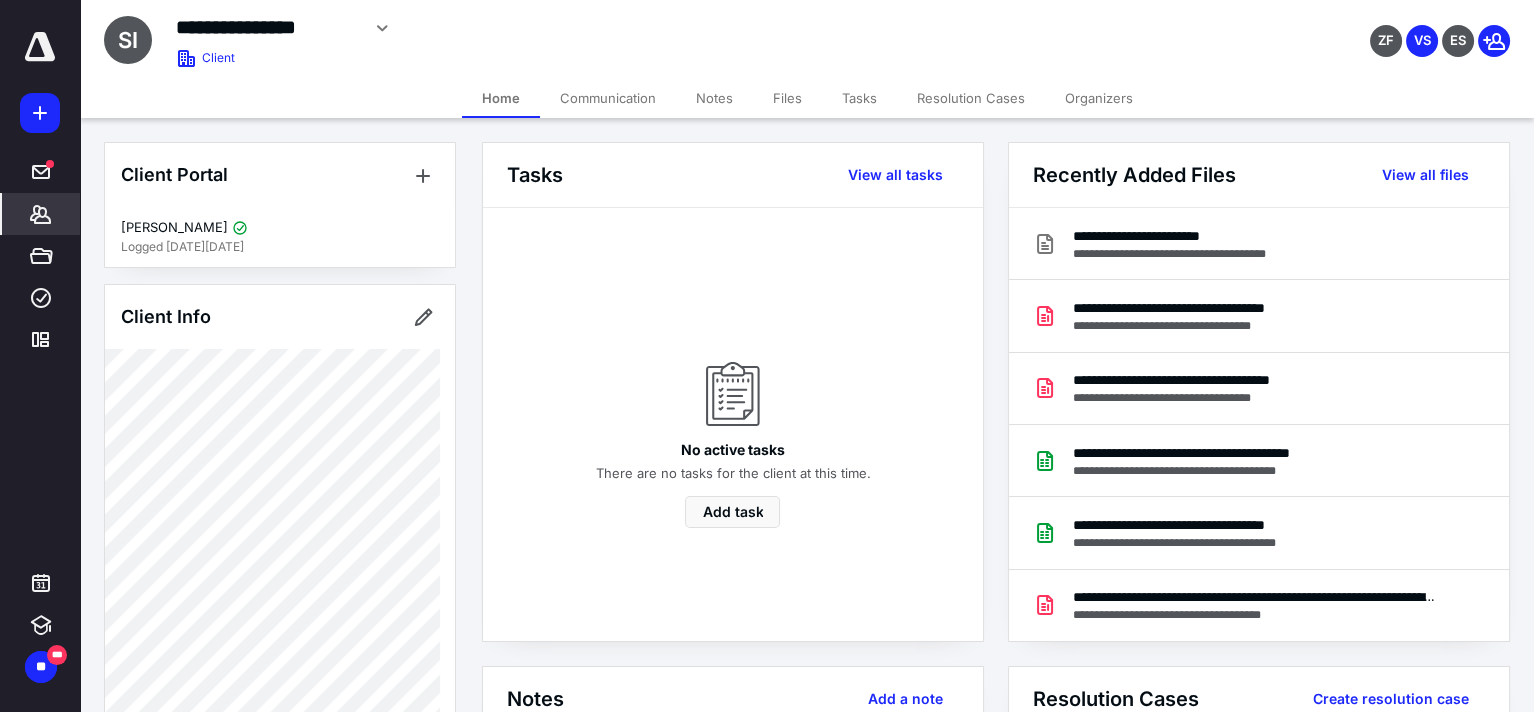 click on "Files" at bounding box center [787, 98] 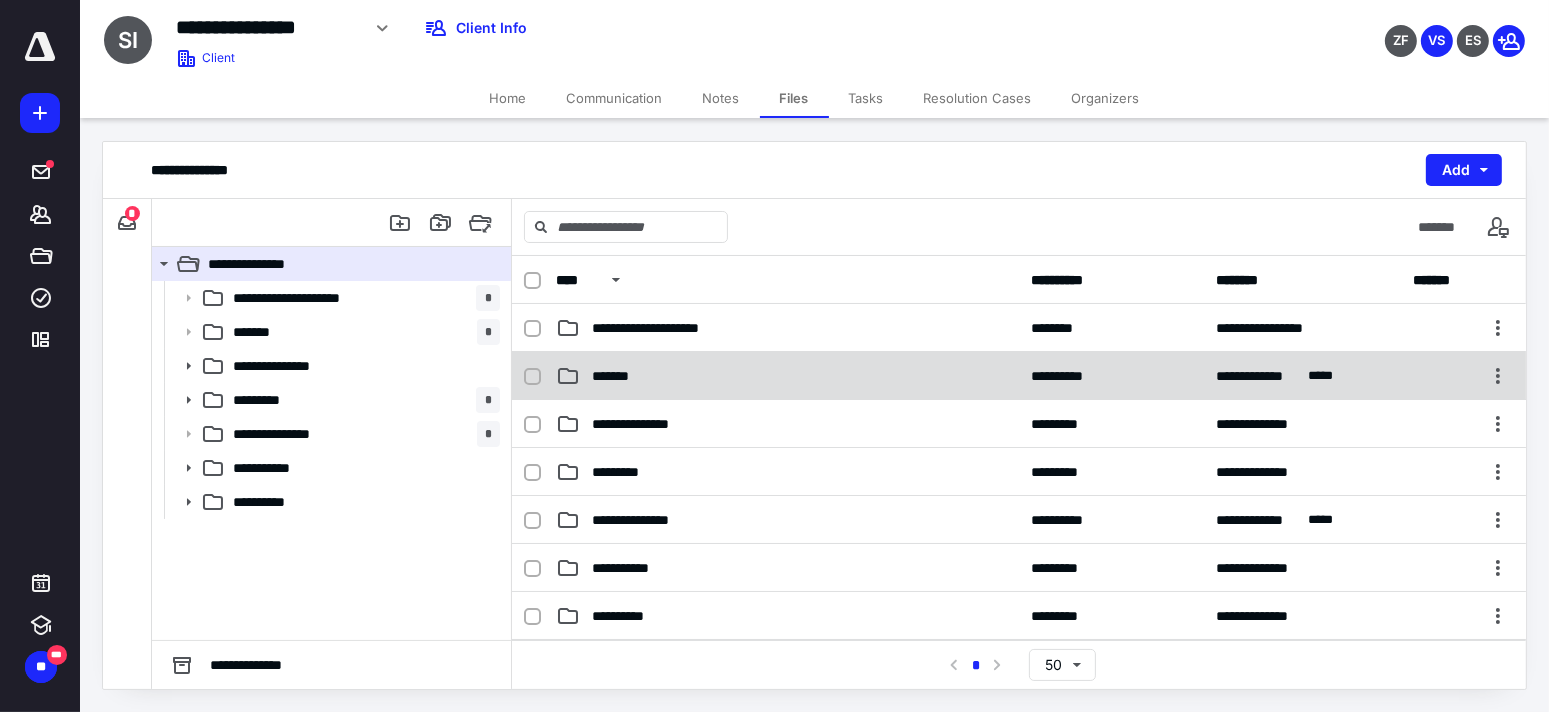 click on "*******" at bounding box center (615, 376) 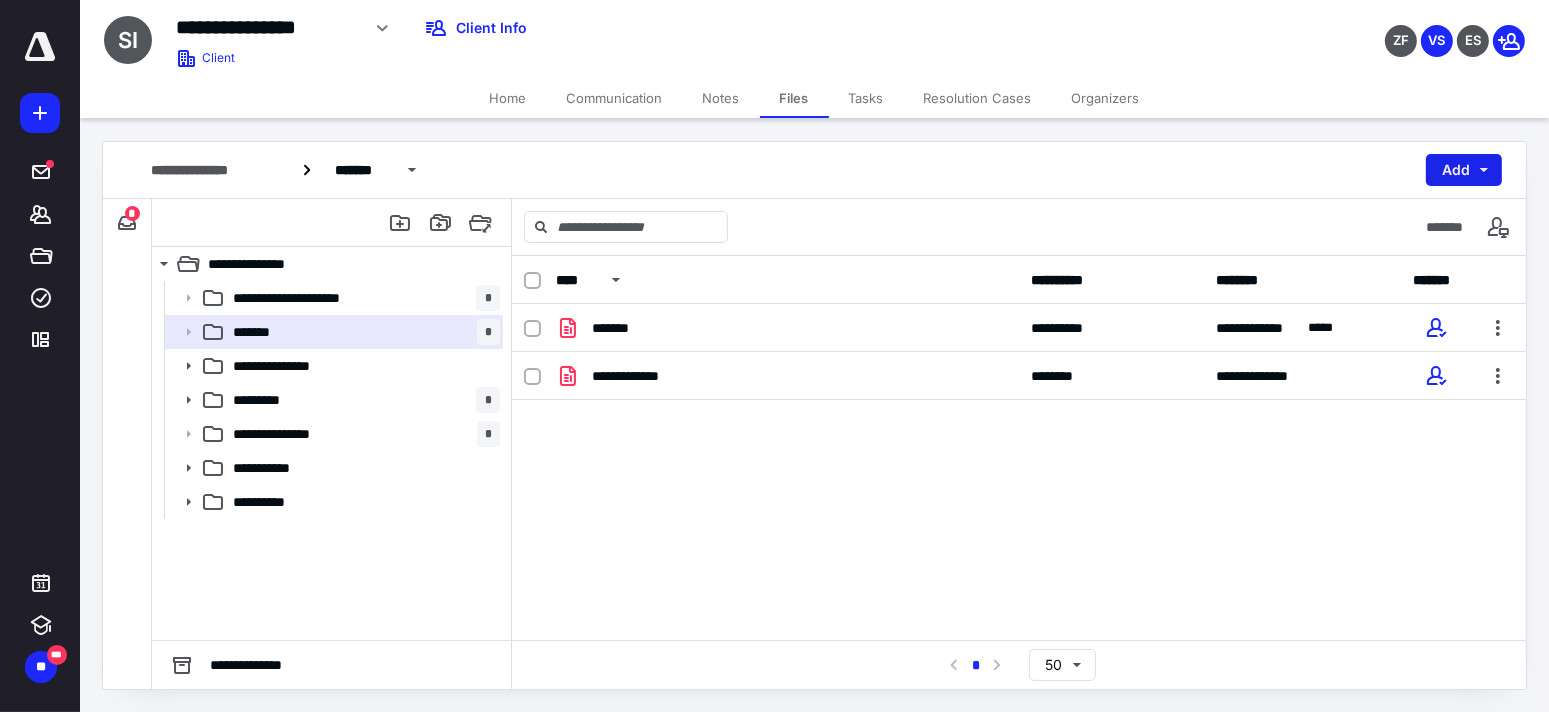 click on "Add" at bounding box center (1464, 170) 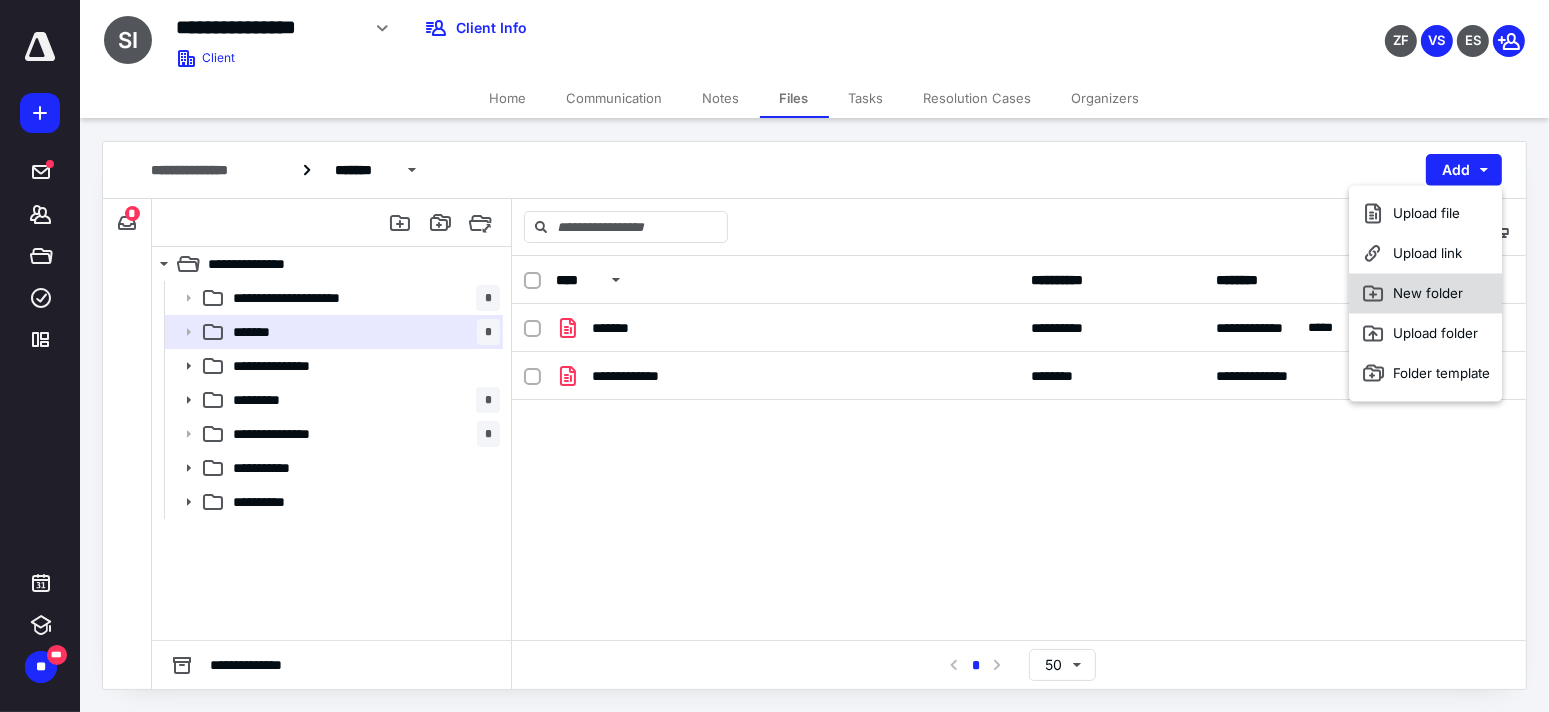 click on "New folder" at bounding box center [1425, 293] 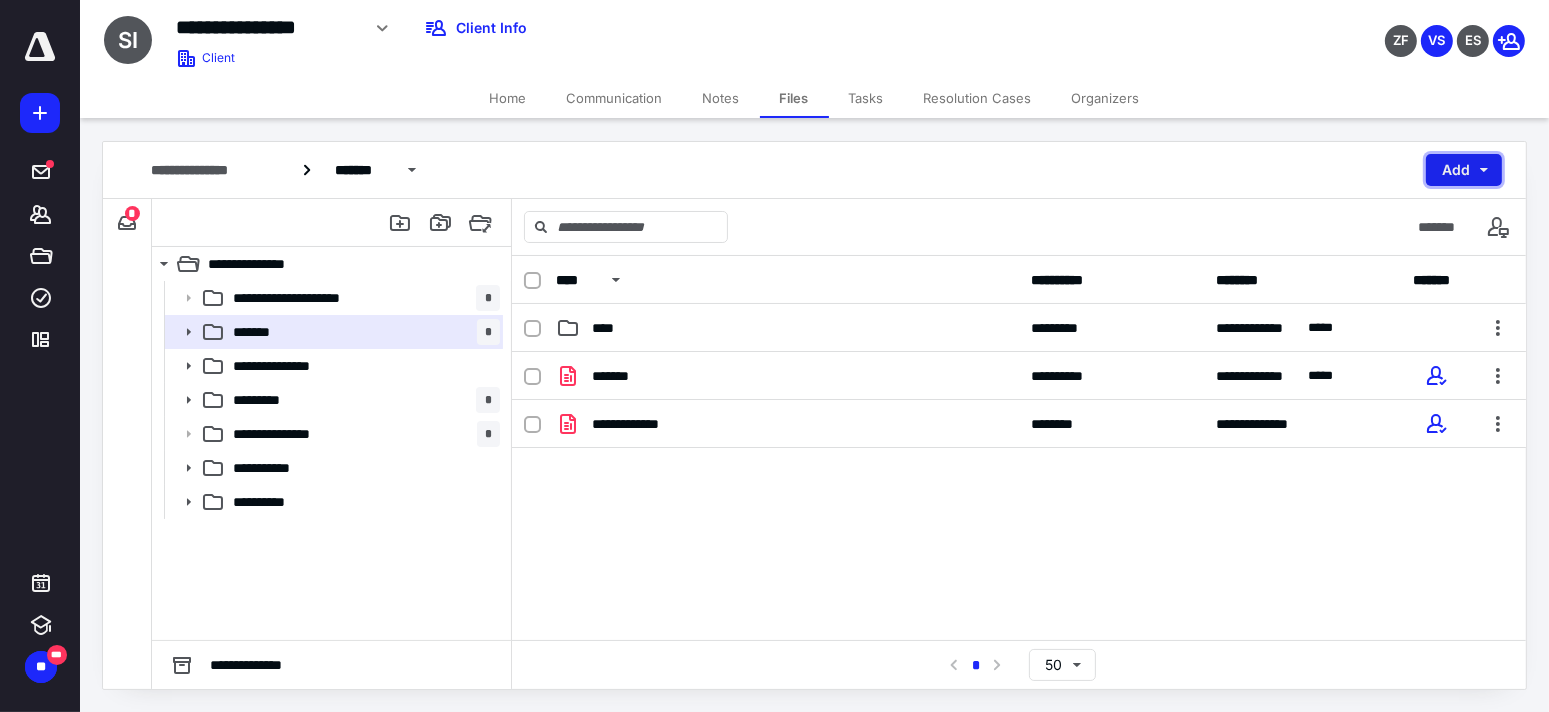 click on "Add" at bounding box center (1464, 170) 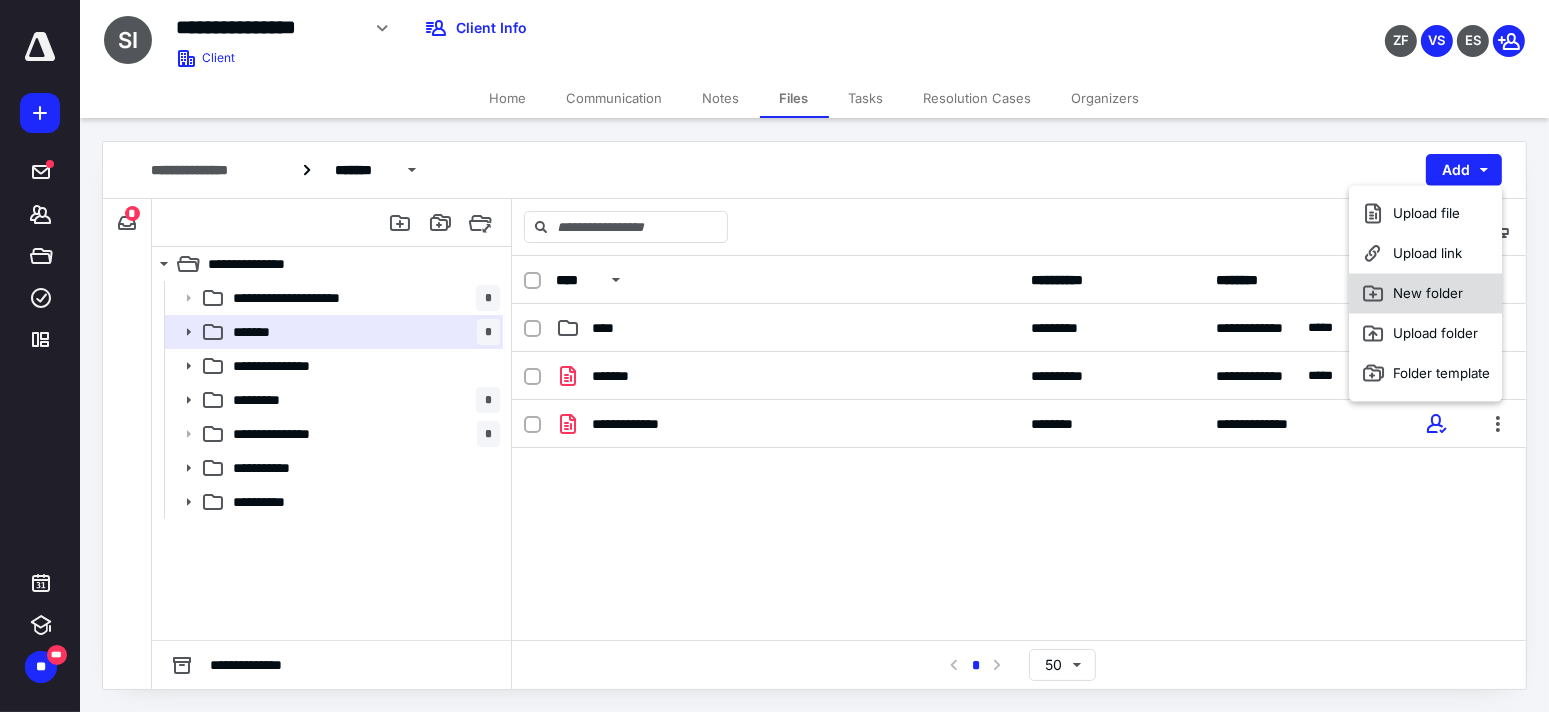 click on "New folder" at bounding box center [1425, 293] 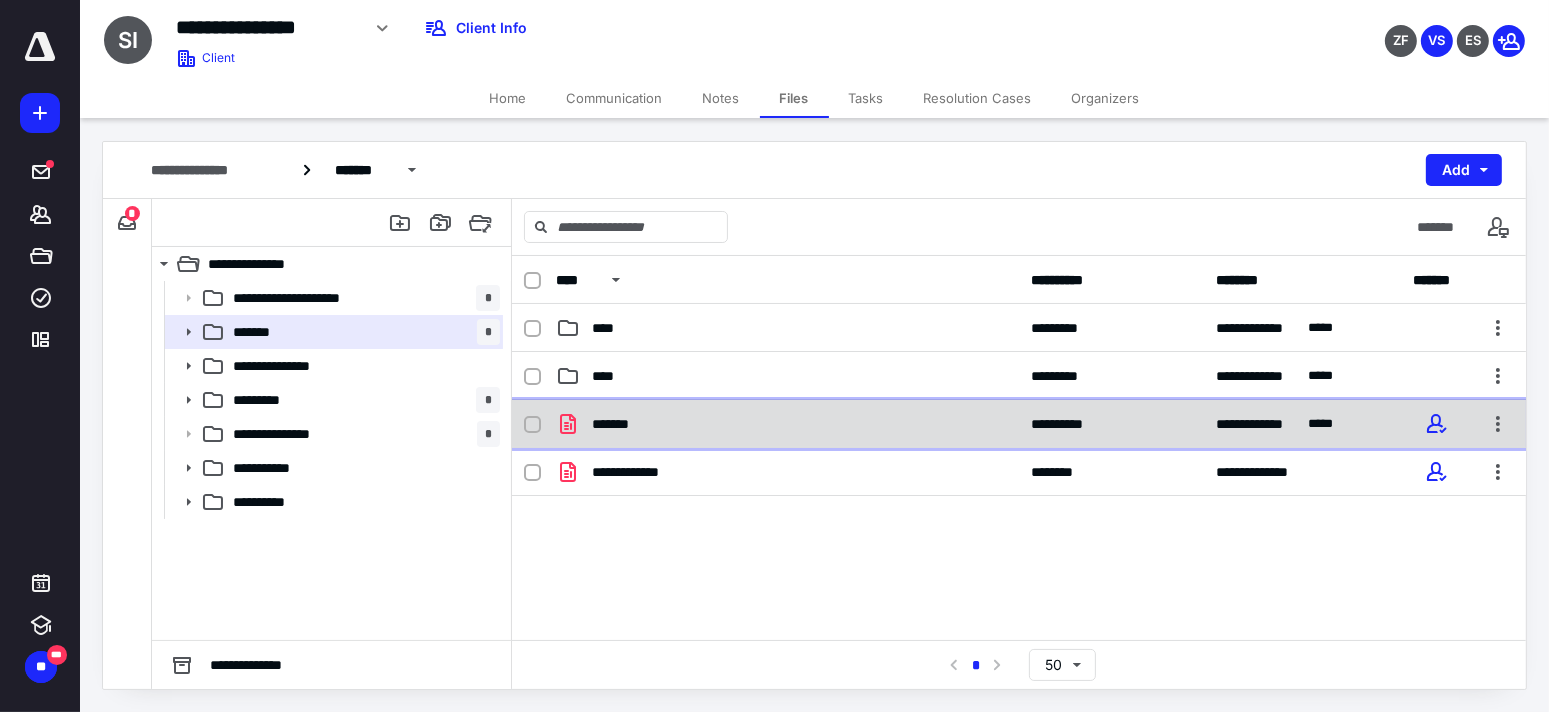 click on "*******" at bounding box center [787, 424] 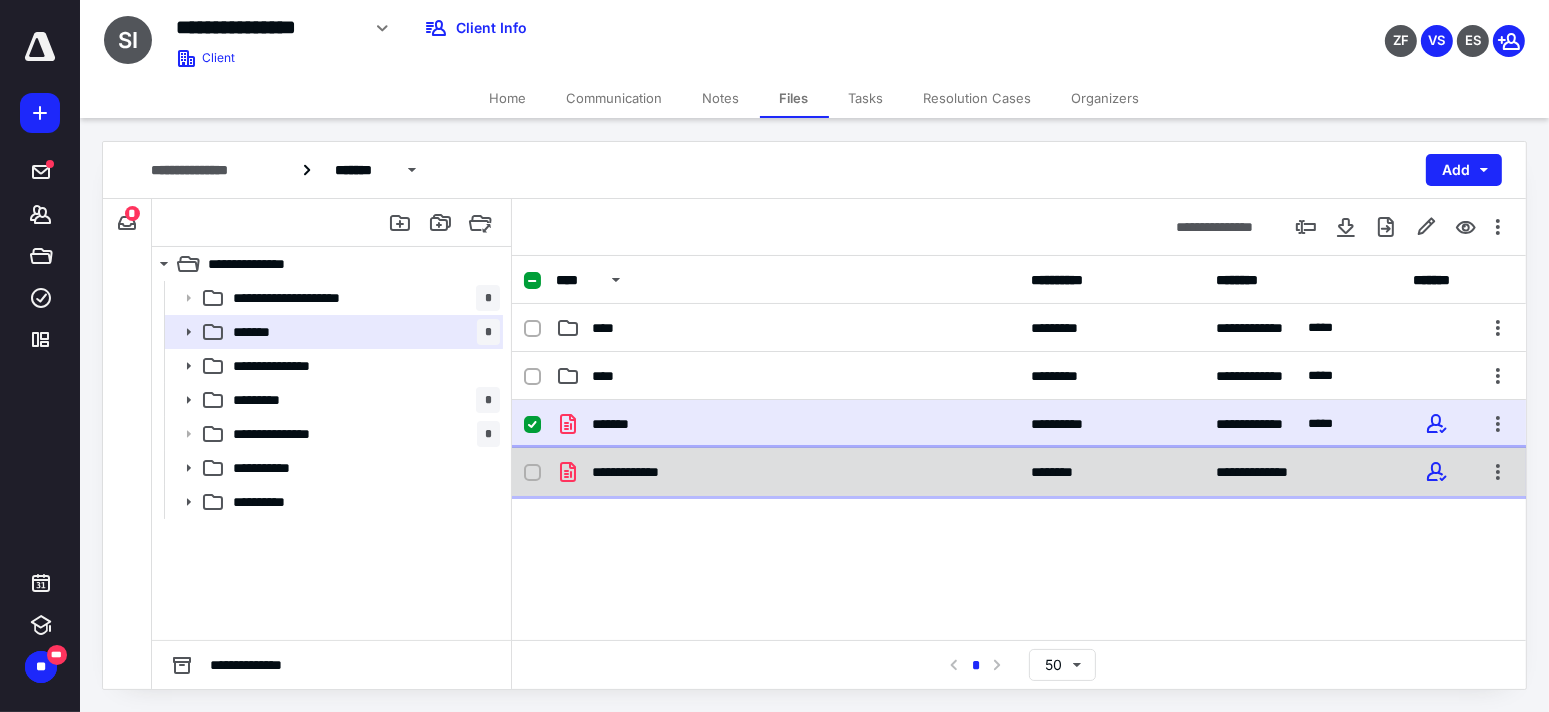 click on "**********" at bounding box center (1019, 472) 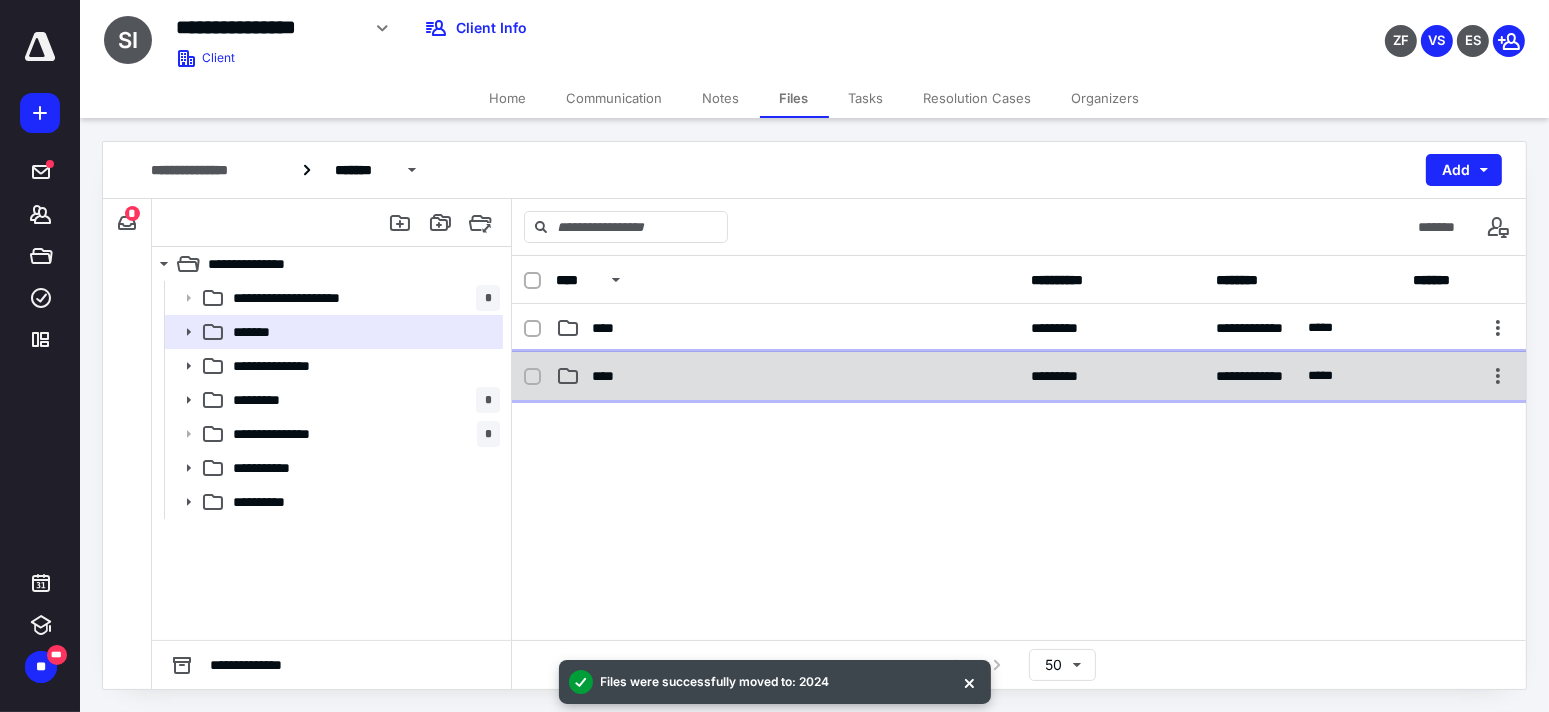 click on "****" at bounding box center [787, 376] 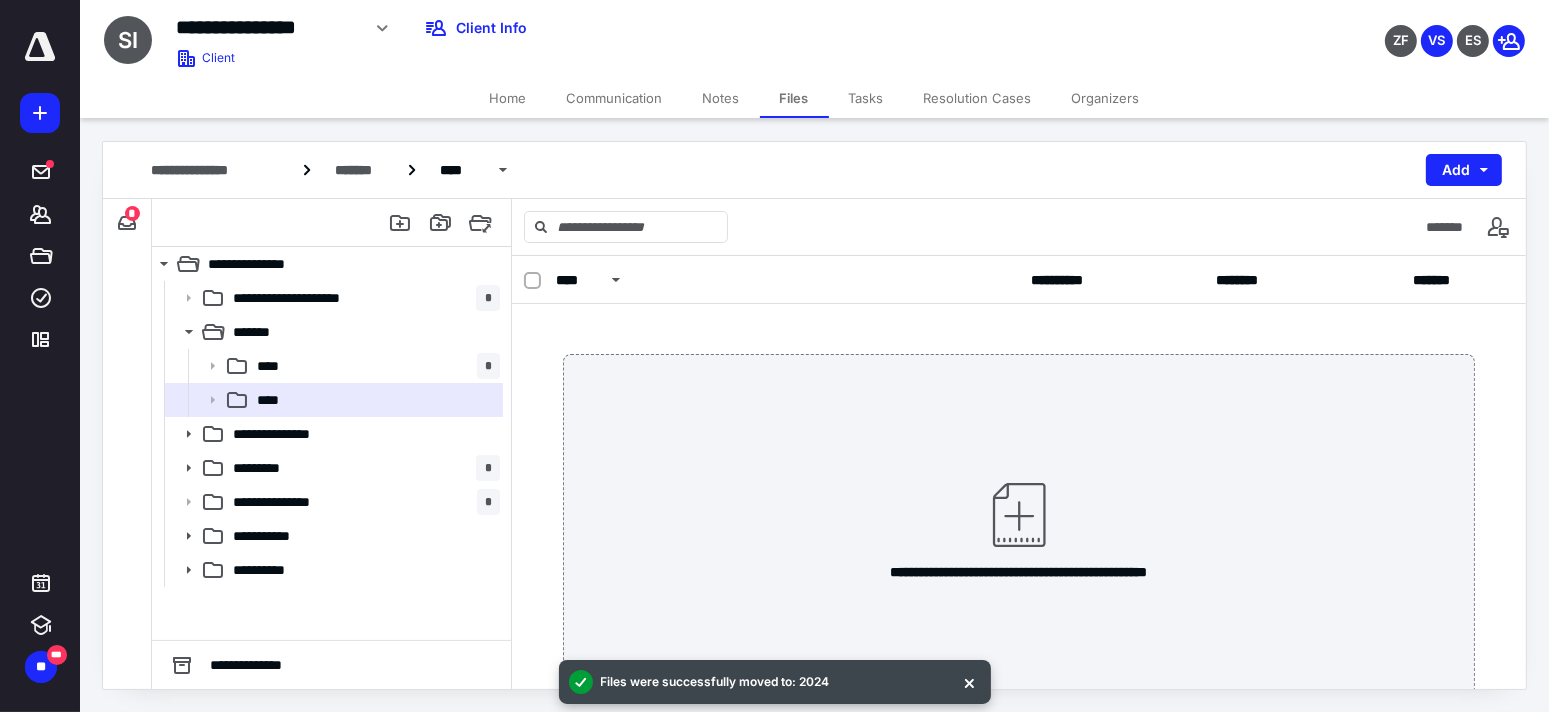 click on "Files" at bounding box center [794, 98] 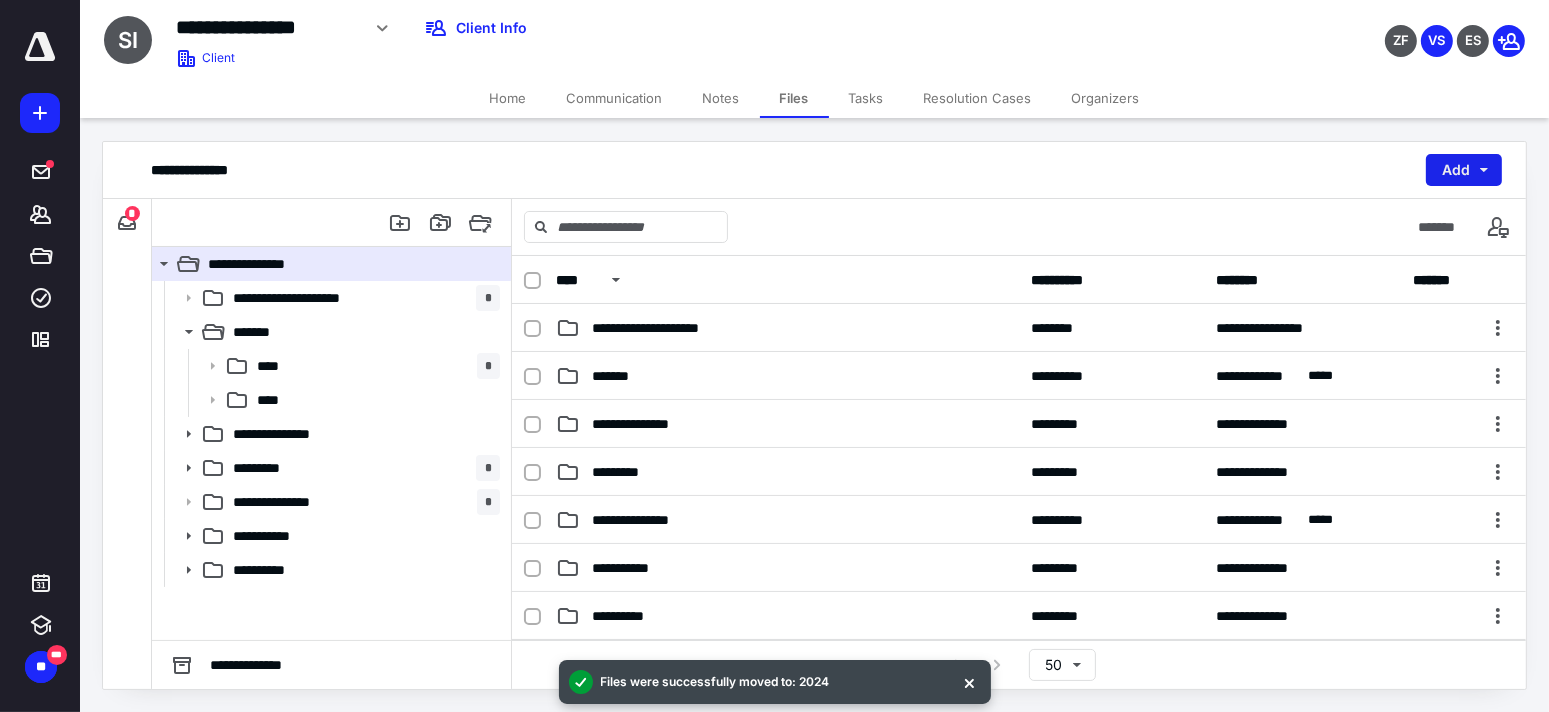 click on "Add" at bounding box center [1464, 170] 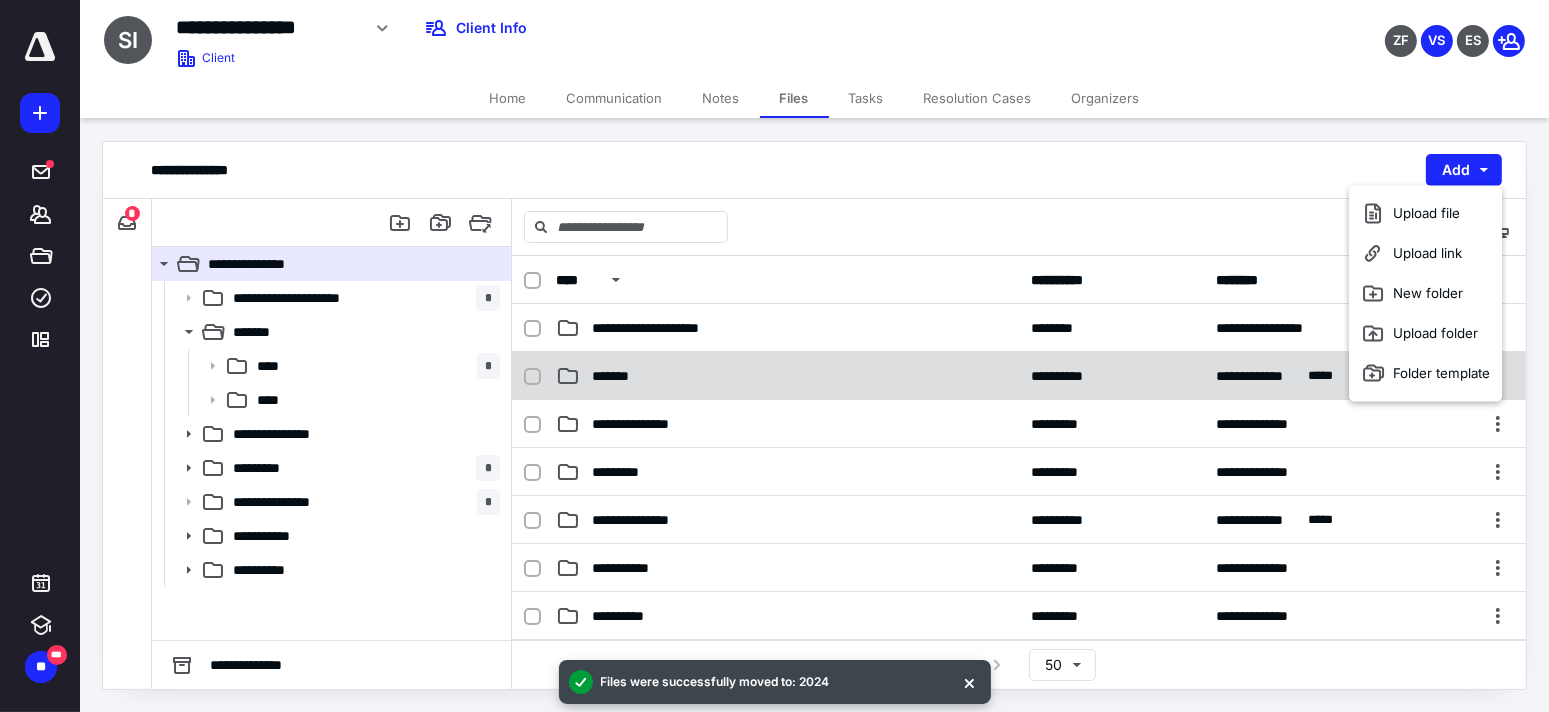 click on "*******" at bounding box center (787, 376) 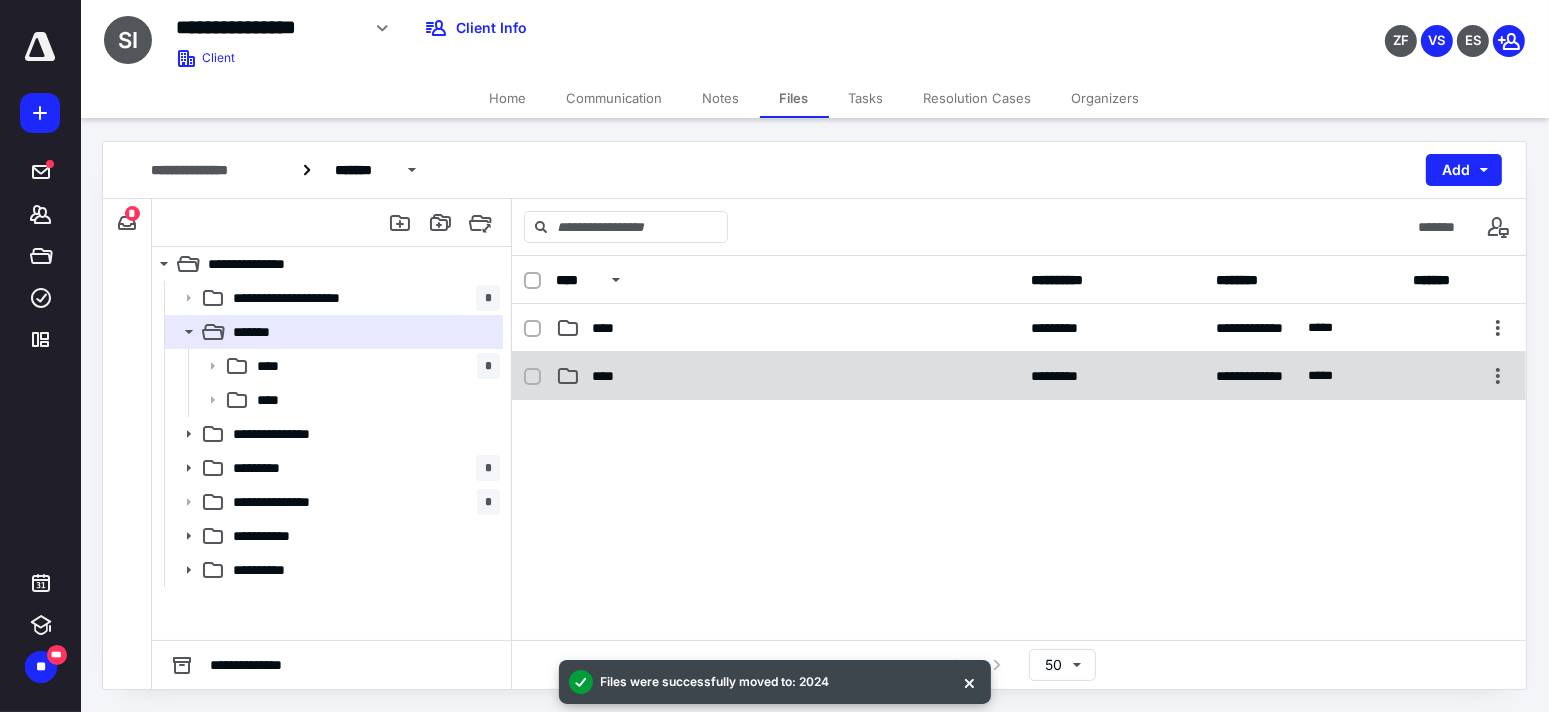 click on "****" at bounding box center [787, 376] 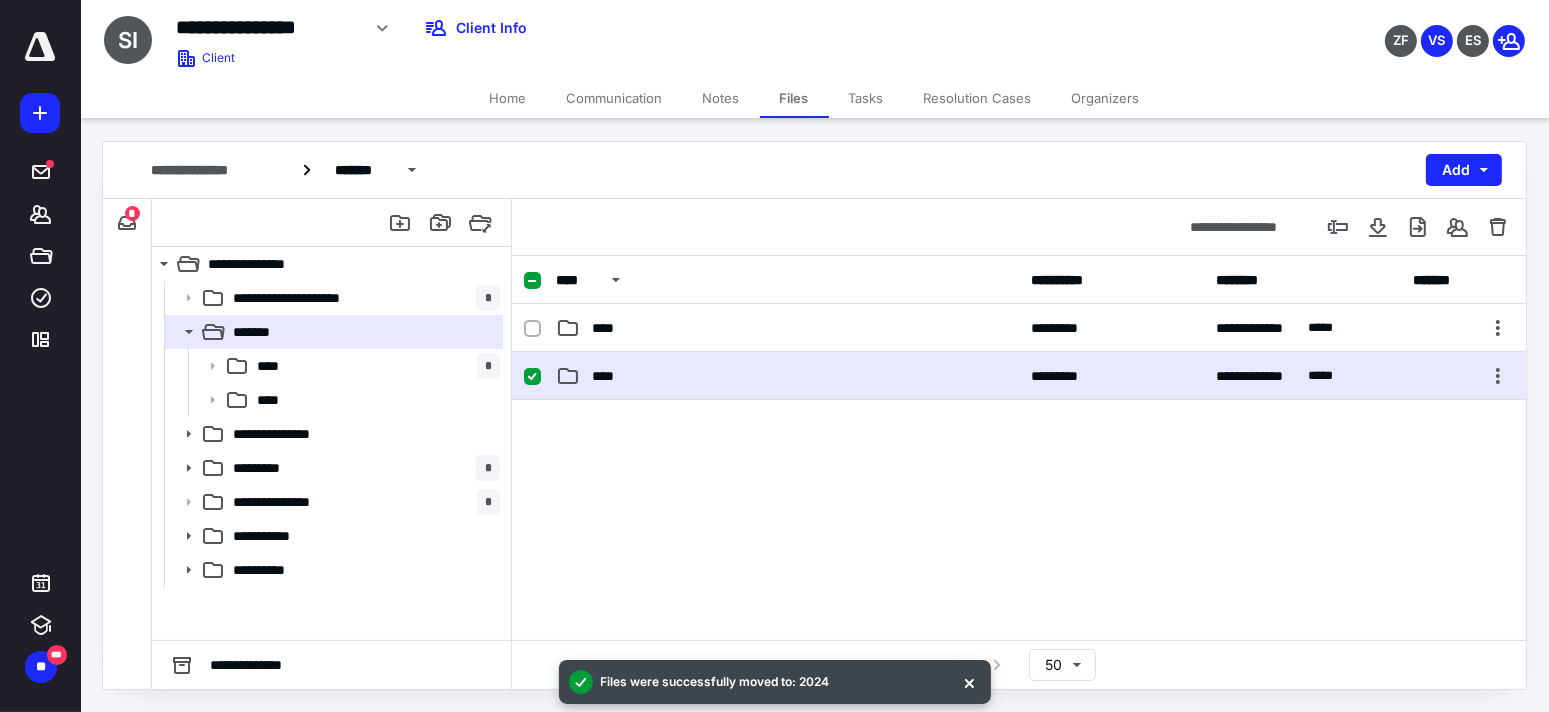 click on "****" at bounding box center (787, 376) 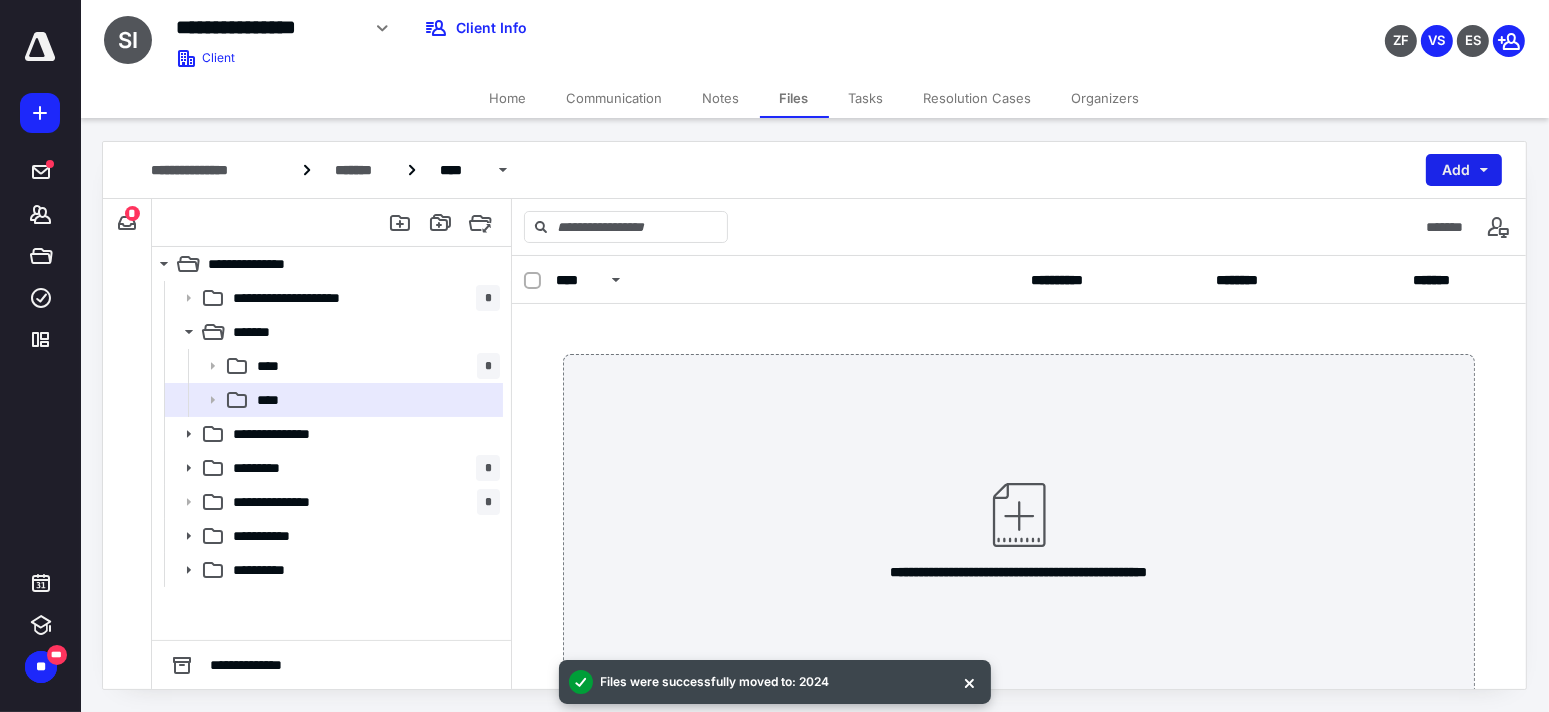 click on "Add" at bounding box center [1464, 170] 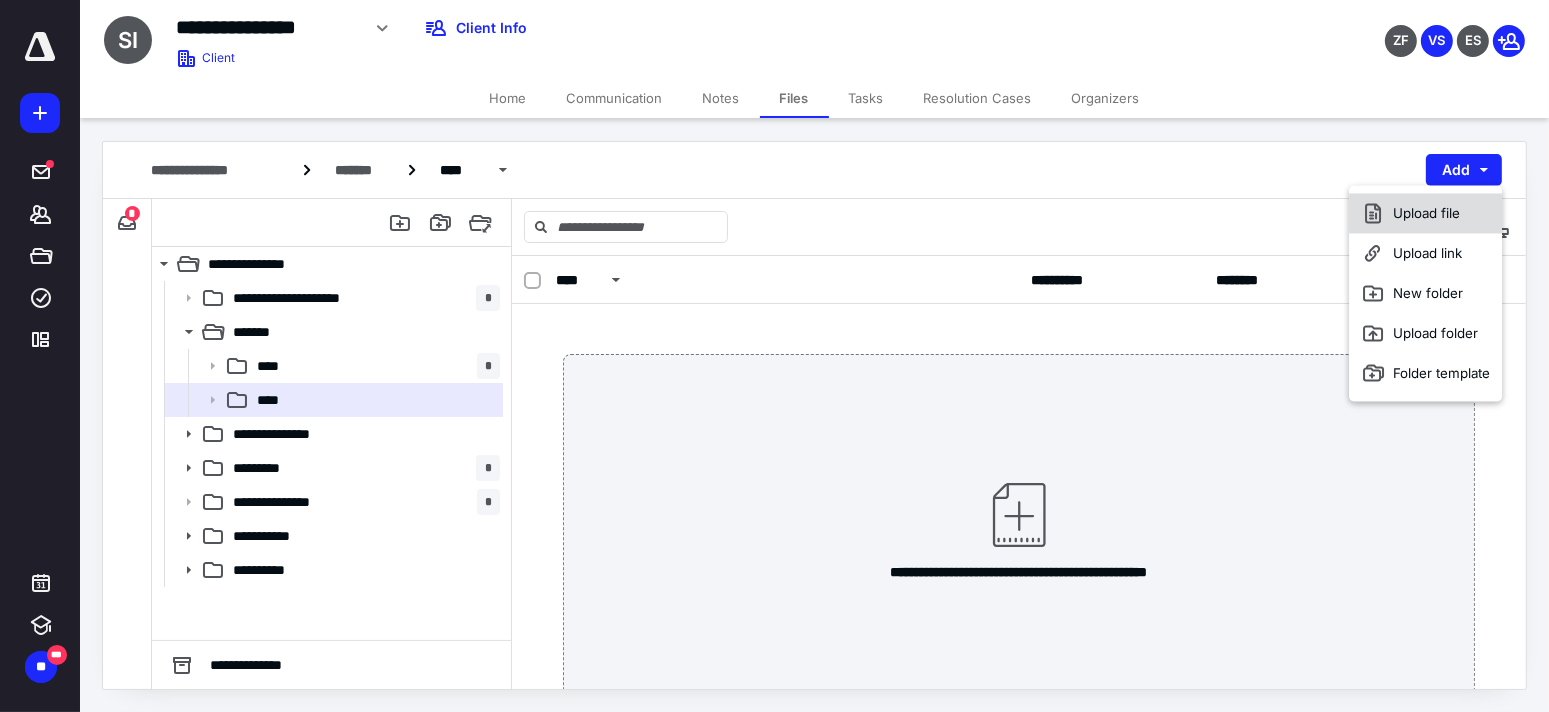 click on "Upload file" at bounding box center [1425, 213] 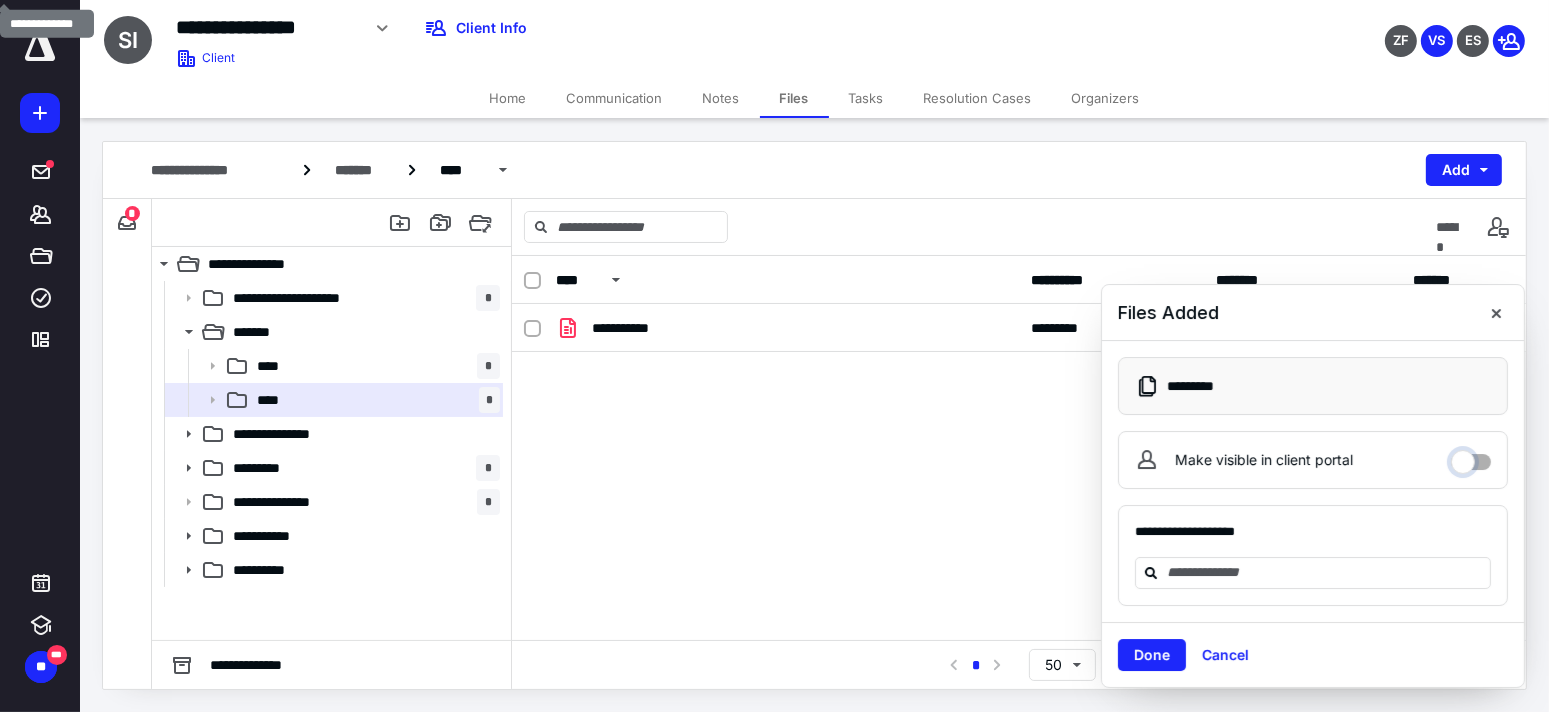 click on "Make visible in client portal" at bounding box center (1471, 457) 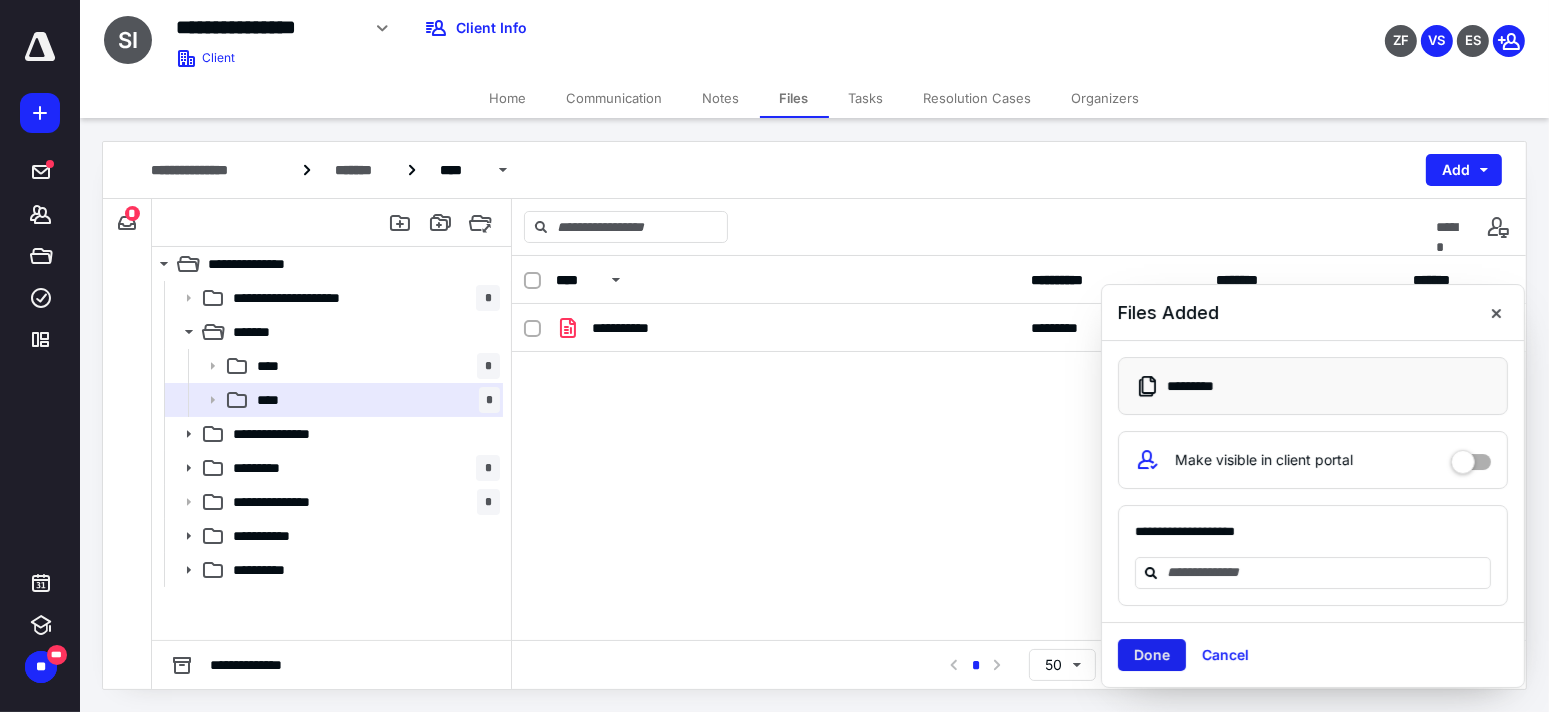 click on "Done" at bounding box center (1152, 655) 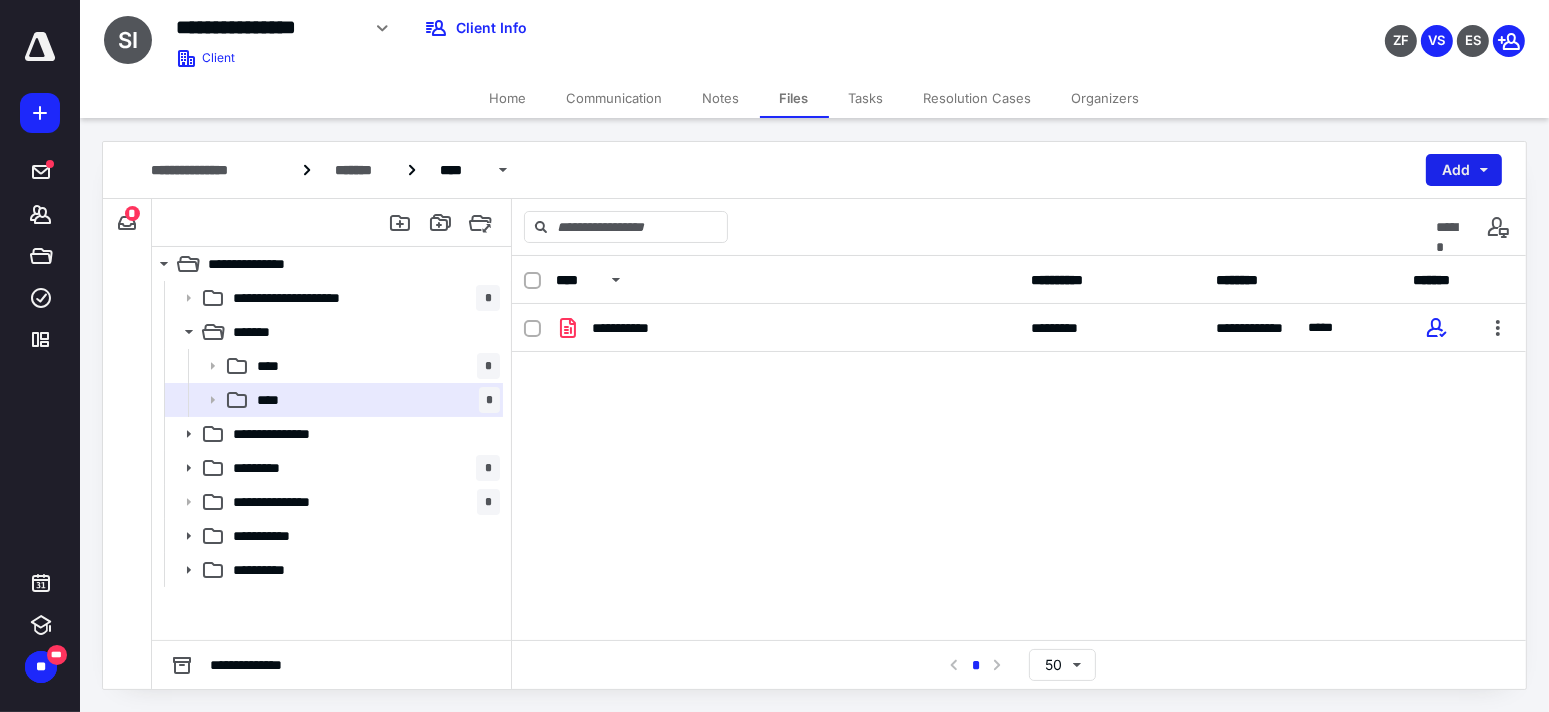click on "Add" at bounding box center (1464, 170) 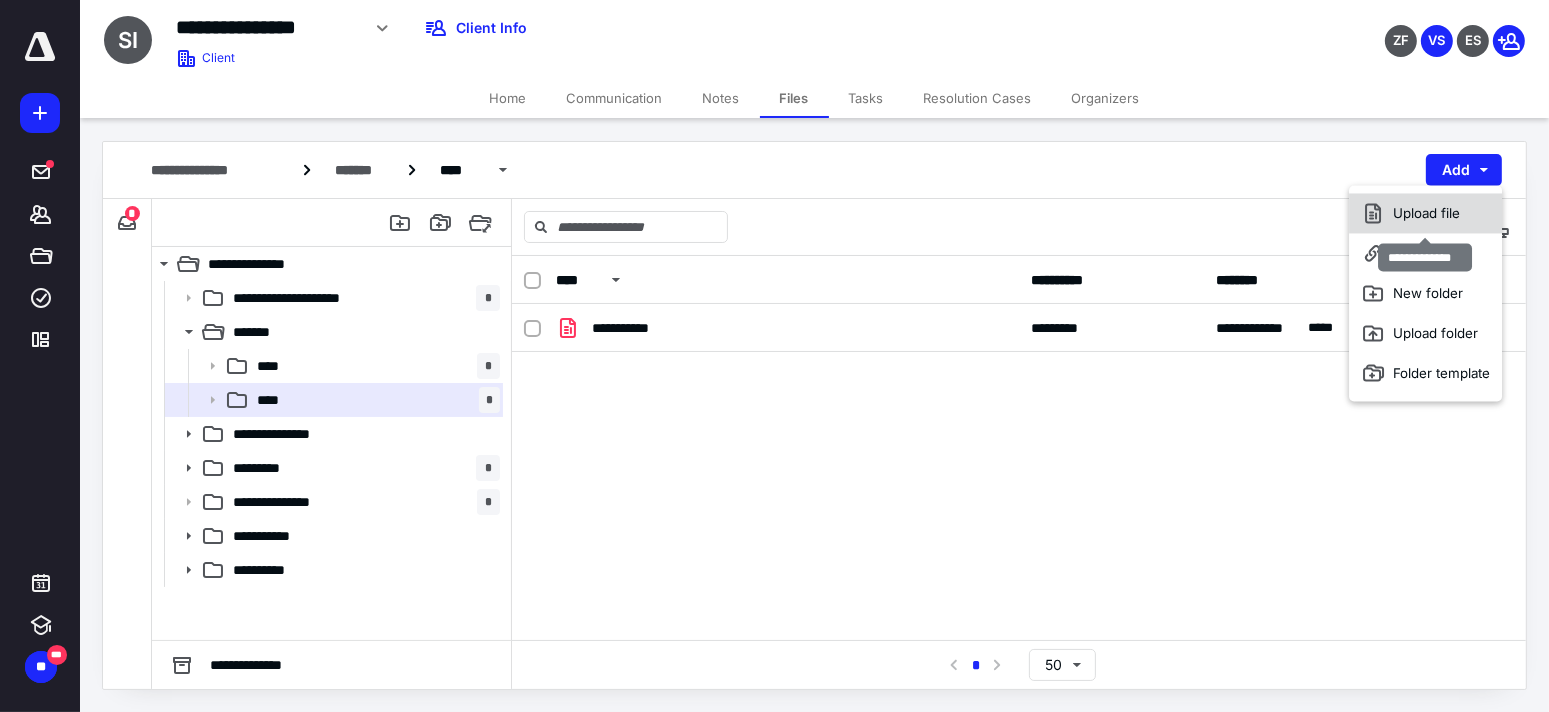 click on "Upload file" at bounding box center (1425, 213) 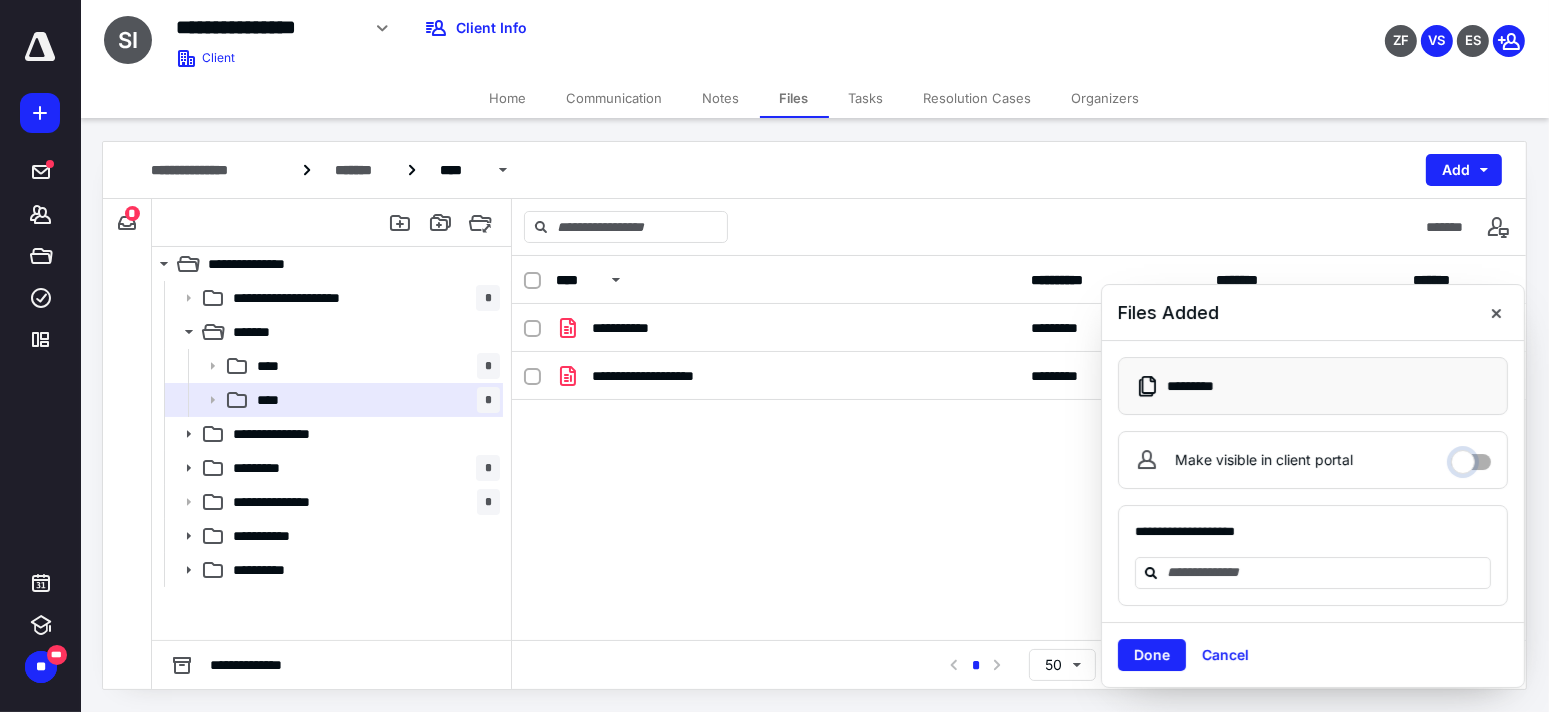 click on "Make visible in client portal" at bounding box center [1471, 457] 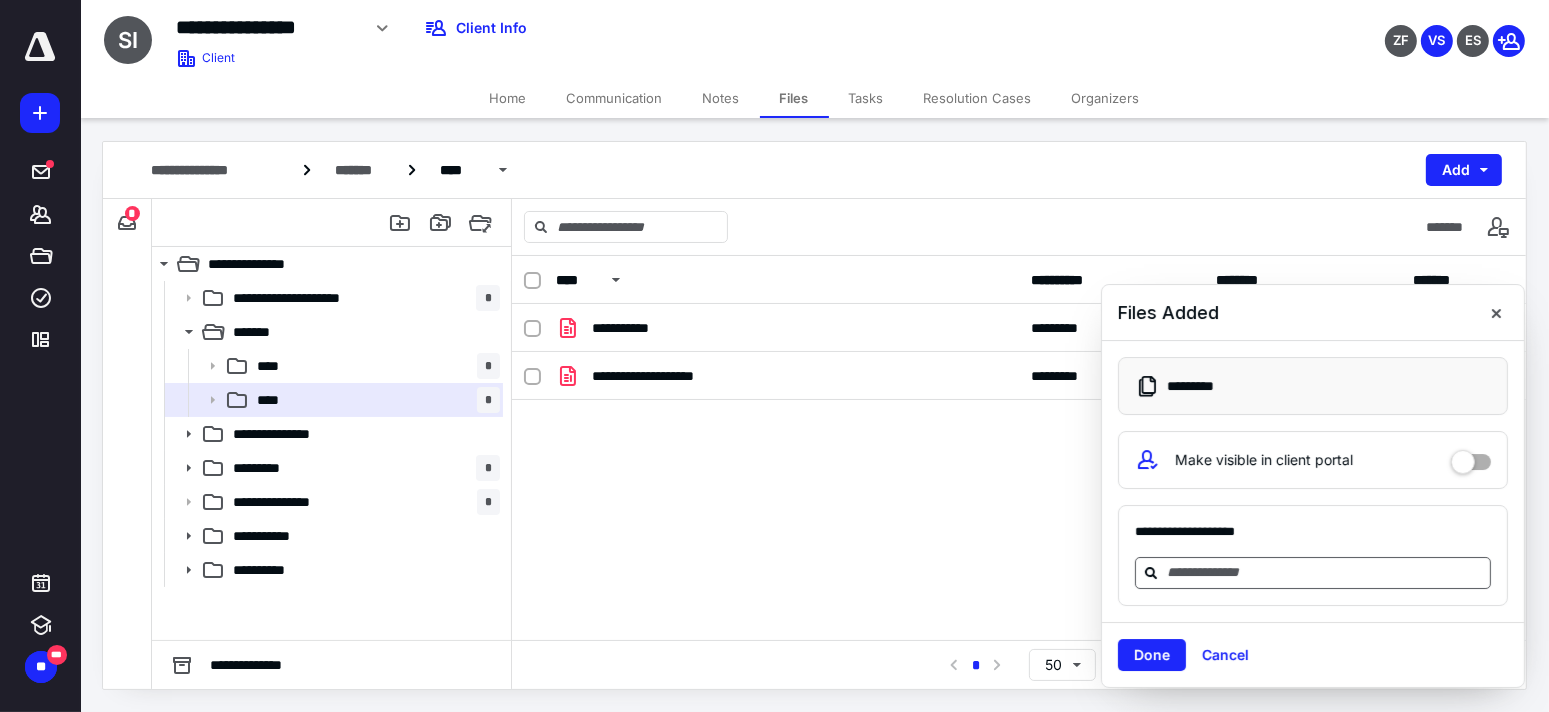 click at bounding box center [1325, 572] 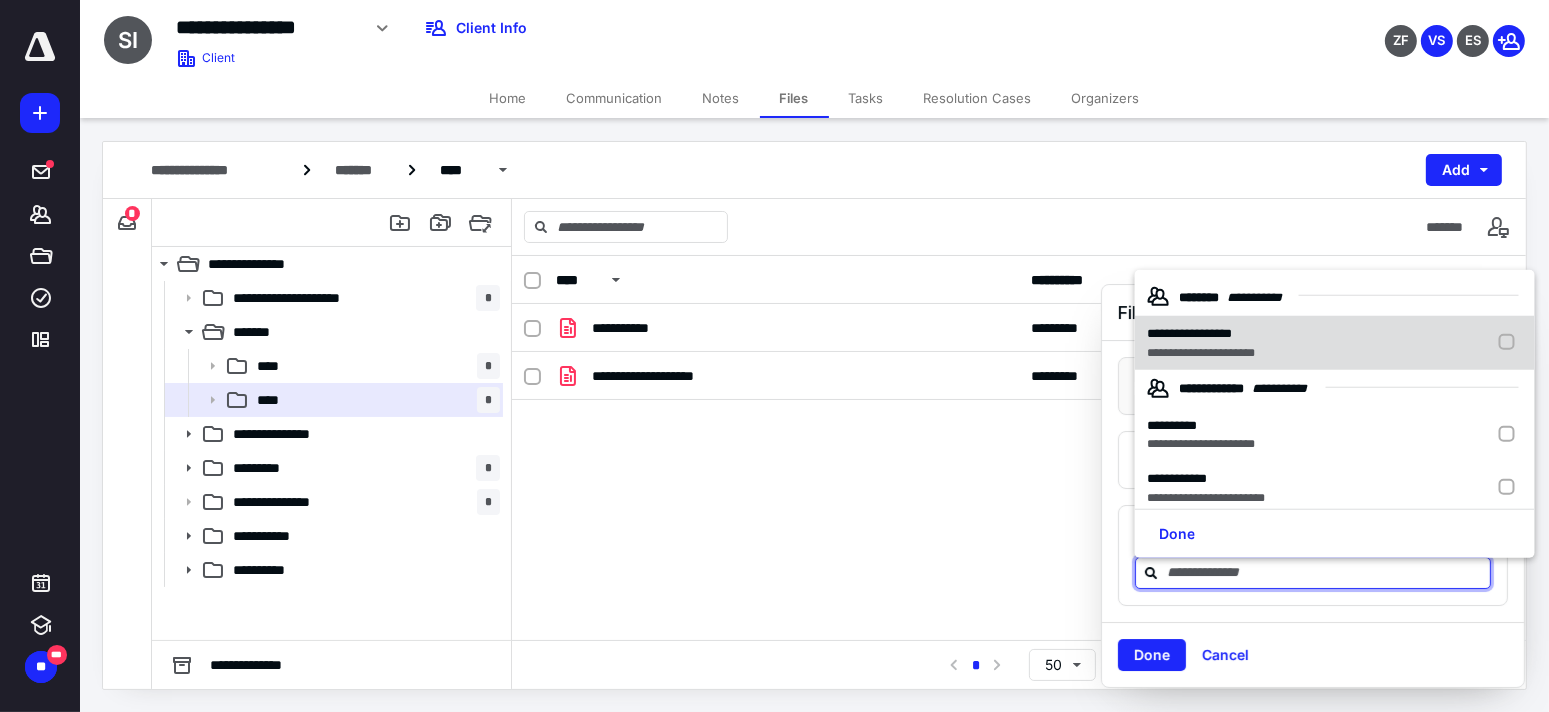 click on "**********" at bounding box center [1201, 352] 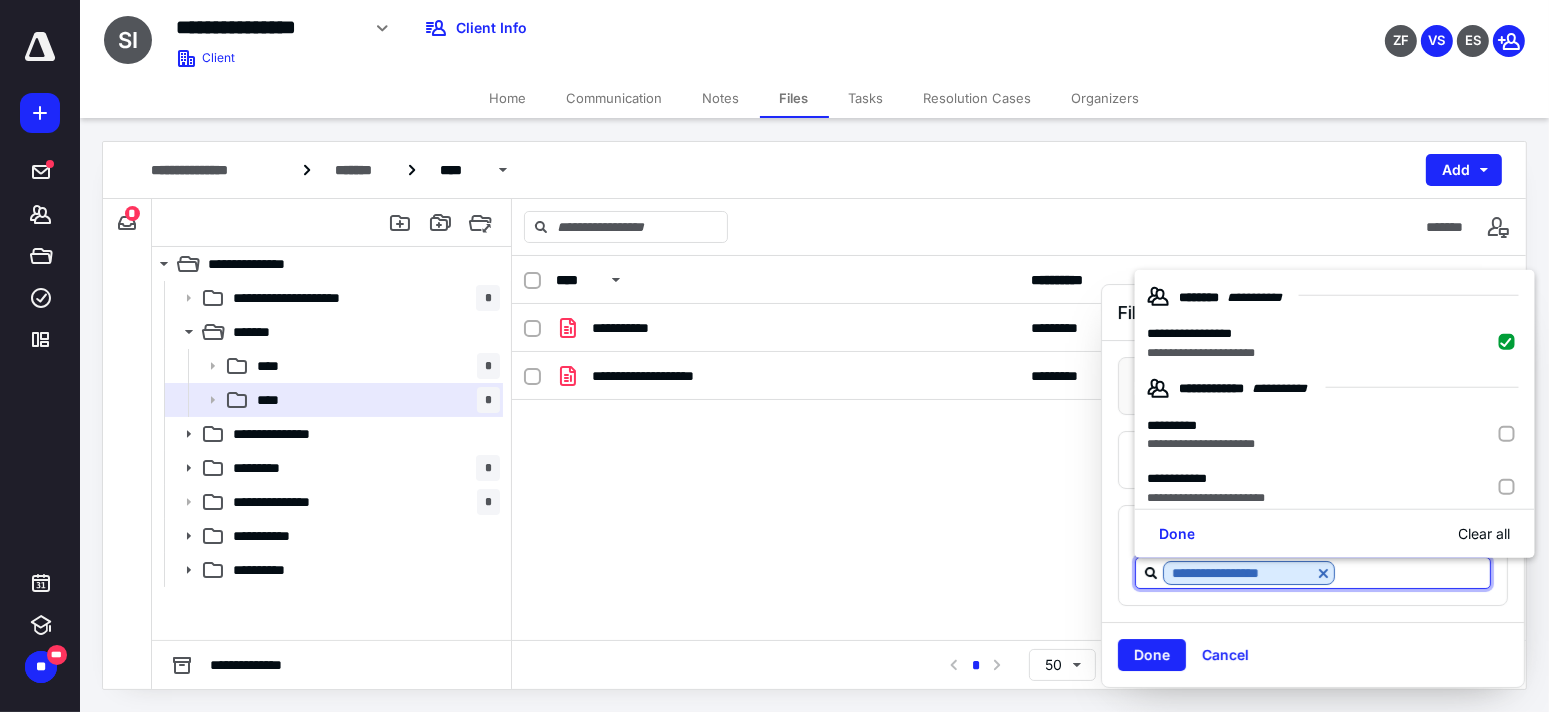 click on "Done" at bounding box center [1152, 655] 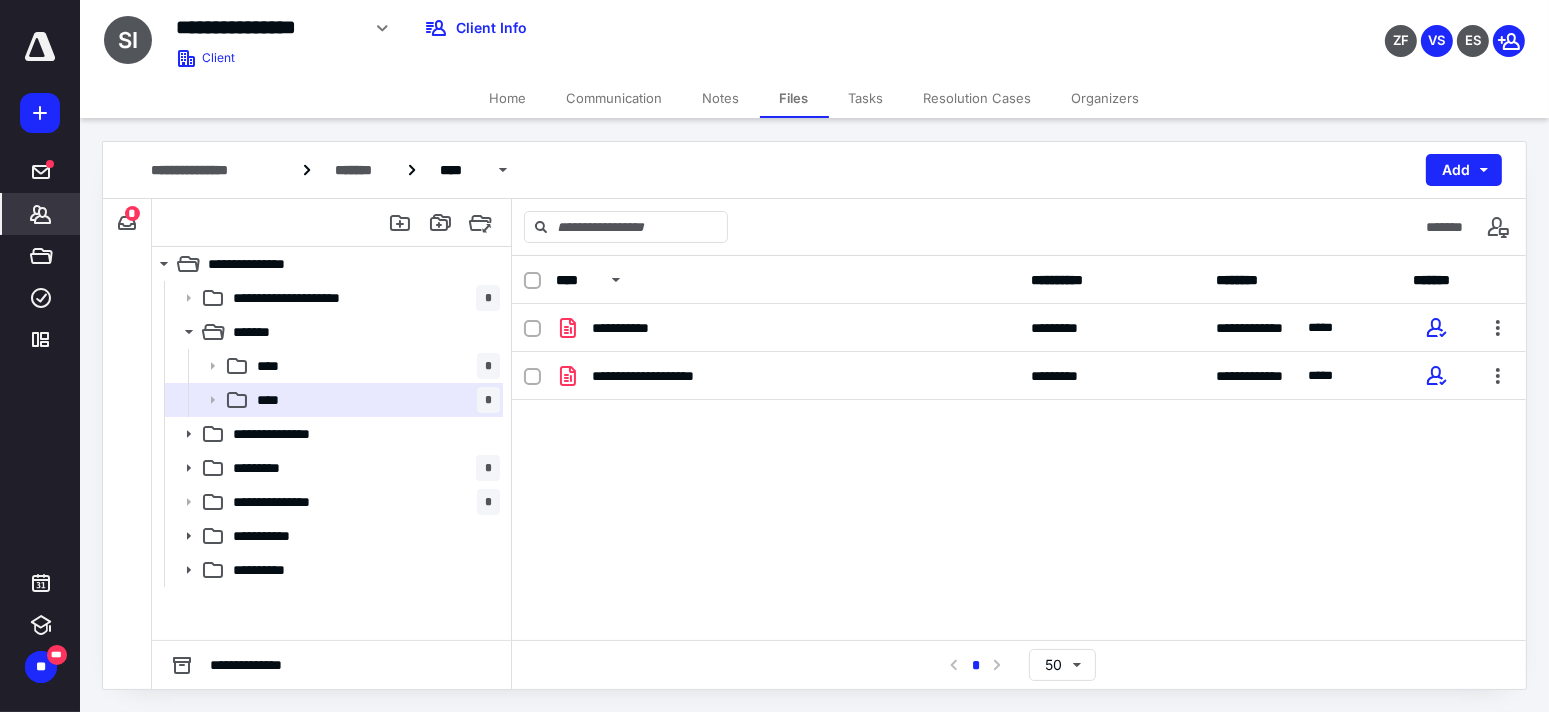 click 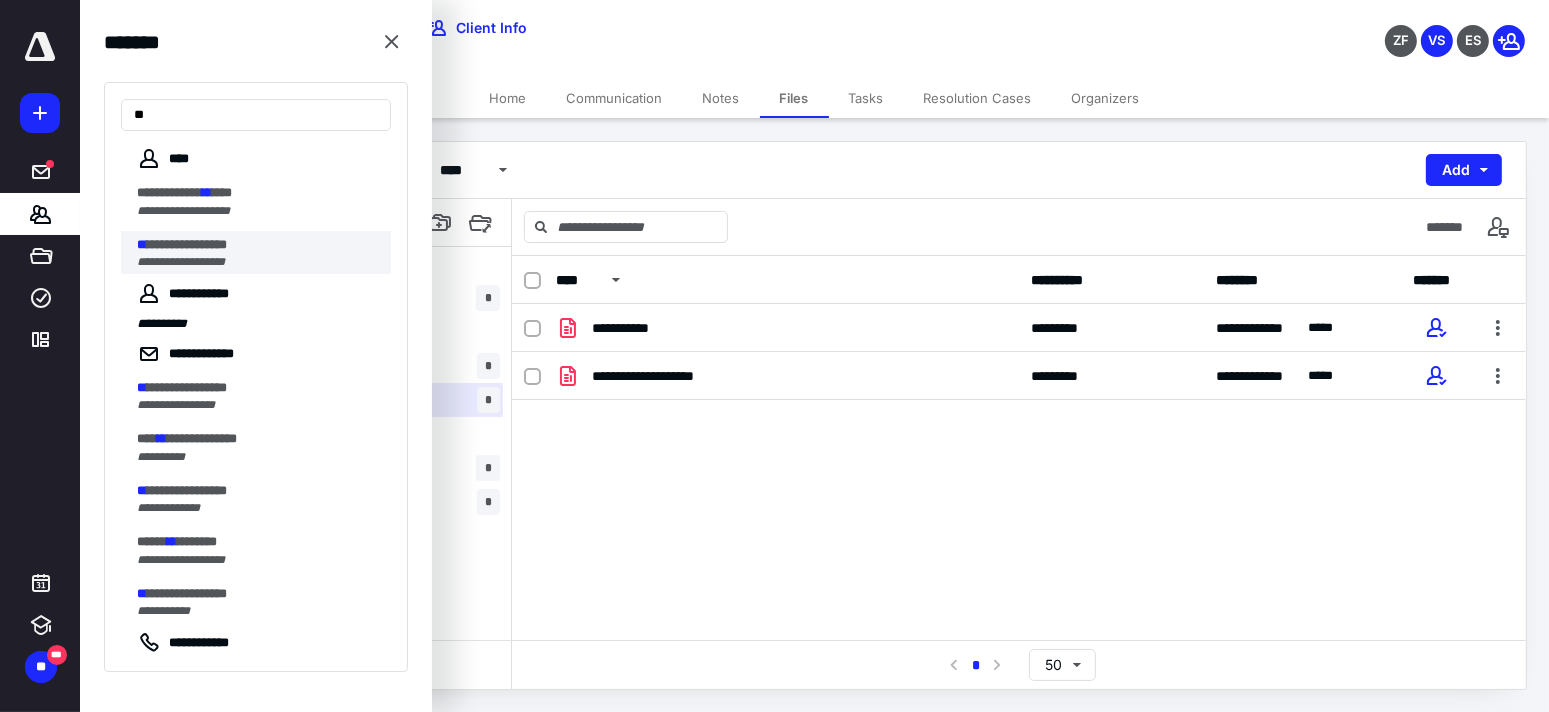 click on "**********" at bounding box center (187, 244) 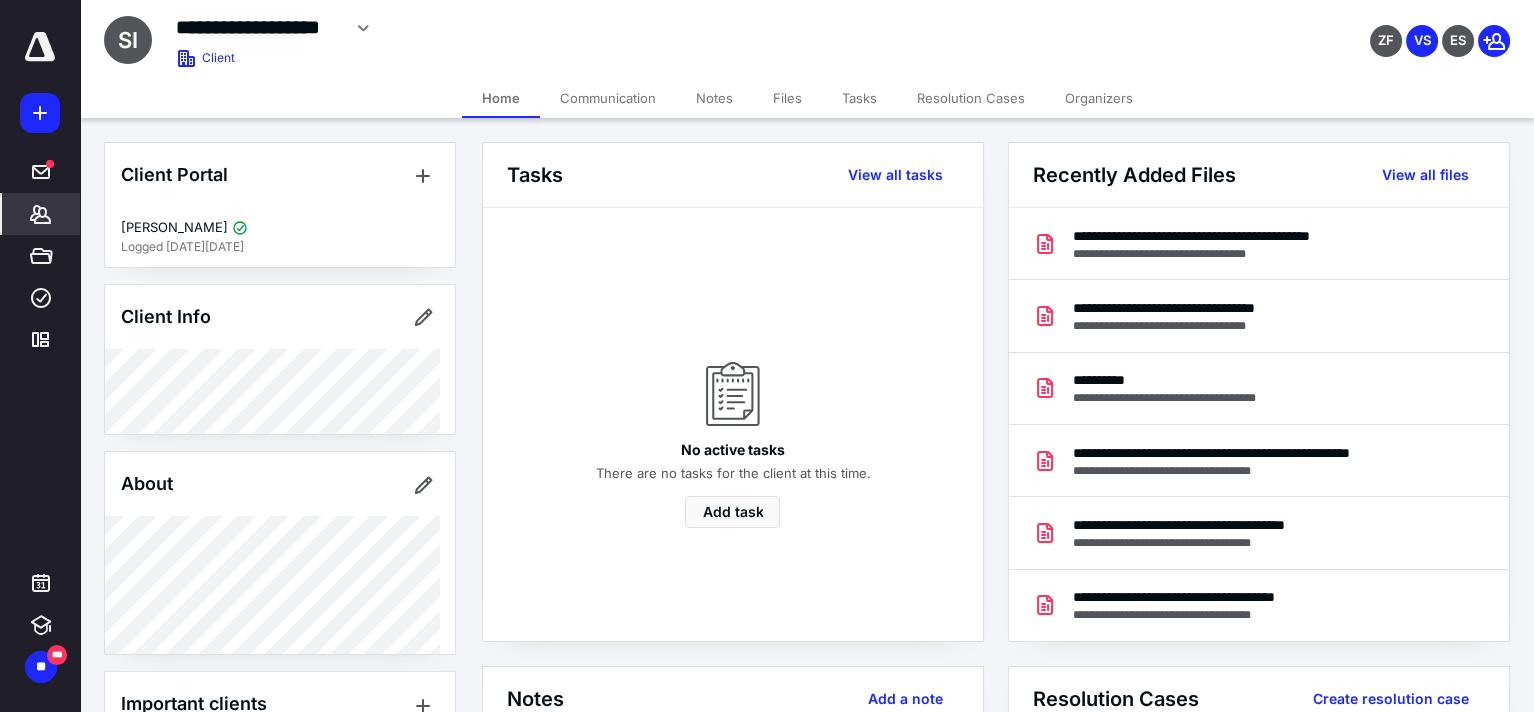 click on "Files" at bounding box center [787, 98] 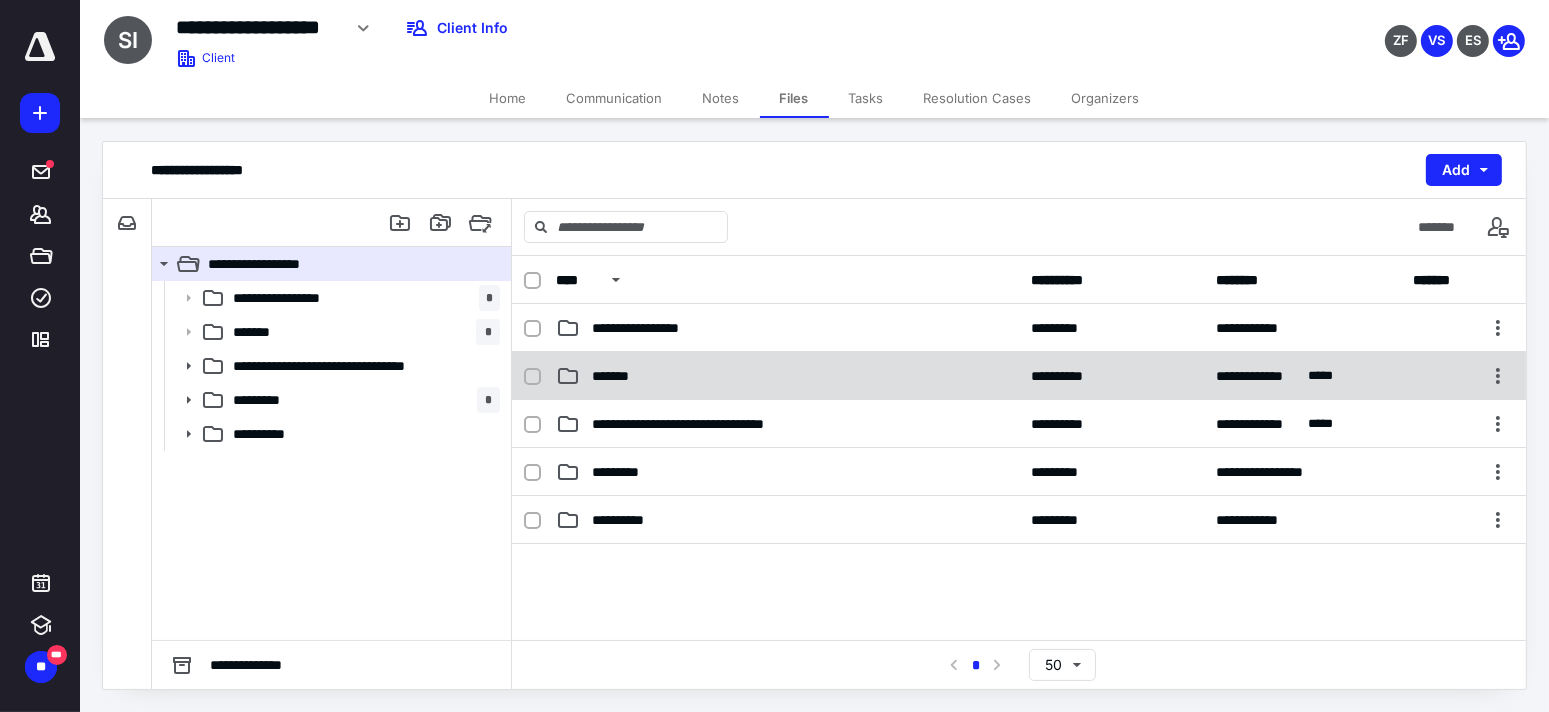 click on "*******" at bounding box center [615, 376] 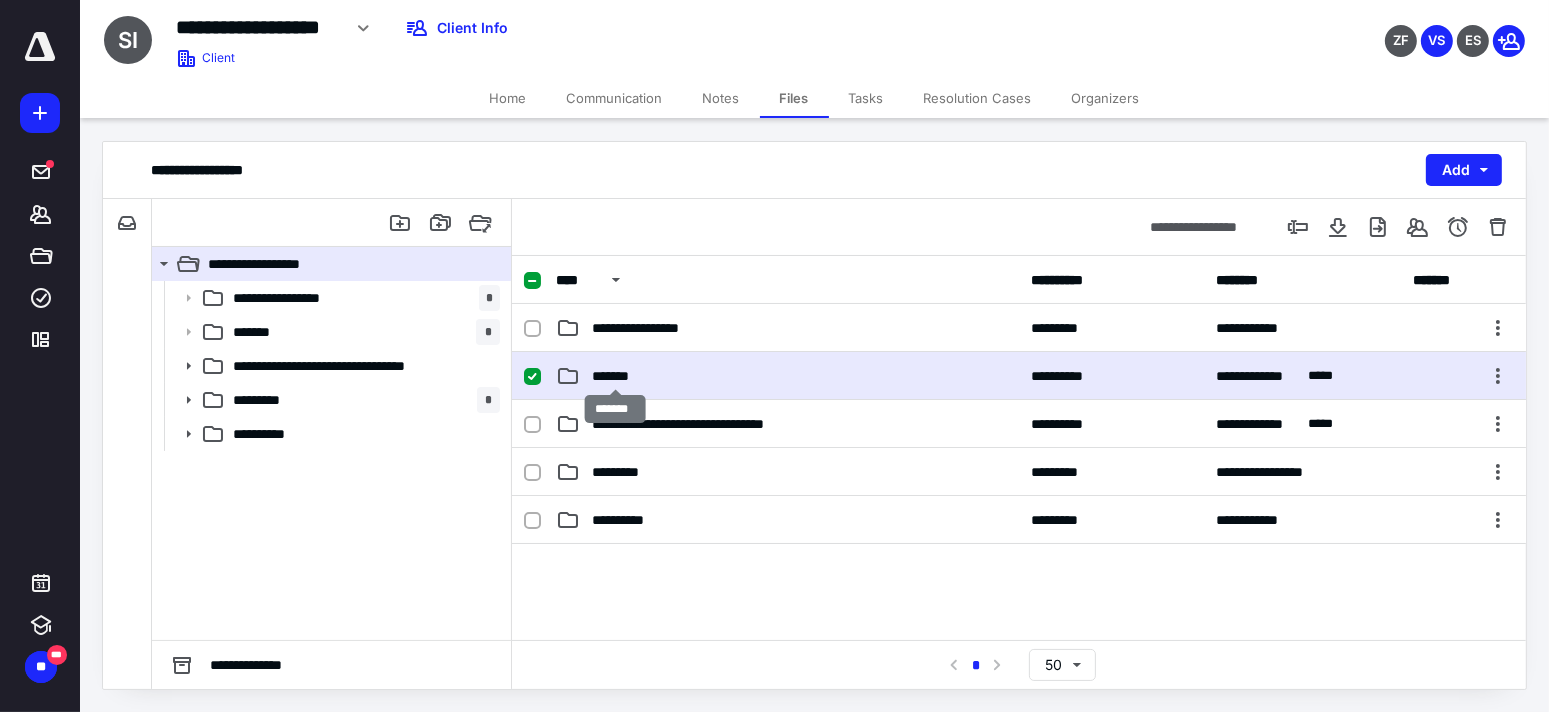 click on "*******" at bounding box center [615, 376] 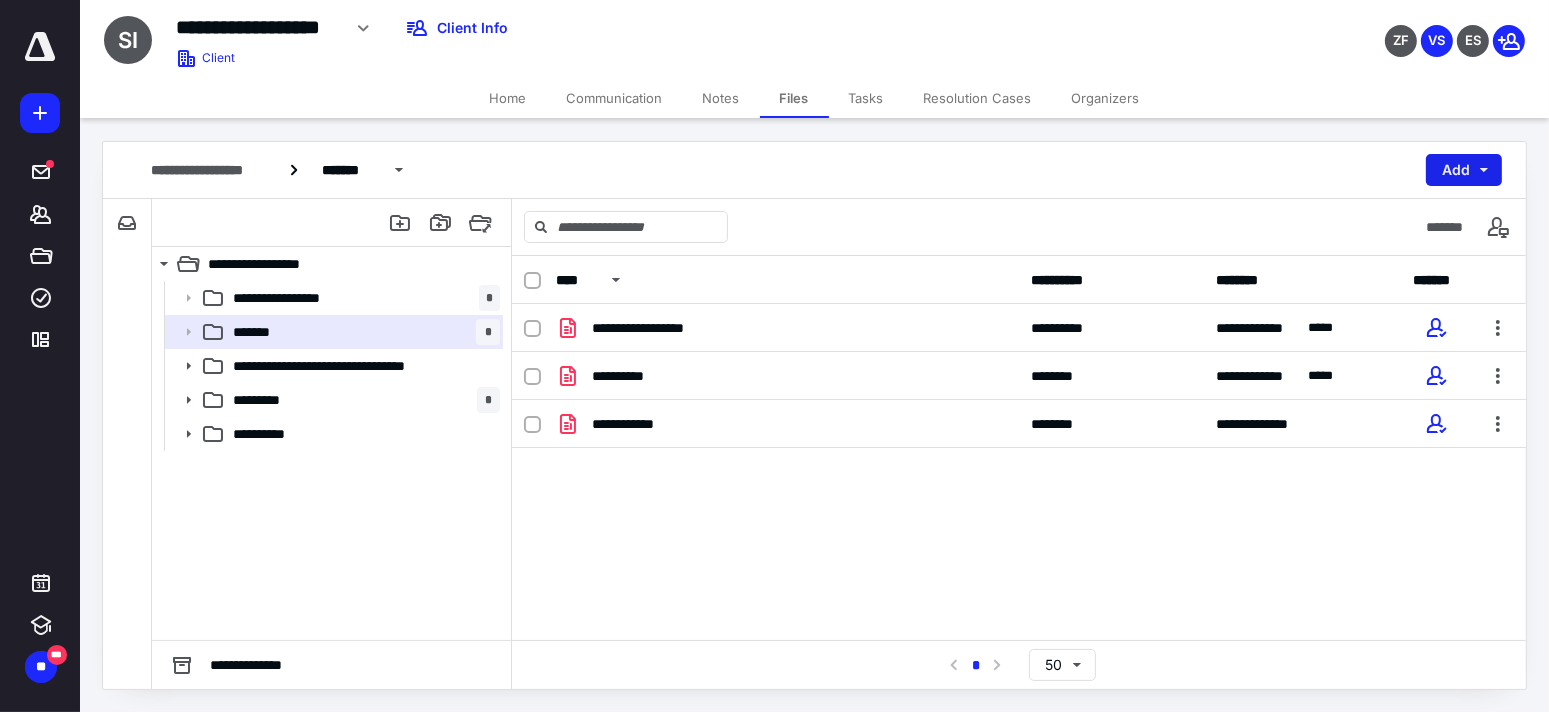 click on "Add" at bounding box center [1464, 170] 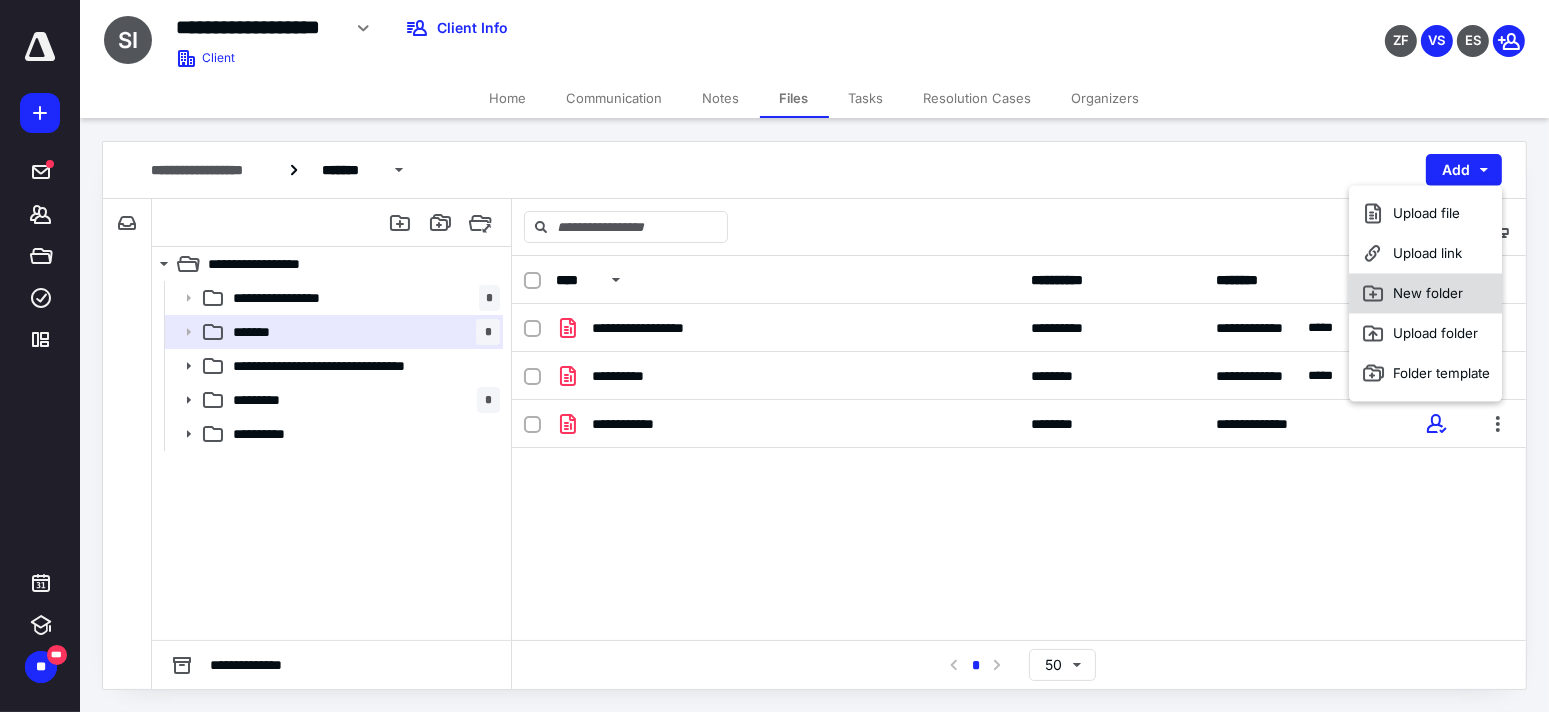 click on "New folder" at bounding box center [1425, 293] 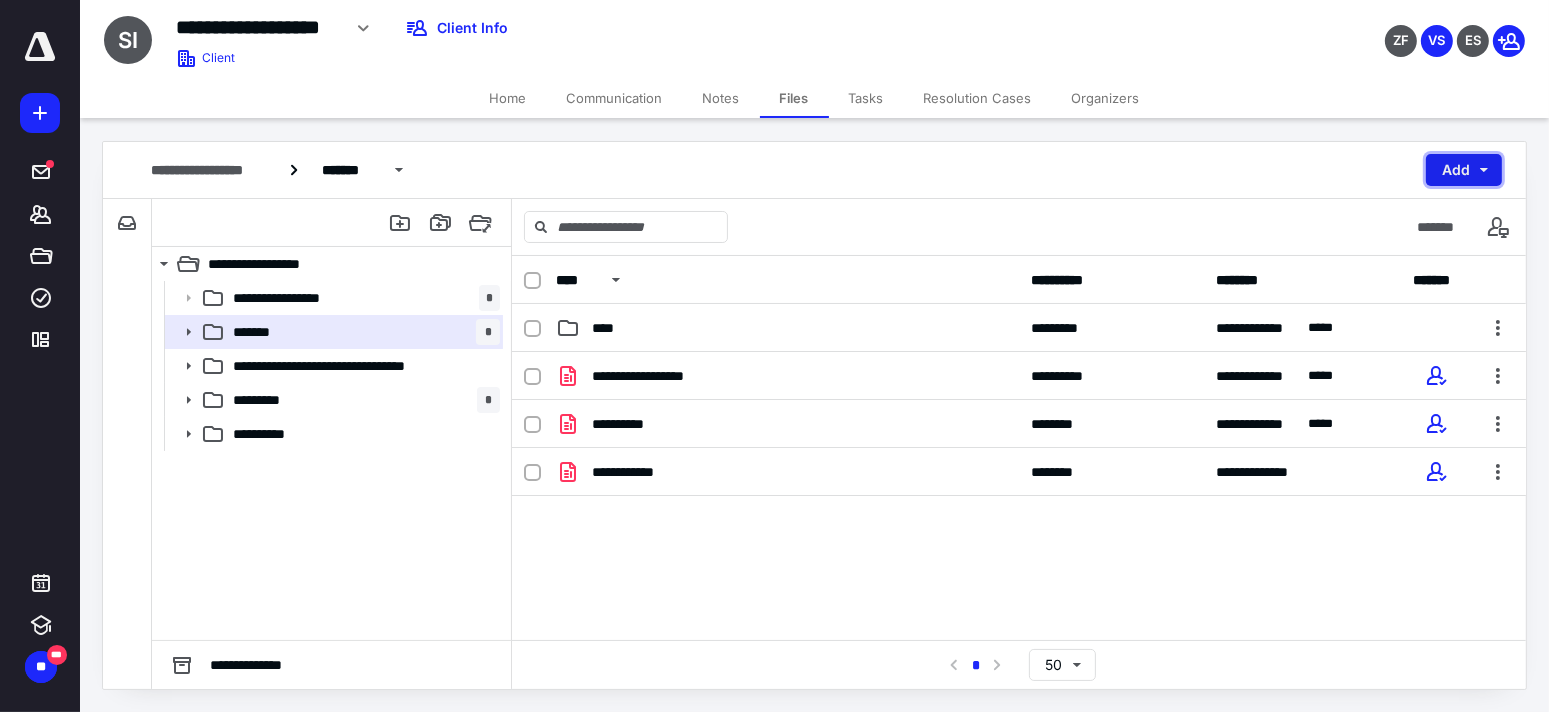 click on "Add" at bounding box center (1464, 170) 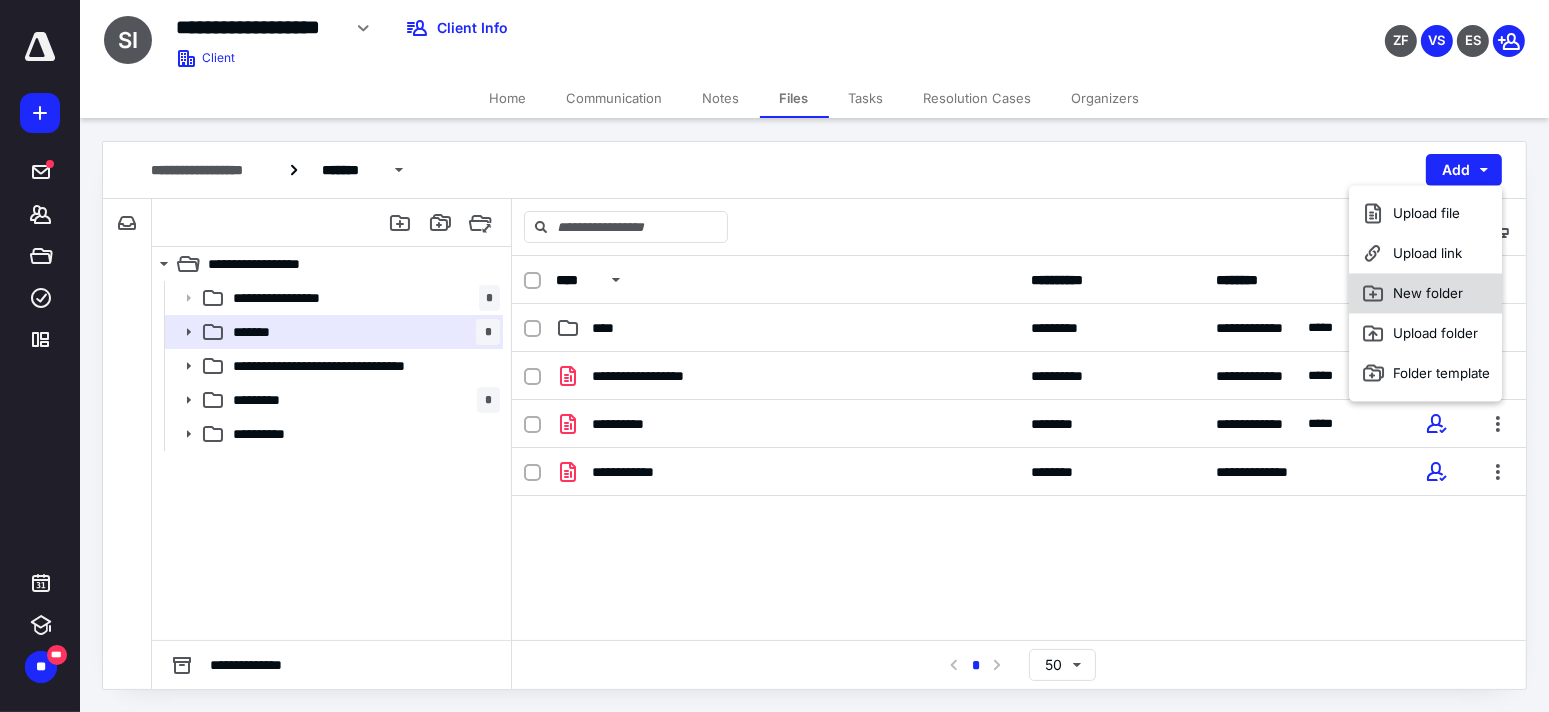 click on "New folder" at bounding box center (1425, 293) 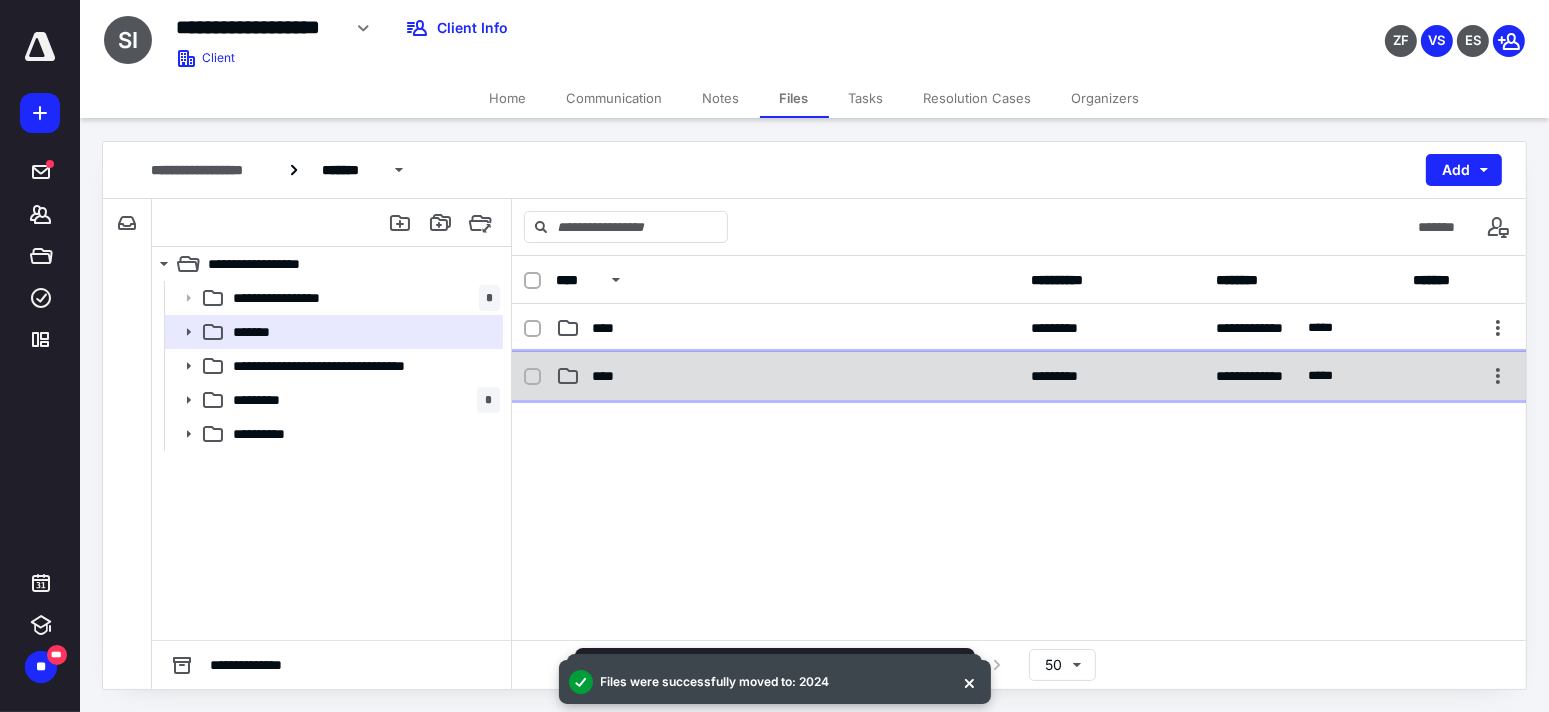 click on "****" at bounding box center [787, 376] 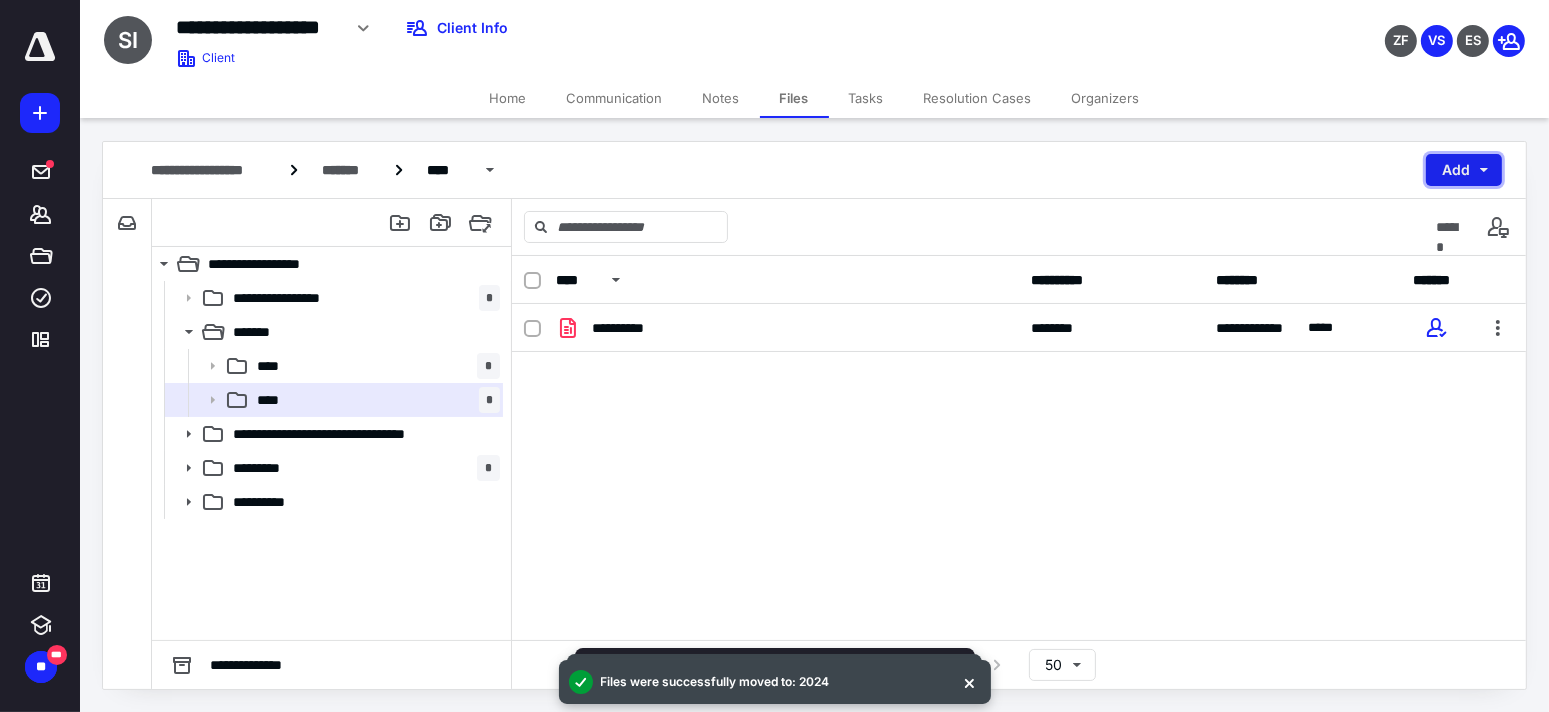 click on "Add" at bounding box center [1464, 170] 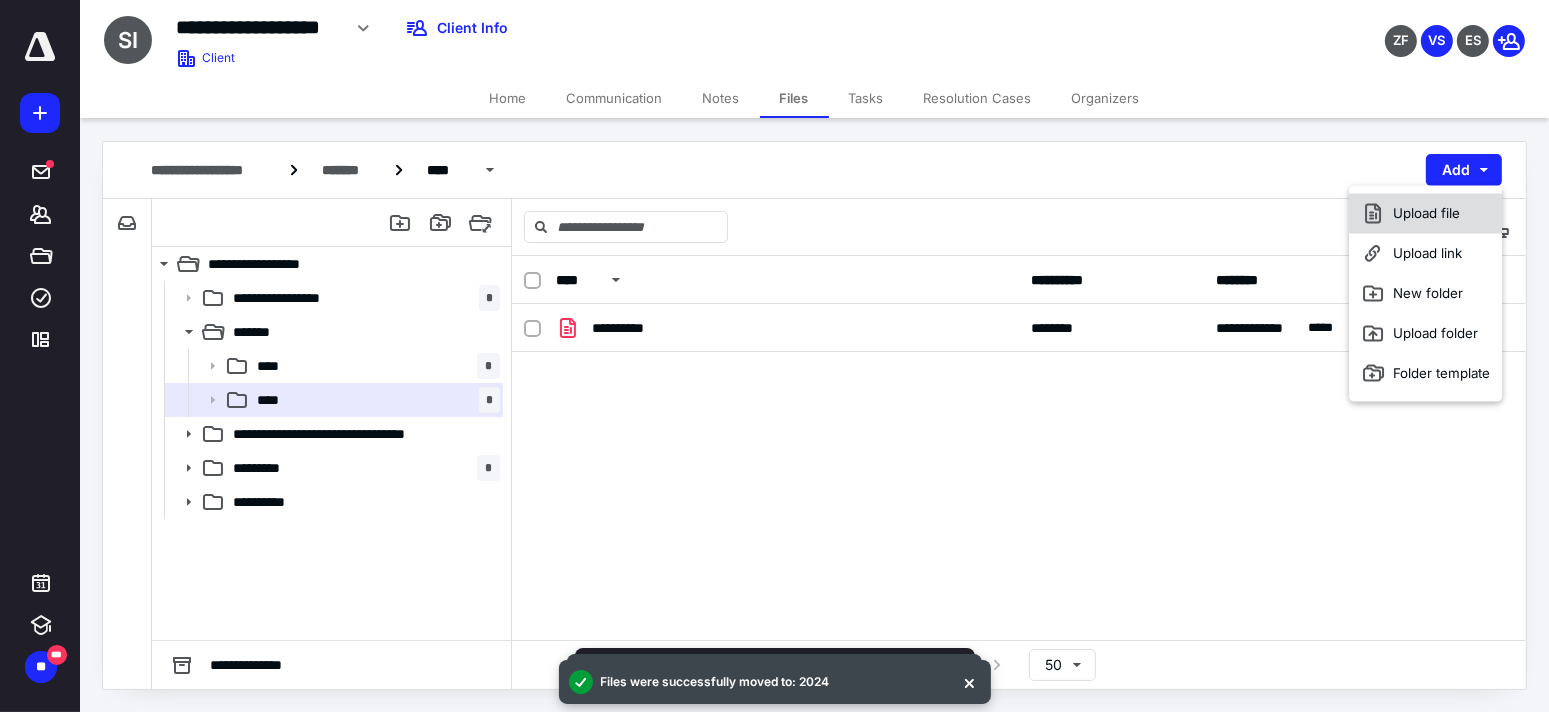 click on "Upload file" at bounding box center [1425, 213] 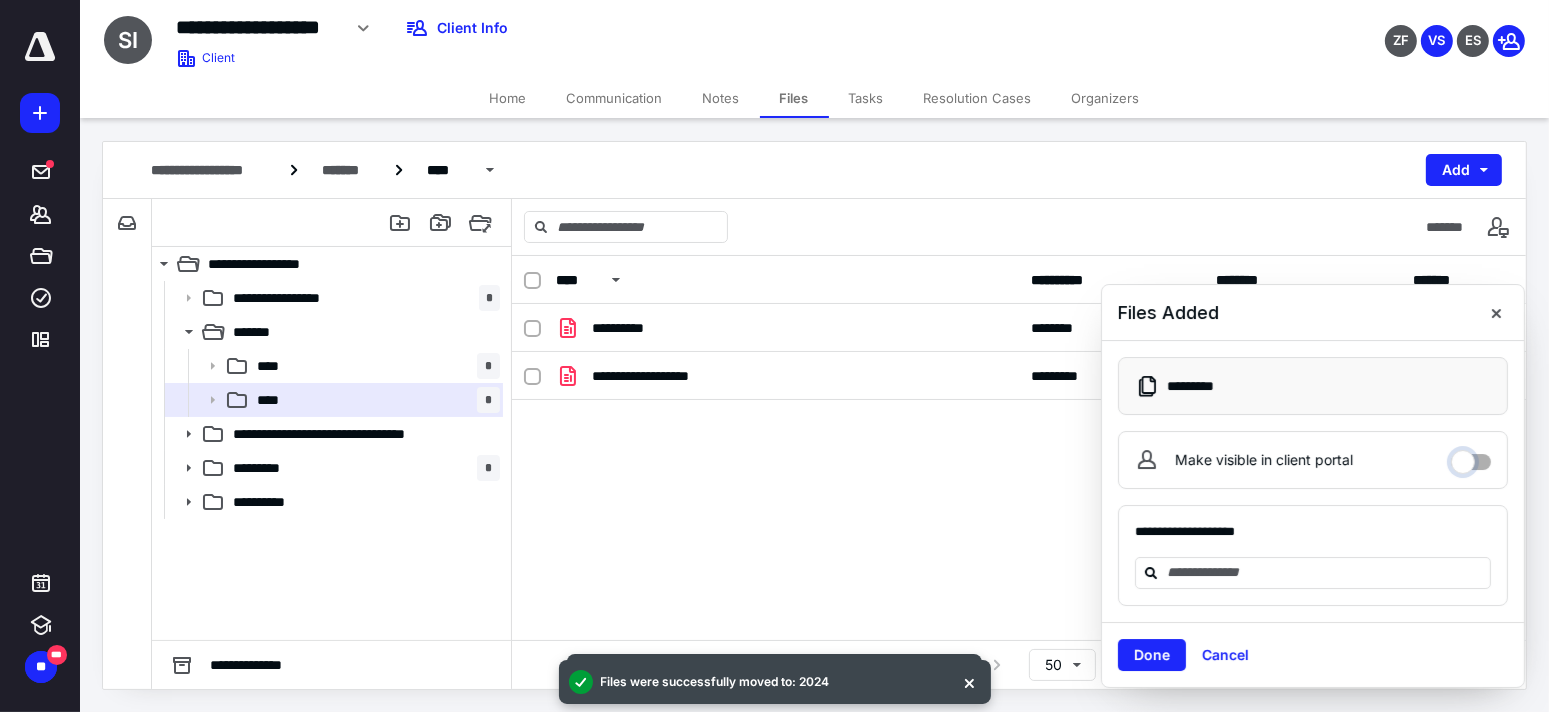click on "Make visible in client portal" at bounding box center [1471, 457] 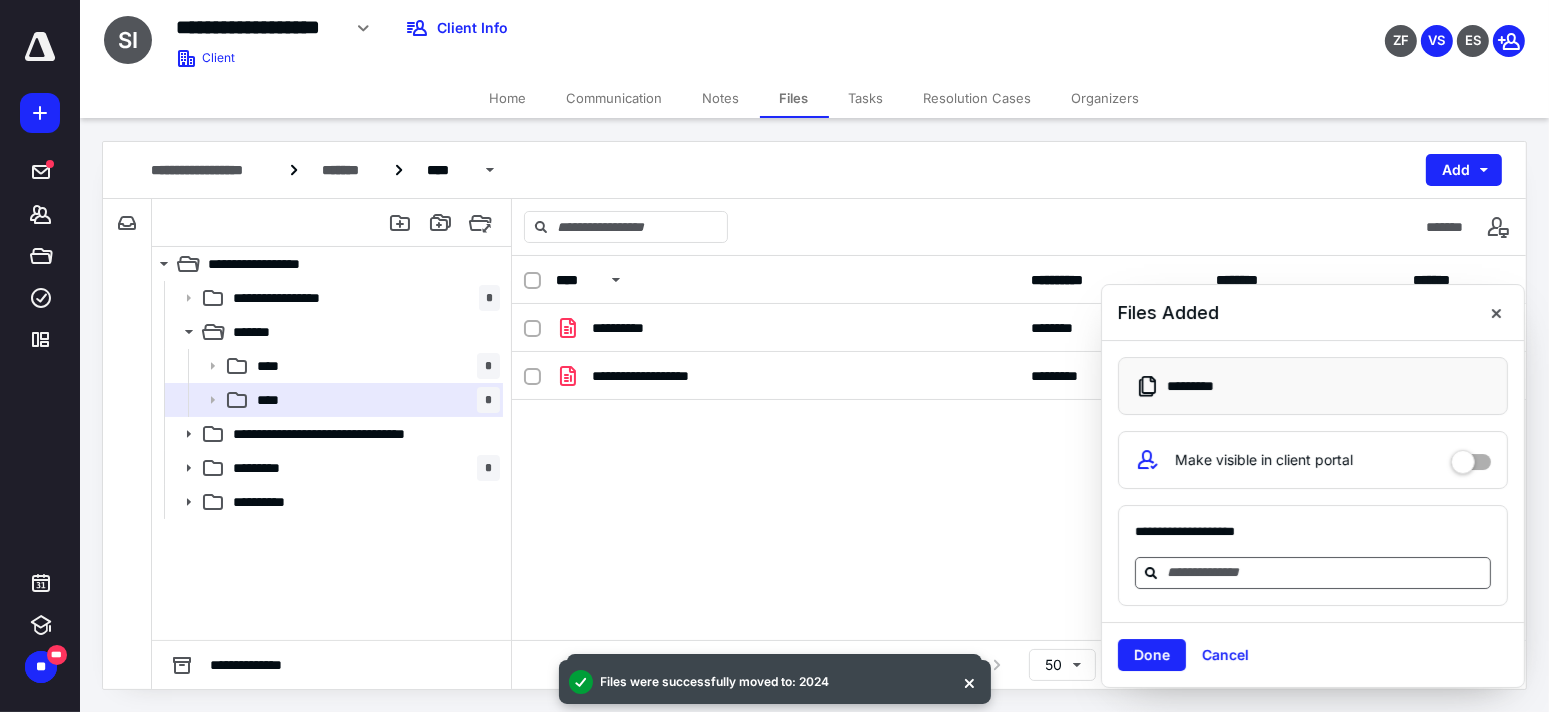 click at bounding box center [1325, 572] 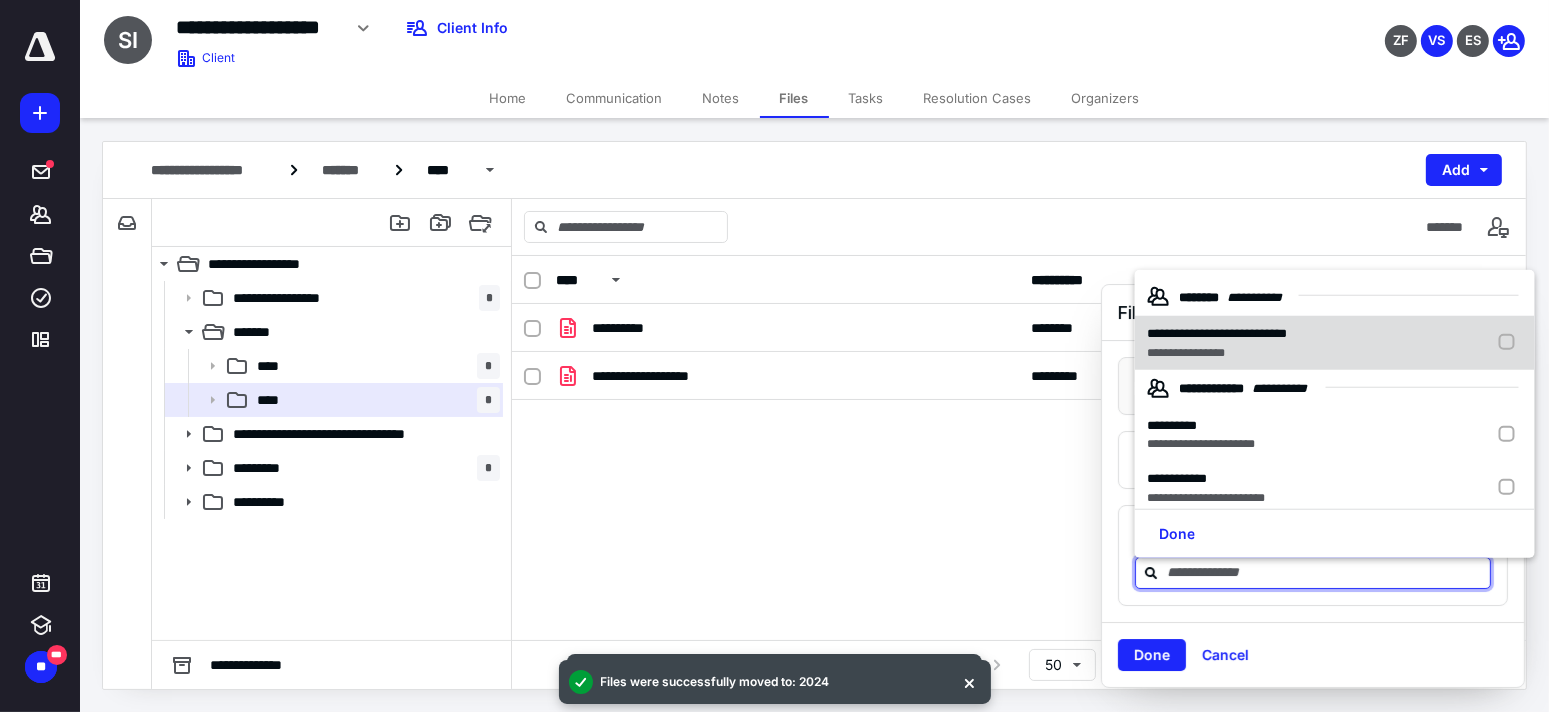 click on "**********" at bounding box center [1186, 352] 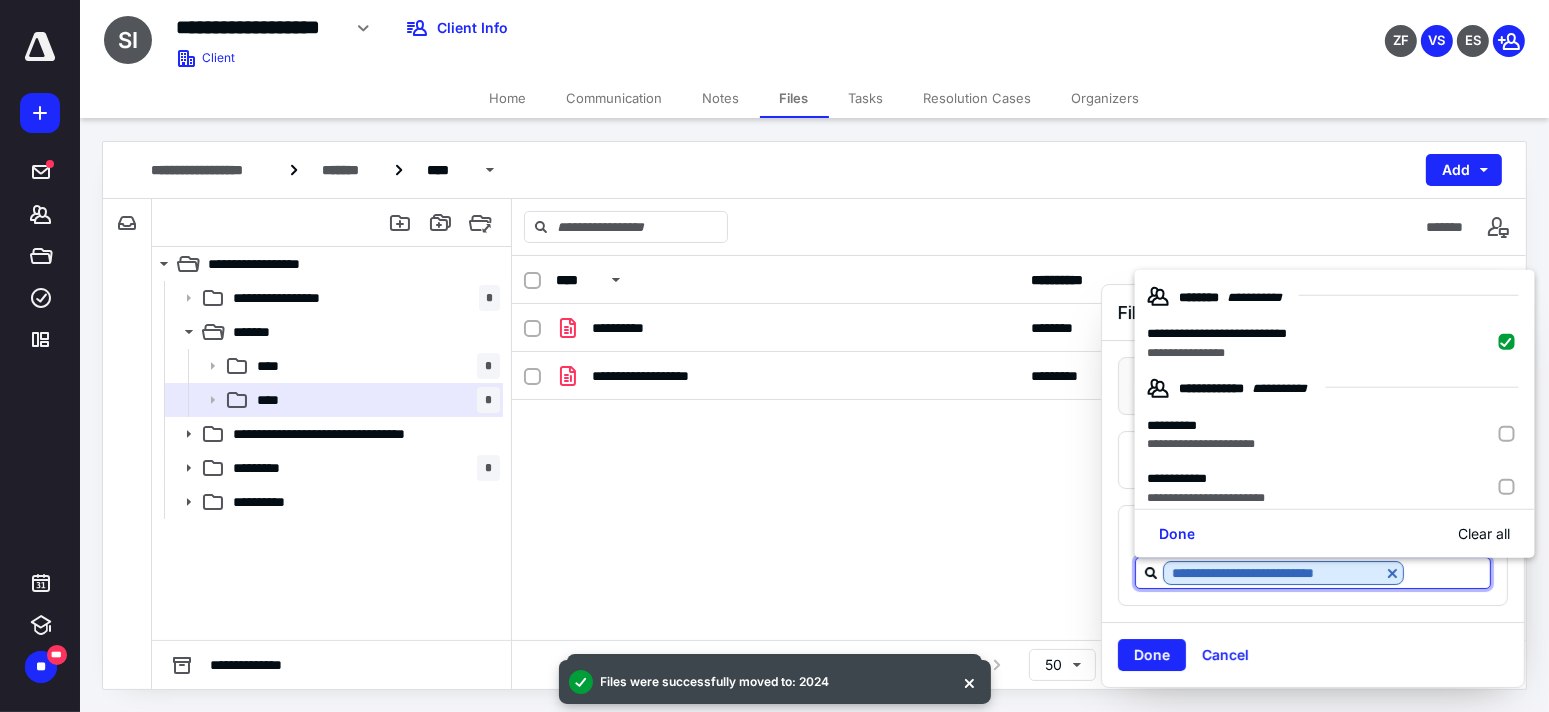 click on "Done" at bounding box center (1152, 655) 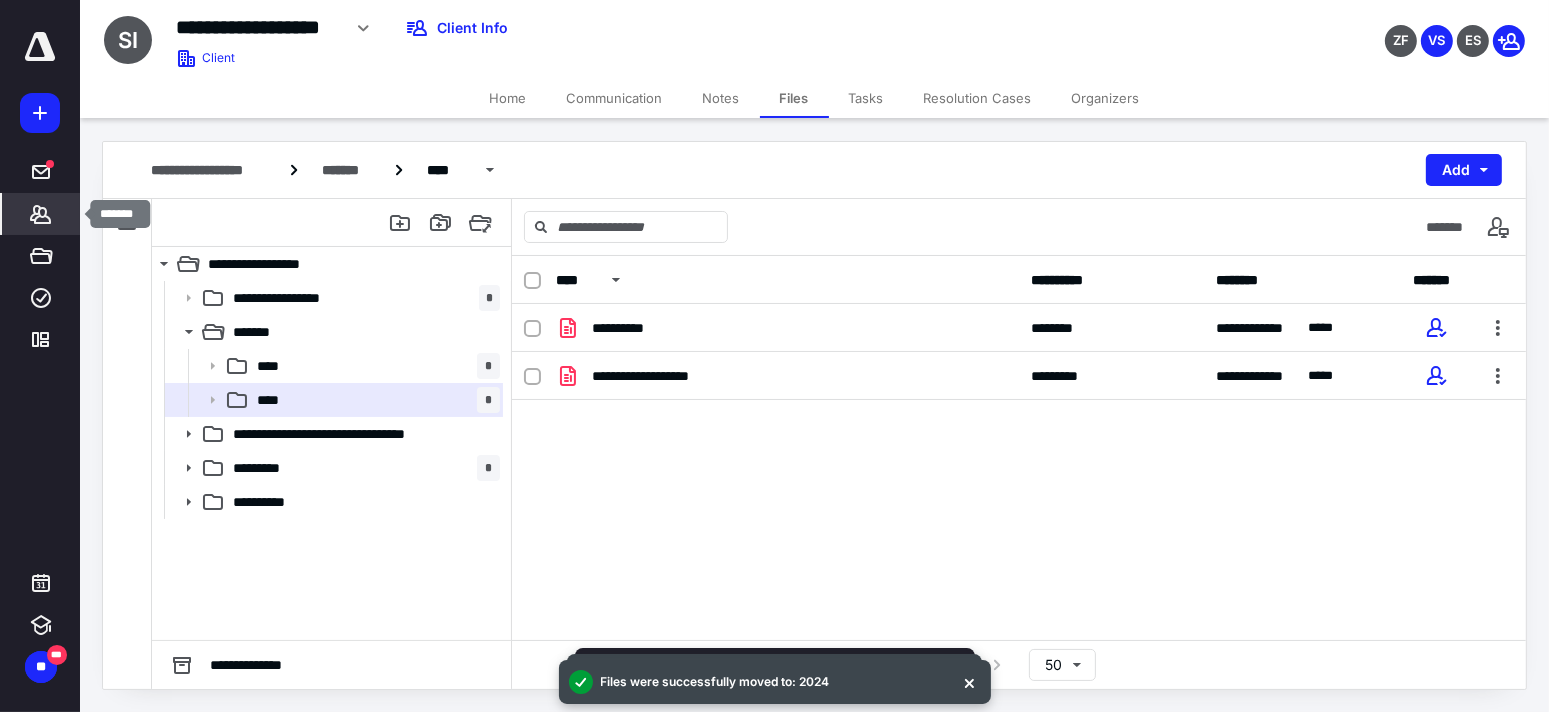 click 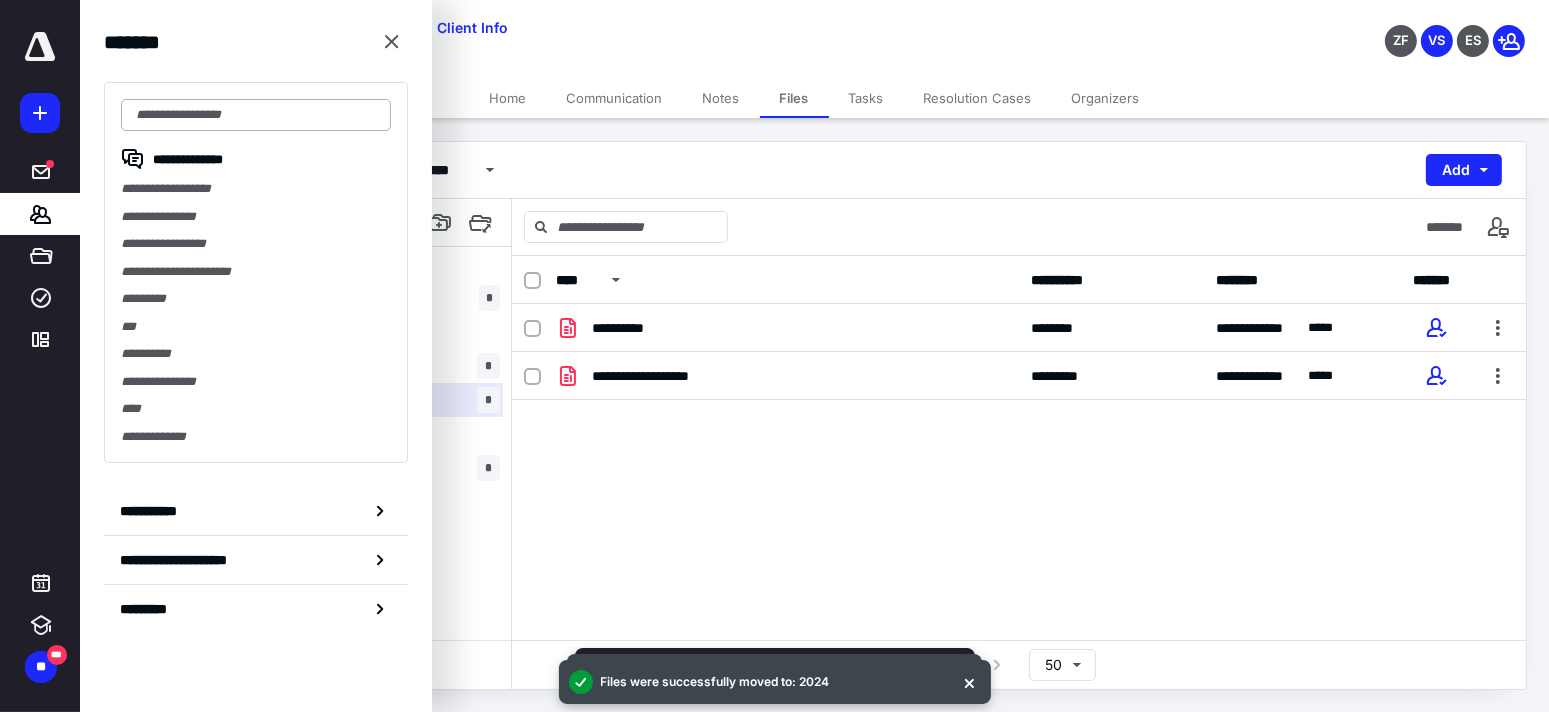 click at bounding box center (256, 115) 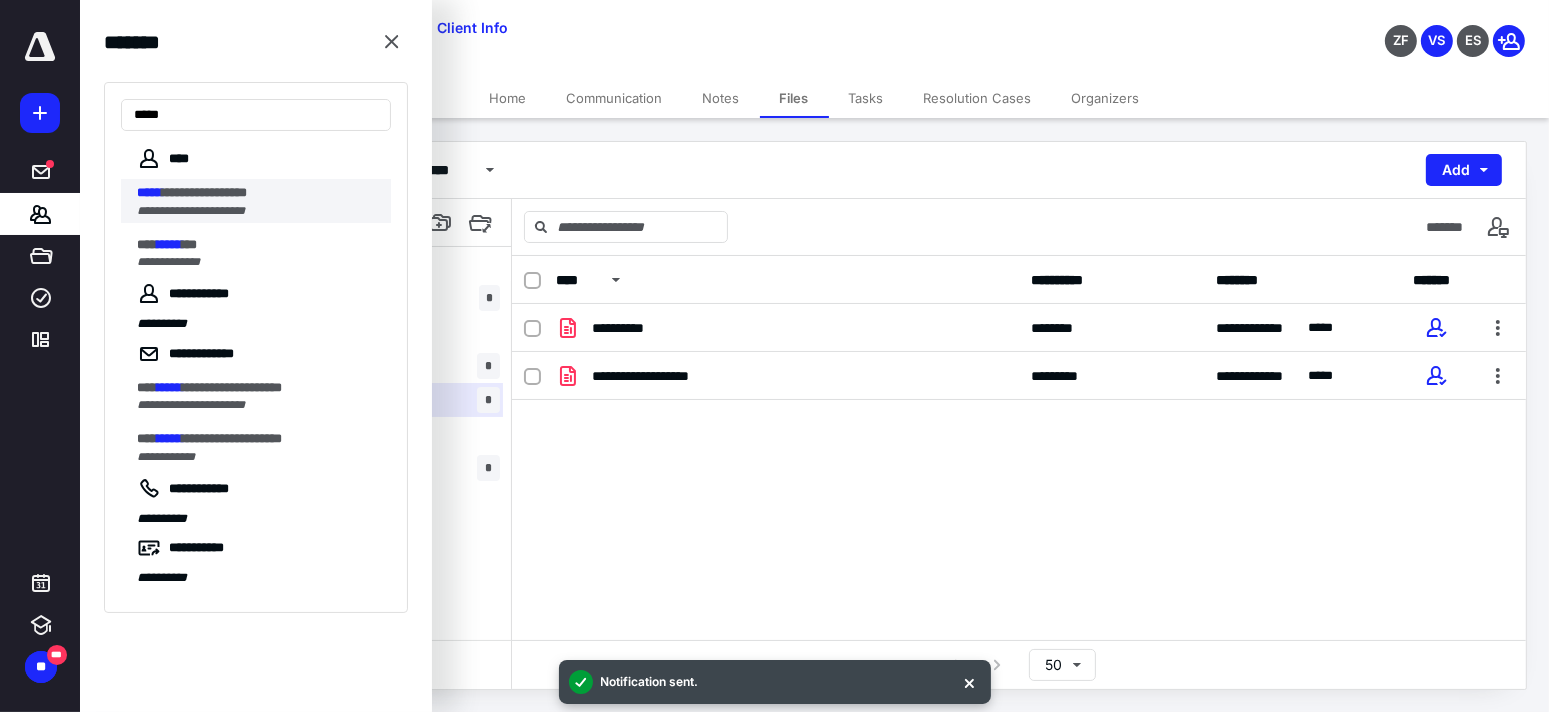 click on "**********" at bounding box center (204, 192) 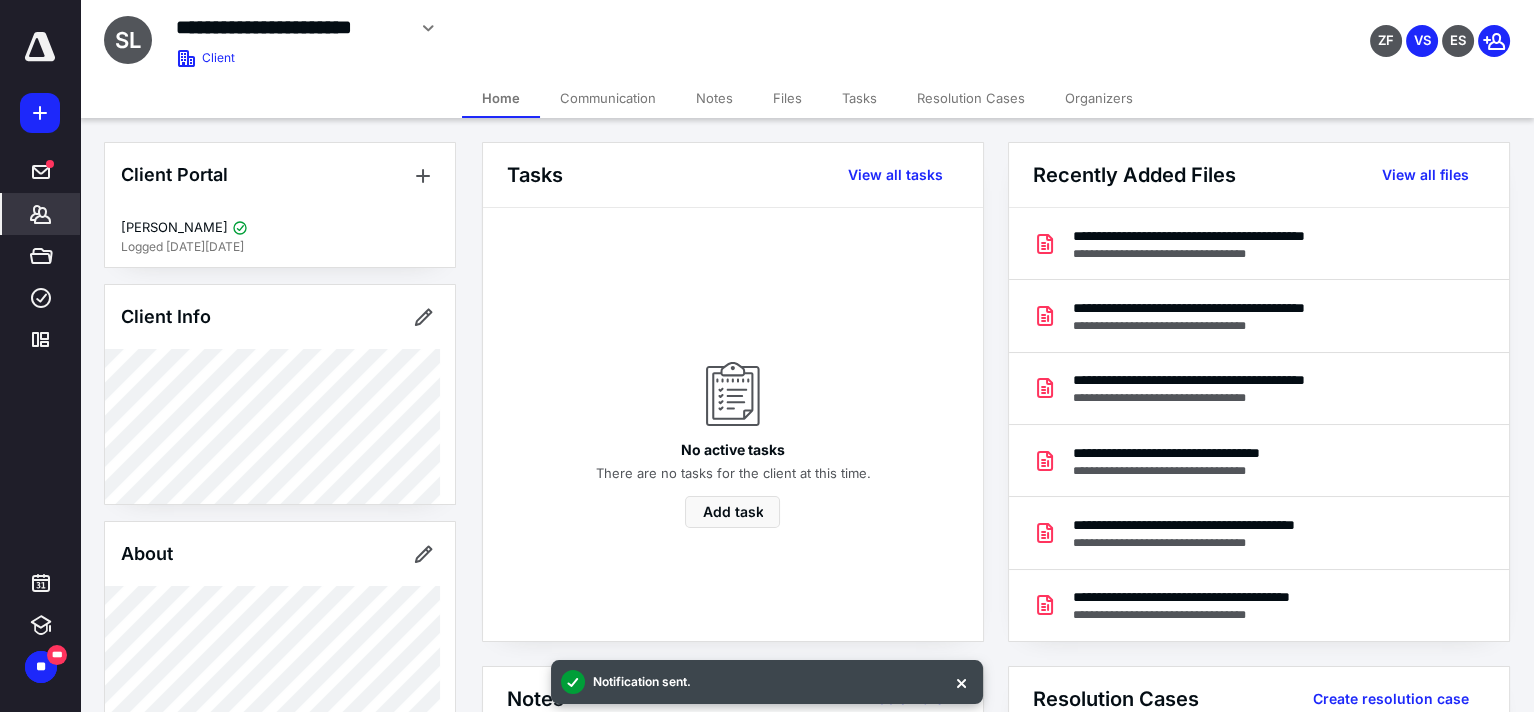 click on "Files" at bounding box center [787, 98] 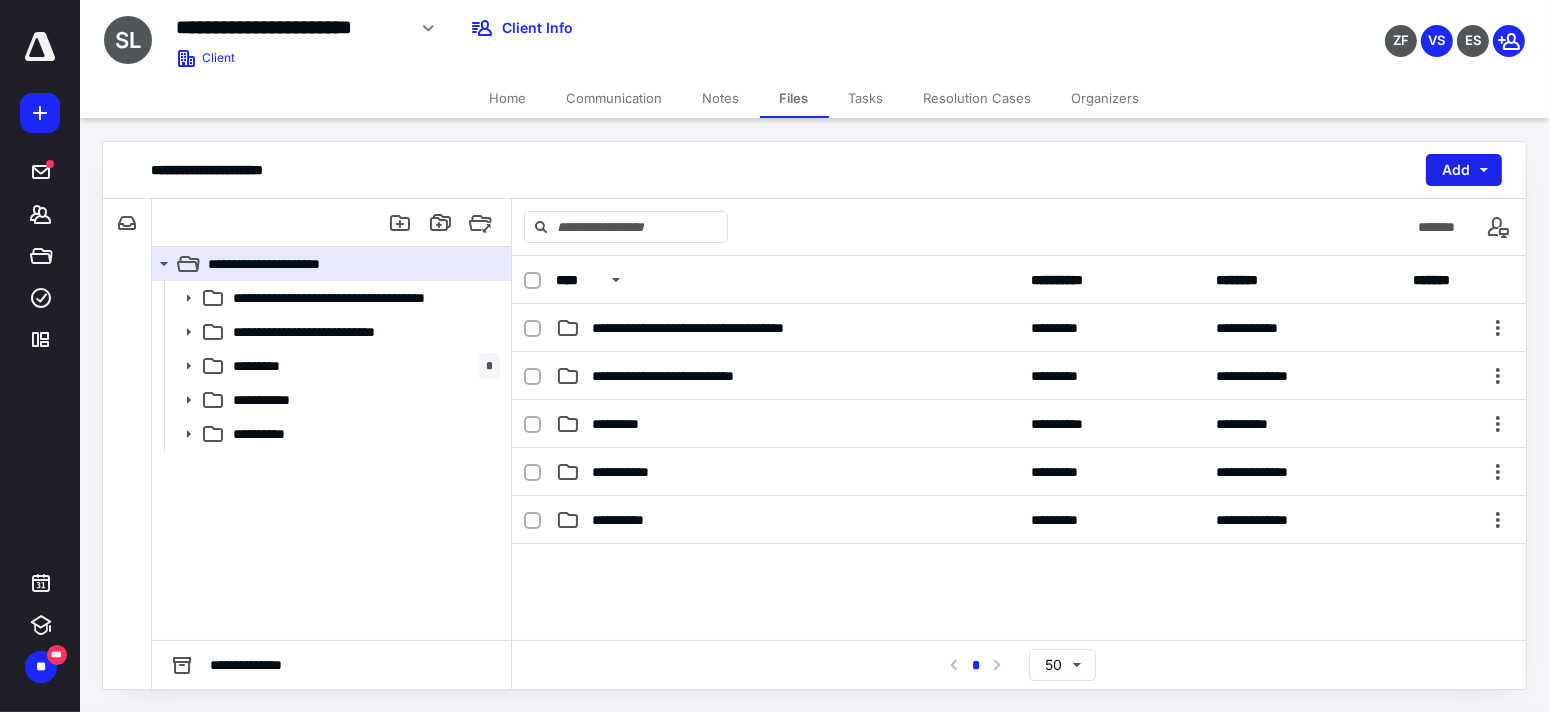 click on "Add" at bounding box center (1464, 170) 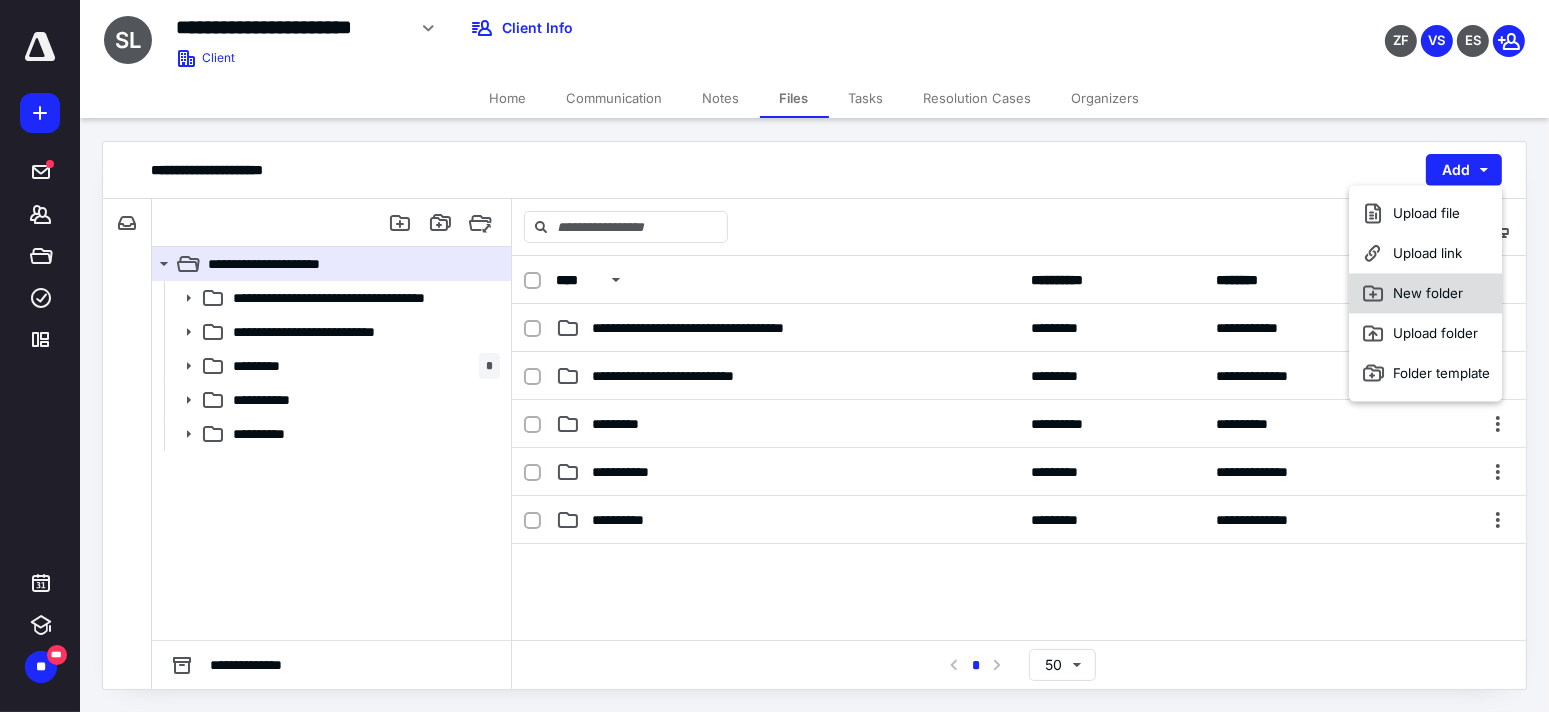 click on "New folder" at bounding box center [1425, 293] 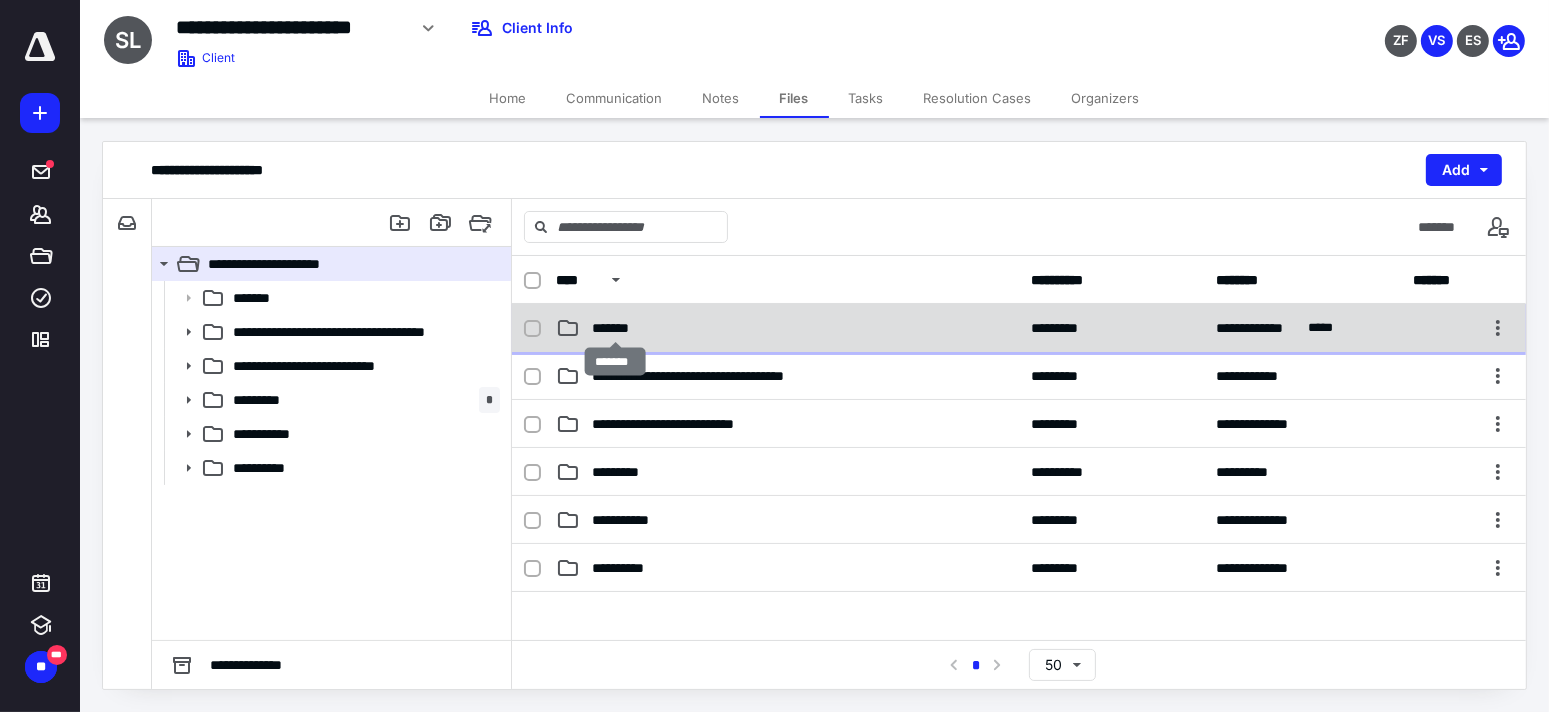 click on "*******" at bounding box center (615, 328) 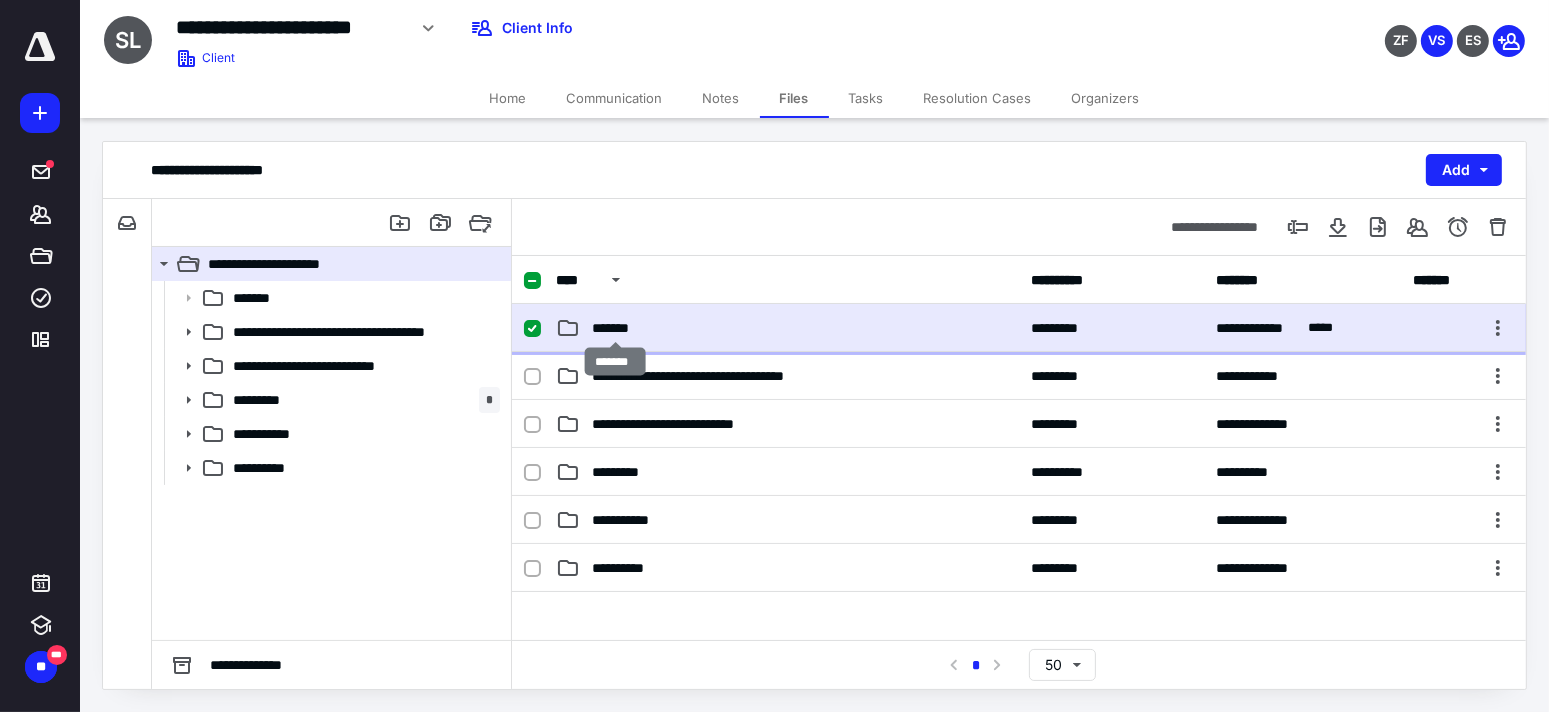 click on "*******" at bounding box center [615, 328] 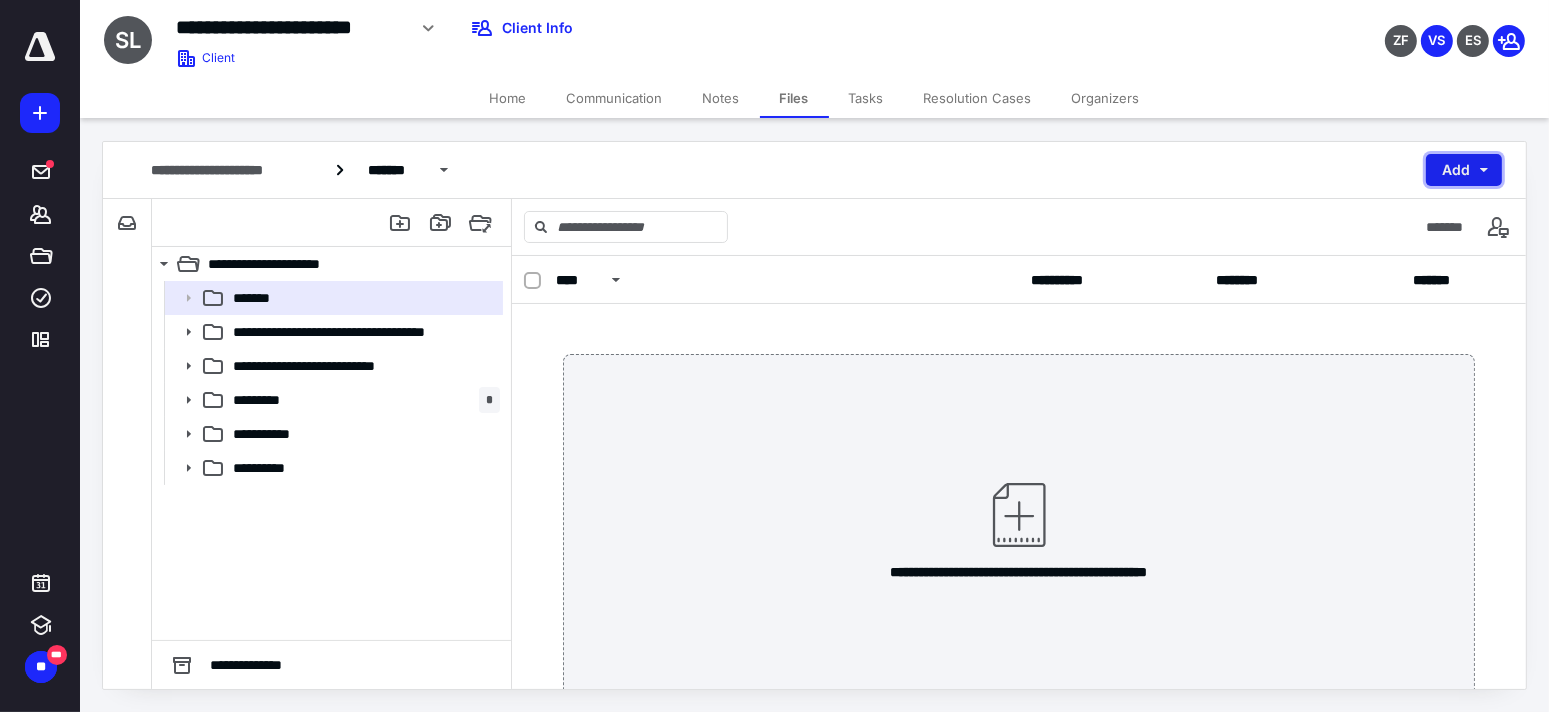 click on "Add" at bounding box center [1464, 170] 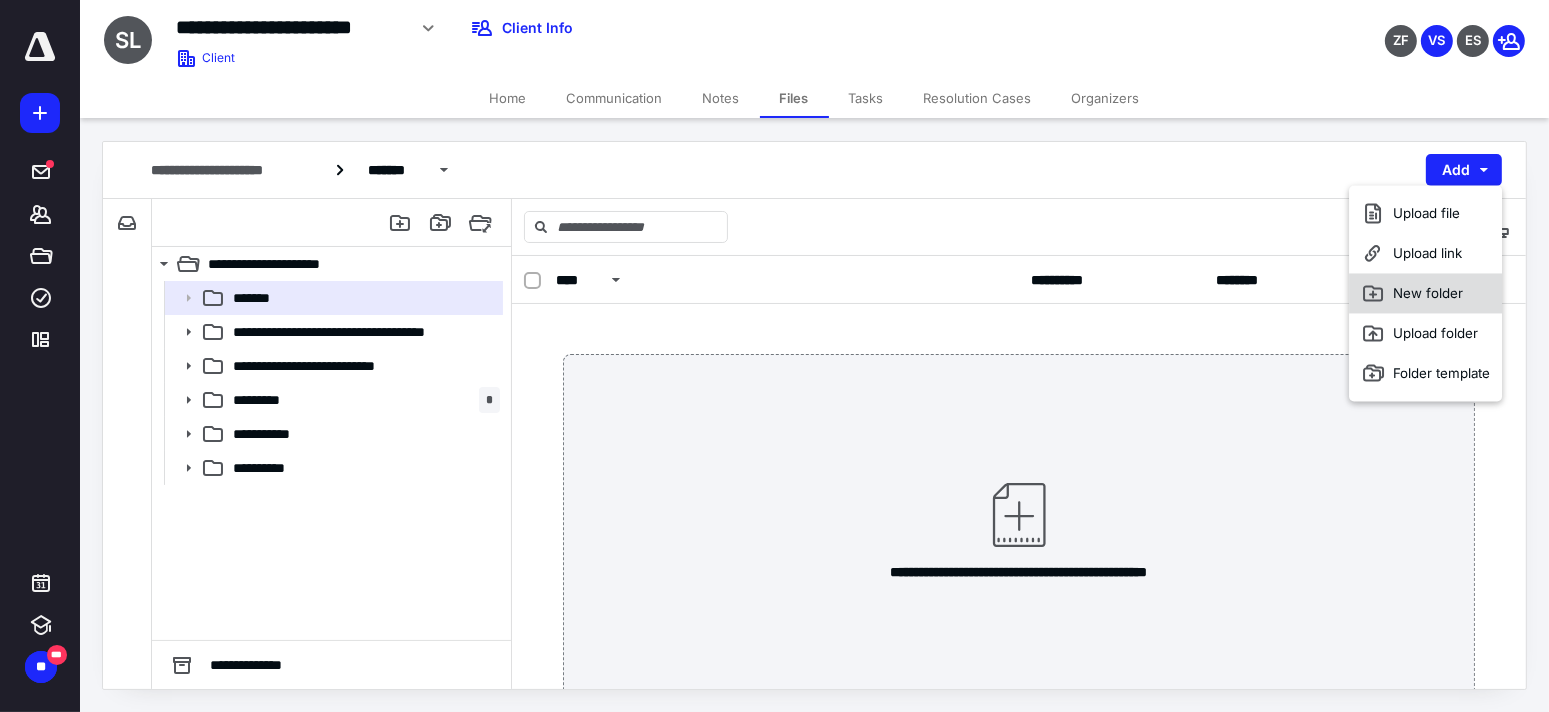 click on "New folder" at bounding box center (1425, 293) 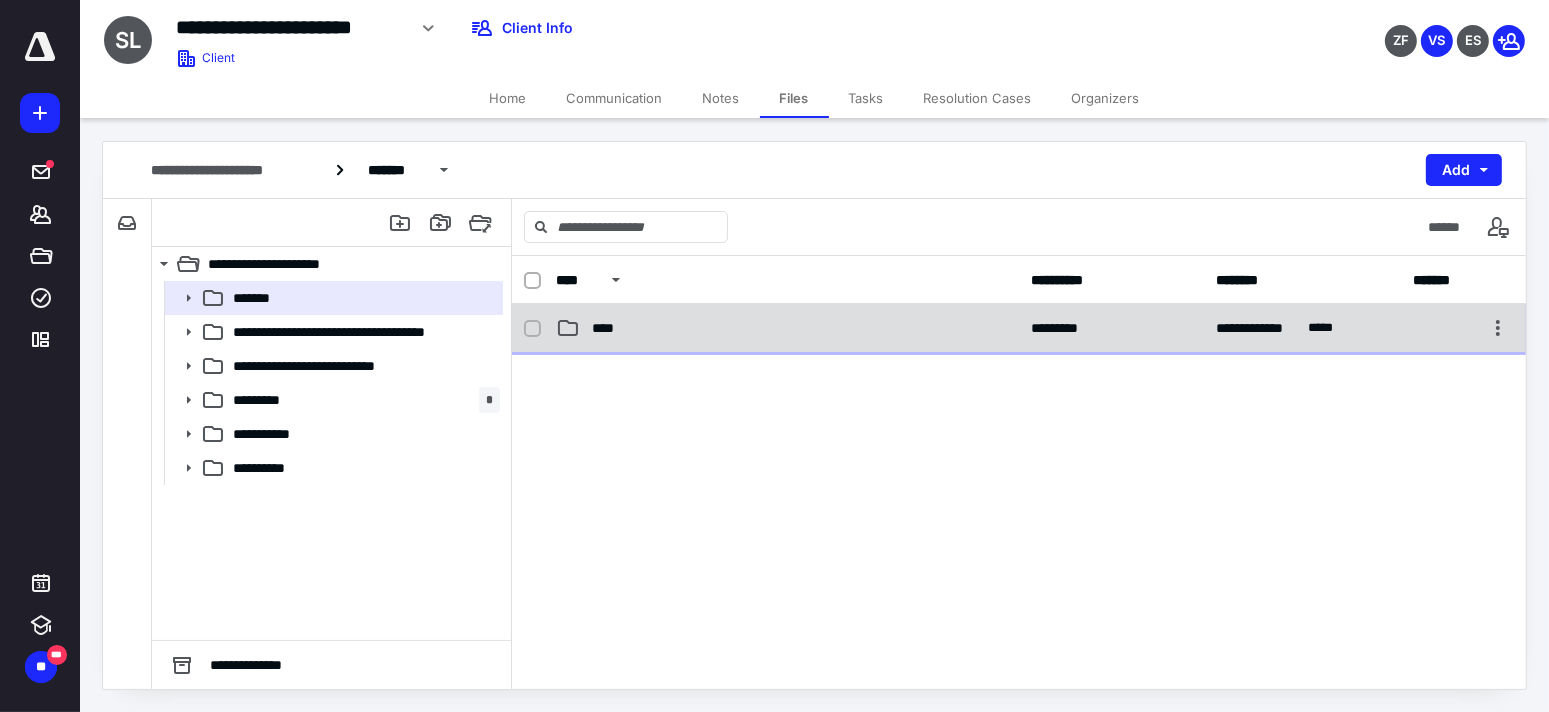 click on "****" at bounding box center (787, 328) 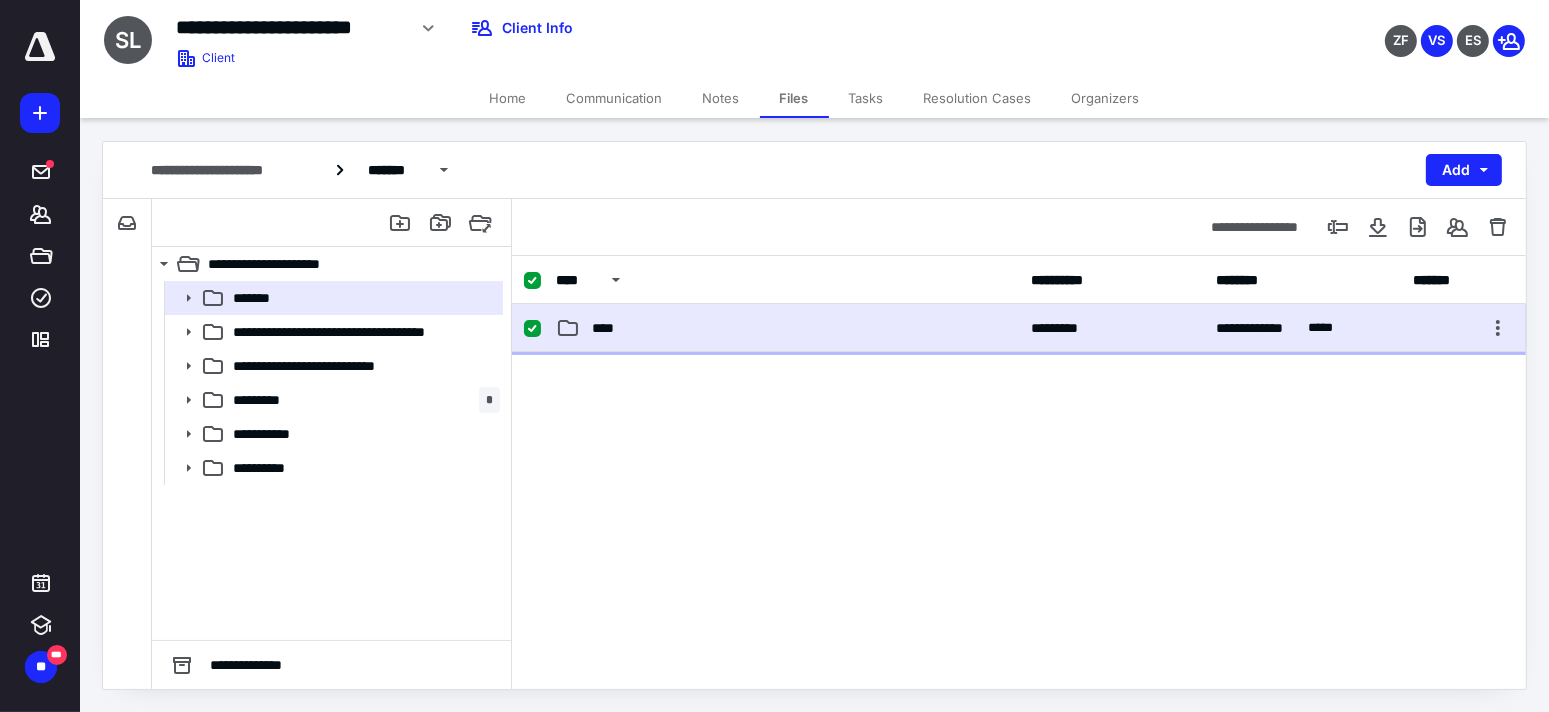 click on "****" at bounding box center [787, 328] 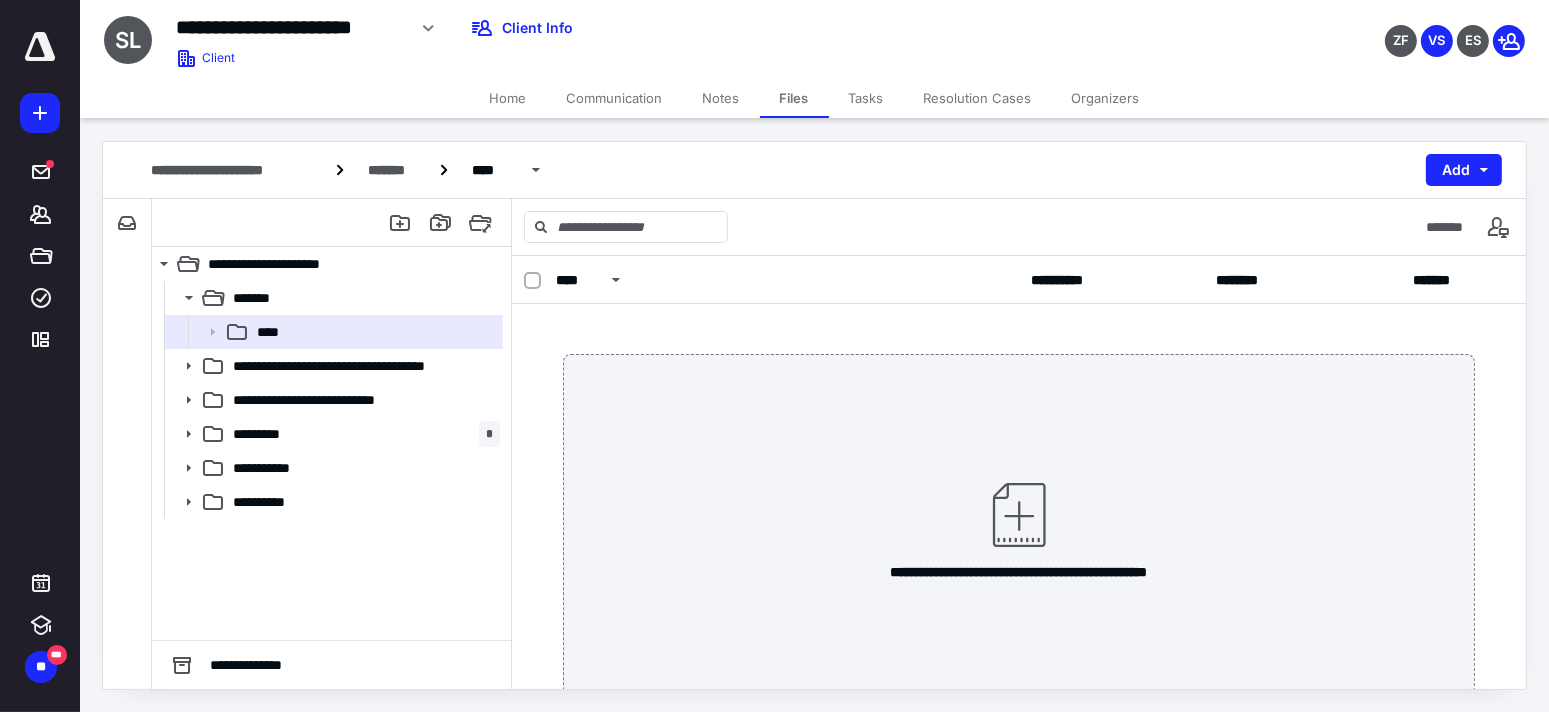 click on "Files" at bounding box center (794, 98) 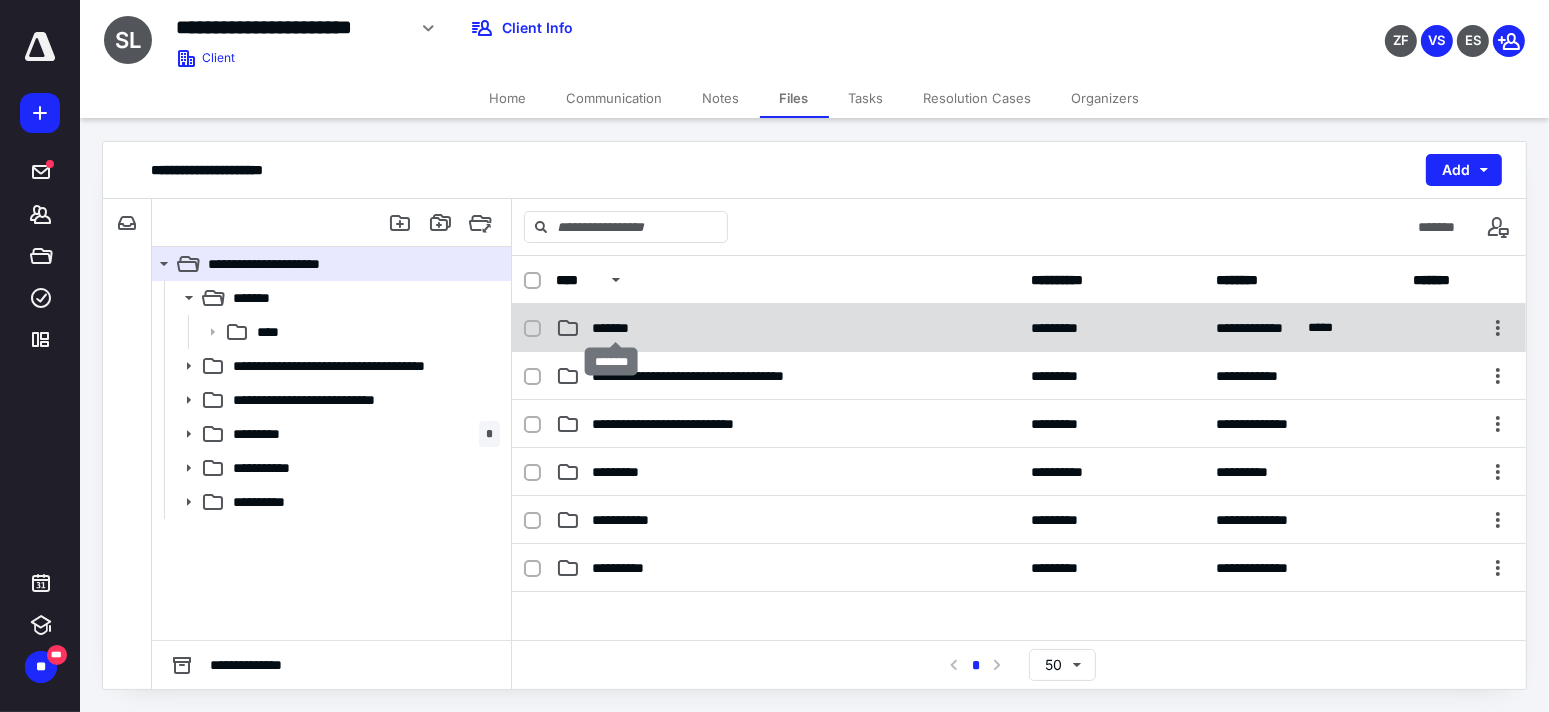 click on "*******" at bounding box center [615, 328] 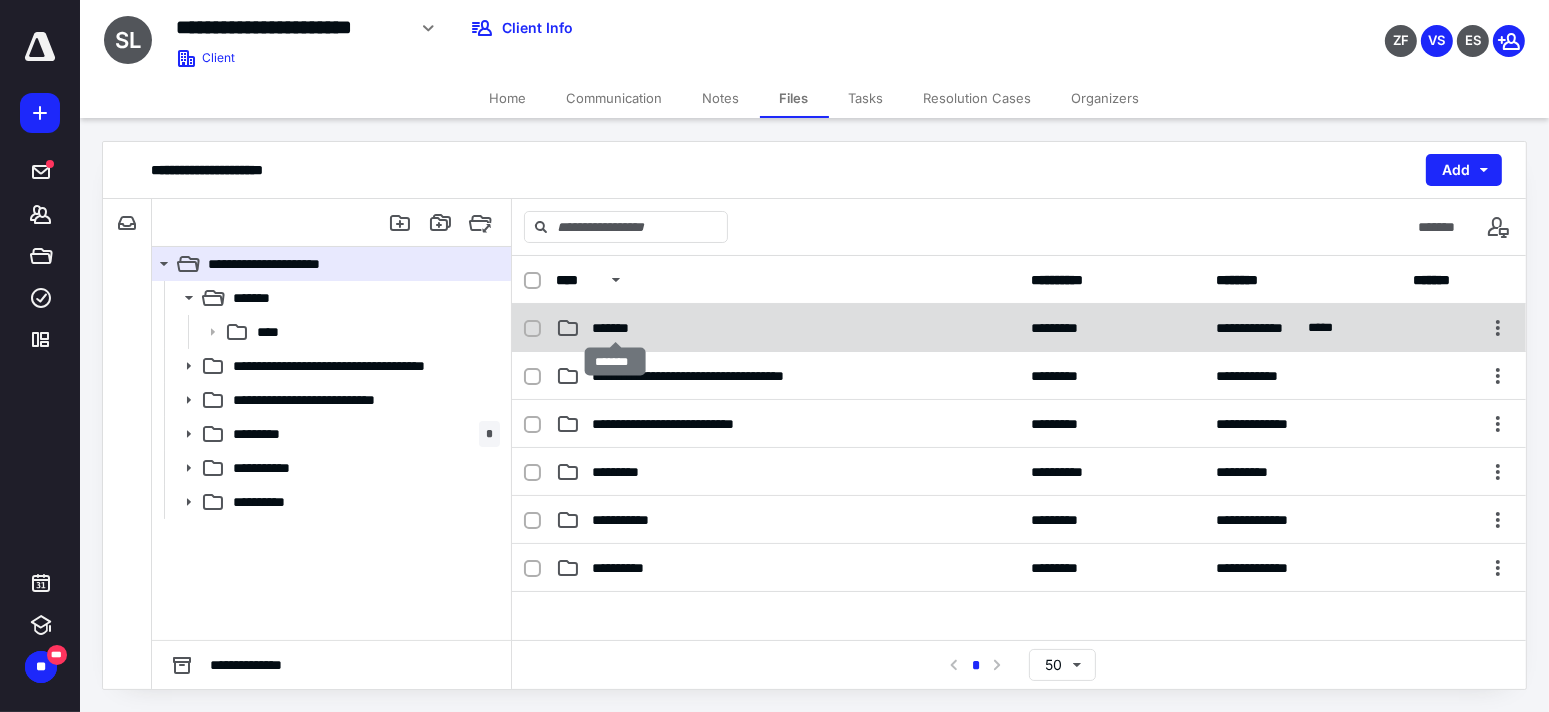 click on "*******" at bounding box center (615, 328) 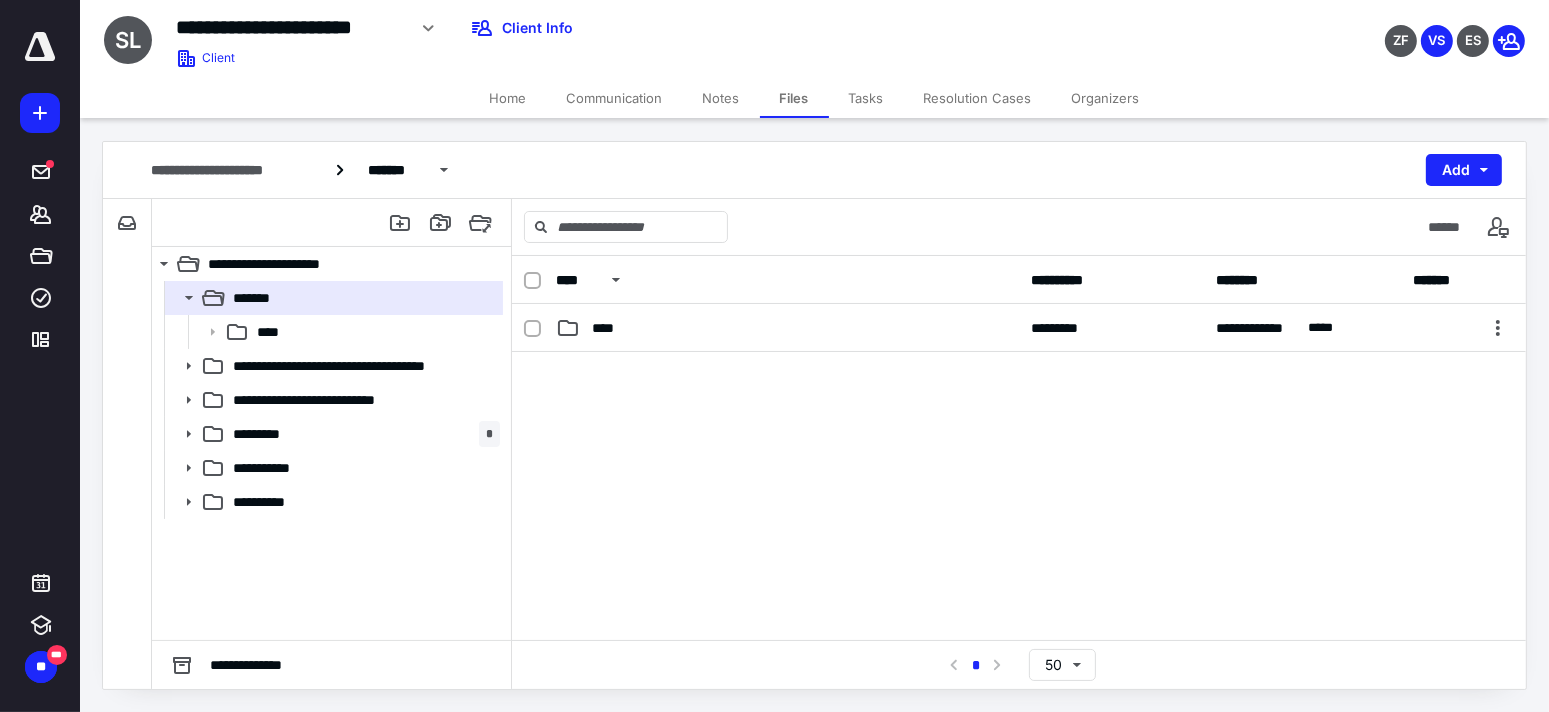 click on "****" at bounding box center (609, 328) 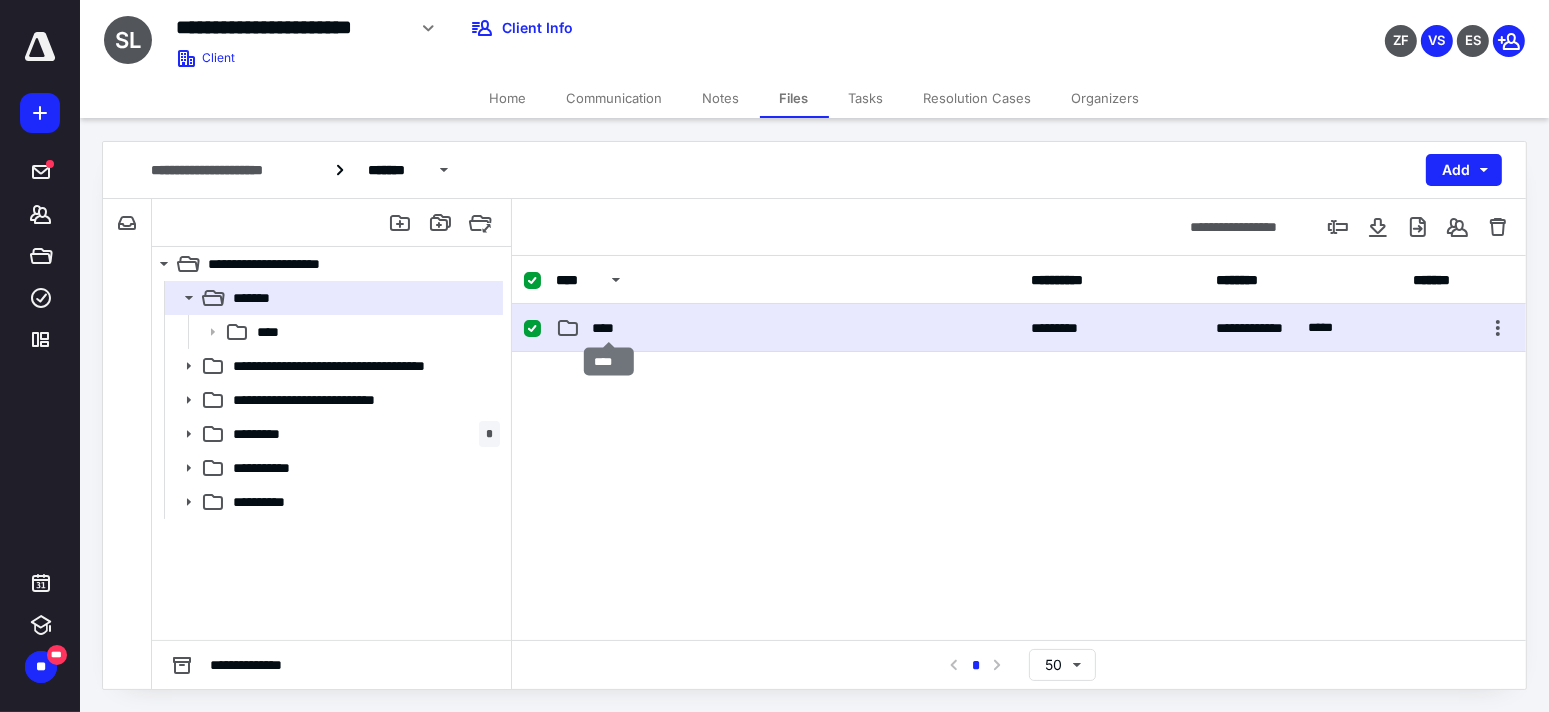click on "****" at bounding box center (609, 328) 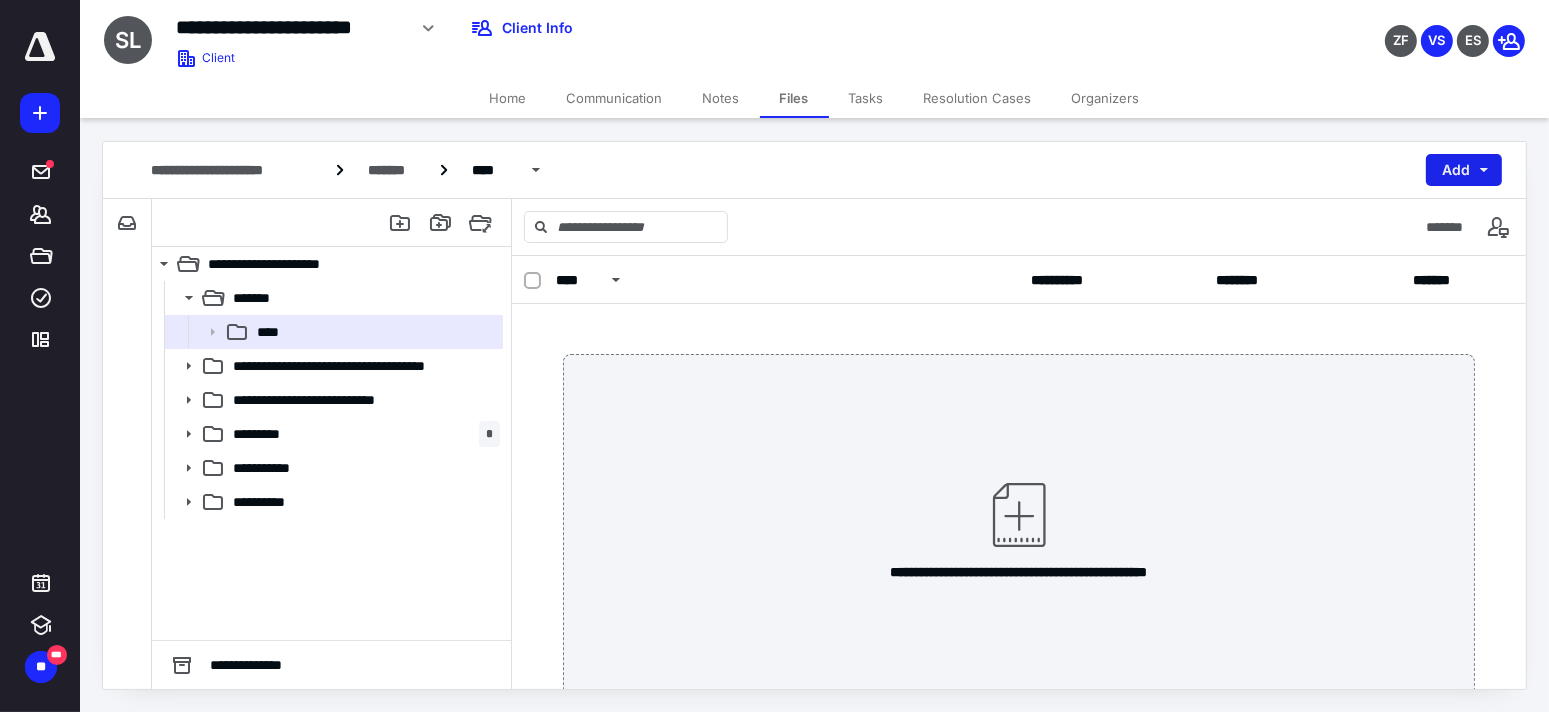 click on "Add" at bounding box center [1464, 170] 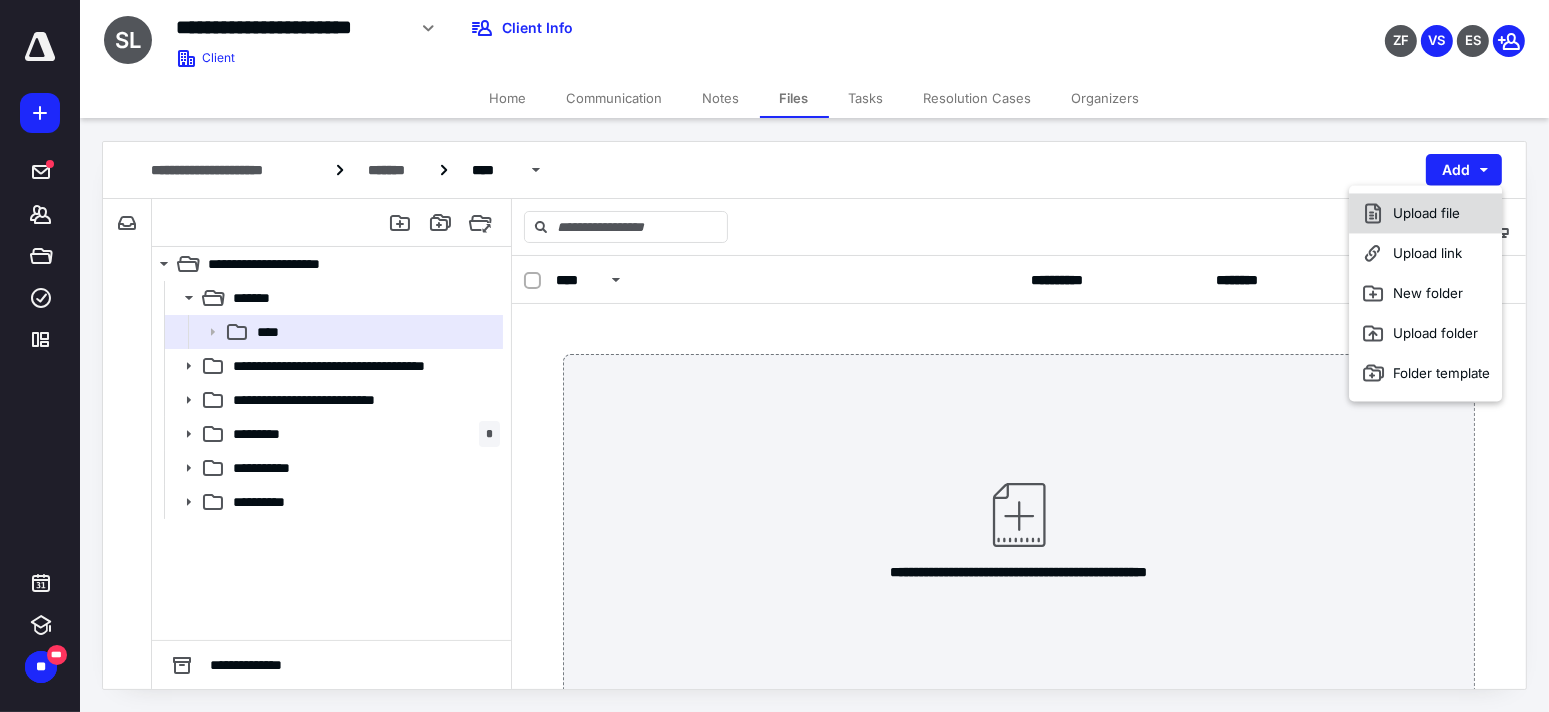click on "Upload file" at bounding box center [1425, 213] 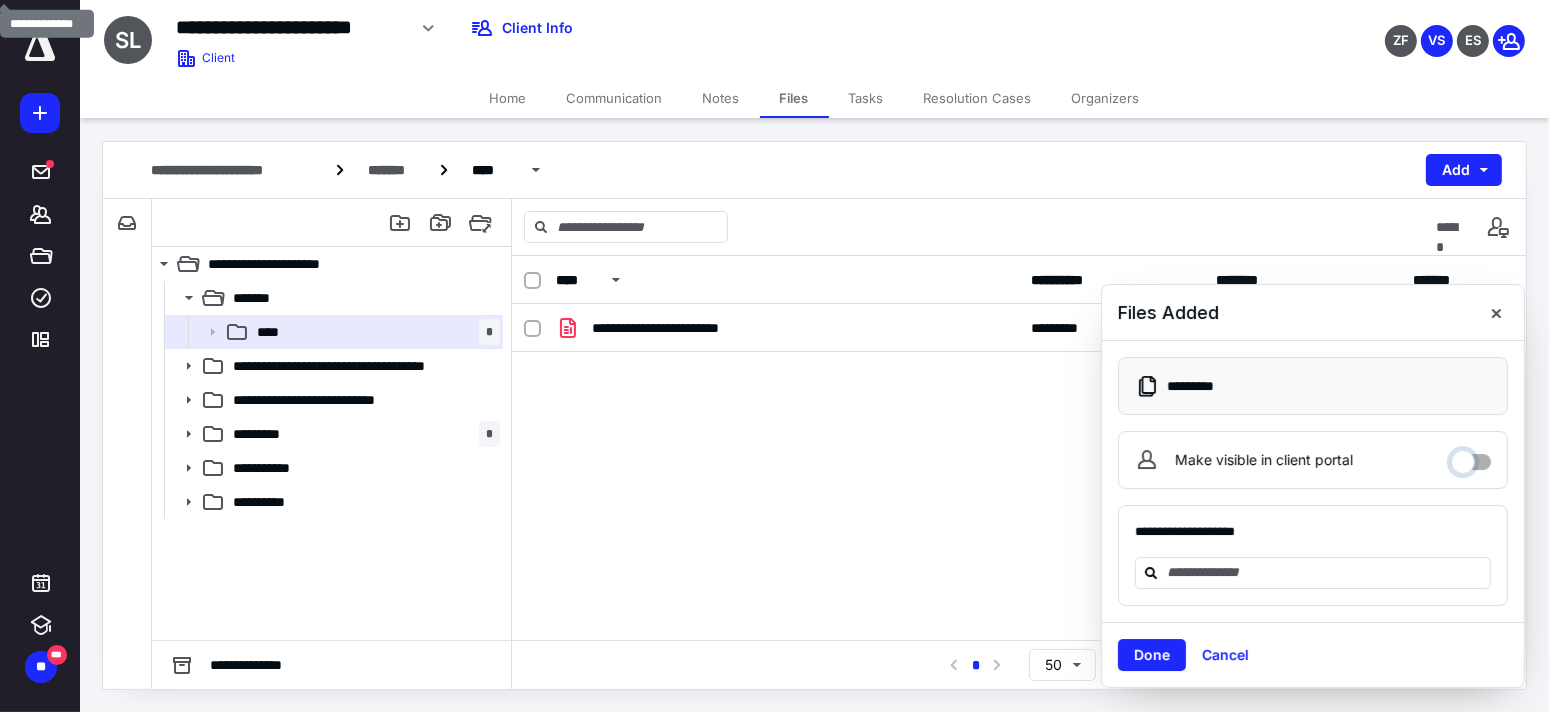 click on "Make visible in client portal" at bounding box center (1471, 457) 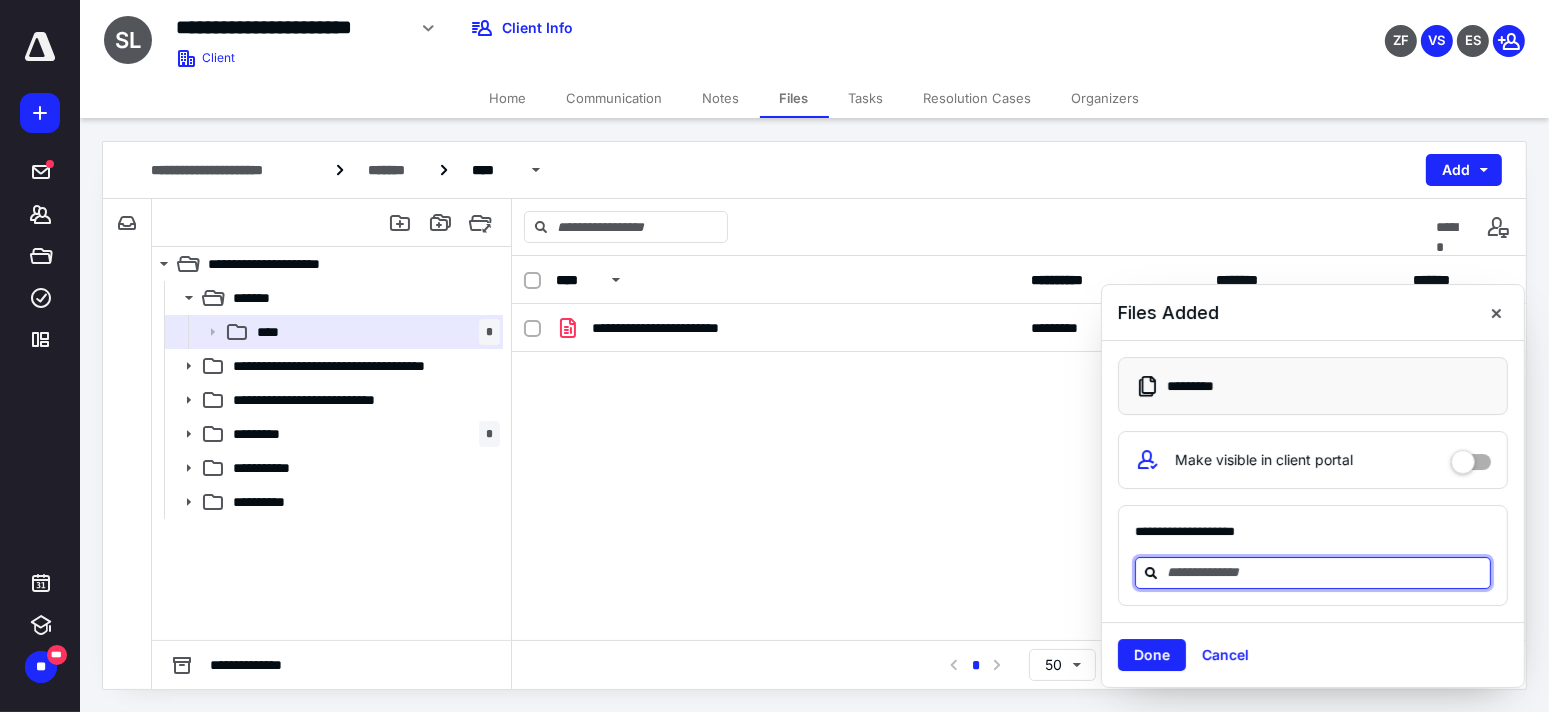 click at bounding box center (1325, 572) 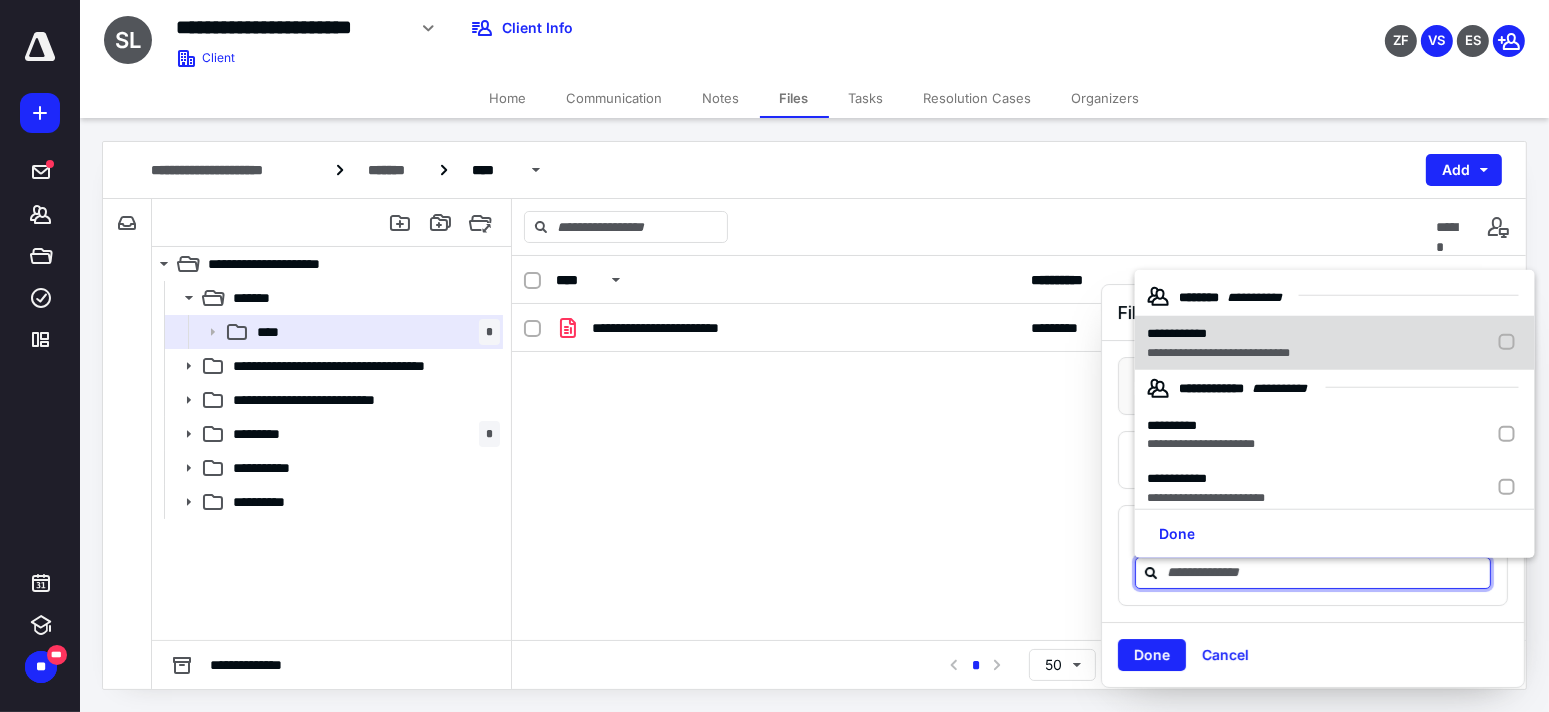 click on "**********" at bounding box center (1218, 352) 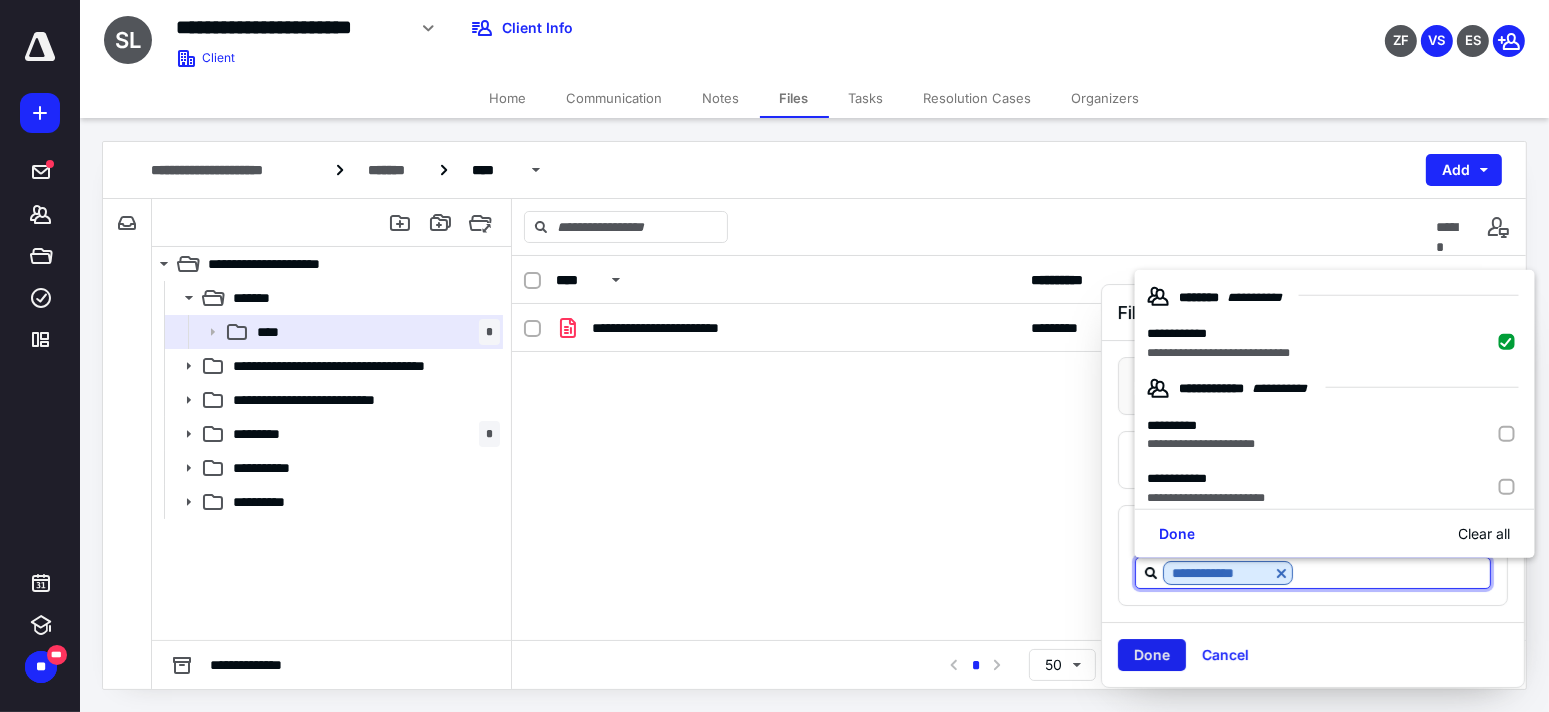 drag, startPoint x: 1156, startPoint y: 654, endPoint x: 1205, endPoint y: 617, distance: 61.400326 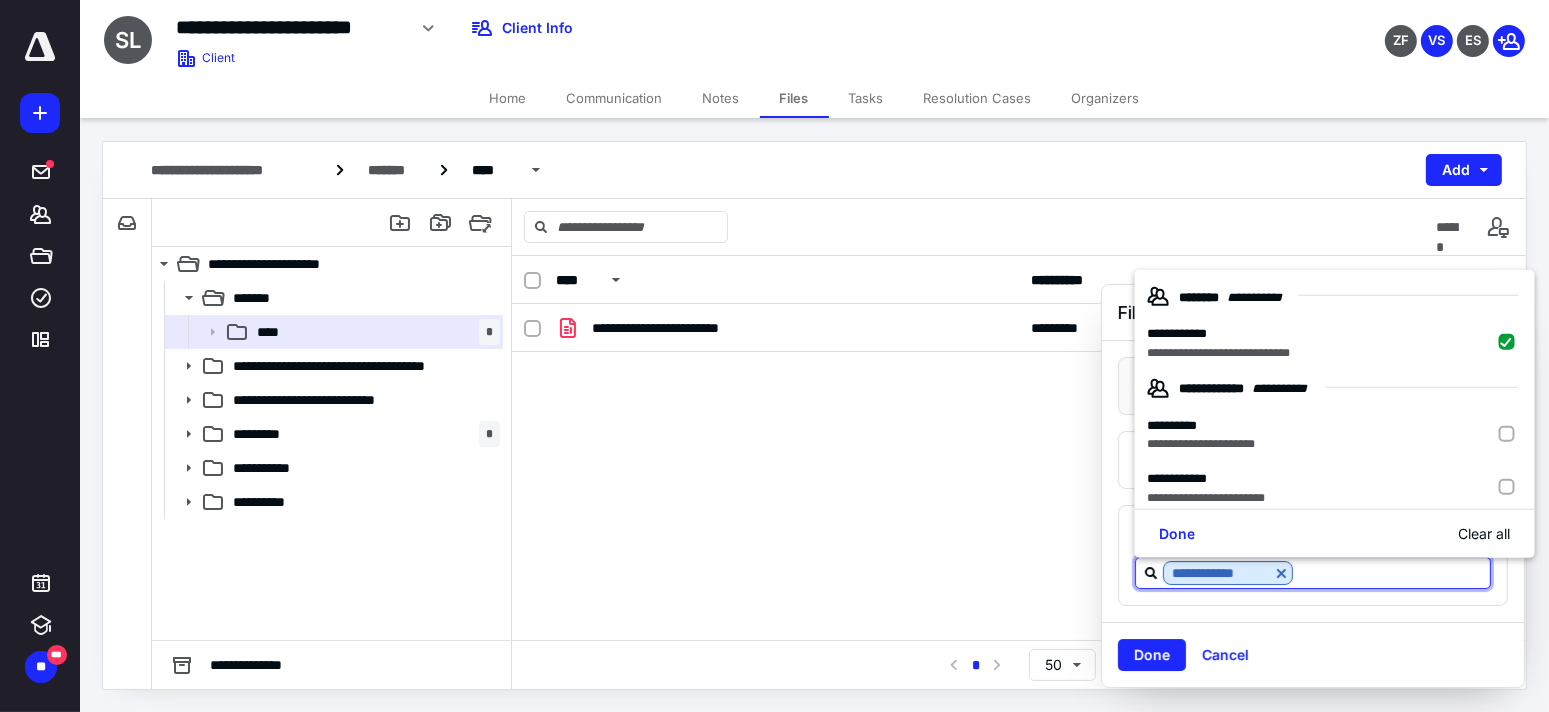 click on "Done" at bounding box center (1152, 655) 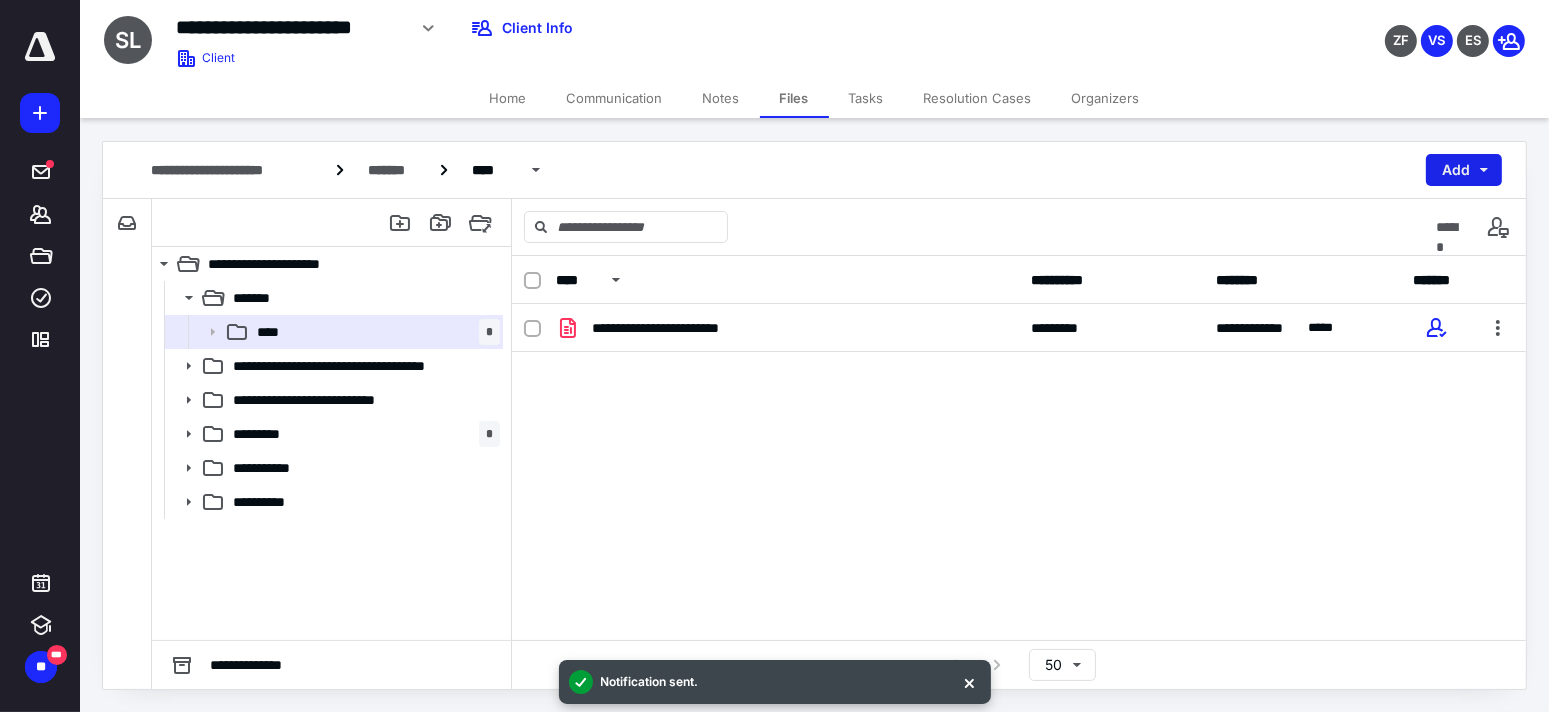 click on "Add" at bounding box center [1464, 170] 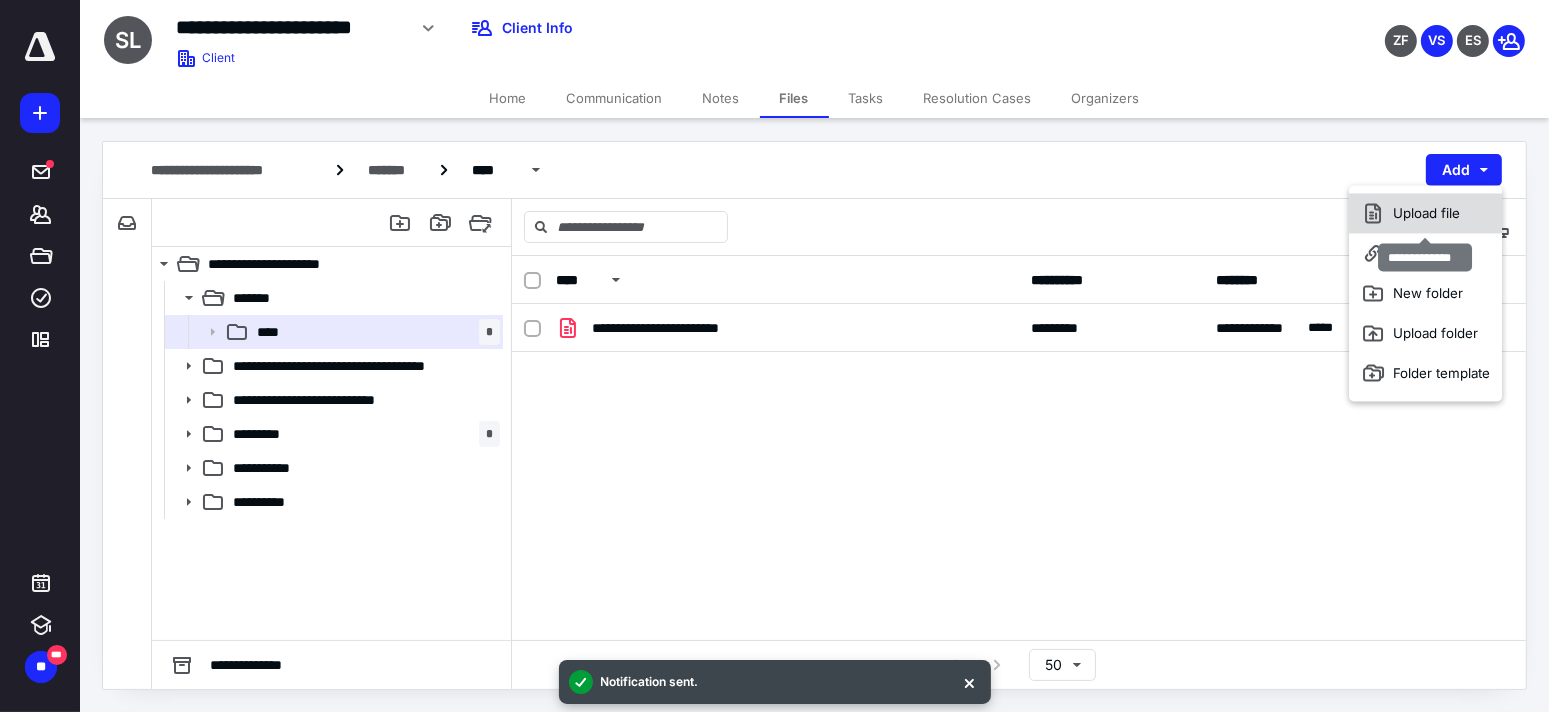 click on "Upload file" at bounding box center (1425, 213) 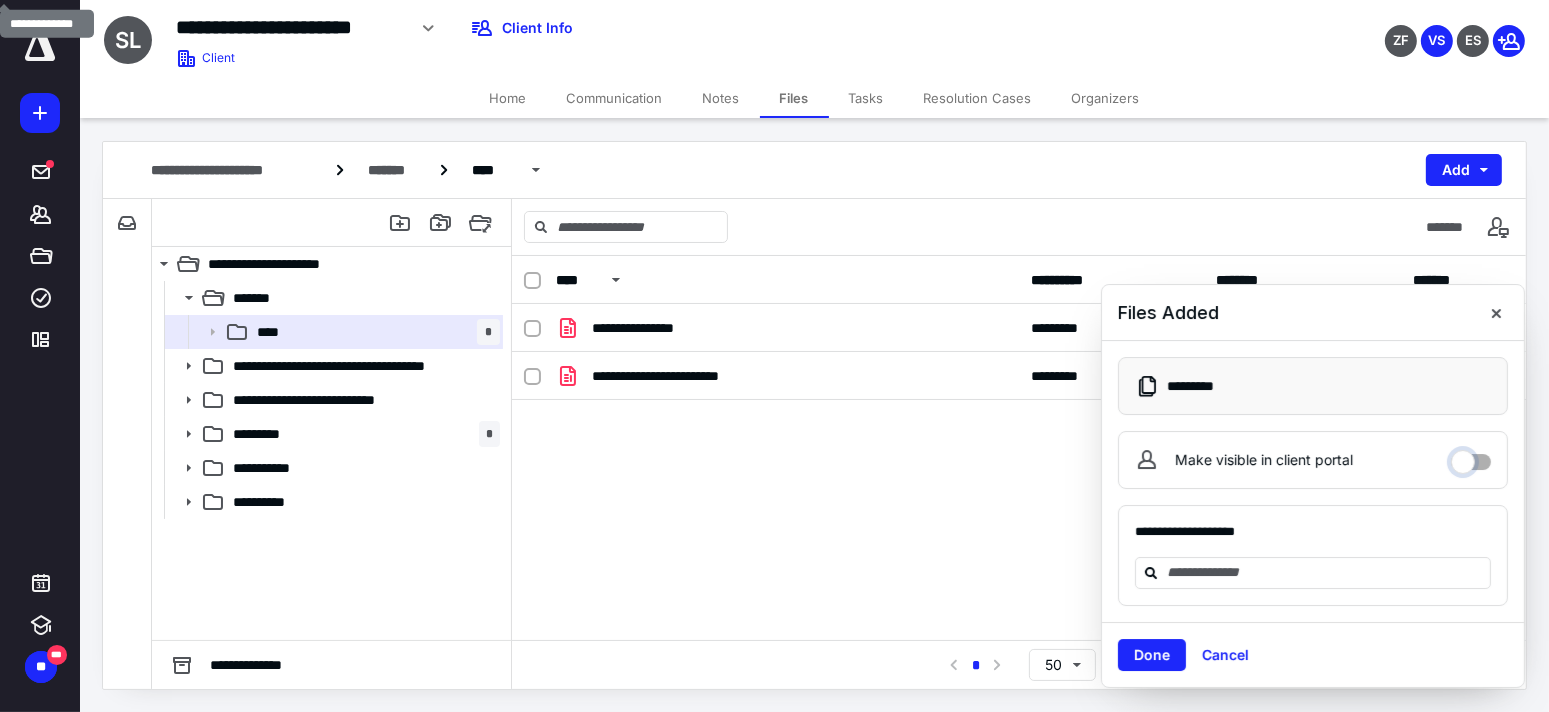 click on "Make visible in client portal" at bounding box center (1471, 457) 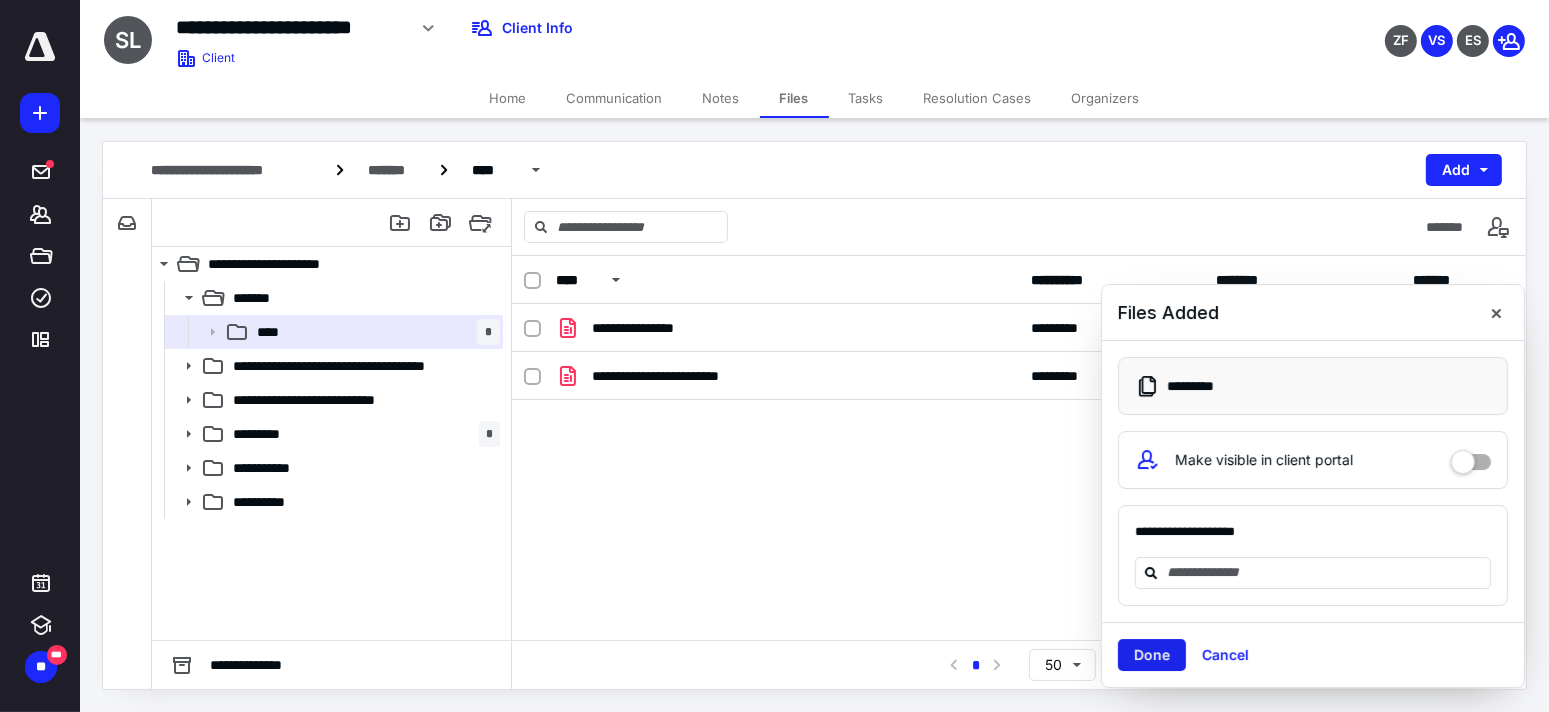 click on "Done" at bounding box center (1152, 655) 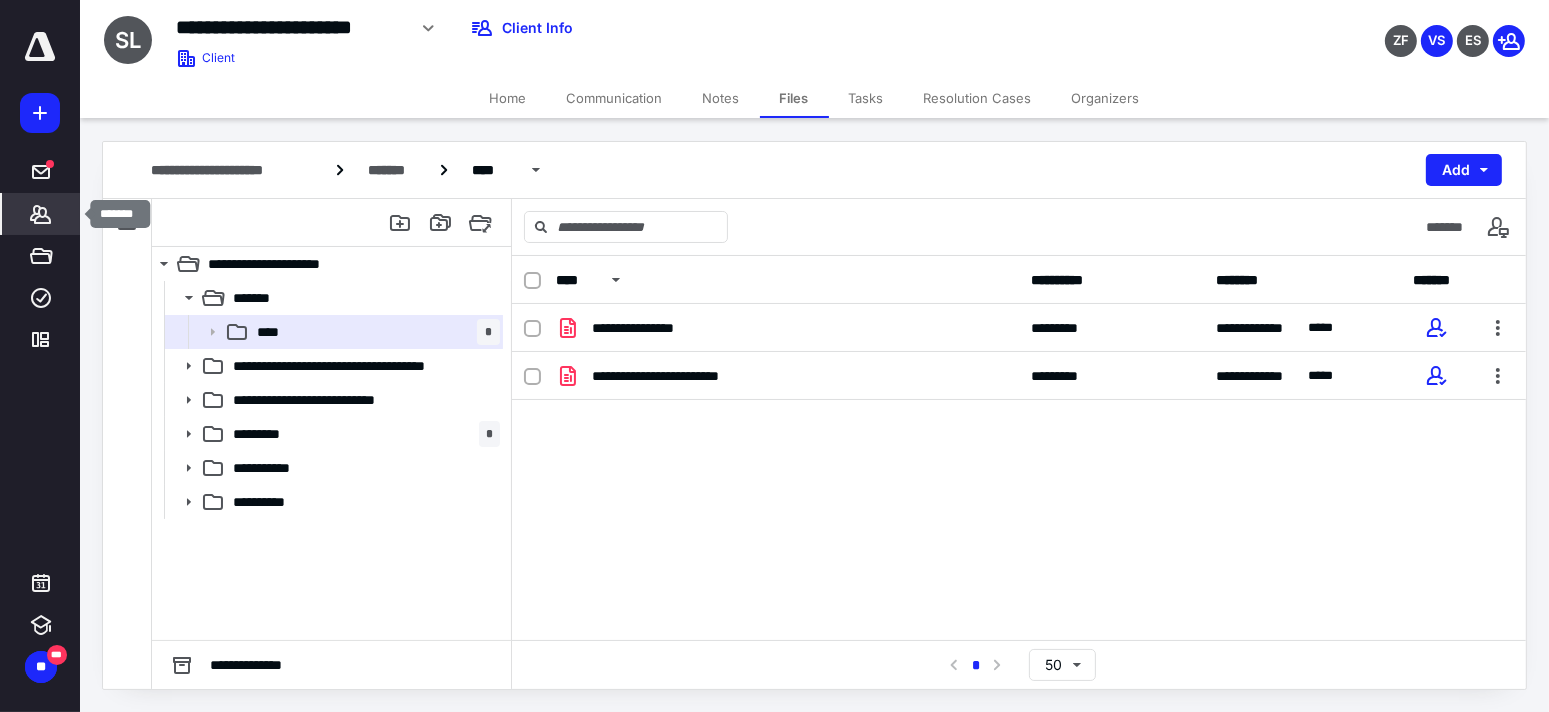 click 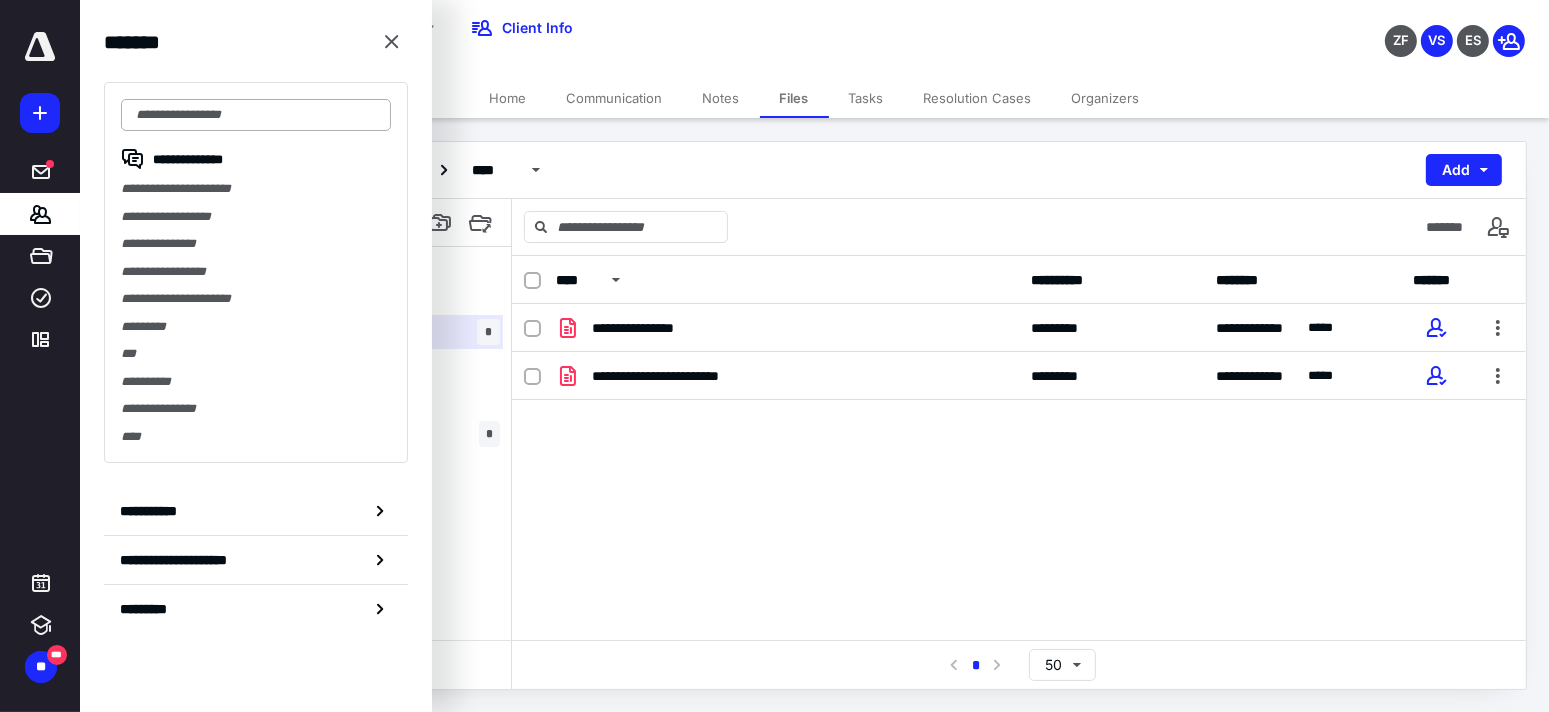 click at bounding box center (256, 115) 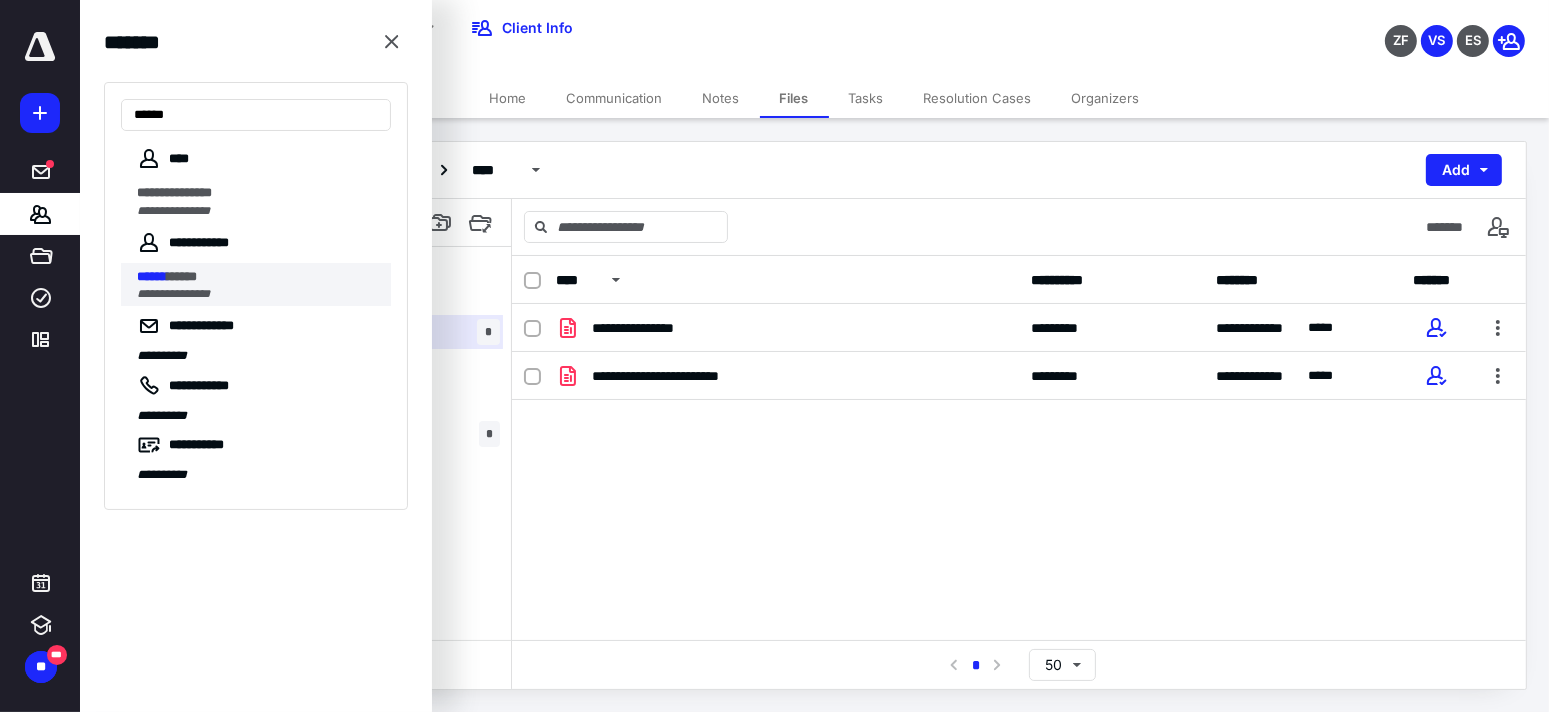 click on "******" at bounding box center [152, 276] 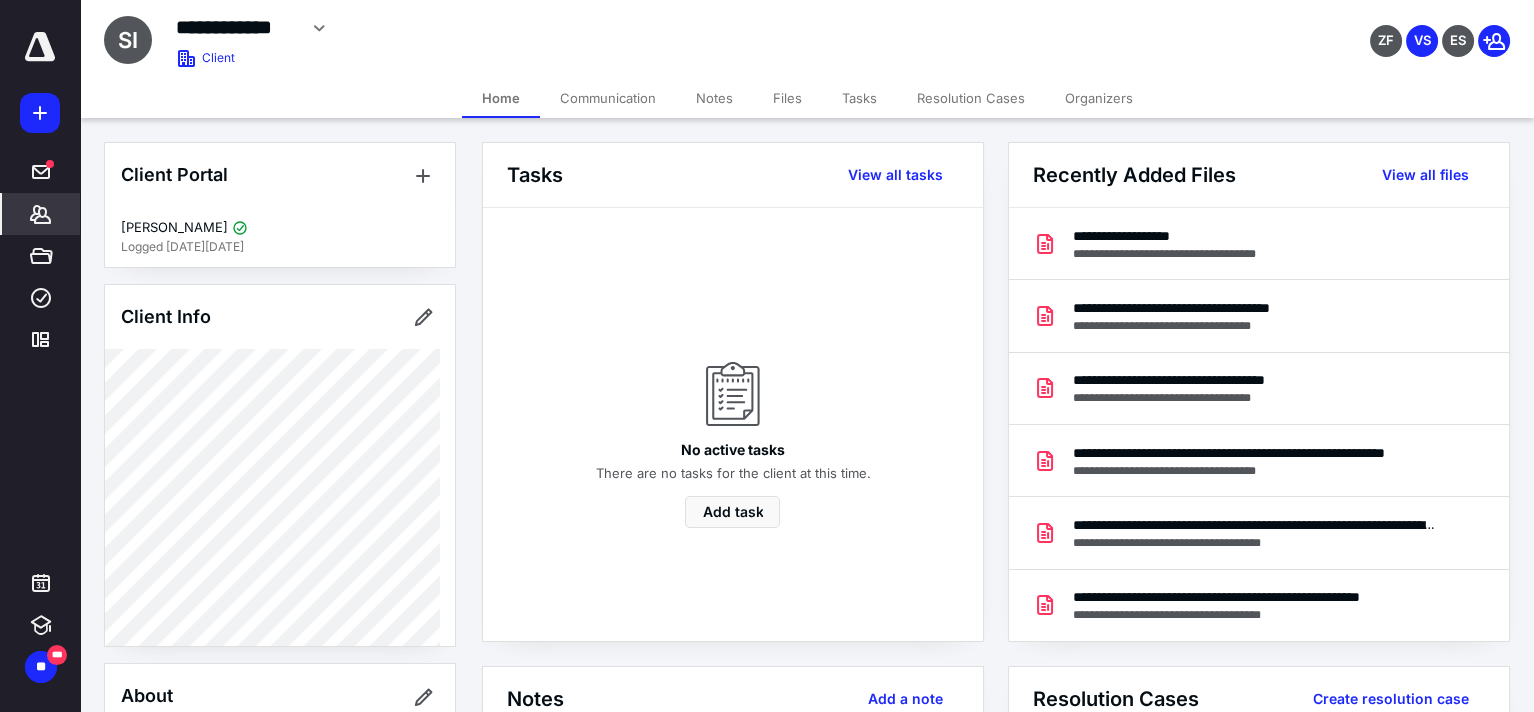 click on "Files" at bounding box center [787, 98] 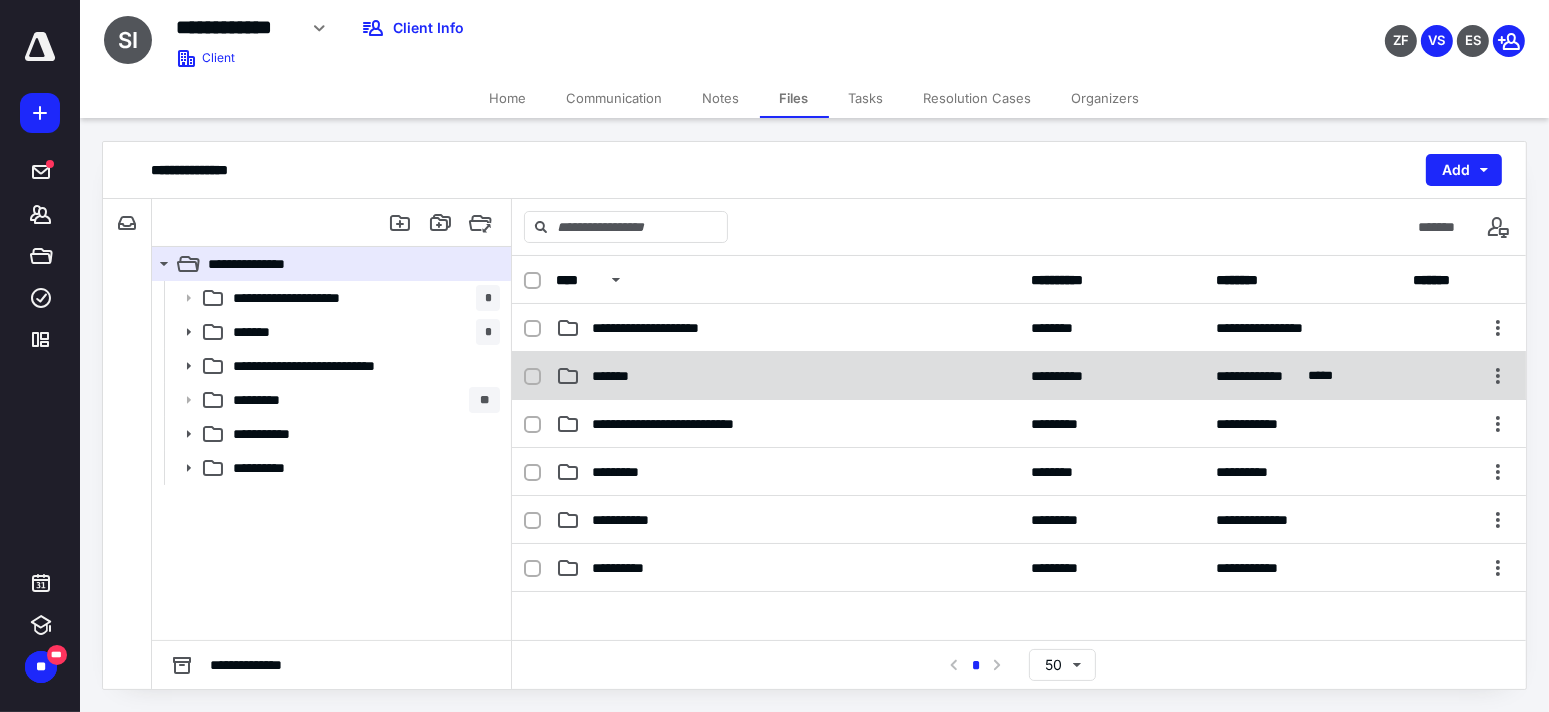 click on "*******" at bounding box center [787, 376] 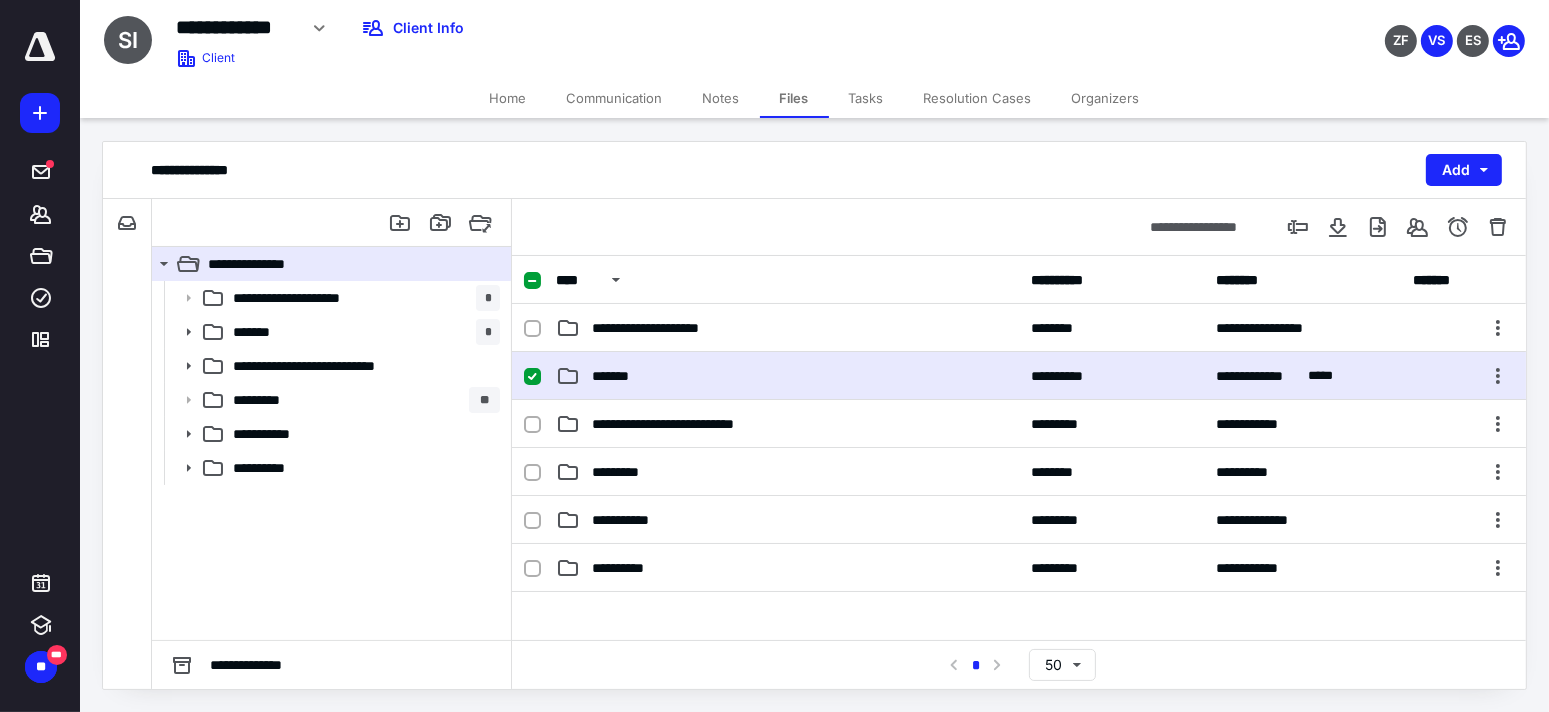 click on "*******" at bounding box center (787, 376) 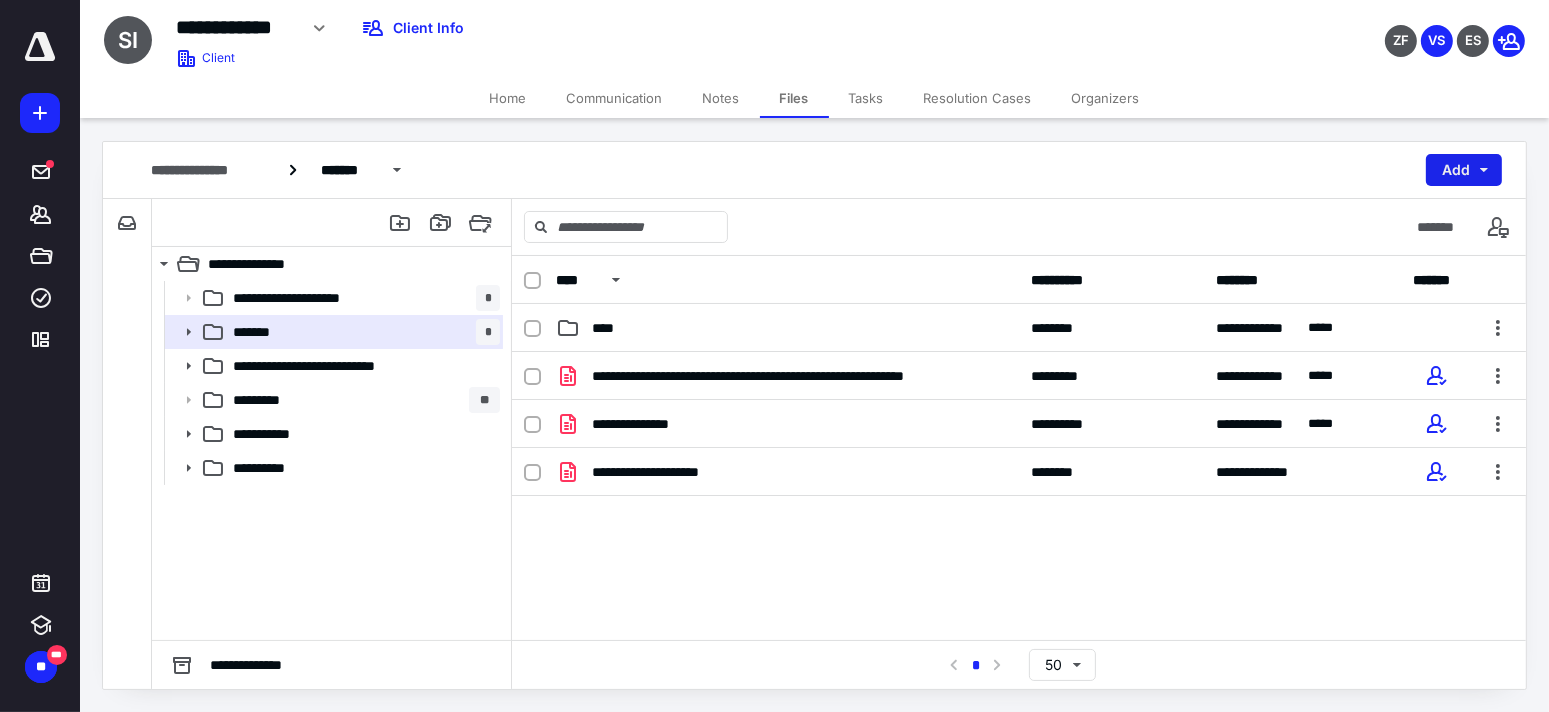 click on "Add" at bounding box center [1464, 170] 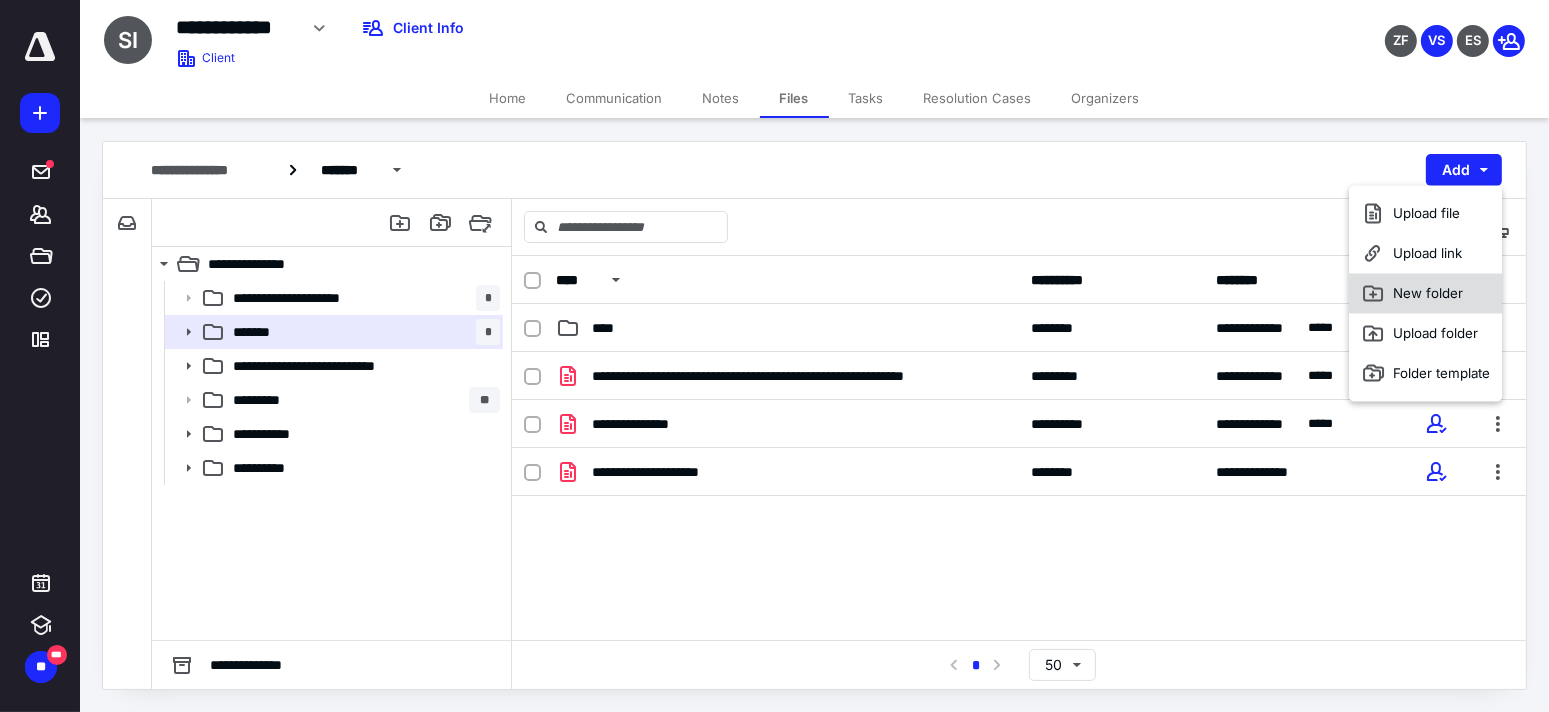 click on "New folder" at bounding box center [1425, 293] 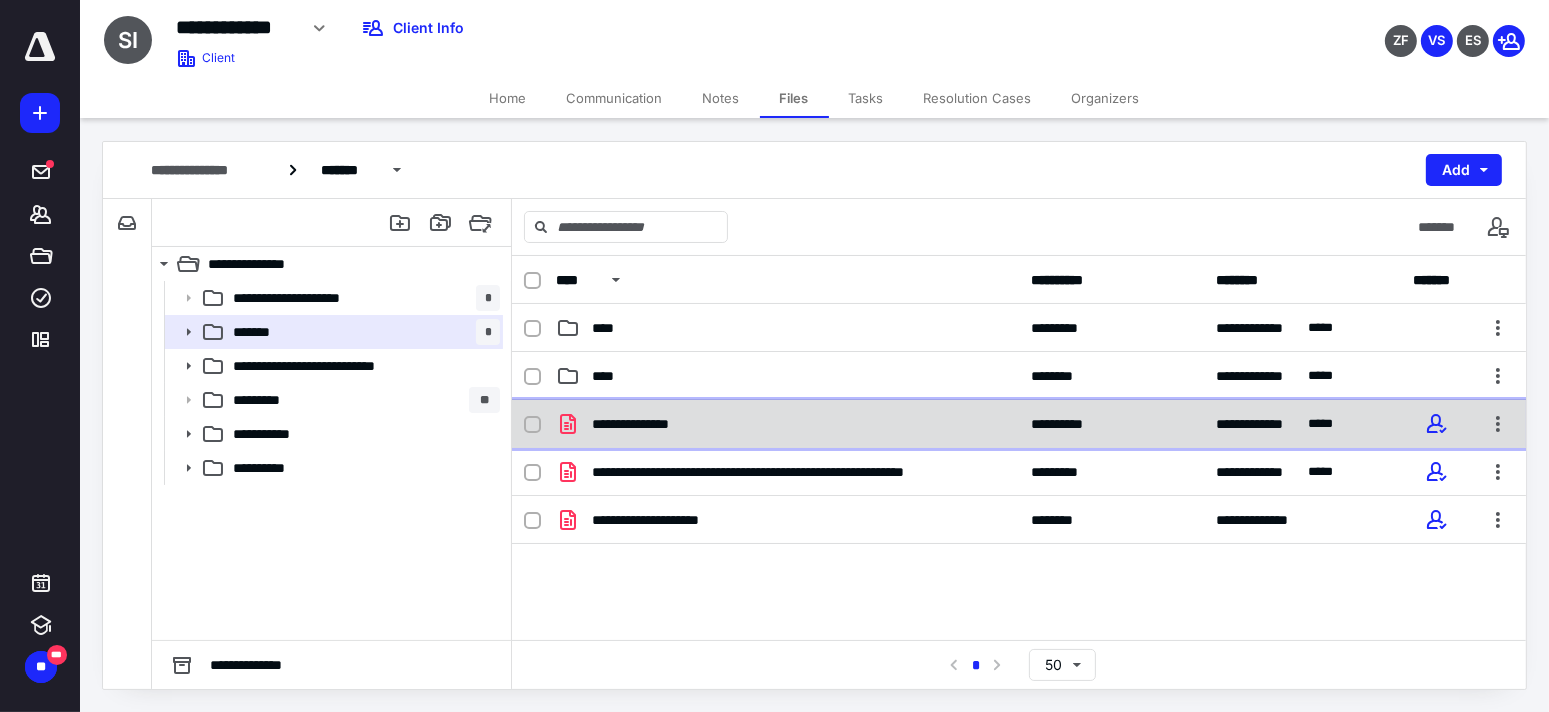 click on "**********" at bounding box center (787, 424) 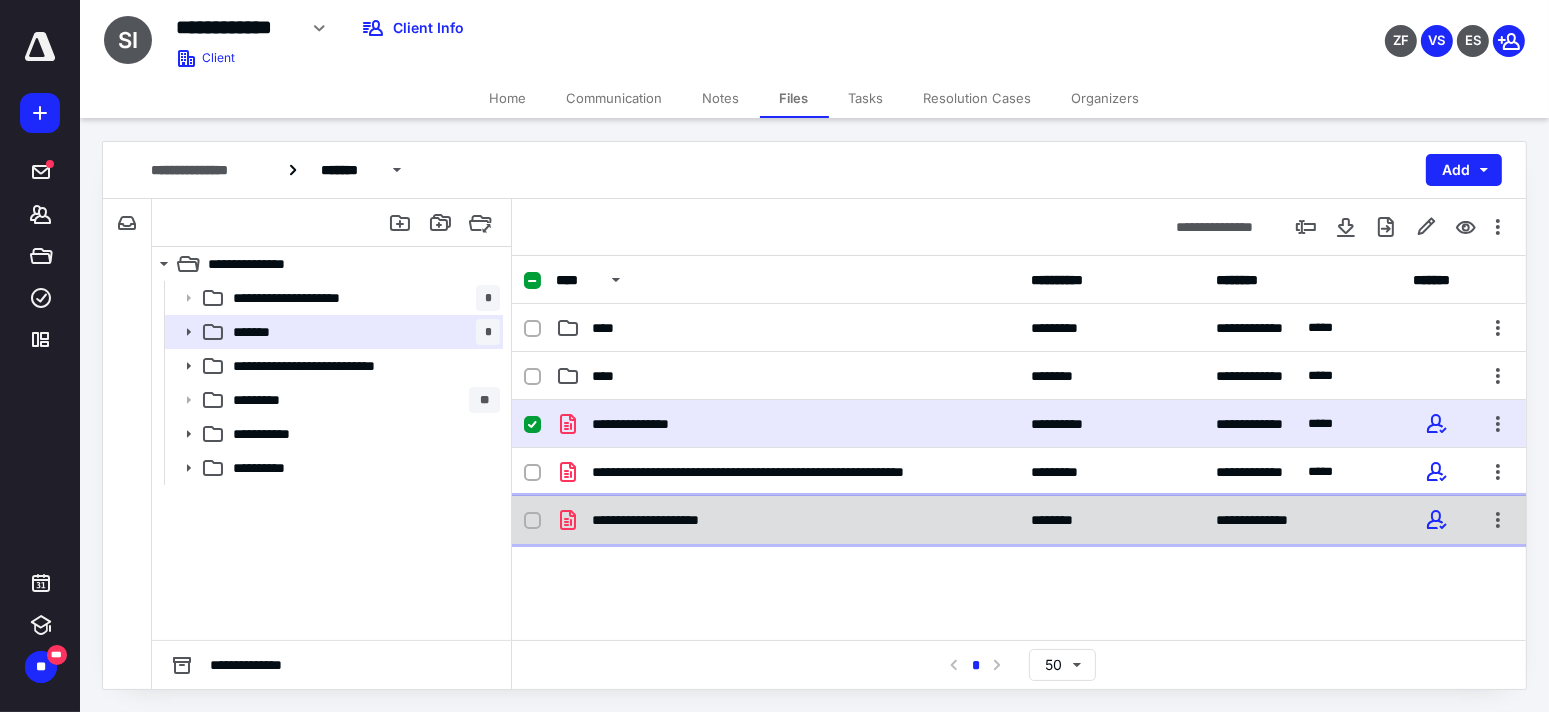click on "**********" at bounding box center (1019, 520) 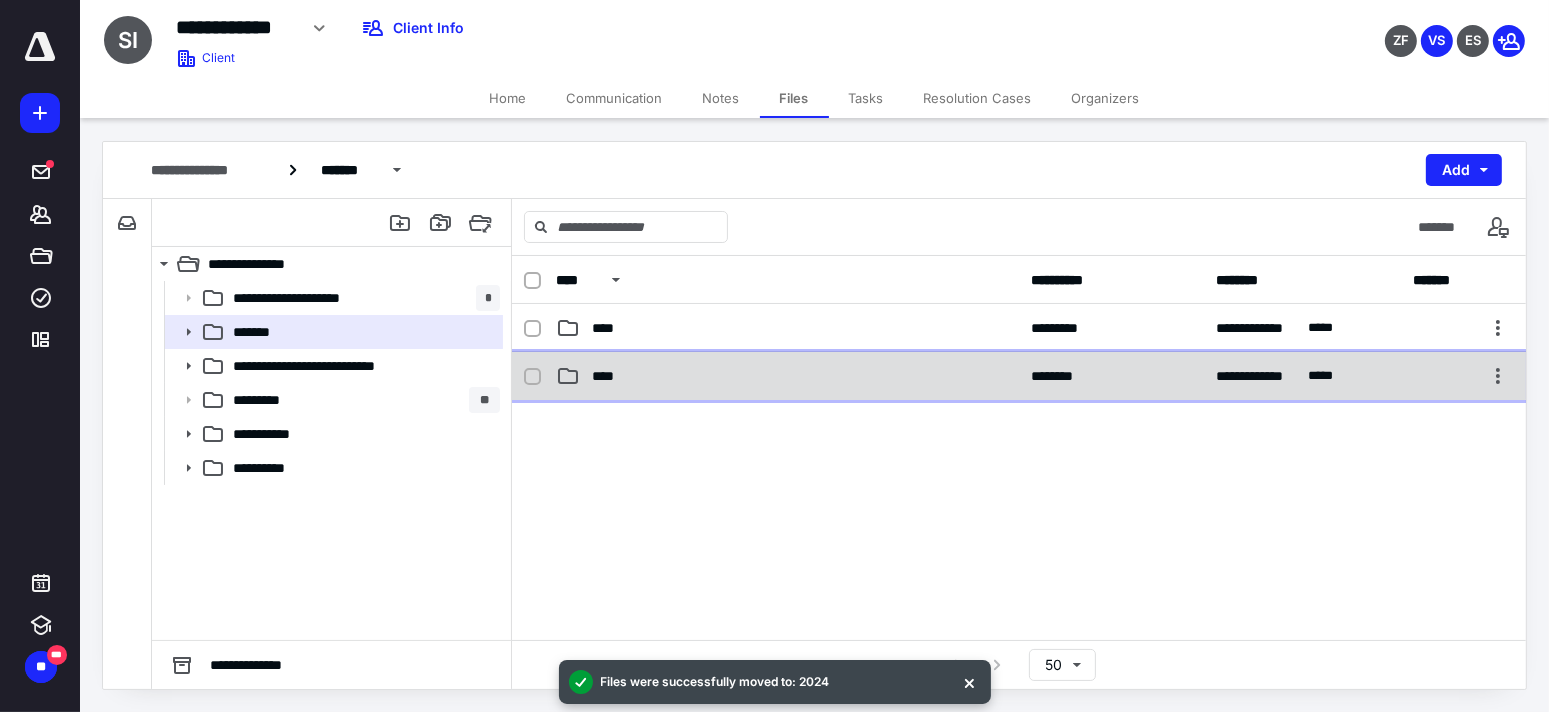 click on "****" at bounding box center (787, 376) 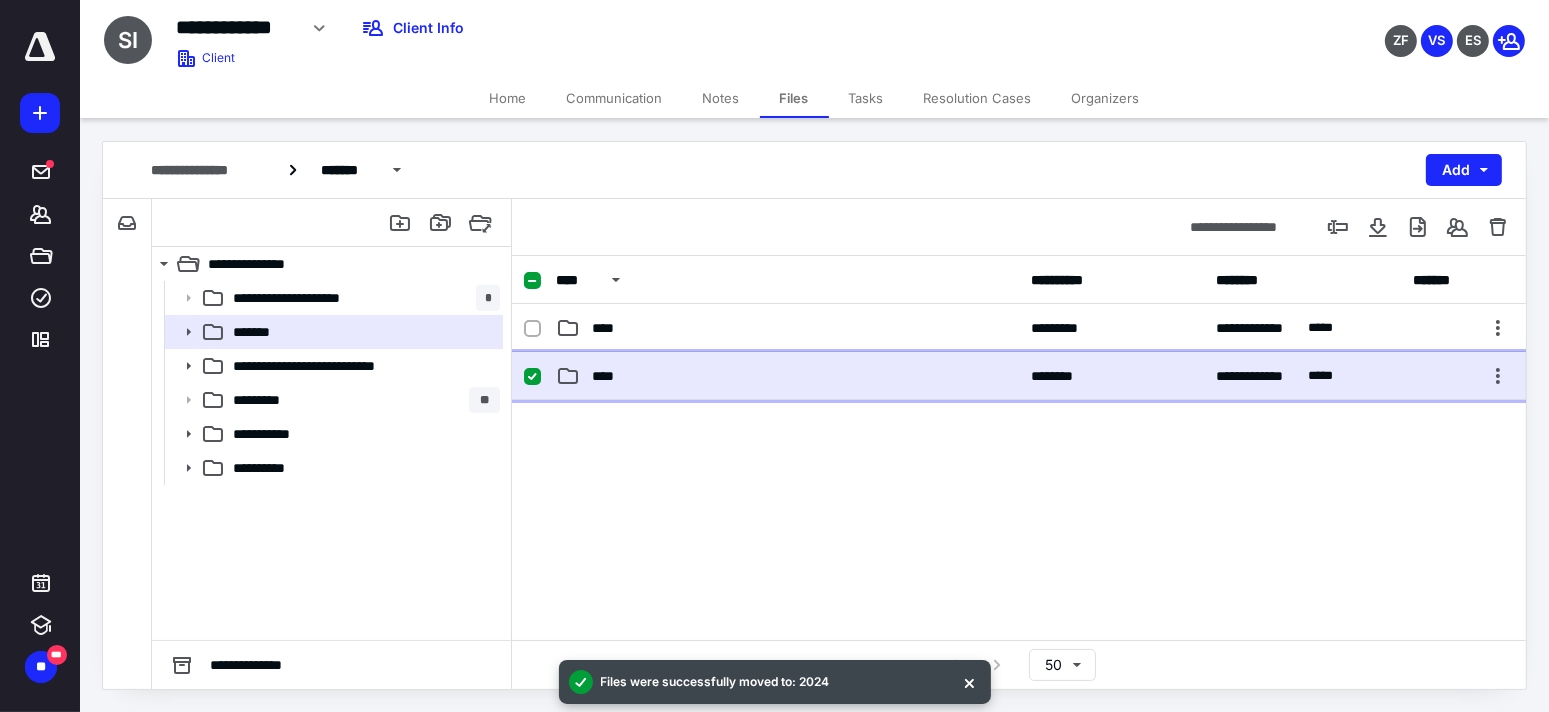 click on "****" at bounding box center [787, 376] 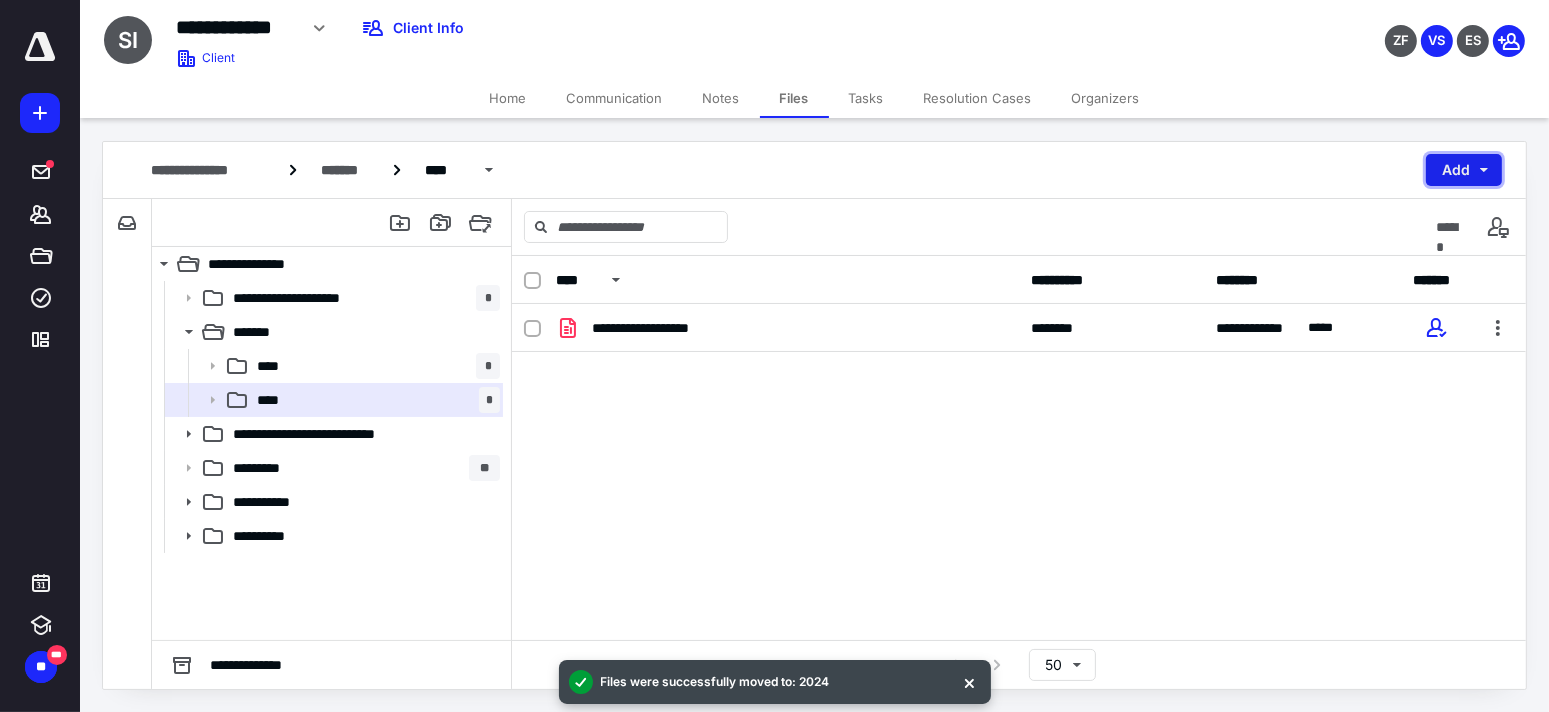 click on "Add" at bounding box center (1464, 170) 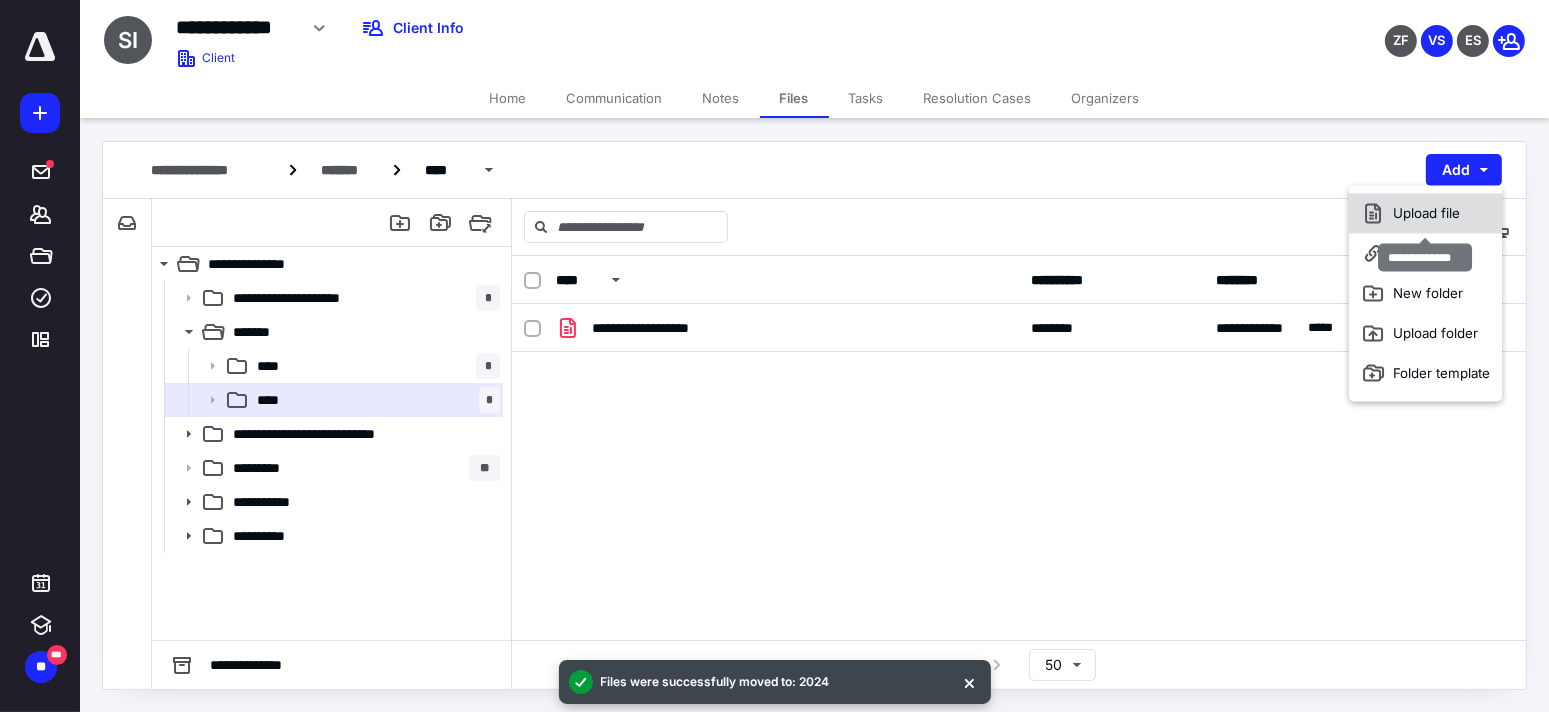 click on "Upload file" at bounding box center (1425, 213) 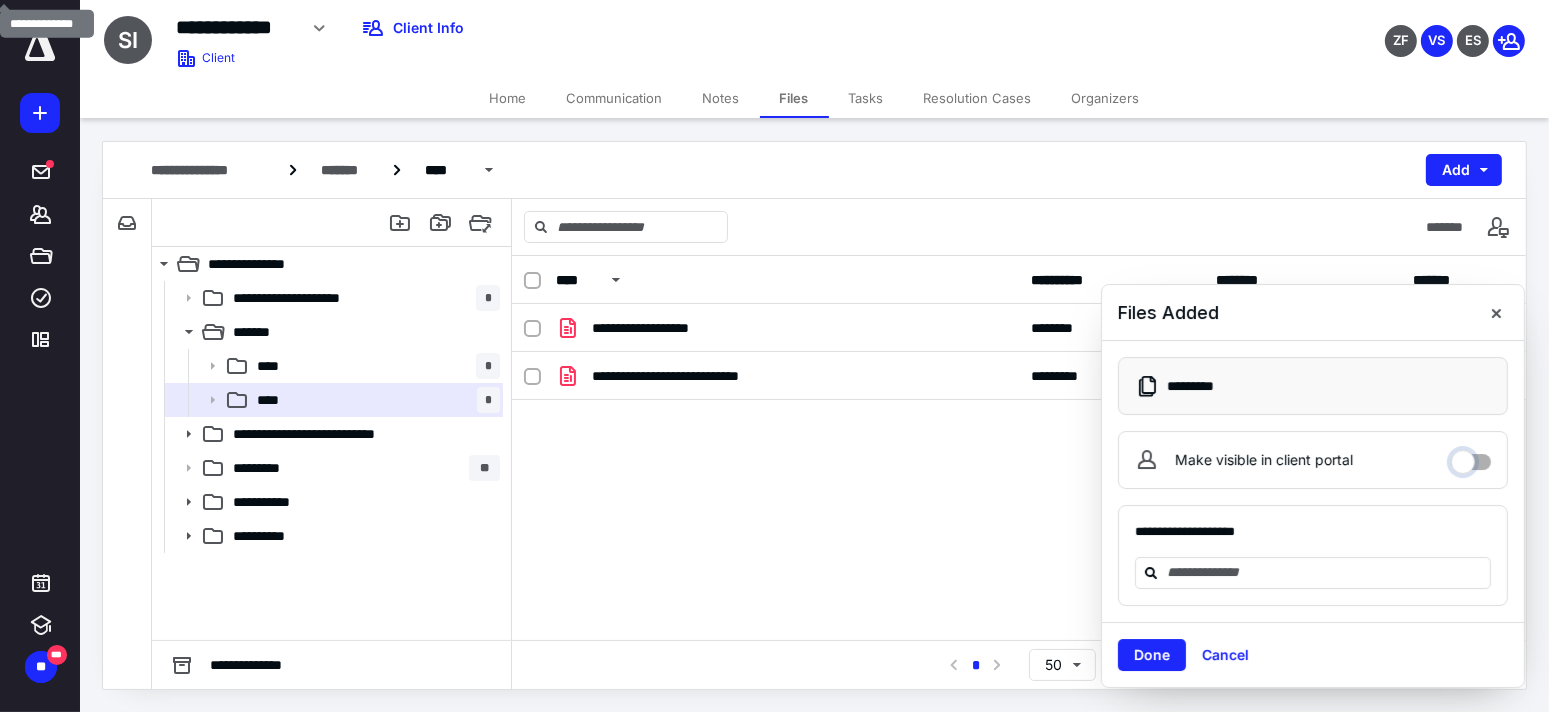 drag, startPoint x: 1464, startPoint y: 458, endPoint x: 1349, endPoint y: 549, distance: 146.64925 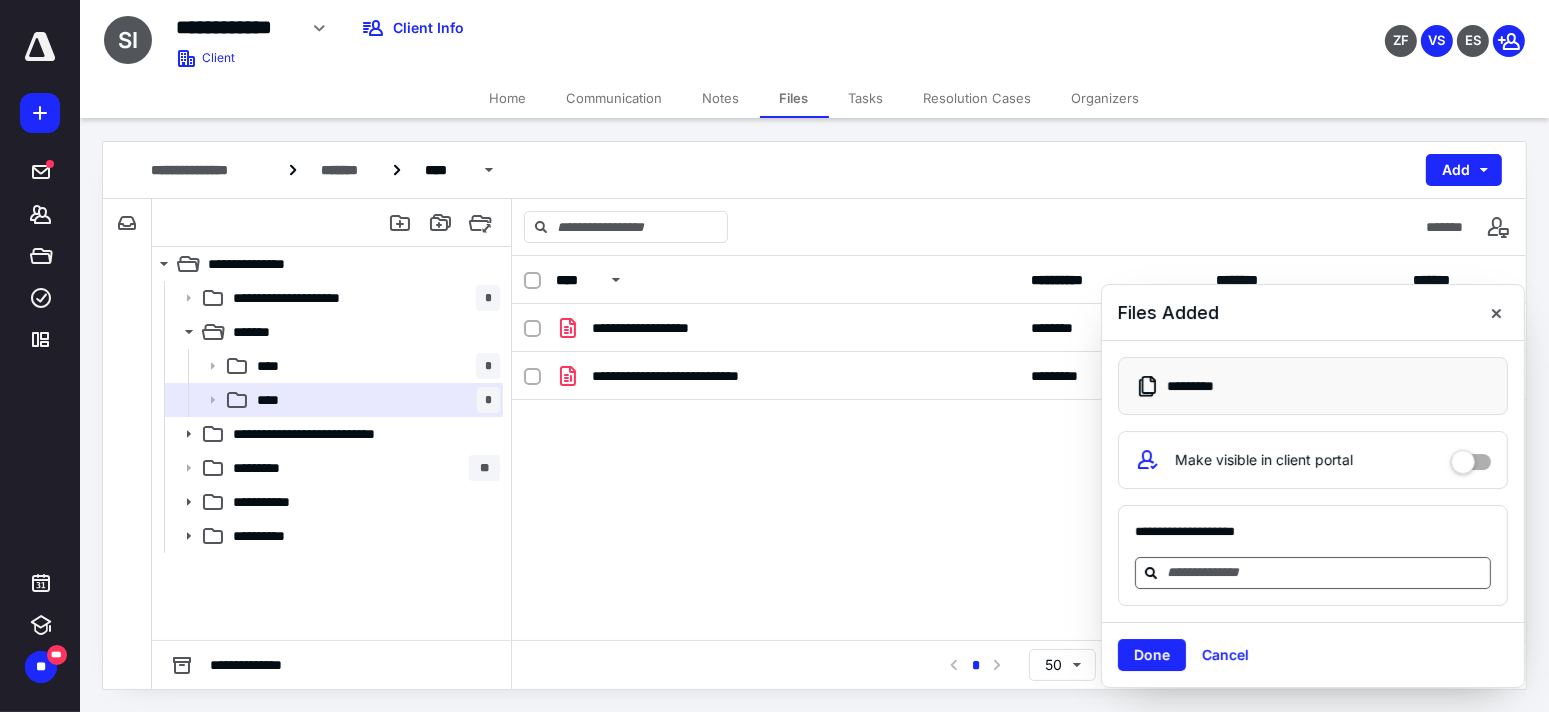 click at bounding box center (1325, 572) 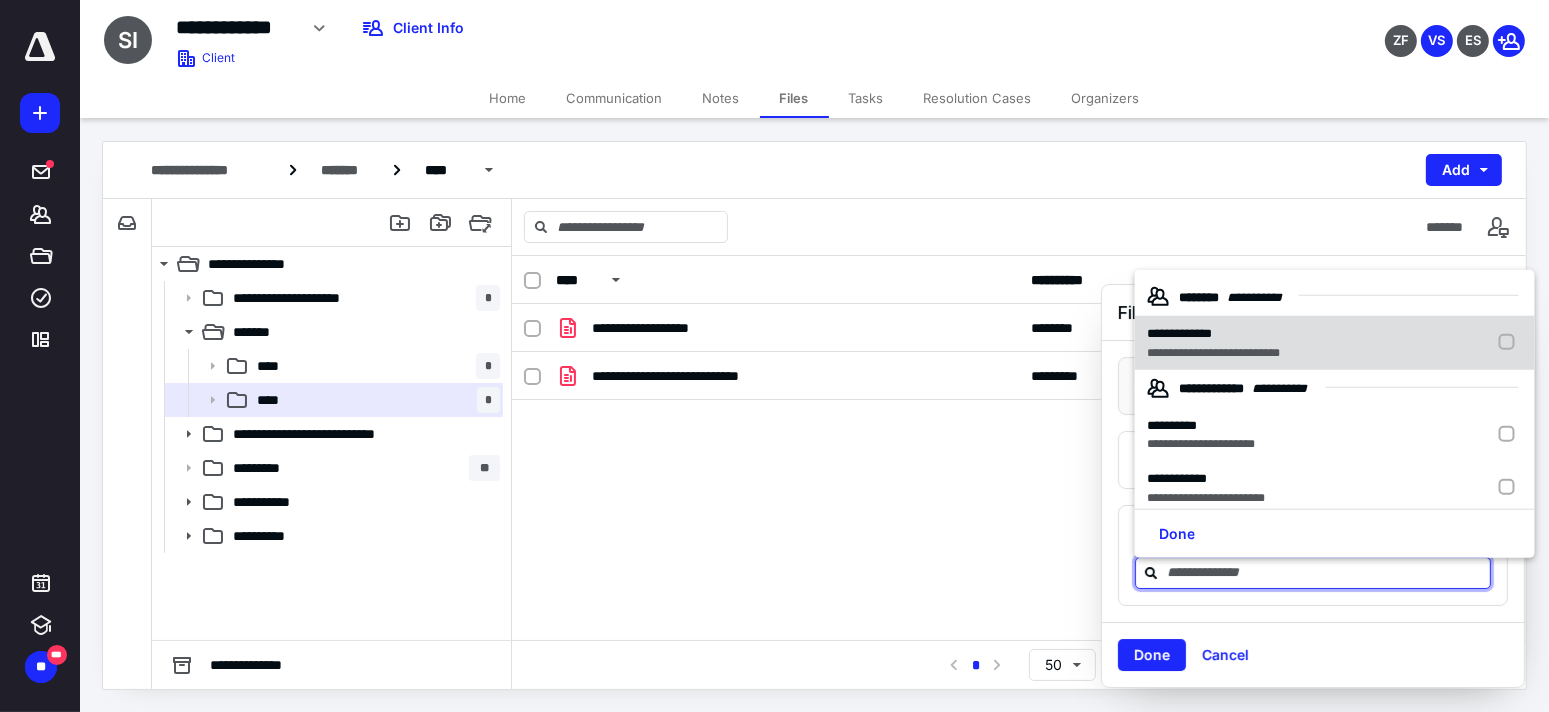 click on "**********" at bounding box center (1179, 333) 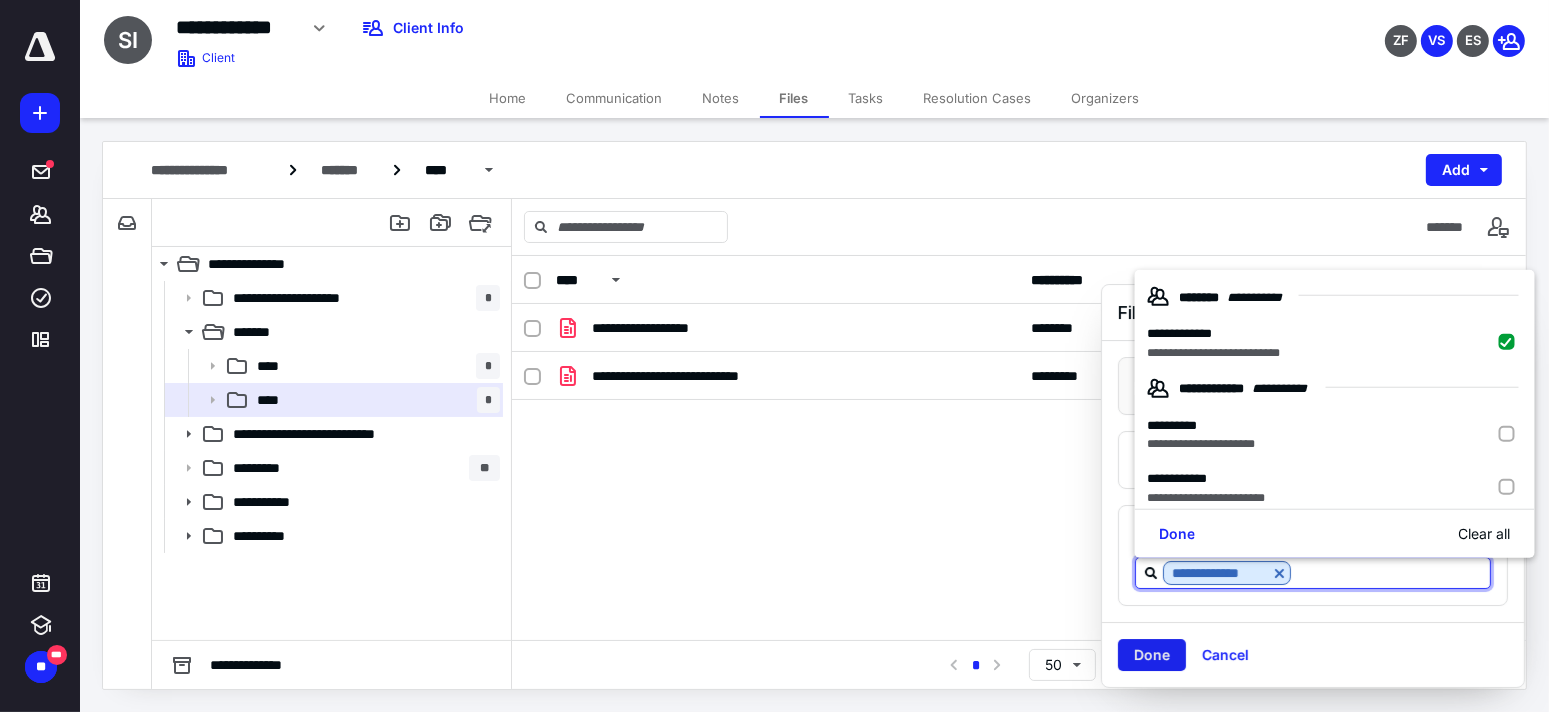 click on "Done" at bounding box center (1152, 655) 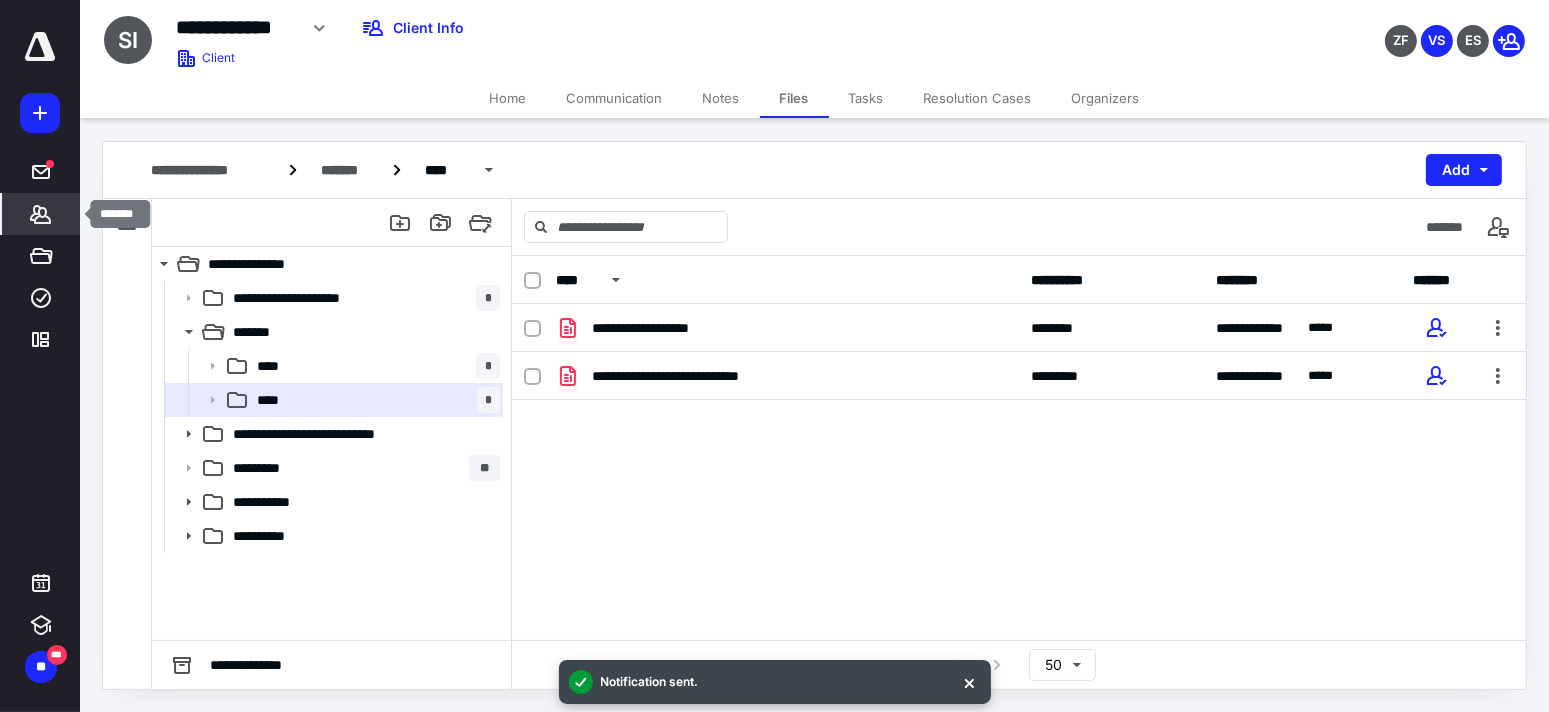 click 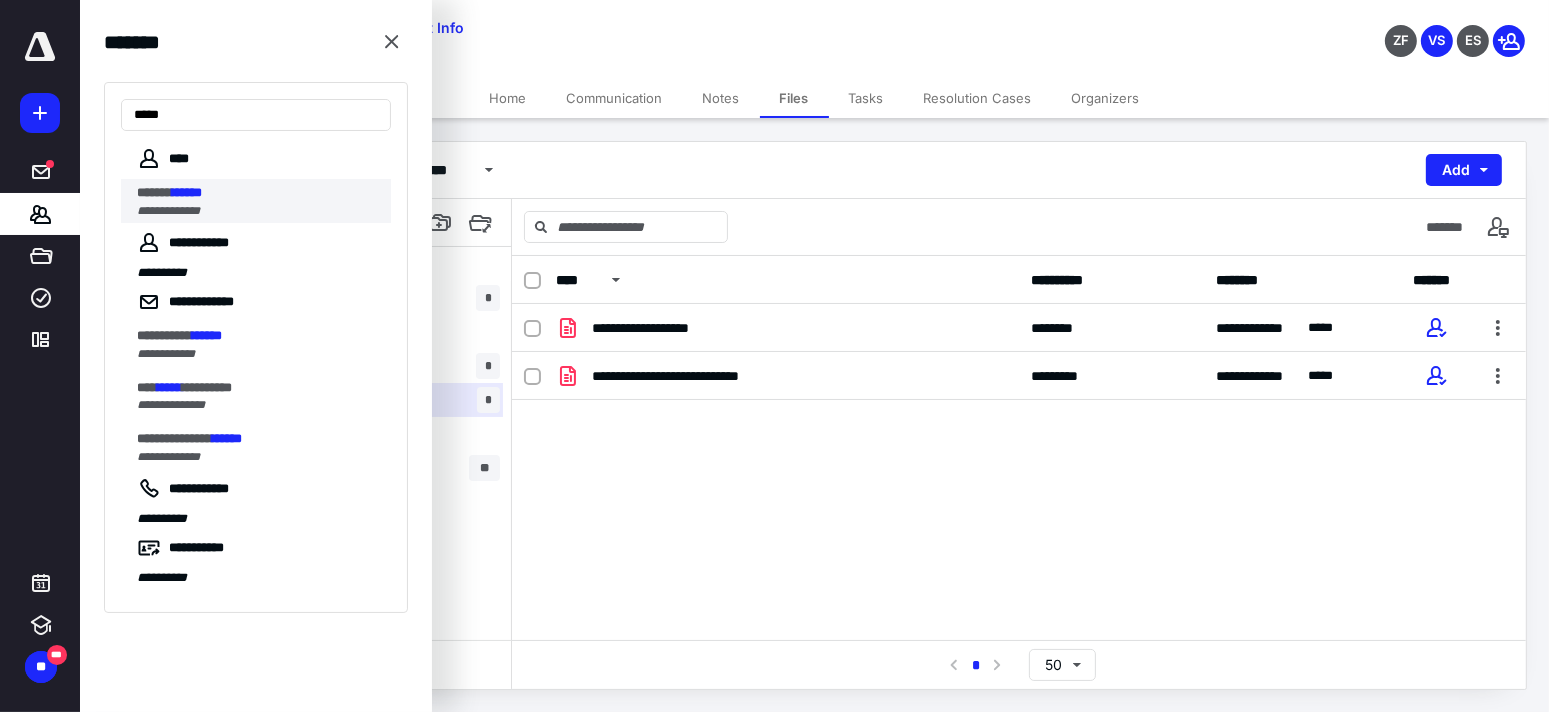 click on "****** ***** *" at bounding box center (258, 193) 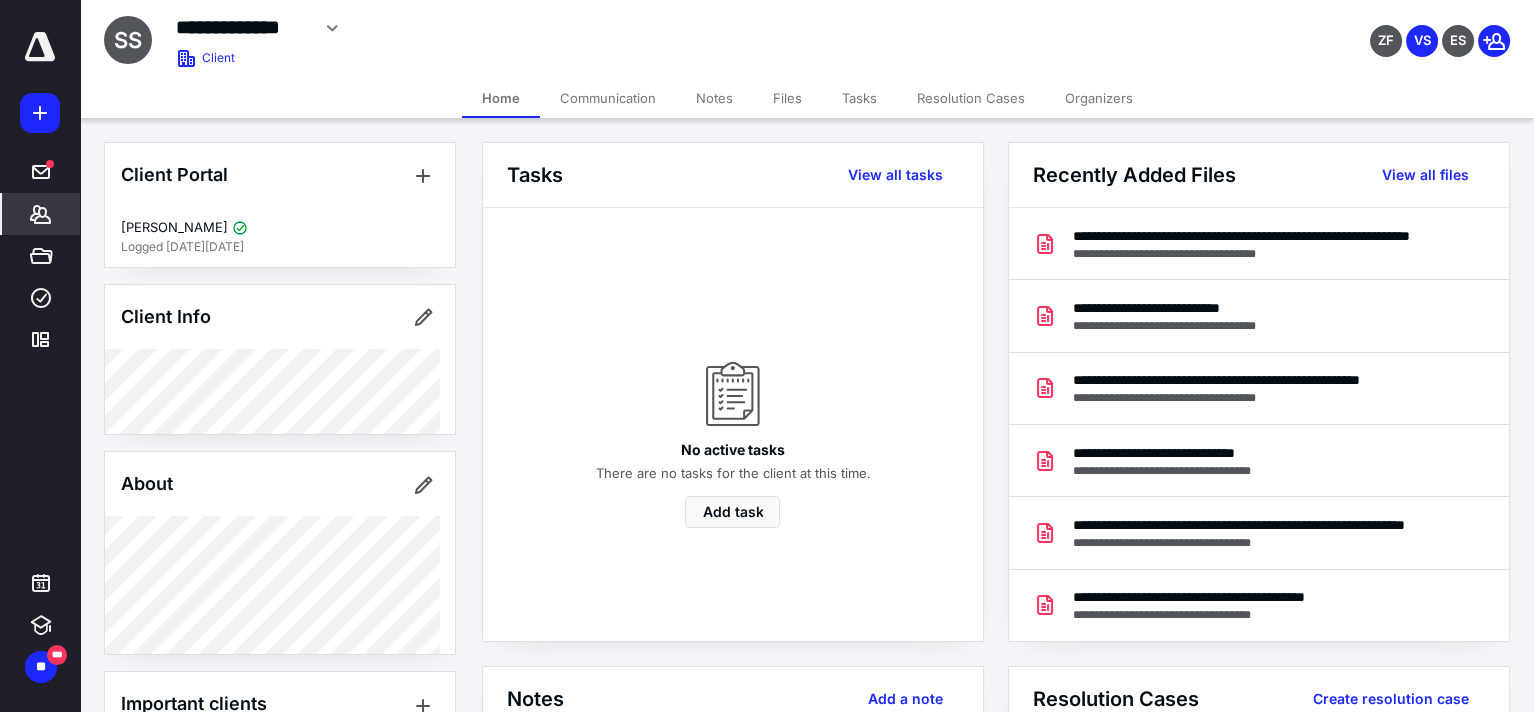 click on "Files" at bounding box center [787, 98] 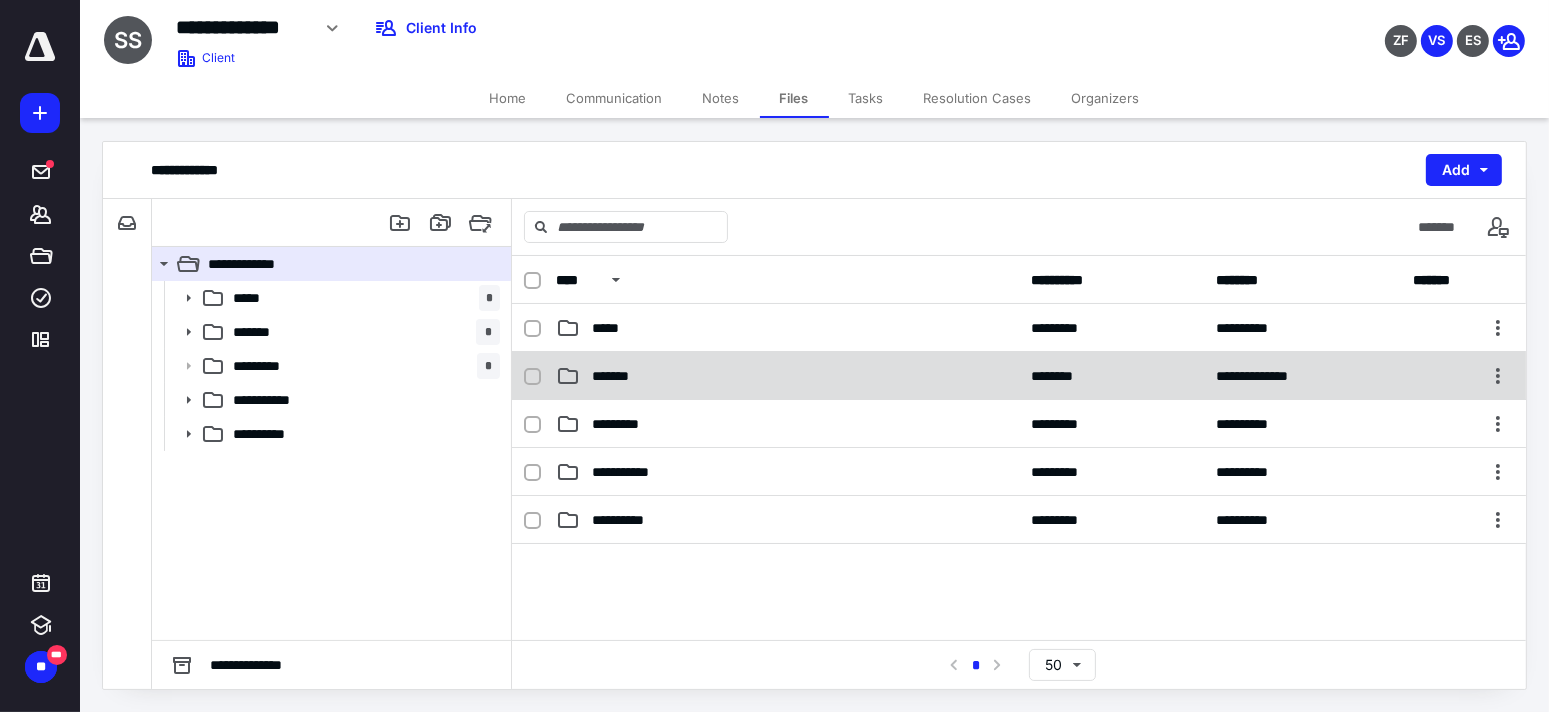 click on "*******" at bounding box center (787, 376) 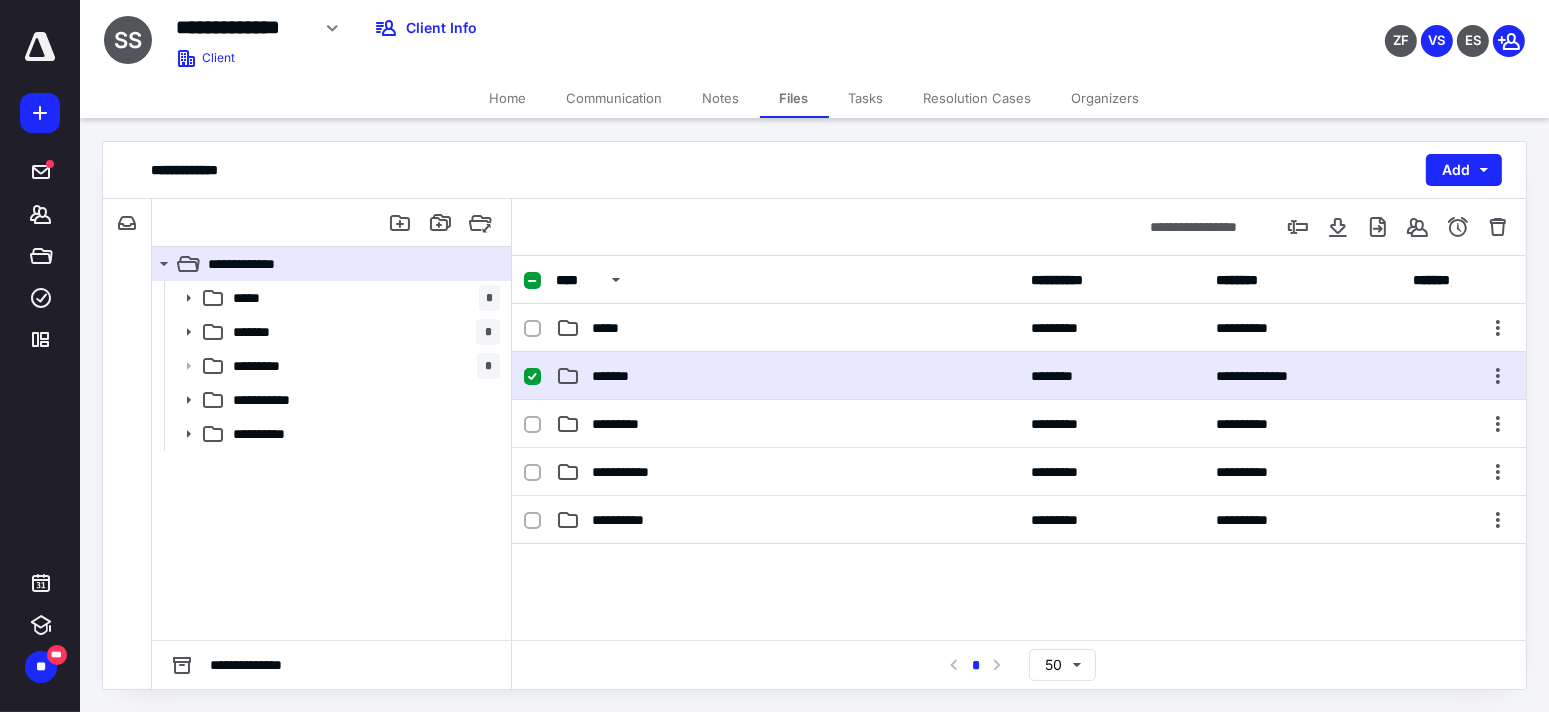 click on "*******" at bounding box center [787, 376] 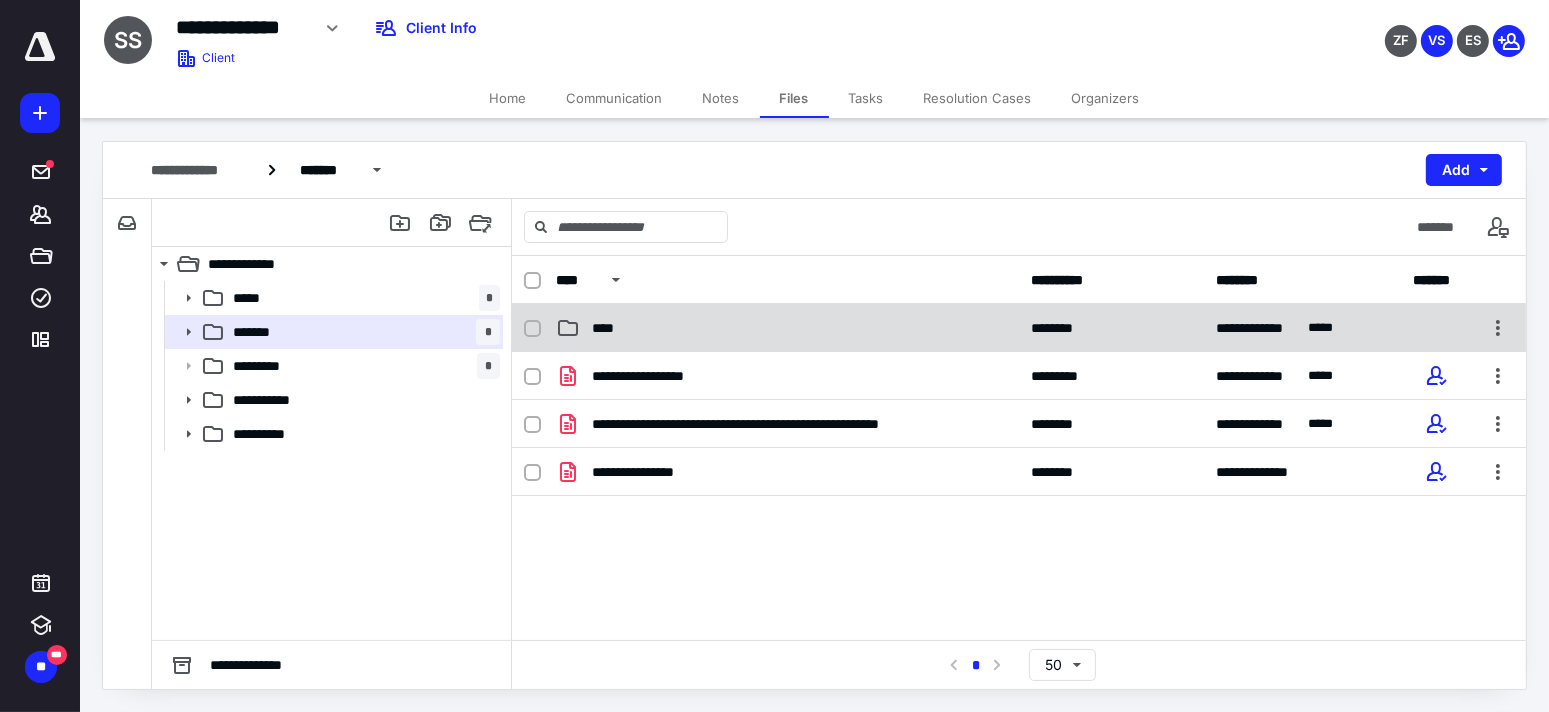 click on "****" at bounding box center [787, 328] 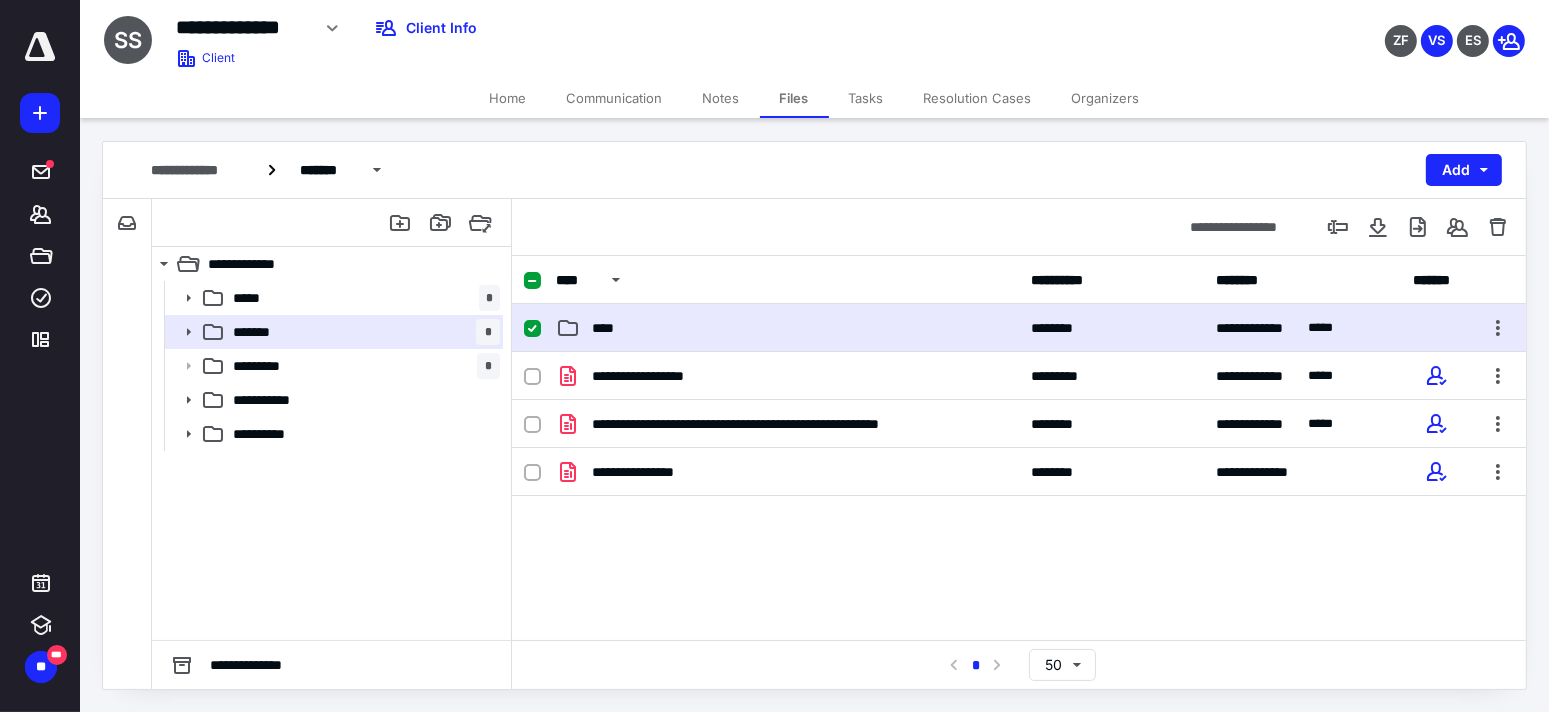 click on "****" at bounding box center [787, 328] 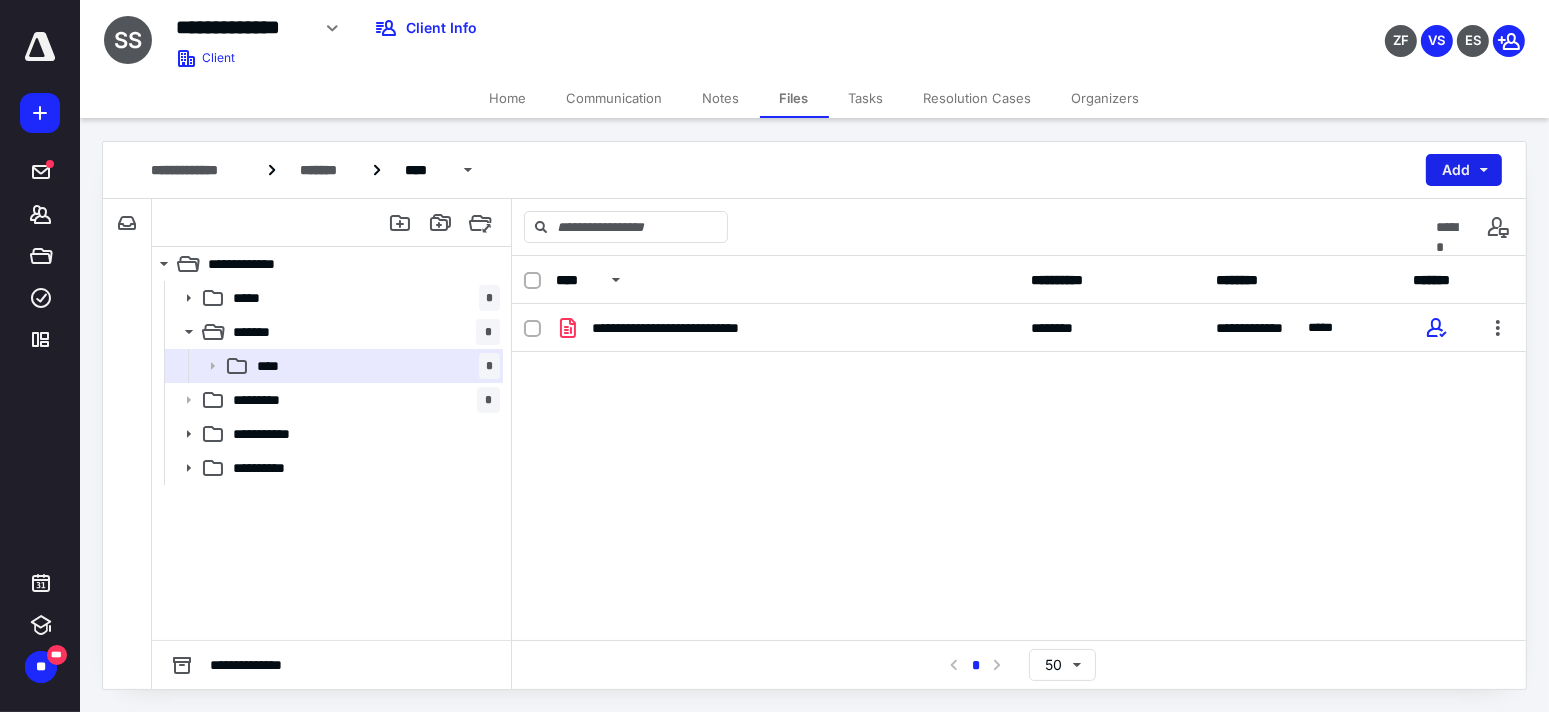 click on "Add" at bounding box center (1464, 170) 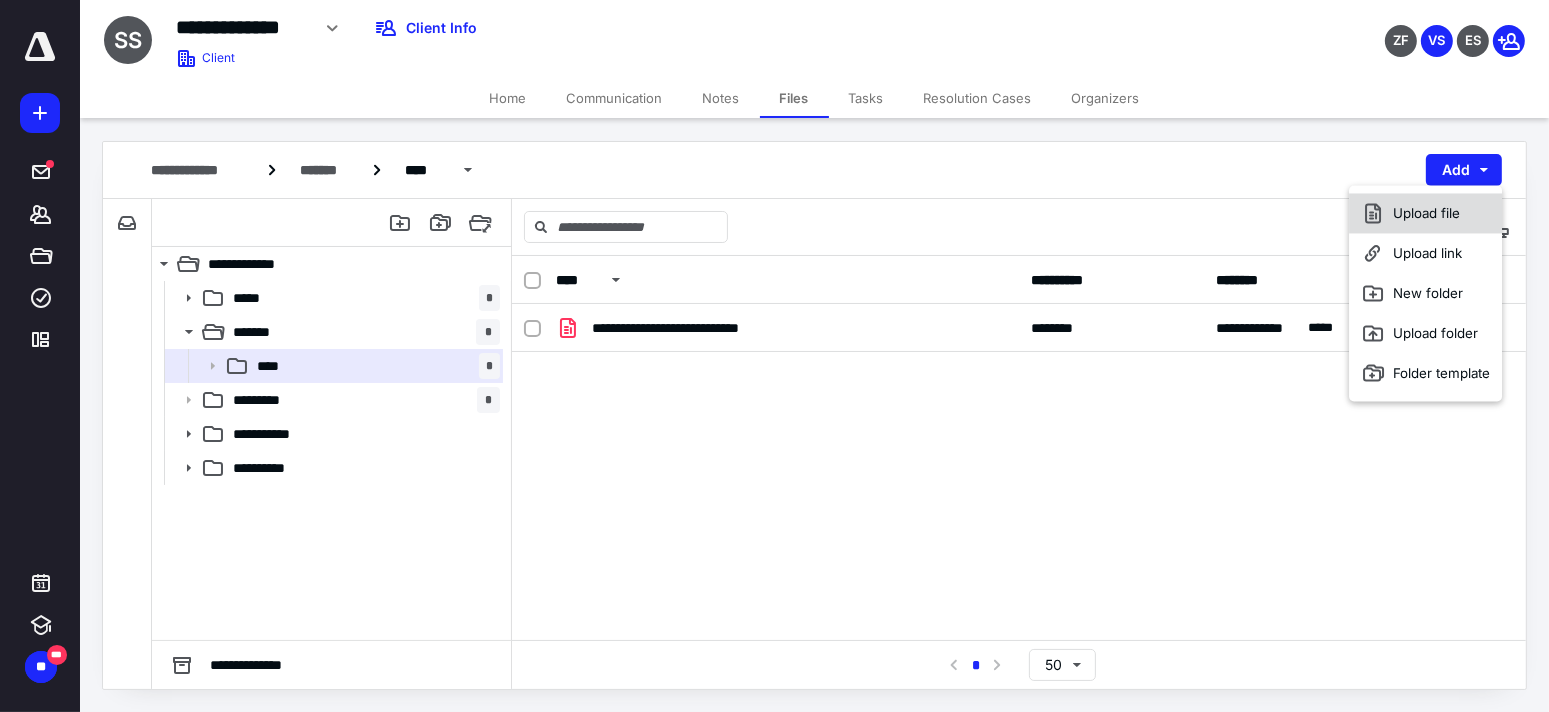 click on "Upload file" at bounding box center [1425, 213] 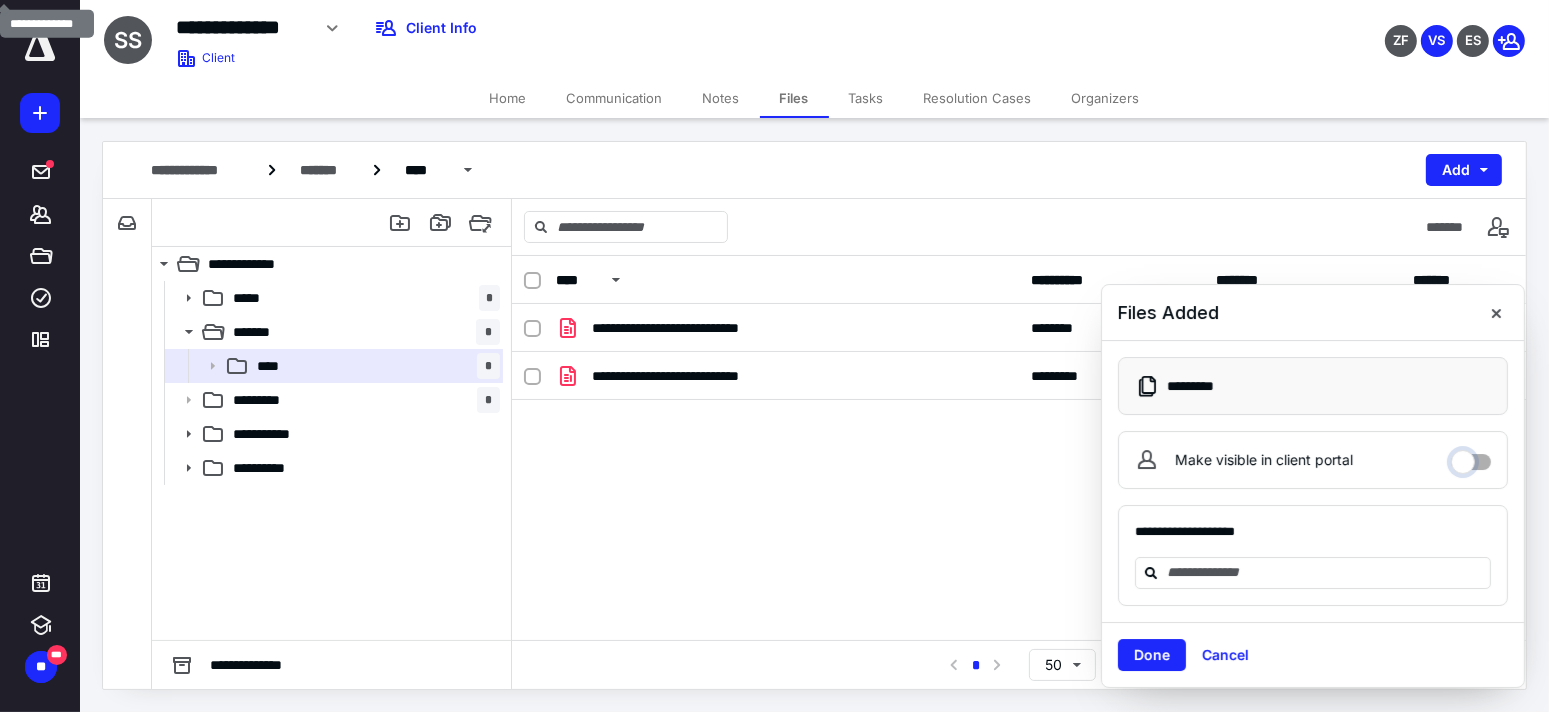 click on "Make visible in client portal" at bounding box center (1471, 457) 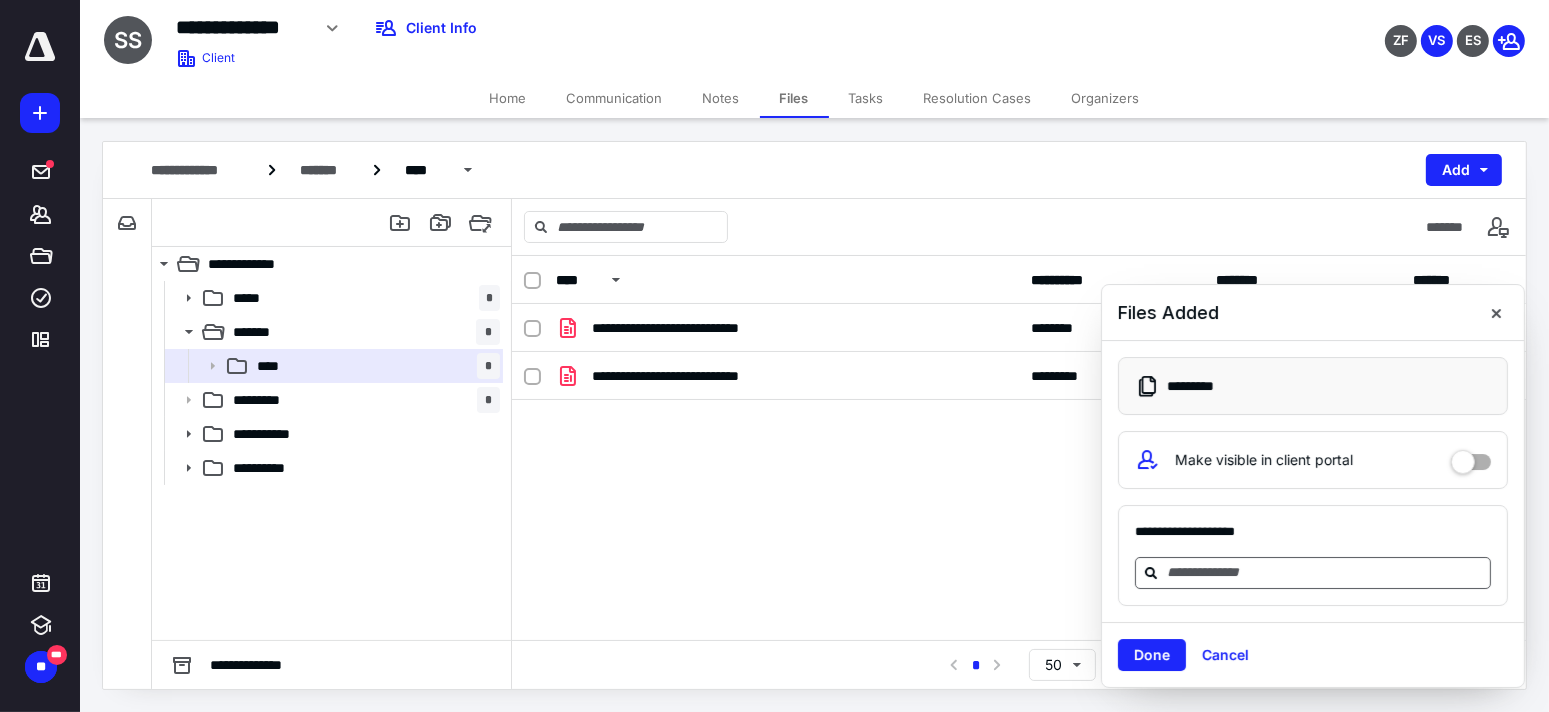 click at bounding box center (1325, 573) 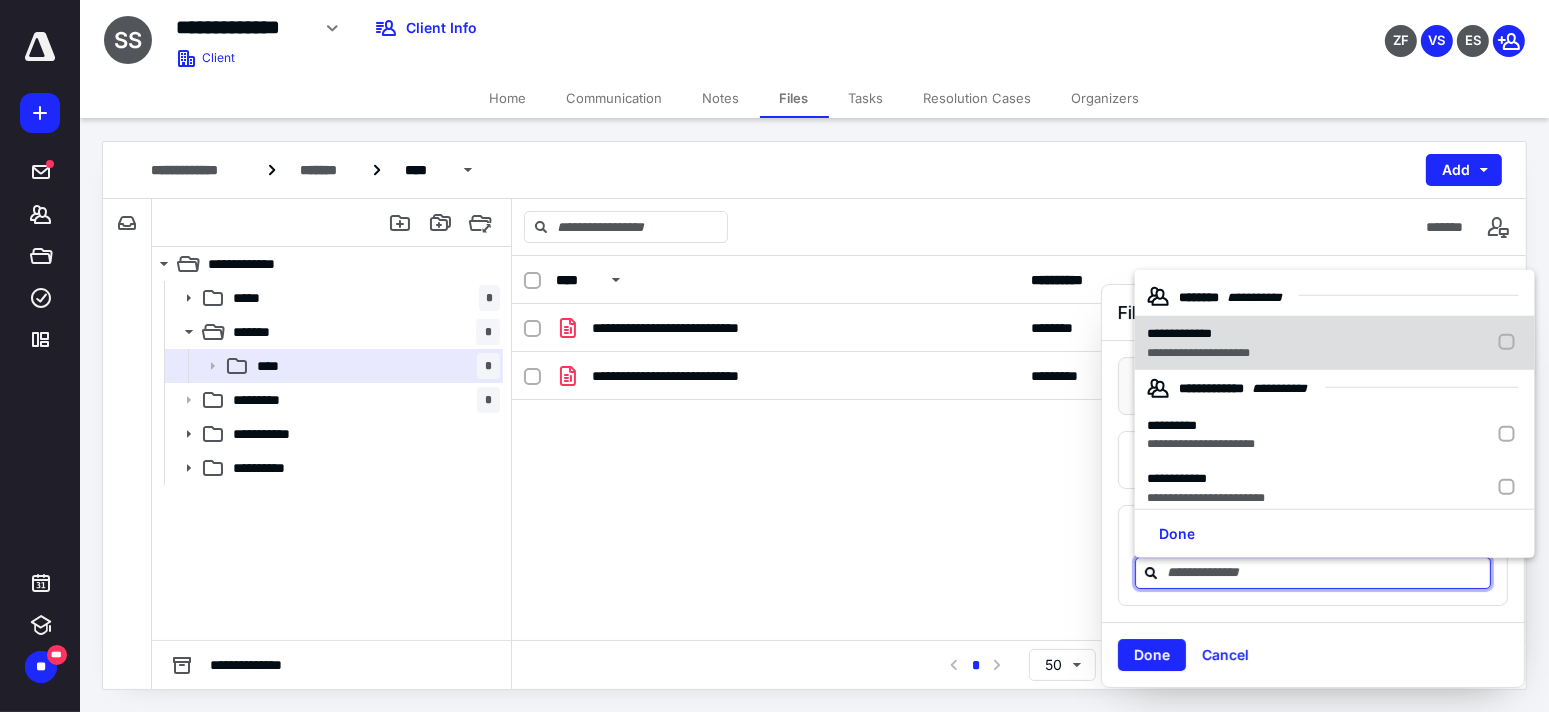 click on "**********" at bounding box center (1179, 333) 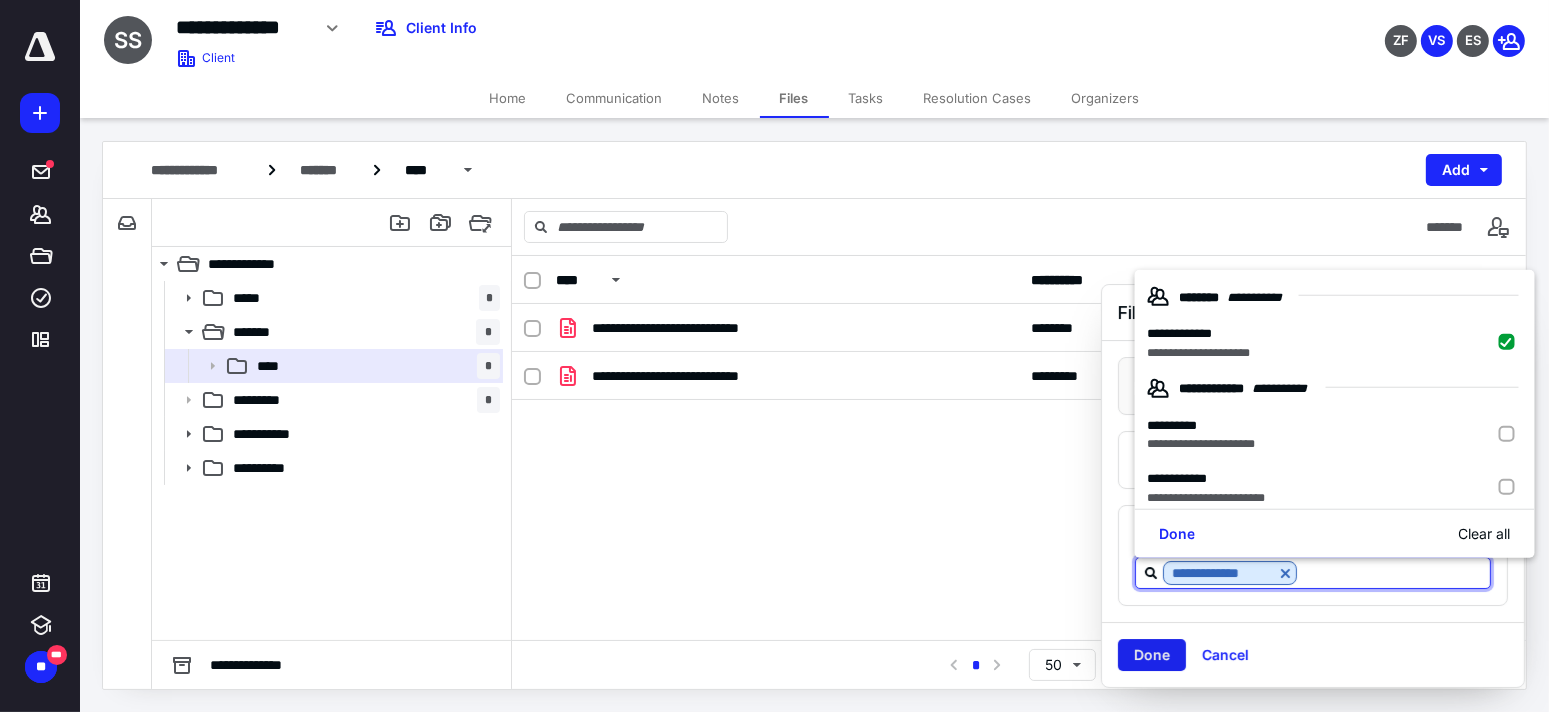 click on "Done" at bounding box center (1152, 655) 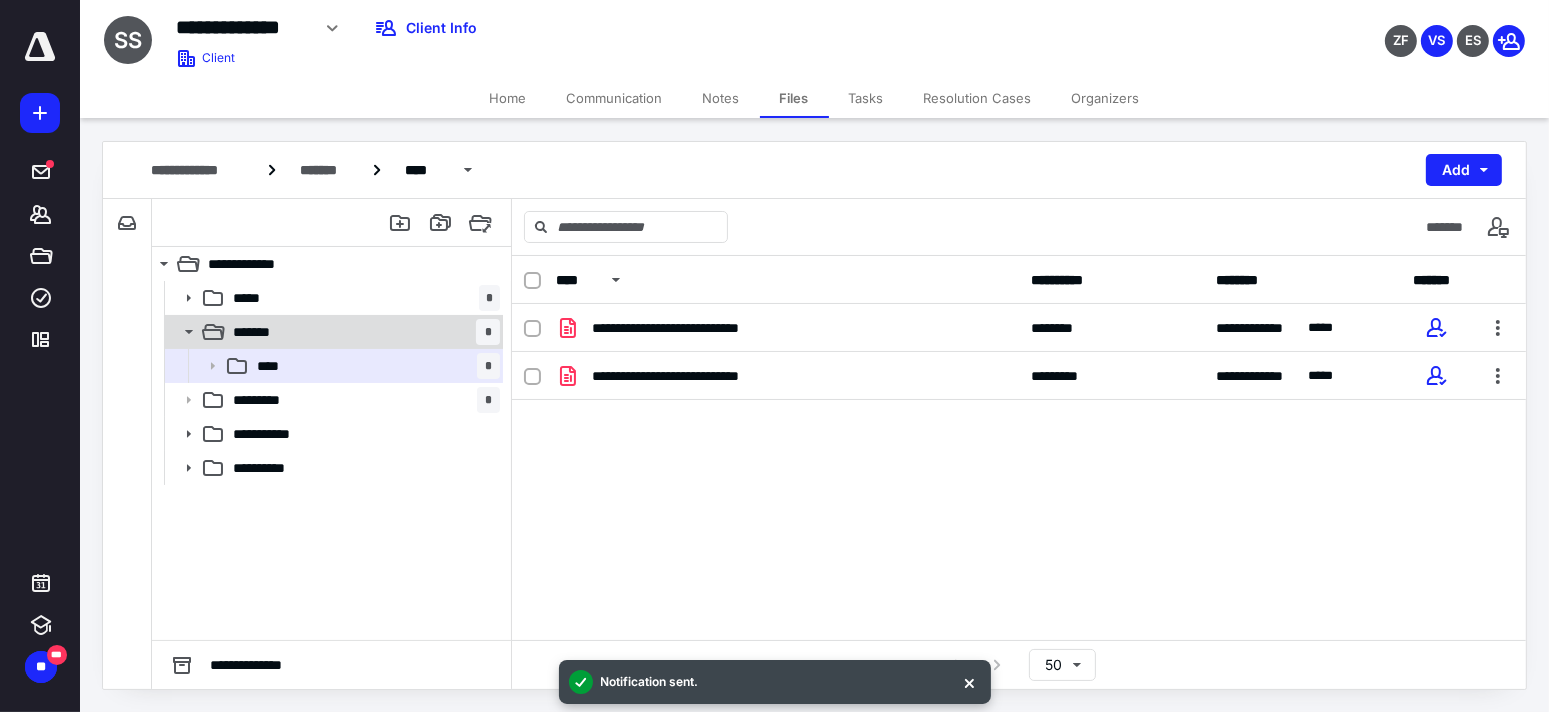 click on "*******" at bounding box center (256, 332) 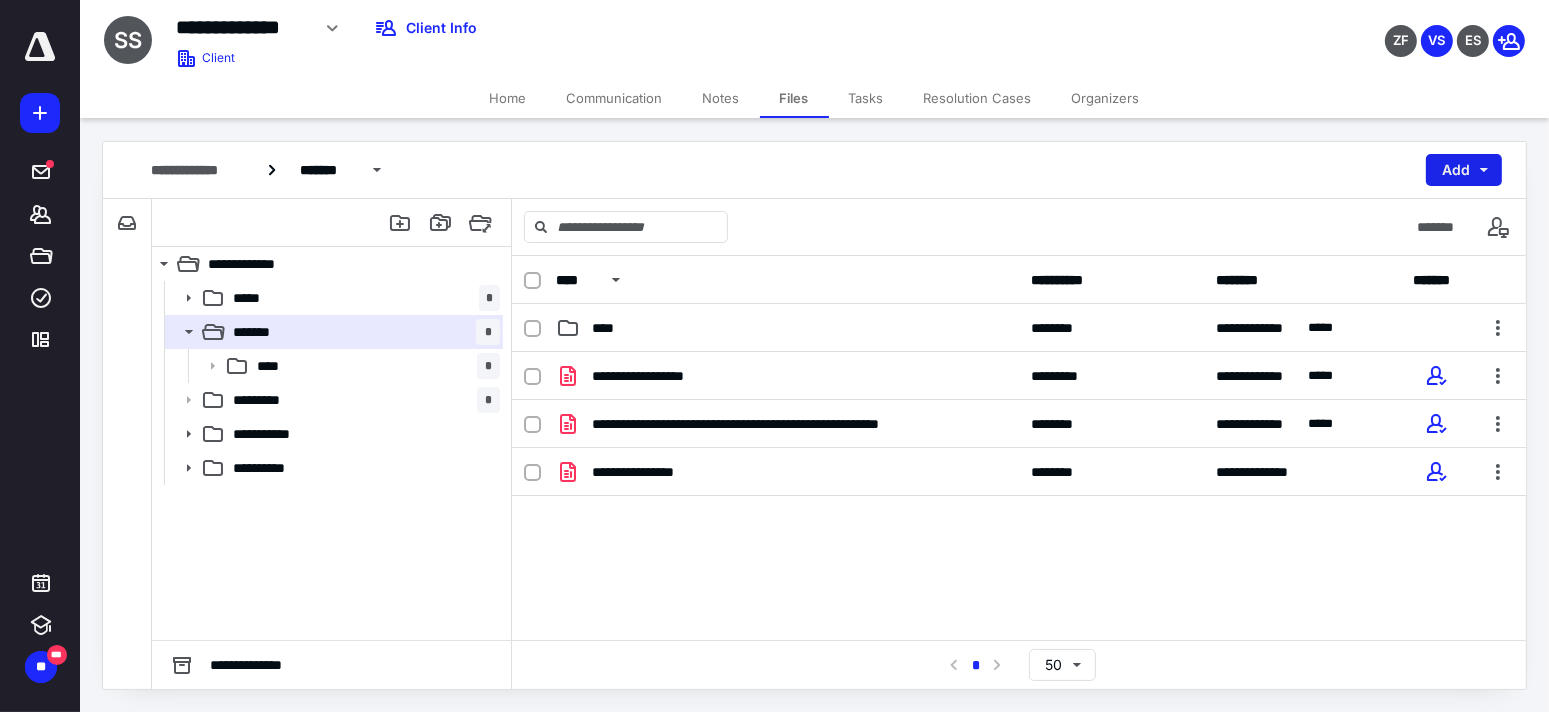 click on "Add" at bounding box center [1464, 170] 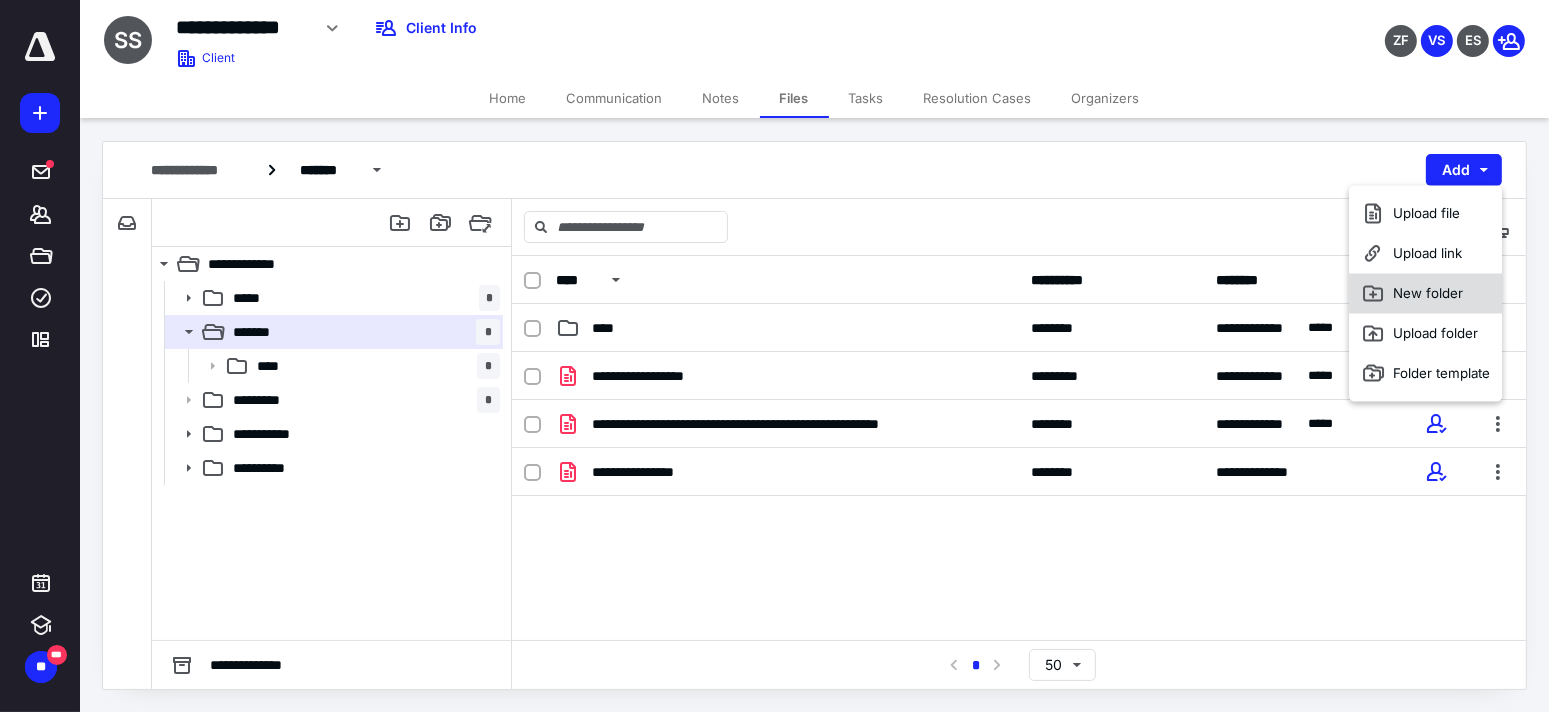 click on "New folder" at bounding box center [1425, 293] 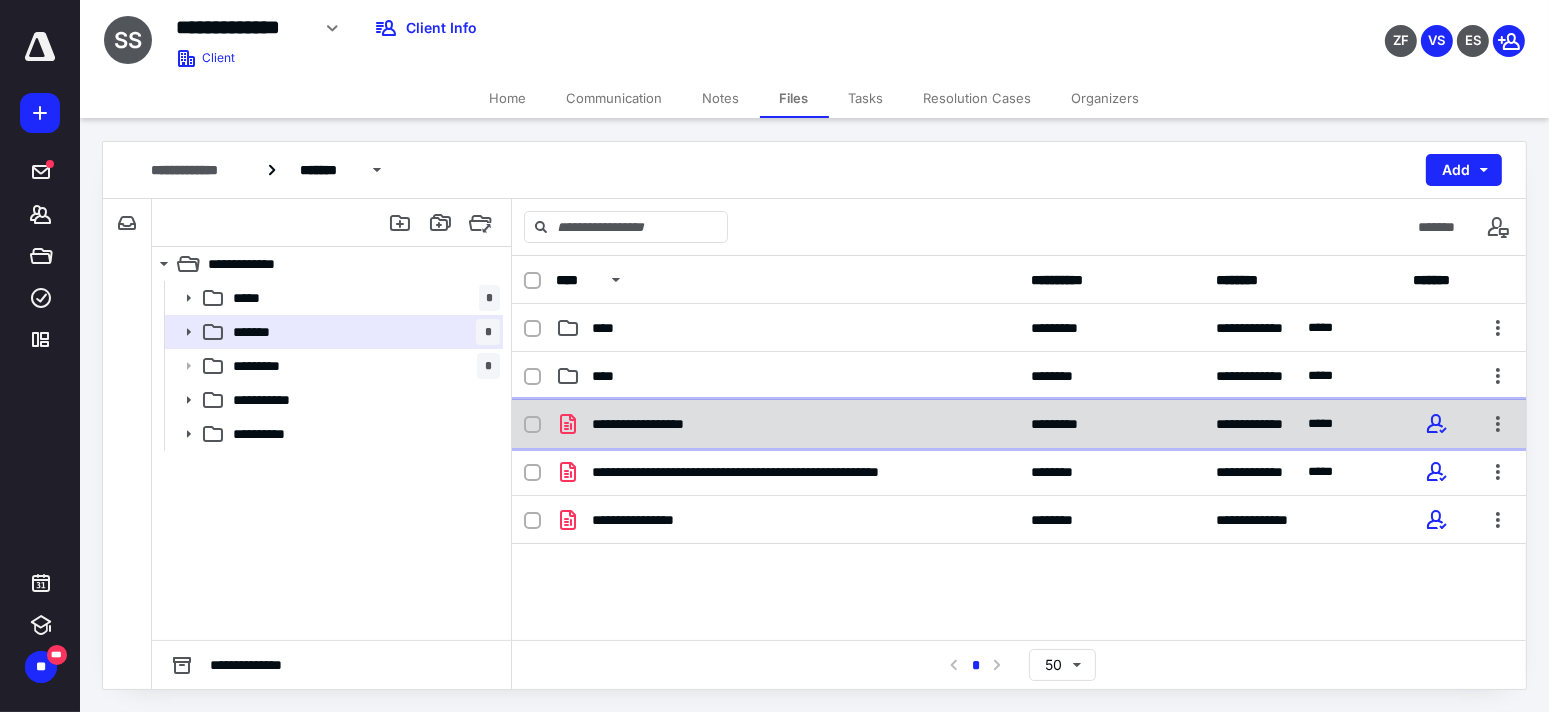 click on "**********" at bounding box center [787, 424] 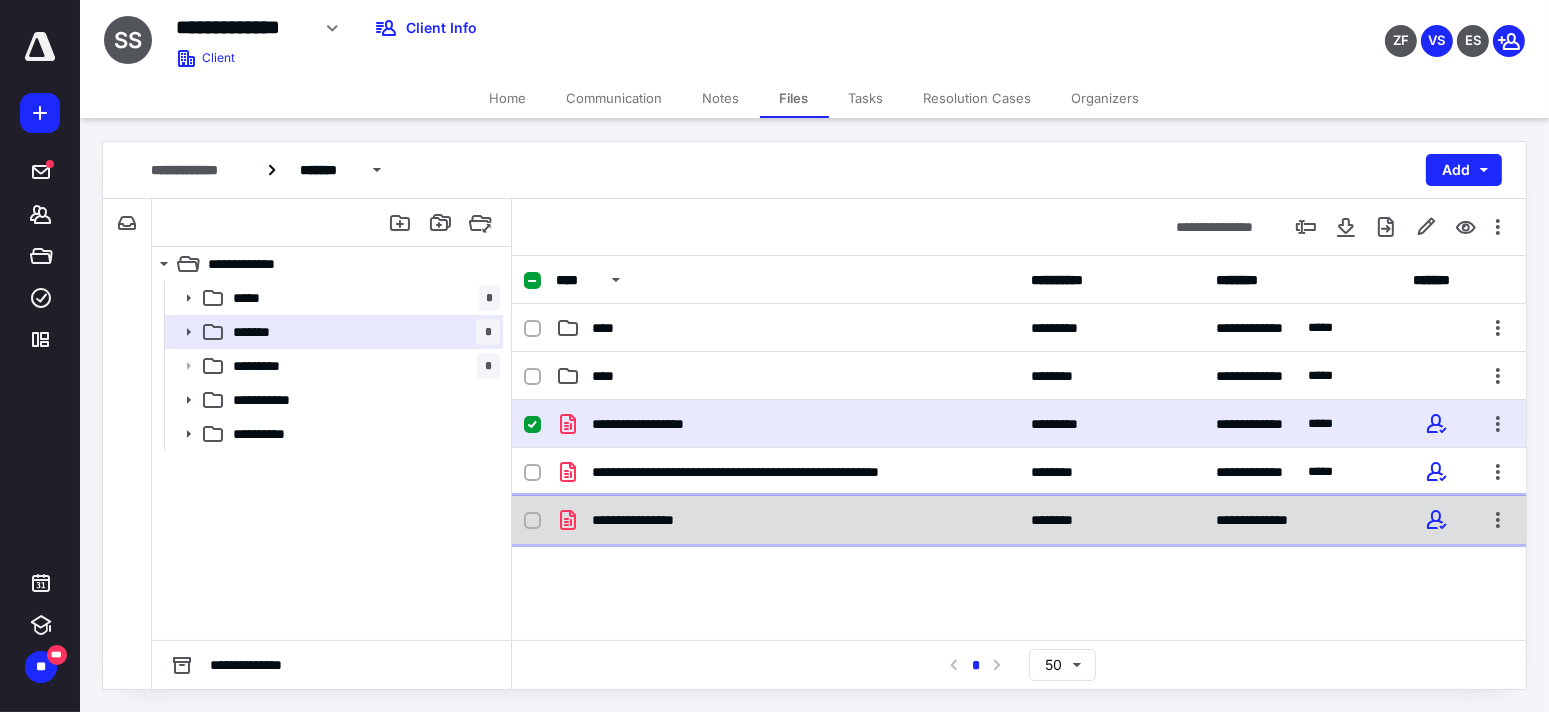 click on "**********" at bounding box center [1019, 520] 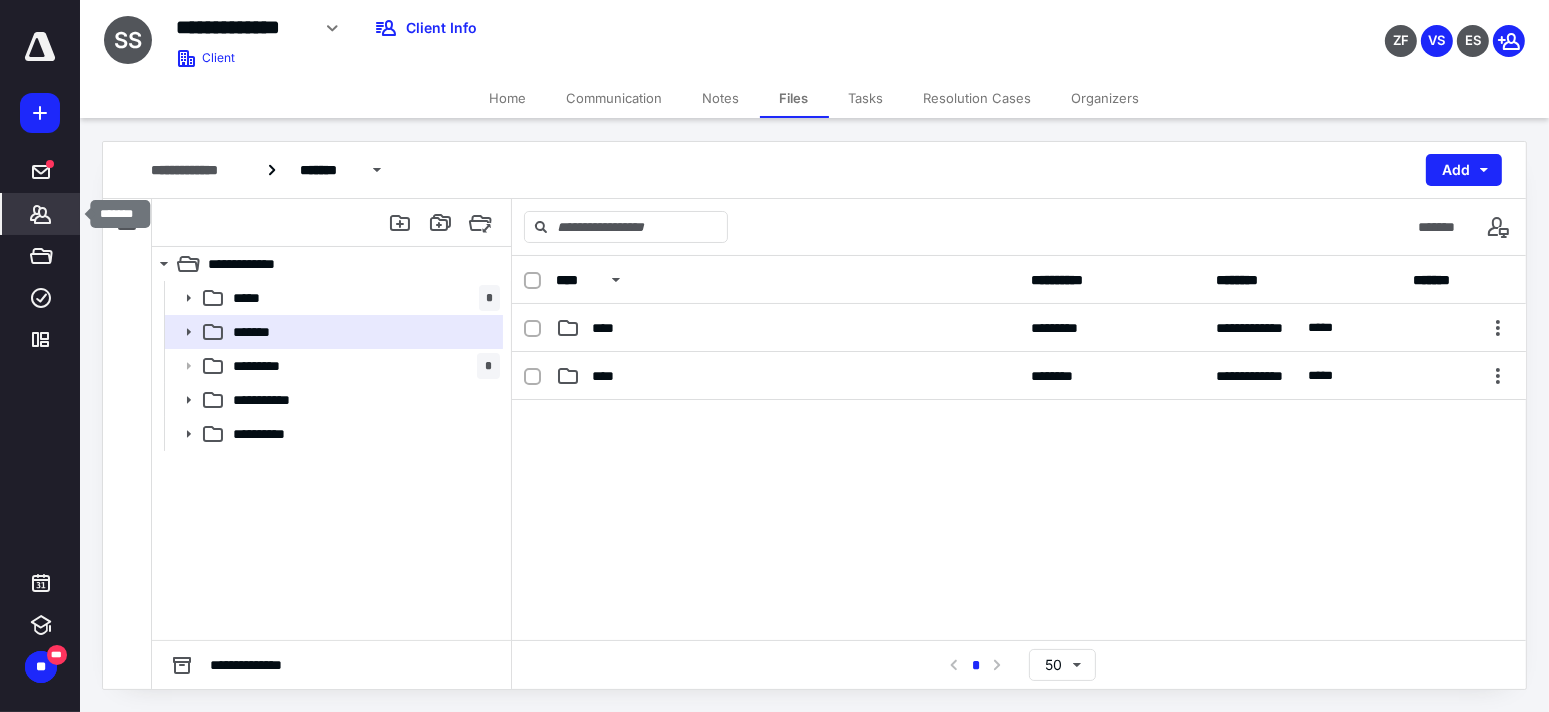 click 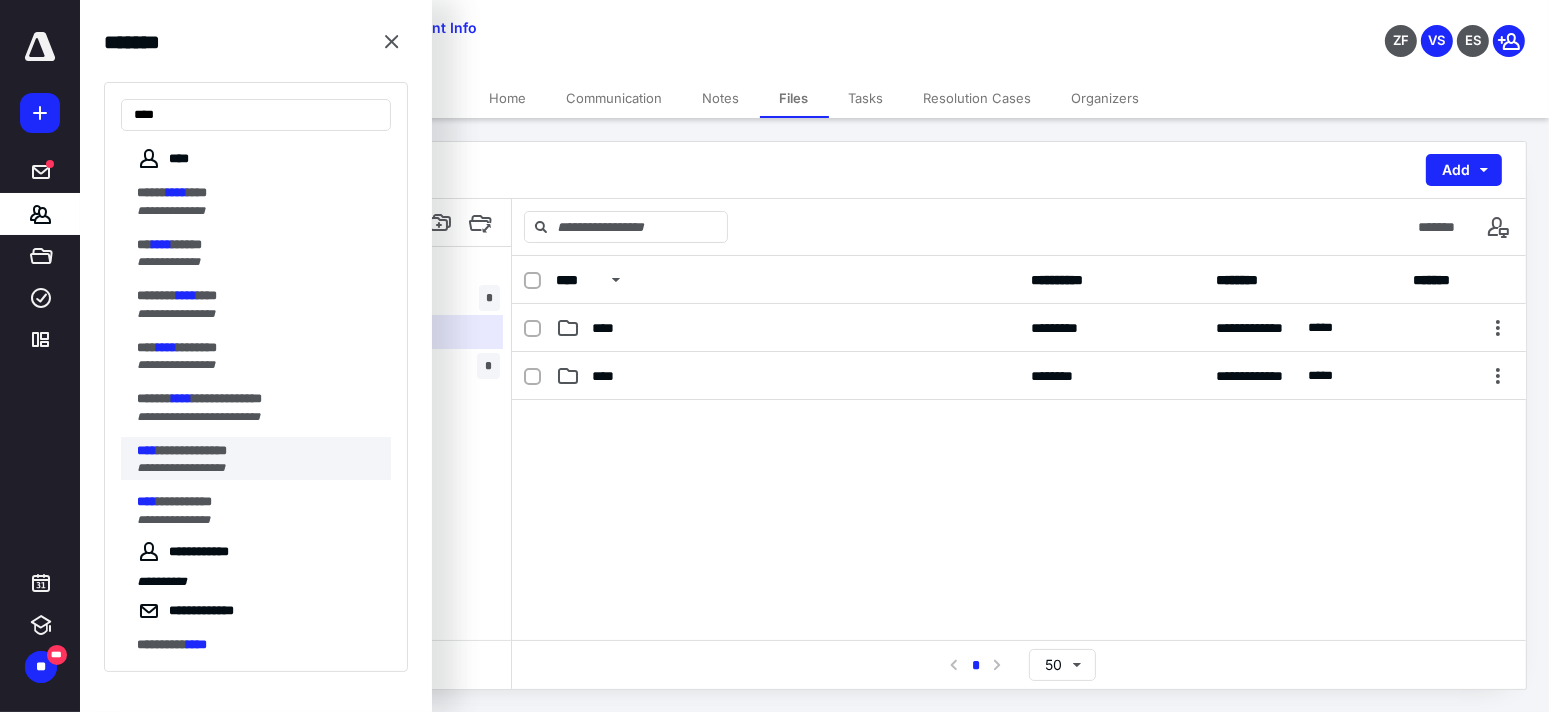 click on "**********" at bounding box center [192, 450] 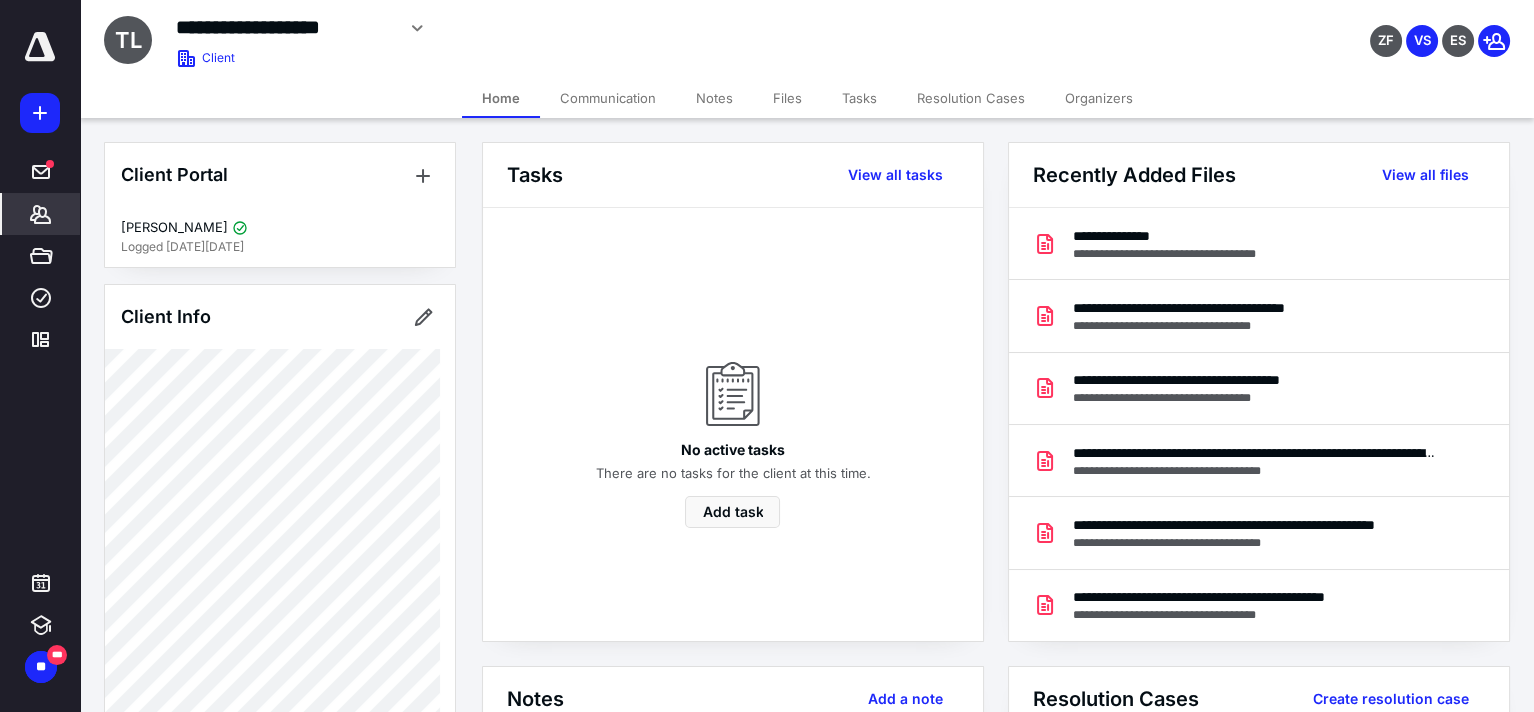 click on "Files" at bounding box center [787, 98] 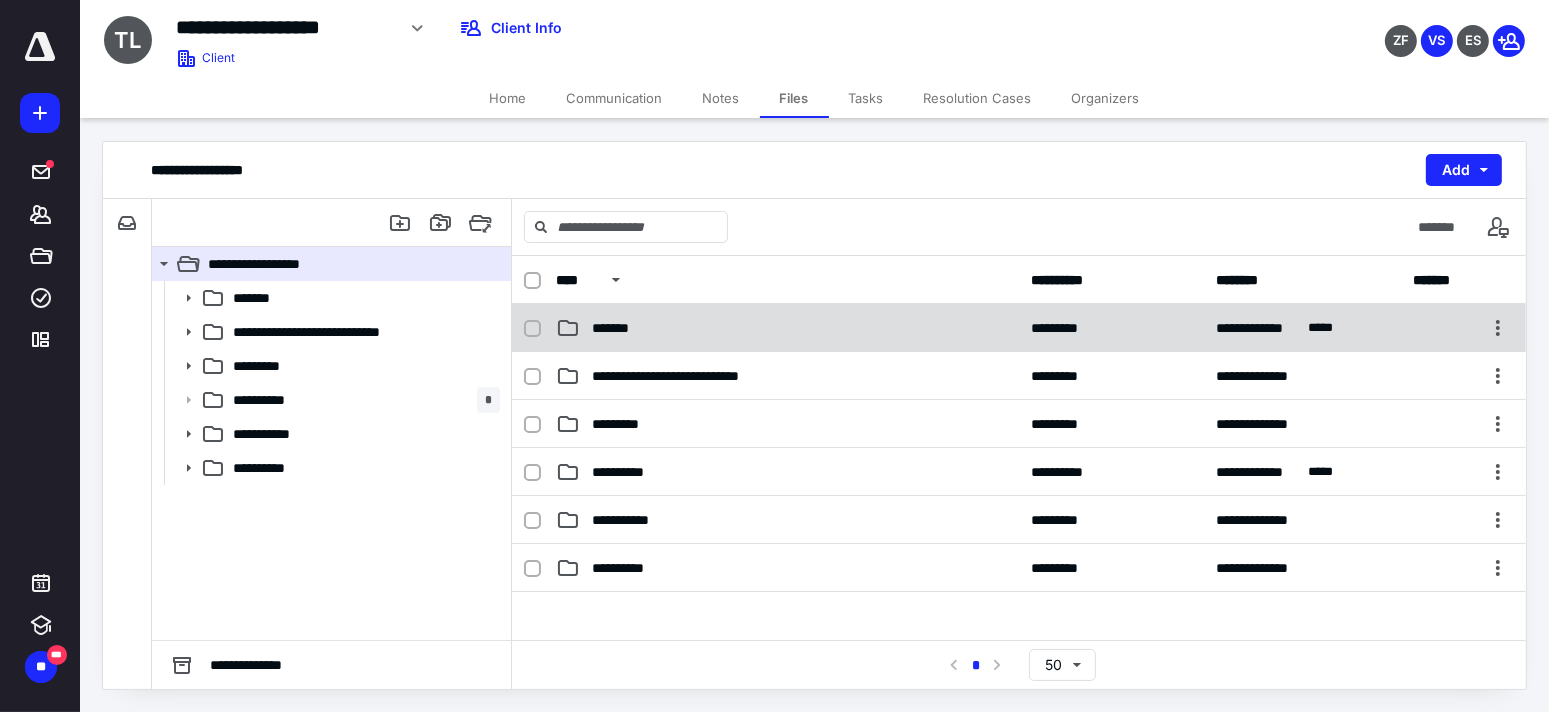 click on "*******" at bounding box center [615, 328] 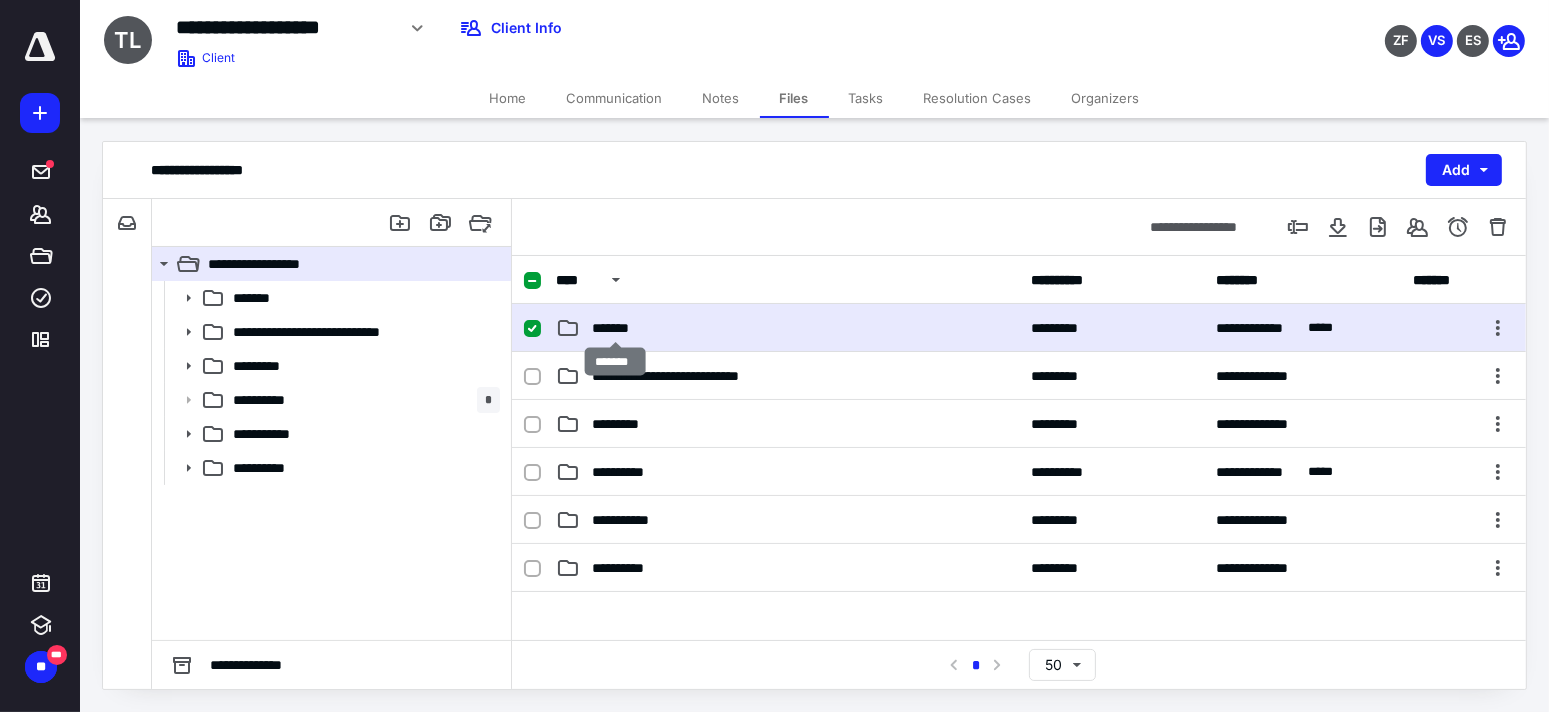 click on "*******" at bounding box center (615, 328) 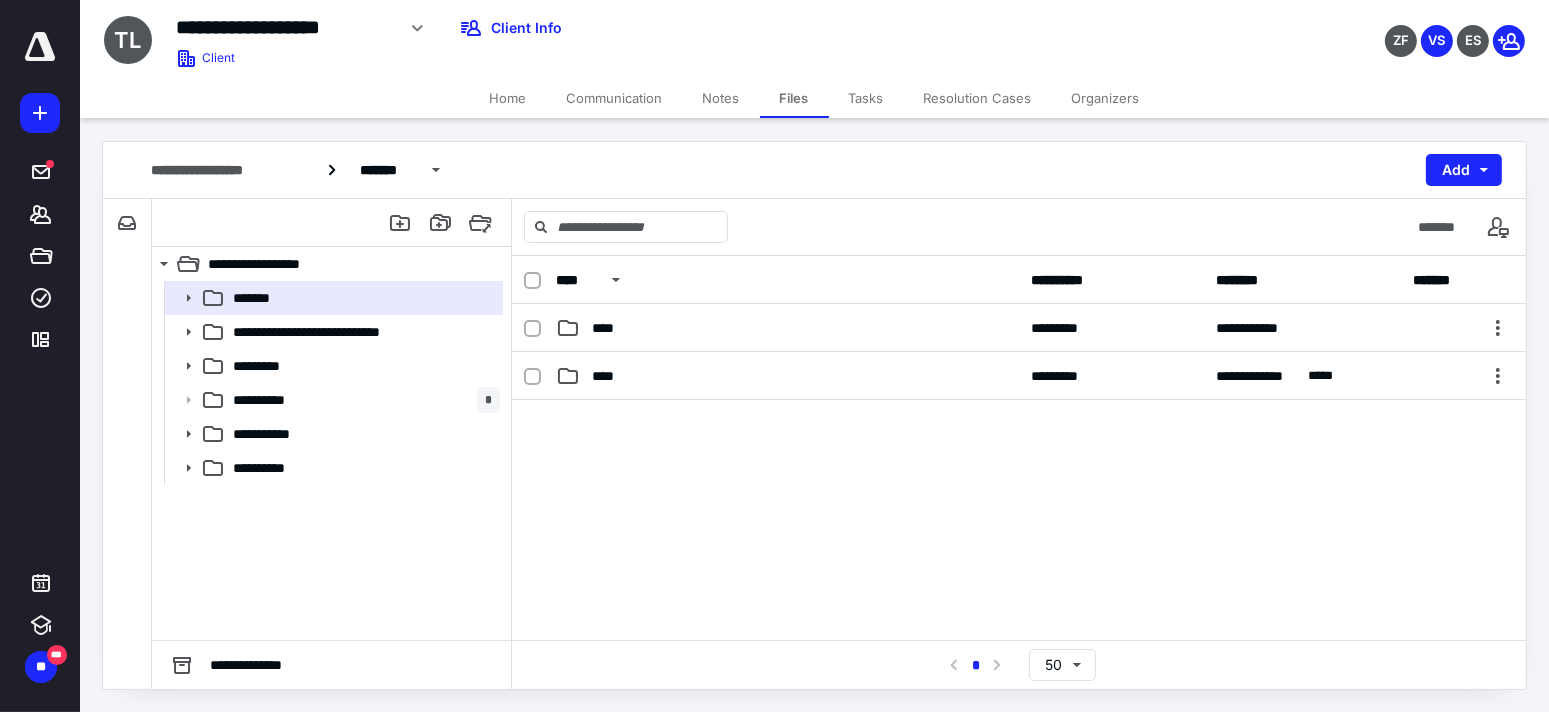 click on "****" at bounding box center [609, 328] 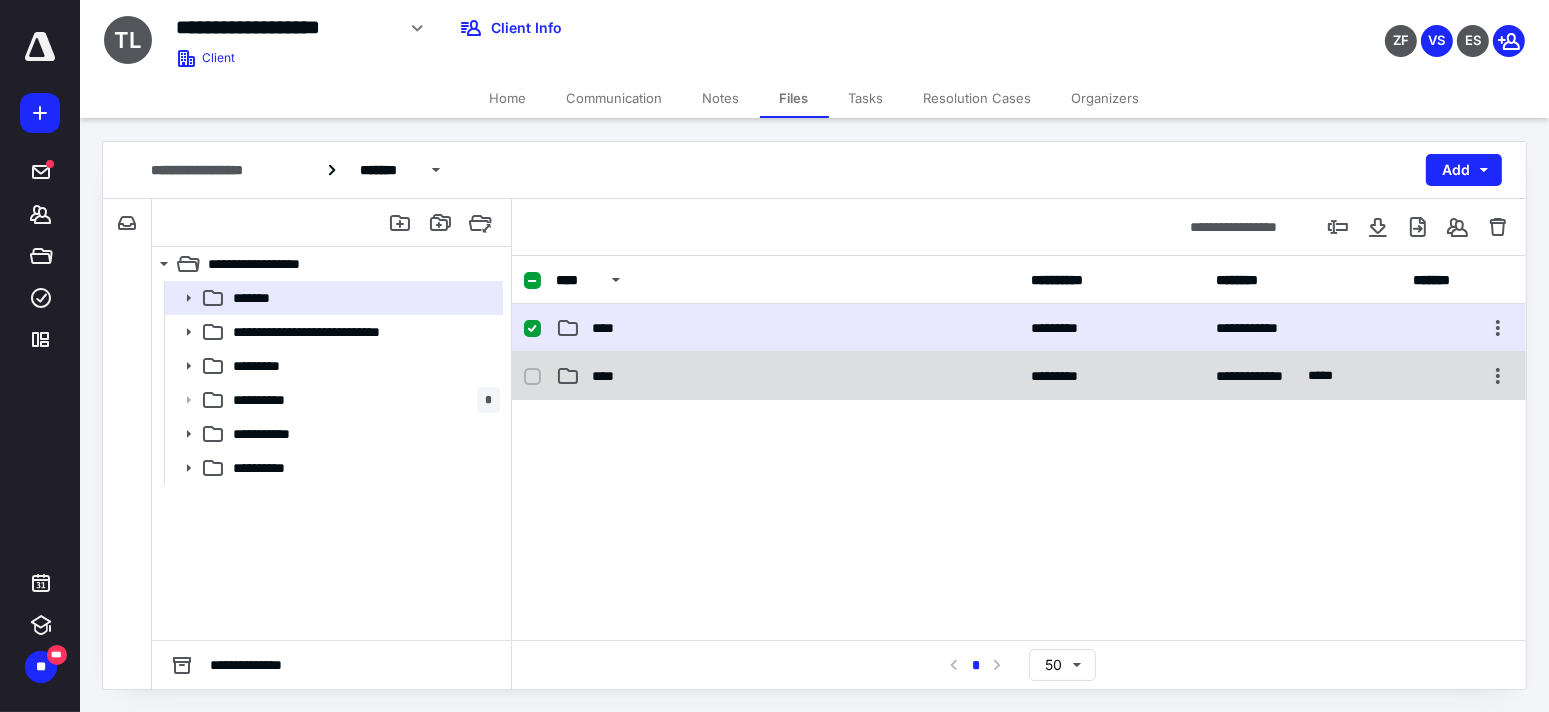 click on "****" at bounding box center [609, 376] 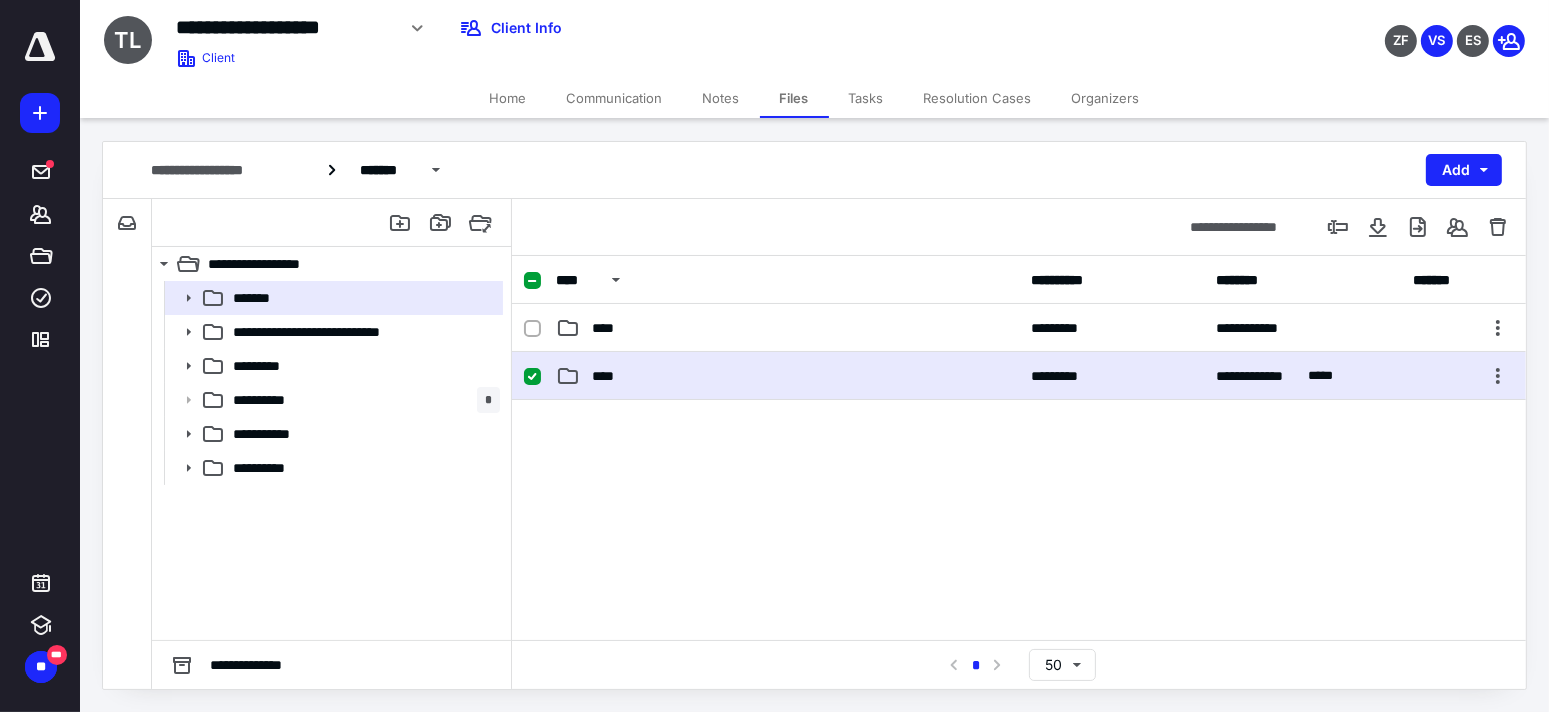 click on "****" at bounding box center (609, 376) 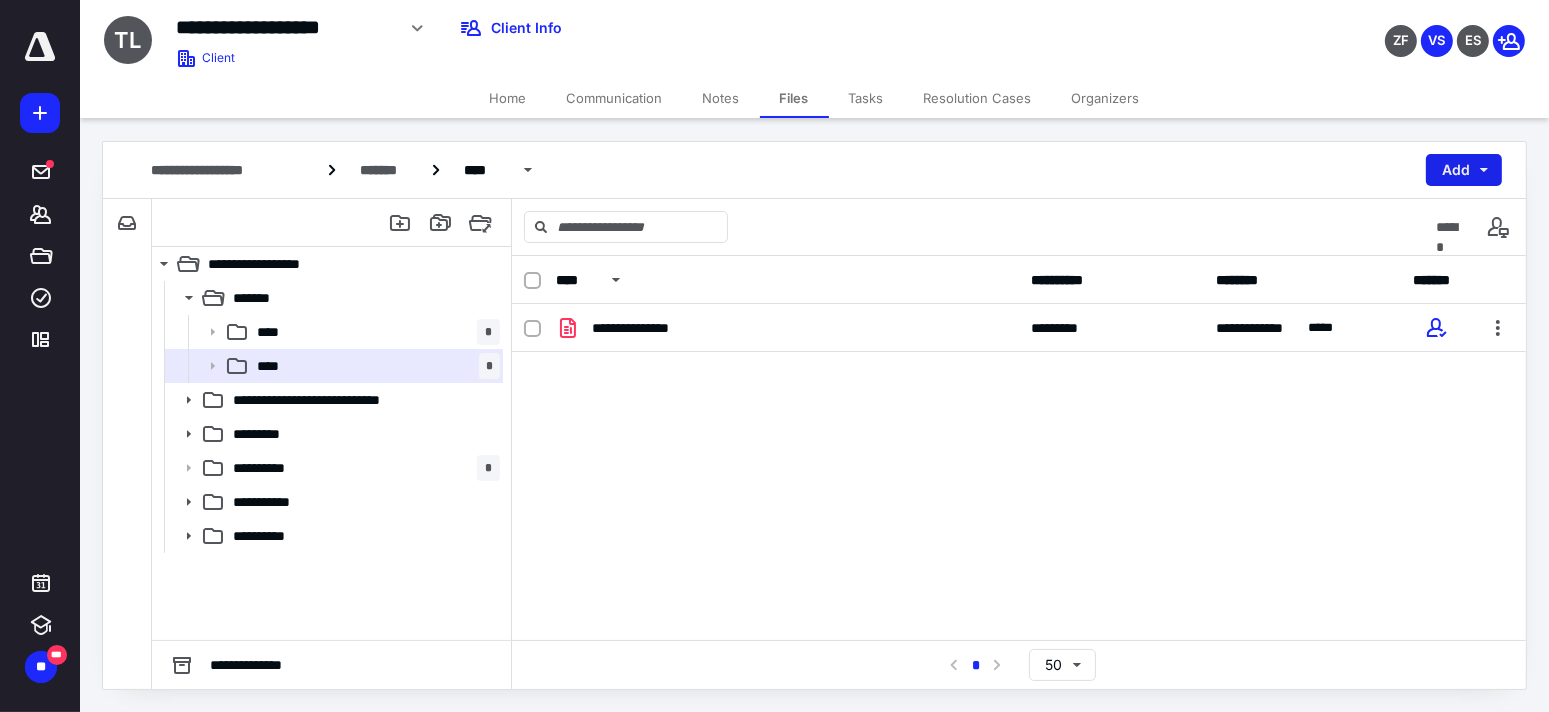 click on "Add" at bounding box center (1464, 170) 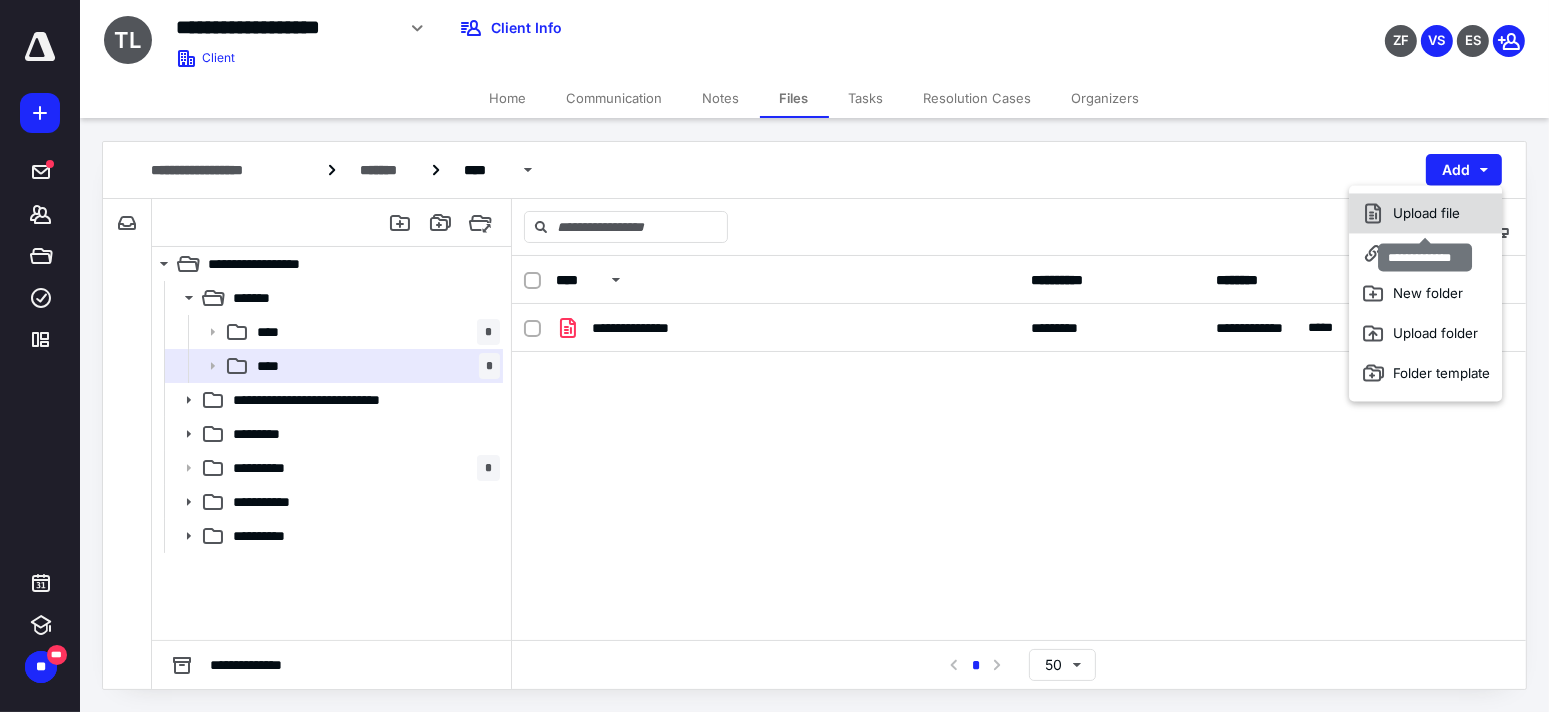 click on "Upload file" at bounding box center [1425, 213] 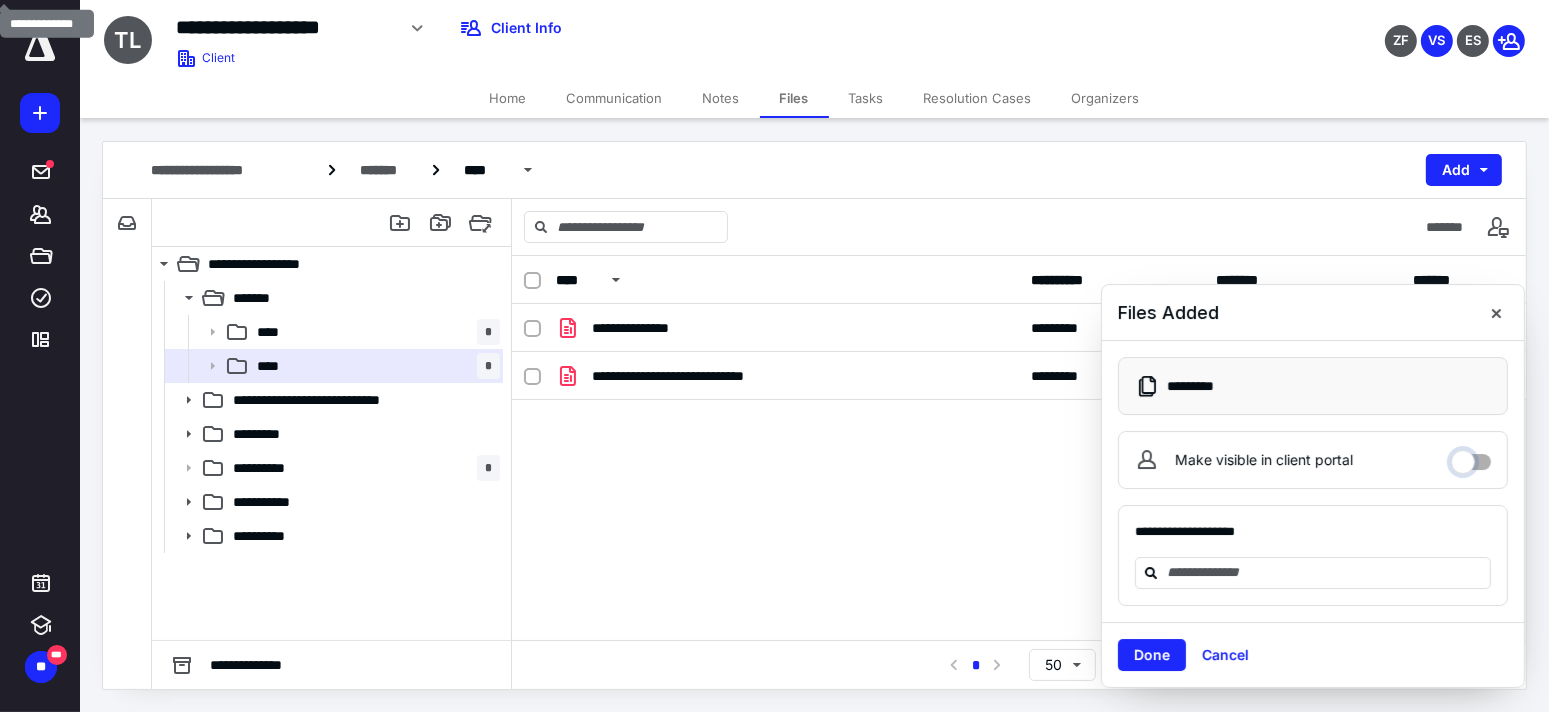 click on "Make visible in client portal" at bounding box center [1471, 457] 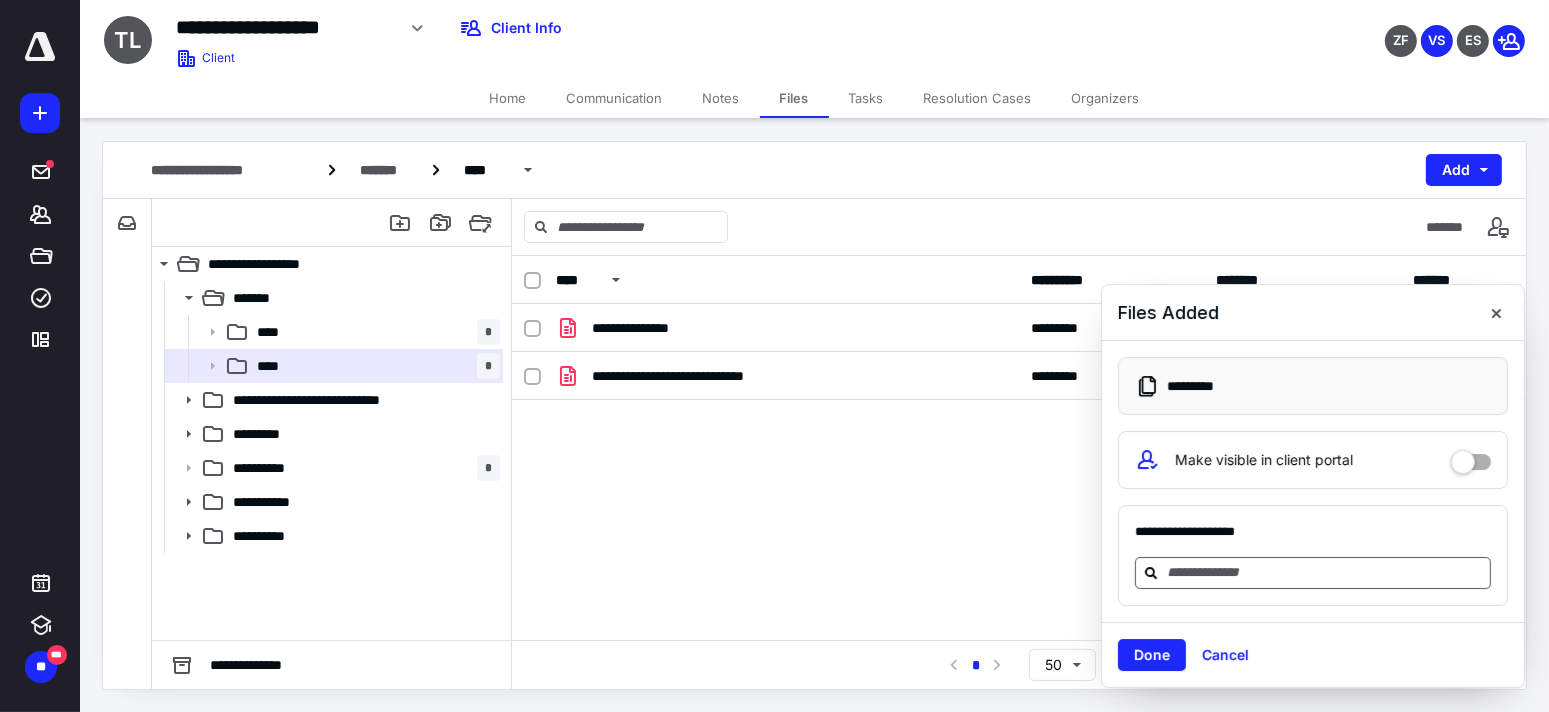 click at bounding box center [1325, 572] 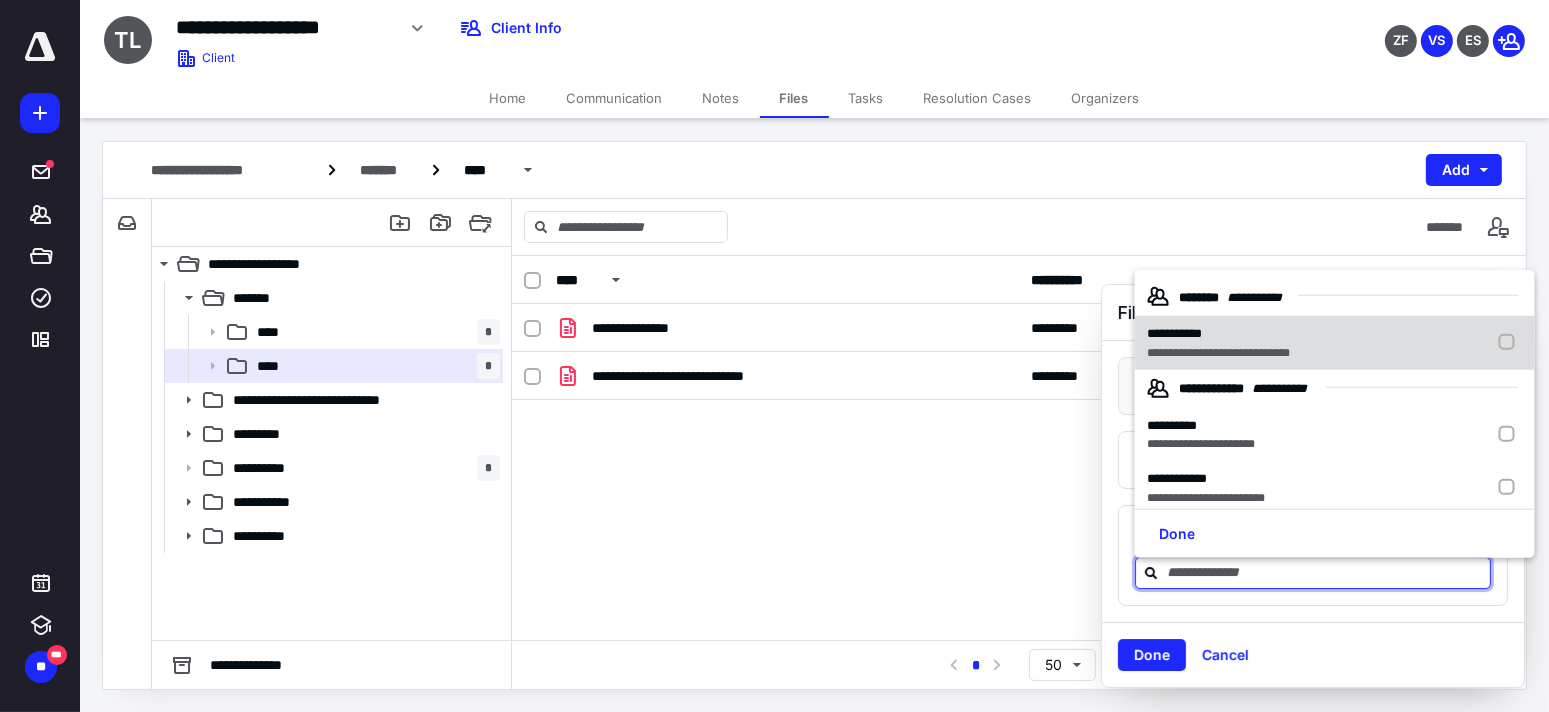 click on "**********" at bounding box center (1174, 333) 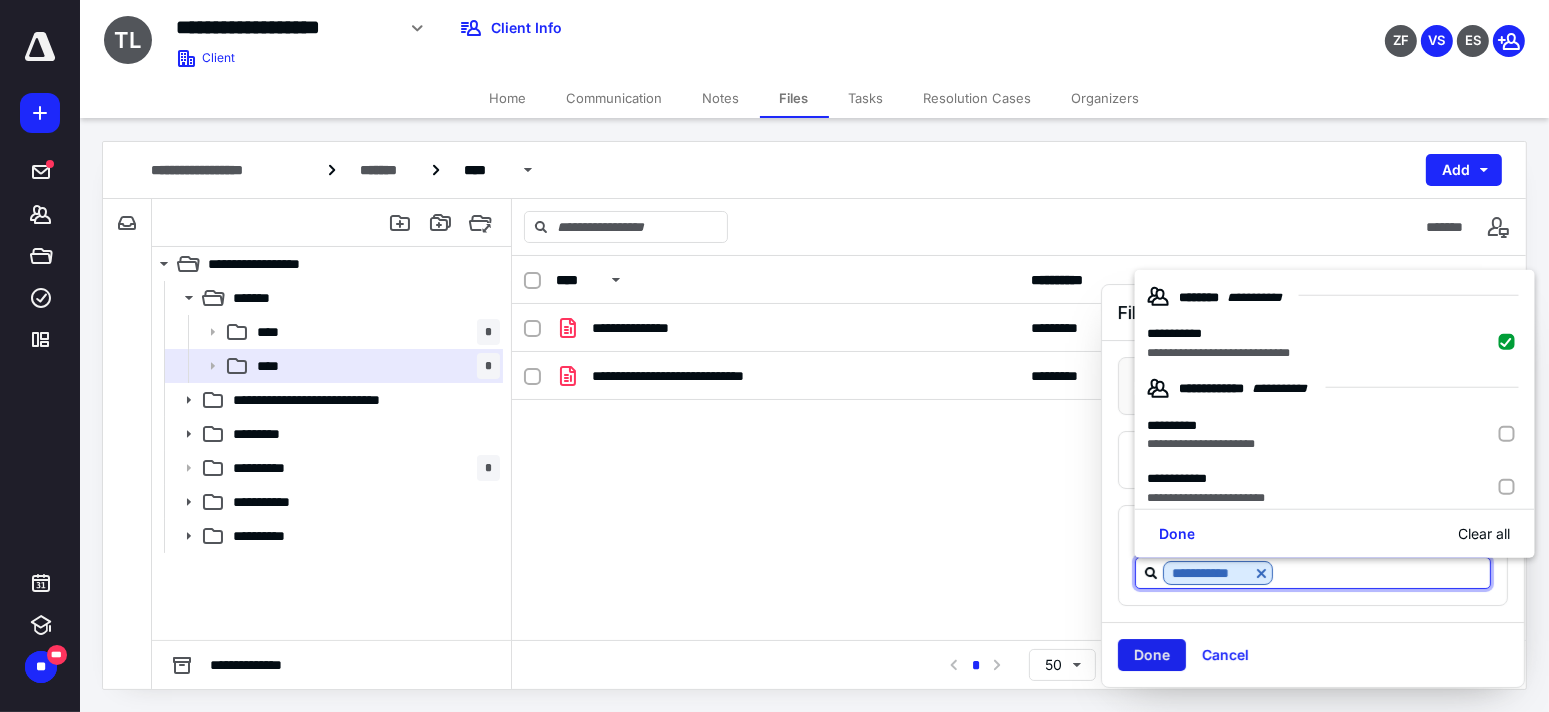 click on "Done" at bounding box center [1152, 655] 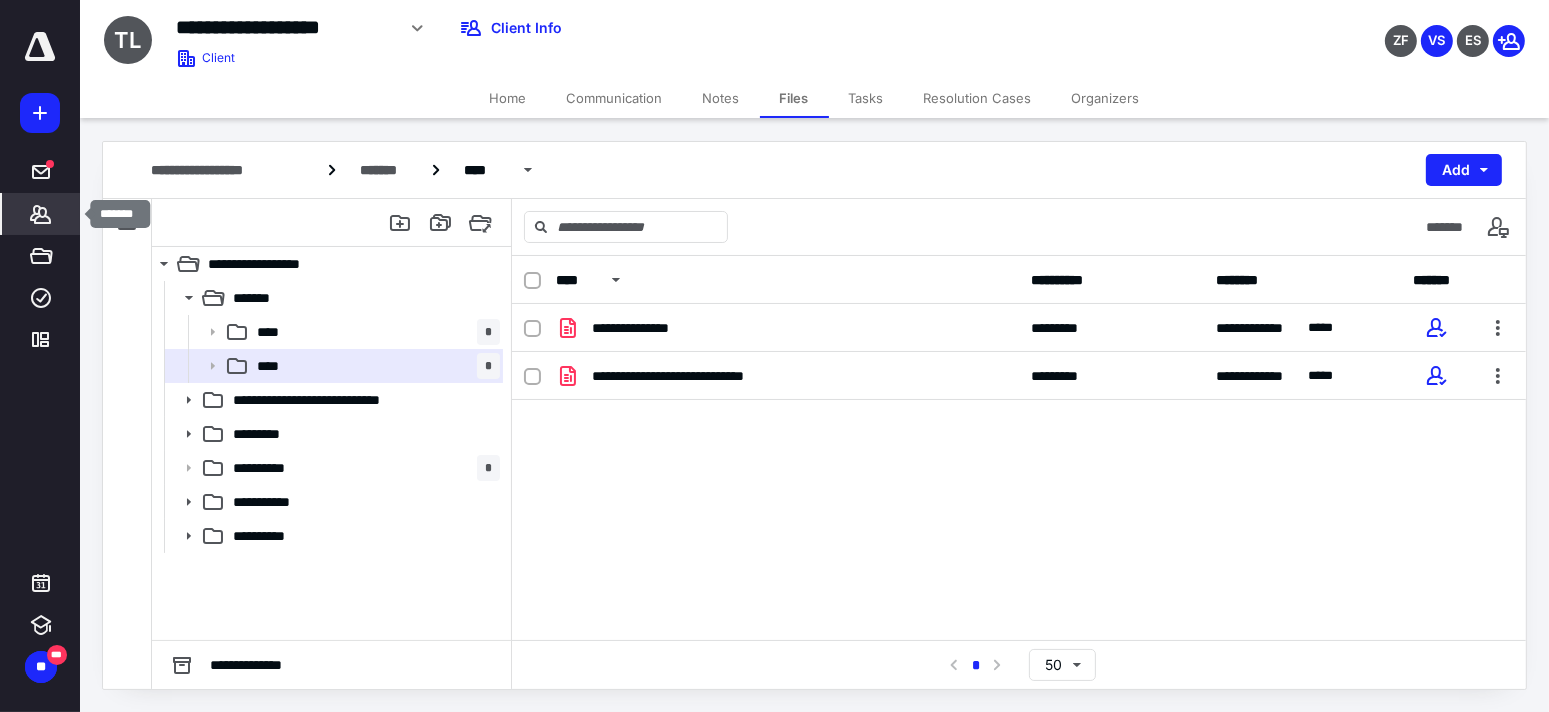 click 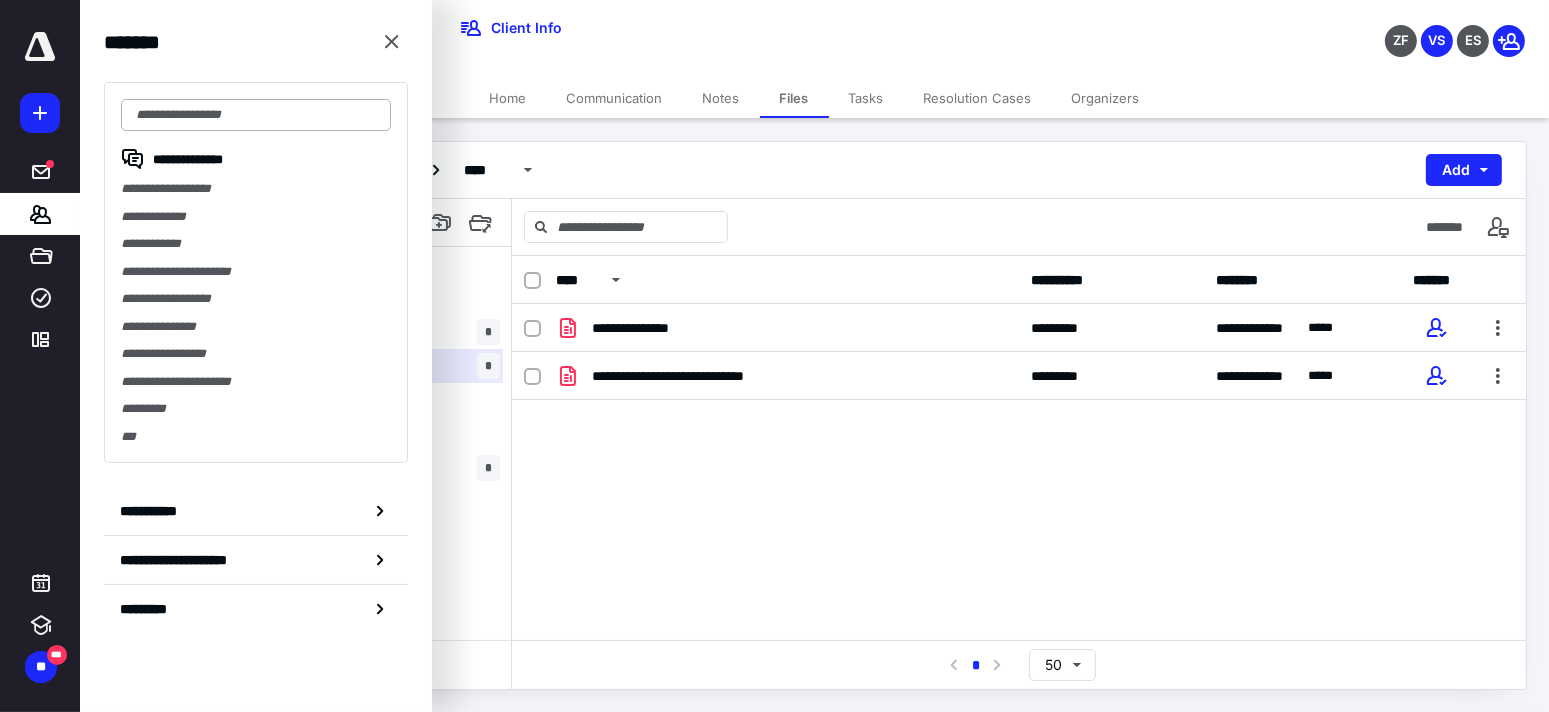 click at bounding box center (256, 115) 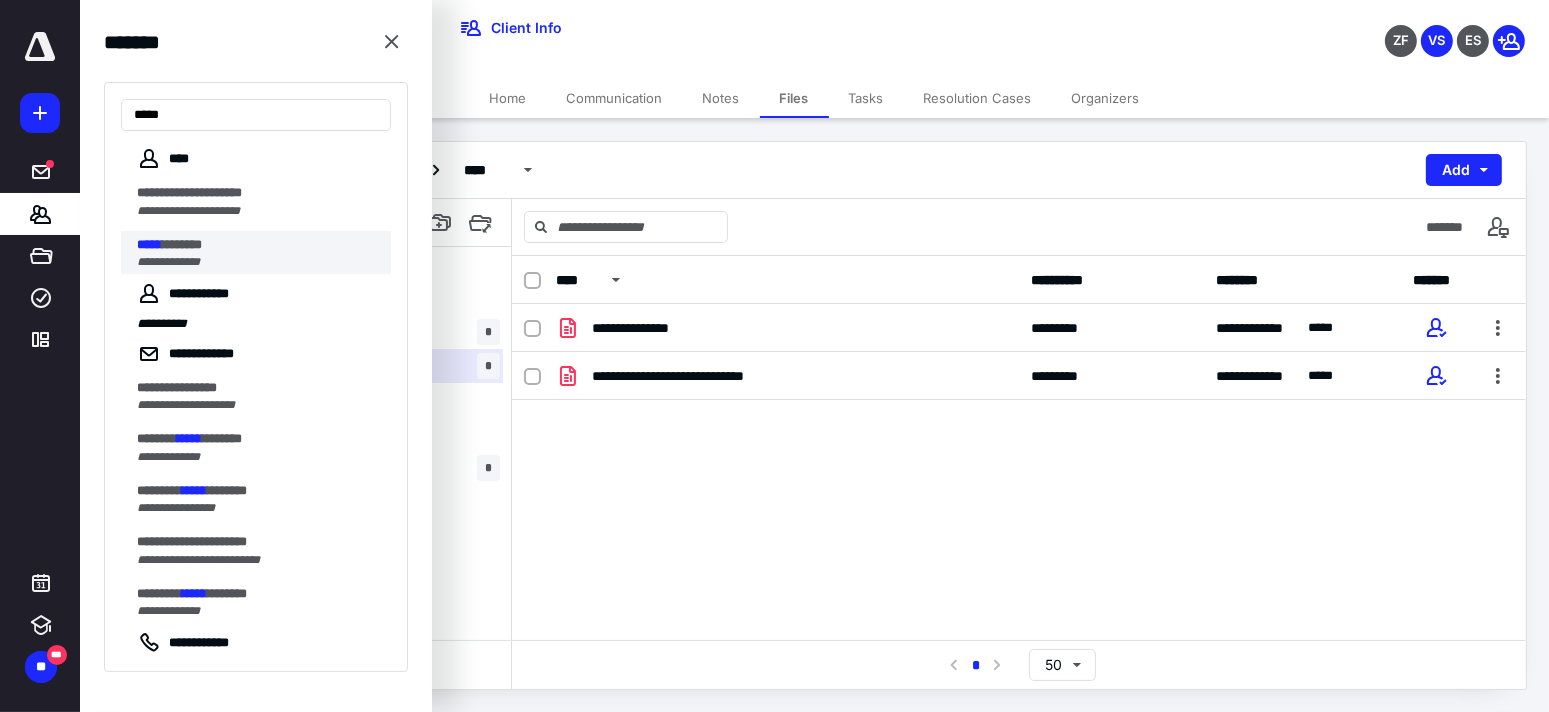 click on "**********" at bounding box center [168, 262] 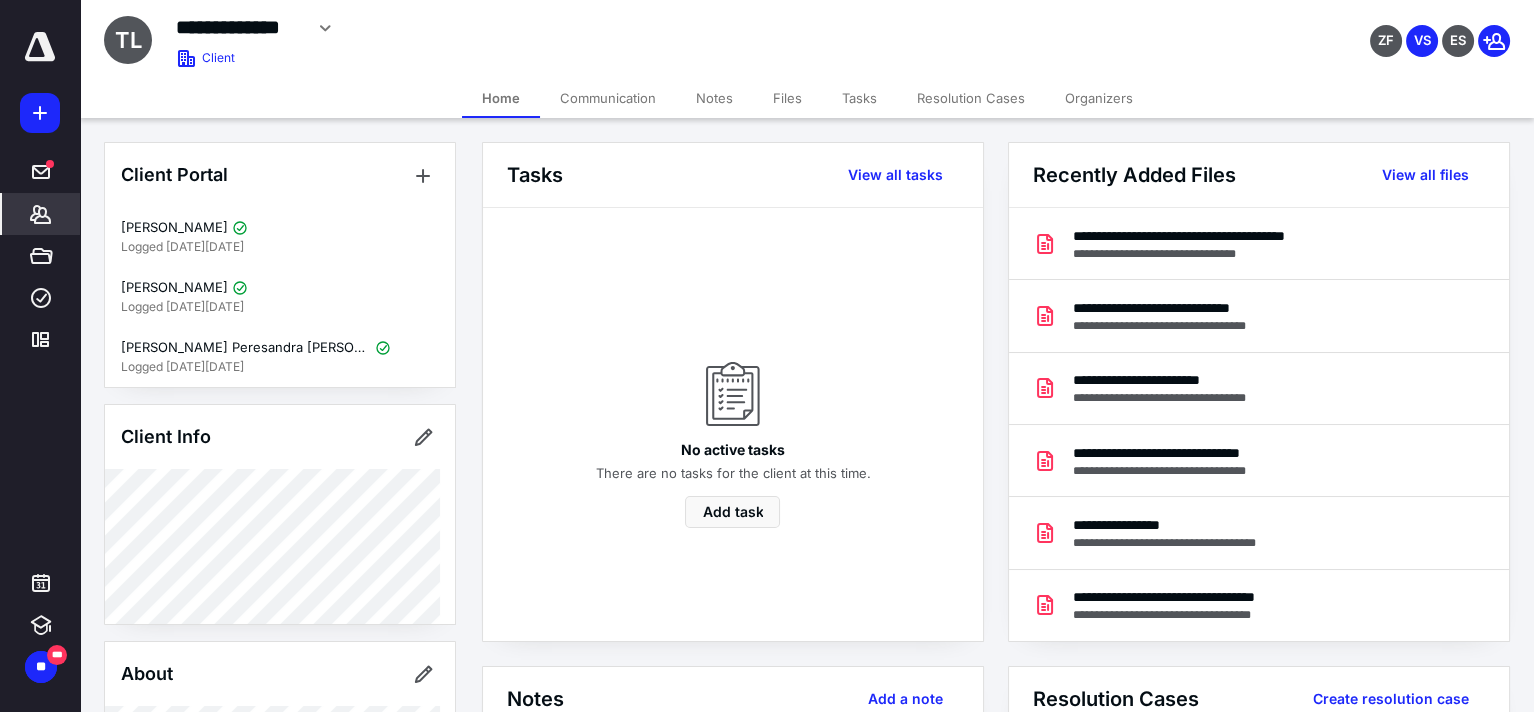 click on "Files" at bounding box center [787, 98] 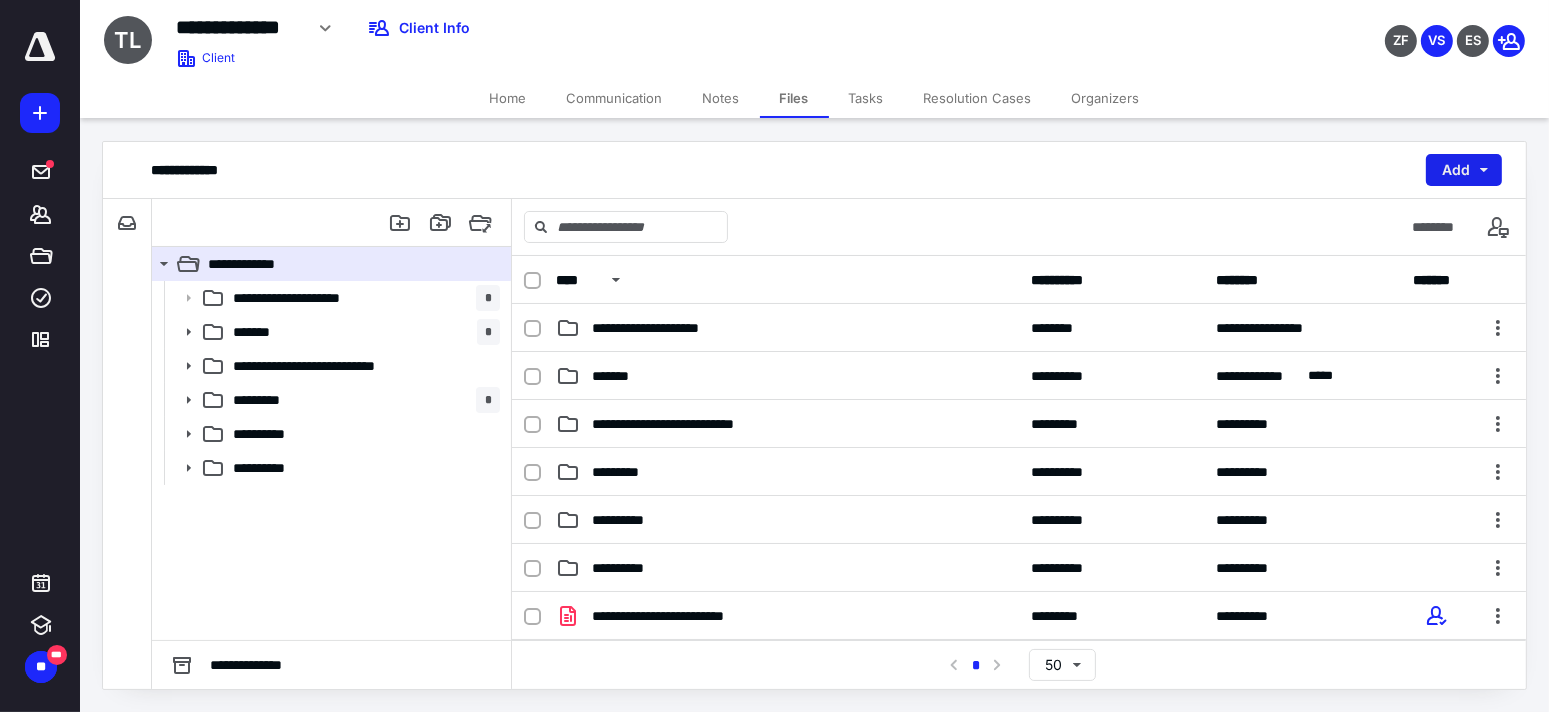 click on "Add" at bounding box center (1464, 170) 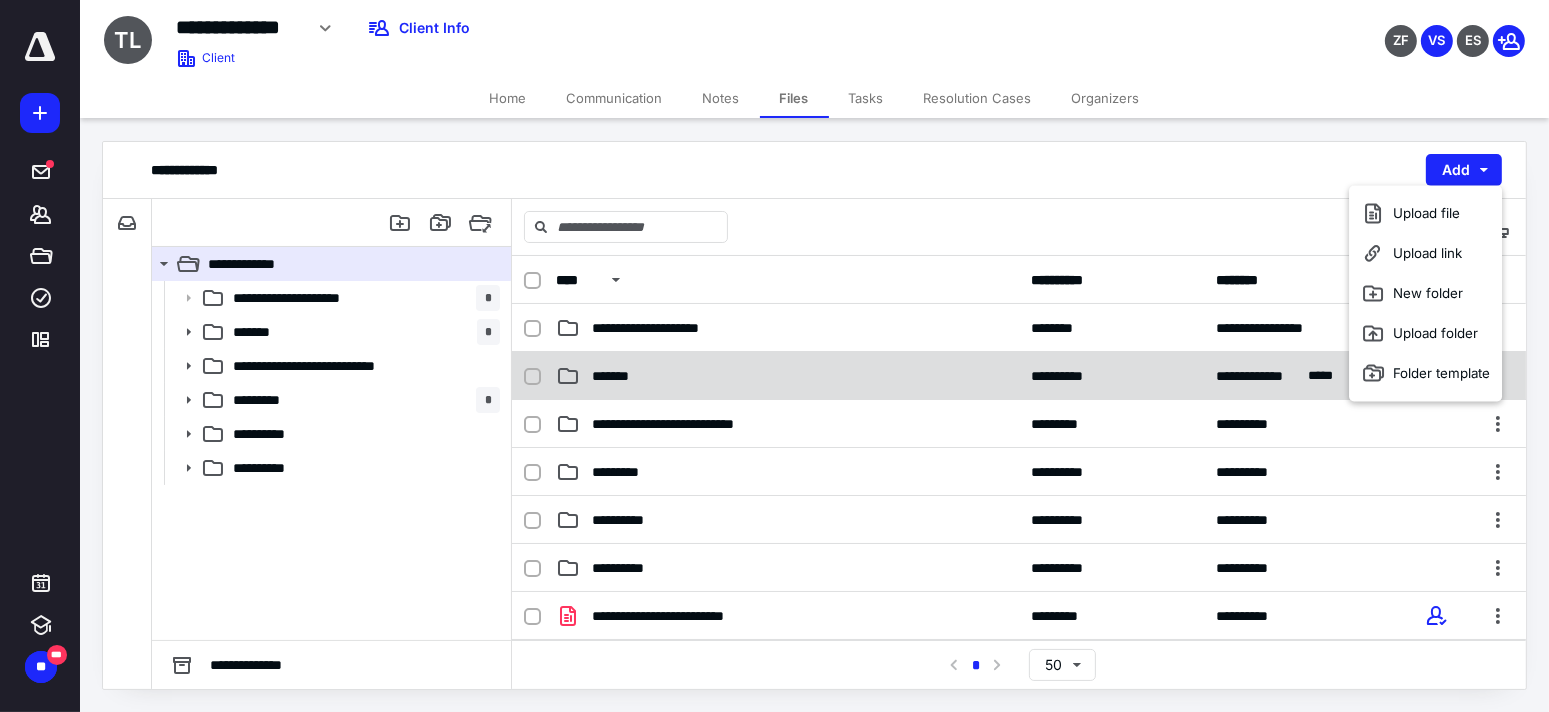 click on "*******" at bounding box center (787, 376) 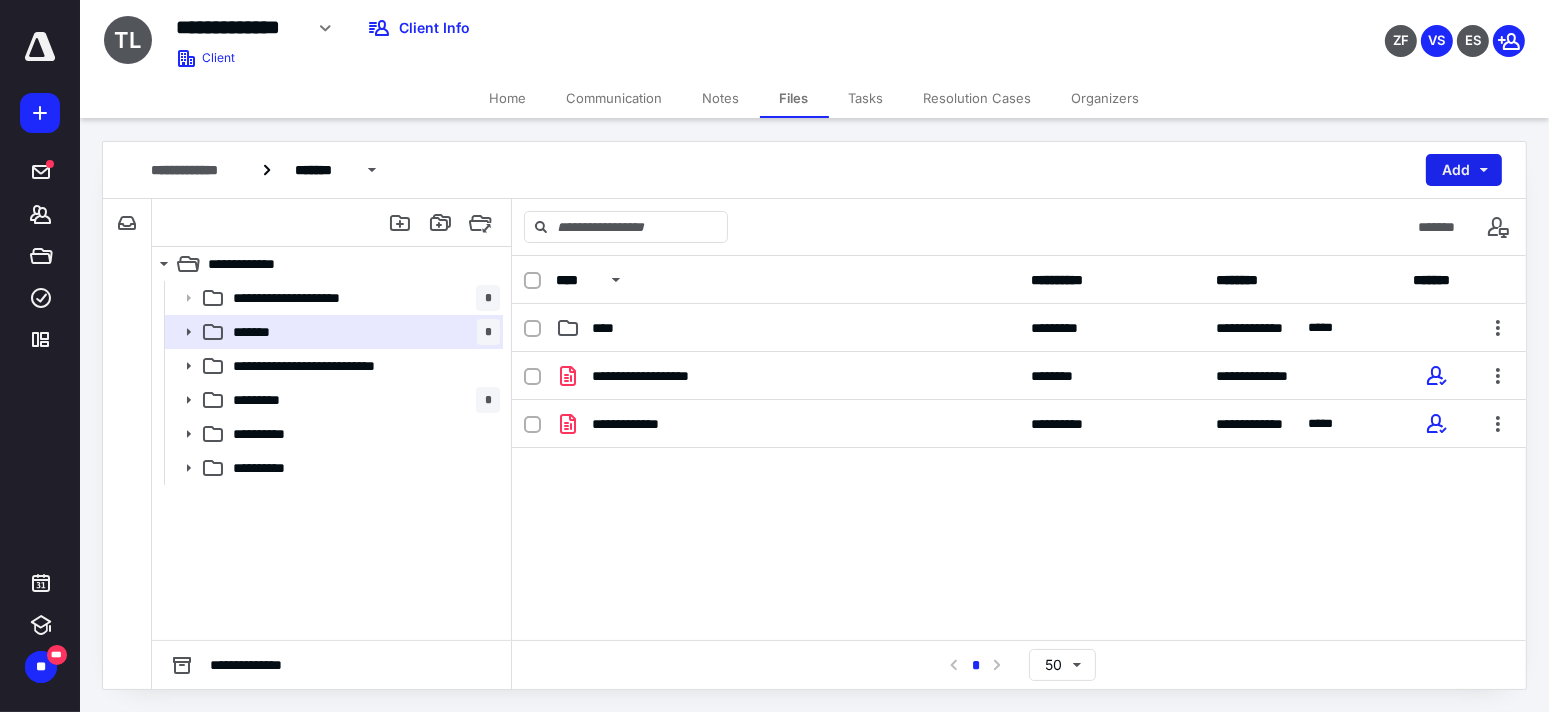 click on "Add" at bounding box center [1464, 170] 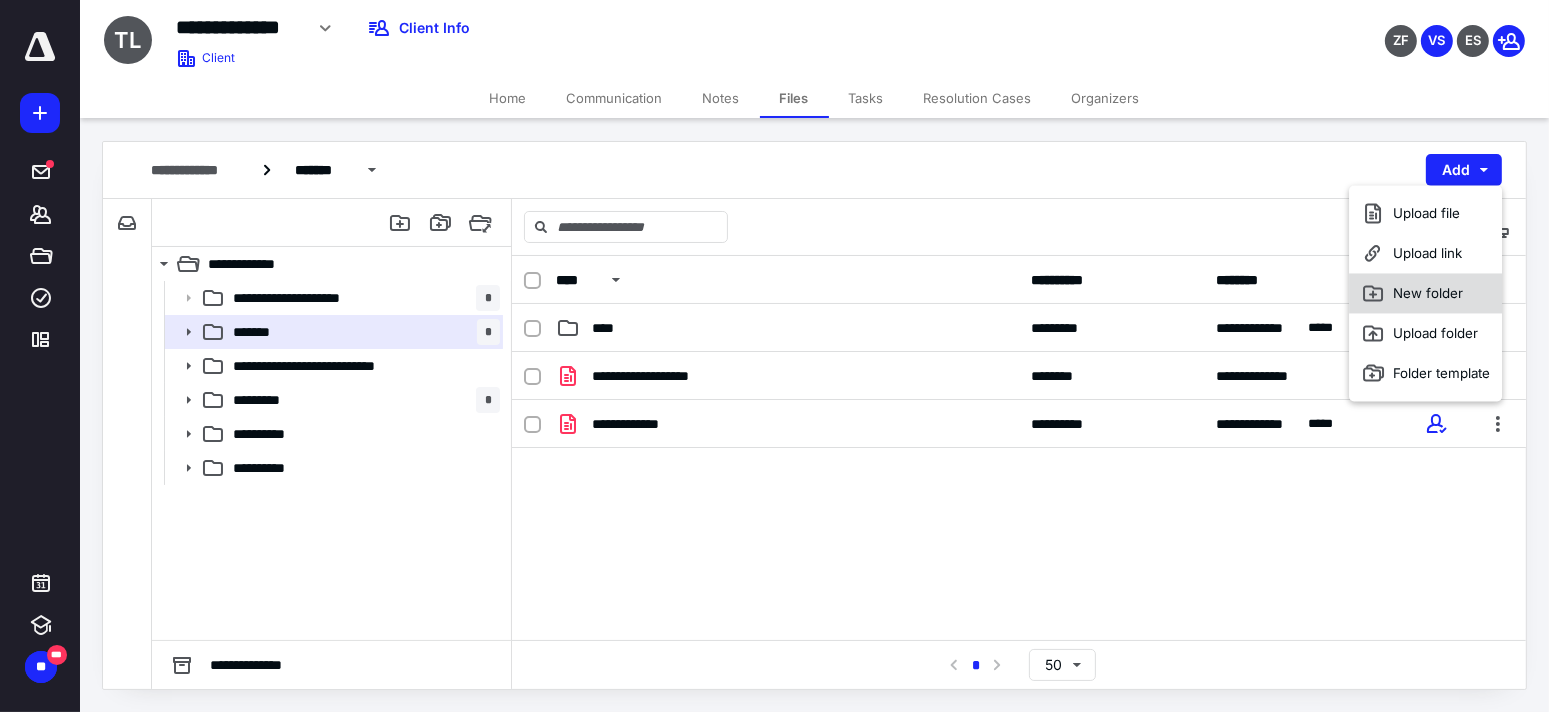click on "New folder" at bounding box center [1425, 293] 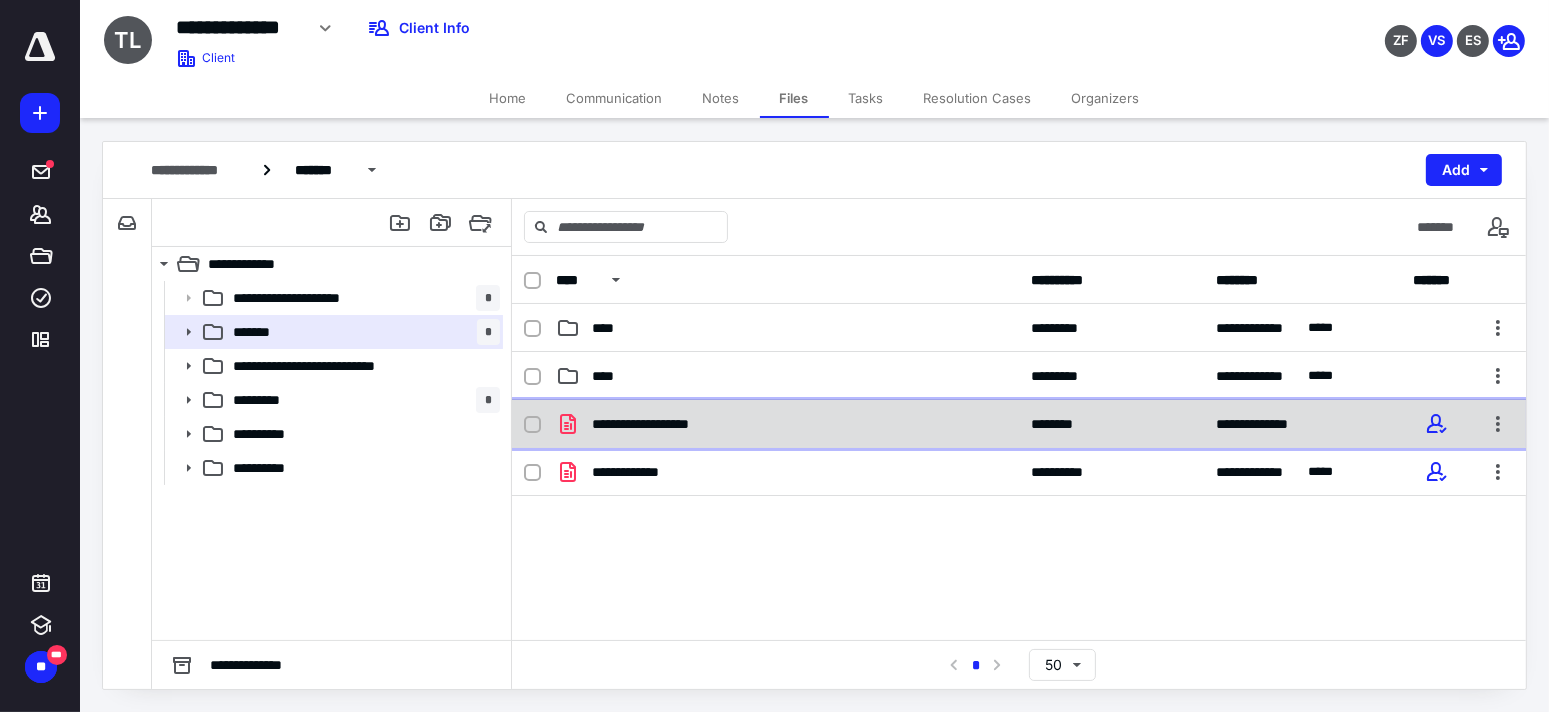click on "**********" at bounding box center (787, 424) 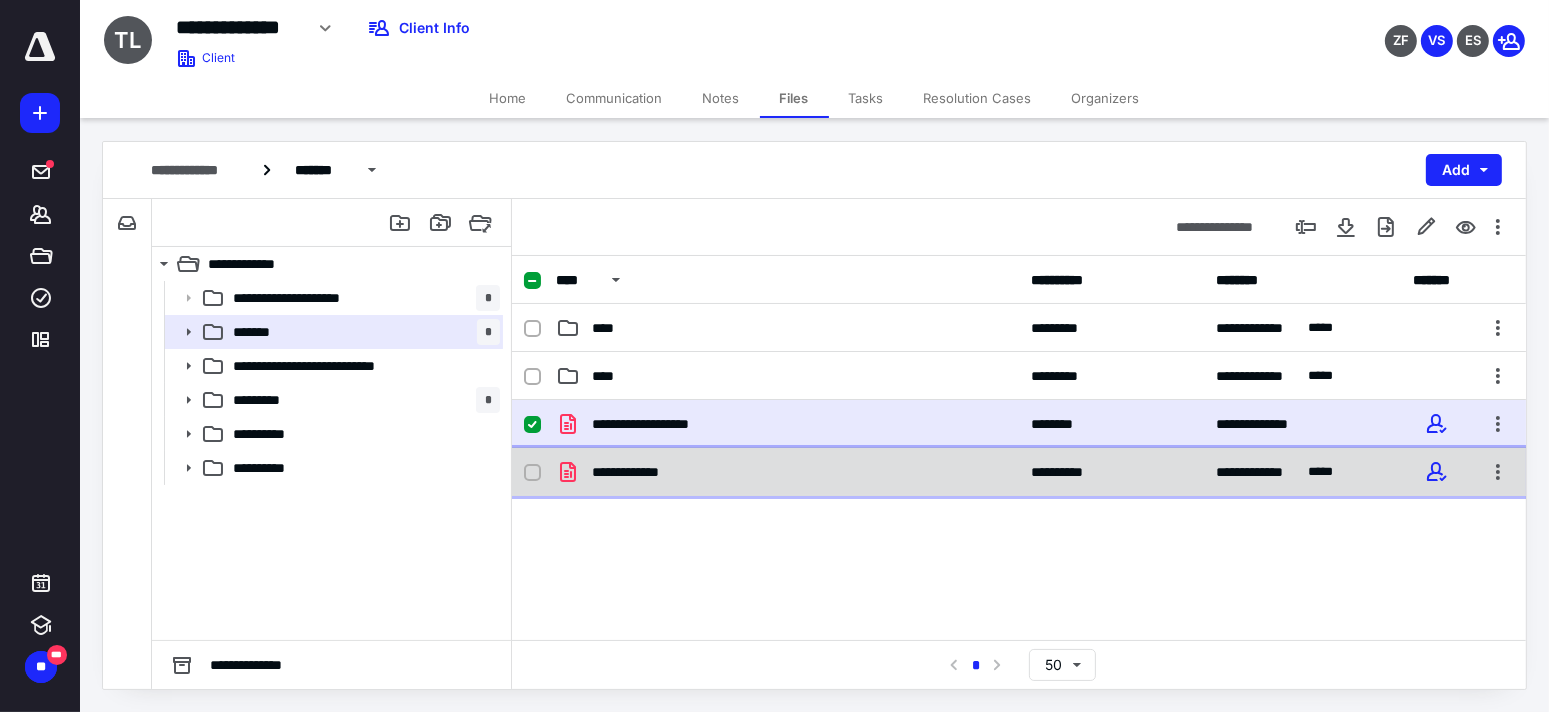 click on "**********" at bounding box center (787, 472) 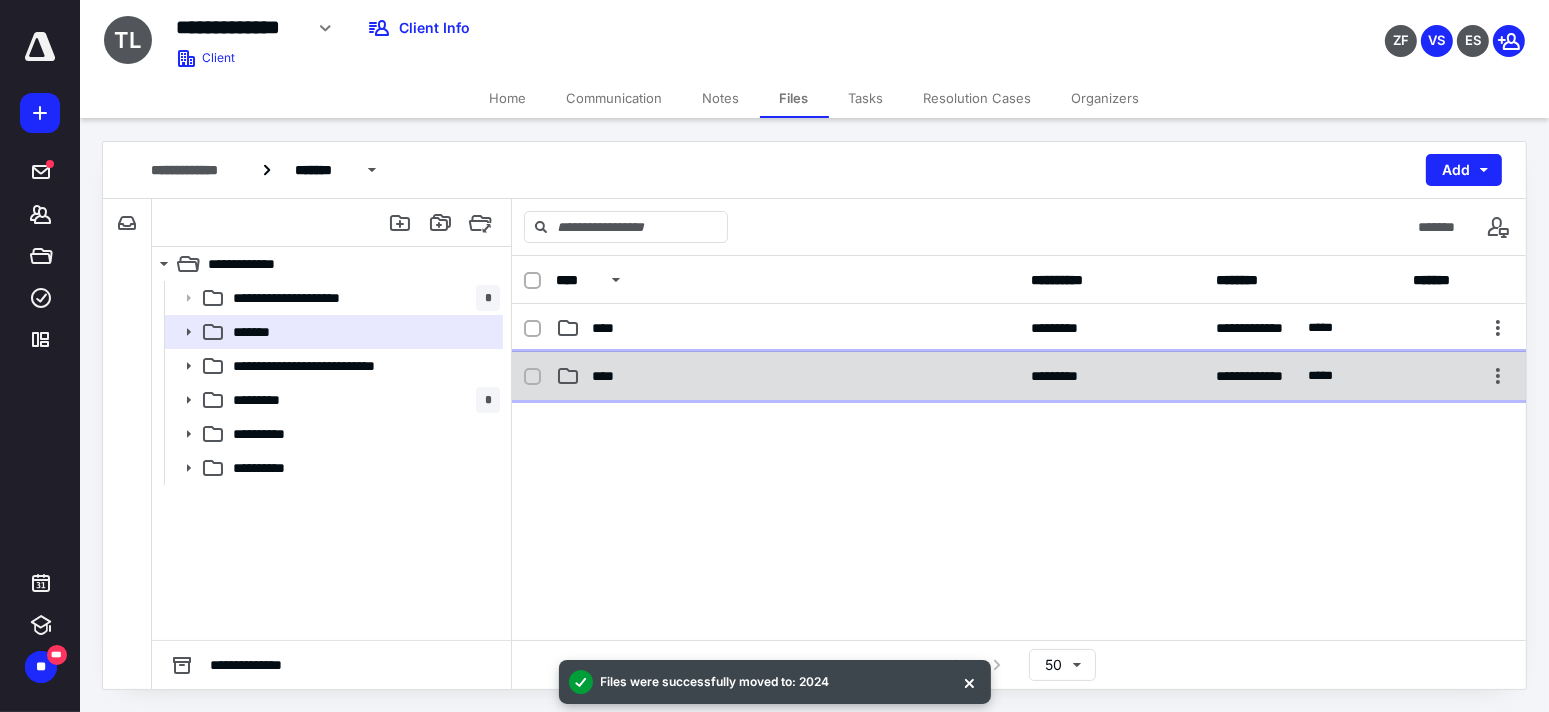 click on "****" at bounding box center (787, 376) 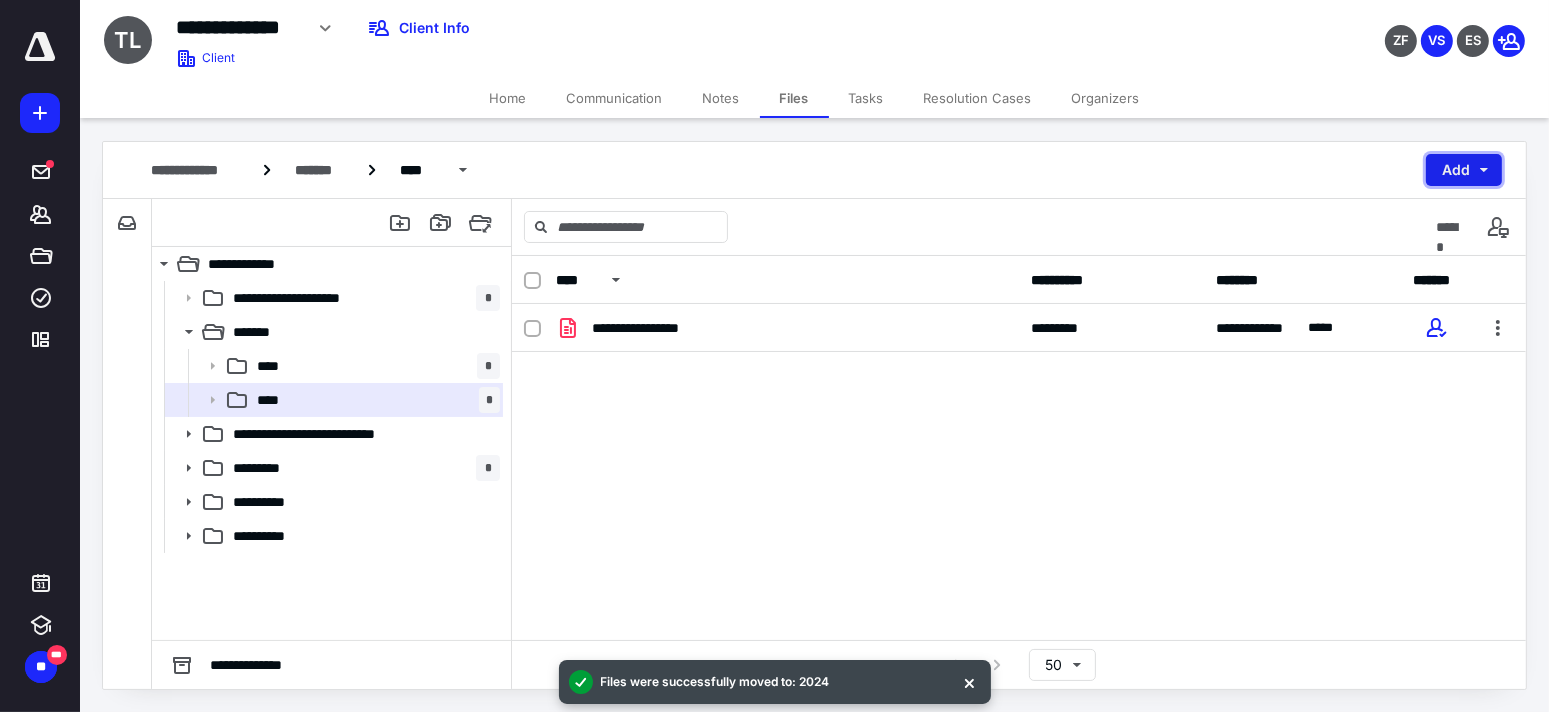 click on "Add" at bounding box center [1464, 170] 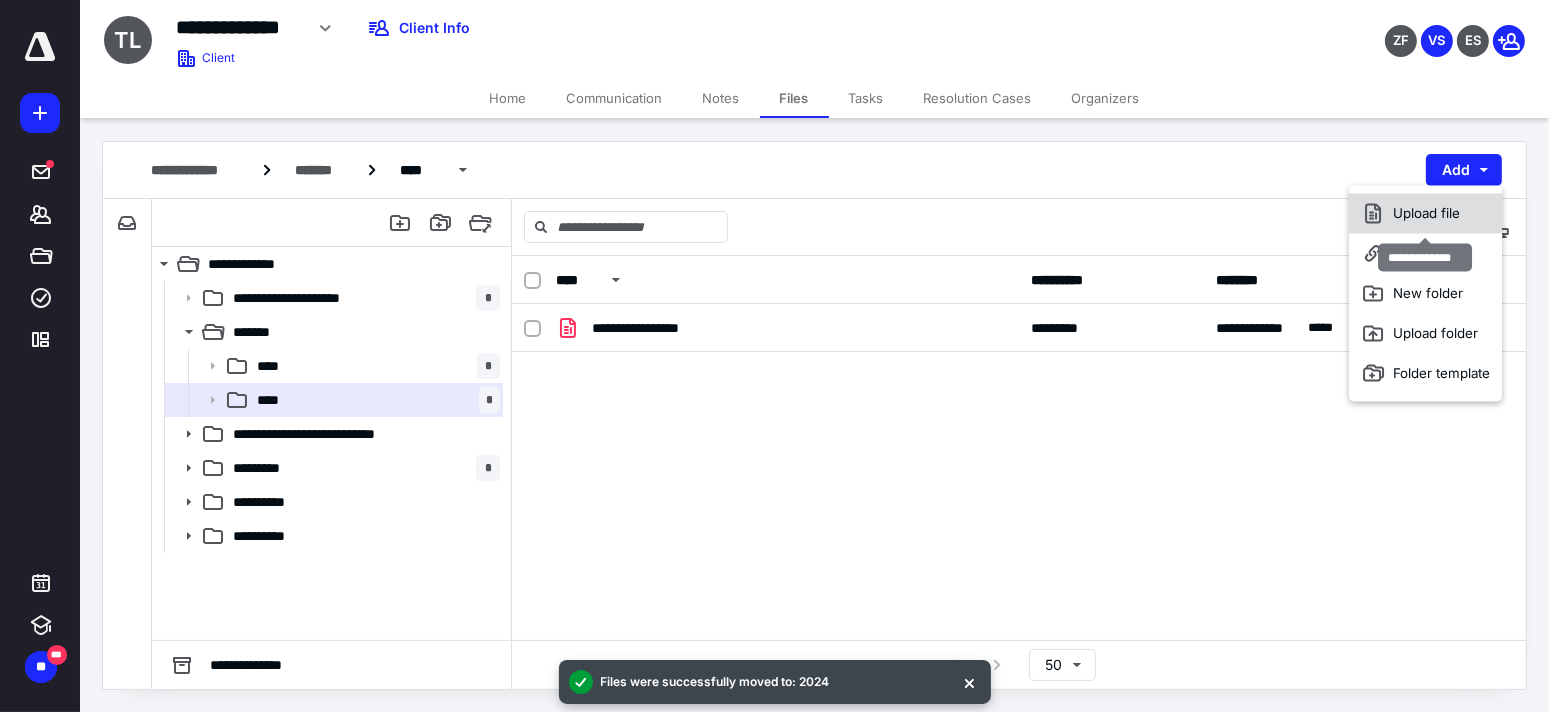 click on "Upload file" at bounding box center [1425, 213] 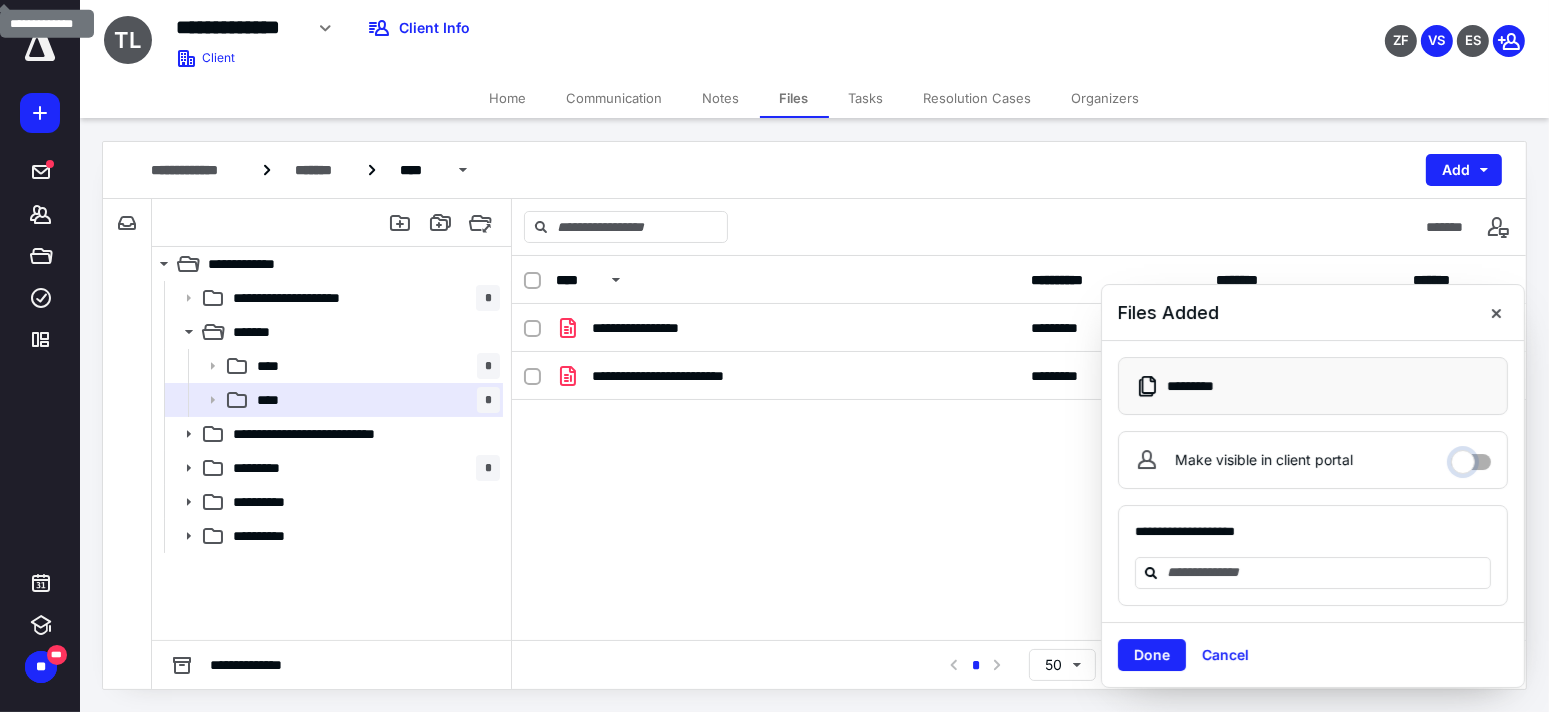 click on "Make visible in client portal" at bounding box center (1471, 457) 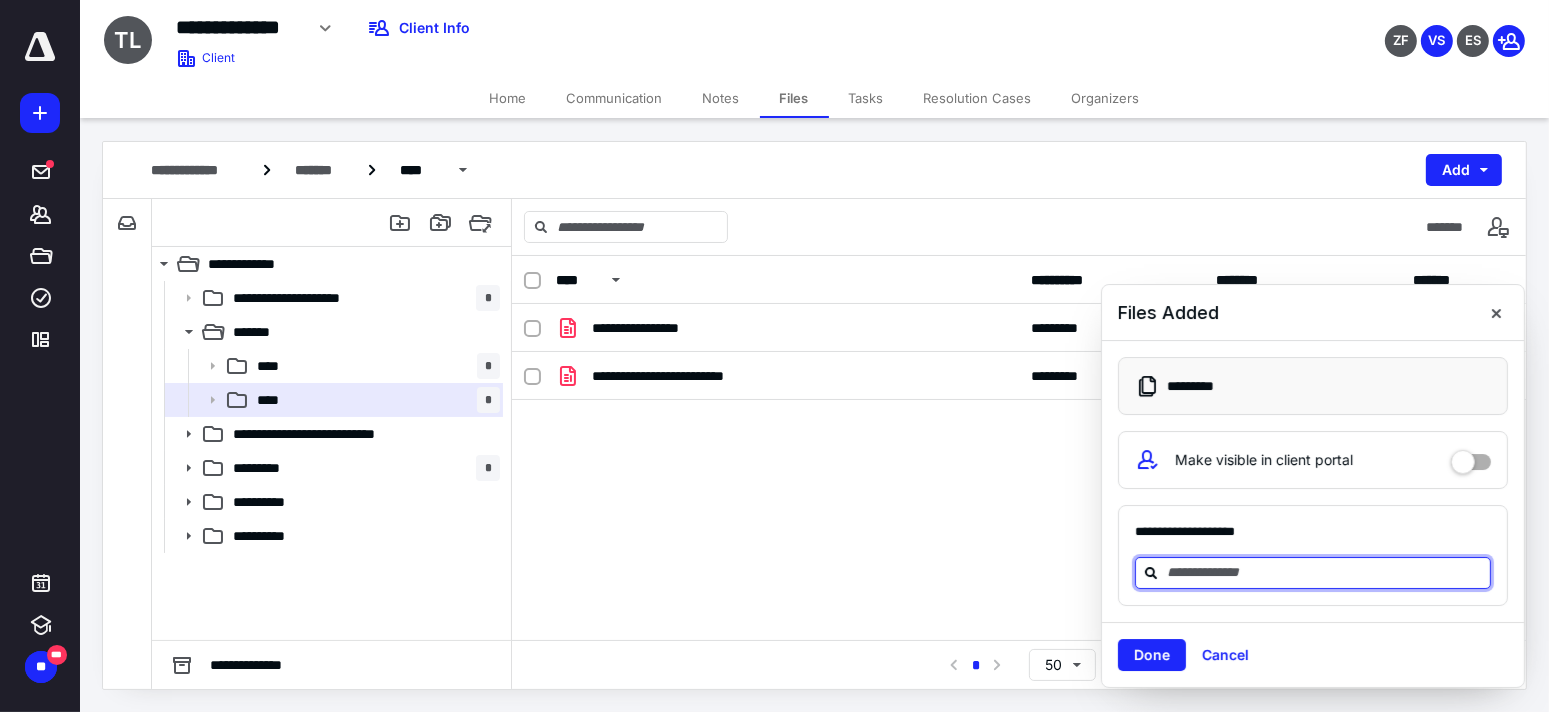 click at bounding box center [1325, 572] 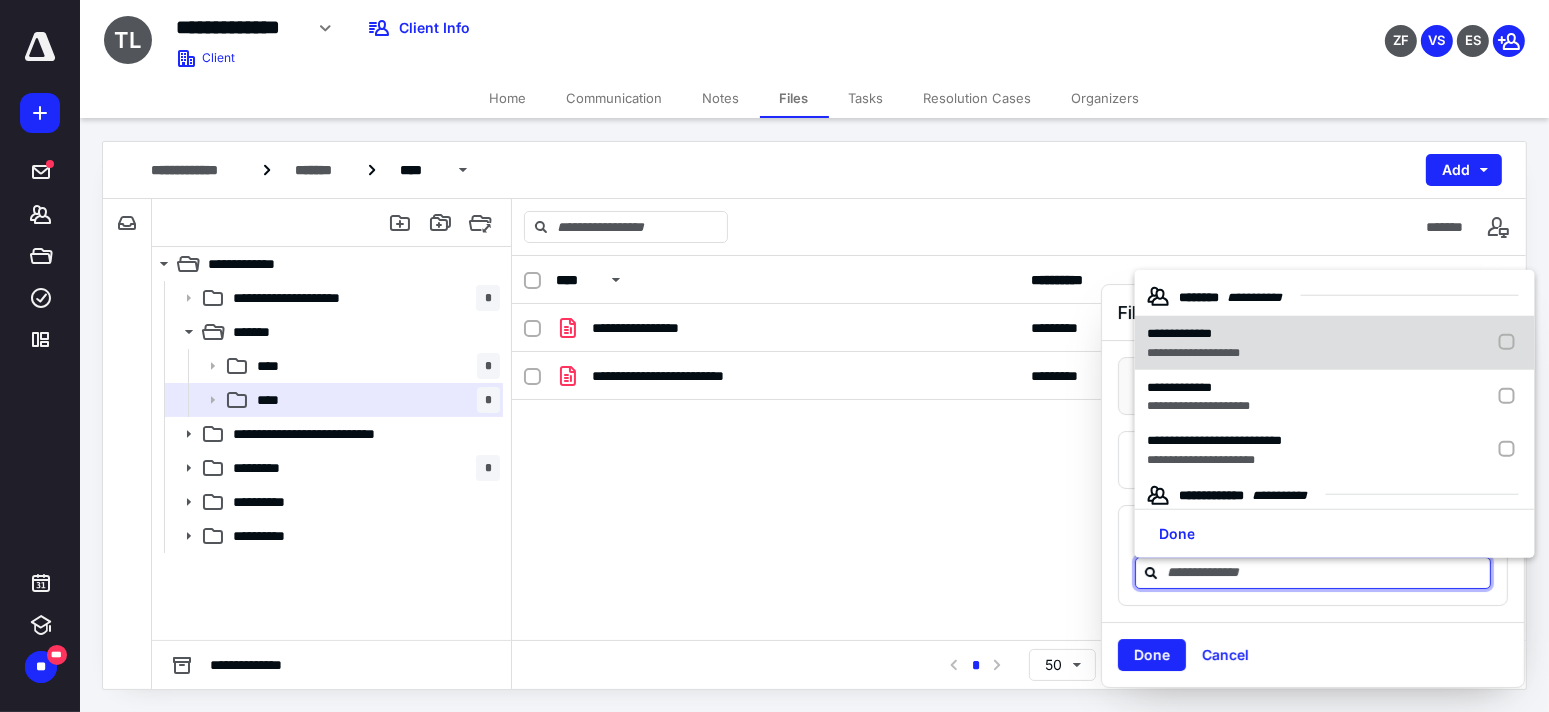 click on "**********" at bounding box center (1193, 352) 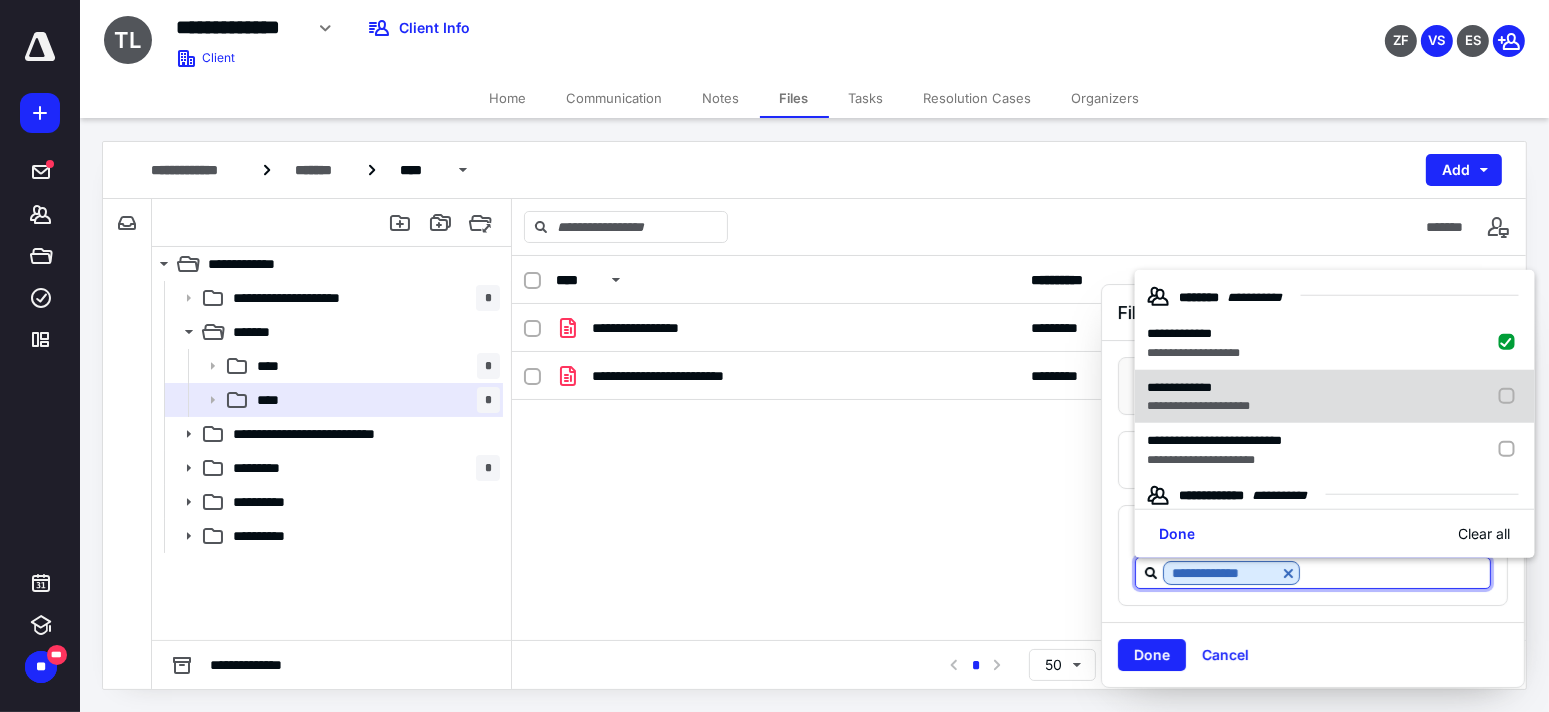 click on "**********" at bounding box center (1179, 386) 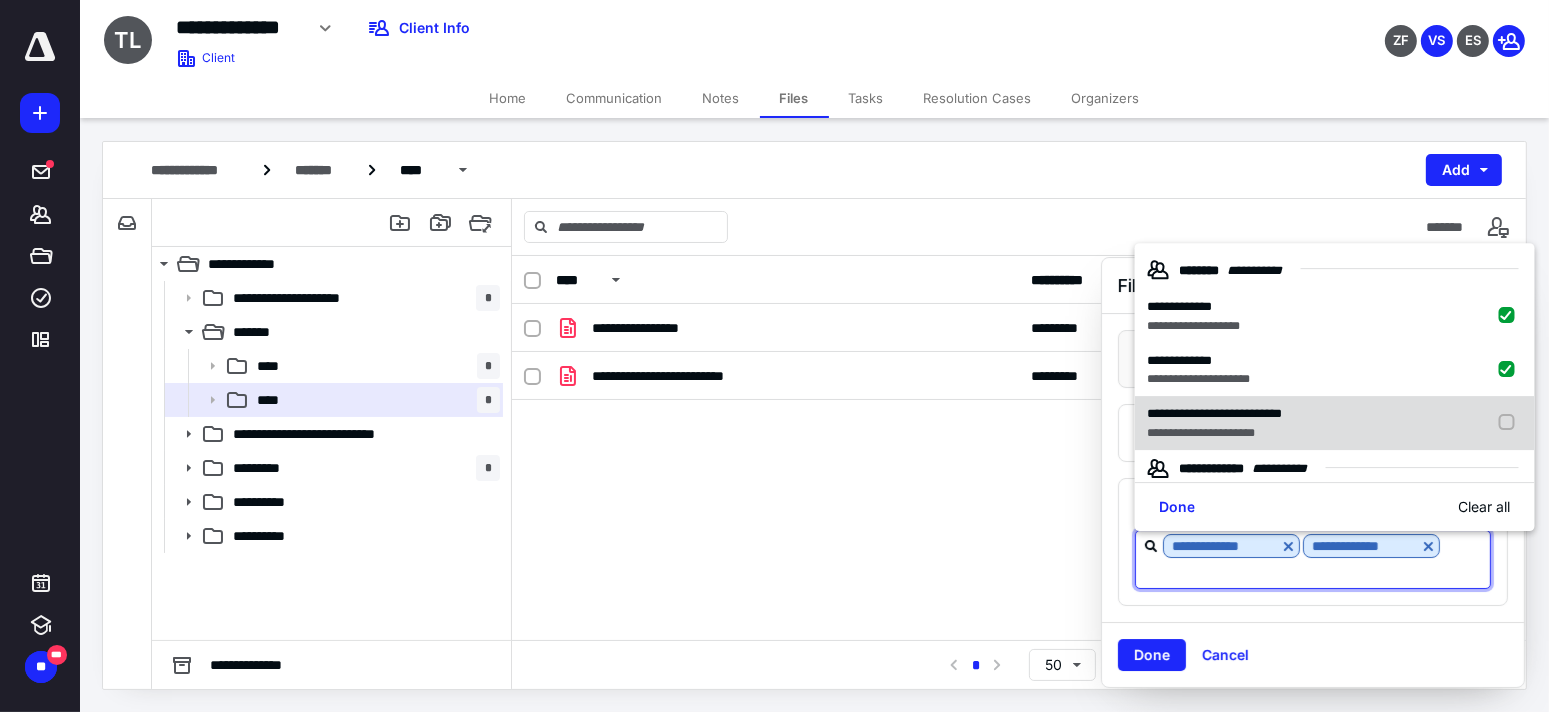 click on "**********" at bounding box center (1214, 413) 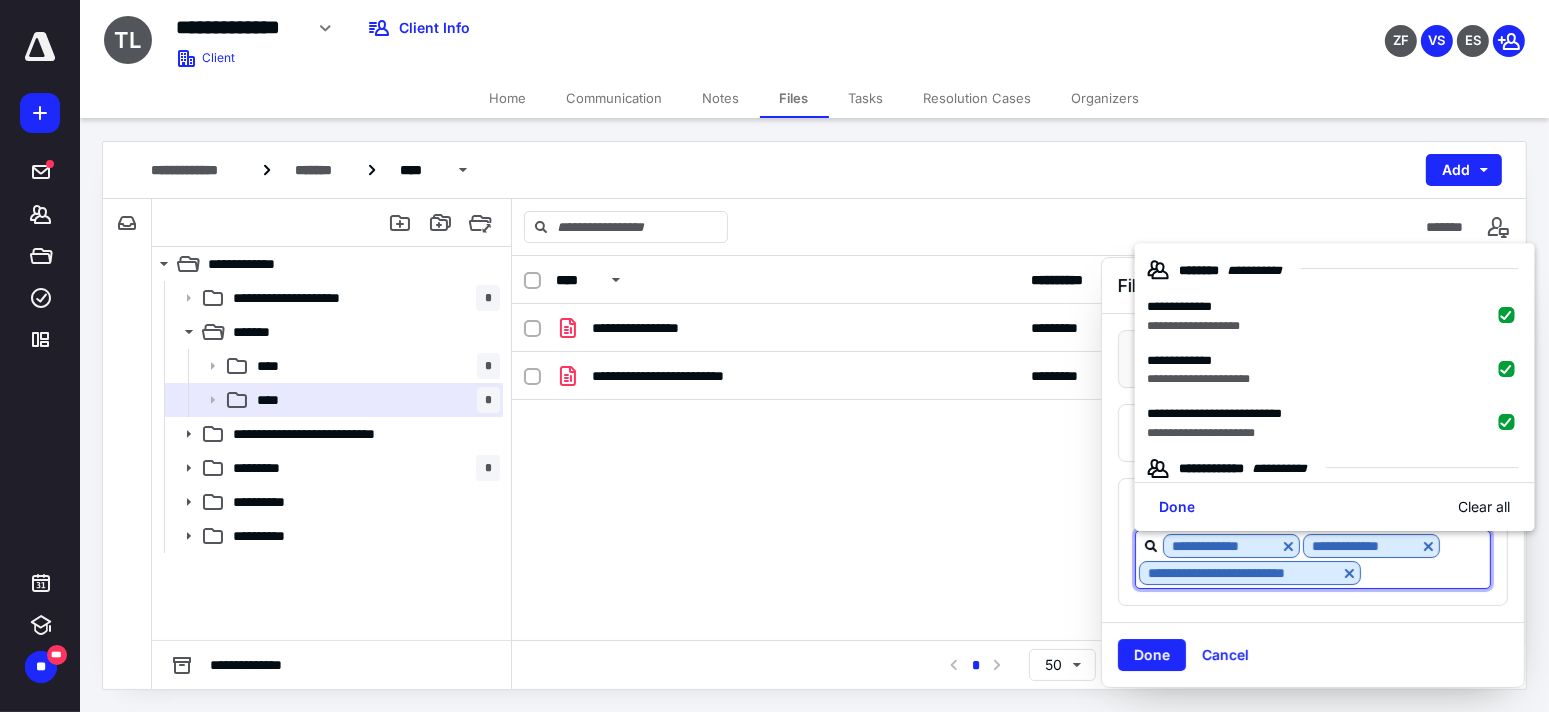 drag, startPoint x: 1151, startPoint y: 654, endPoint x: 1123, endPoint y: 644, distance: 29.732138 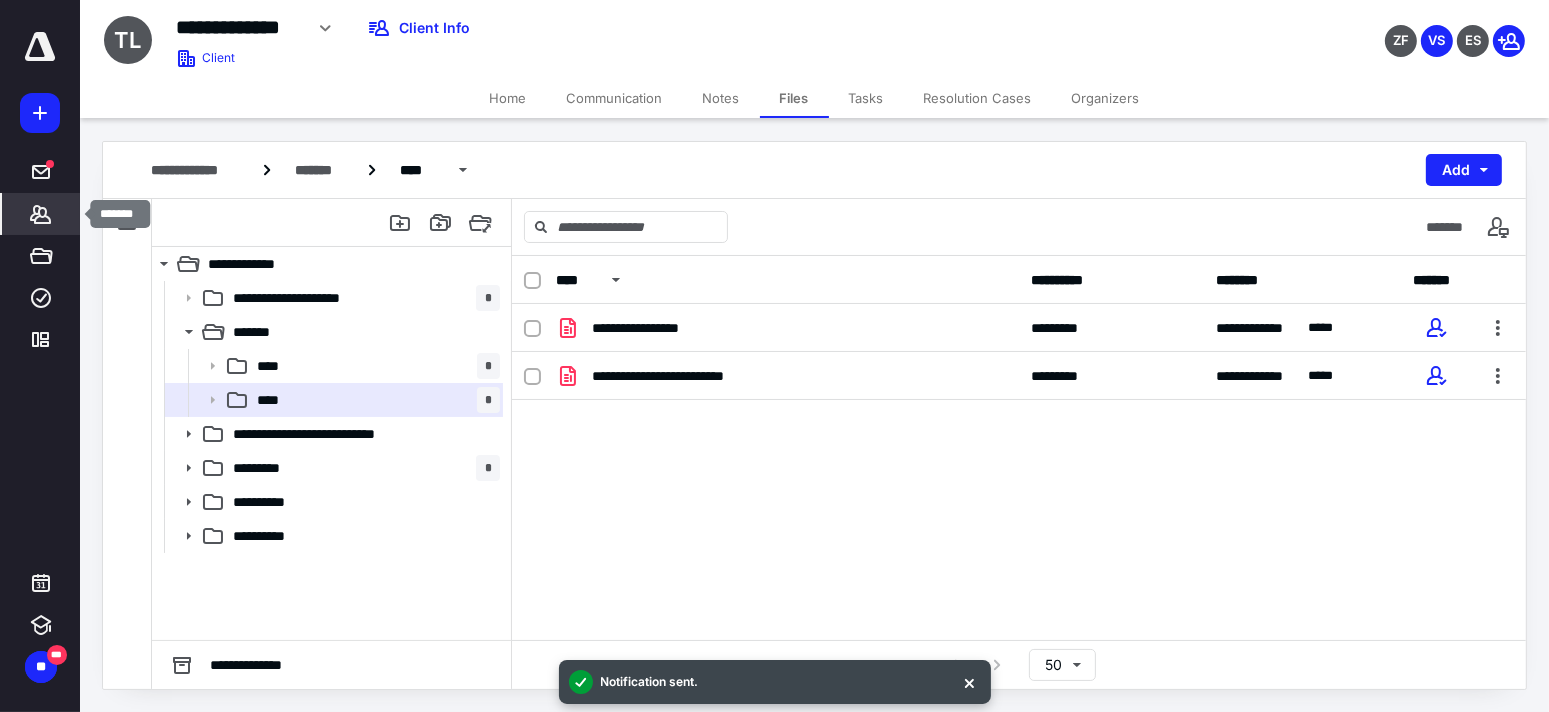 click 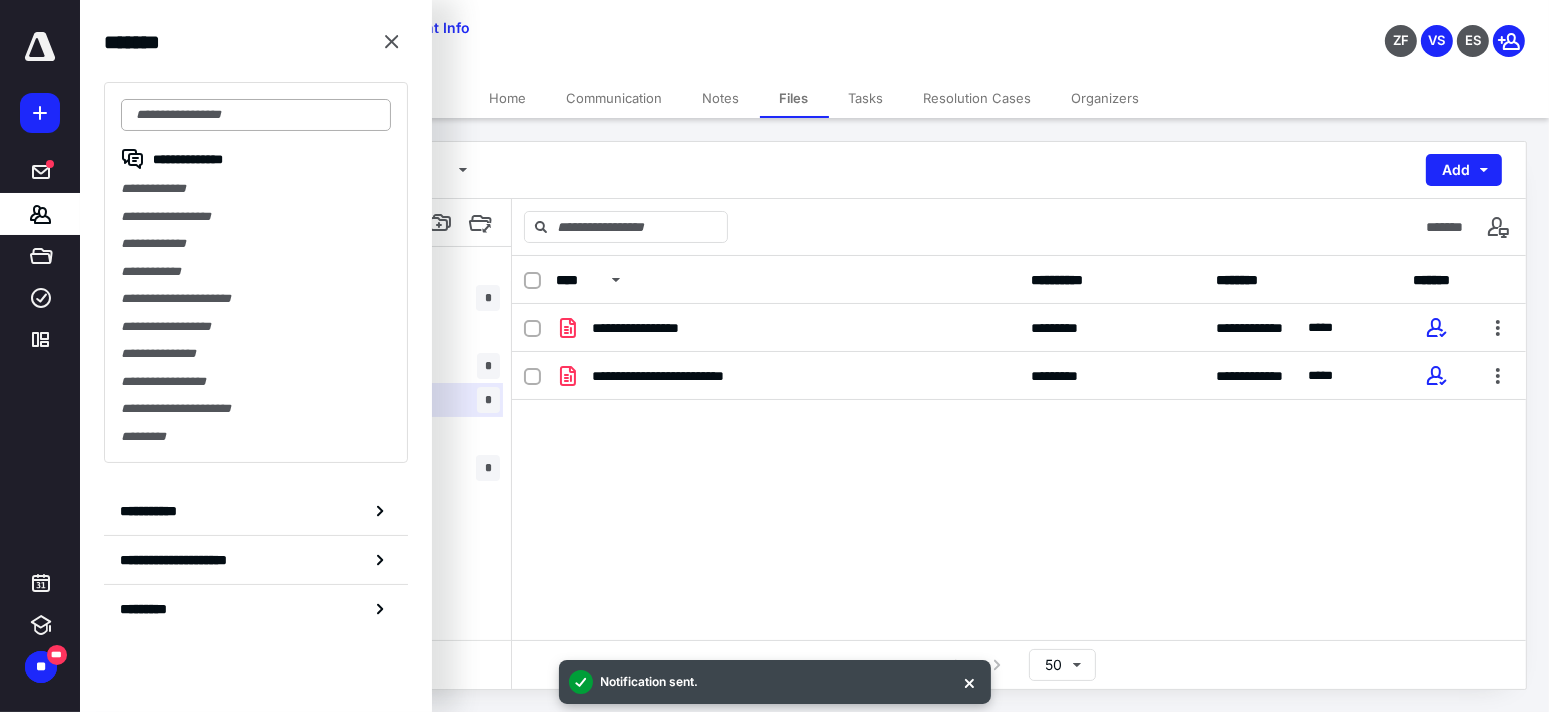 click at bounding box center (256, 115) 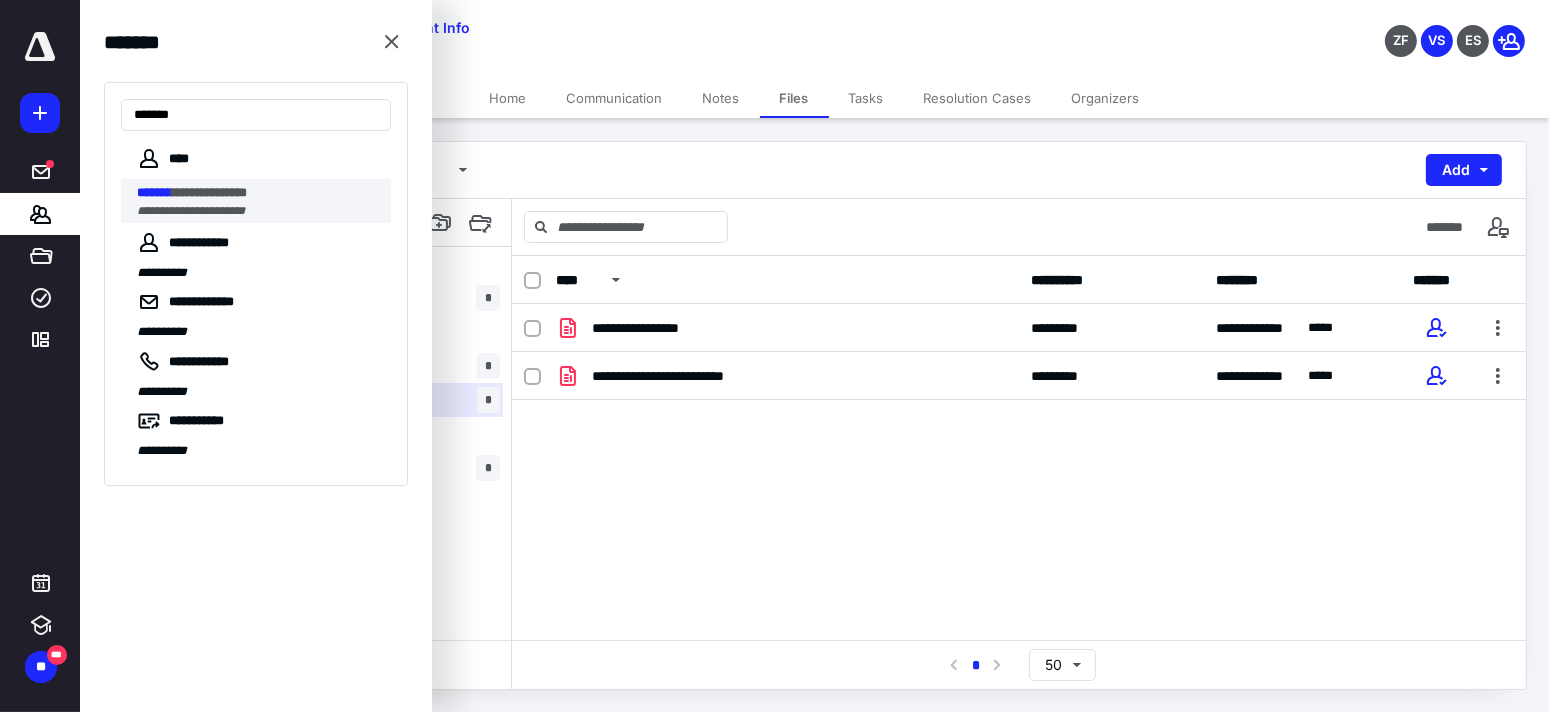 click on "**********" at bounding box center (191, 211) 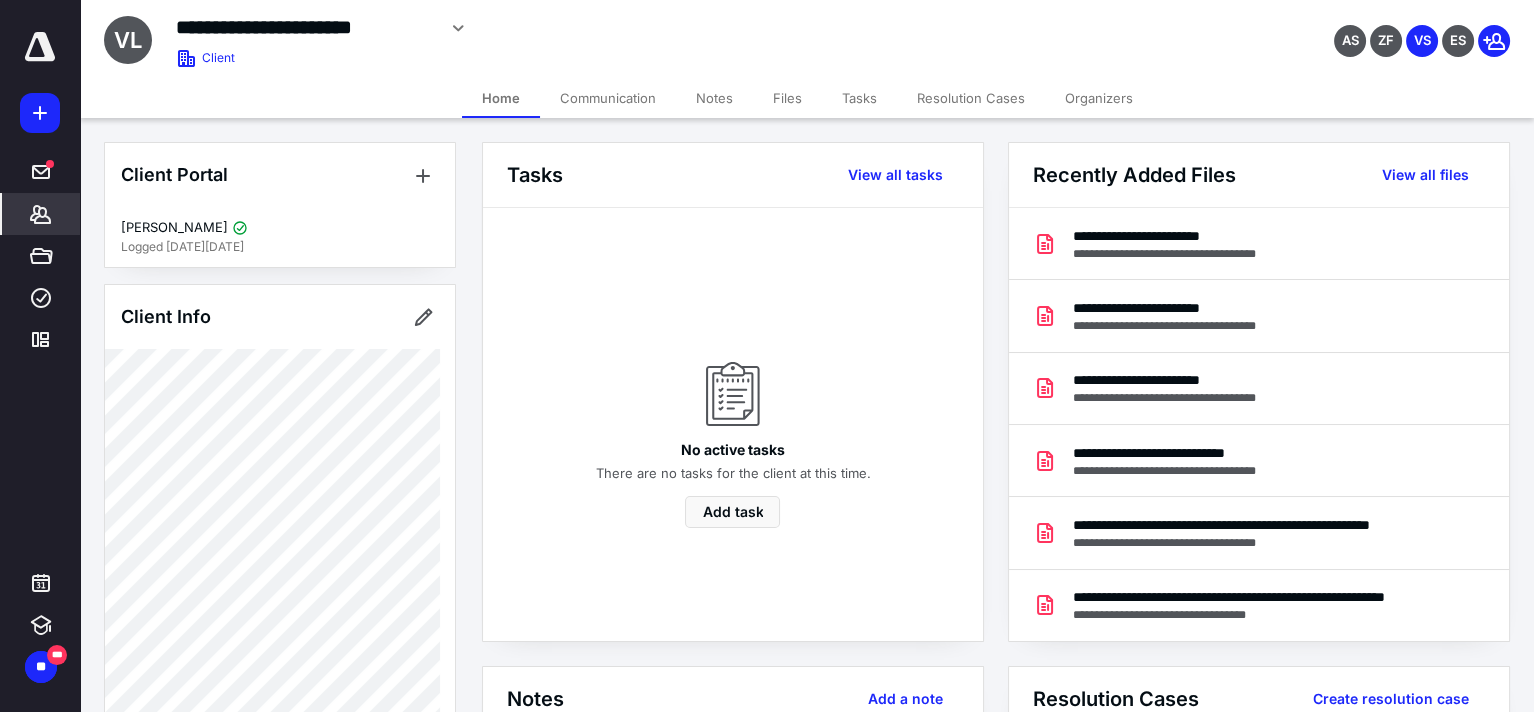 click on "Files" at bounding box center [787, 98] 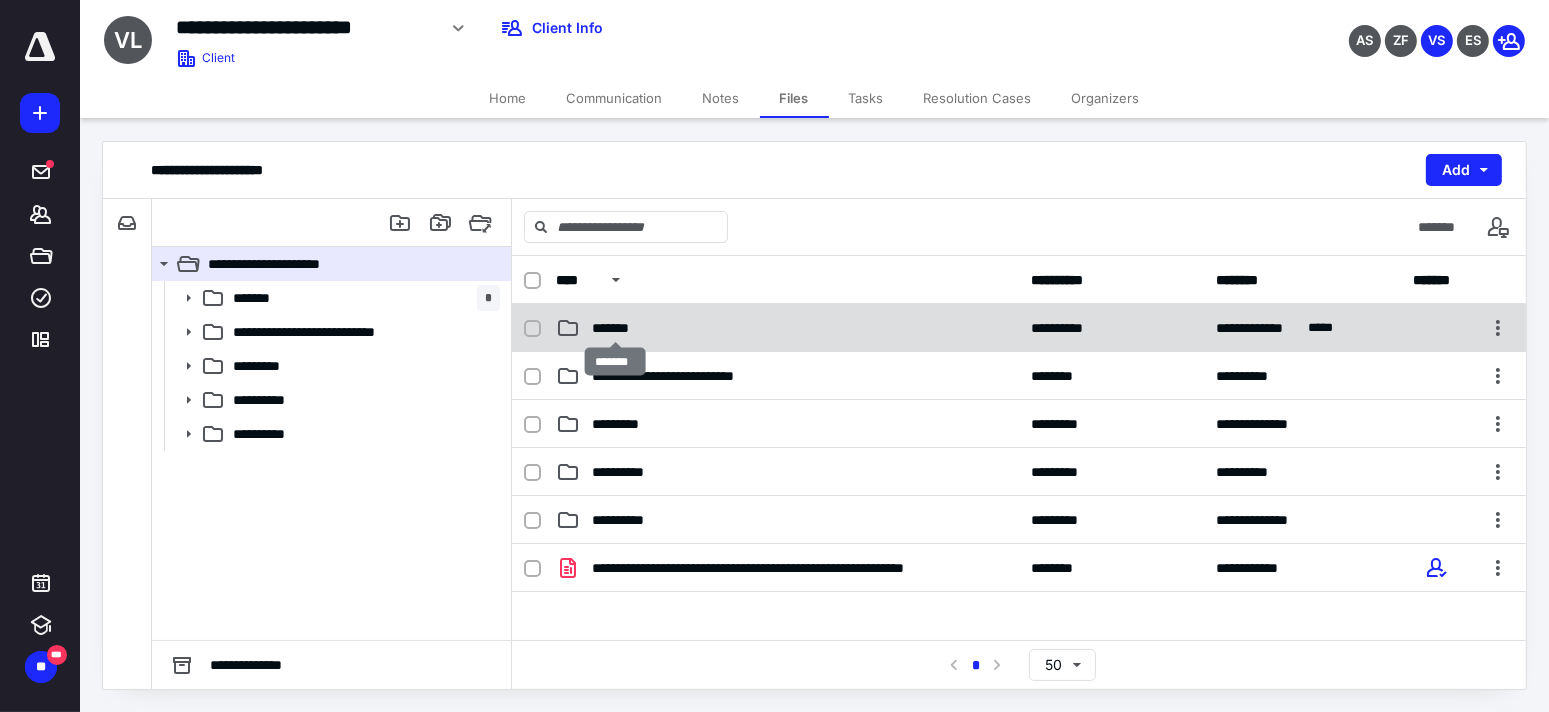 click on "*******" at bounding box center [615, 328] 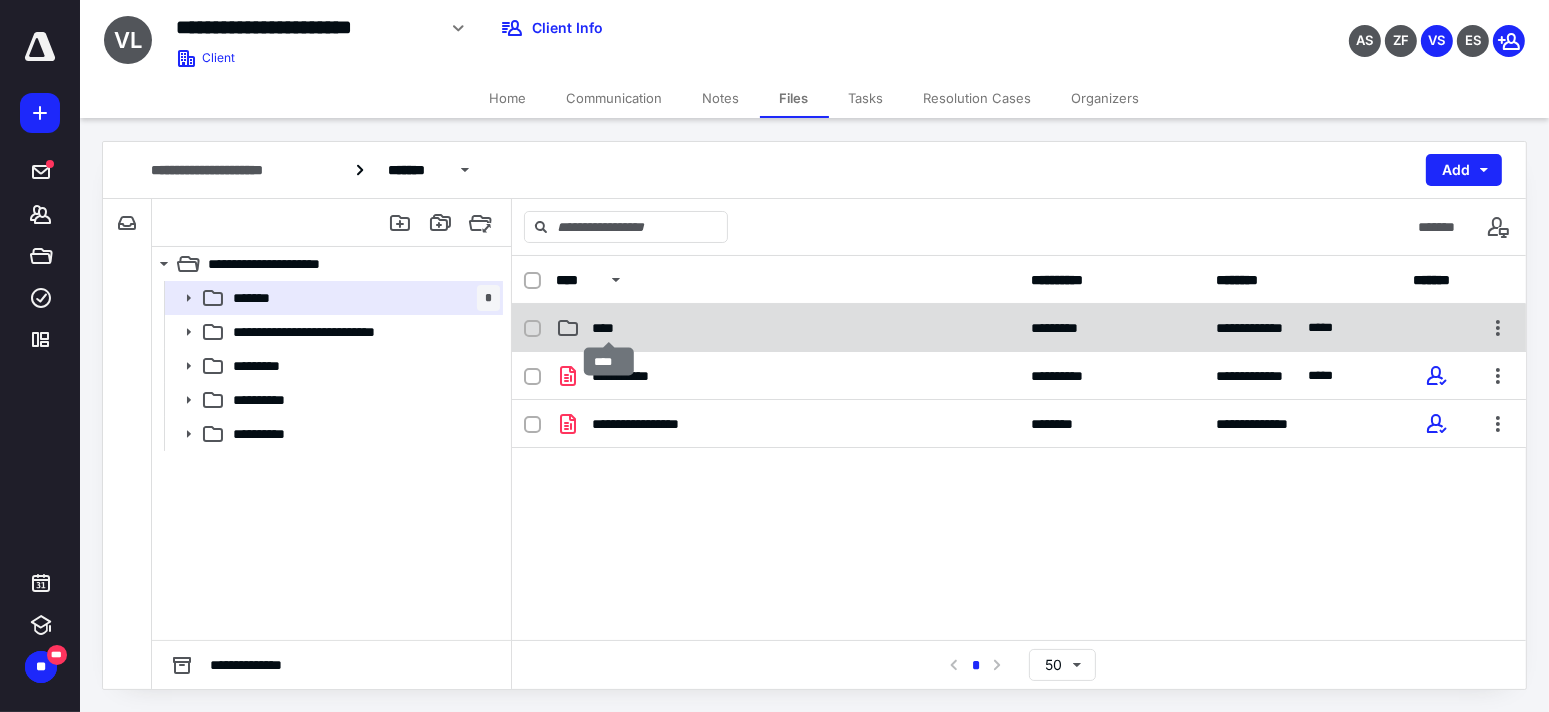 click on "****" at bounding box center (609, 328) 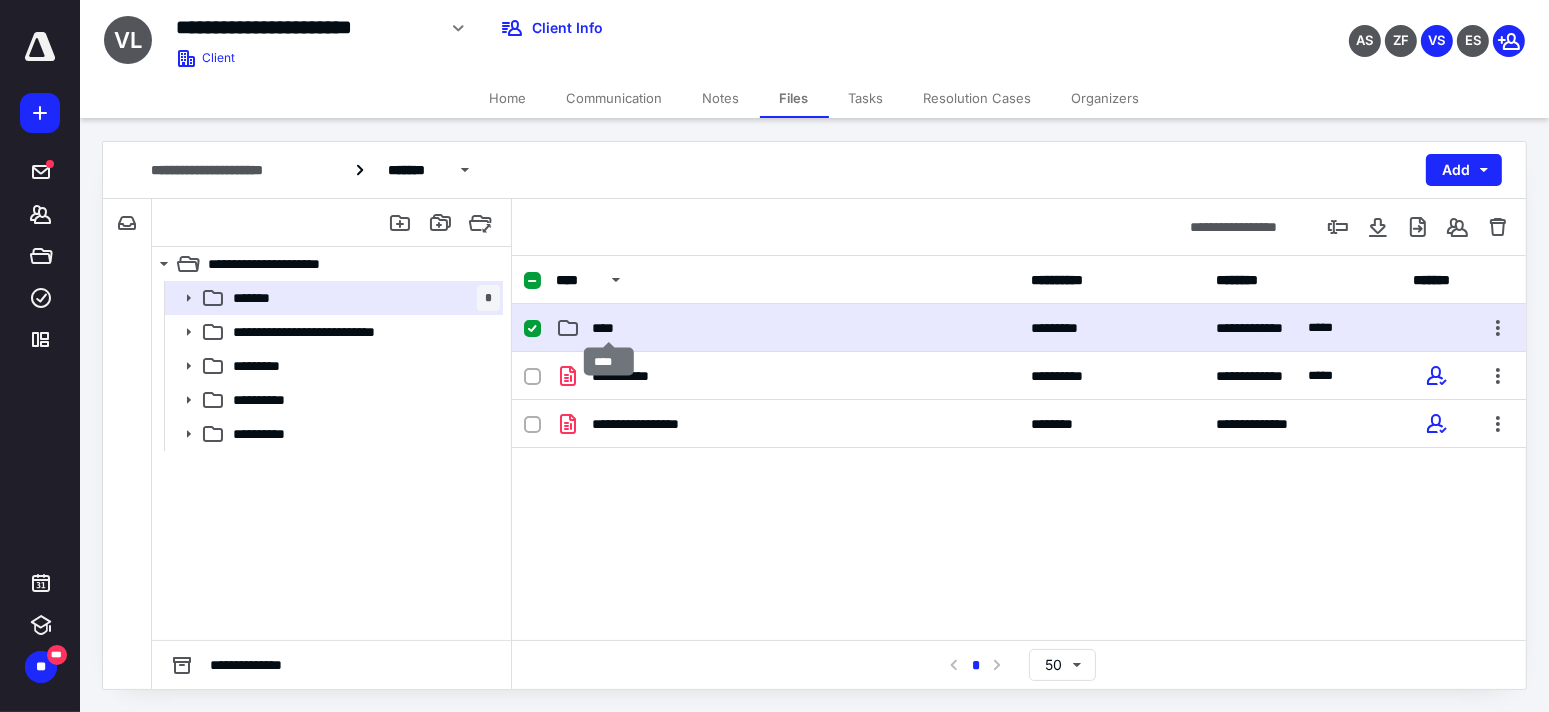 click on "****" at bounding box center (609, 328) 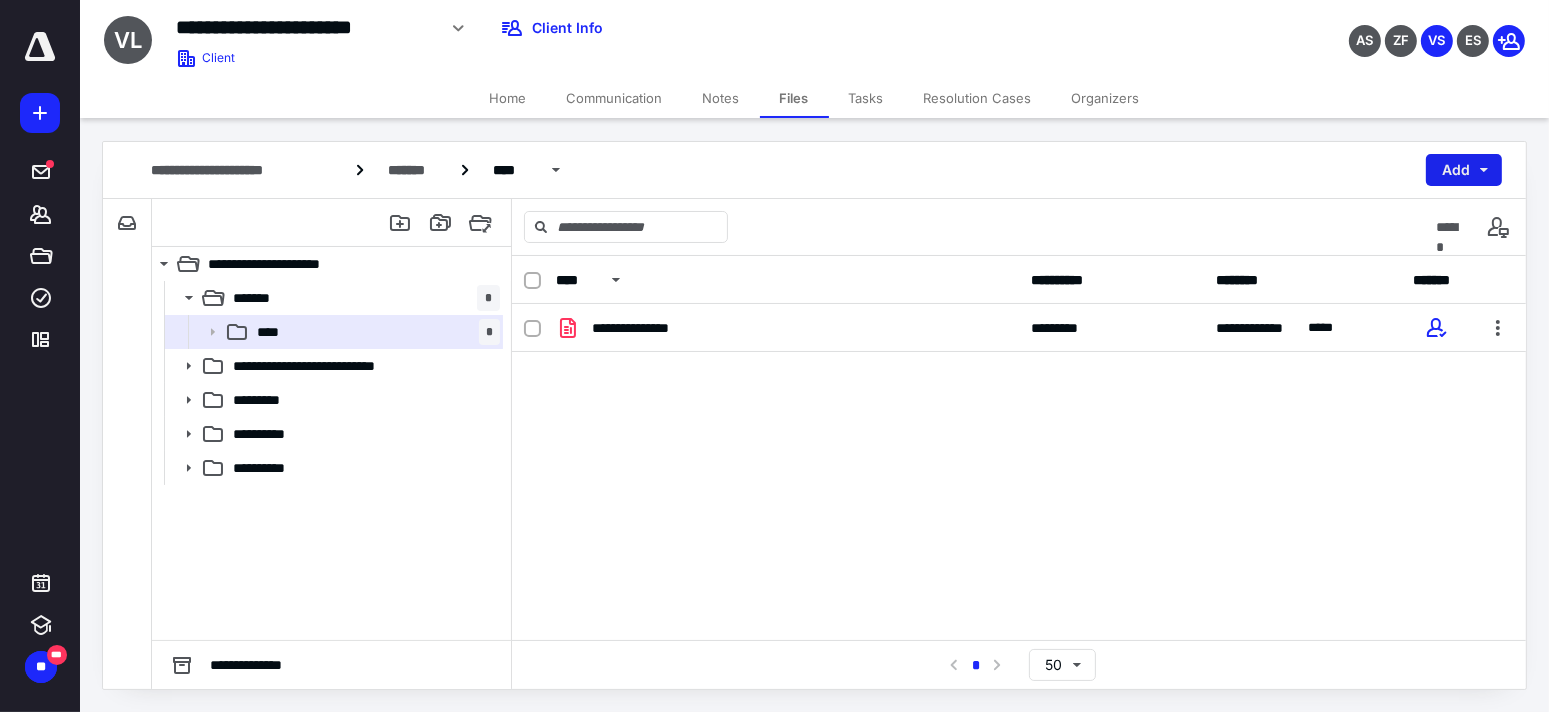 click on "Add" at bounding box center [1464, 170] 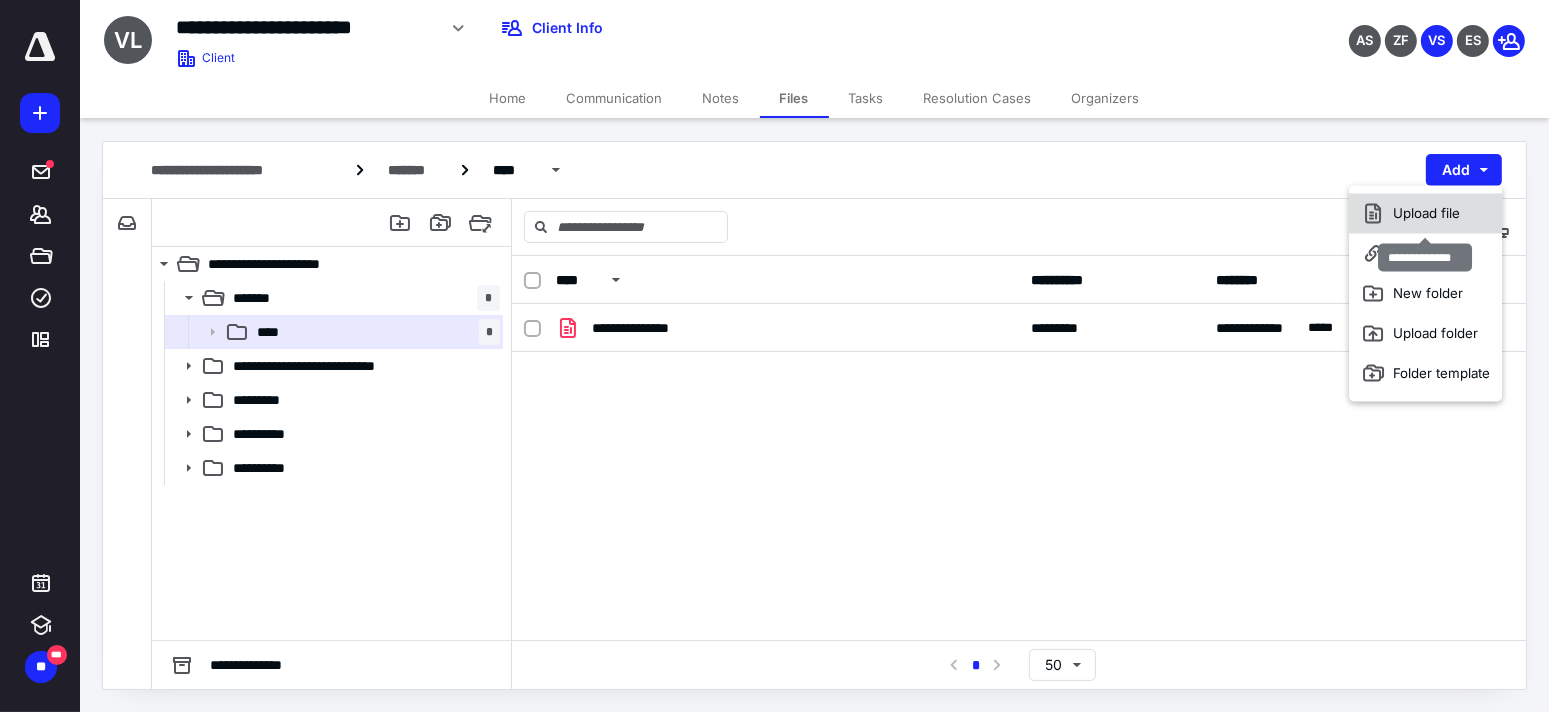 click on "Upload file" at bounding box center [1425, 213] 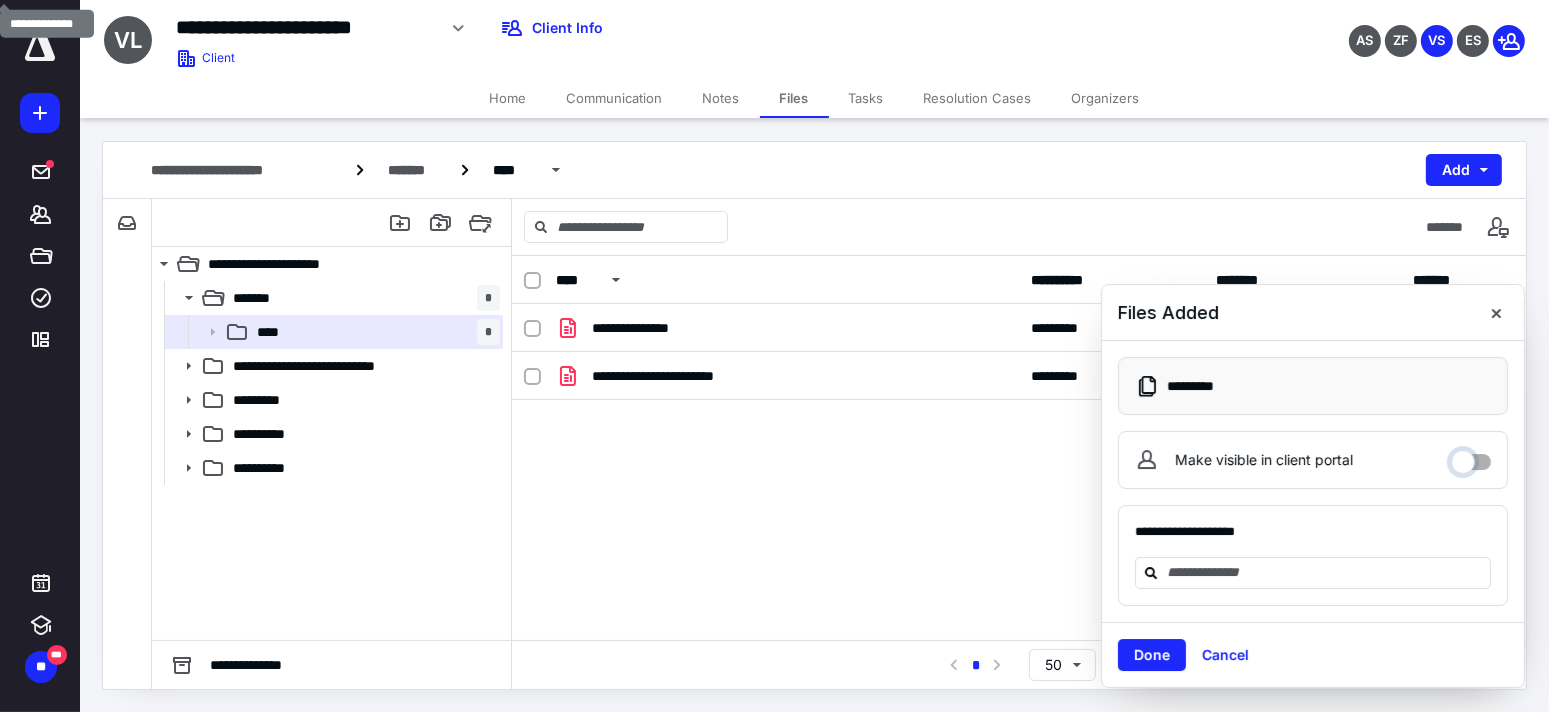 click on "Make visible in client portal" at bounding box center (1471, 457) 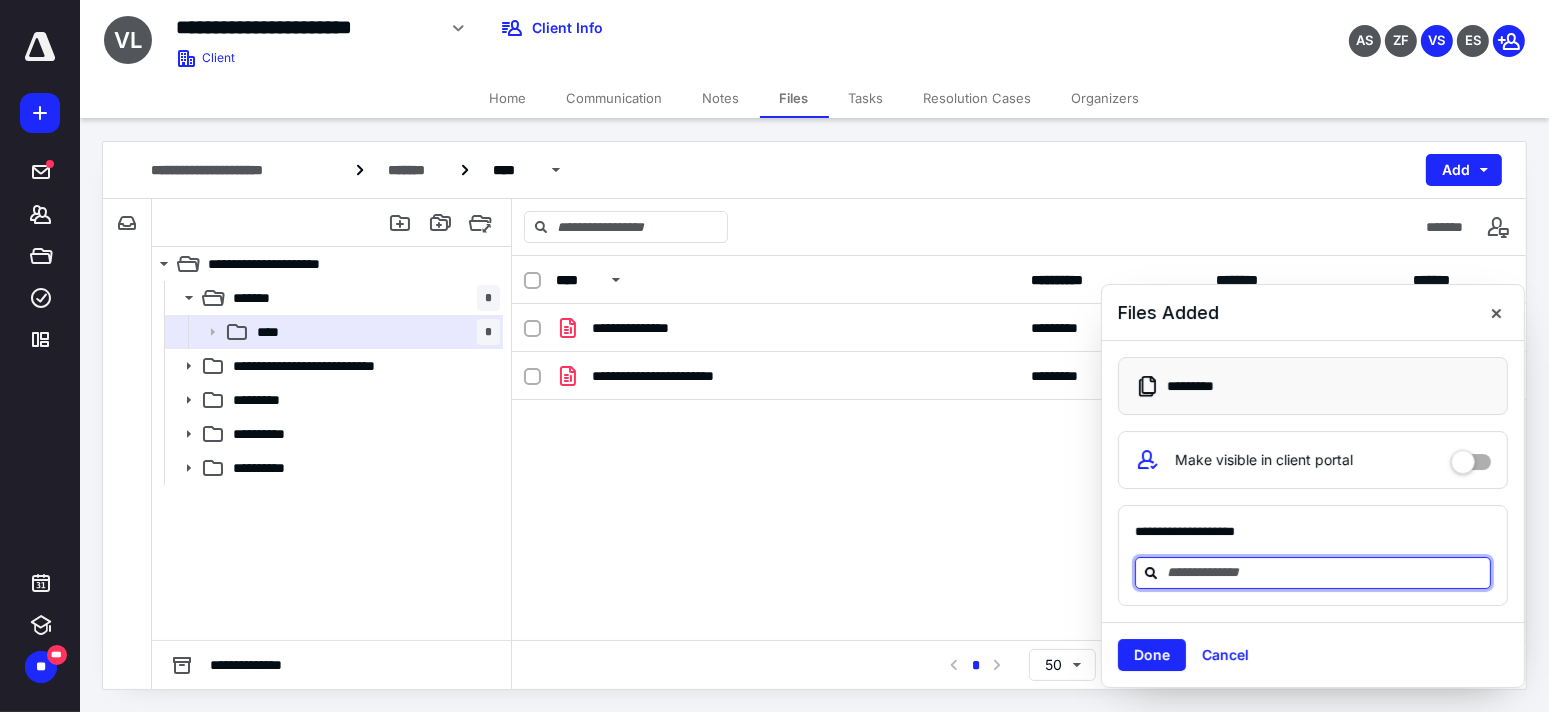 click at bounding box center (1325, 572) 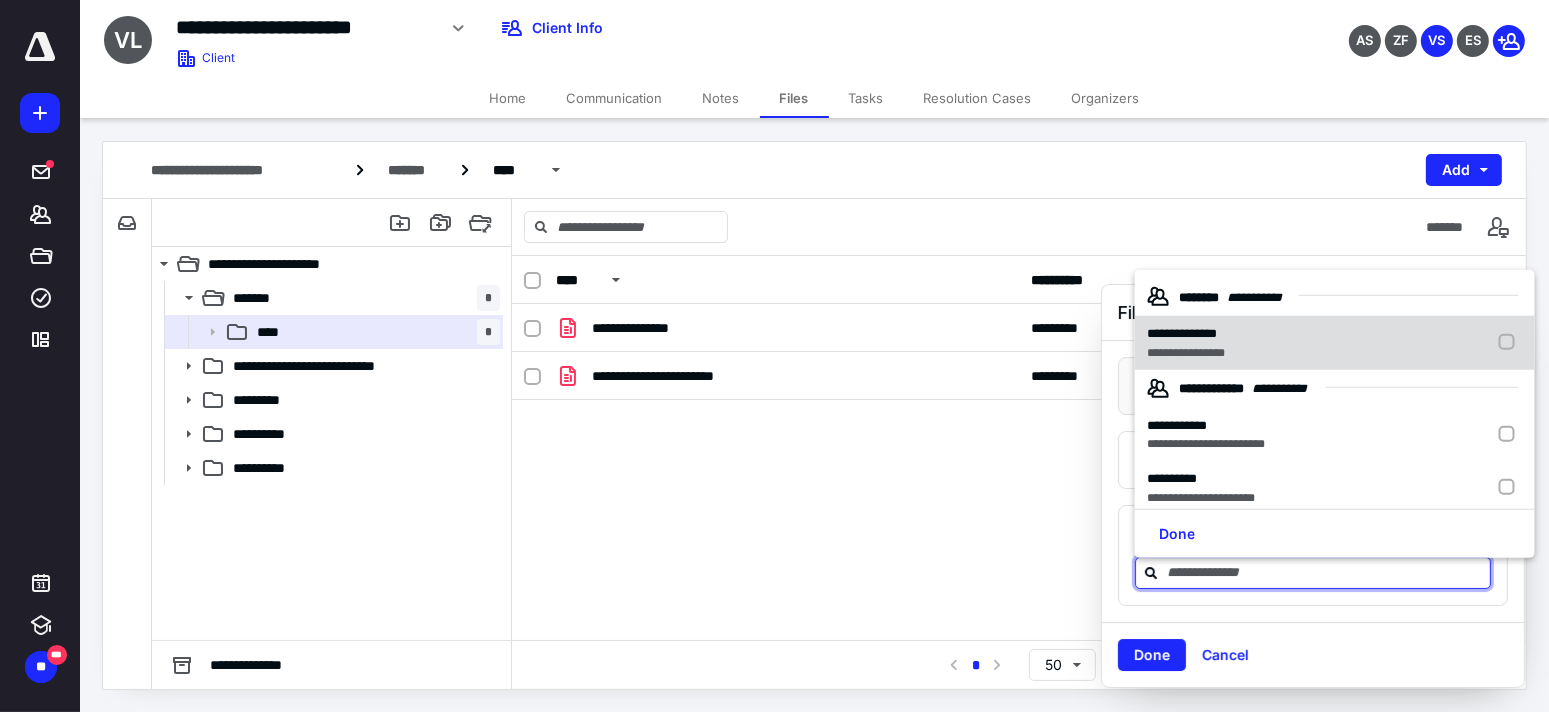 click on "**********" at bounding box center (1182, 333) 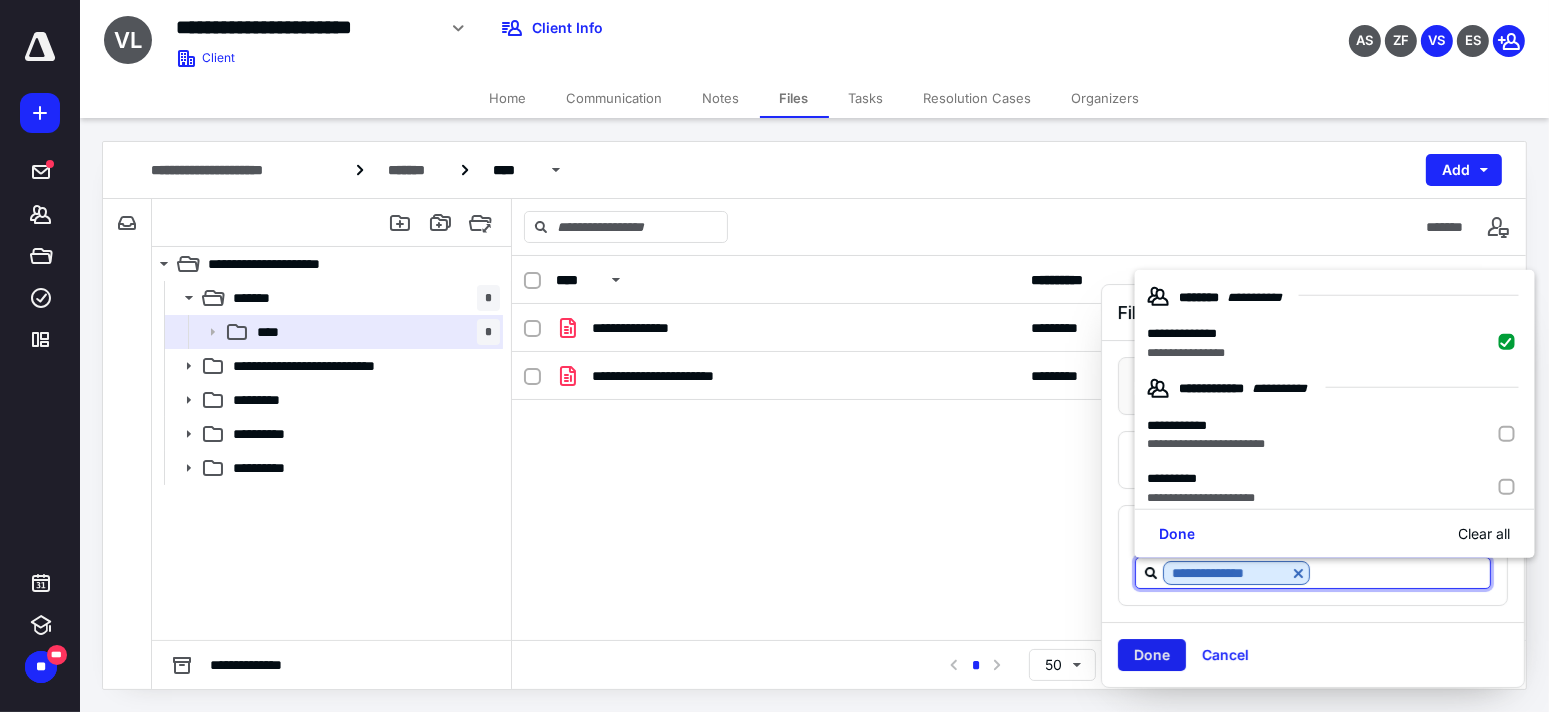 click on "Done" at bounding box center (1152, 655) 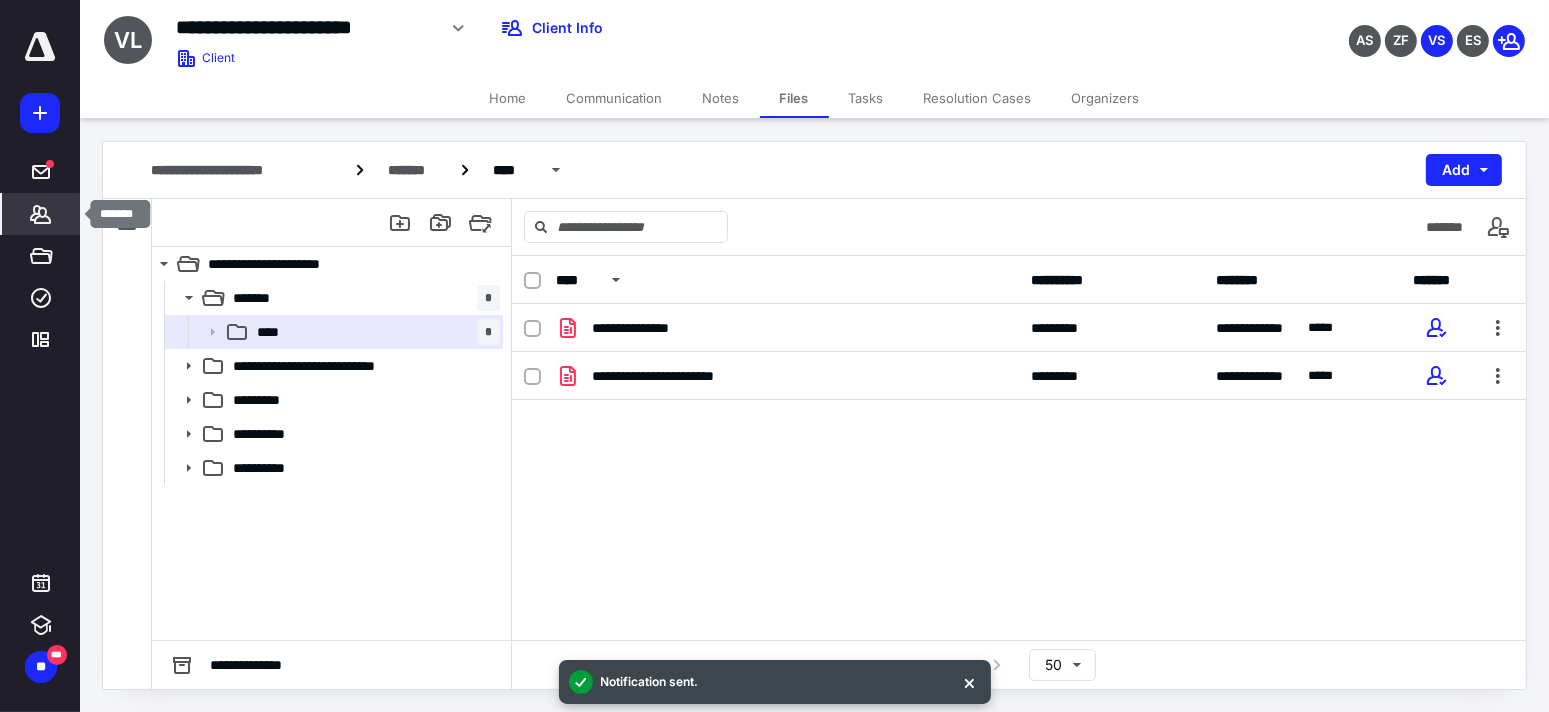 click 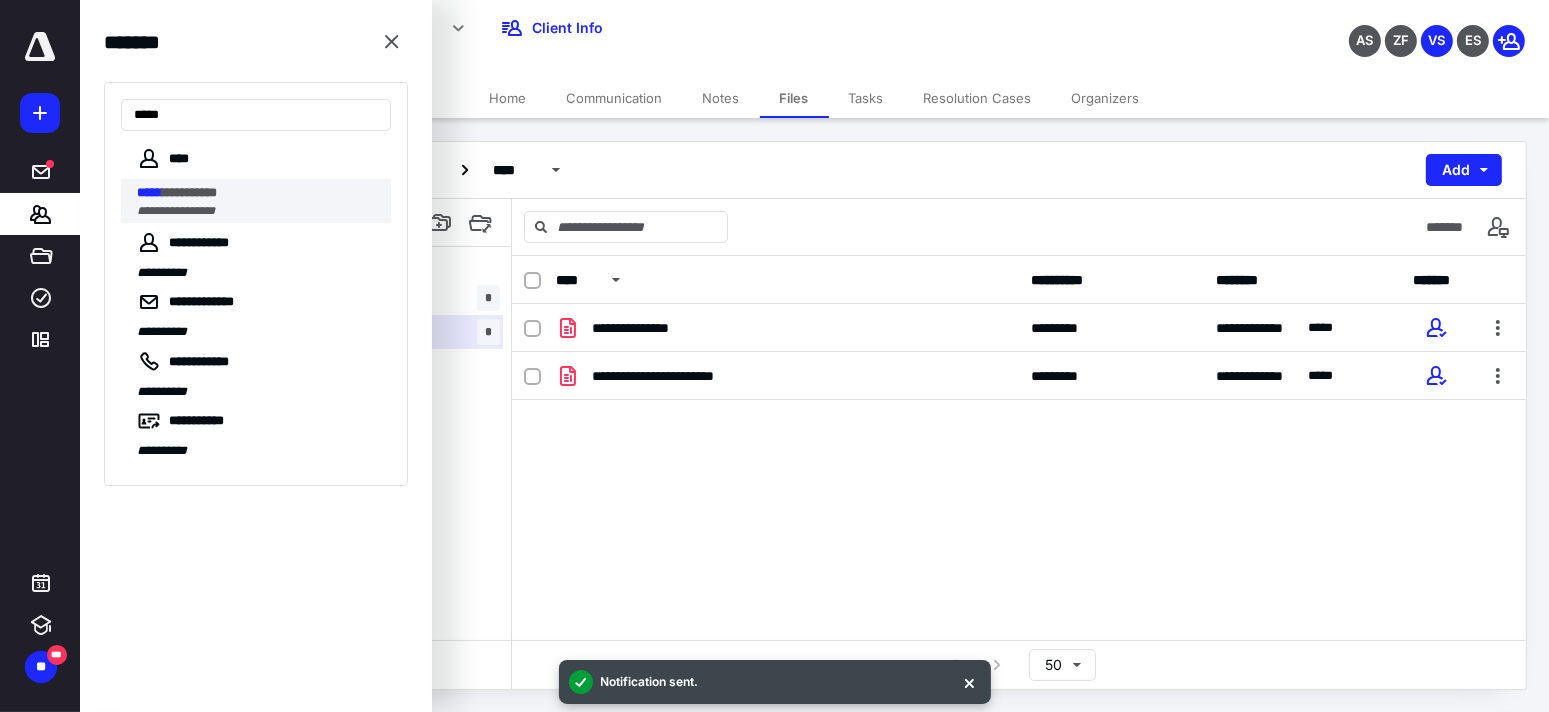 click on "**********" at bounding box center (176, 211) 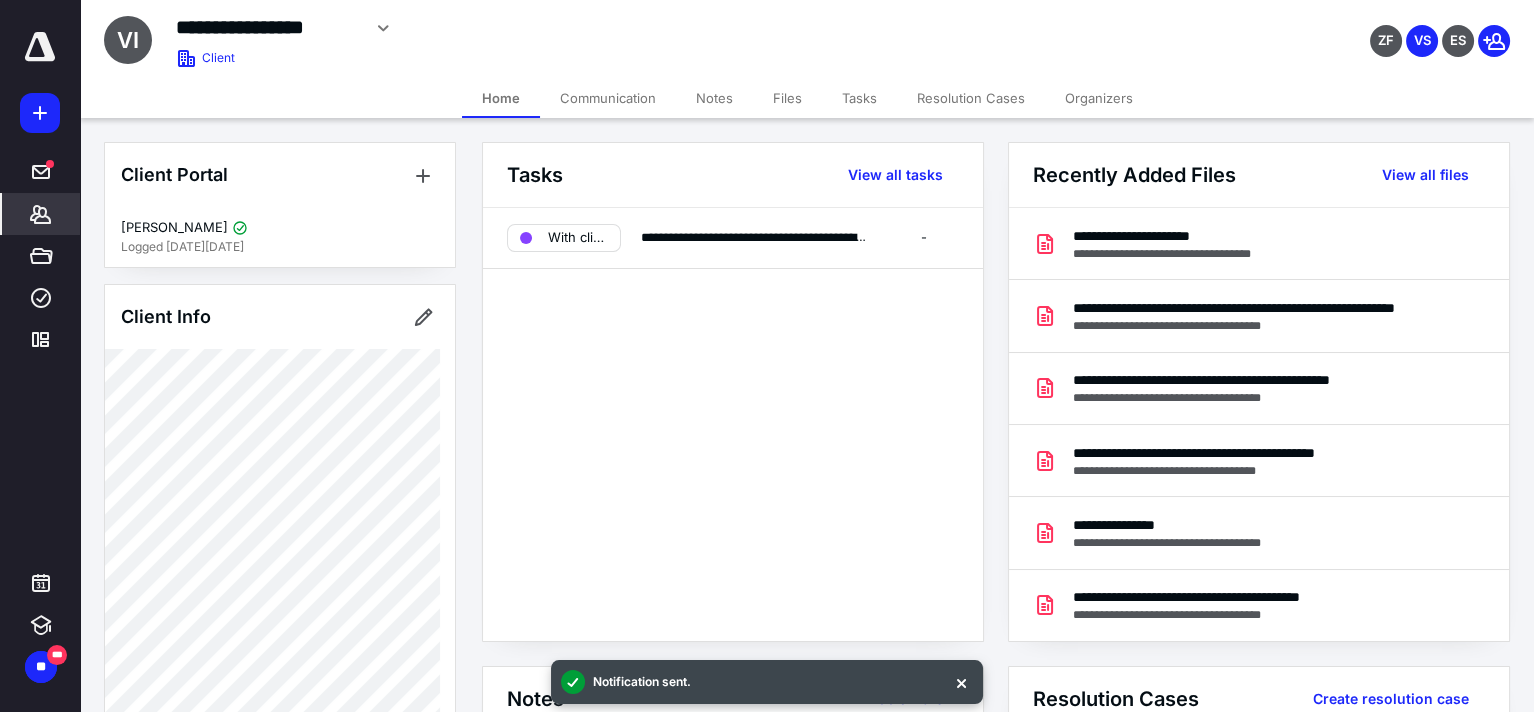 click on "Files" at bounding box center (787, 98) 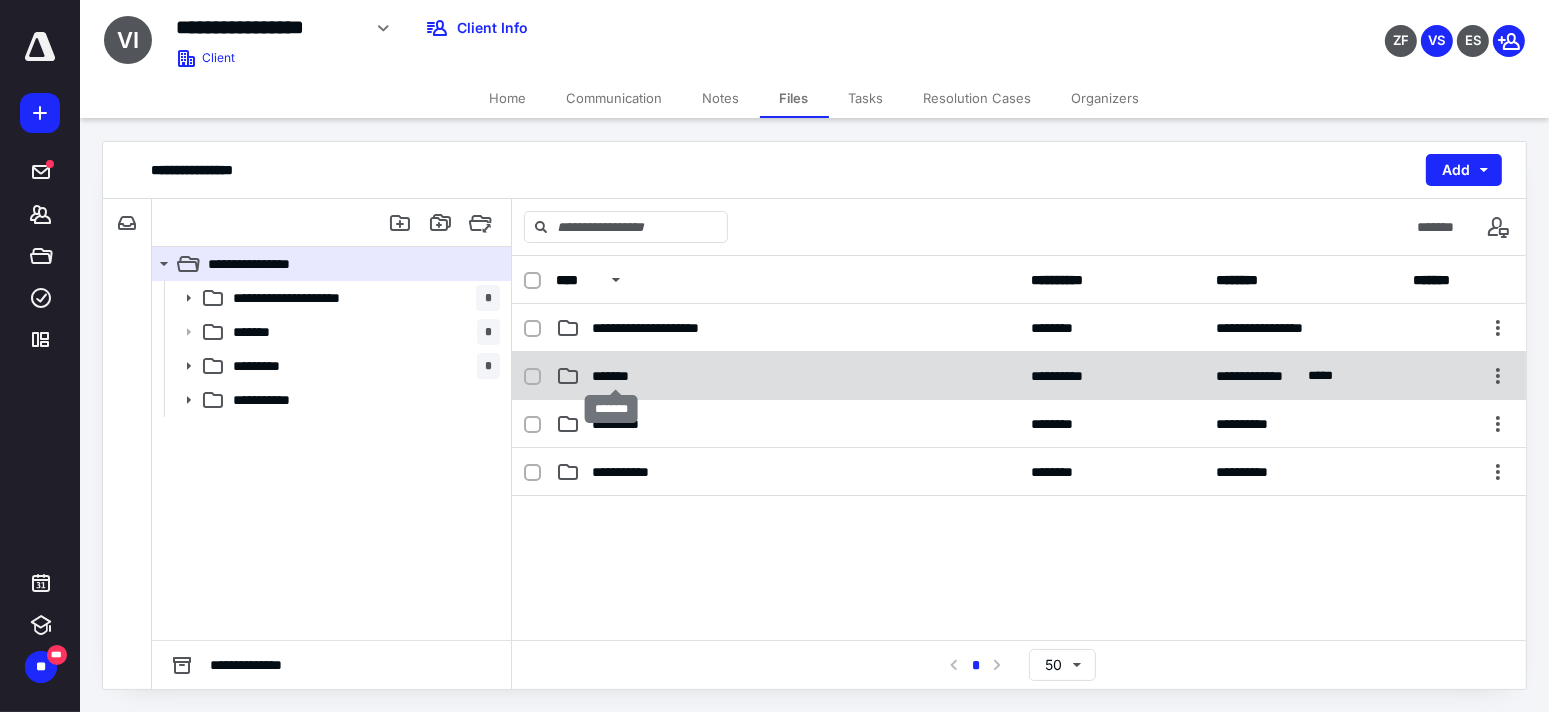 click on "*******" at bounding box center (615, 376) 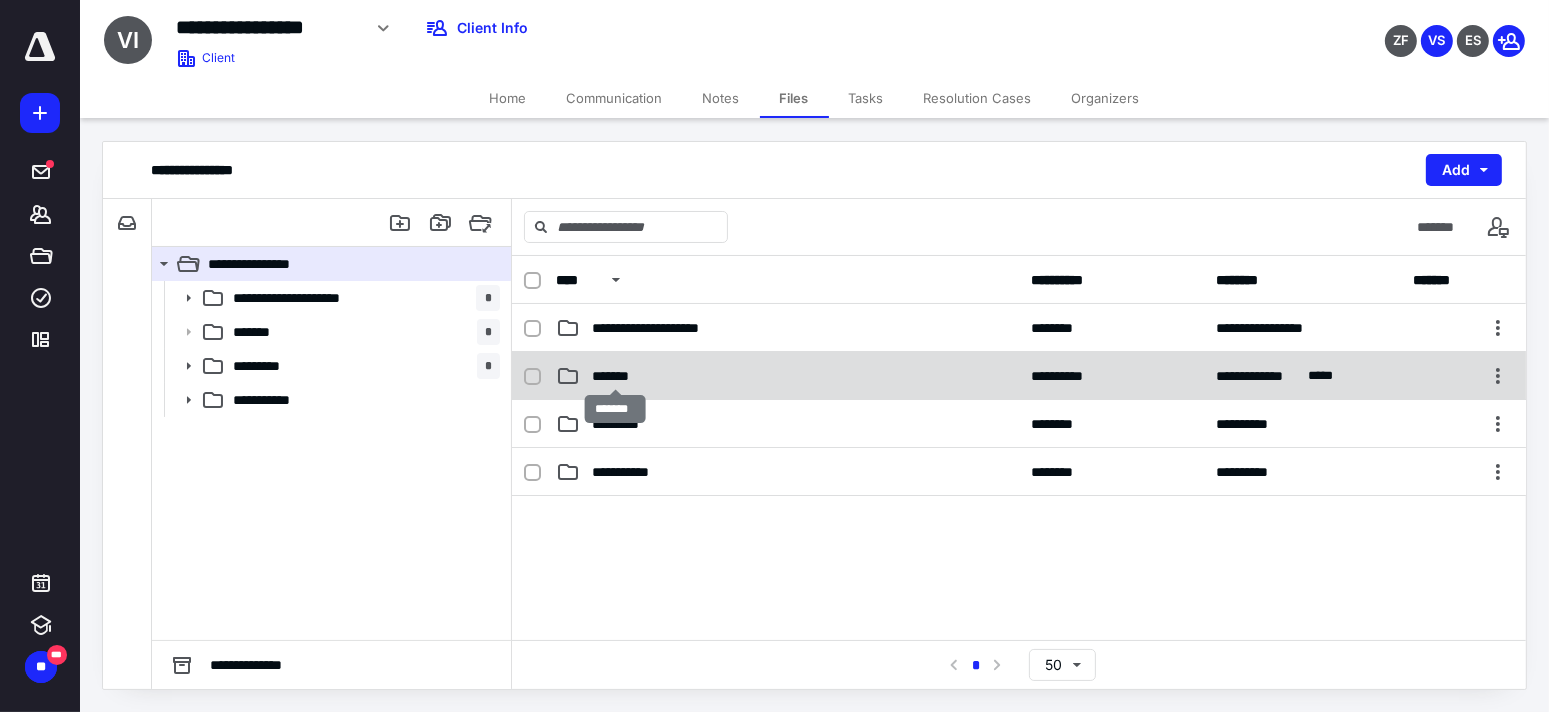 click on "*******" at bounding box center (615, 376) 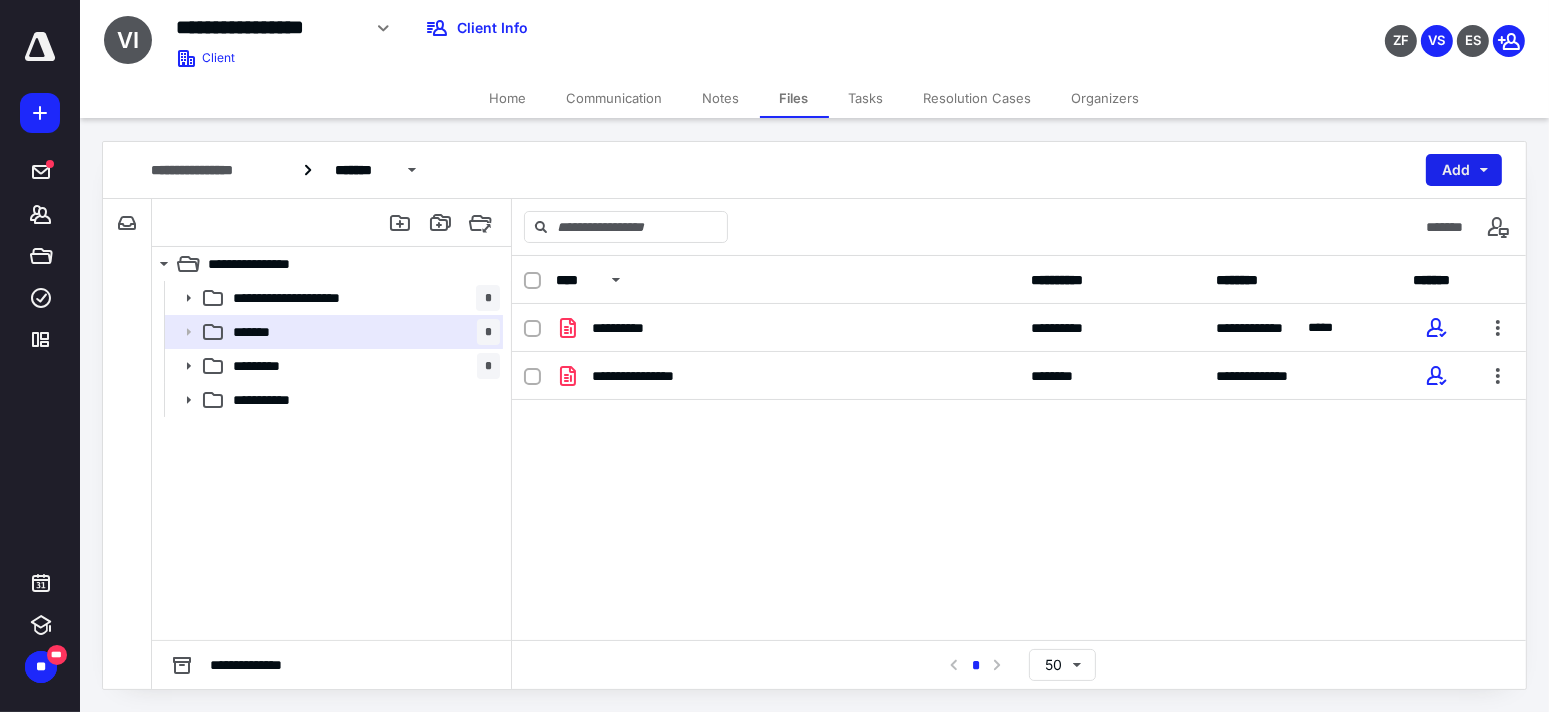 click on "Add" at bounding box center (1464, 170) 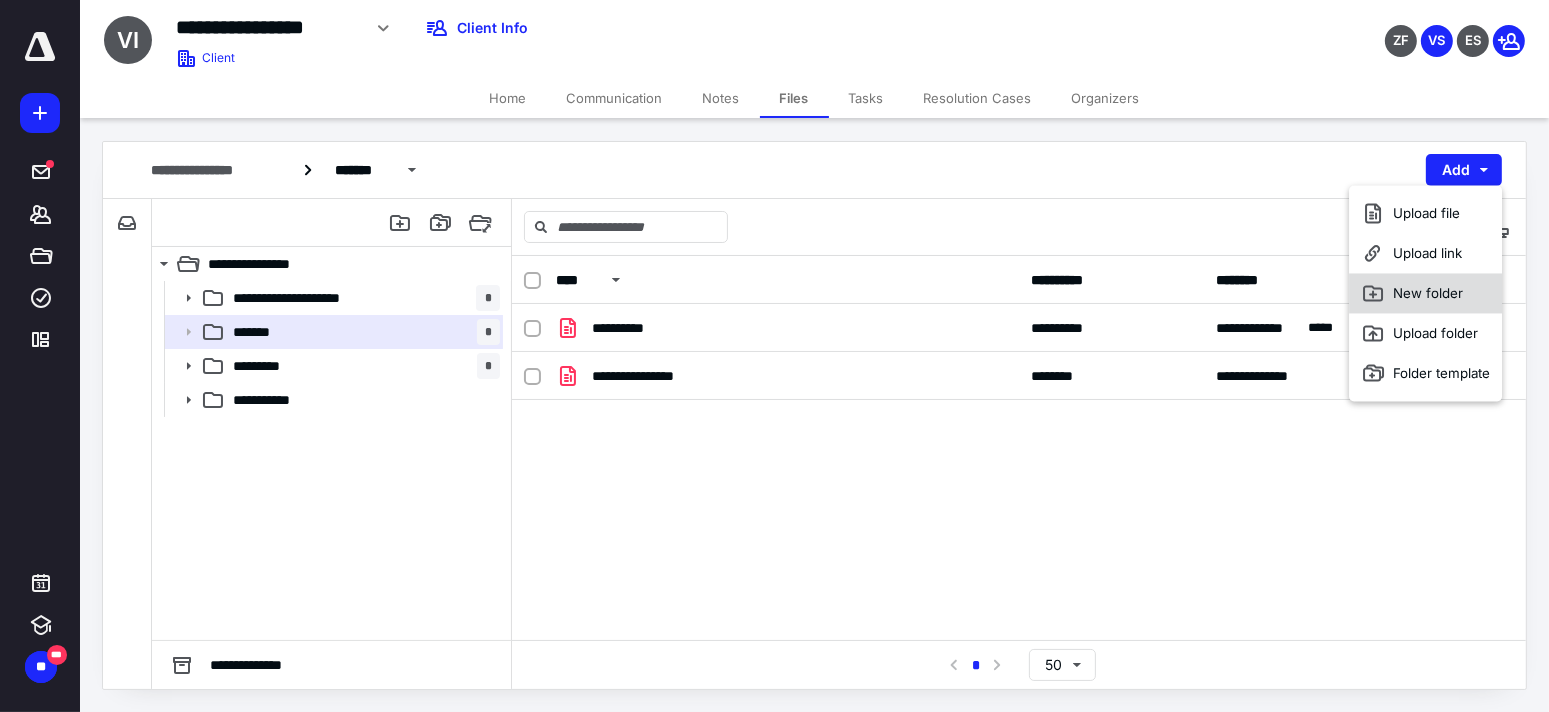 click on "New folder" at bounding box center [1425, 293] 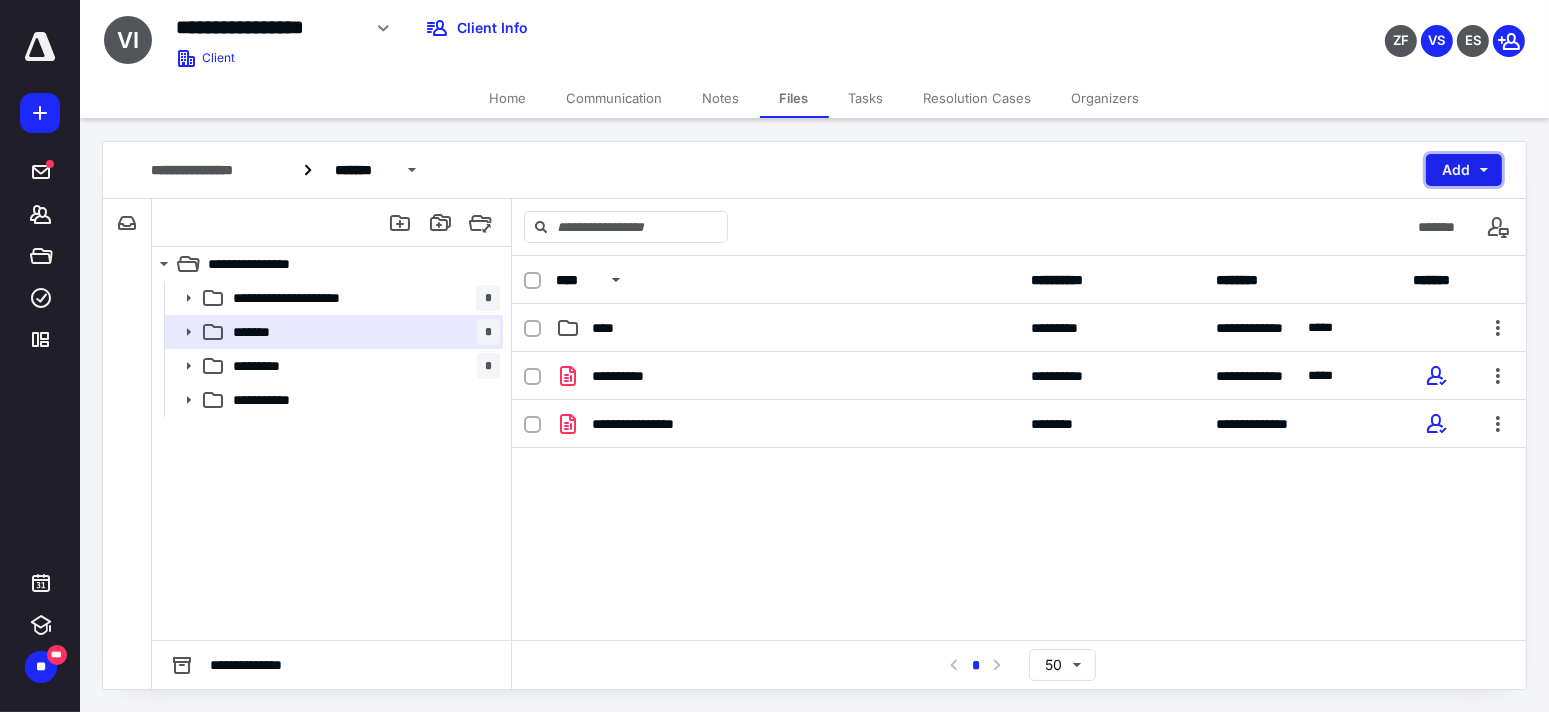 click on "Add" at bounding box center [1464, 170] 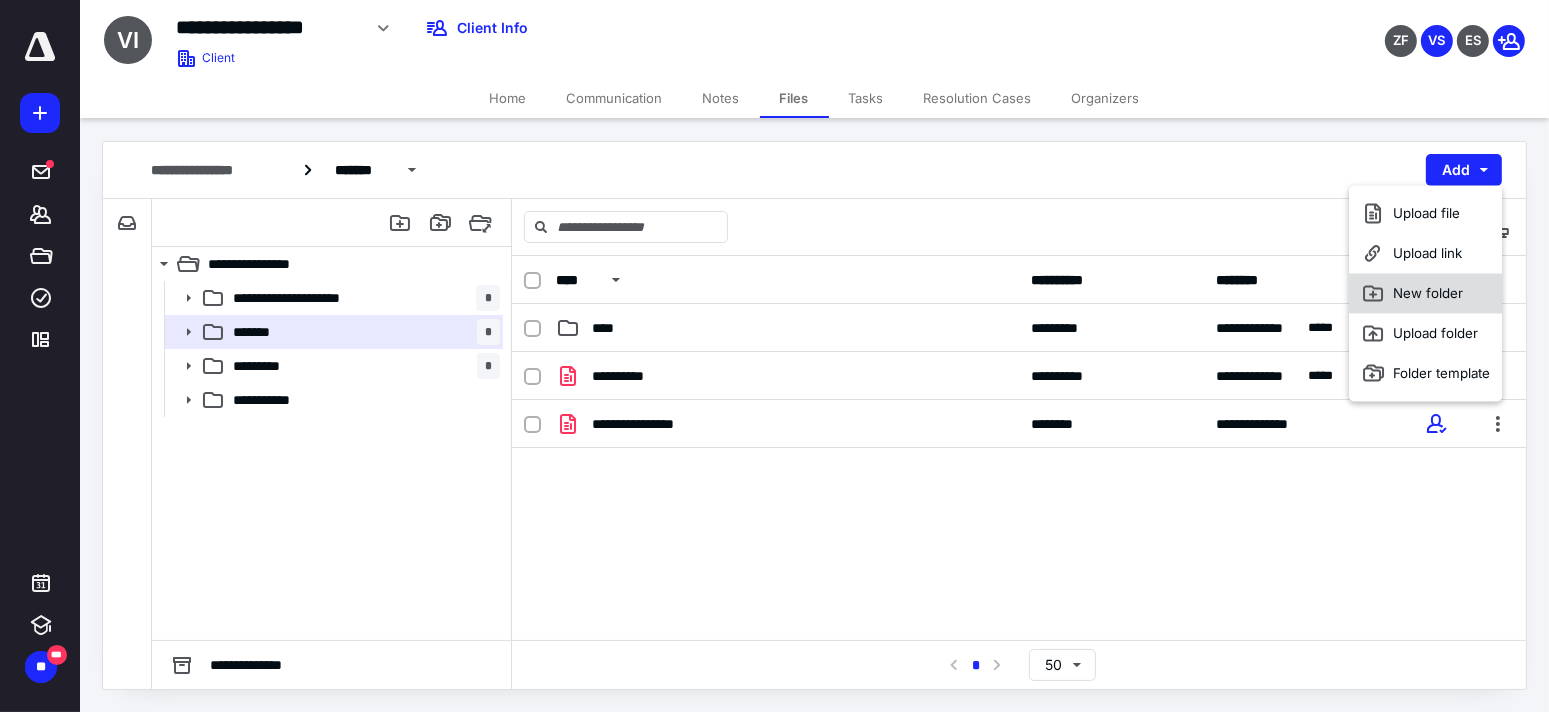 click on "New folder" at bounding box center (1425, 293) 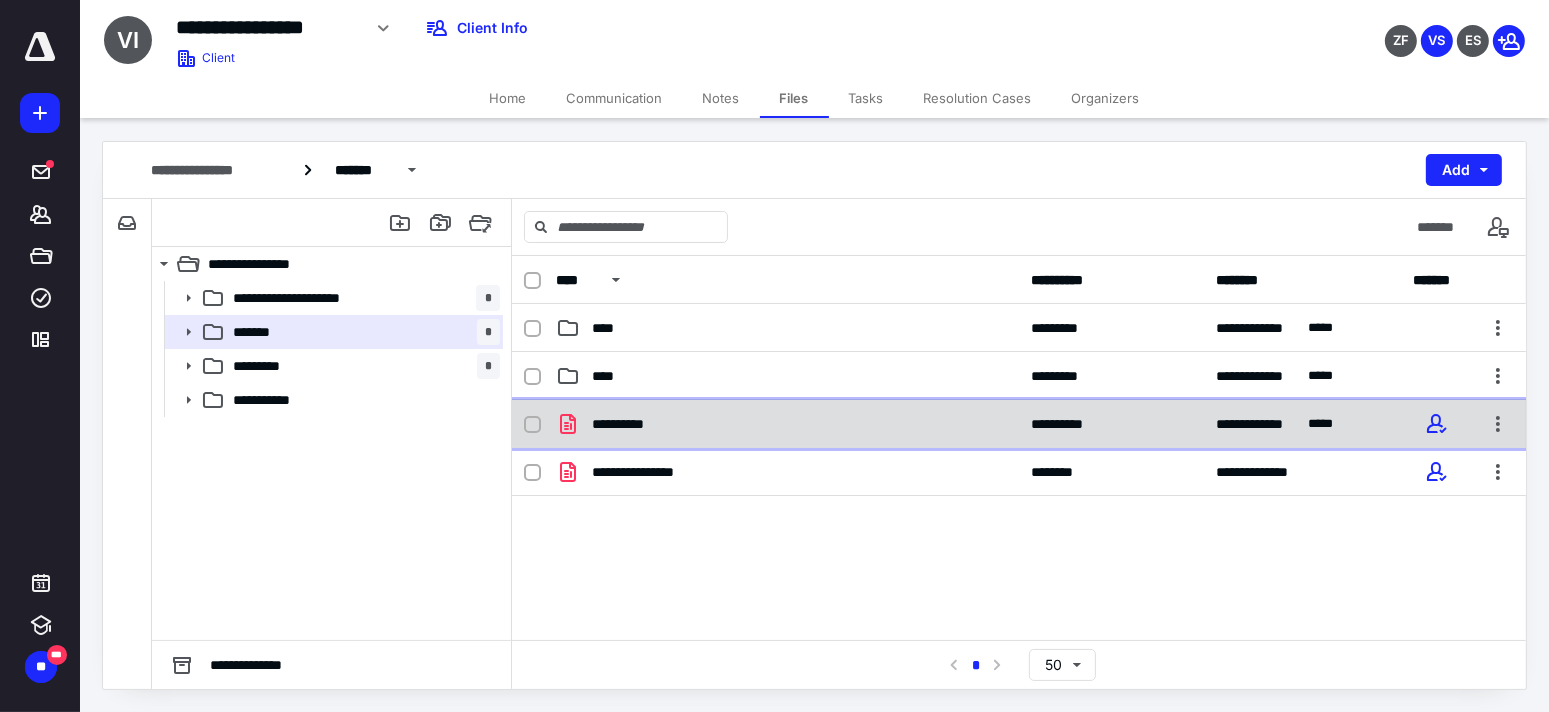 click on "**********" at bounding box center [626, 424] 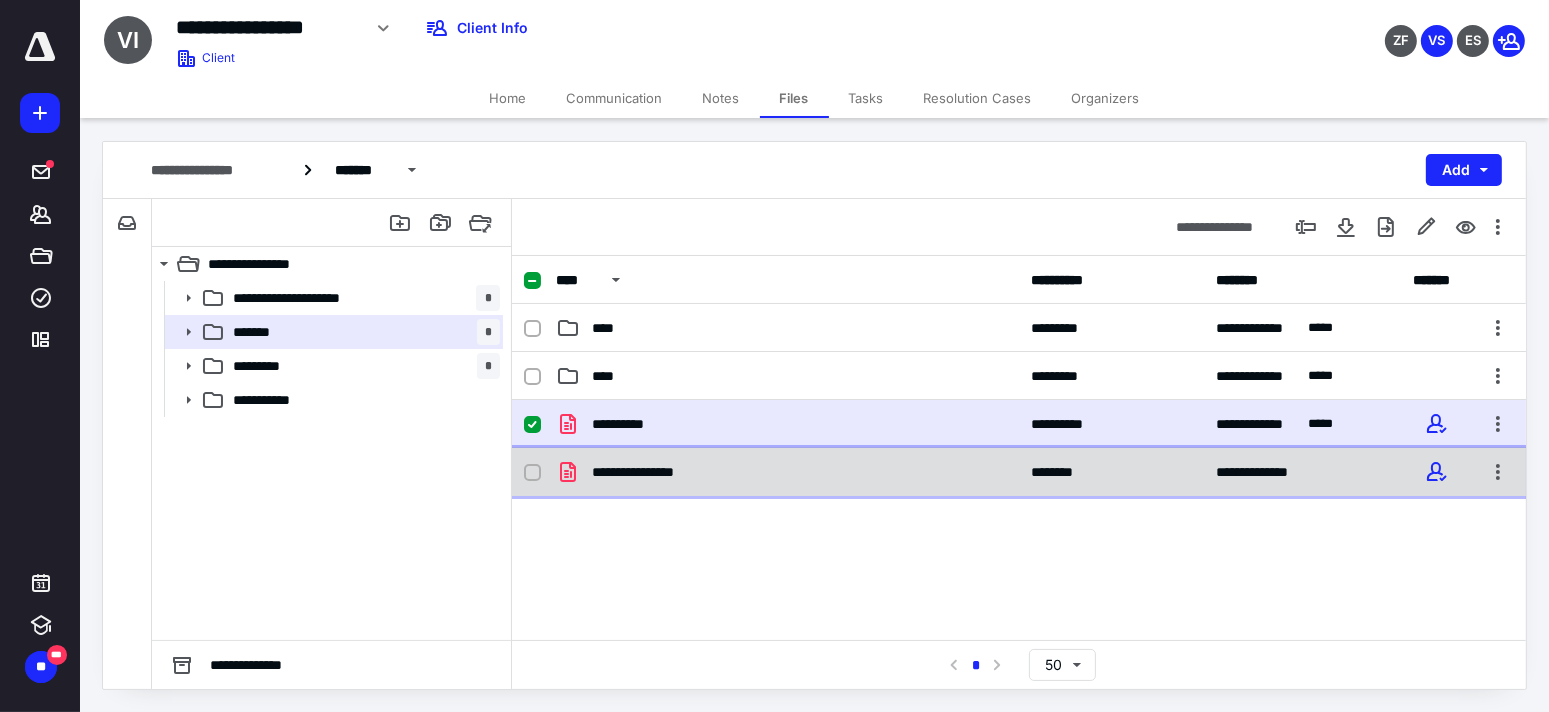 click on "**********" at bounding box center [787, 472] 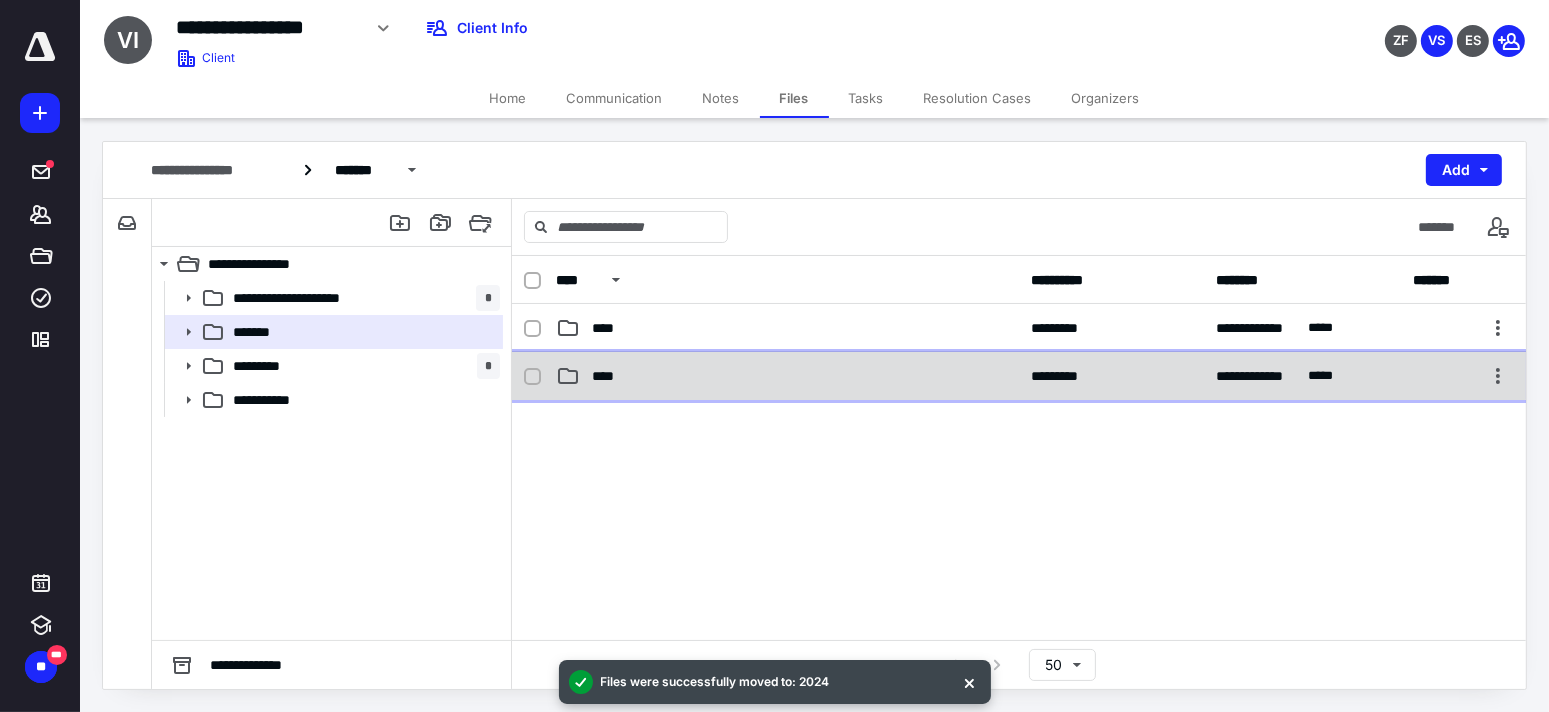 click on "****" at bounding box center (787, 376) 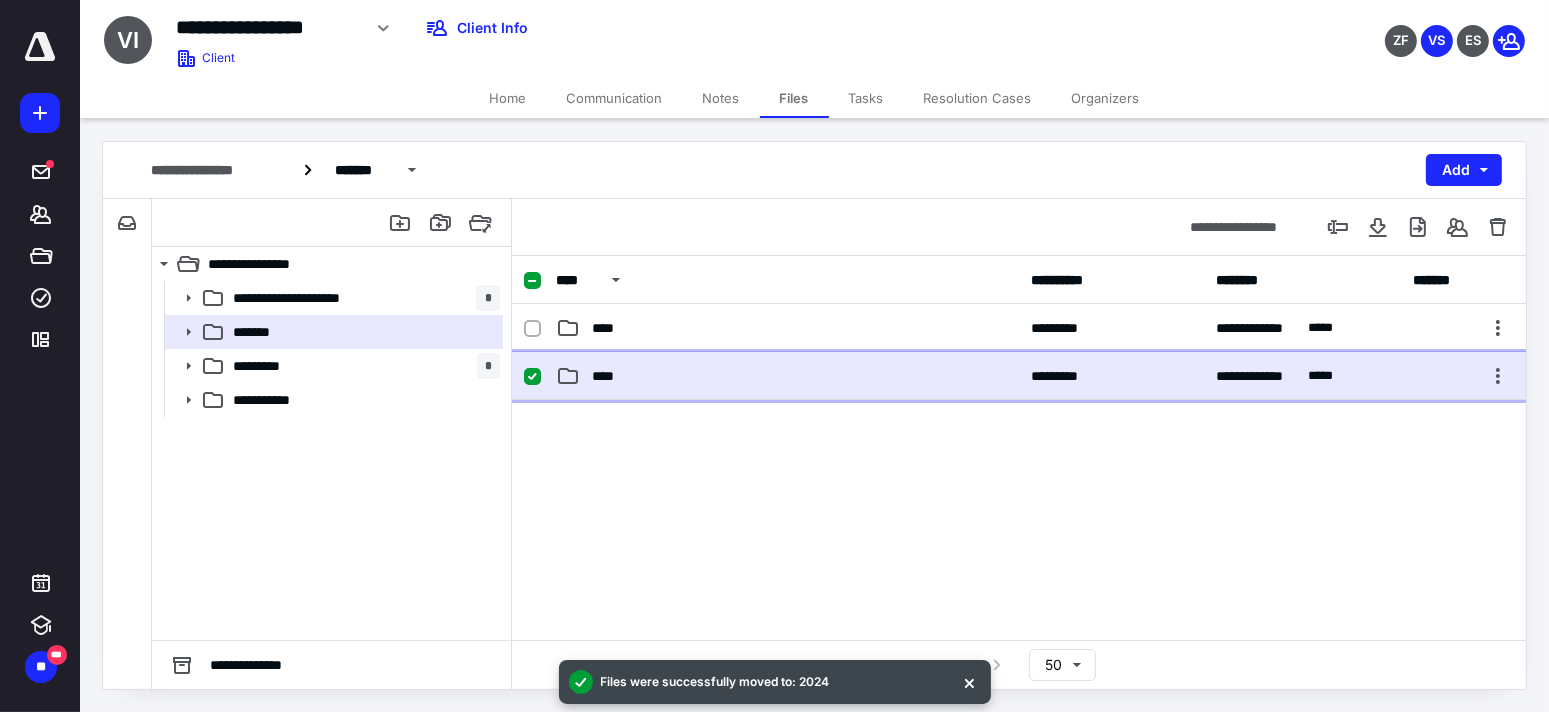 click on "****" at bounding box center (787, 376) 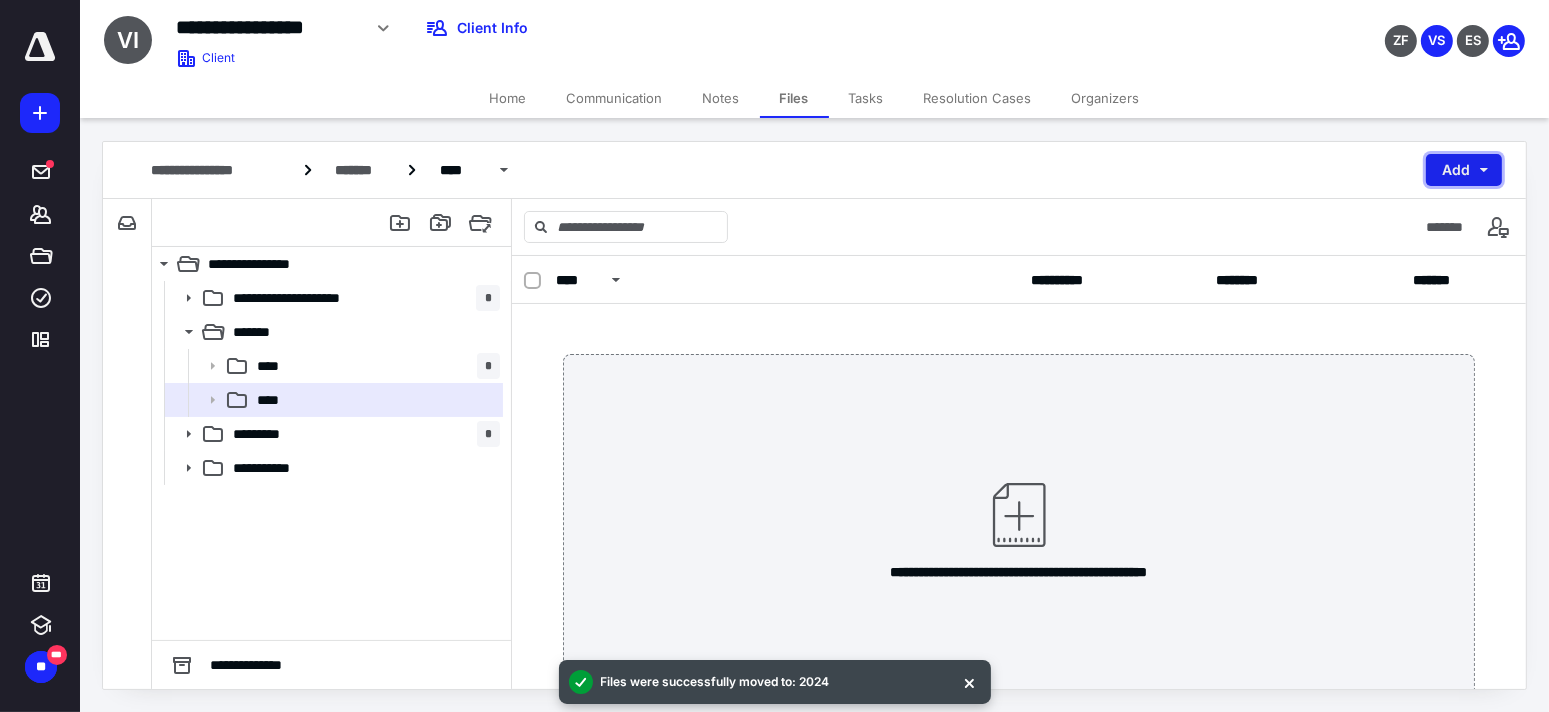 drag, startPoint x: 1478, startPoint y: 166, endPoint x: 1460, endPoint y: 156, distance: 20.59126 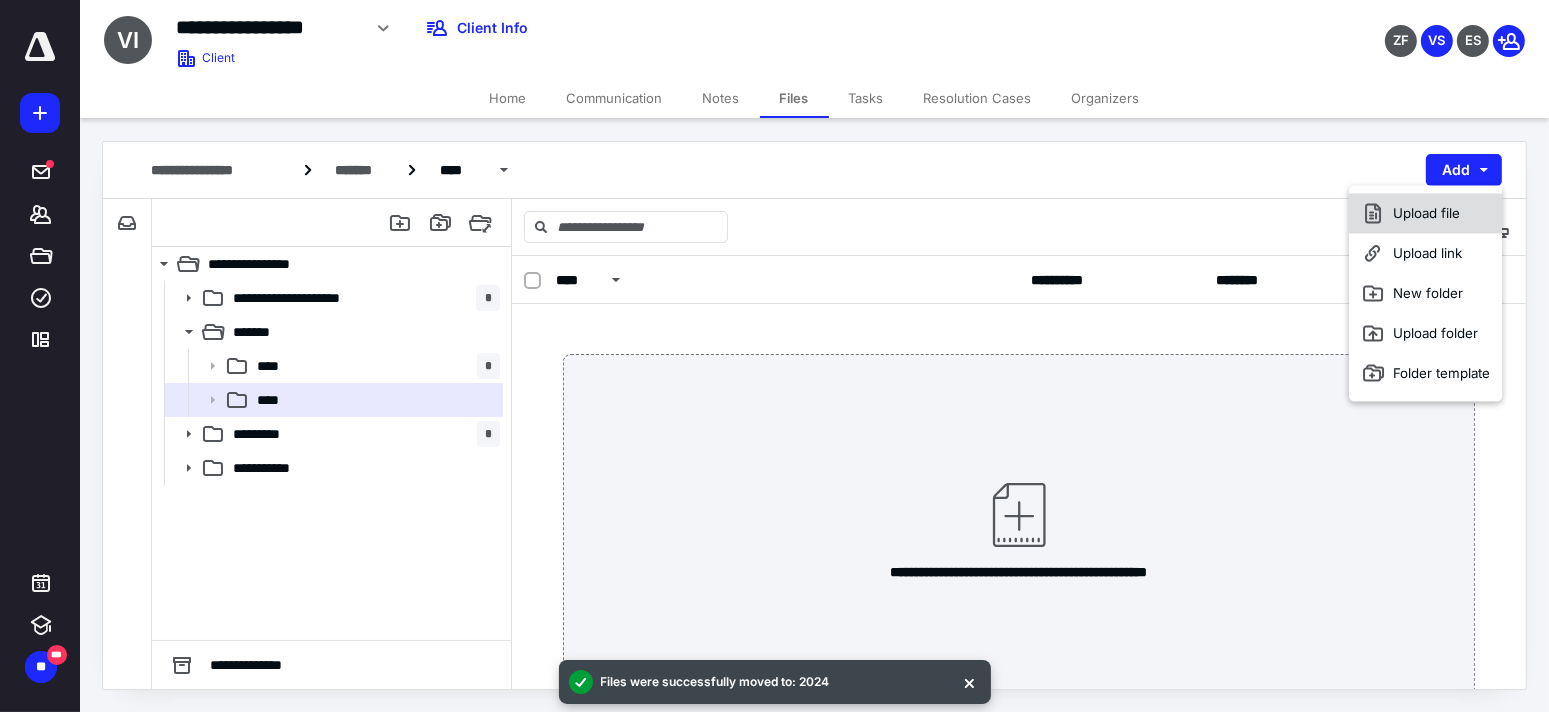 click on "Upload file" at bounding box center (1425, 213) 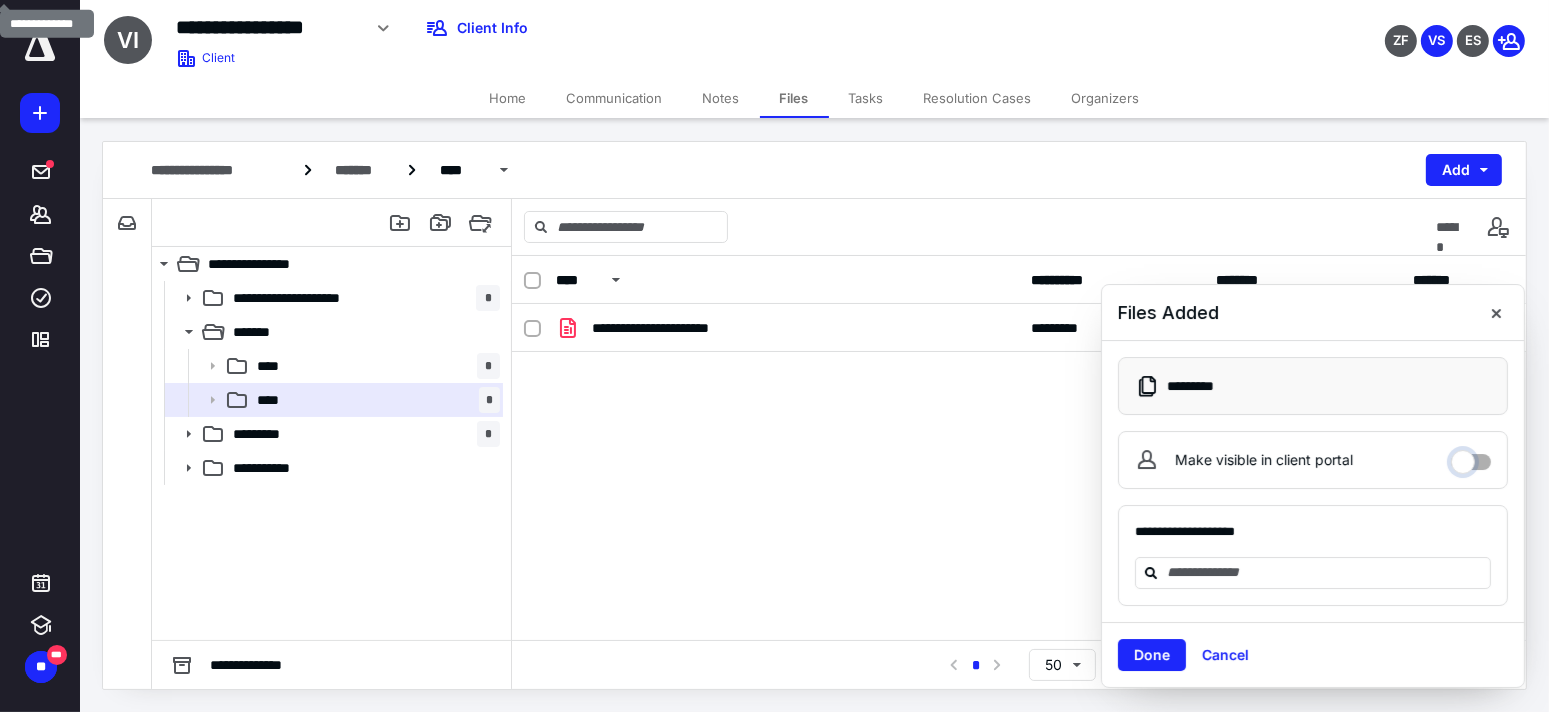 click on "Make visible in client portal" at bounding box center (1471, 457) 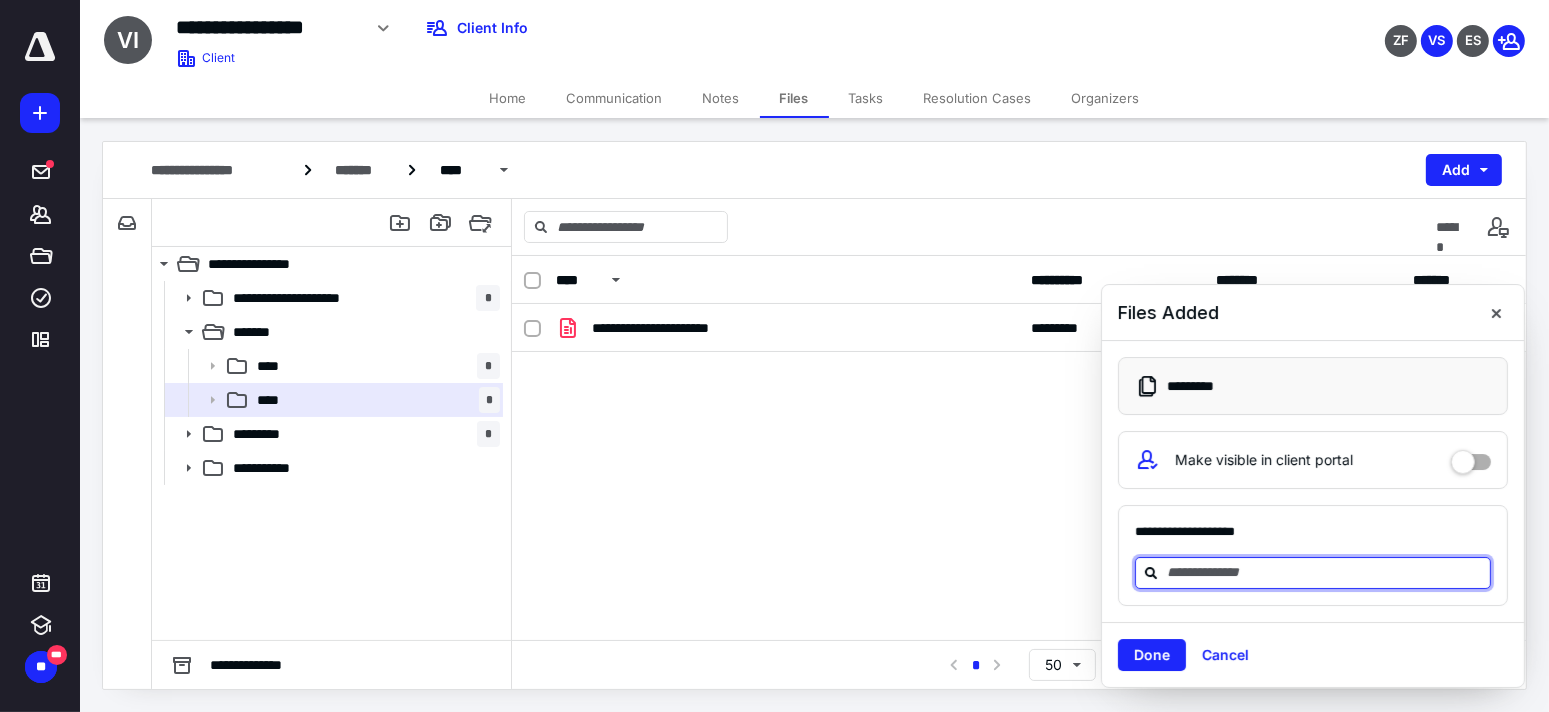 click at bounding box center (1325, 572) 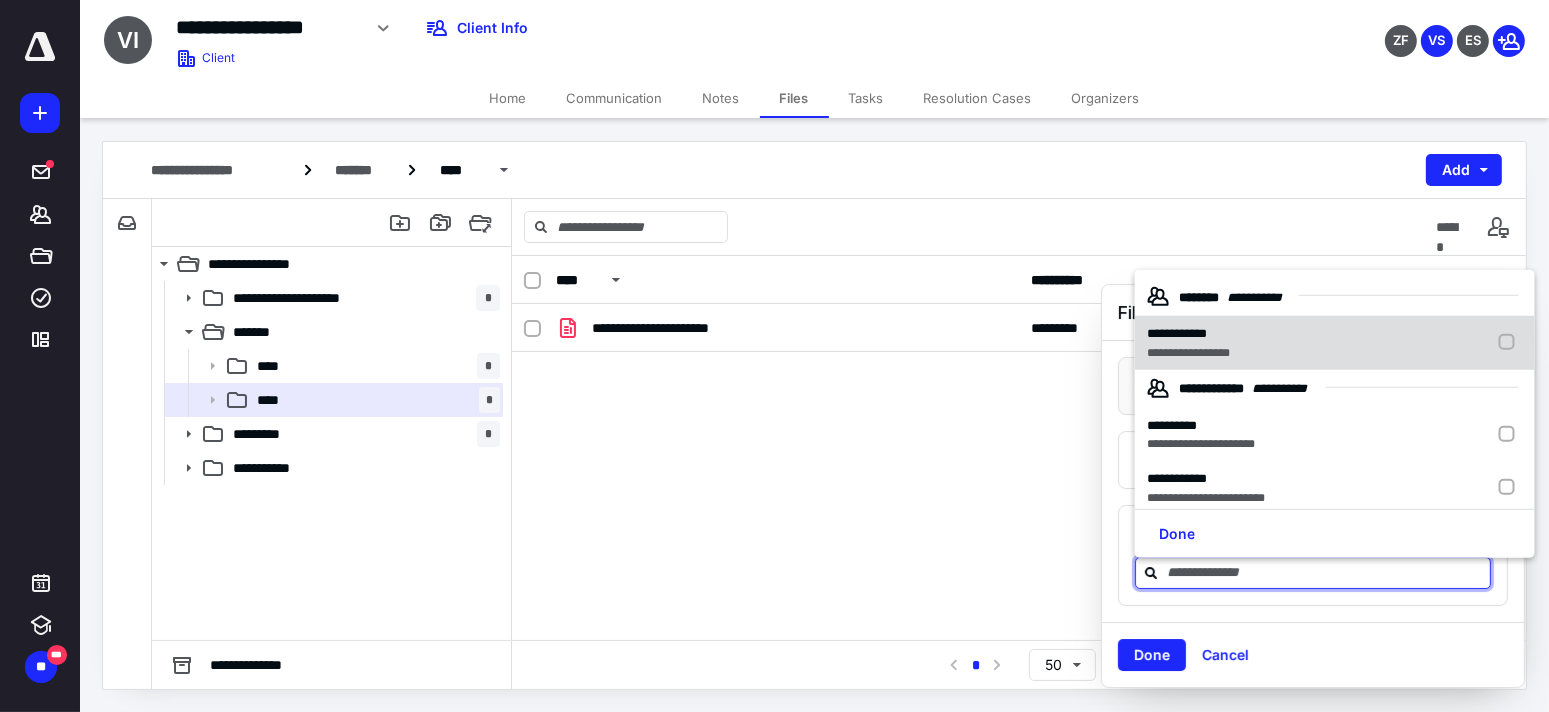 click on "**********" at bounding box center [1177, 333] 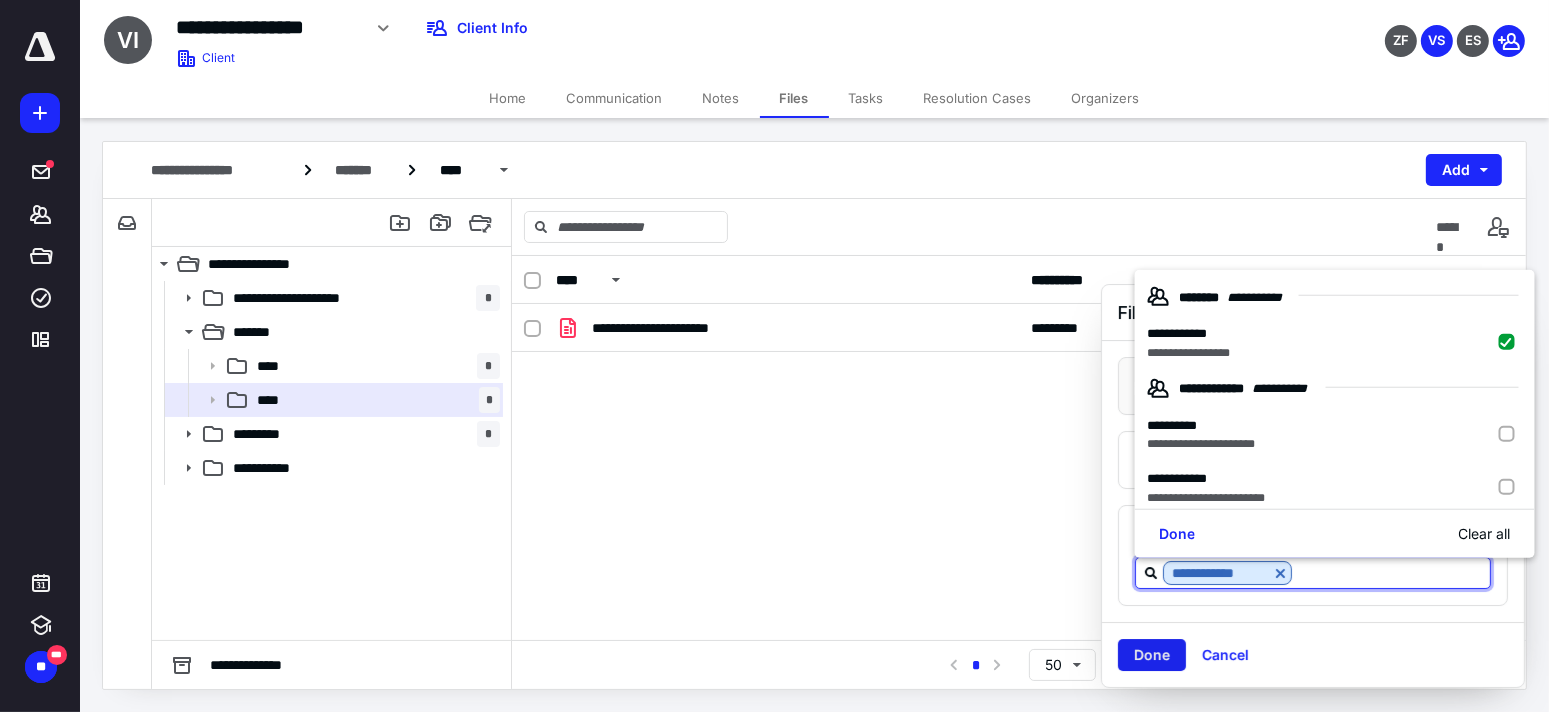 click on "Done" at bounding box center [1152, 655] 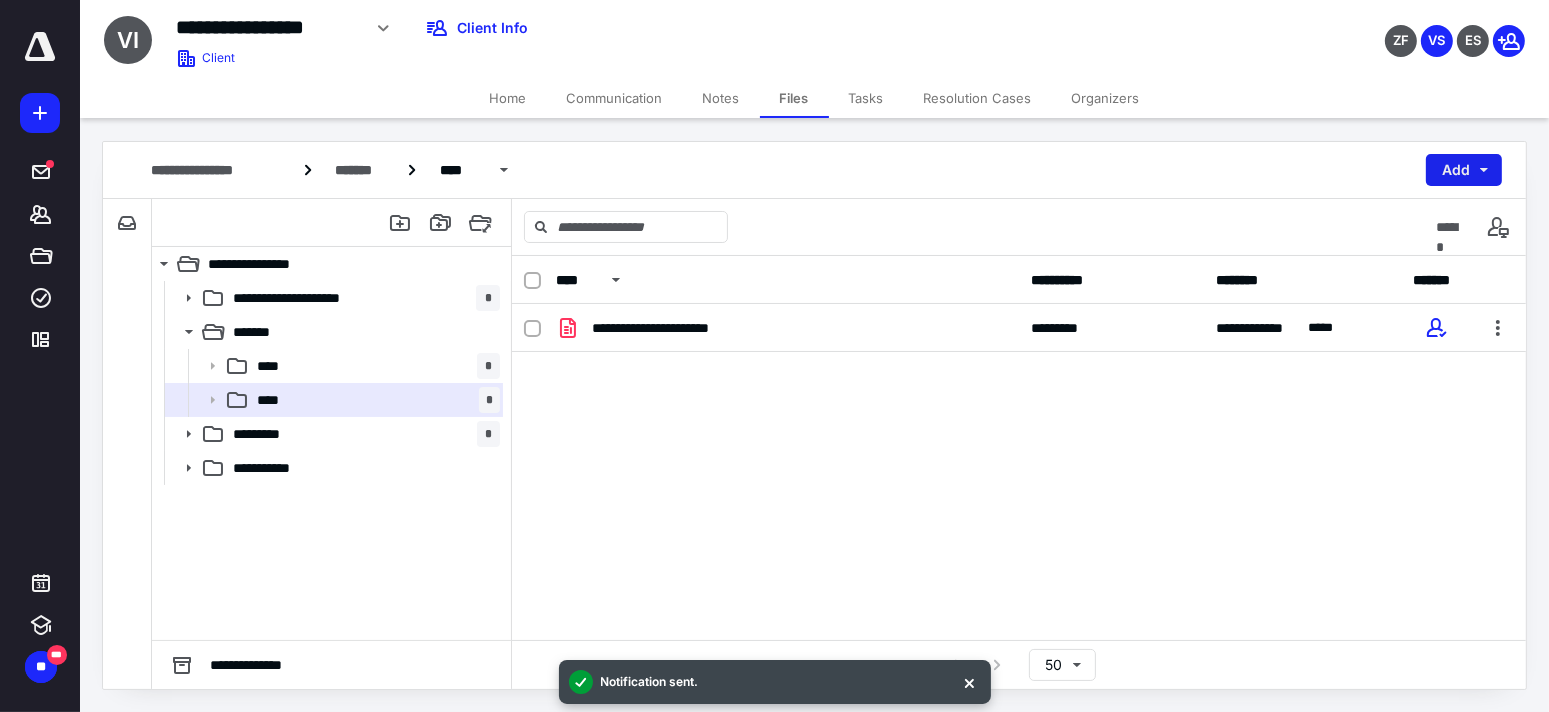 click on "Add" at bounding box center (1464, 170) 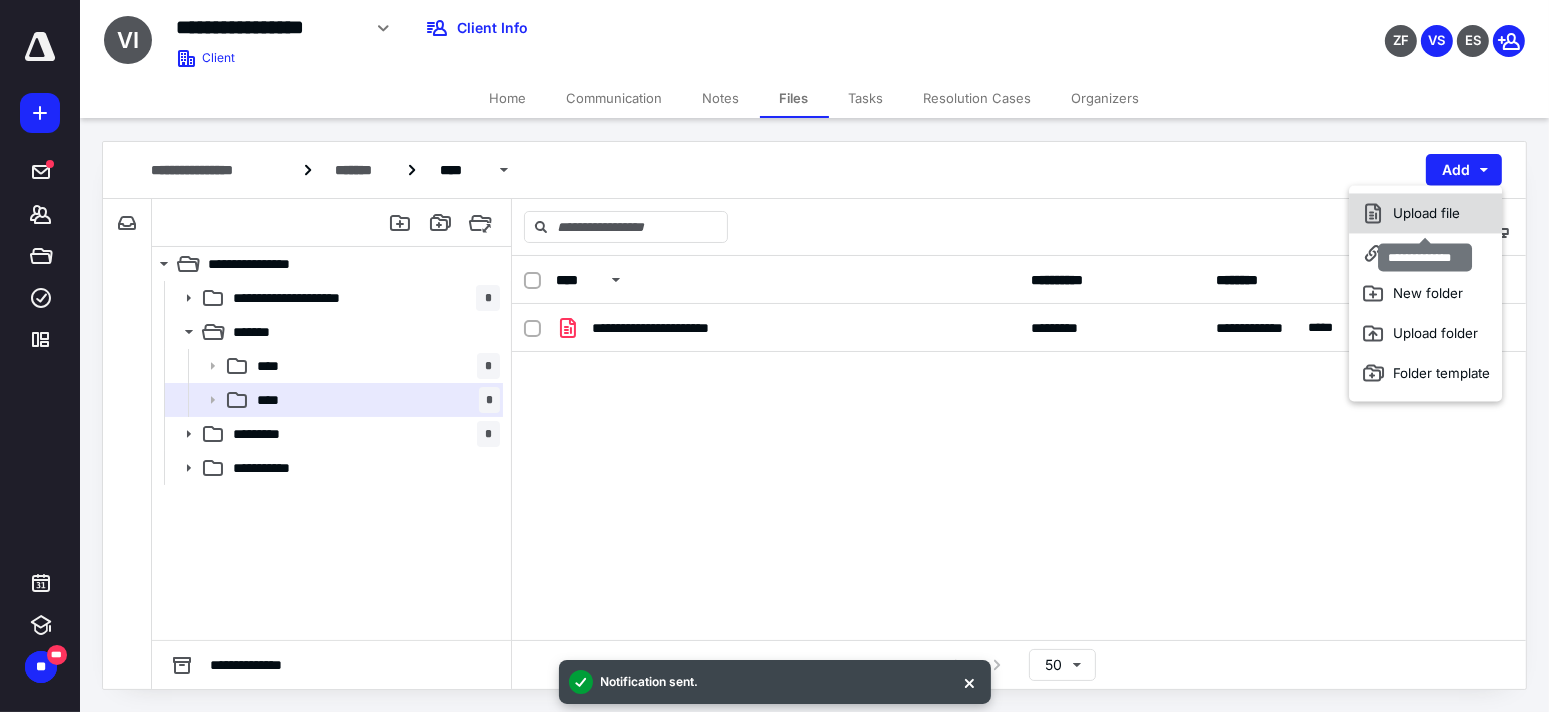 click on "Upload file" at bounding box center [1425, 213] 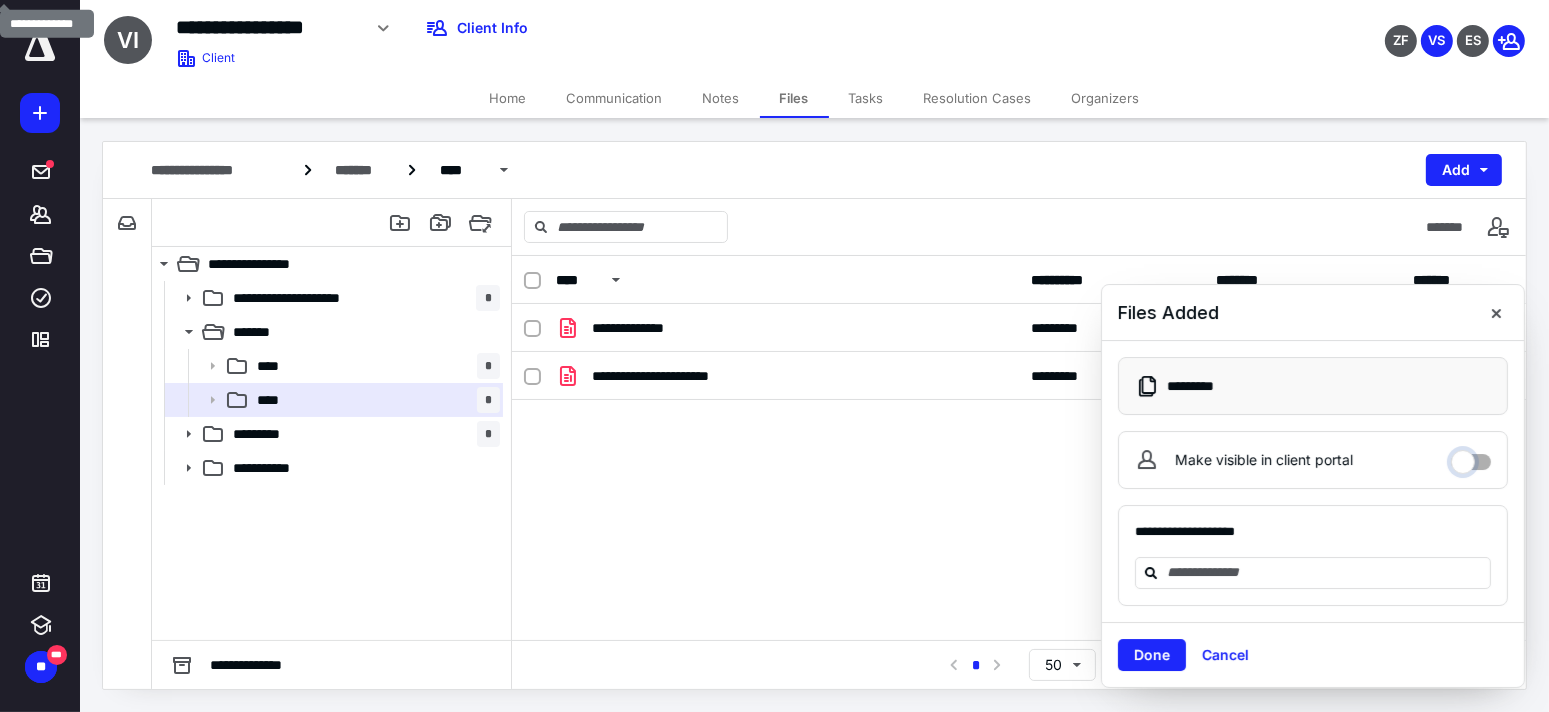click on "Make visible in client portal" at bounding box center [1471, 457] 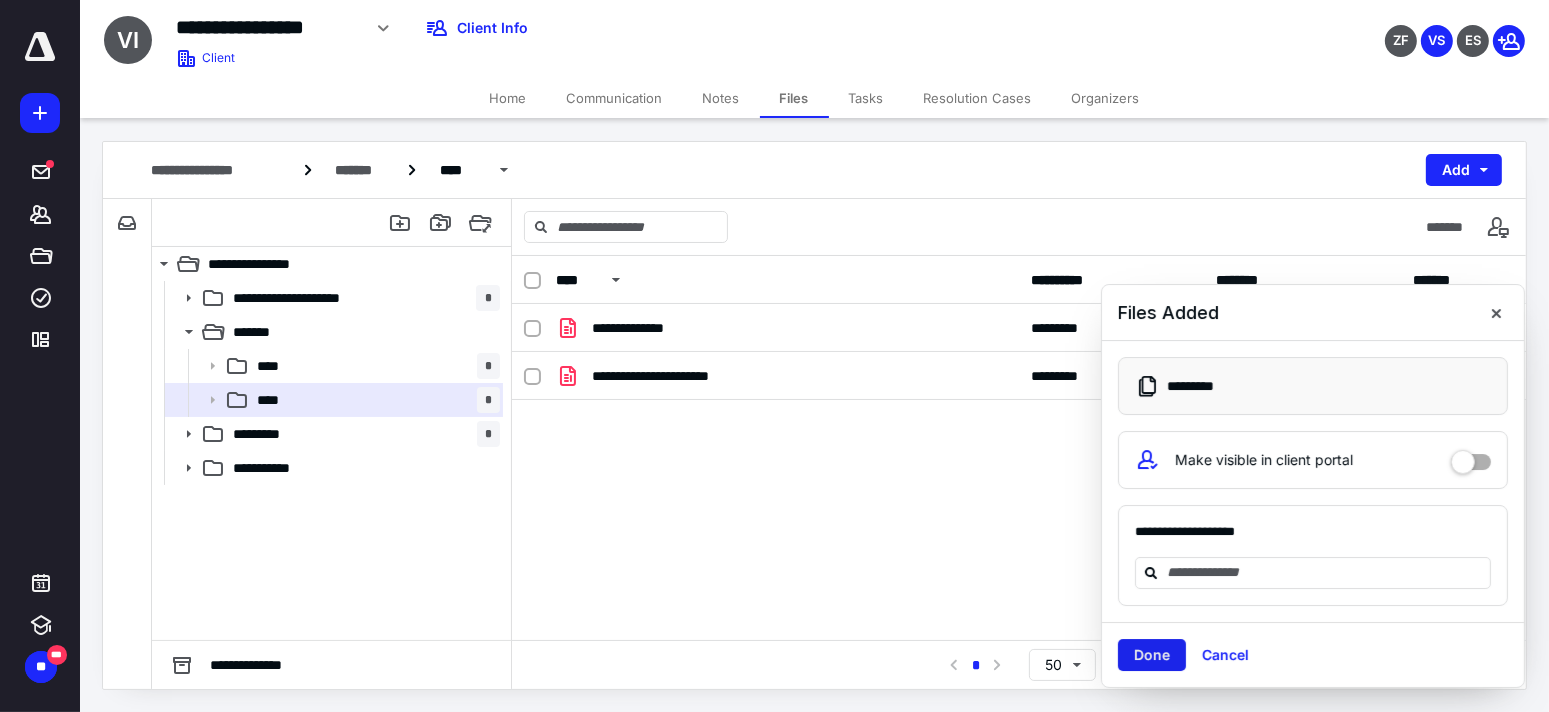 click on "Done" at bounding box center (1152, 655) 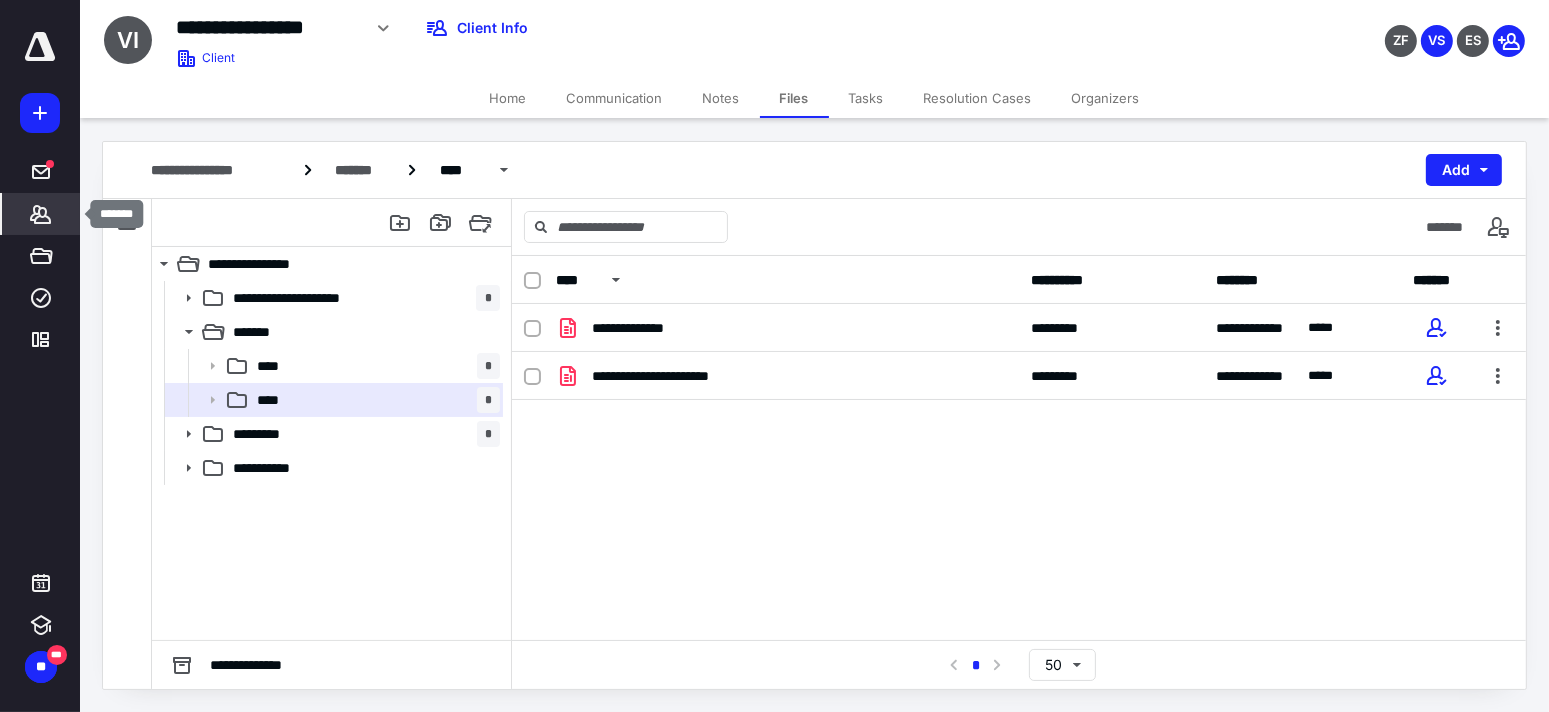 click 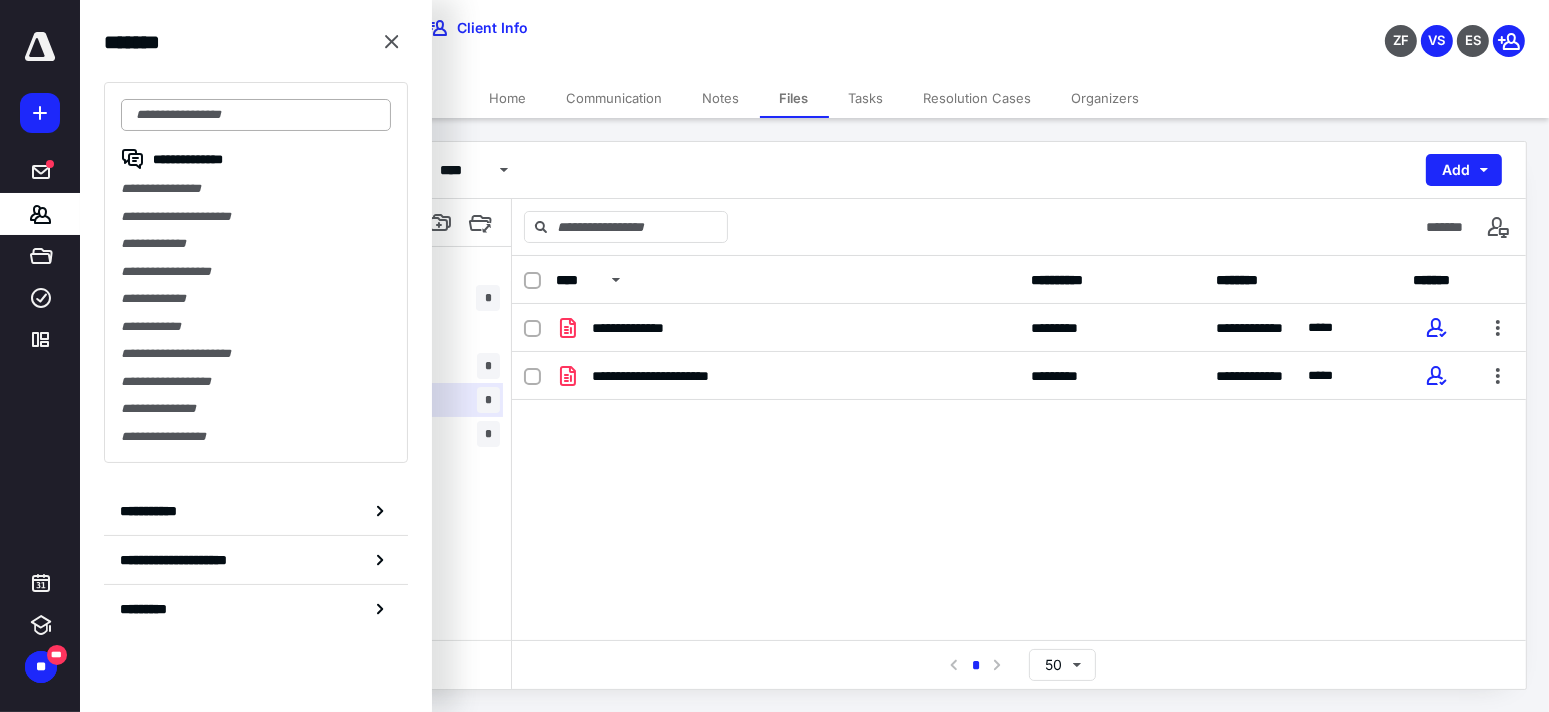 click at bounding box center [256, 115] 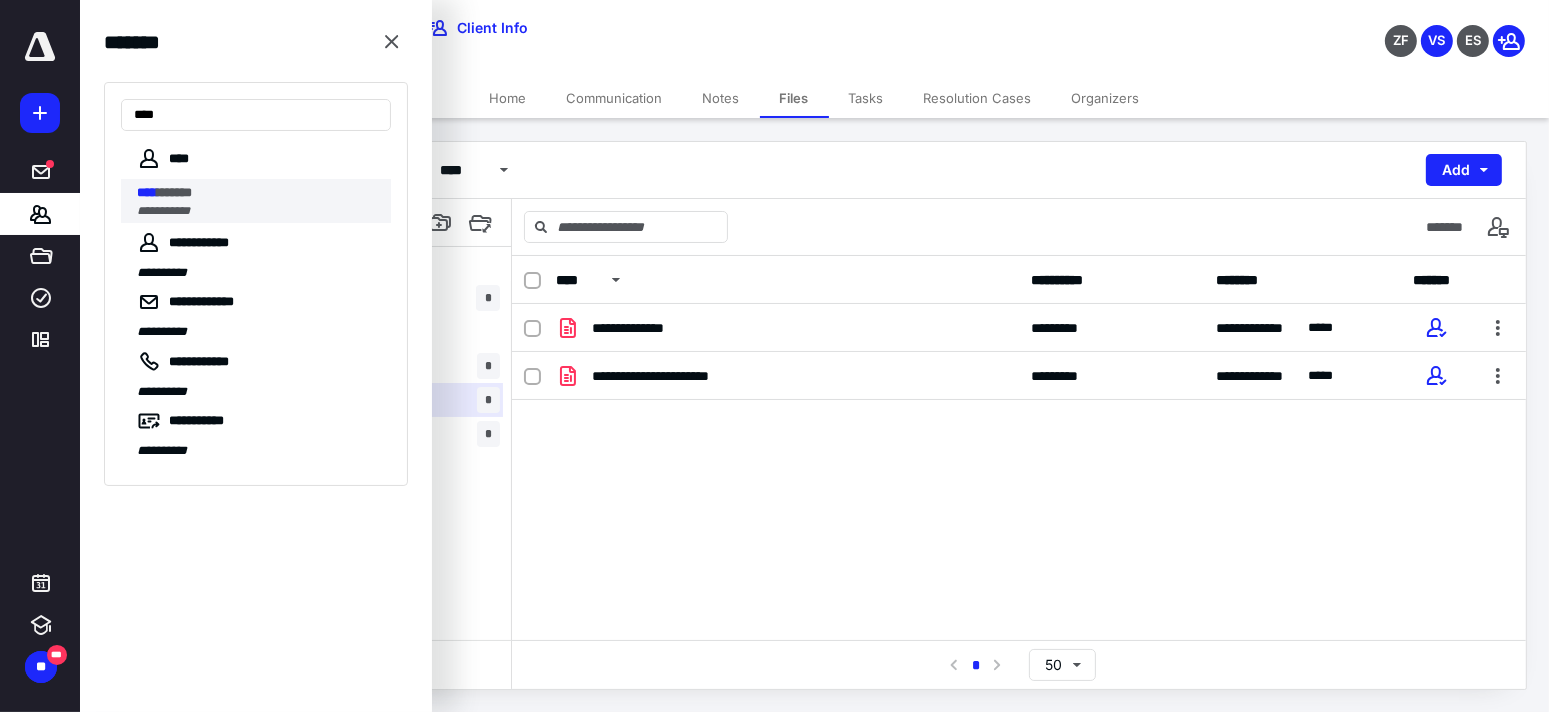 click on "*******" at bounding box center [174, 192] 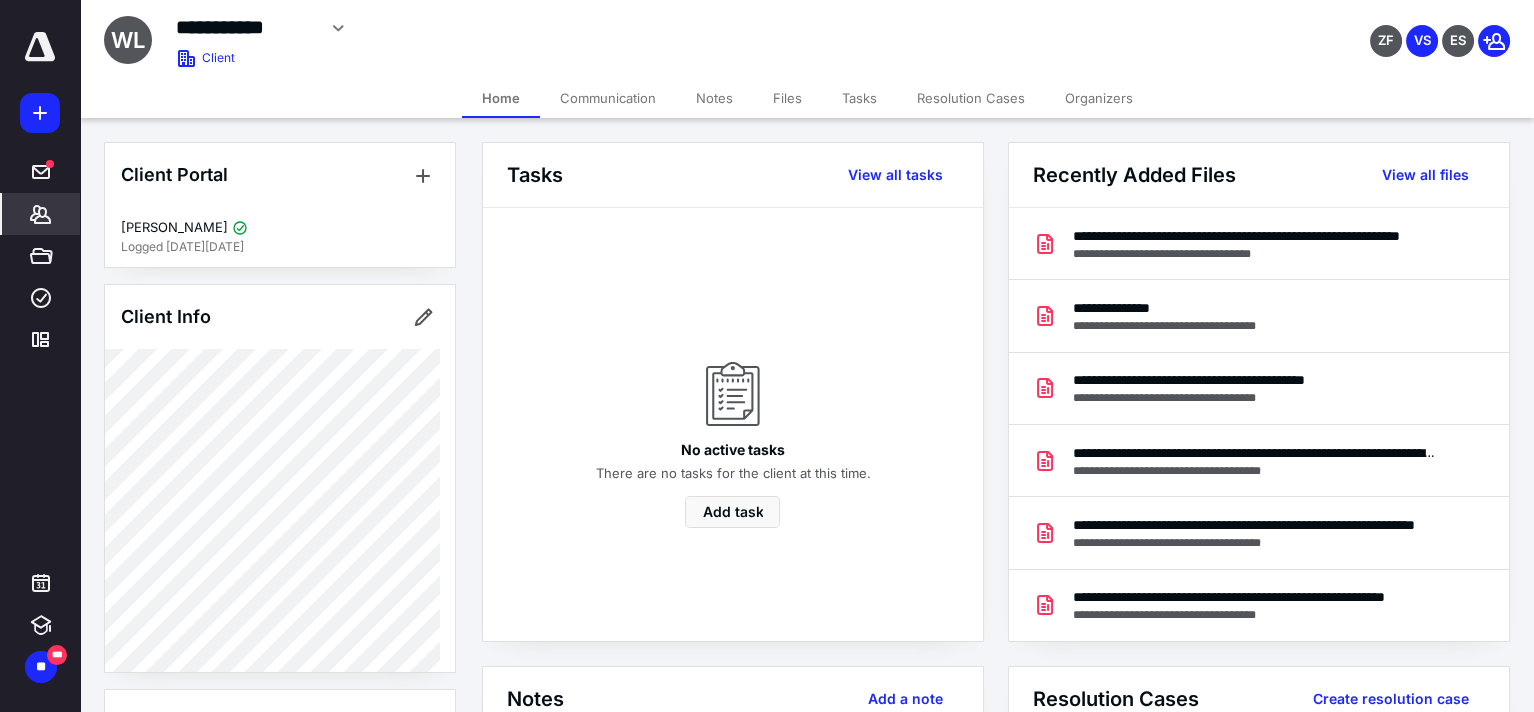 click on "Files" at bounding box center [787, 98] 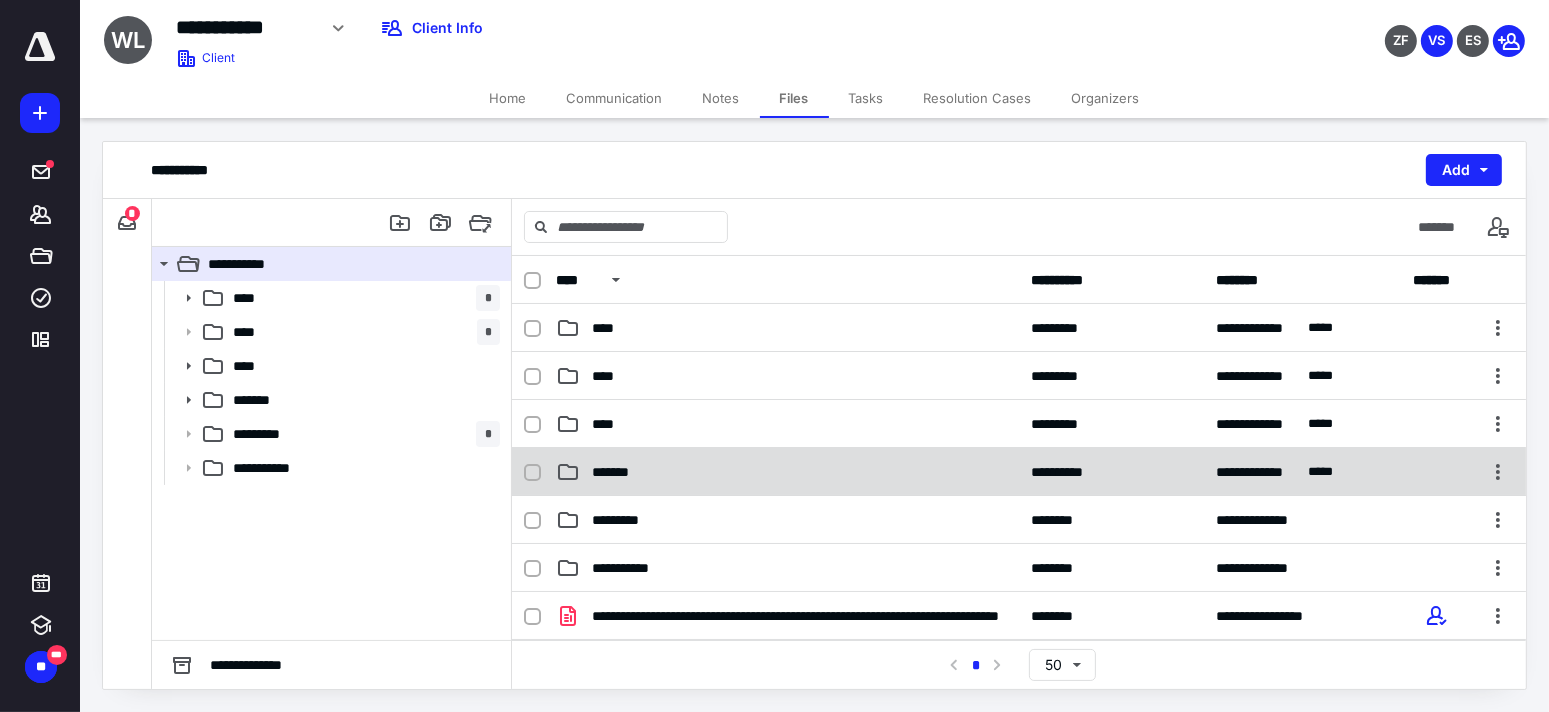click on "*******" at bounding box center (787, 472) 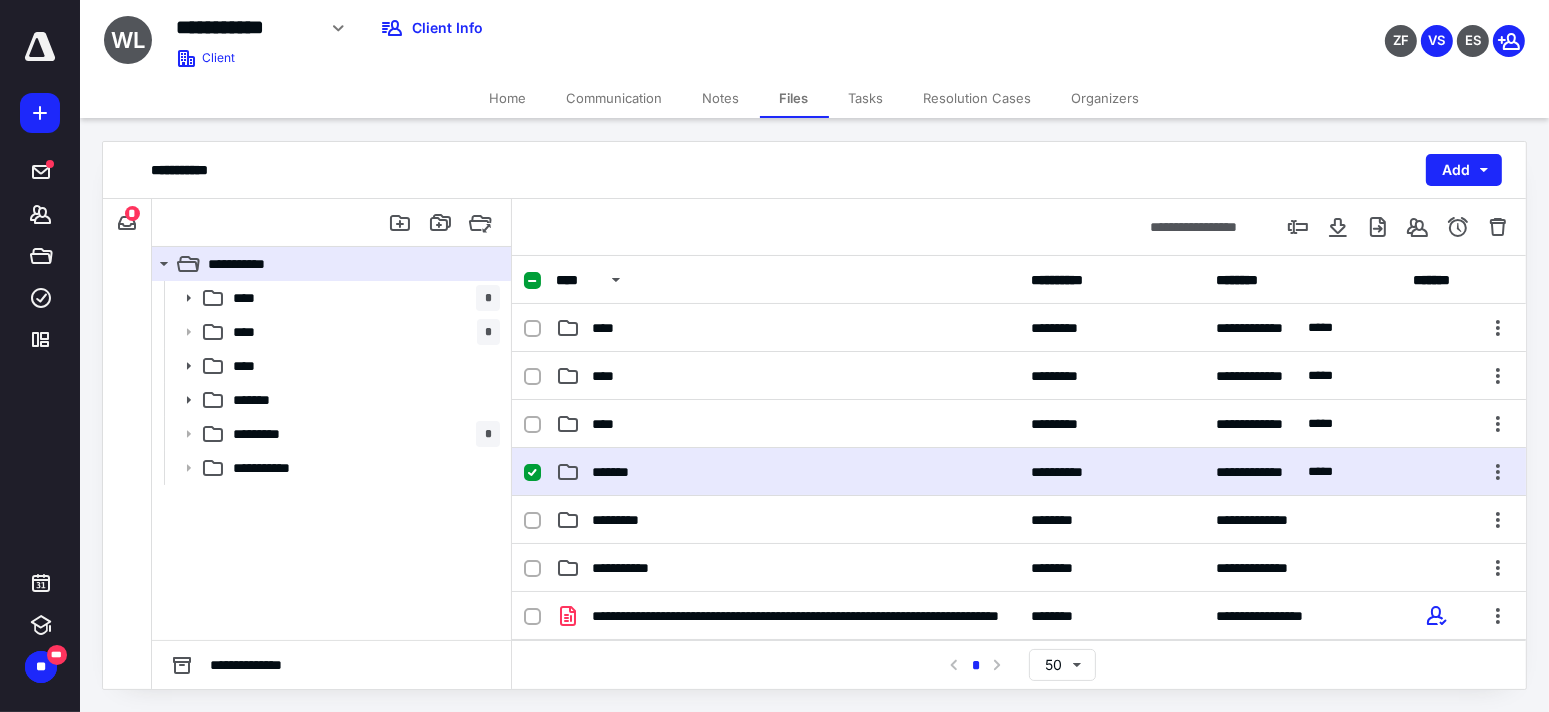 click on "*******" at bounding box center (787, 472) 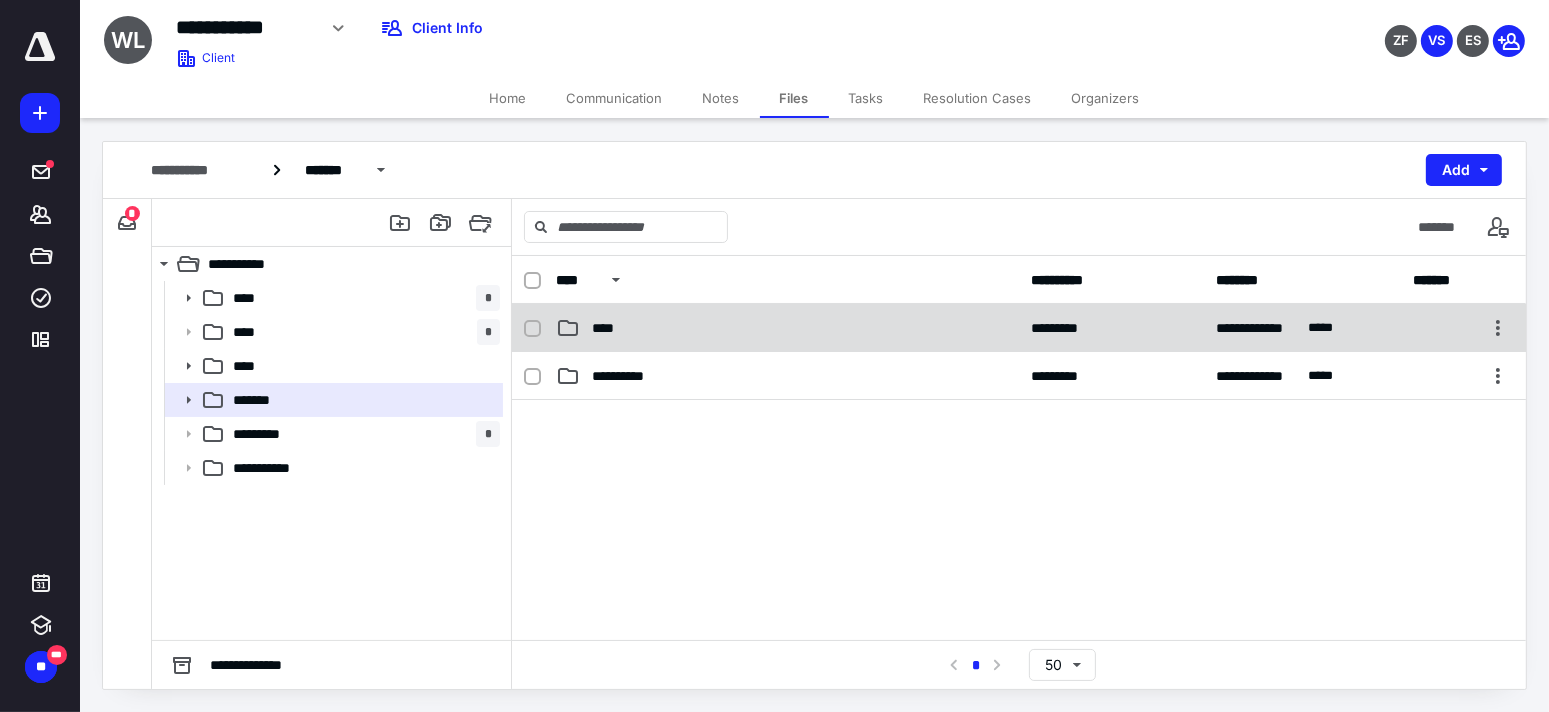 click on "****" at bounding box center (787, 328) 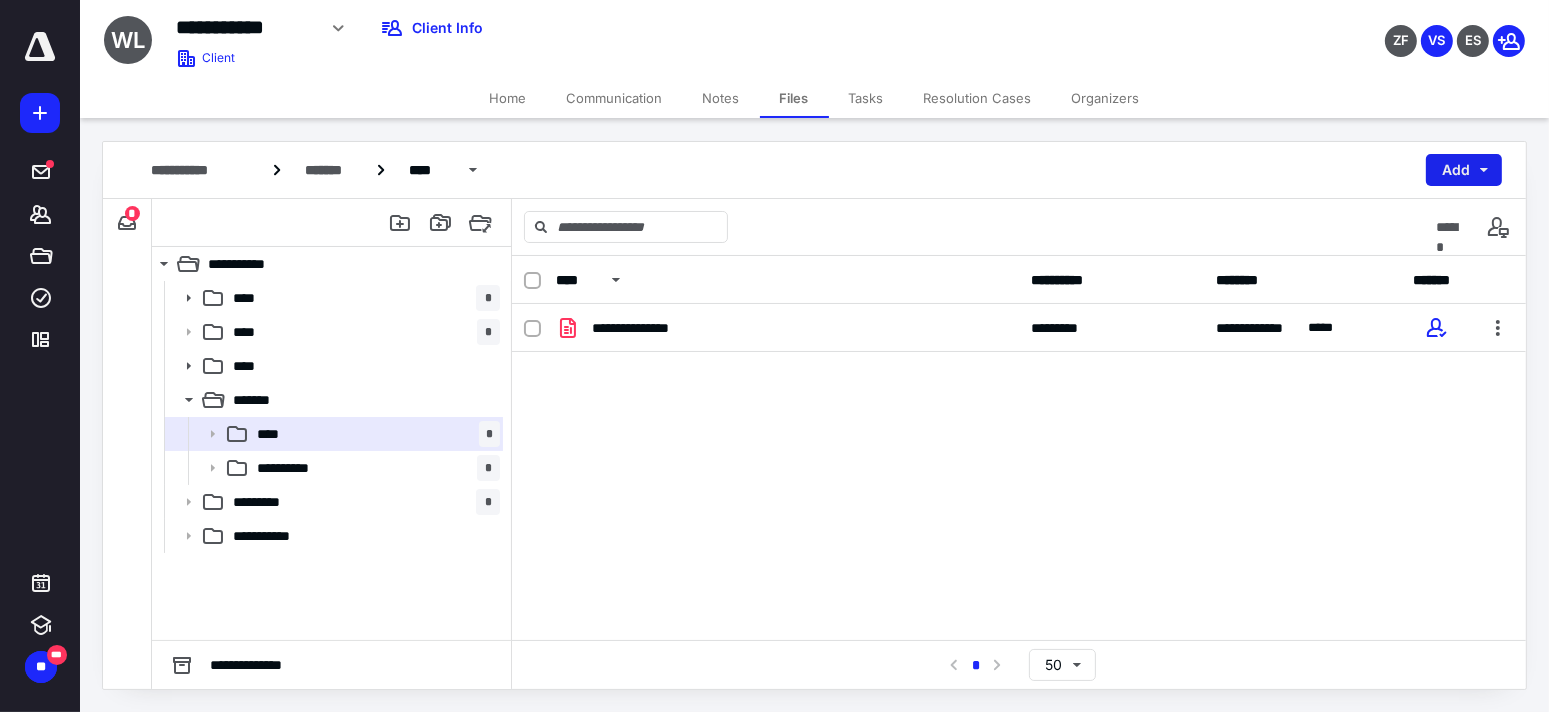 click on "Add" at bounding box center [1464, 170] 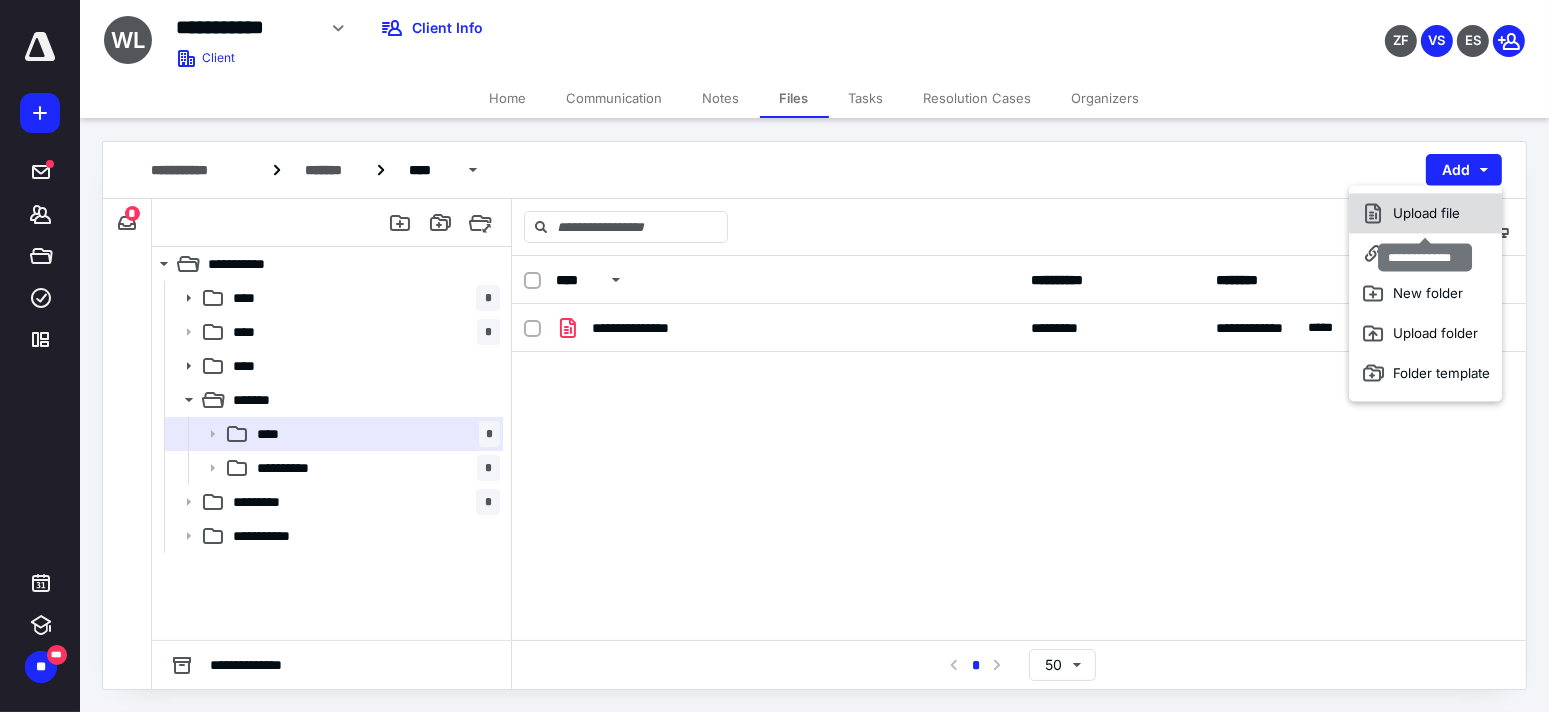 click on "Upload file" at bounding box center [1425, 213] 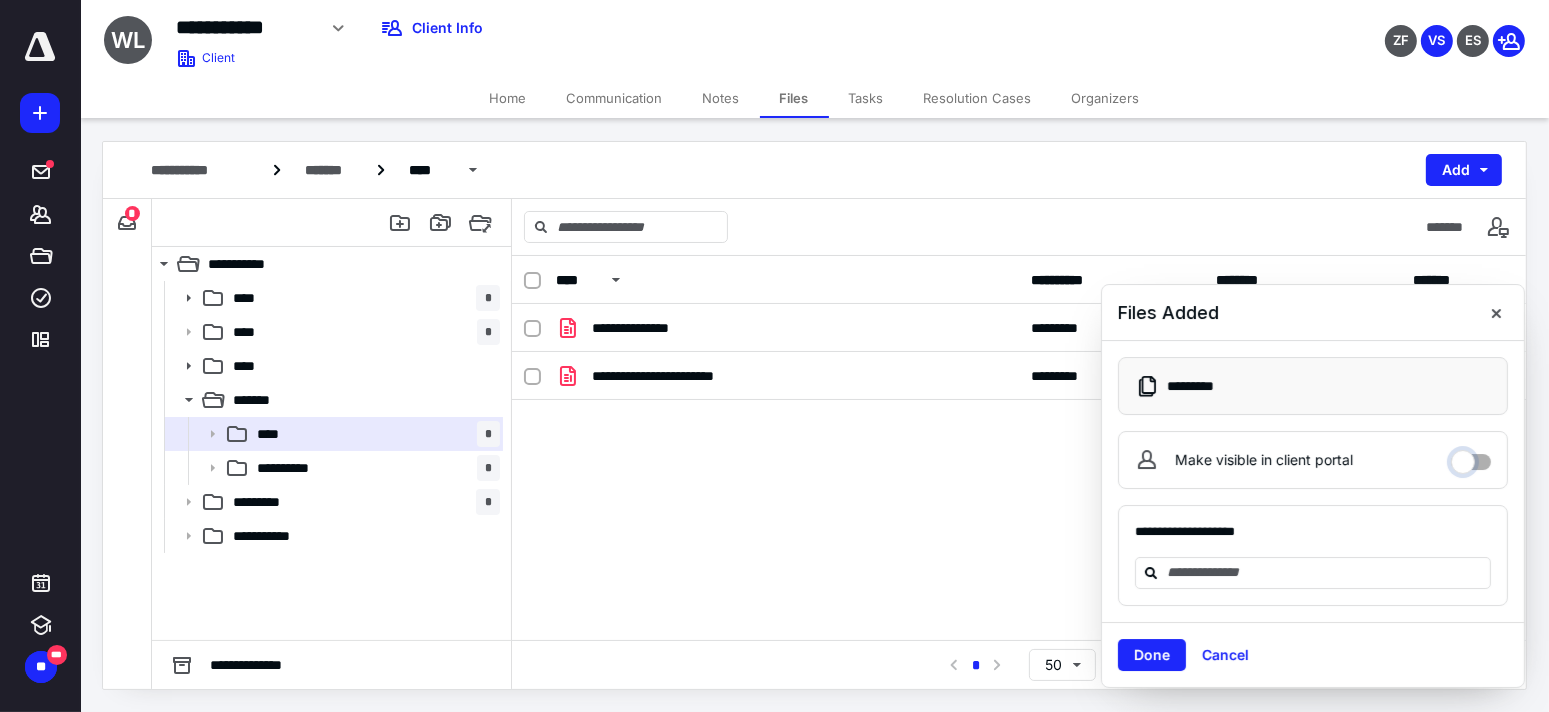 click on "Make visible in client portal" at bounding box center [1471, 457] 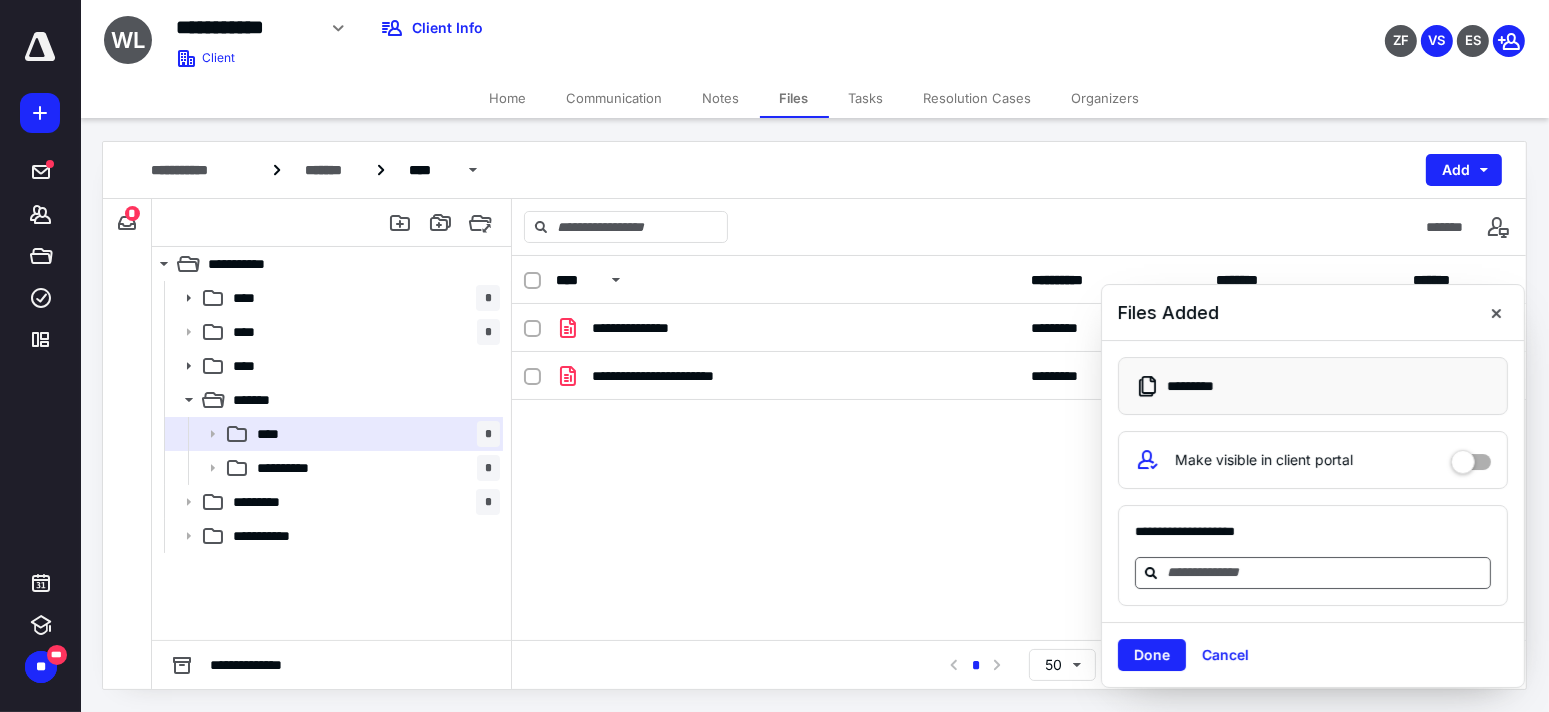 click at bounding box center (1325, 572) 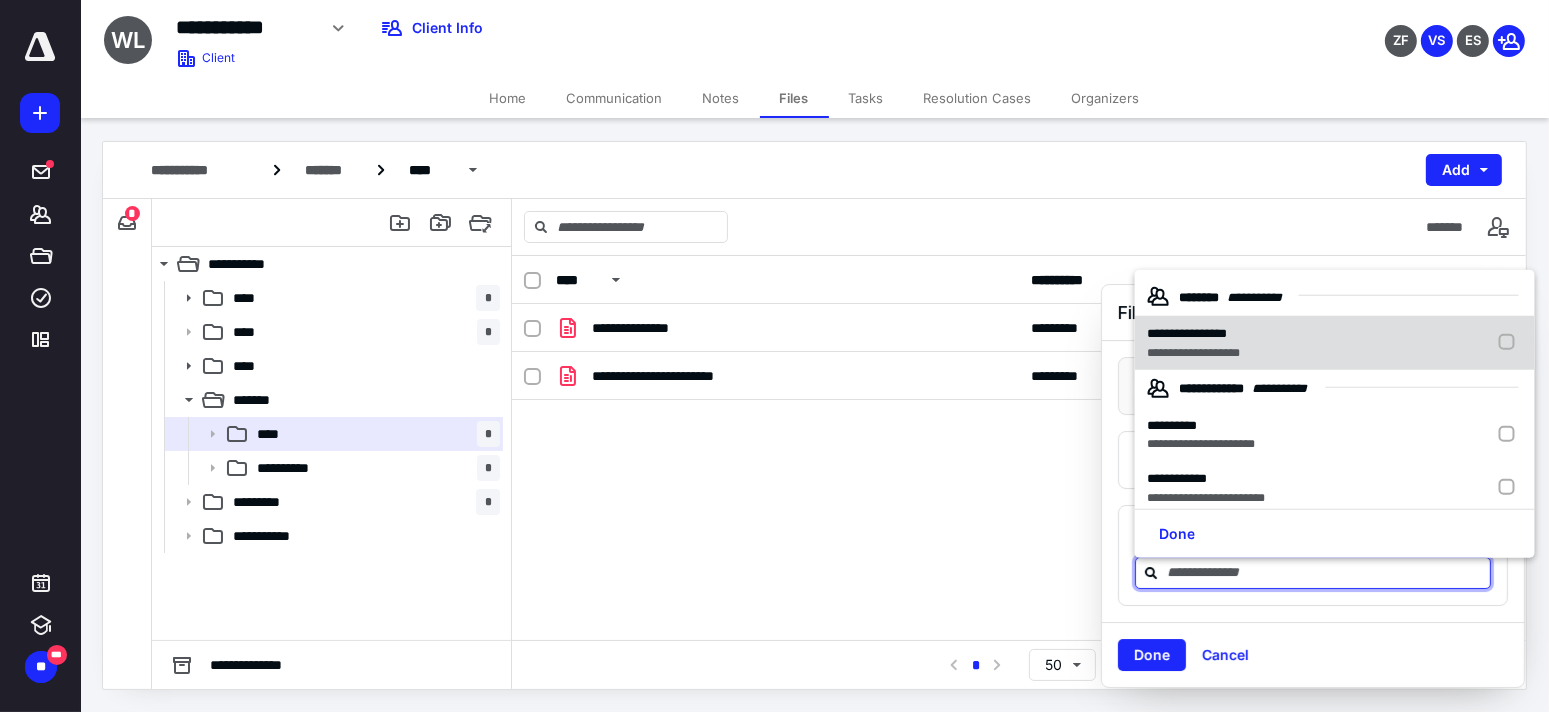 click on "**********" at bounding box center [1187, 333] 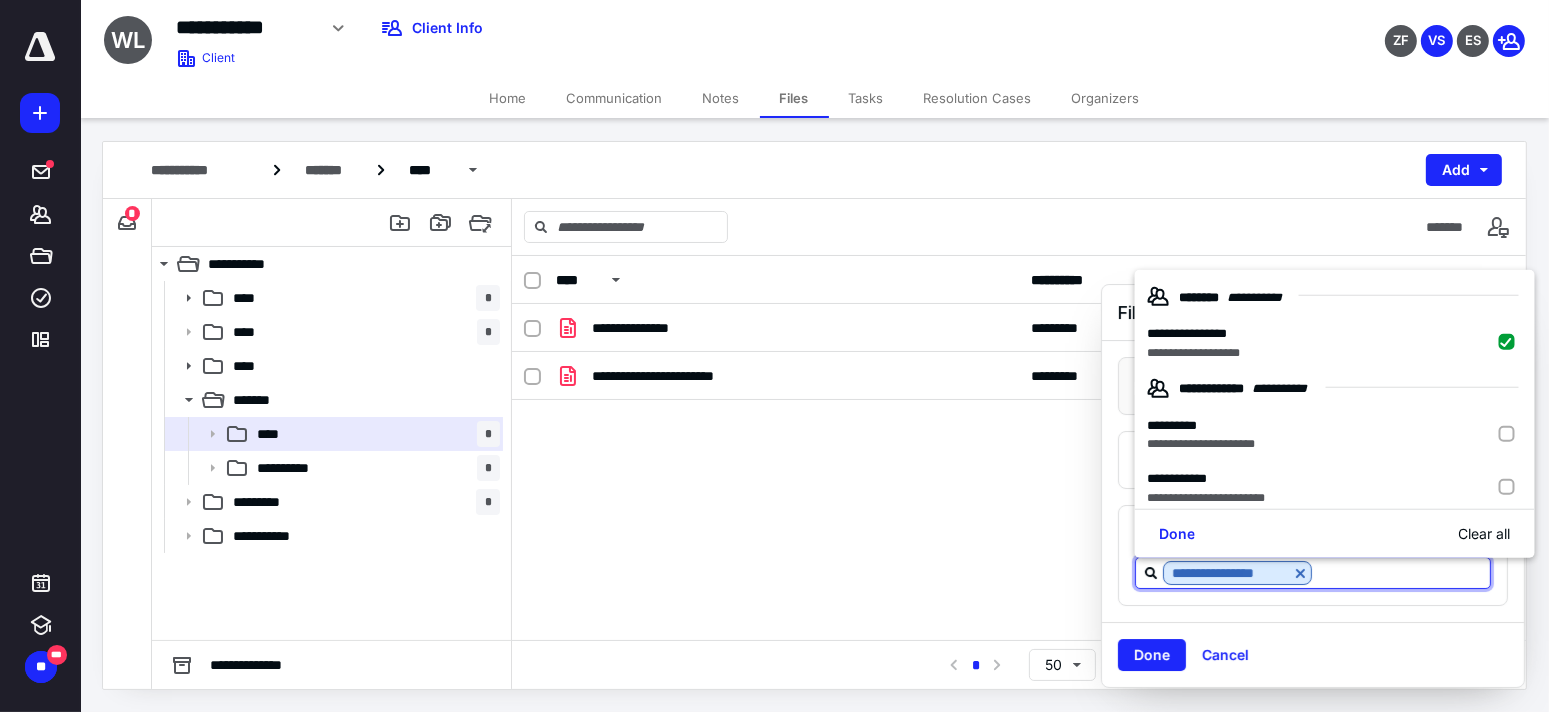 click on "Done" at bounding box center (1152, 655) 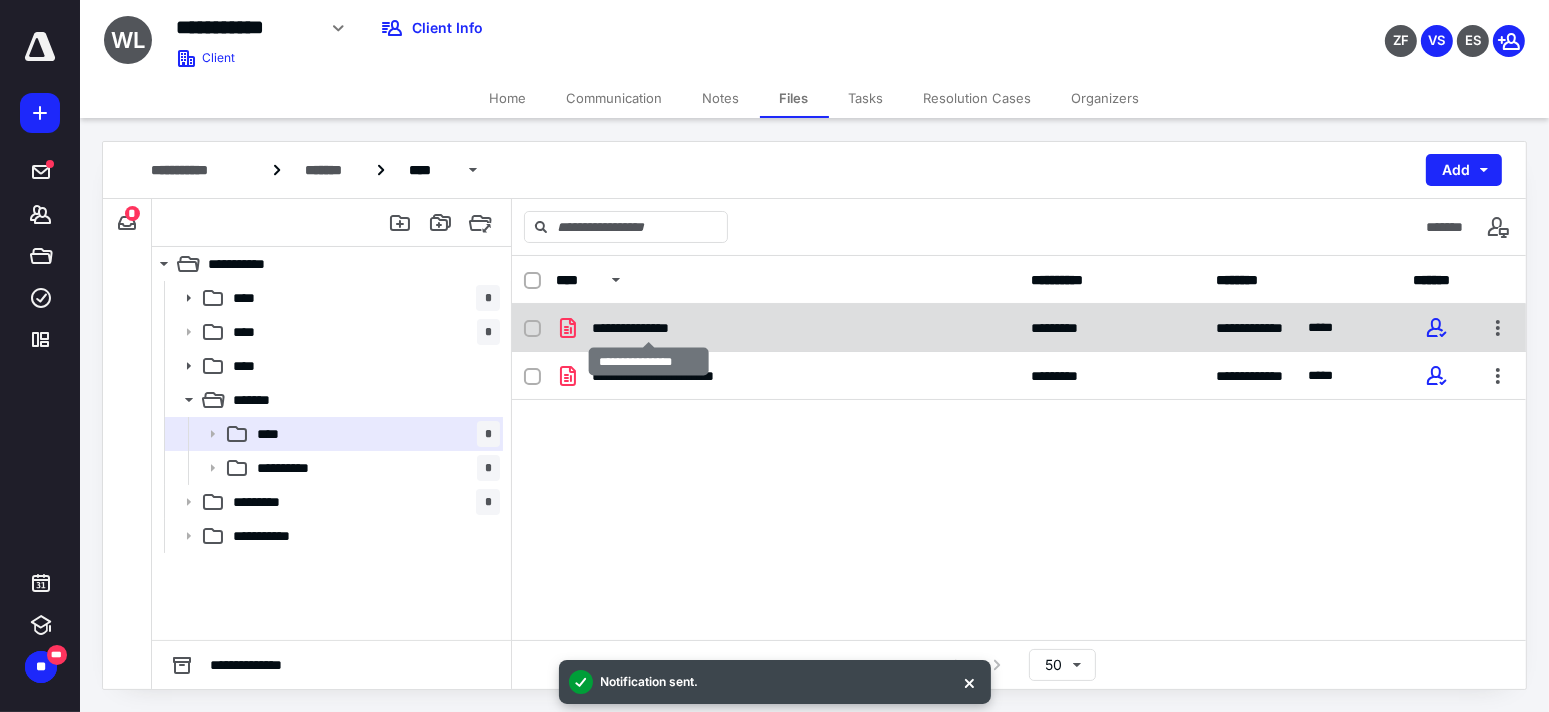 click on "**********" at bounding box center (649, 328) 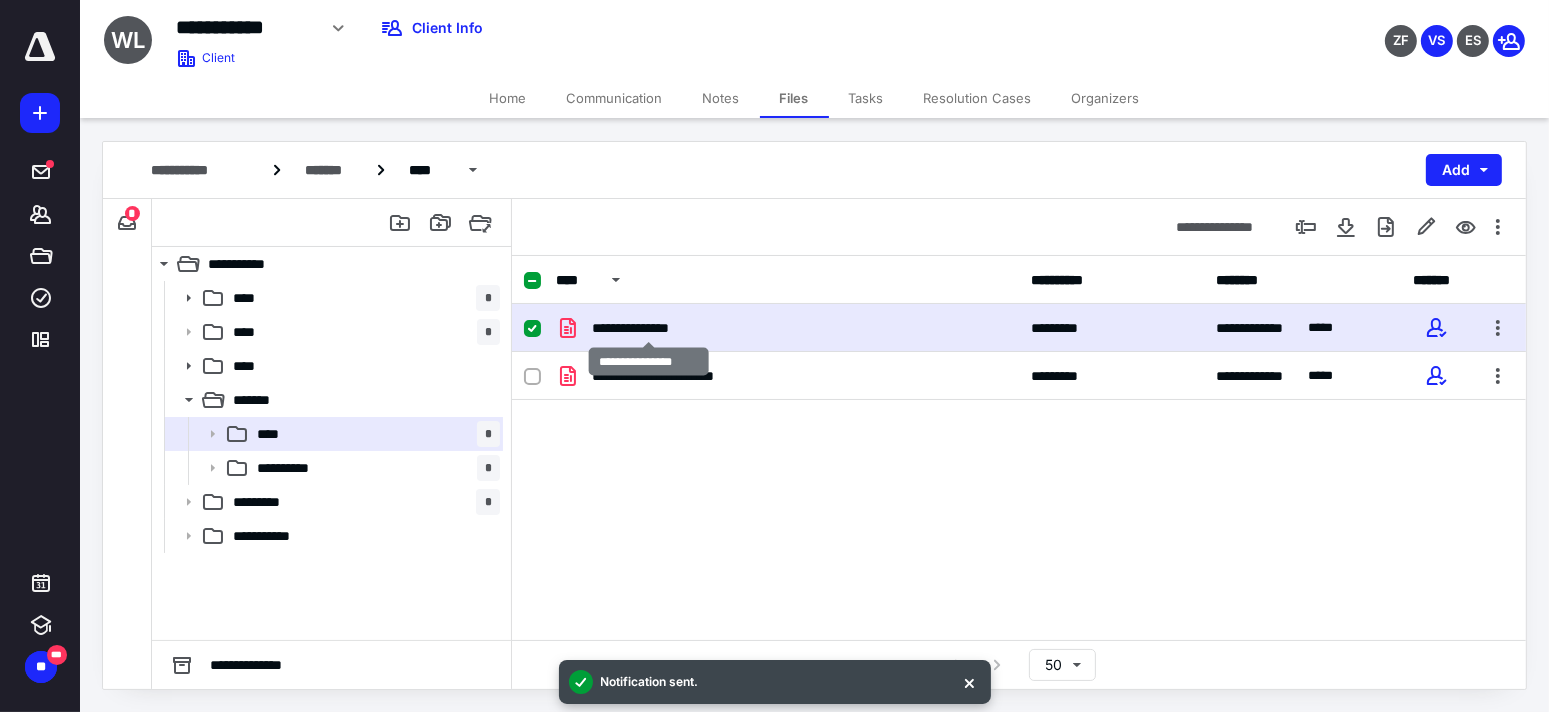 click on "**********" at bounding box center (649, 328) 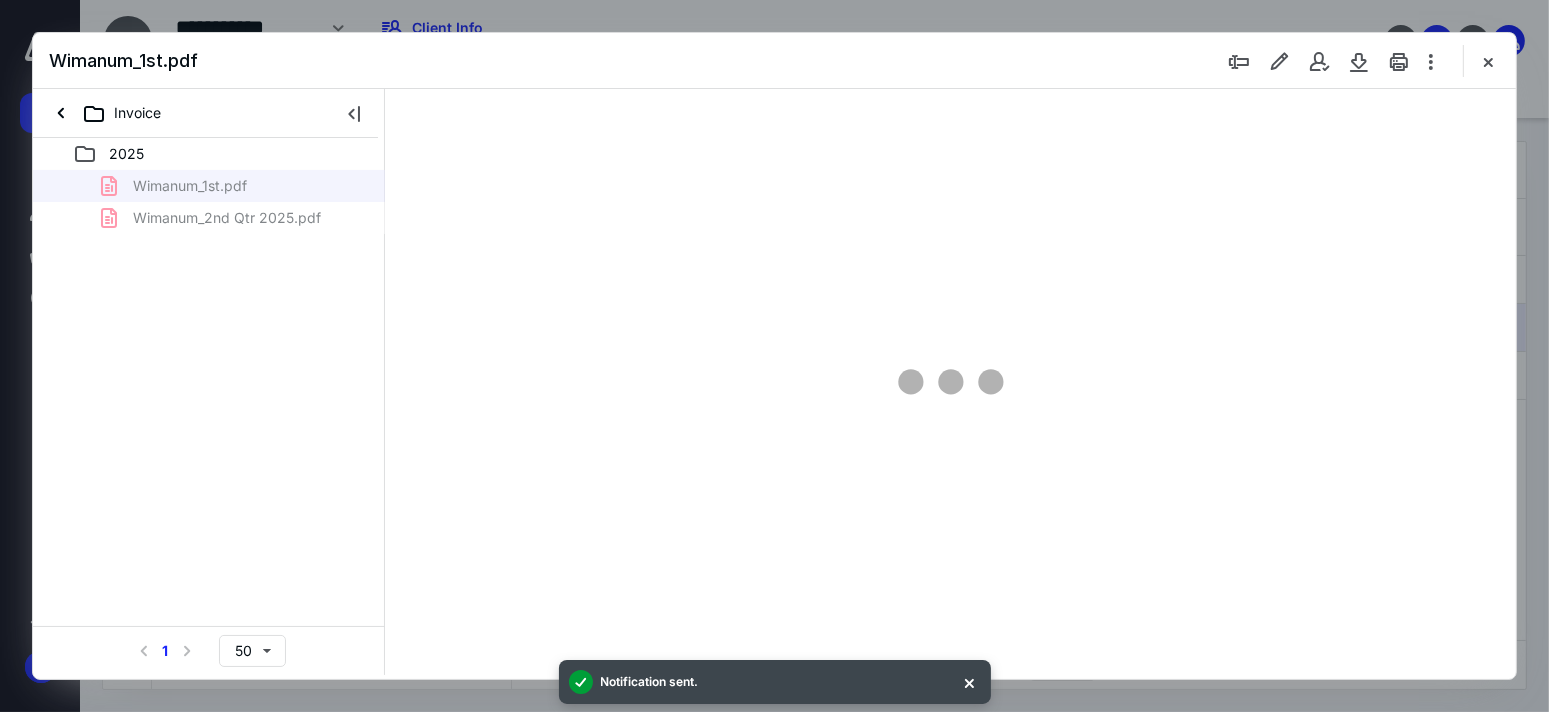 scroll, scrollTop: 0, scrollLeft: 0, axis: both 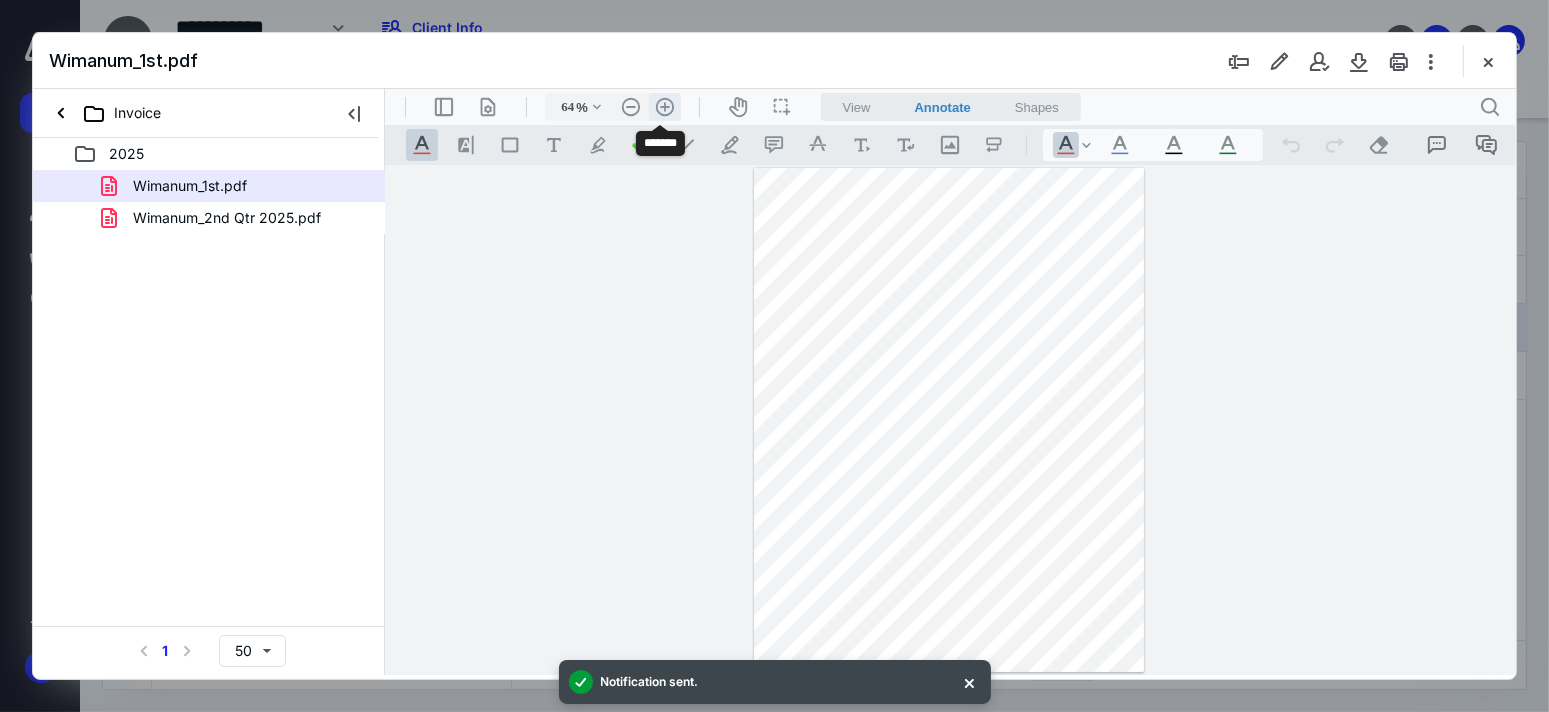 click on ".cls-1{fill:#abb0c4;} icon - header - zoom - in - line" at bounding box center [664, 106] 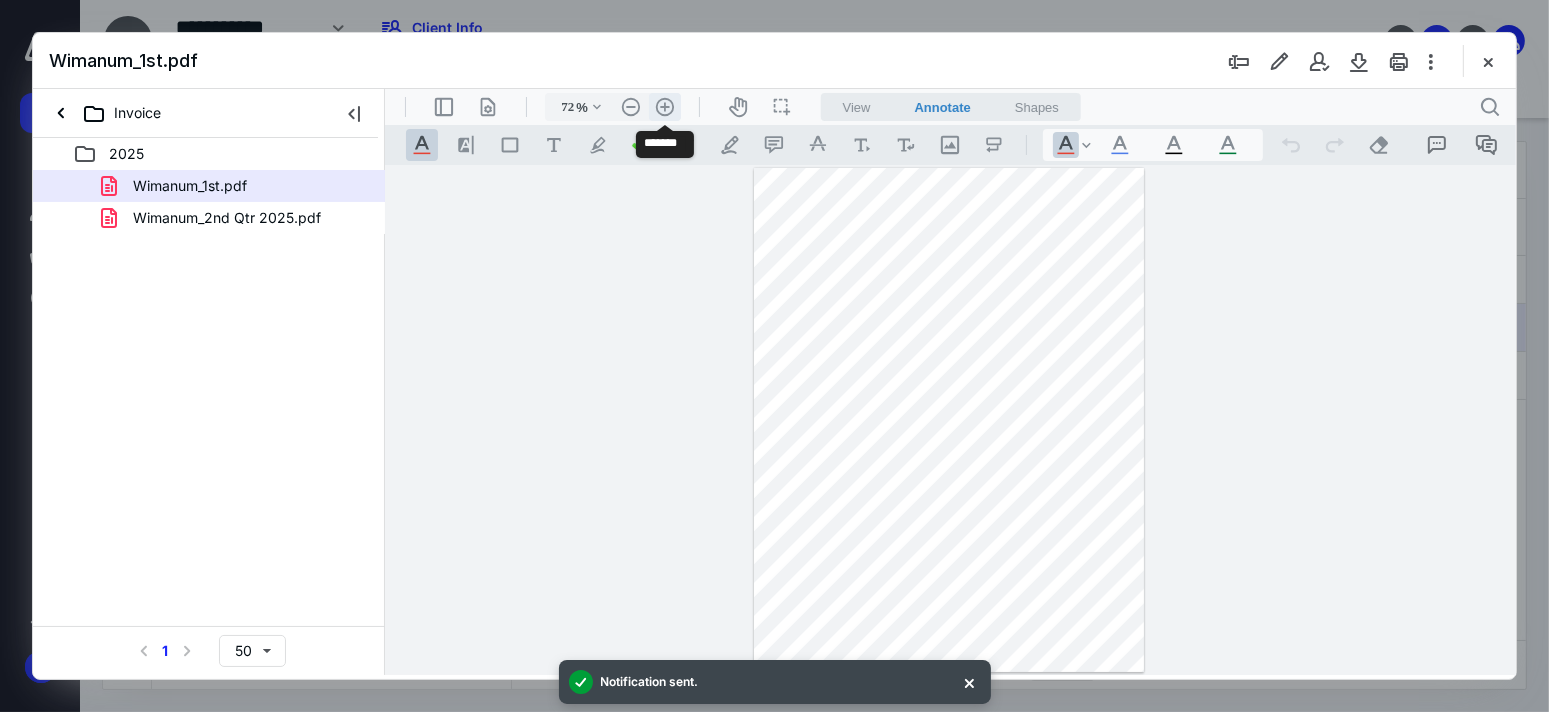 click on ".cls-1{fill:#abb0c4;} icon - header - zoom - in - line" at bounding box center (664, 106) 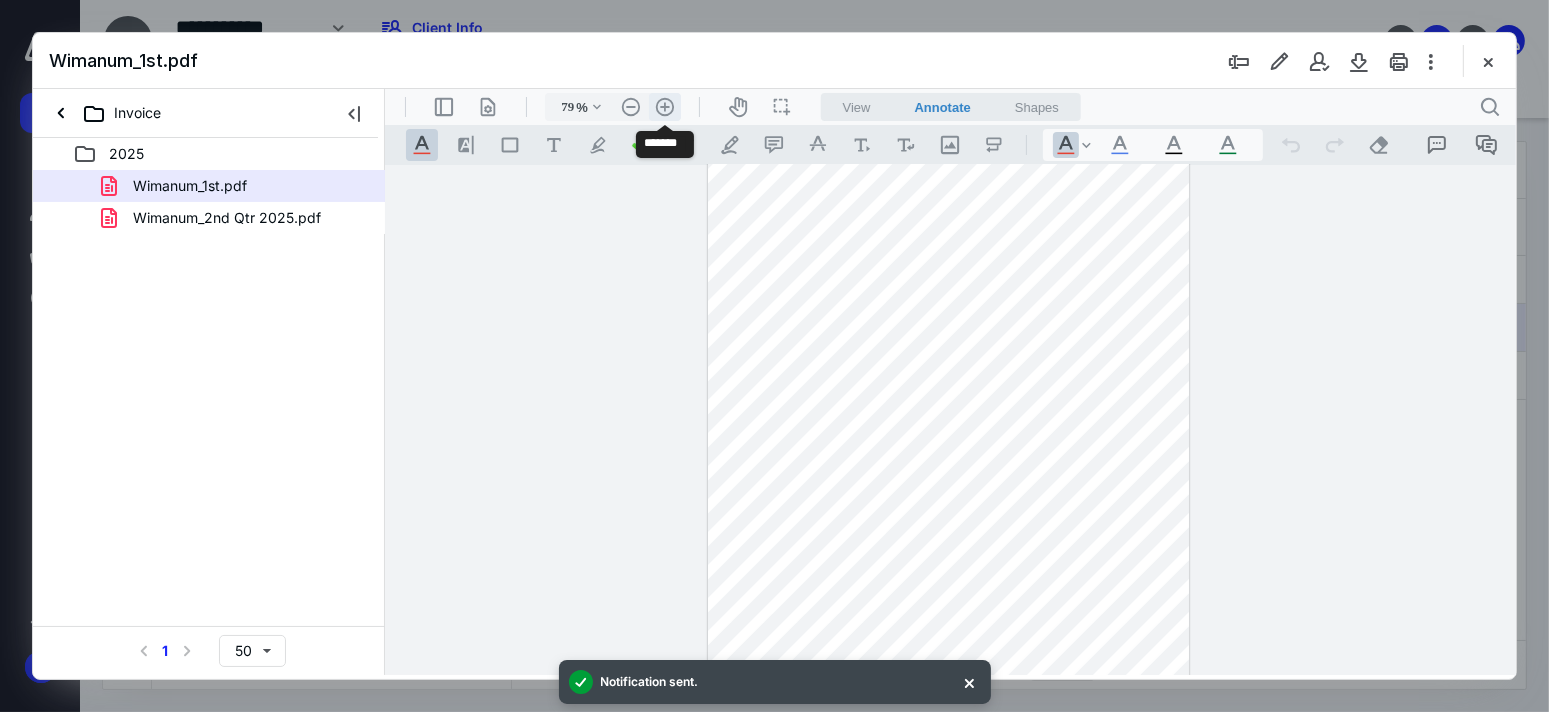 click on ".cls-1{fill:#abb0c4;} icon - header - zoom - in - line" at bounding box center (664, 106) 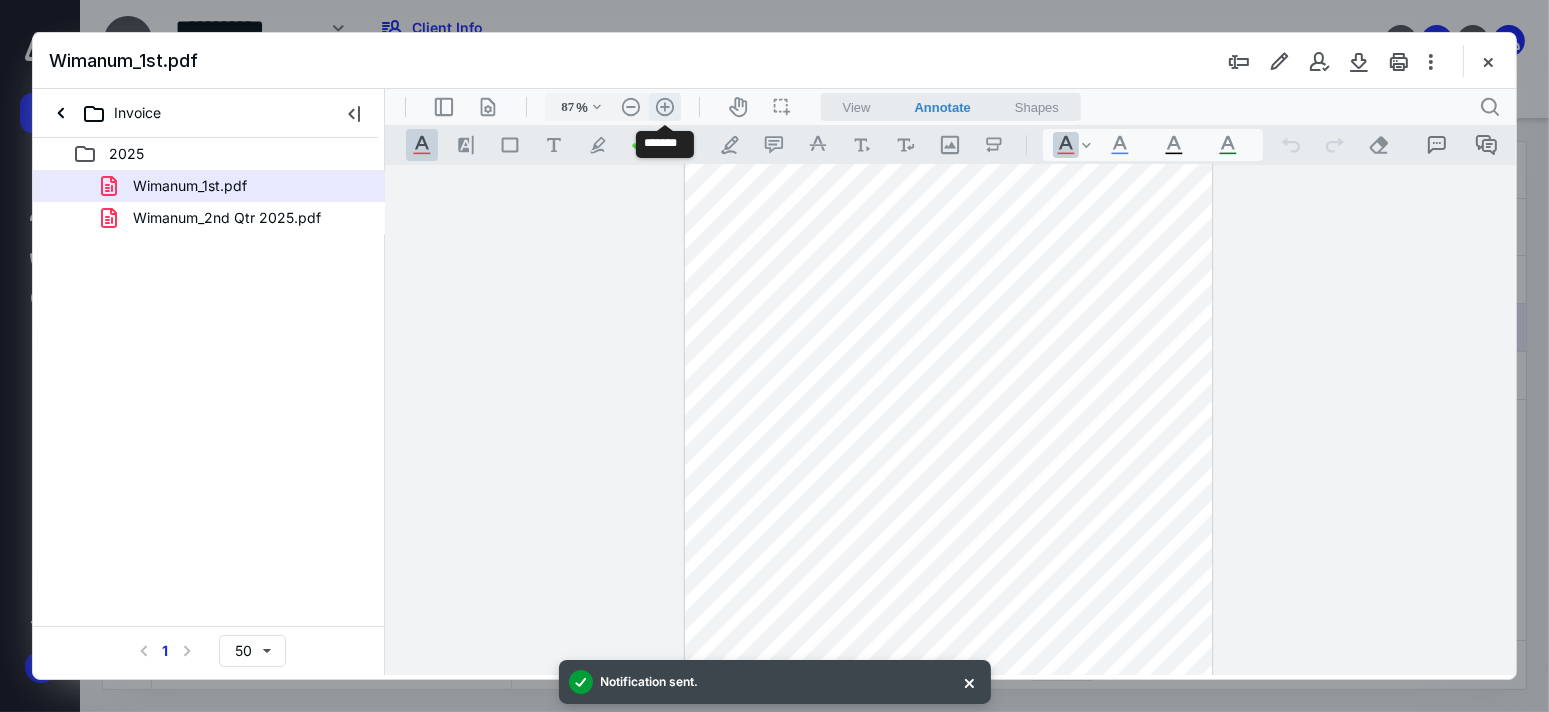 scroll, scrollTop: 77, scrollLeft: 0, axis: vertical 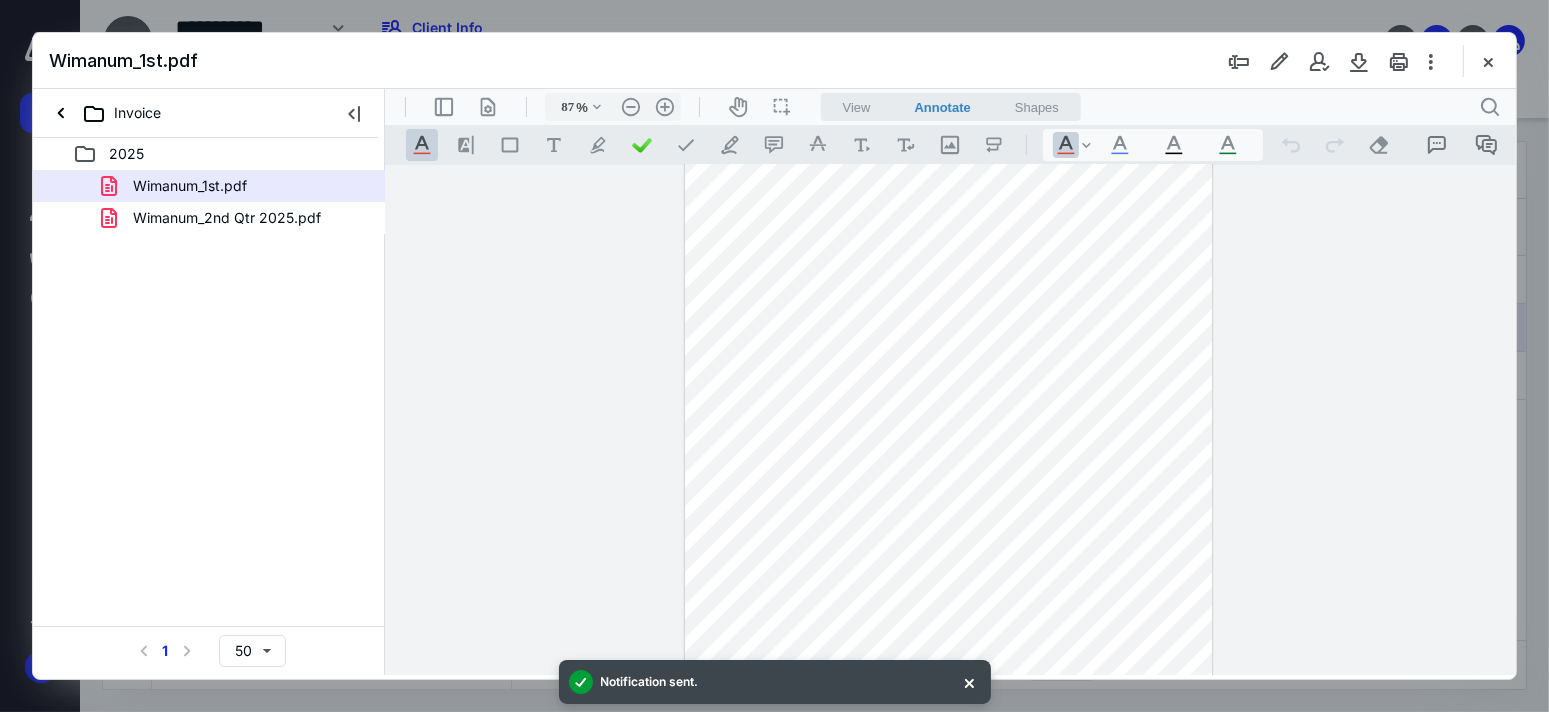 click at bounding box center (1488, 61) 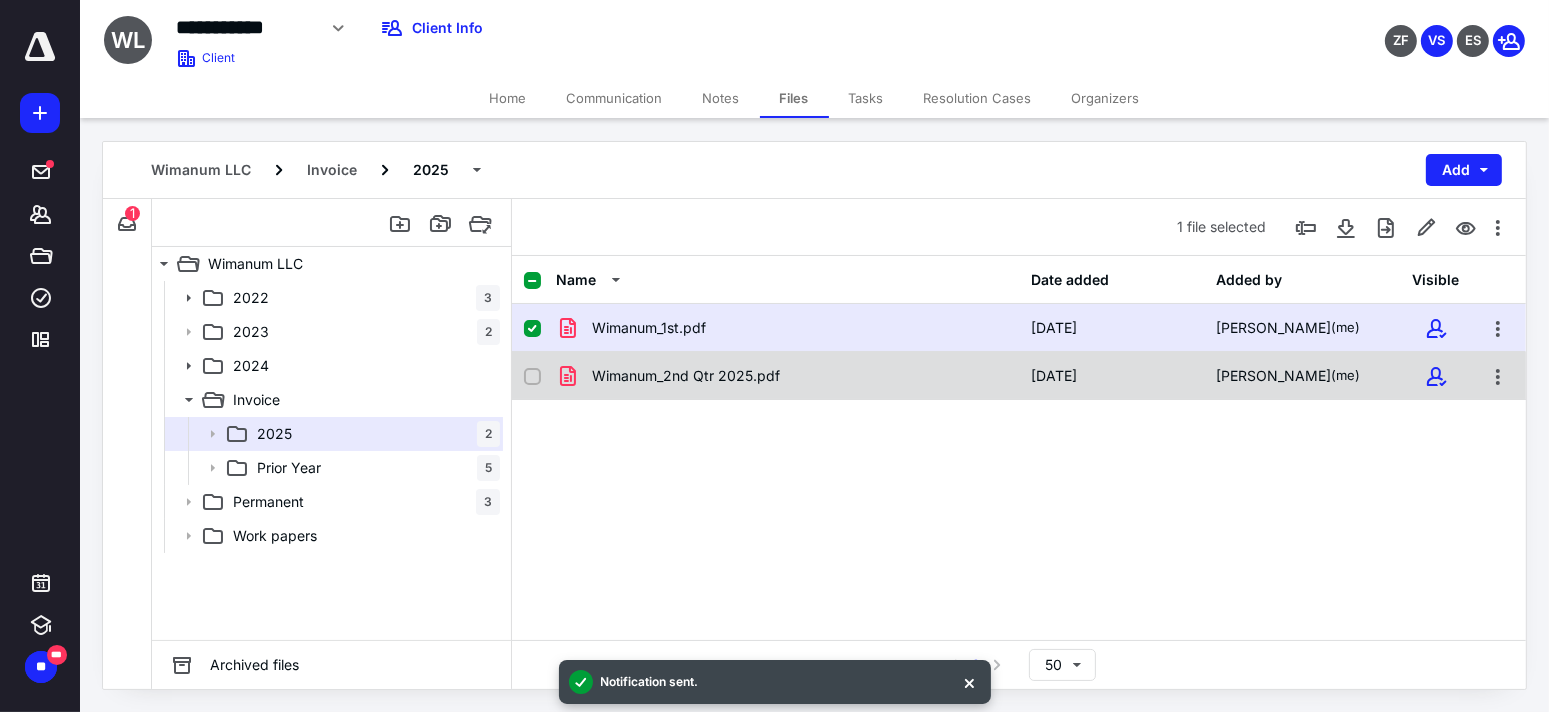 click on "Wimanum_2nd Qtr 2025.pdf" at bounding box center (686, 376) 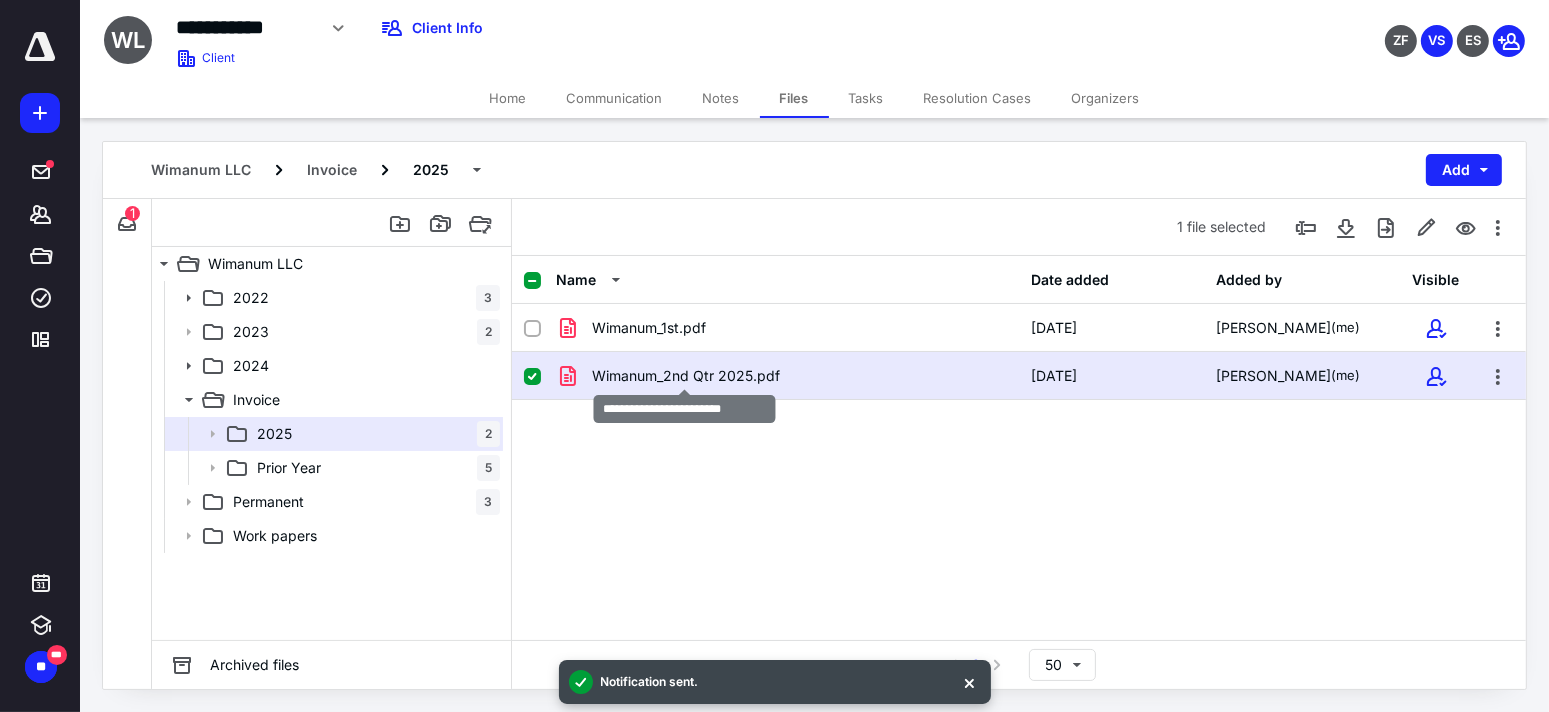 click on "Wimanum_2nd Qtr 2025.pdf" at bounding box center (686, 376) 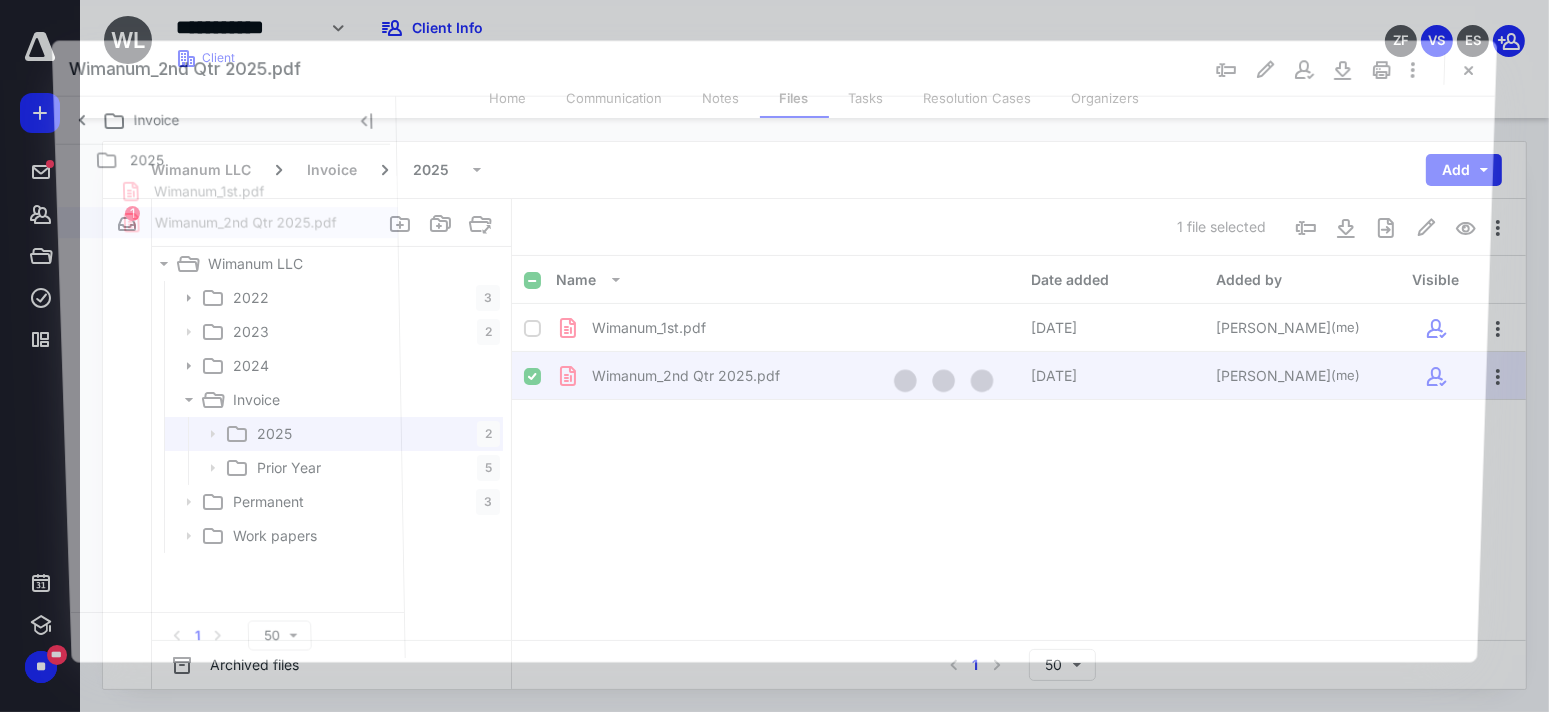 scroll, scrollTop: 0, scrollLeft: 0, axis: both 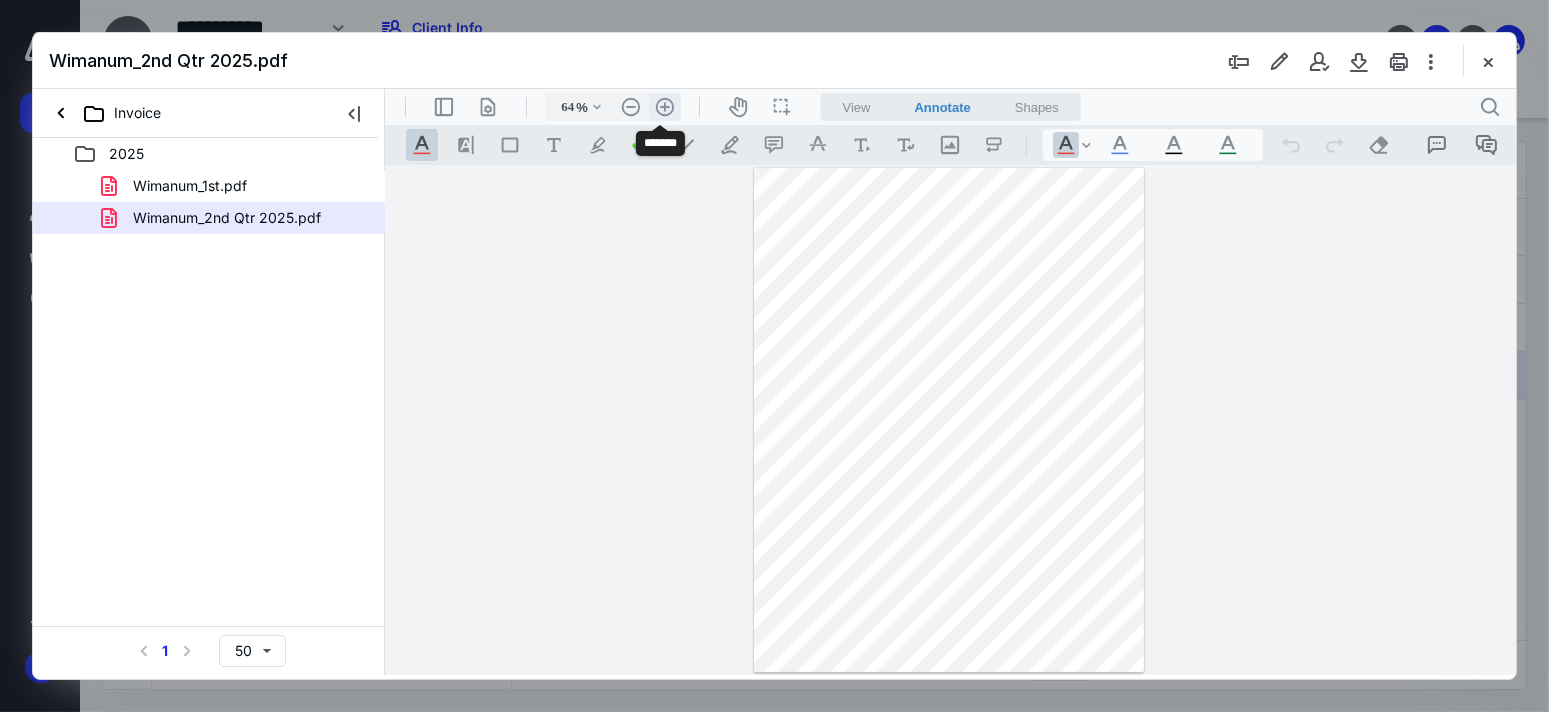 click on ".cls-1{fill:#abb0c4;} icon - header - zoom - in - line" at bounding box center [664, 106] 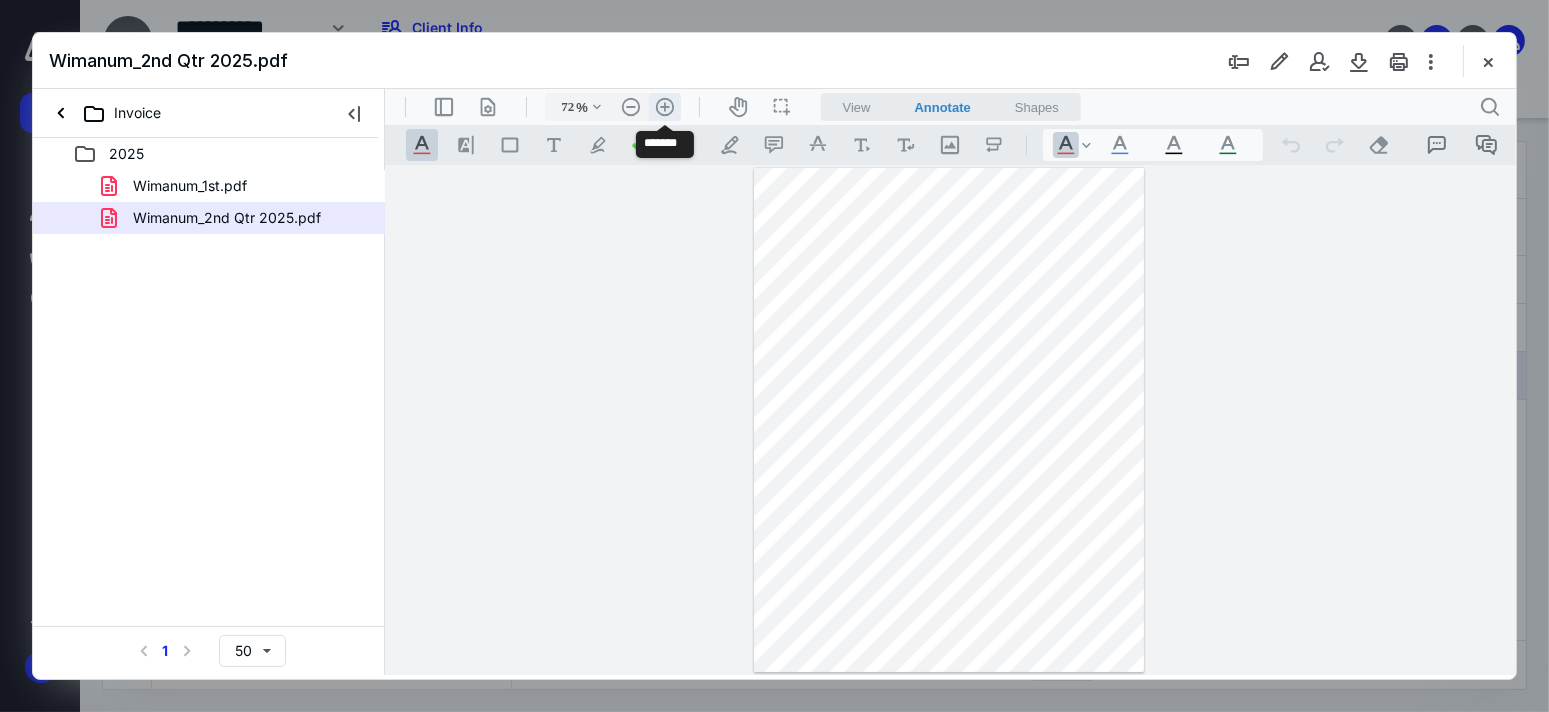 click on ".cls-1{fill:#abb0c4;} icon - header - zoom - in - line" at bounding box center (664, 106) 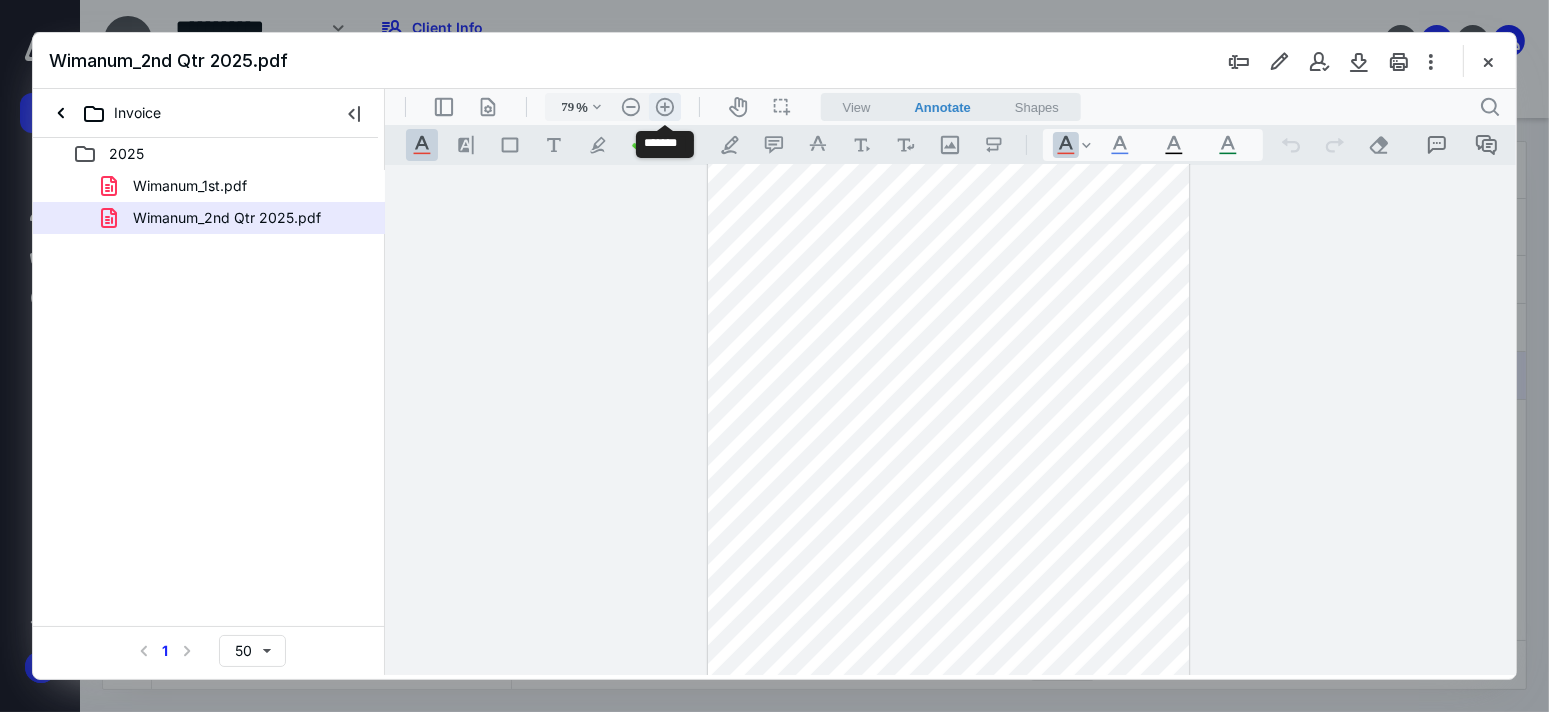 click on ".cls-1{fill:#abb0c4;} icon - header - zoom - in - line" at bounding box center (664, 106) 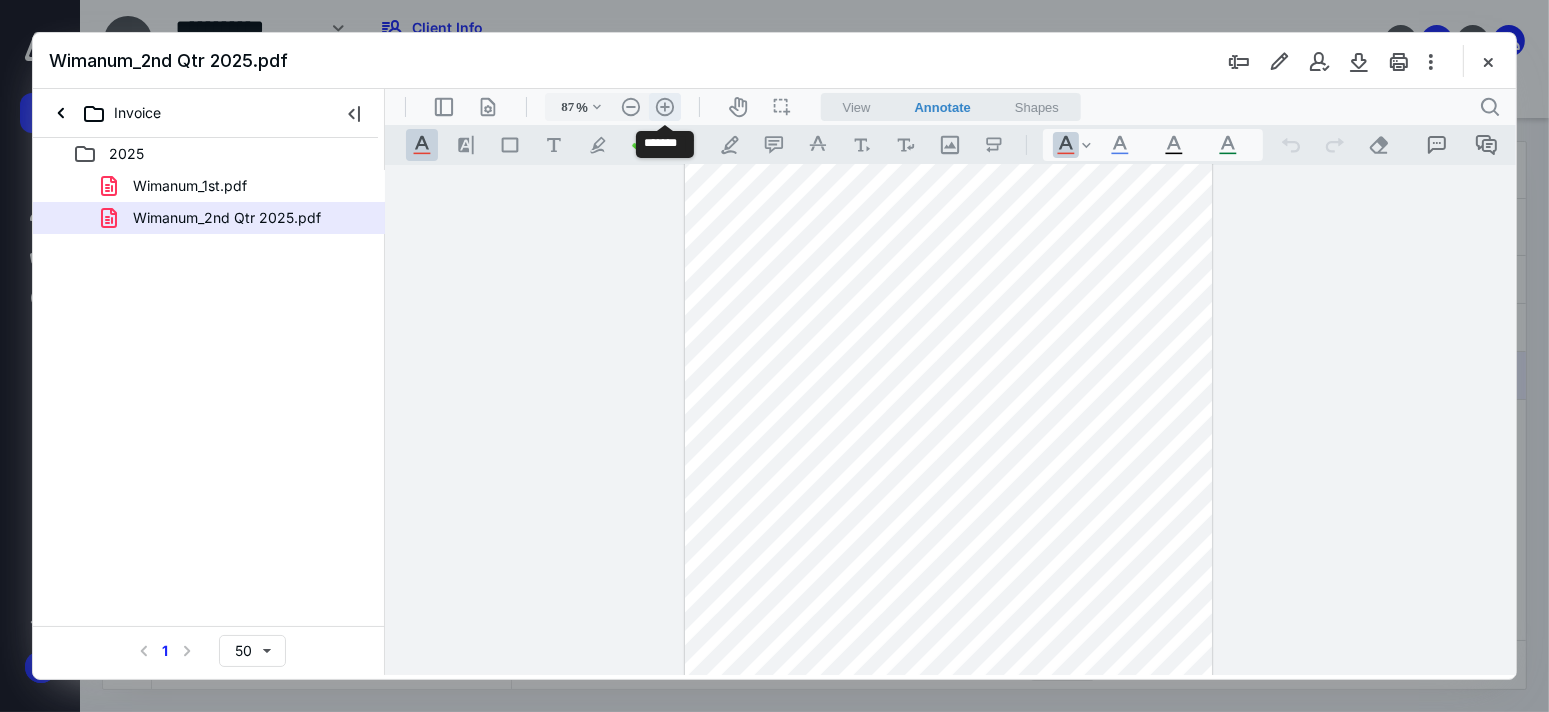 scroll, scrollTop: 77, scrollLeft: 0, axis: vertical 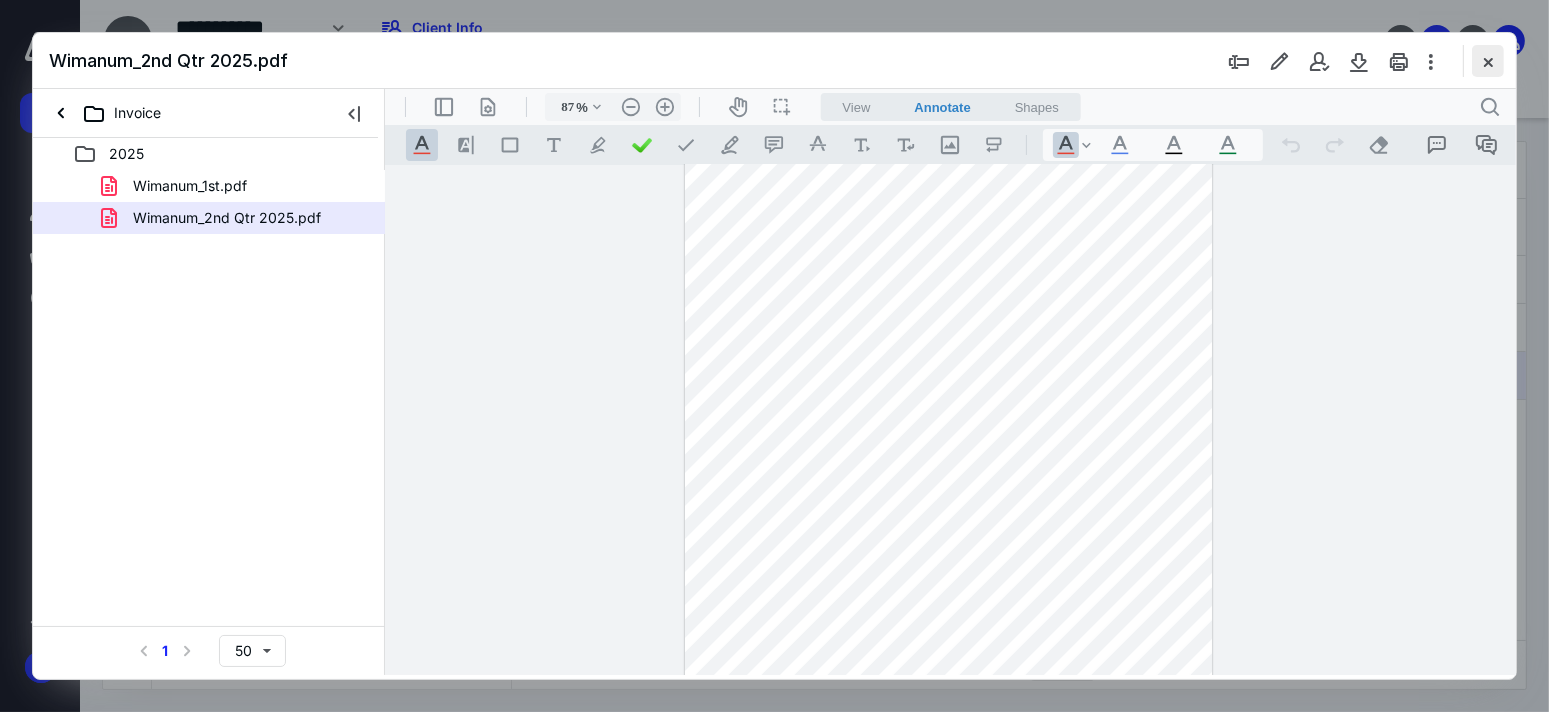 click at bounding box center [1488, 61] 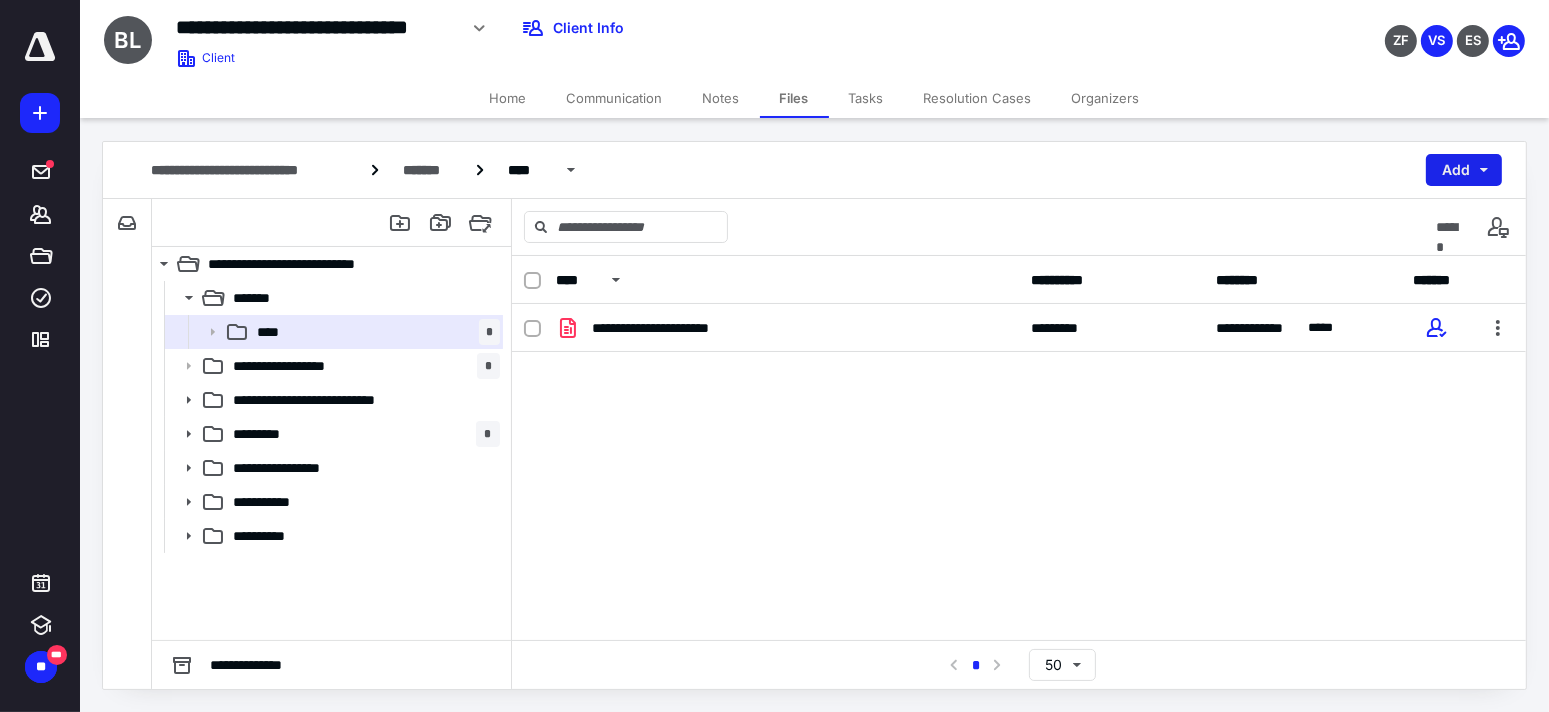 scroll, scrollTop: 0, scrollLeft: 0, axis: both 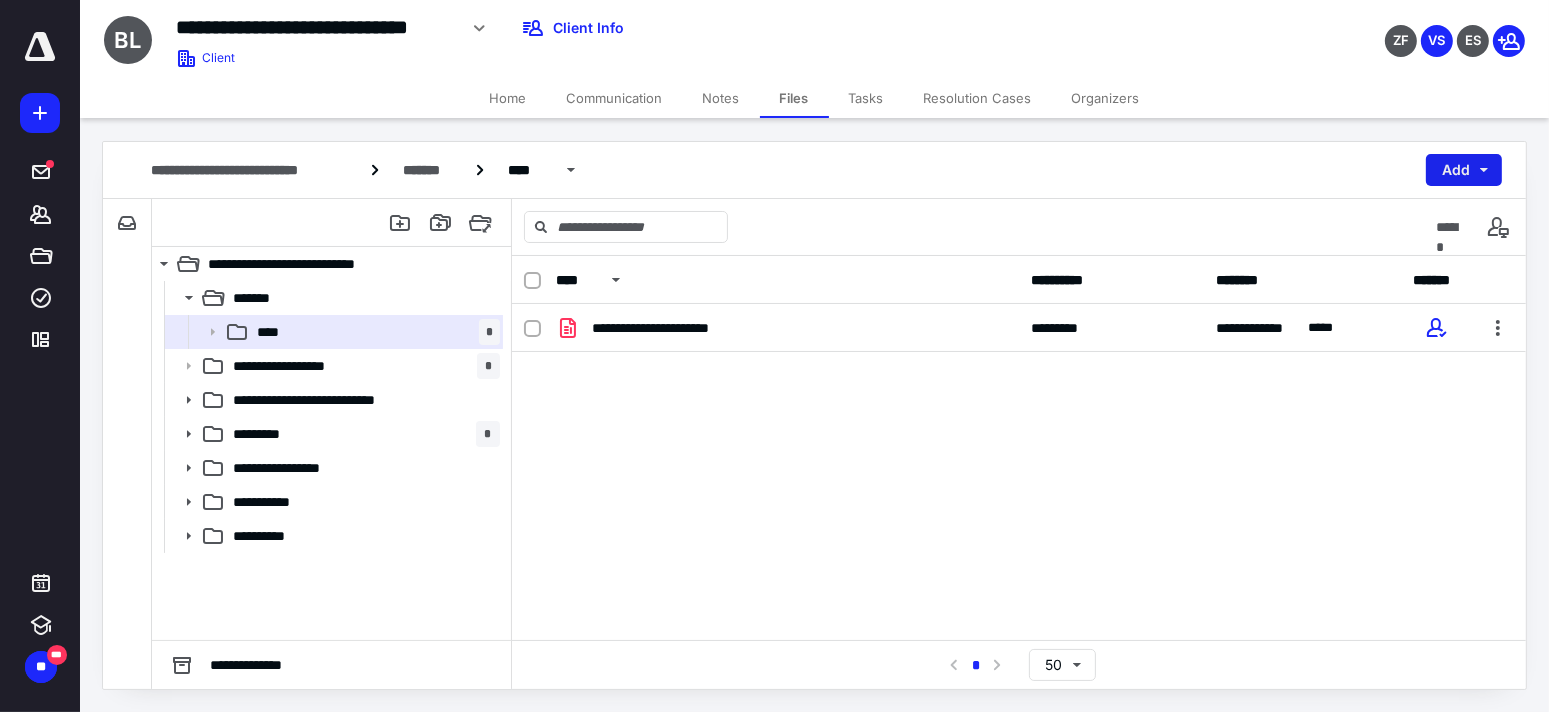 click on "Add" at bounding box center [1464, 170] 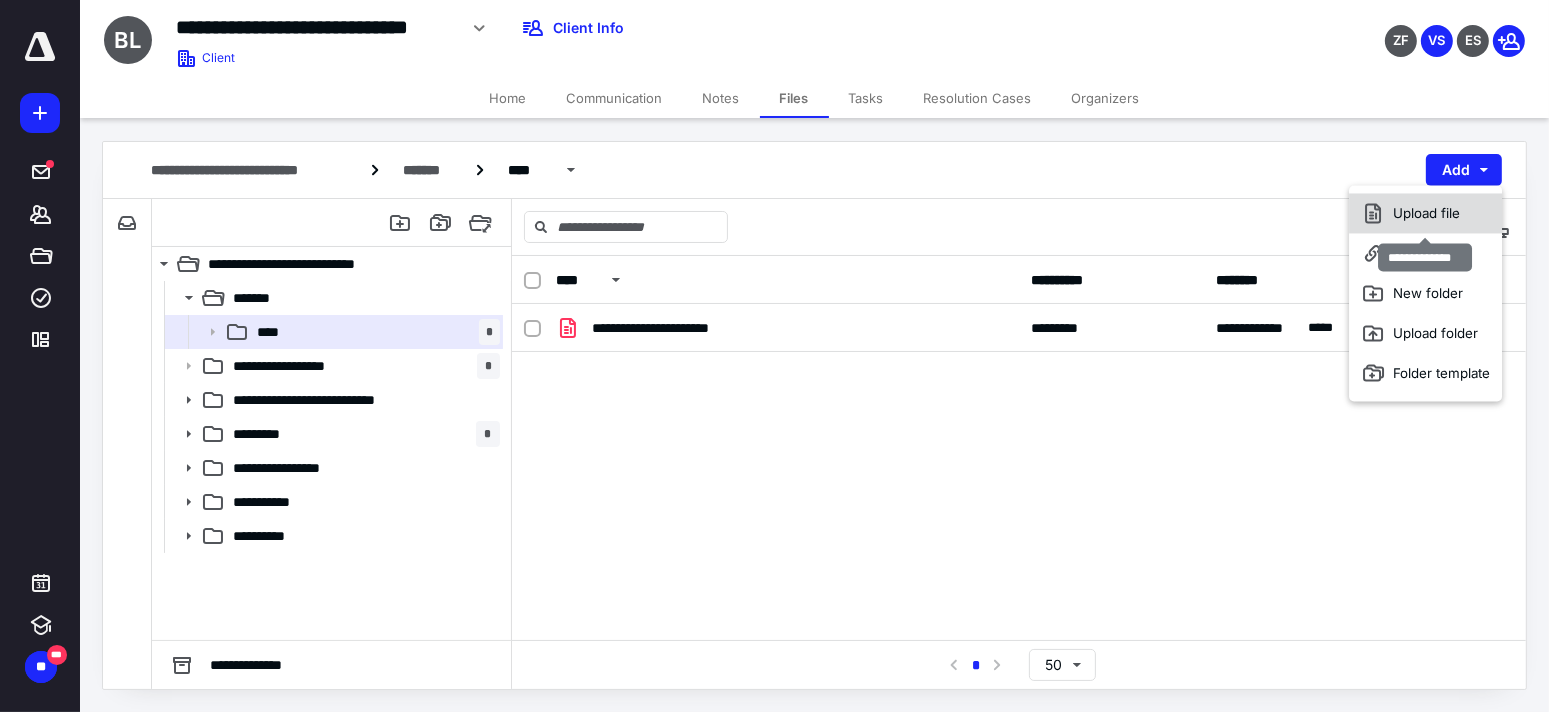 click on "Upload file" at bounding box center (1425, 213) 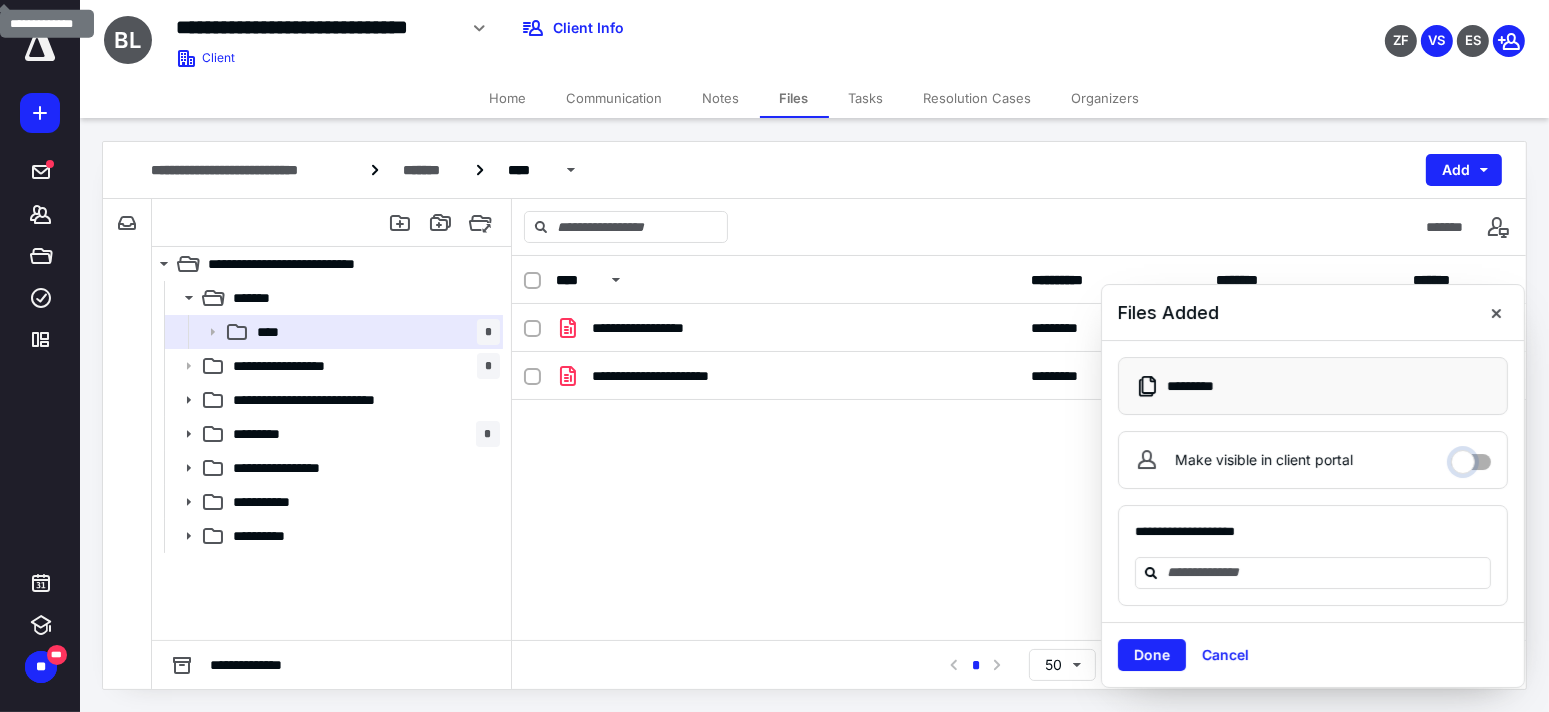 click on "Make visible in client portal" at bounding box center [1471, 457] 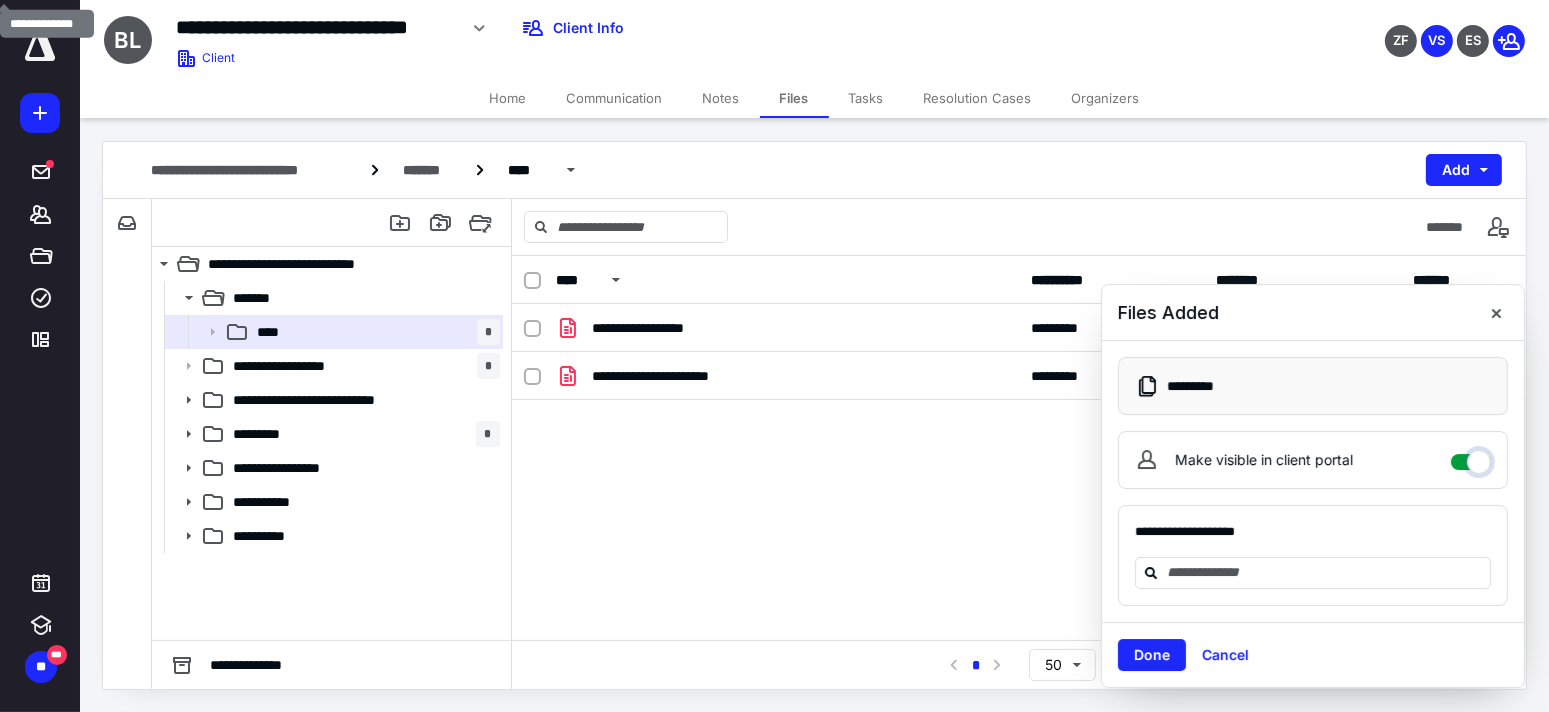 checkbox on "****" 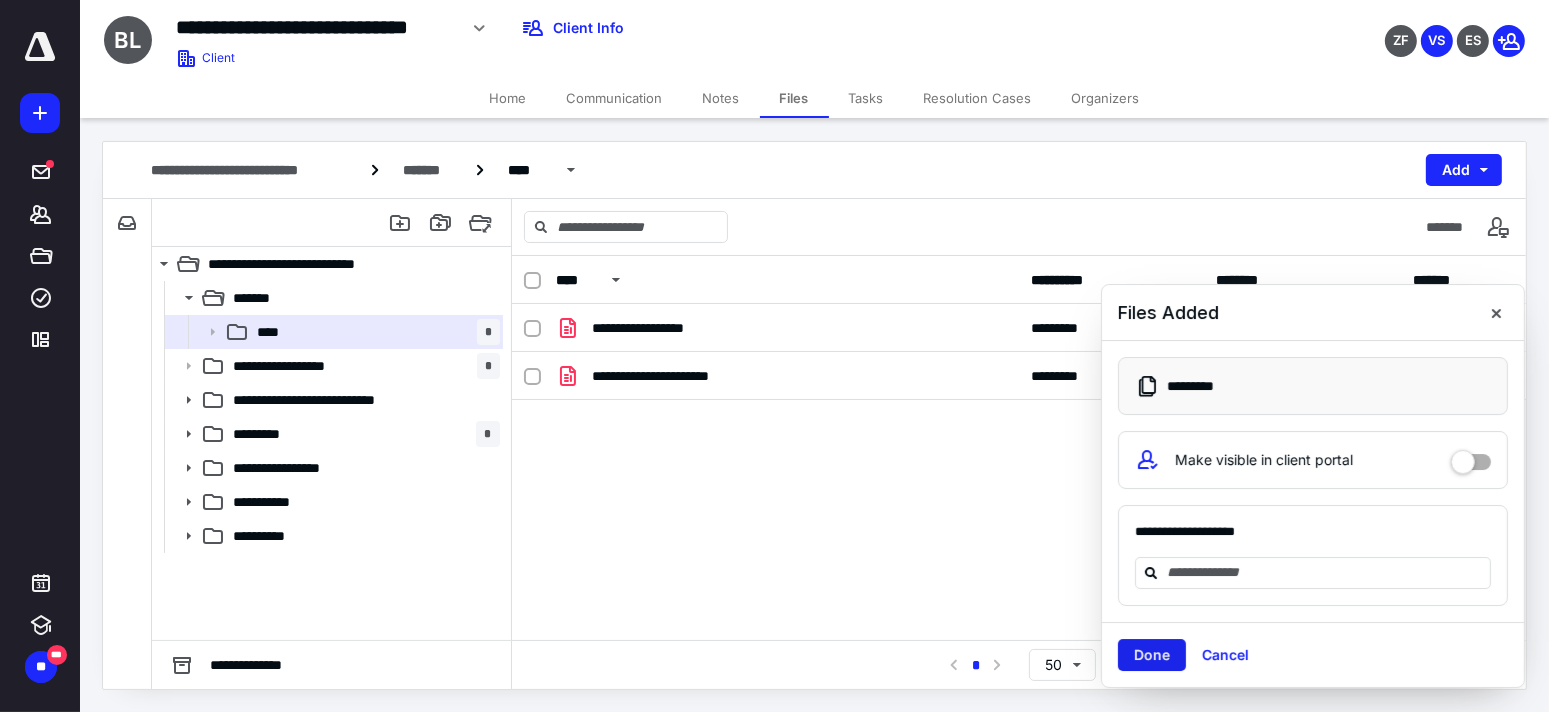 click on "Done" at bounding box center (1152, 655) 